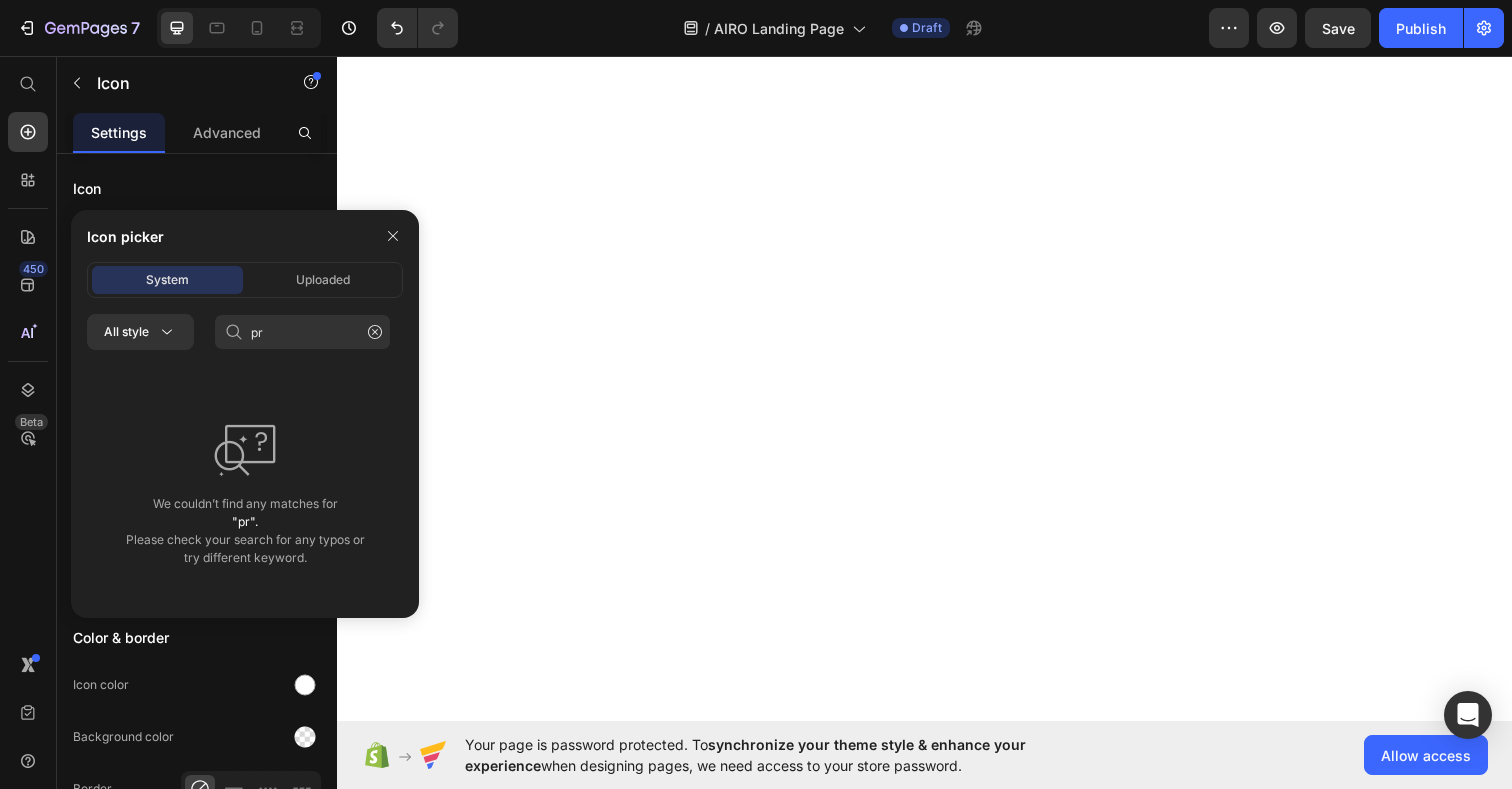 scroll, scrollTop: 0, scrollLeft: 0, axis: both 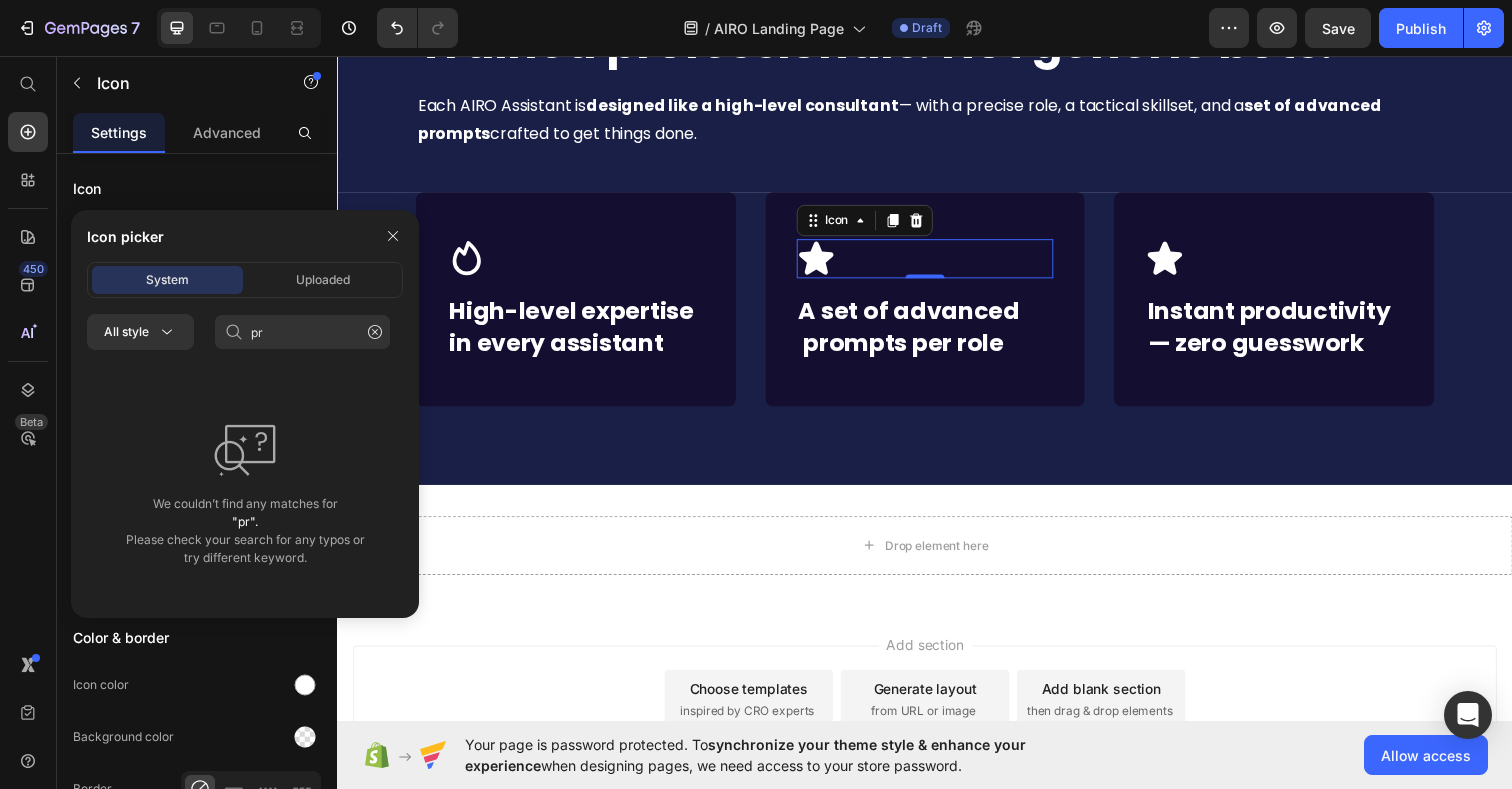 type on "p" 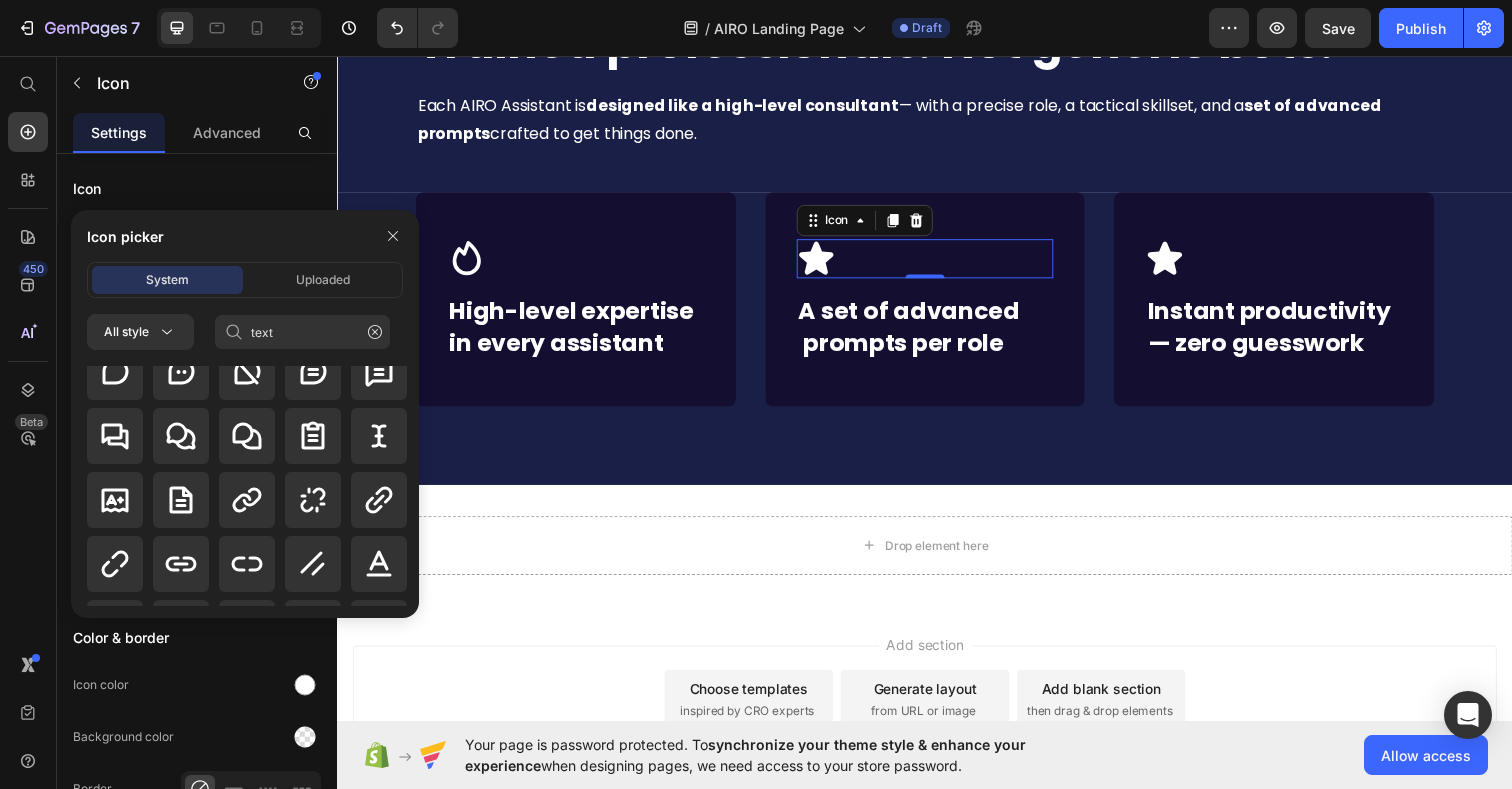 scroll, scrollTop: 201, scrollLeft: 0, axis: vertical 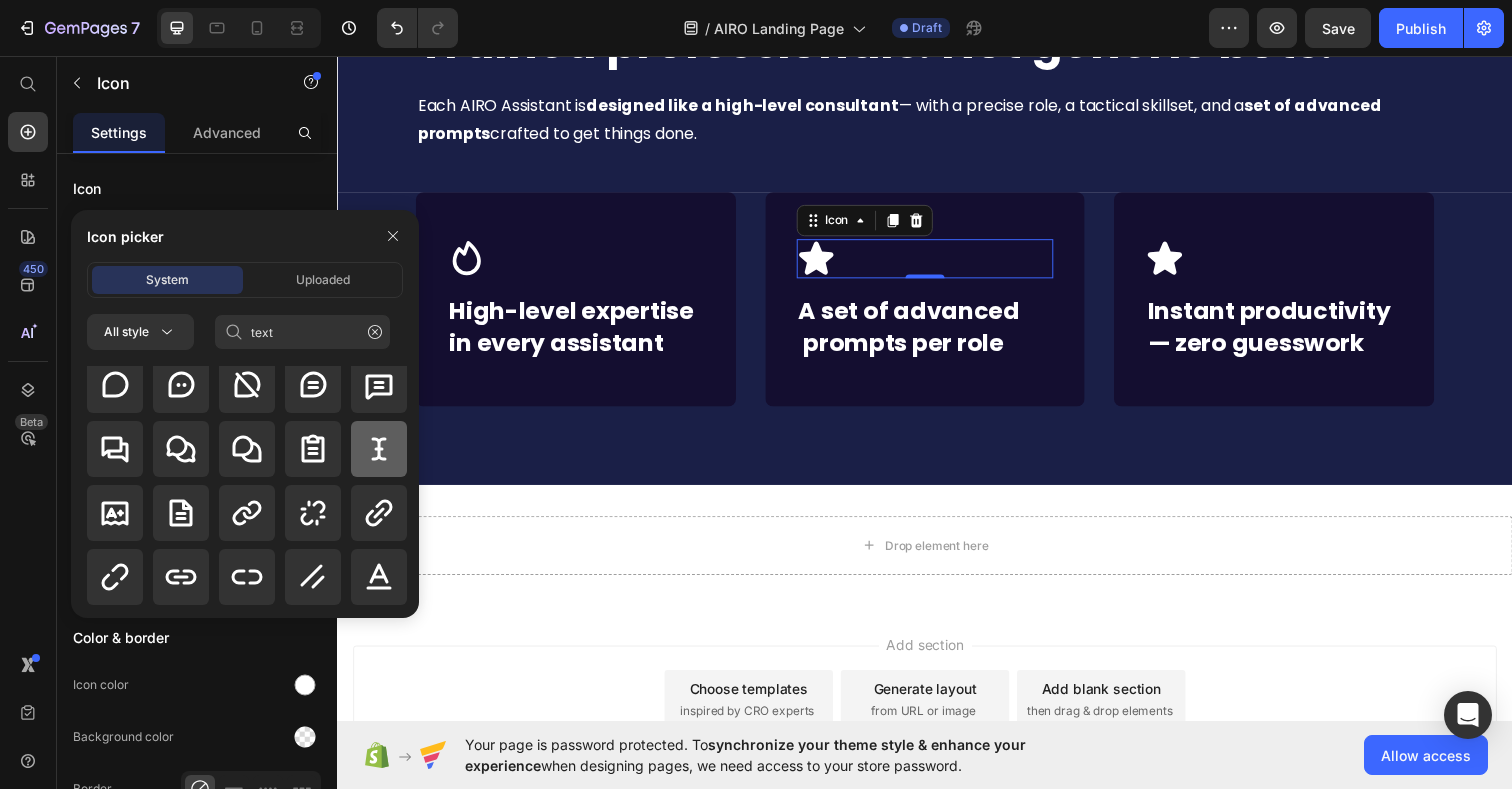 type on "text" 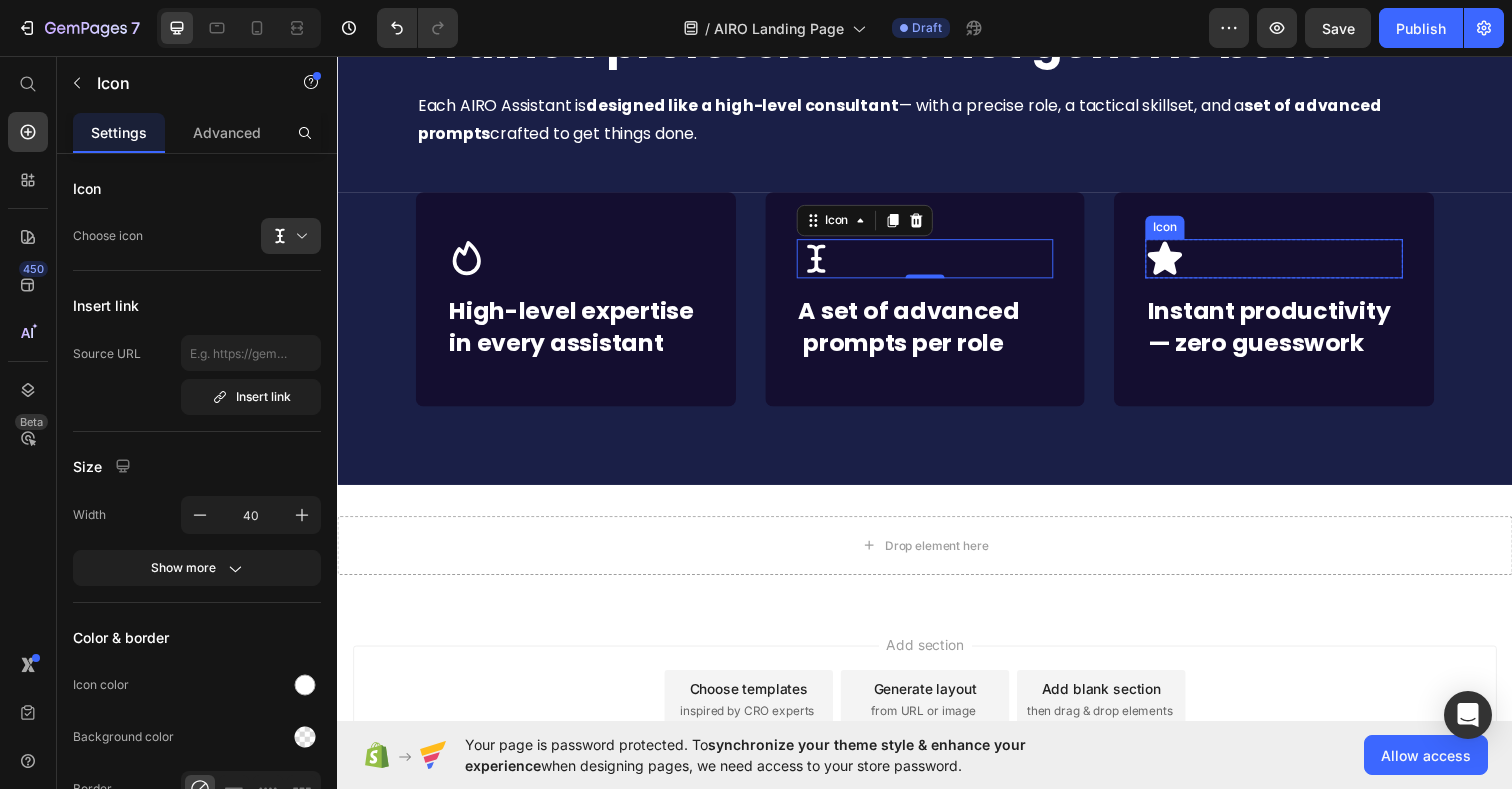click 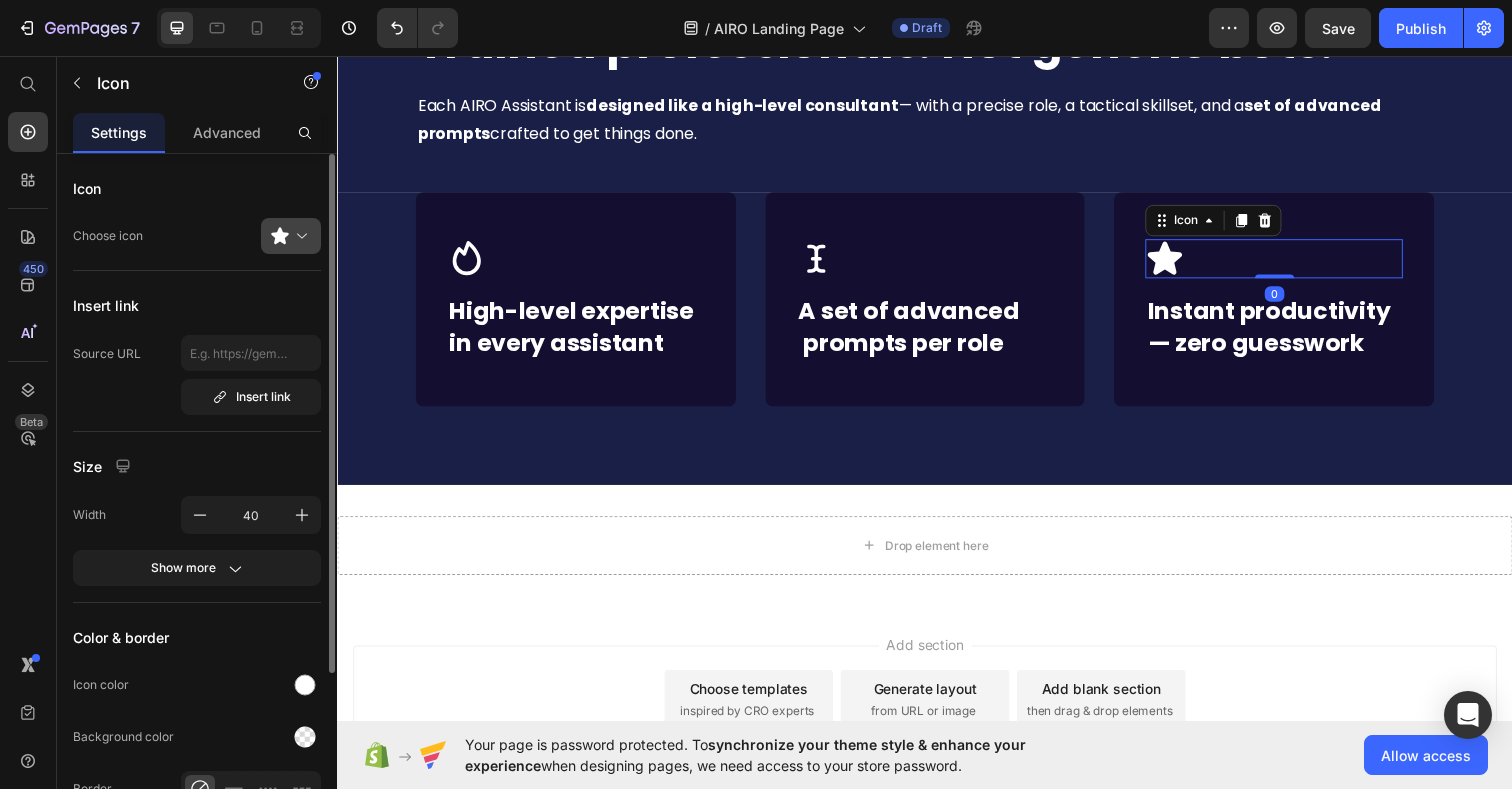 click at bounding box center (299, 236) 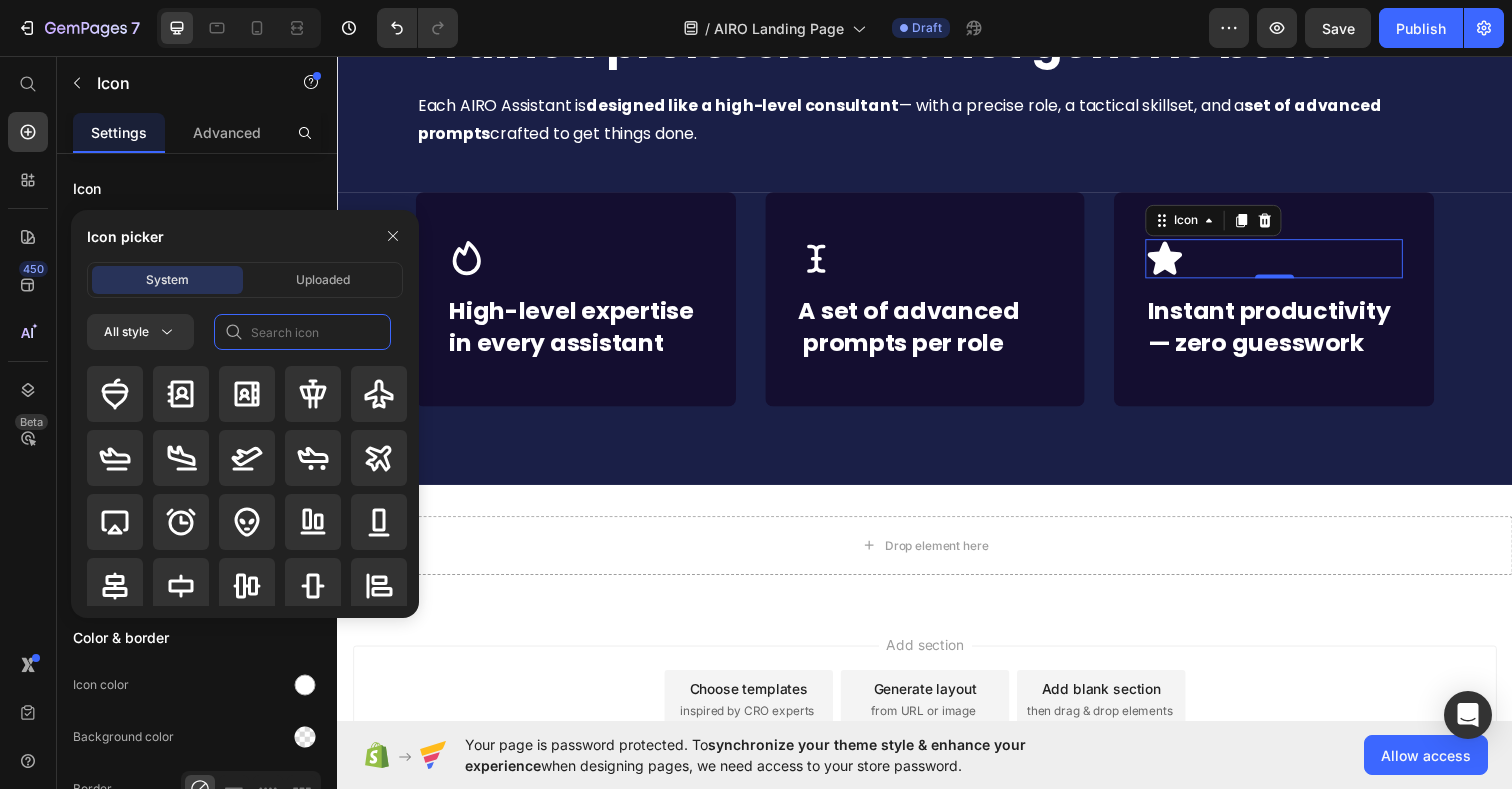 click 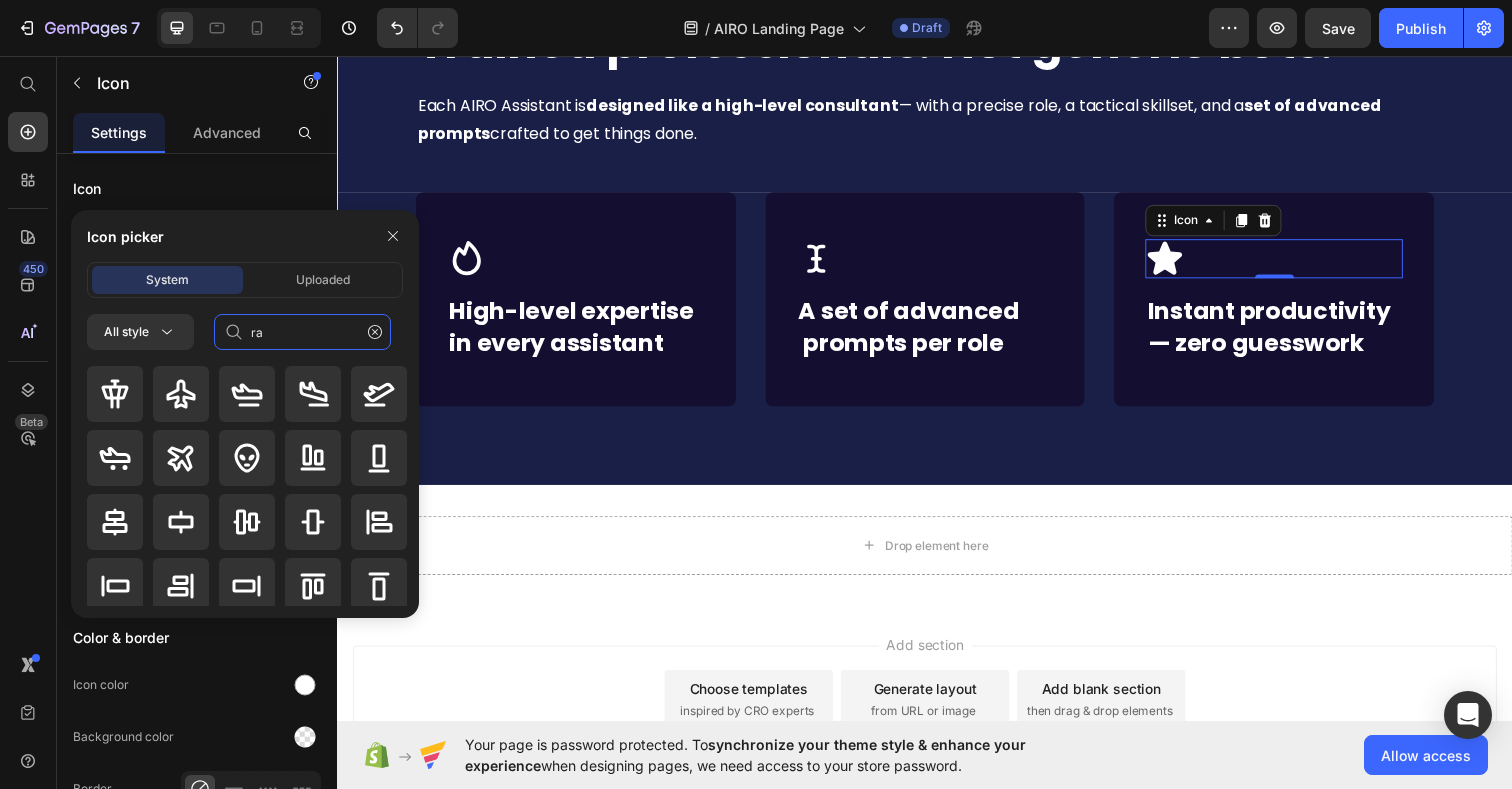 type on "r" 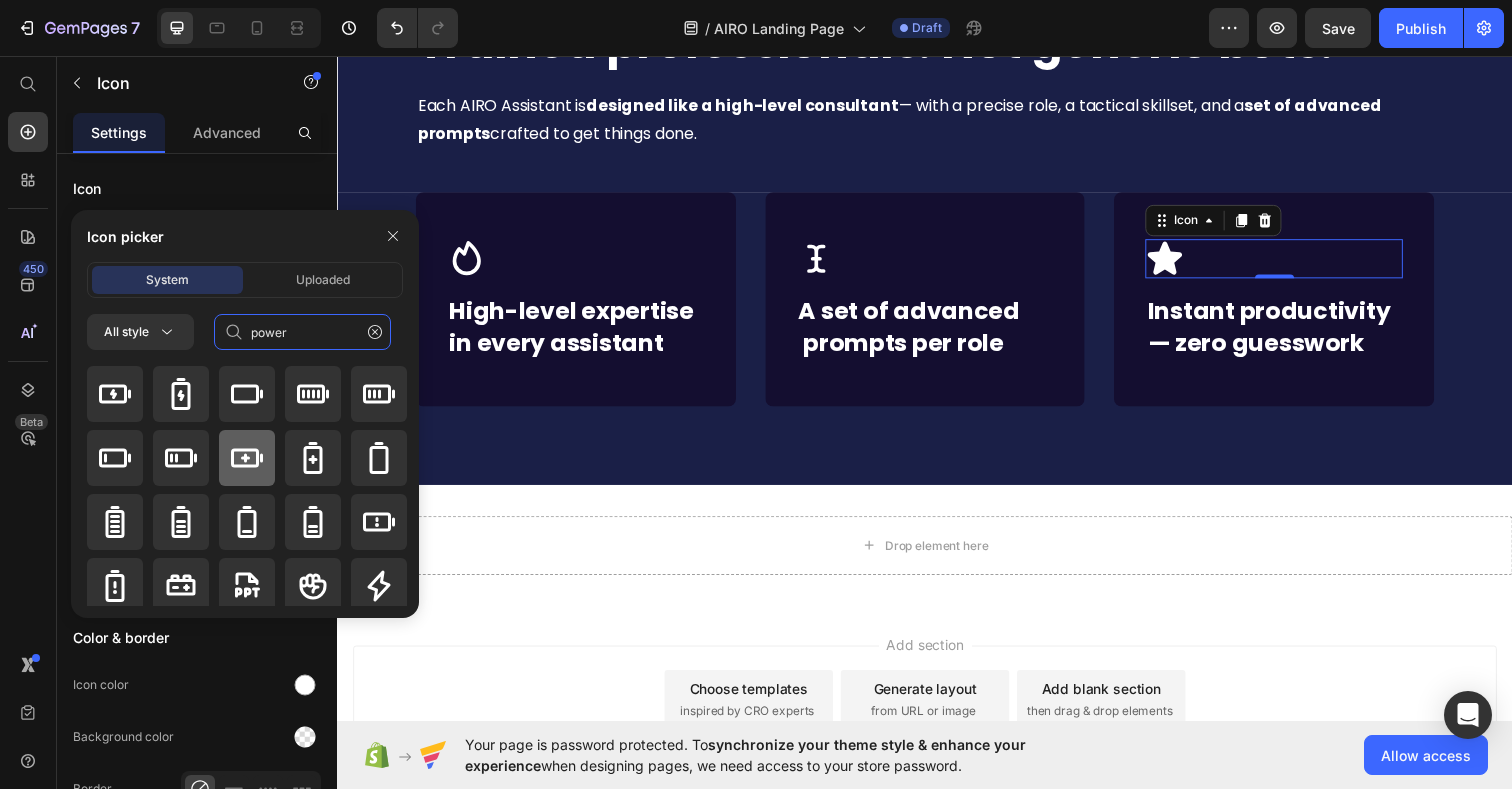 type on "power" 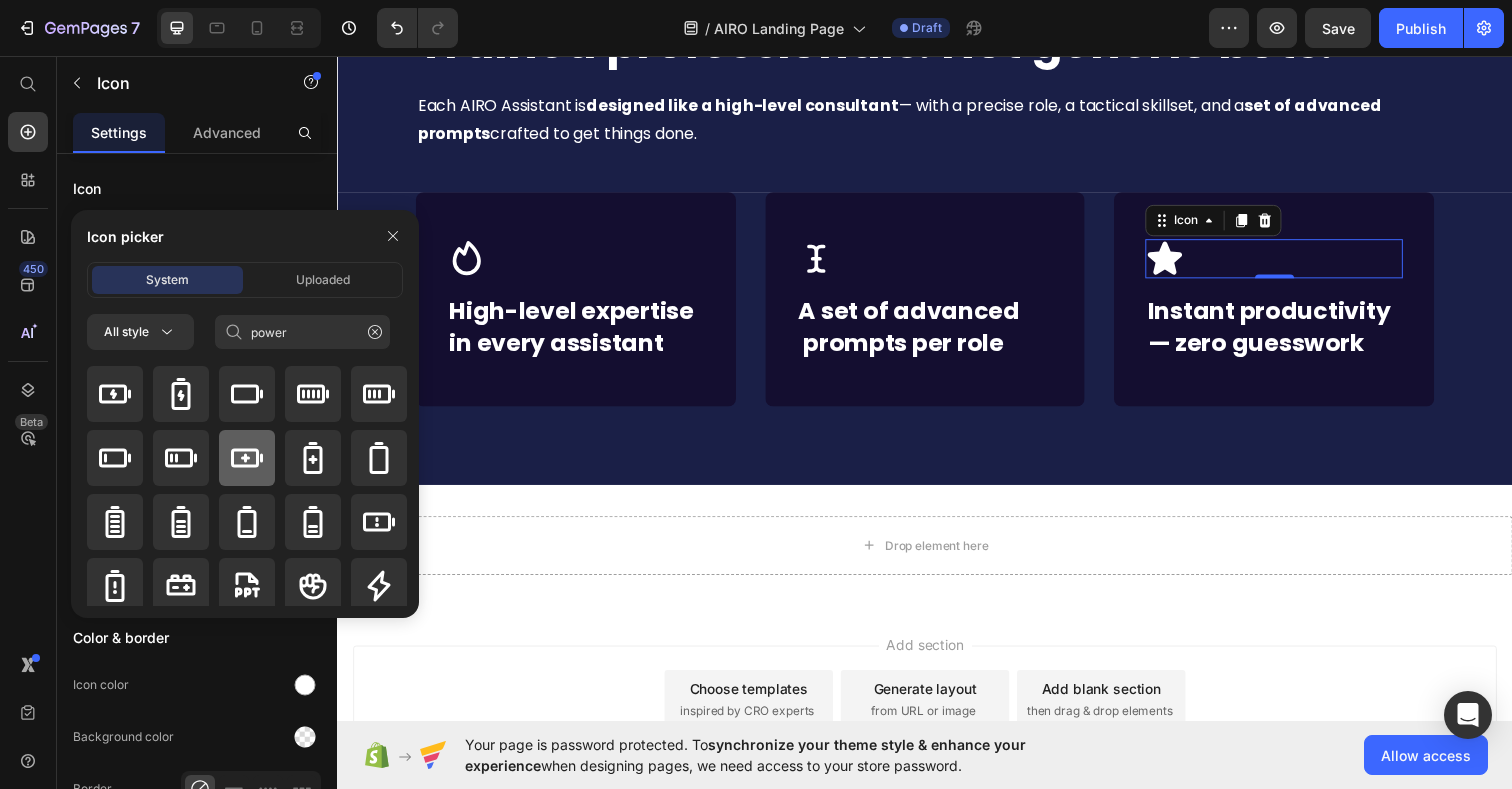 click 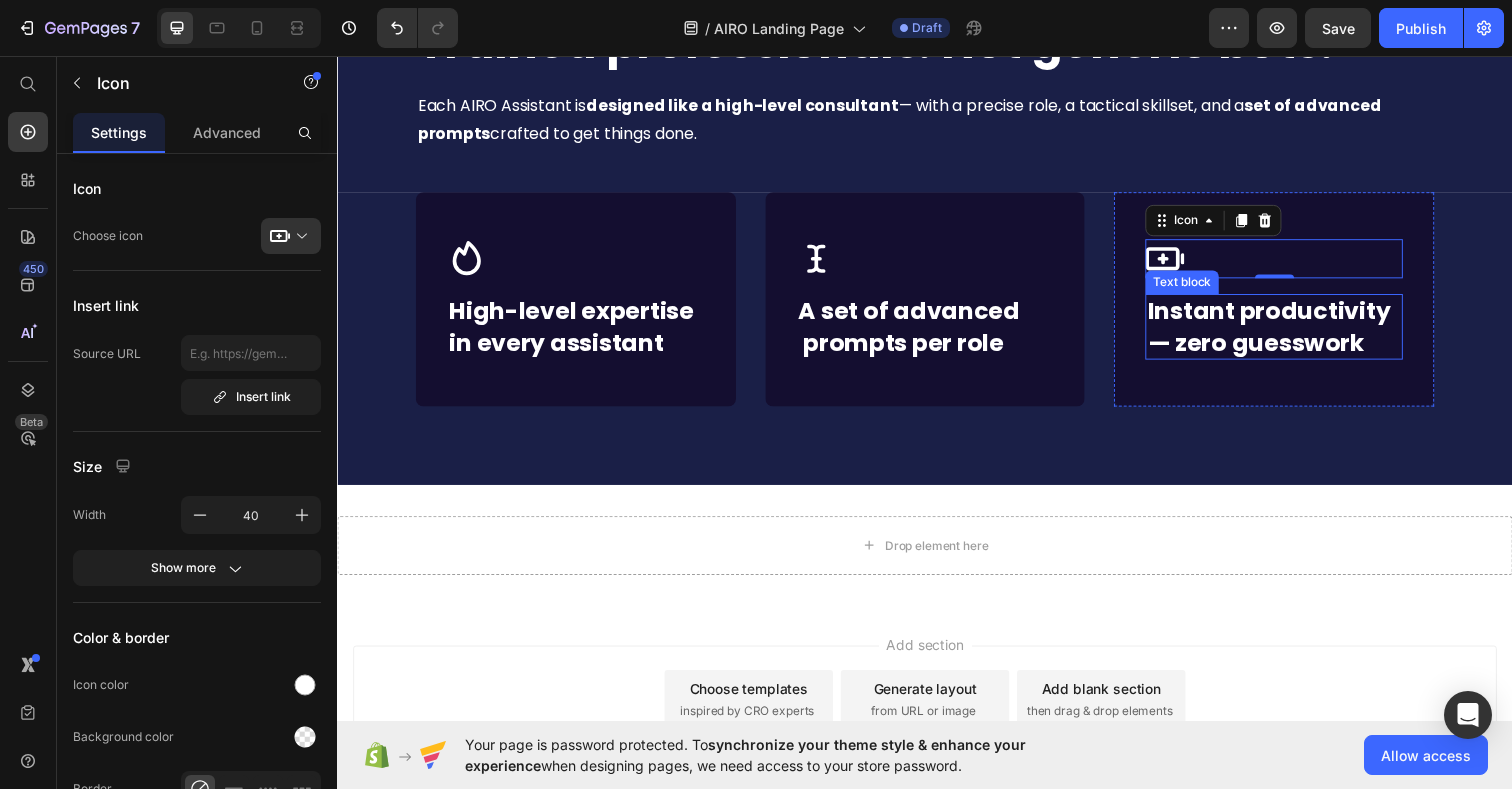 click on "Instant productivity — zero guesswork" at bounding box center [1293, 332] 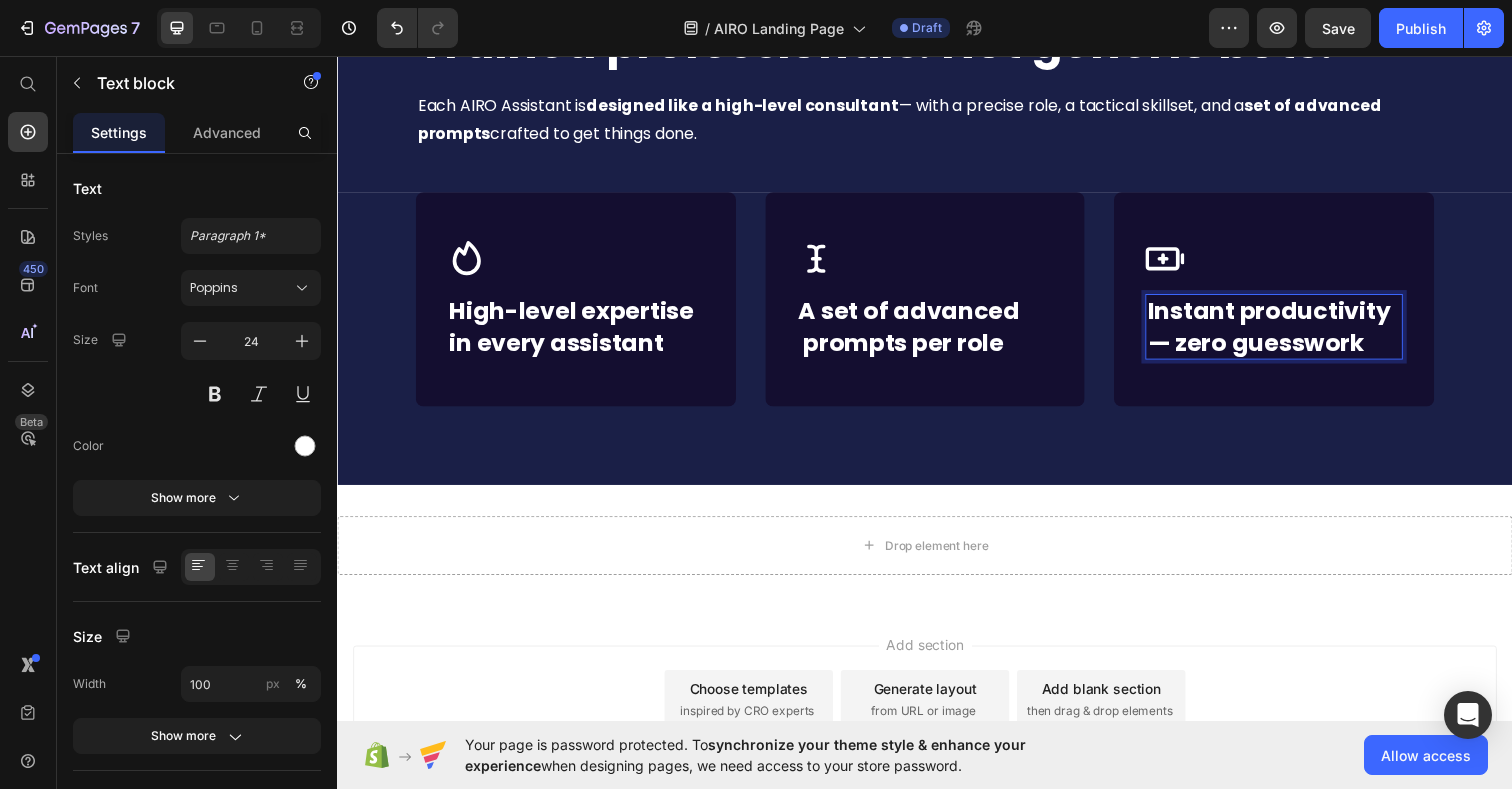 click on "Instant productivity — zero guesswork" at bounding box center (1293, 332) 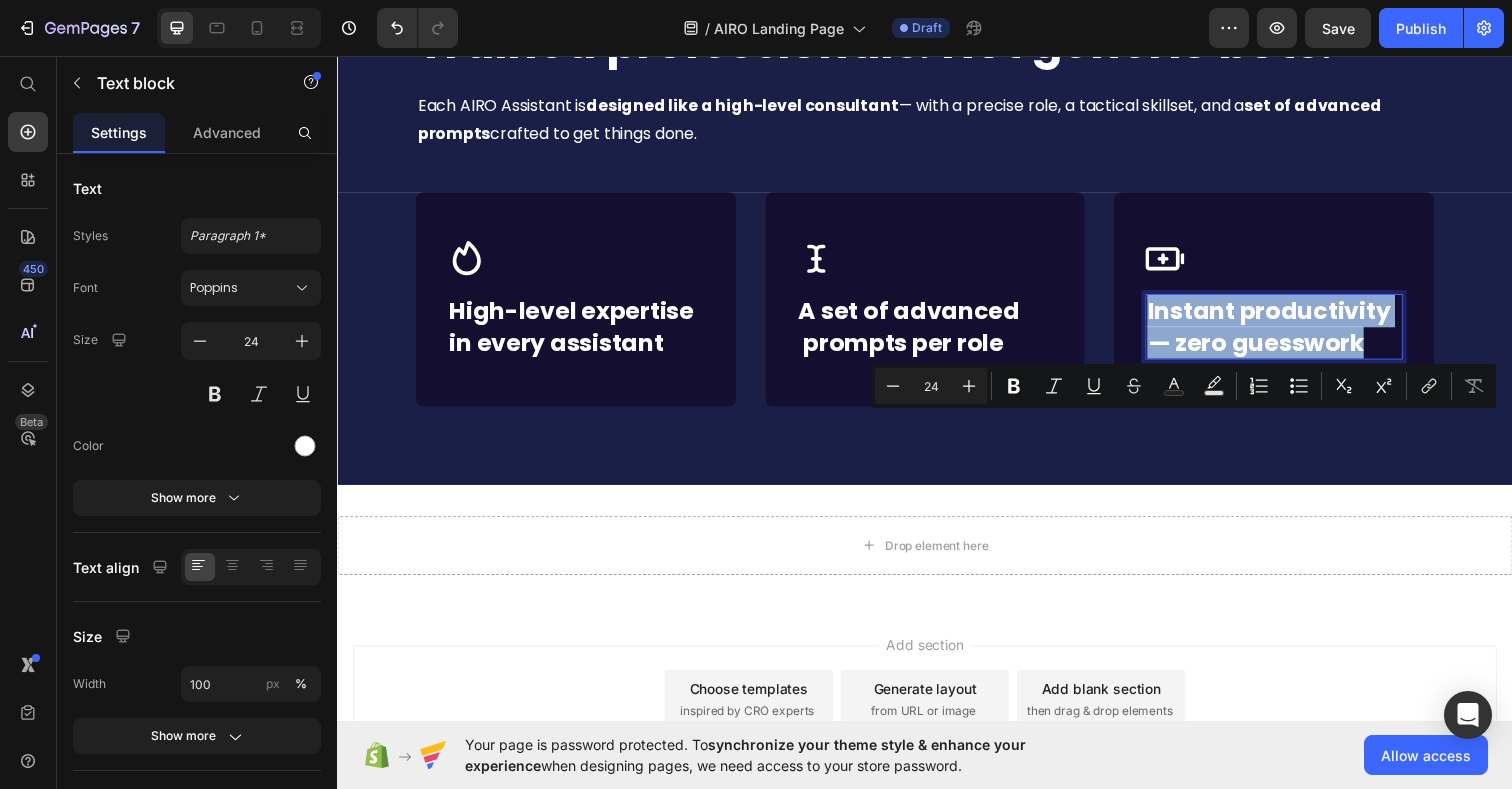 copy on "Instant productivity — zero guesswork" 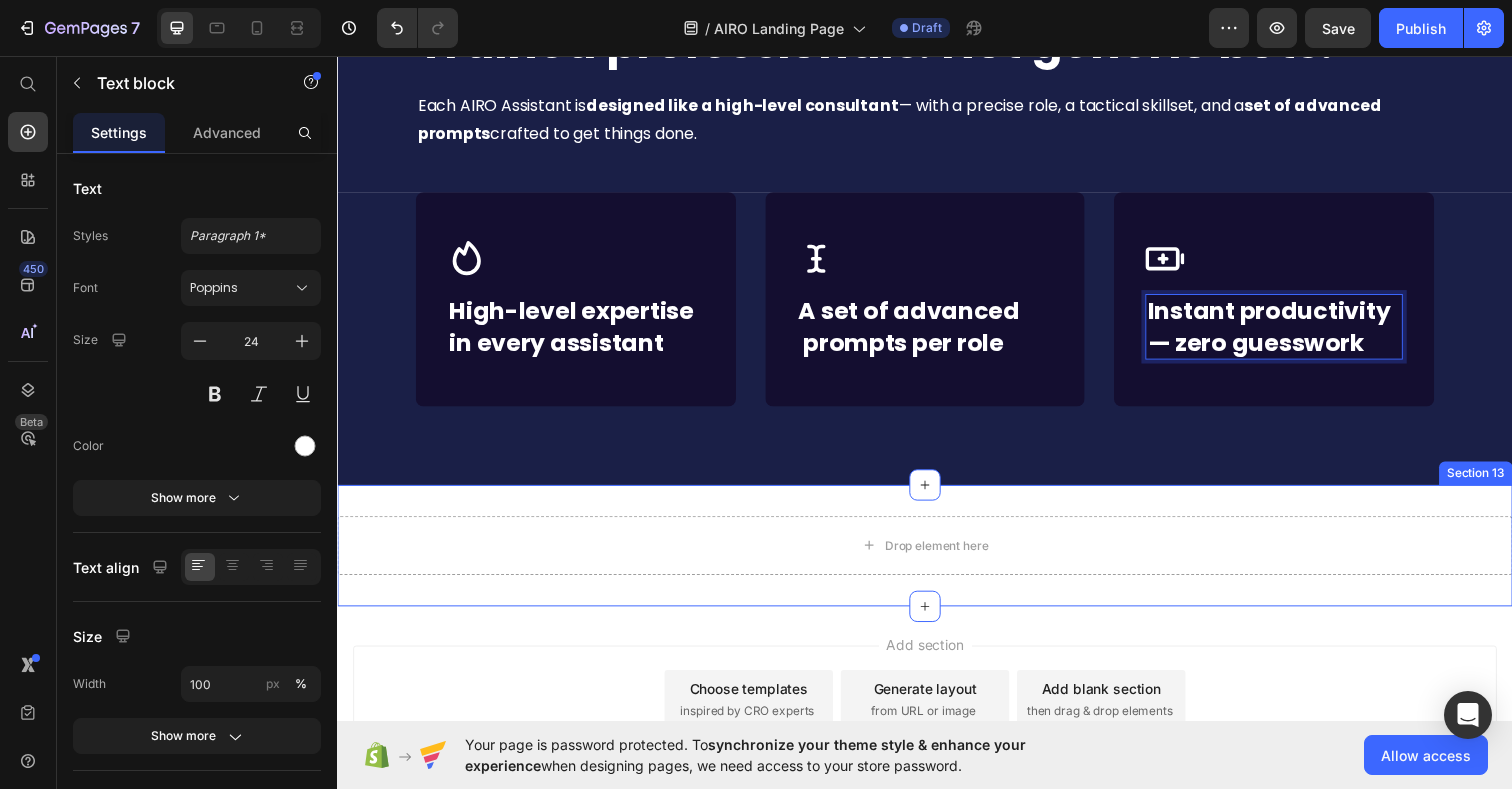 click on "Drop element here Section 13" at bounding box center (937, 556) 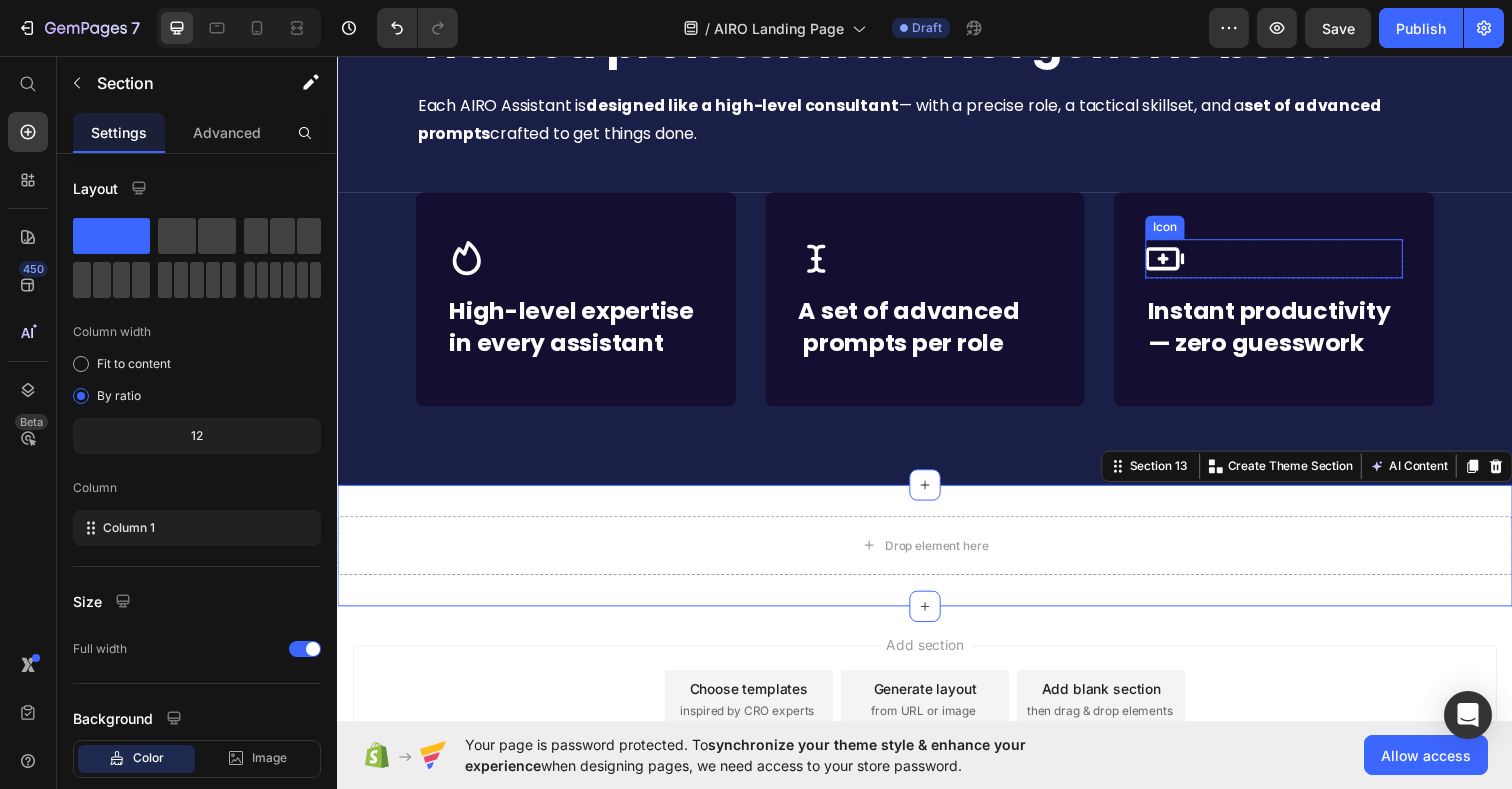 click 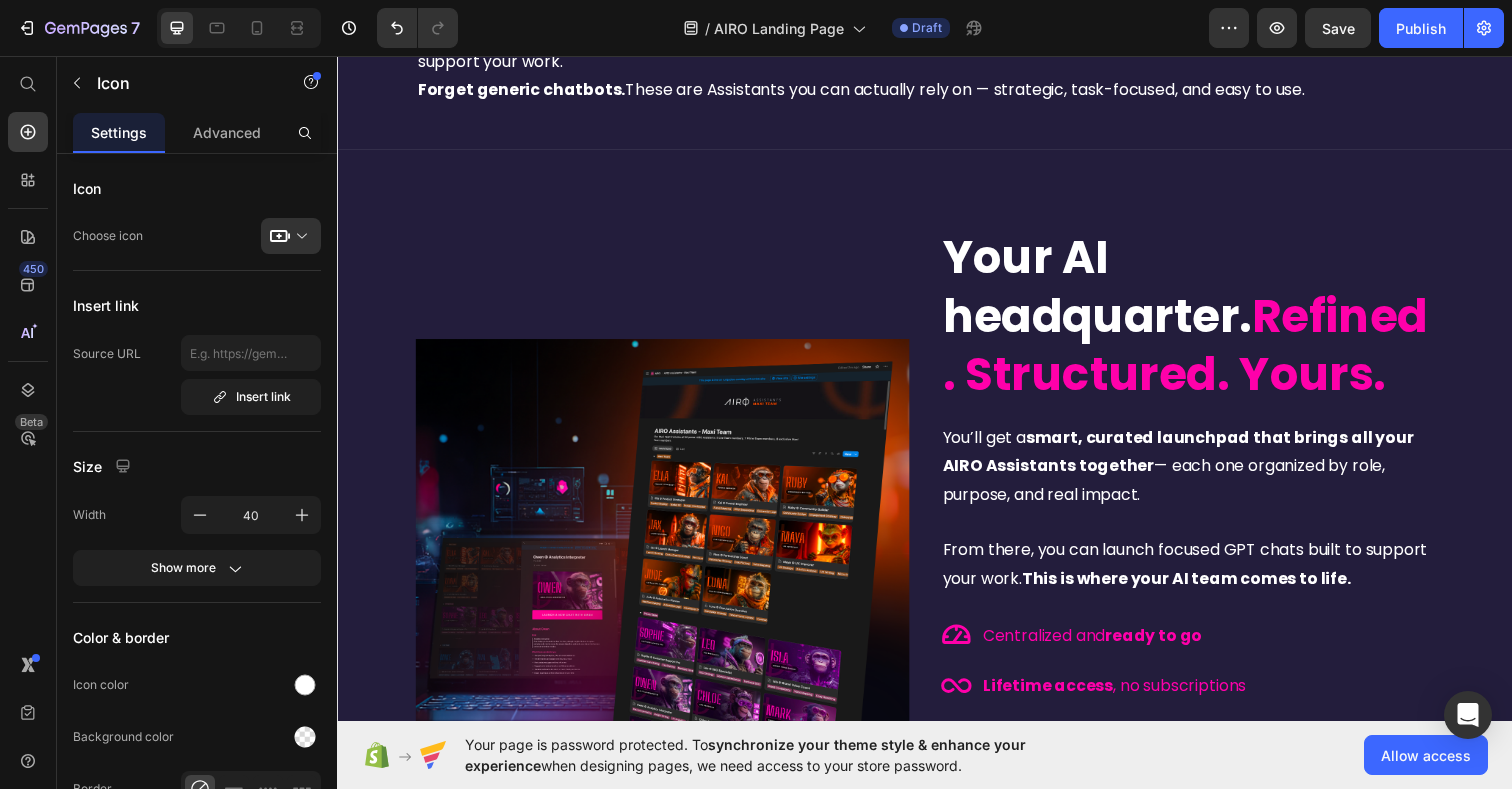 scroll, scrollTop: 1072, scrollLeft: 0, axis: vertical 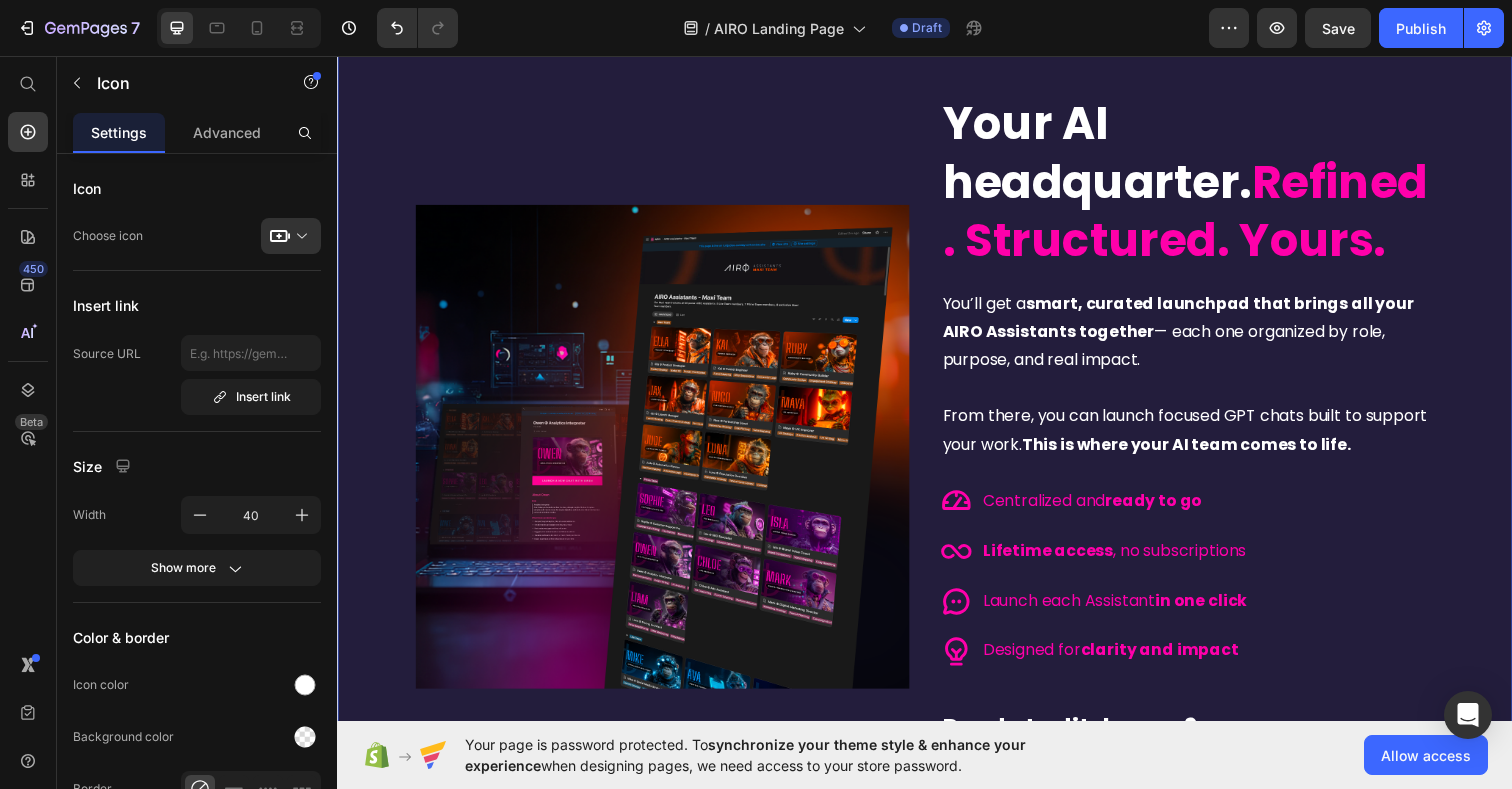 click on "Image Your AI headquarter.  Refined. Structured. Yours. Heading You’ll get a  smart, curated launchpad that brings all your AIRO Assistants together  — each one organized by role, purpose, and real impact. From there, you can launch focused GPT chats built to support your work.  This is where your AI team comes to life. Text Block Row
Centralized and  ready to go
Lifetime access , no subscriptions
Launch each Assistant  in one click
Designed for  clarity and impact Item List Ready to ditch caos? Text Block HIRE YOUR AI TEAM NOW Button Section 4" at bounding box center [937, 455] 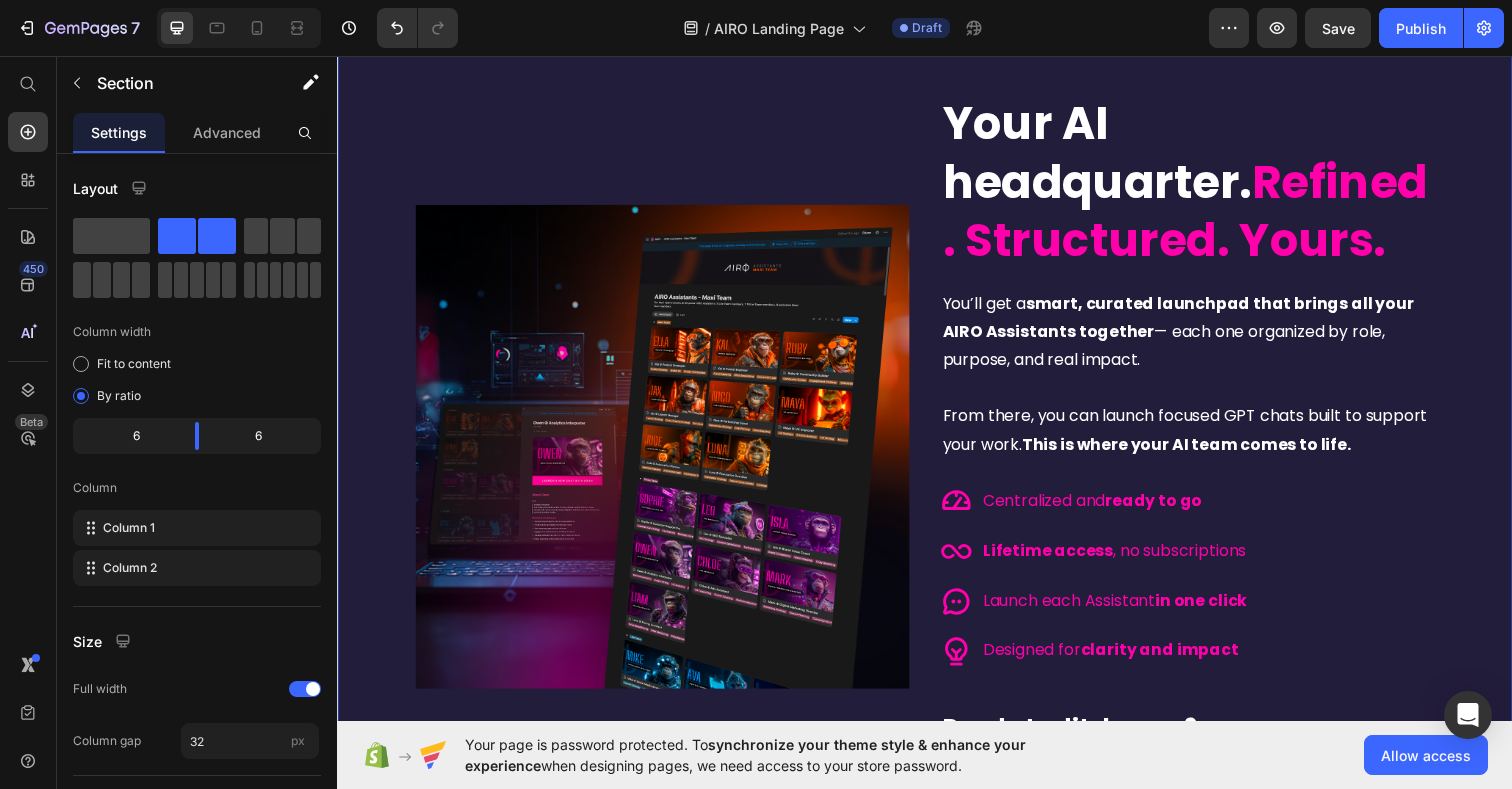 click on "Image Your AI headquarter.  Refined. Structured. Yours. Heading You’ll get a  smart, curated launchpad that brings all your AIRO Assistants together  — each one organized by role, purpose, and real impact. From there, you can launch focused GPT chats built to support your work.  This is where your AI team comes to life. Text Block Row
Centralized and  ready to go
Lifetime access , no subscriptions
Launch each Assistant  in one click
Designed for  clarity and impact Item List Ready to ditch caos? Text Block HIRE YOUR AI TEAM NOW Button Section 4   You can create reusable sections Create Theme Section AI Content Write with GemAI What would you like to describe here? Tone and Voice Persuasive Product Lite Team Show more Generate" at bounding box center (937, 455) 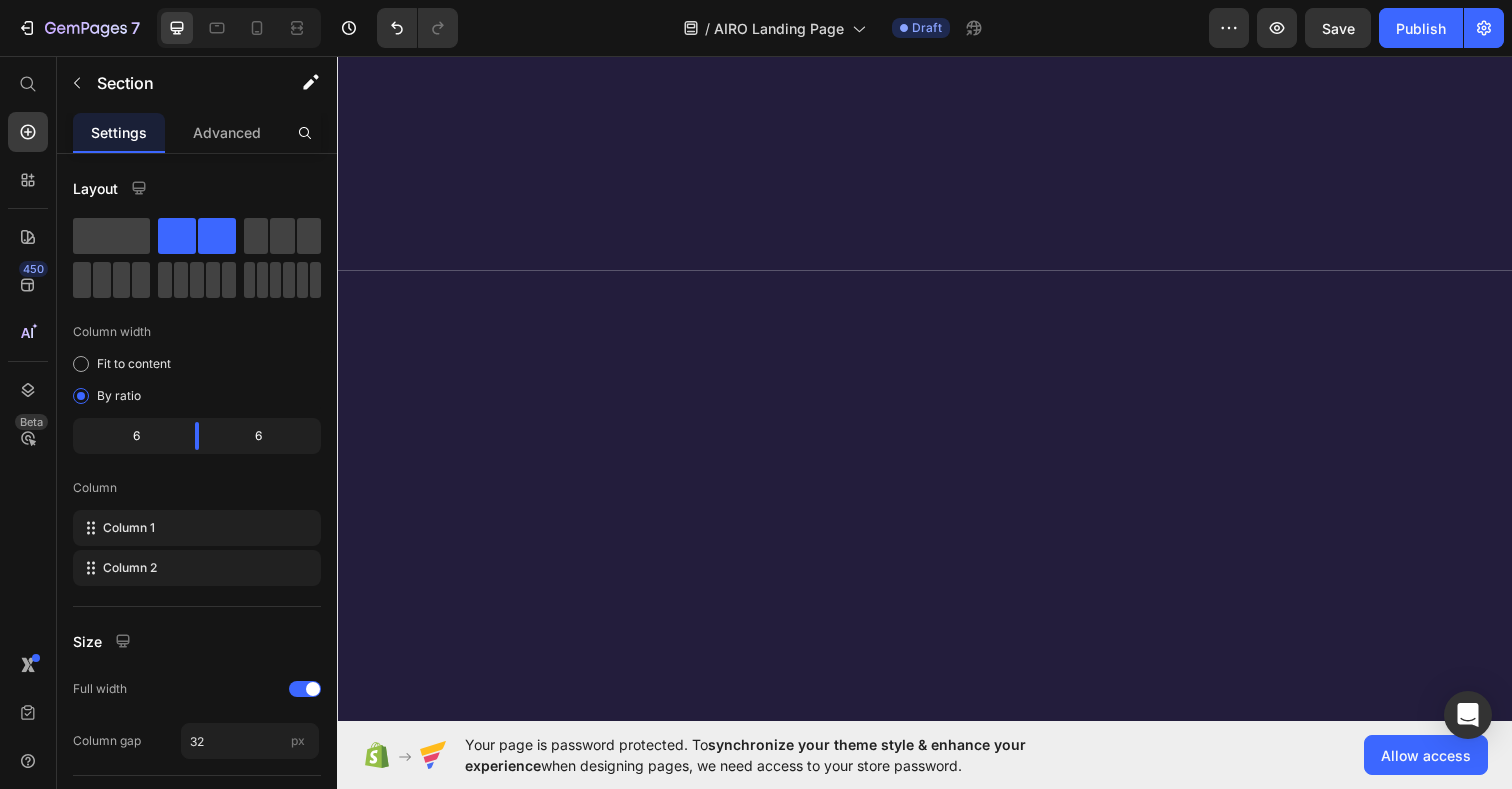 scroll, scrollTop: 4672, scrollLeft: 0, axis: vertical 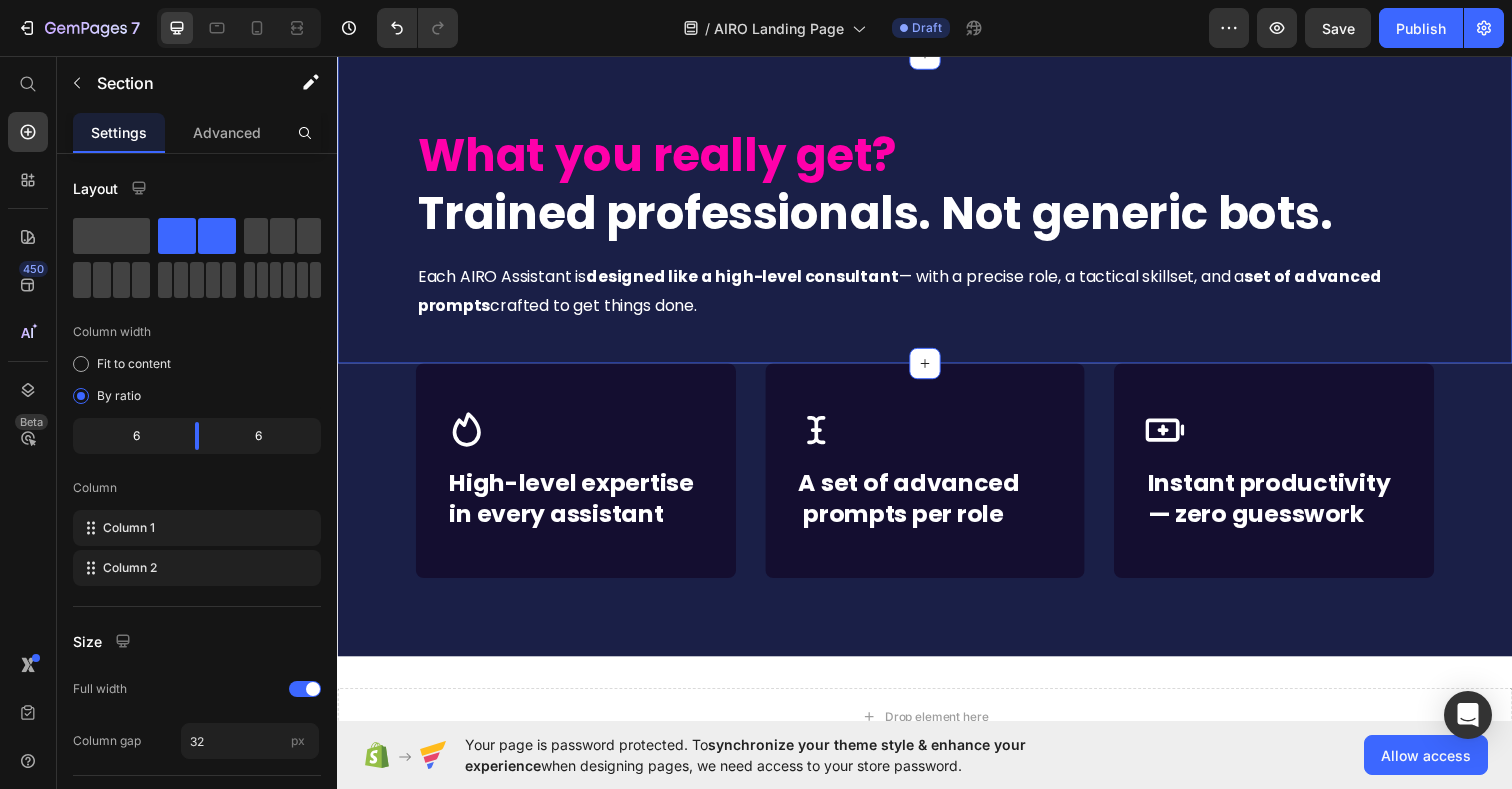 click on "What you really get? Trained professionals. Not generic bots. Heading Each AIRO Assistant is  designed like a high-level consultant  — with a precise role, a tactical skillset, and a  set of advanced prompts  crafted to get things done. Text Block Row Section 11" at bounding box center (937, 212) 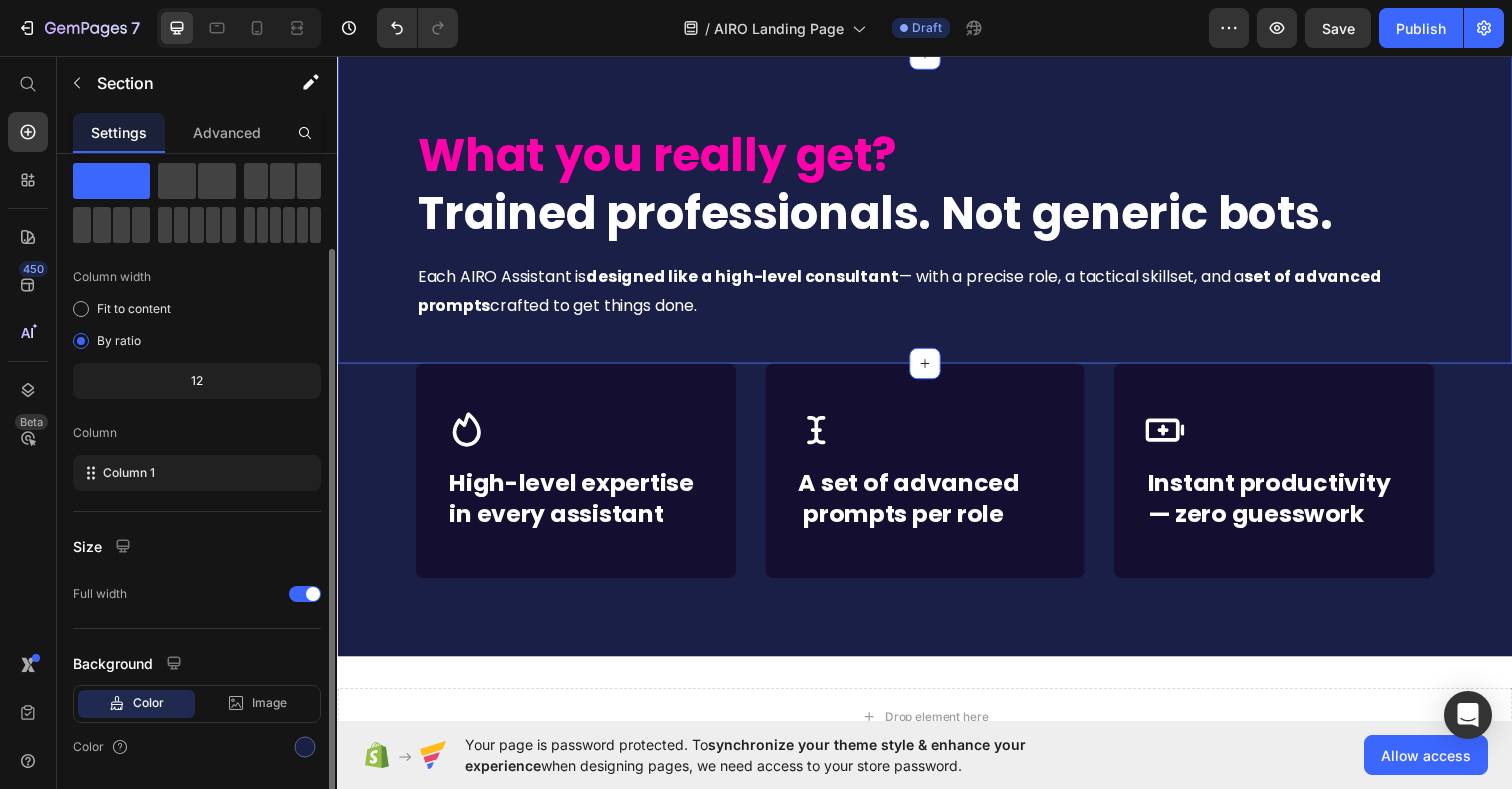 scroll, scrollTop: 116, scrollLeft: 0, axis: vertical 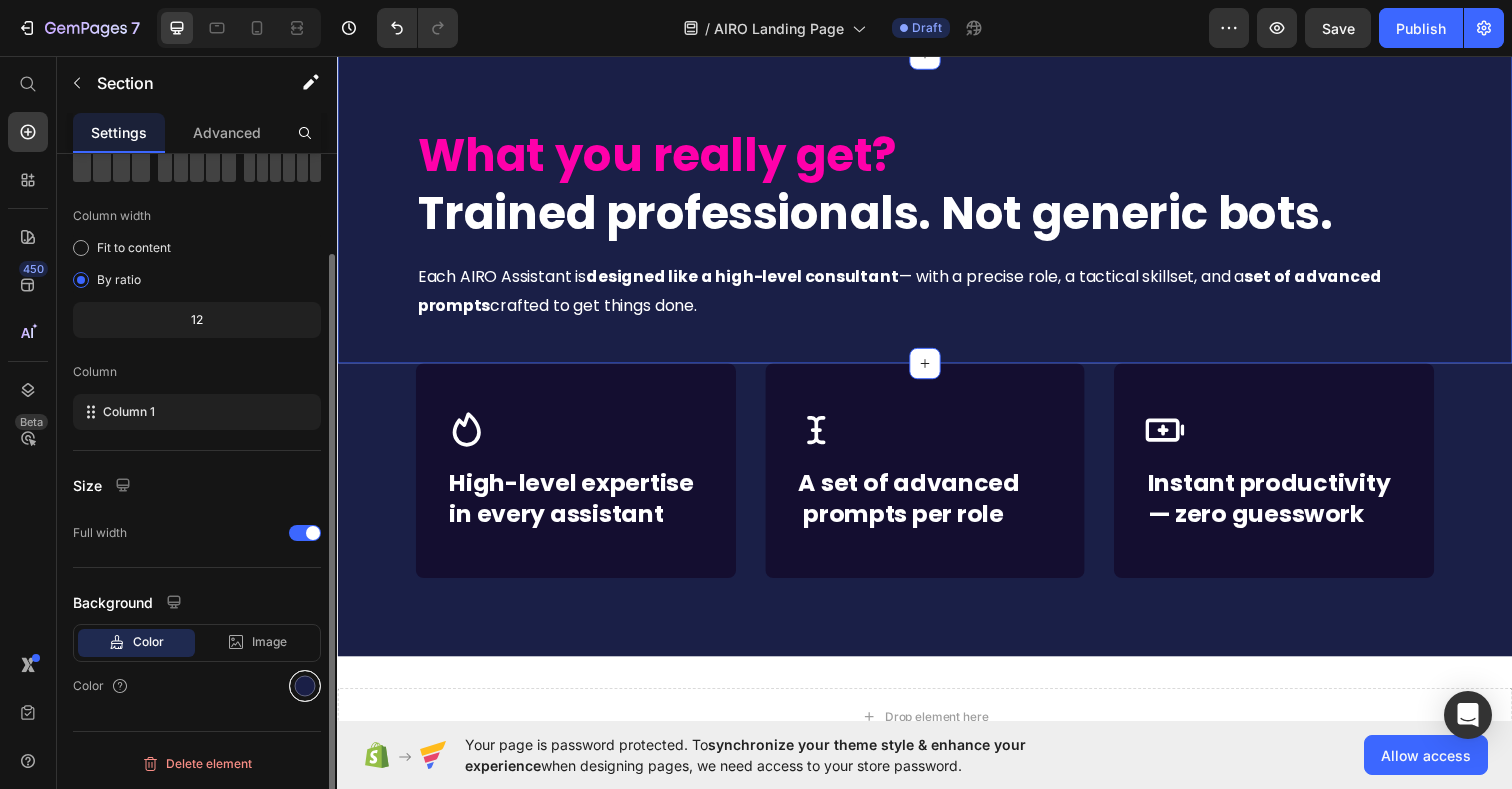 click at bounding box center [305, 686] 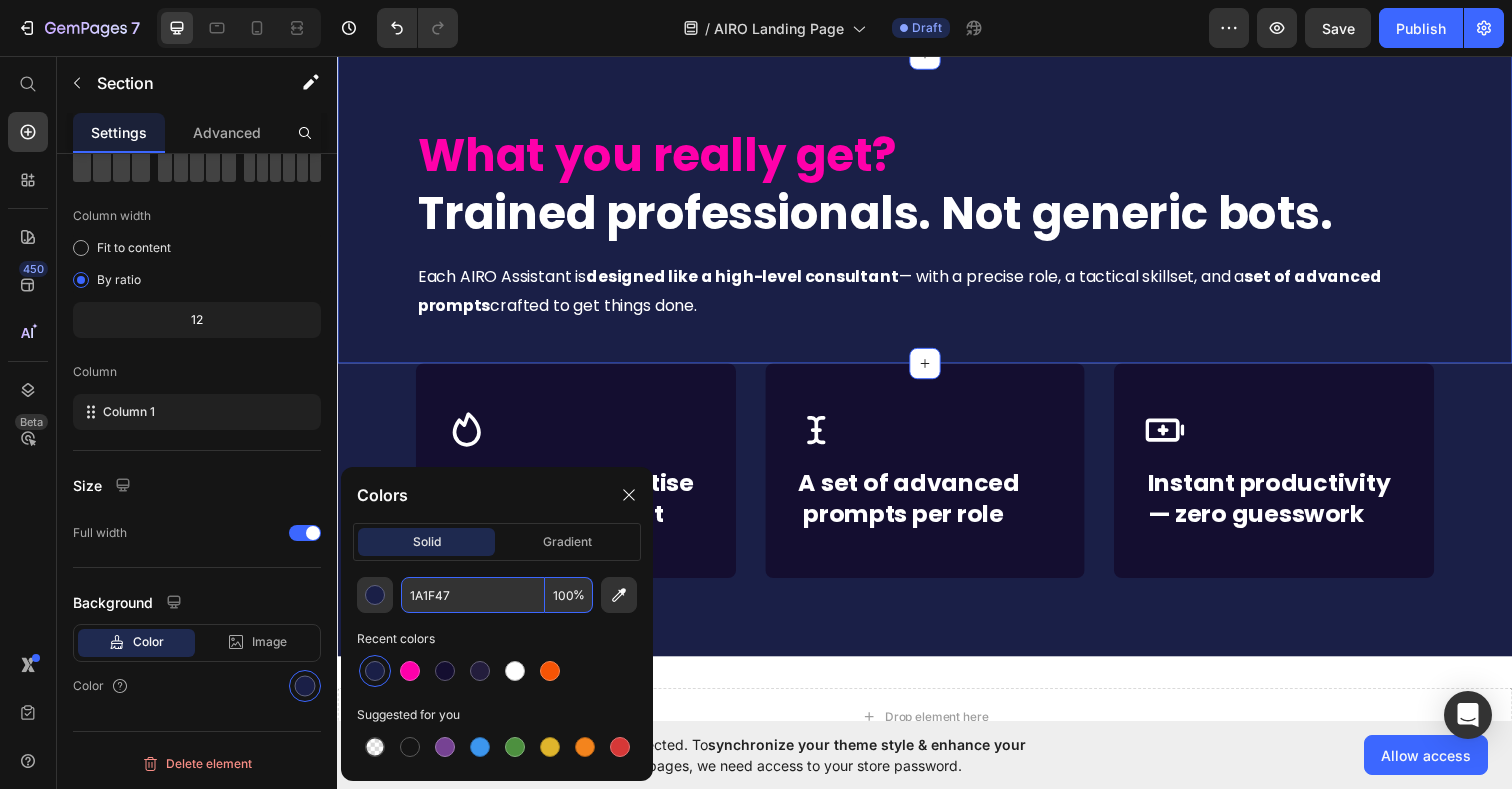 click on "1A1F47" at bounding box center (473, 595) 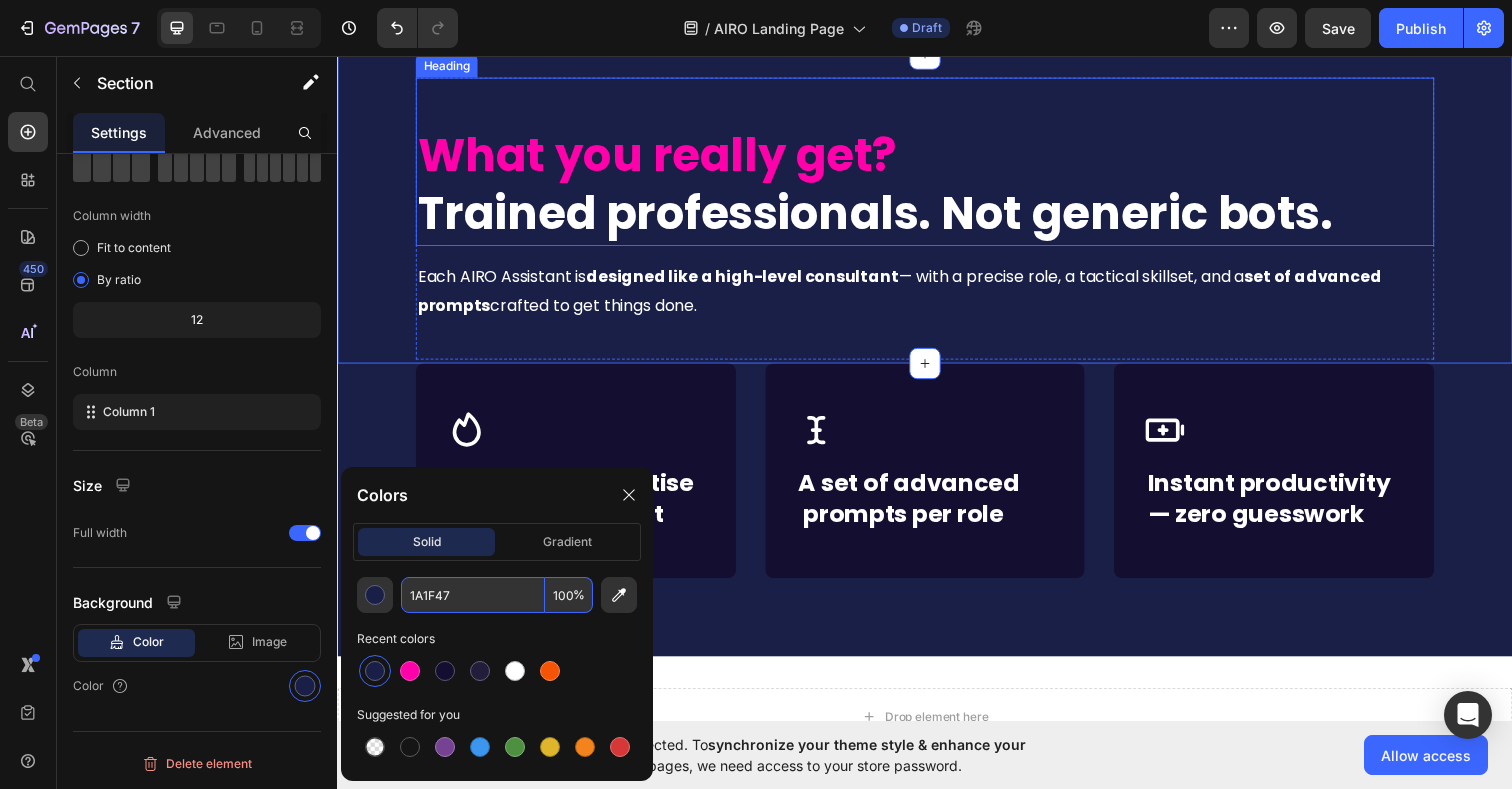 scroll, scrollTop: 4481, scrollLeft: 0, axis: vertical 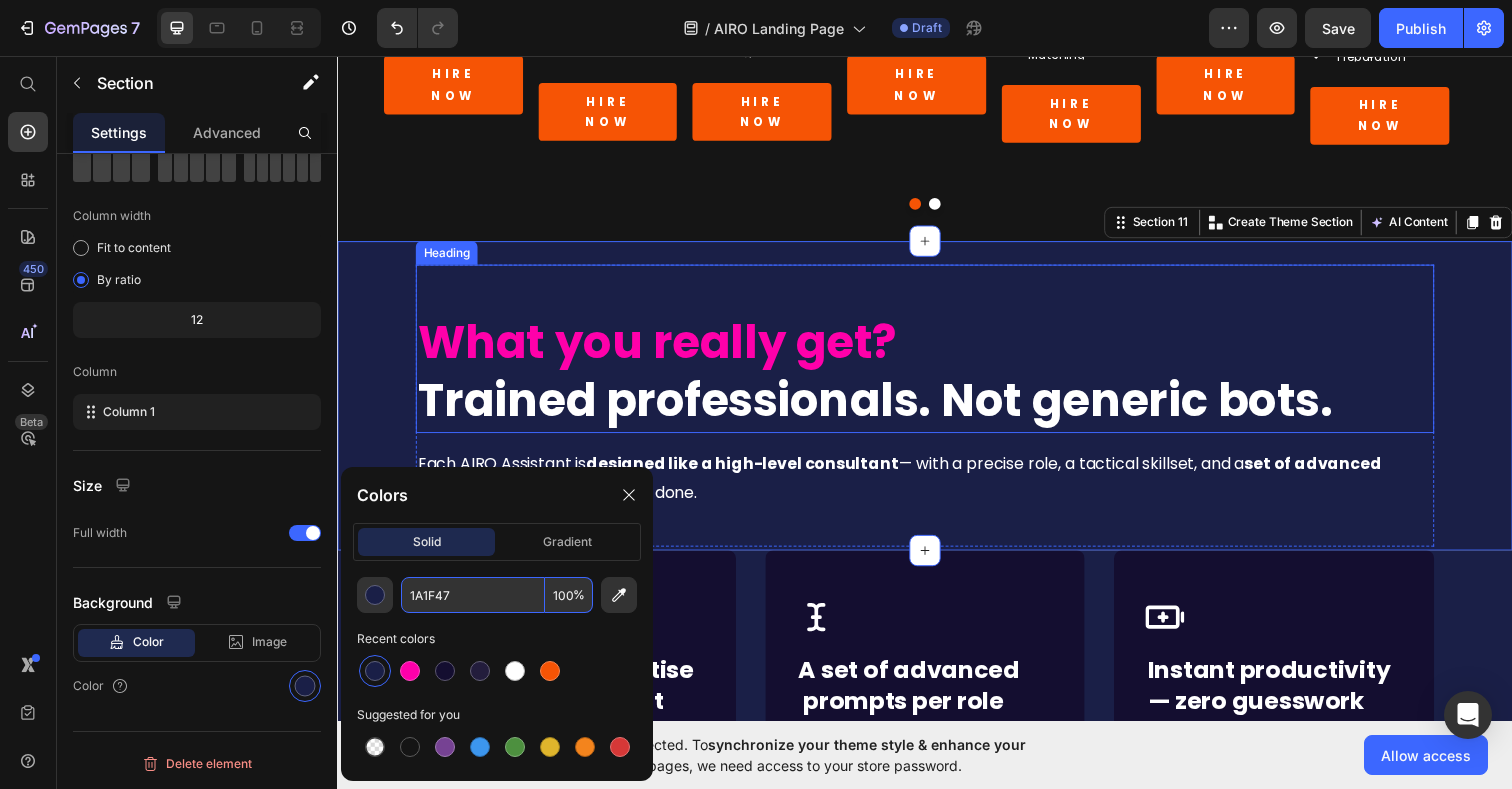 click on "Iteration Planning" at bounding box center (626, 51) 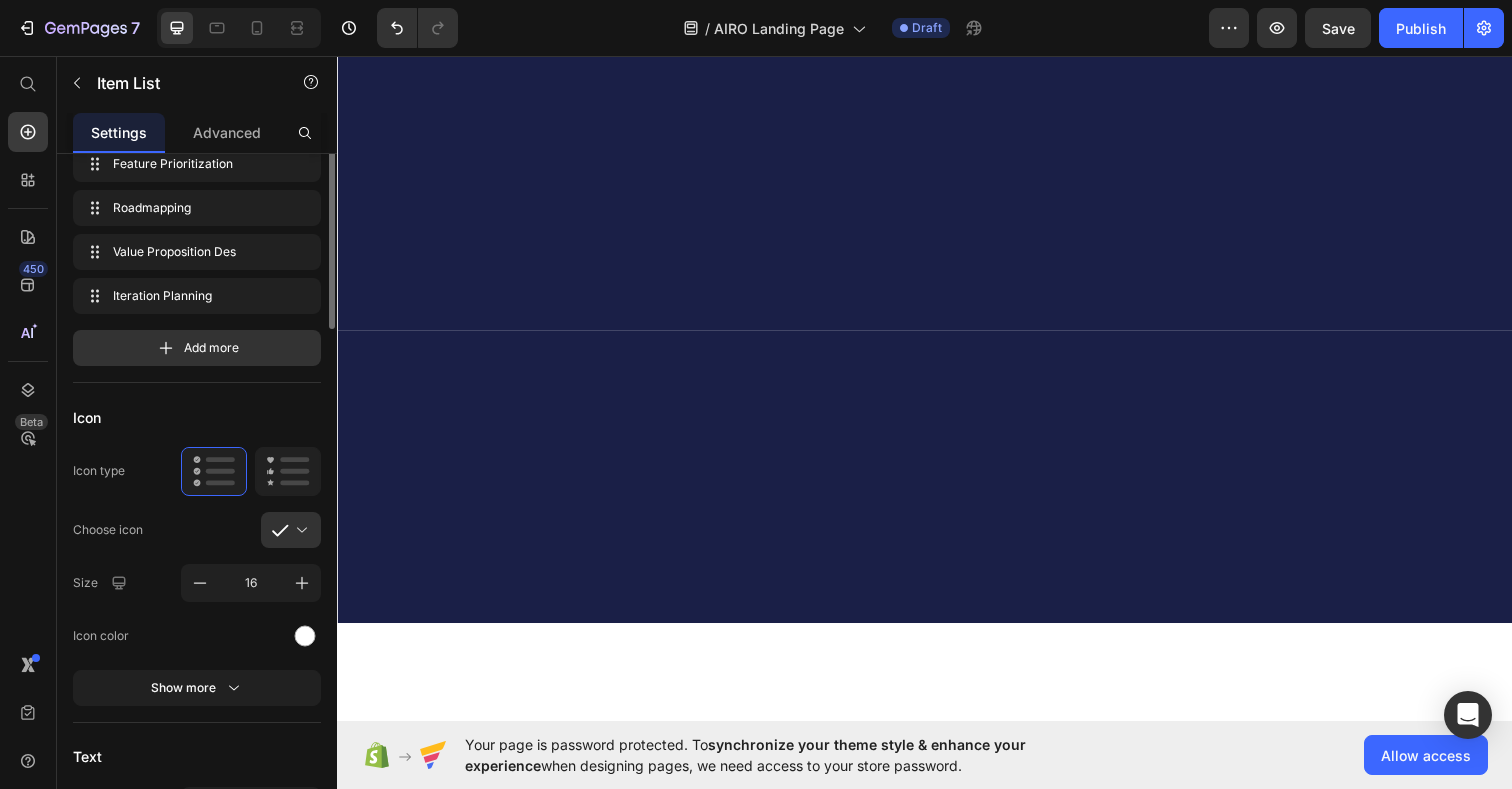 scroll, scrollTop: 0, scrollLeft: 0, axis: both 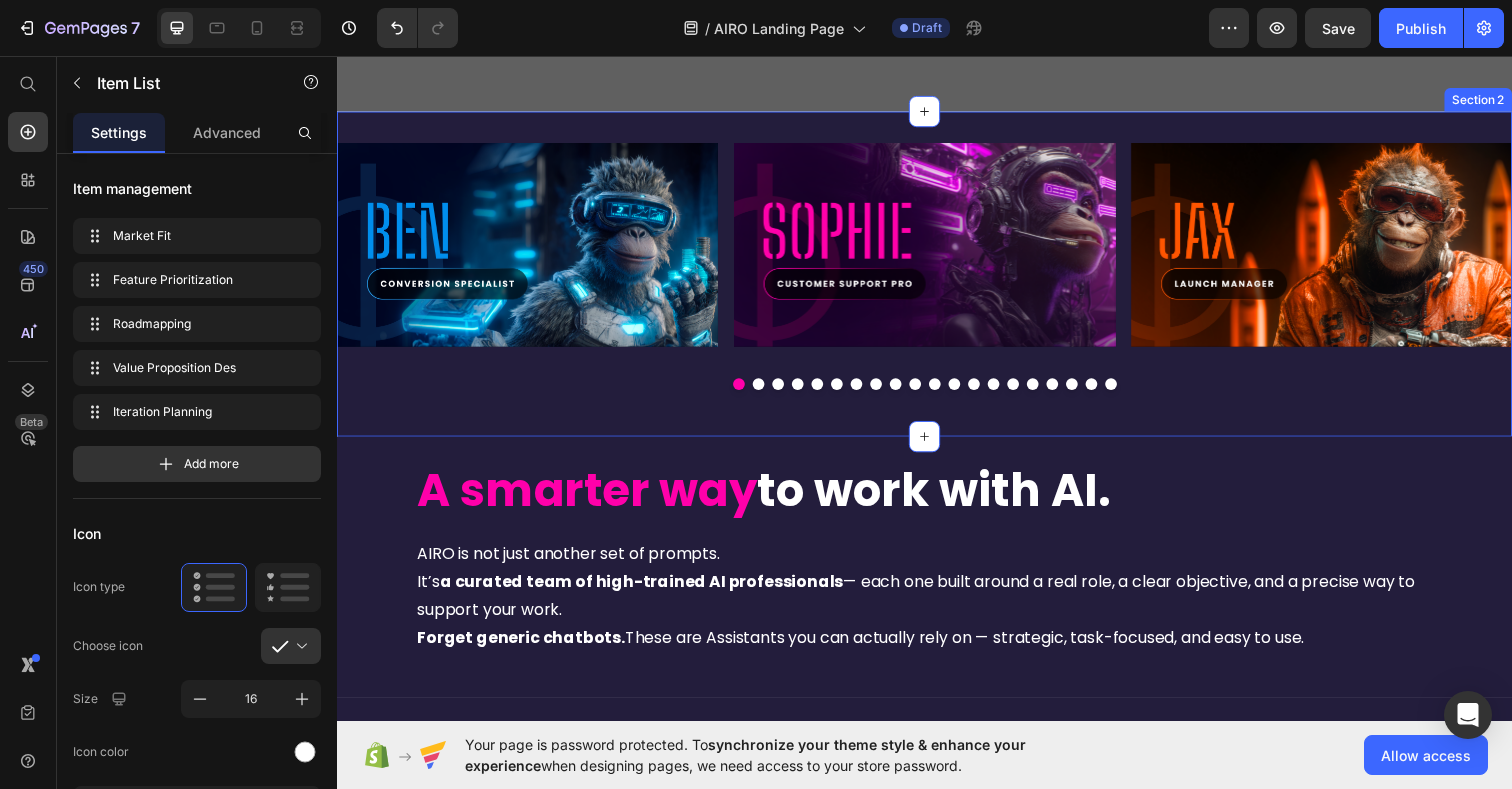 click on "Image Image Image Image Image Image Image Image Image Image Image Image Image Image Image Image Image Image Image Image Carousel Section 2" at bounding box center [937, 279] 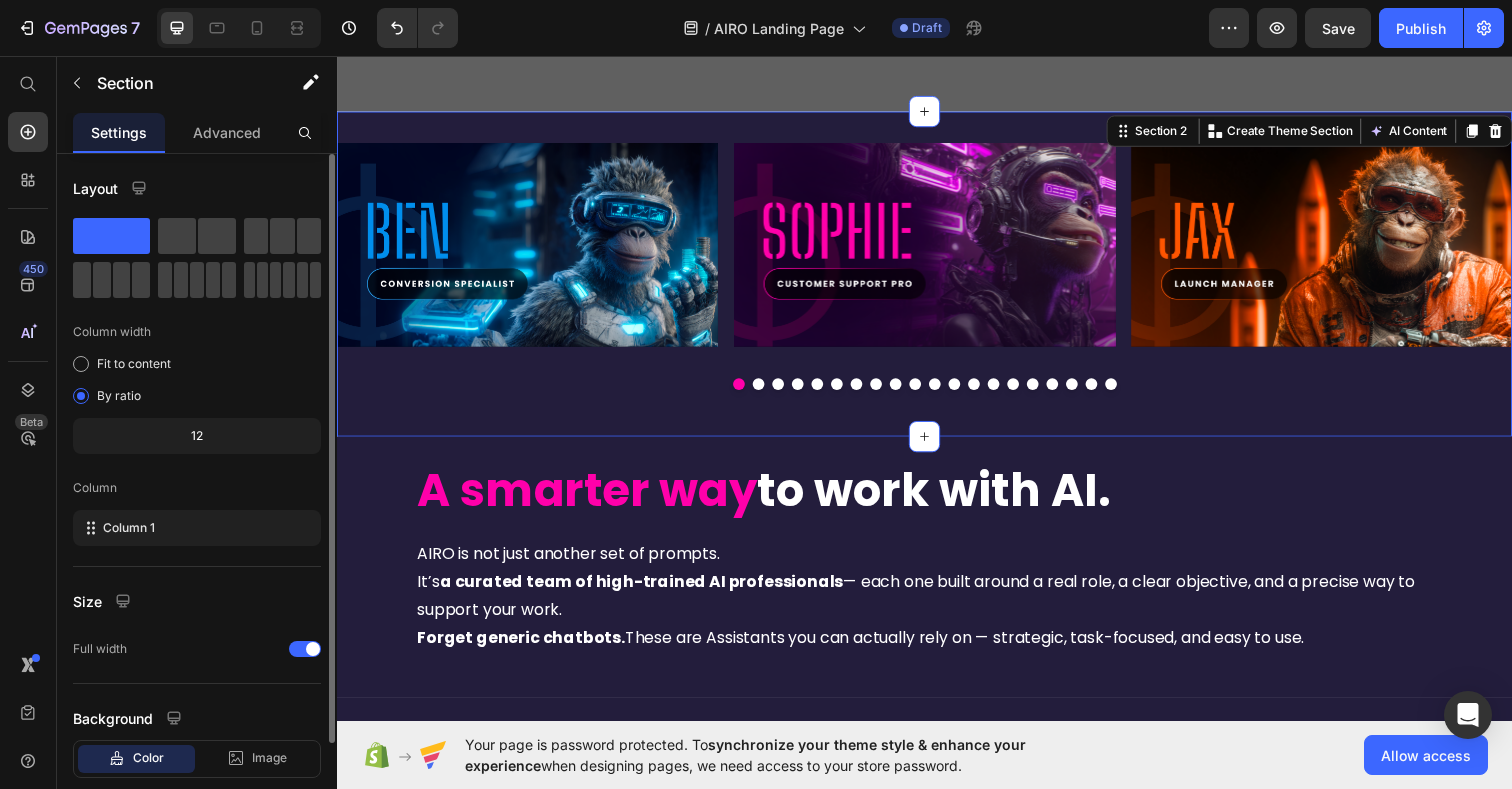 scroll, scrollTop: 116, scrollLeft: 0, axis: vertical 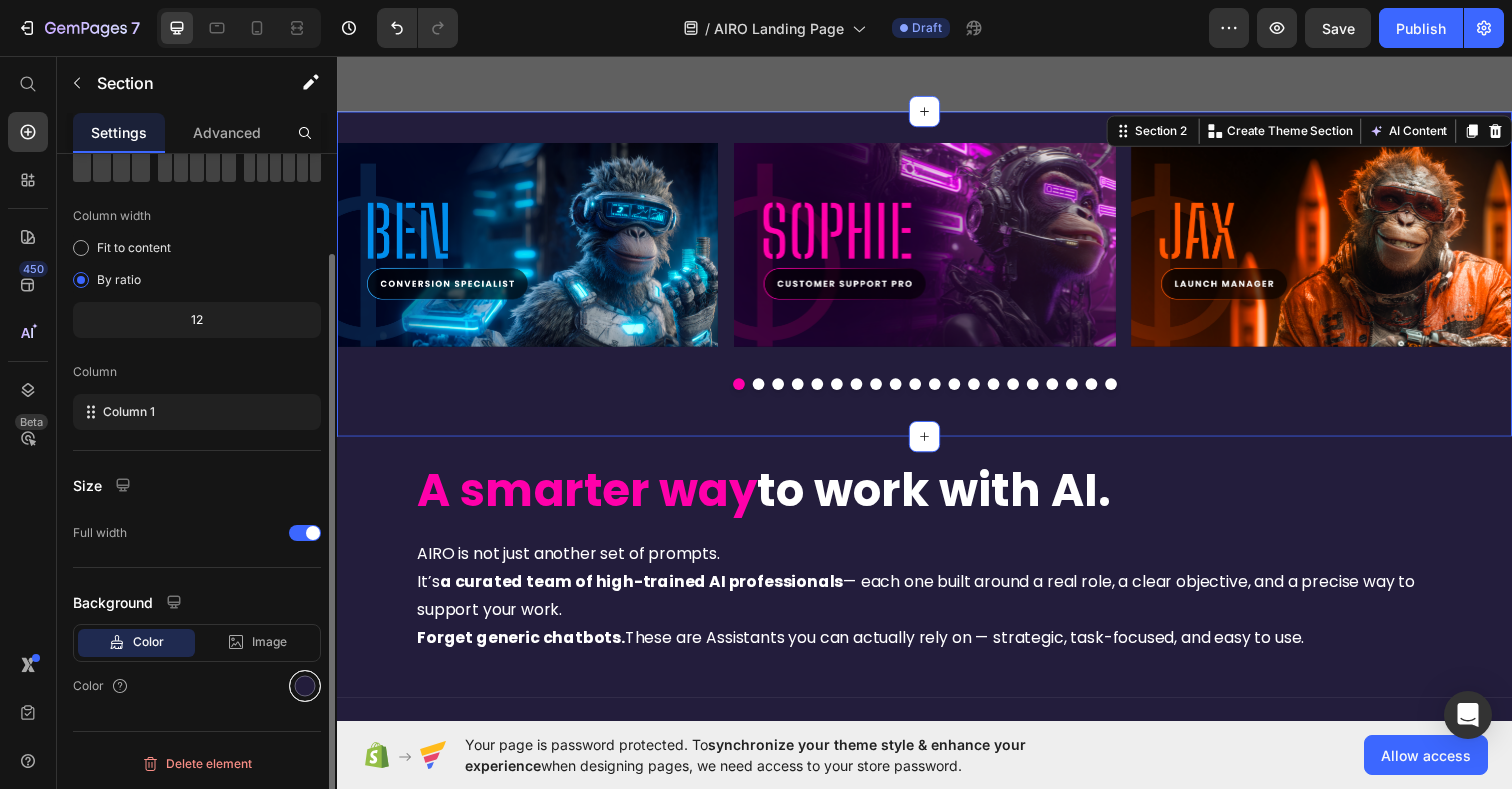 click at bounding box center (305, 686) 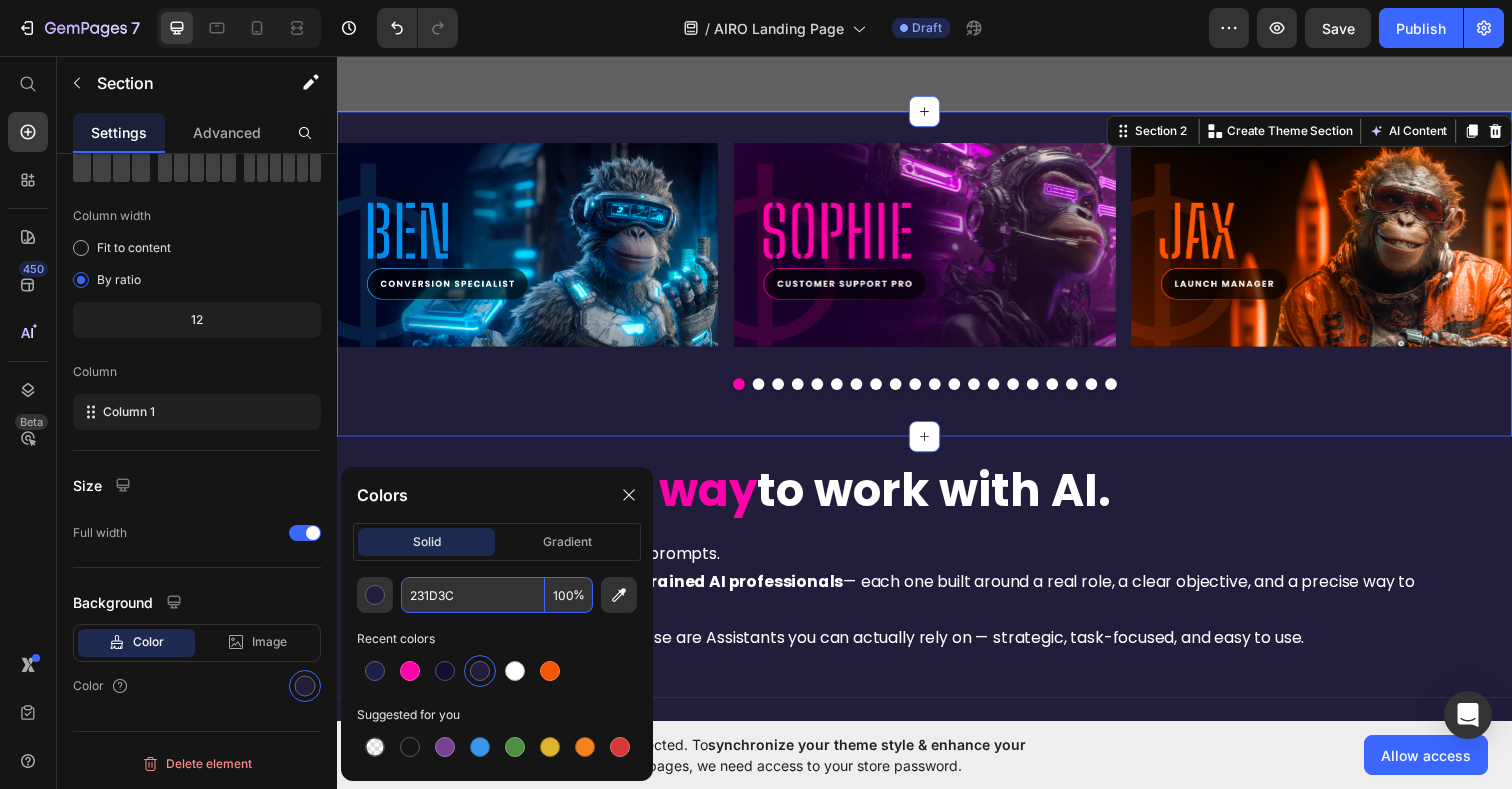 click on "231D3C" at bounding box center (473, 595) 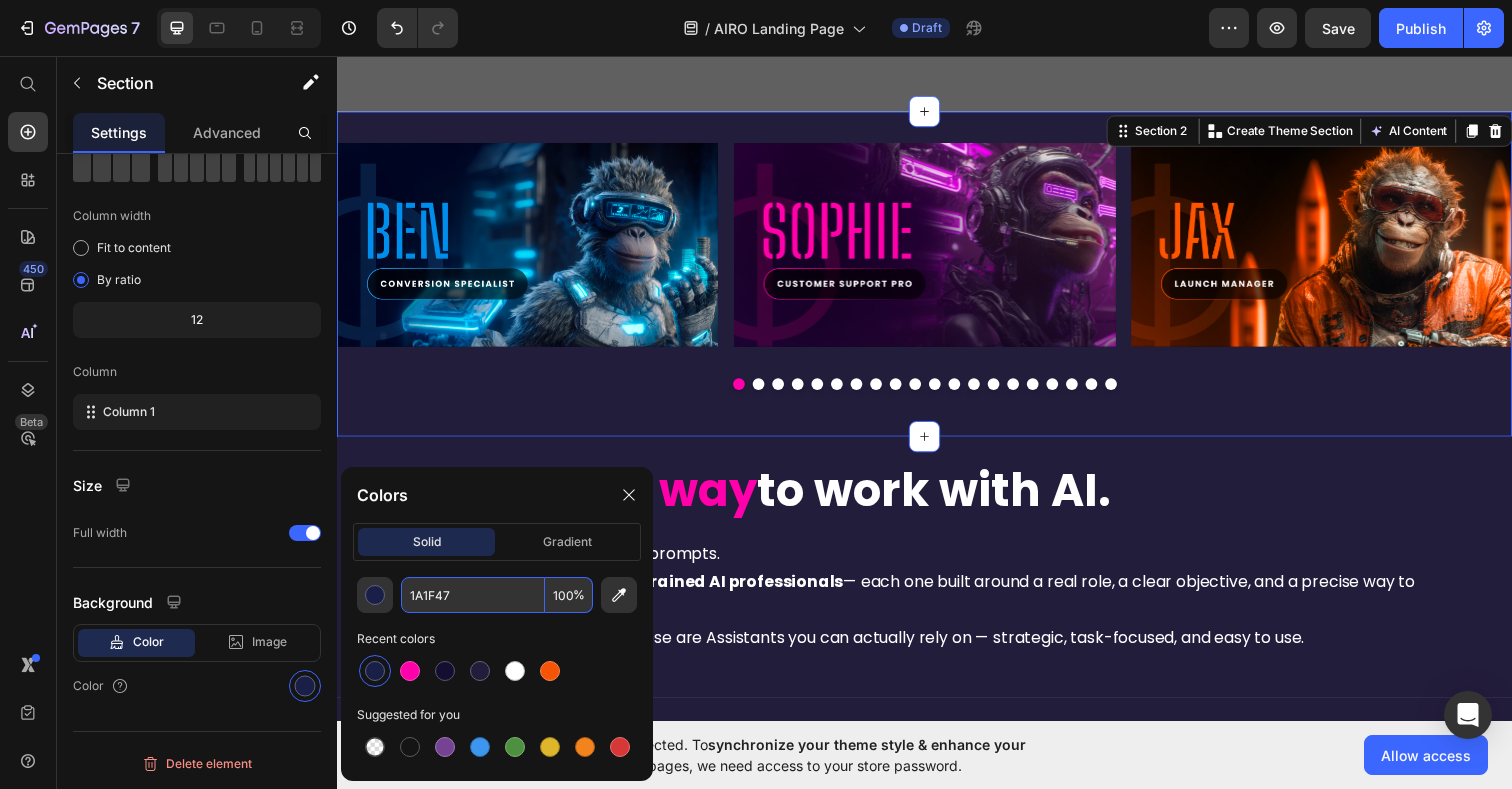 type on "1A1F47" 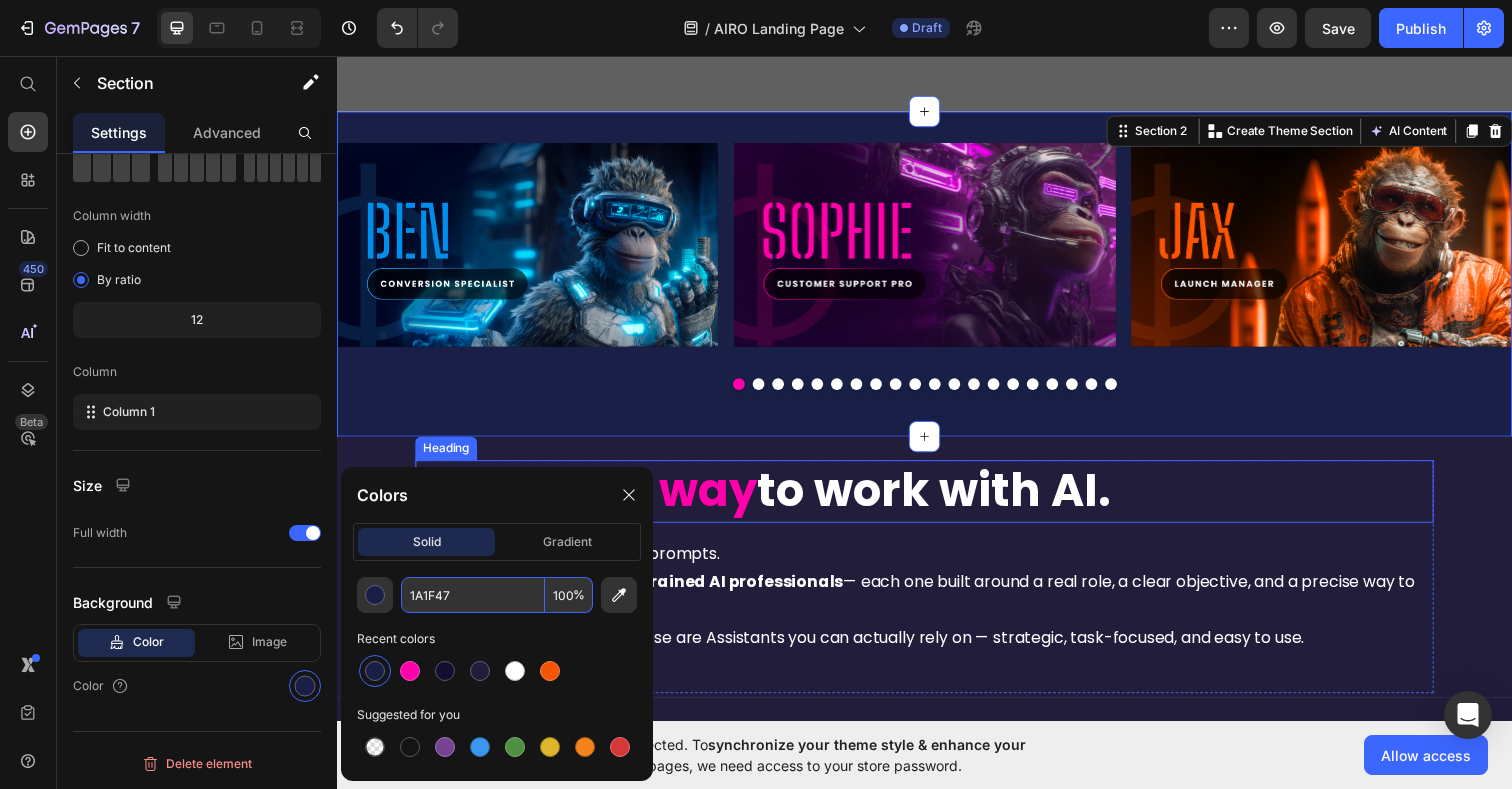 click on "A smarter way  to work with AI. Heading AIRO is not just another set of prompts.  It’s  a curated team of high-trained AI professionals  — each one built around a real role, a clear objective, and a precise way to support your work. Forget generic chatbots.  These are Assistants you can actually rely on — strategic, task-focused, and easy to use. Text Block Row Section 3" at bounding box center (937, 578) 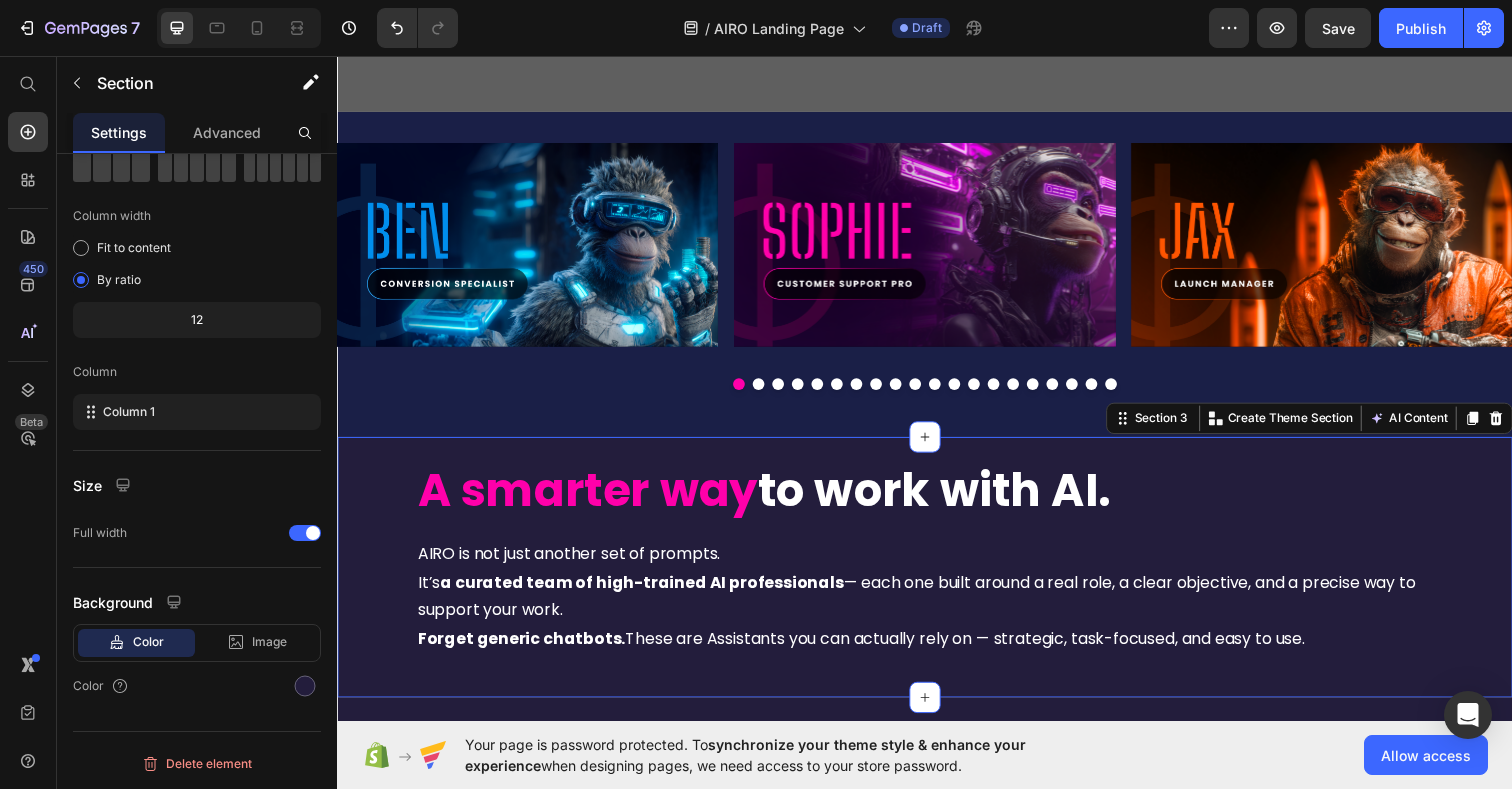click on "A smarter way  to work with AI. Heading AIRO is not just another set of prompts.  It’s  a curated team of high-trained AI professionals  — each one built around a real role, a clear objective, and a precise way to support your work. Forget generic chatbots.  These are Assistants you can actually rely on — strategic, task-focused, and easy to use. Text Block Row Section 3   You can create reusable sections Create Theme Section AI Content Write with GemAI What would you like to describe here? Tone and Voice Persuasive Product Lite Team Show more Generate" at bounding box center (937, 578) 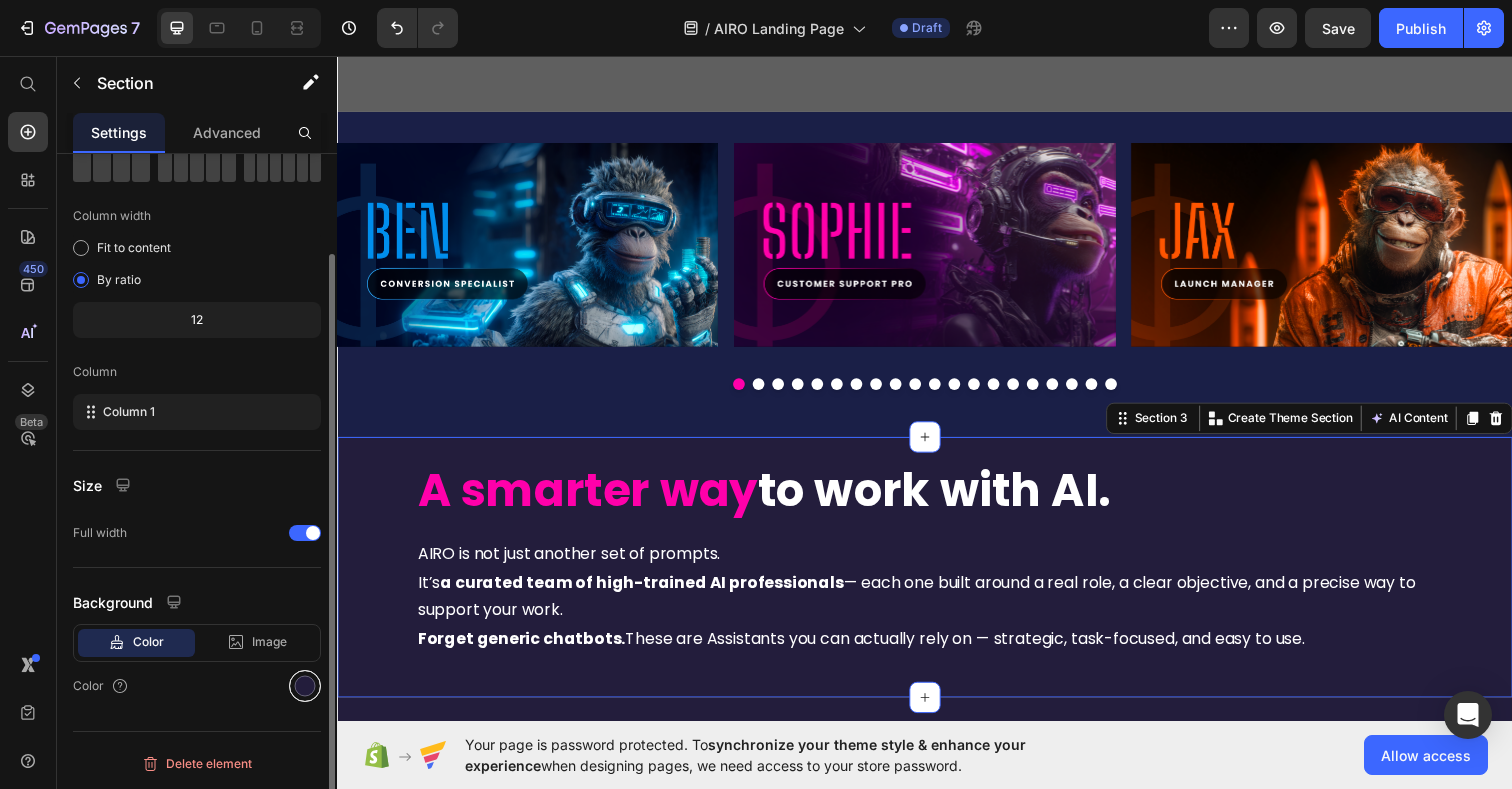 click at bounding box center (305, 686) 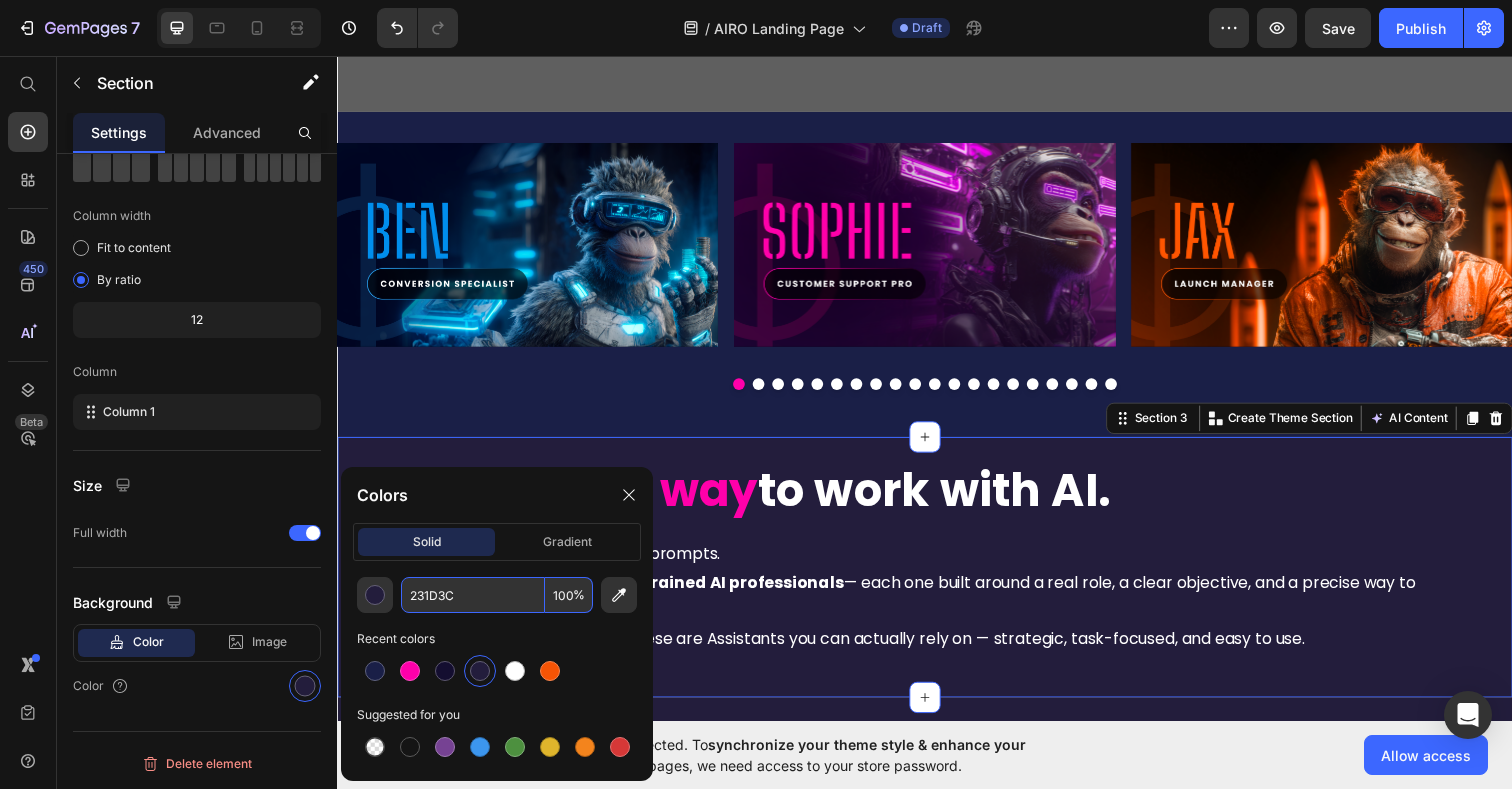 click on "231D3C" at bounding box center [473, 595] 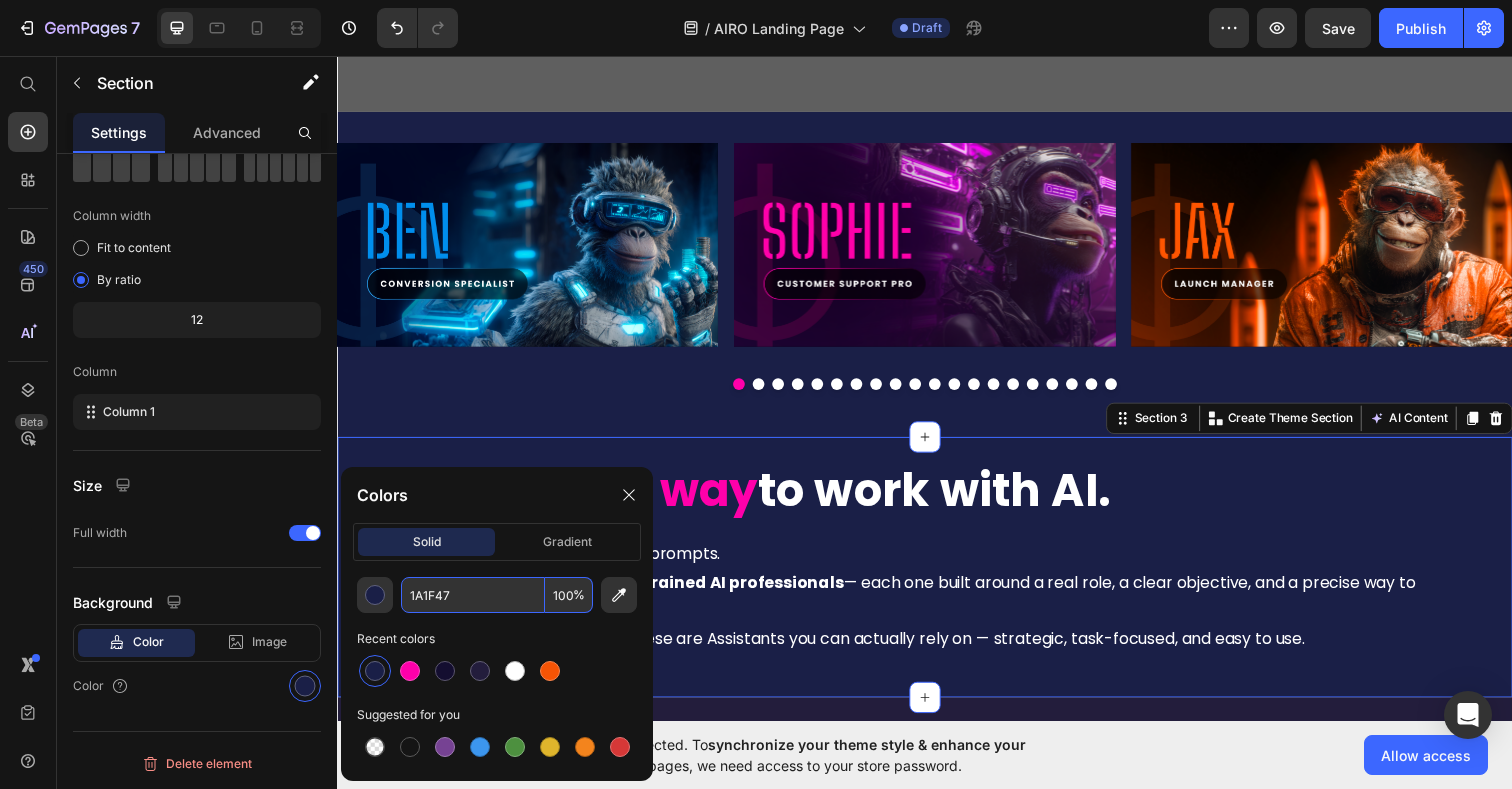 type on "1A1F47" 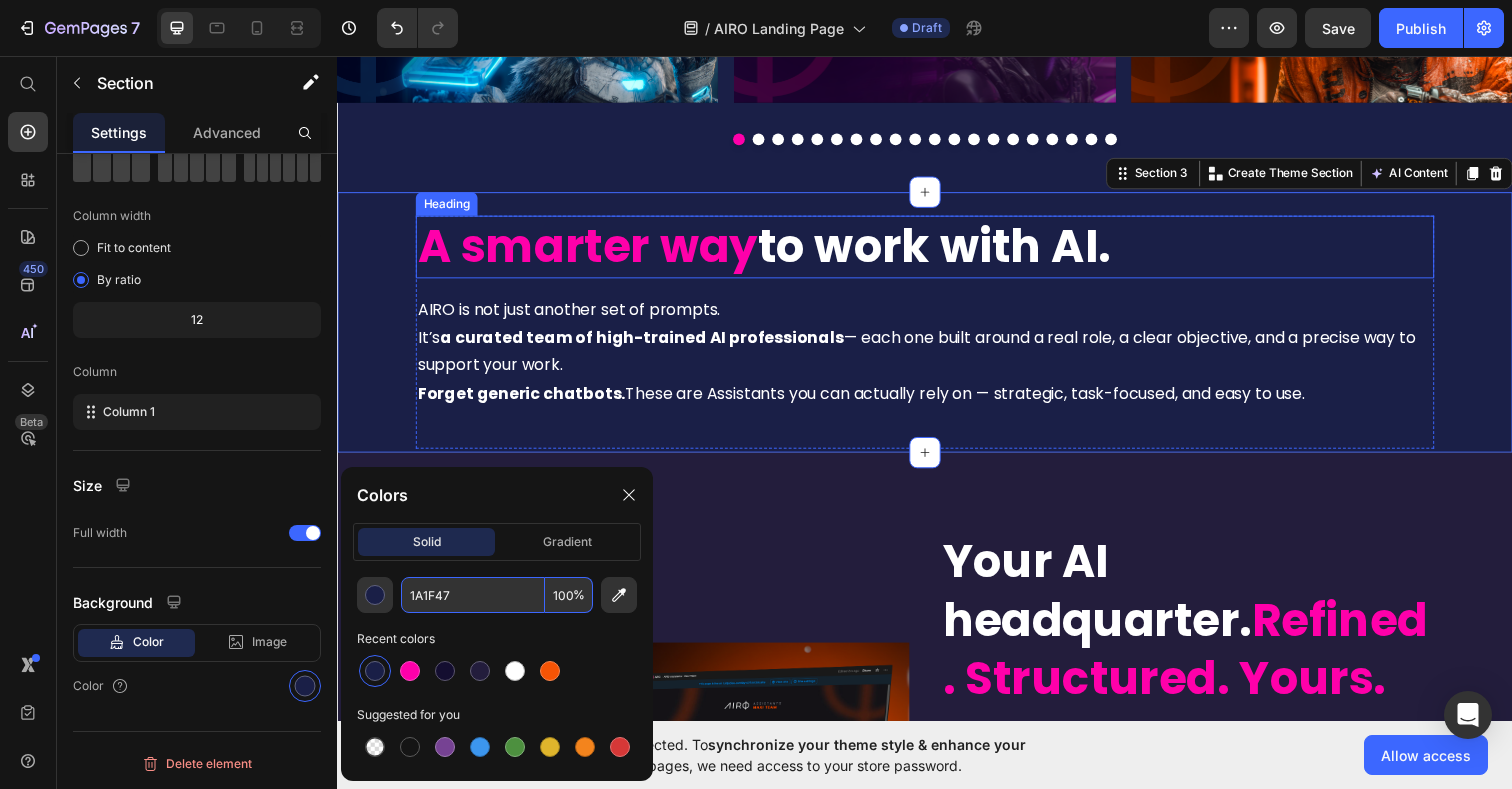 scroll, scrollTop: 890, scrollLeft: 0, axis: vertical 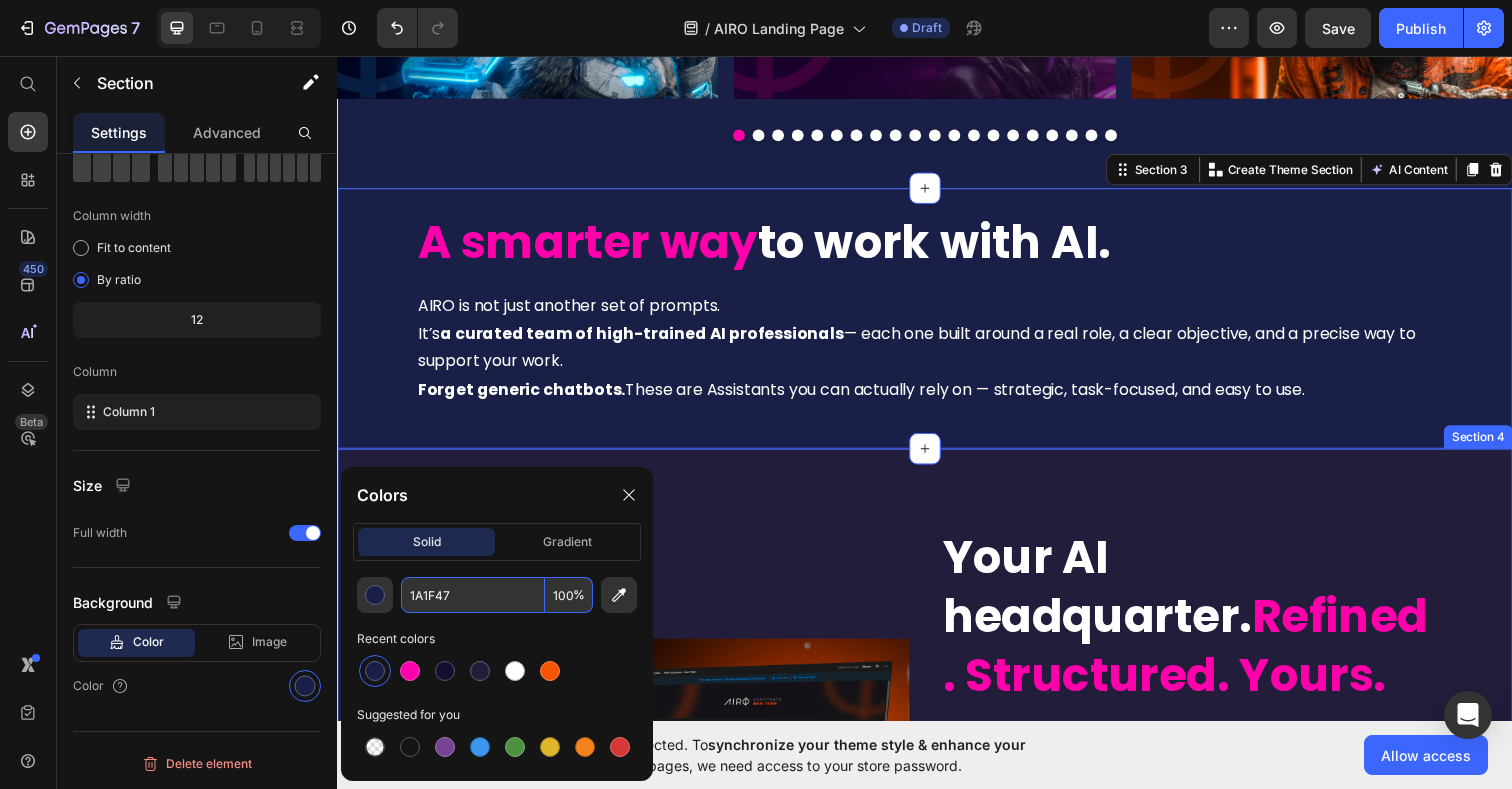 click on "Image Your AI headquarter.  Refined. Structured. Yours. Heading You’ll get a  smart, curated launchpad that brings all your AIRO Assistants together  — each one organized by role, purpose, and real impact. From there, you can launch focused GPT chats built to support your work.  This is where your AI team comes to life. Text Block Row
Centralized and  ready to go
Lifetime access , no subscriptions
Launch each Assistant  in one click
Designed for  clarity and impact Item List Ready to ditch caos? Text Block HIRE YOUR AI TEAM NOW Button Section 4" at bounding box center (937, 898) 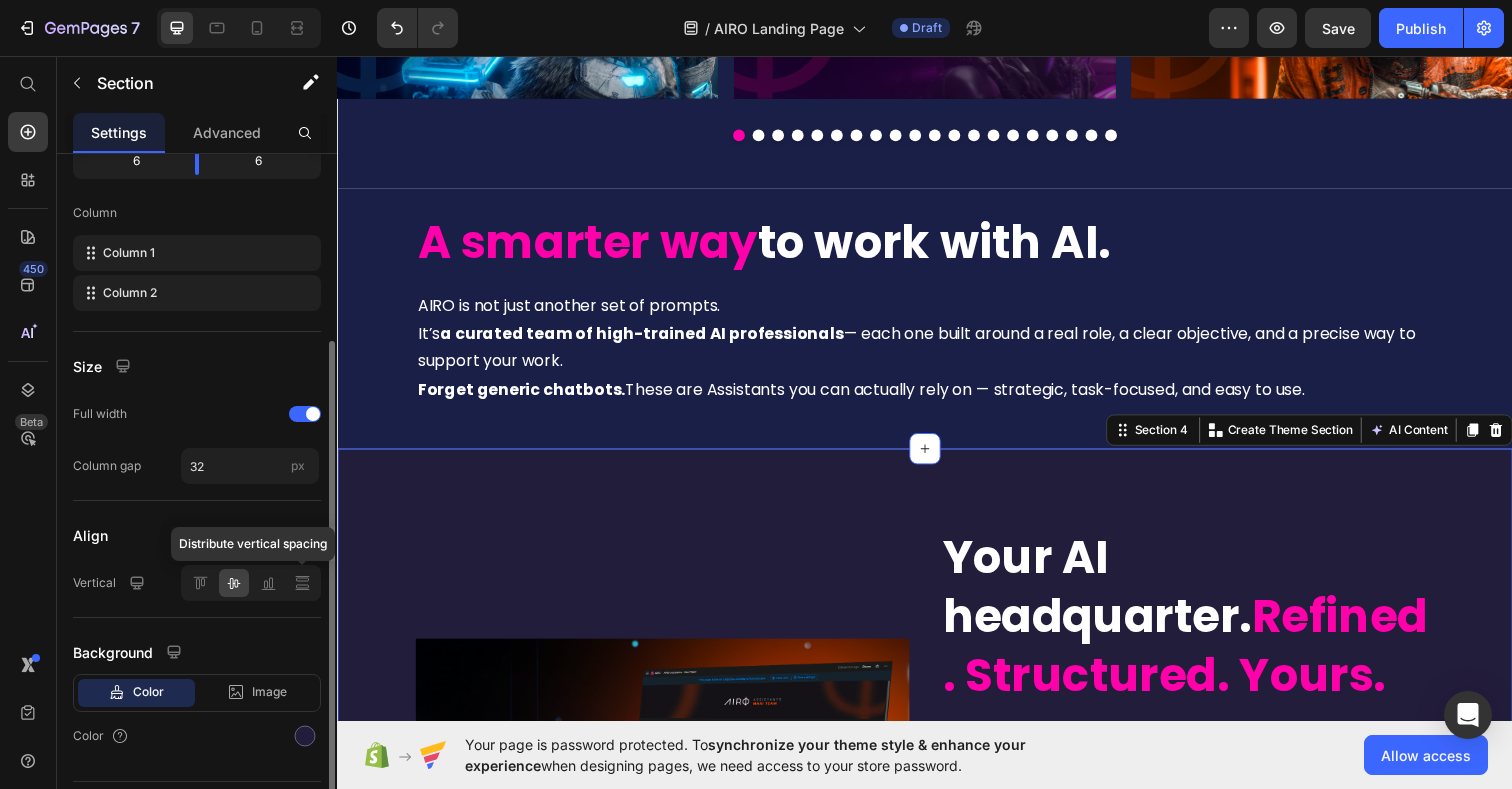 scroll, scrollTop: 325, scrollLeft: 0, axis: vertical 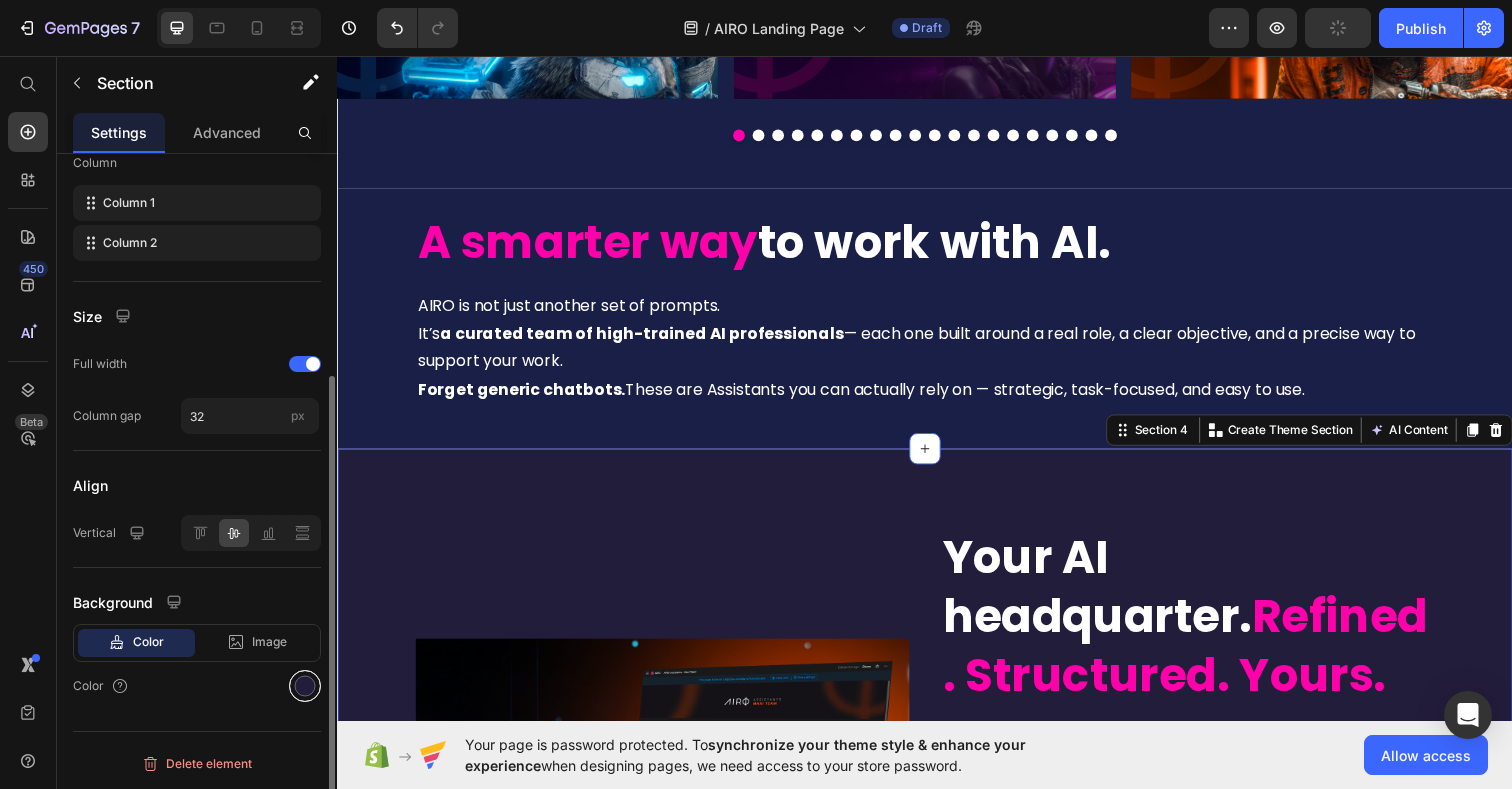 click at bounding box center [305, 686] 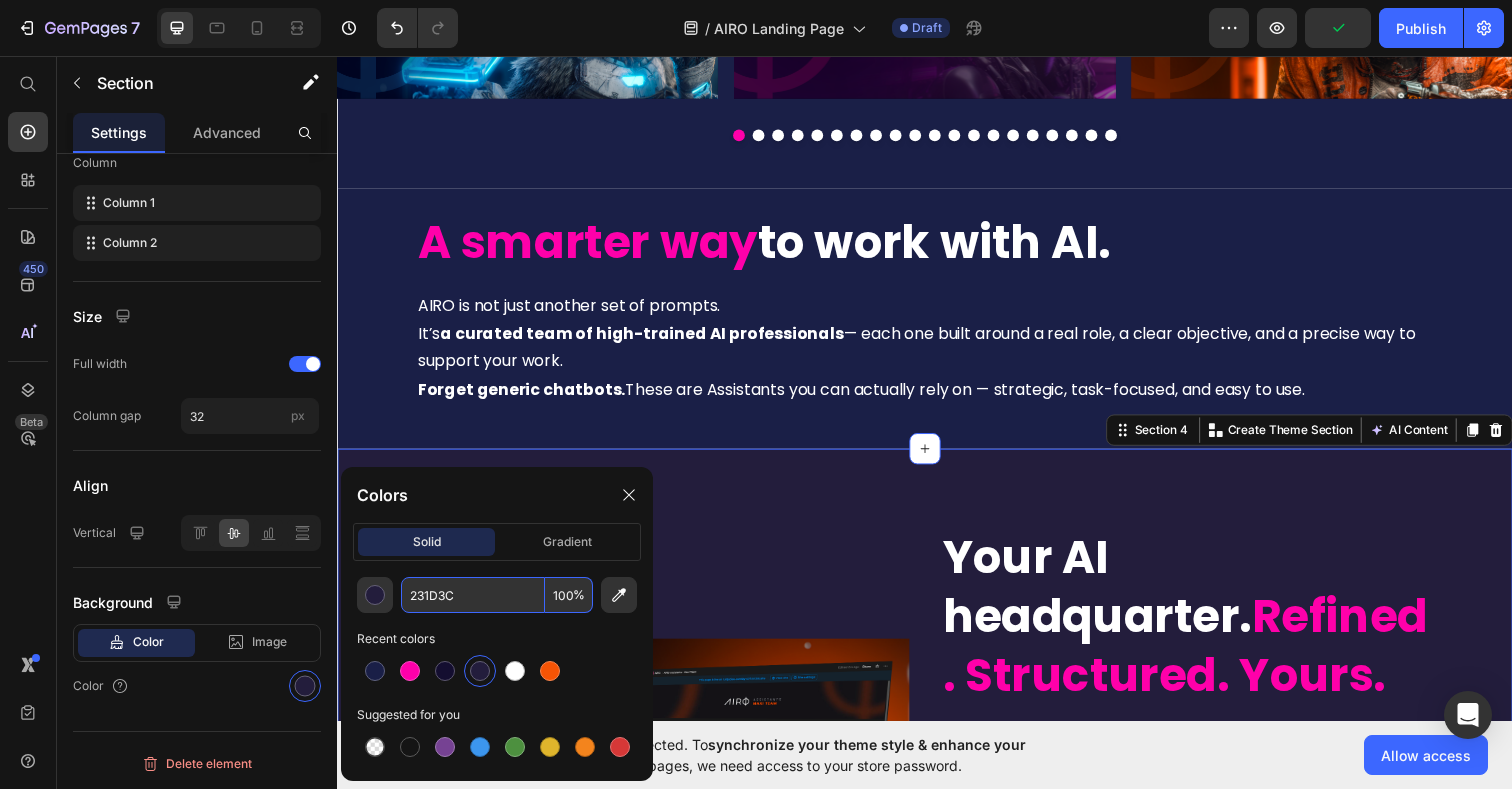 click on "231D3C" at bounding box center [473, 595] 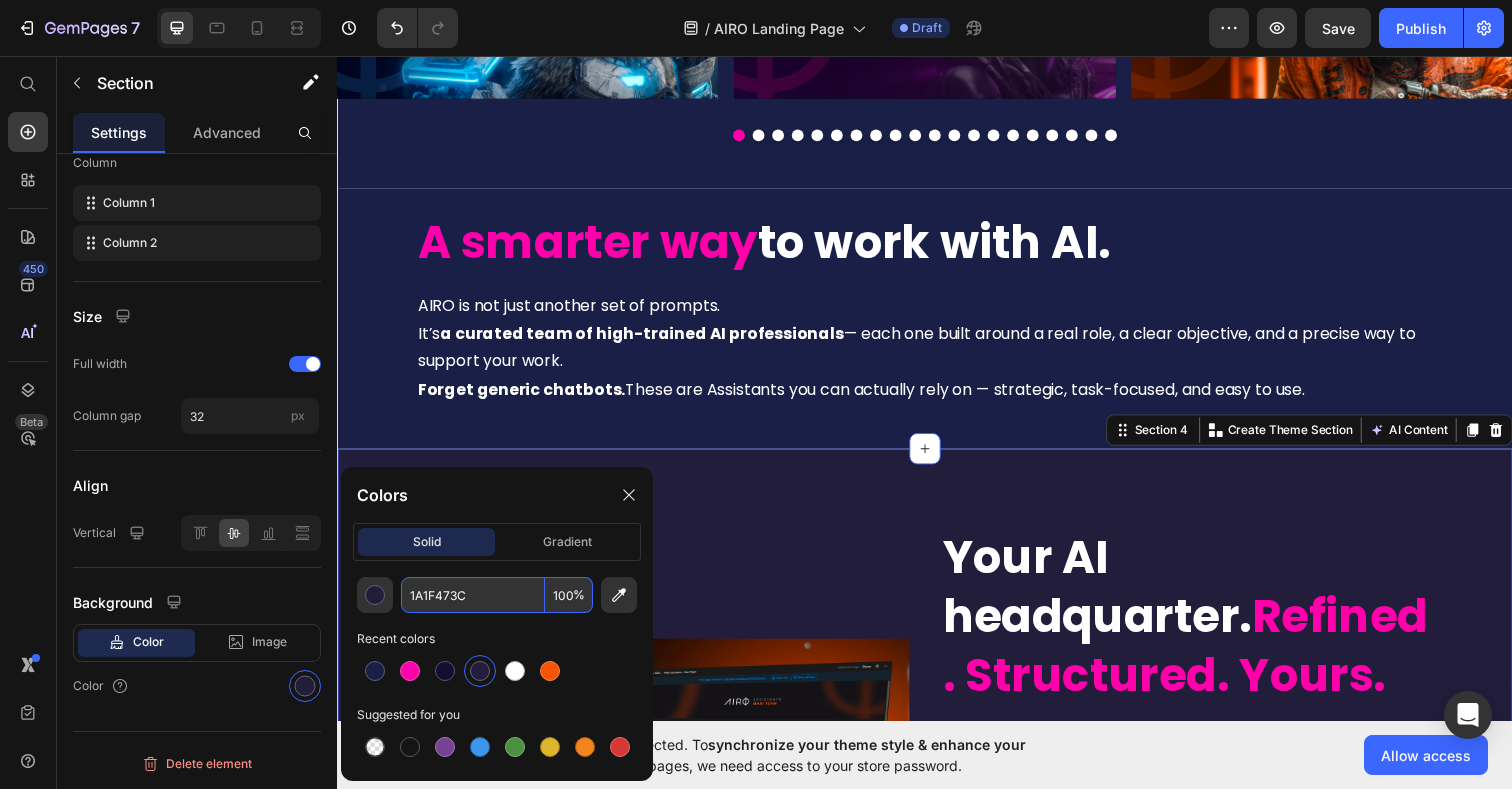 paste 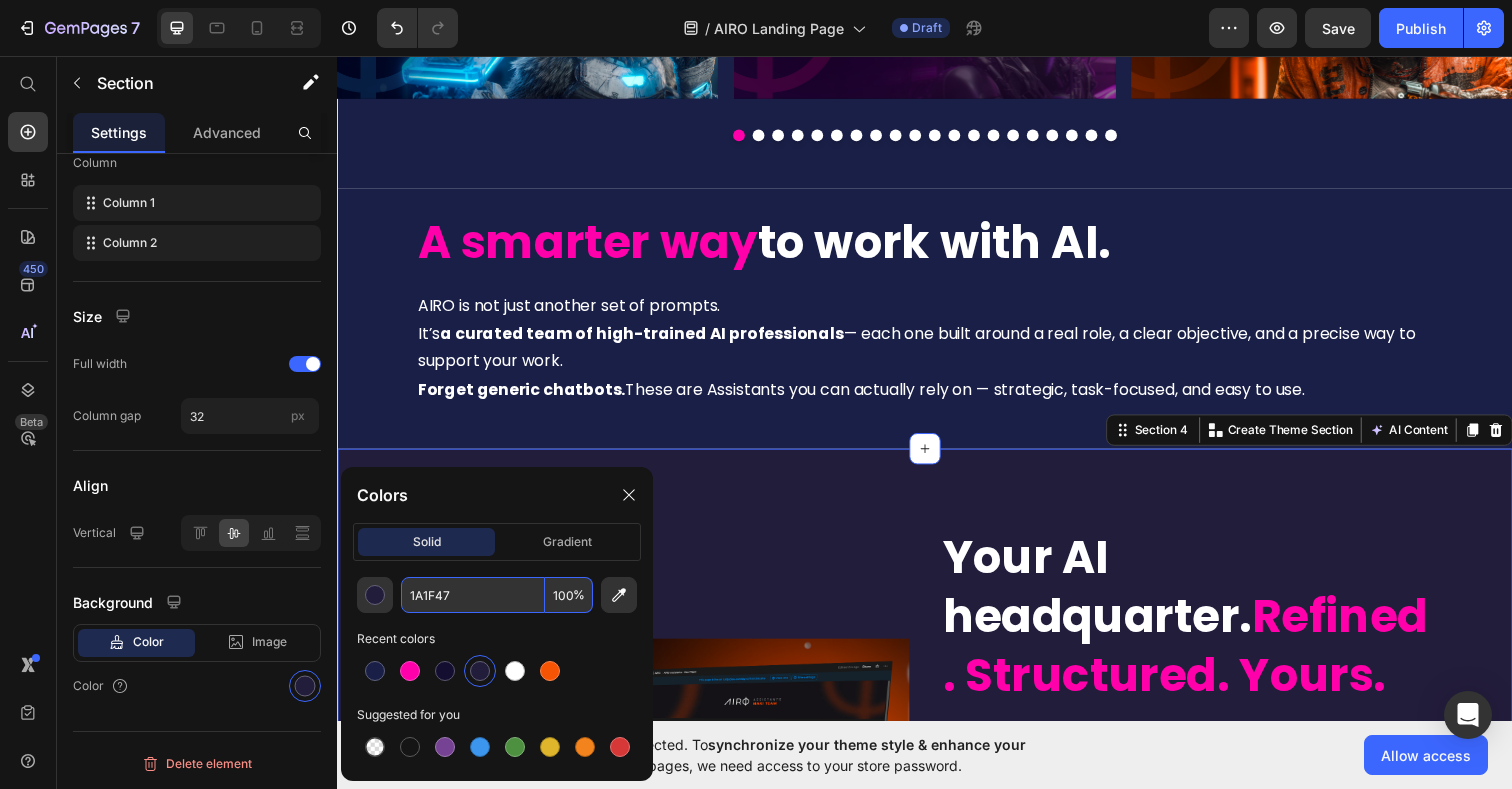 type on "1A1F47" 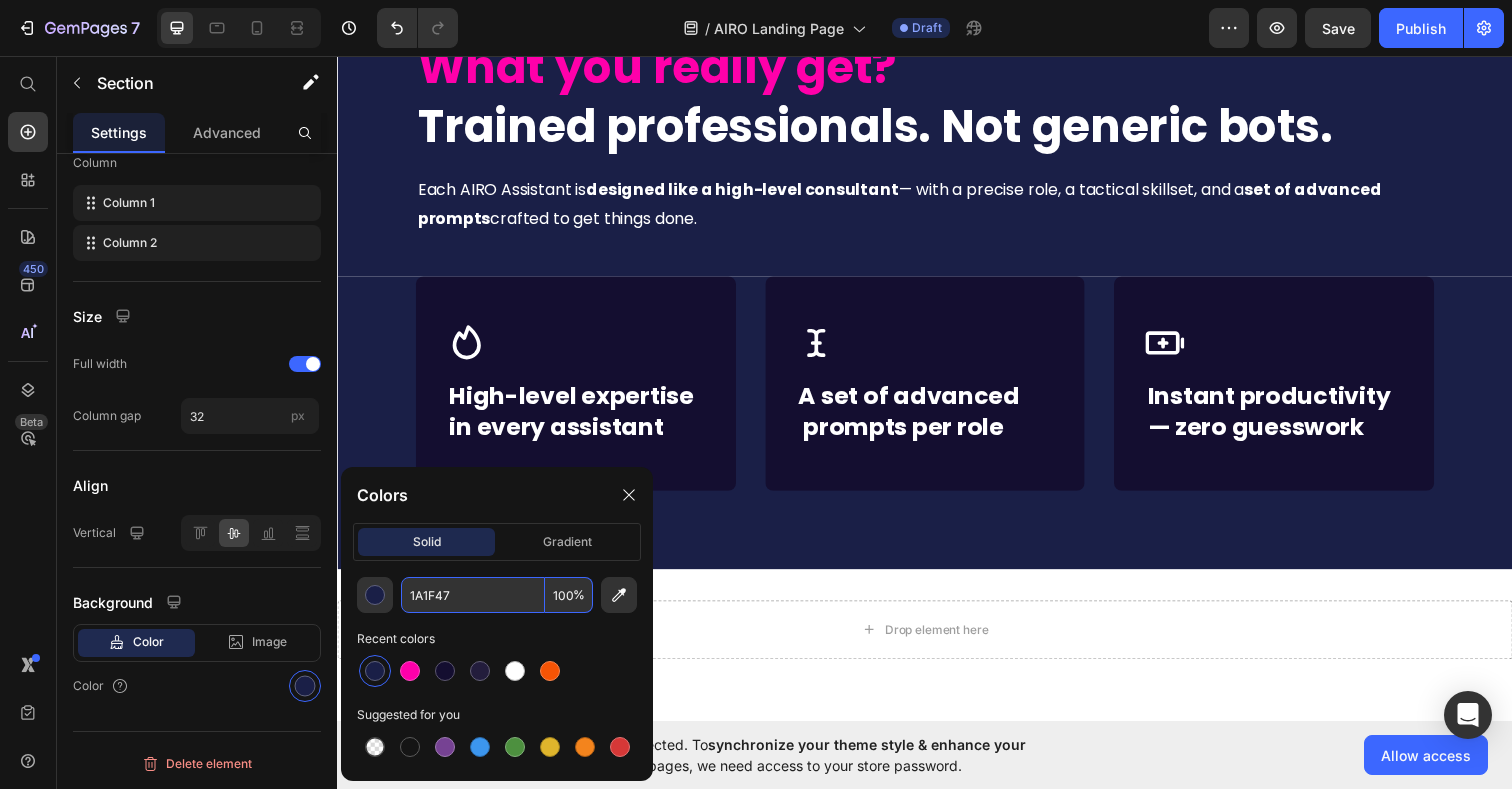 scroll, scrollTop: 4764, scrollLeft: 0, axis: vertical 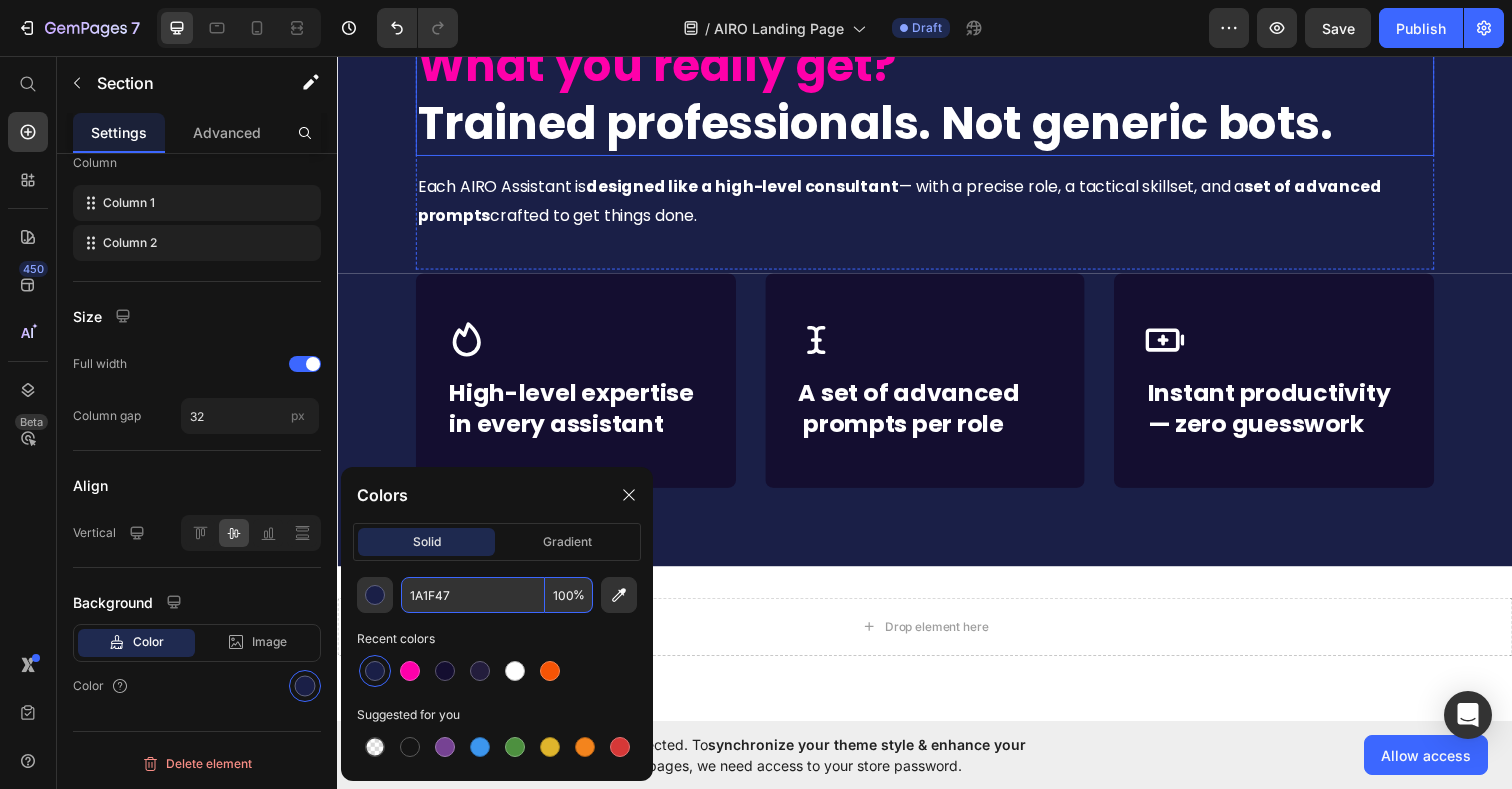 click on "What you really get? Trained professionals. Not generic bots." at bounding box center (937, 96) 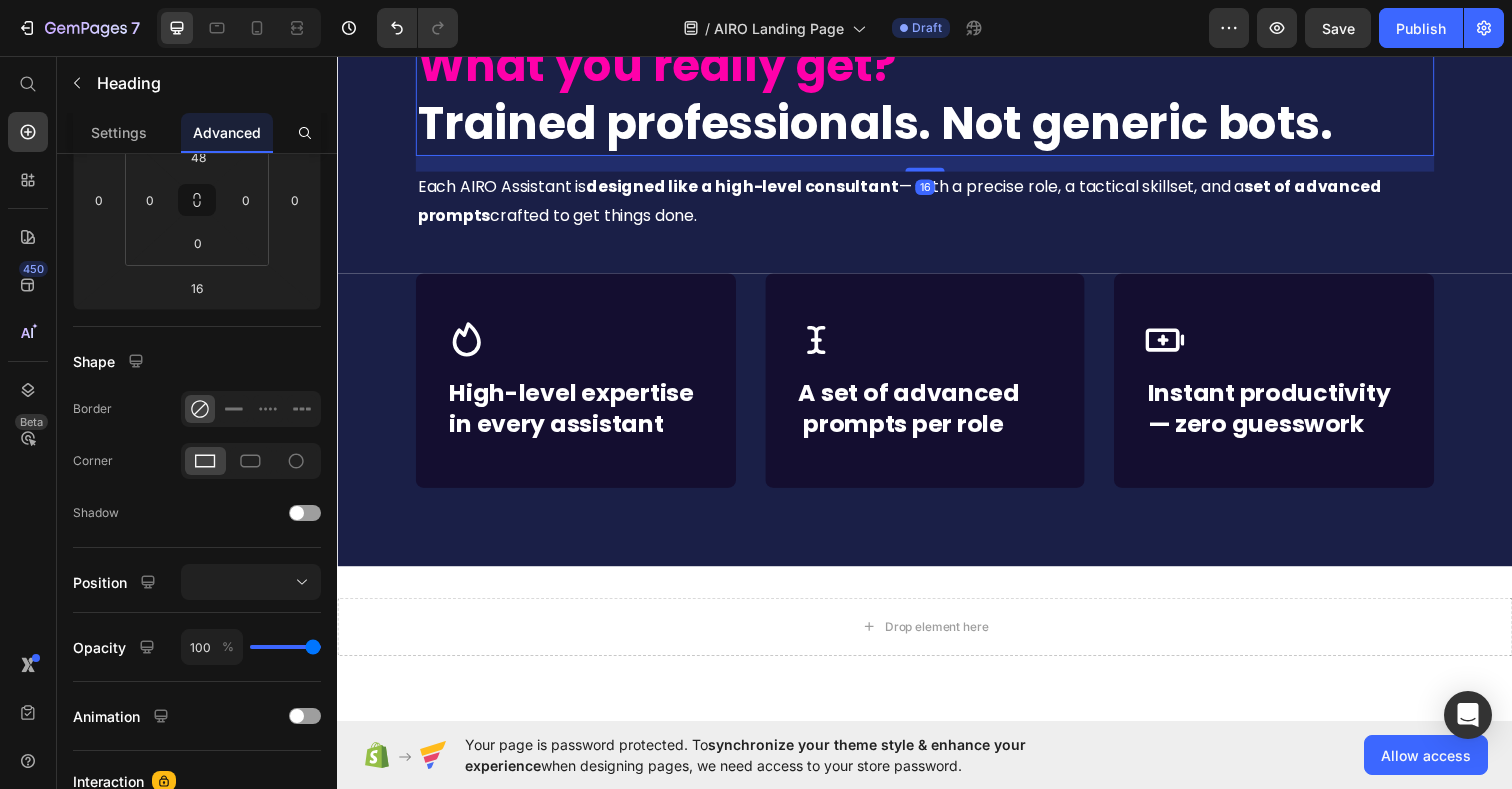scroll, scrollTop: 0, scrollLeft: 0, axis: both 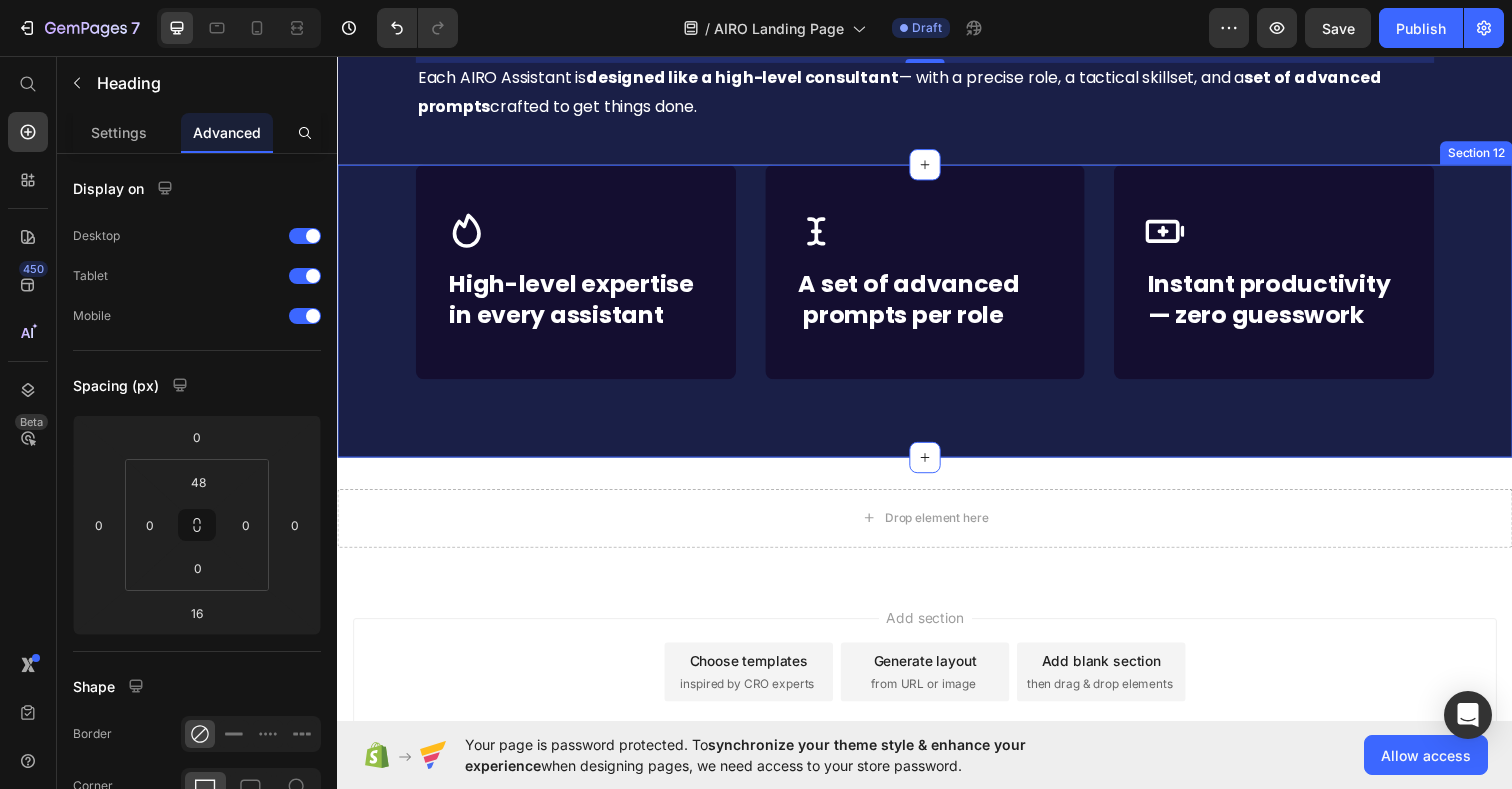click on "Icon Row High-level expertise in every assistant Text block Row
Icon Row A set of advanced  prompts per role Text block Row
Icon Row Instant productivity — zero guesswork Text block Row Row Section 12" at bounding box center (937, 316) 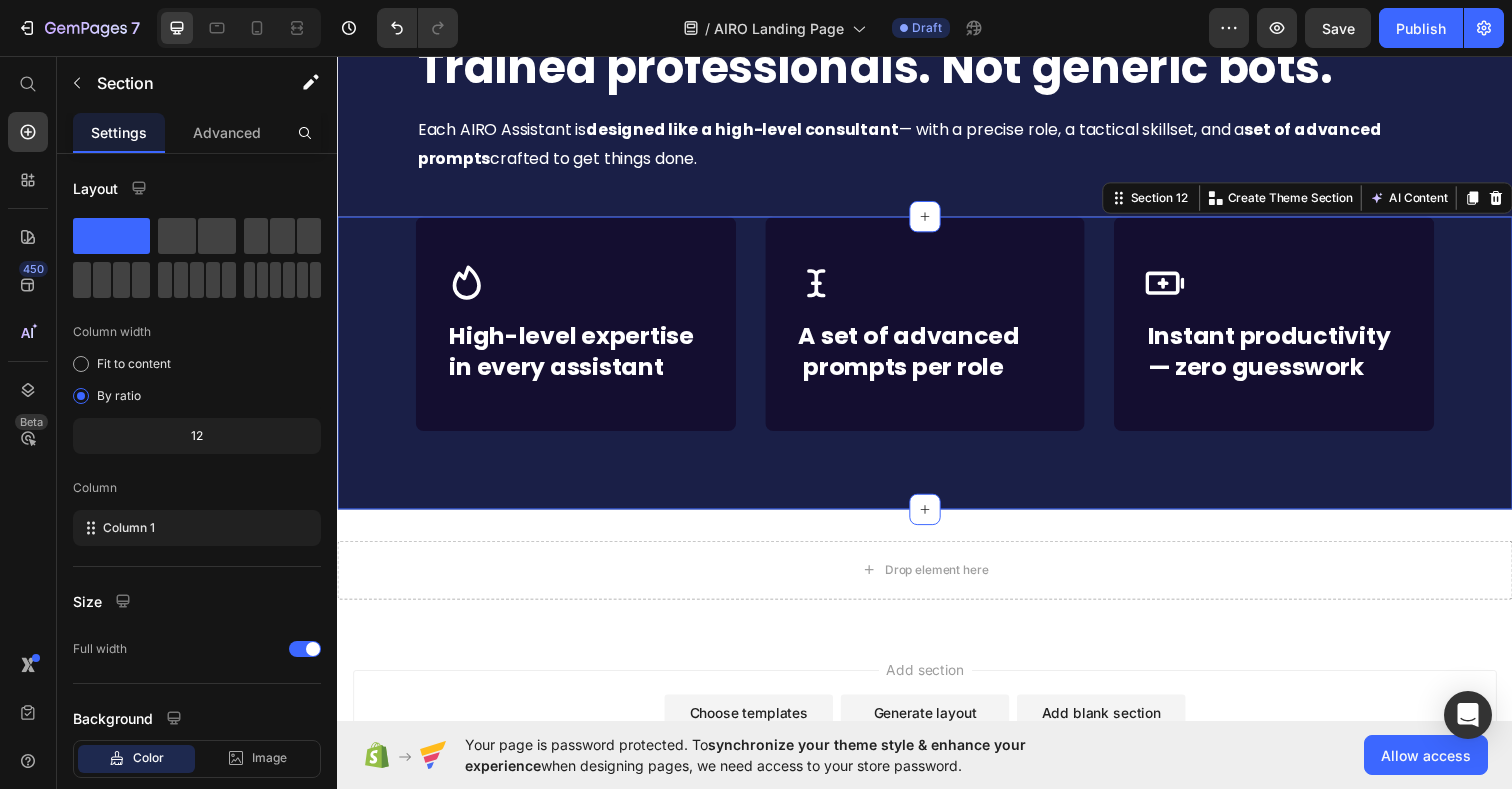 scroll, scrollTop: 4831, scrollLeft: 0, axis: vertical 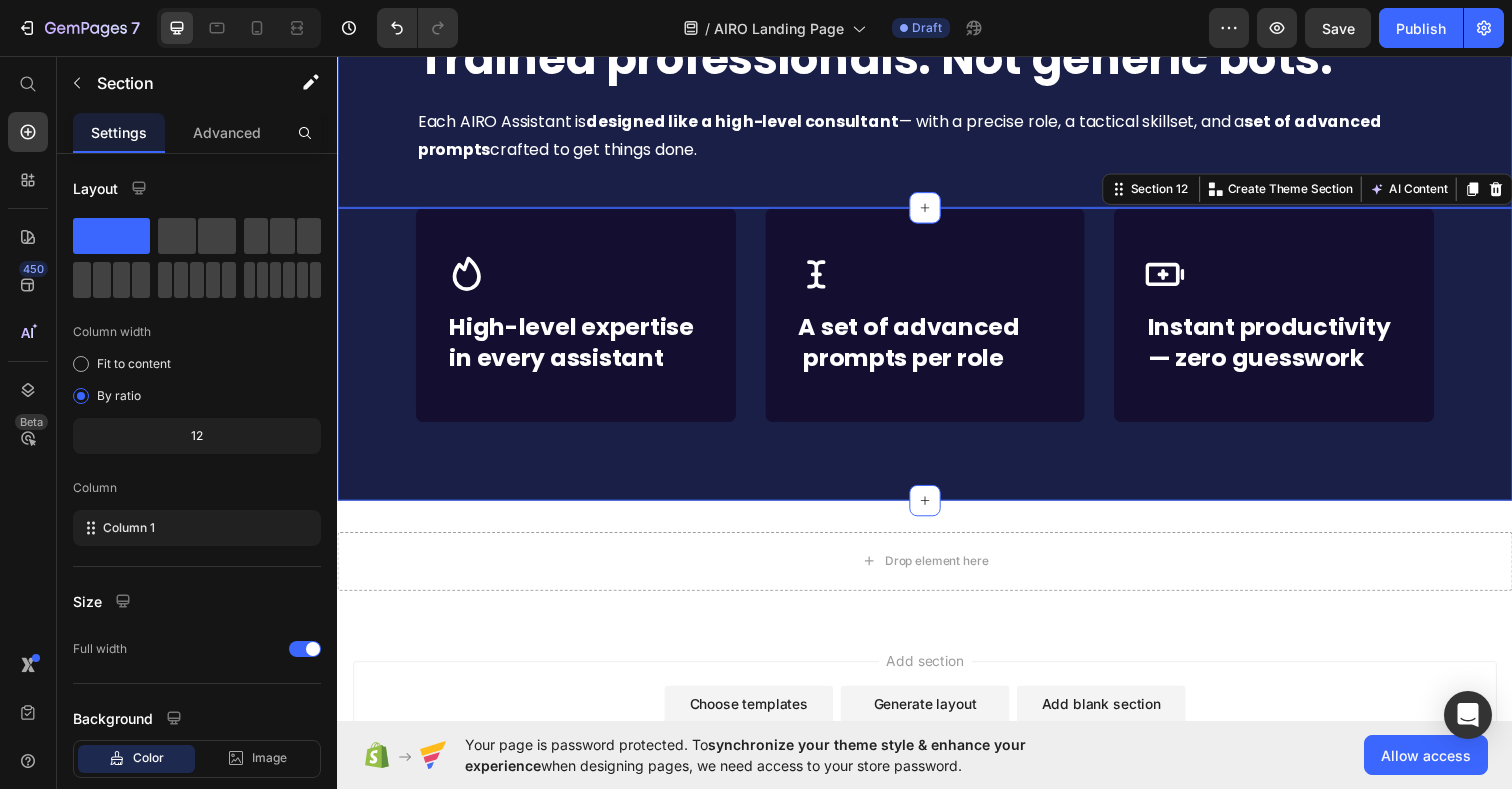 click on "What you really get? Trained professionals. Not generic bots. Heading Each AIRO Assistant is  designed like a high-level consultant  — with a precise role, a tactical skillset, and a  set of advanced prompts  crafted to get things done. Text Block Row Section 11" at bounding box center [937, 53] 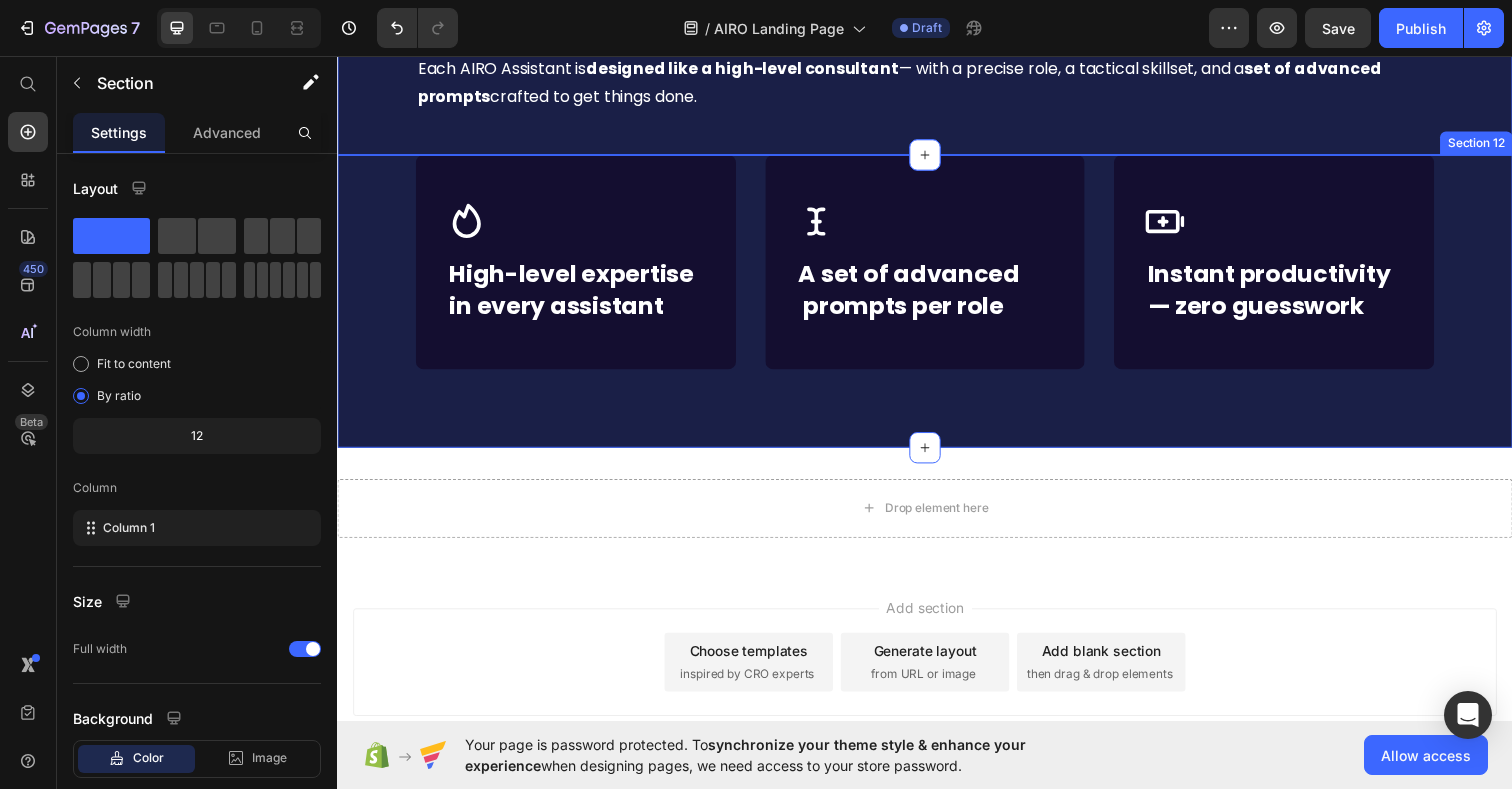 scroll, scrollTop: 4902, scrollLeft: 0, axis: vertical 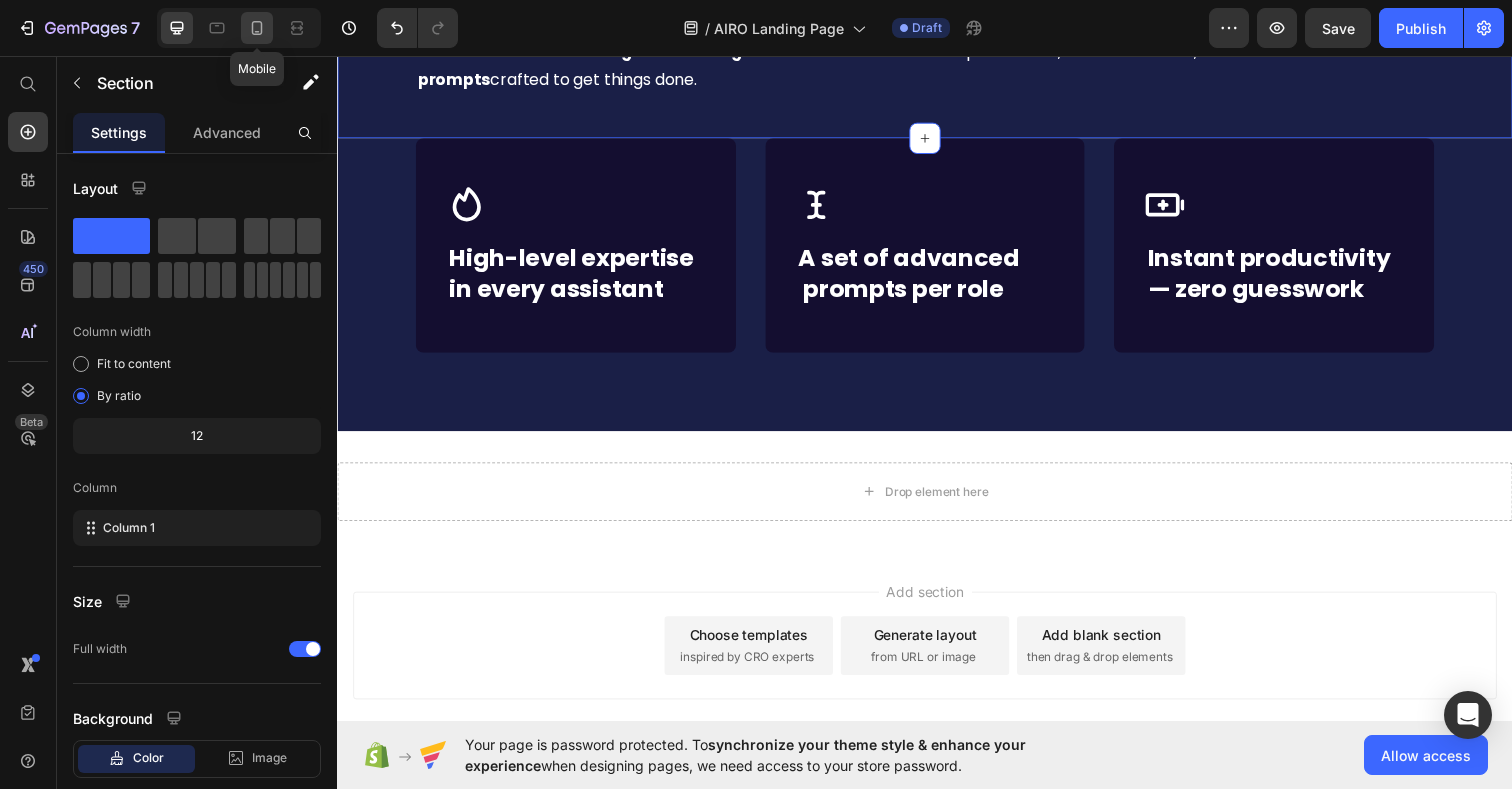click 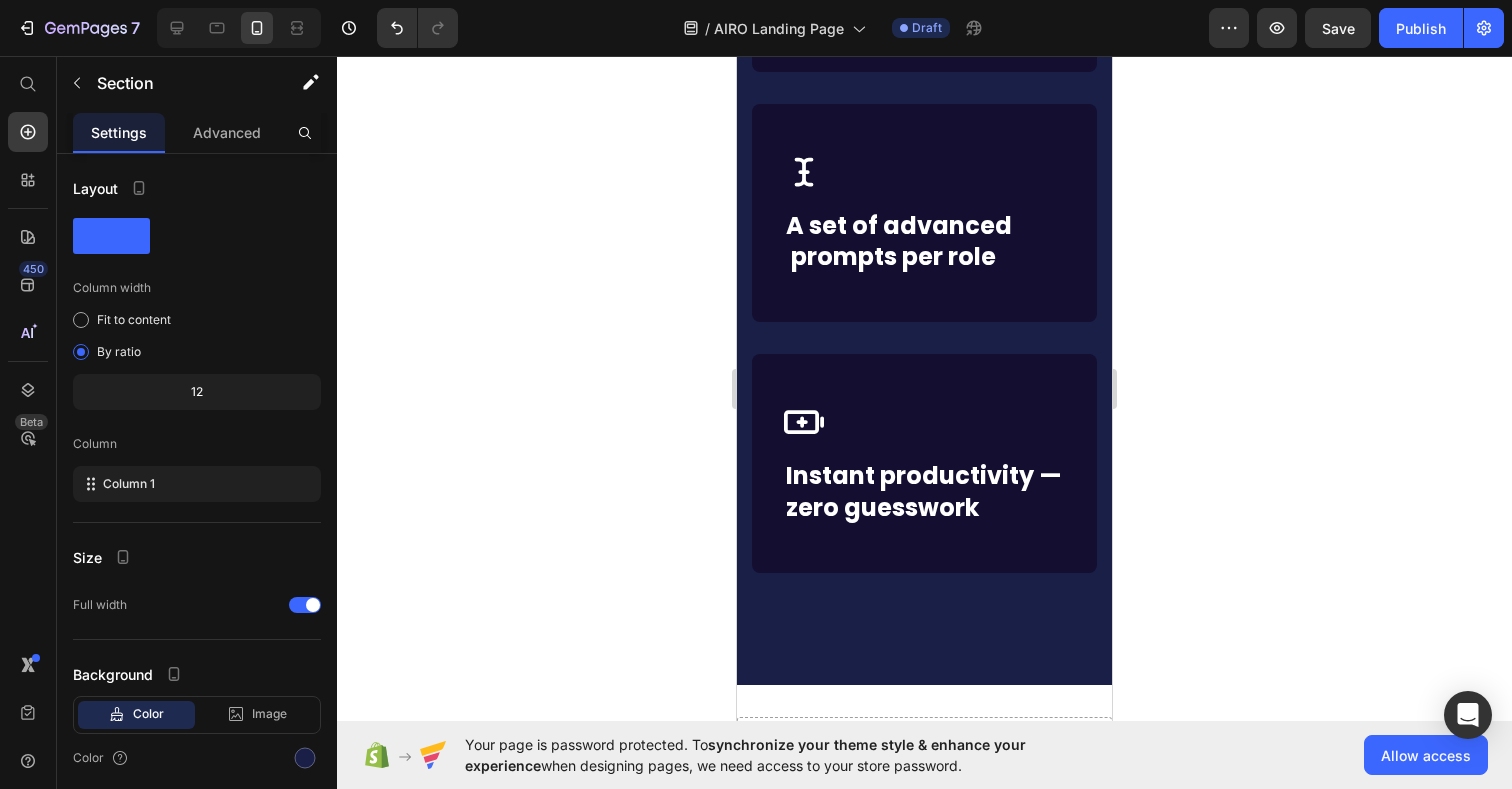 scroll, scrollTop: 5002, scrollLeft: 0, axis: vertical 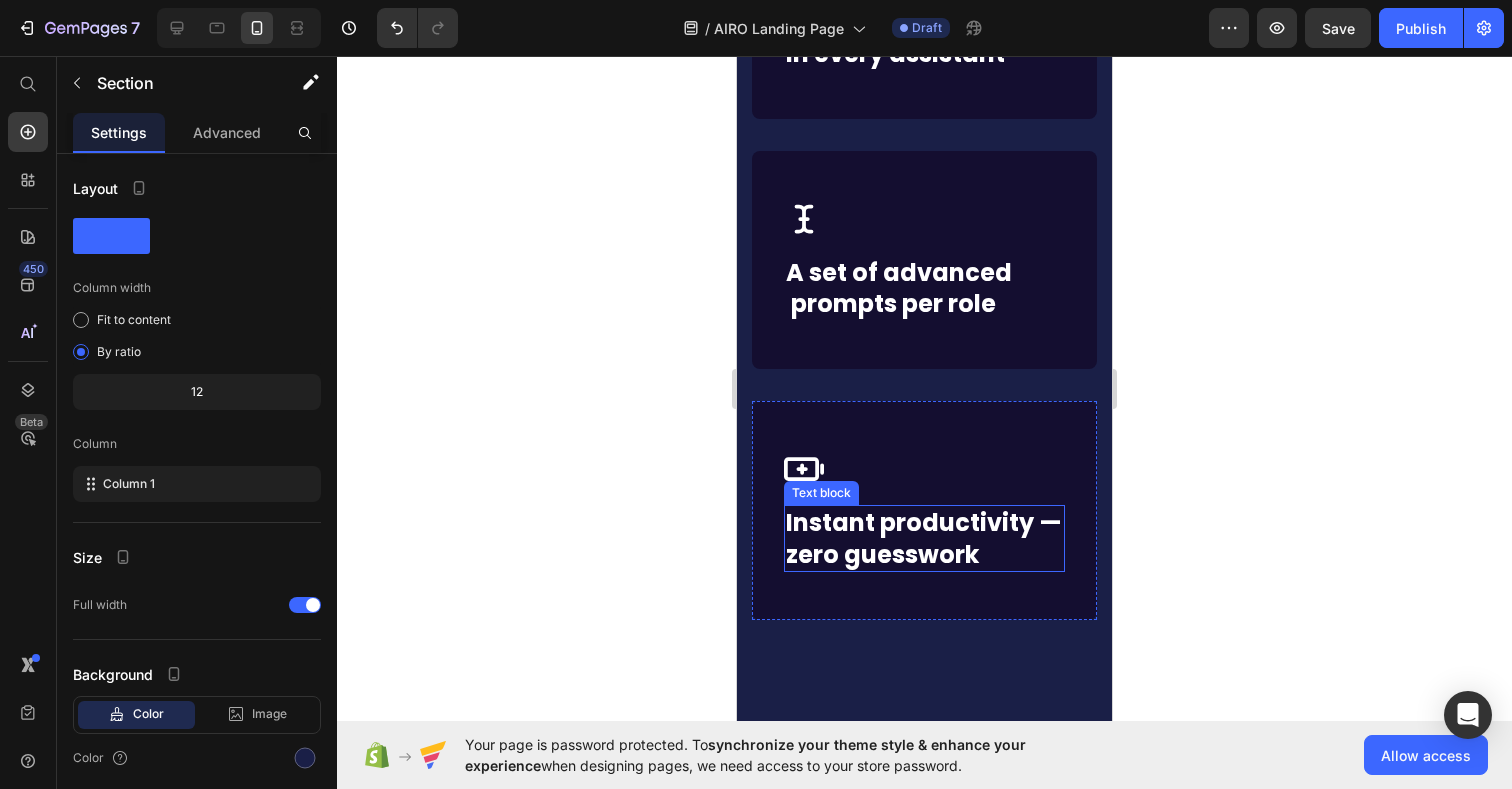 click on "Instant productivity — zero guesswork" at bounding box center [924, 538] 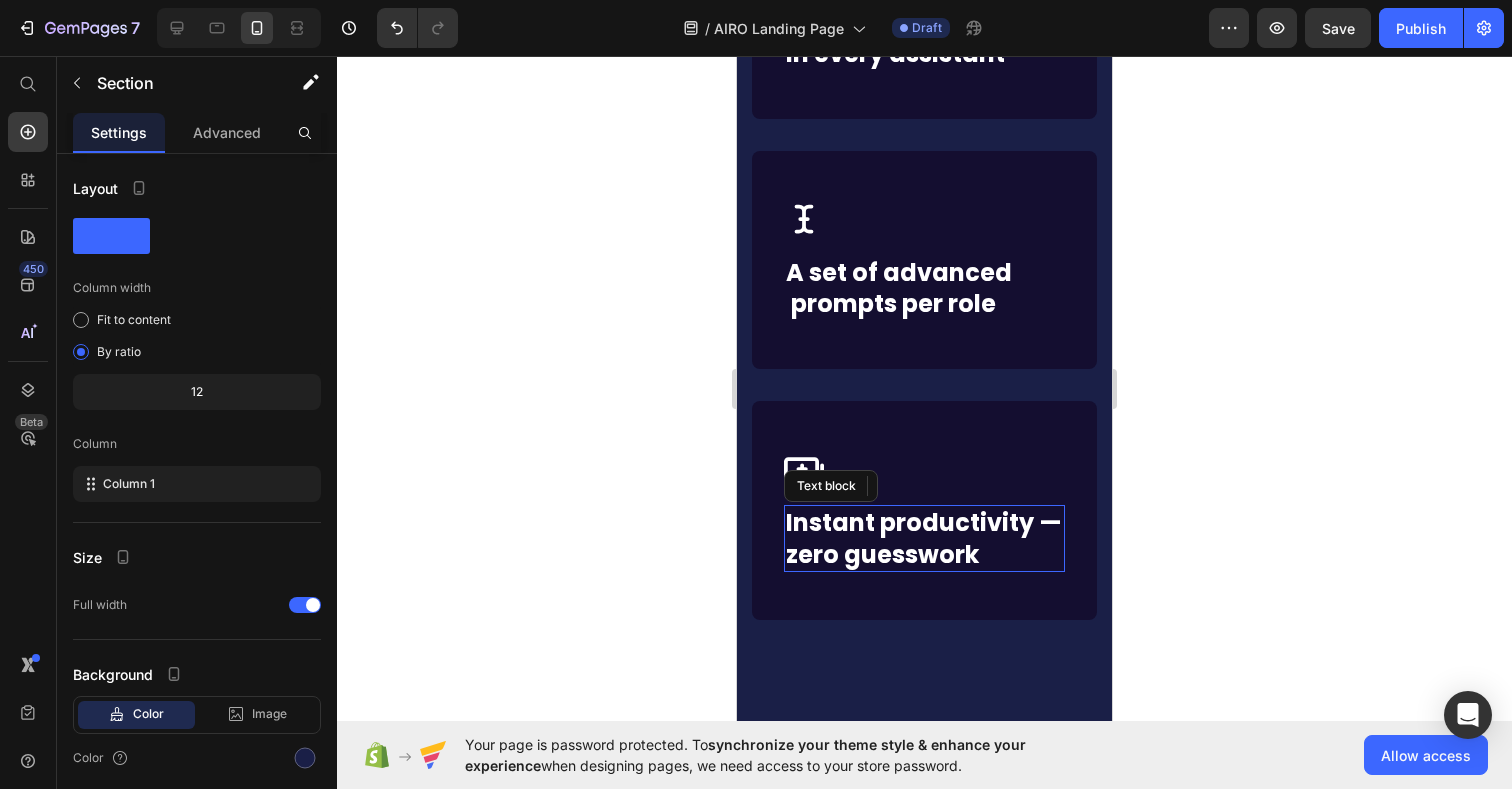click on "Instant productivity — zero guesswork" at bounding box center (924, 538) 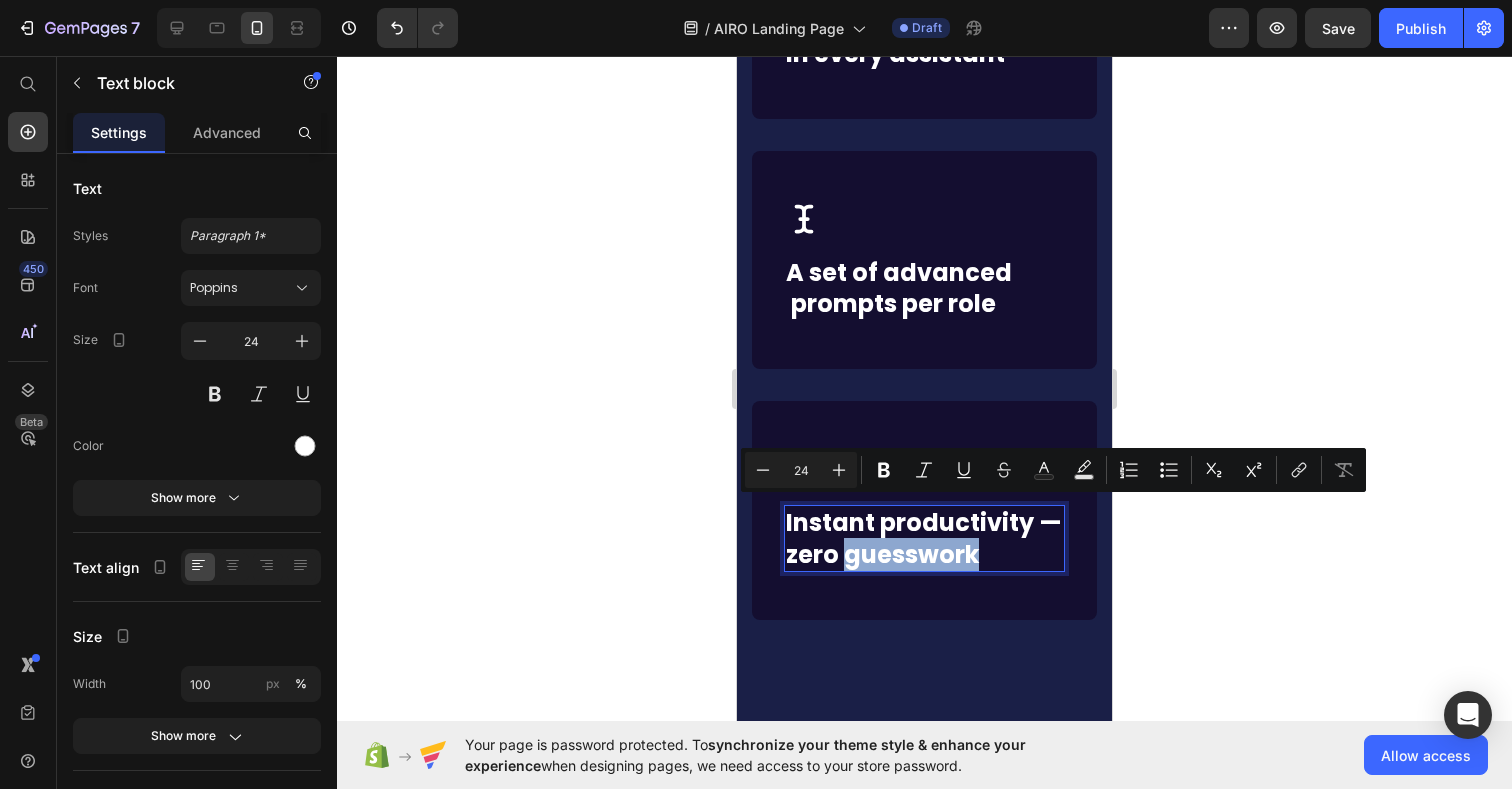 click on "Instant productivity — zero guesswork" at bounding box center [924, 538] 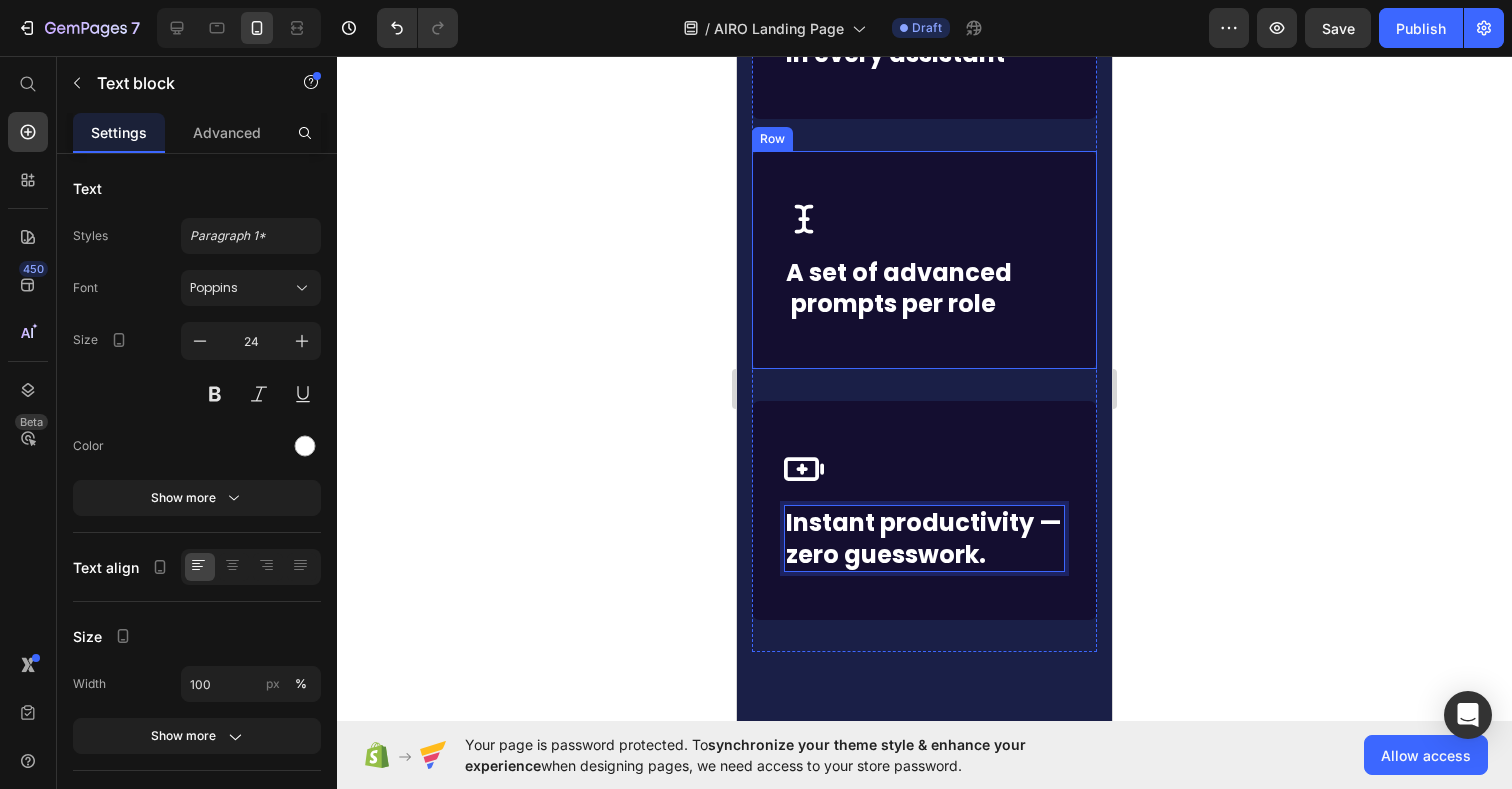 click on "A set of advanced  prompts per role" at bounding box center (924, 288) 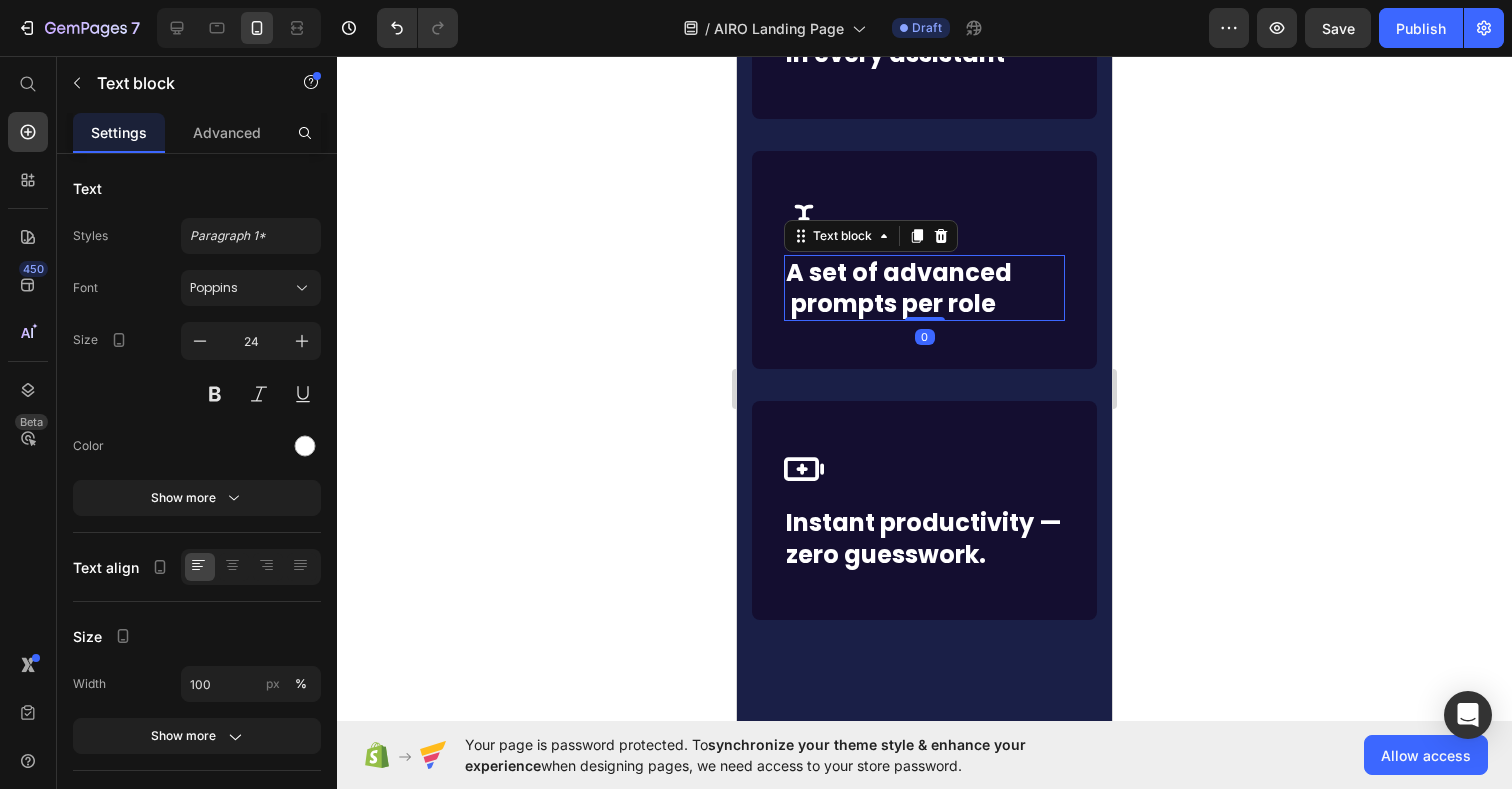 click on "A set of advanced  prompts per role" at bounding box center (924, 288) 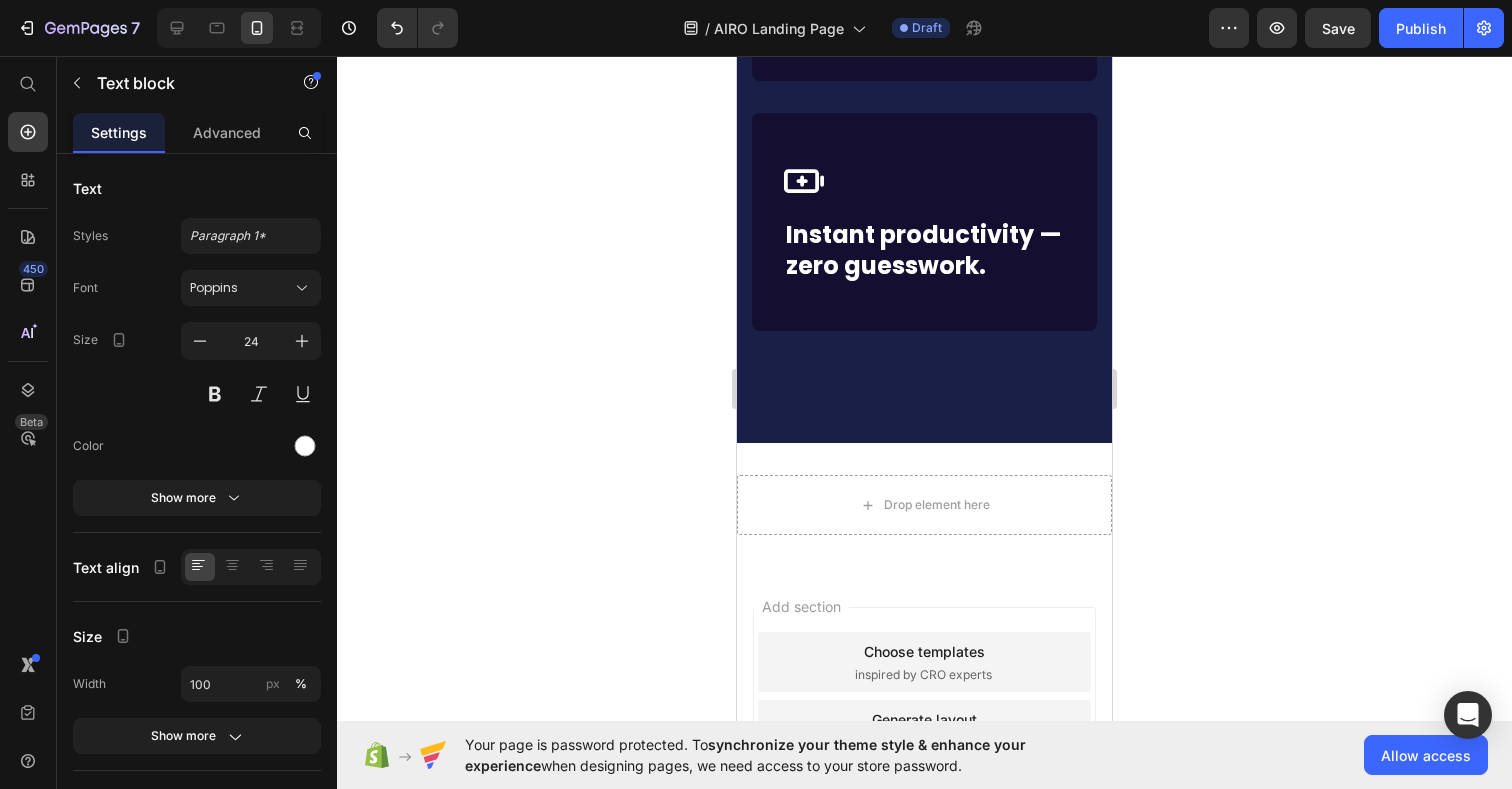 click on "Icon Row High-level expertise in every assistant Text block Row
Icon Row A set of advanced  prompts per role. Text block   0 Row
Icon Row Instant productivity — zero guesswork. Text block Row Row" at bounding box center [924, -13] 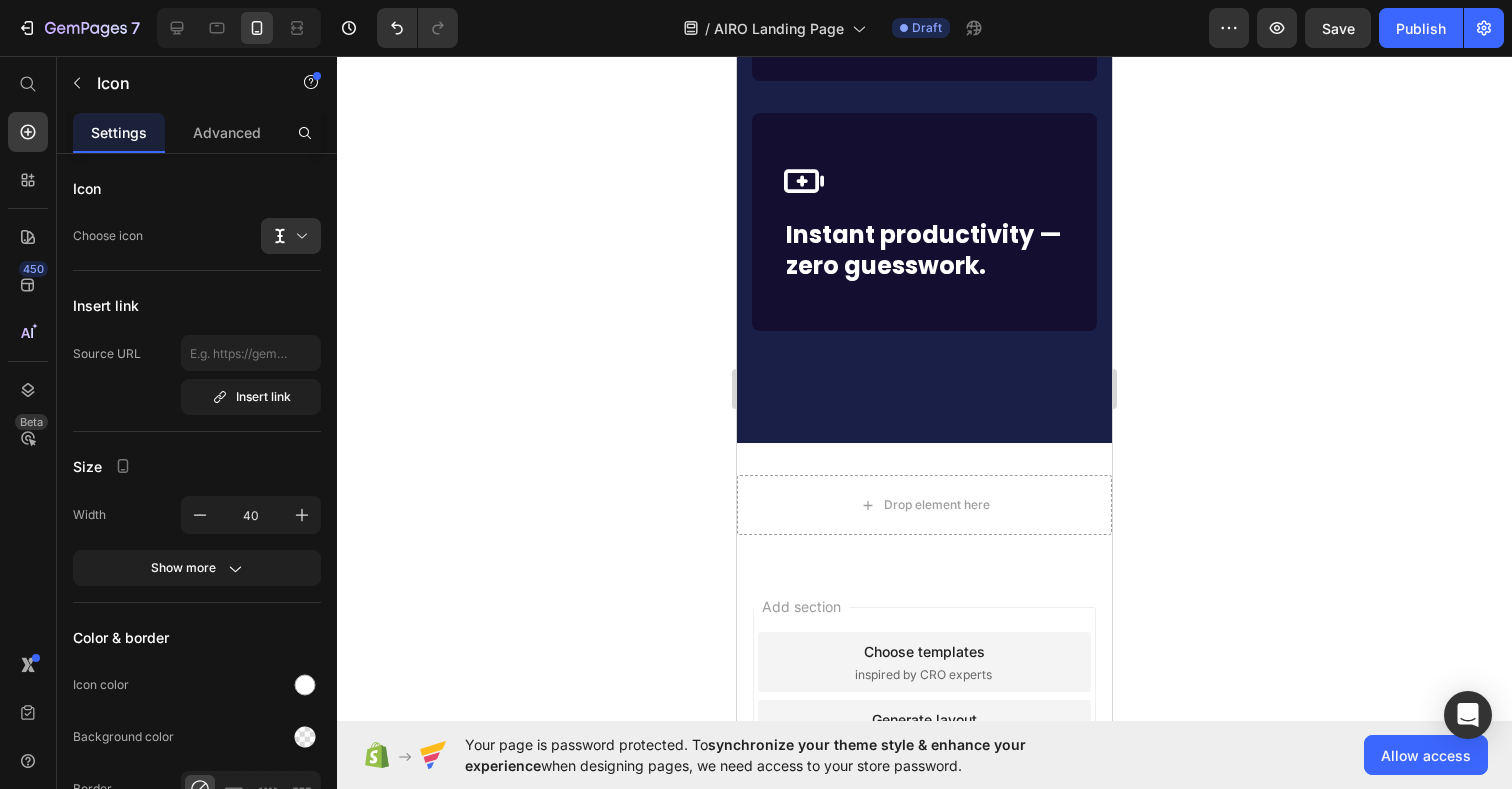 click on "High-level expertise in every assistant" at bounding box center [924, -251] 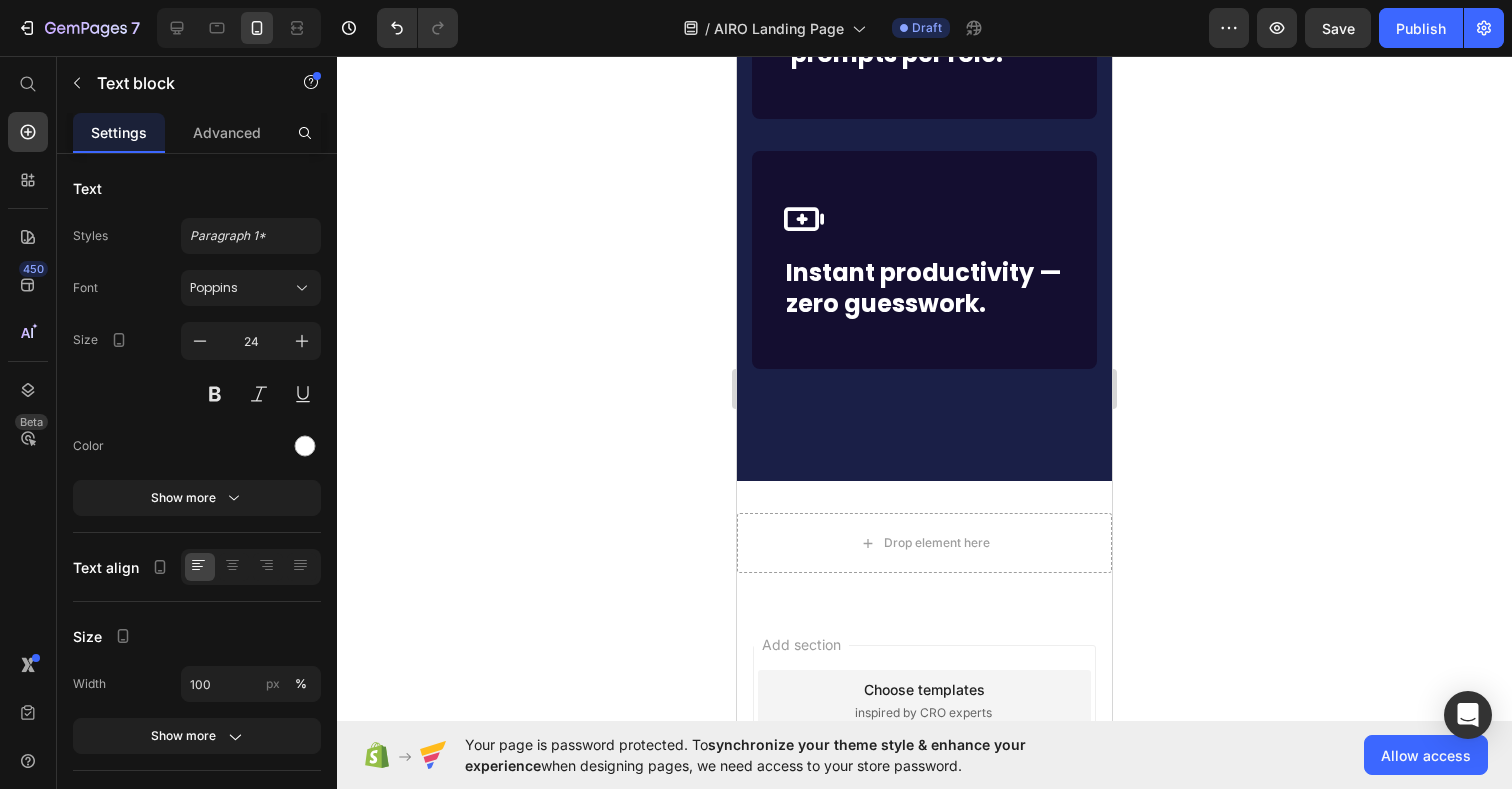 scroll, scrollTop: 4772, scrollLeft: 0, axis: vertical 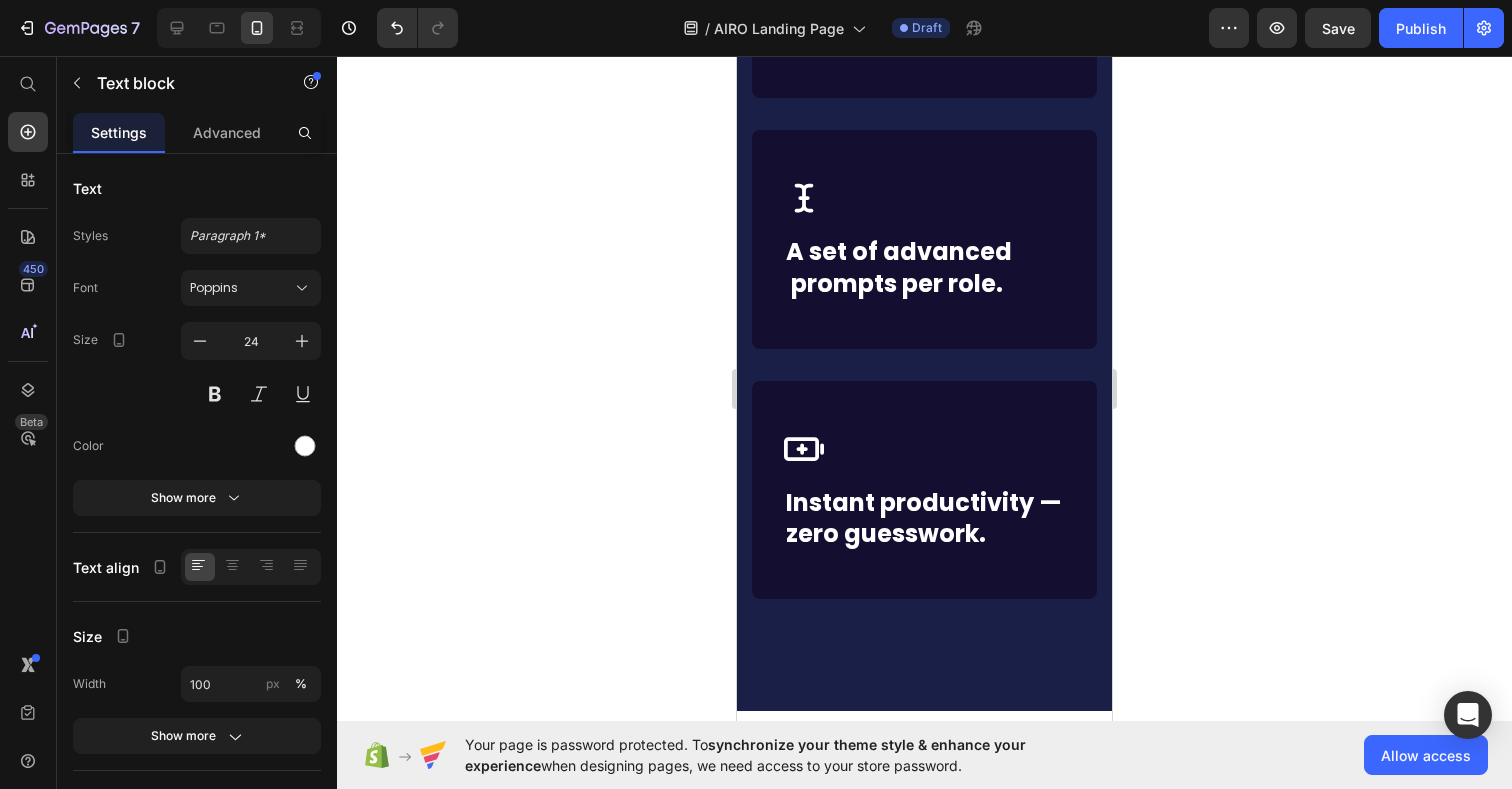 click on "High-level expertise in every assistant" at bounding box center (924, 17) 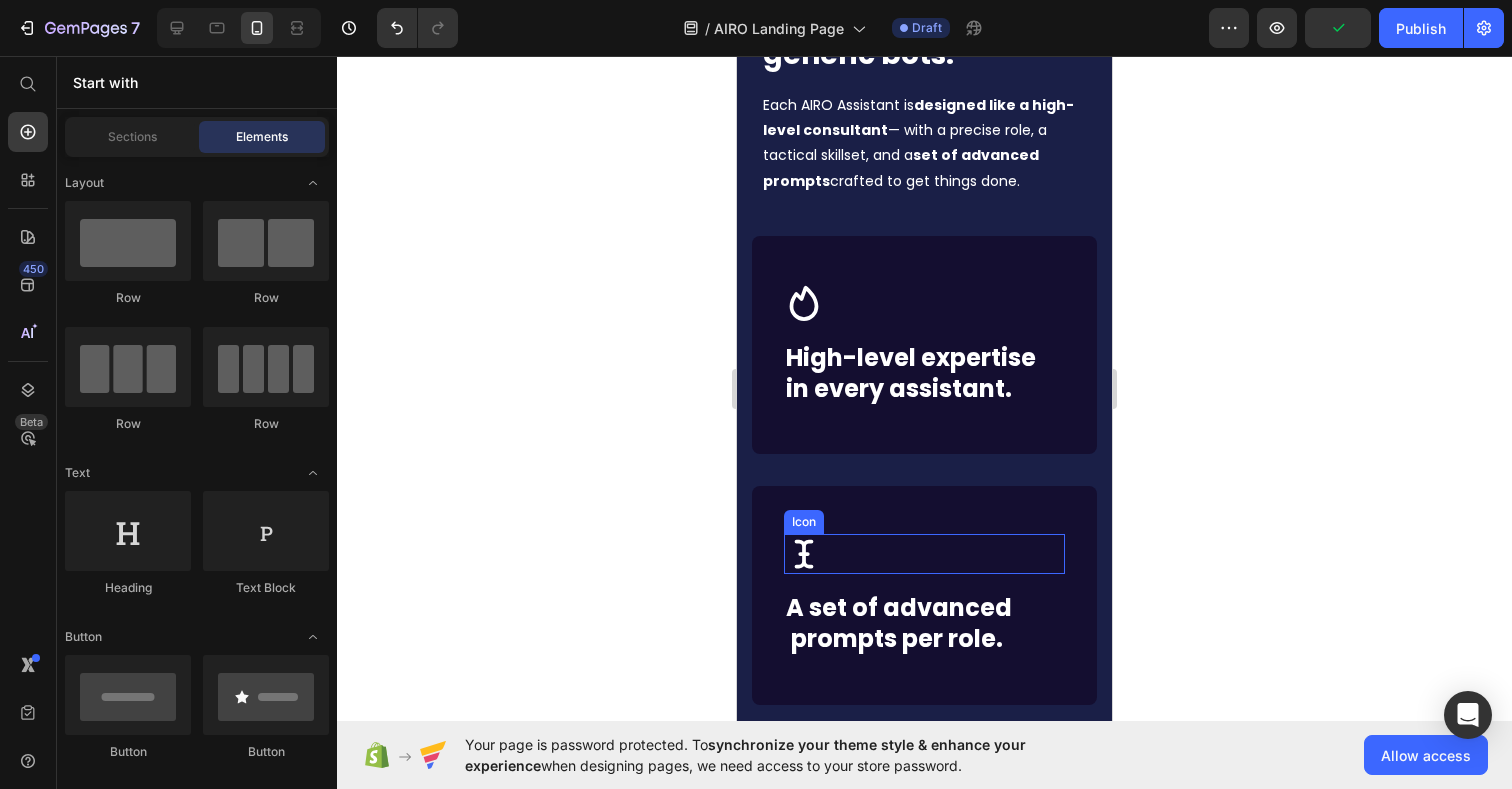scroll, scrollTop: 4454, scrollLeft: 0, axis: vertical 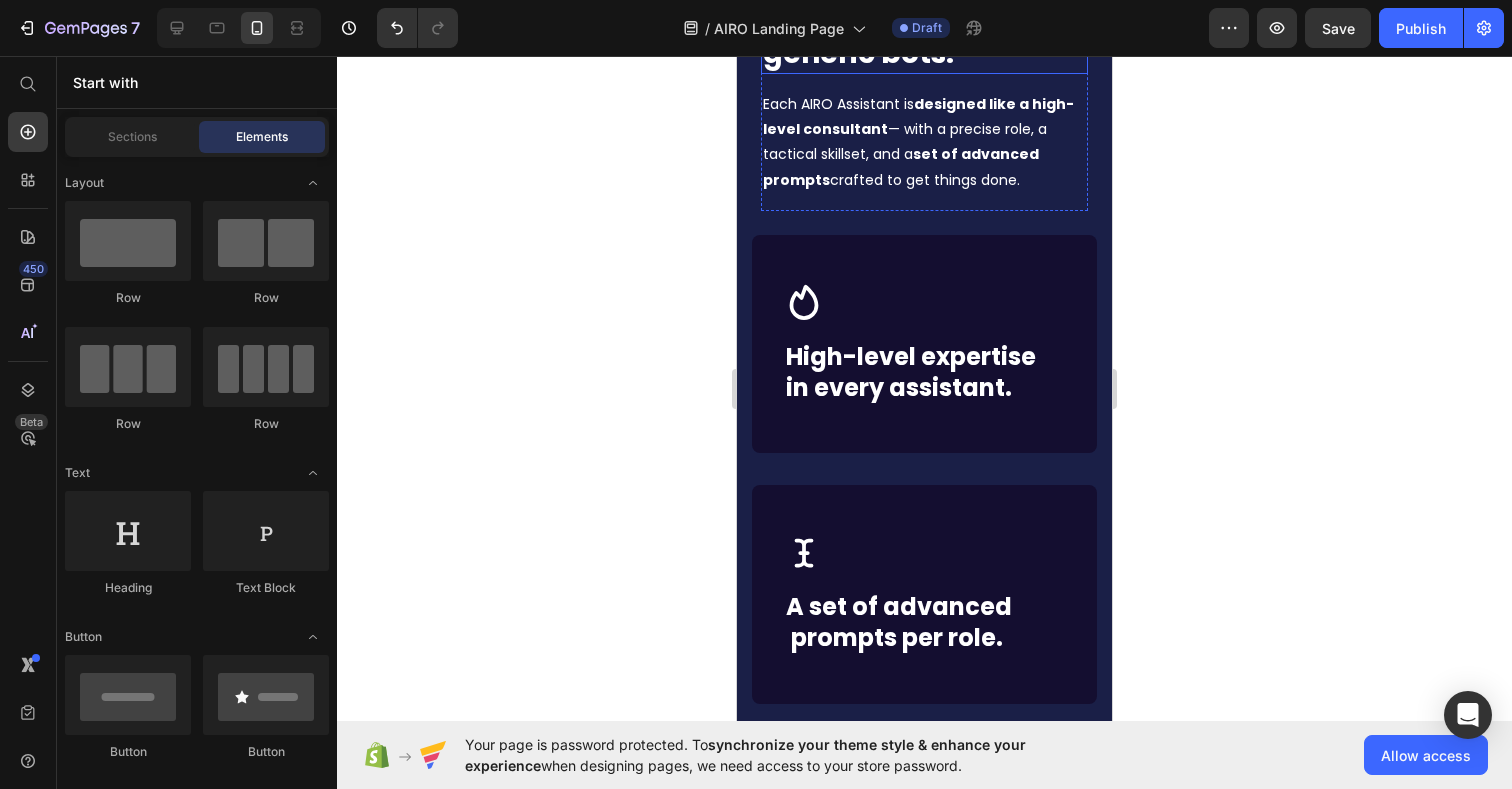 click on "Trained professionals. Not generic bots." at bounding box center (895, 17) 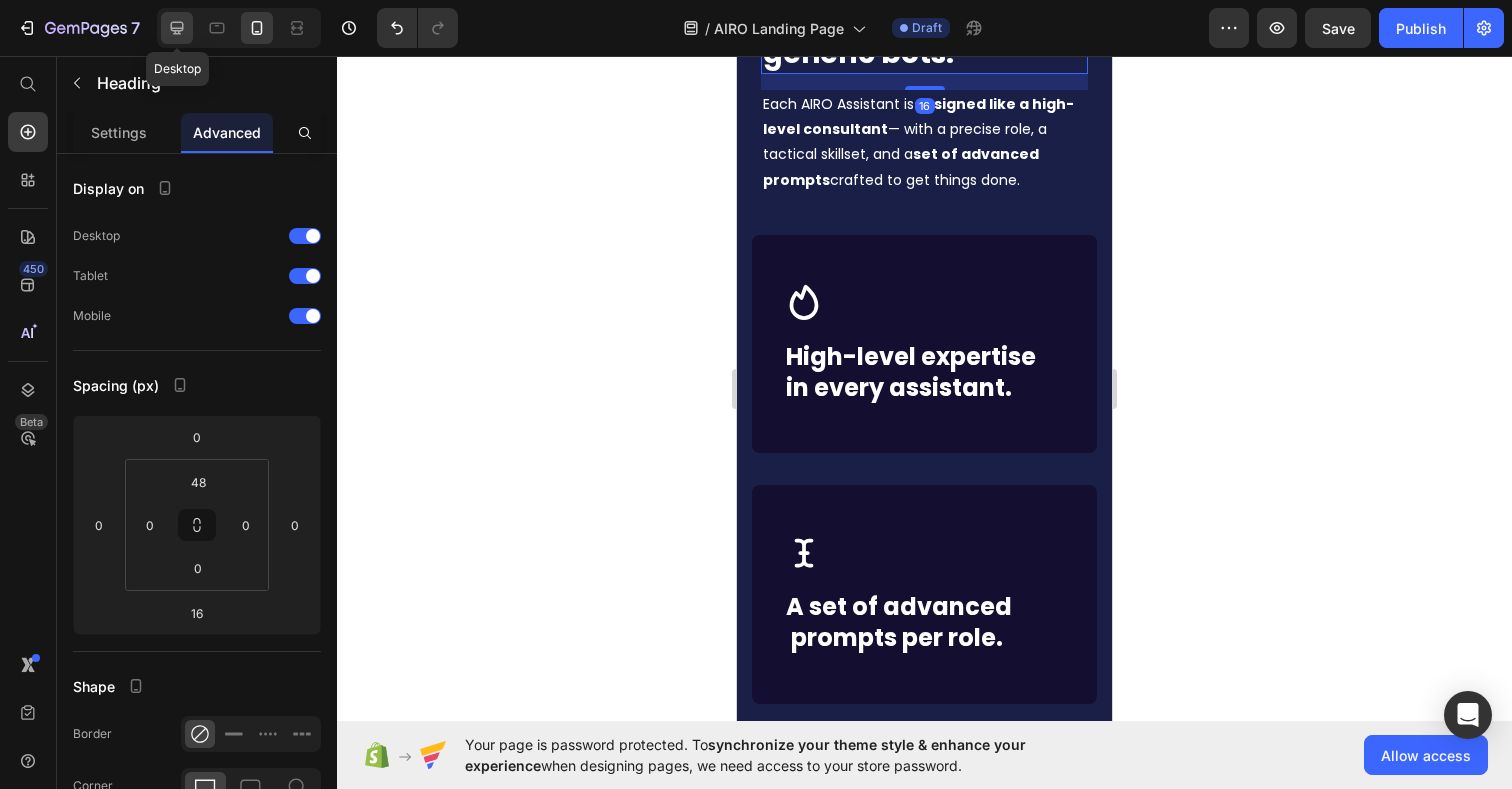 click 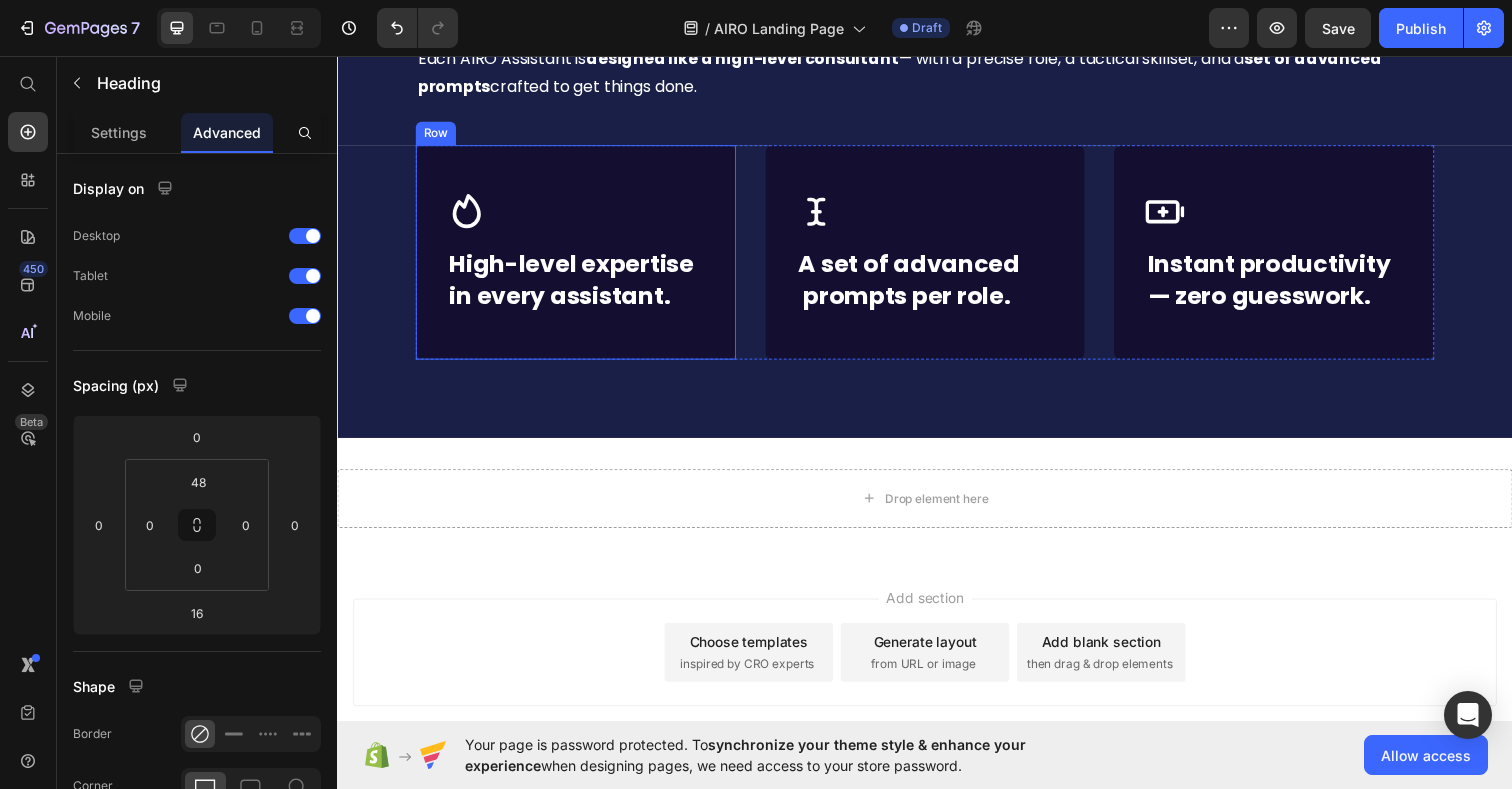scroll, scrollTop: 4916, scrollLeft: 0, axis: vertical 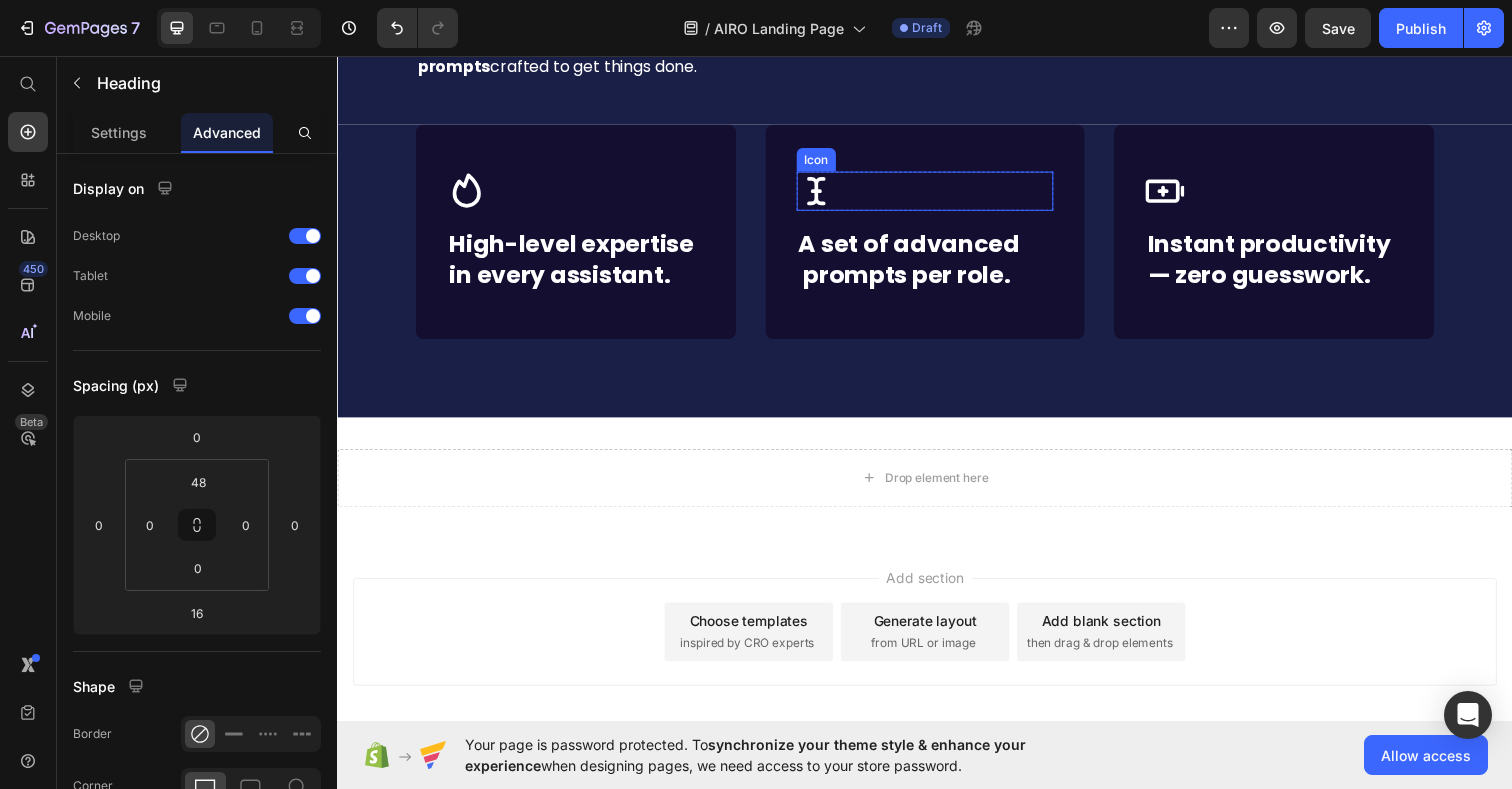 click 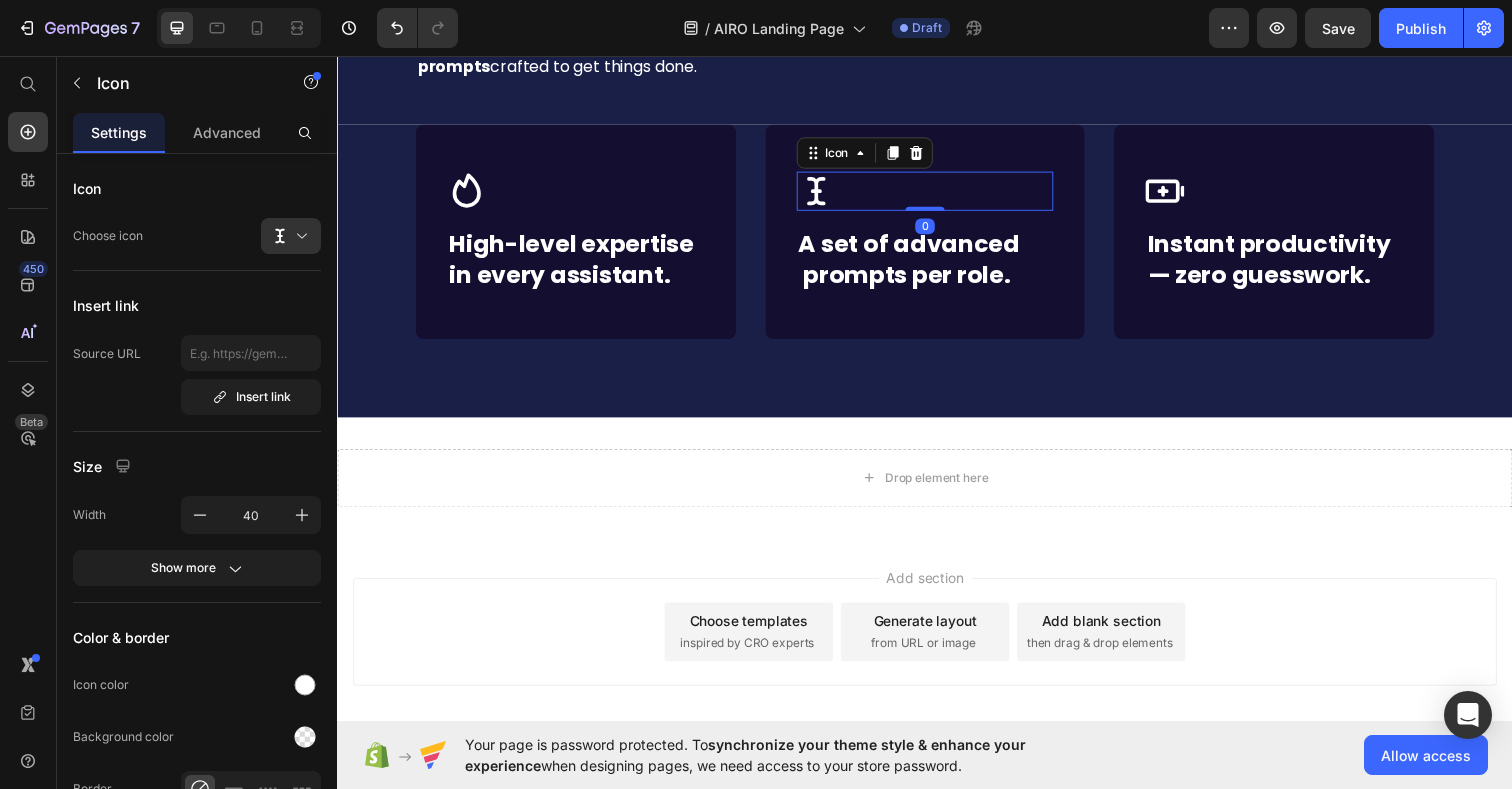 click 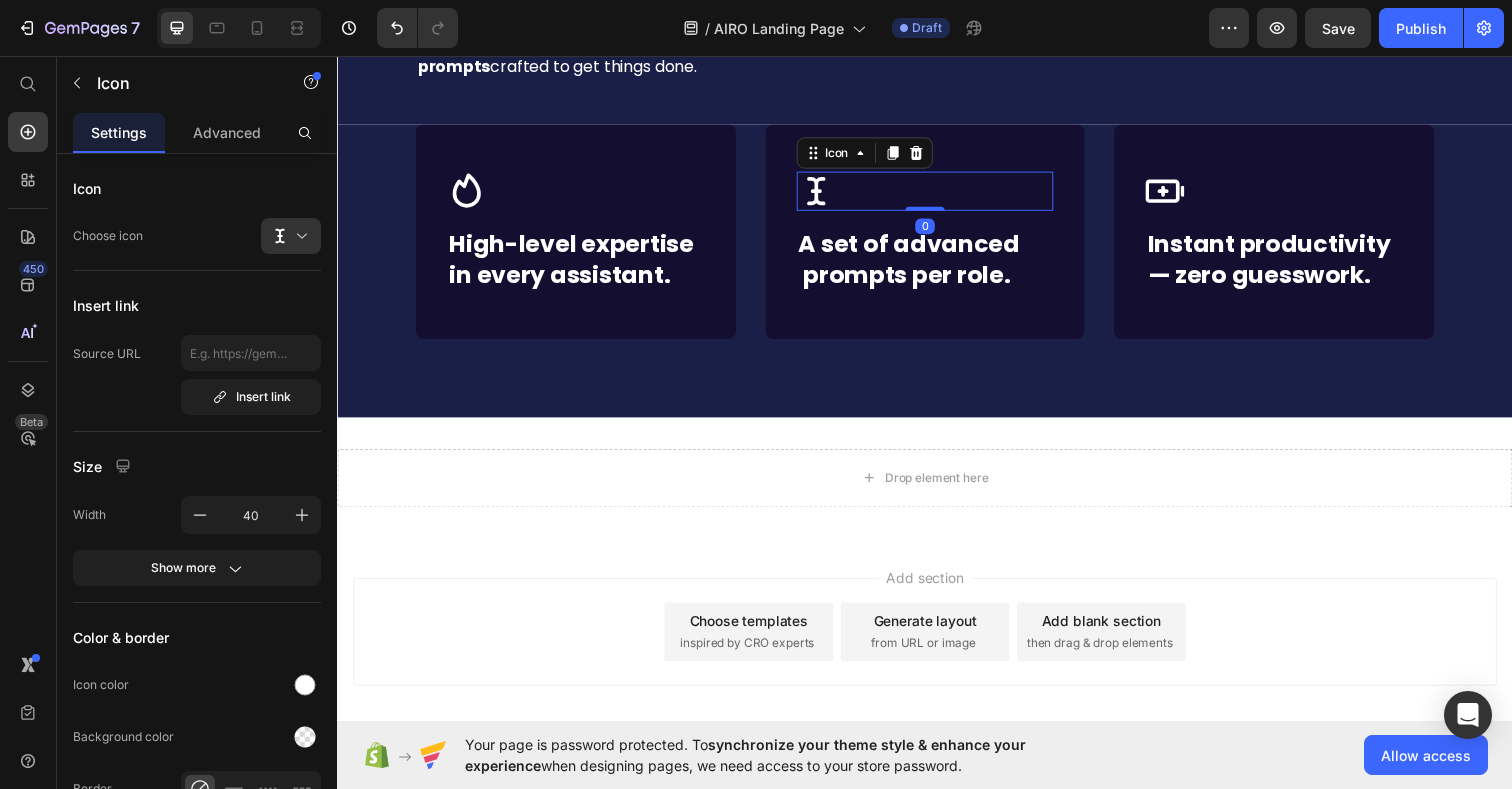 click 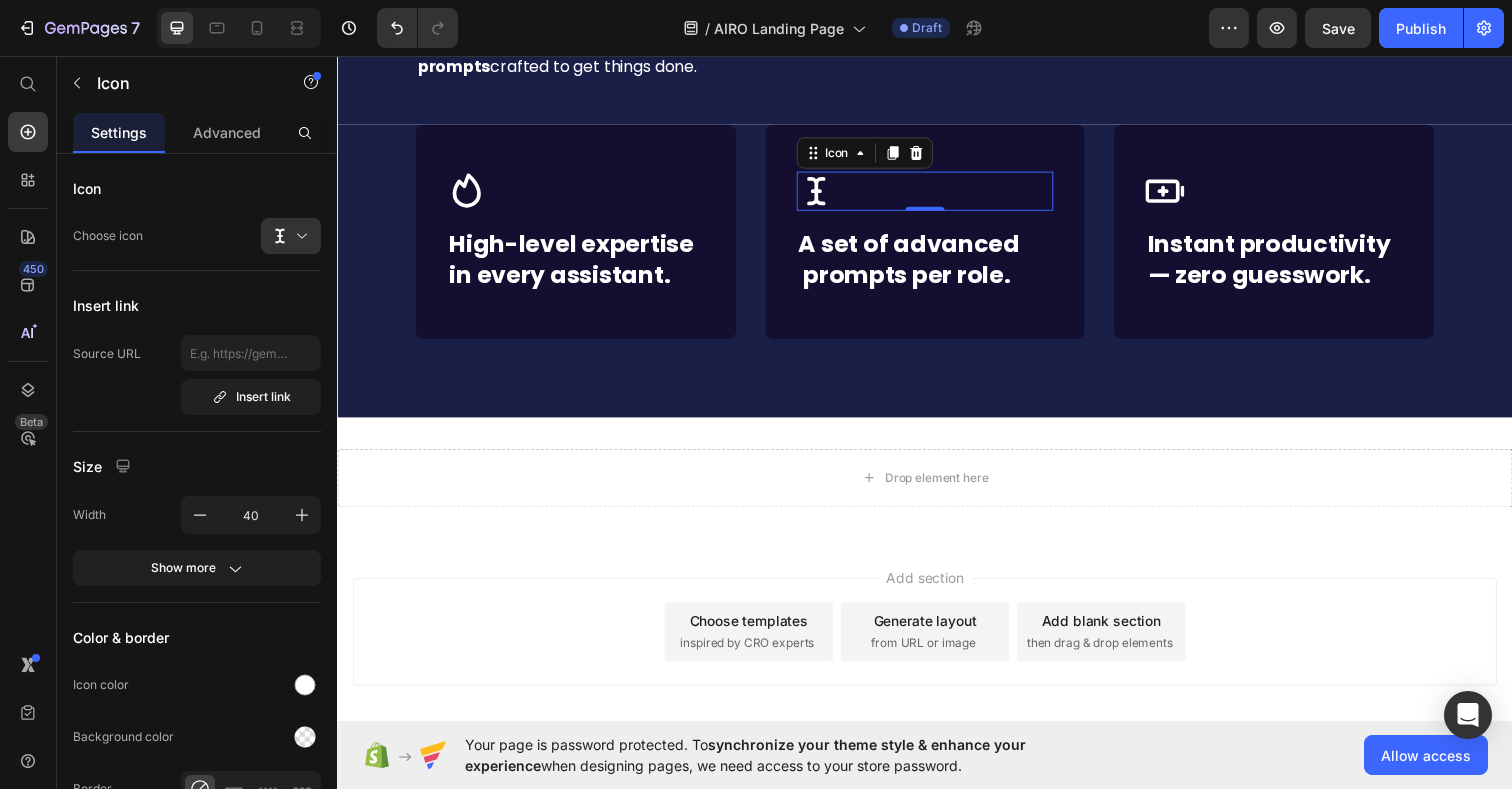 click 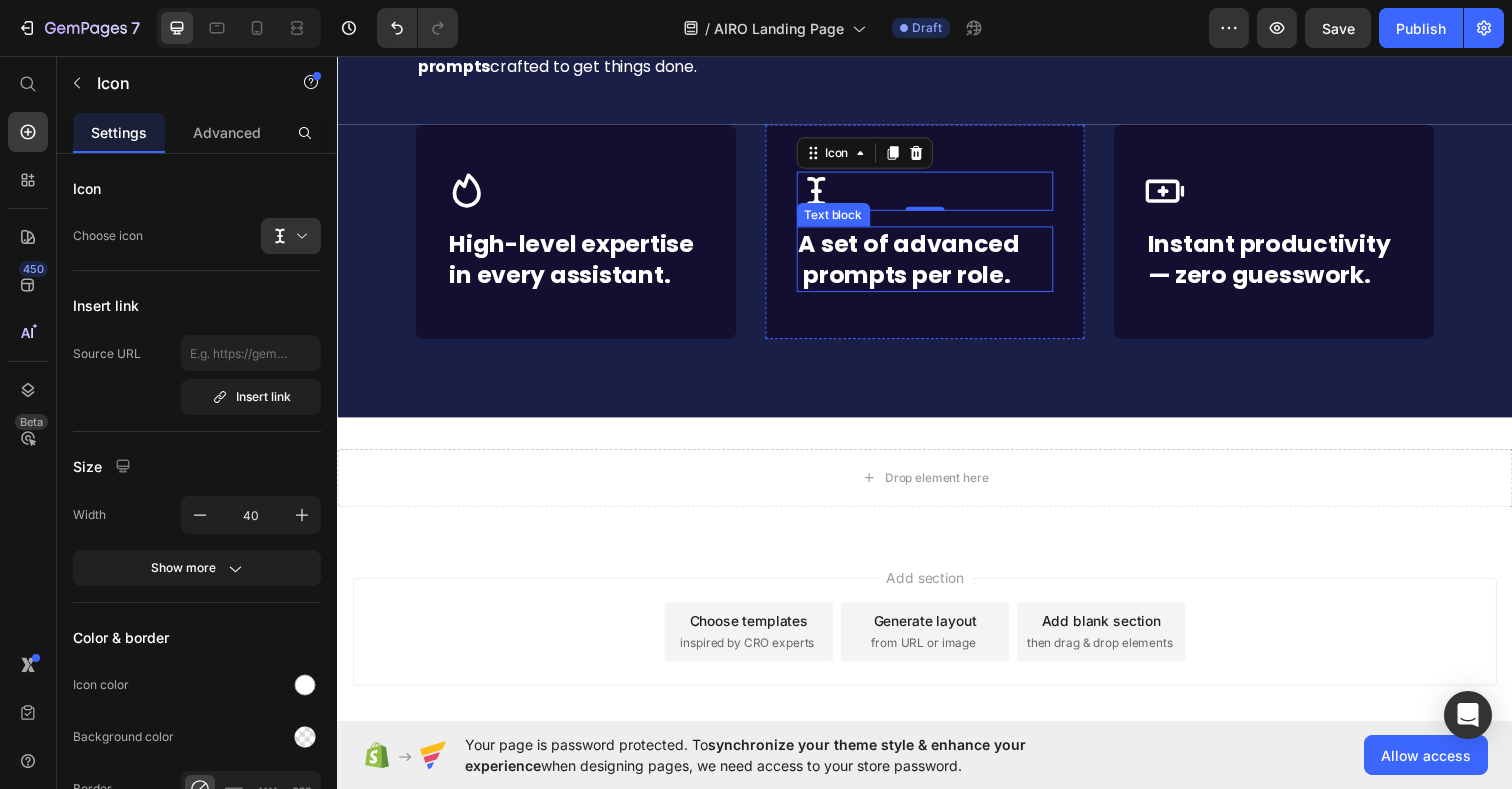 click on "A set of advanced  prompts per role." at bounding box center (937, 263) 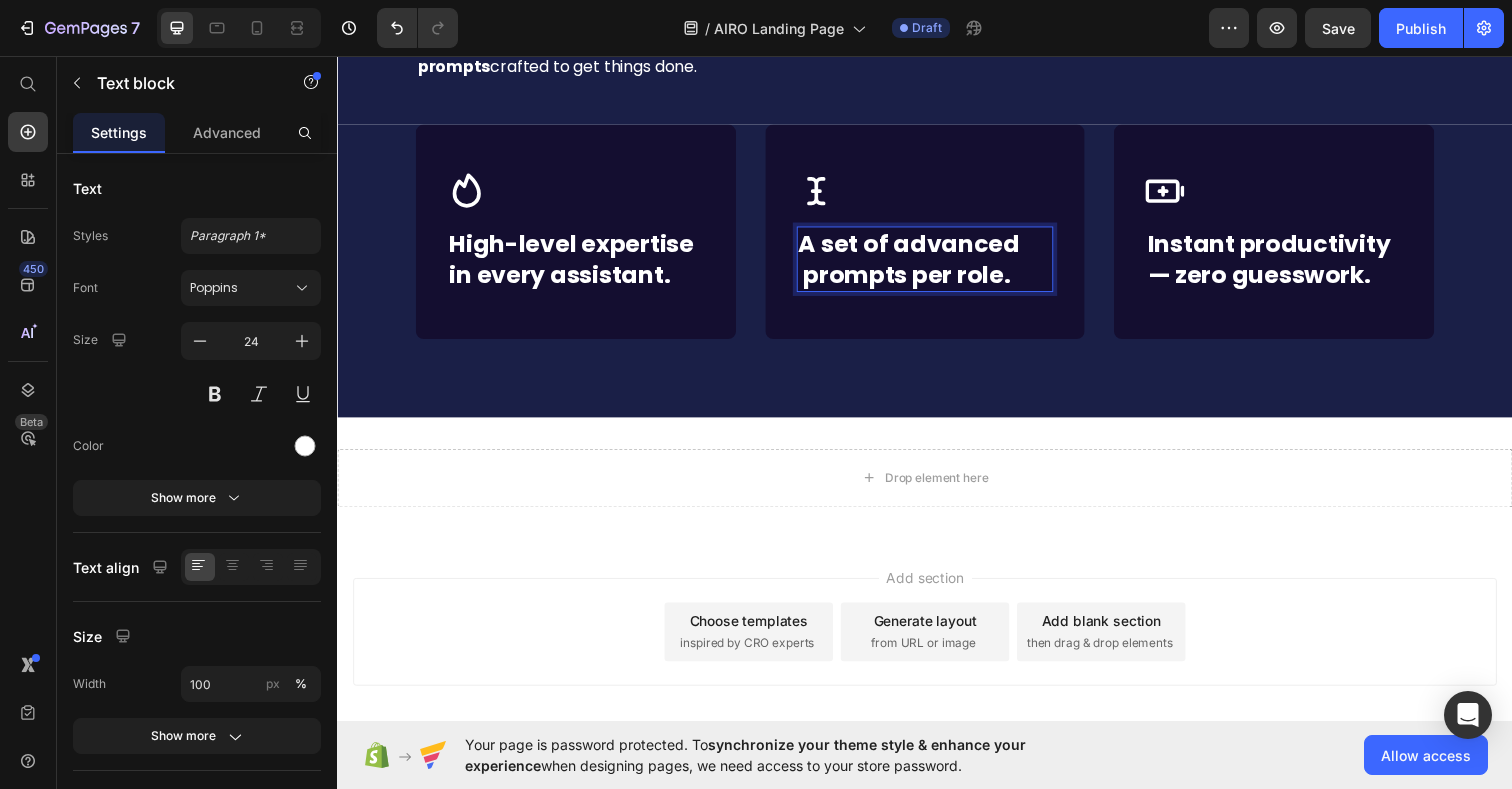 click on "A set of advanced  prompts per role." at bounding box center [937, 263] 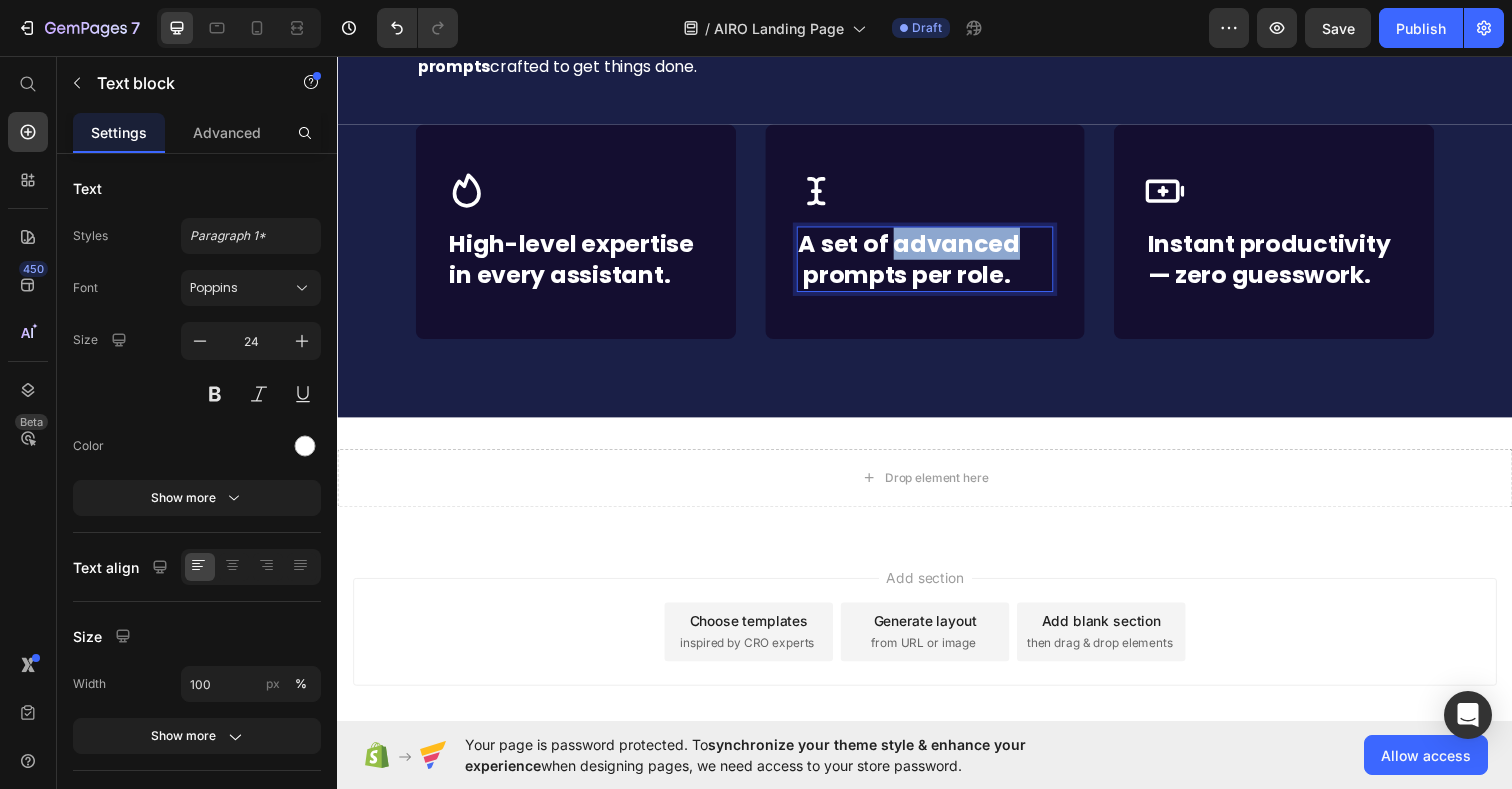 click on "A set of advanced  prompts per role." at bounding box center (937, 263) 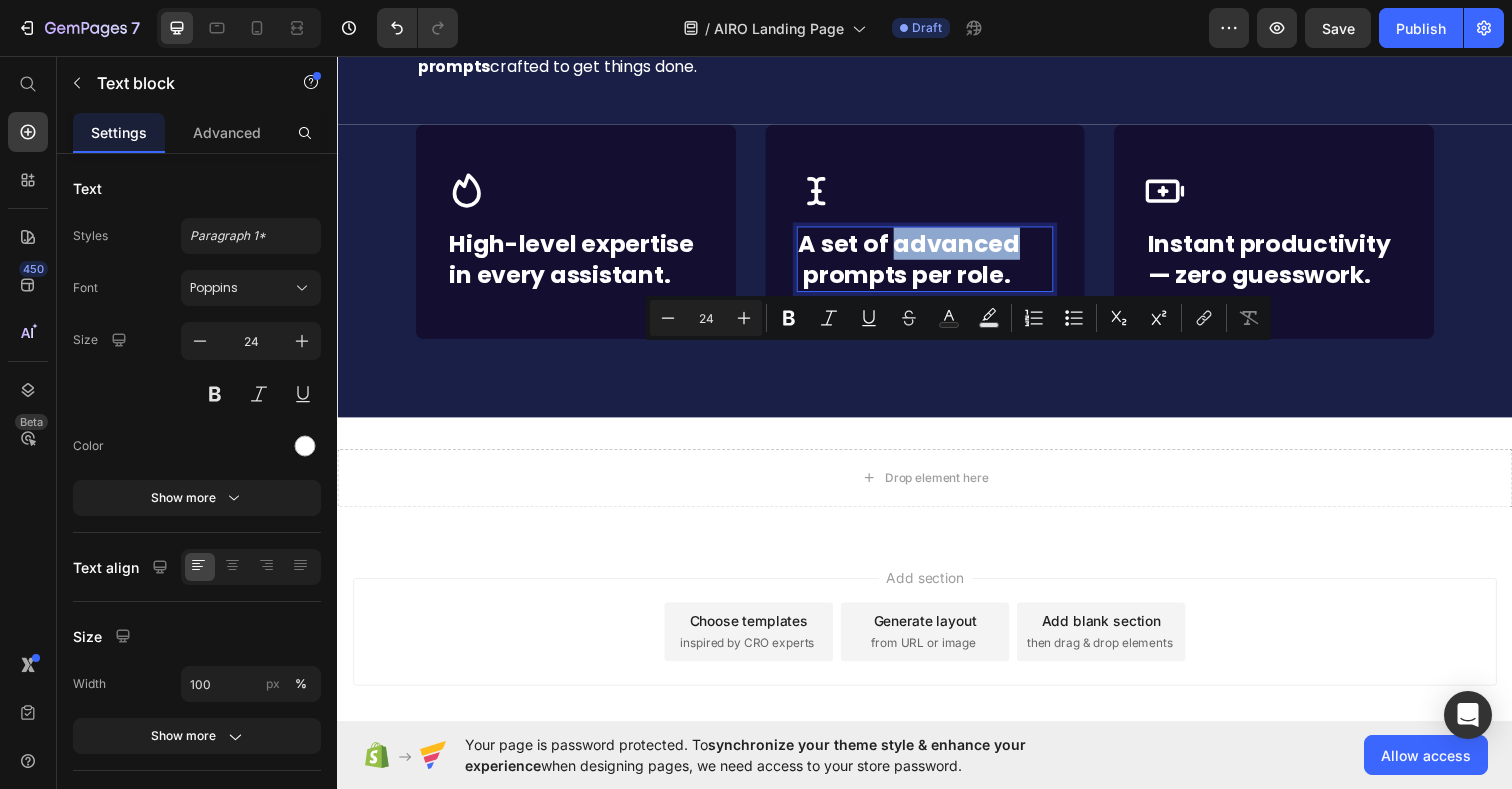 click on "A set of advanced  prompts per role." at bounding box center (937, 263) 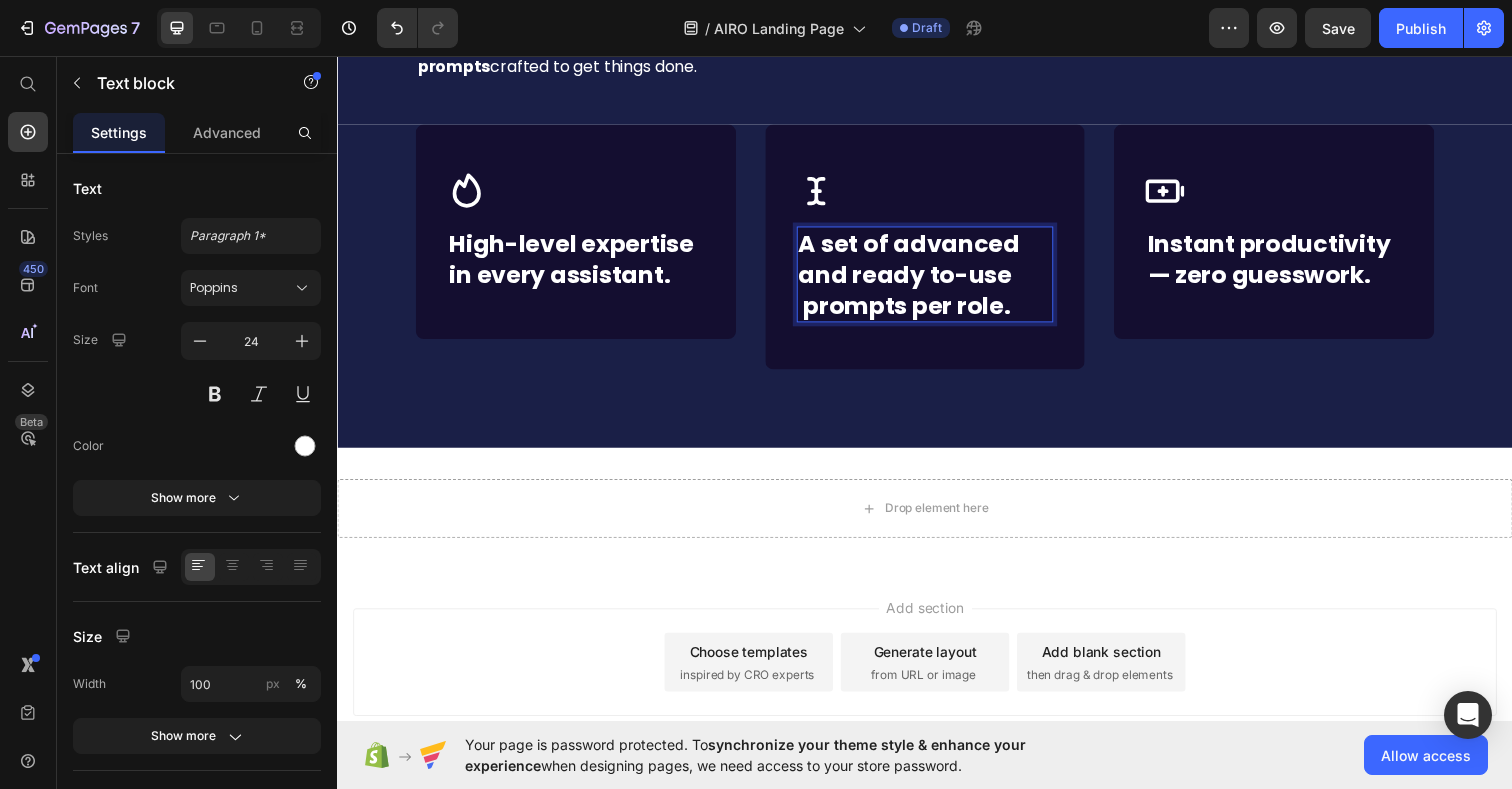 click on "A set of advanced and ready to-use  prompts per role." at bounding box center (937, 279) 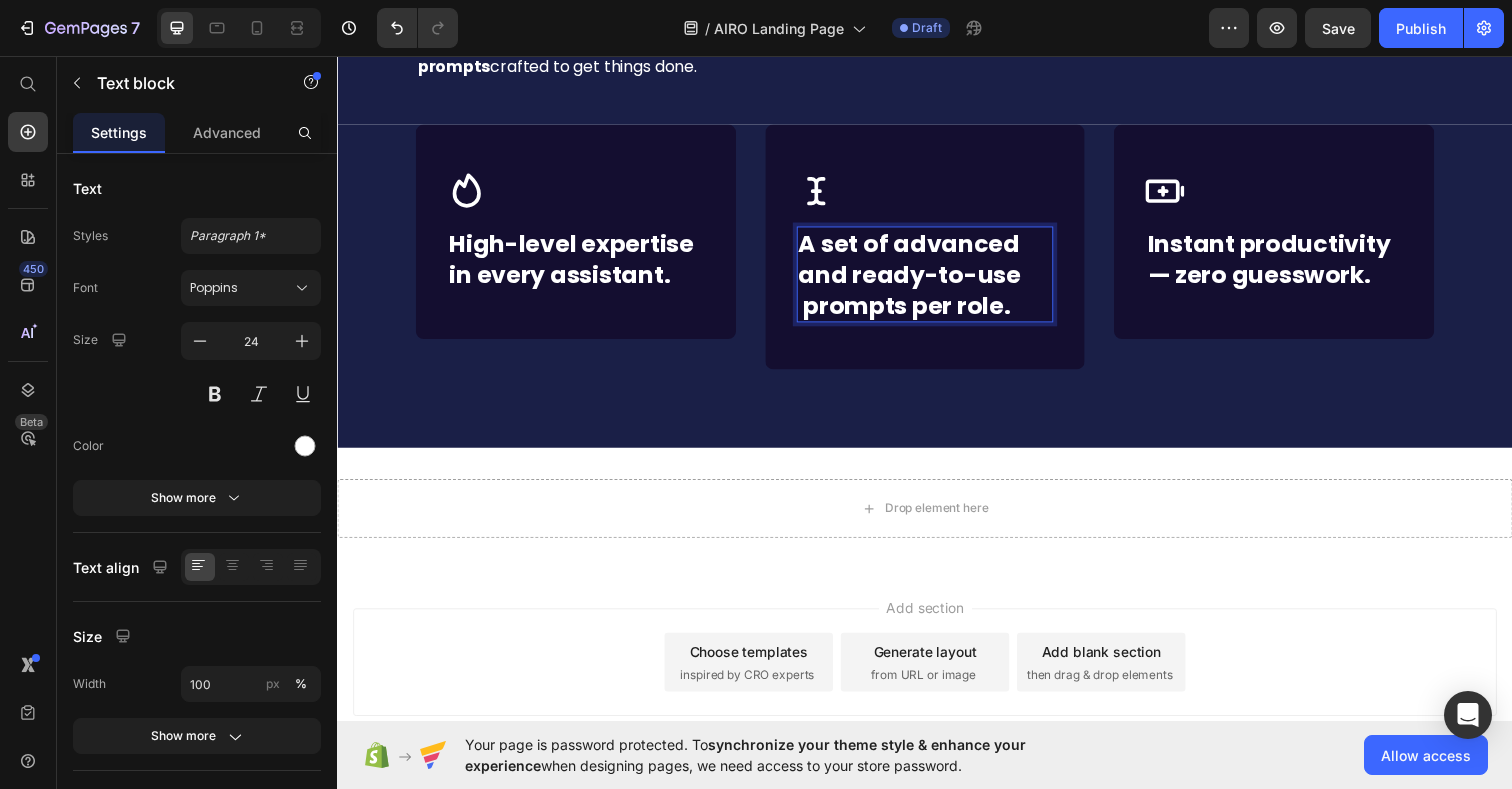 click on "A set of advanced and ready-to-use  prompts per role." at bounding box center [937, 279] 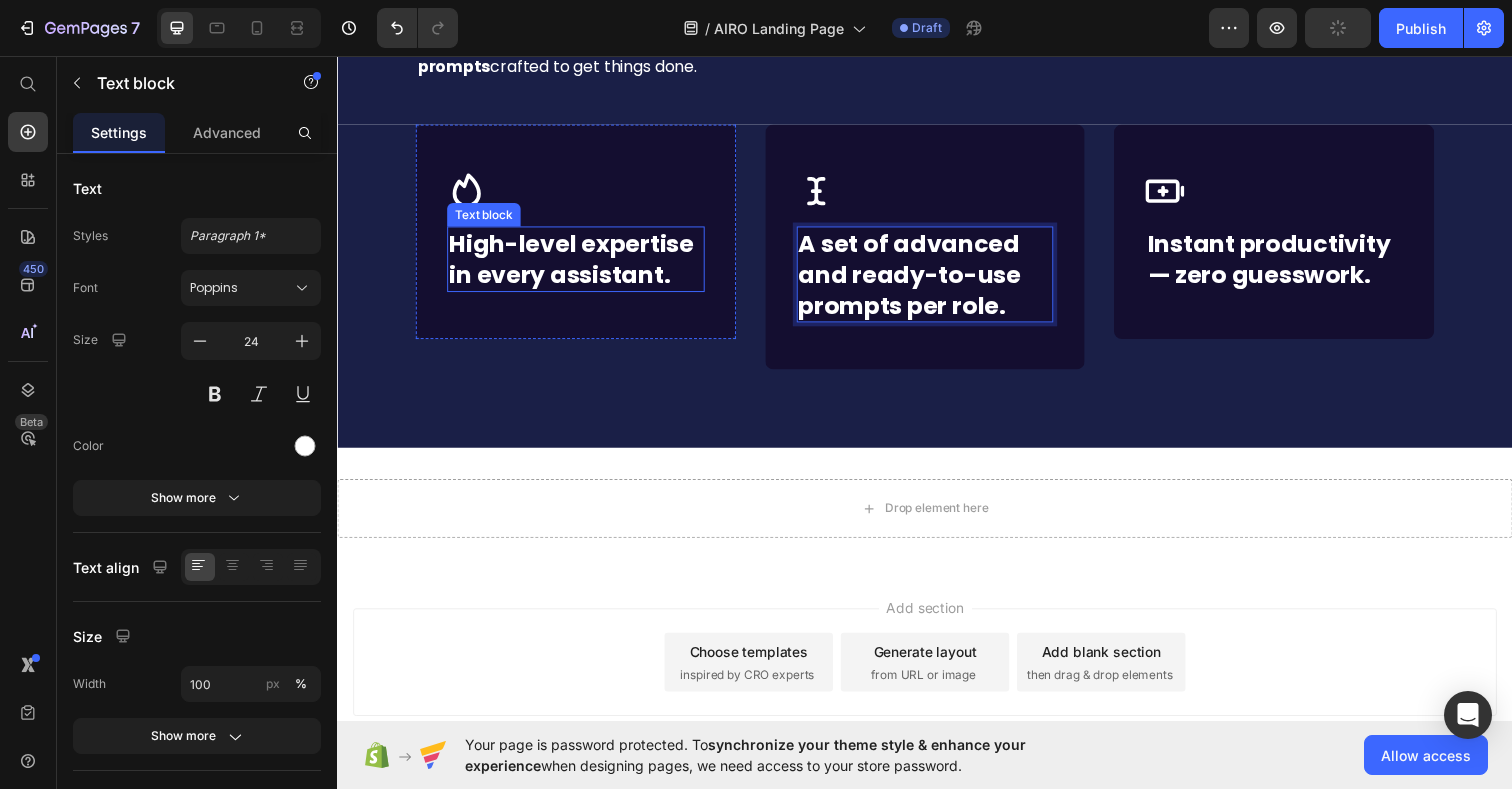 click on "High-level expertise in every assistant." at bounding box center [580, 263] 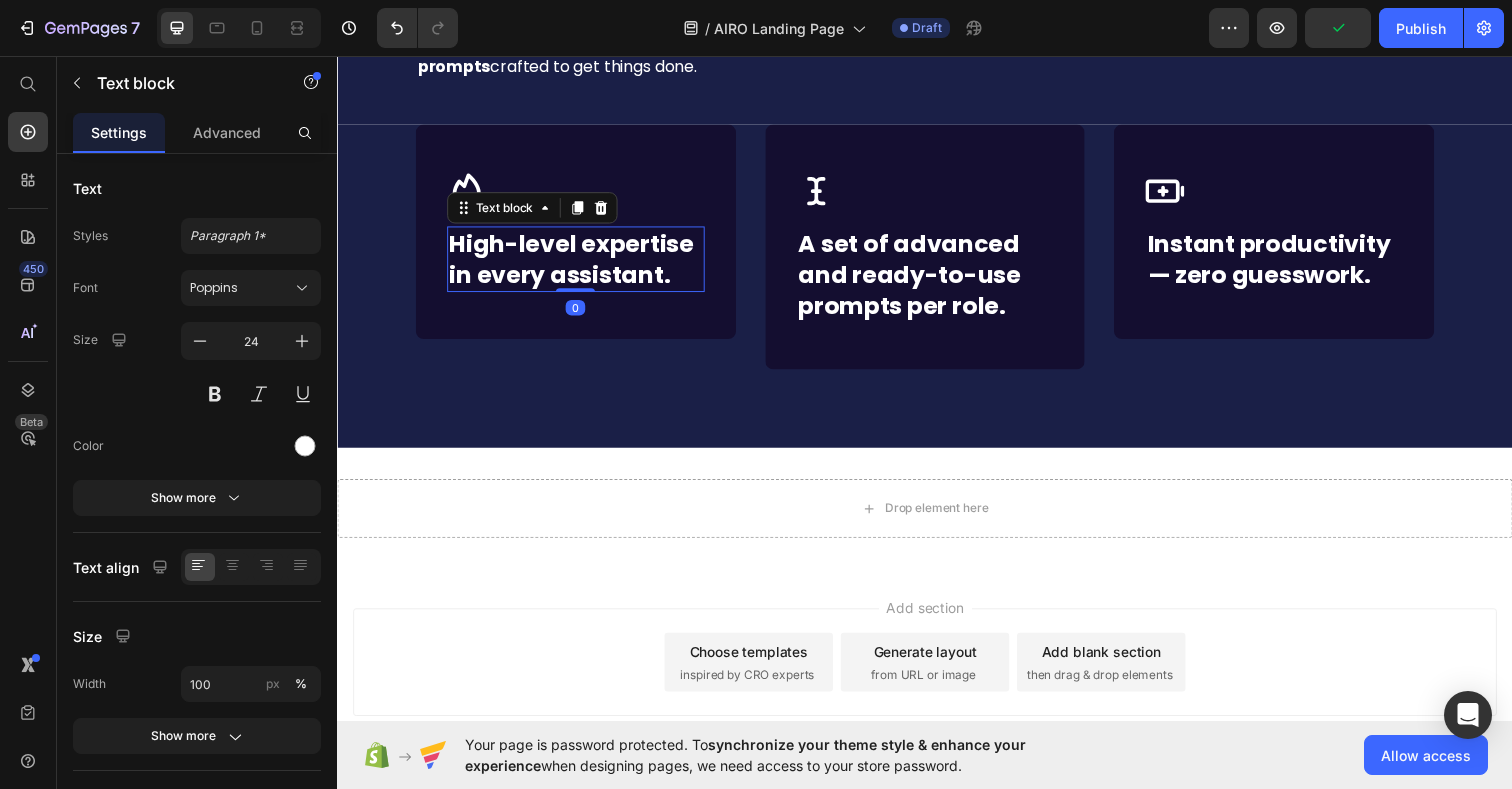click on "High-level expertise in every assistant." at bounding box center (580, 263) 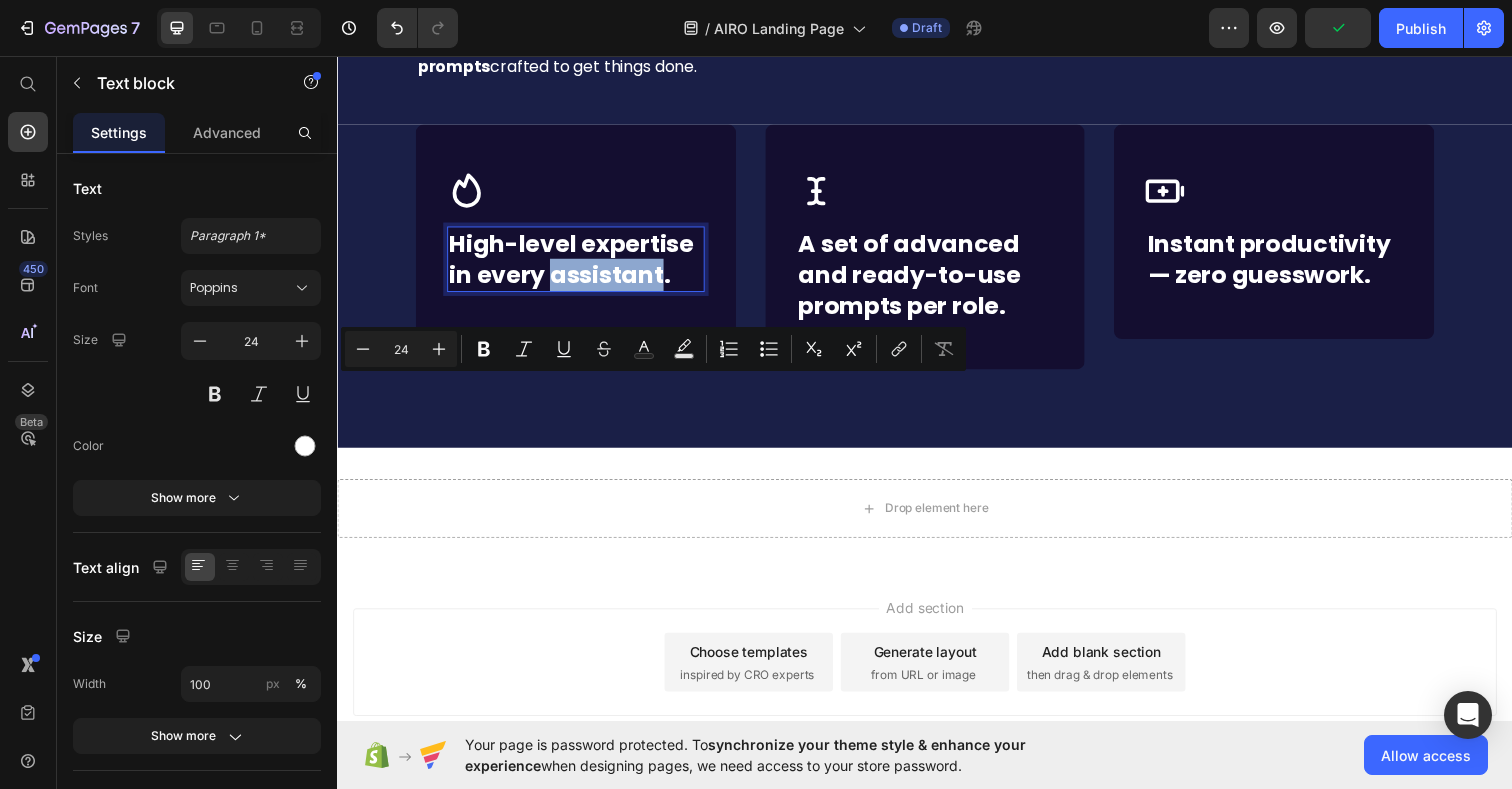 click on "High-level expertise in every assistant." at bounding box center [580, 263] 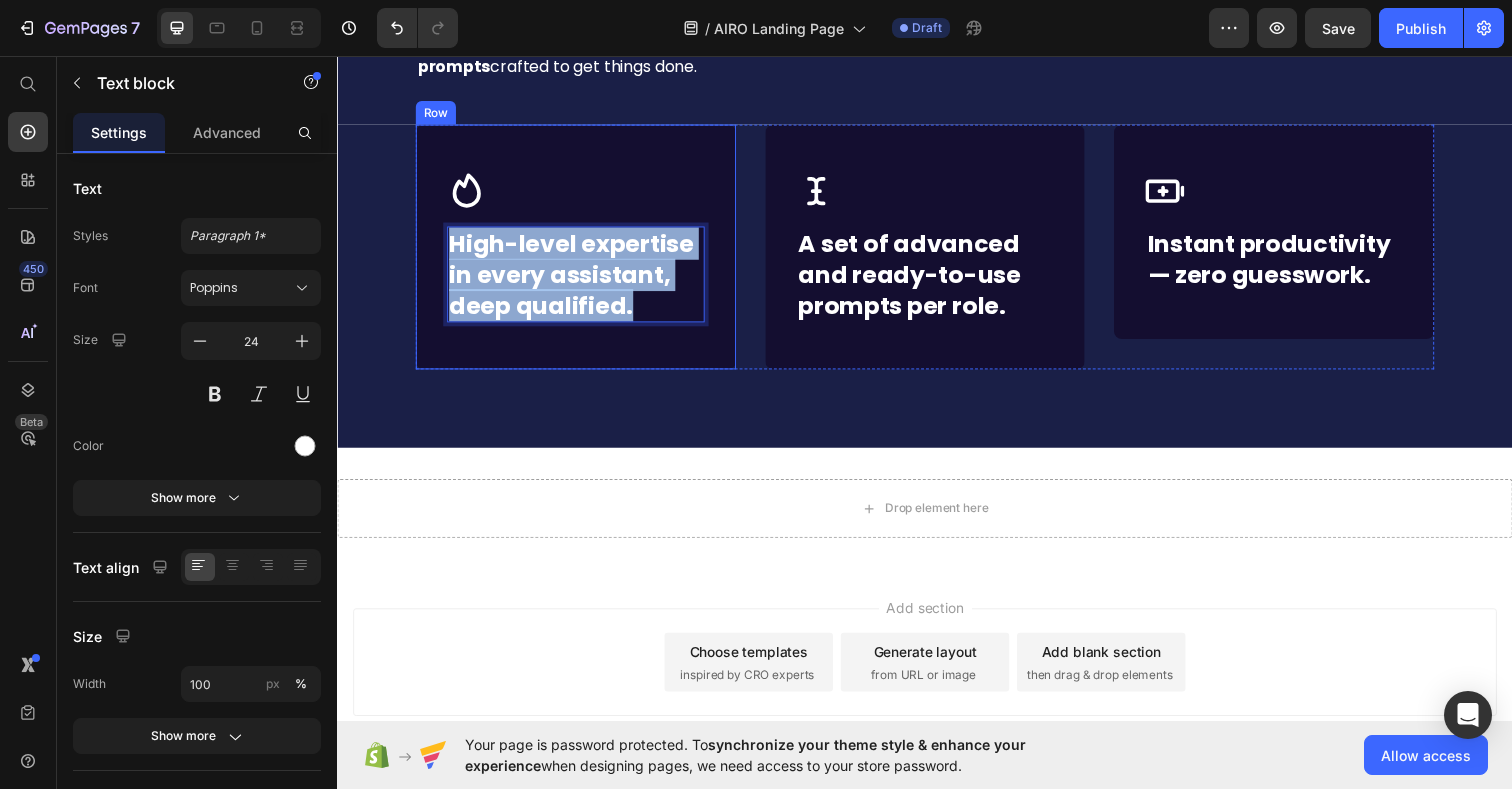 drag, startPoint x: 665, startPoint y: 439, endPoint x: 424, endPoint y: 359, distance: 253.93109 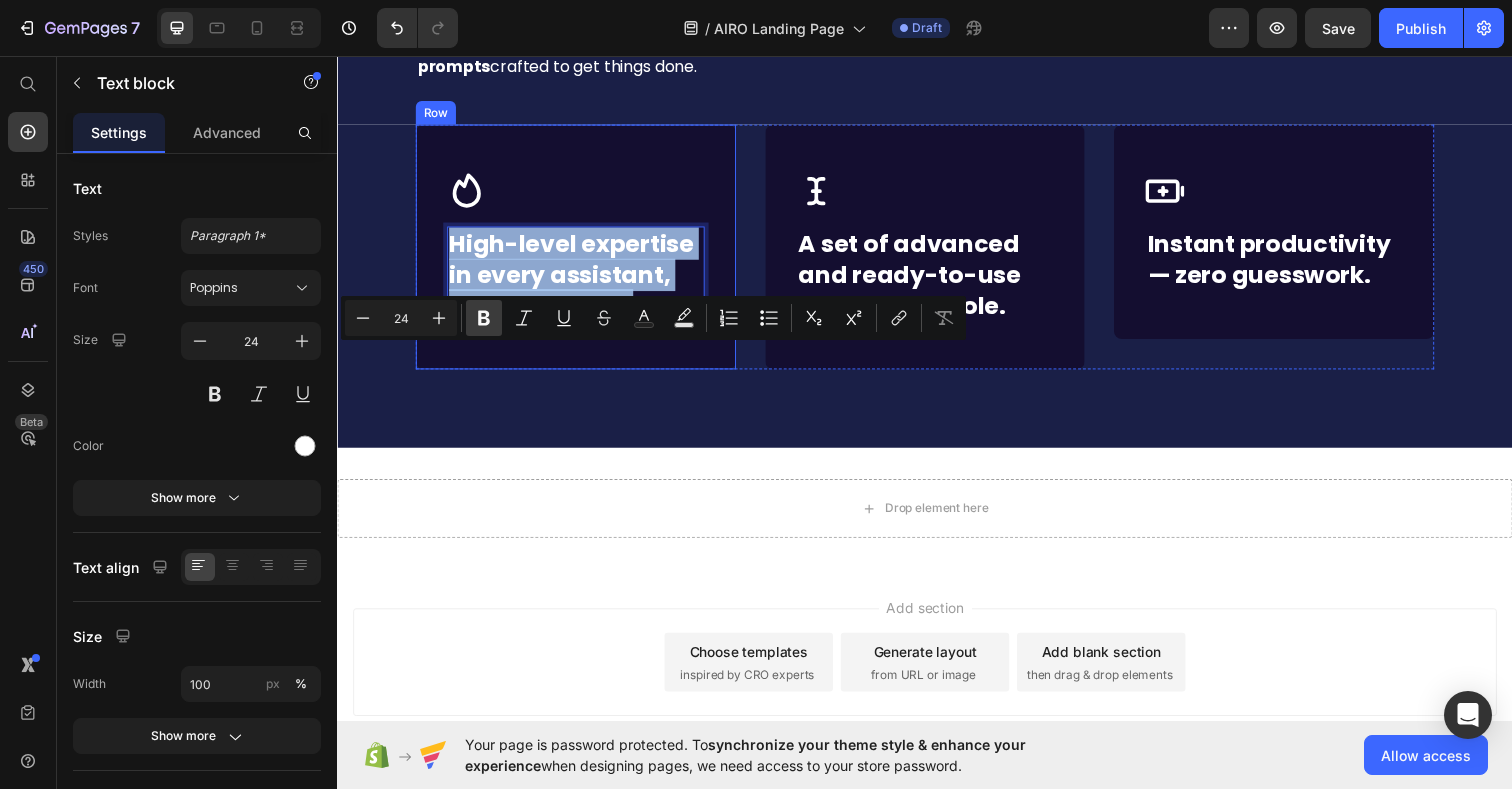 copy on "High-level expertise in every assistant, deep qualified." 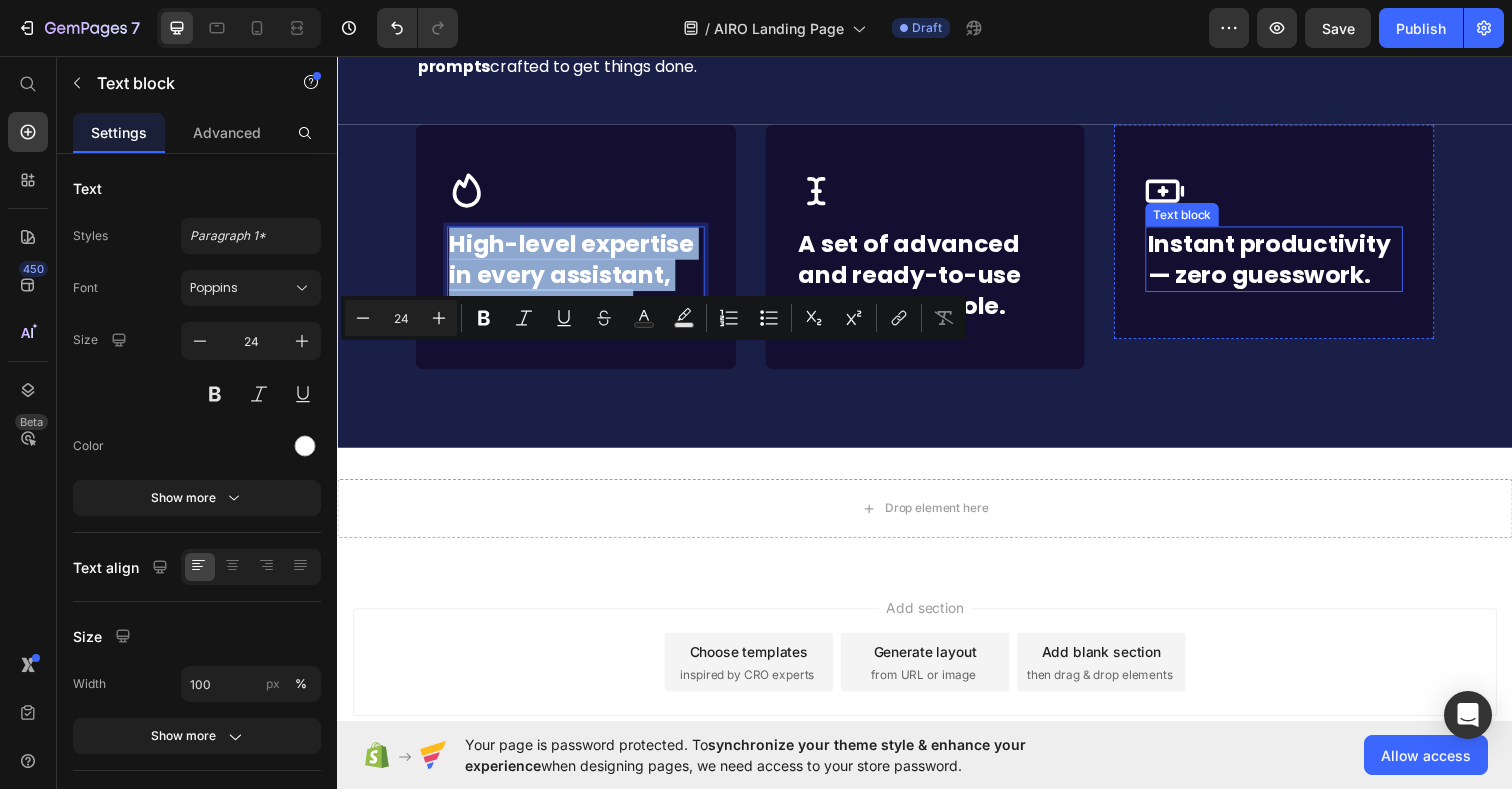 click on "Instant productivity — zero guesswork." at bounding box center (1293, 263) 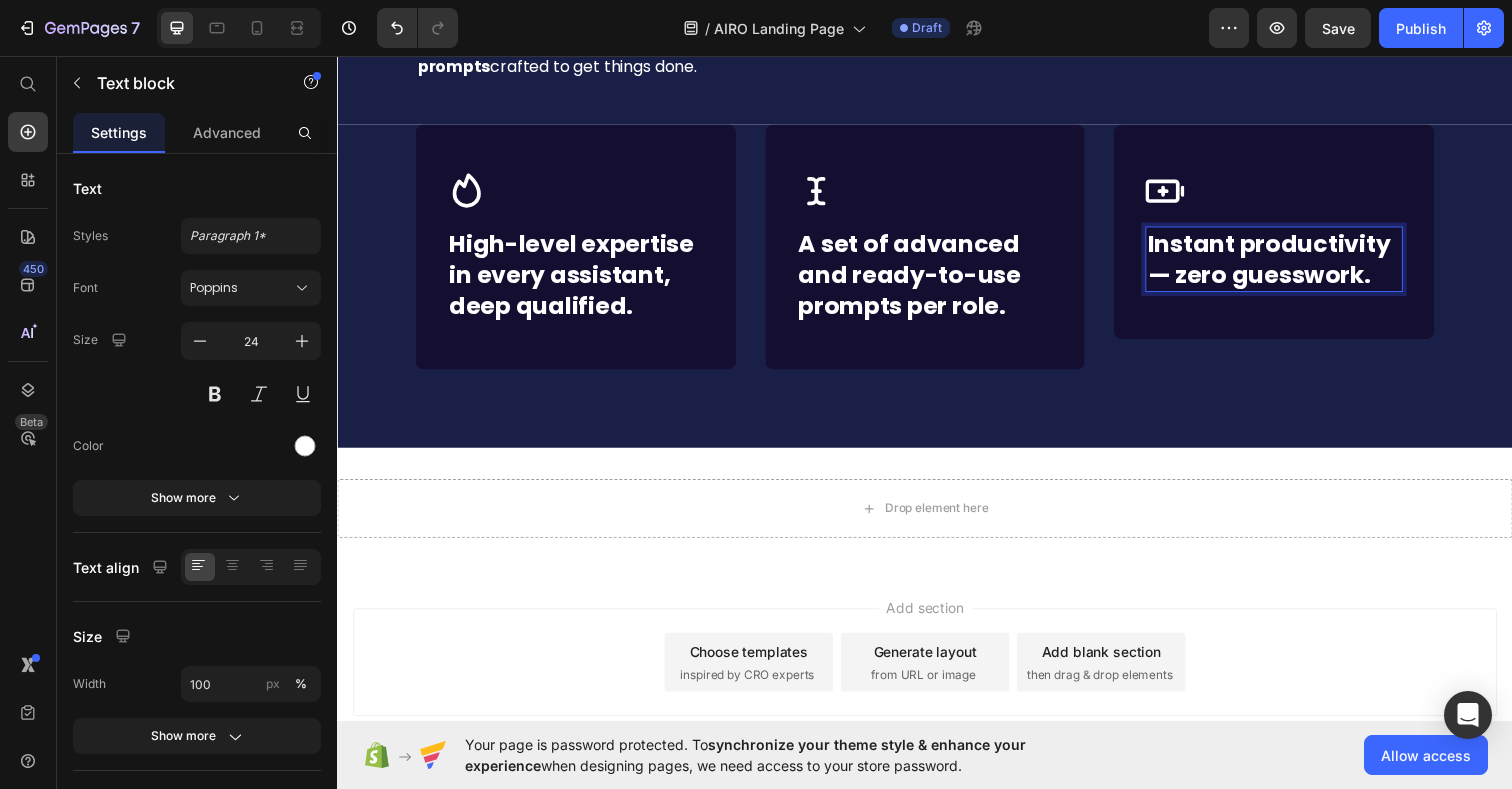 click on "Instant productivity — zero guesswork." at bounding box center [1293, 263] 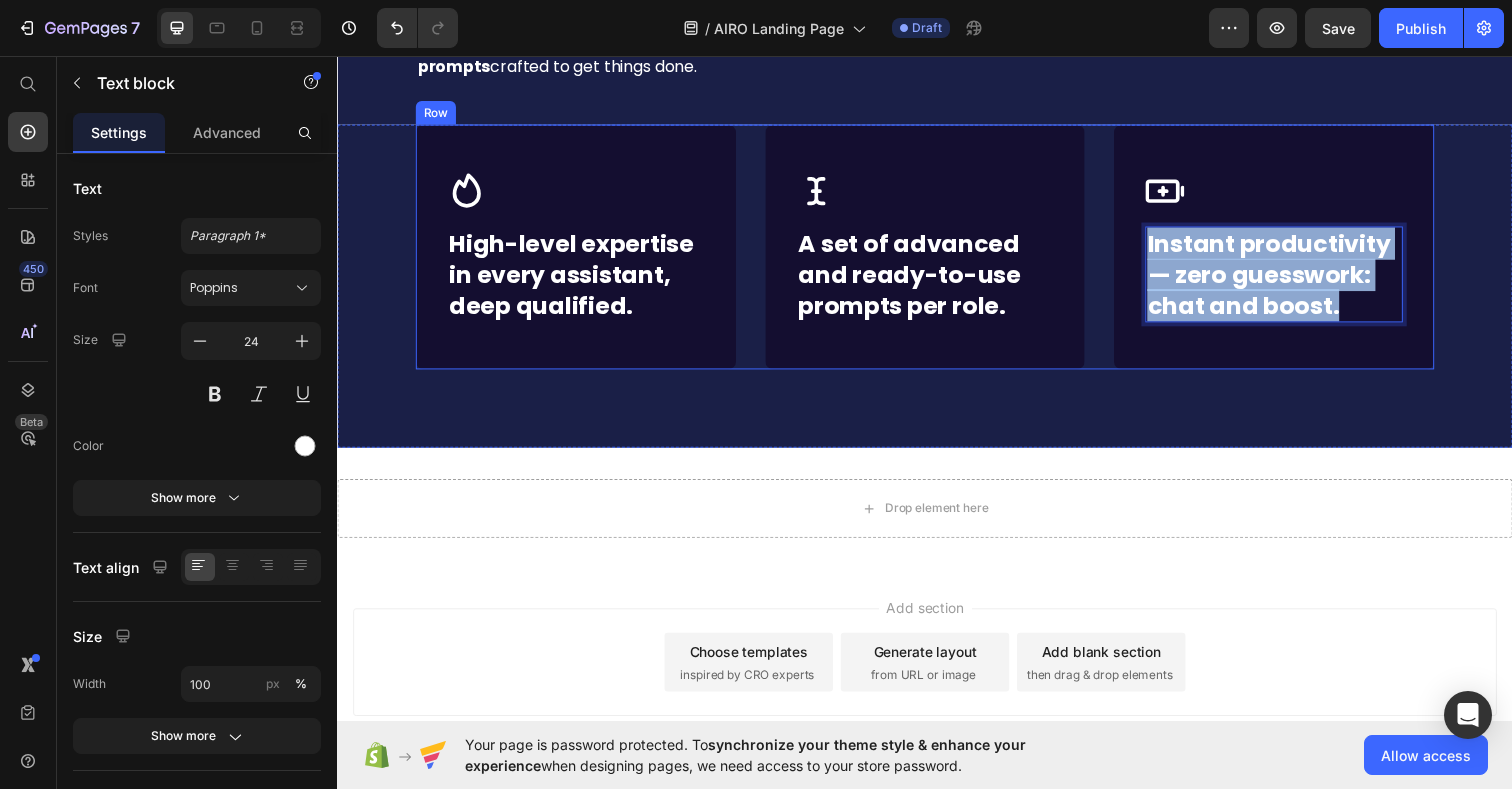 drag, startPoint x: 1379, startPoint y: 434, endPoint x: 1104, endPoint y: 368, distance: 282.8091 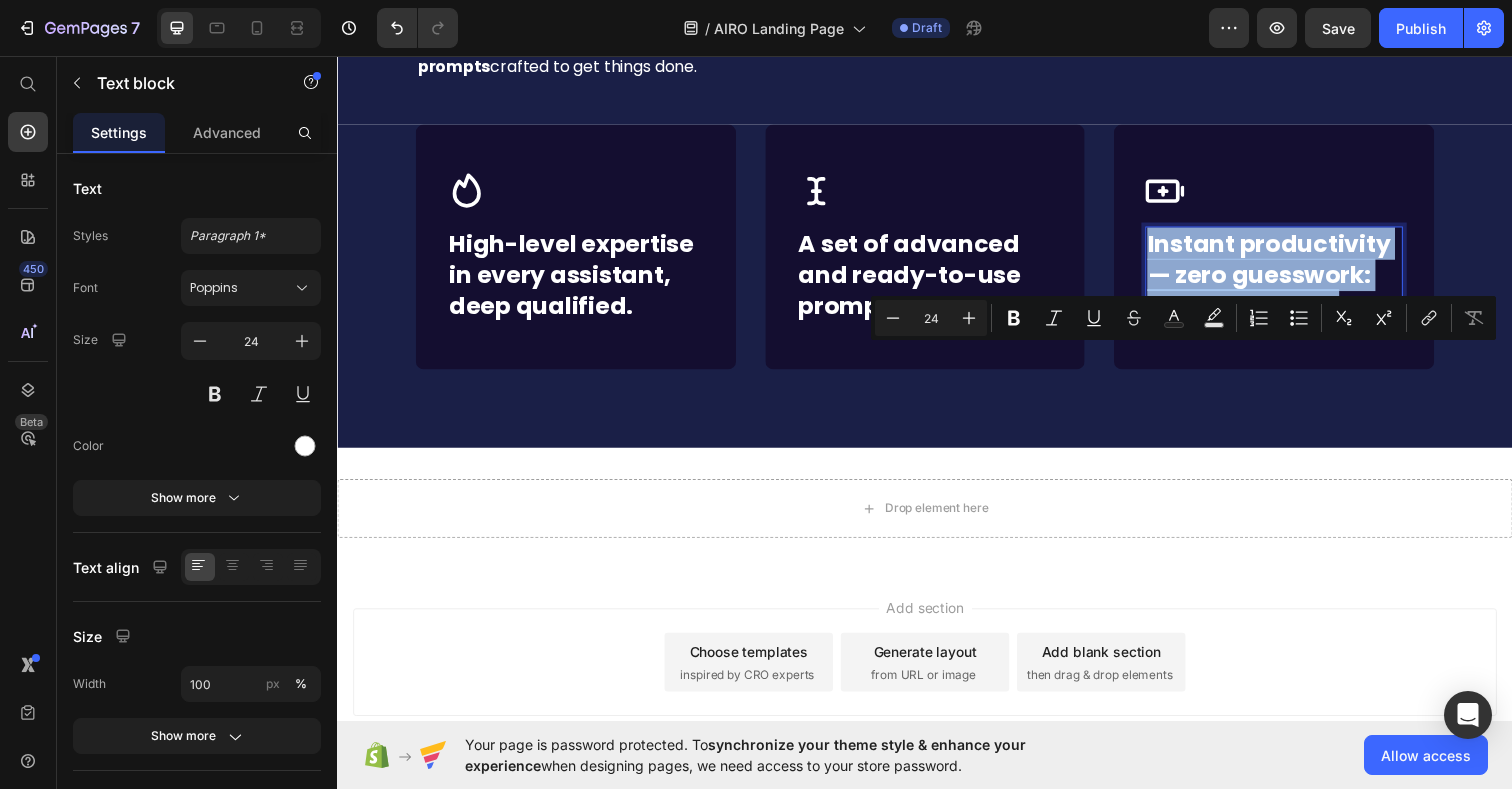 copy on "Instant productivity — zero guesswork: chat and boost." 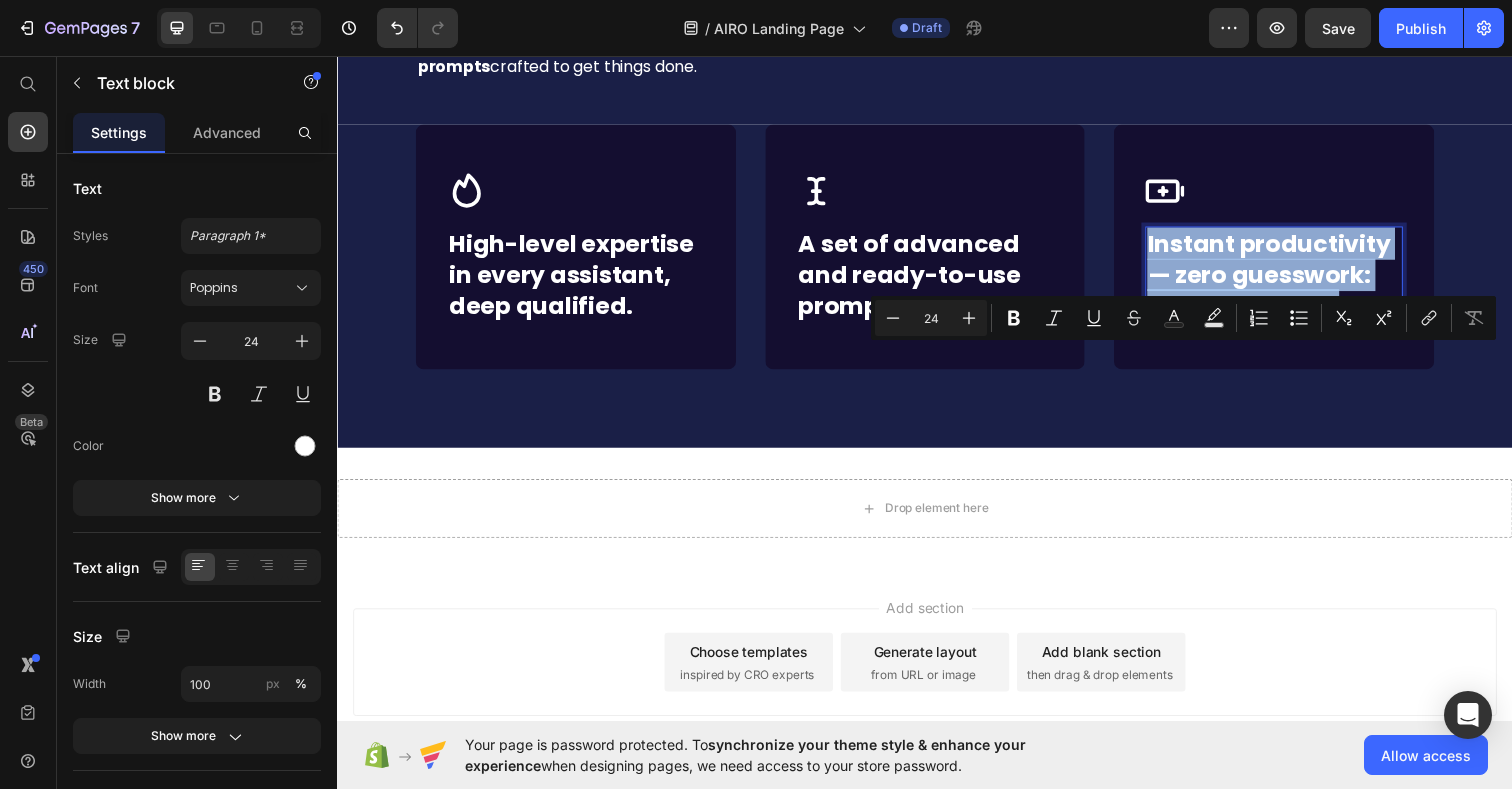click on "Instant productivity — zero guesswork: chat and boost." at bounding box center (1293, 279) 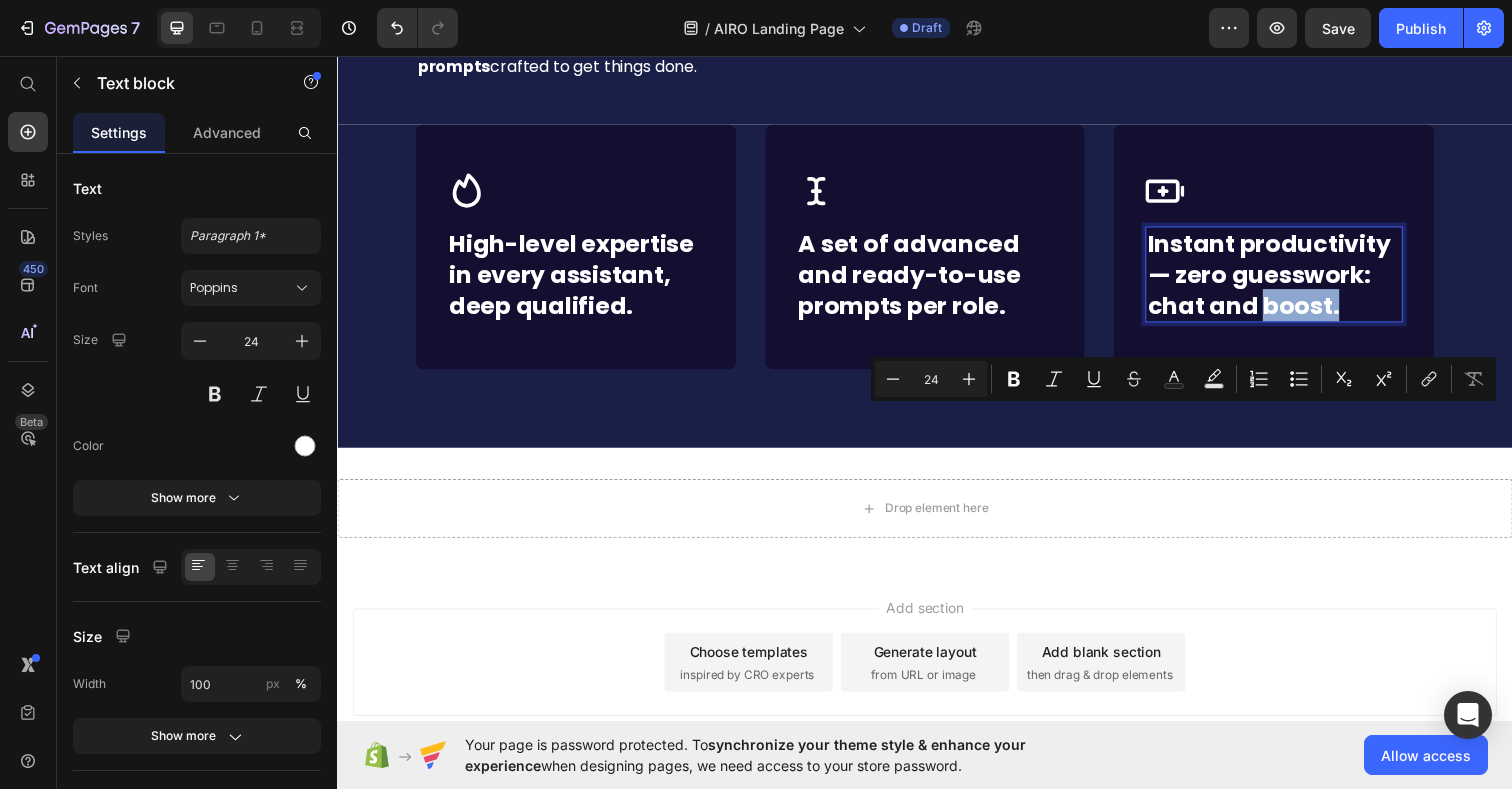 drag, startPoint x: 1370, startPoint y: 439, endPoint x: 1281, endPoint y: 443, distance: 89.08984 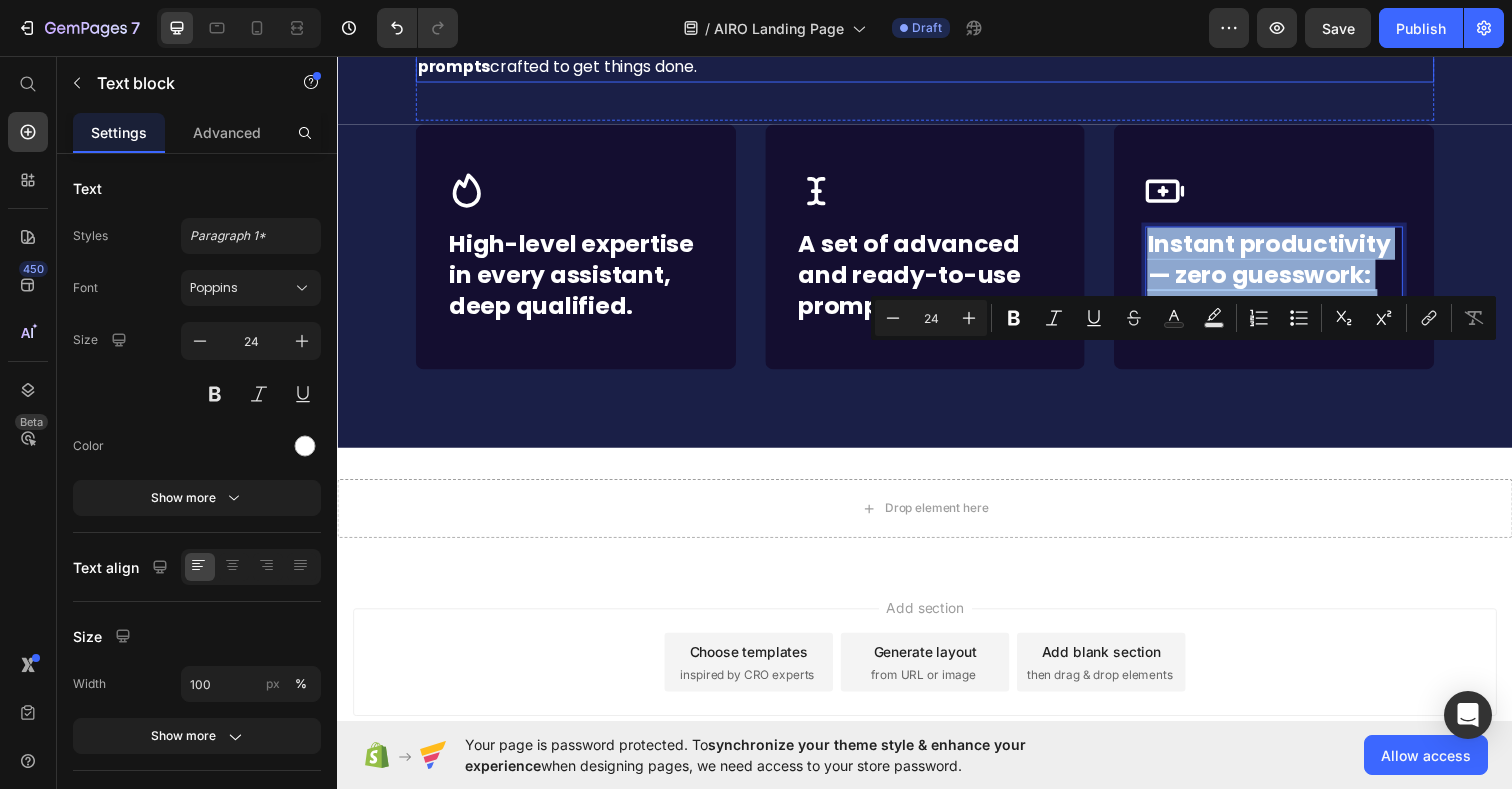 copy on "Instant productivity — zero guesswork: chat and enhance." 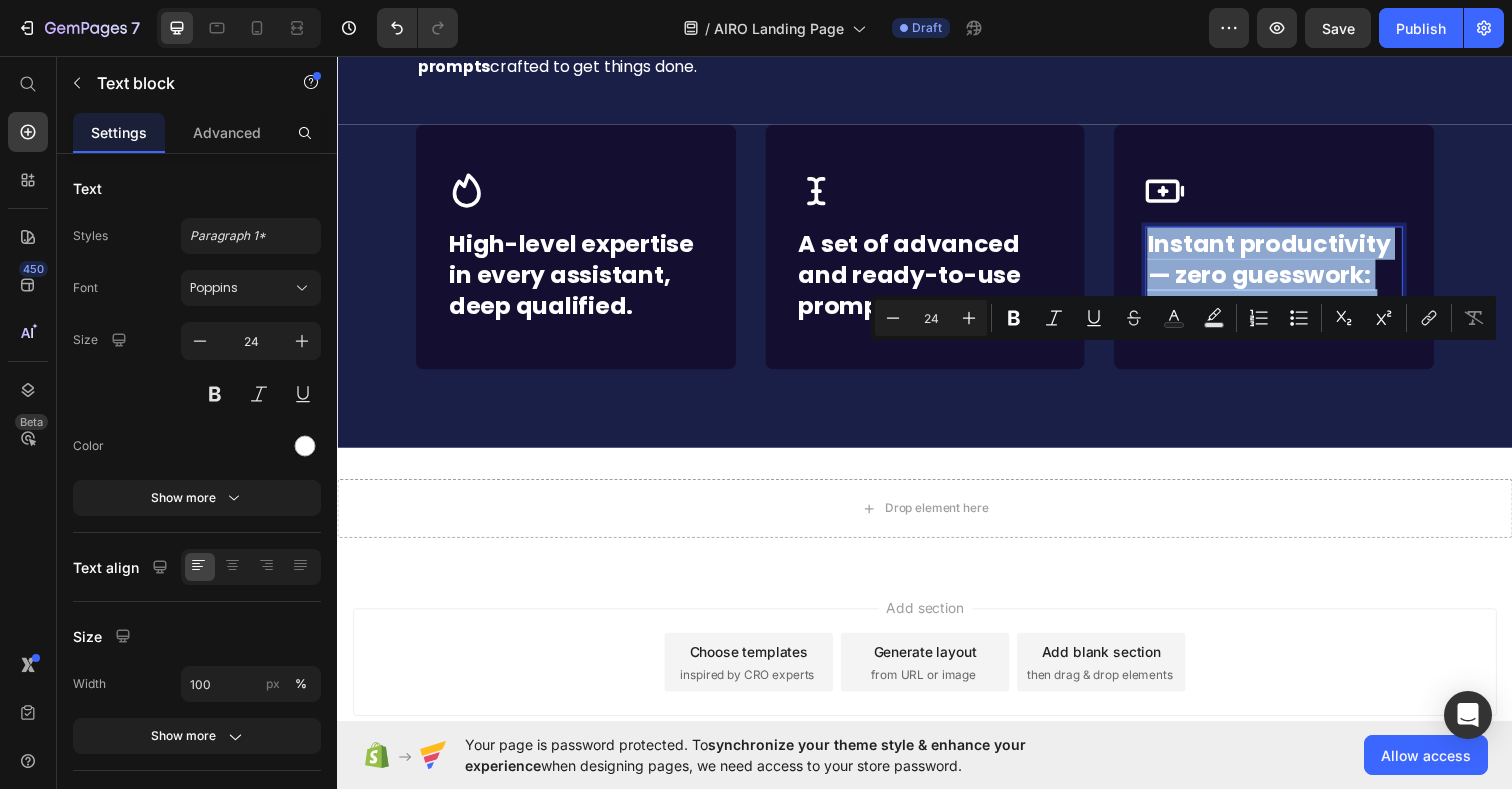 click on "Instant productivity — zero guesswork: chat and enhance." at bounding box center [1293, 279] 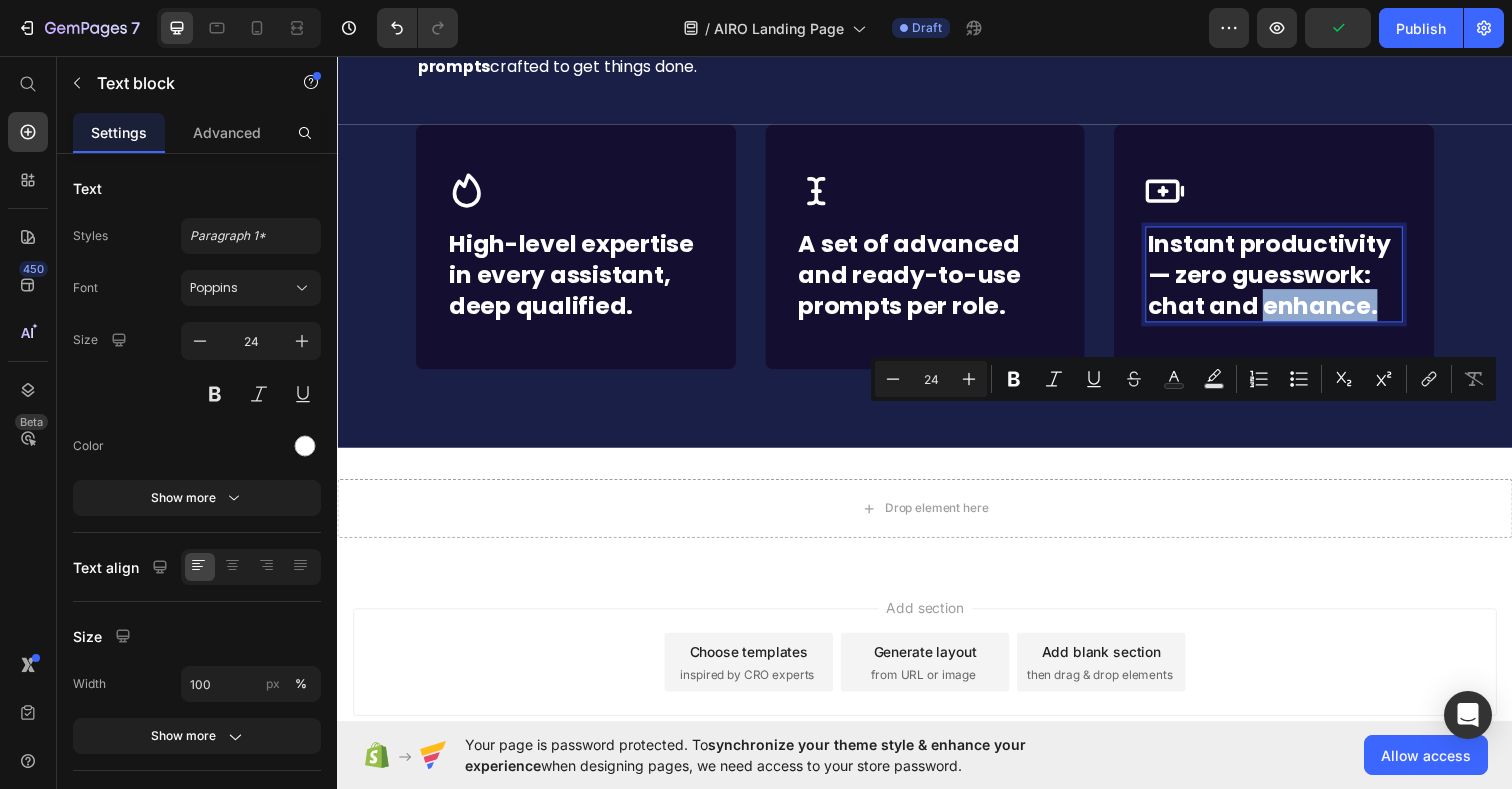 drag, startPoint x: 1283, startPoint y: 433, endPoint x: 1410, endPoint y: 439, distance: 127.141655 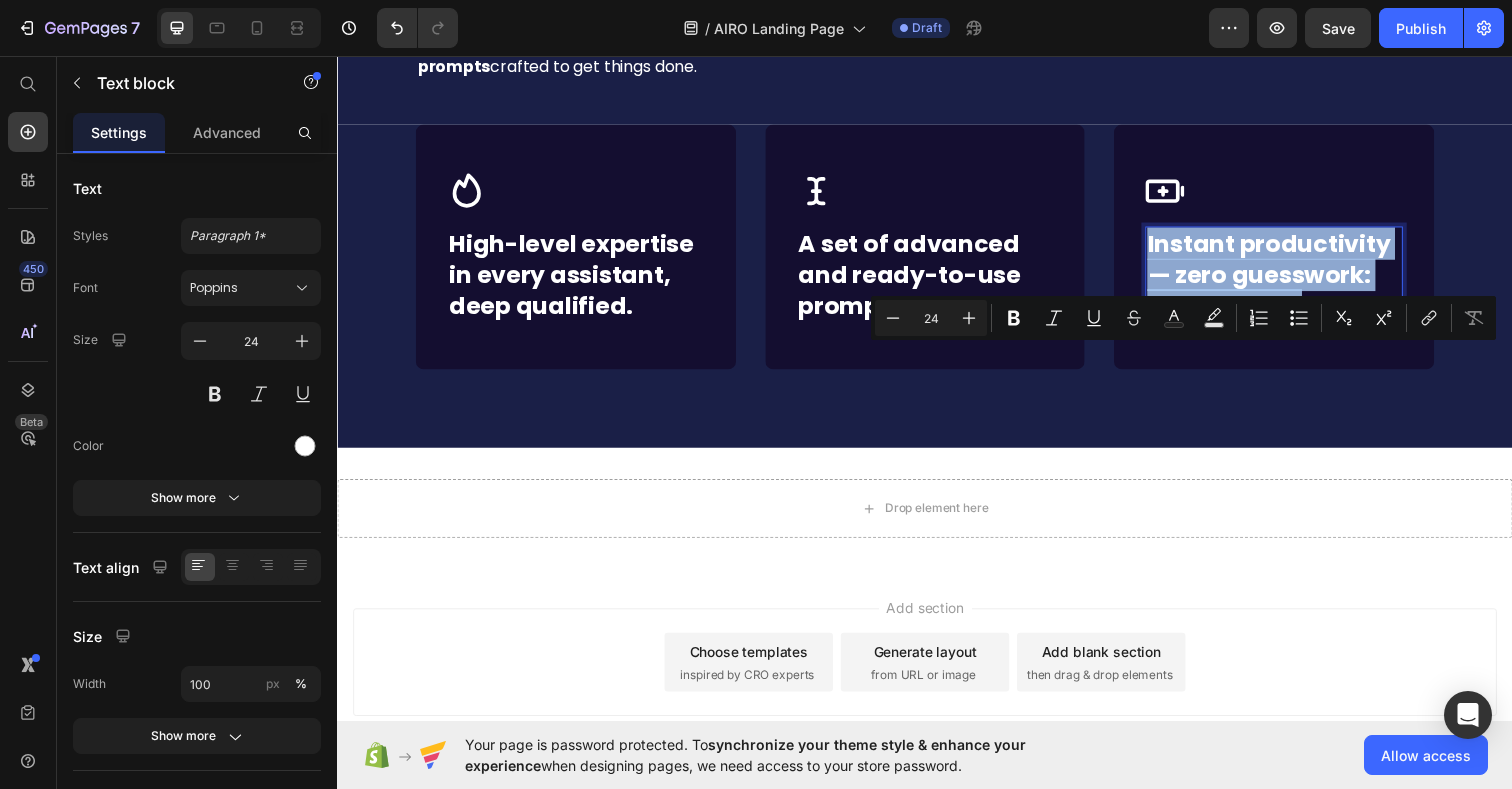 copy on "Instant productivity — zero guesswork: chat and go." 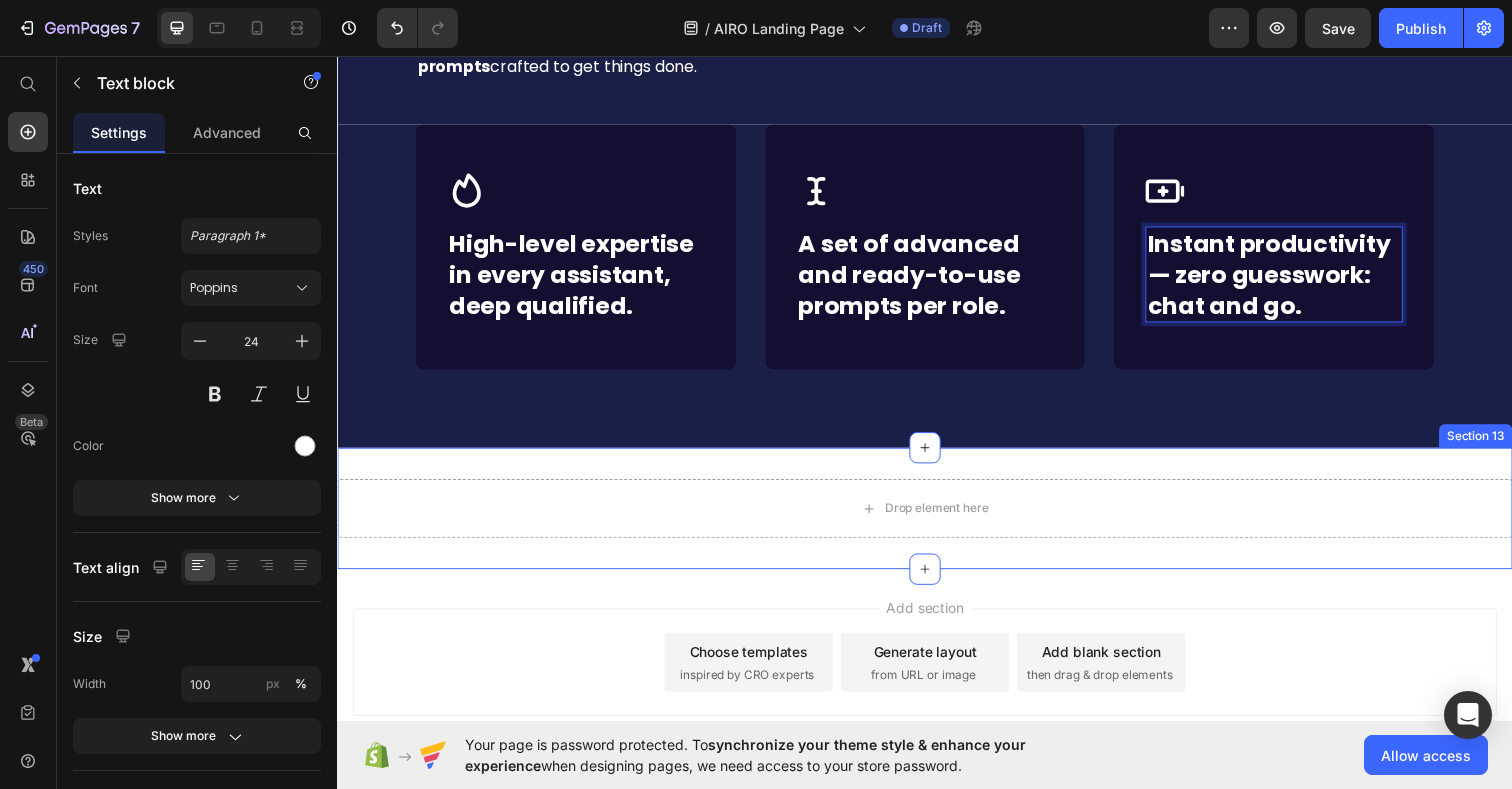 click on "Drop element here Section 13" at bounding box center (937, 518) 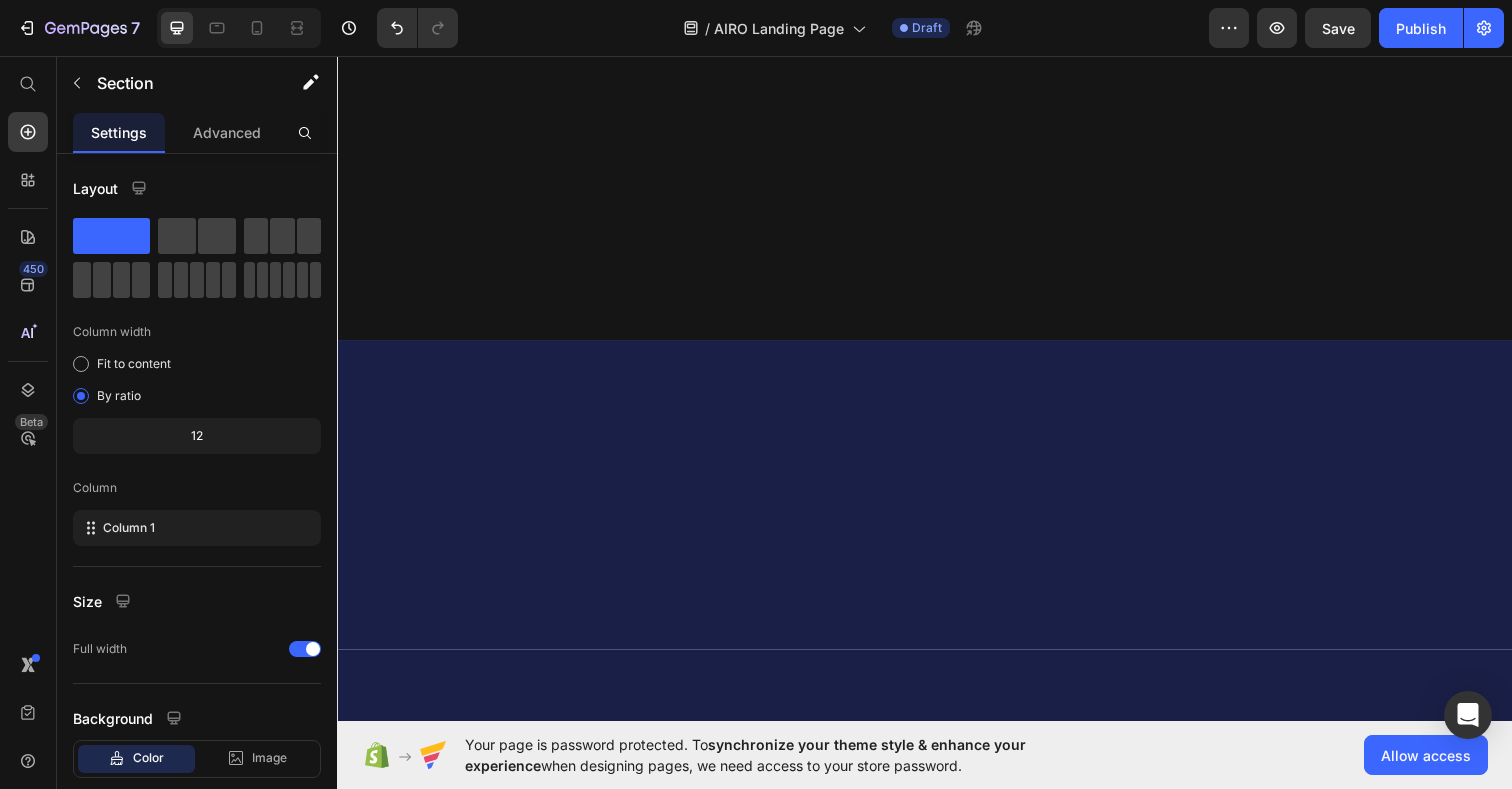 scroll, scrollTop: 0, scrollLeft: 0, axis: both 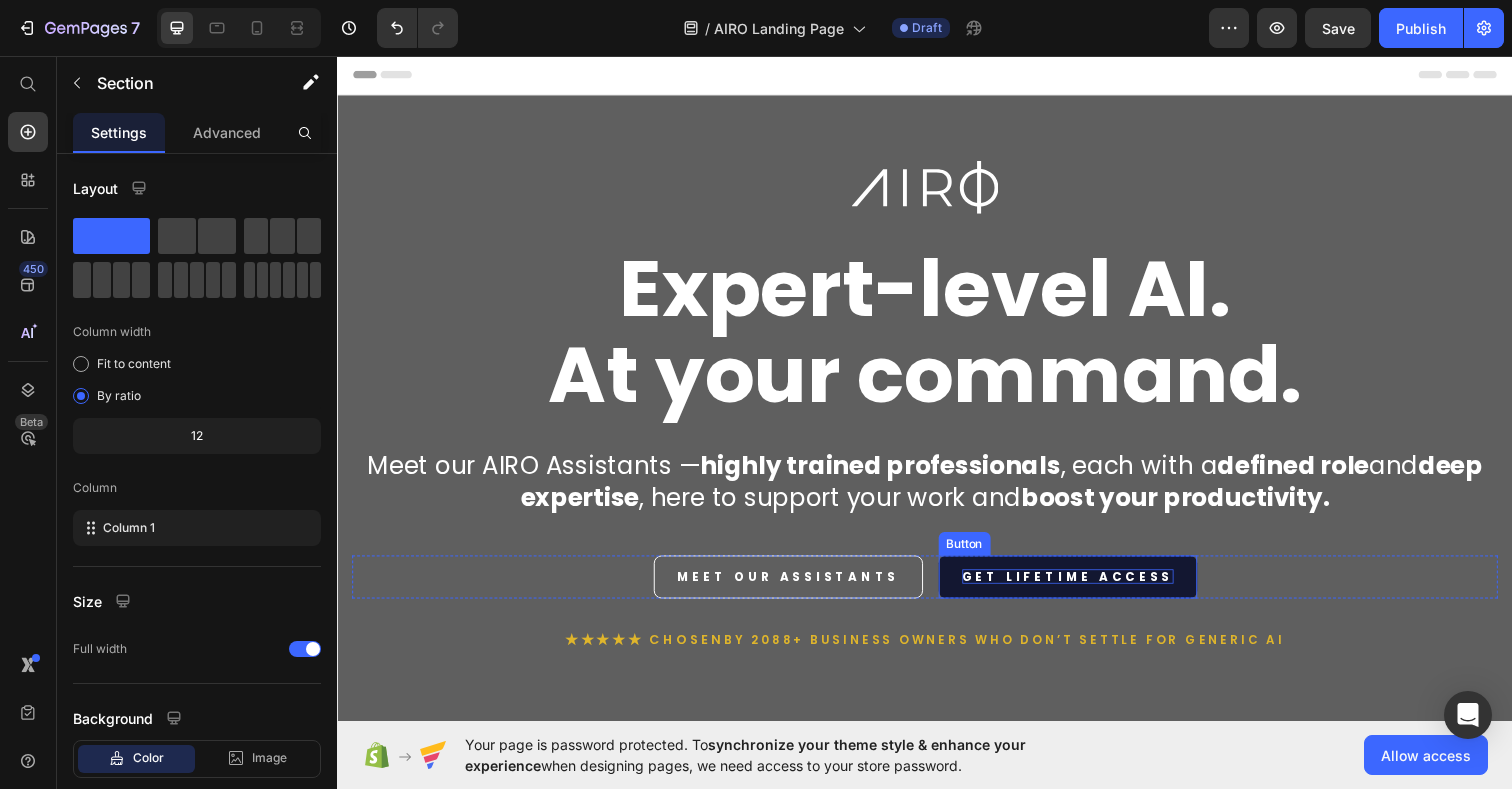 click on "GET LIFETIME ACCESS" at bounding box center (1083, 588) 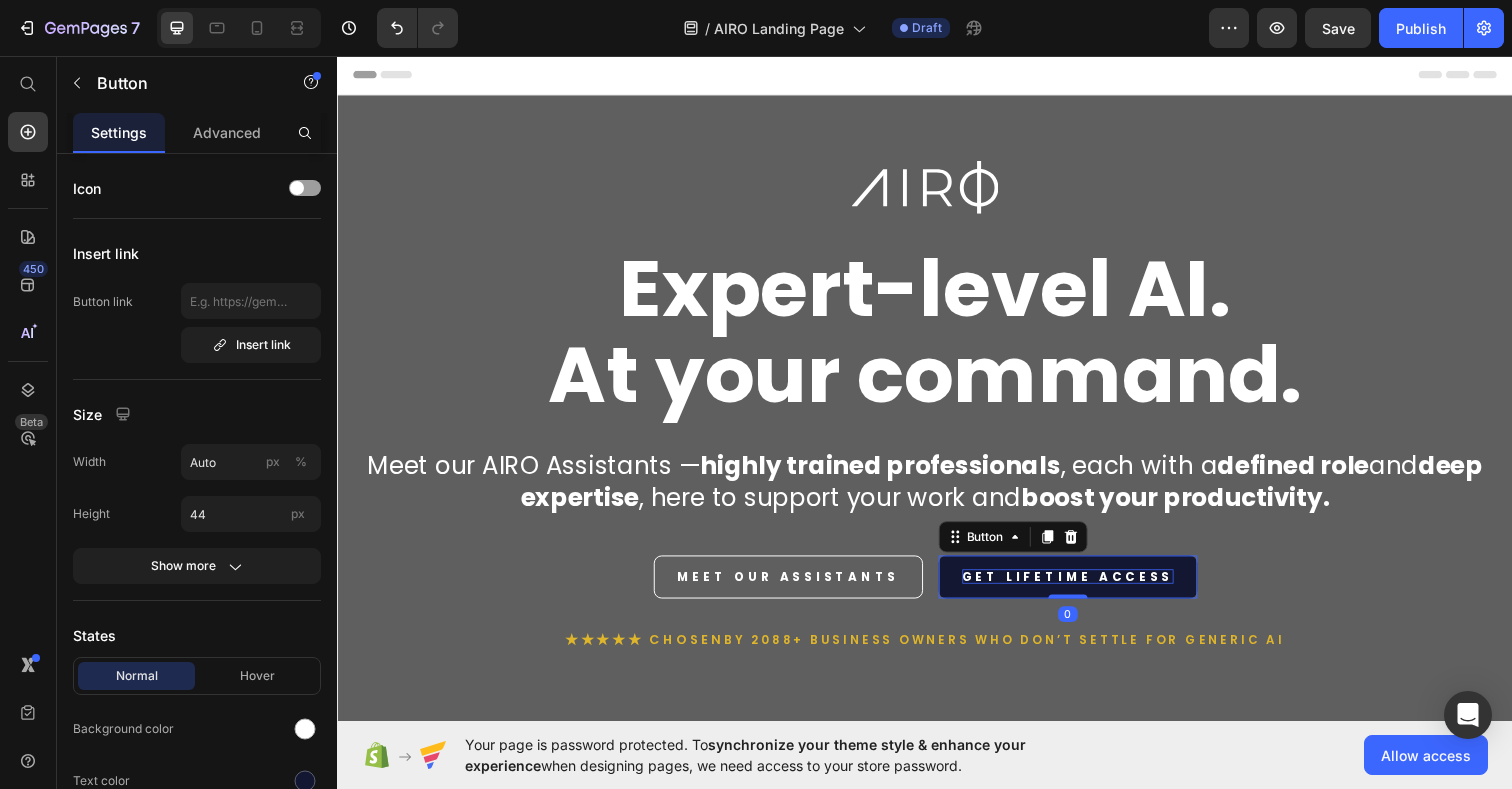 click on "GET LIFETIME ACCESS" at bounding box center [1083, 588] 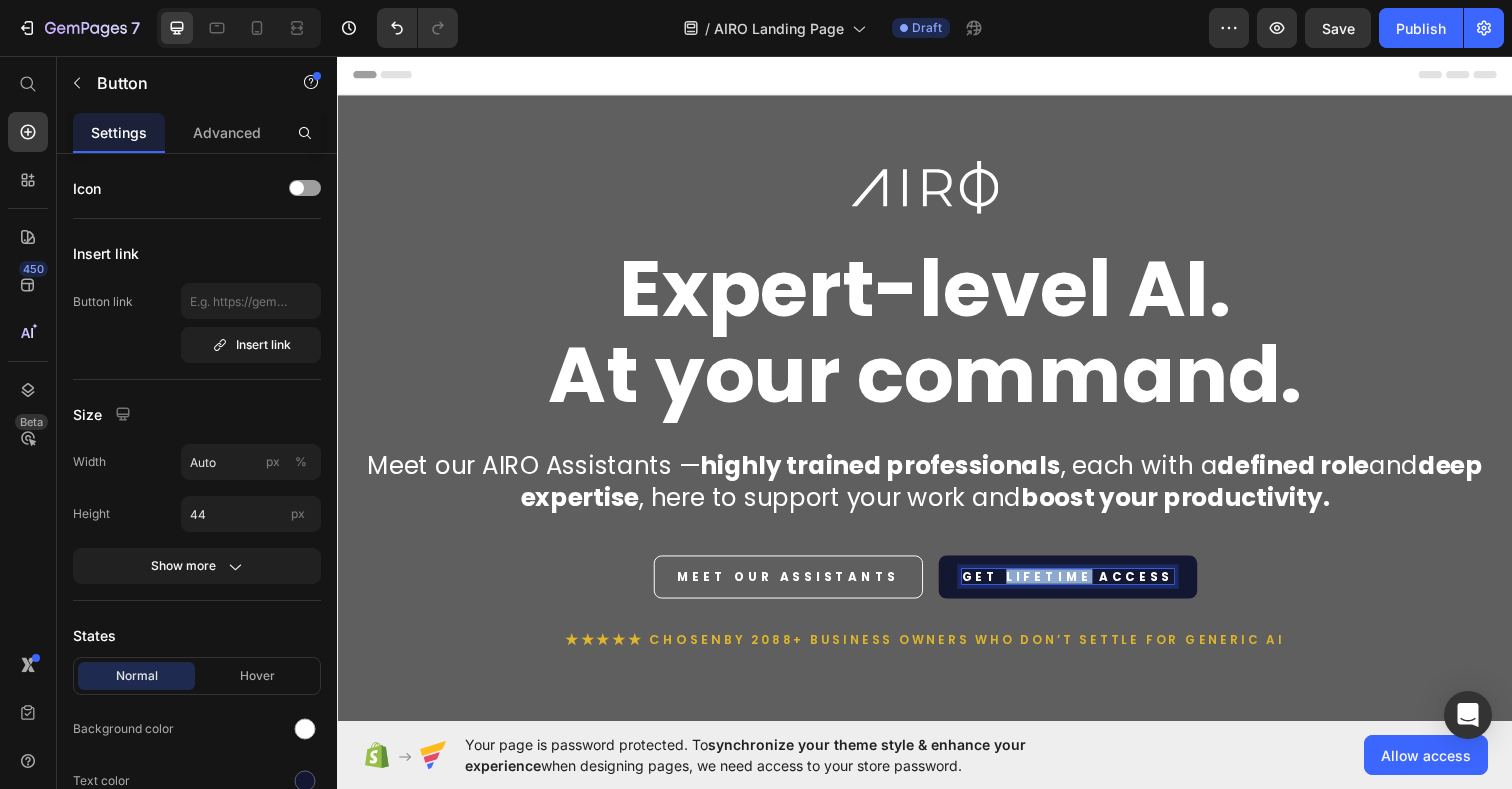 click on "GET LIFETIME ACCESS" at bounding box center [1083, 588] 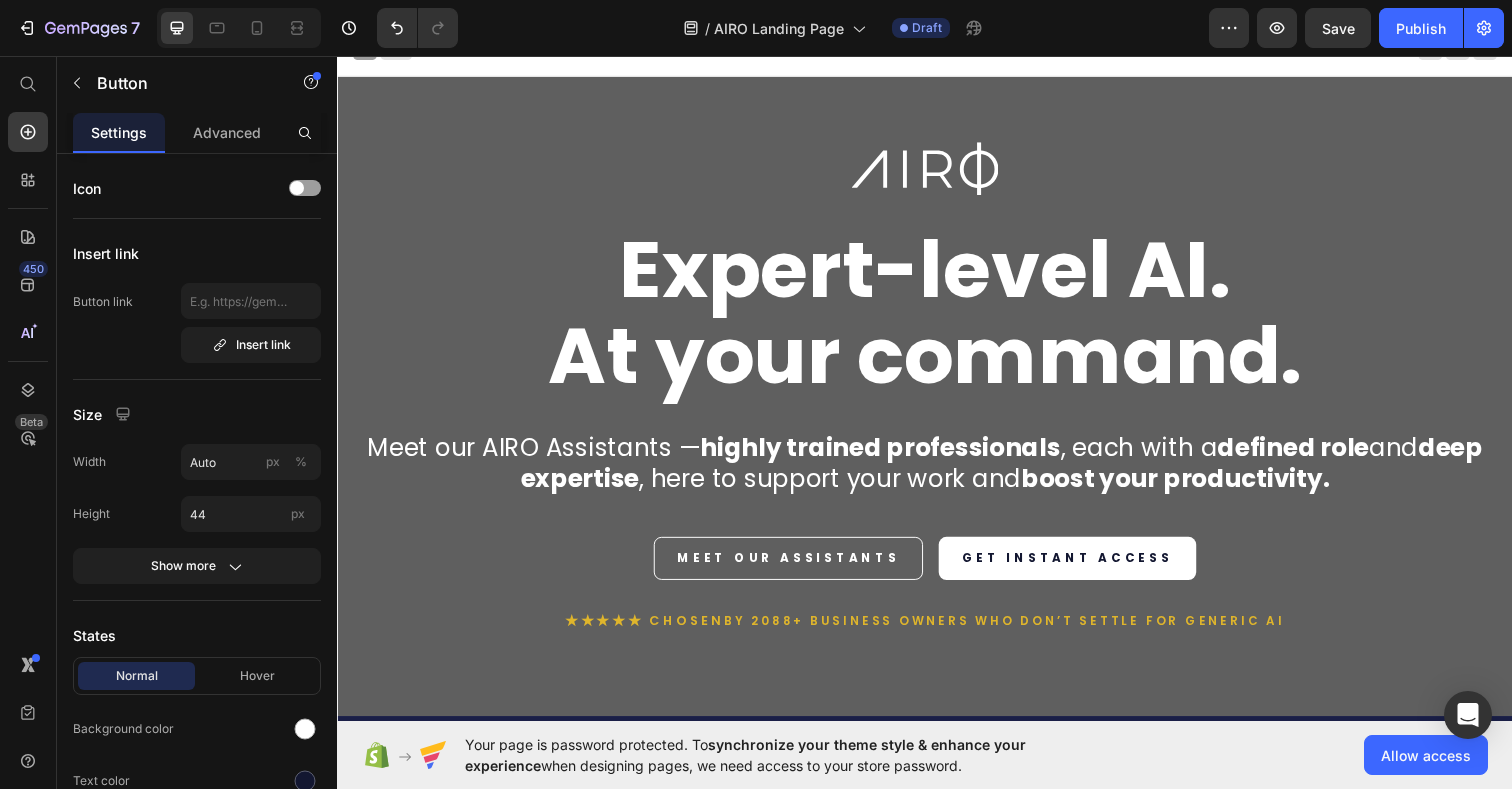 scroll, scrollTop: 0, scrollLeft: 0, axis: both 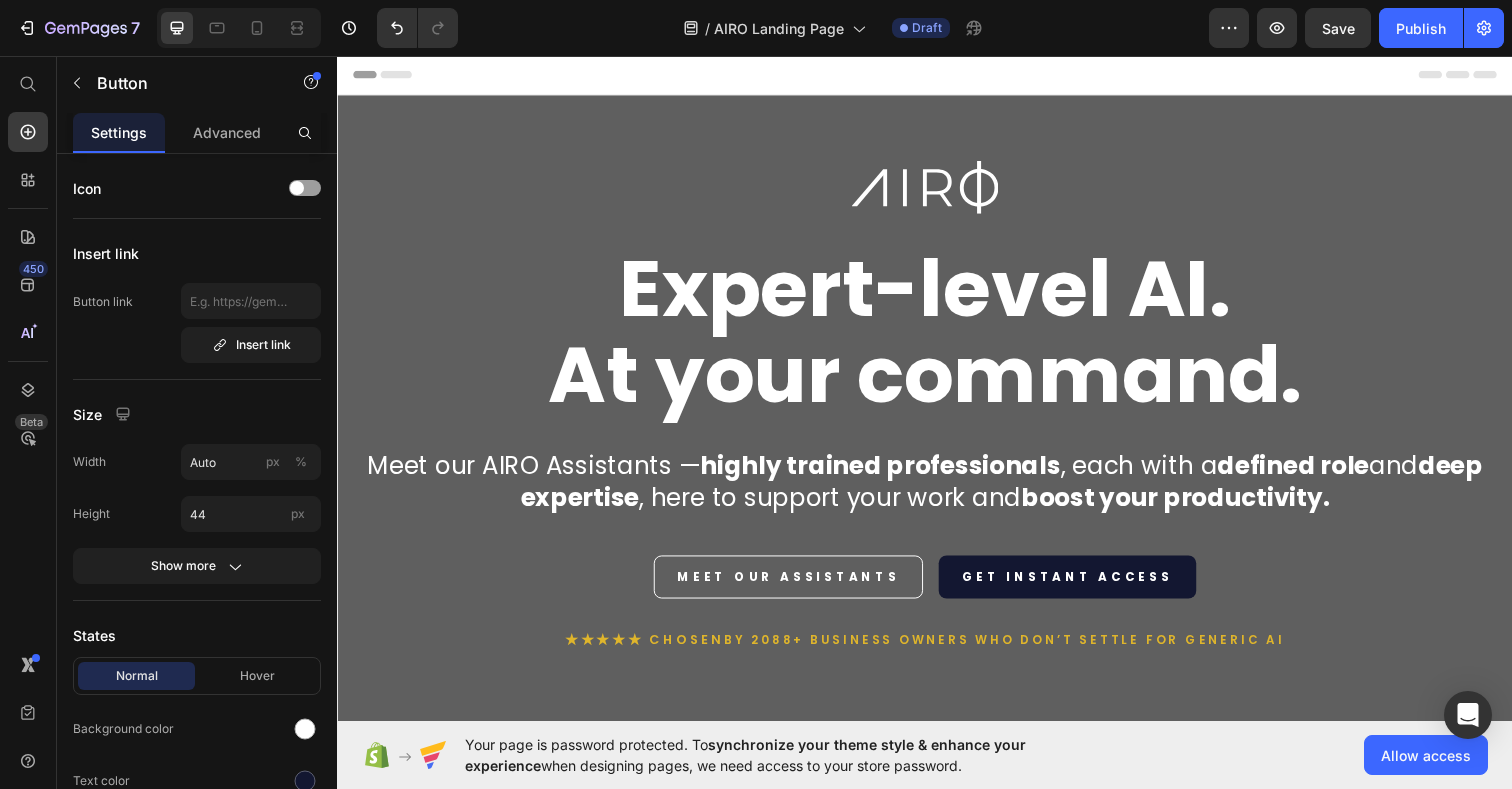 click on "GET INSTANT ACCESS" at bounding box center (1082, 588) 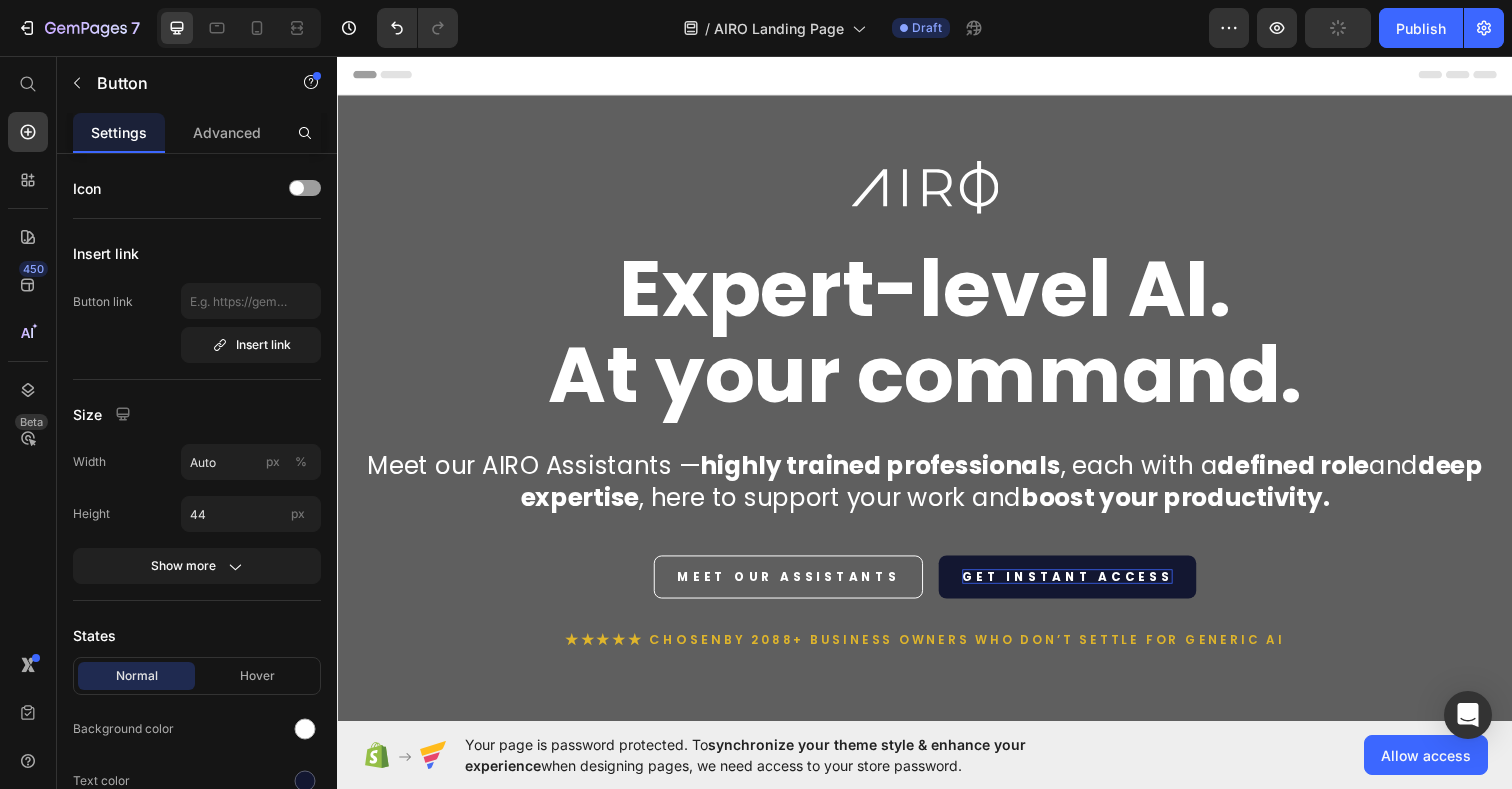 click on "GET INSTANT ACCESS" at bounding box center [1082, 588] 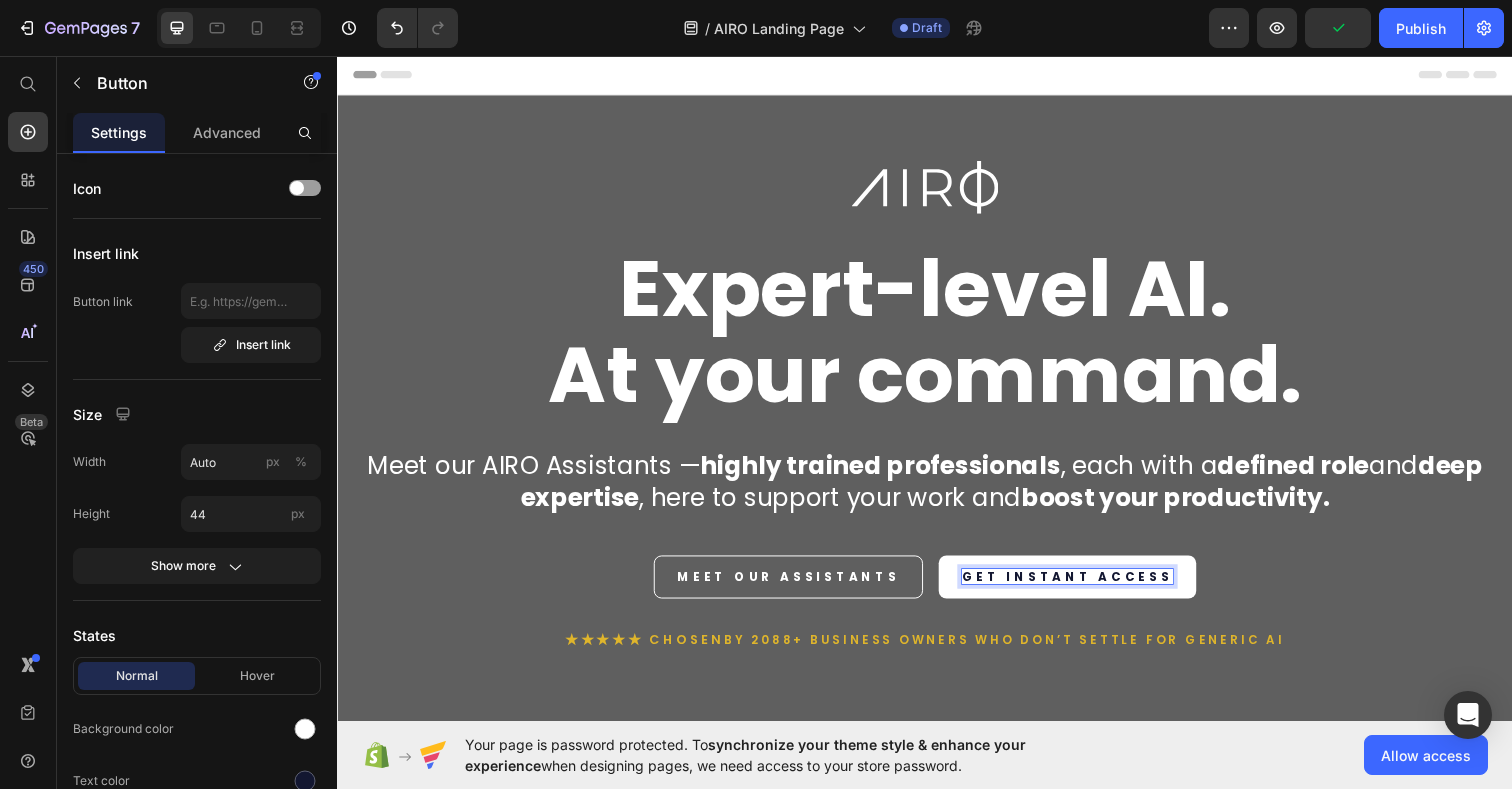 click on "Image Expert-level AI. At your command. Heading Meet our AIRO Assistants —  highly trained professionals , each with a  defined role  and  deep expertise , here to support your work and  boost your productivity. Text Block MEET OUR ASSISTANTS Button GET INSTANT ACCESS Button Row ★★★★★ CHOSEN  by 2088+ BUSINESS OWNERS who don’t settle for generic AI Text Block Row" at bounding box center [937, 440] 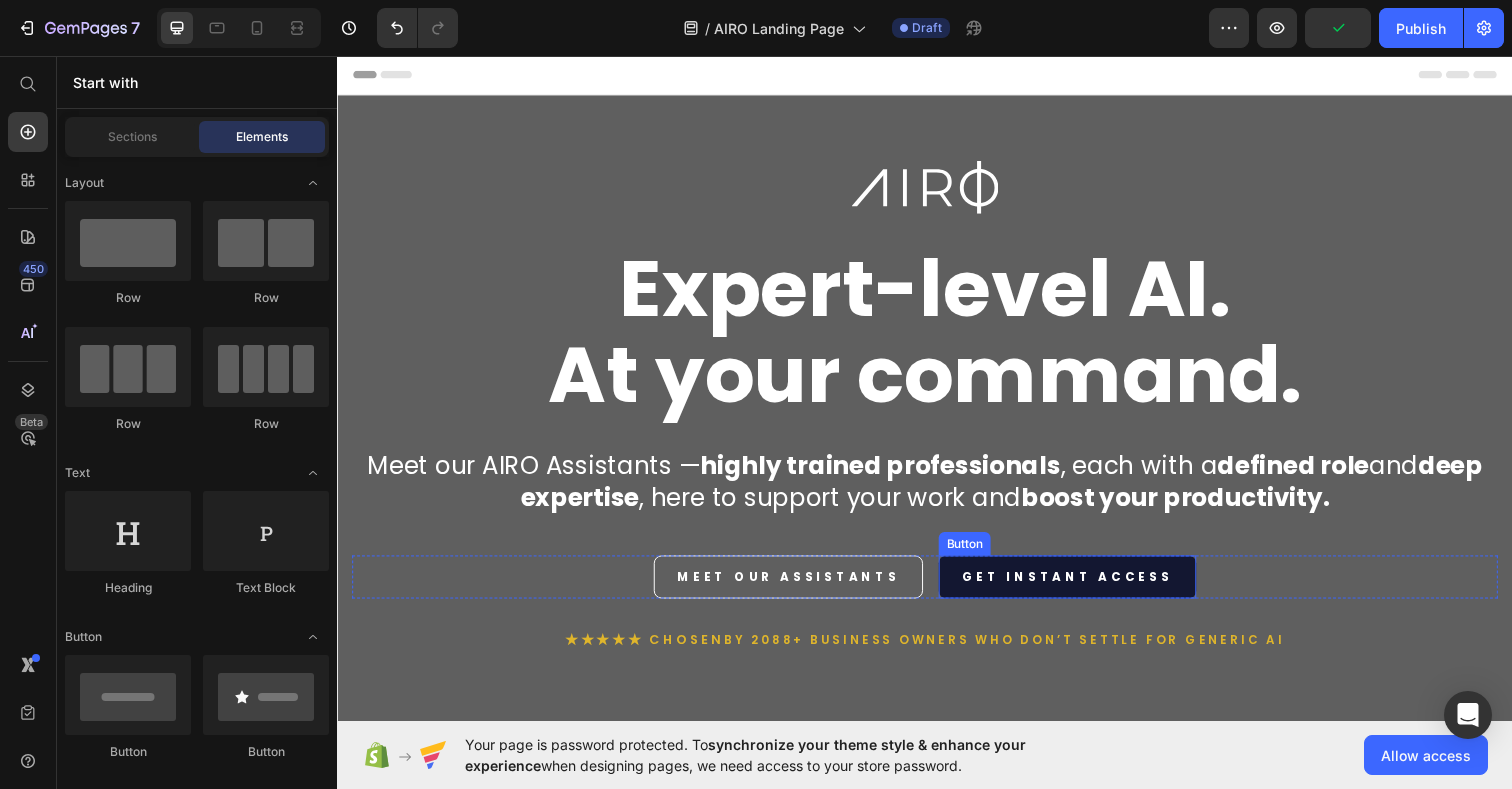 click on "GET INSTANT ACCESS" at bounding box center (1082, 588) 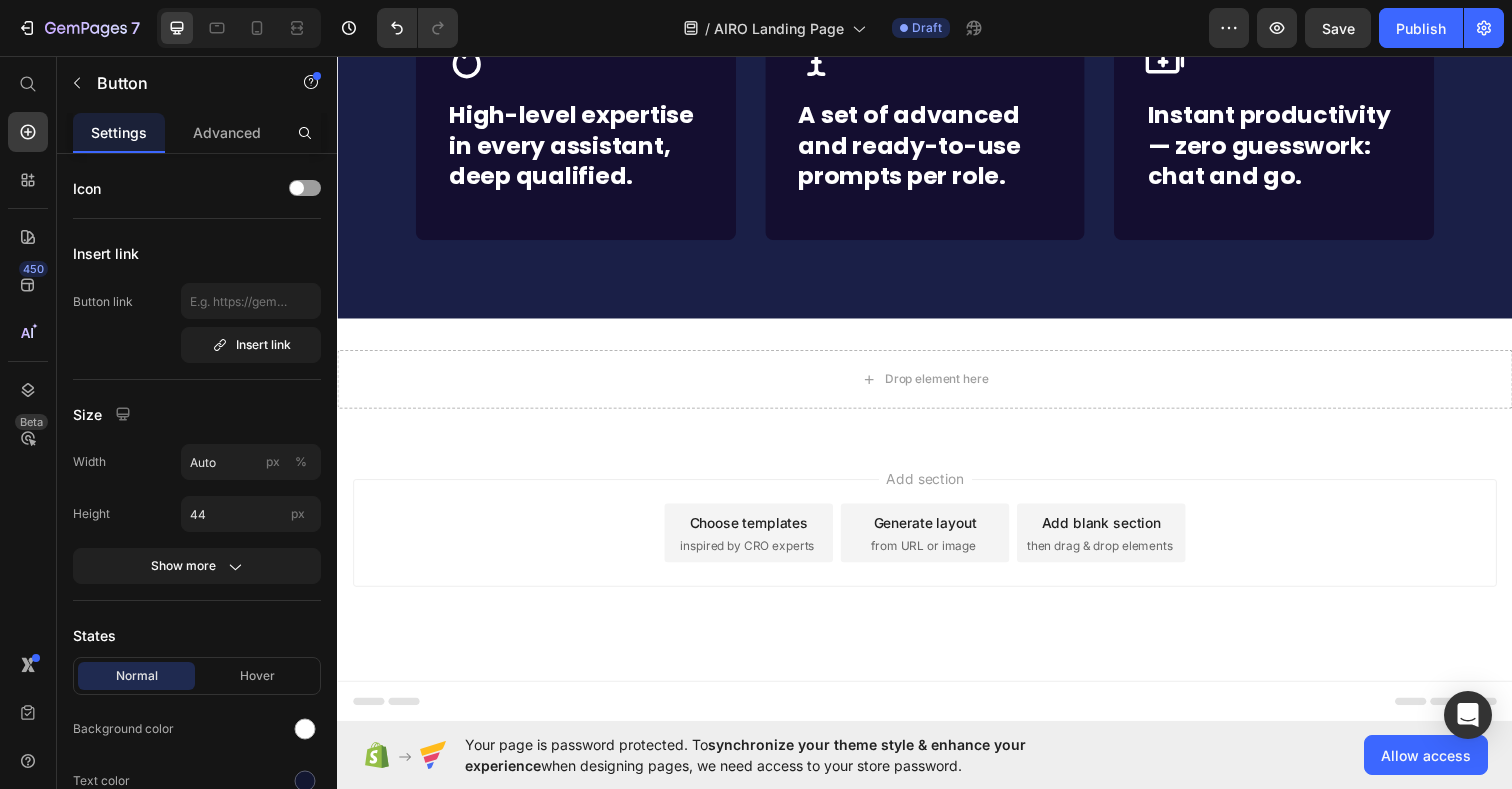 scroll, scrollTop: 5216, scrollLeft: 0, axis: vertical 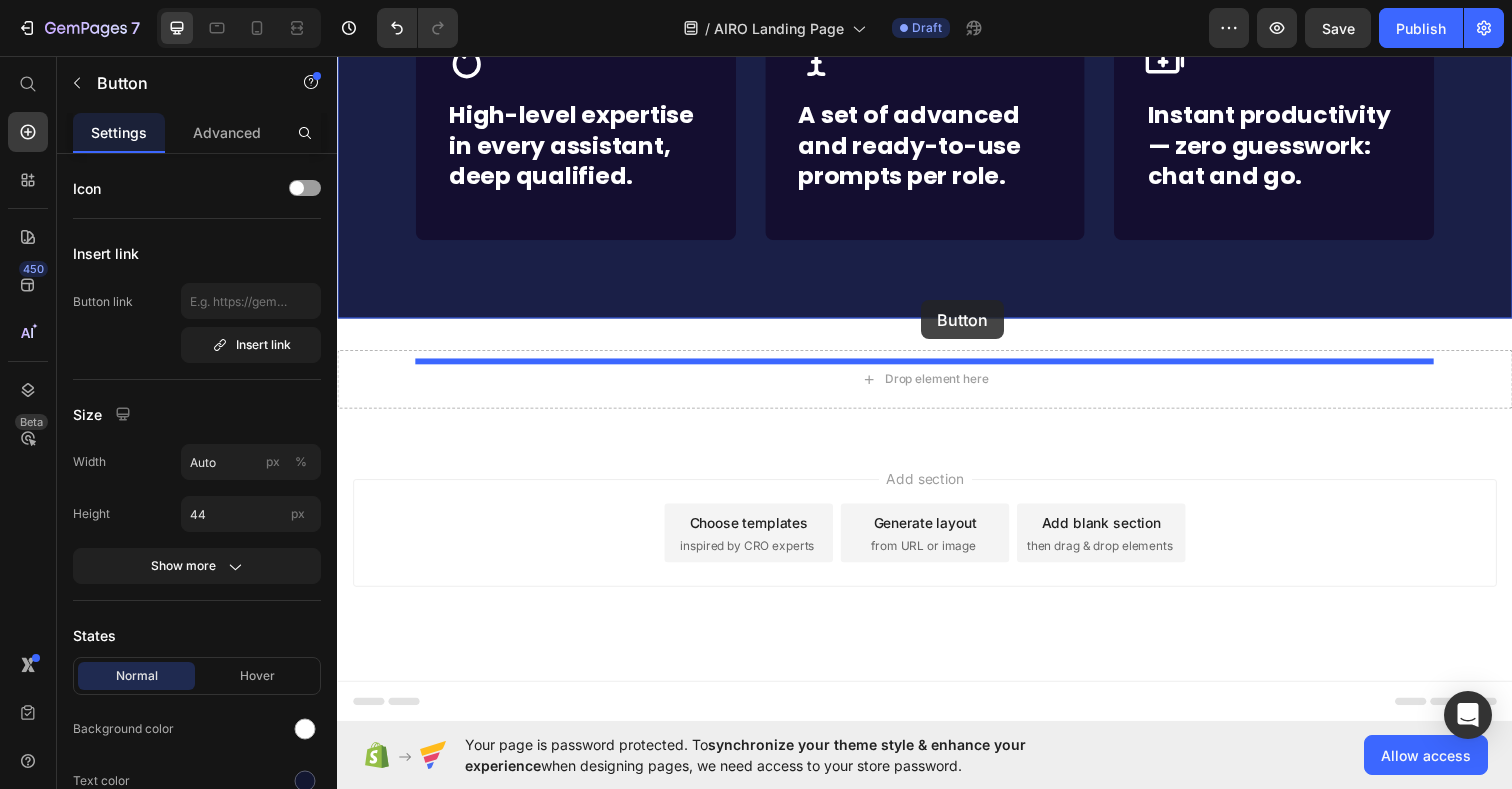 drag, startPoint x: 980, startPoint y: 592, endPoint x: 933, endPoint y: 304, distance: 291.80988 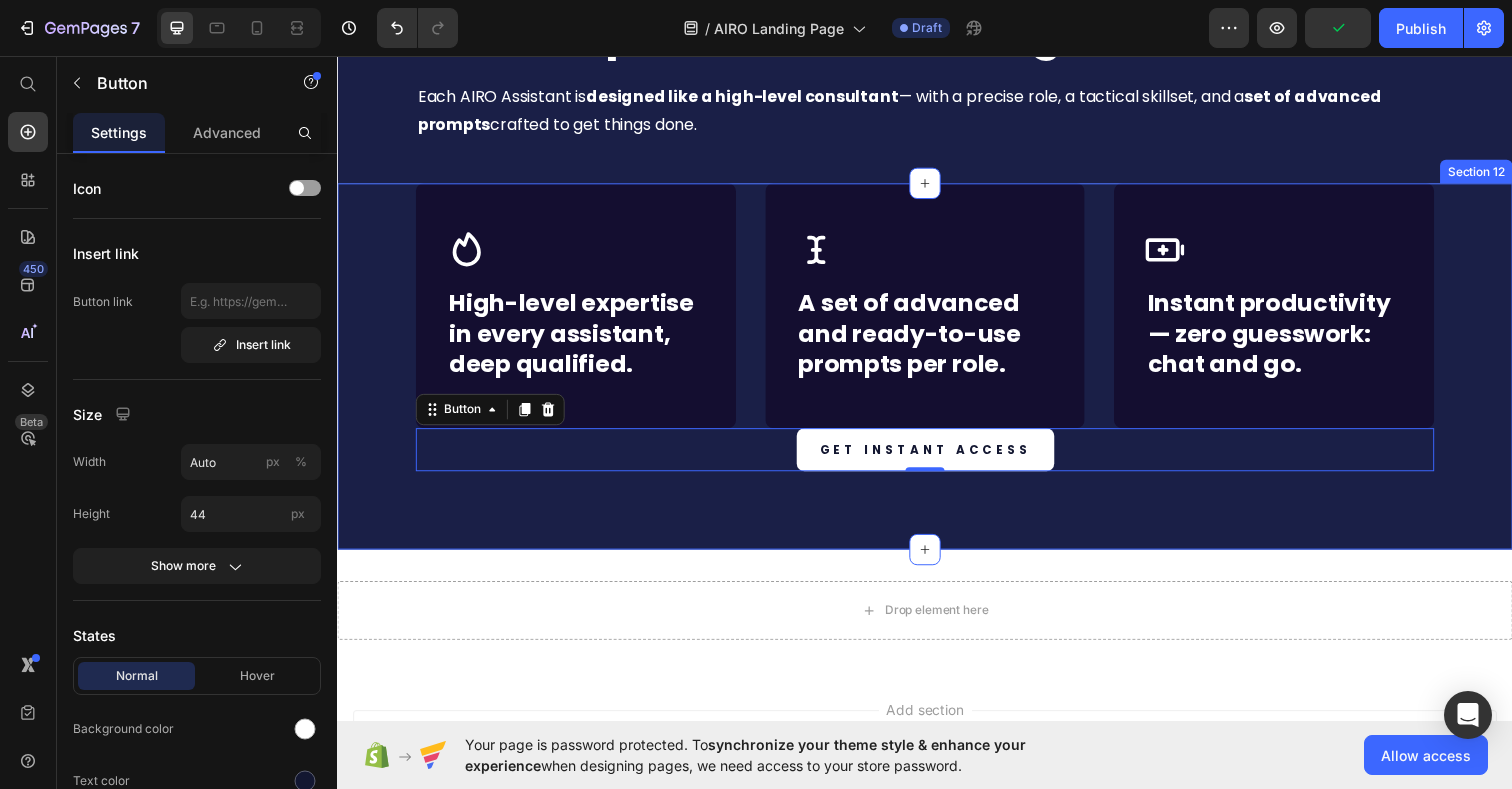 scroll, scrollTop: 4886, scrollLeft: 0, axis: vertical 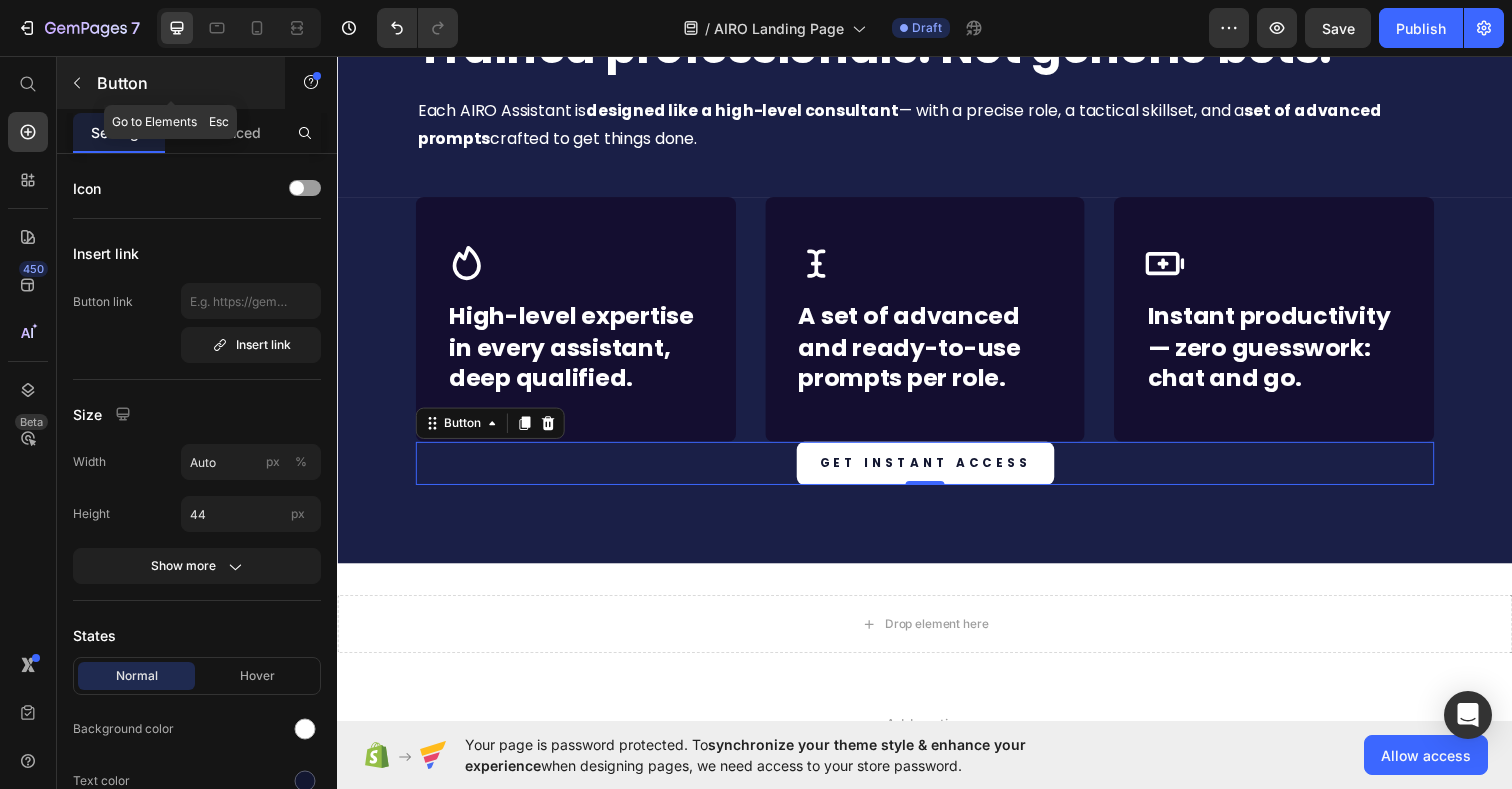 click 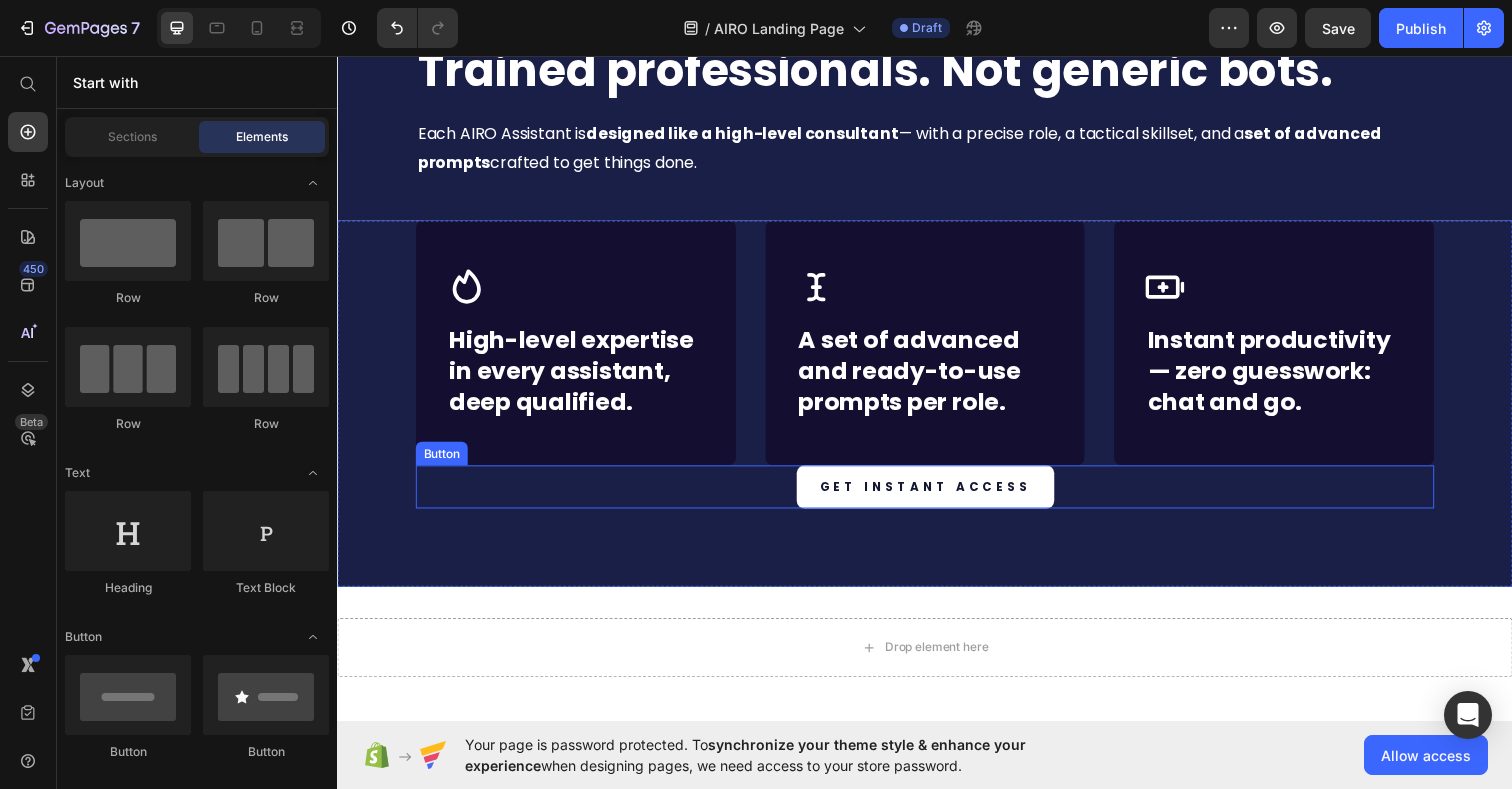 scroll, scrollTop: 4848, scrollLeft: 0, axis: vertical 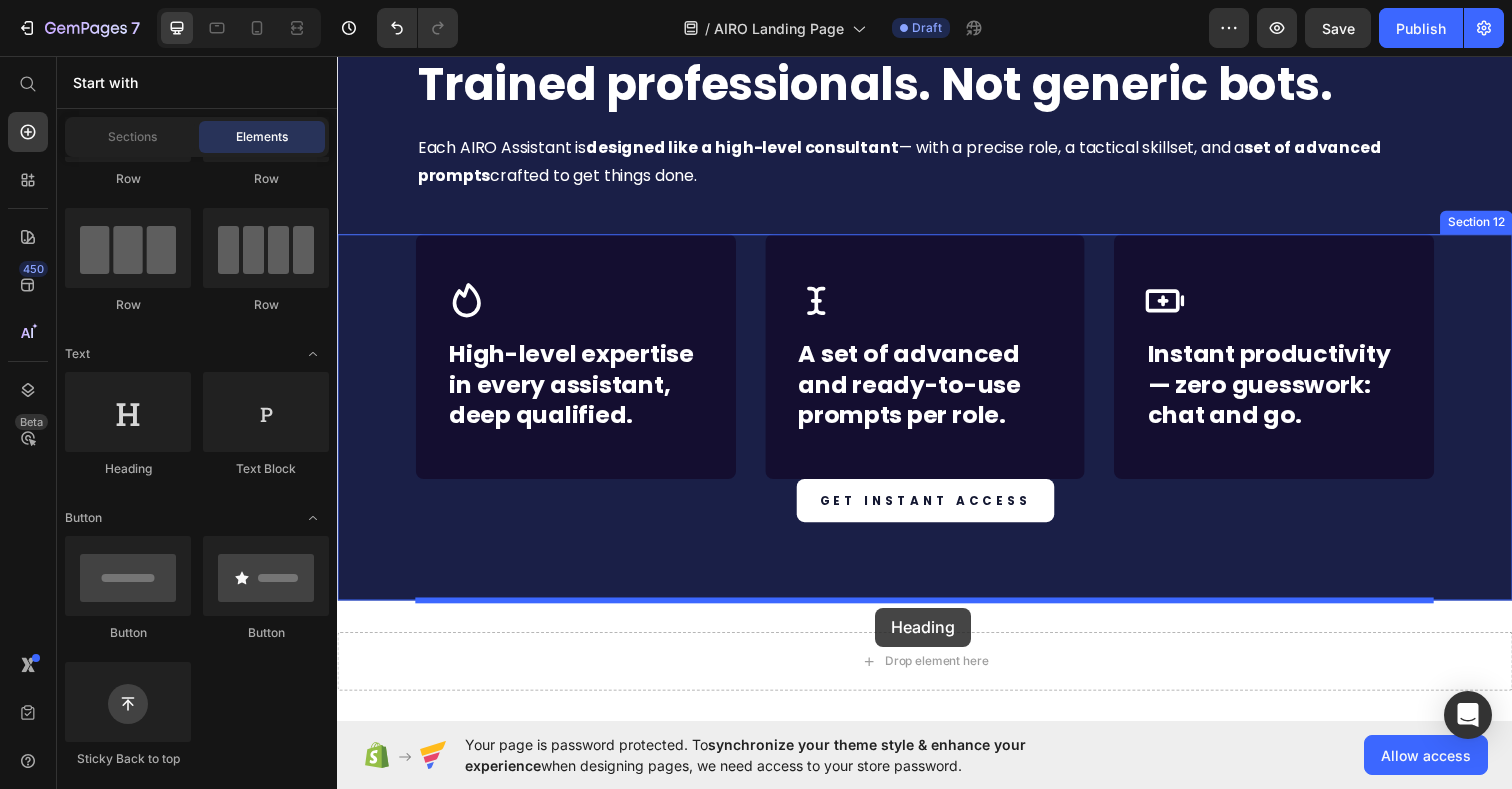 drag, startPoint x: 505, startPoint y: 483, endPoint x: 886, endPoint y: 619, distance: 404.5454 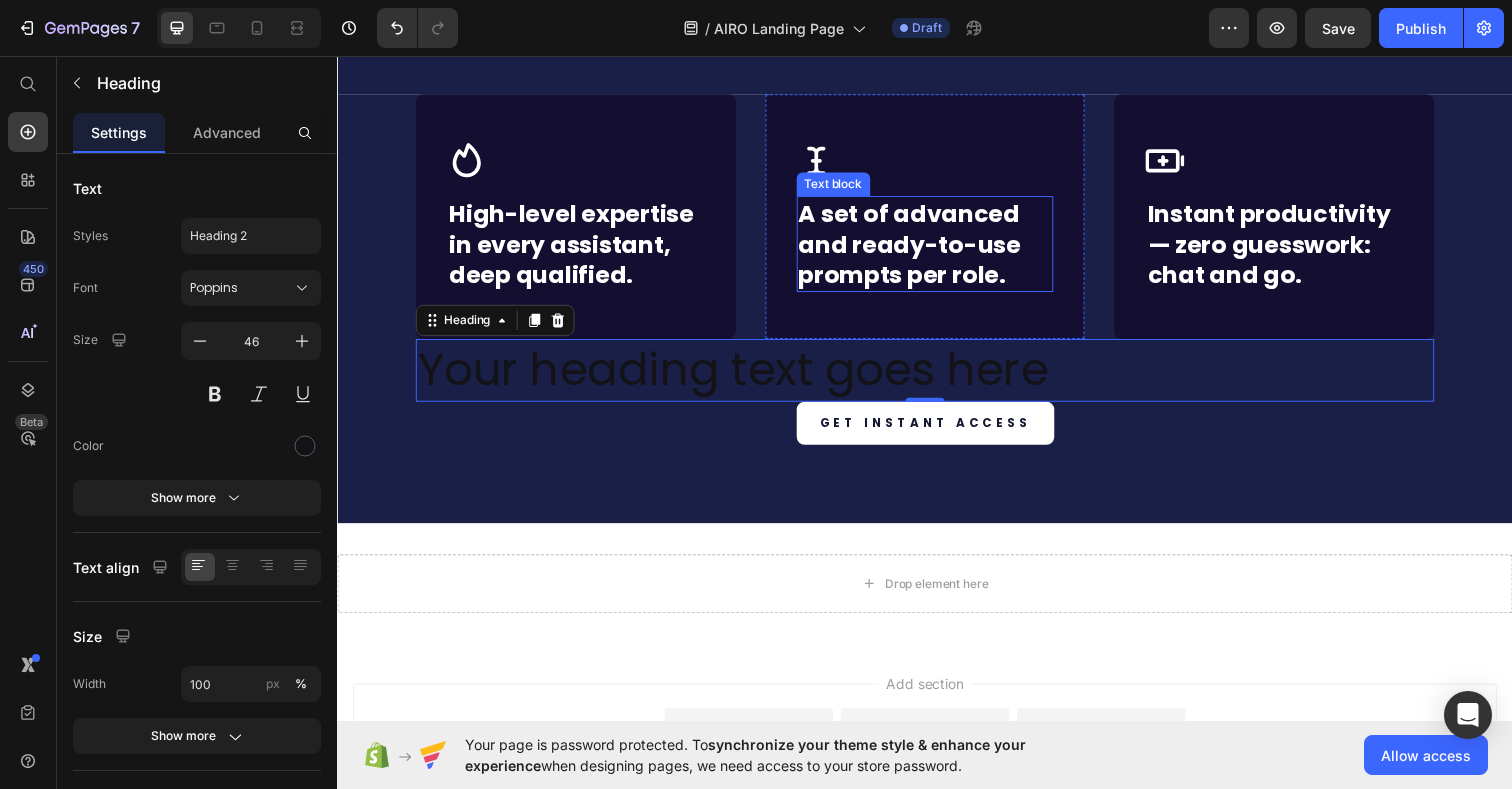 scroll, scrollTop: 5005, scrollLeft: 0, axis: vertical 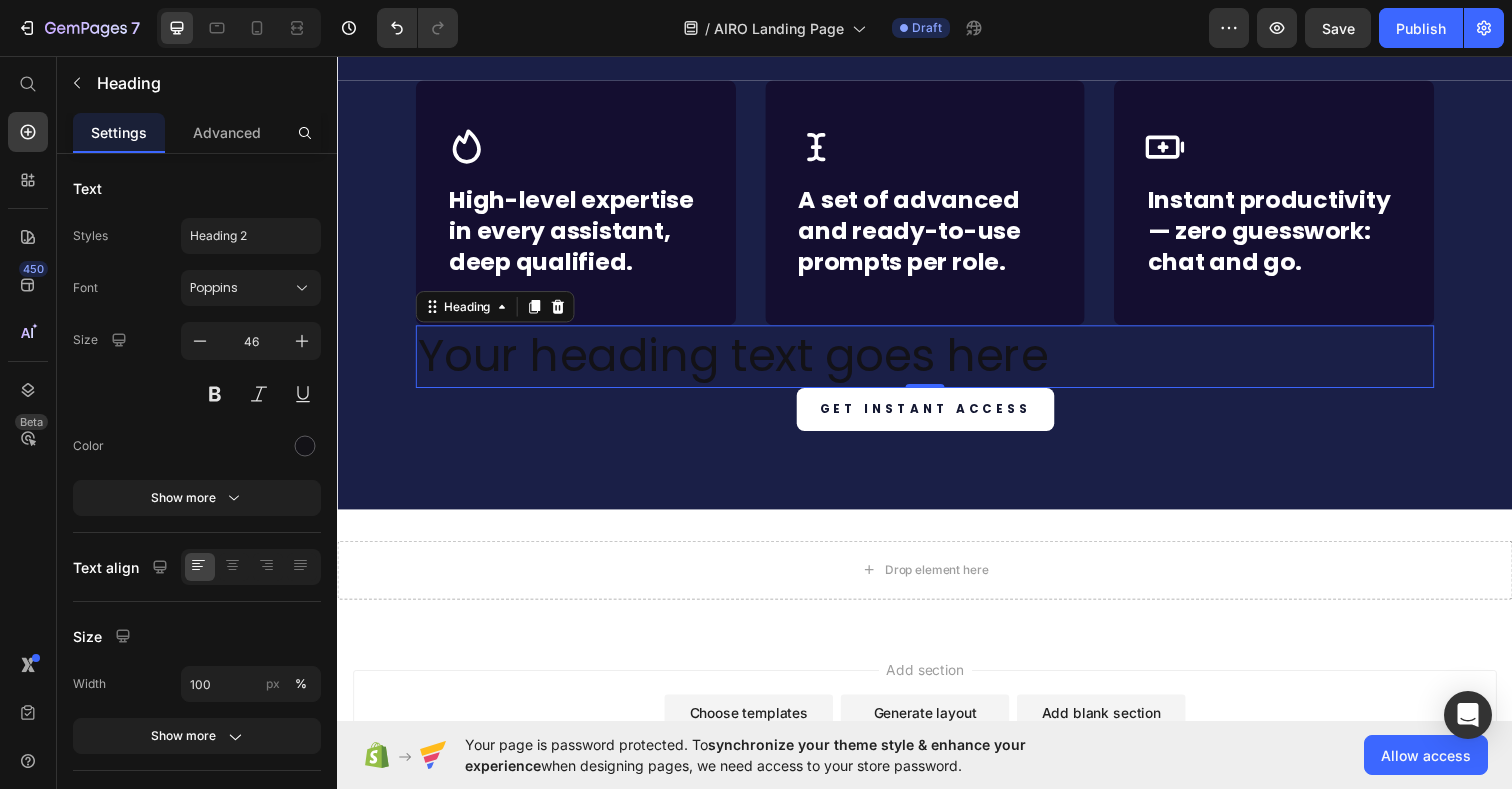 click on "Your heading text goes here" at bounding box center [937, 363] 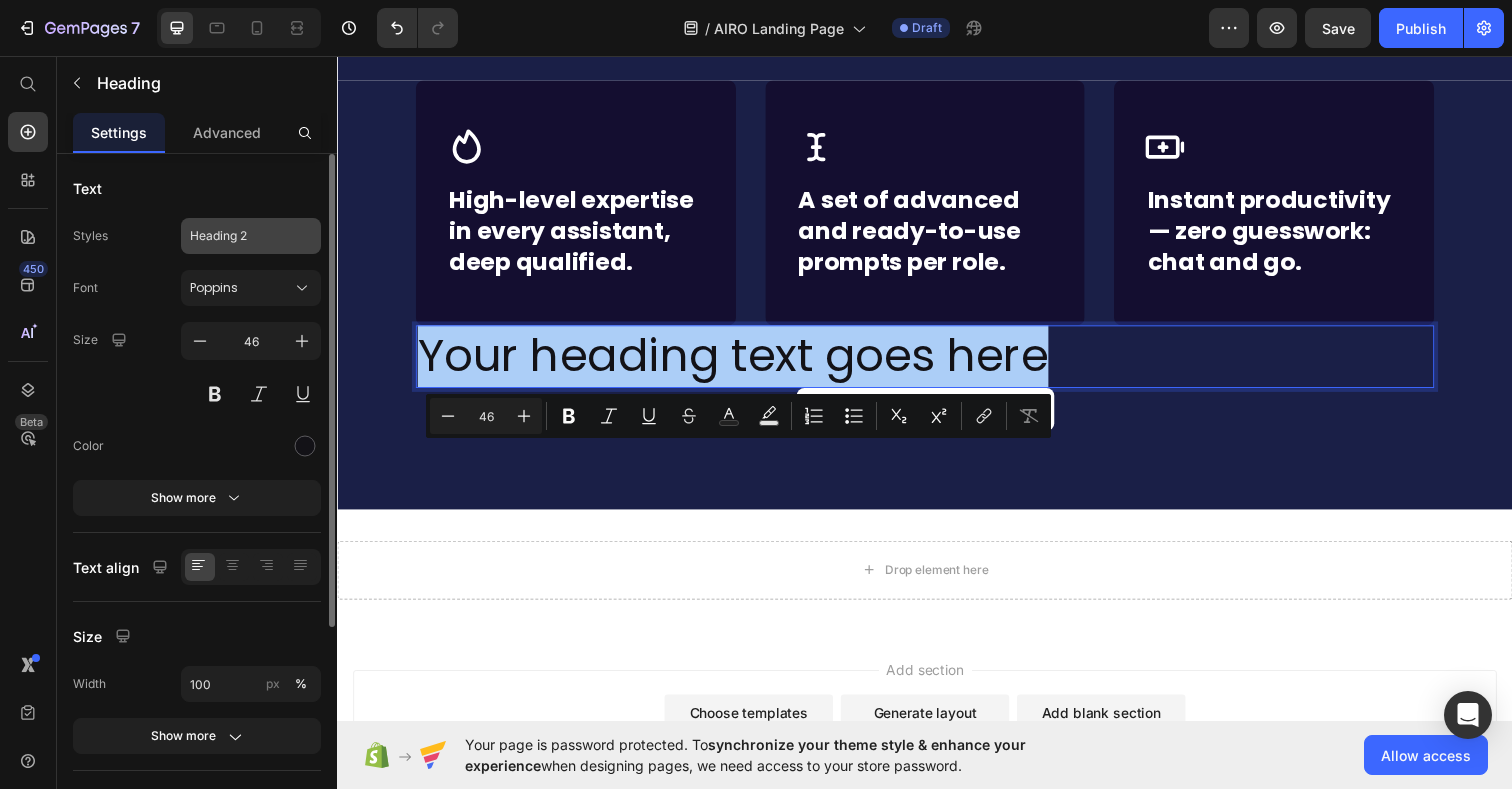 click on "Heading 2" at bounding box center (239, 236) 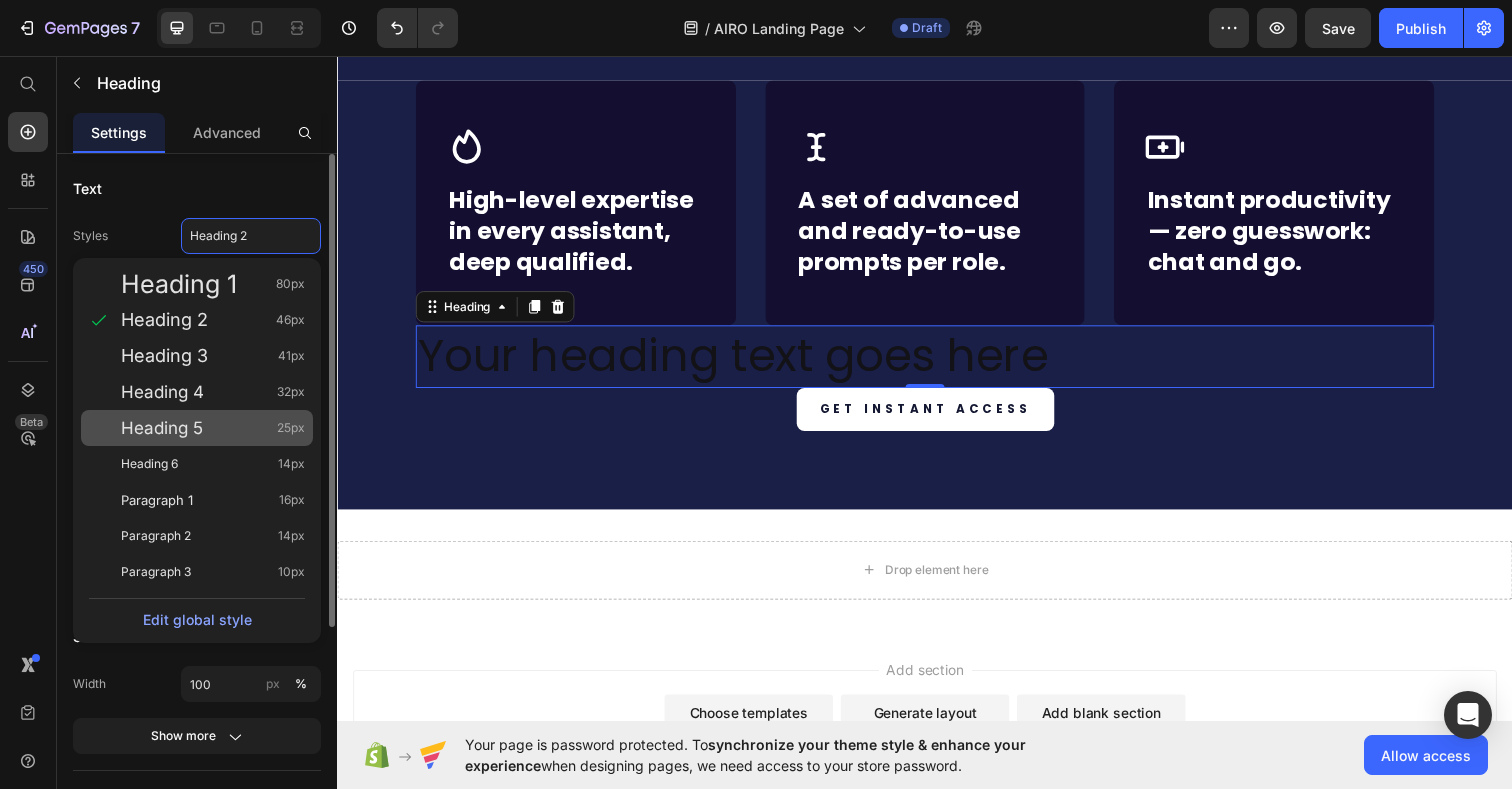 click on "Heading 5" at bounding box center [162, 428] 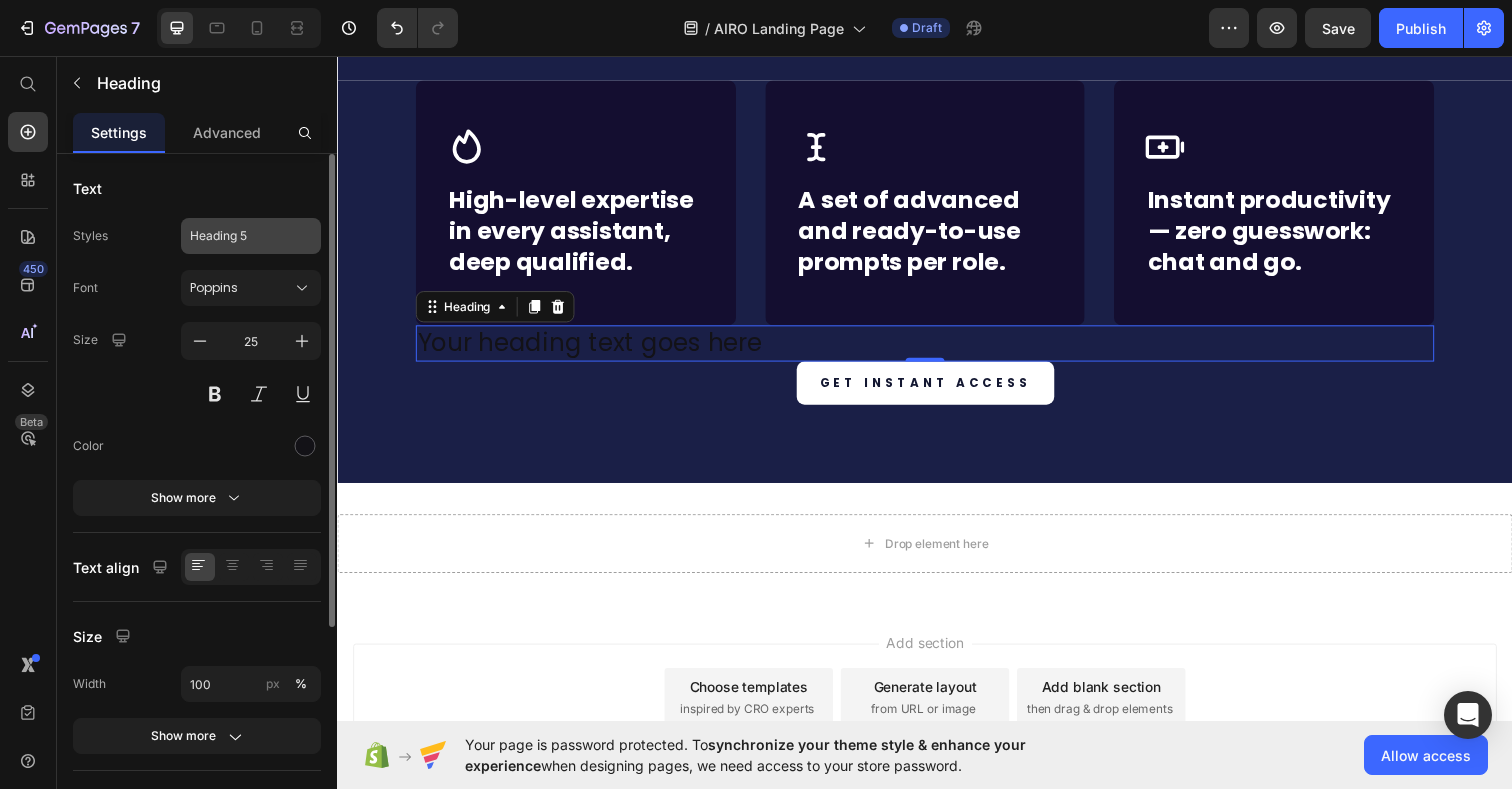click on "Heading 5" 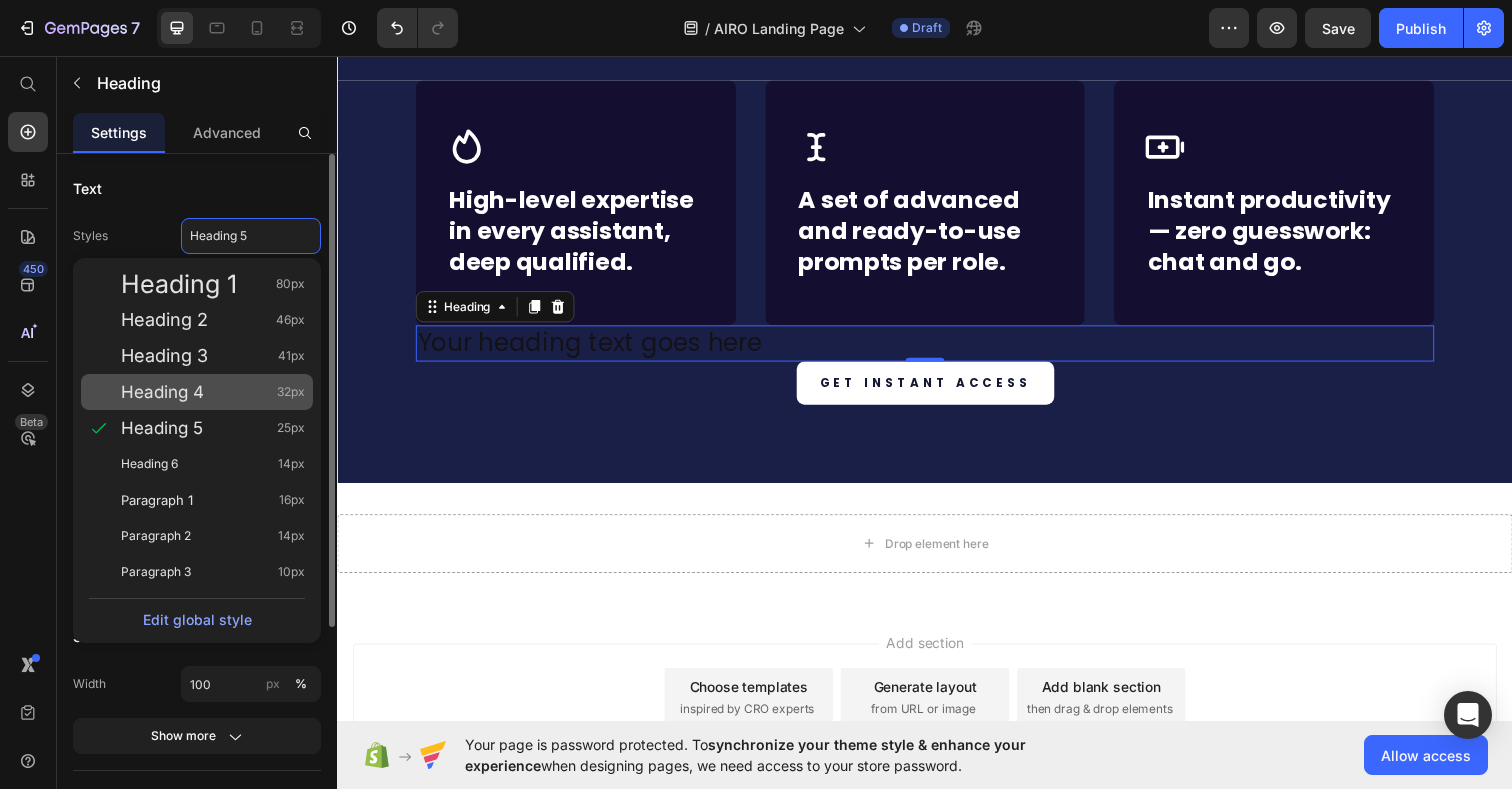 click on "Heading 4" at bounding box center [162, 392] 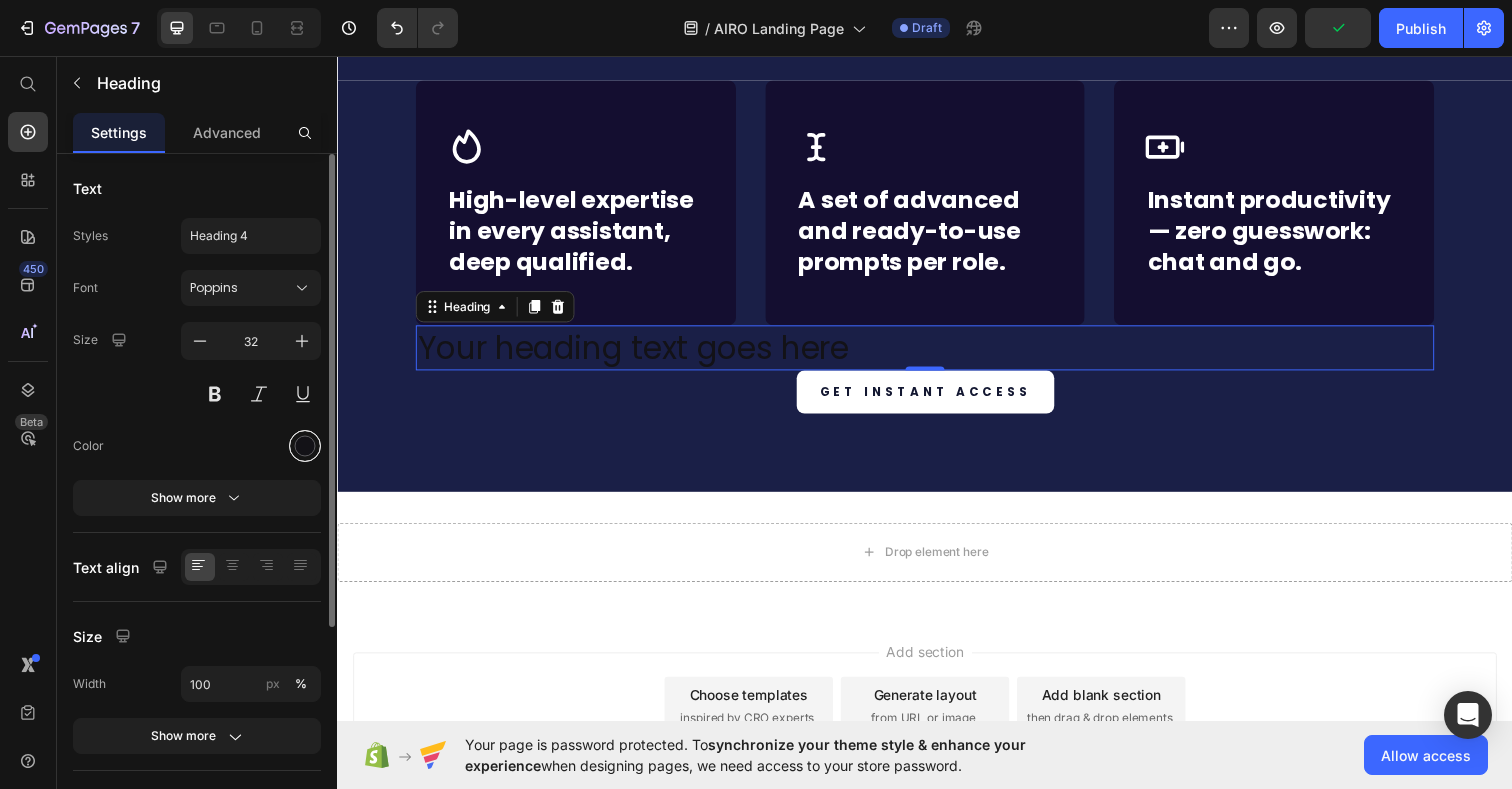 click at bounding box center [305, 446] 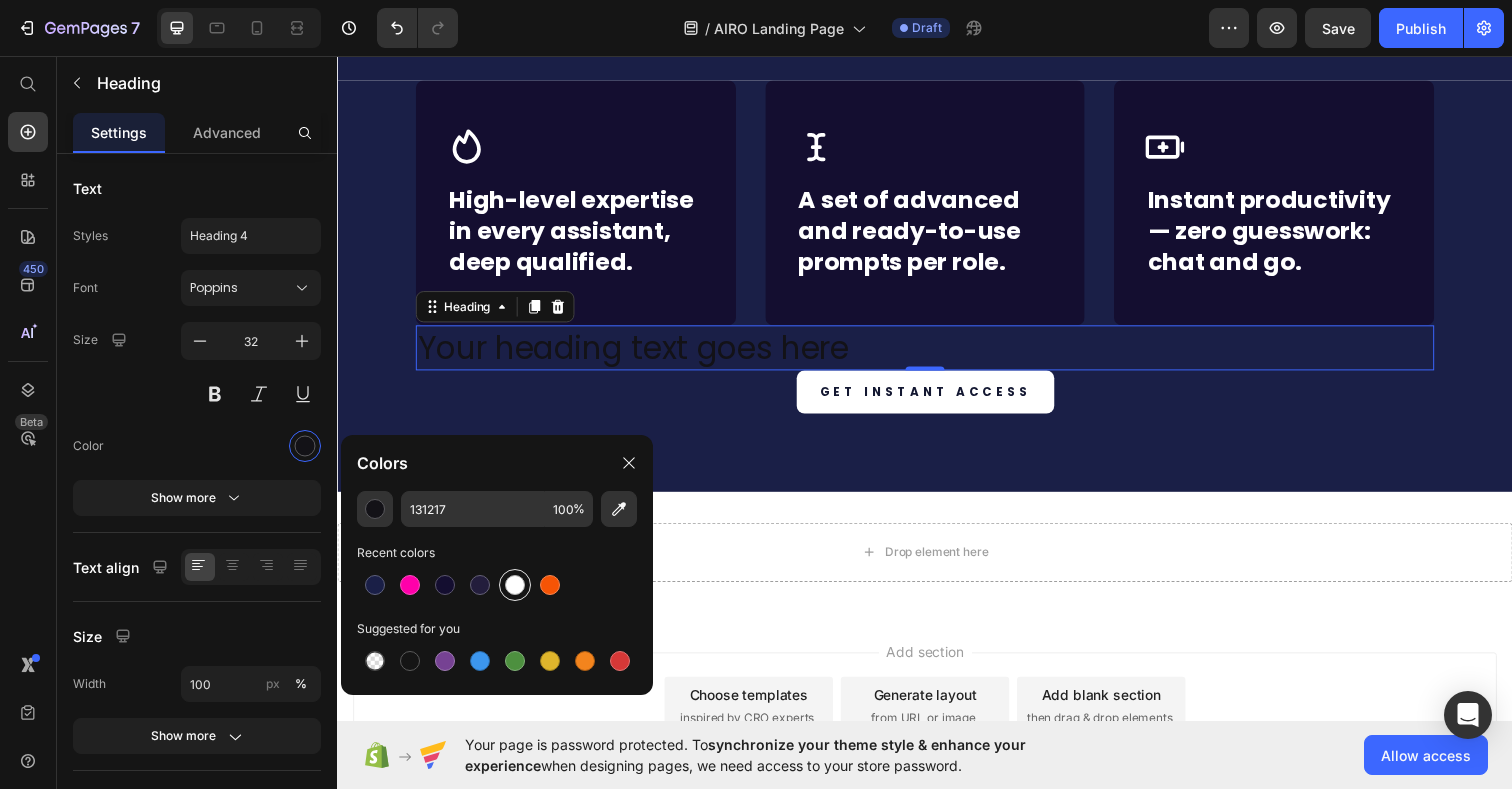 click at bounding box center [515, 585] 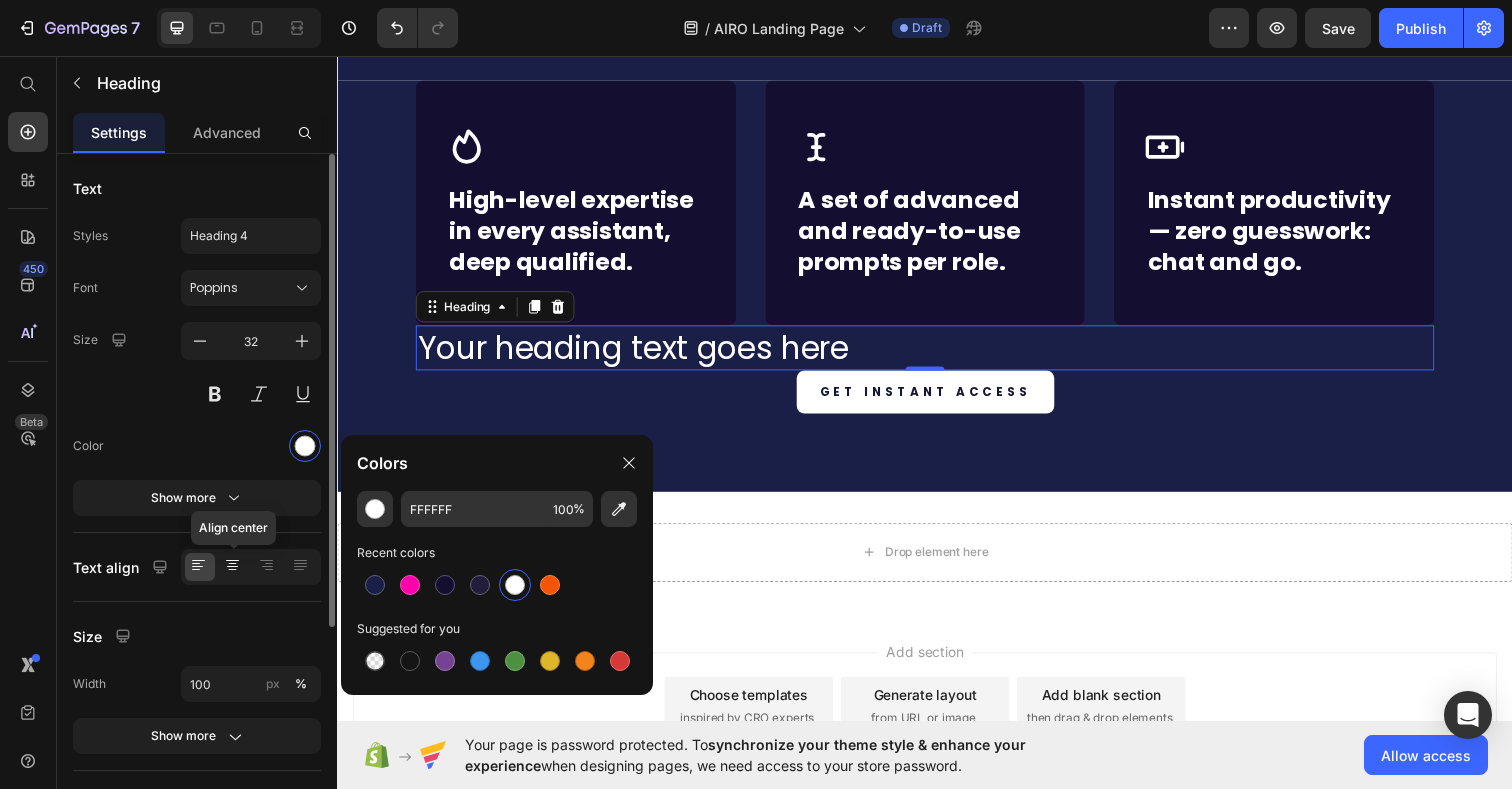 click 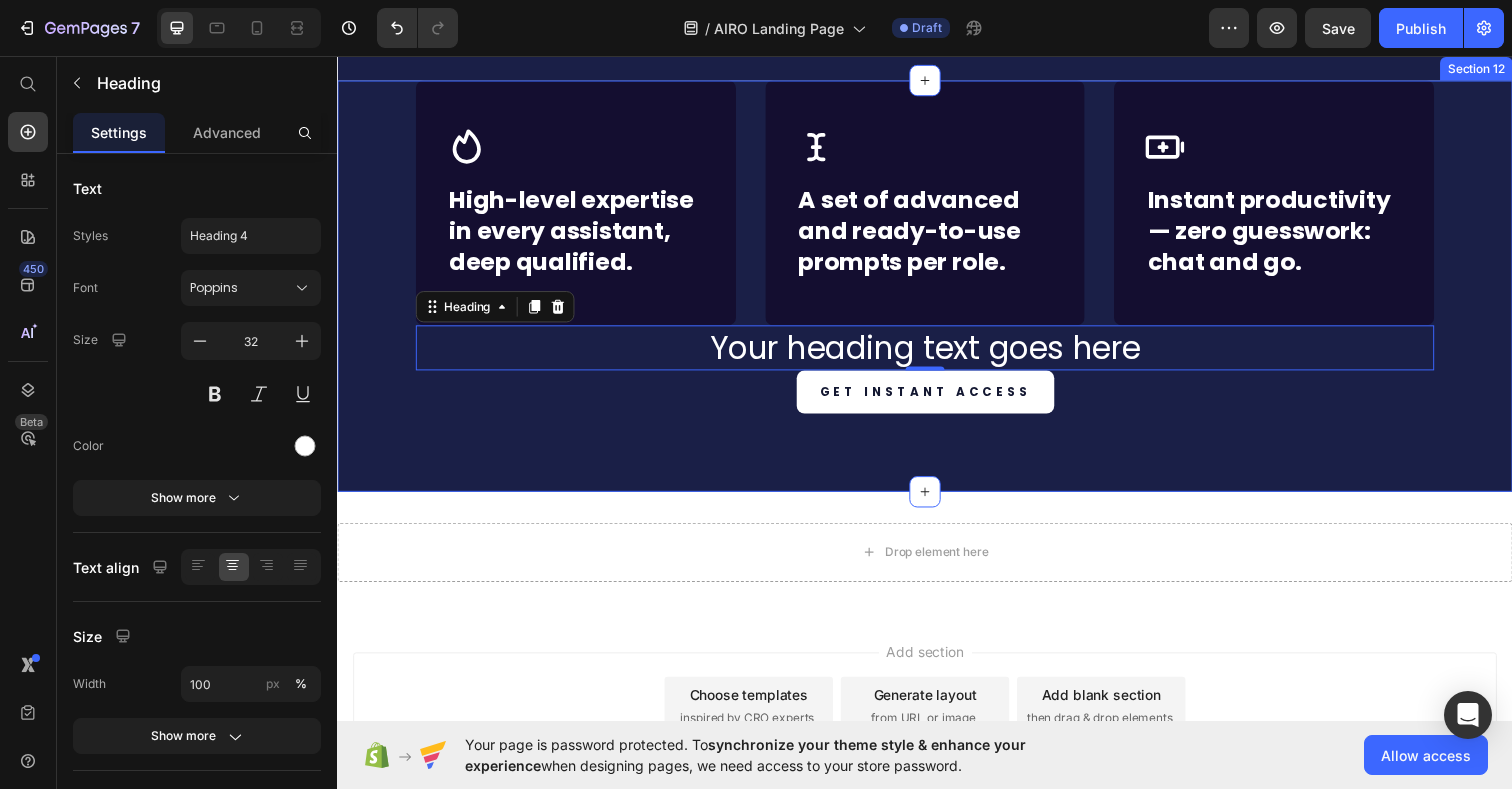 click on "Icon Row High-level expertise in every assistant, deep qualified. Text block Row
Icon Row A set of advanced and ready-to-use prompts per role. Text block Row
Icon Row Instant productivity — zero guesswork: chat and go. Text block Row Row Your heading text goes here Heading   0 GET INSTANT ACCESS Button Section 12" at bounding box center [937, 290] 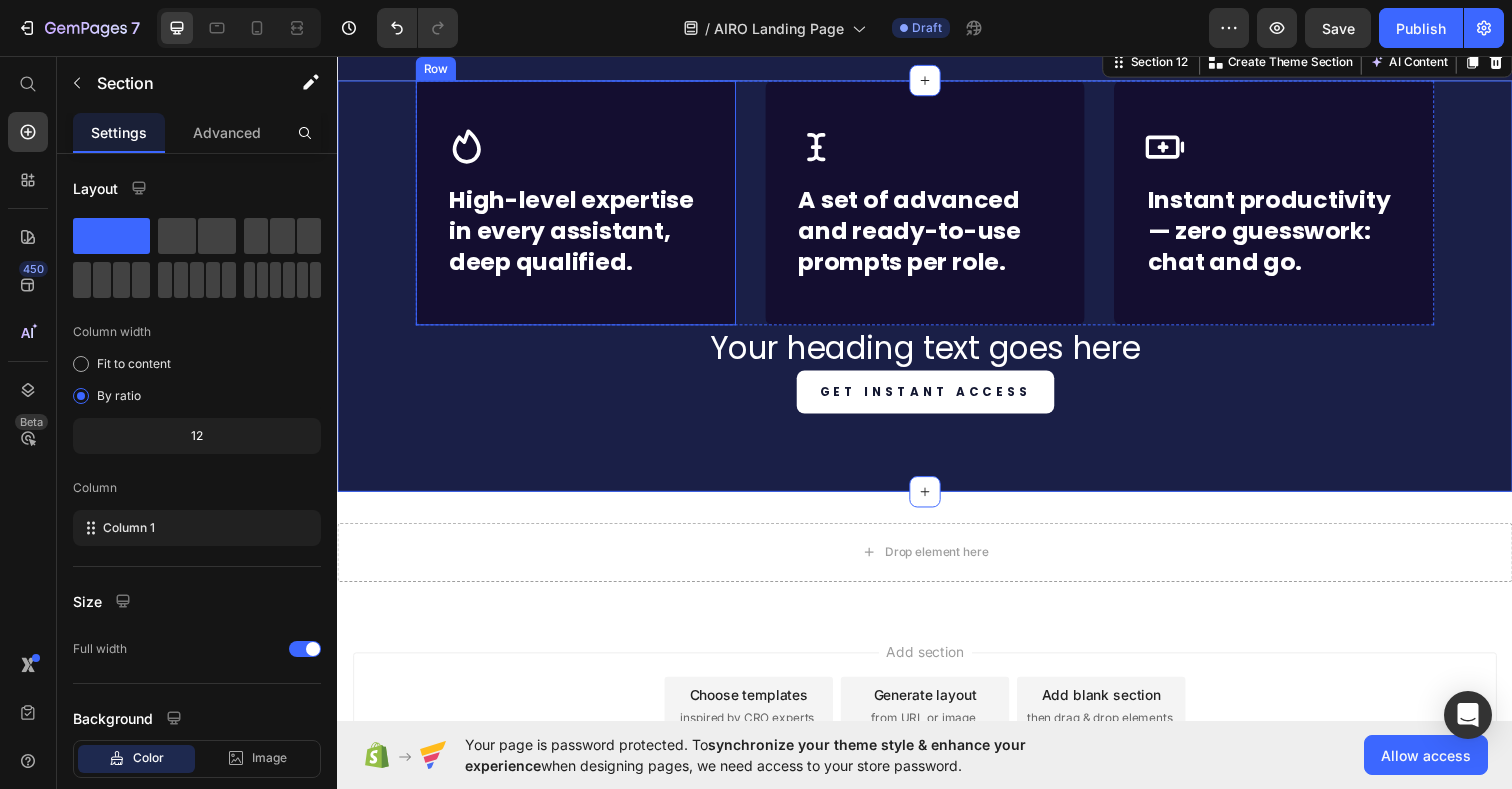click on "Icon Row High-level expertise in every assistant, deep qualified. Text block Row" at bounding box center [580, 206] 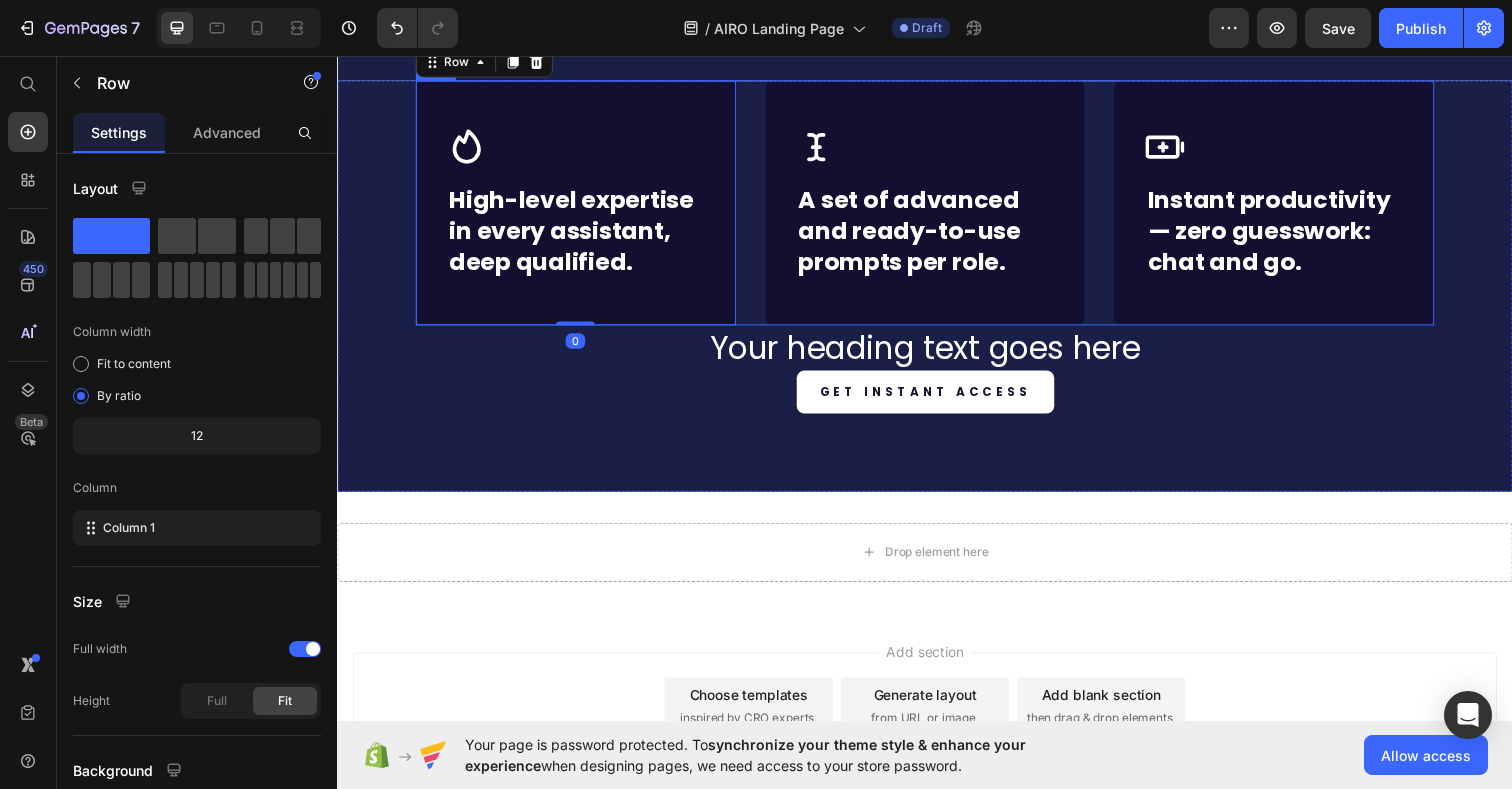 click on "Icon Row High-level expertise in every assistant, deep qualified. Text block Row   0
Icon Row A set of advanced and ready-to-use prompts per role. Text block Row
Icon Row Instant productivity — zero guesswork: chat and go. Text block Row Row" at bounding box center [937, 206] 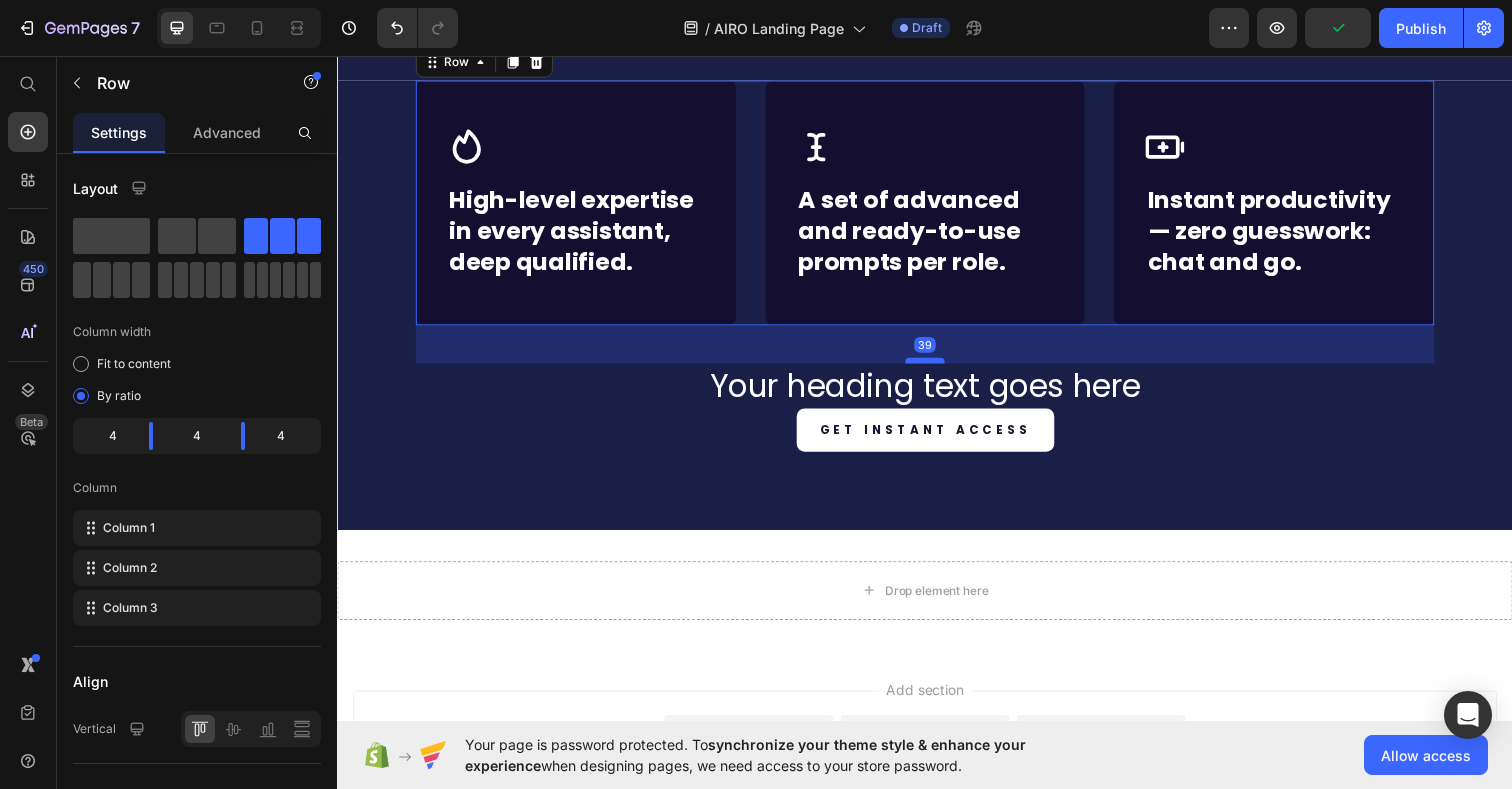 drag, startPoint x: 948, startPoint y: 452, endPoint x: 947, endPoint y: 491, distance: 39.012817 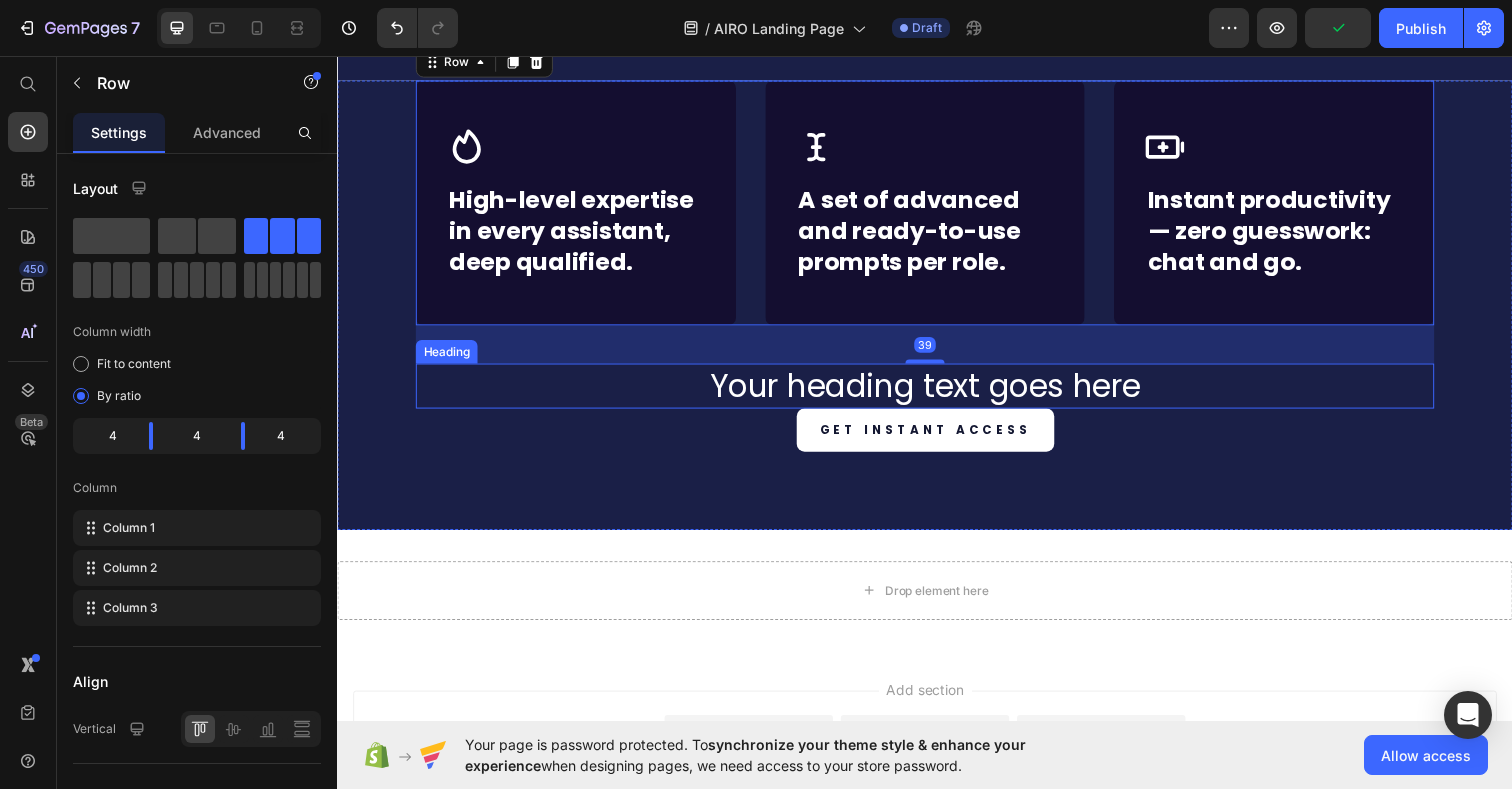 click on "Your heading text goes here" at bounding box center (937, 393) 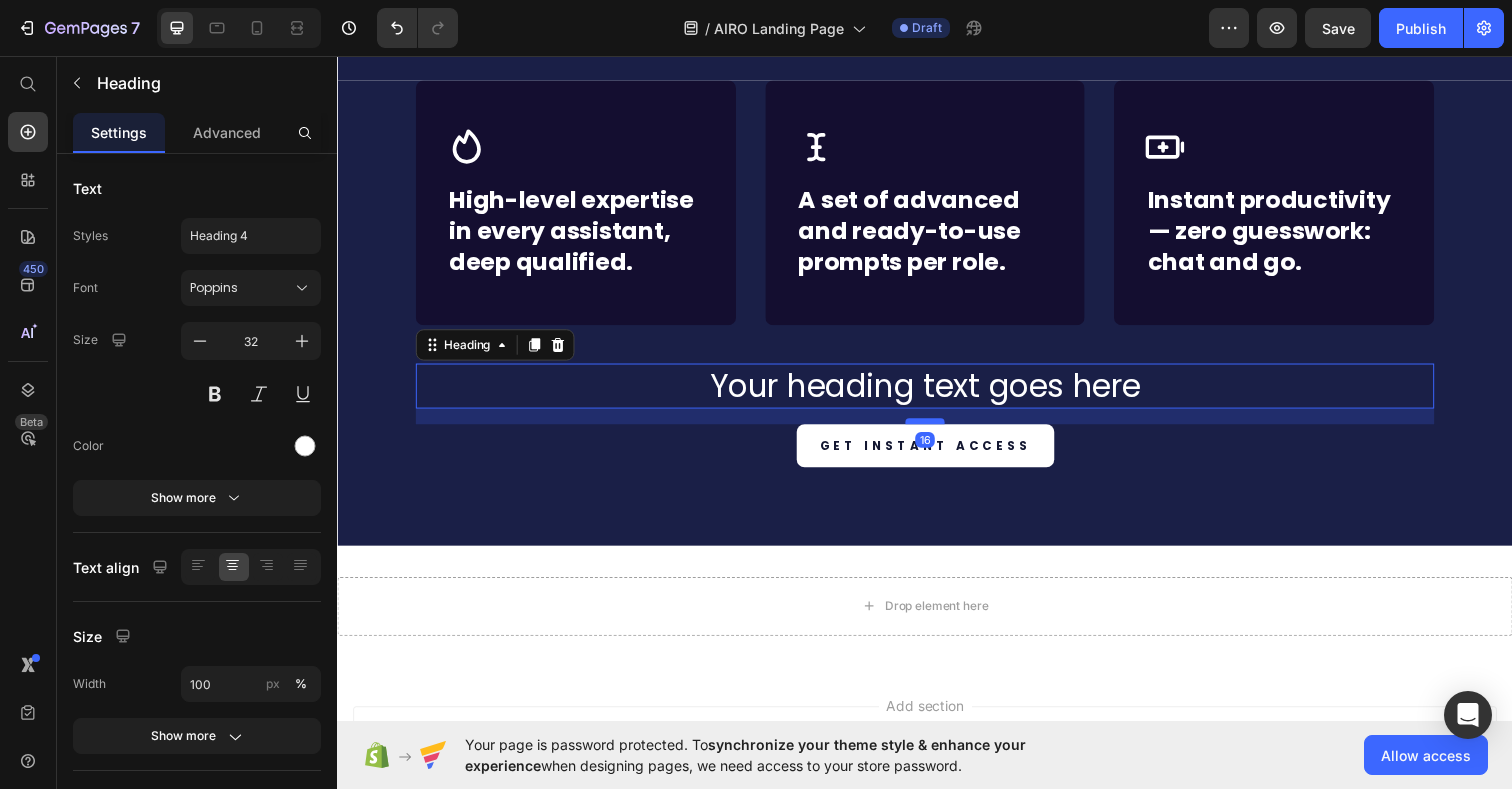 drag, startPoint x: 951, startPoint y: 536, endPoint x: 951, endPoint y: 552, distance: 16 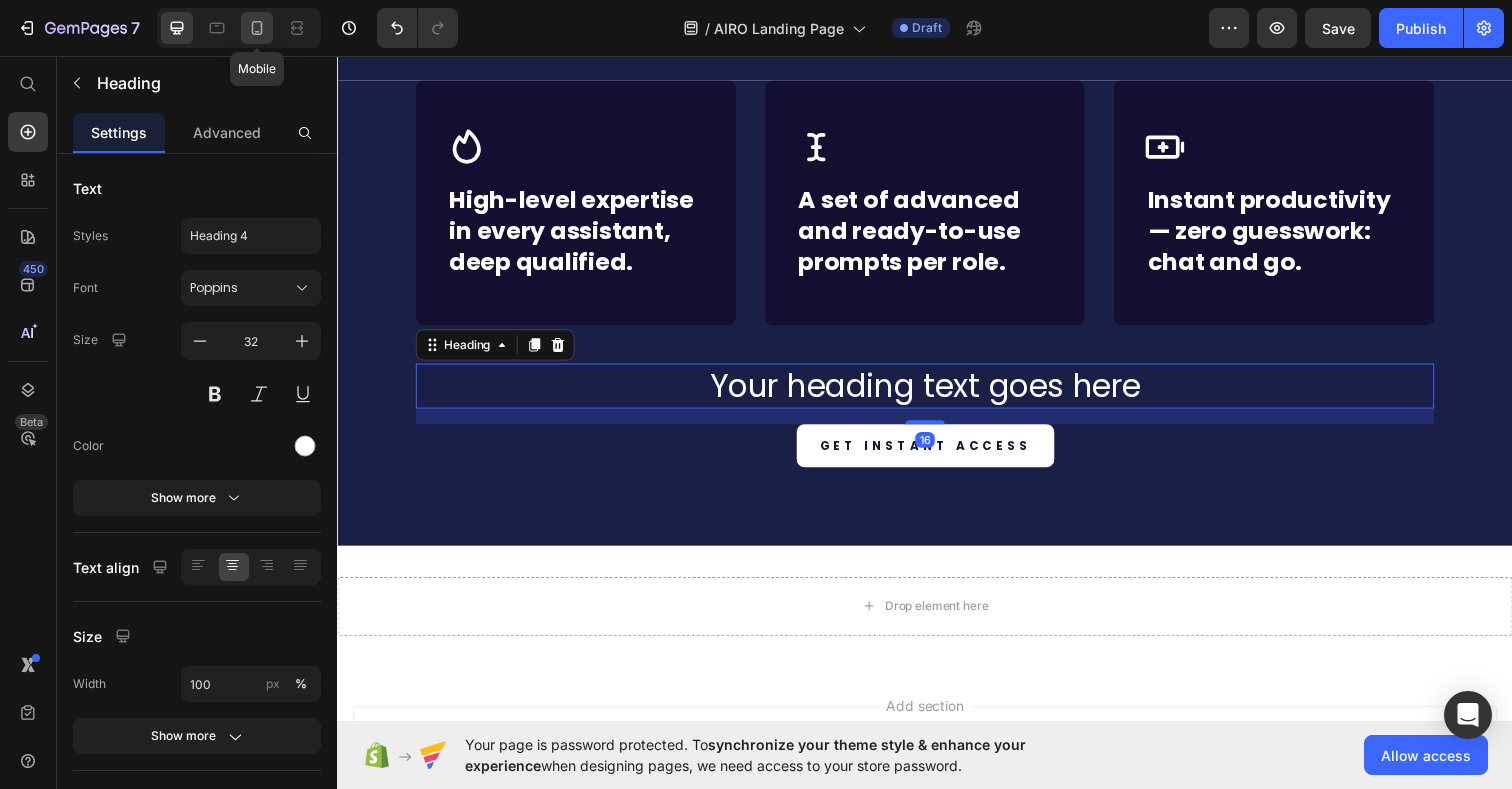 click 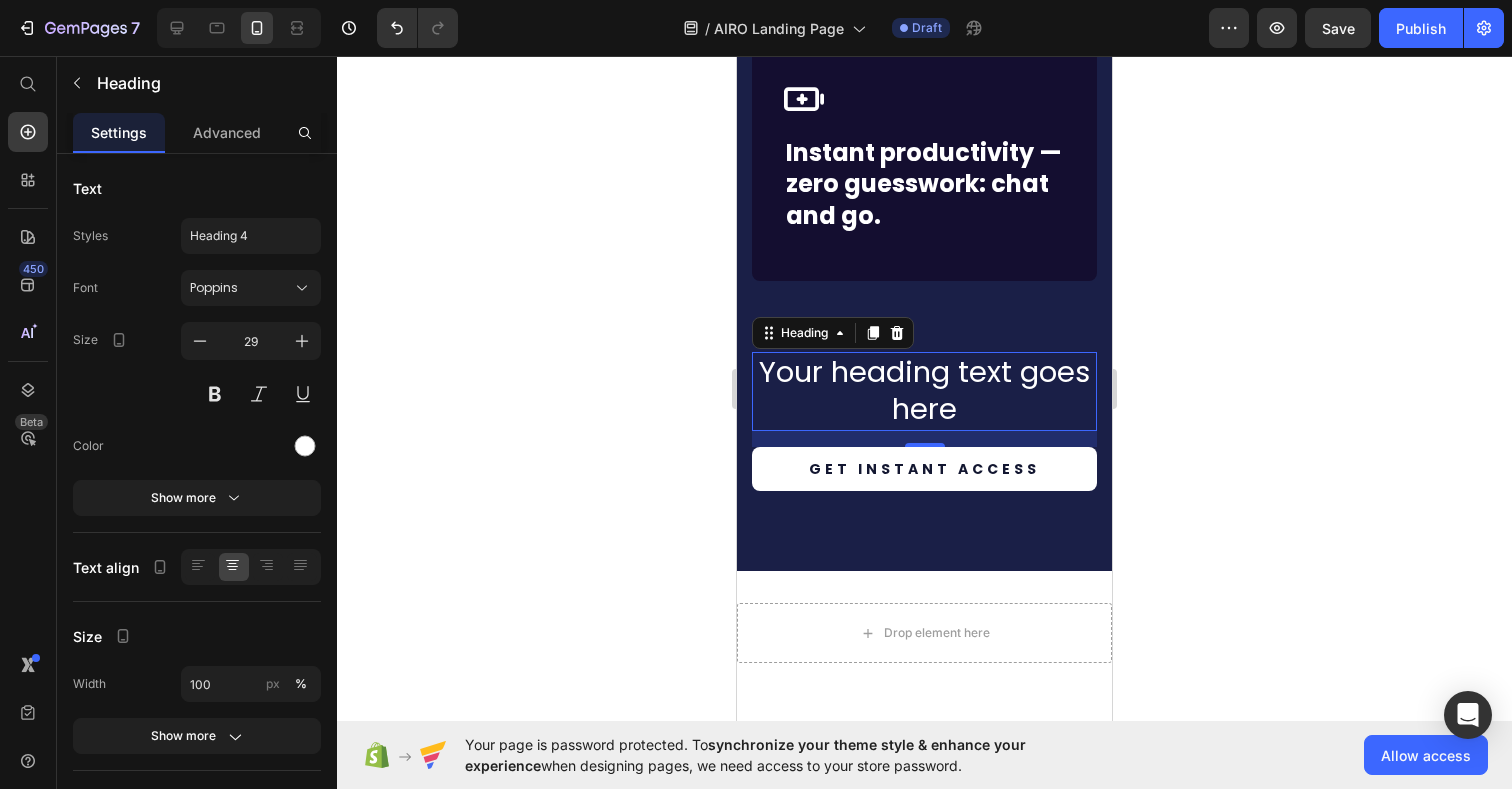 scroll, scrollTop: 5477, scrollLeft: 0, axis: vertical 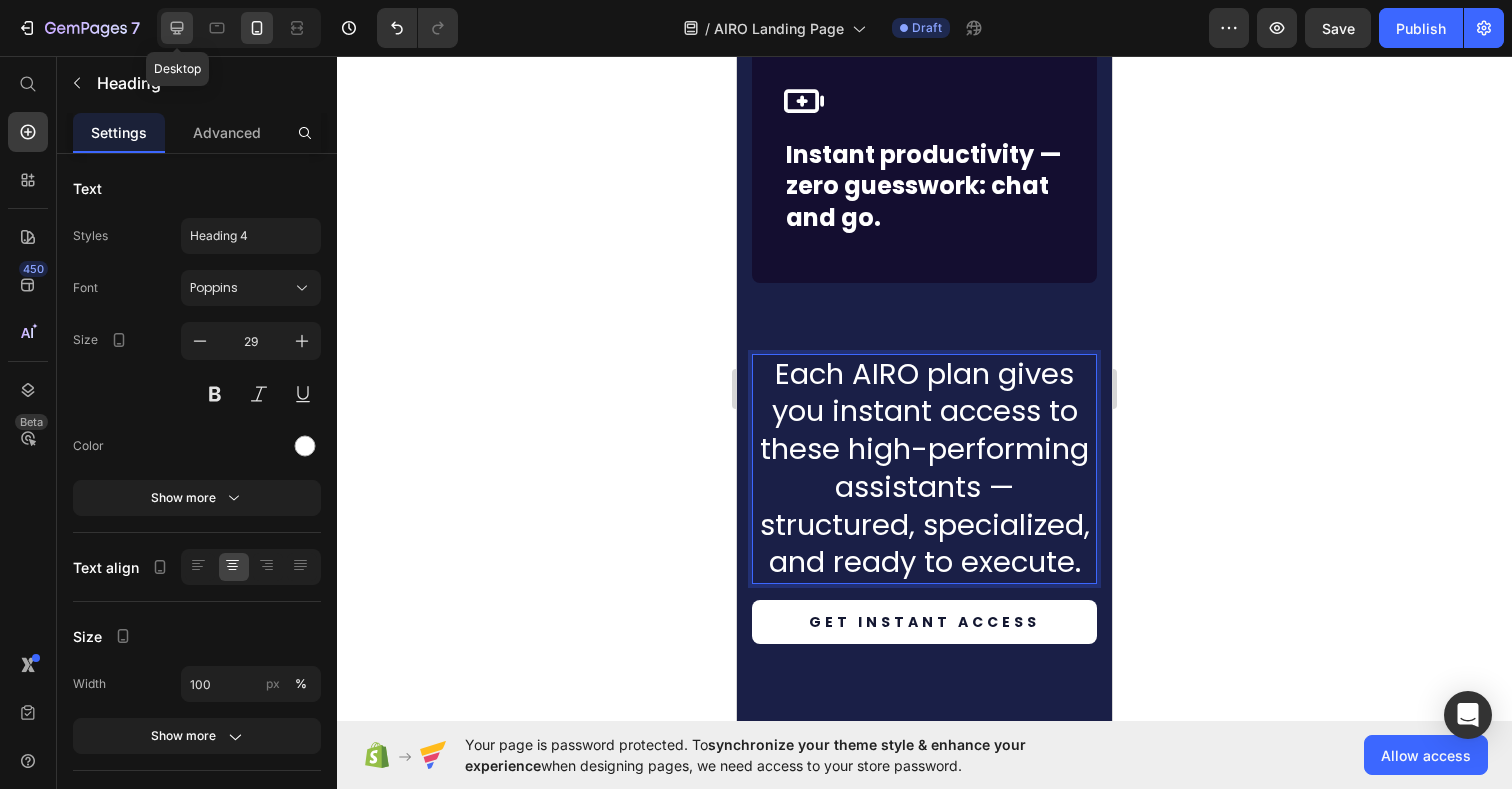 click 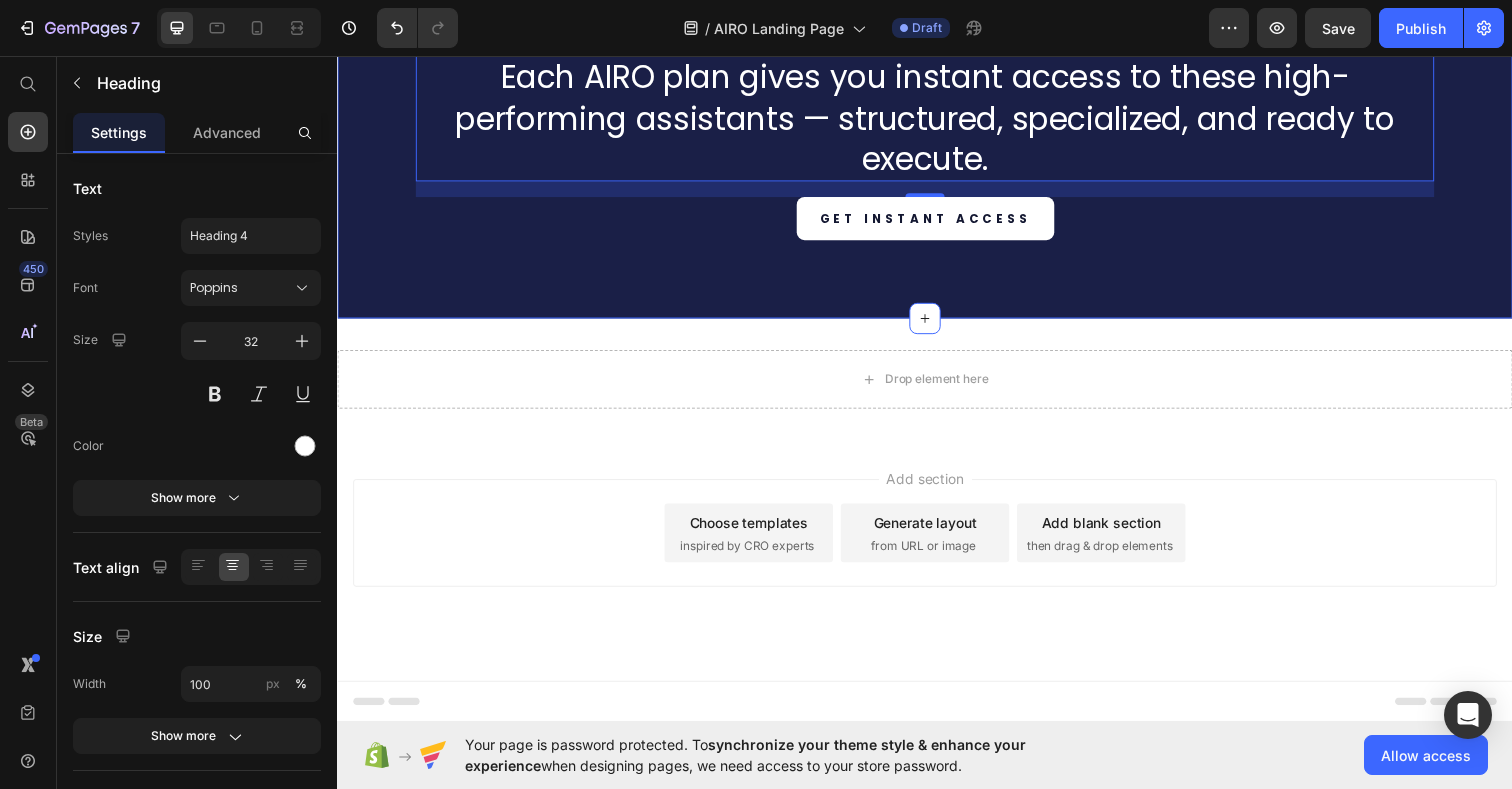 scroll, scrollTop: 5036, scrollLeft: 0, axis: vertical 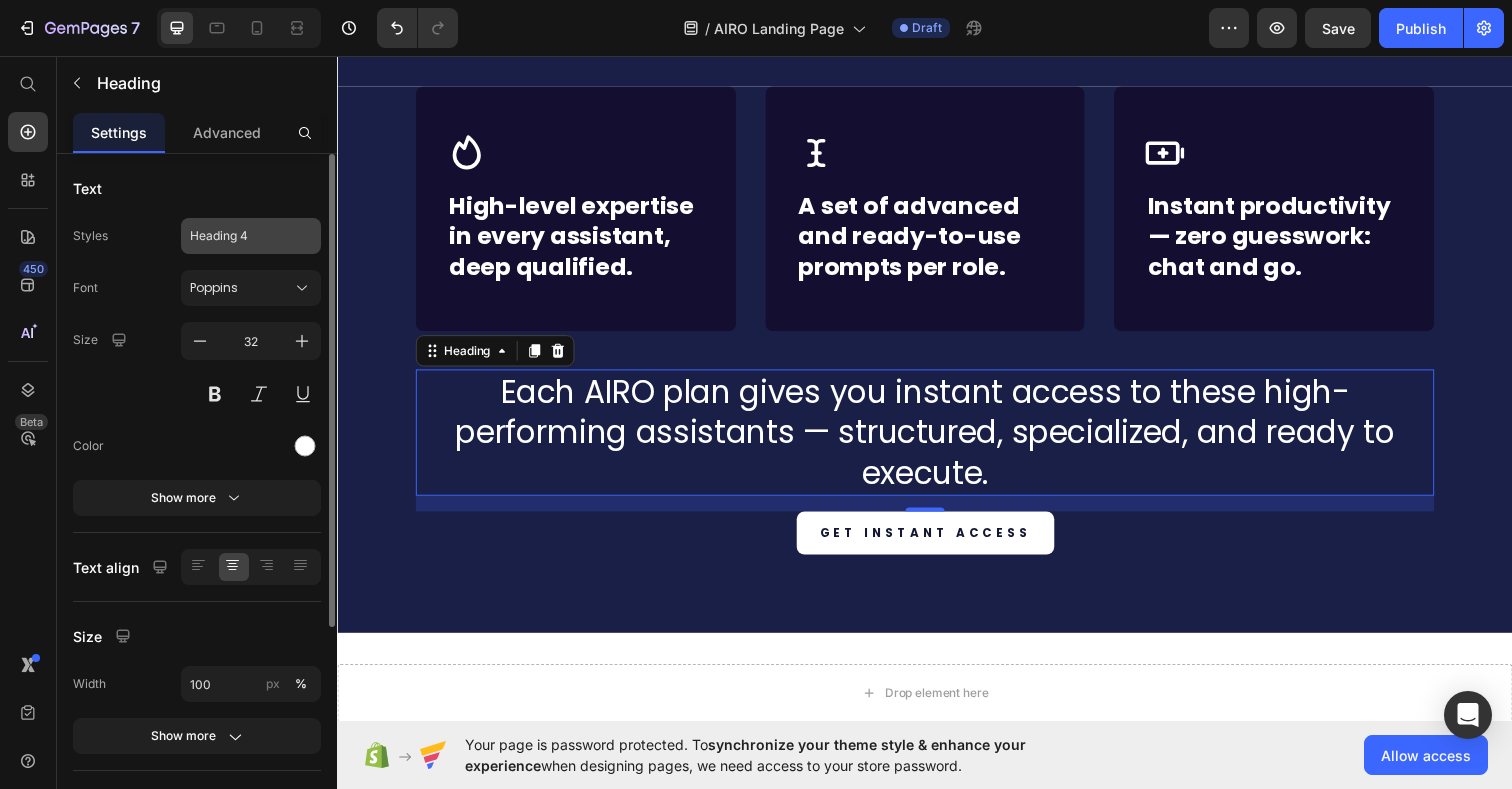 click on "Heading 4" 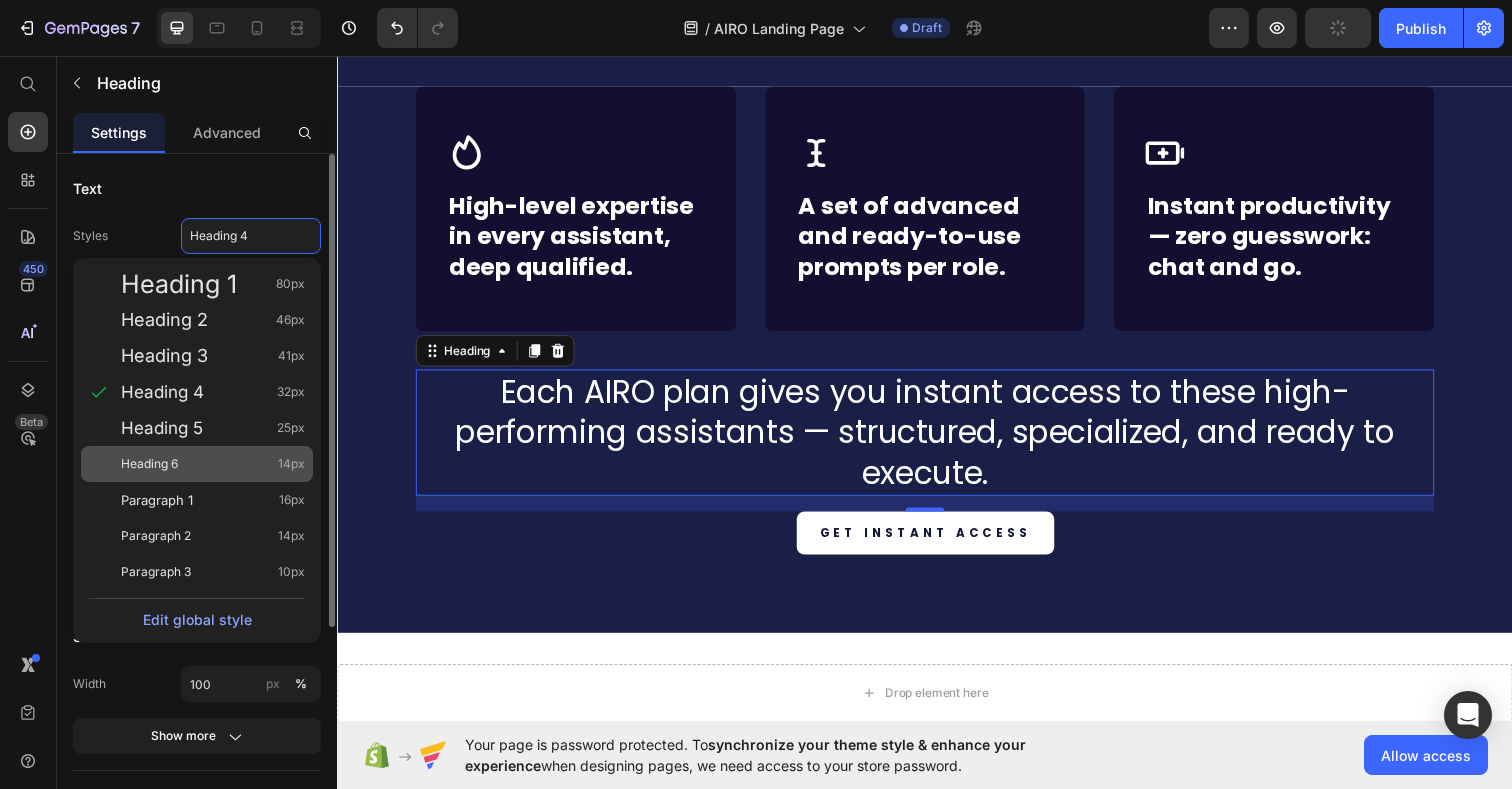 click on "Heading 6 14px" at bounding box center (213, 464) 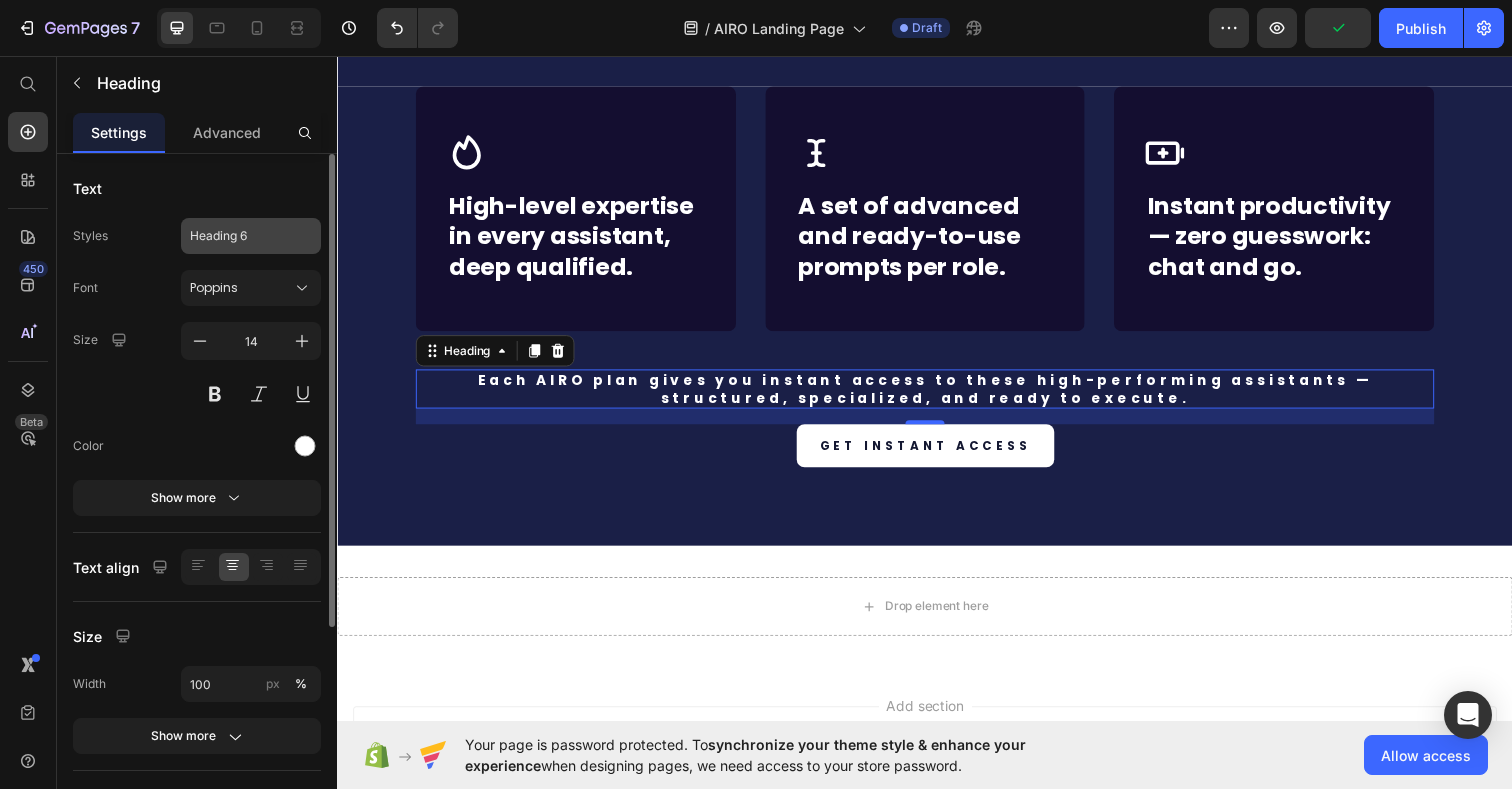 click on "Heading 6" at bounding box center [239, 236] 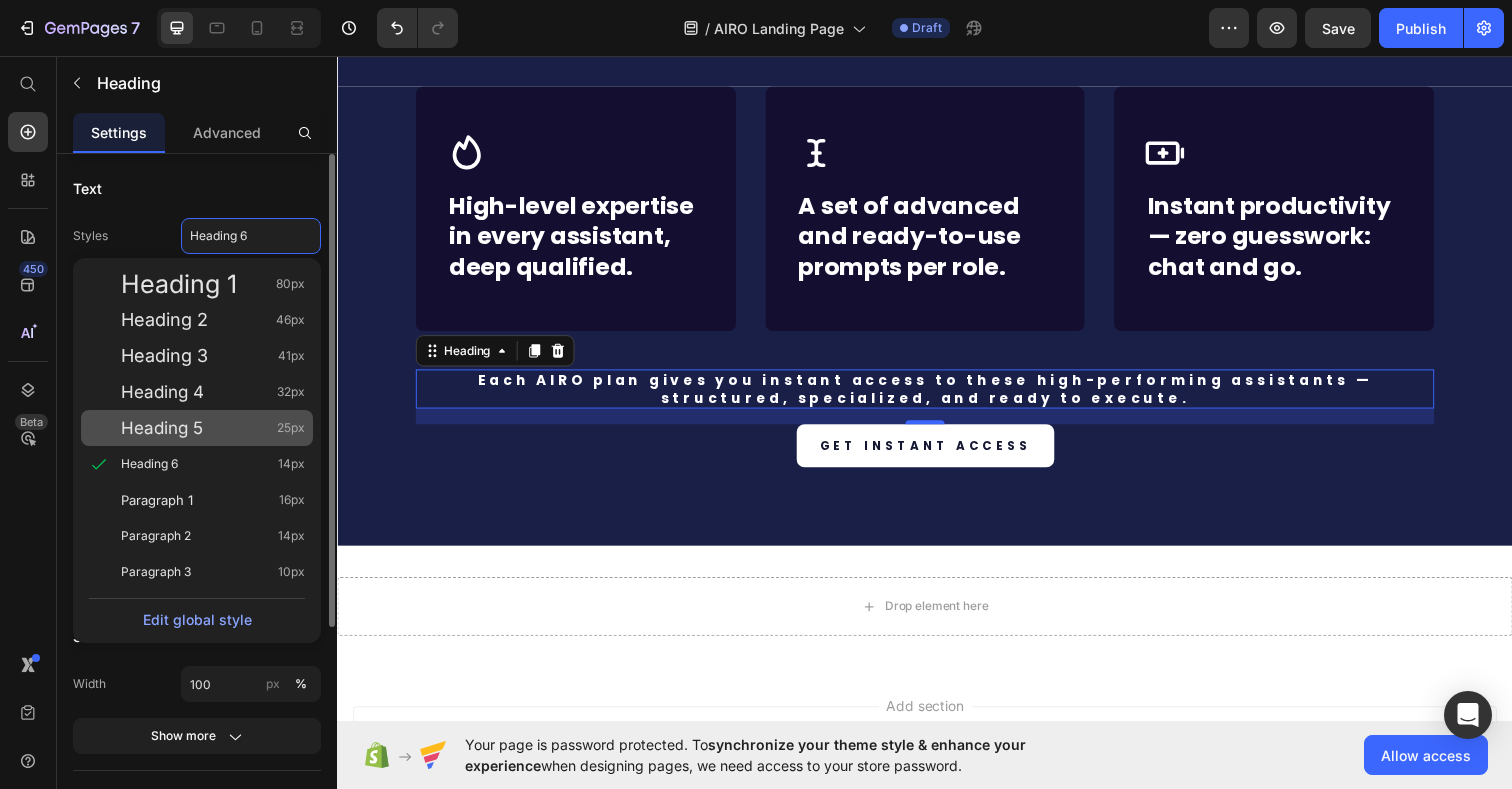 click on "Heading 5" at bounding box center (162, 428) 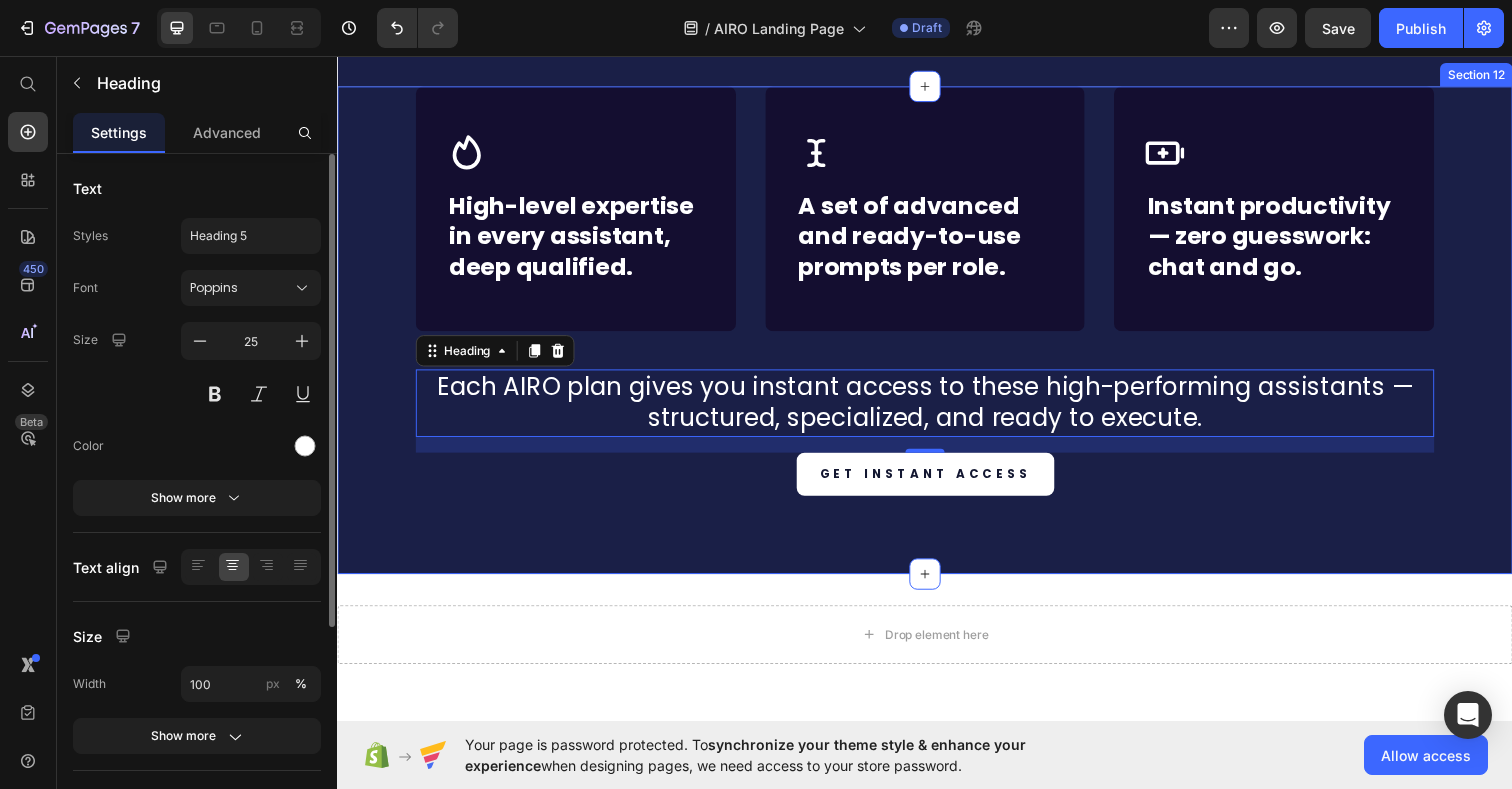 click on "Icon Row High-level expertise in every assistant, deep qualified. Text block Row
Icon Row A set of advanced and ready-to-use prompts per role. Text block Row
Icon Row Instant productivity — zero guesswork: chat and go. Text block Row Row Each AIRO plan gives you instant access to these high-performing assistants — structured, specialized, and ready to execute. Heading   16 GET INSTANT ACCESS Button Section 12" at bounding box center (937, 336) 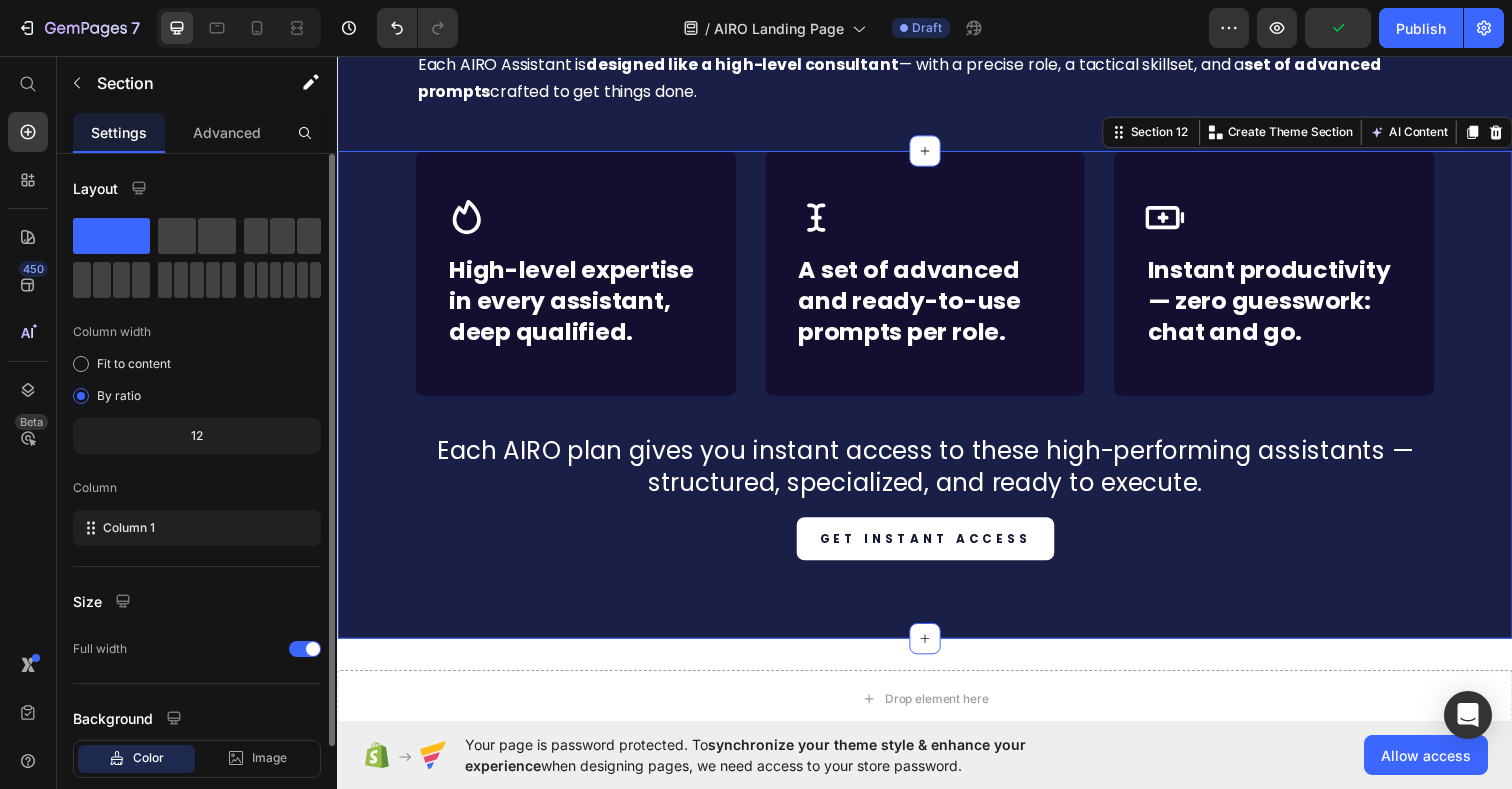 scroll, scrollTop: 4947, scrollLeft: 0, axis: vertical 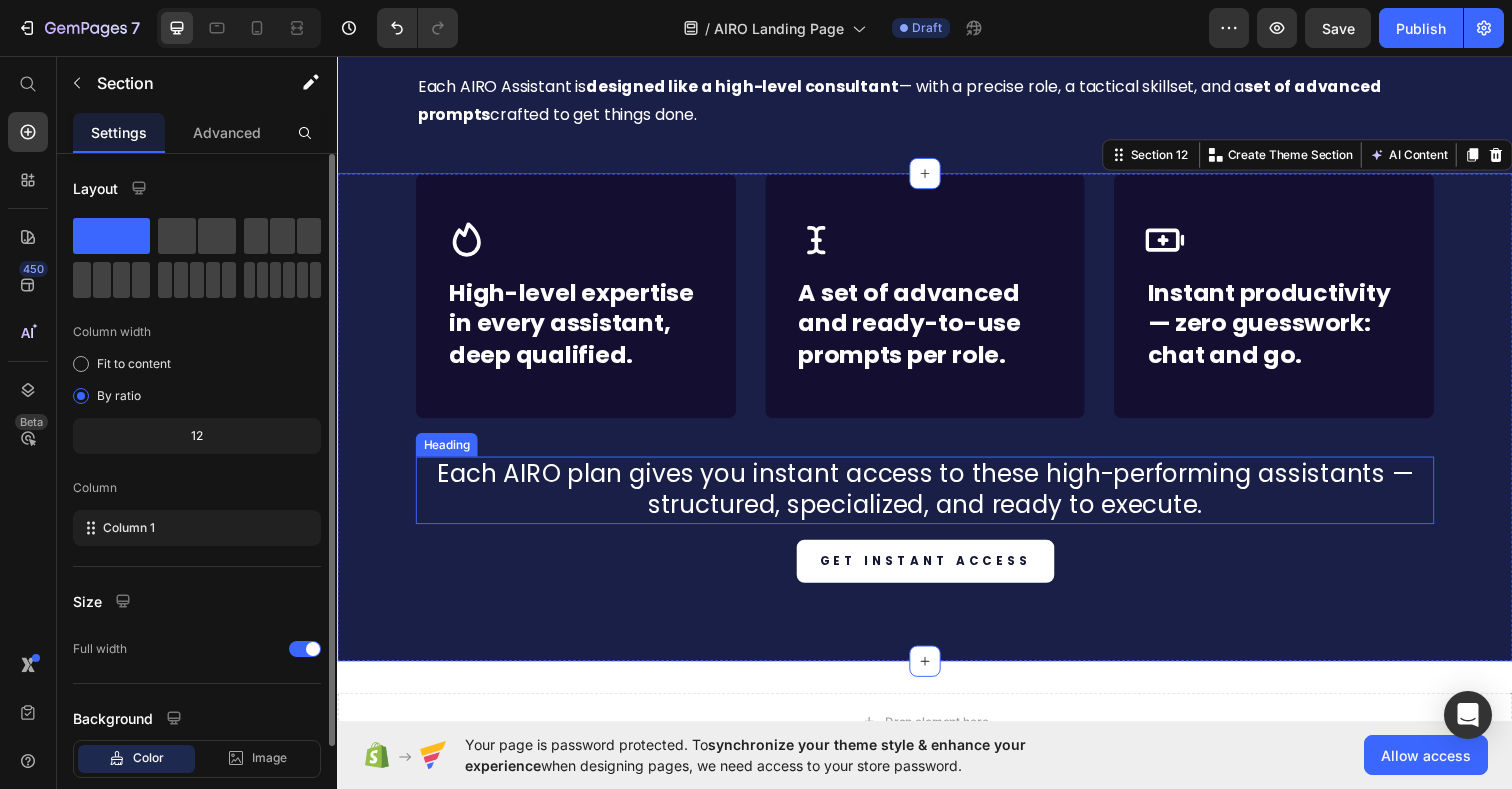 click on "Each AIRO plan gives you instant access to these high-performing assistants — structured, specialized, and ready to execute." at bounding box center [937, 499] 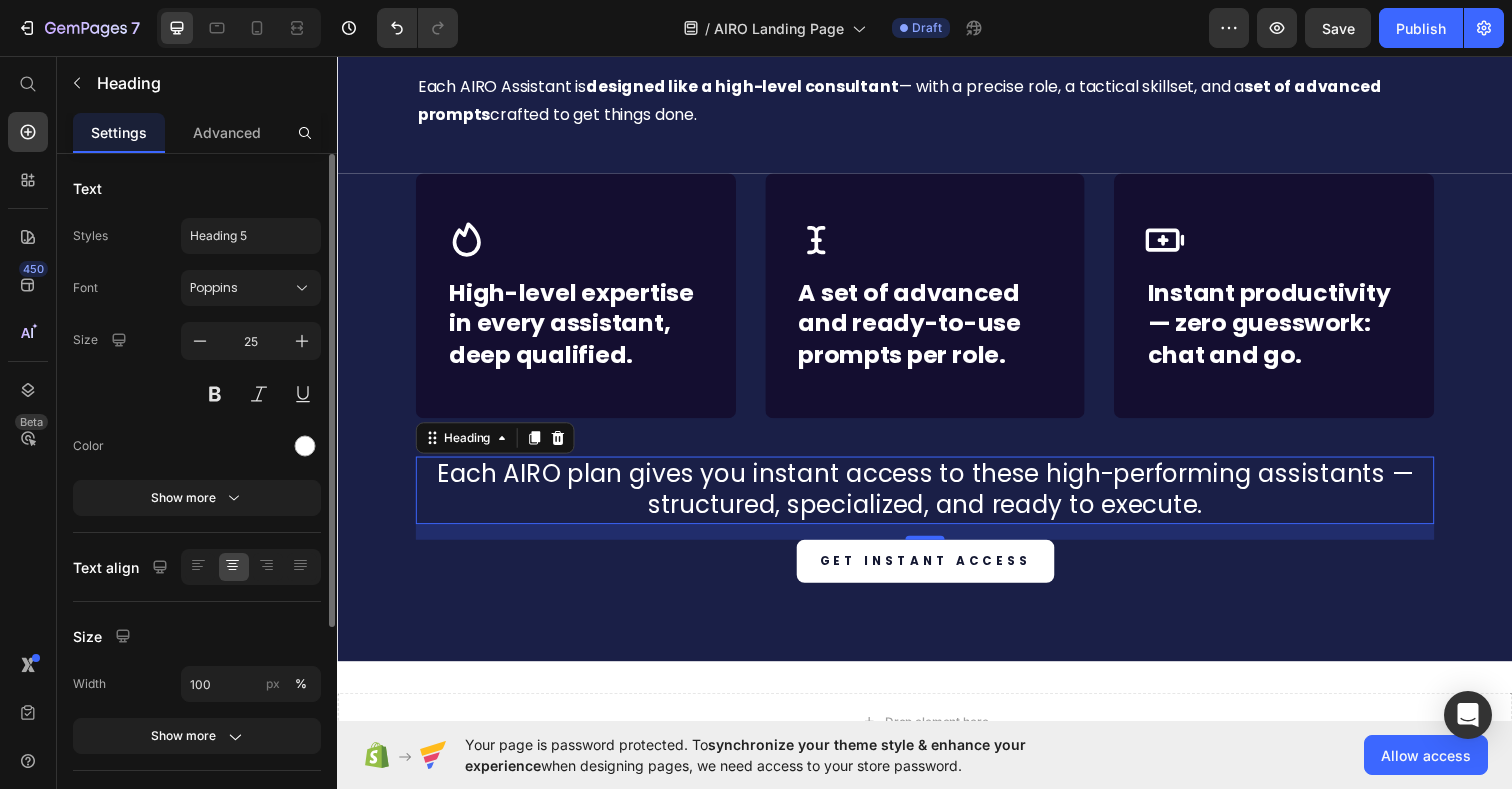 click on "16" at bounding box center (937, 566) 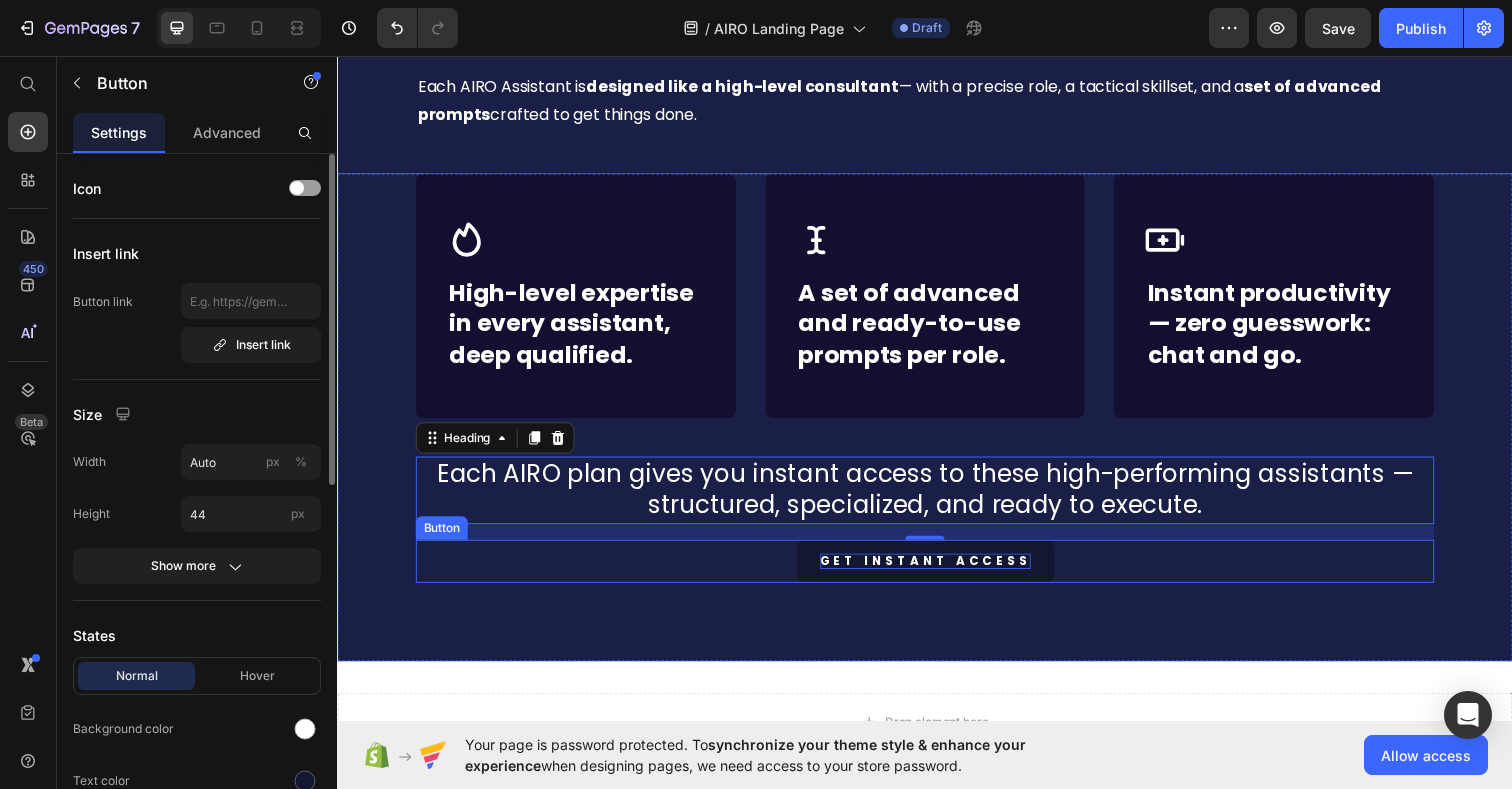 click on "GET INSTANT ACCESS" at bounding box center (937, 572) 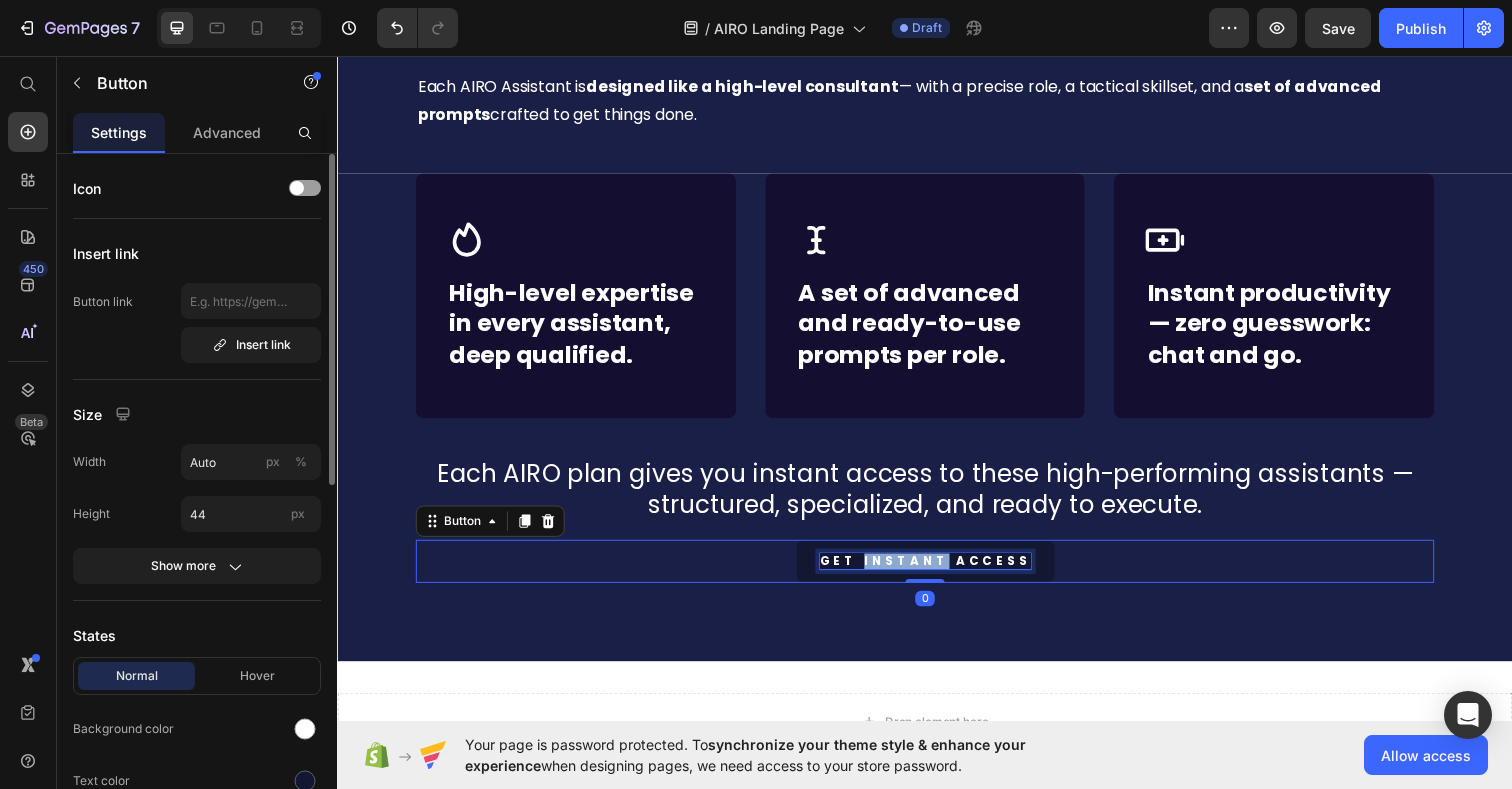 click on "GET INSTANT ACCESS" at bounding box center [937, 572] 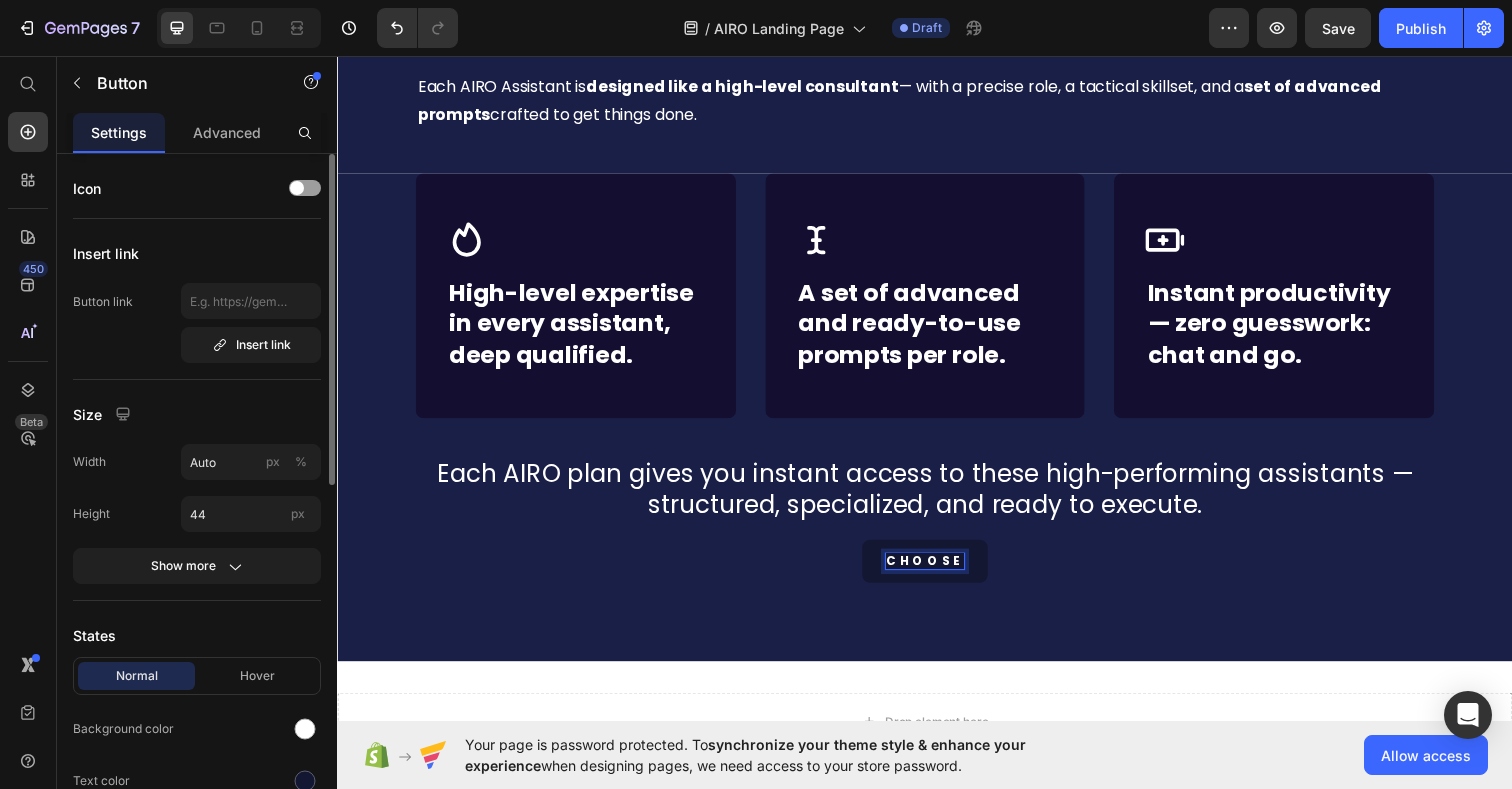 click on "CHOOSE" at bounding box center [937, 572] 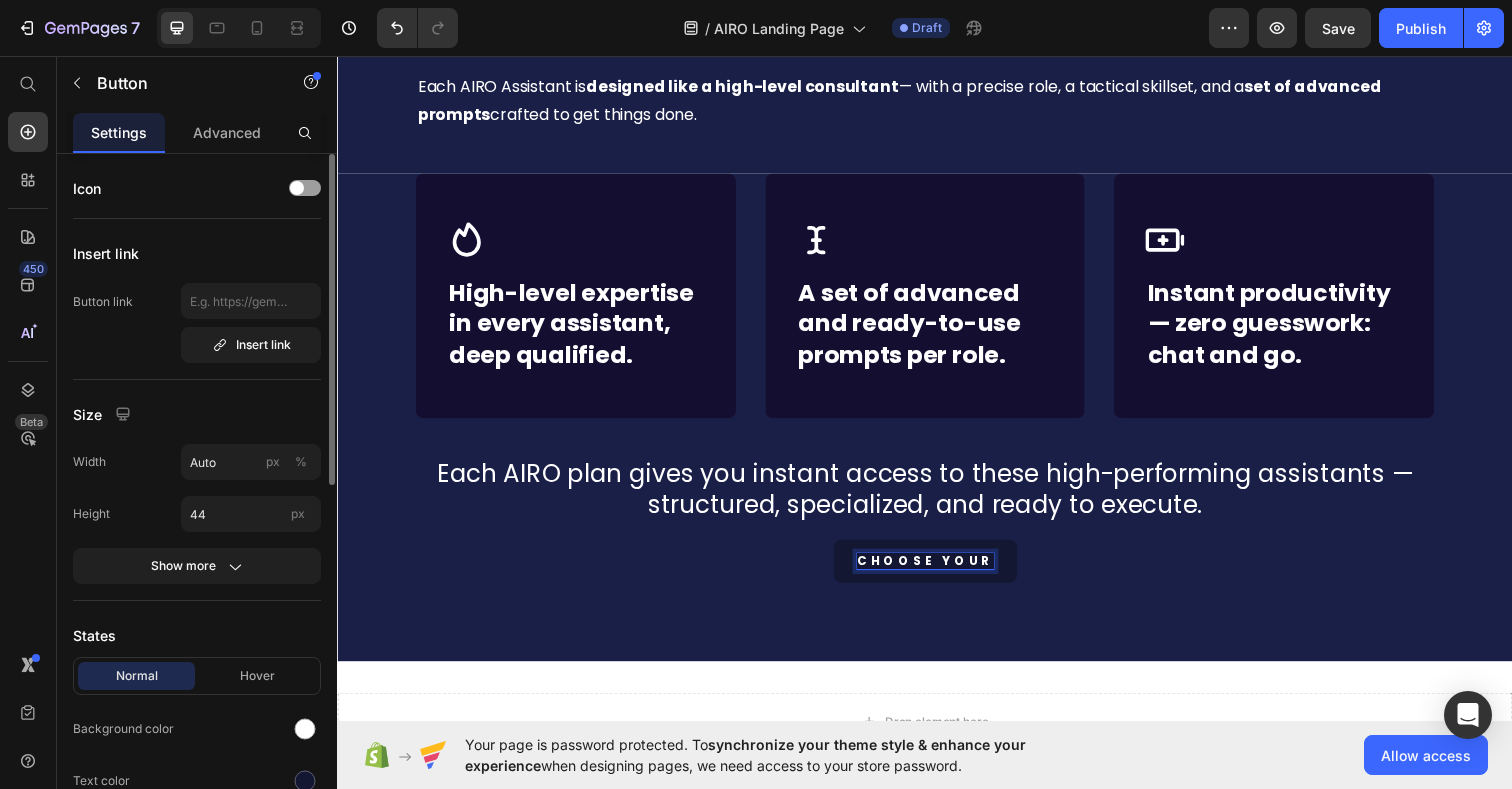 click on "CHOOSE YOUR" at bounding box center [937, 572] 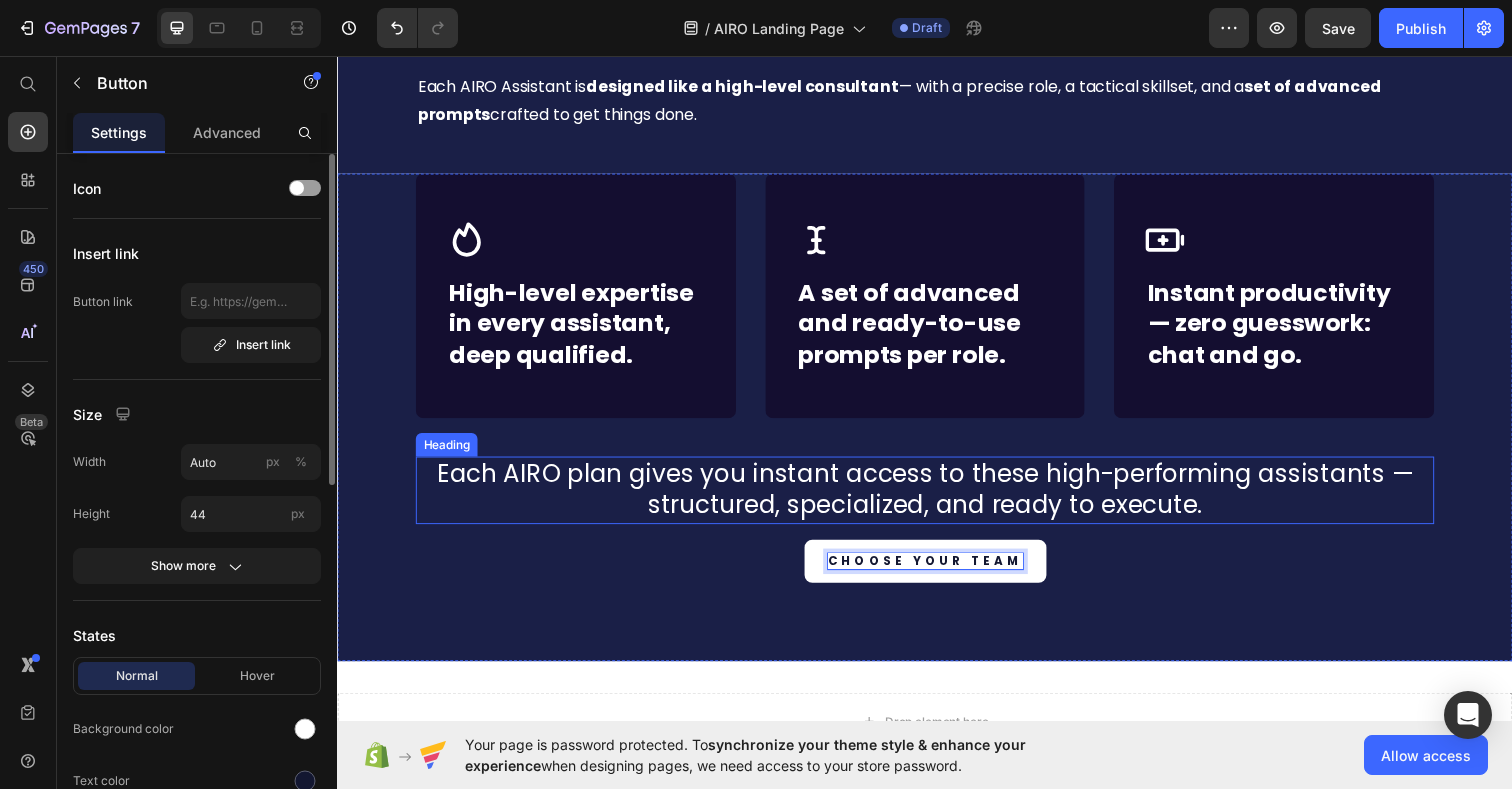 click on "Each AIRO plan gives you instant access to these high-performing assistants — structured, specialized, and ready to execute." at bounding box center (937, 499) 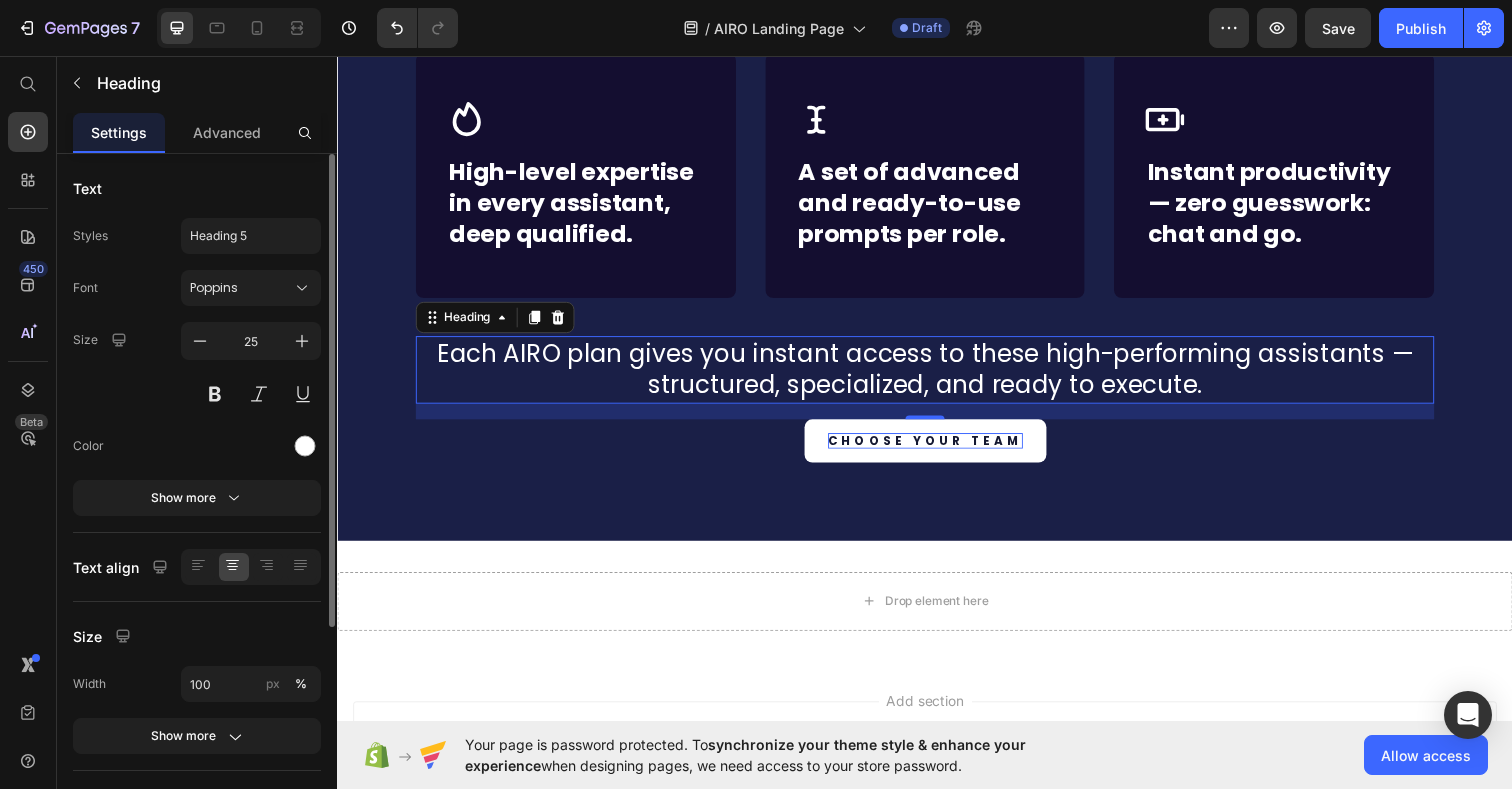 scroll, scrollTop: 5081, scrollLeft: 0, axis: vertical 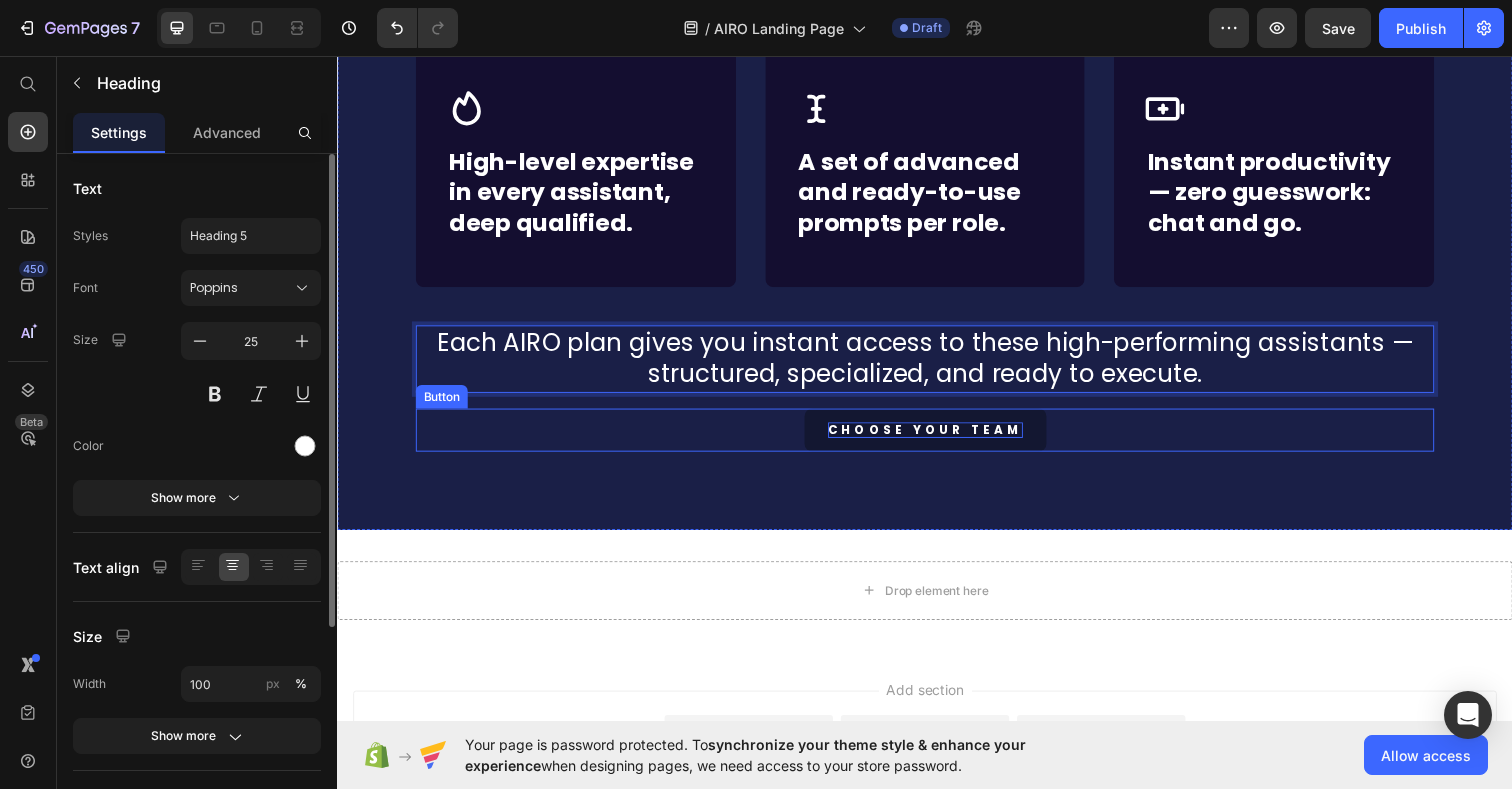 click on "CHOOSE YOUR TEAM" at bounding box center [937, 438] 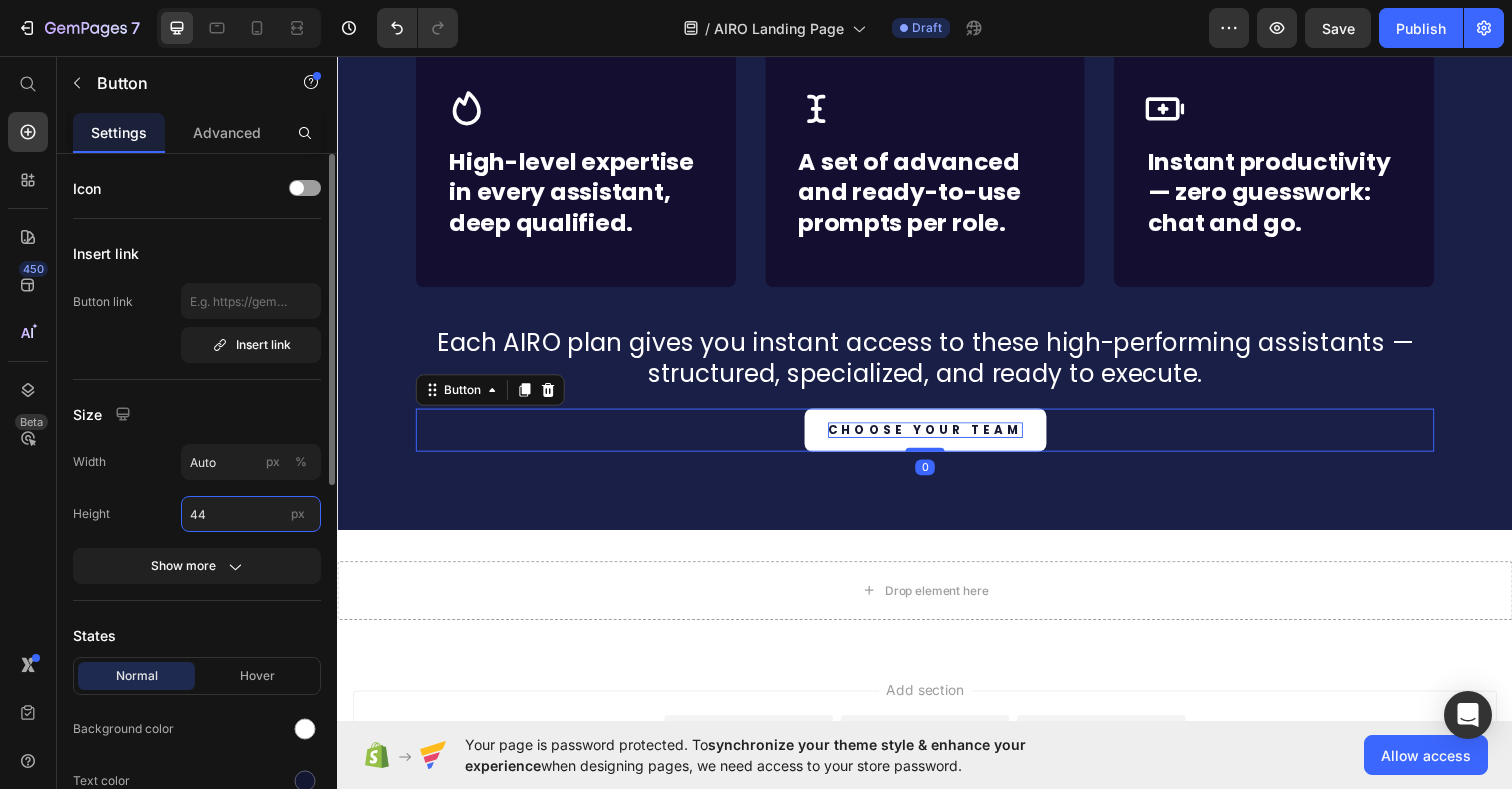 click on "44" at bounding box center [251, 514] 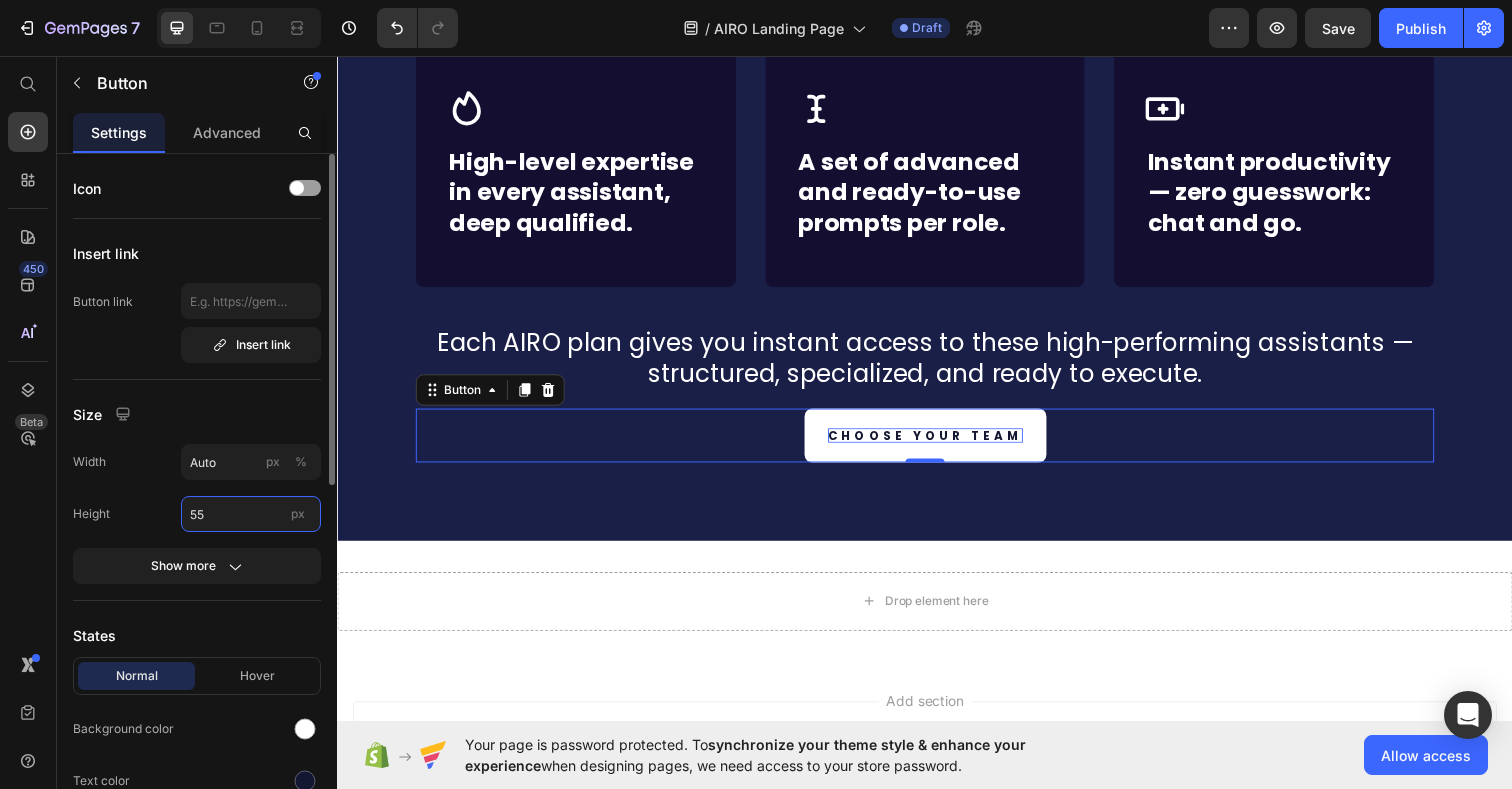 type on "54" 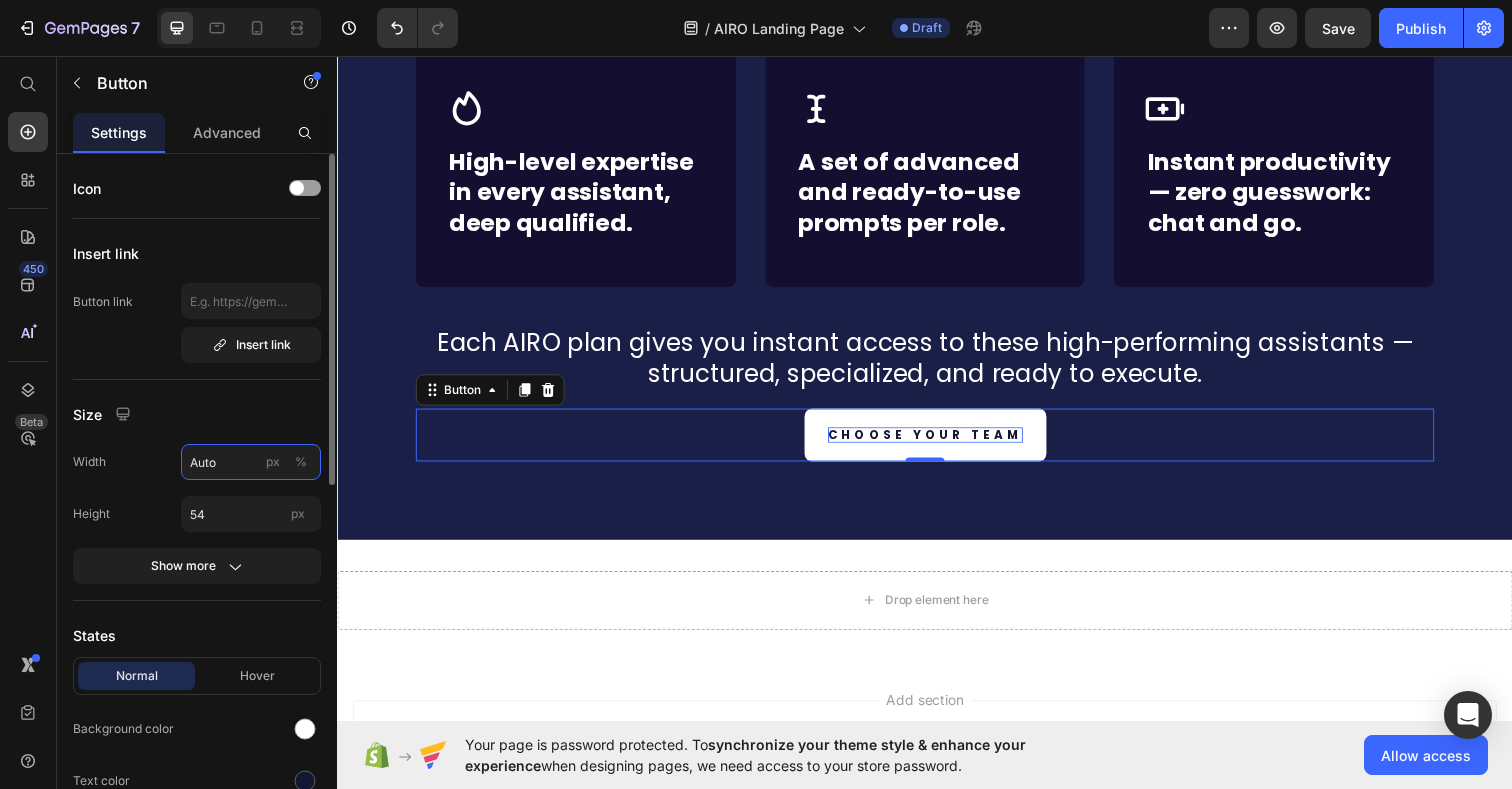 click on "Auto" at bounding box center (251, 462) 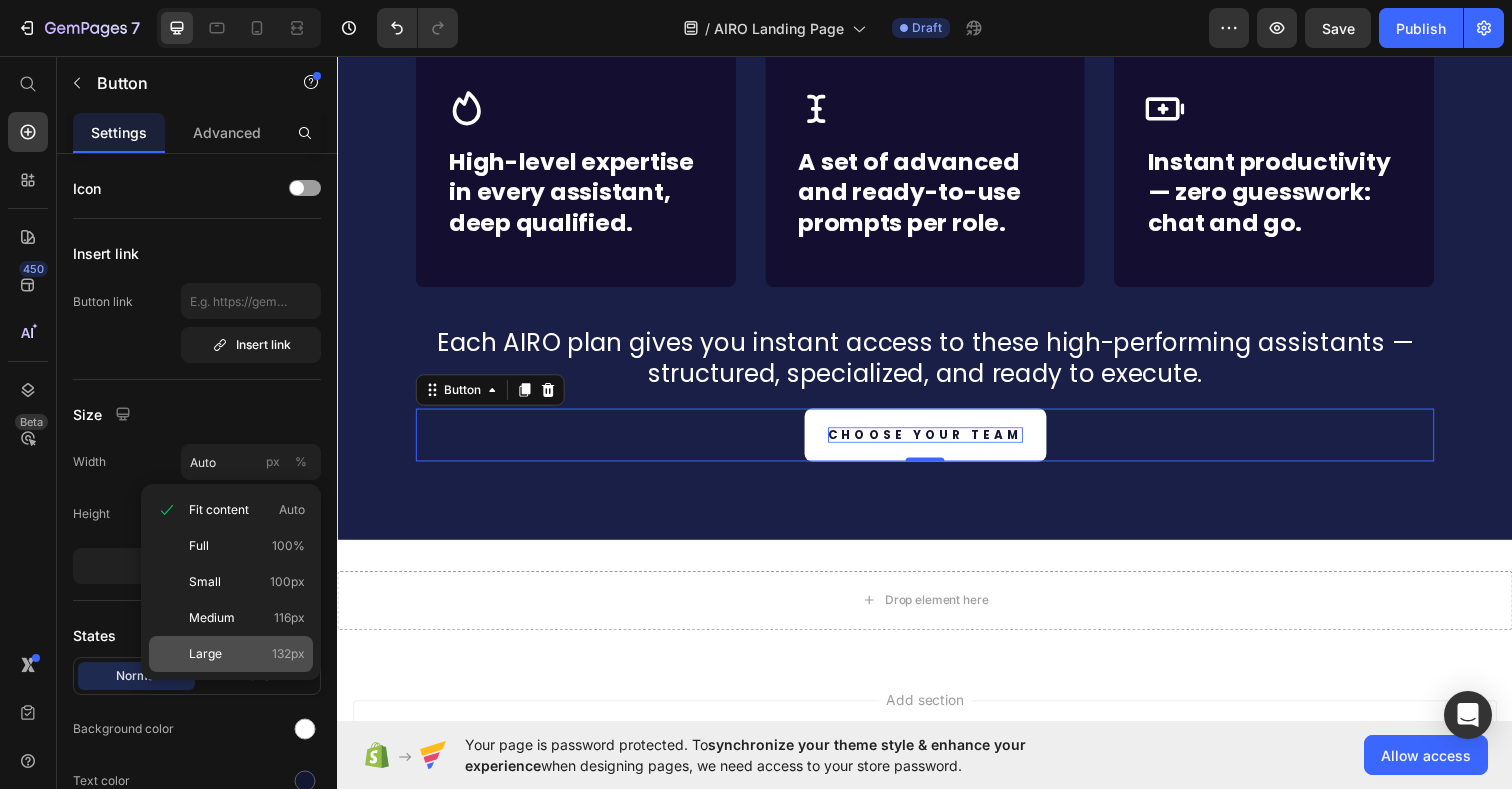click on "Large" at bounding box center [205, 654] 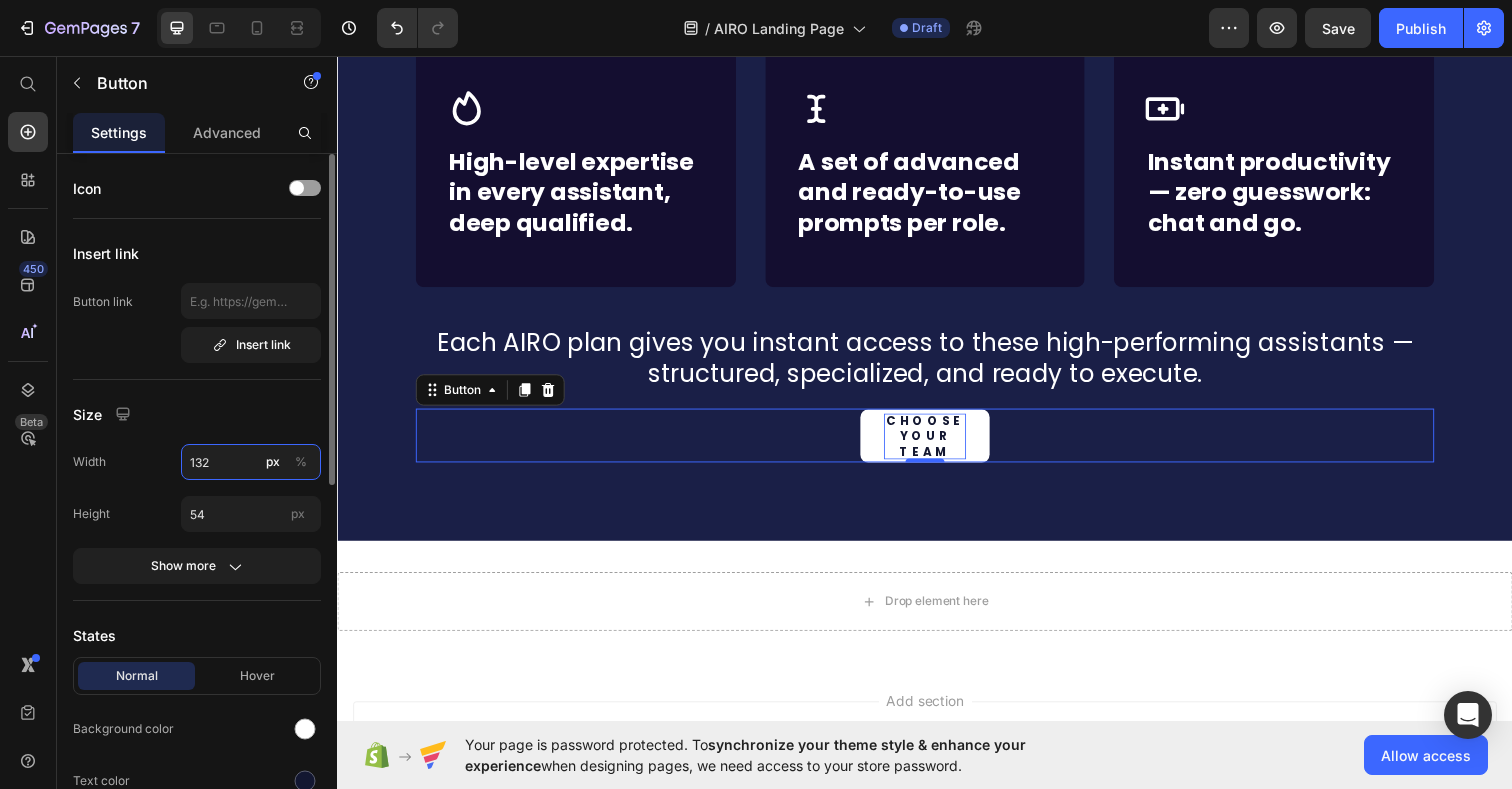 click on "132" at bounding box center (251, 462) 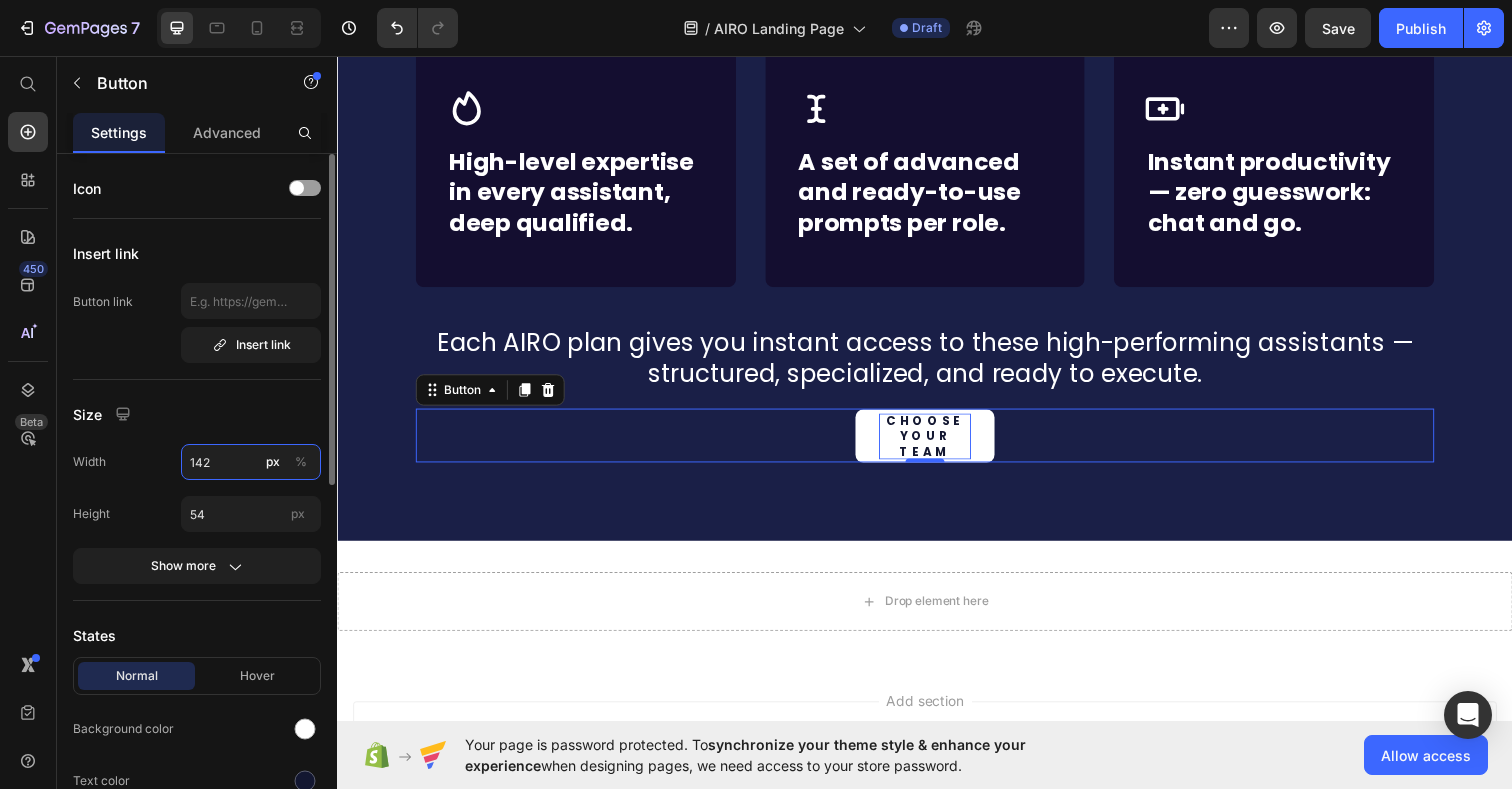 click on "142" at bounding box center [251, 462] 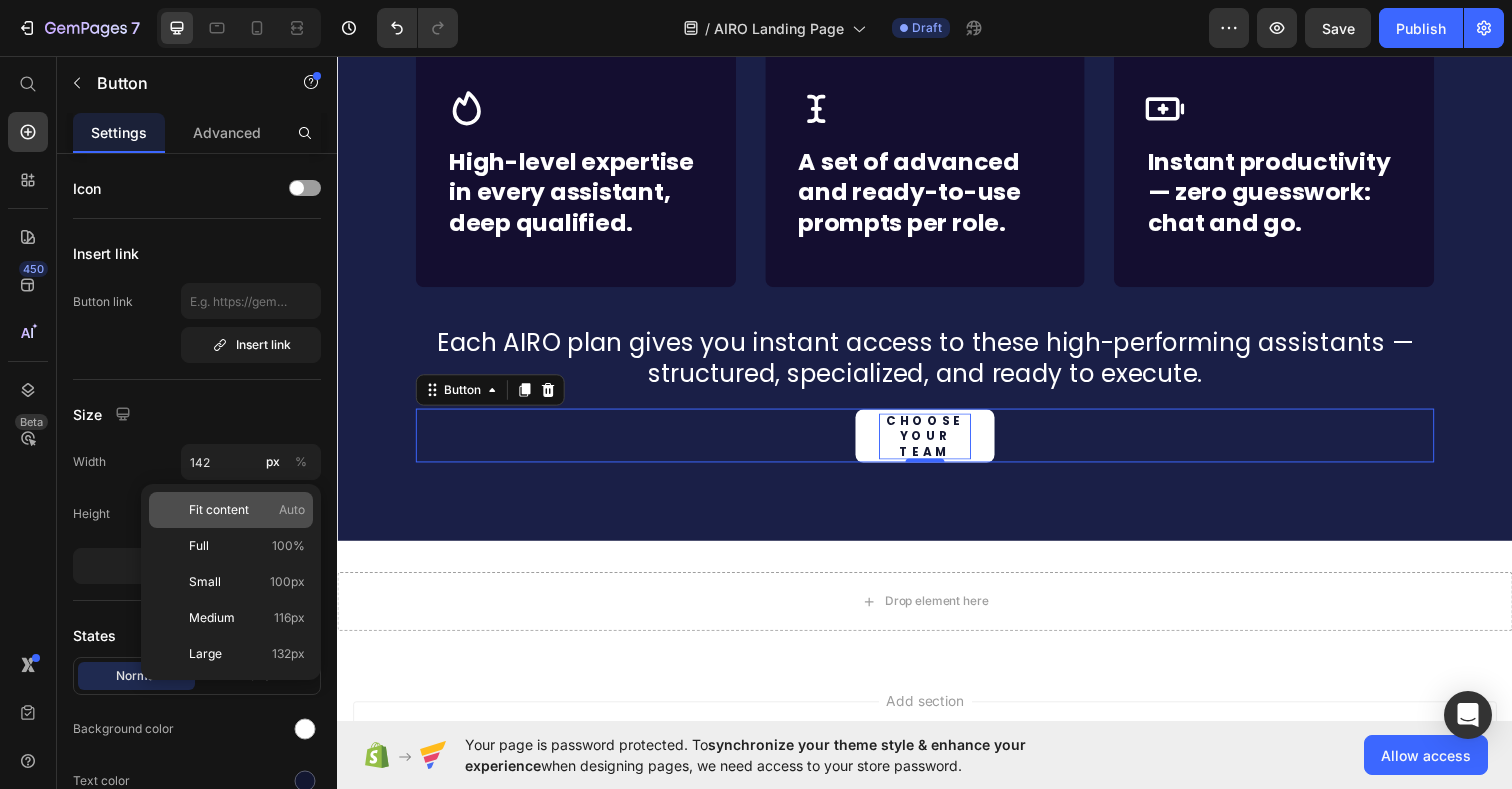 click on "Fit content" at bounding box center (219, 510) 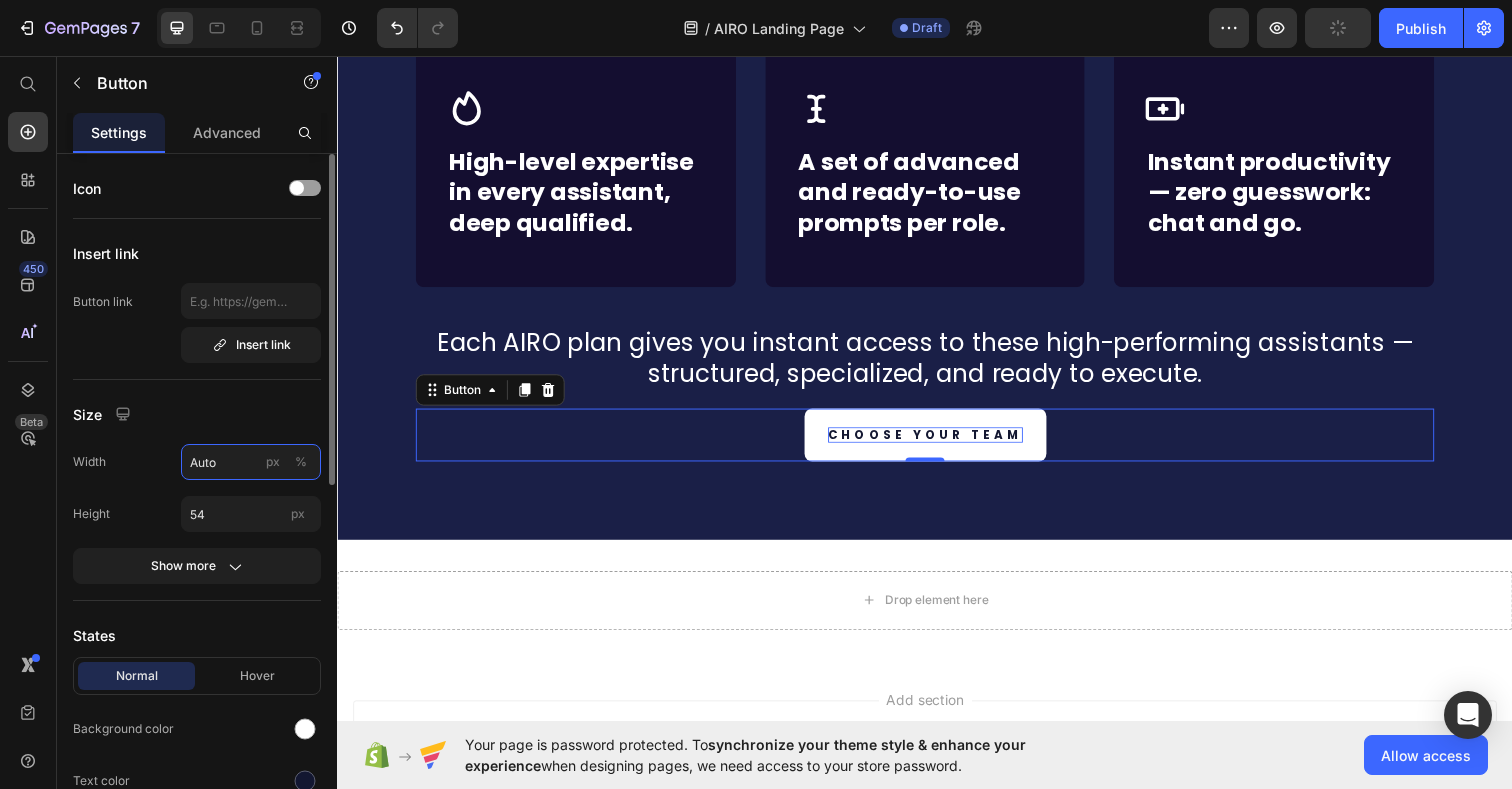 click on "Auto" at bounding box center (251, 462) 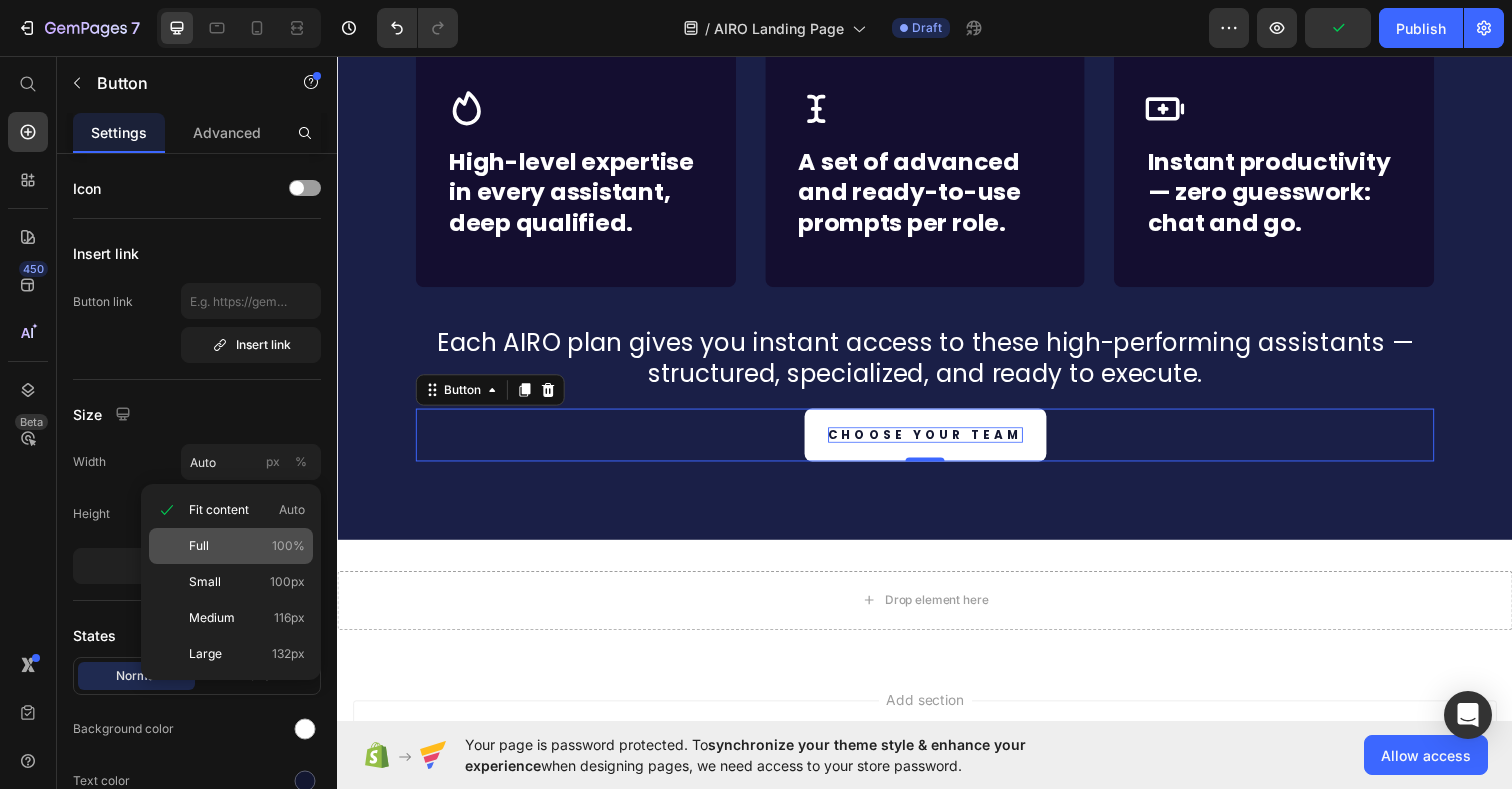 click on "Full 100%" at bounding box center [247, 546] 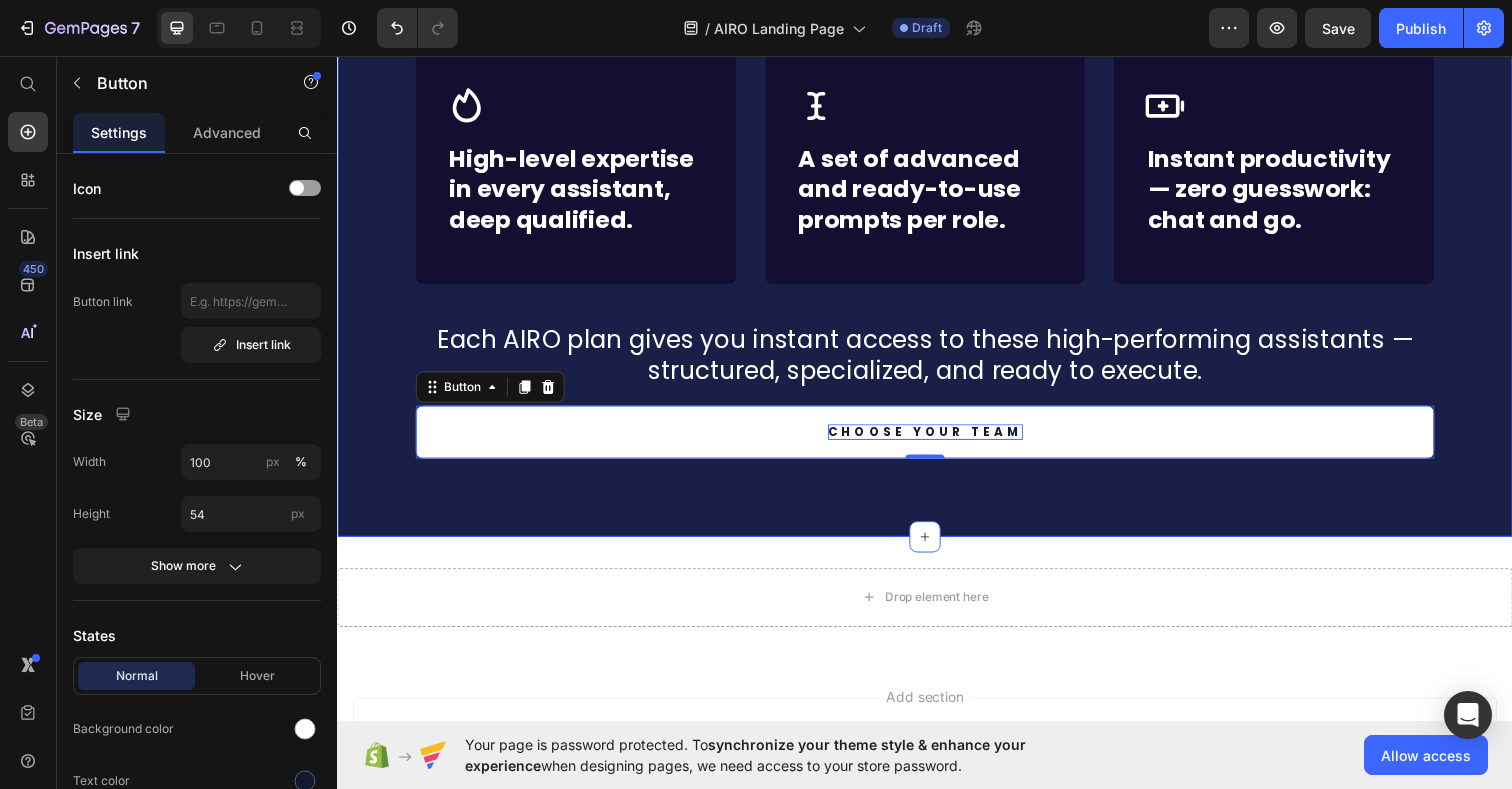 scroll, scrollTop: 5100, scrollLeft: 0, axis: vertical 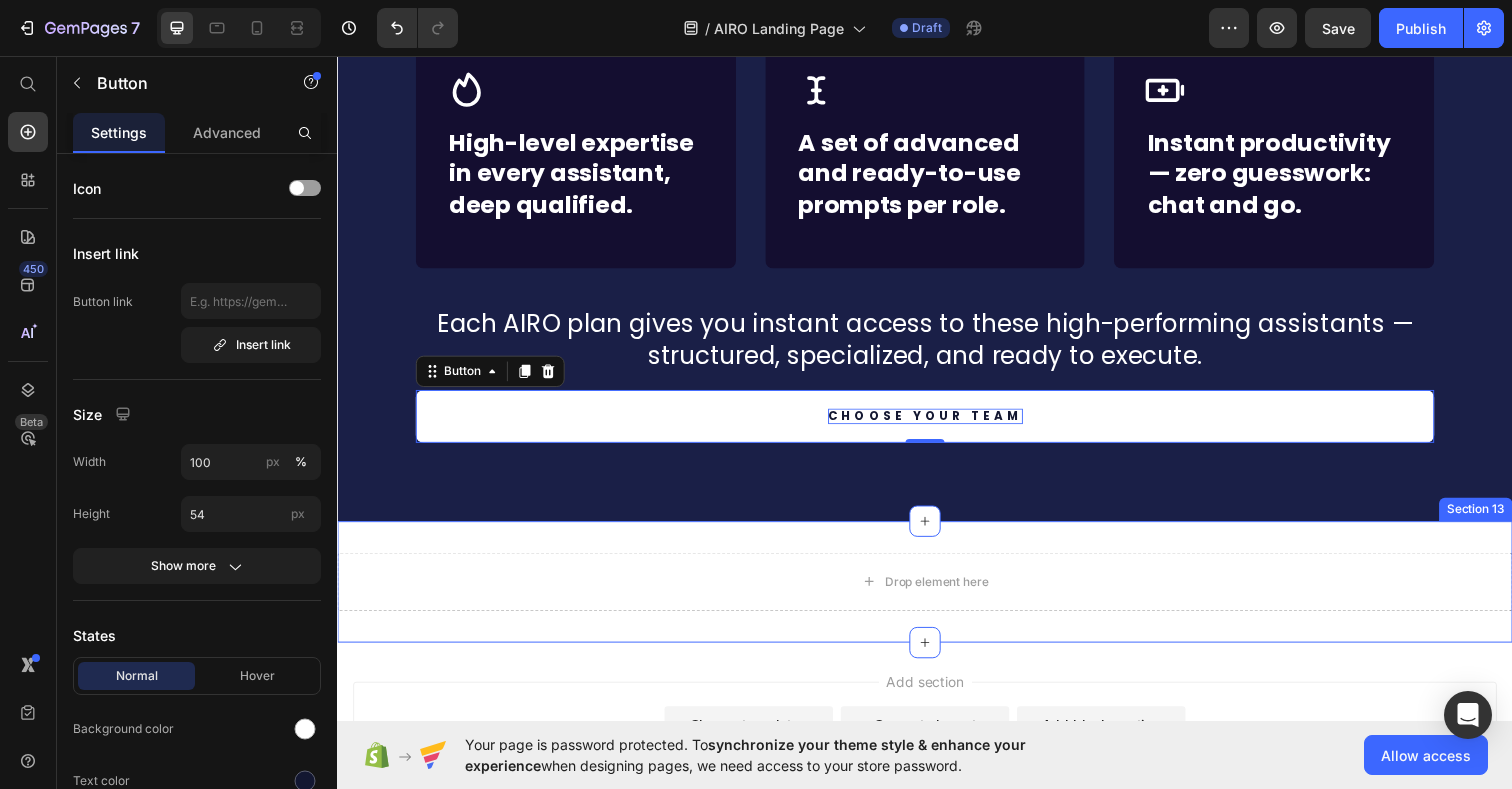 click on "Drop element here Section 13" at bounding box center (937, 593) 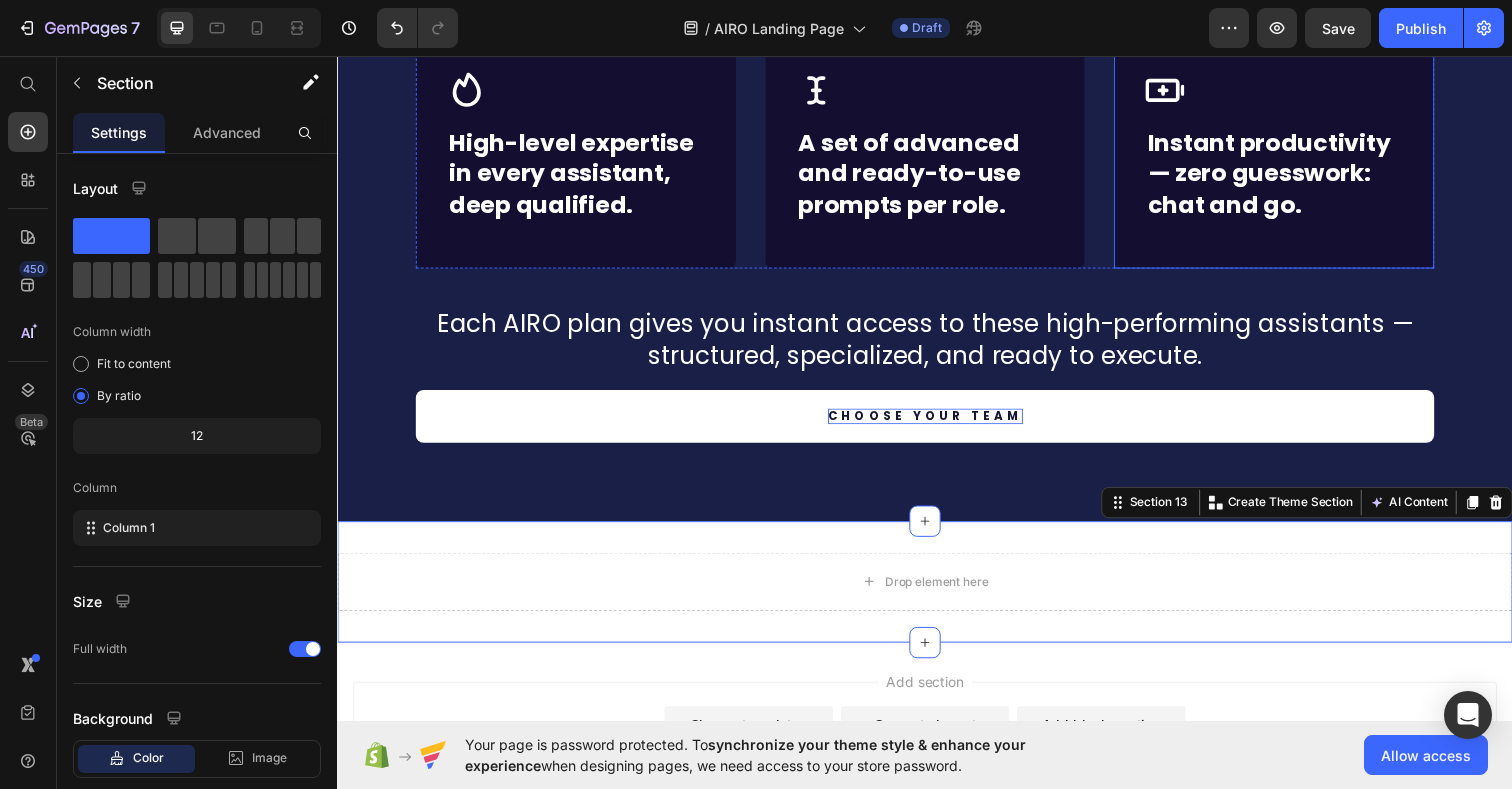 scroll, scrollTop: 5109, scrollLeft: 0, axis: vertical 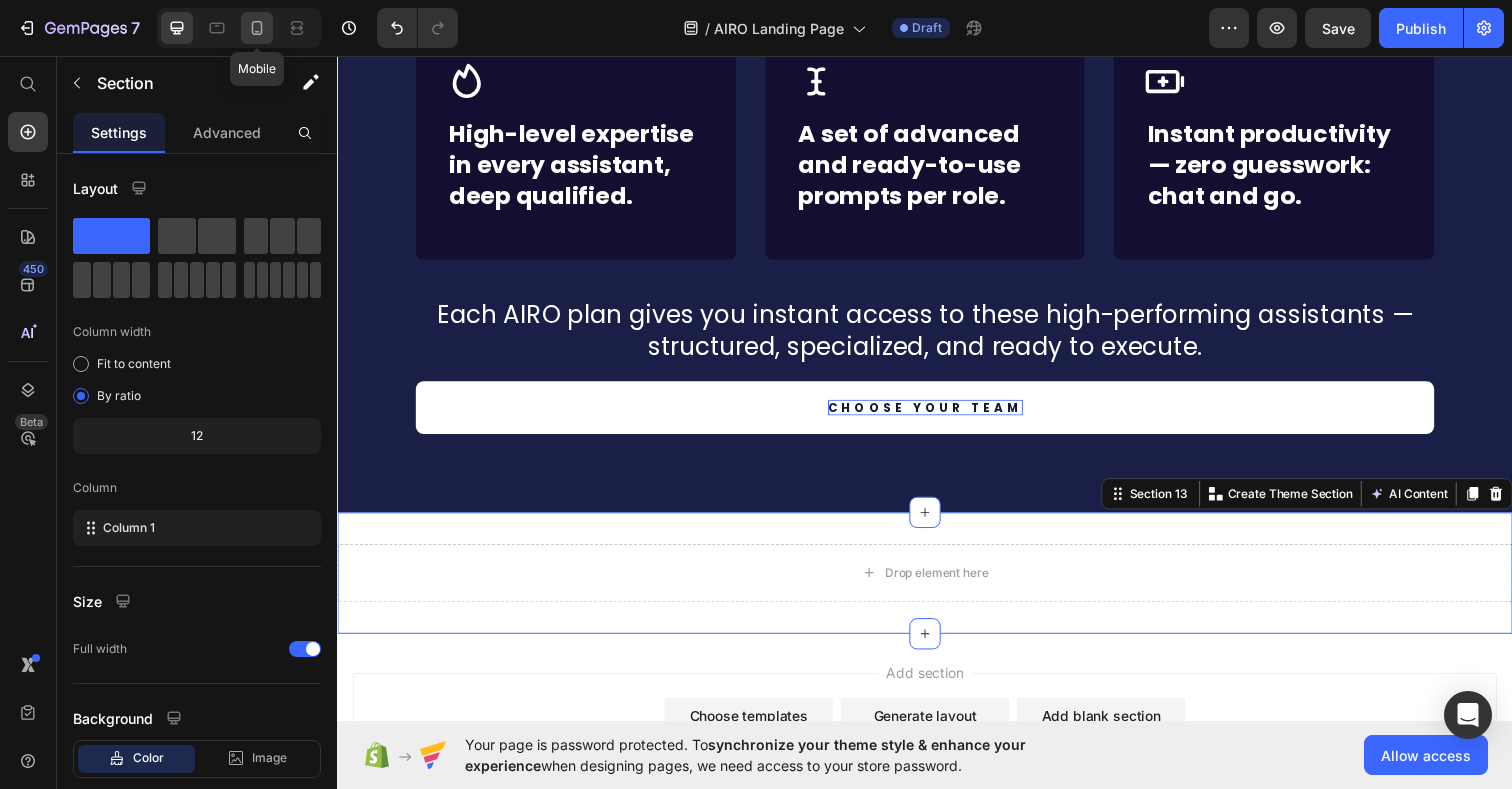 click 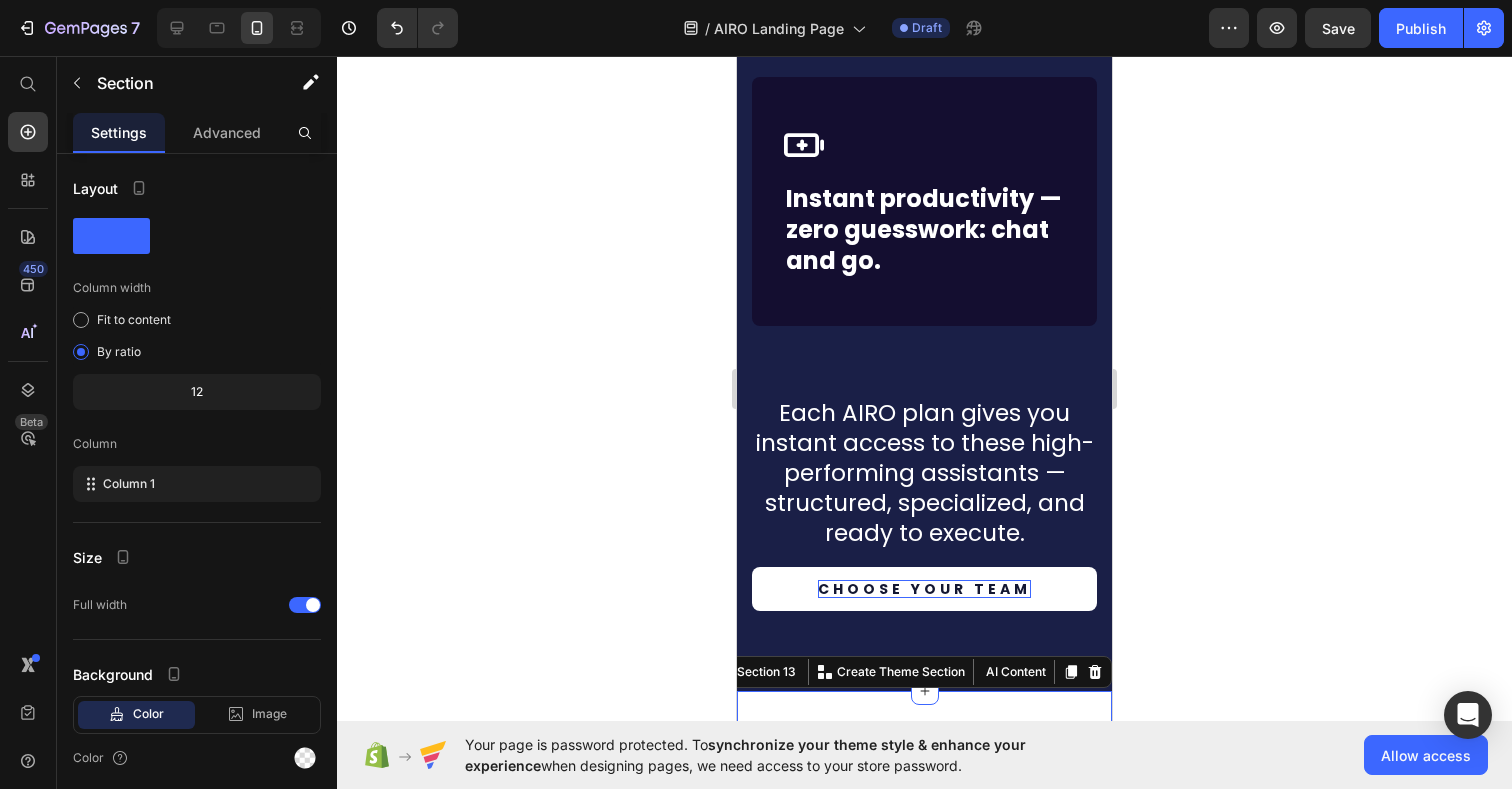 scroll, scrollTop: 5384, scrollLeft: 0, axis: vertical 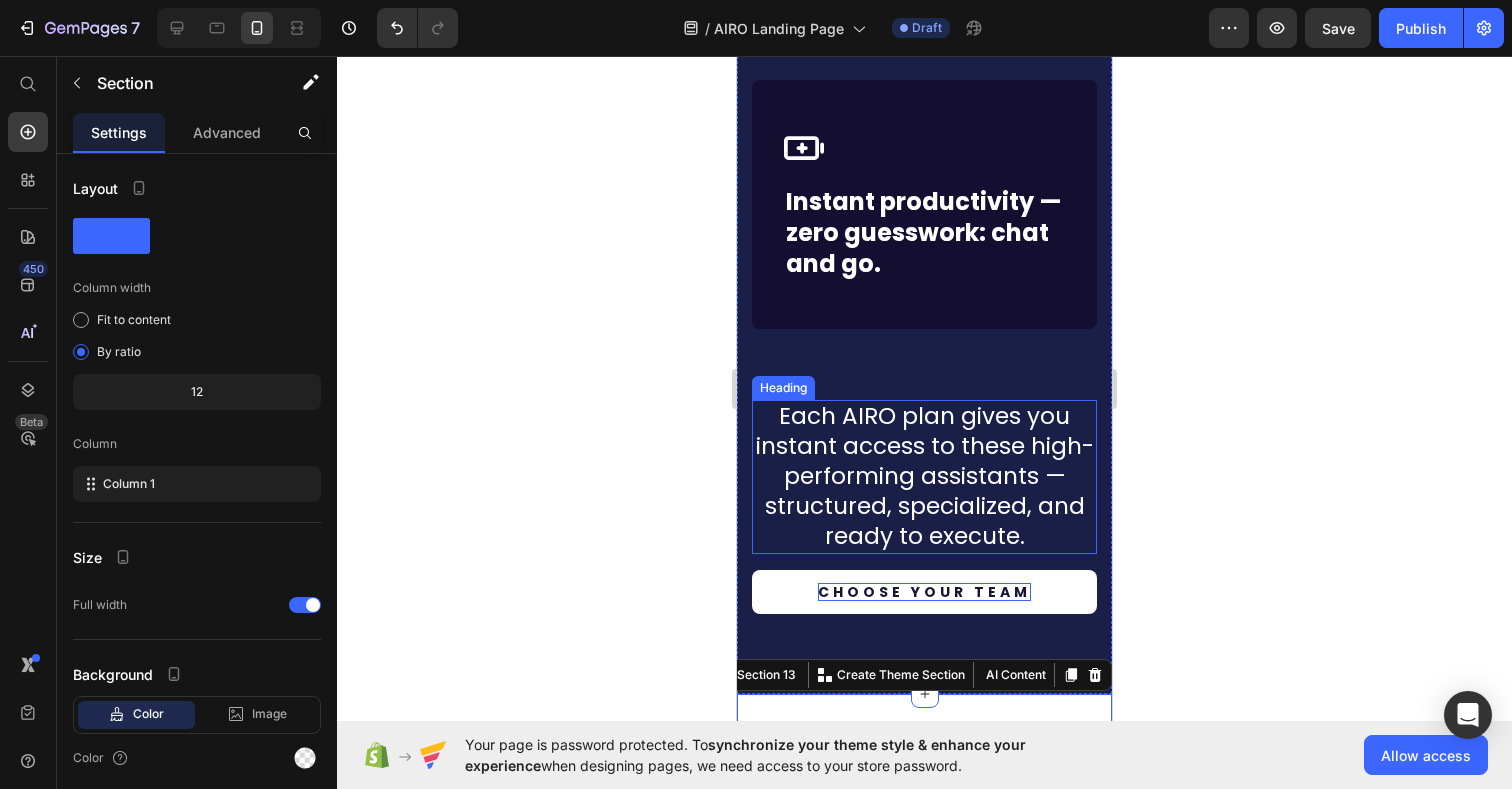 click on "Each AIRO plan gives you instant access to these high-performing assistants — structured, specialized, and ready to execute." at bounding box center (924, 477) 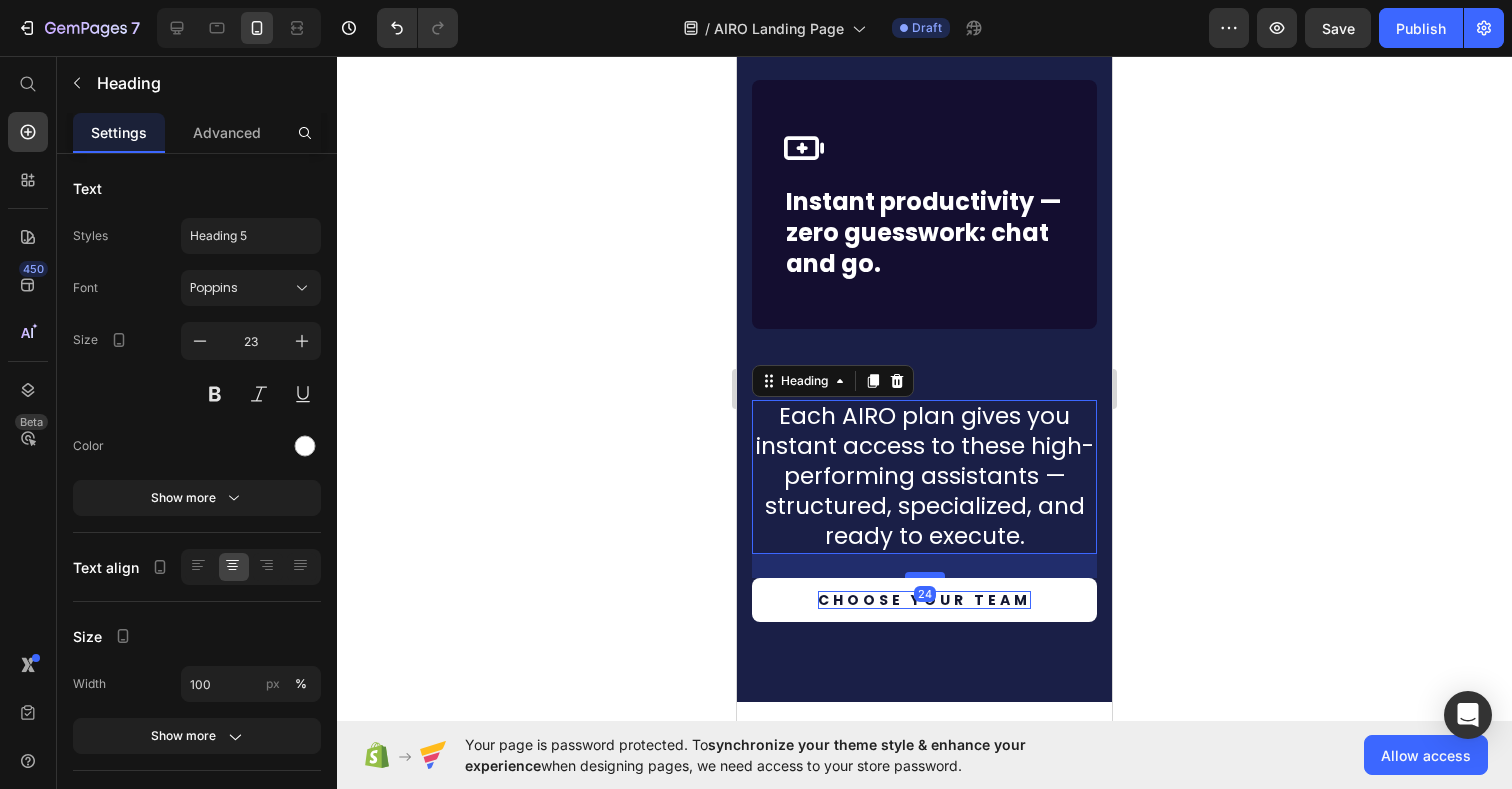 click at bounding box center [925, 575] 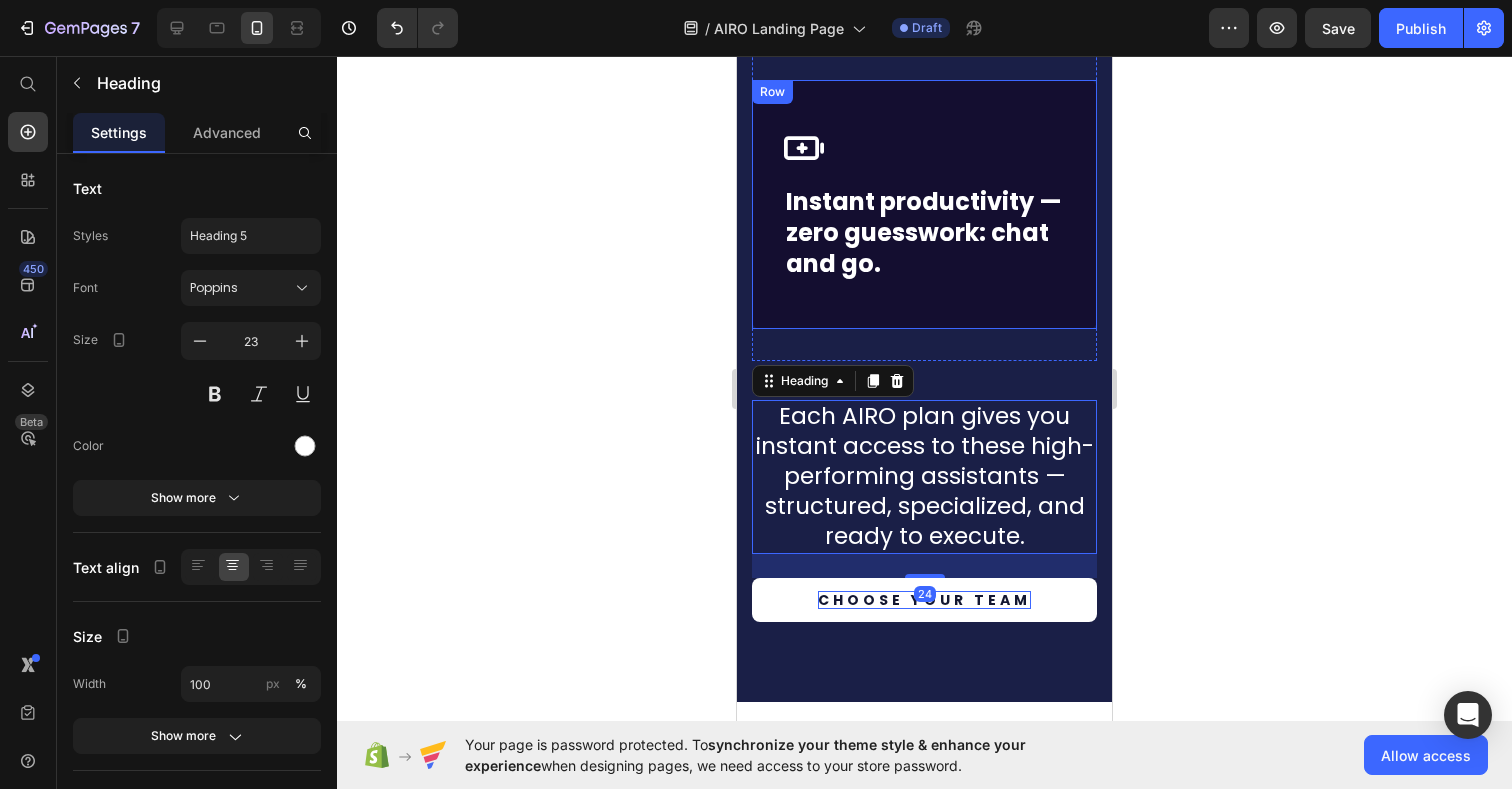 click on "Icon Row Instant productivity — zero guesswork: chat and go. Text block Row" at bounding box center (924, 205) 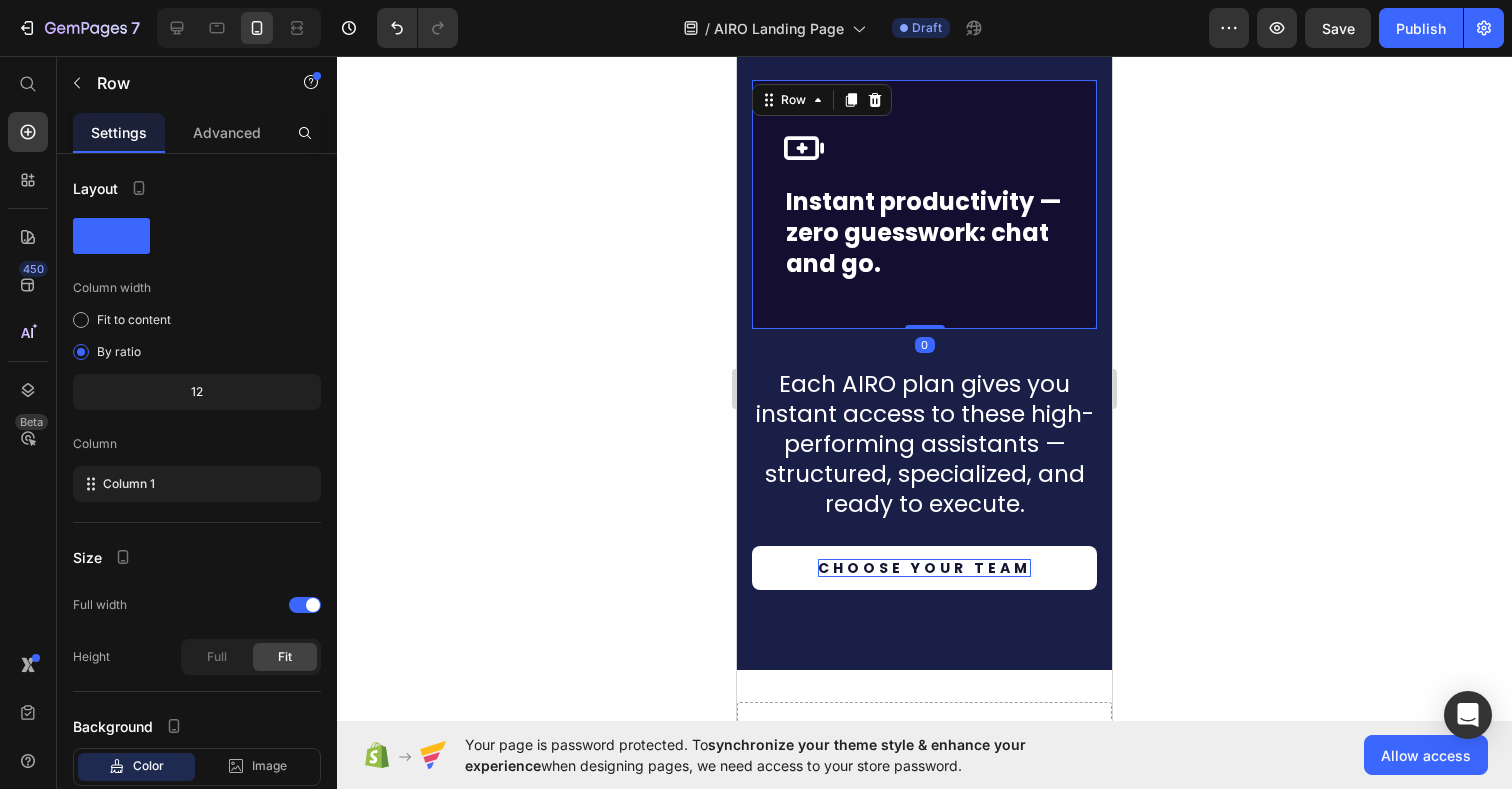 drag, startPoint x: 932, startPoint y: 357, endPoint x: 933, endPoint y: 300, distance: 57.00877 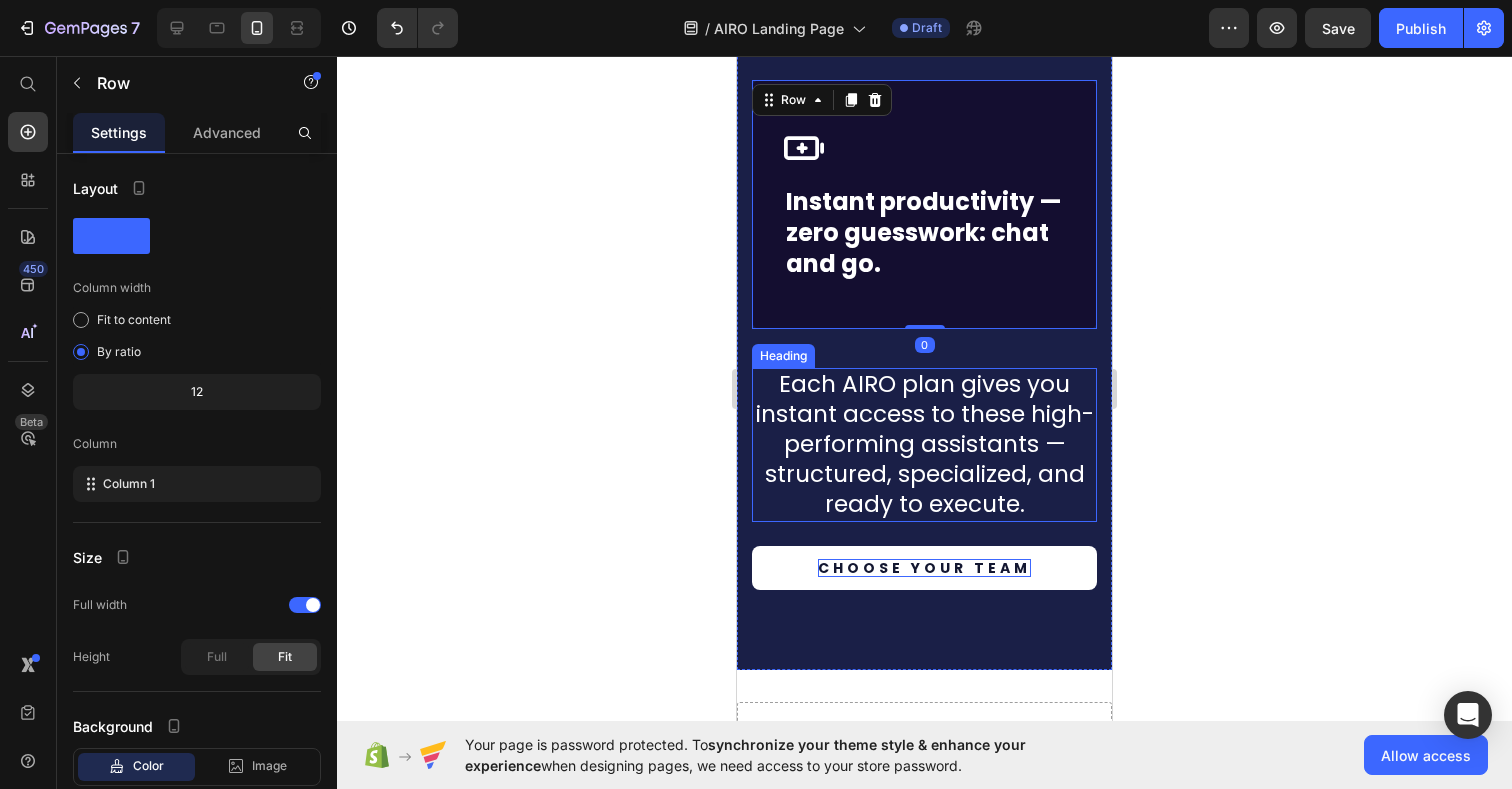 click on "Each AIRO plan gives you instant access to these high-performing assistants — structured, specialized, and ready to execute." at bounding box center (924, 445) 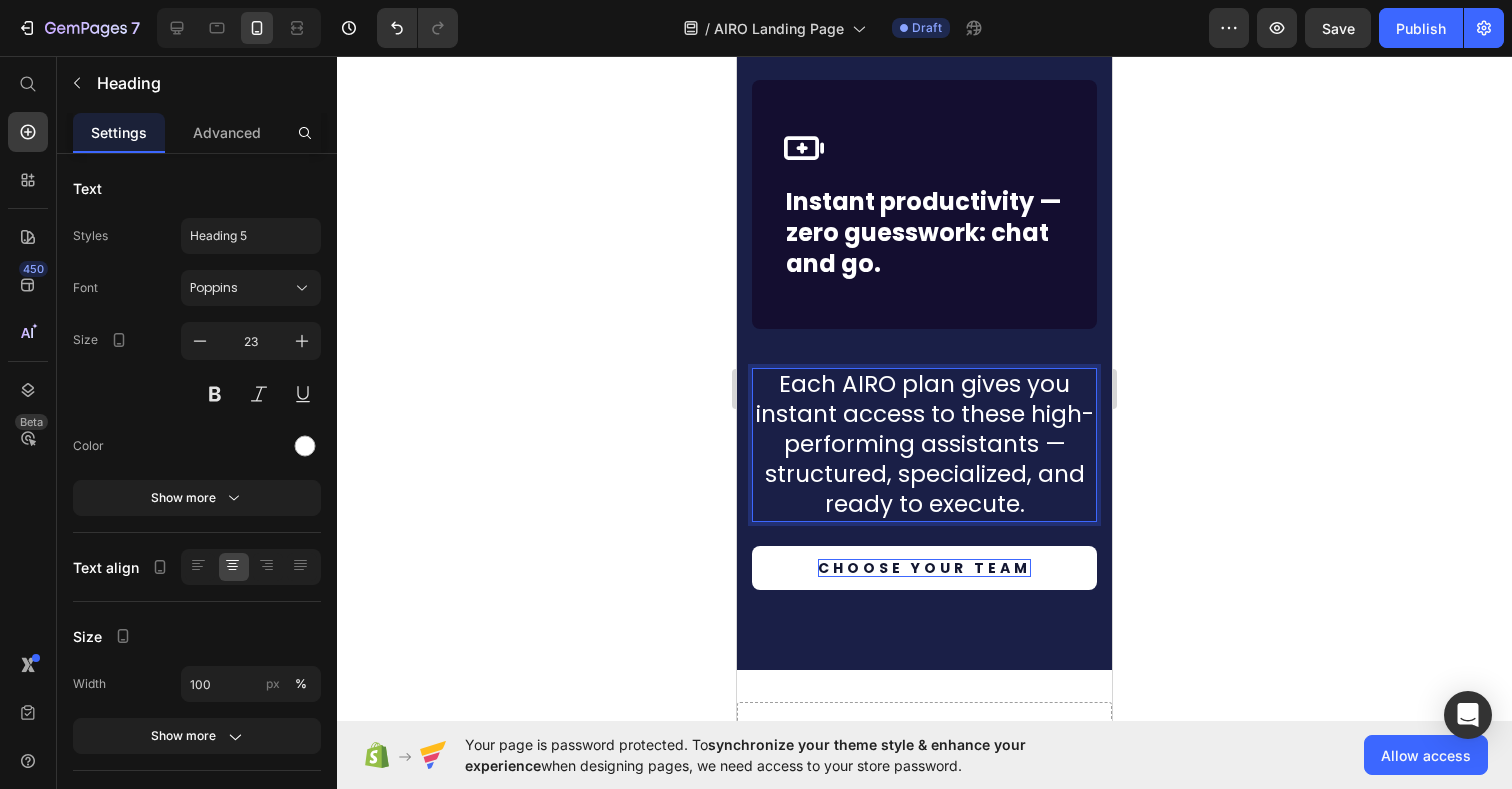 click on "Each AIRO plan gives you instant access to these high-performing assistants — structured, specialized, and ready to execute." at bounding box center (924, 445) 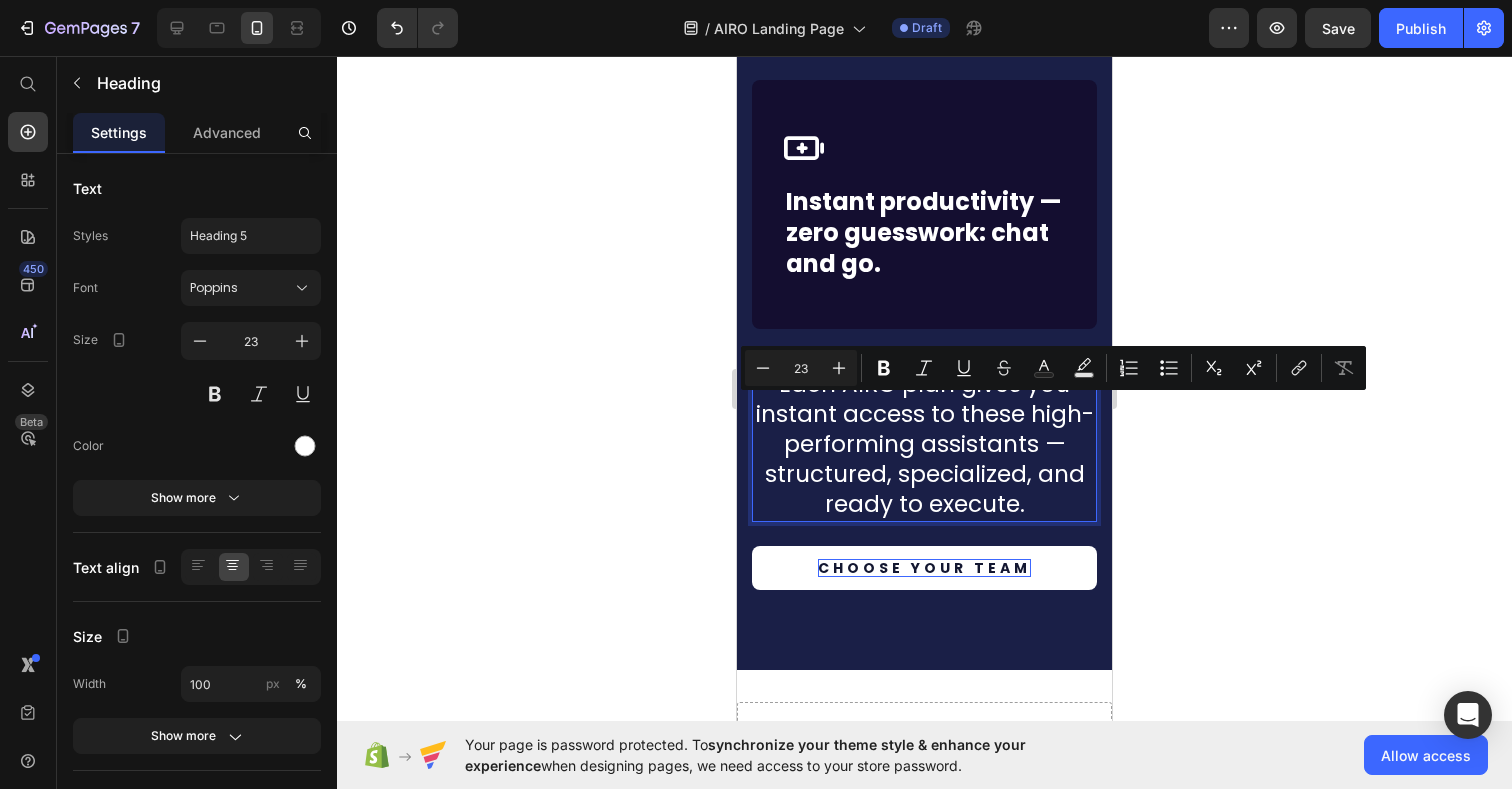 click on "Each AIRO plan gives you instant access to these high-performing assistants — structured, specialized, and ready to execute." at bounding box center (924, 445) 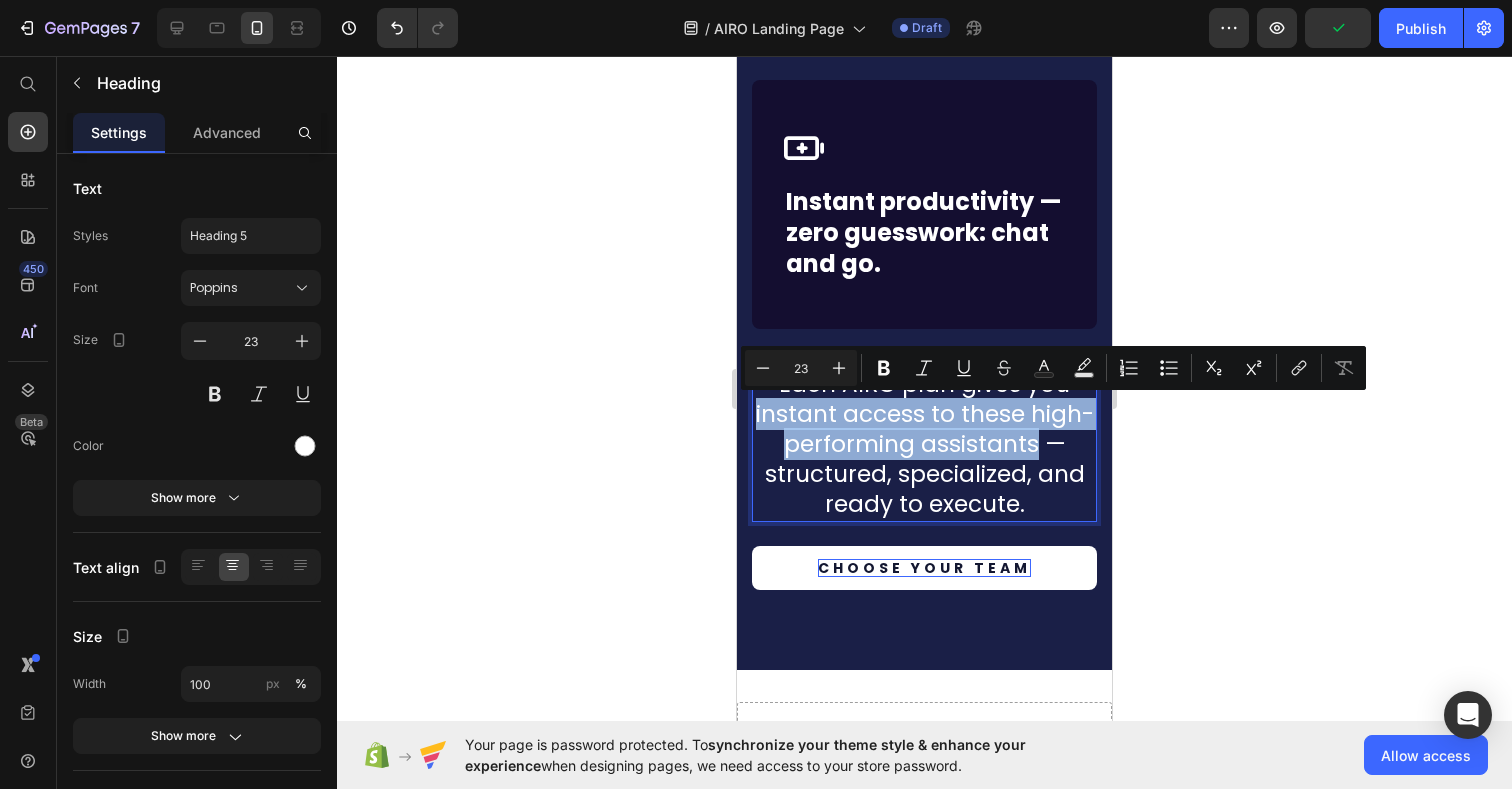 drag, startPoint x: 756, startPoint y: 409, endPoint x: 1037, endPoint y: 450, distance: 283.97534 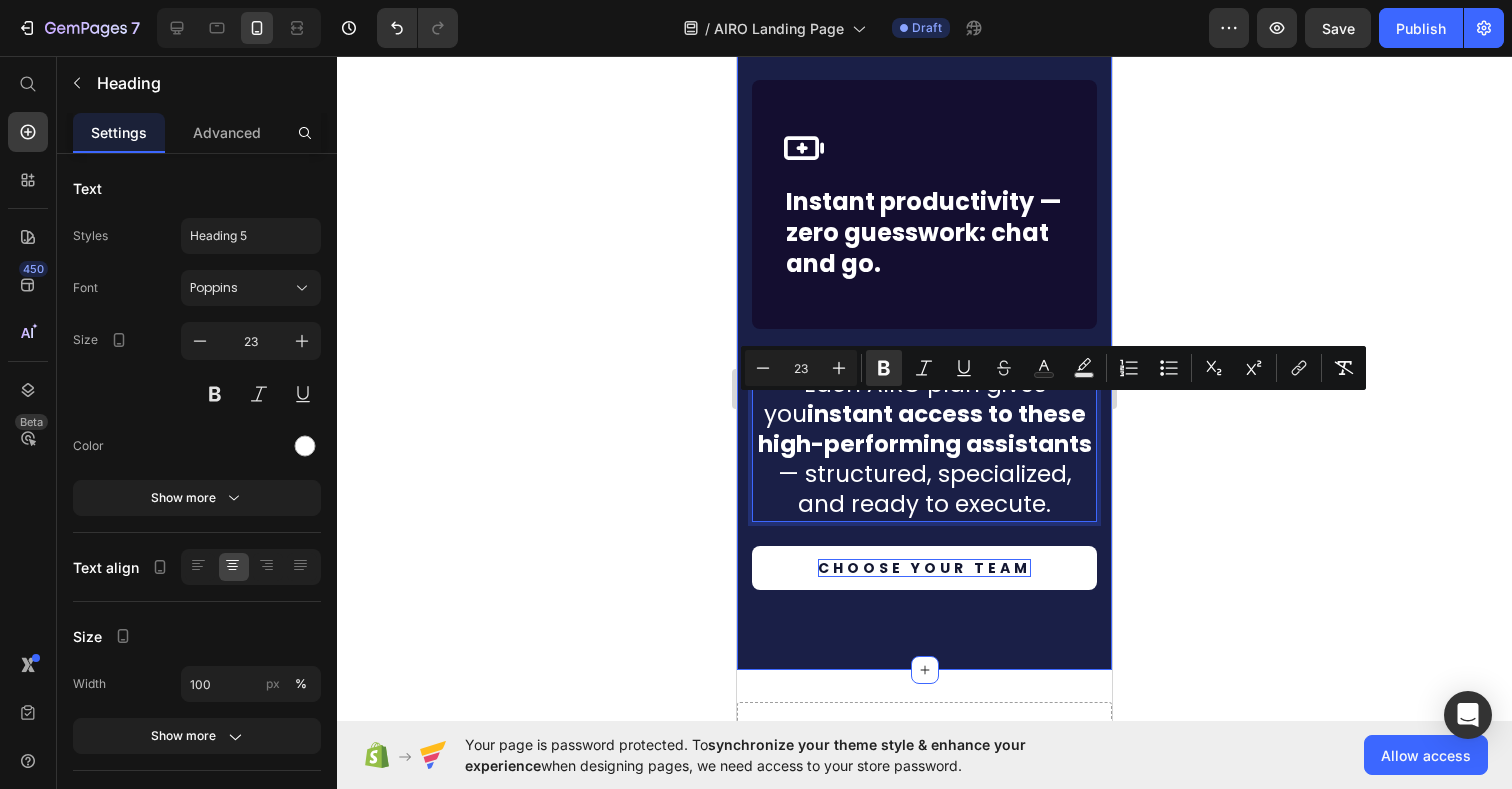 click 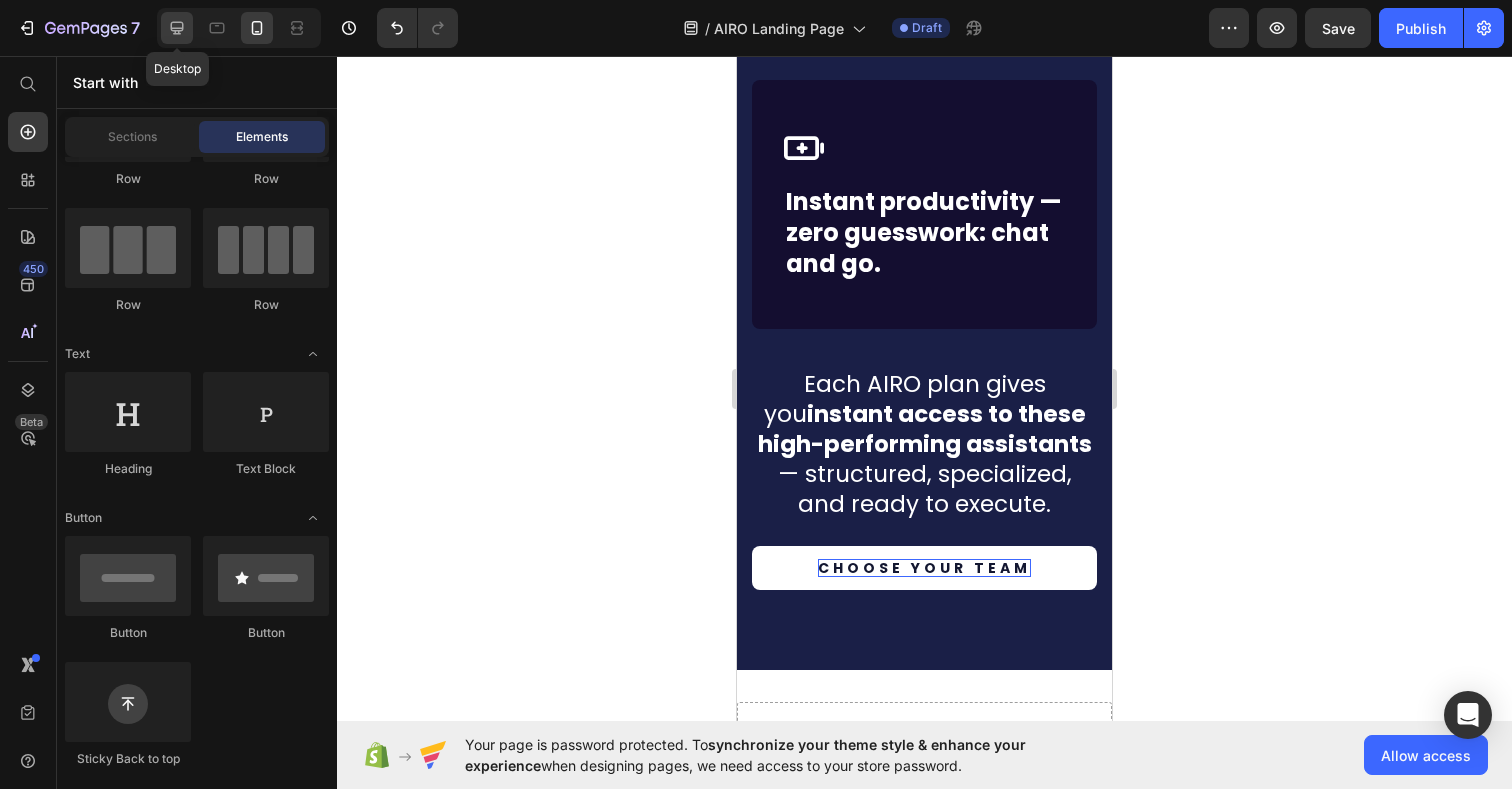 drag, startPoint x: 169, startPoint y: 28, endPoint x: 579, endPoint y: 346, distance: 518.868 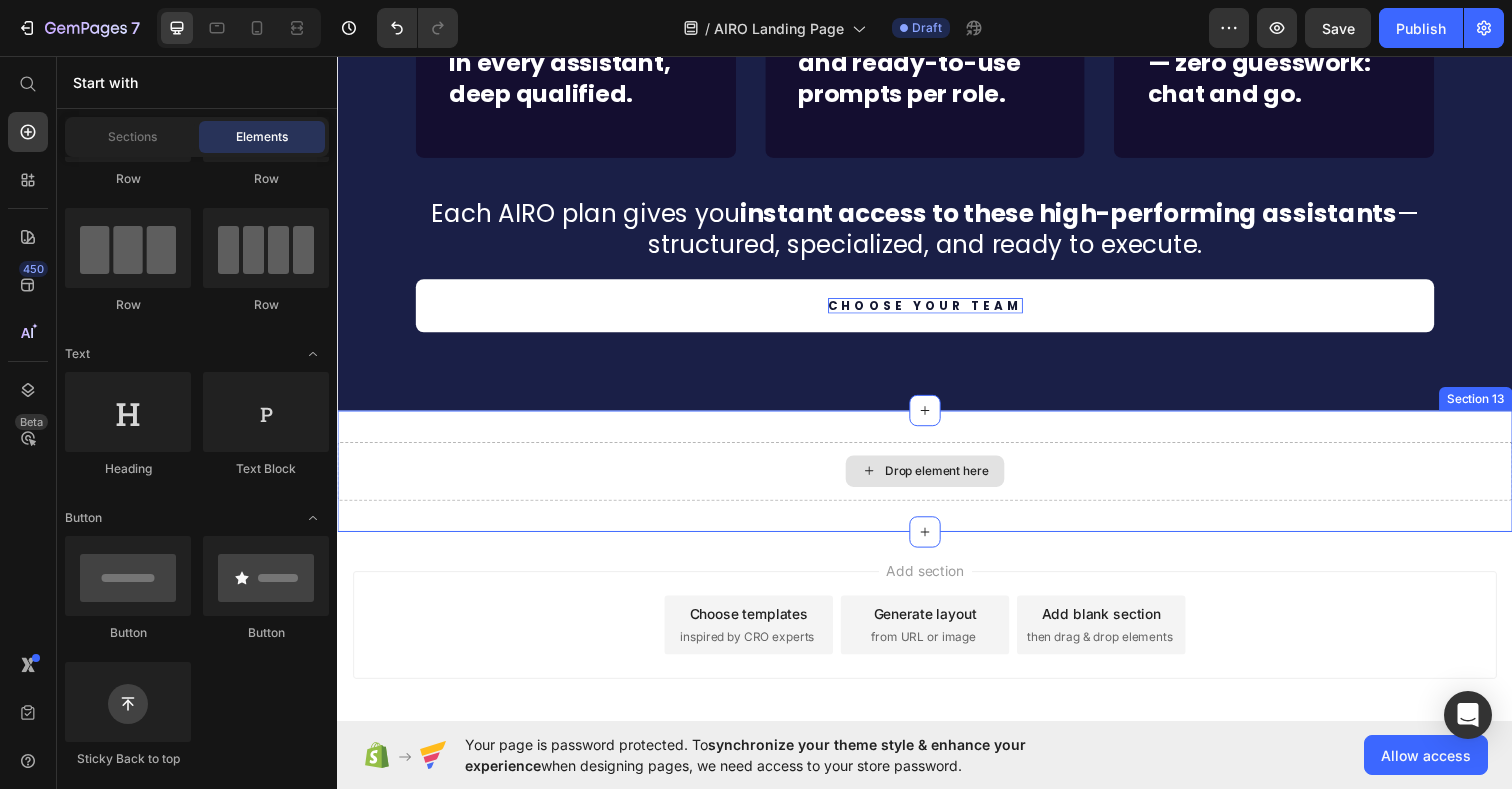 scroll, scrollTop: 5189, scrollLeft: 0, axis: vertical 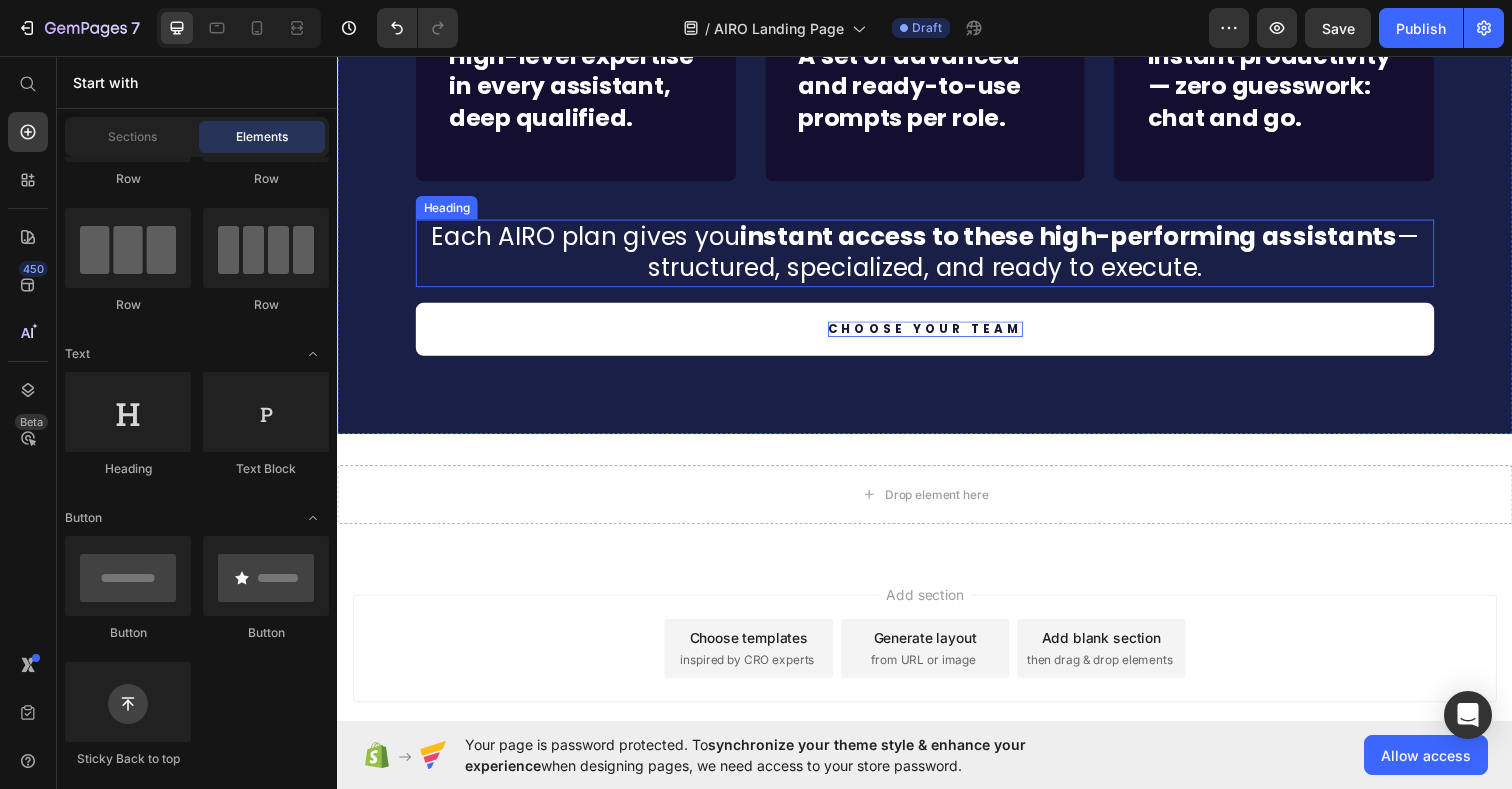click on "Each AIRO plan gives you  instant access to these high-performing assistants  — structured, specialized, and ready to execute." at bounding box center (937, 257) 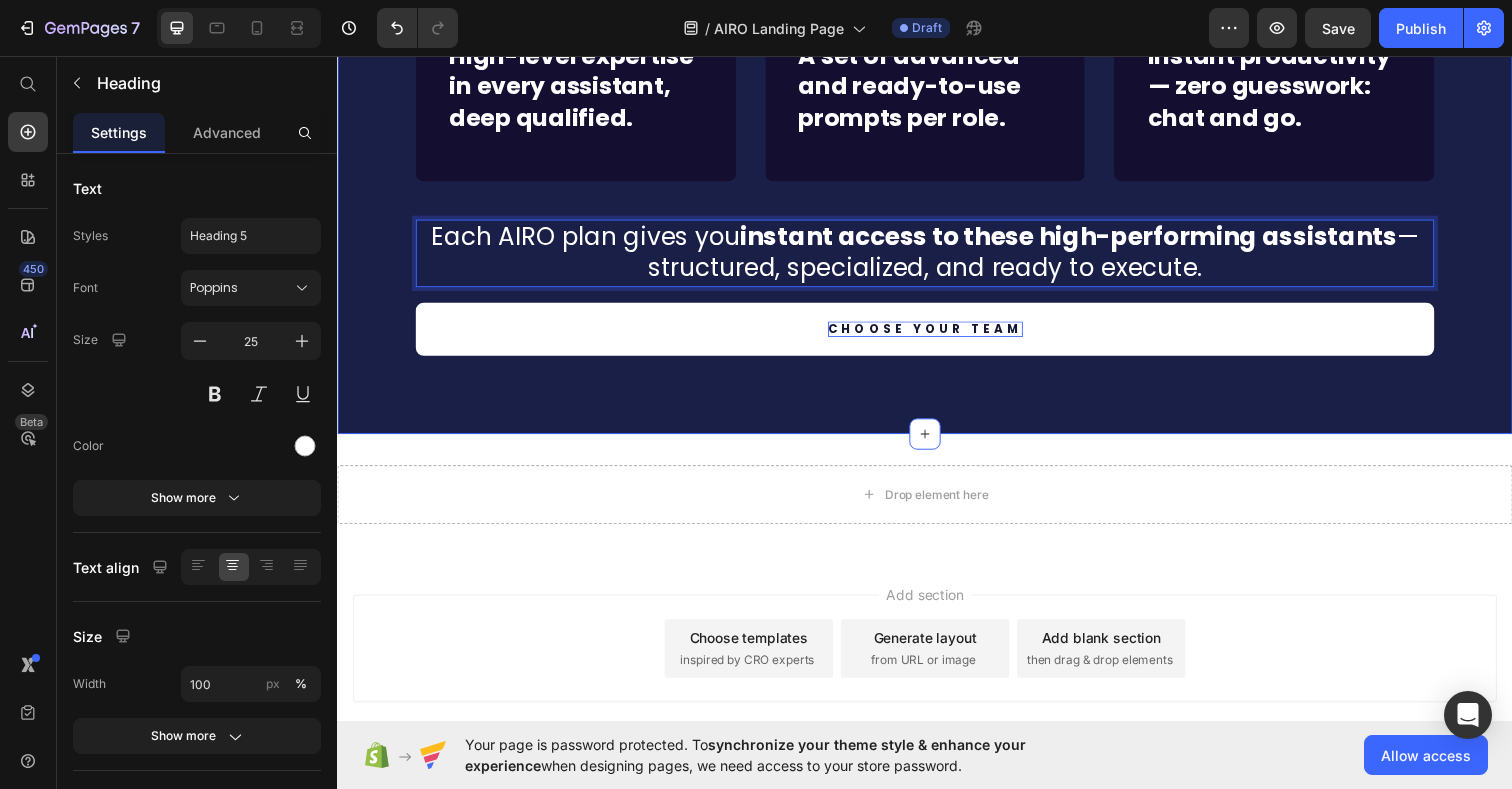 click on "Icon Row High-level expertise in every assistant, deep qualified. Text block Row
Icon Row A set of advanced and ready-to-use prompts per role. Text block Row
Icon Row Instant productivity — zero guesswork: chat and go. Text block Row Row Each AIRO plan gives you  instant access to these high-performing assistants  — structured, specialized, and ready to execute. Heading   16 CHOOSE YOUR TEAM Button Section 12" at bounding box center [937, 188] 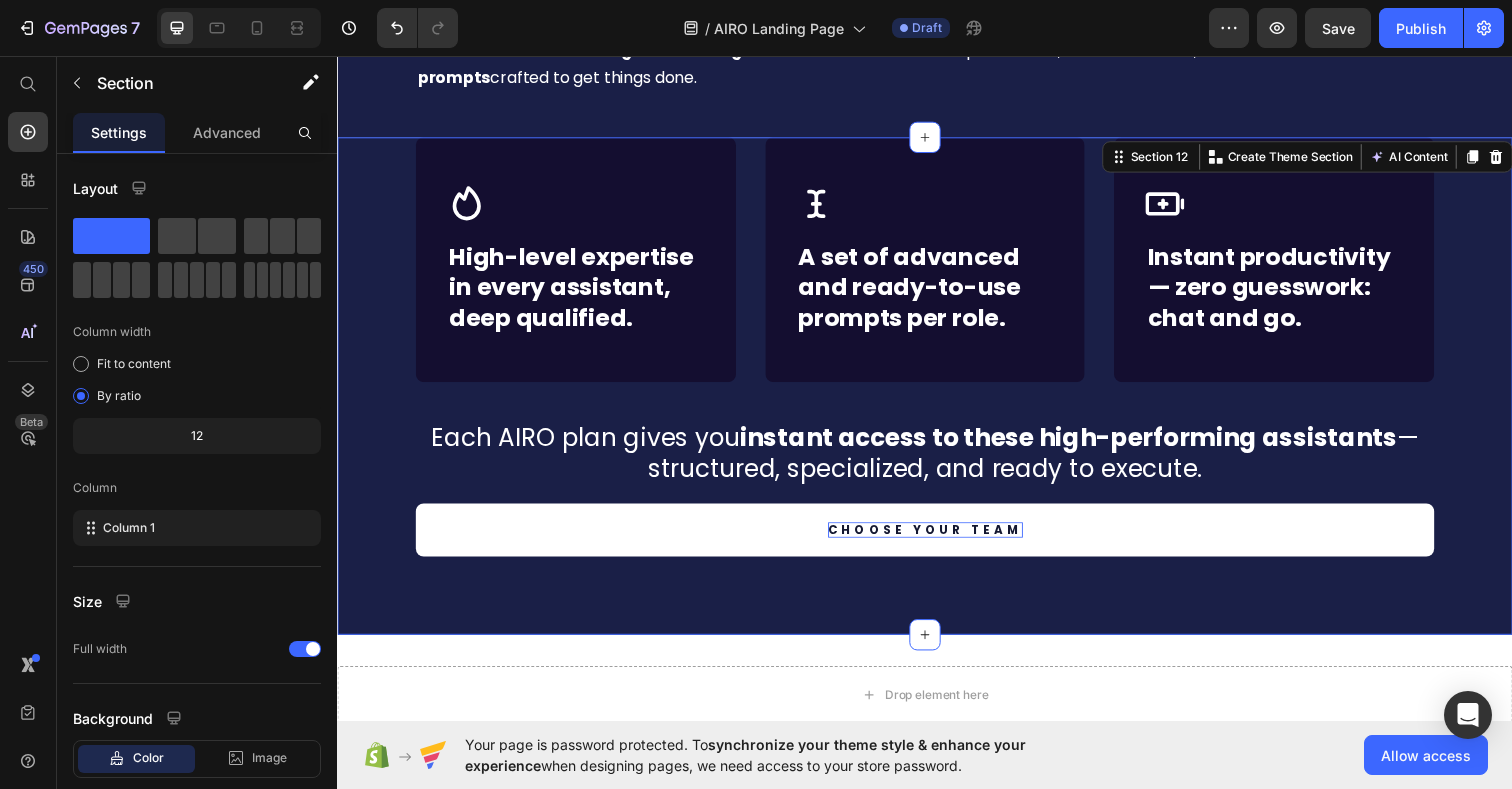 scroll, scrollTop: 4992, scrollLeft: 0, axis: vertical 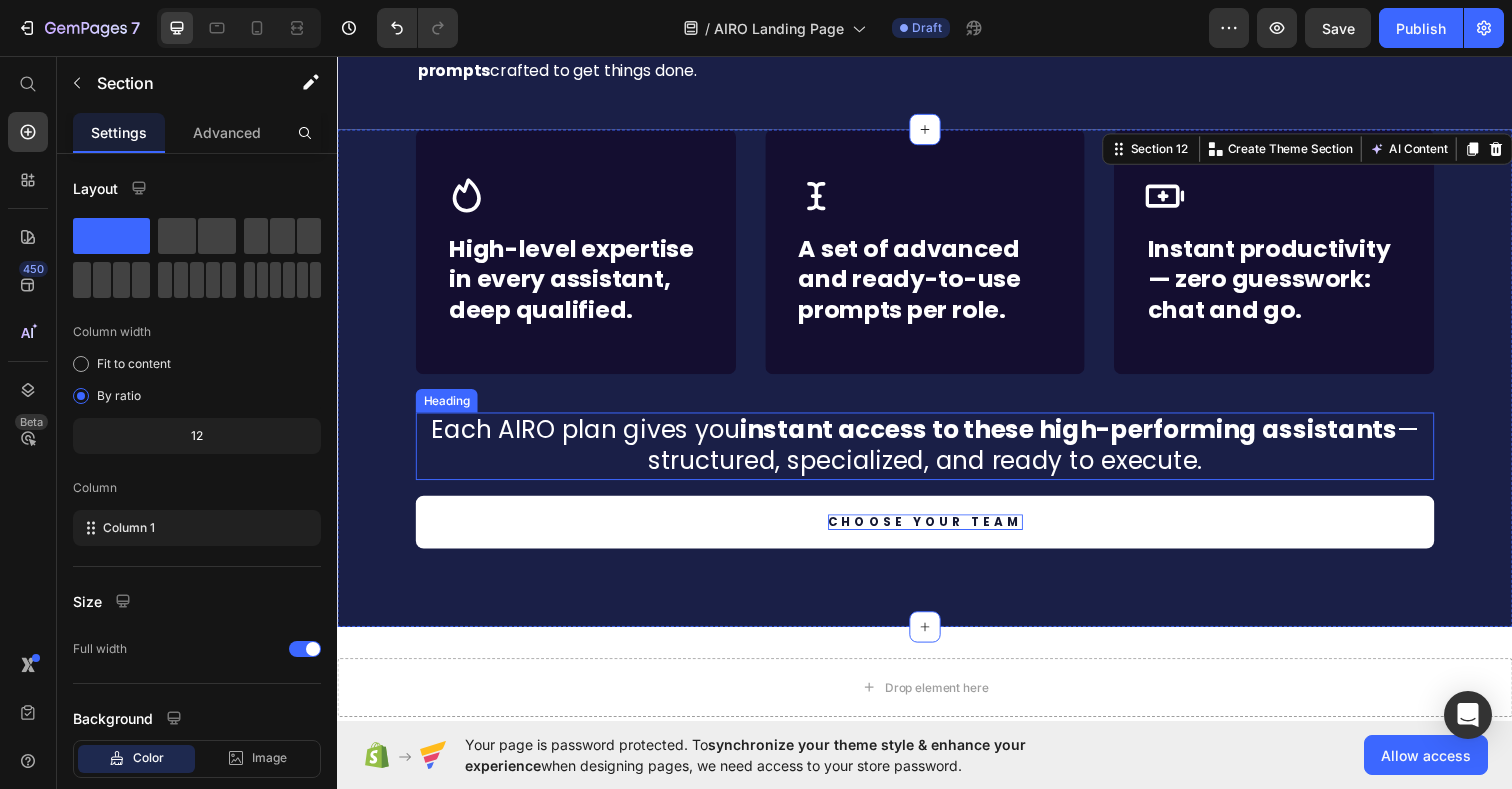 click on "Each AIRO plan gives you  instant access to these high-performing assistants  — structured, specialized, and ready to execute." at bounding box center (937, 454) 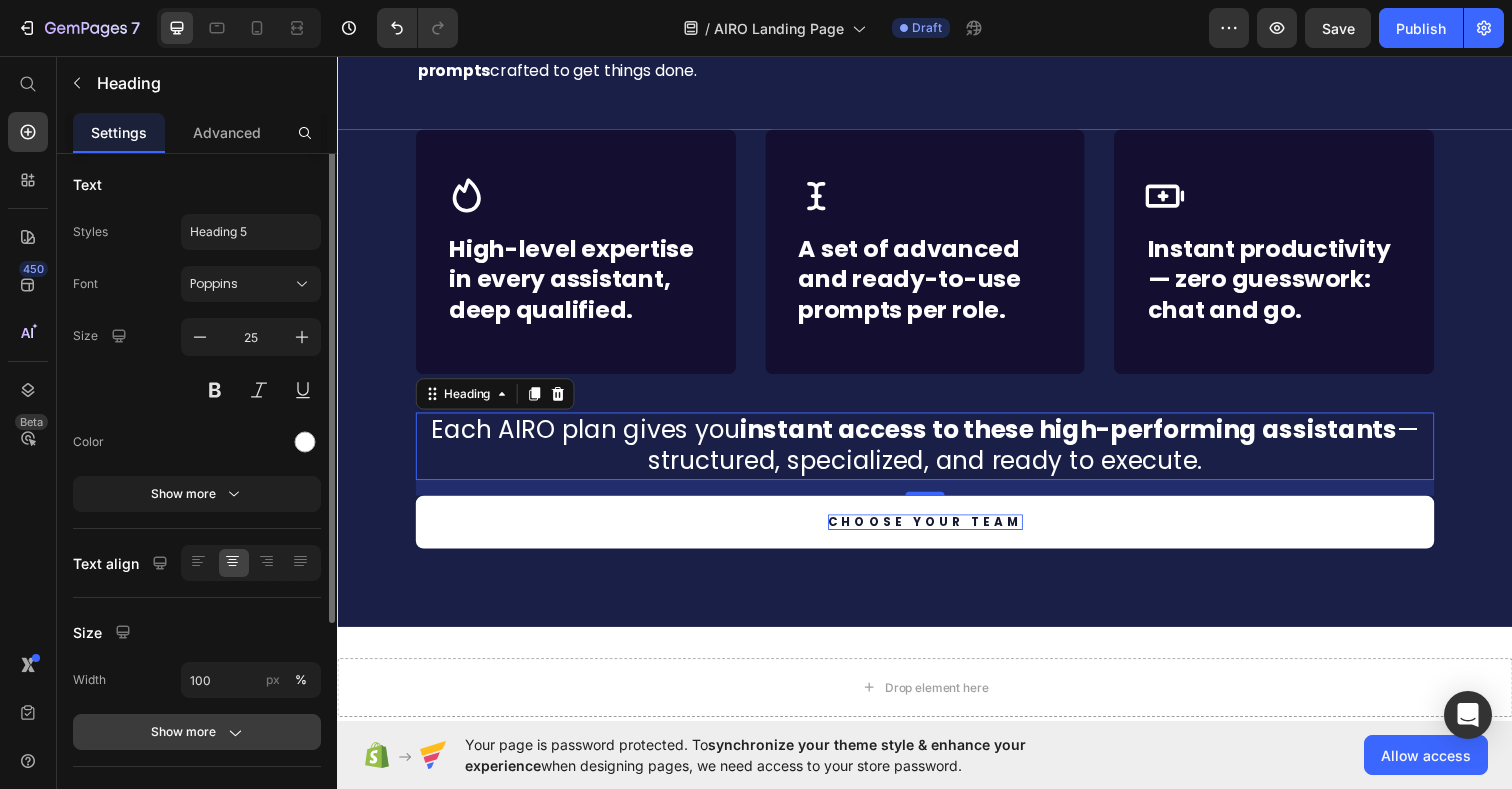scroll, scrollTop: 0, scrollLeft: 0, axis: both 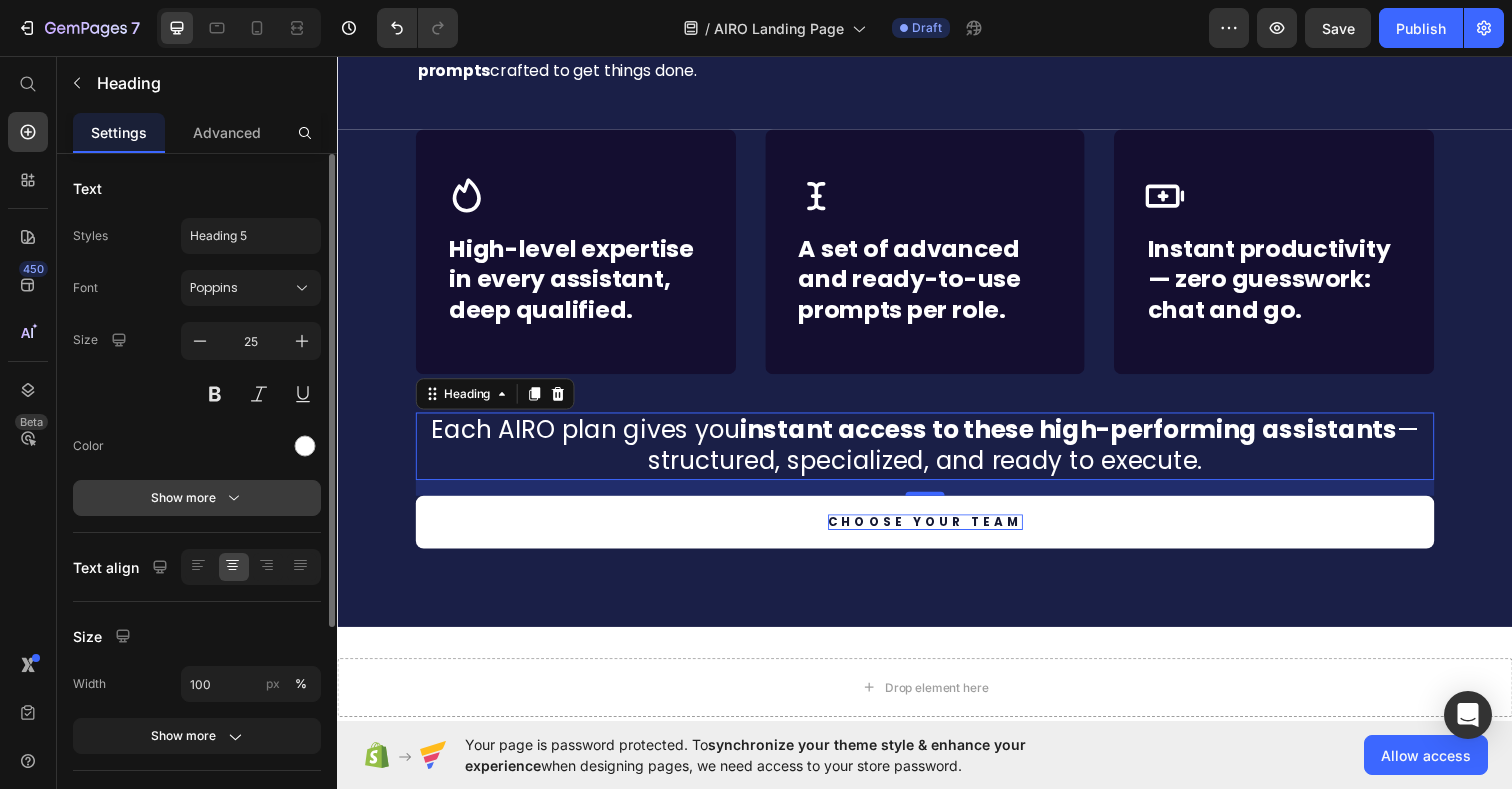 click on "Show more" at bounding box center [197, 498] 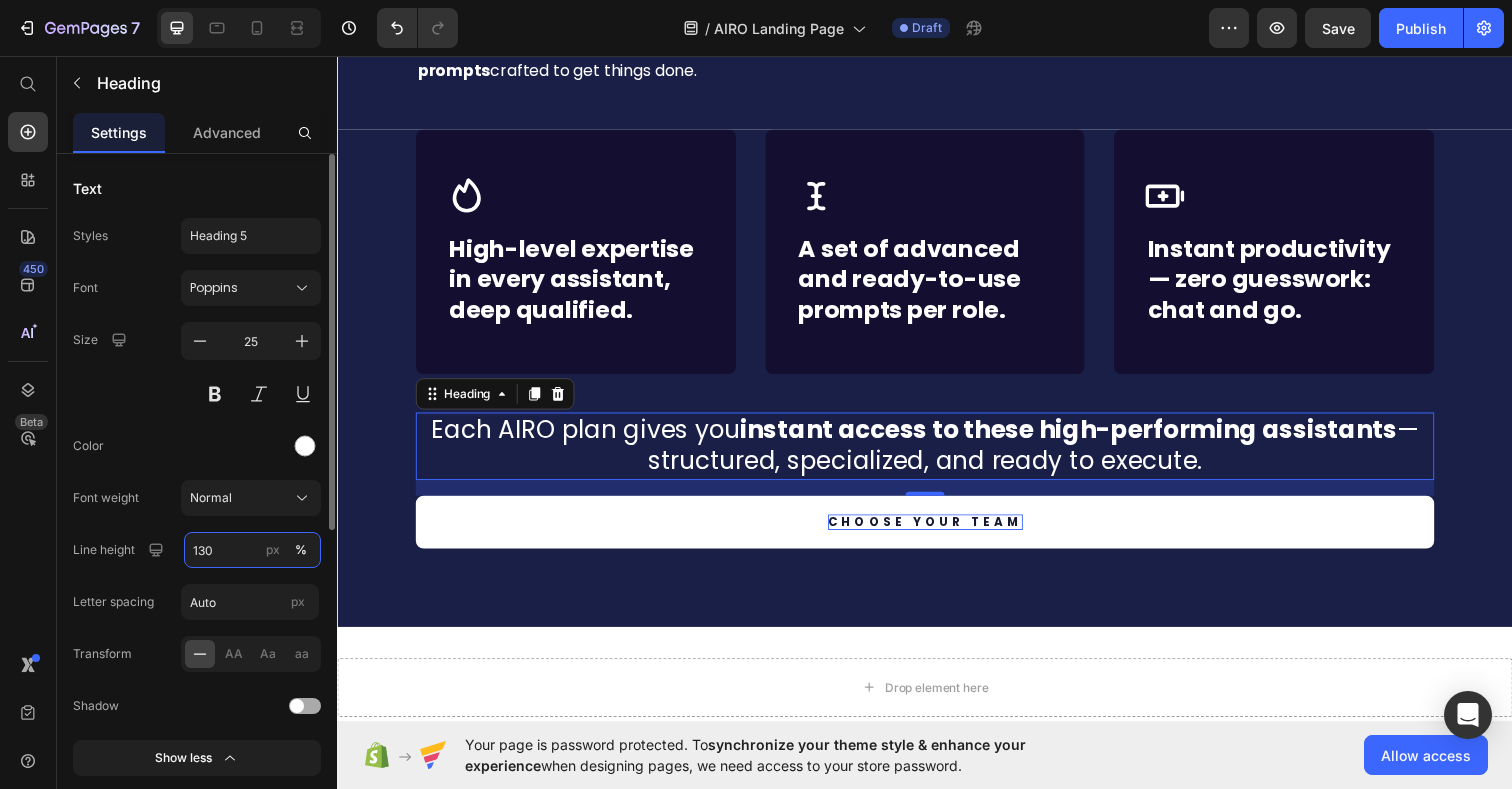 click on "130" at bounding box center (252, 550) 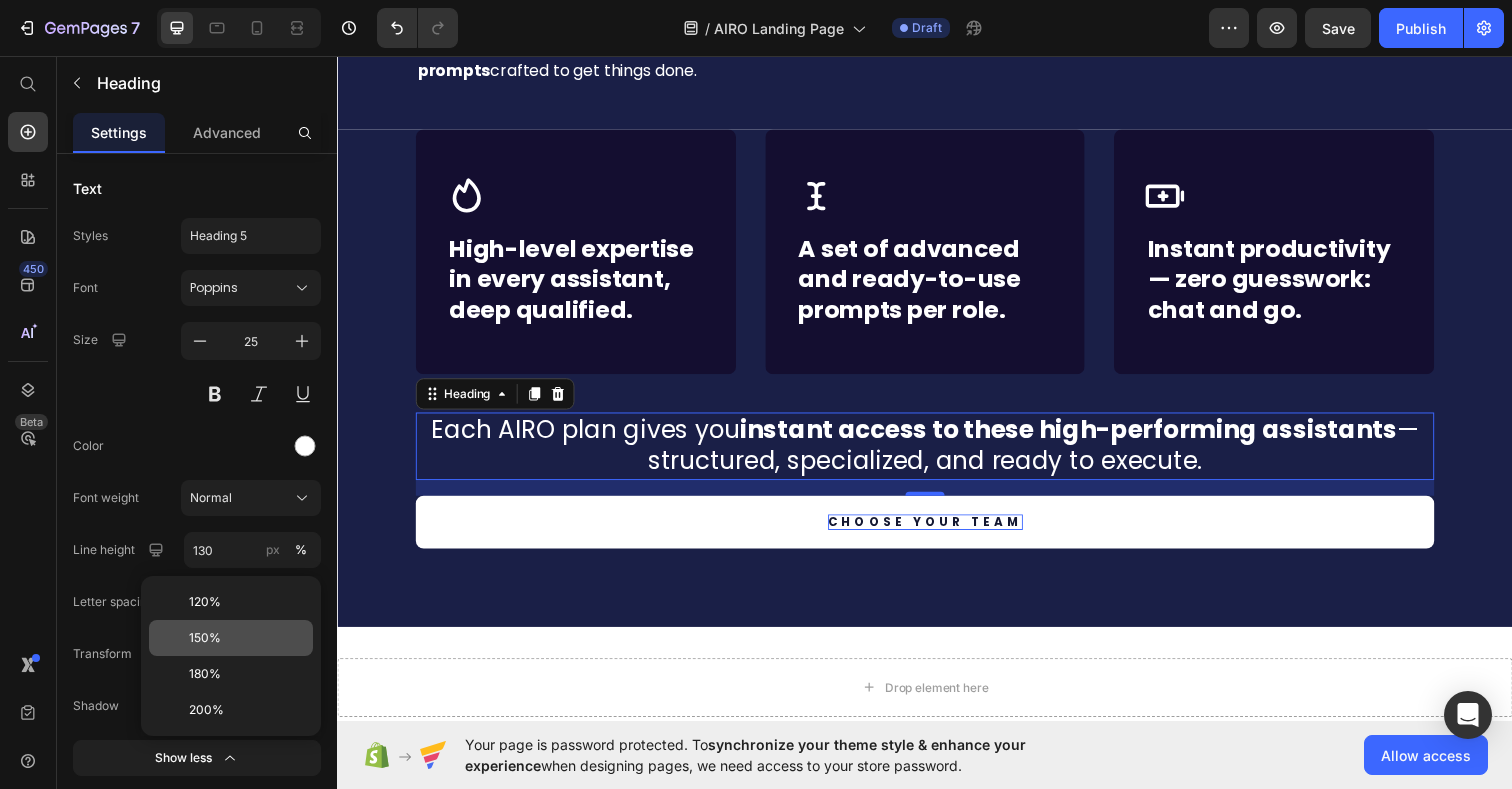 click on "150%" at bounding box center [247, 638] 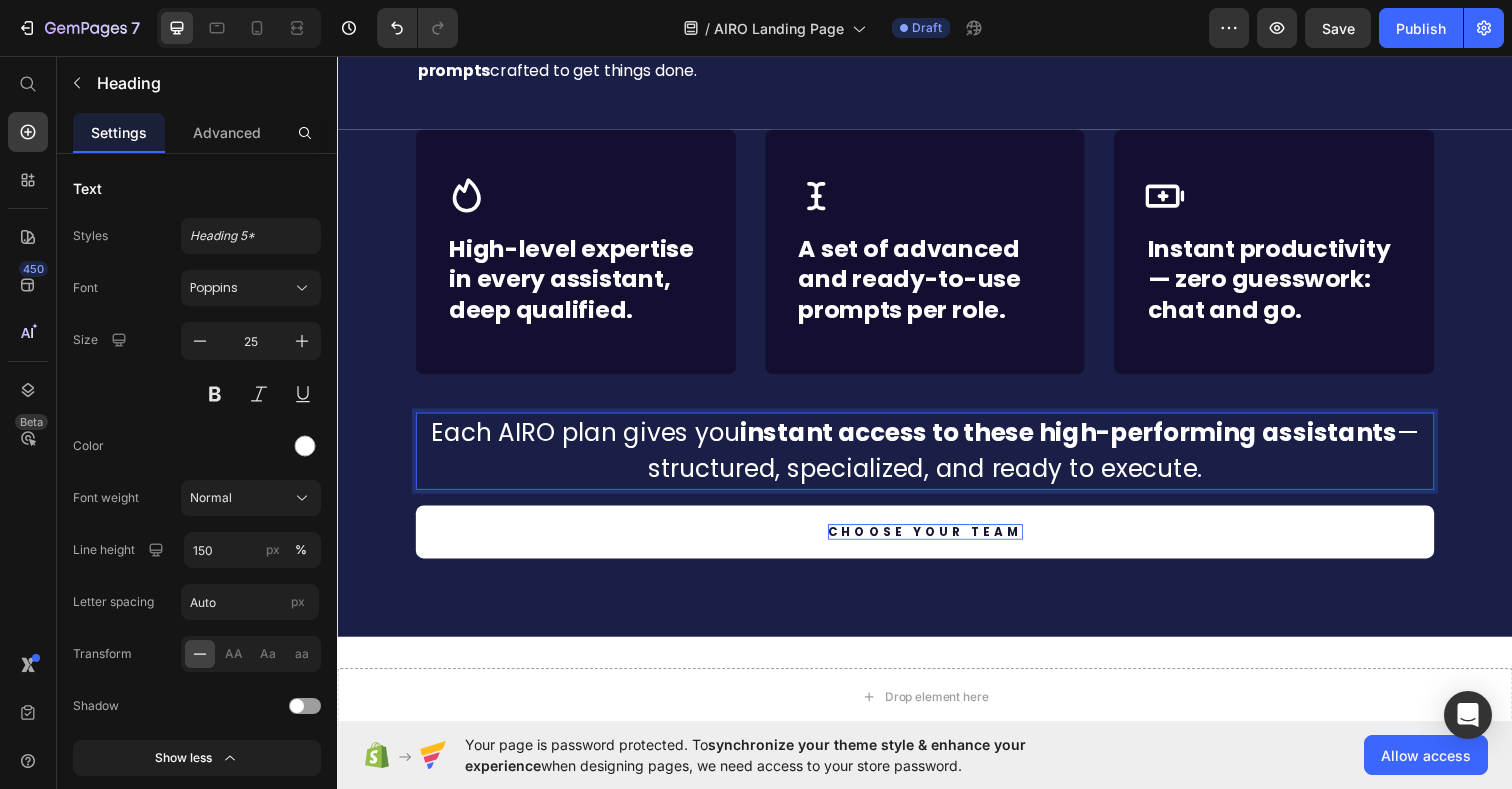 click on "Each AIRO plan gives you  instant access to these high-performing assistants  — structured, specialized, and ready to execute." at bounding box center (937, 459) 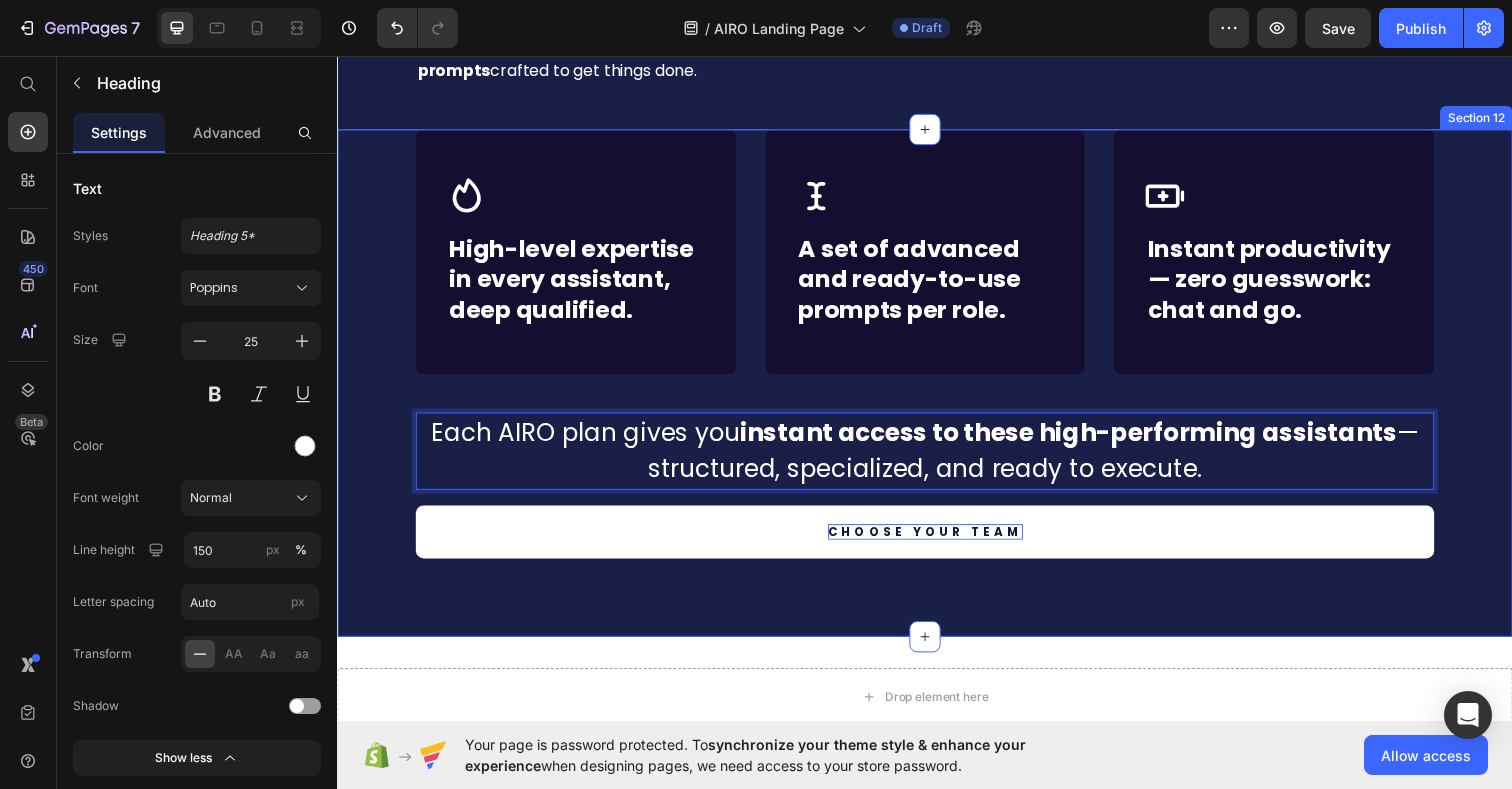 click on "Icon Row High-level expertise in every assistant, deep qualified. Text block Row
Icon Row A set of advanced and ready-to-use prompts per role. Text block Row
Icon Row Instant productivity — zero guesswork: chat and go. Text block Row Row Each AIRO plan gives you  instant access to these high-performing assistants  — structured, specialized, and ready to execute. Heading   16 CHOOSE YOUR TEAM Button Section 12" at bounding box center [937, 390] 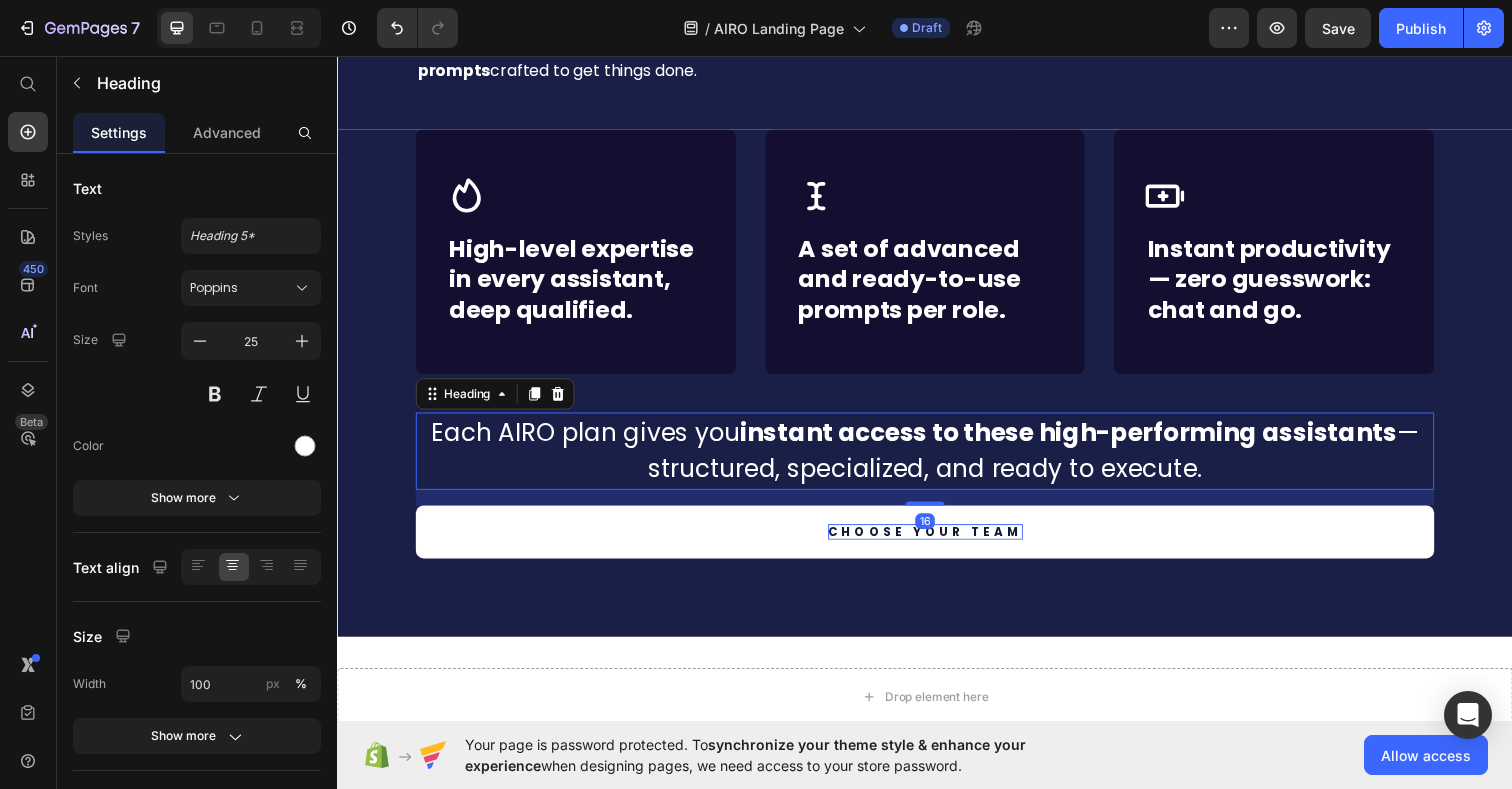 click on "Each AIRO plan gives you  instant access to these high-performing assistants  — structured, specialized, and ready to execute." at bounding box center [937, 459] 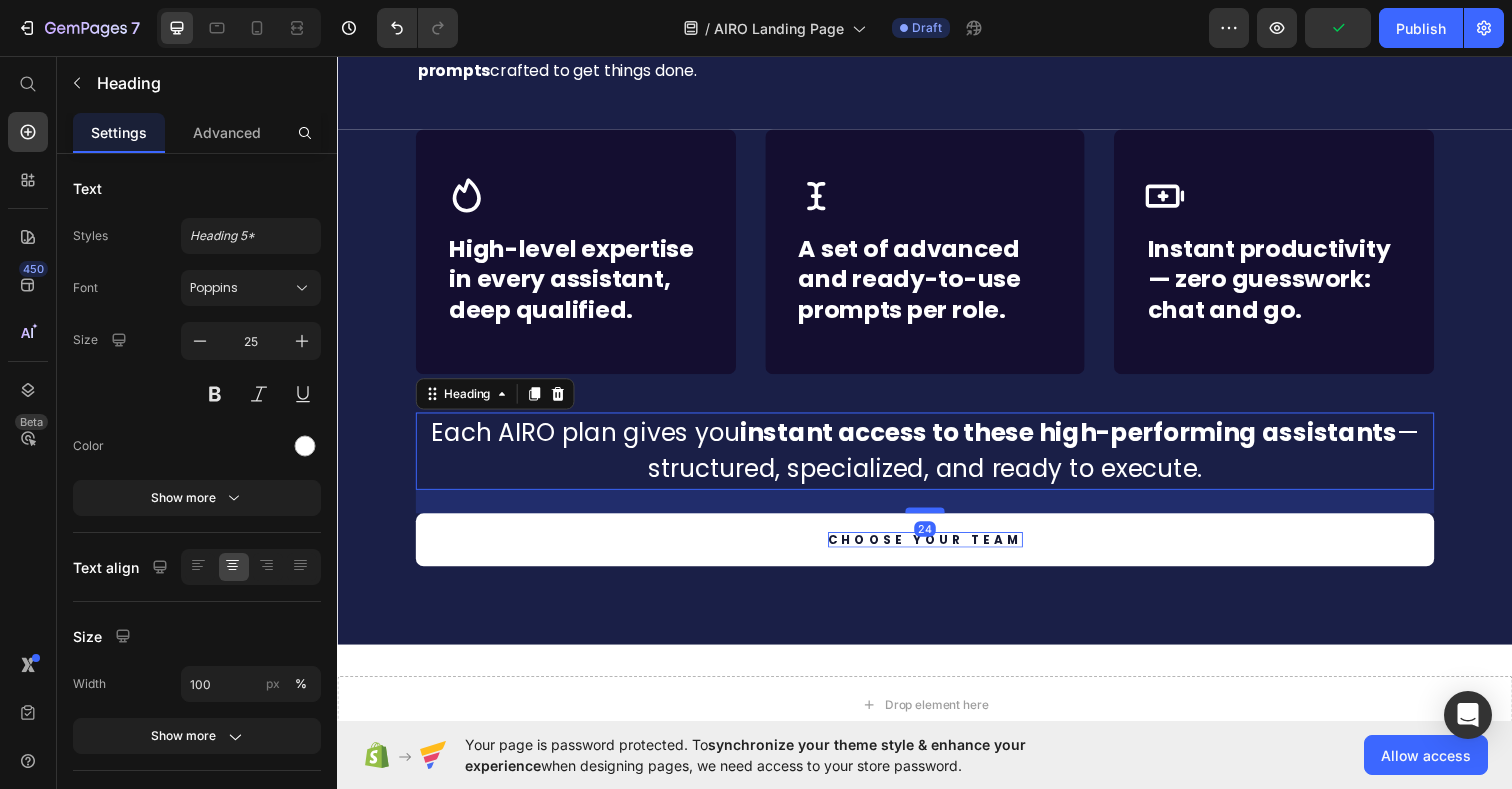 click at bounding box center (937, 520) 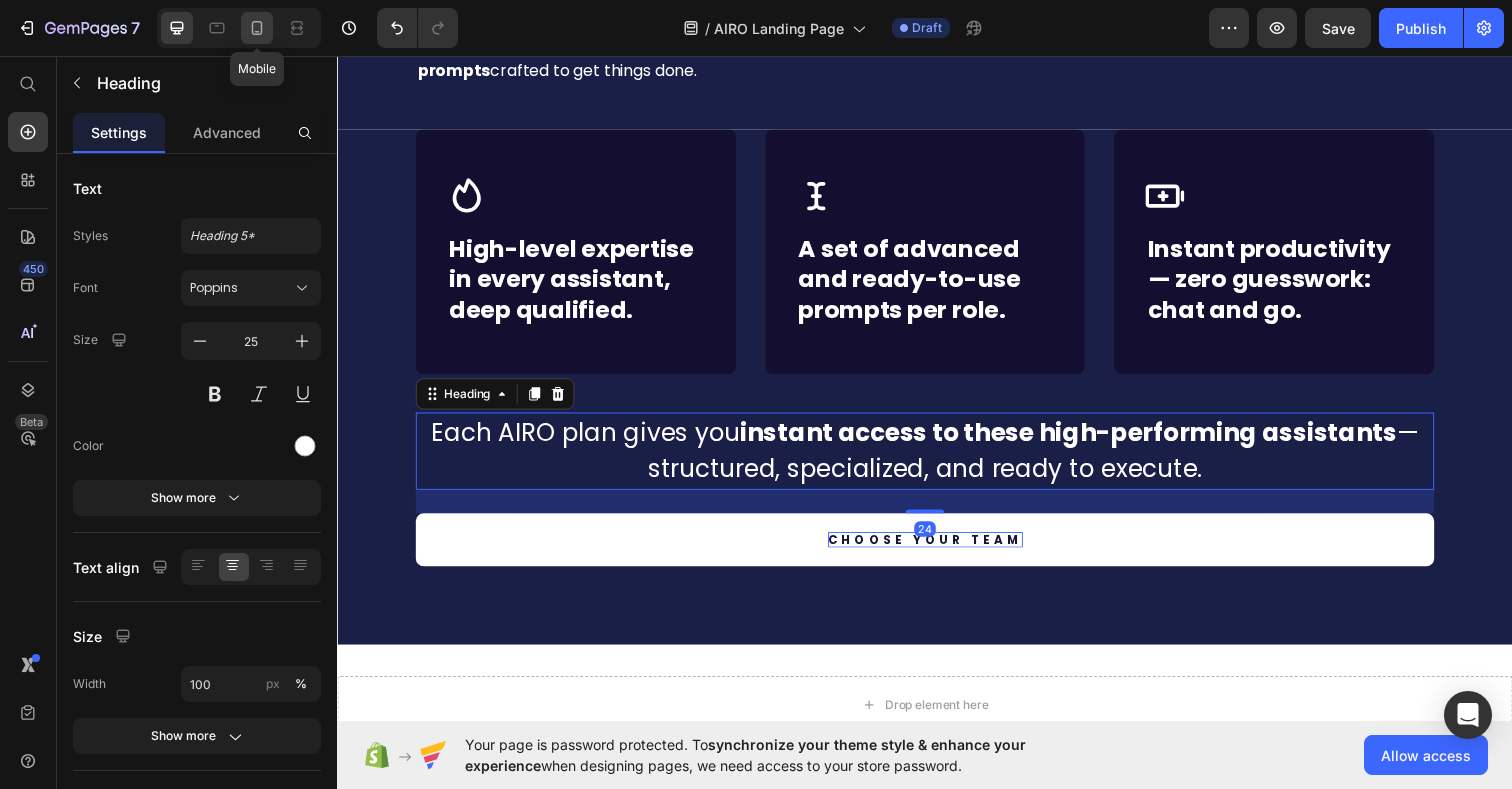 click 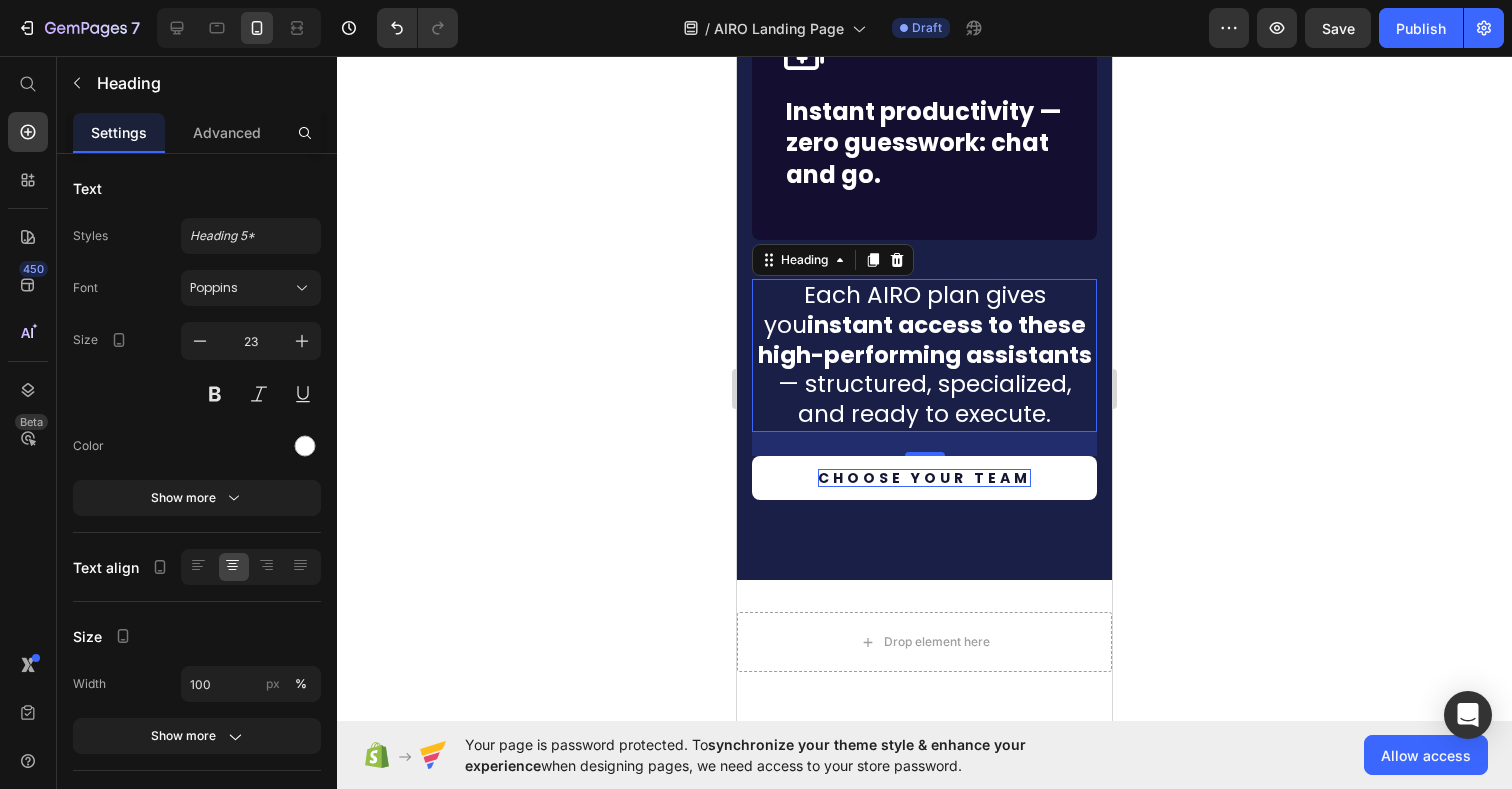scroll, scrollTop: 5512, scrollLeft: 0, axis: vertical 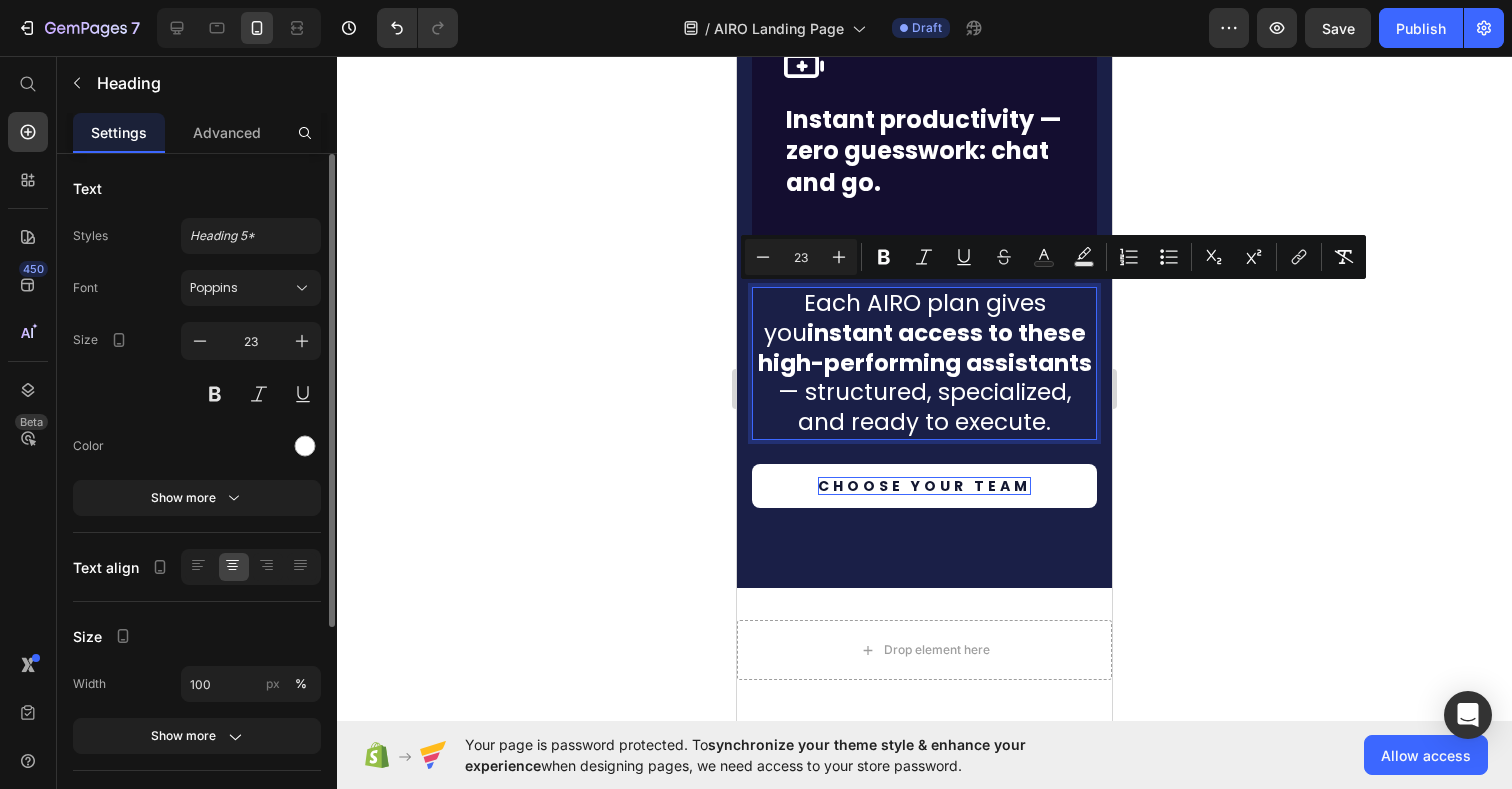 click on "Font Poppins Size 23 Color Show more" at bounding box center [197, 393] 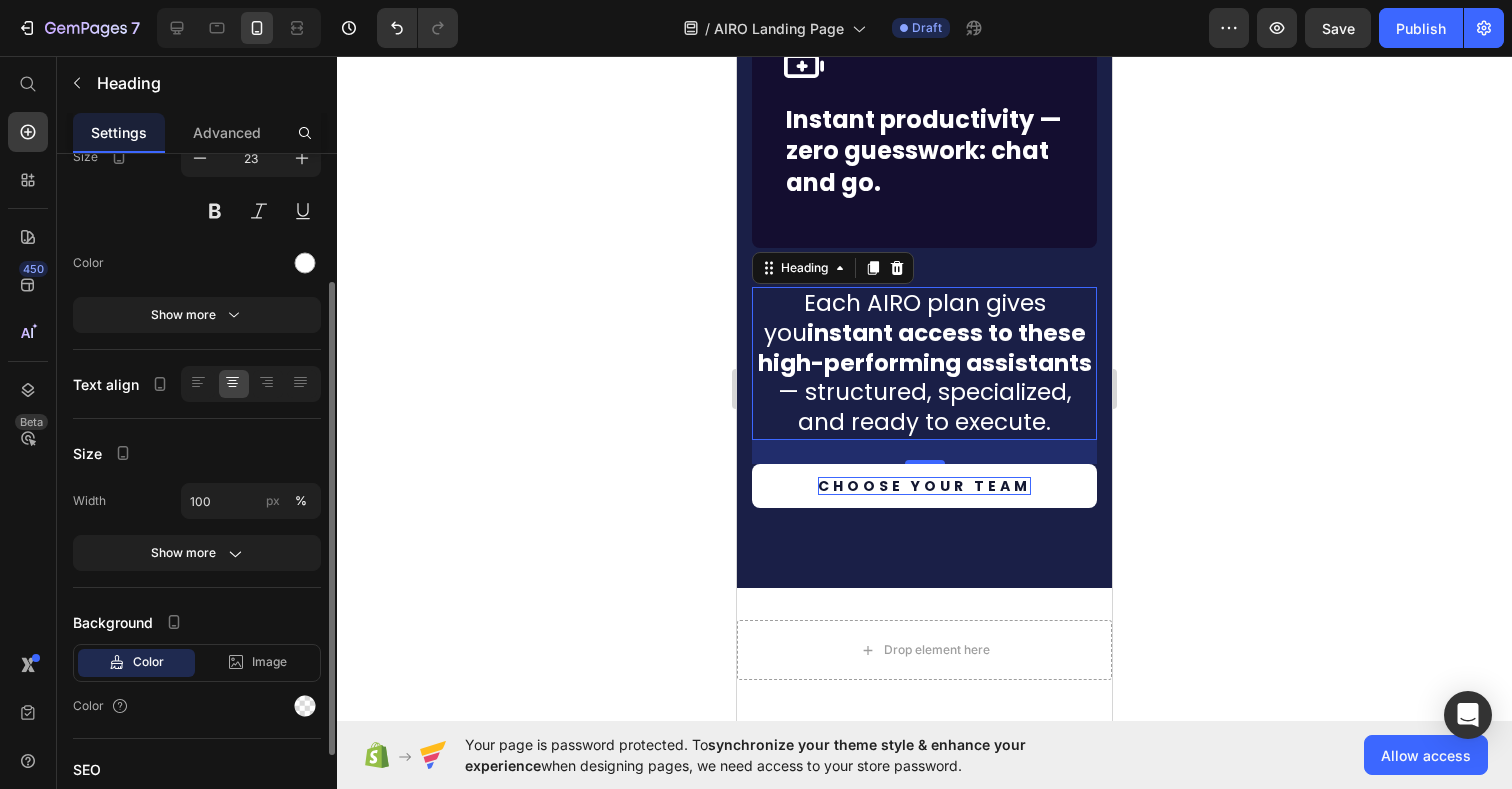 scroll, scrollTop: 185, scrollLeft: 0, axis: vertical 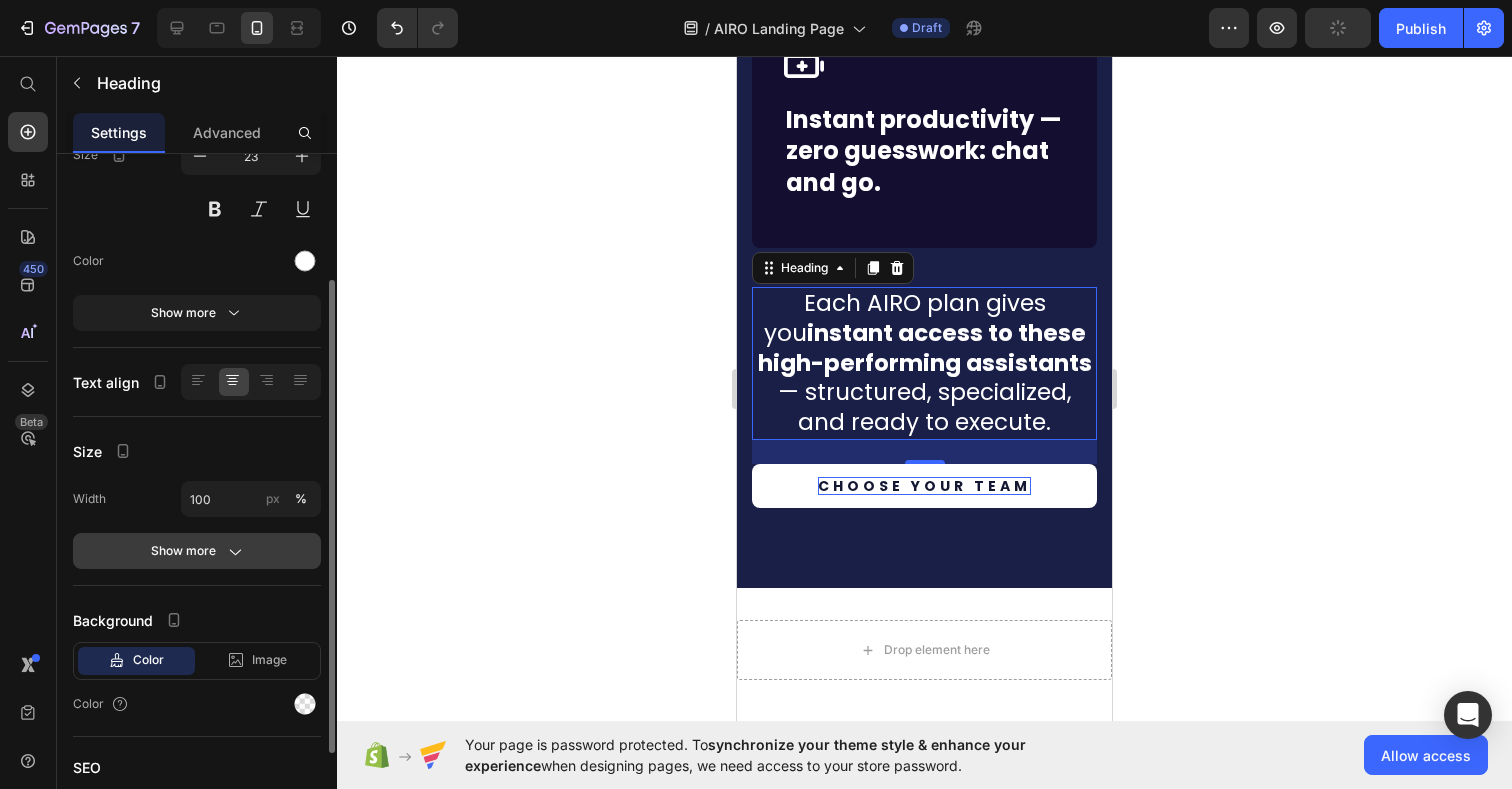 click on "Show more" at bounding box center [197, 551] 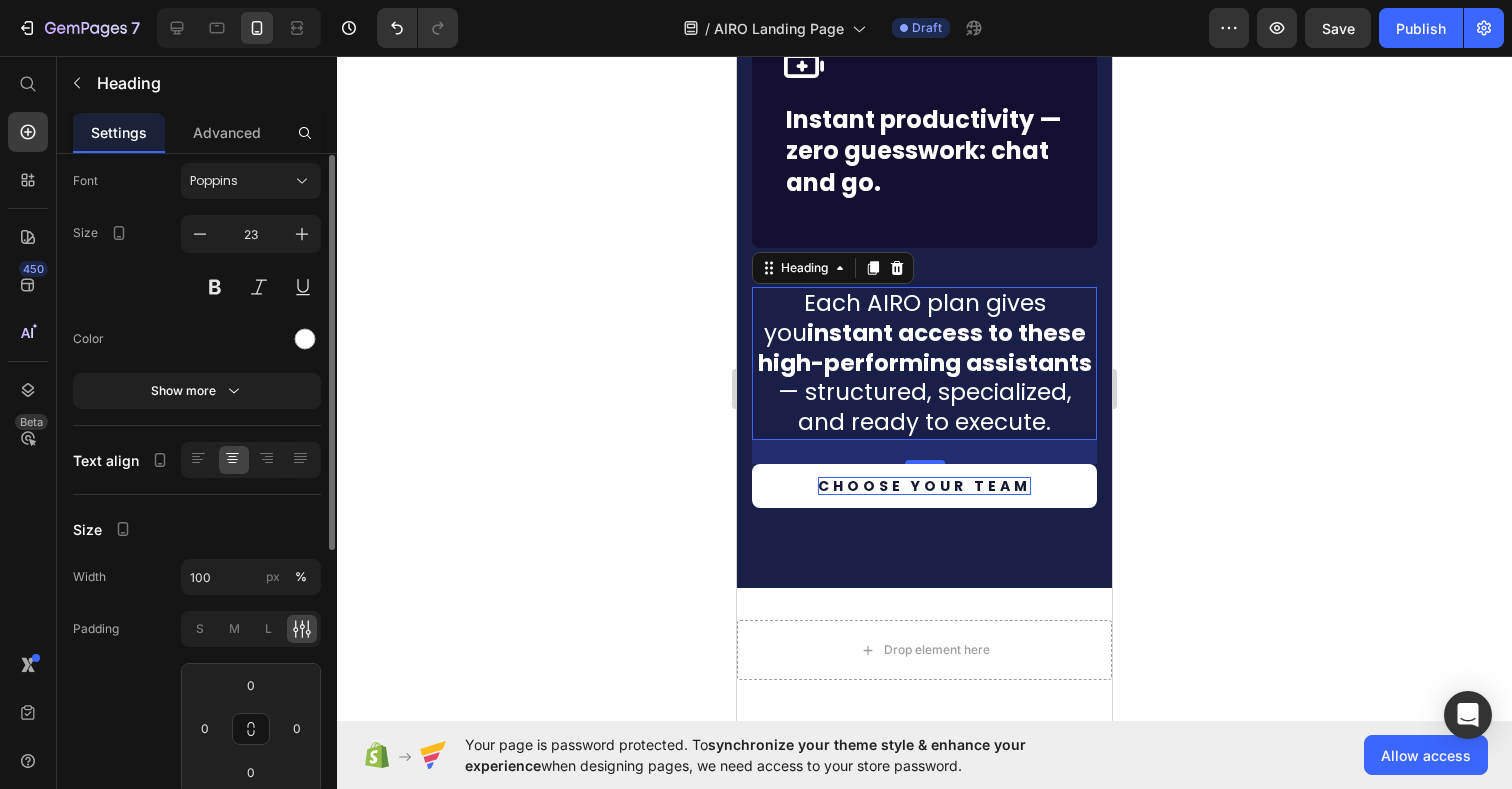 scroll, scrollTop: 56, scrollLeft: 0, axis: vertical 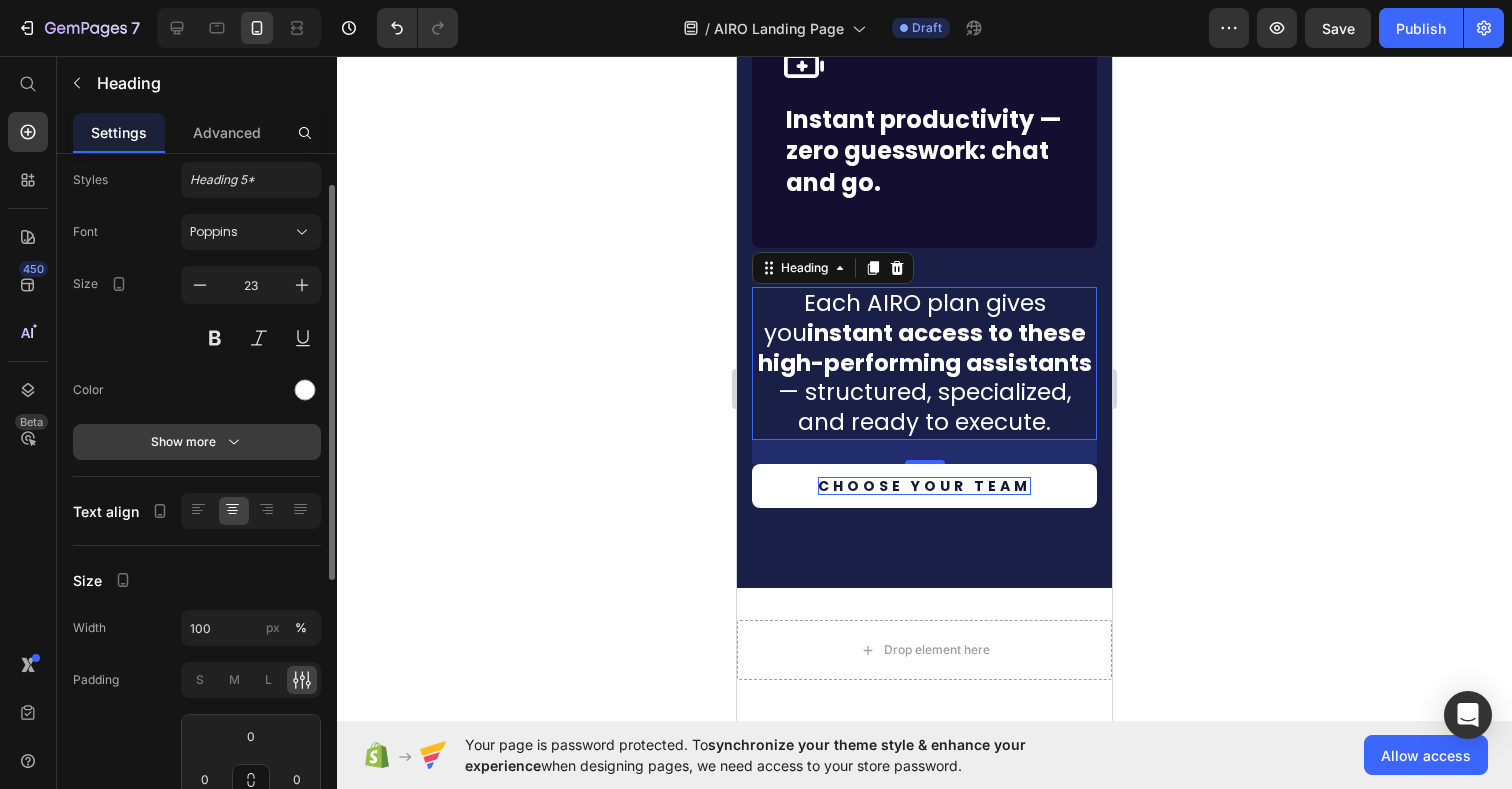 click on "Show more" at bounding box center [197, 442] 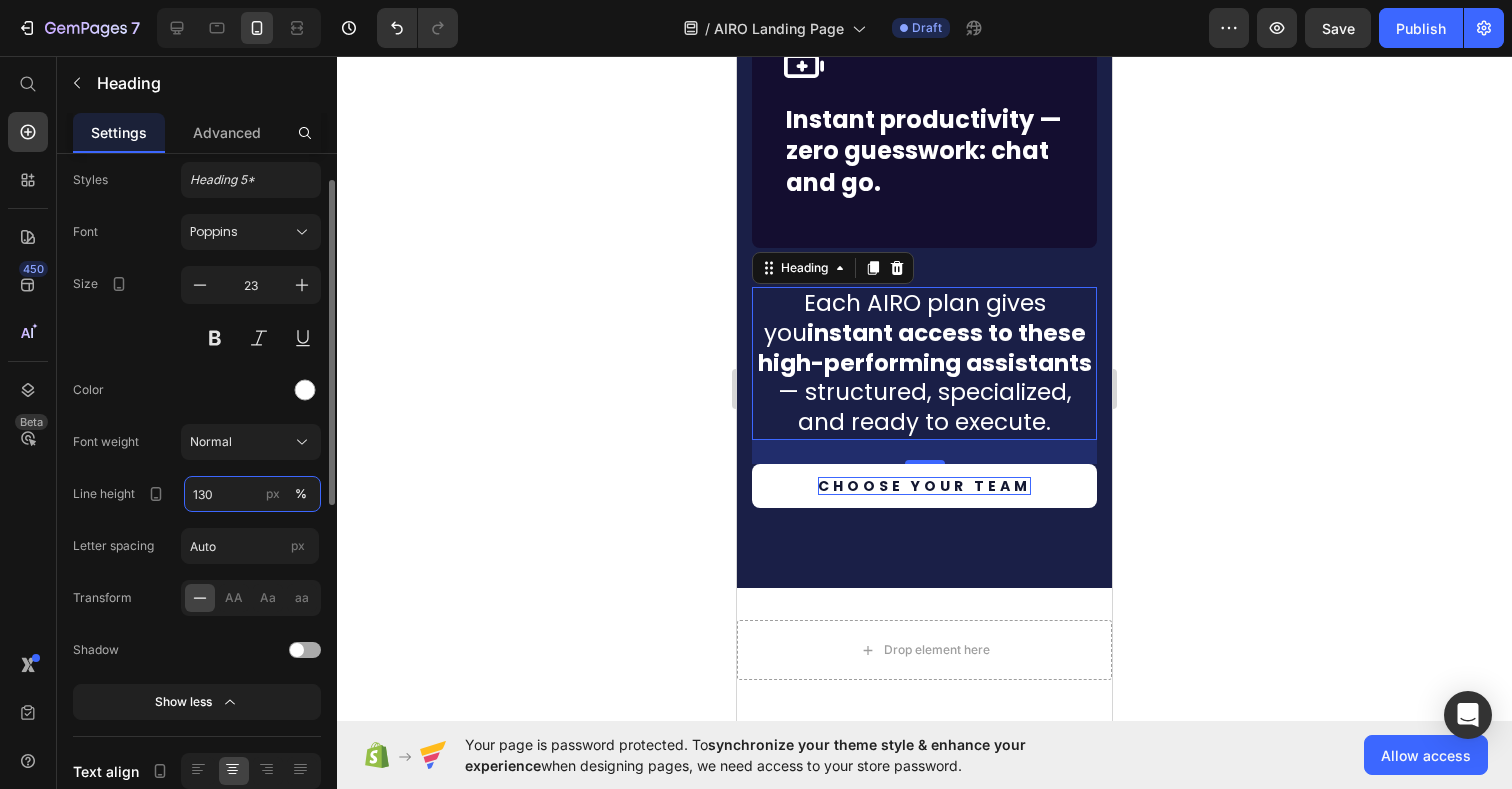 click on "130" at bounding box center (252, 494) 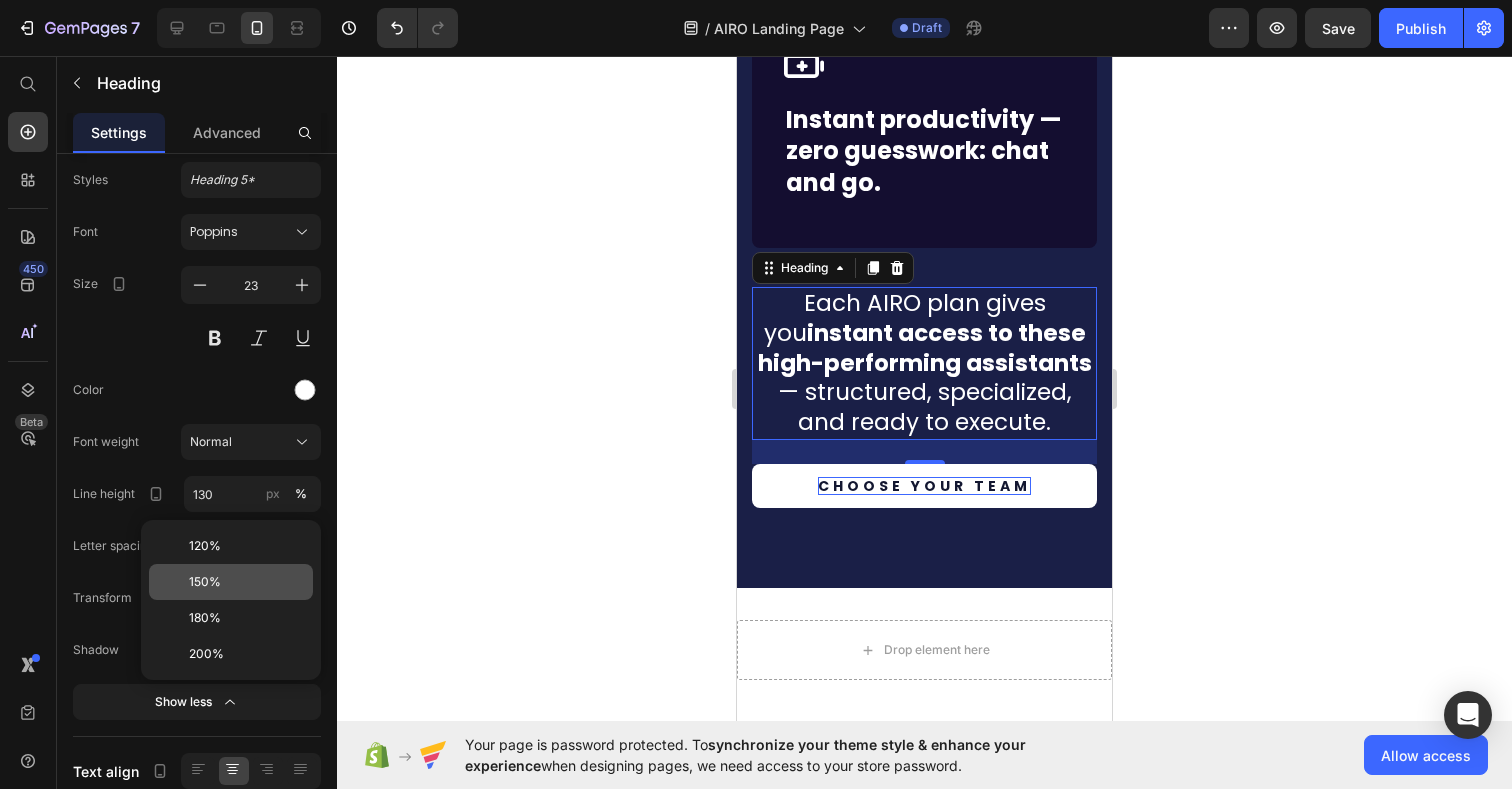 click on "150%" at bounding box center (205, 582) 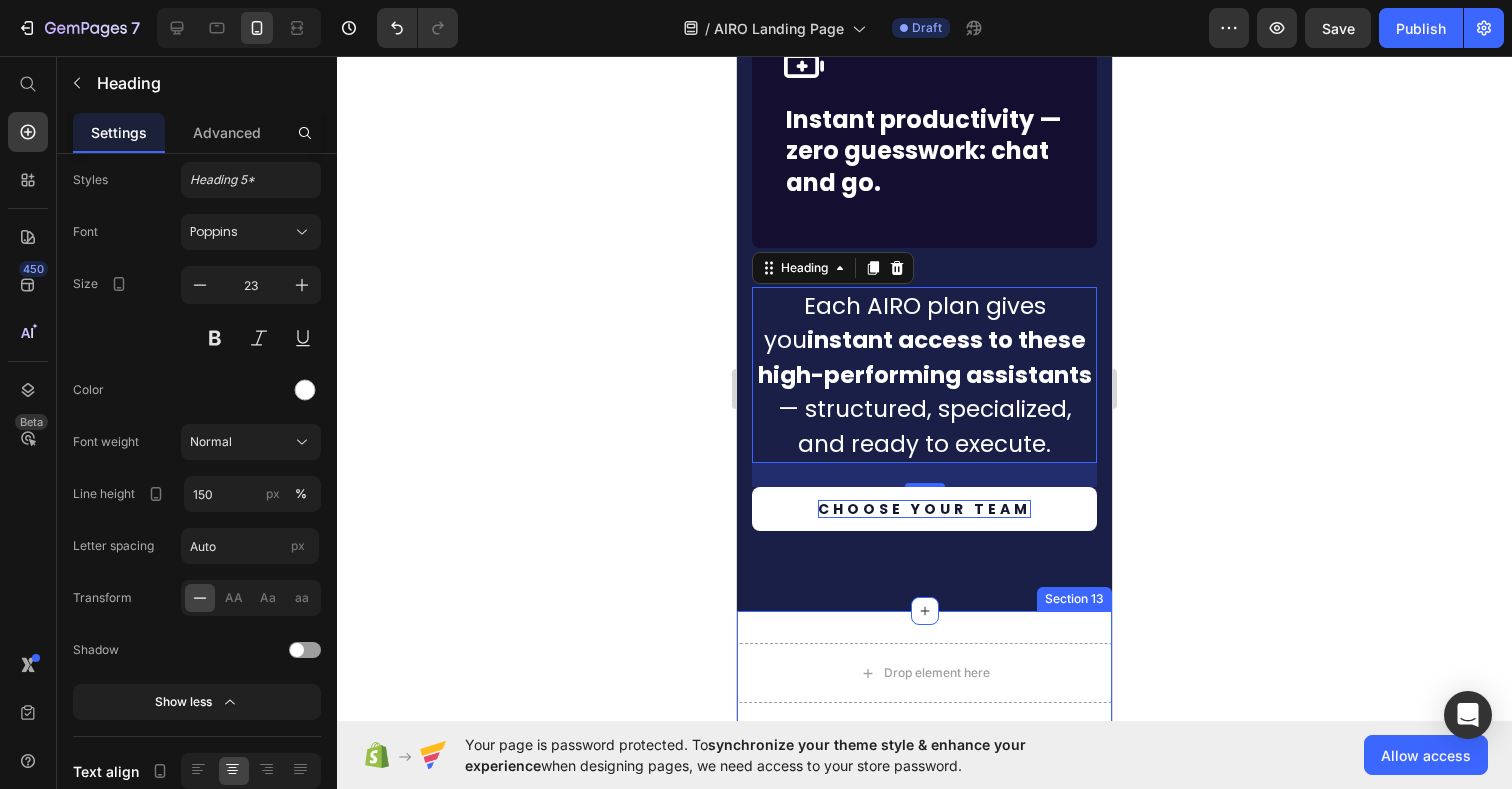 click 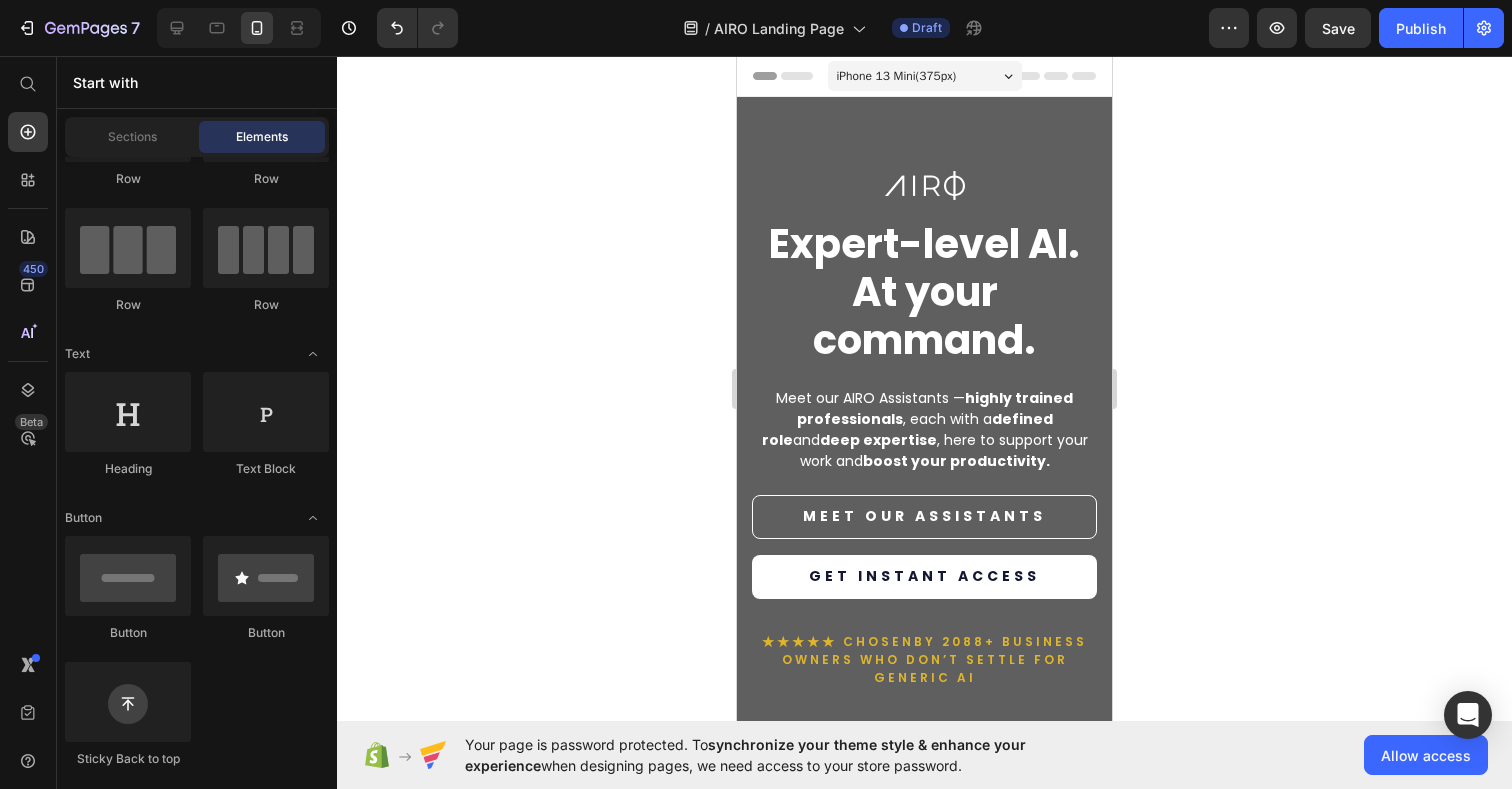 scroll, scrollTop: 85, scrollLeft: 0, axis: vertical 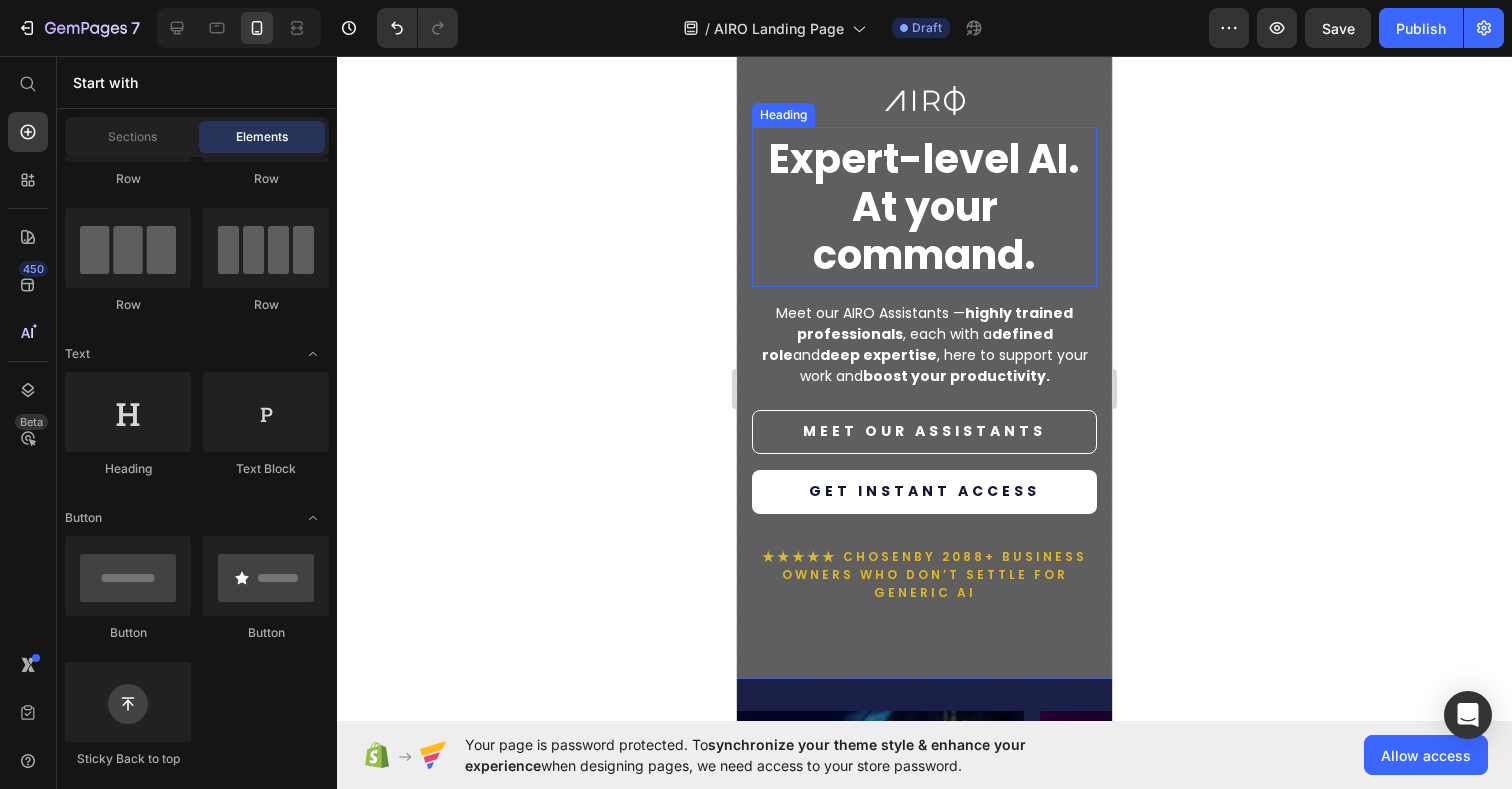 click on "At your command." at bounding box center (924, 231) 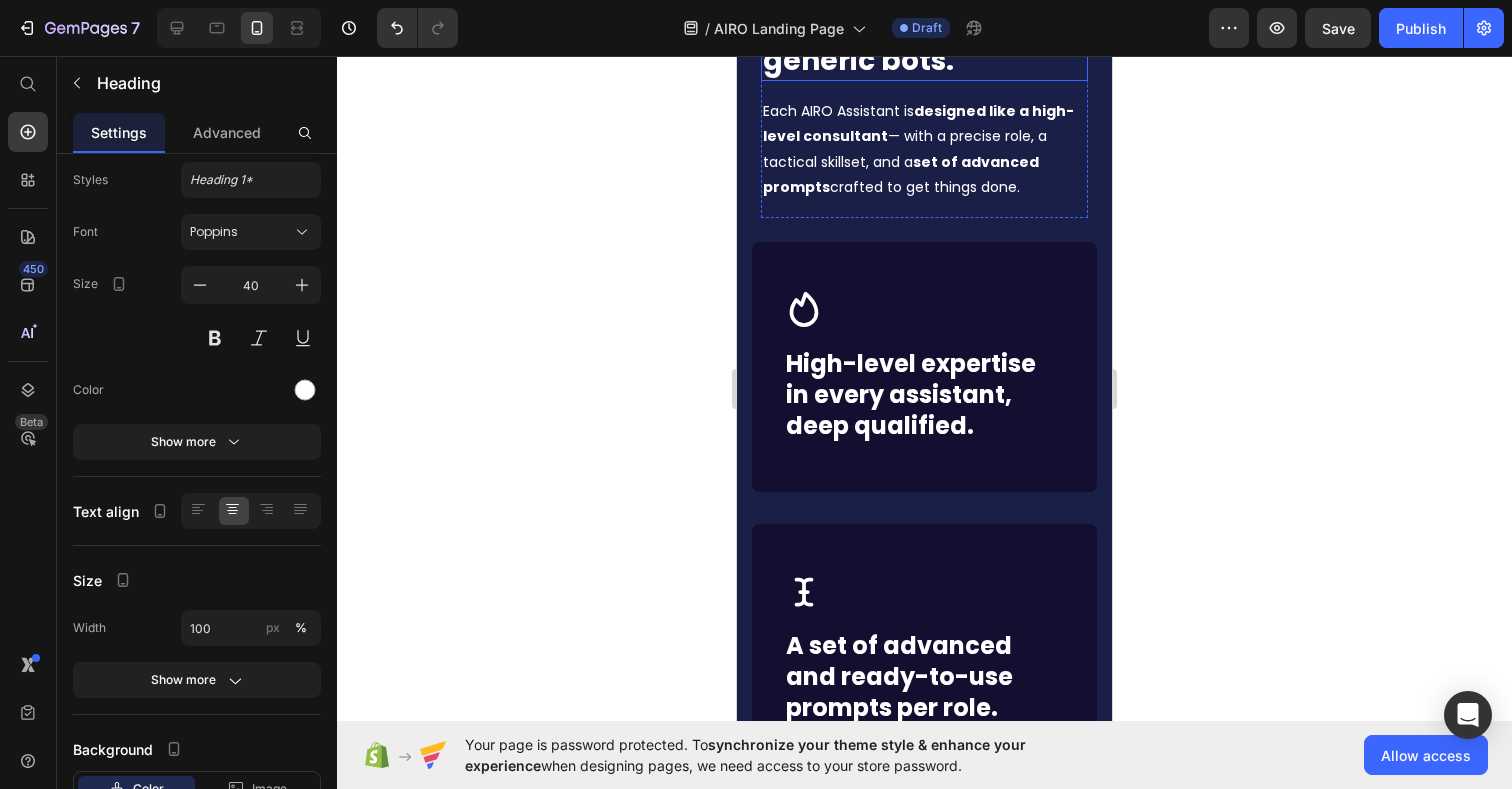 scroll, scrollTop: 4859, scrollLeft: 0, axis: vertical 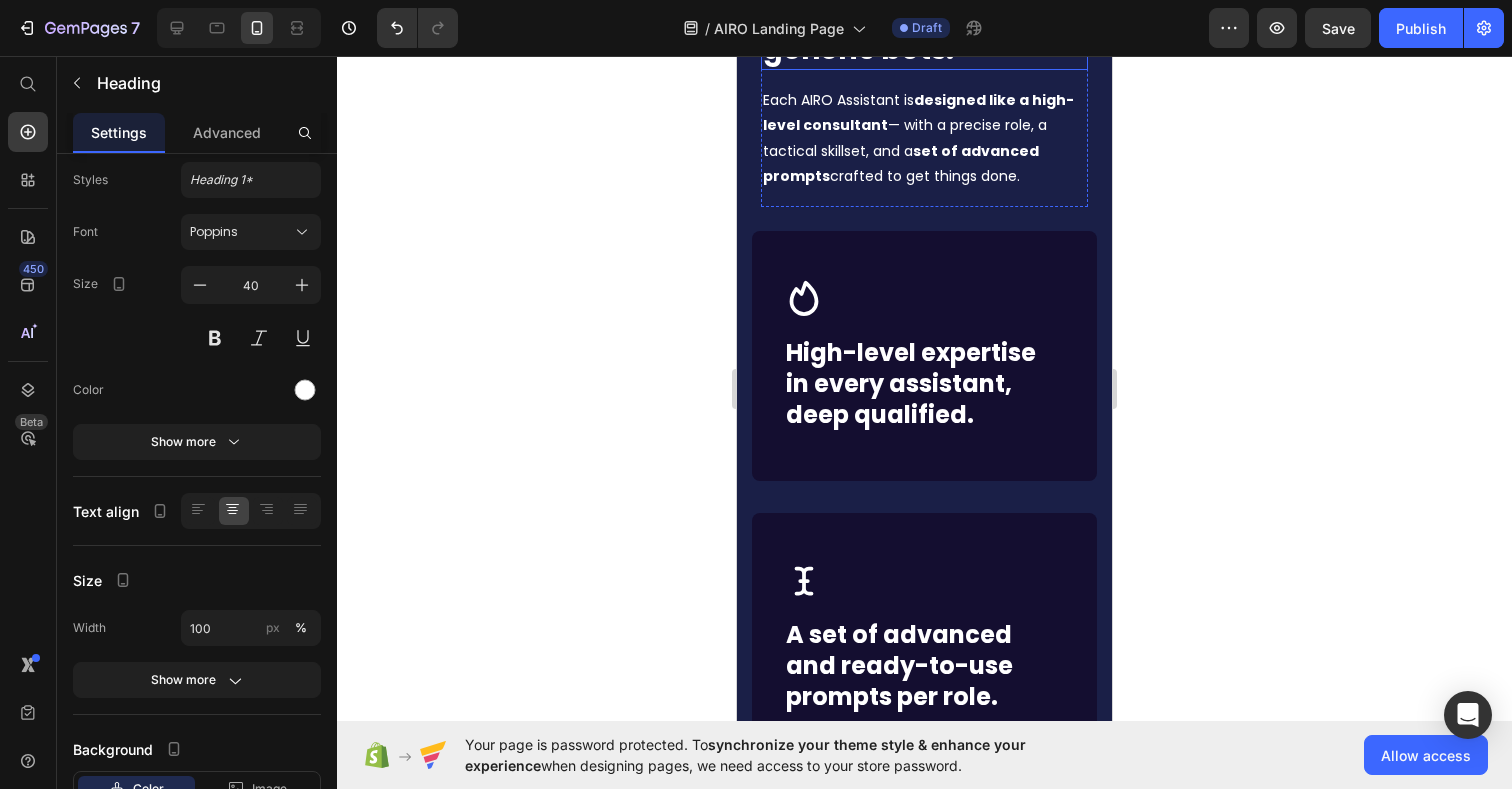 click on "Trained professionals. Not generic bots." at bounding box center (895, 13) 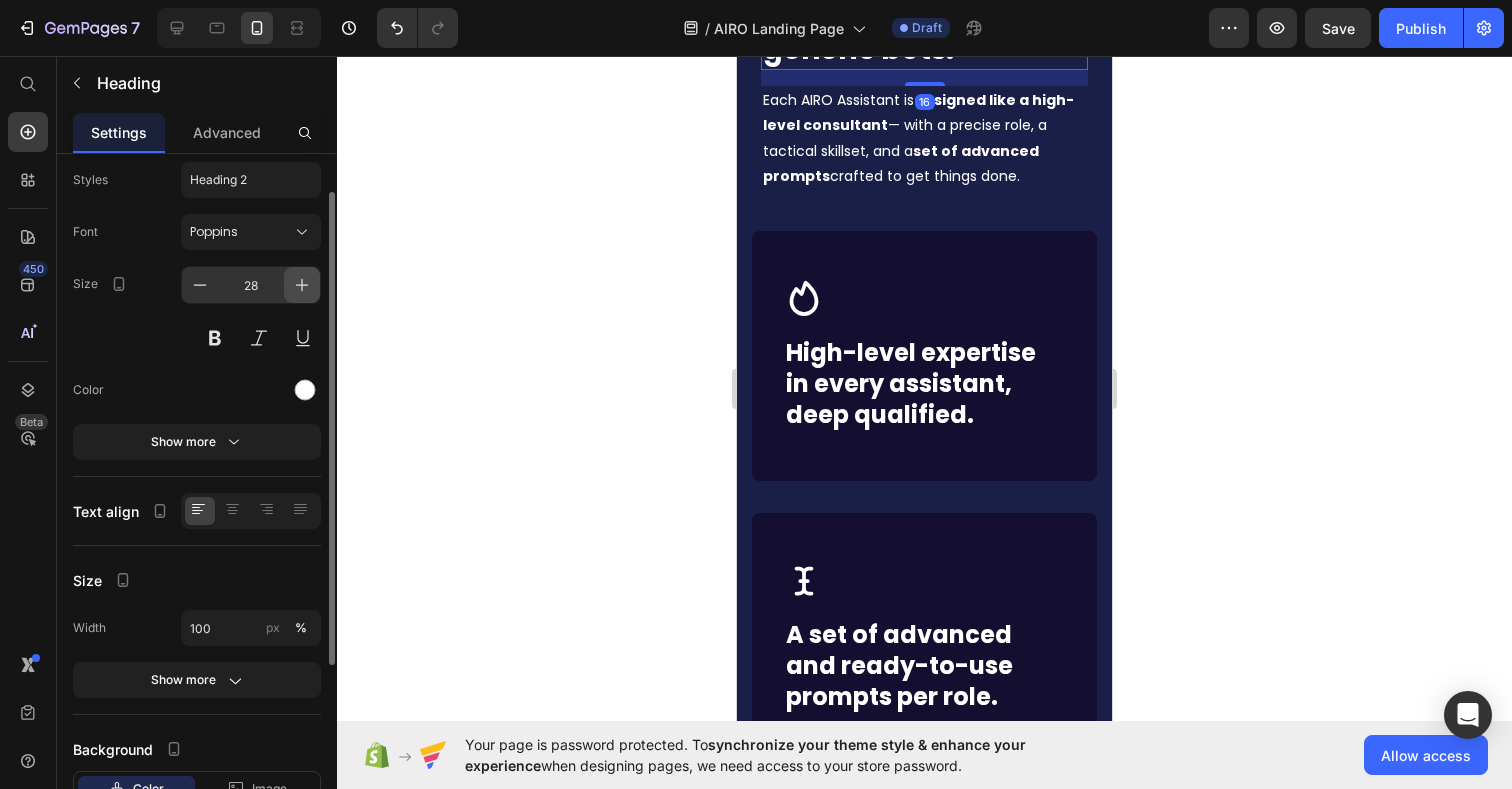click 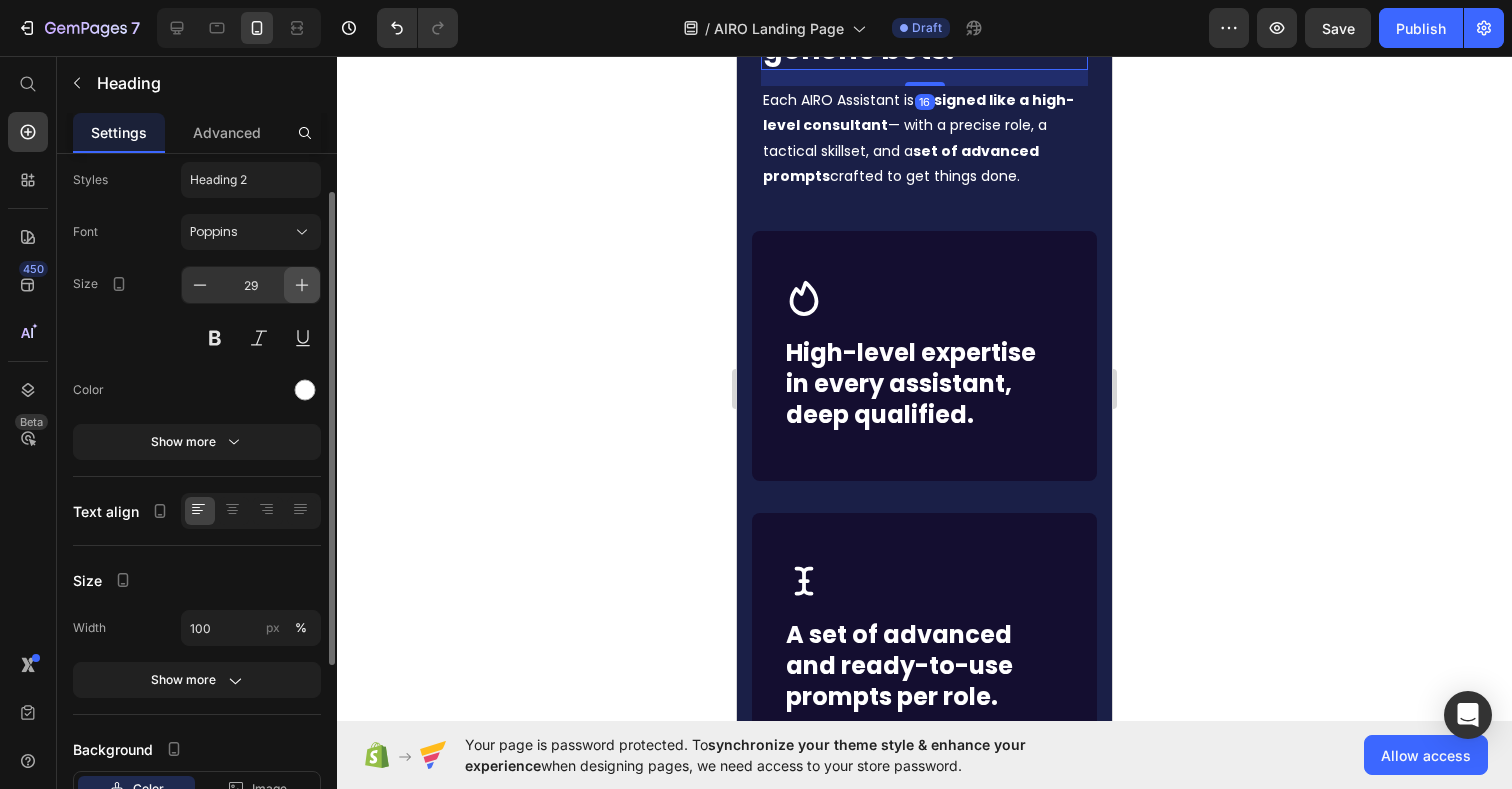 click 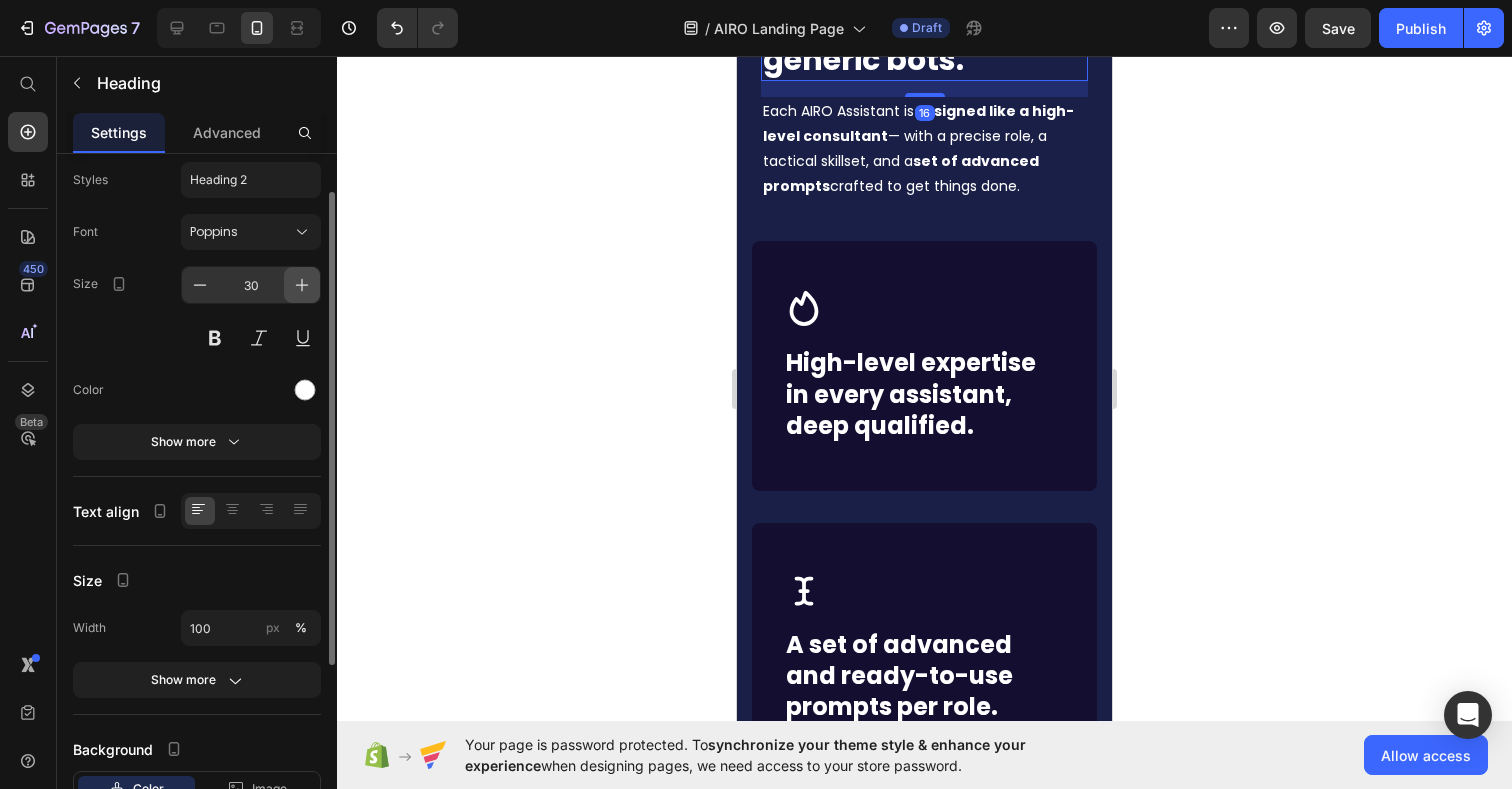 click 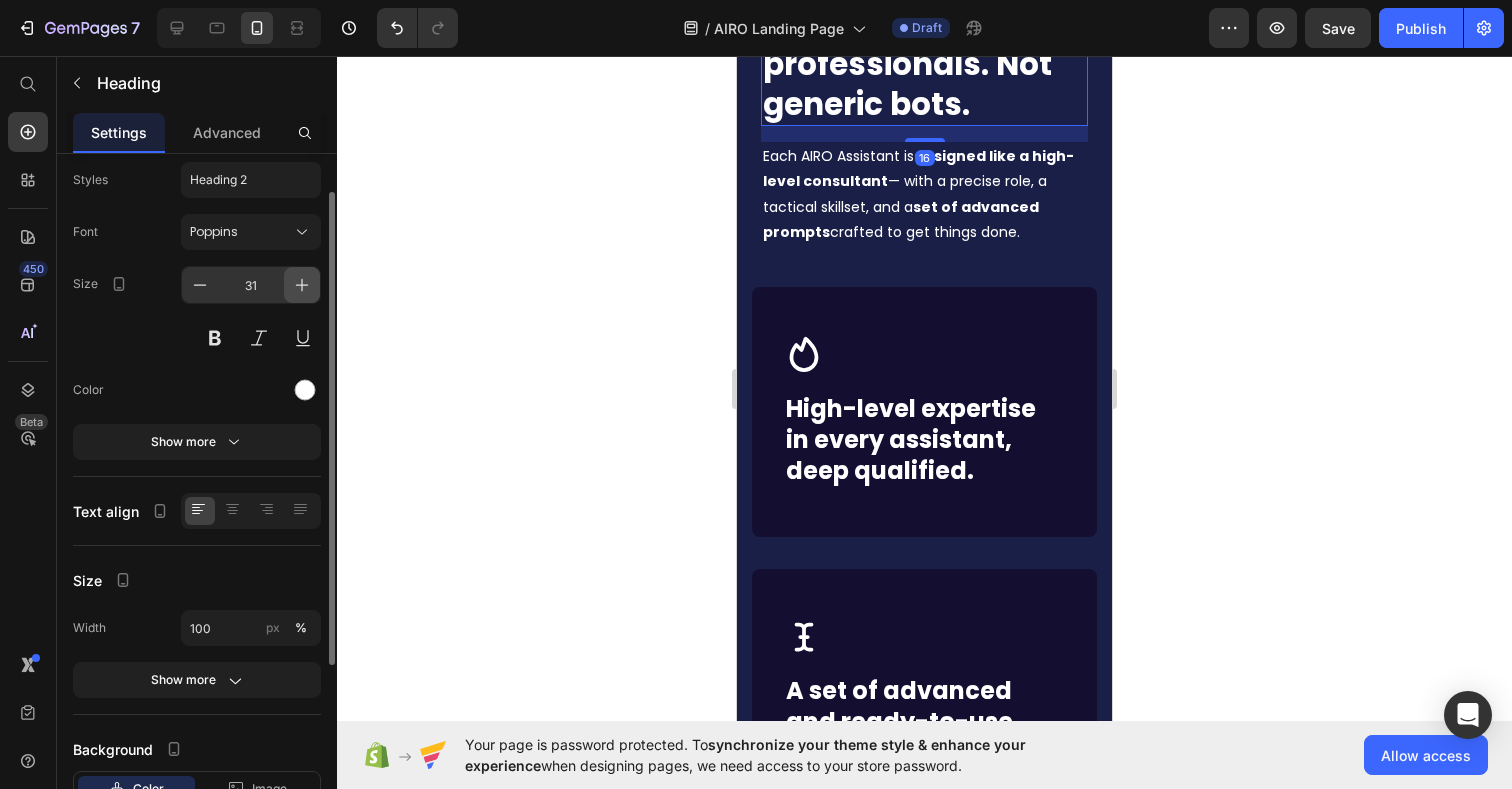 click 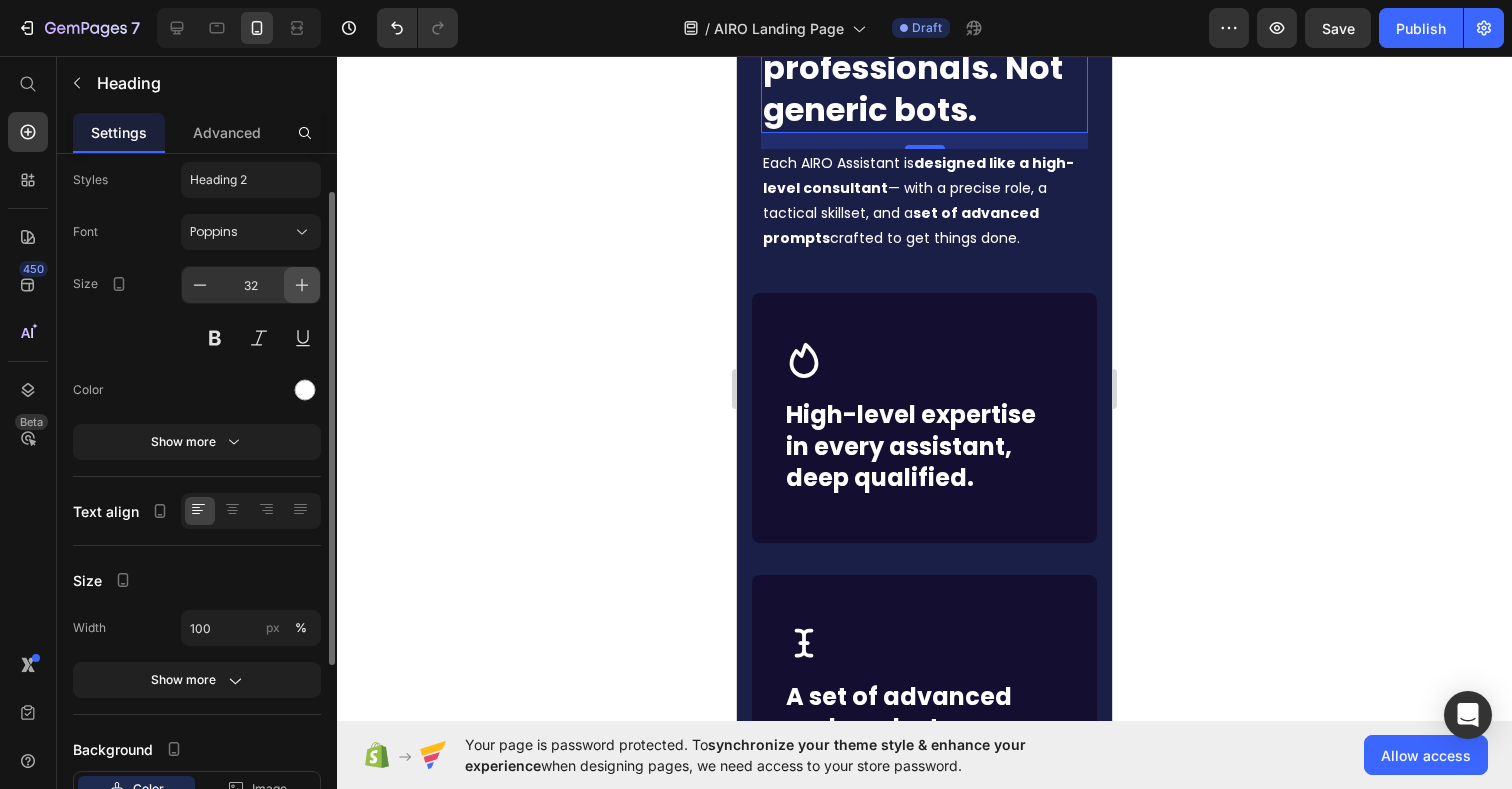 click 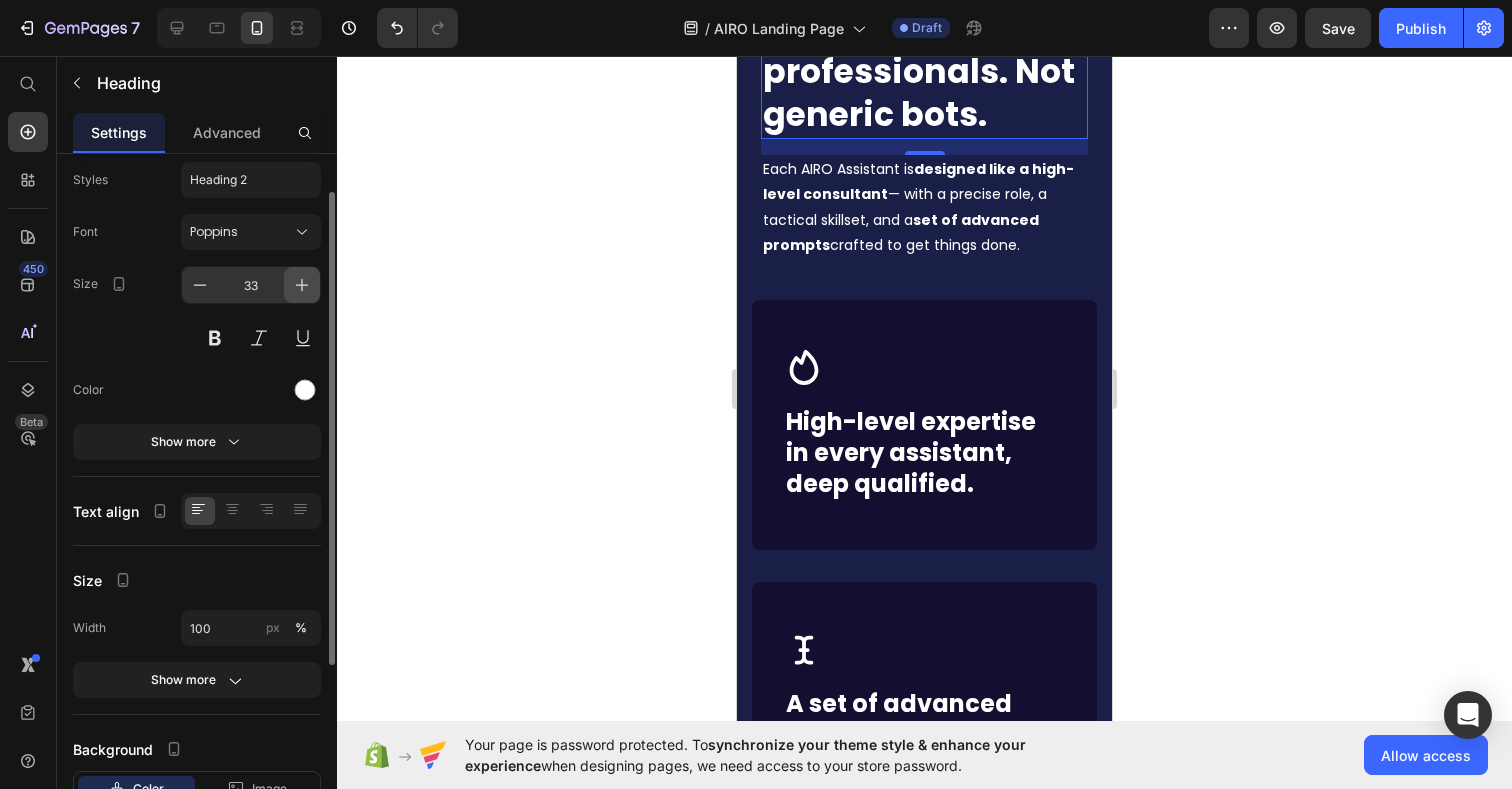 click 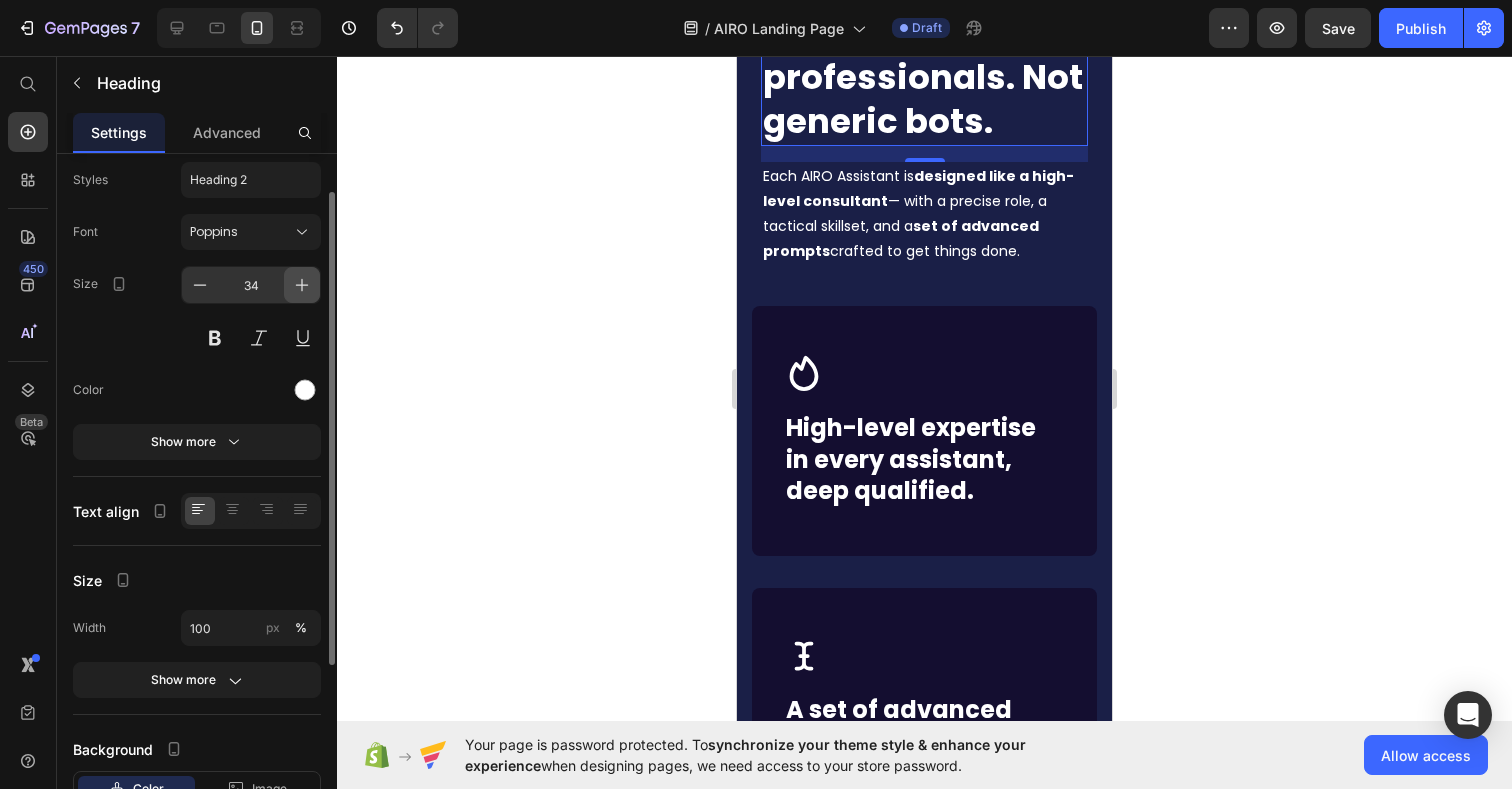 click 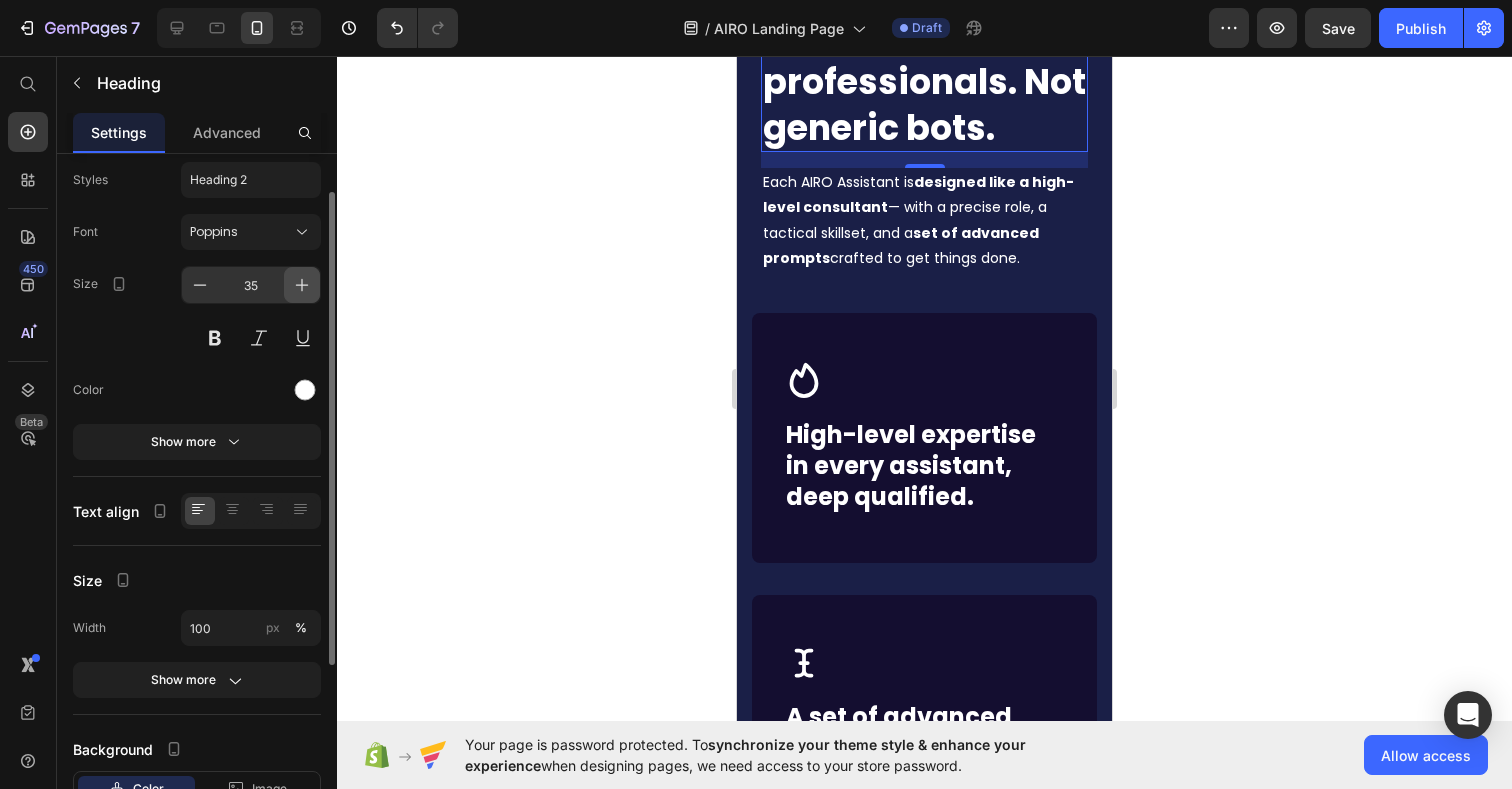 click 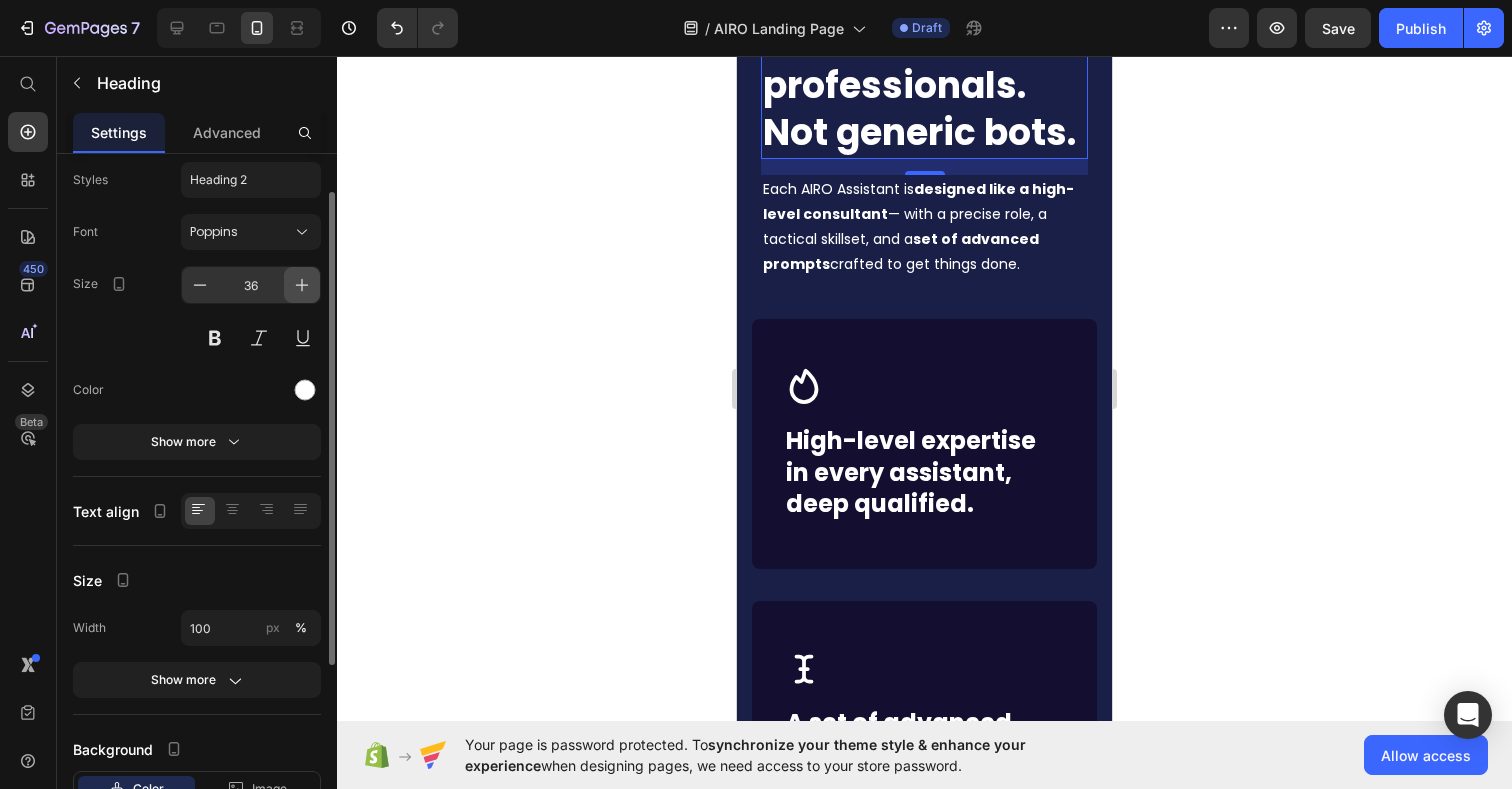 click 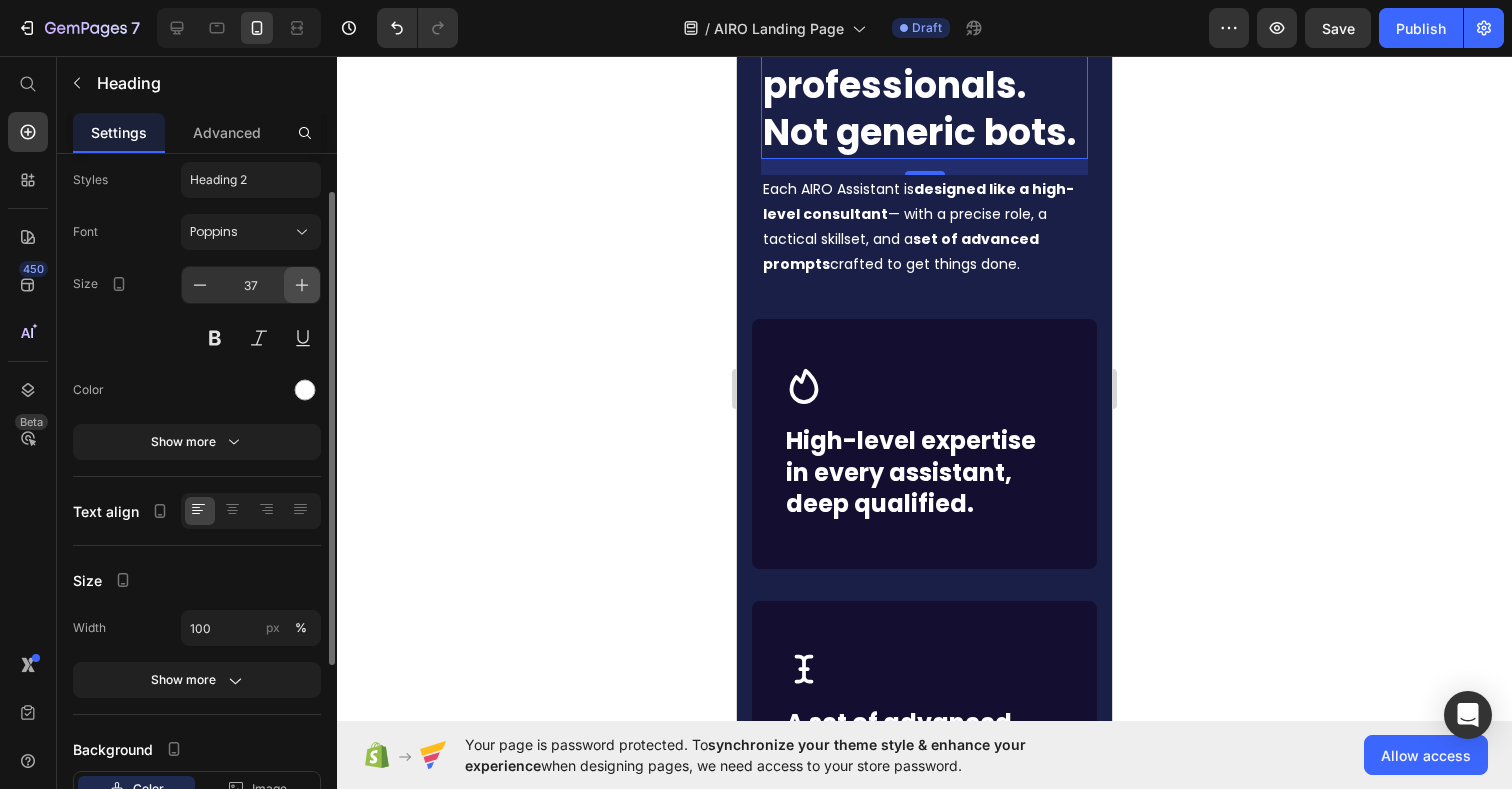 click 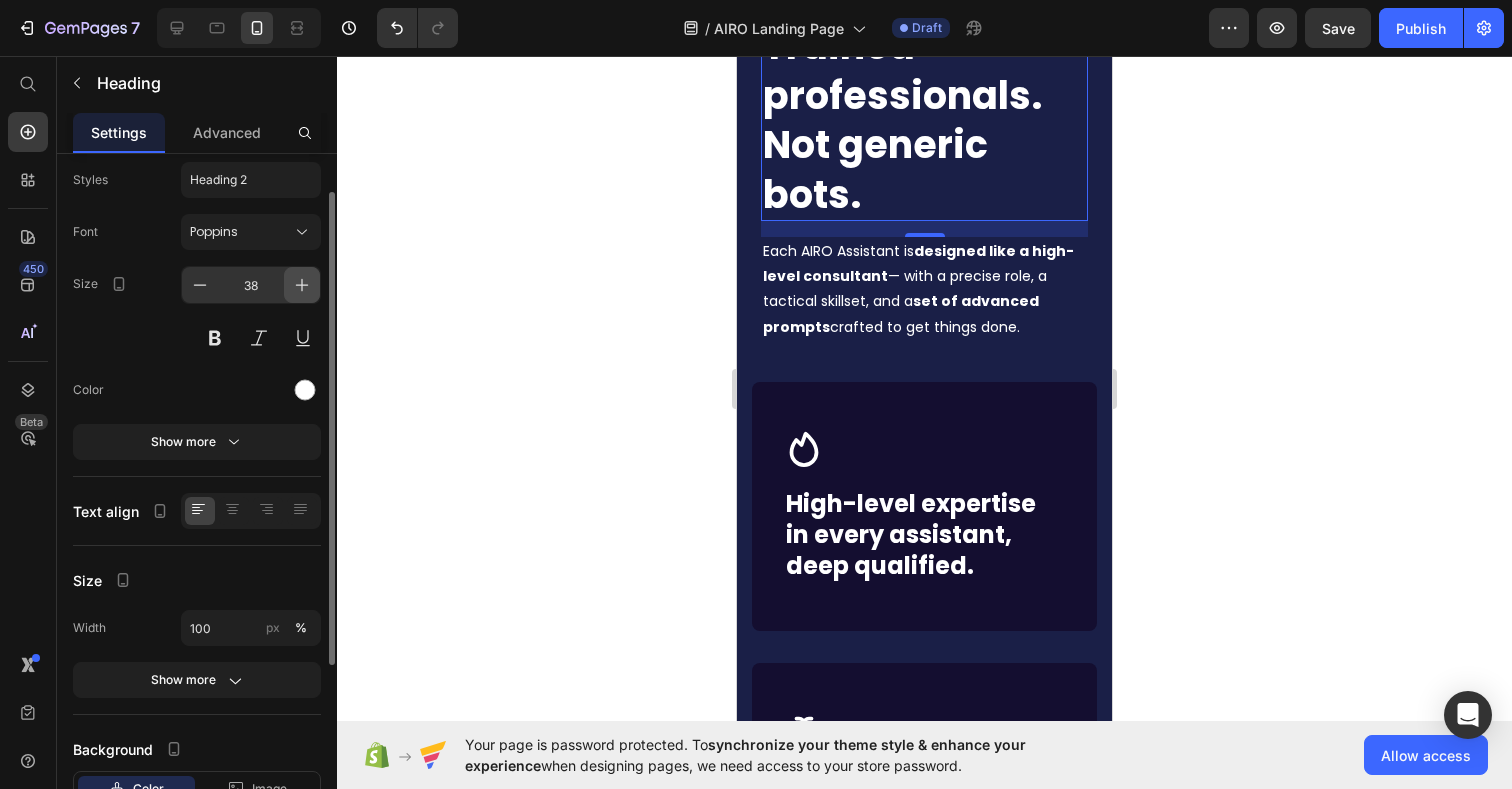 click 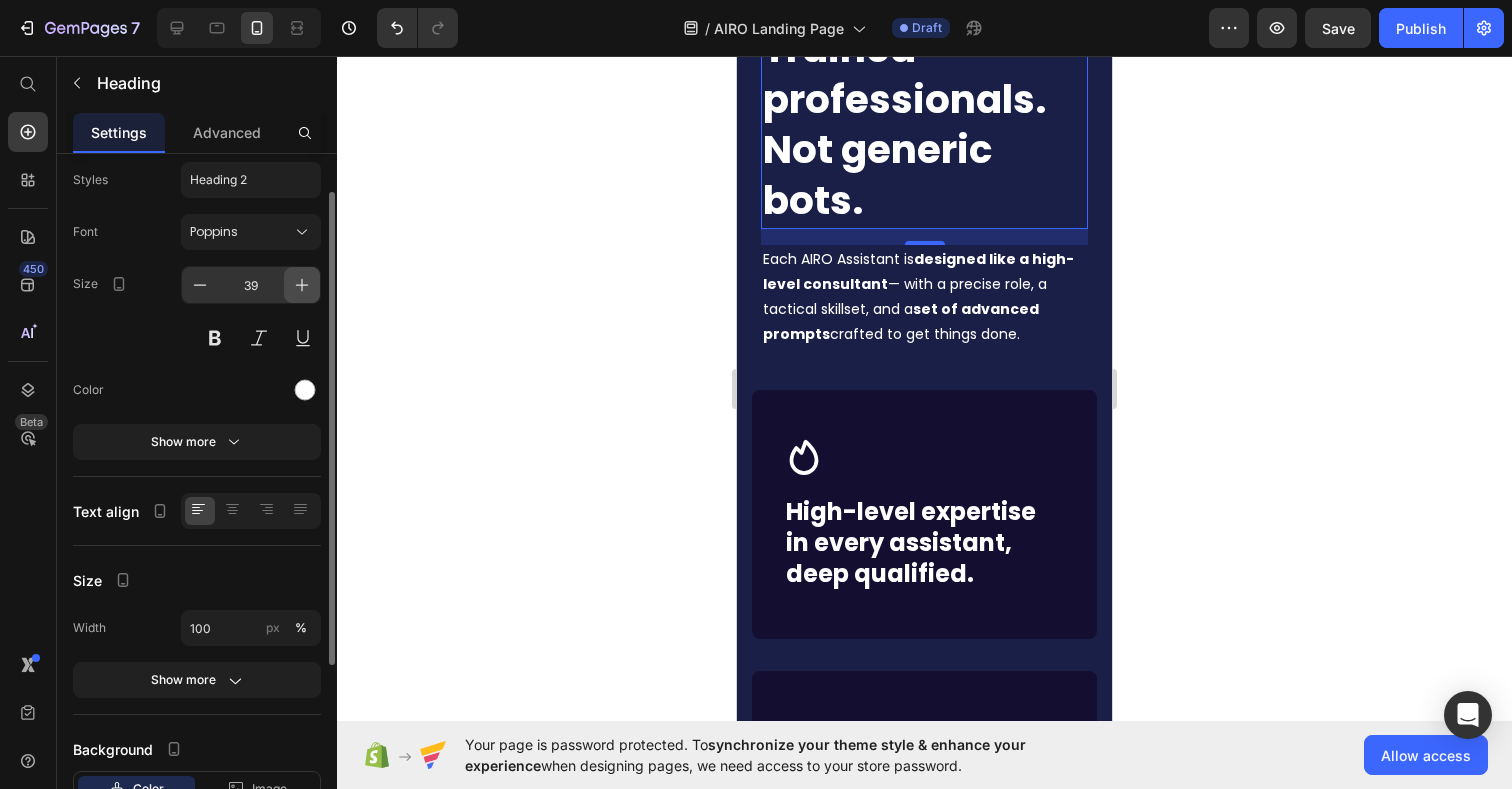 click 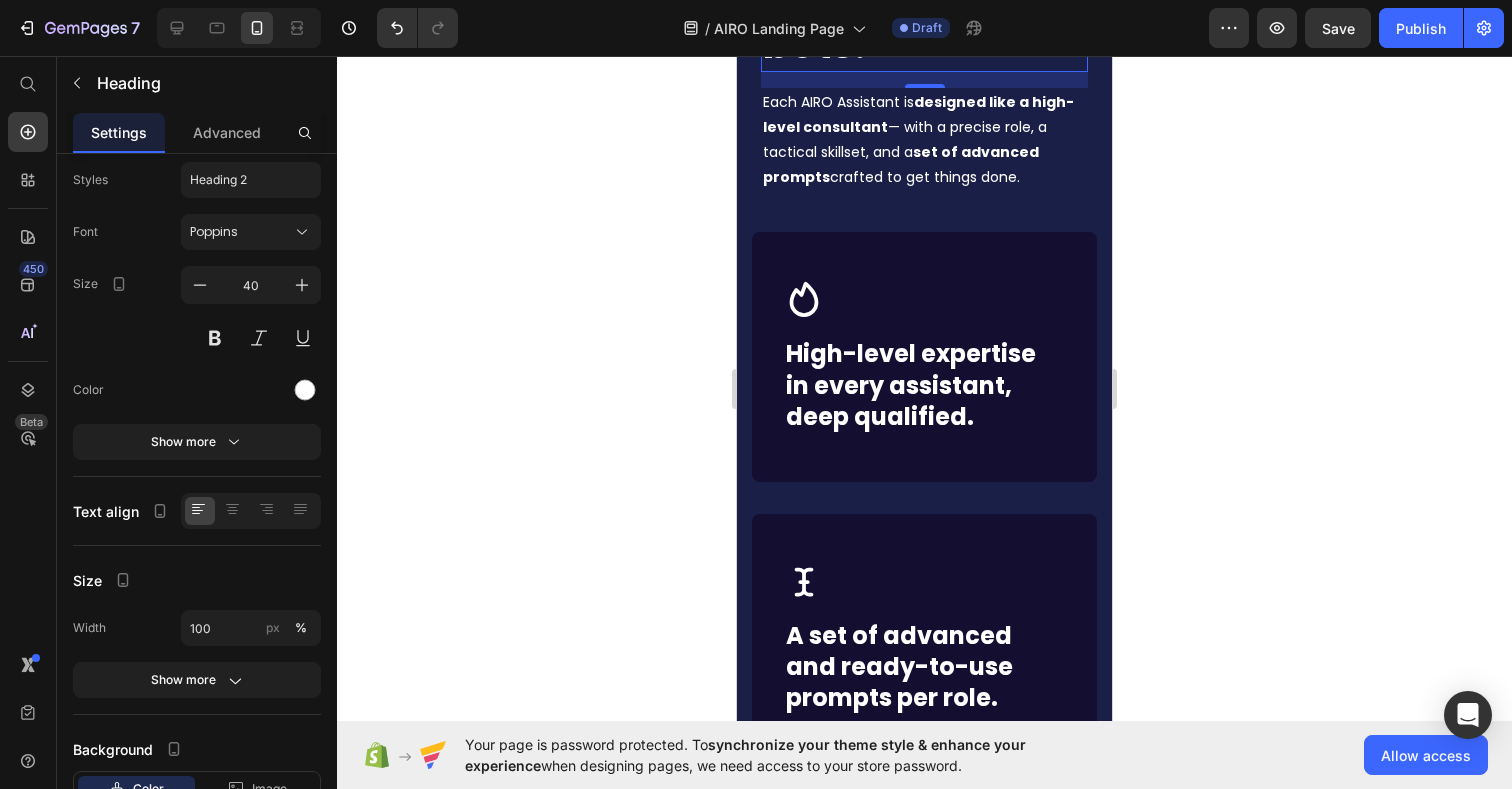 scroll, scrollTop: 5027, scrollLeft: 0, axis: vertical 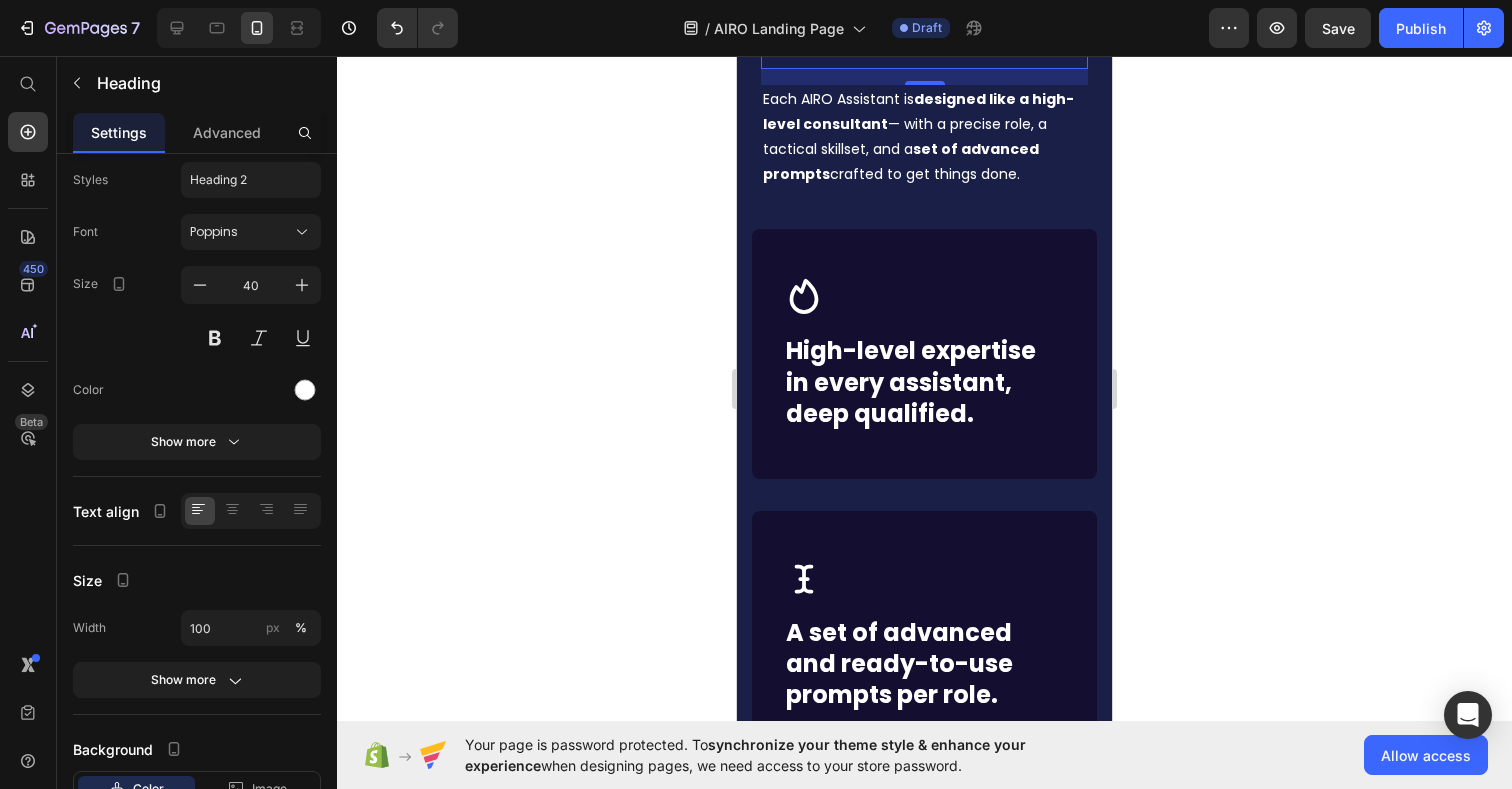 click 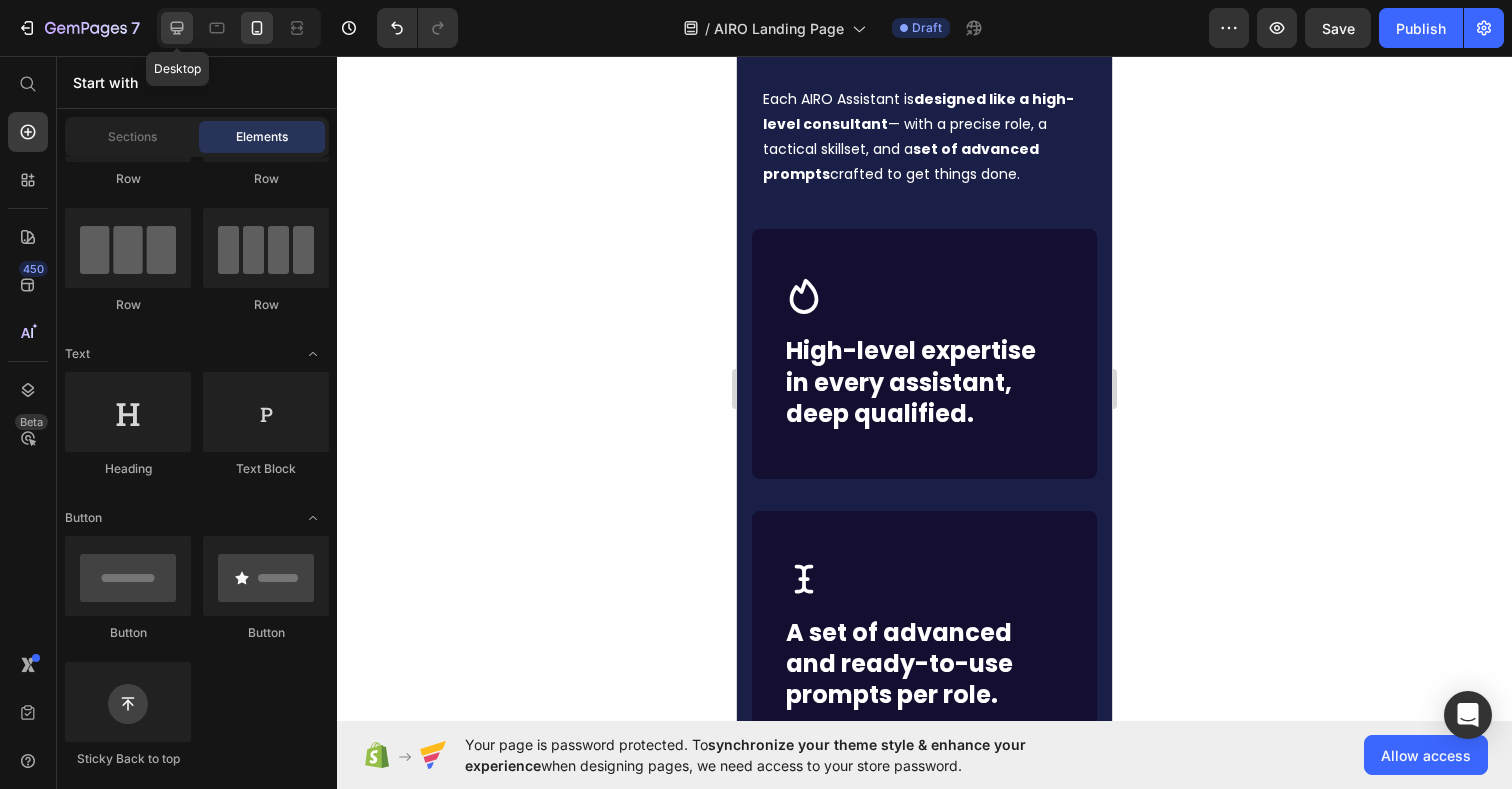 click 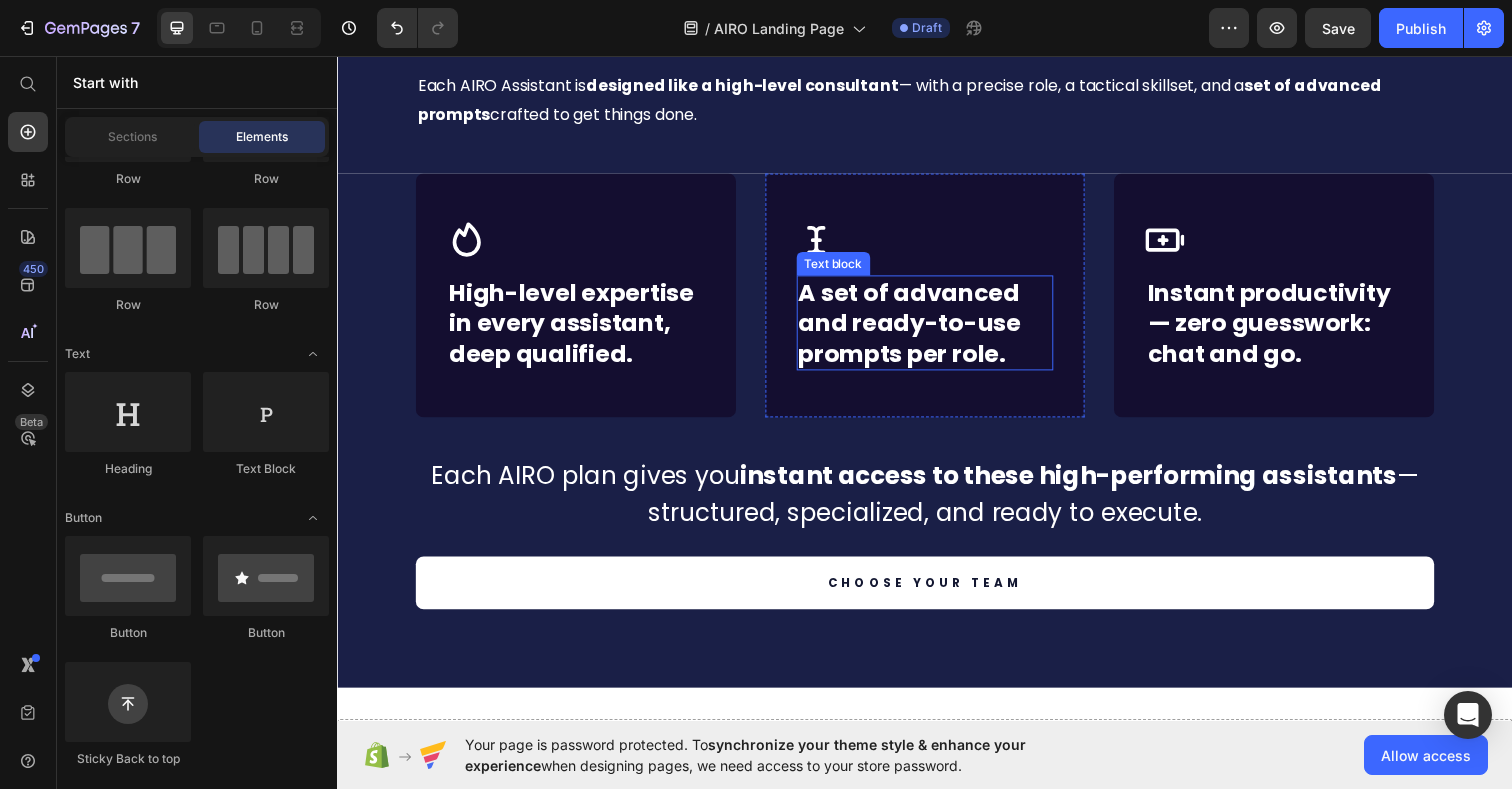 scroll, scrollTop: 5266, scrollLeft: 0, axis: vertical 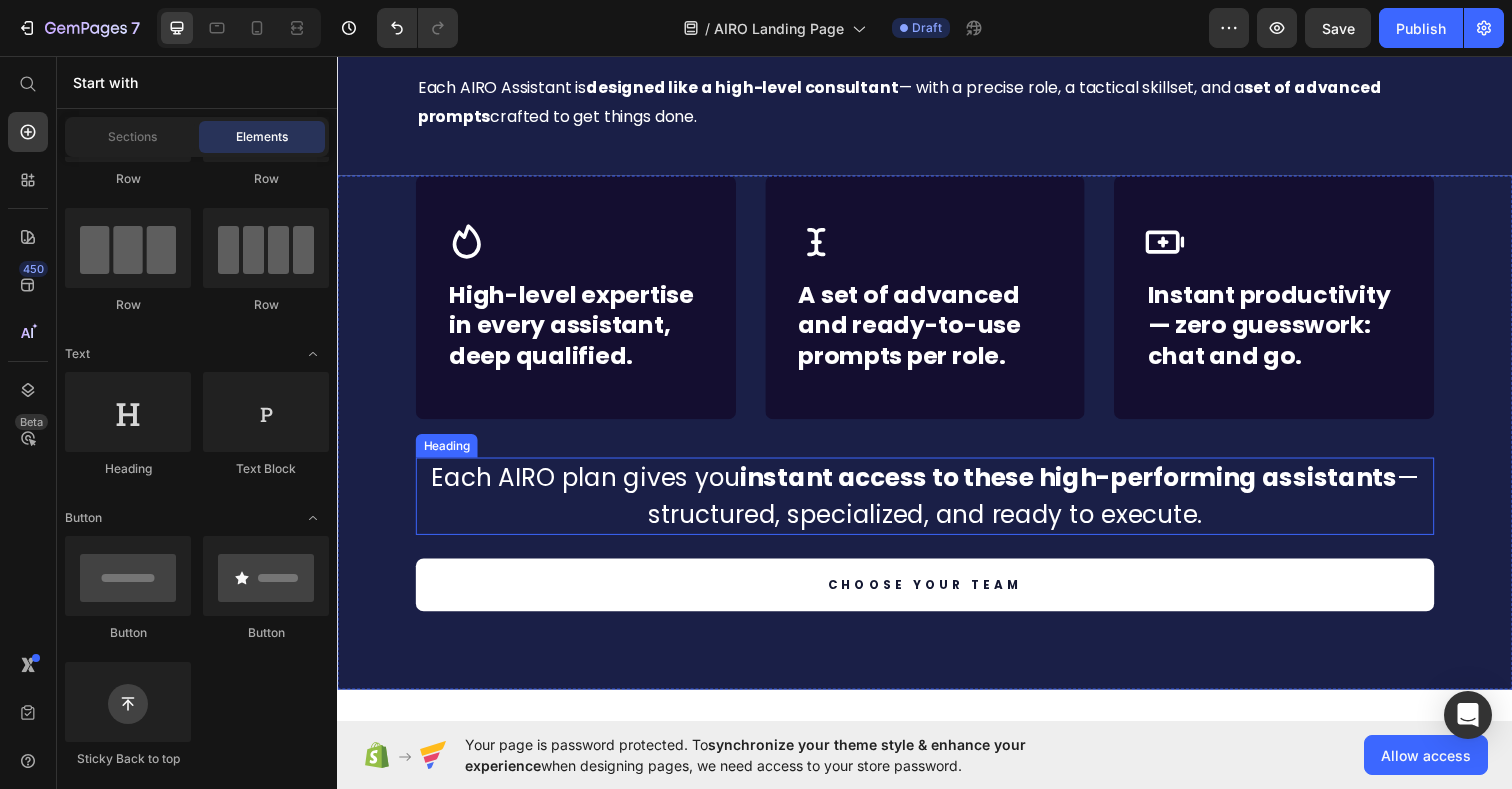 click on "Each AIRO plan gives you  instant access to these high-performing assistants  — structured, specialized, and ready to execute." at bounding box center [937, 505] 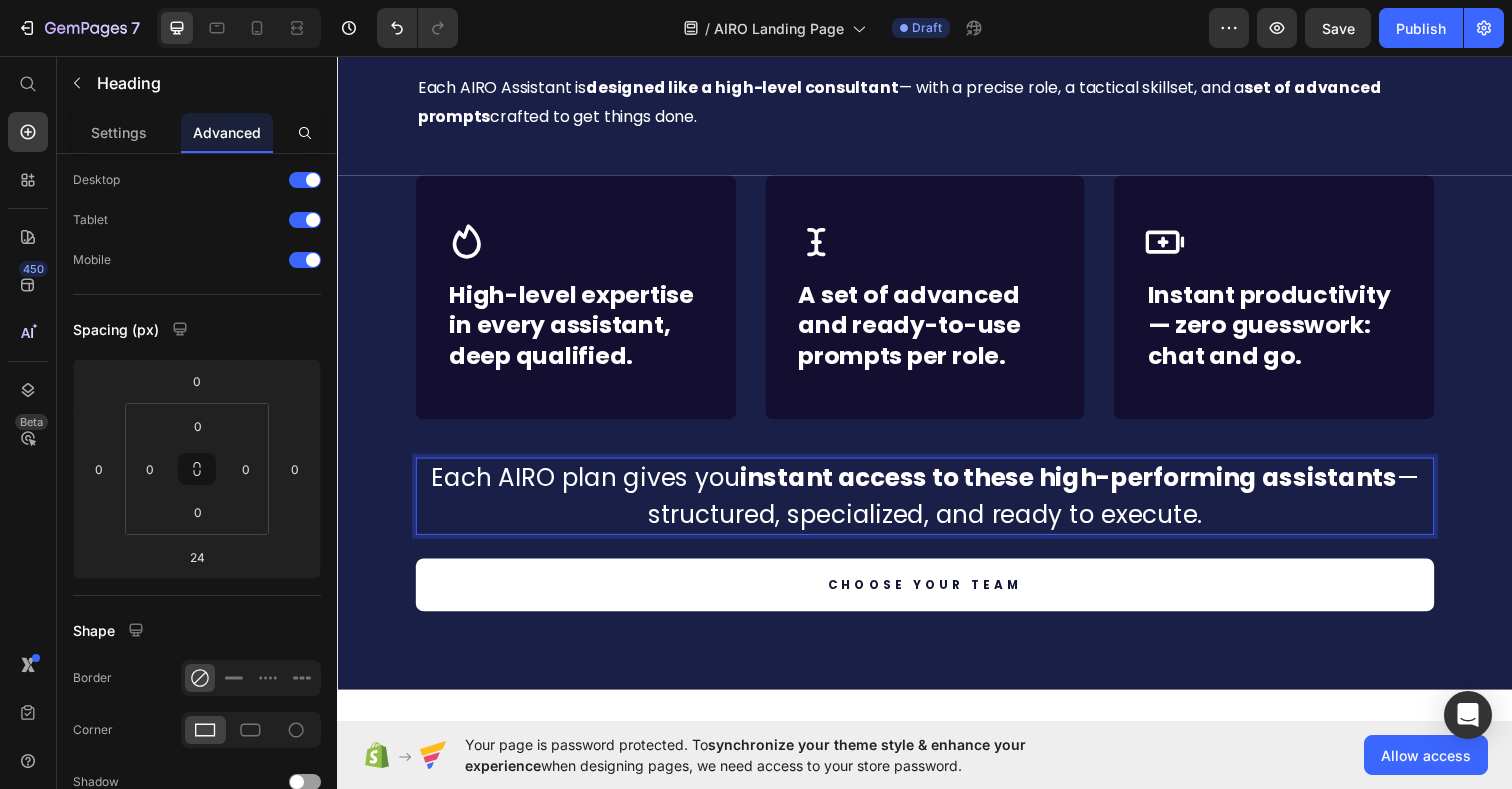 click on "Each AIRO plan gives you  instant access to these high-performing assistants  — structured, specialized, and ready to execute." at bounding box center [937, 505] 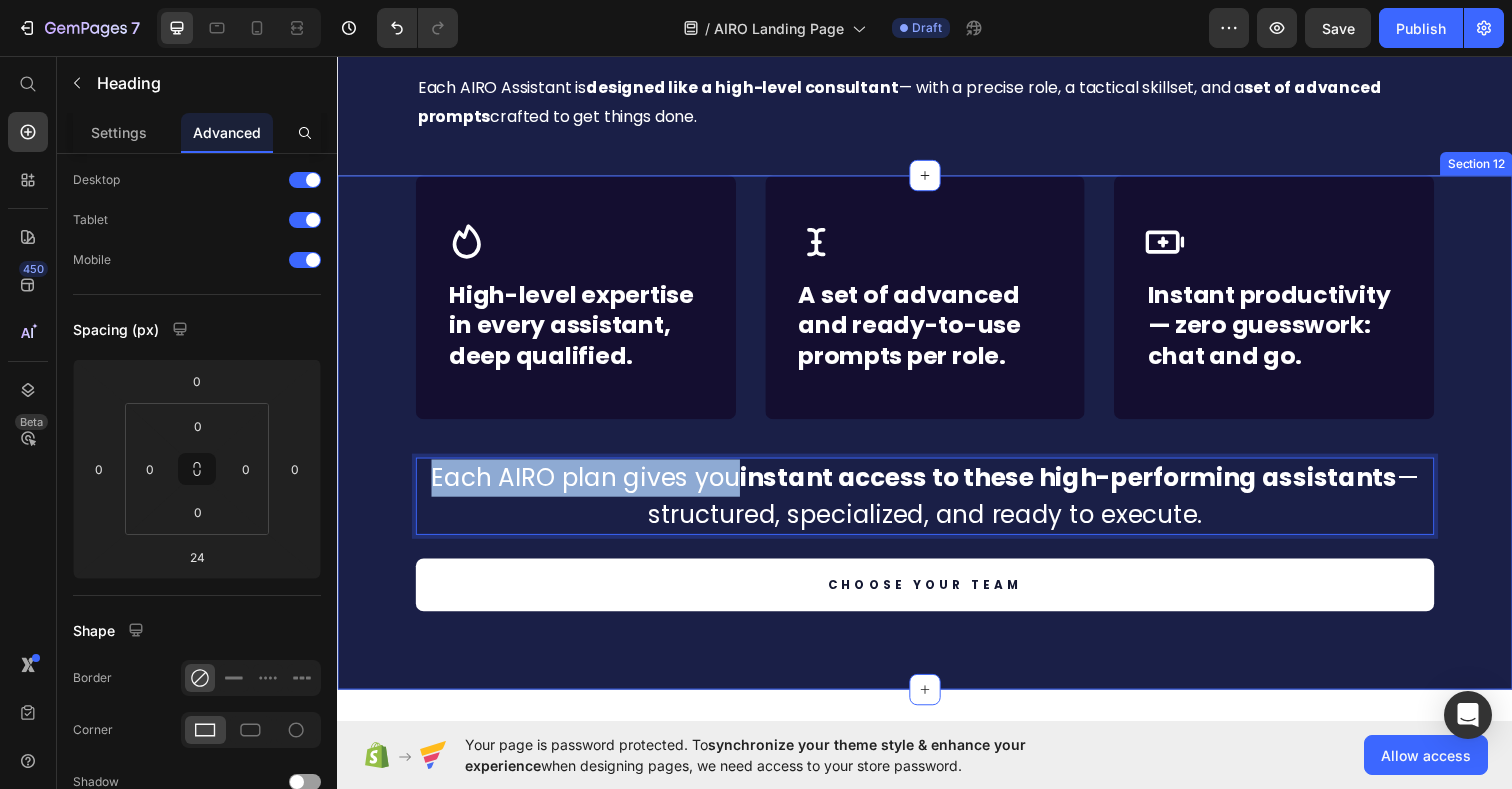 drag, startPoint x: 743, startPoint y: 607, endPoint x: 365, endPoint y: 603, distance: 378.02115 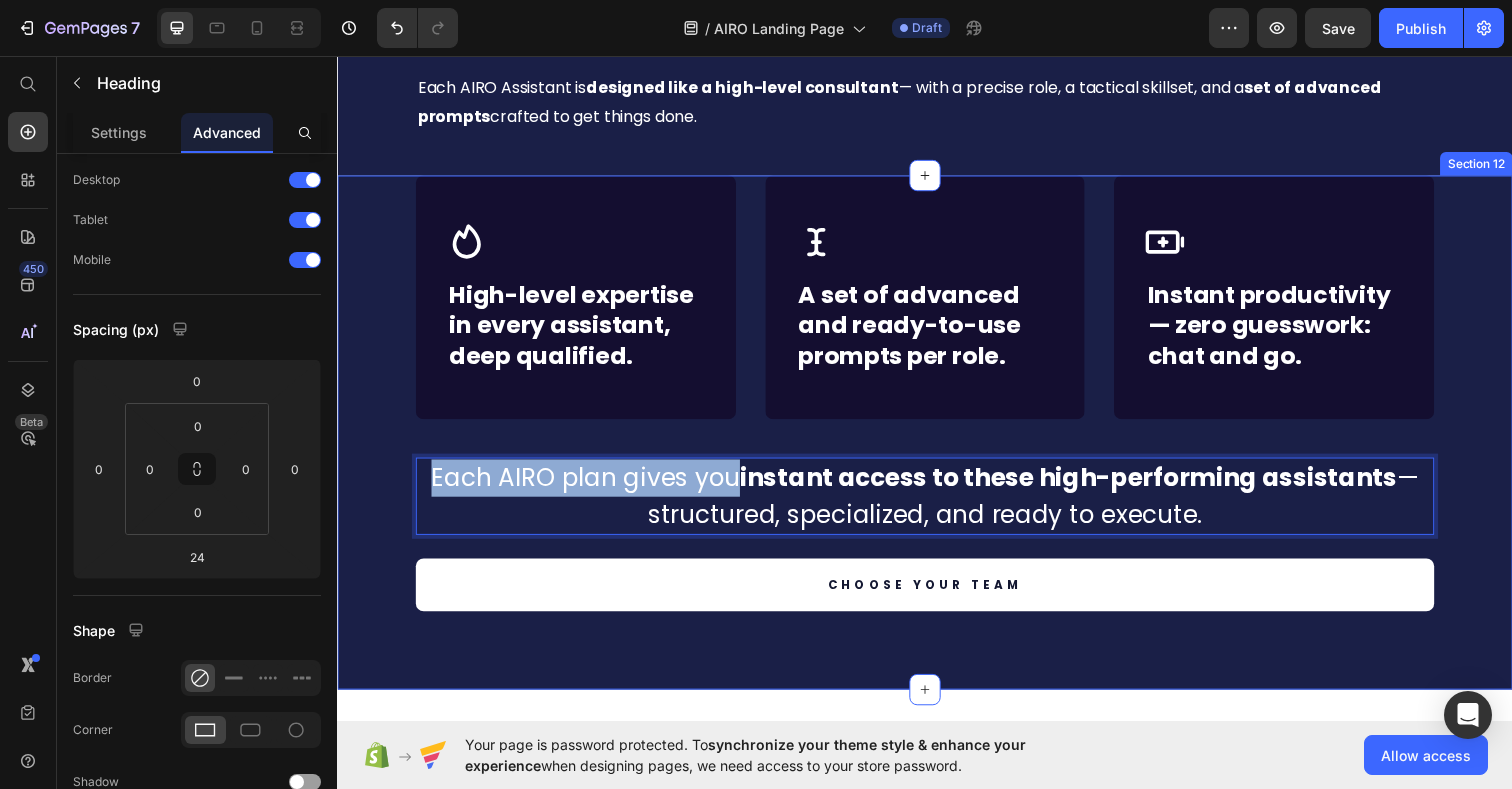 click on "Icon Row High-level expertise in every assistant, deep qualified. Text block Row
Icon Row A set of advanced and ready-to-use prompts per role. Text block Row
Icon Row Instant productivity — zero guesswork: chat and go. Text block Row Row Each AIRO plan gives you  instant access to these high-performing assistants  — structured, specialized, and ready to execute. Heading   24 CHOOSE YOUR TEAM Button Section 12" at bounding box center [937, 441] 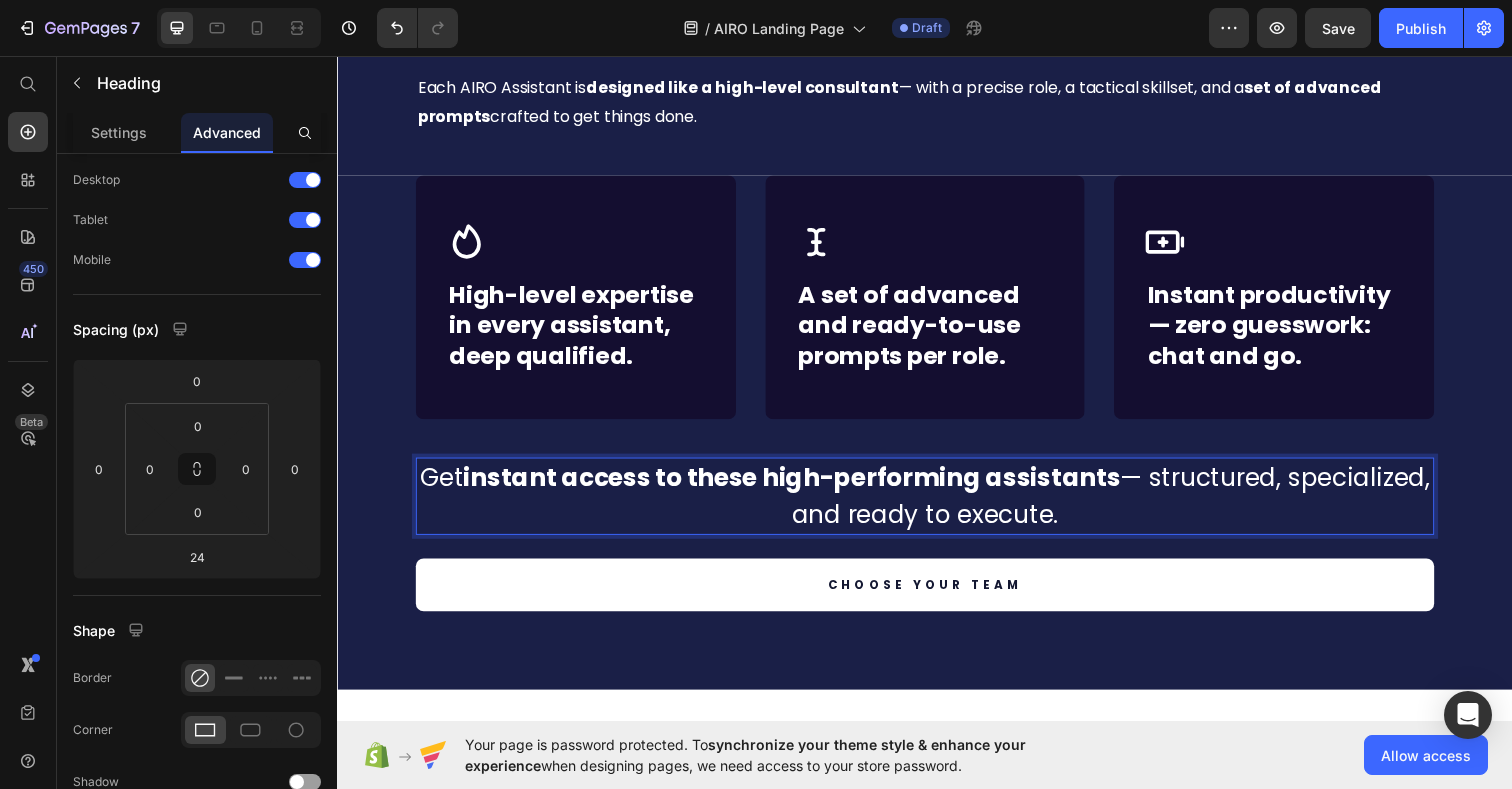 drag, startPoint x: 473, startPoint y: 614, endPoint x: 448, endPoint y: 614, distance: 25 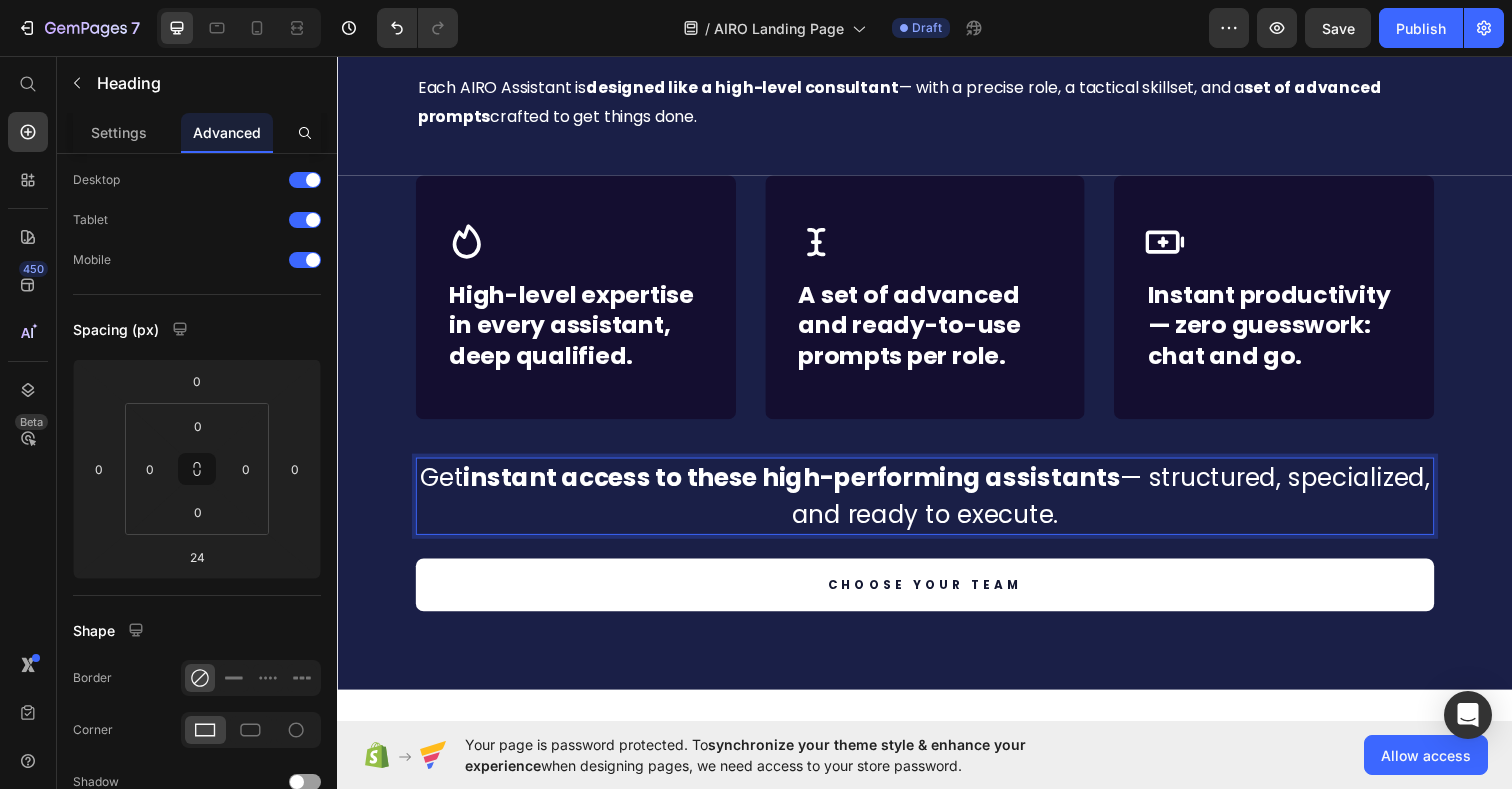 click on "Get  instant access to these high-performing assistants  — structured, specialized, and ready to execute." at bounding box center [937, 505] 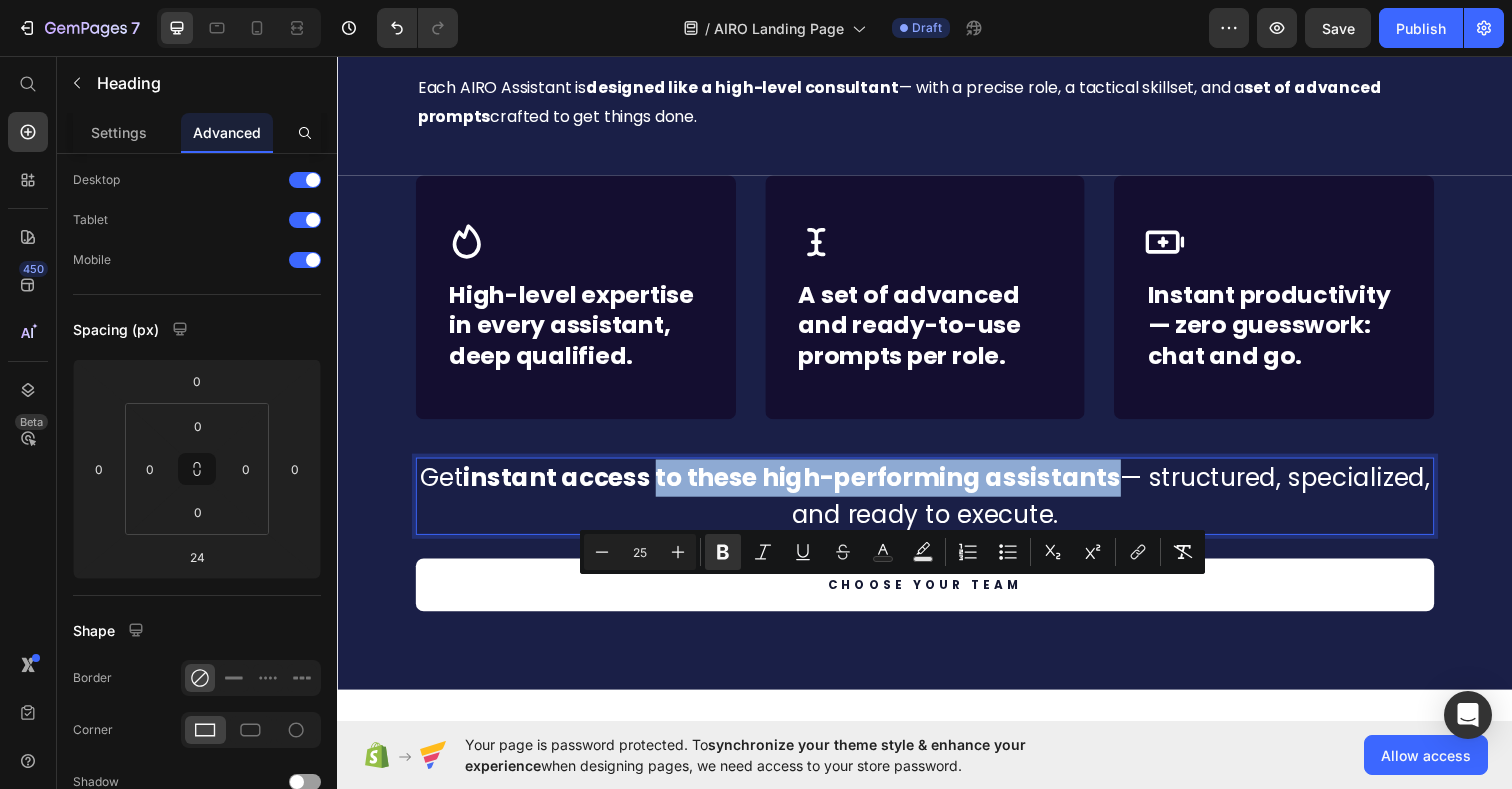 drag, startPoint x: 664, startPoint y: 605, endPoint x: 1134, endPoint y: 605, distance: 470 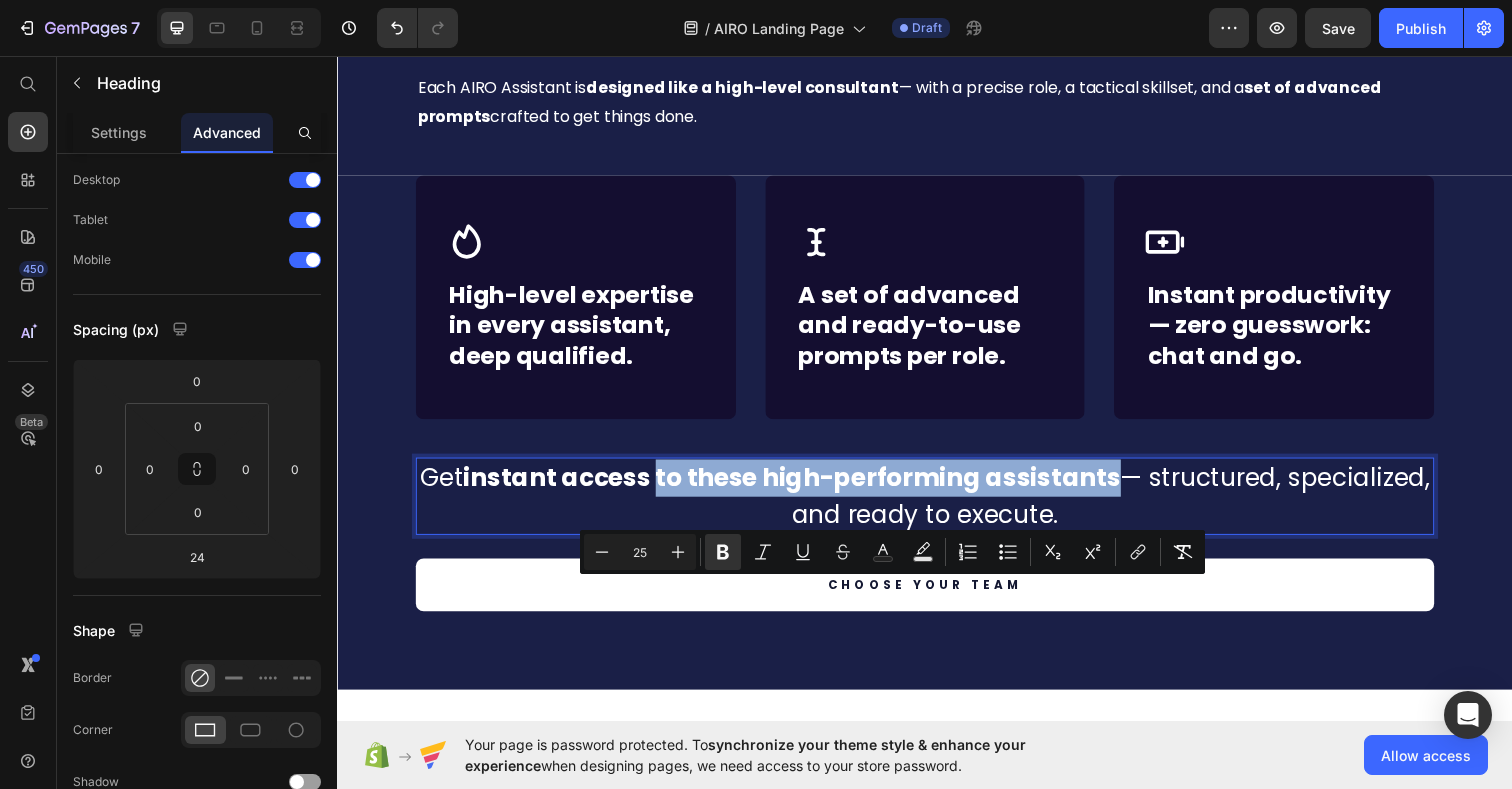 click on "Get  instant access to these high-performing assistants  — structured, specialized, and ready to execute." at bounding box center [937, 505] 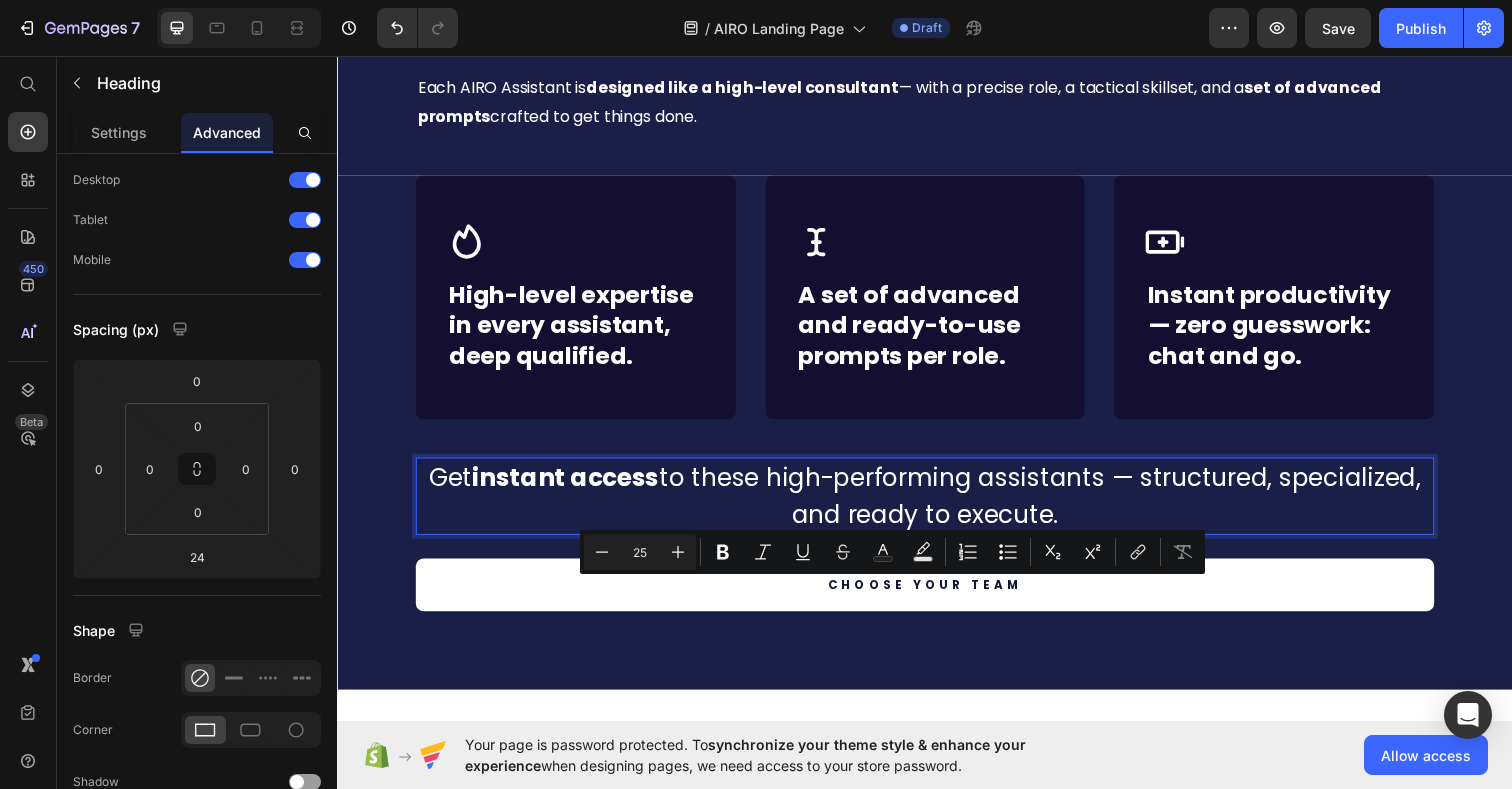 click on "Get  instant access  to these high-performing assistants — structured, specialized, and ready to execute." at bounding box center [937, 505] 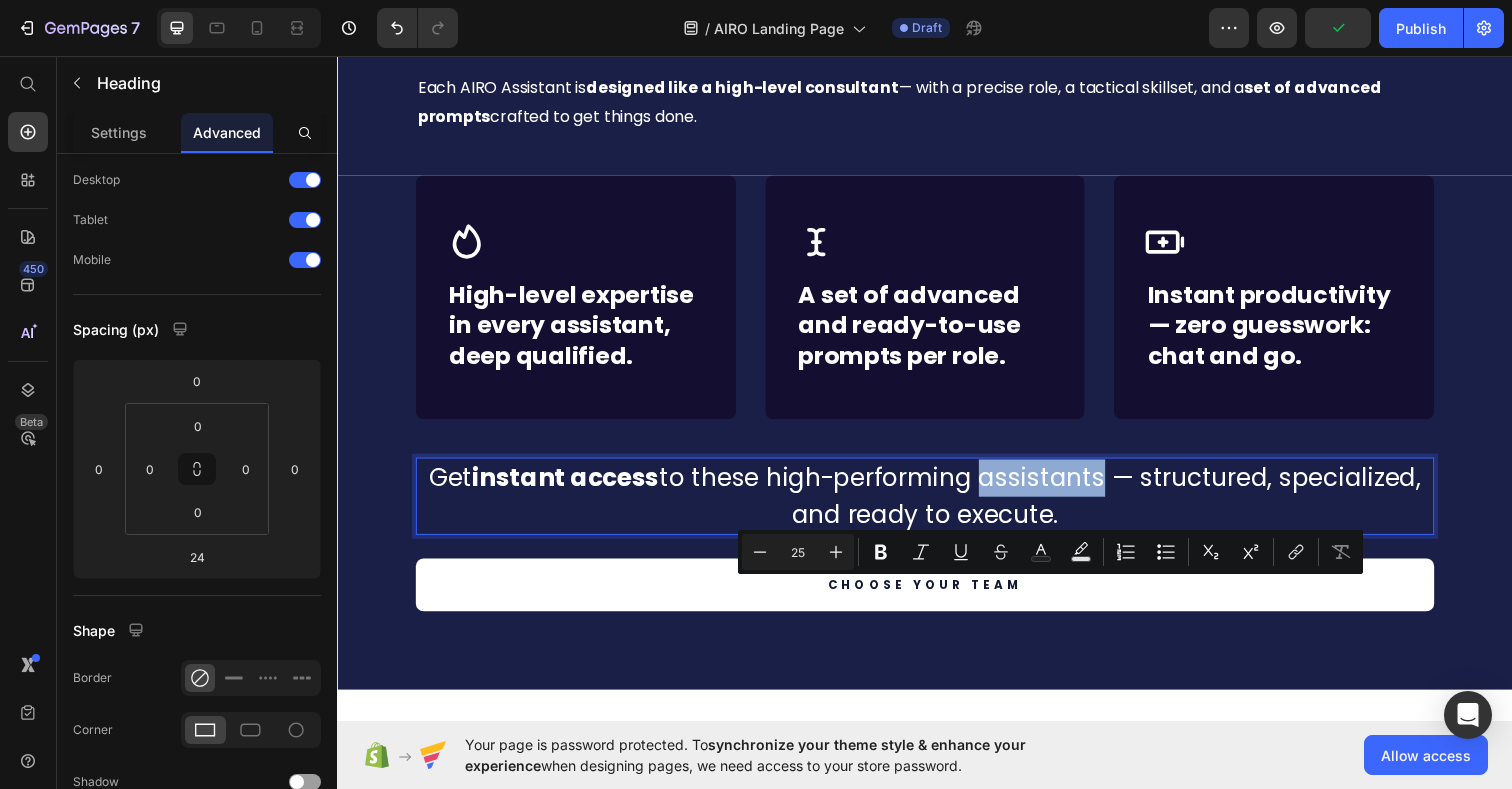 drag, startPoint x: 998, startPoint y: 606, endPoint x: 1122, endPoint y: 611, distance: 124.10077 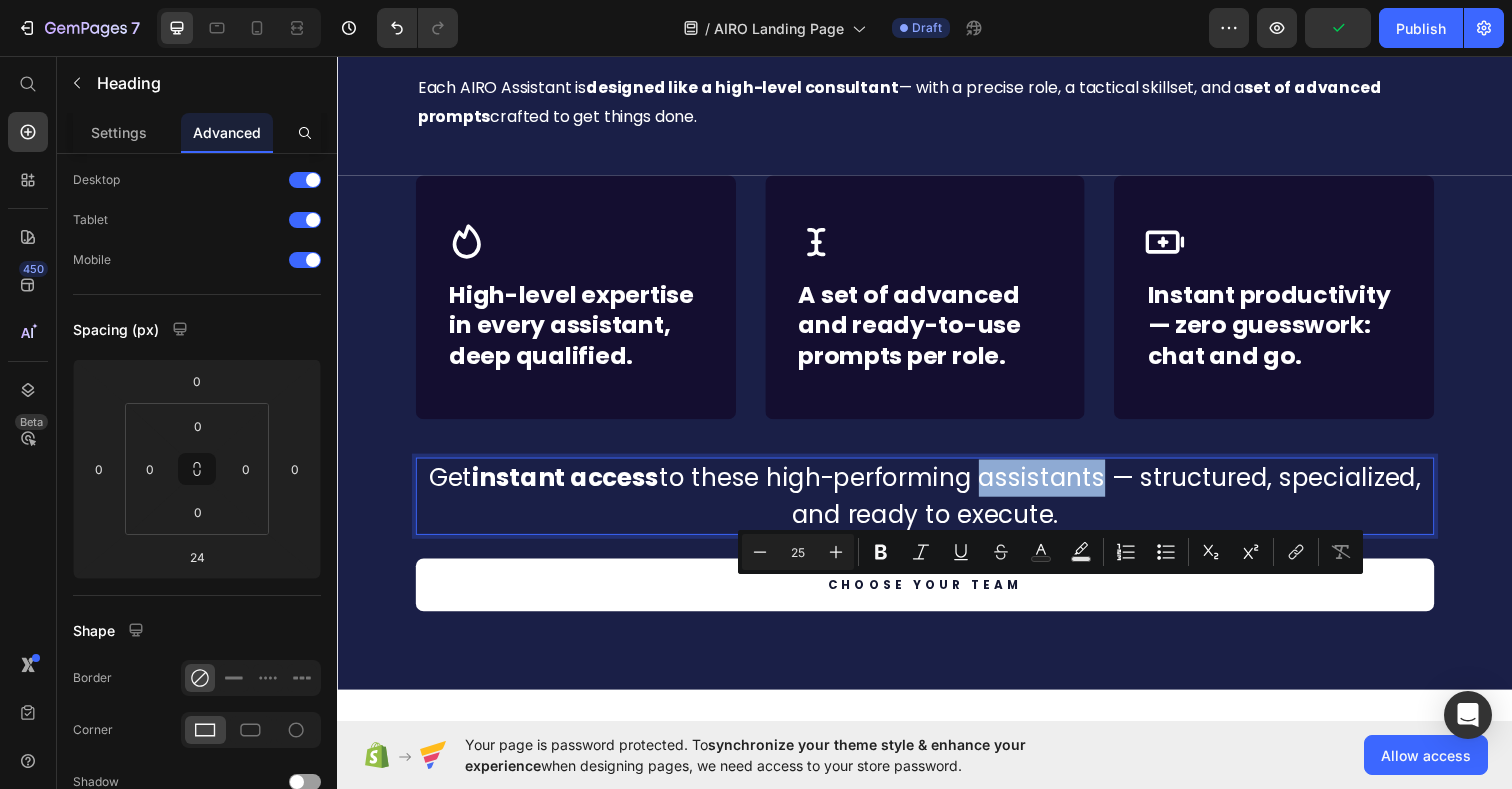 click on "Get  instant access  to these high-performing assistants — structured, specialized, and ready to execute." at bounding box center (937, 505) 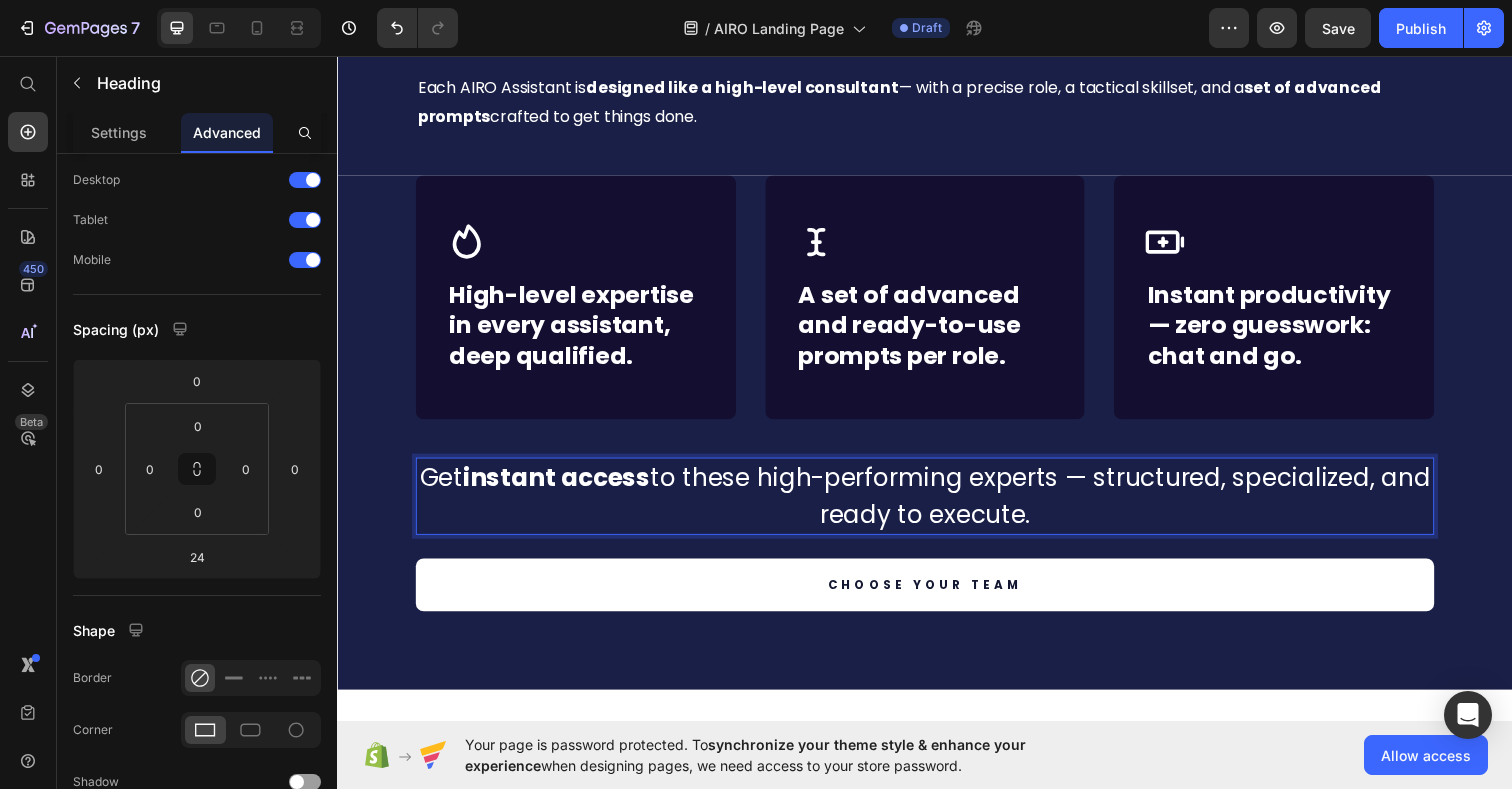 drag, startPoint x: 497, startPoint y: 613, endPoint x: 410, endPoint y: 613, distance: 87 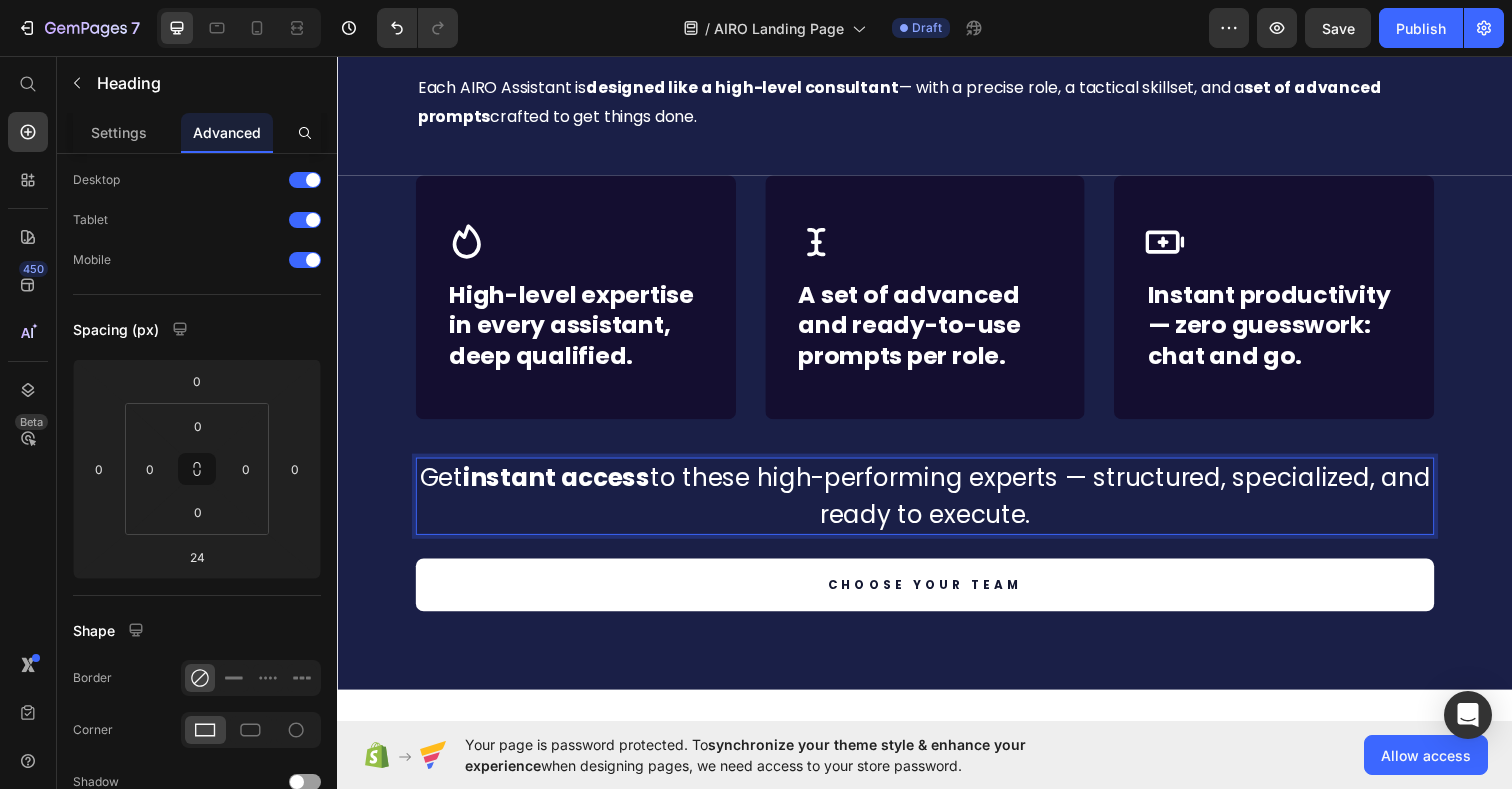 click on "Icon Row High-level expertise in every assistant, deep qualified. Text block Row
Icon Row A set of advanced and ready-to-use prompts per role. Text block Row
Icon Row Instant productivity — zero guesswork: chat and go. Text block Row Row Get  instant access  to these high-performing experts — structured, specialized, and ready to execute. Heading   24 CHOOSE YOUR TEAM Button Section 12" at bounding box center [937, 441] 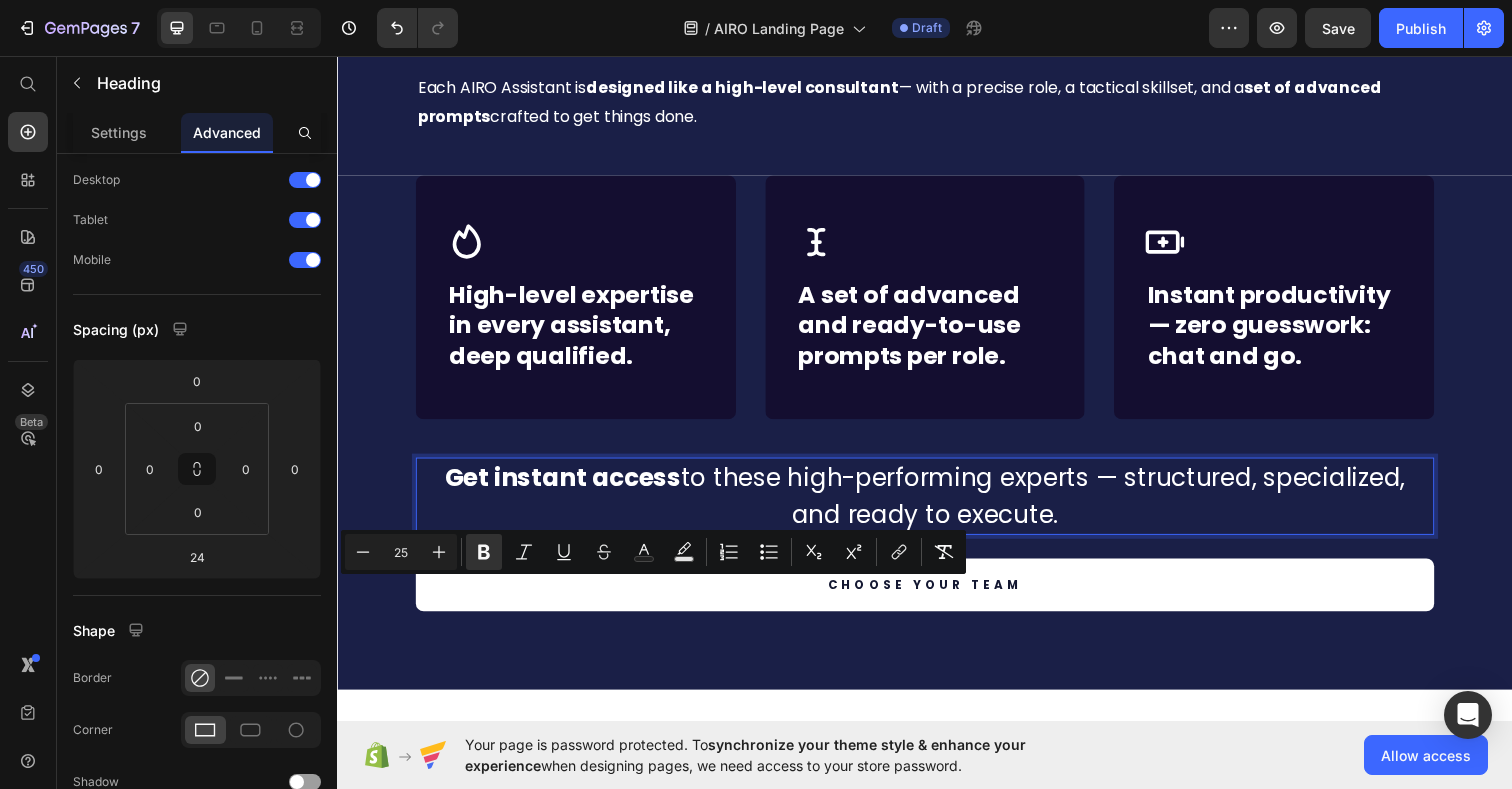 click on "Get instant access  to these high-performing experts — structured, specialized, and ready to execute." at bounding box center (937, 505) 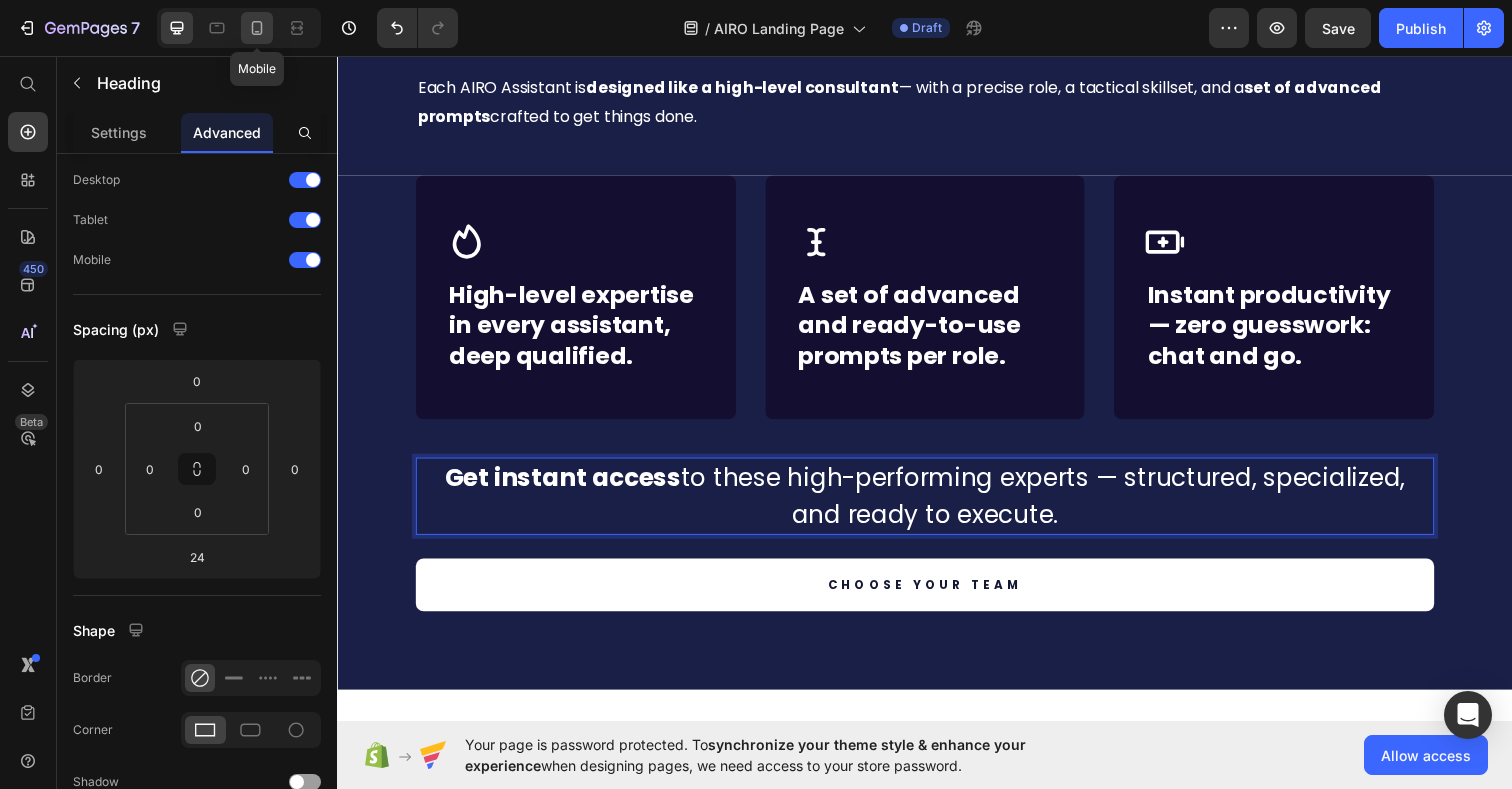 click 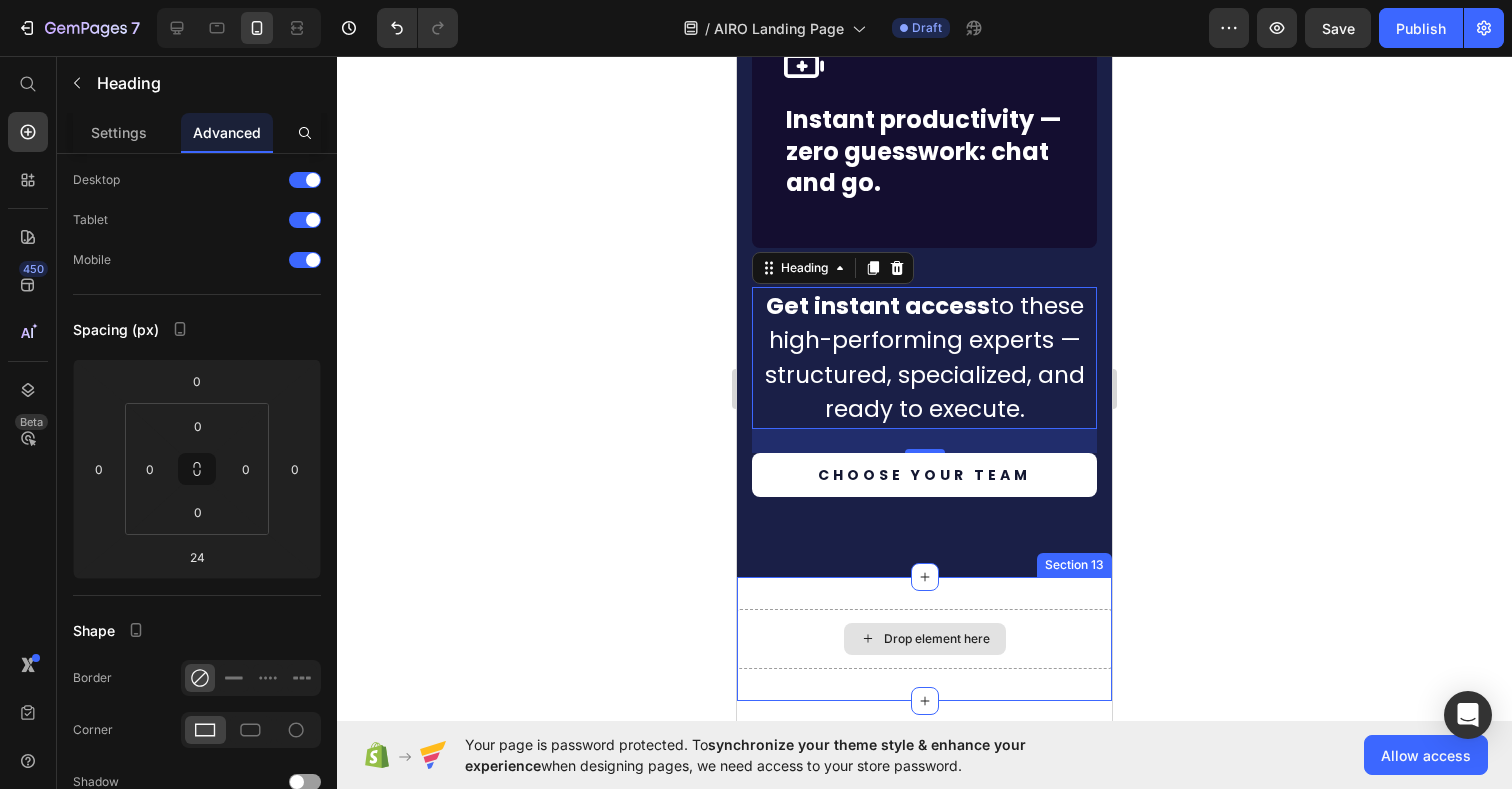 scroll, scrollTop: 6025, scrollLeft: 0, axis: vertical 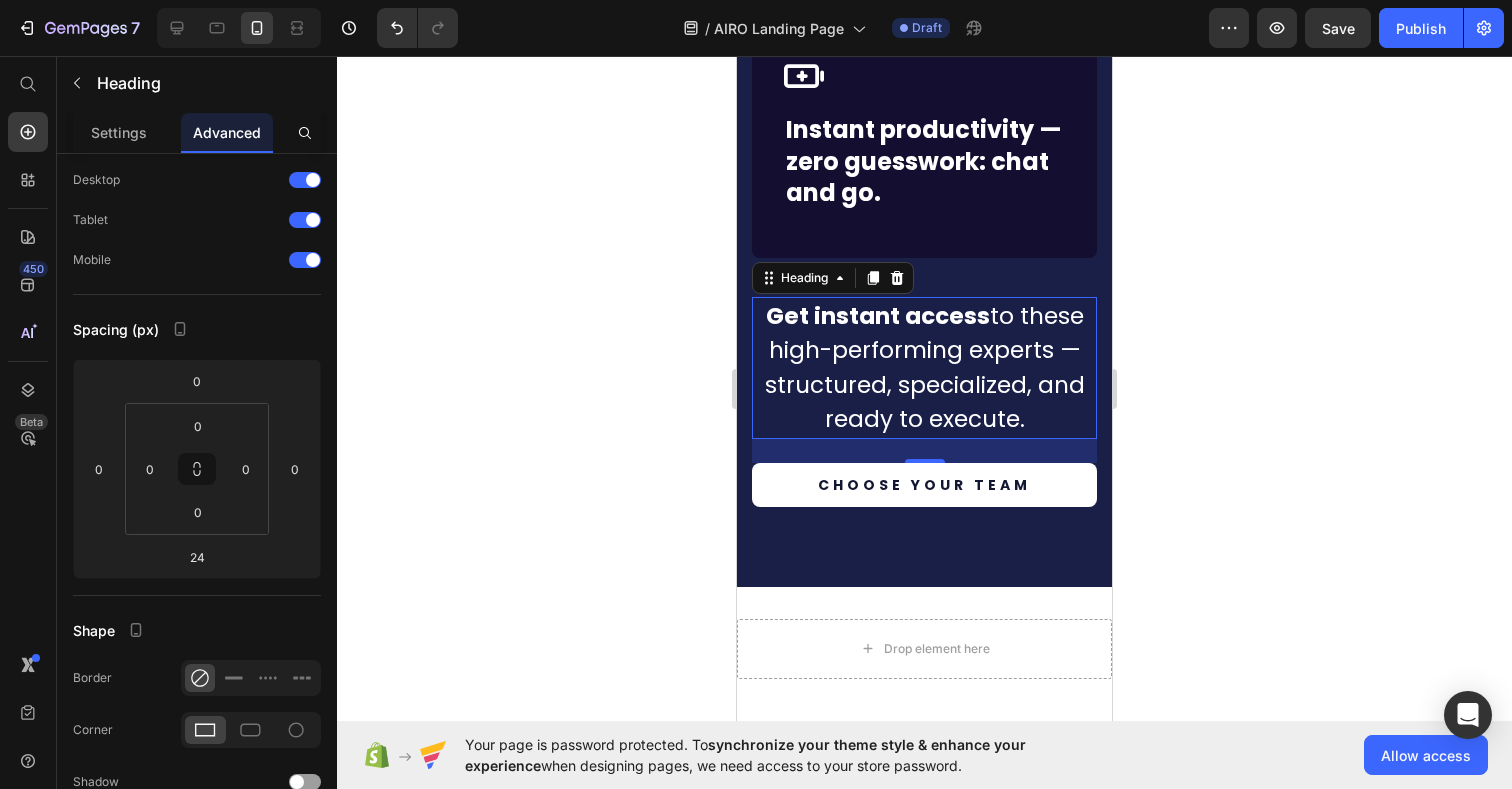 click on "Get instant access  to these high-performing experts — structured, specialized, and ready to execute." at bounding box center [924, 368] 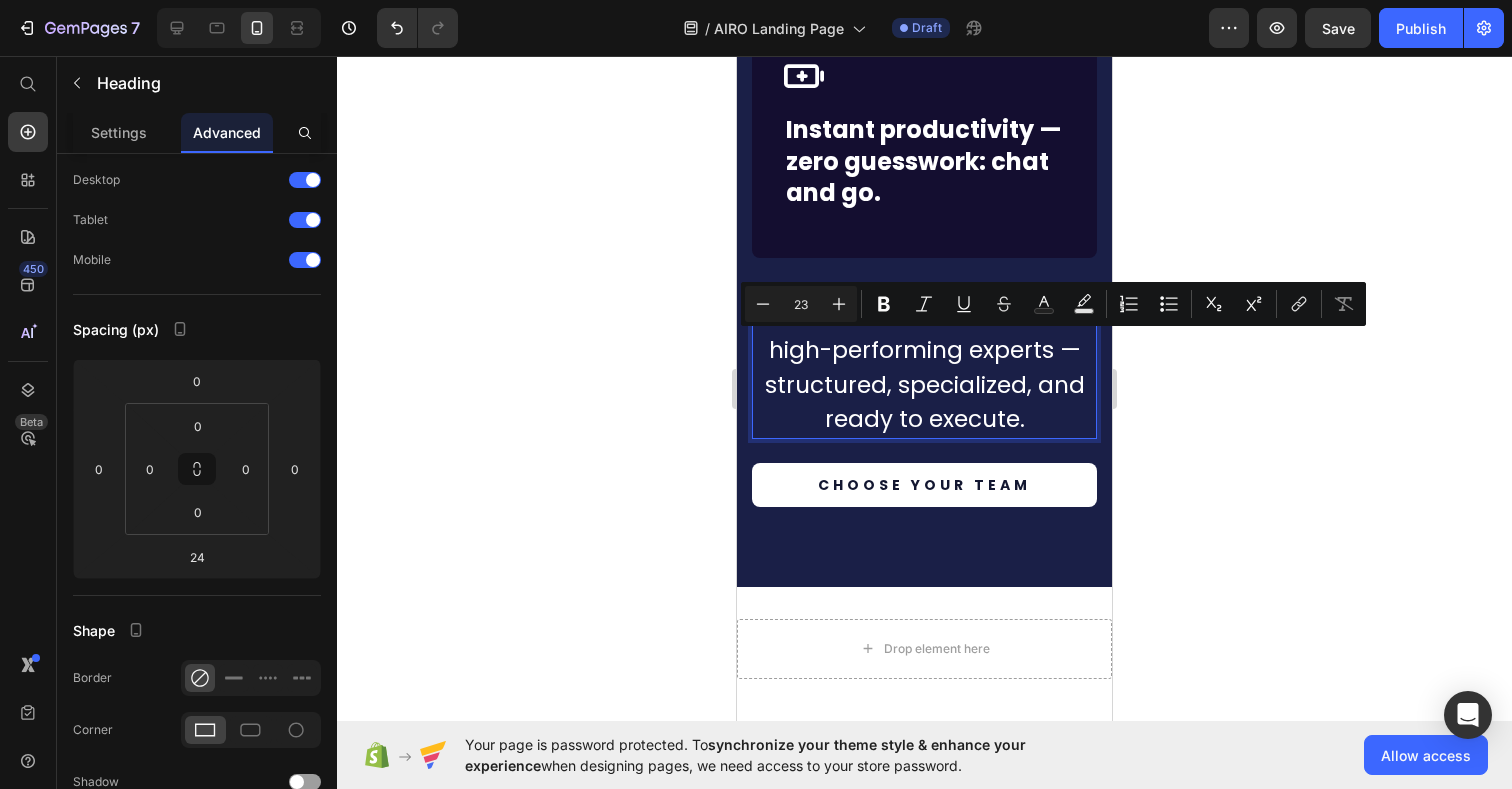 click on "Get instant access  to these high-performing experts — structured, specialized, and ready to execute." at bounding box center (924, 368) 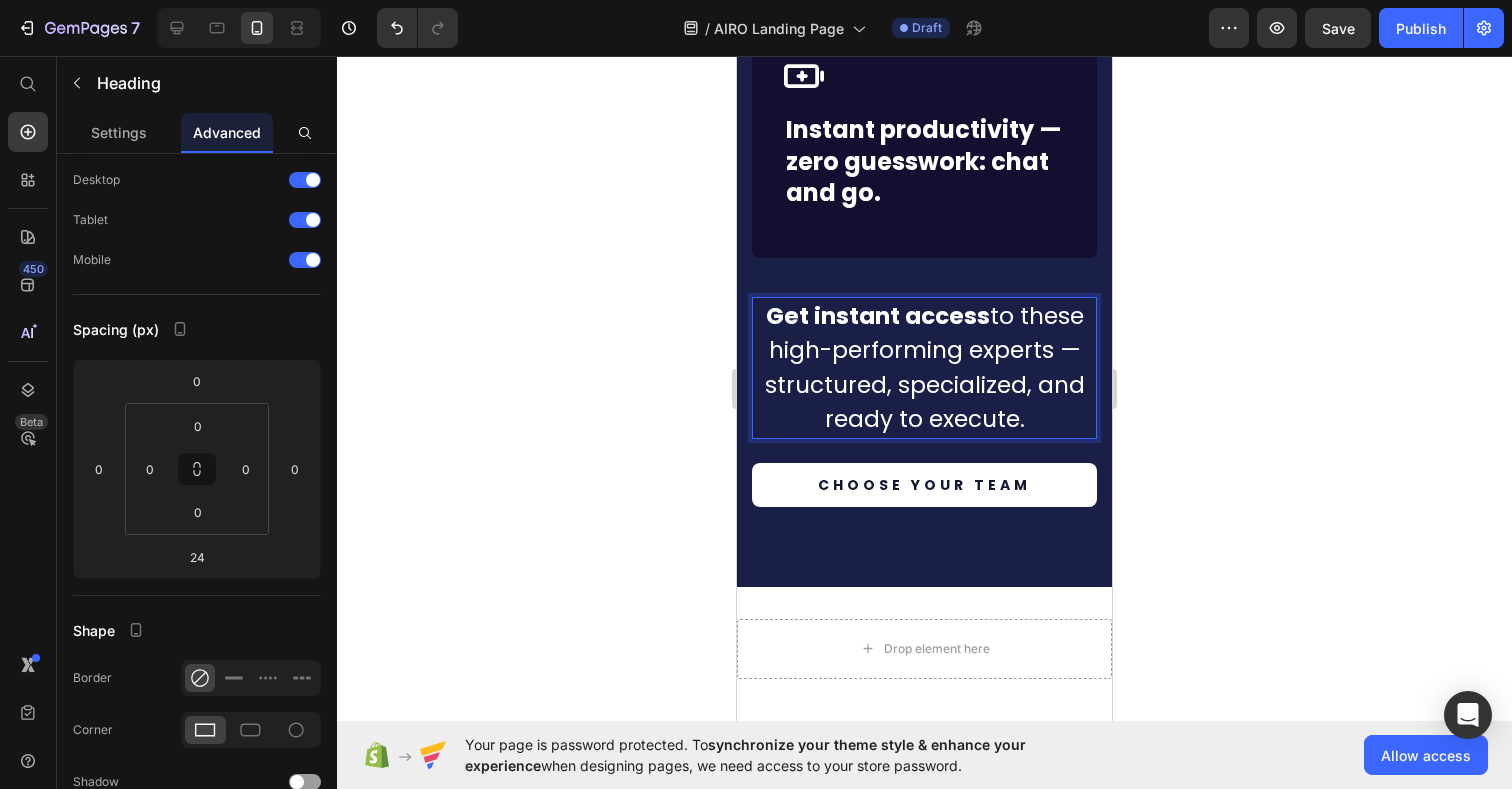 click on "Get instant access  to these high-performing experts — structured, specialized, and ready to execute." at bounding box center [924, 368] 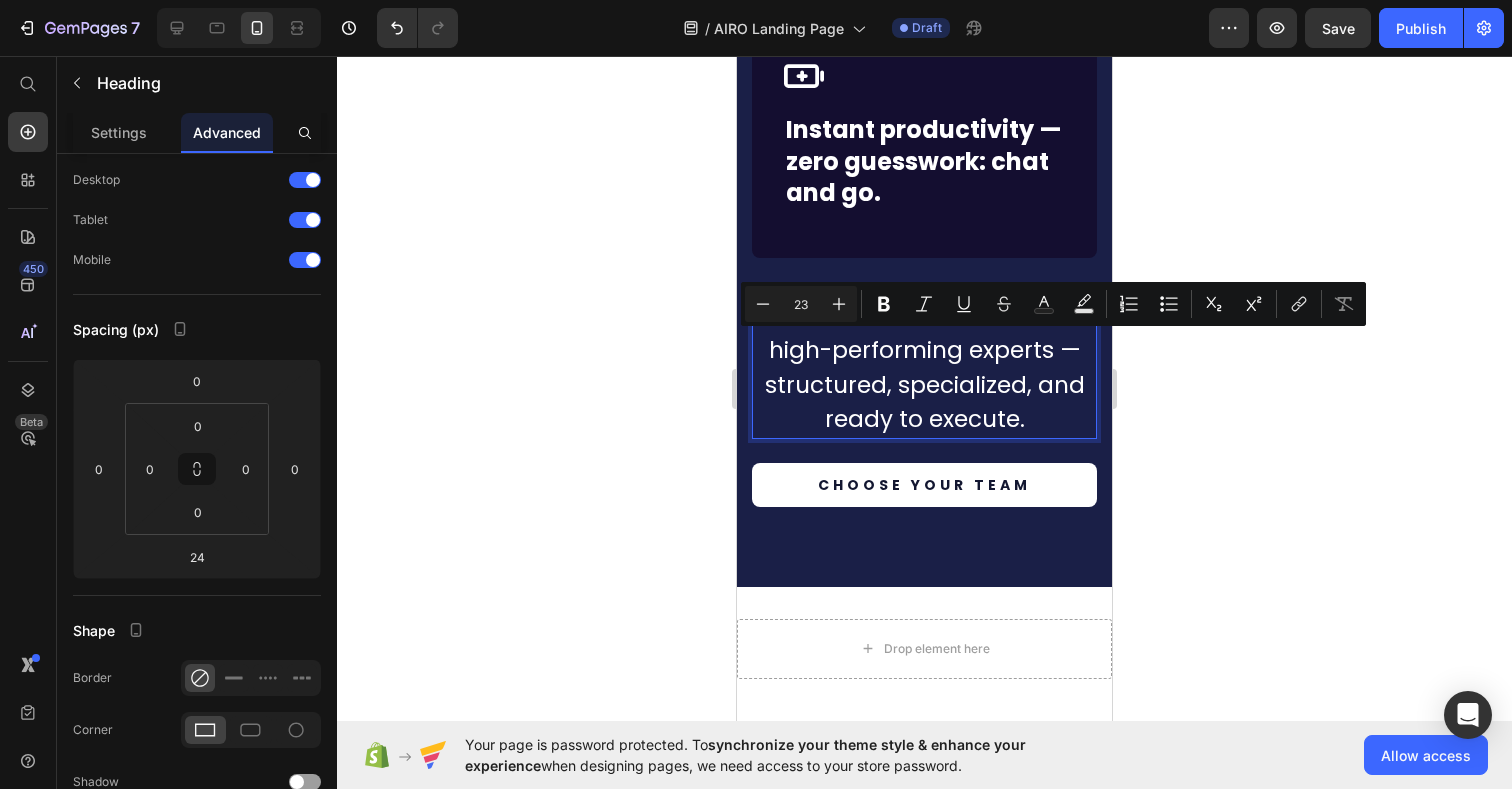 click on "Get instant access  to these high-performing experts — structured, specialized, and ready to execute." at bounding box center [924, 368] 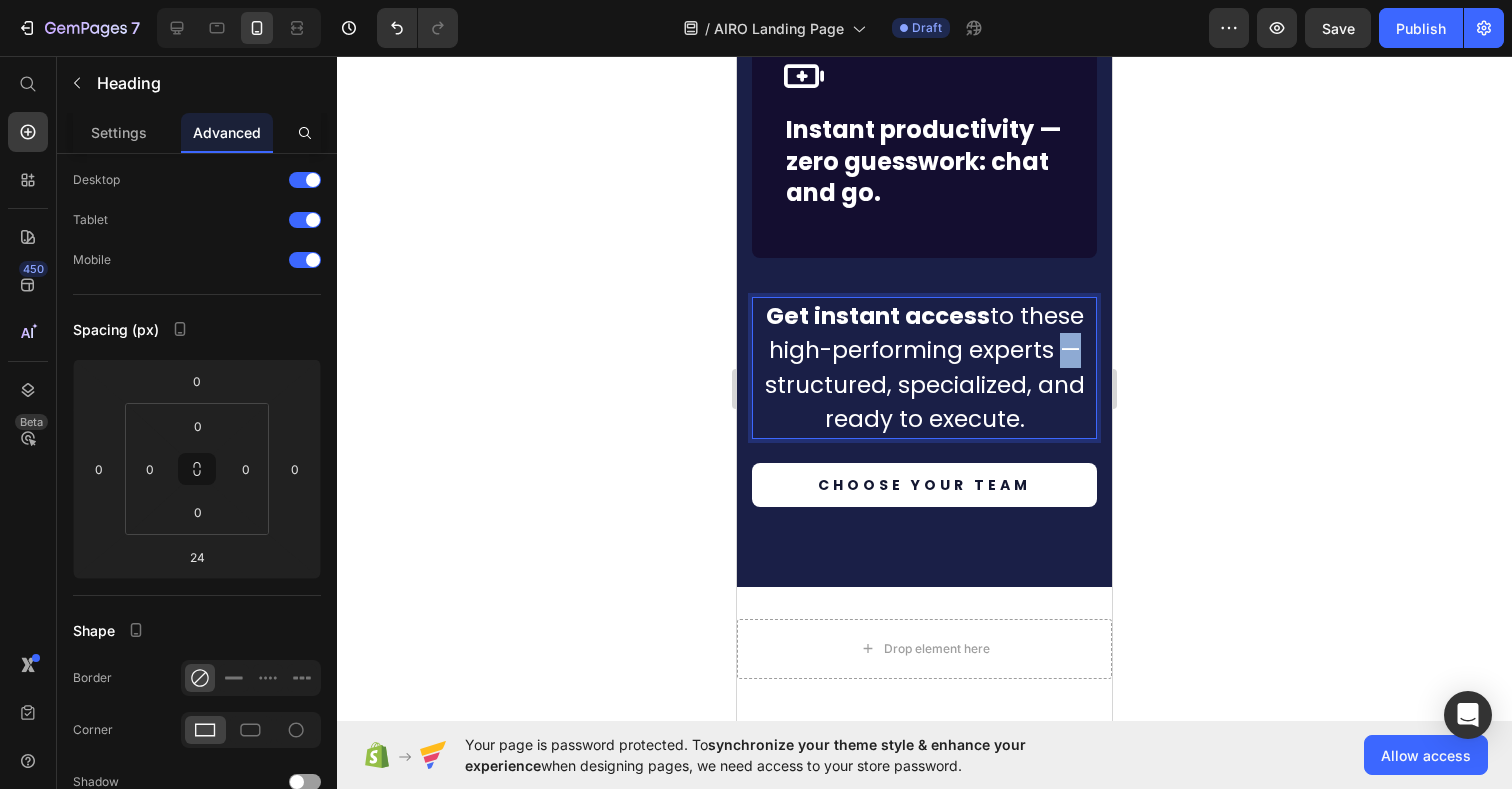 click on "Get instant access  to these high-performing experts — structured, specialized, and ready to execute." at bounding box center [924, 368] 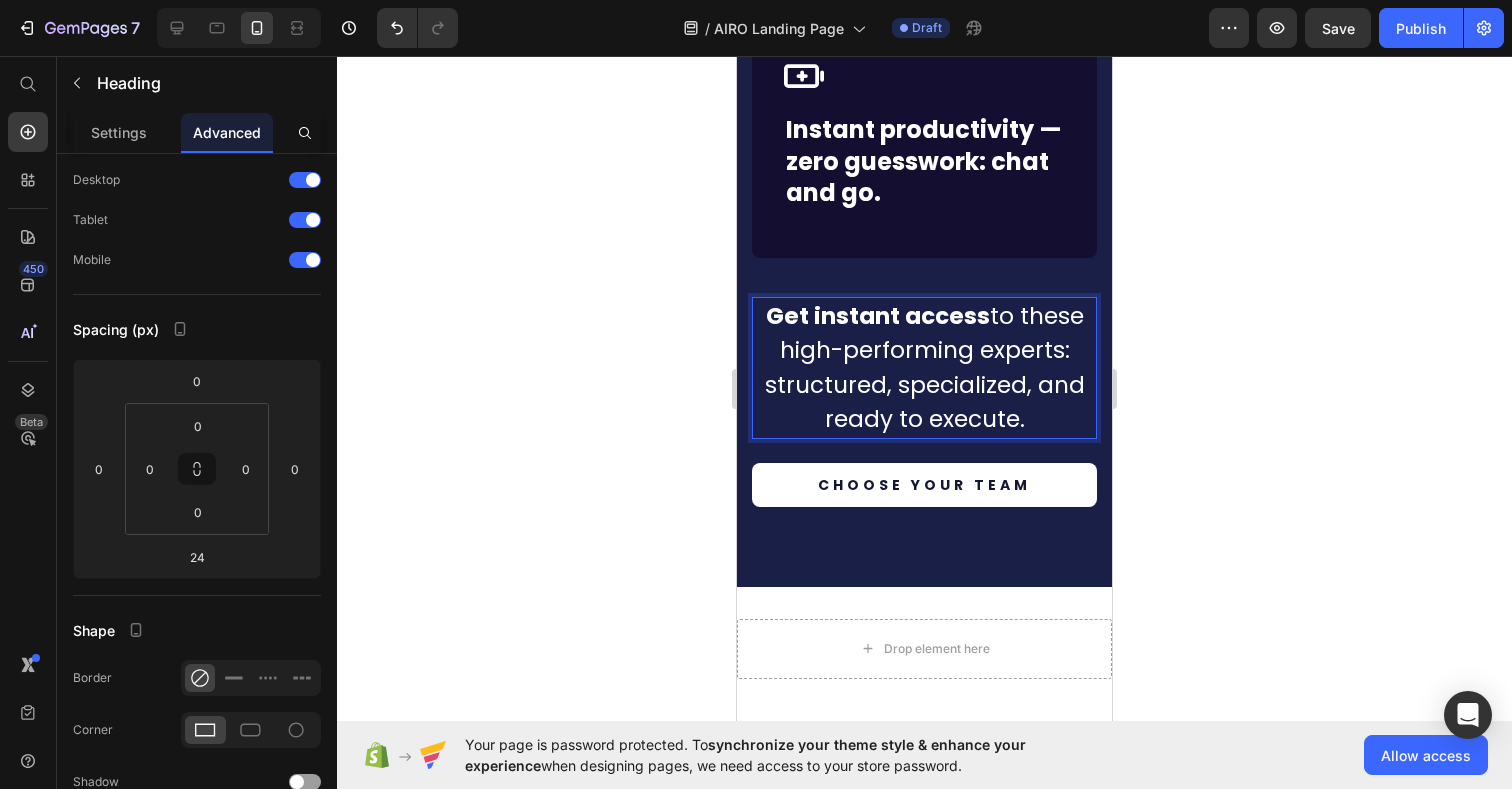 click at bounding box center [239, 28] 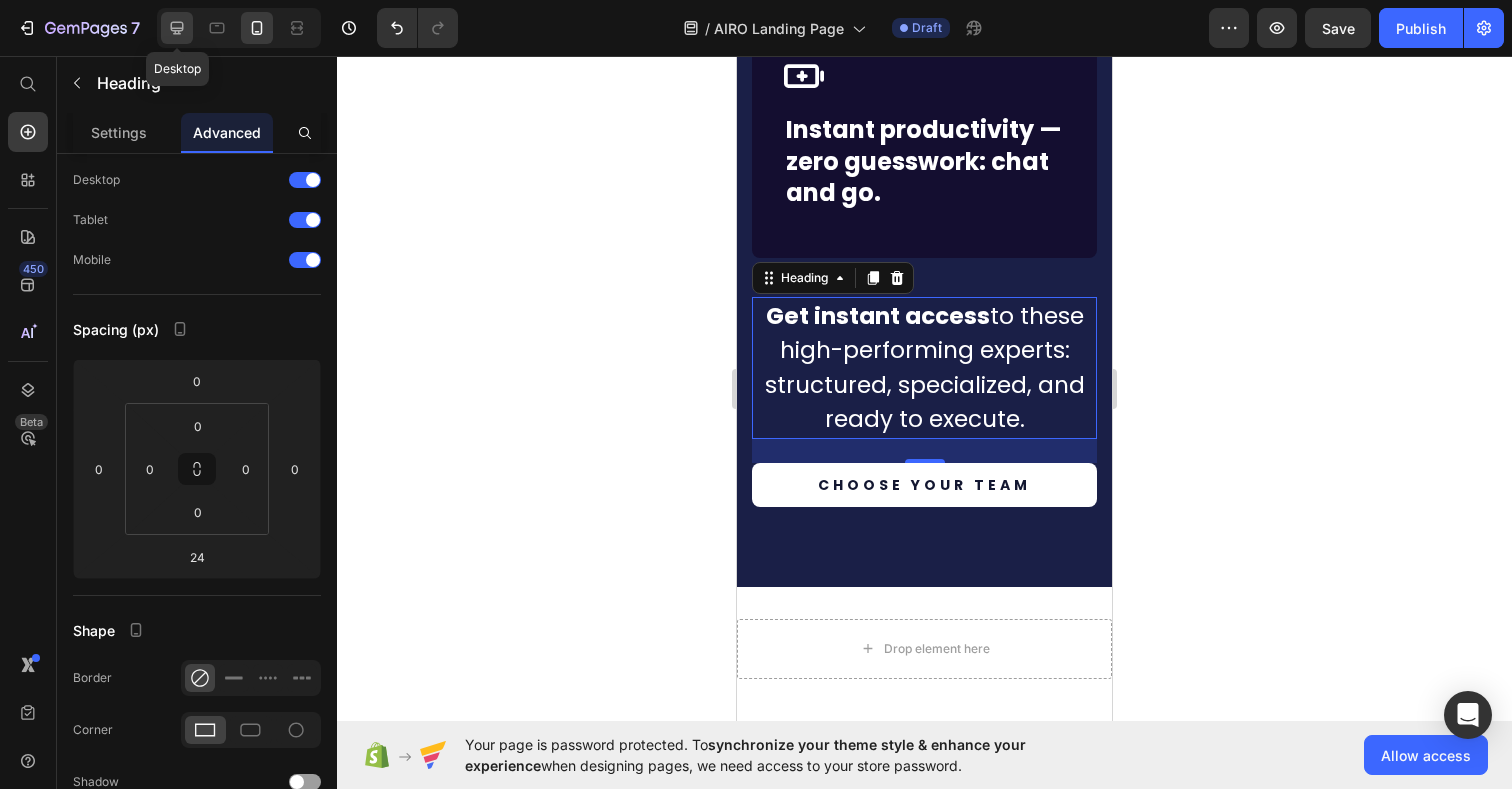 click 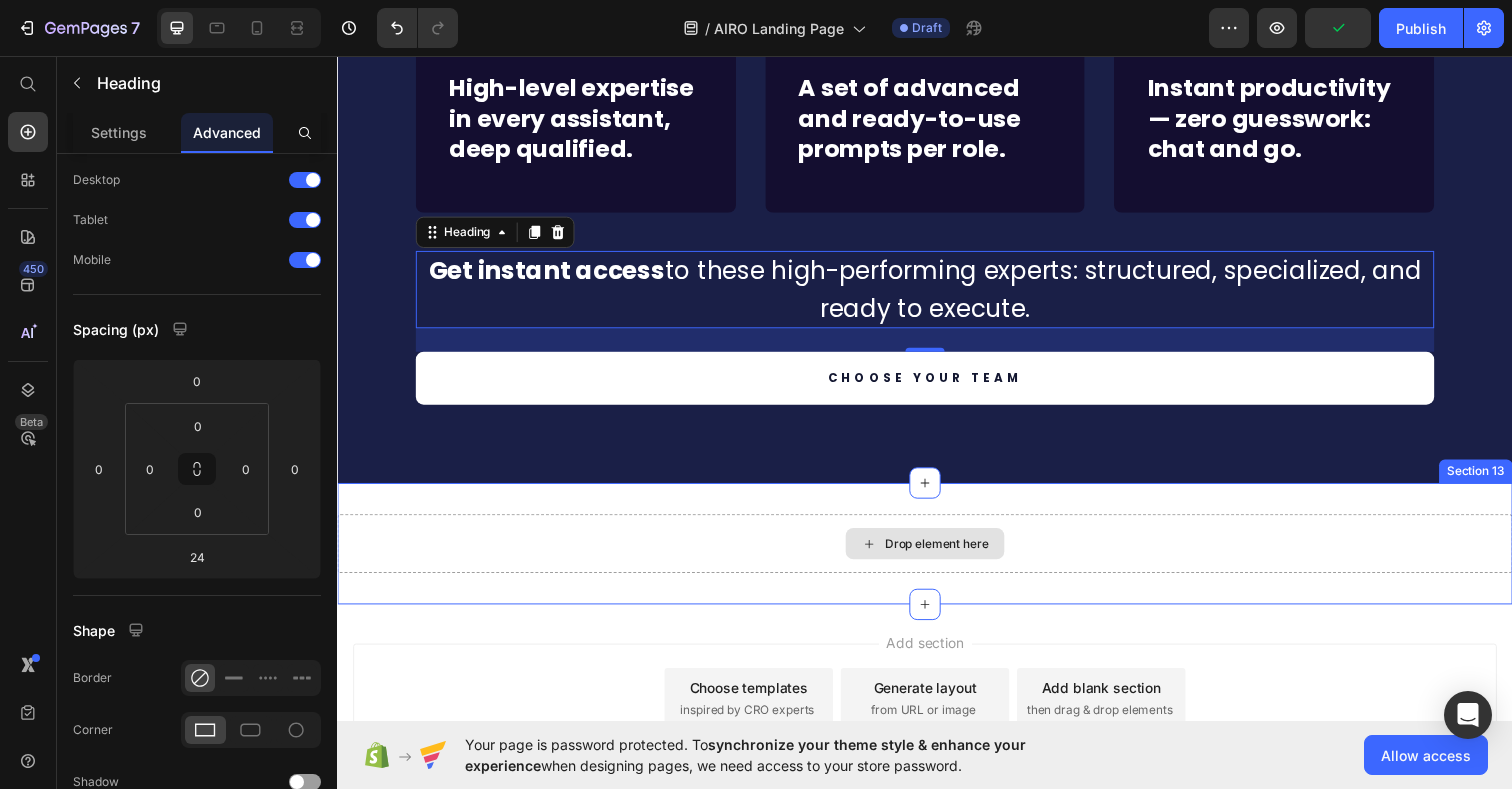 scroll, scrollTop: 5492, scrollLeft: 0, axis: vertical 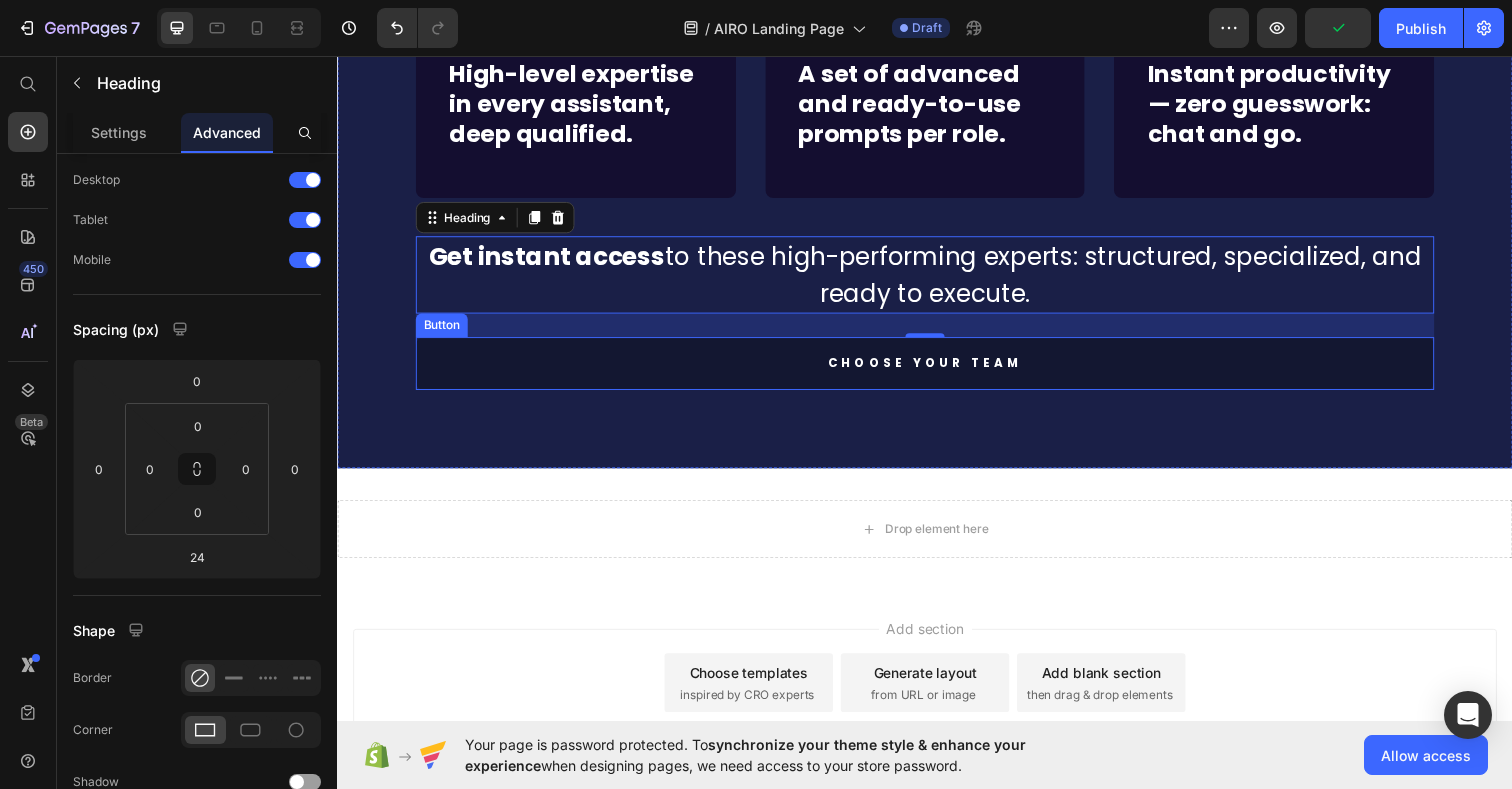 click on "CHOOSE YOUR TEAM" at bounding box center [937, 370] 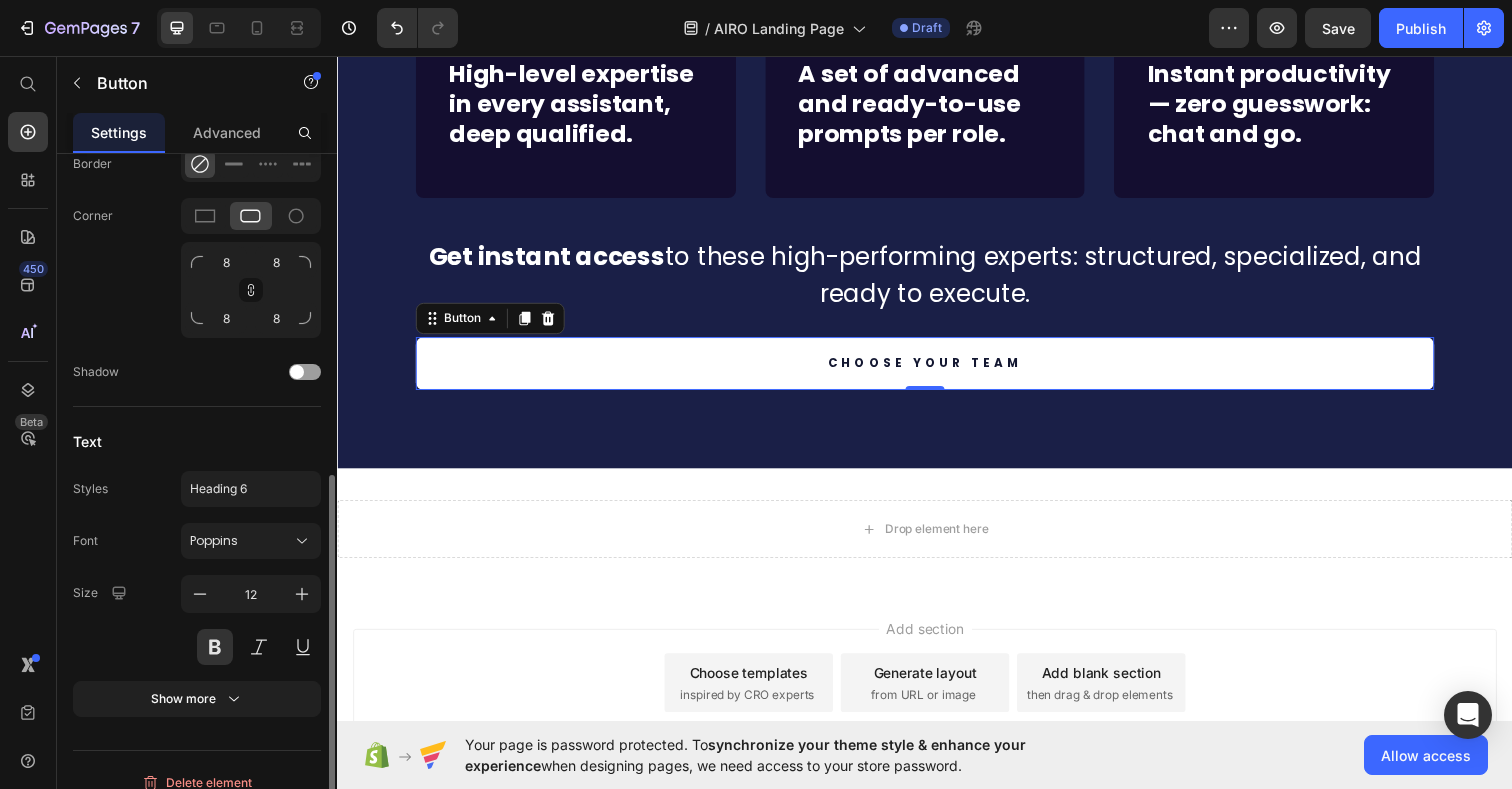 scroll, scrollTop: 688, scrollLeft: 0, axis: vertical 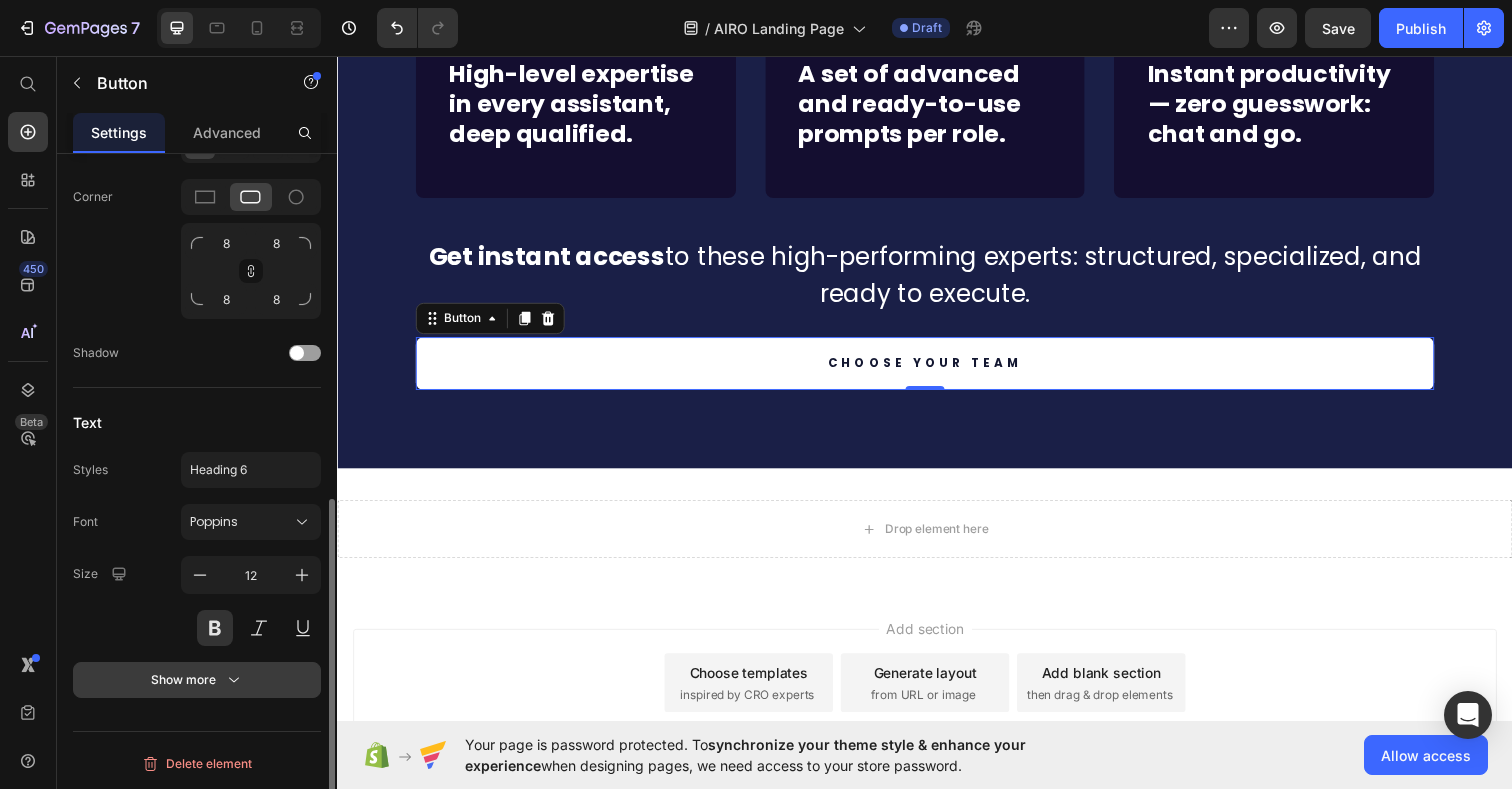 click on "Show more" at bounding box center (197, 680) 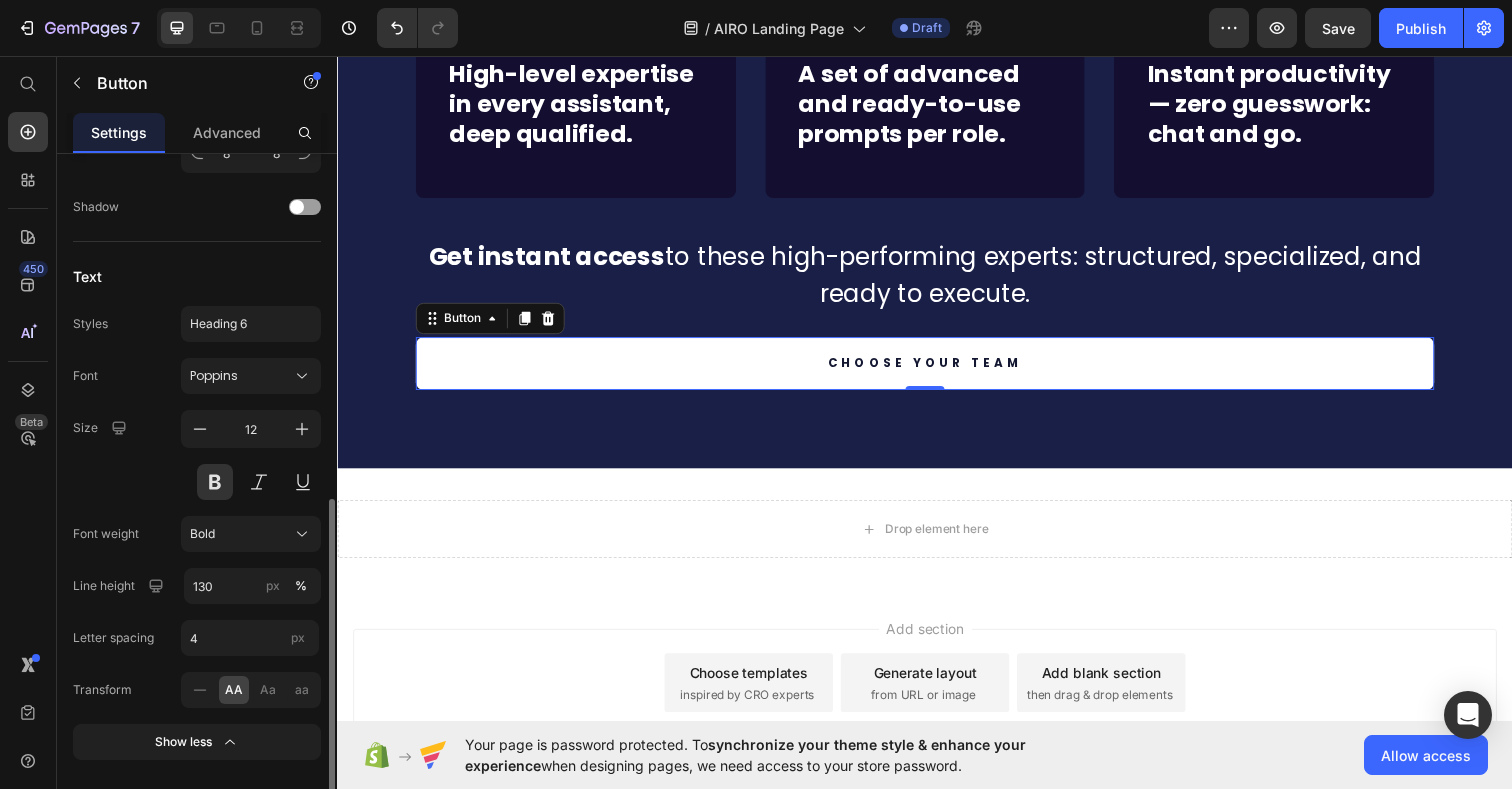 scroll, scrollTop: 896, scrollLeft: 0, axis: vertical 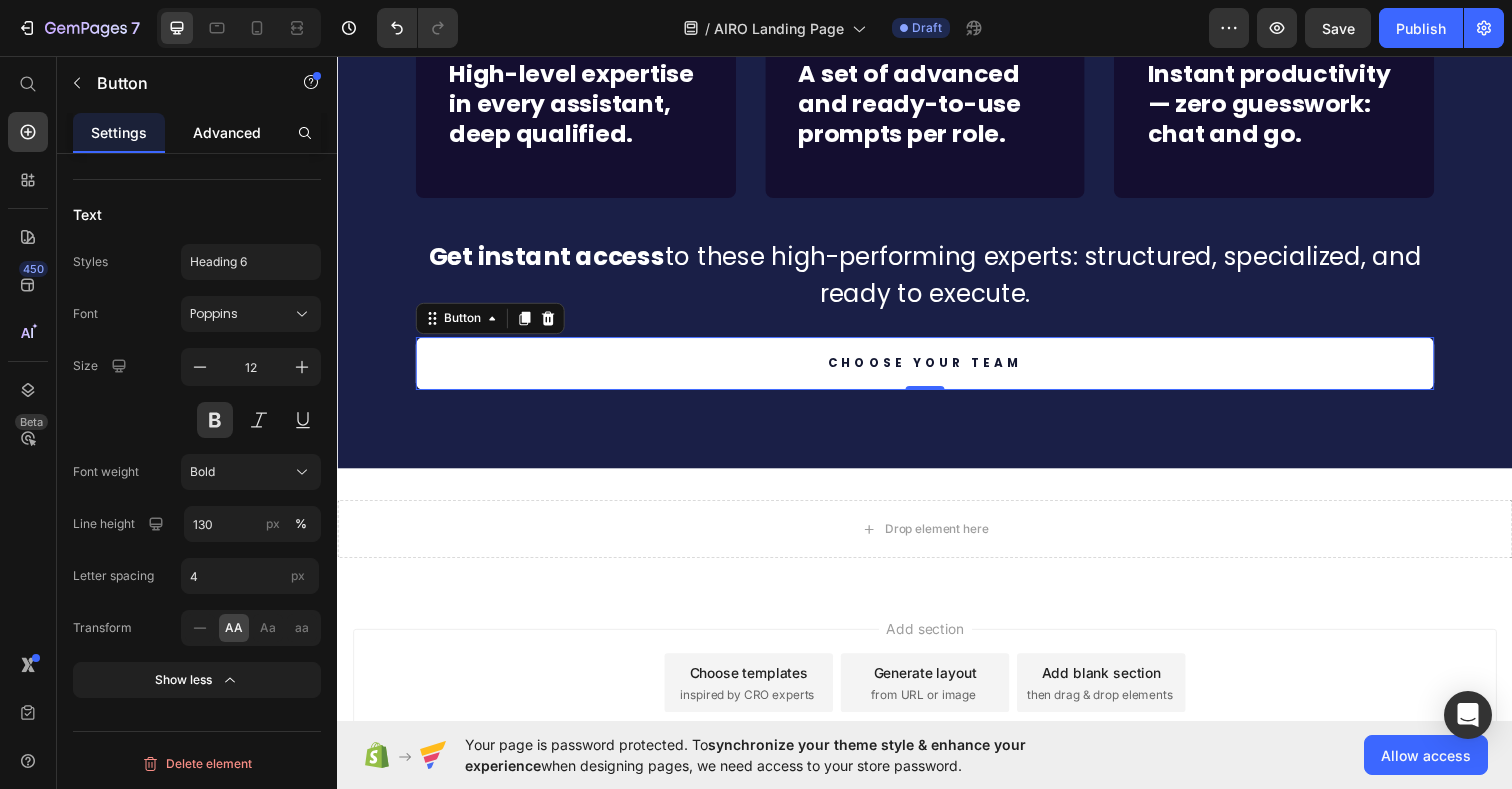 click on "Advanced" at bounding box center (227, 132) 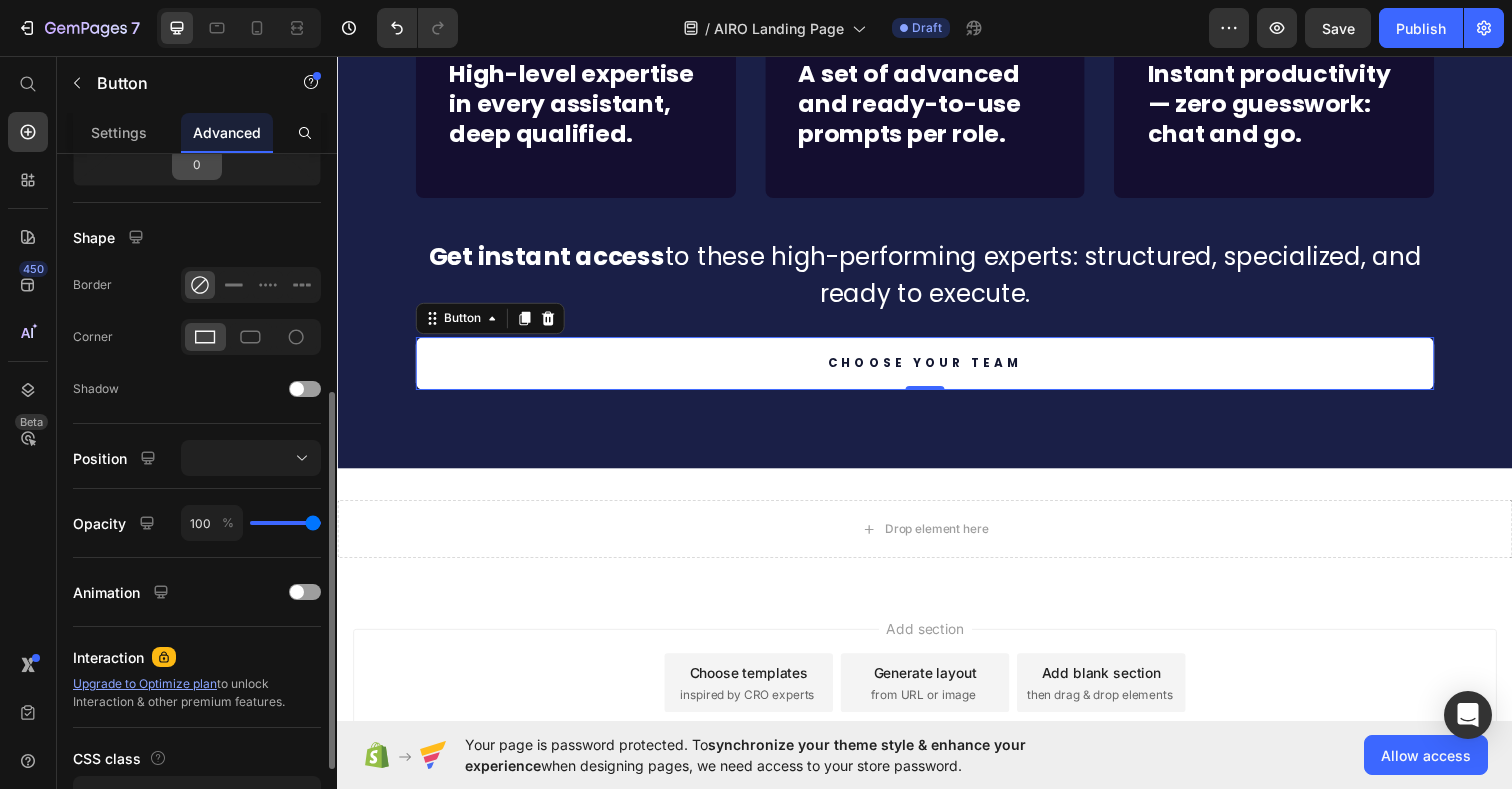 scroll, scrollTop: 450, scrollLeft: 0, axis: vertical 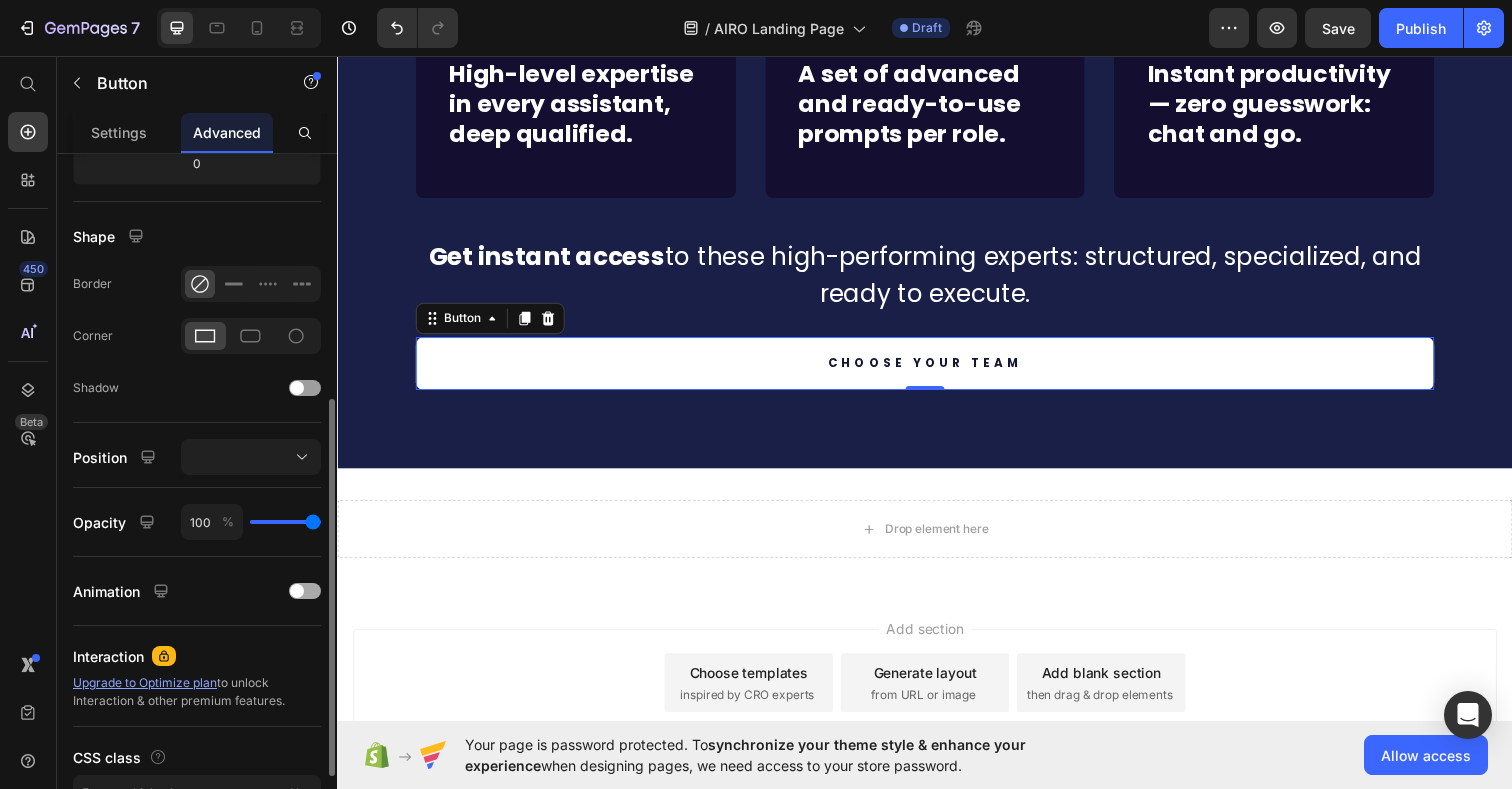 click at bounding box center (305, 591) 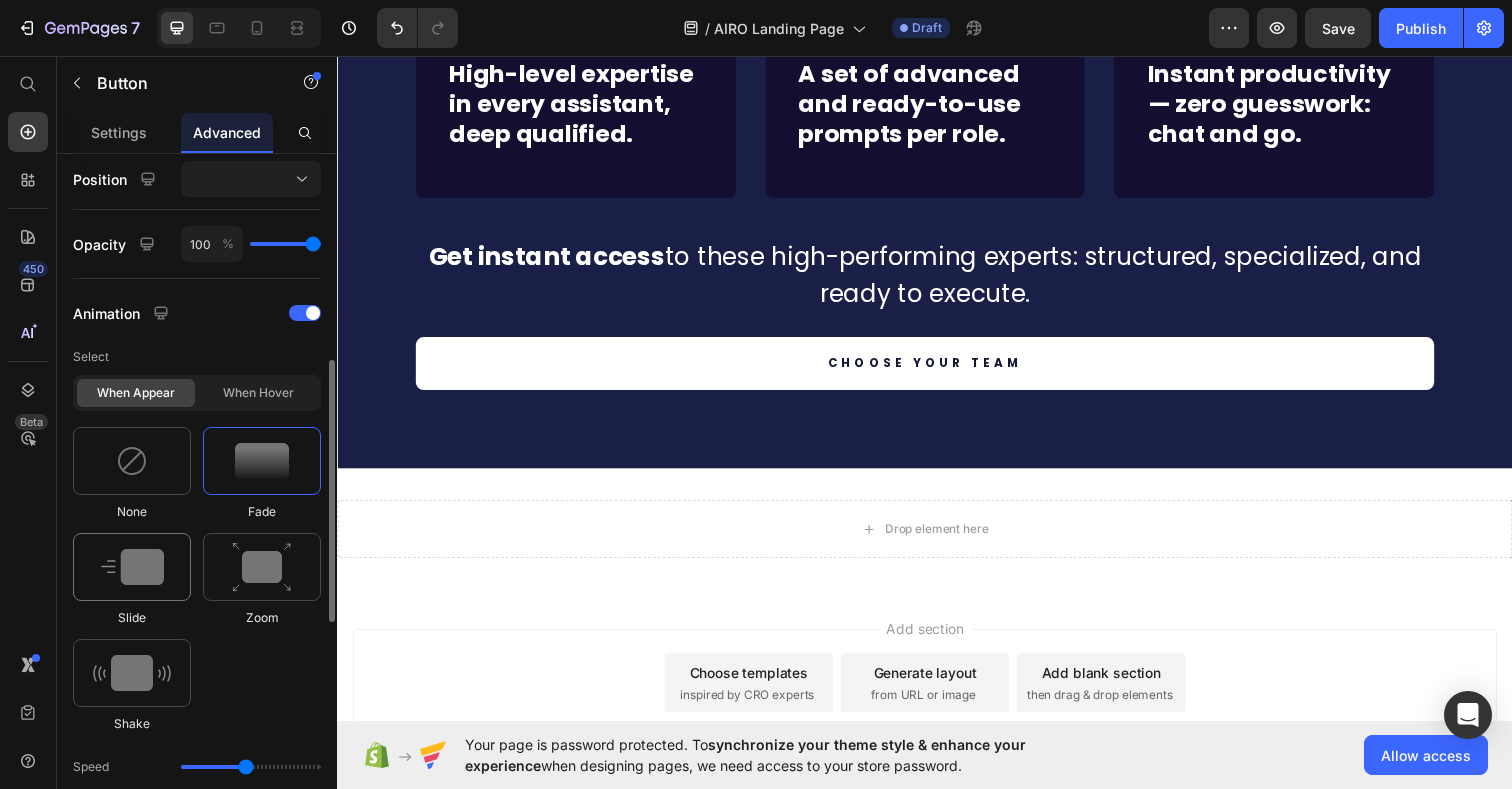 scroll, scrollTop: 734, scrollLeft: 0, axis: vertical 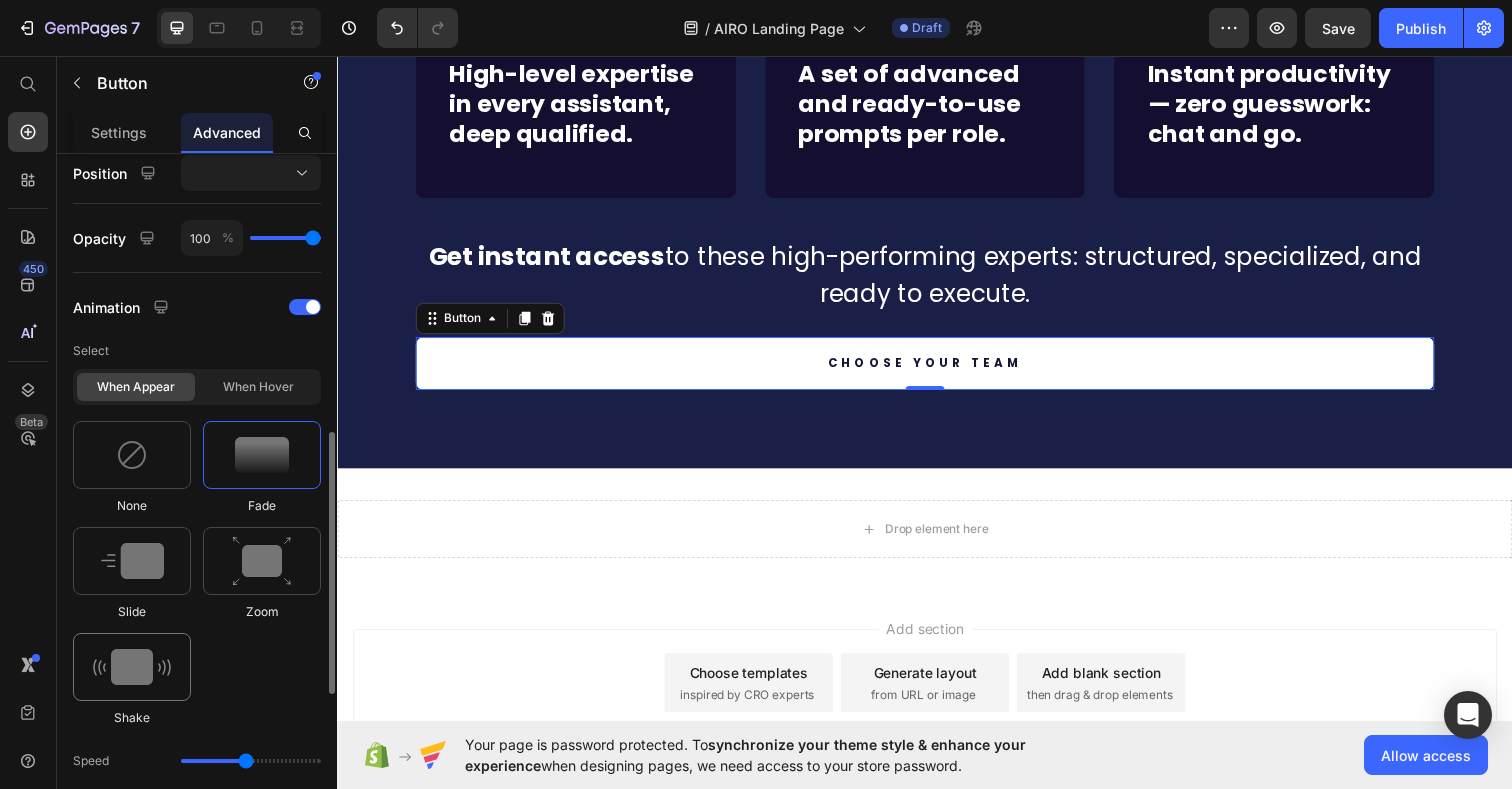click at bounding box center (132, 667) 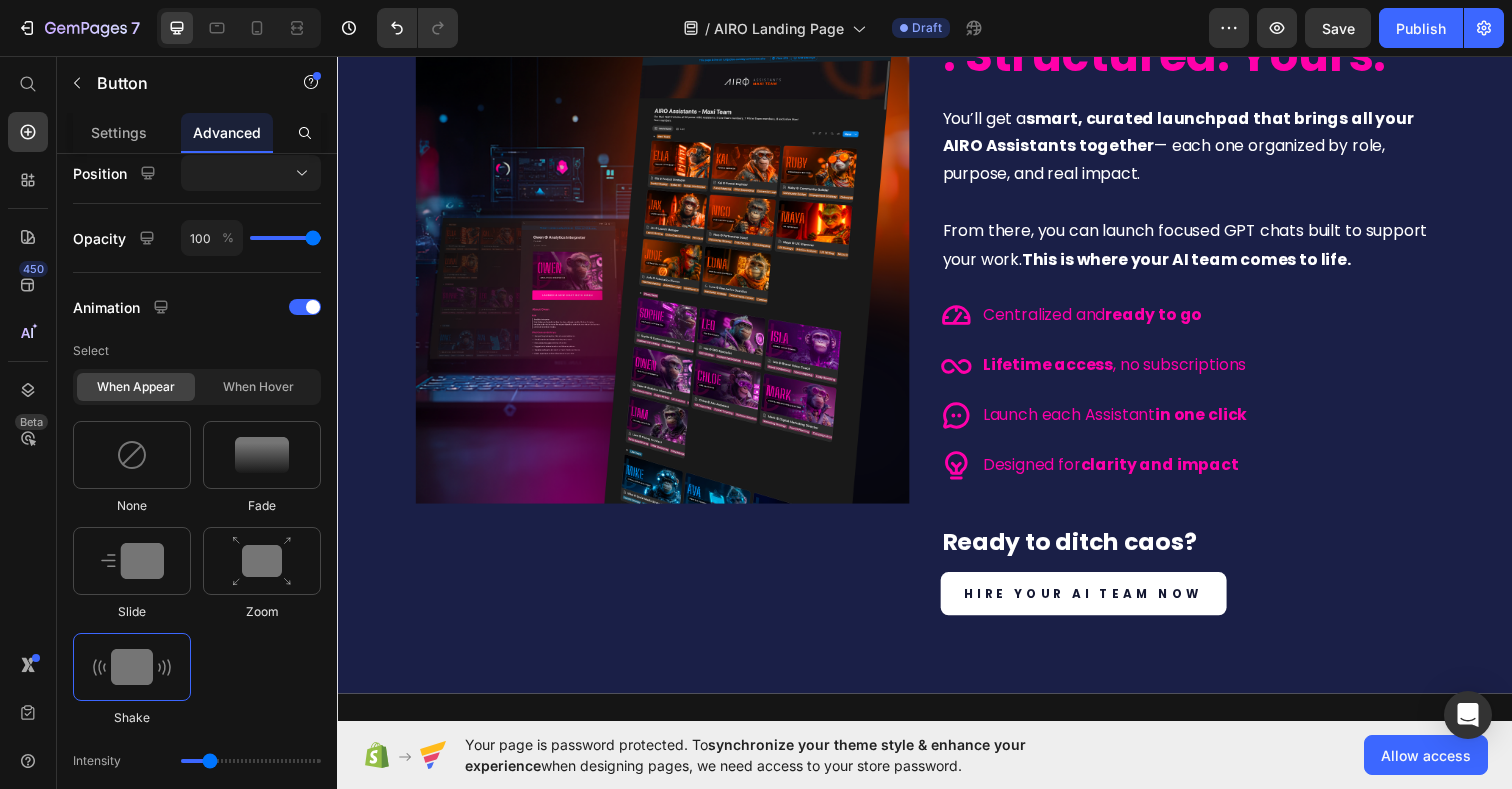 scroll, scrollTop: 1548, scrollLeft: 0, axis: vertical 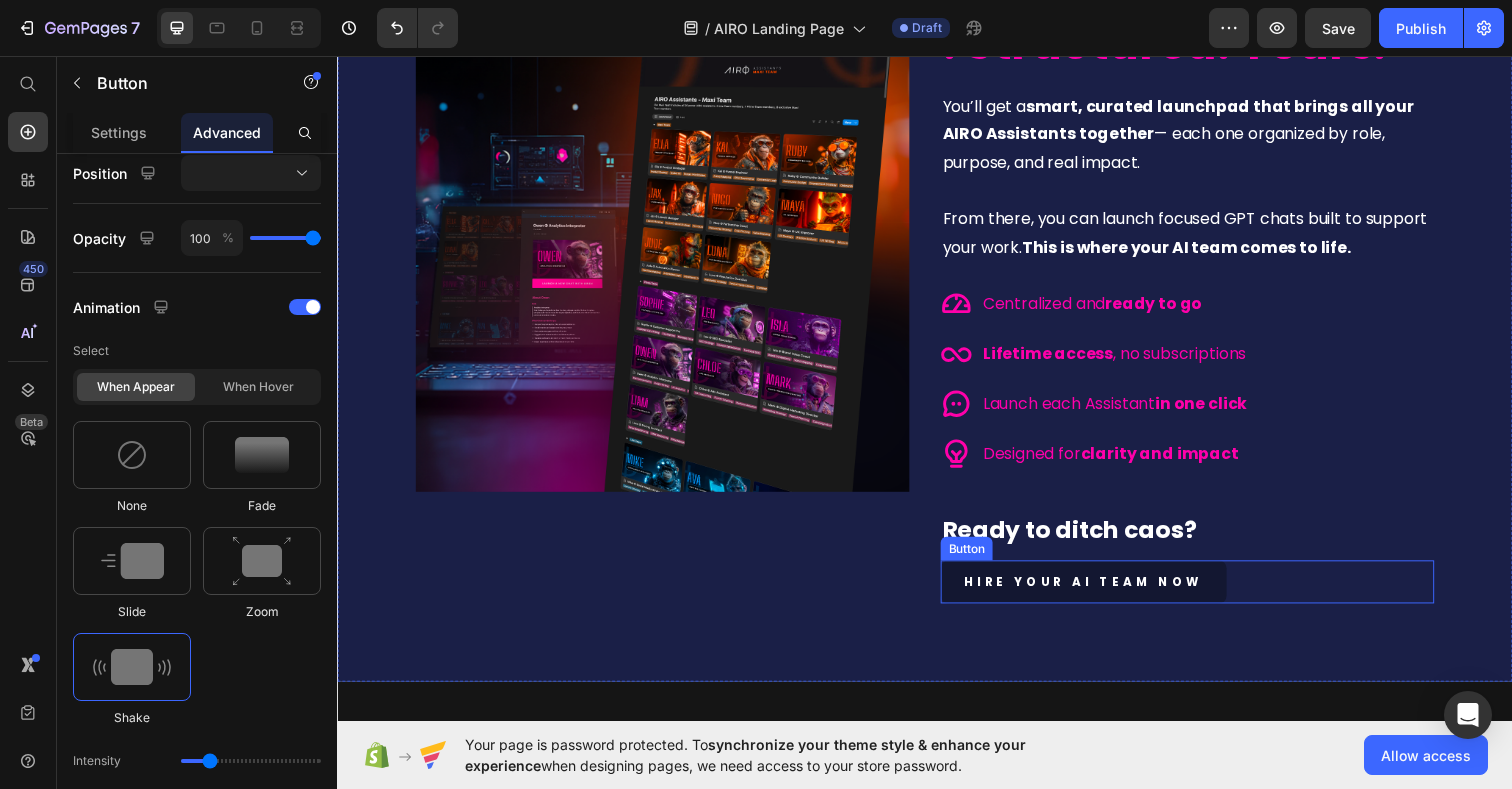 click on "HIRE YOUR AI TEAM NOW" at bounding box center (1099, 593) 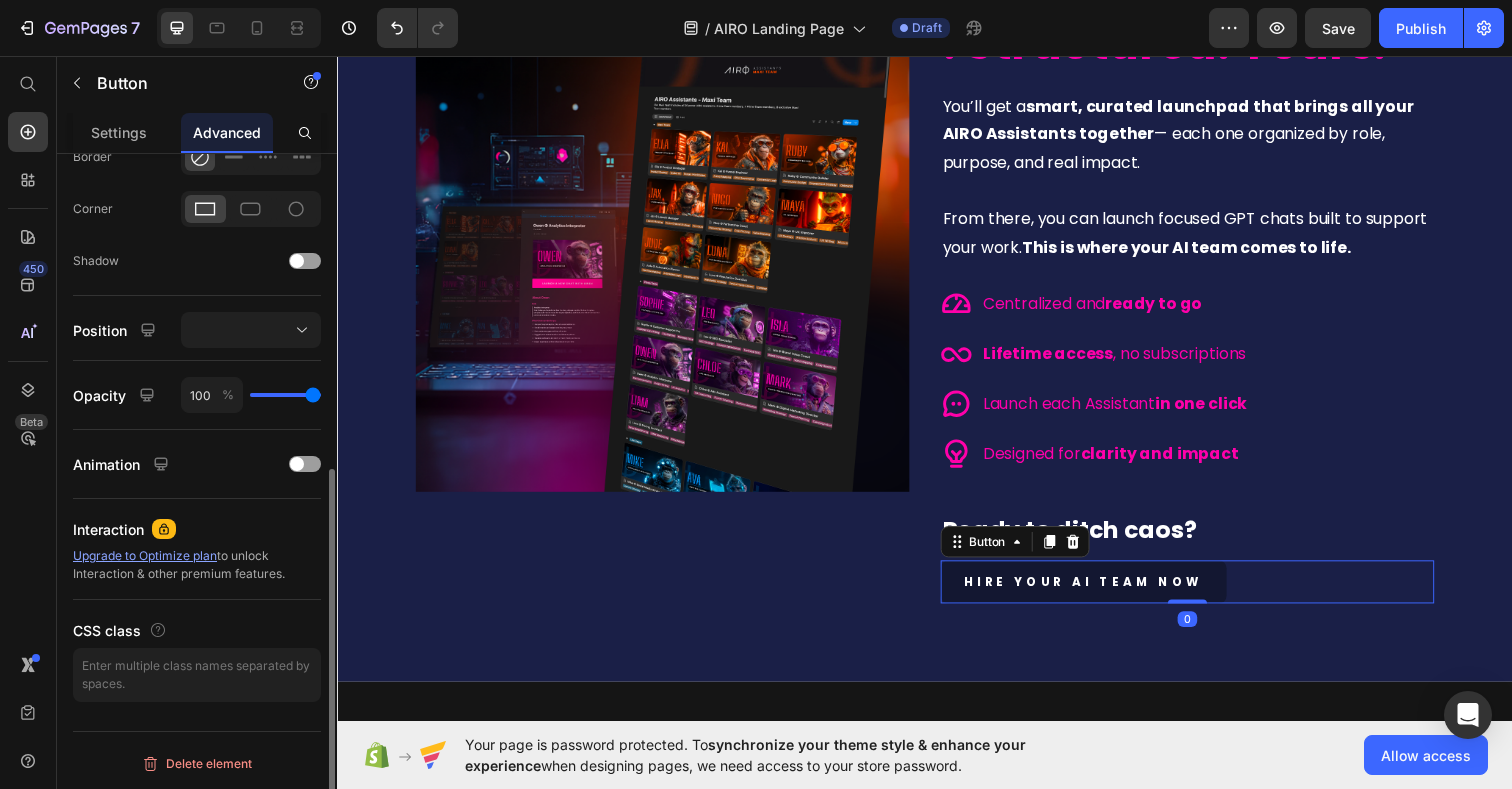 scroll, scrollTop: 577, scrollLeft: 0, axis: vertical 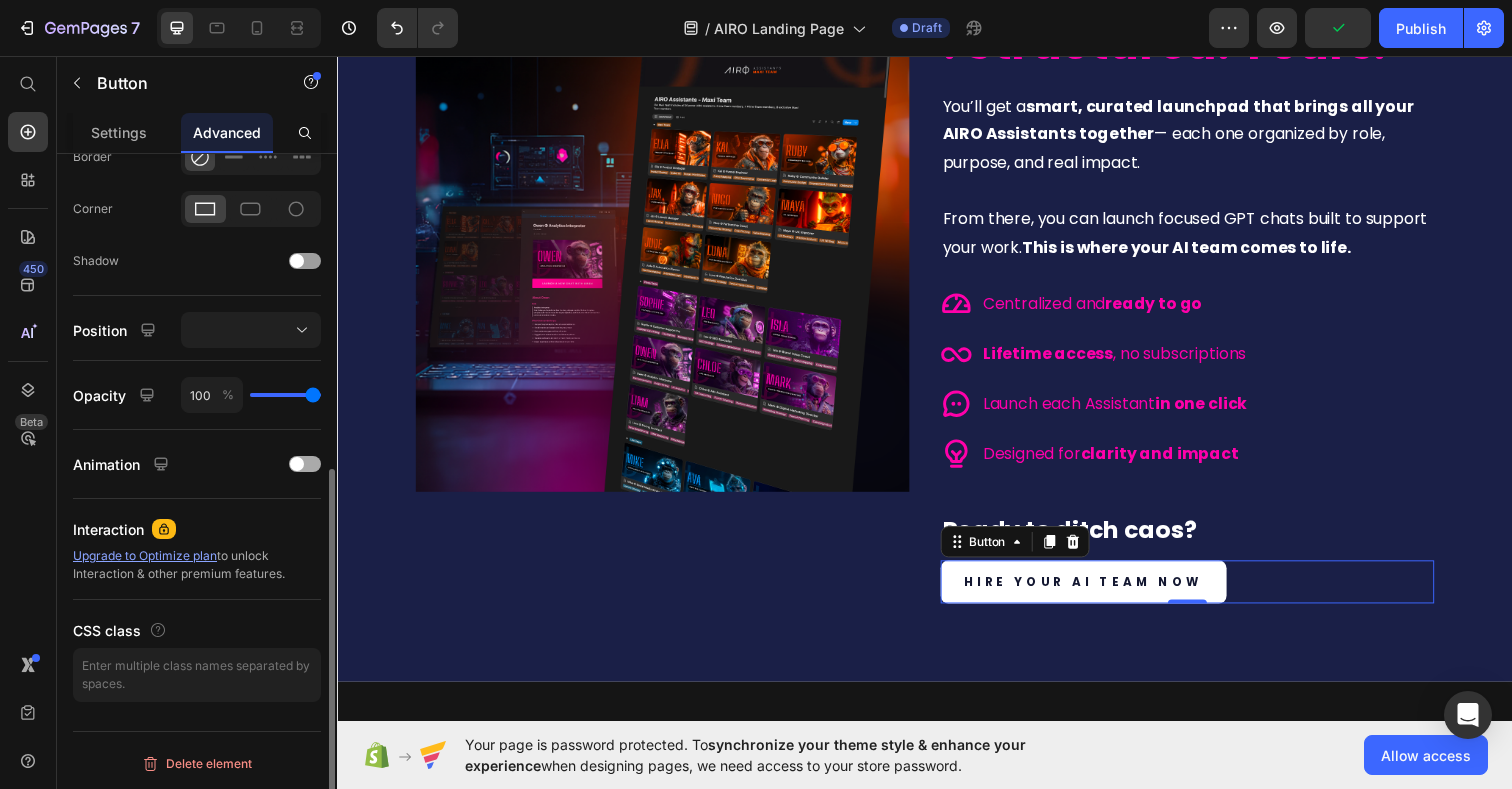 click on "Animation" at bounding box center [197, 464] 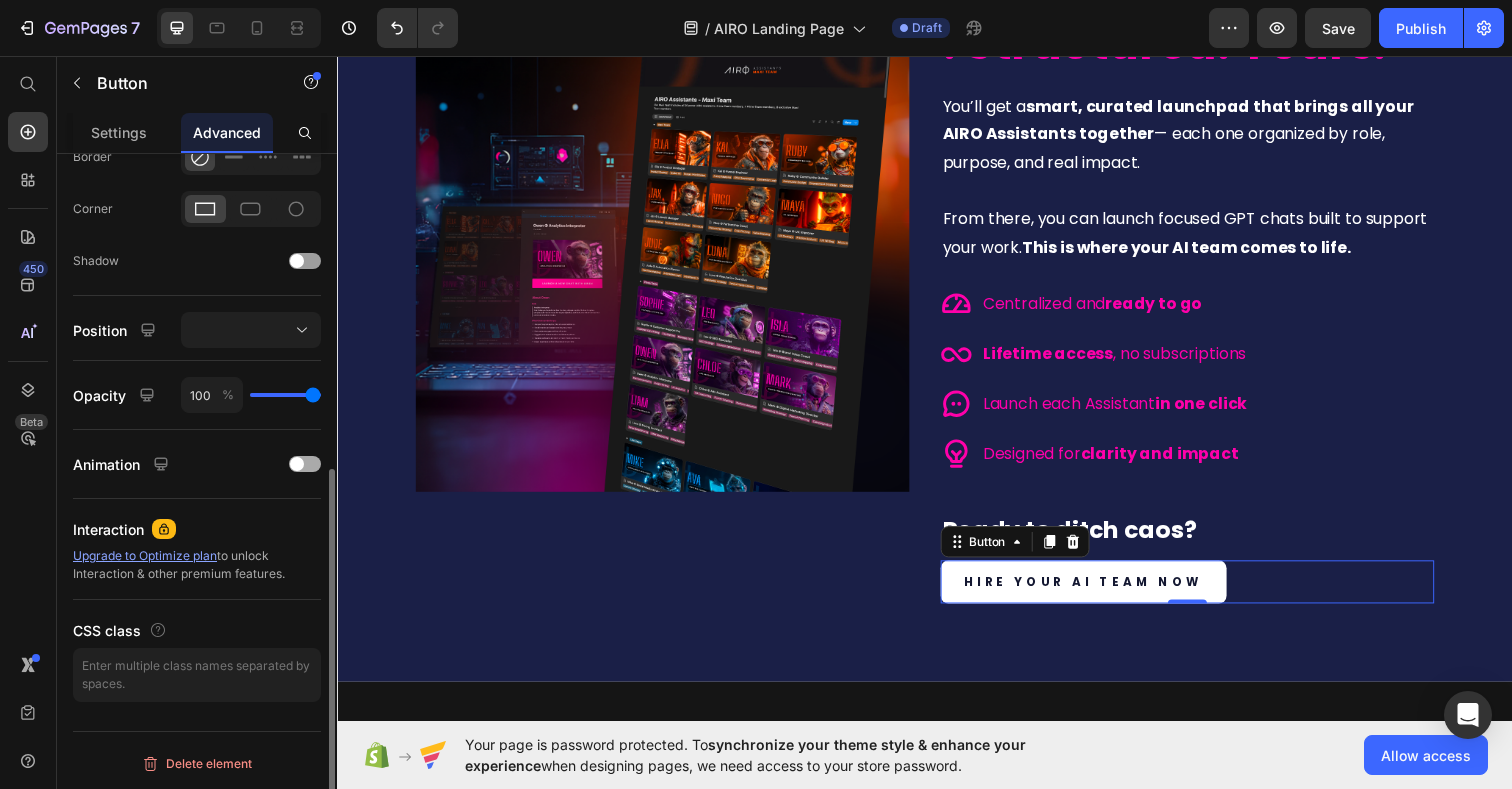 click at bounding box center [297, 464] 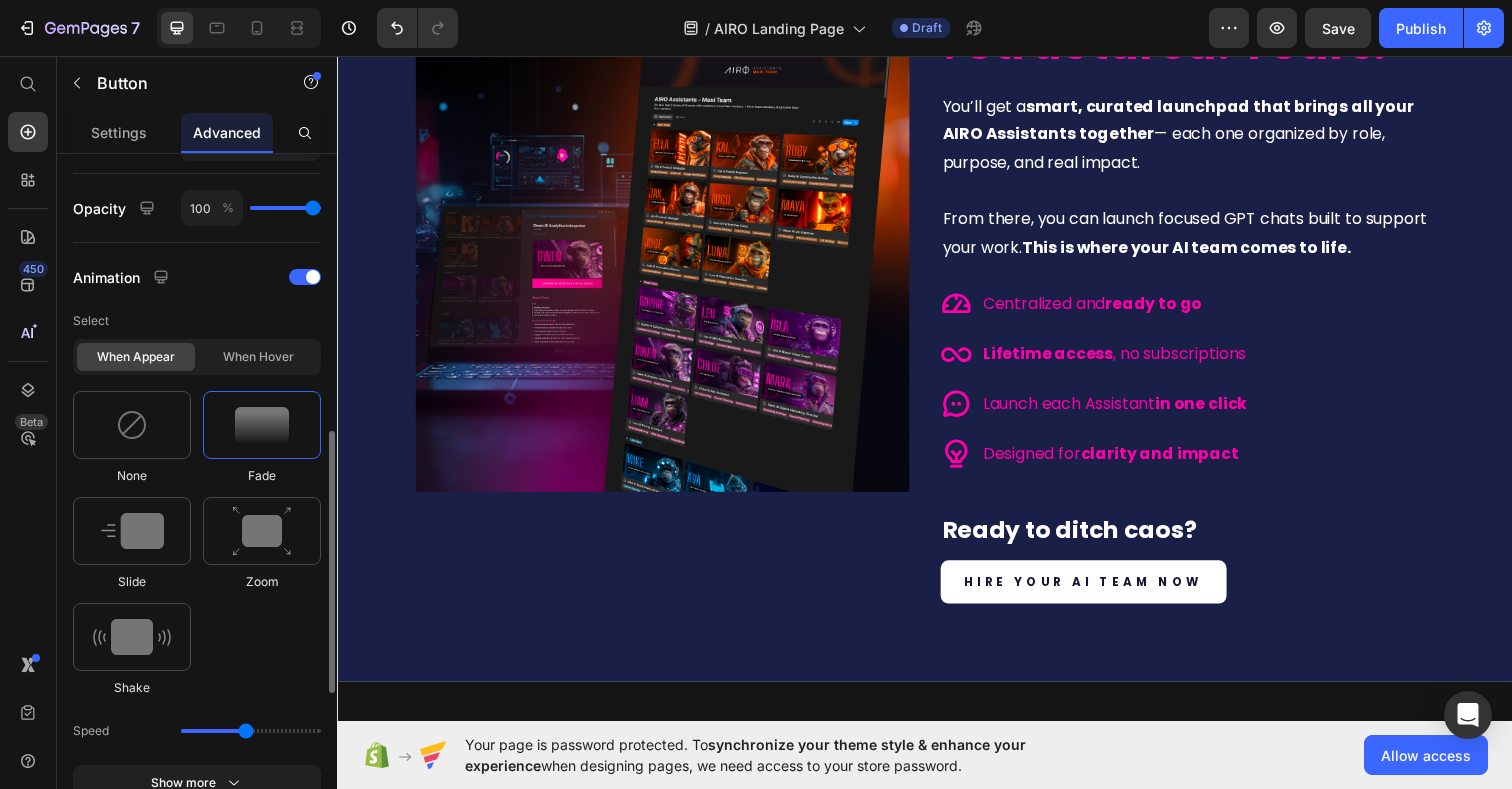 scroll, scrollTop: 793, scrollLeft: 0, axis: vertical 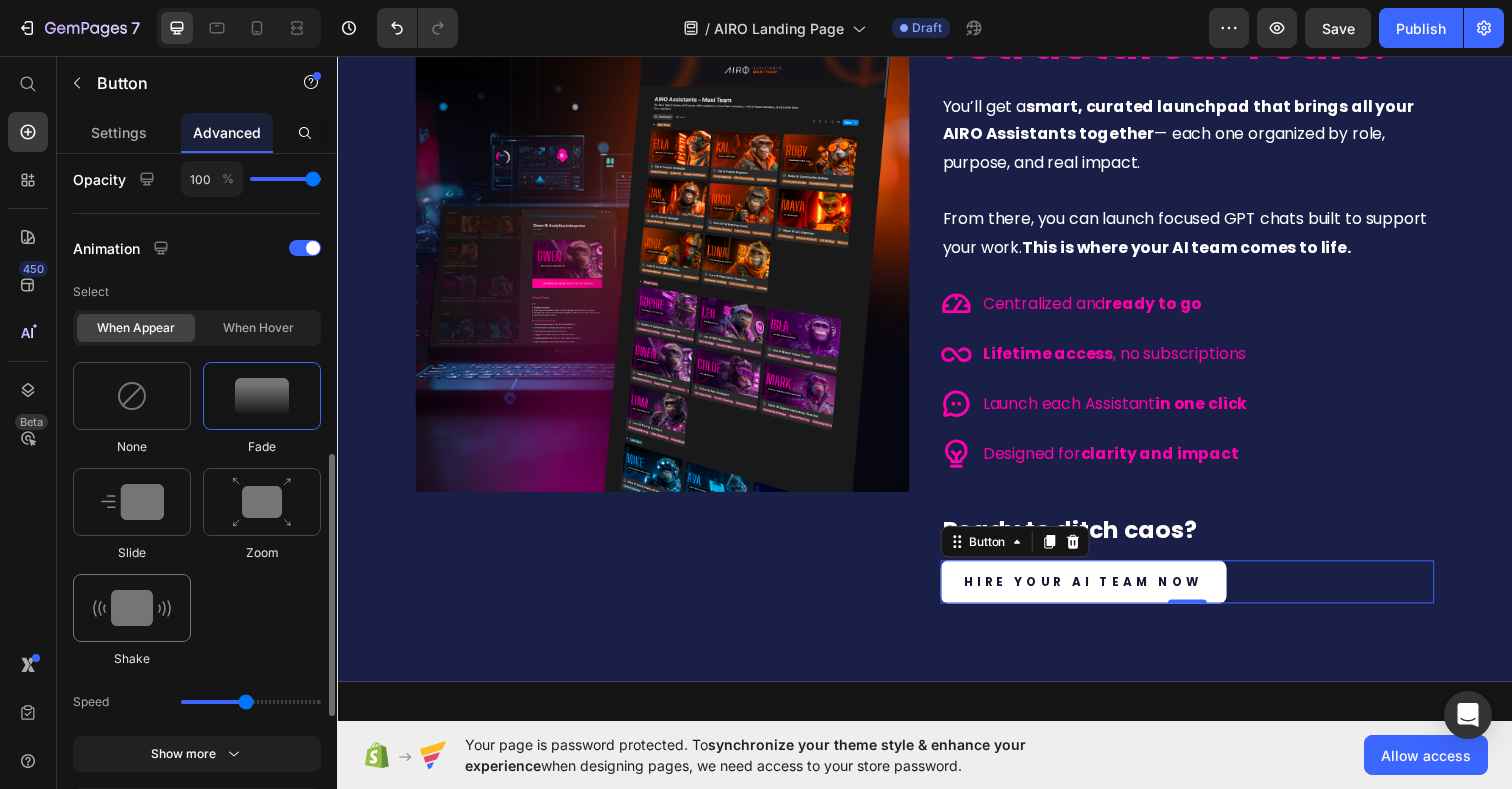 click at bounding box center [132, 608] 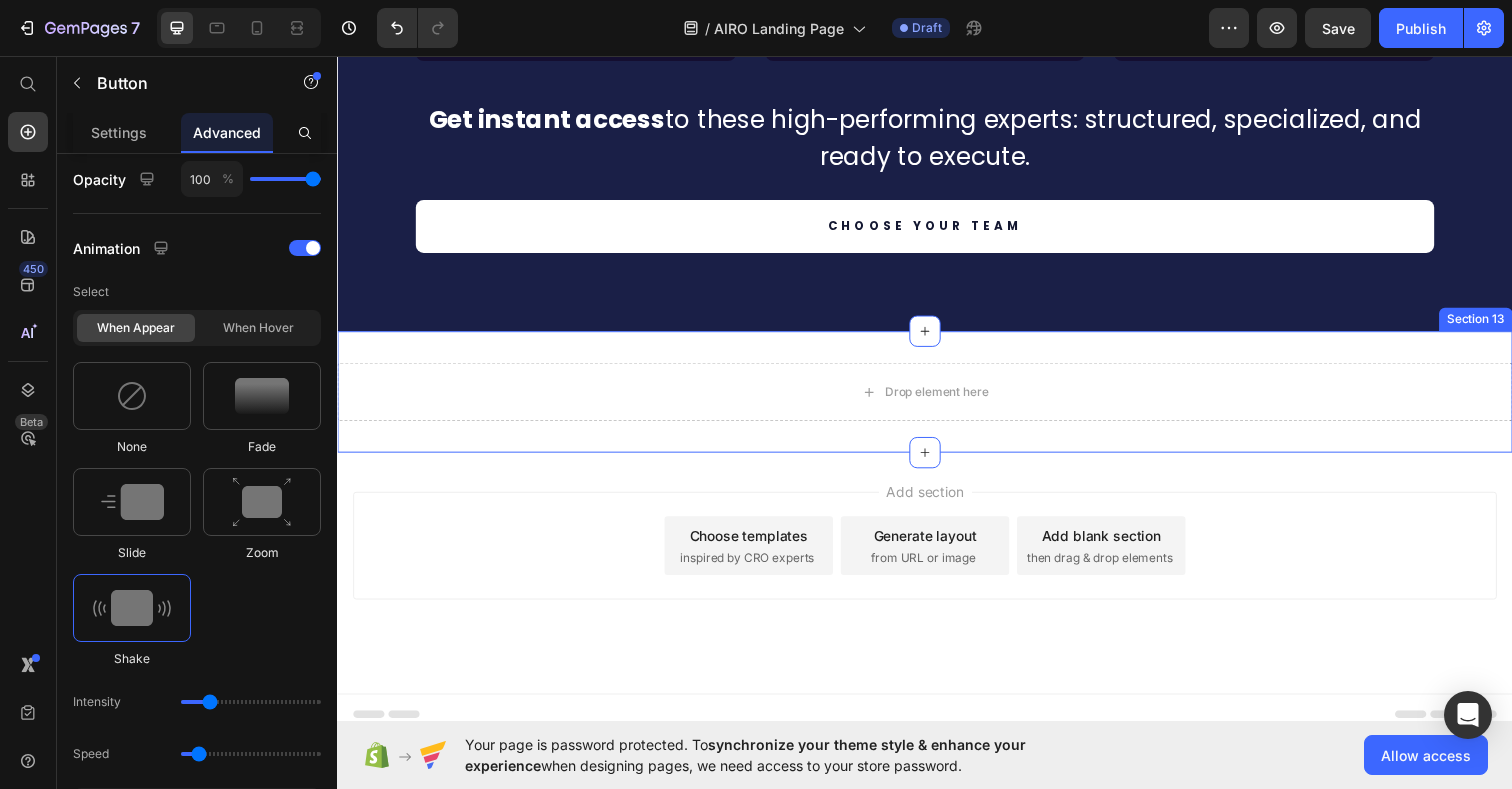 scroll, scrollTop: 5368, scrollLeft: 0, axis: vertical 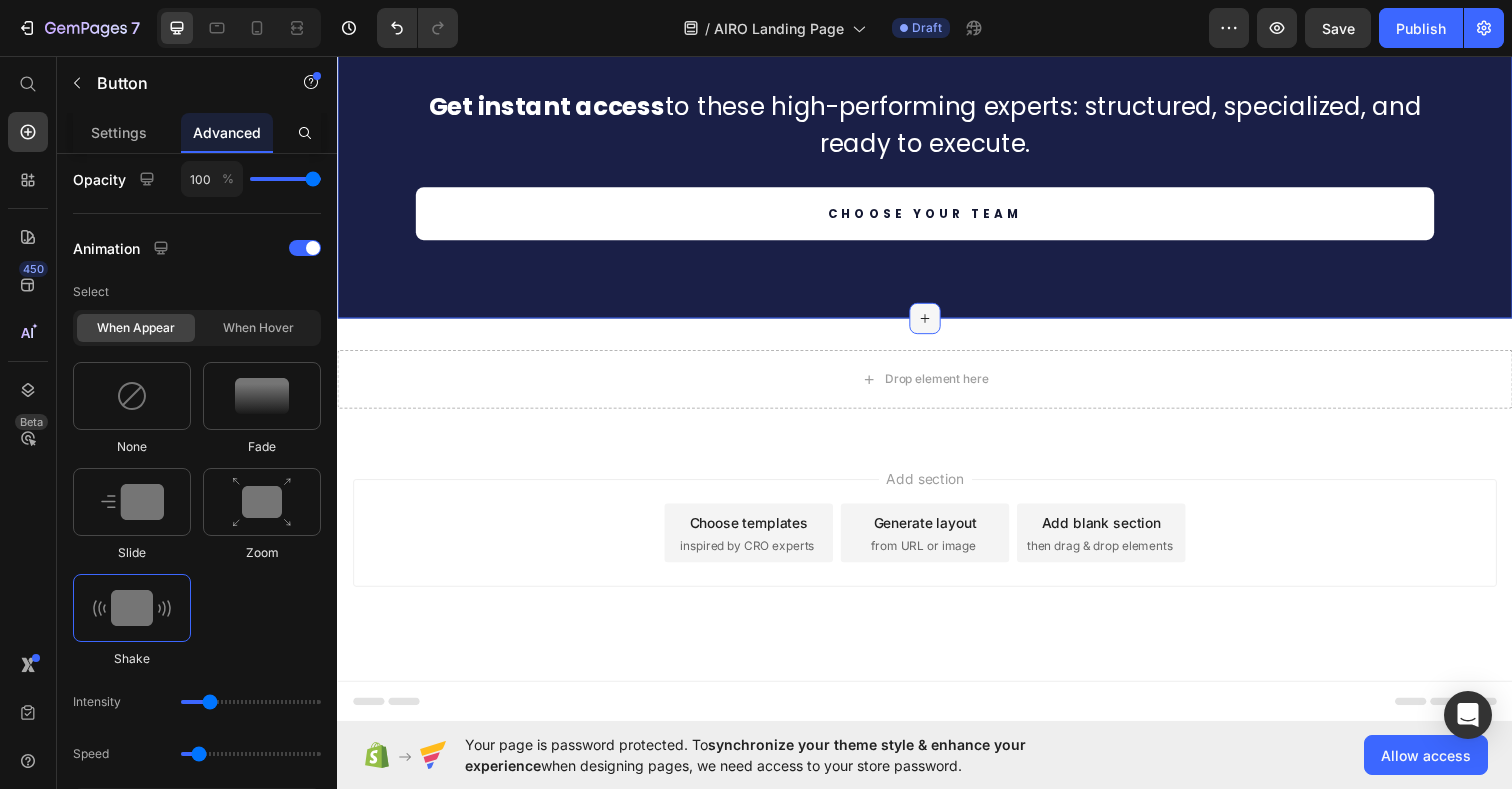 click 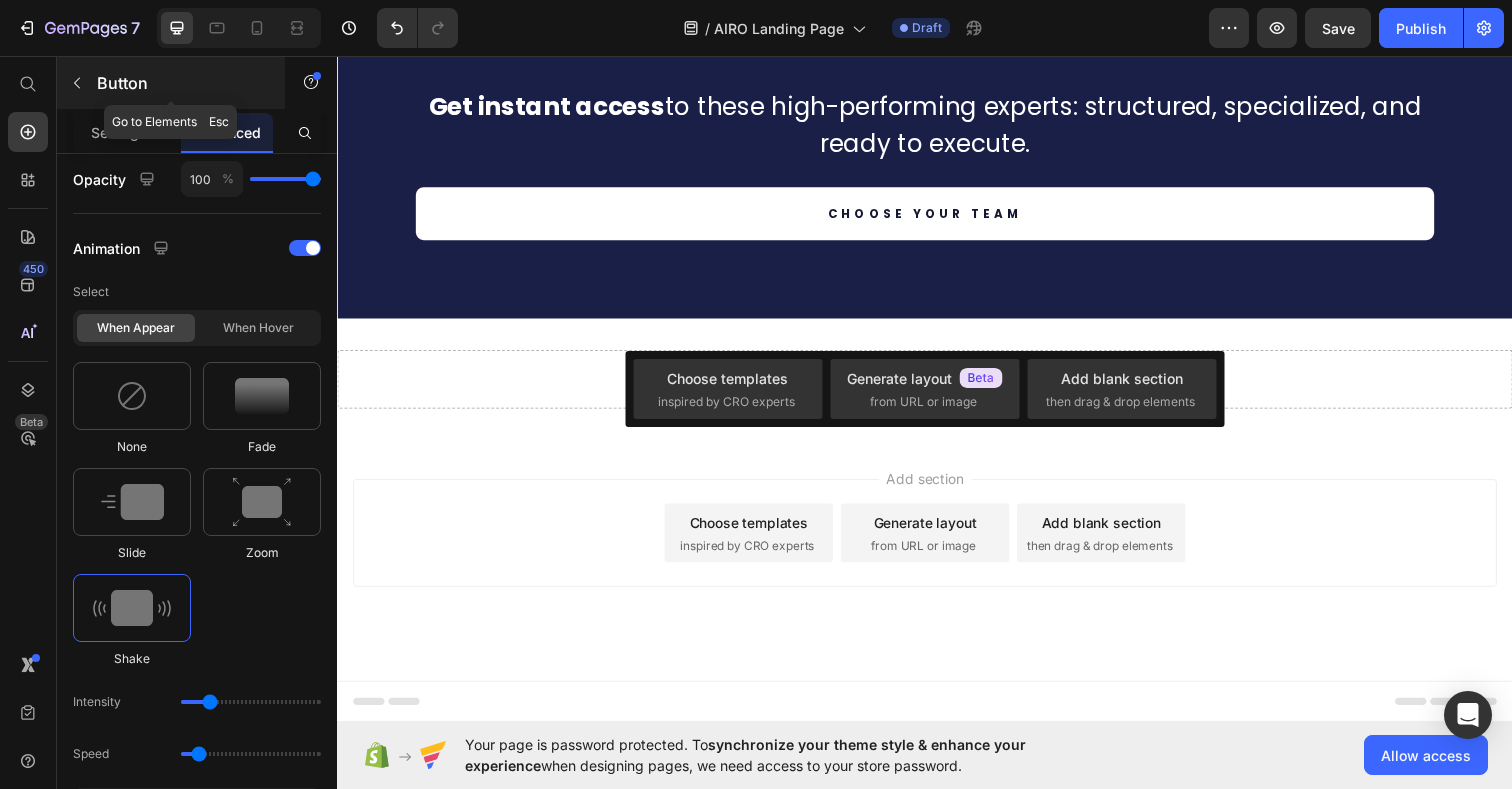 click on "Button" at bounding box center [182, 83] 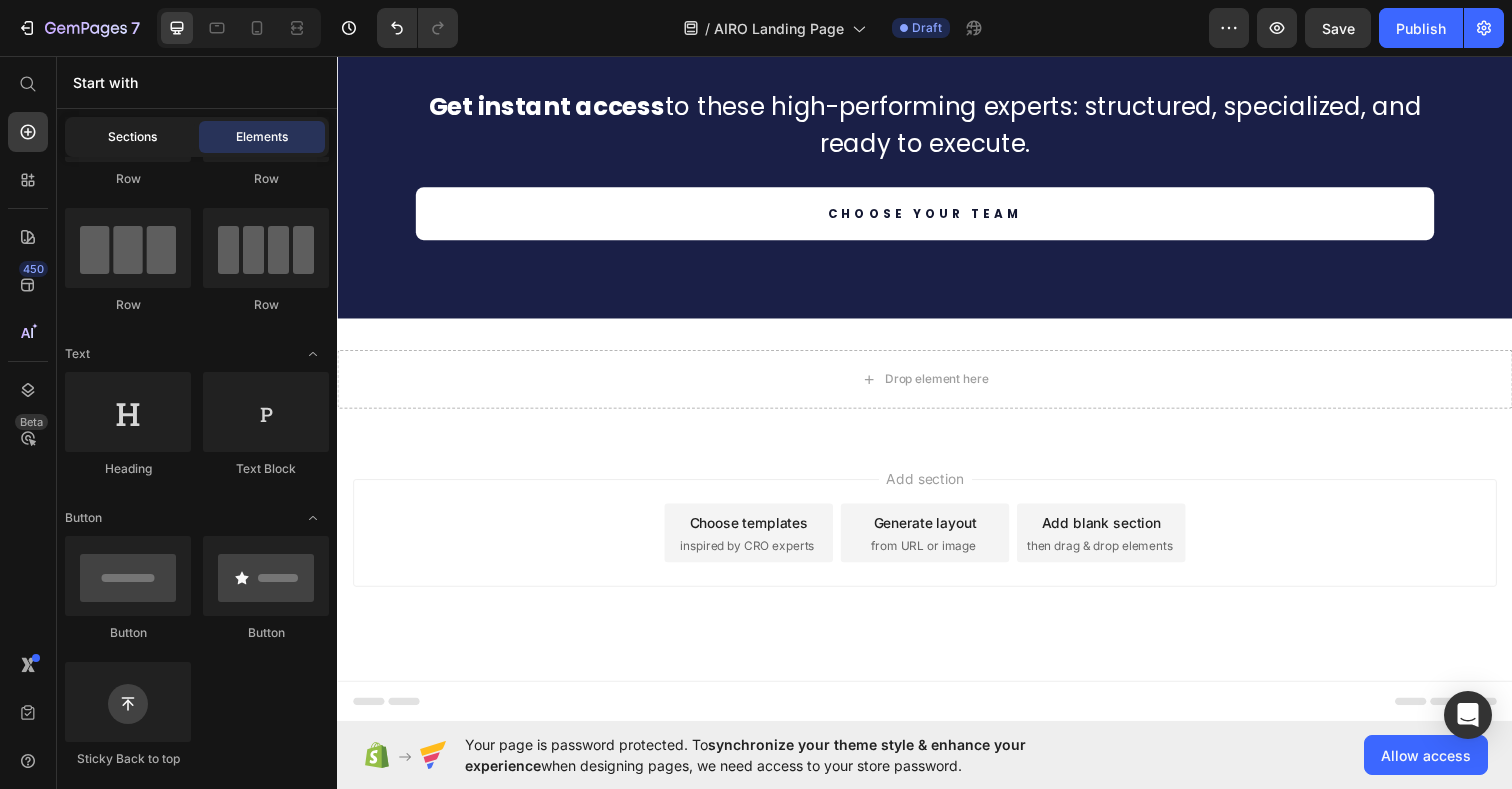 click on "Sections" at bounding box center [132, 137] 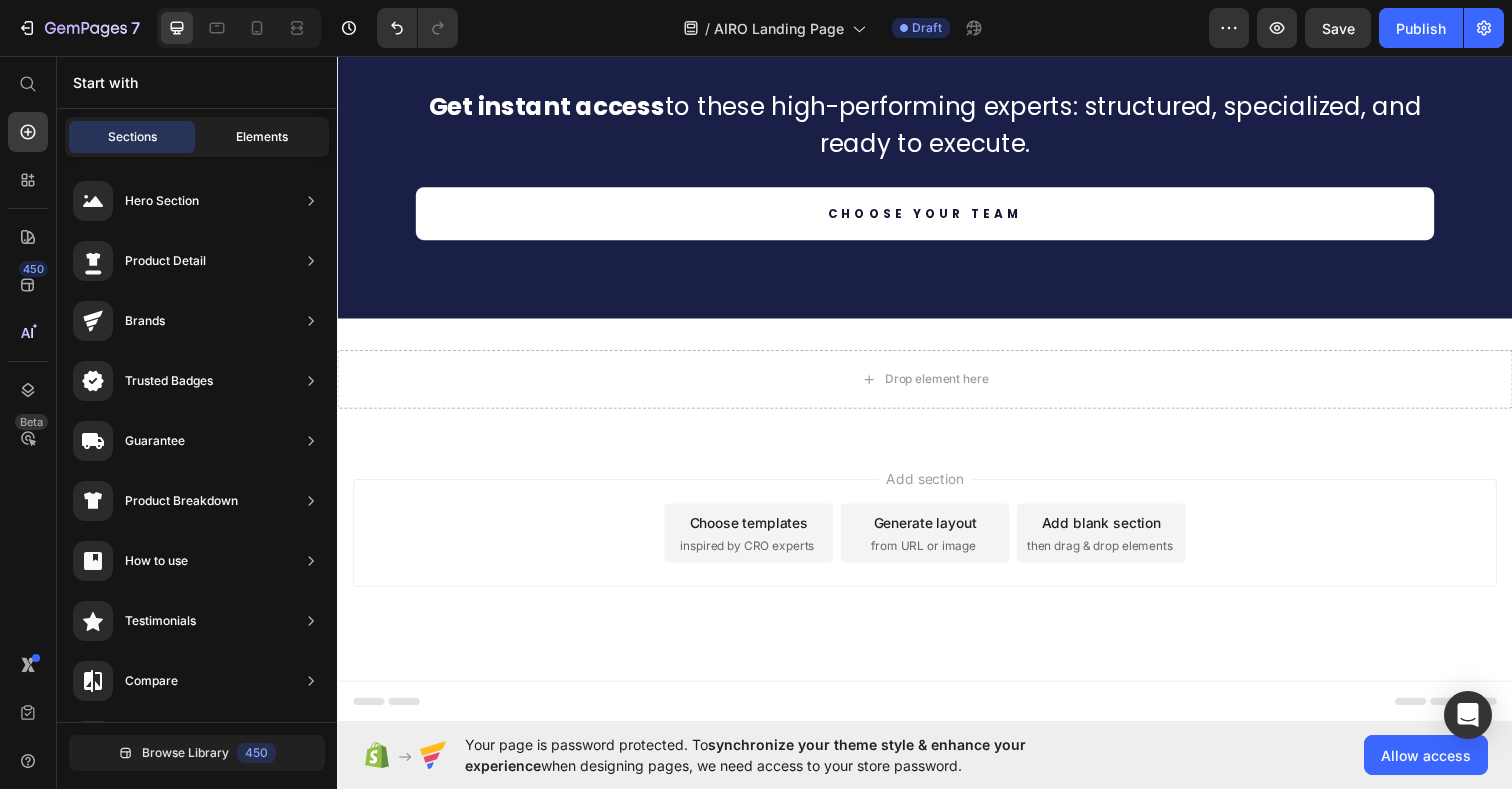 click on "Elements" at bounding box center (262, 137) 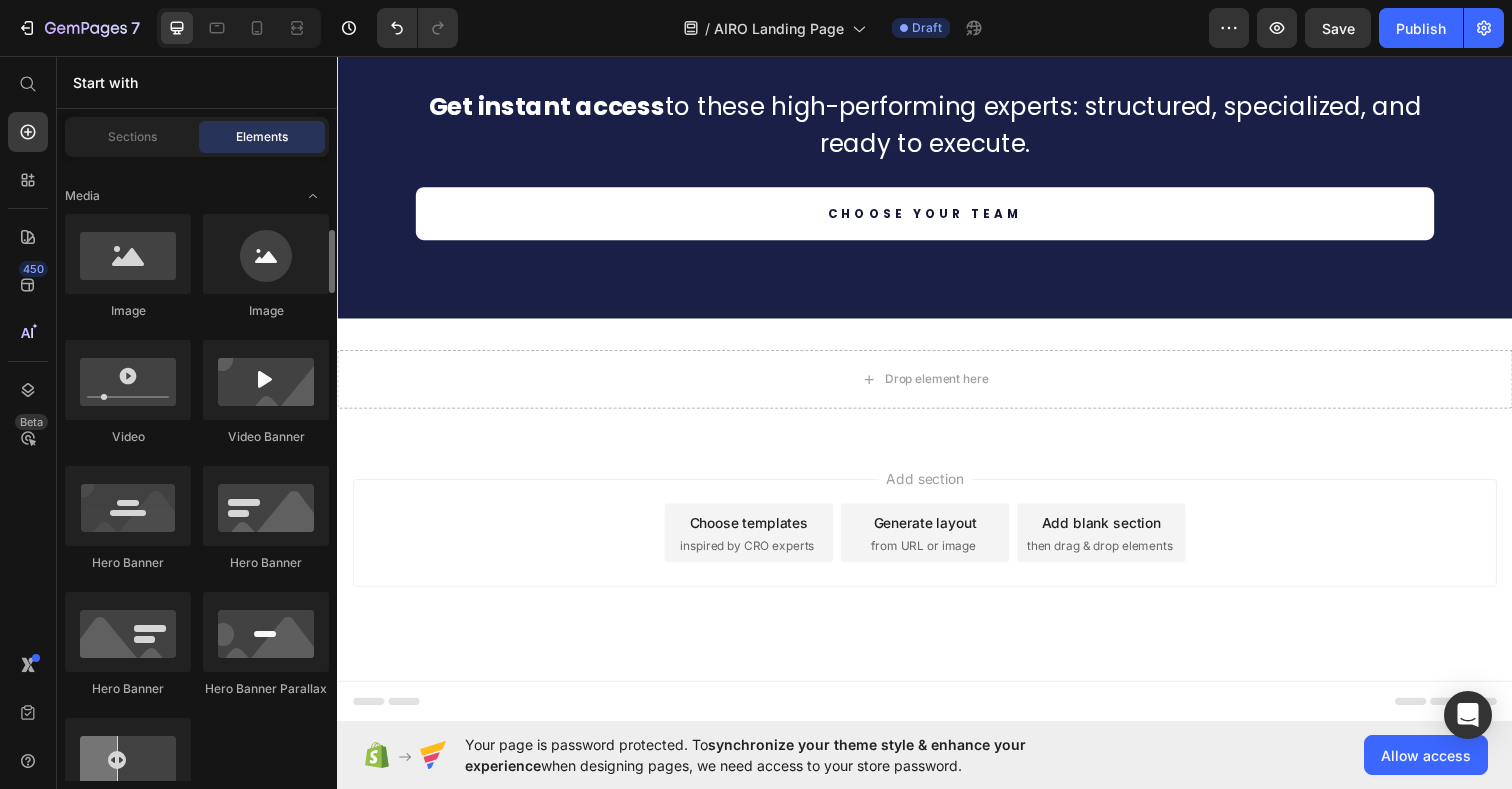 scroll, scrollTop: 747, scrollLeft: 0, axis: vertical 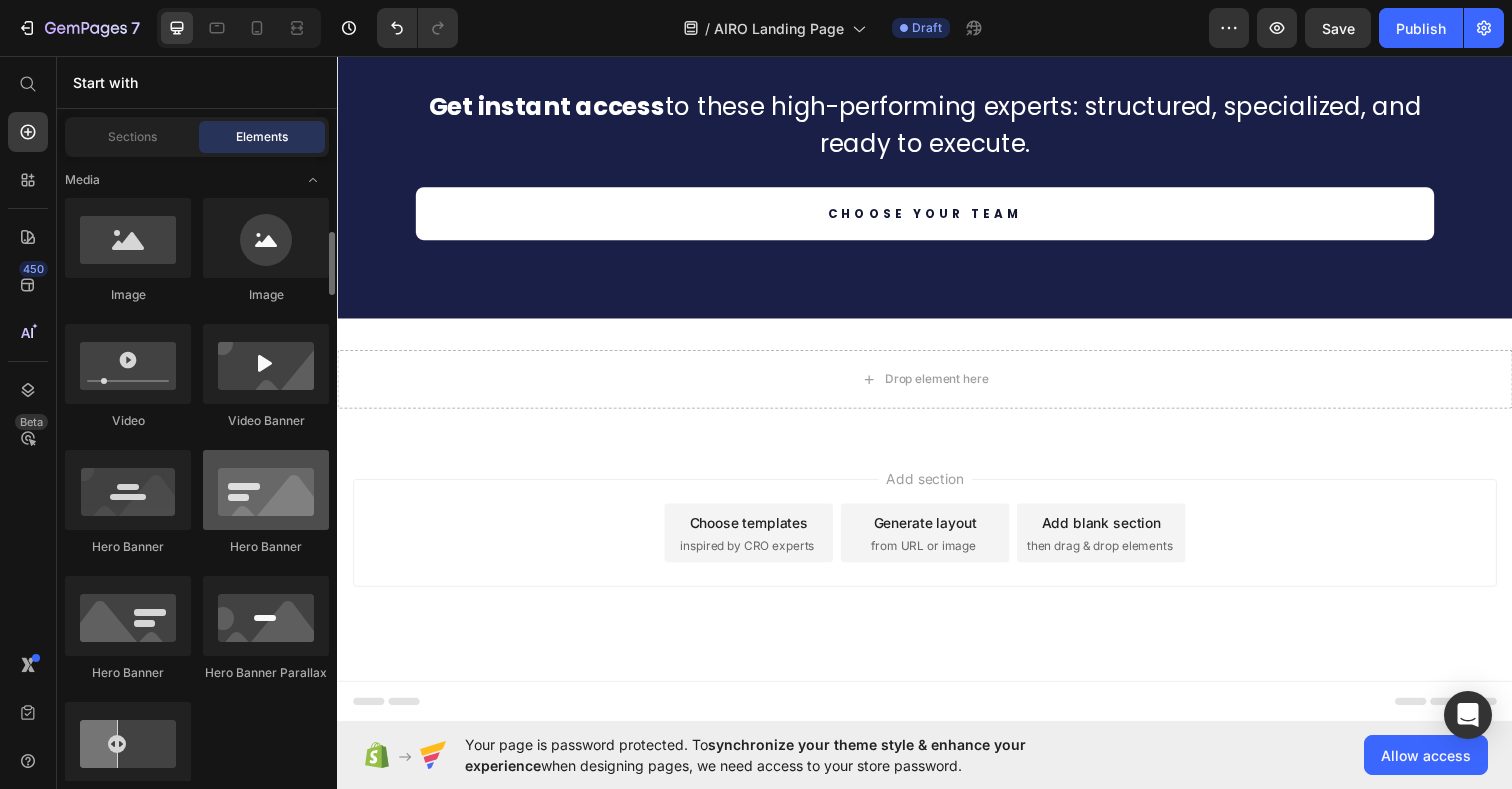 click at bounding box center [266, 490] 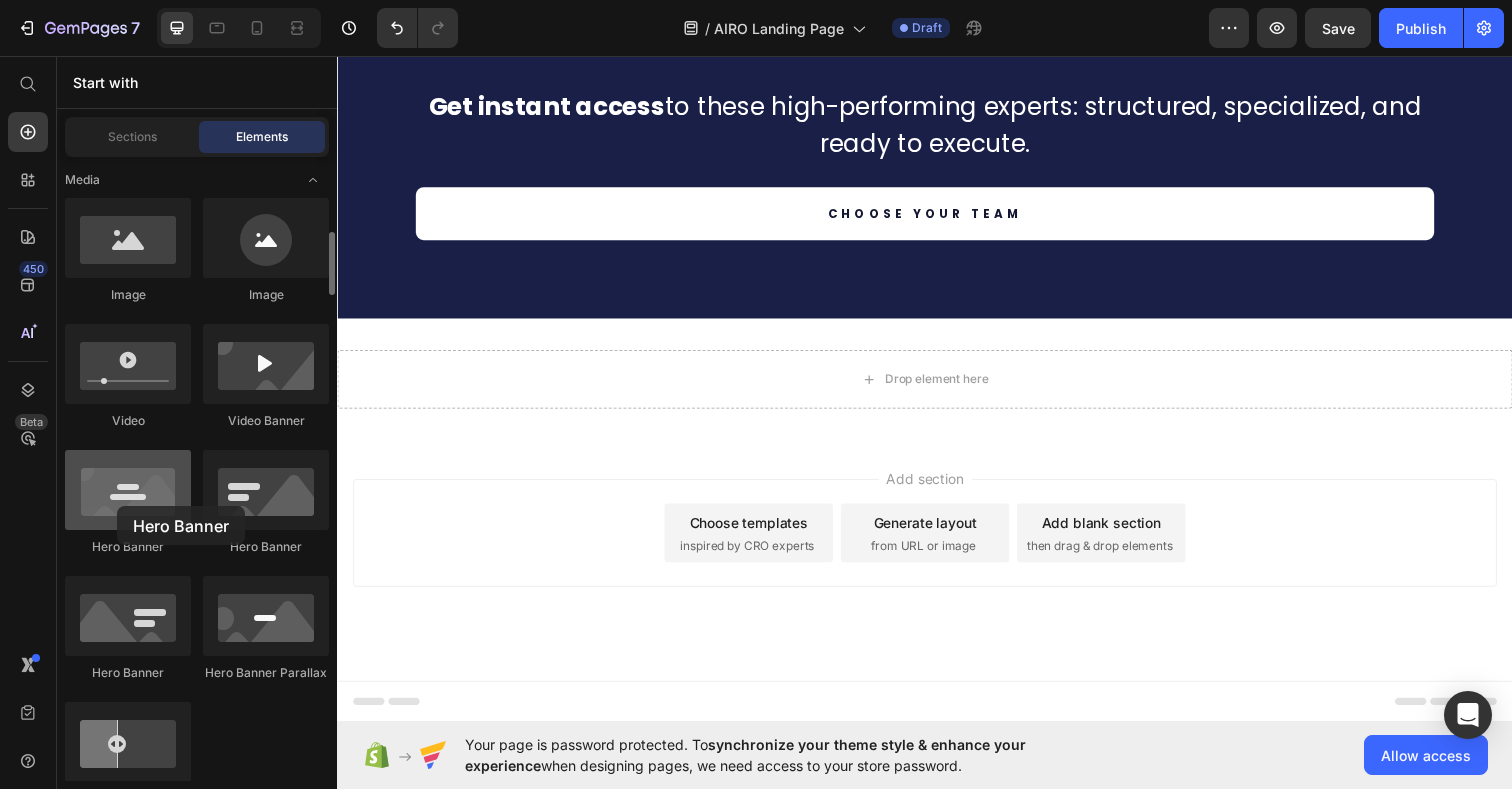 click at bounding box center (128, 490) 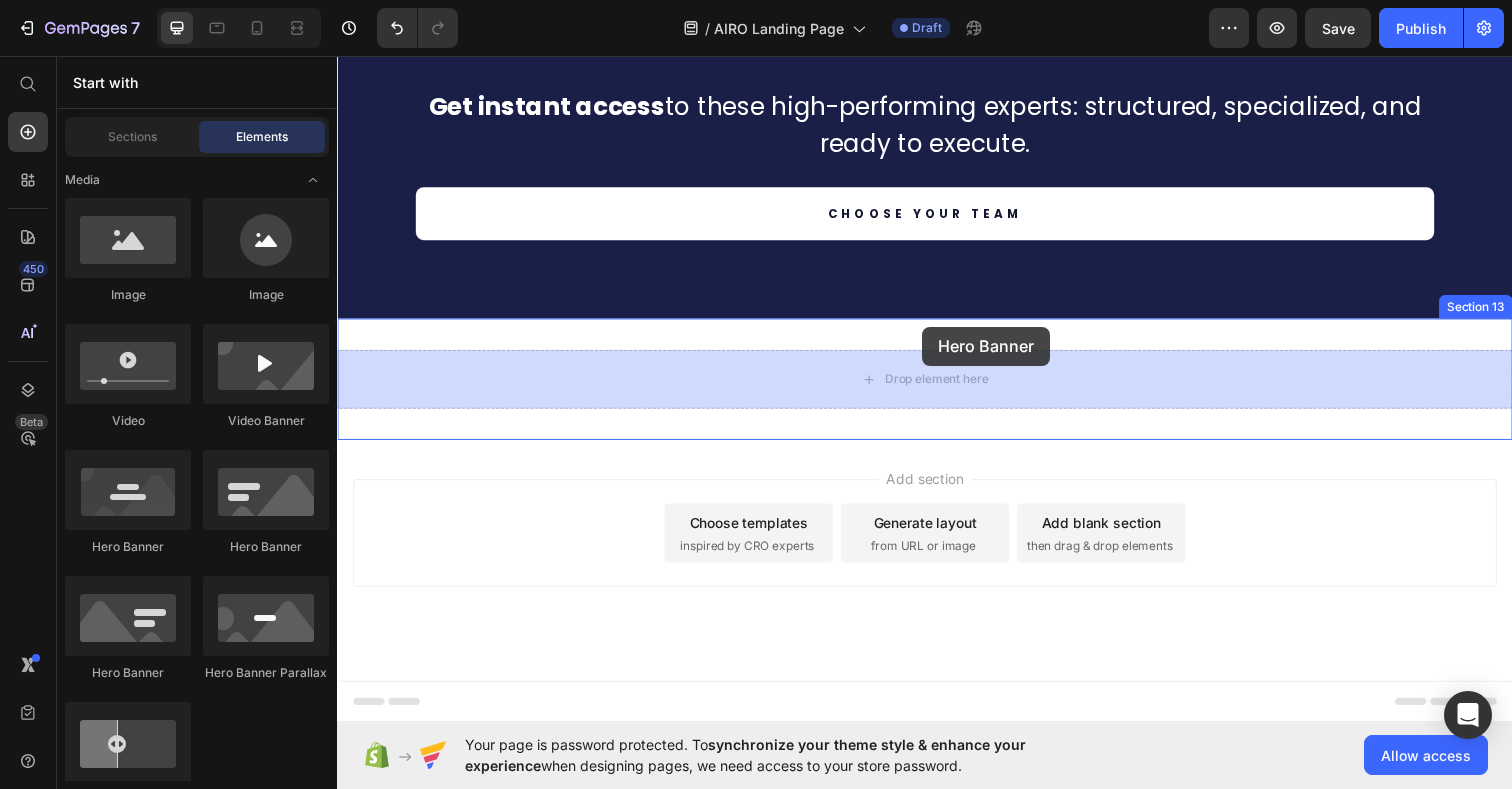 drag, startPoint x: 471, startPoint y: 556, endPoint x: 934, endPoint y: 332, distance: 514.33936 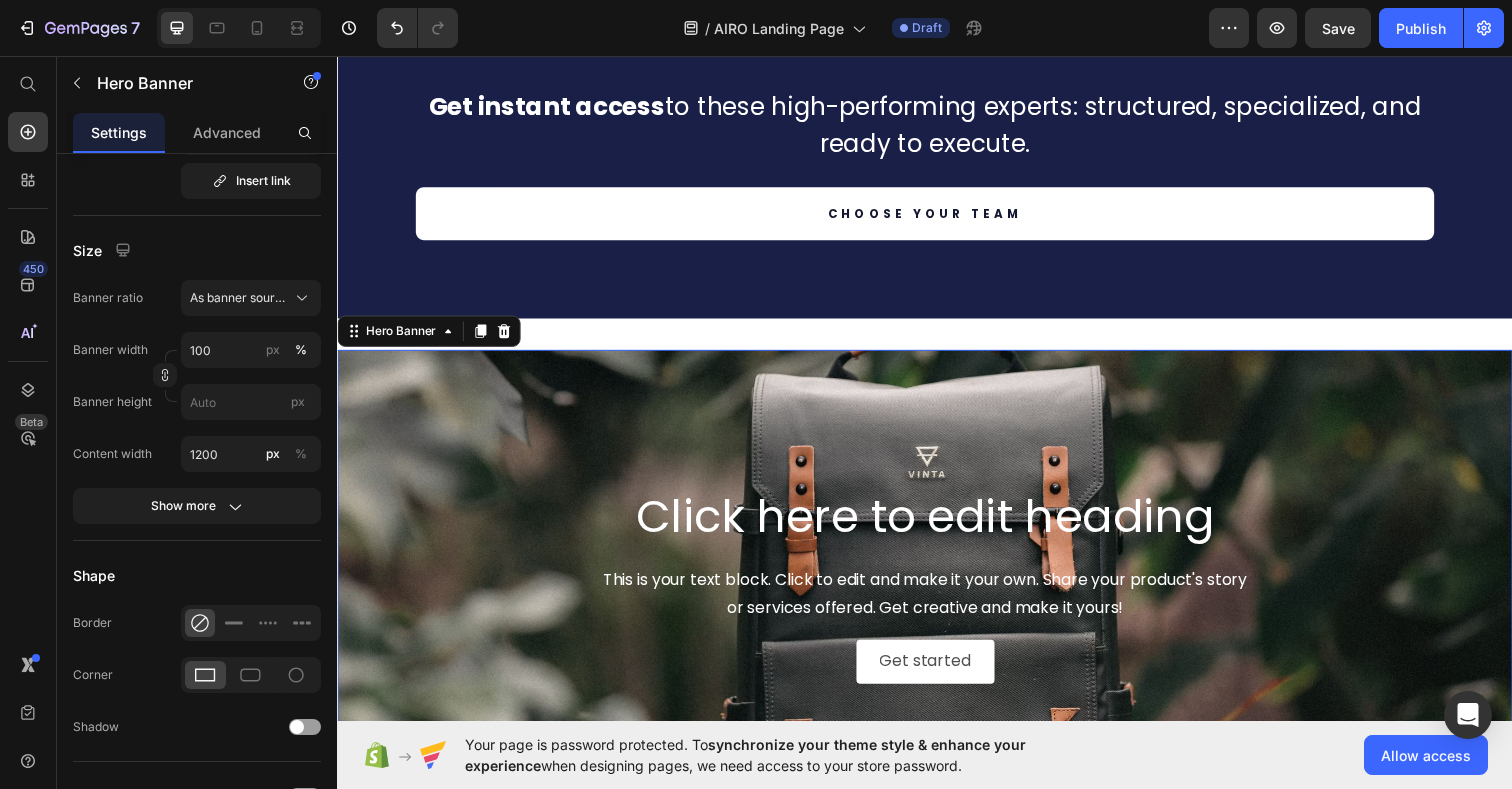 scroll, scrollTop: 0, scrollLeft: 0, axis: both 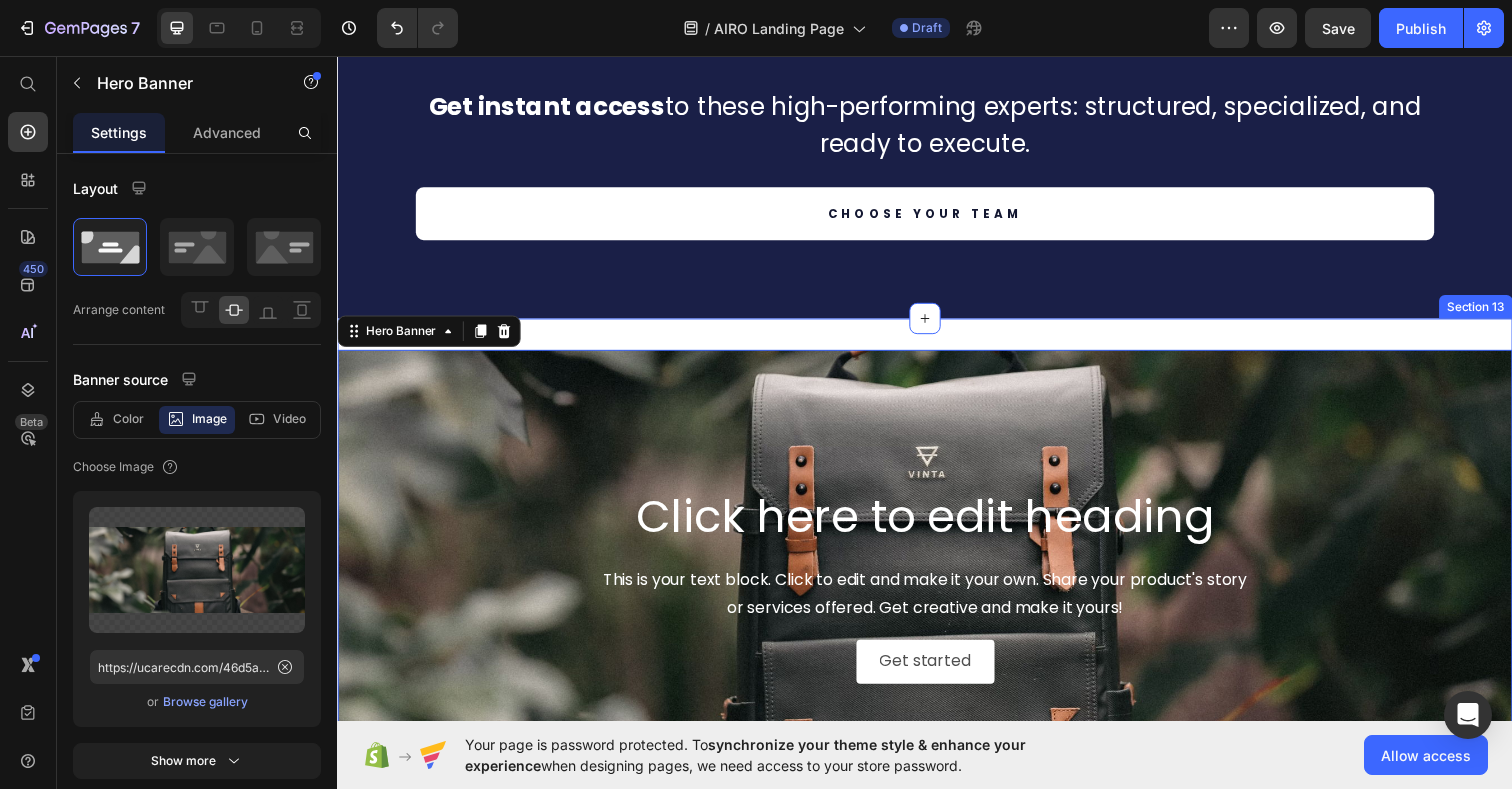 click on "Click here to edit heading Heading This is your text block. Click to edit and make it your own. Share your product's story                   or services offered. Get creative and make it yours! Text Block Get started Button Hero Banner   0 Section 13" at bounding box center (937, 596) 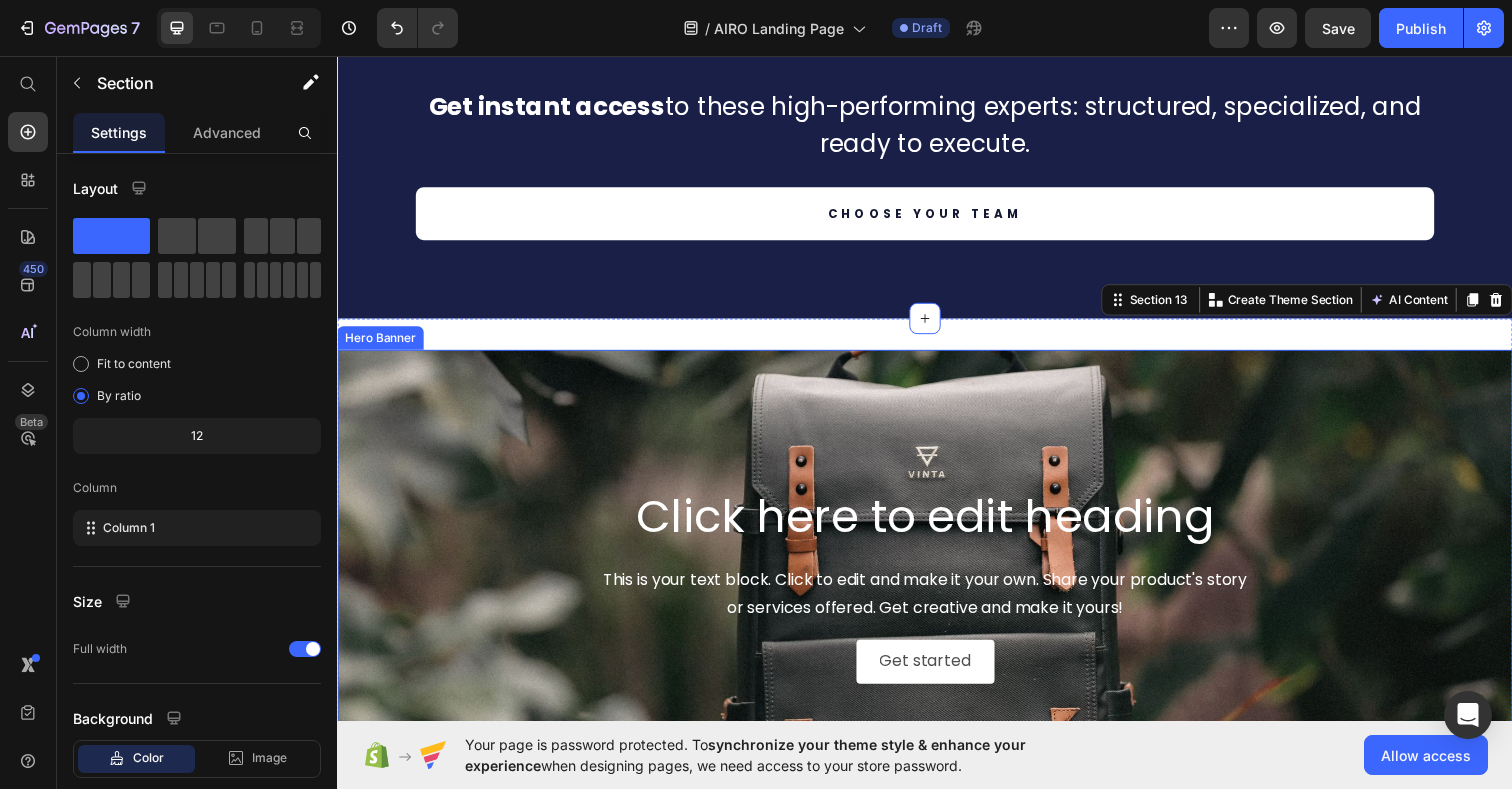 click at bounding box center [937, 596] 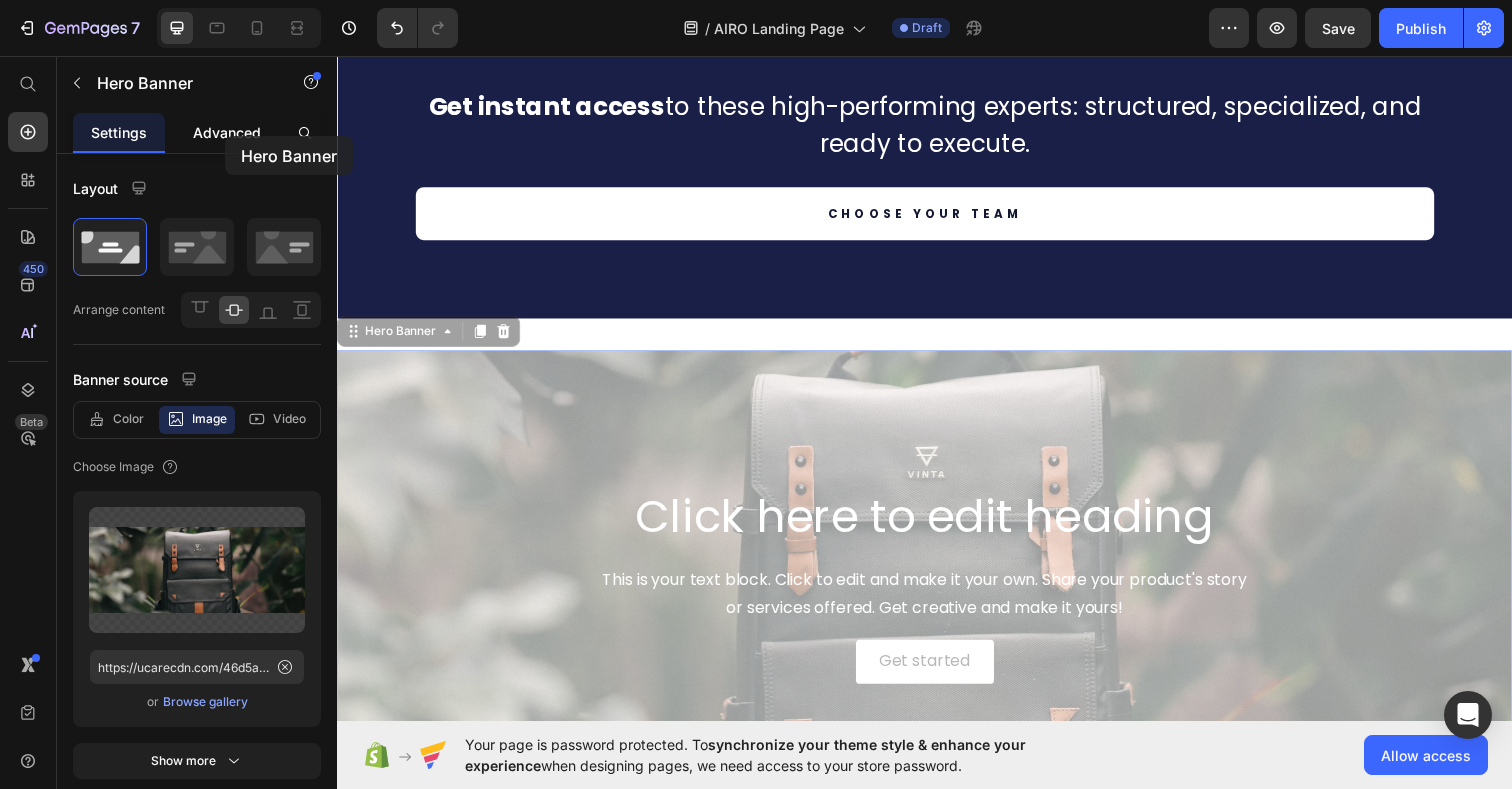 click on "Advanced" at bounding box center (227, 132) 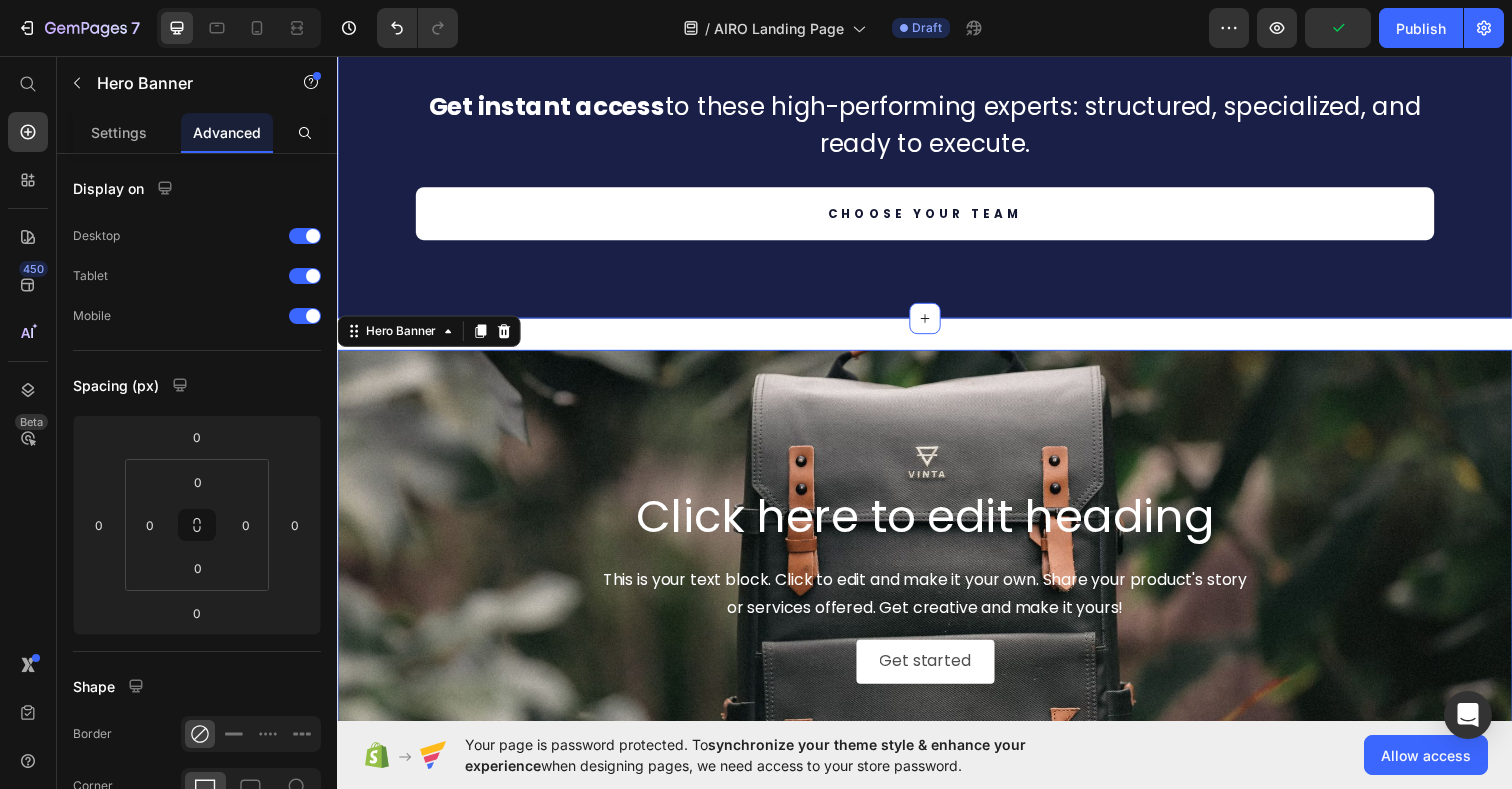 click on "Icon Row High-level expertise in every assistant, deep qualified. Text block Row
Icon Row A set of advanced and ready-to-use prompts per role. Text block Row
Icon Row Instant productivity — zero guesswork: chat and go. Text block Row Row Get instant access  to these high-performing experts: structured, specialized, and ready to execute. Heading CHOOSE YOUR TEAM Button Section 12" at bounding box center (937, 62) 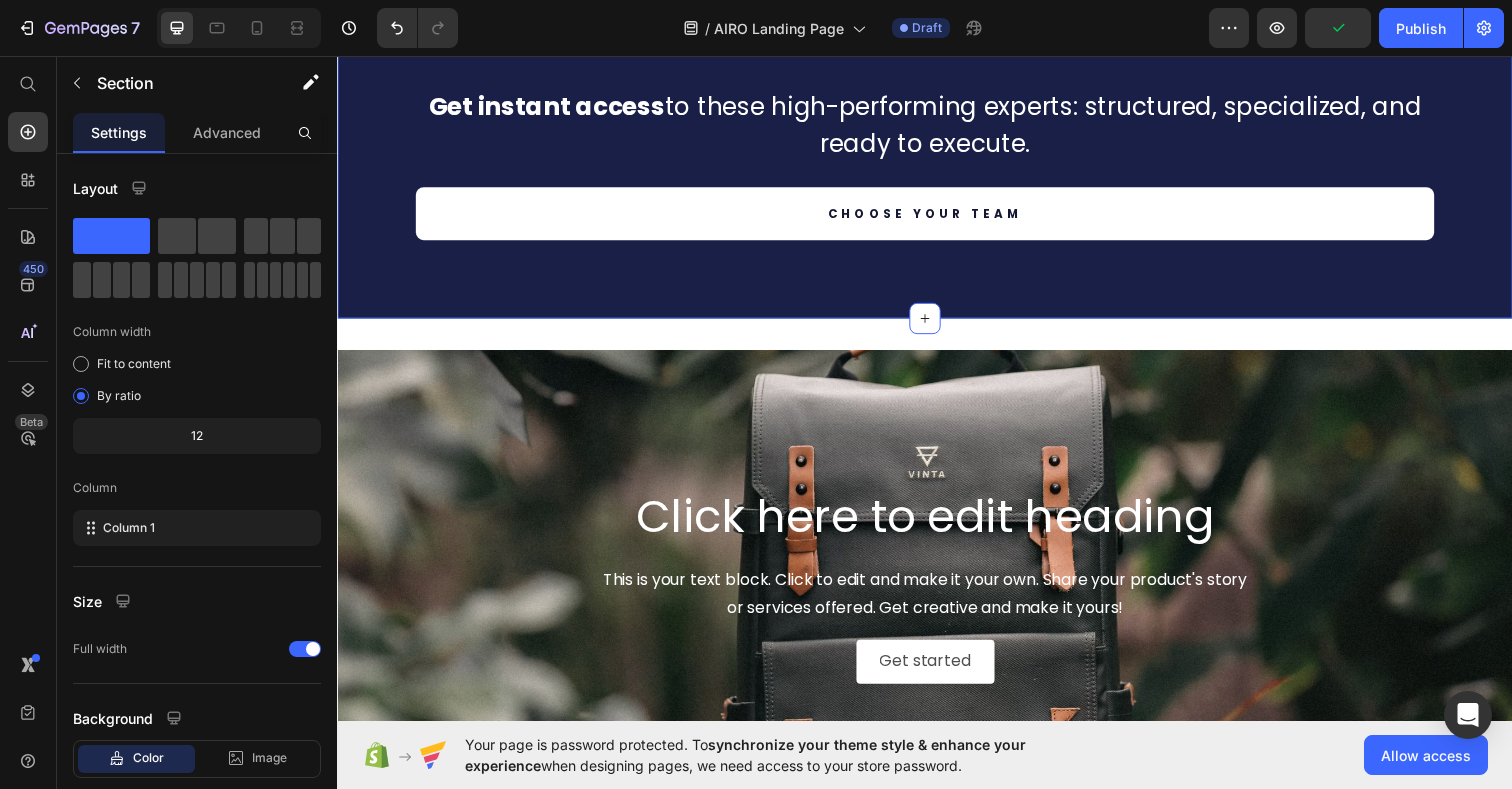 click on "Icon Row High-level expertise in every assistant, deep qualified. Text block Row
Icon Row A set of advanced and ready-to-use prompts per role. Text block Row
Icon Row Instant productivity — zero guesswork: chat and go. Text block Row Row Get instant access  to these high-performing experts: structured, specialized, and ready to execute. Heading CHOOSE YOUR TEAM Button Section 12   You can create reusable sections Create Theme Section AI Content Write with GemAI What would you like to describe here? Tone and Voice Persuasive Product Lite Team Show more Generate" at bounding box center (937, 62) 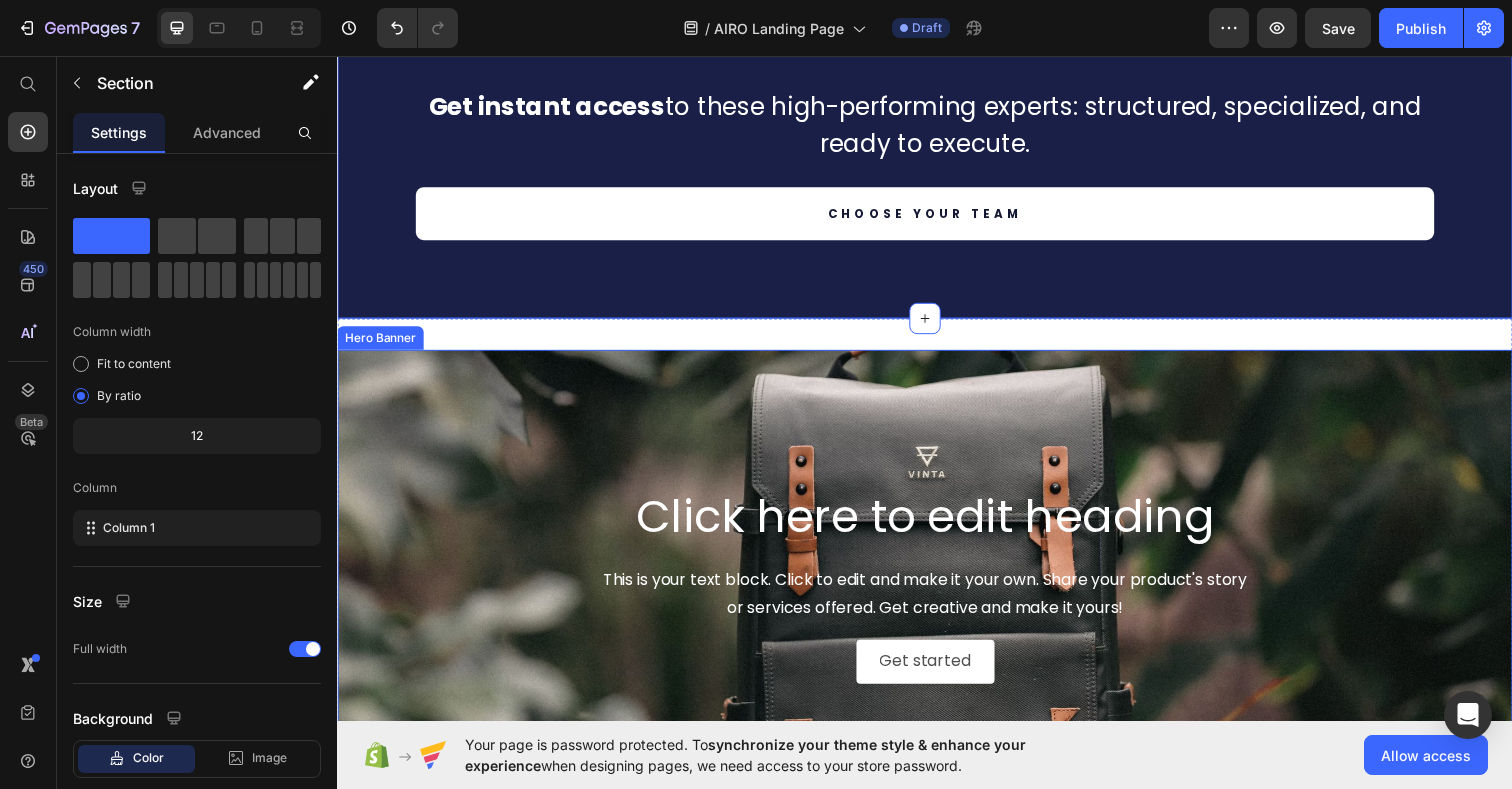 click on "Click here to edit heading" at bounding box center (937, 527) 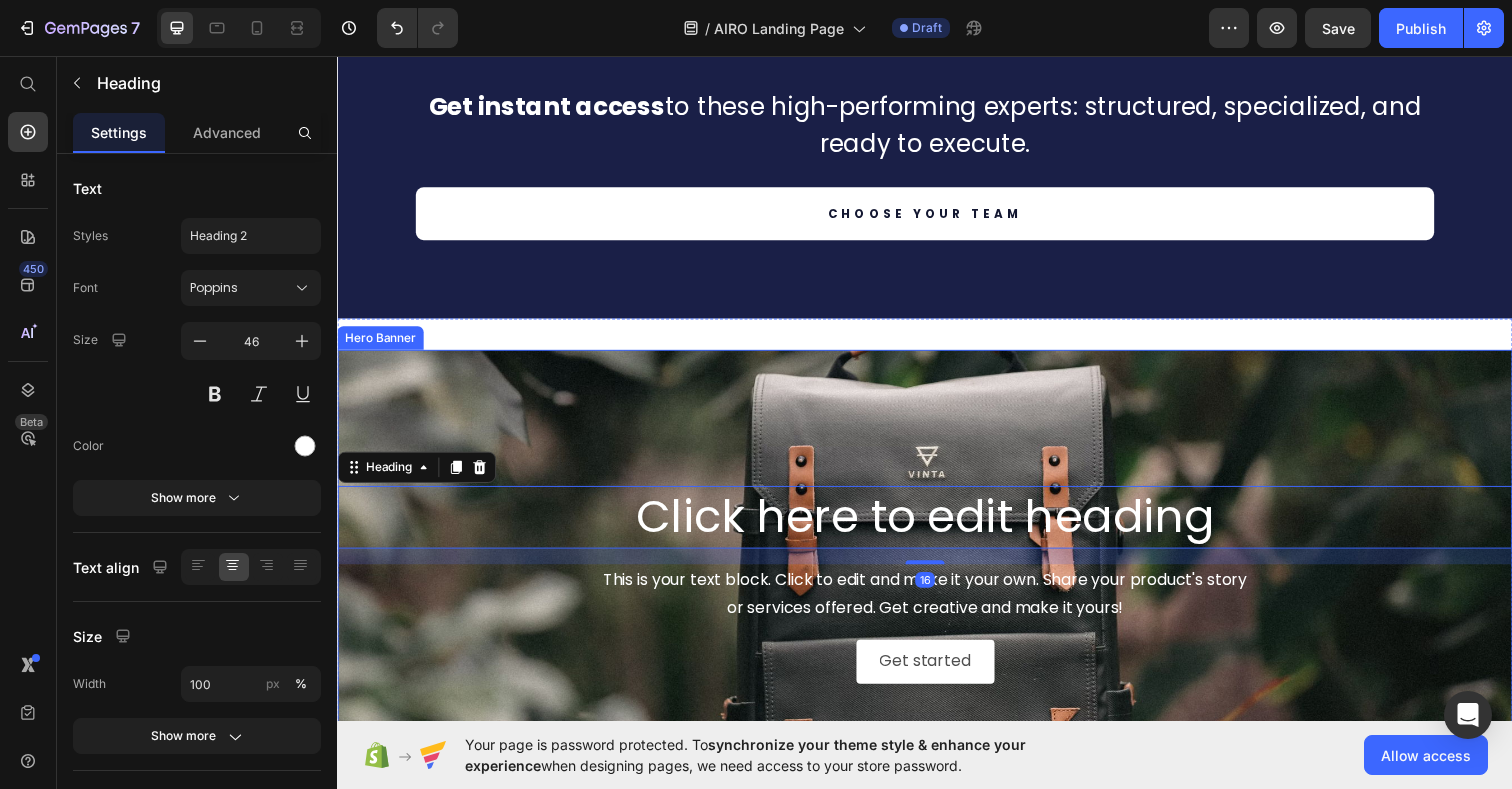 click at bounding box center (937, 596) 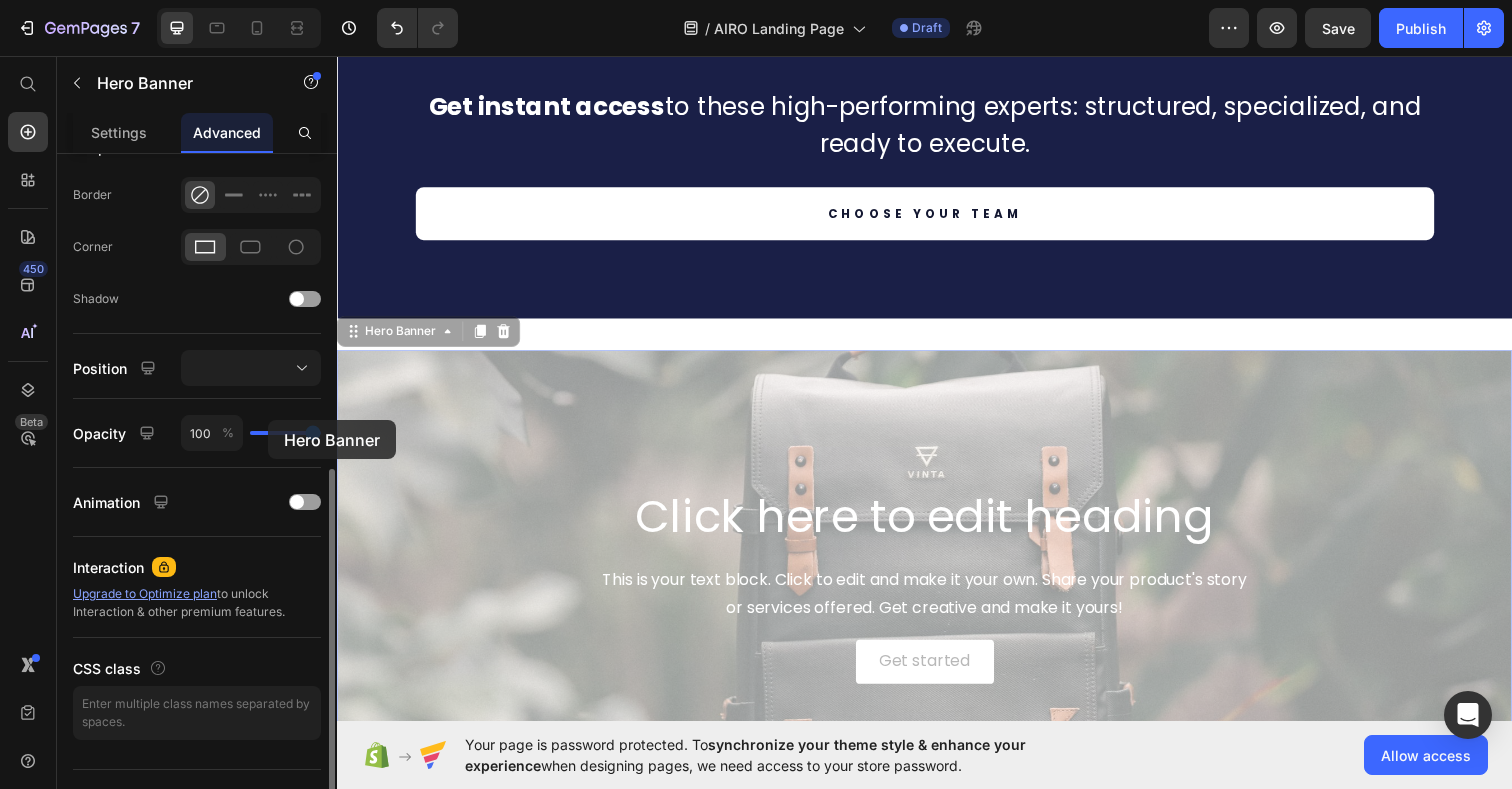 scroll, scrollTop: 577, scrollLeft: 0, axis: vertical 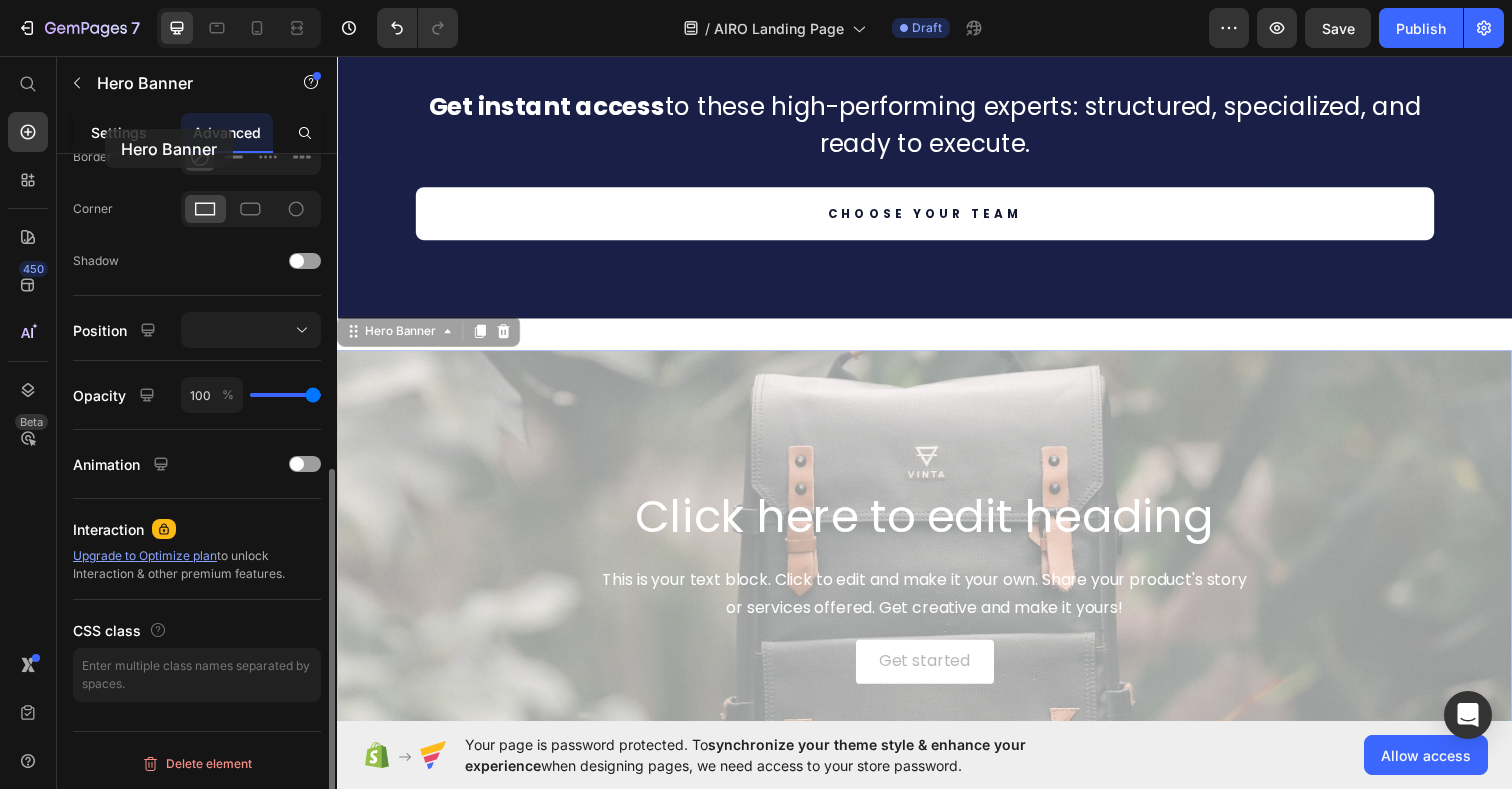 click on "Settings" at bounding box center [119, 132] 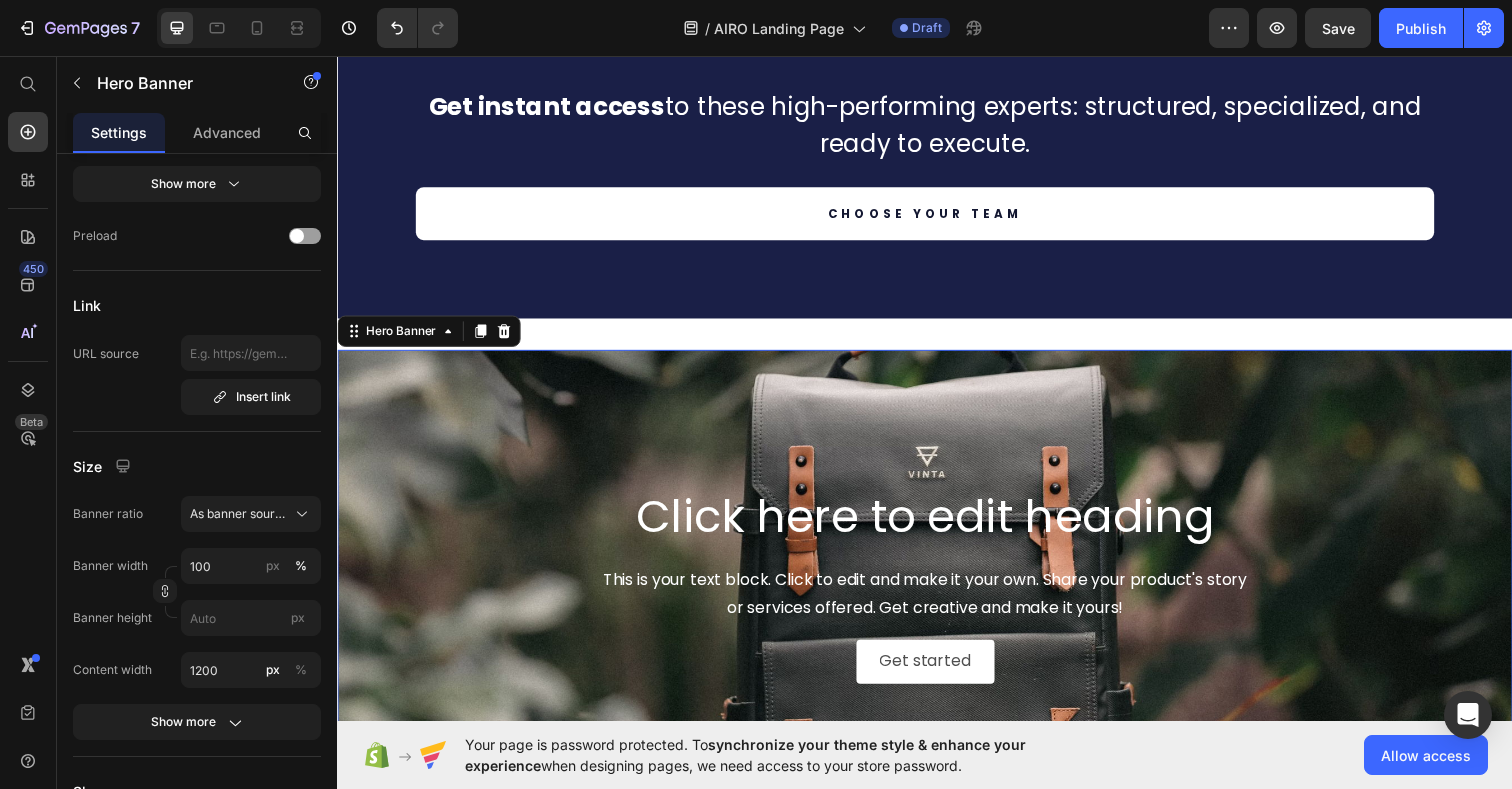 scroll, scrollTop: 0, scrollLeft: 0, axis: both 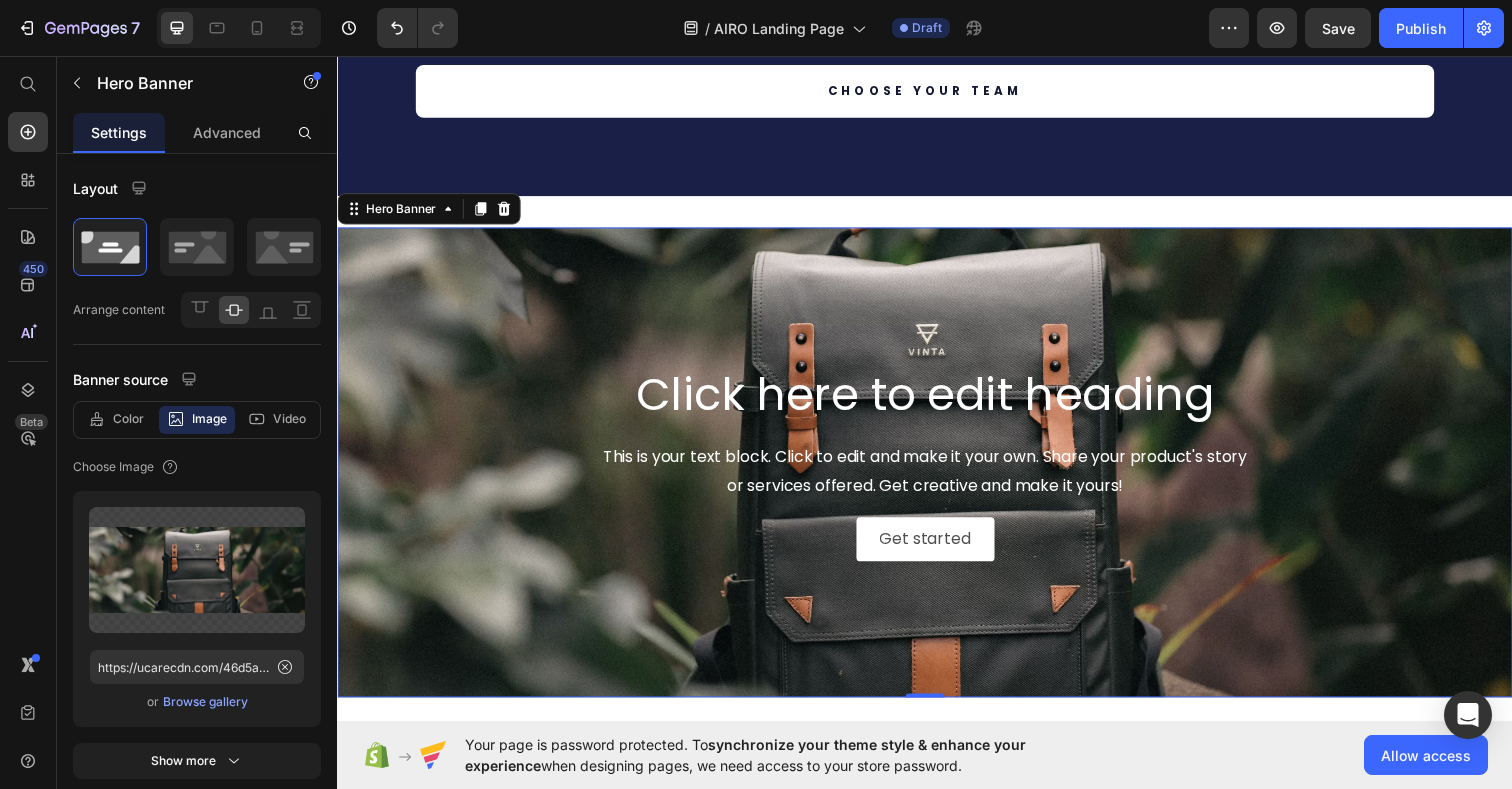 click at bounding box center [937, 471] 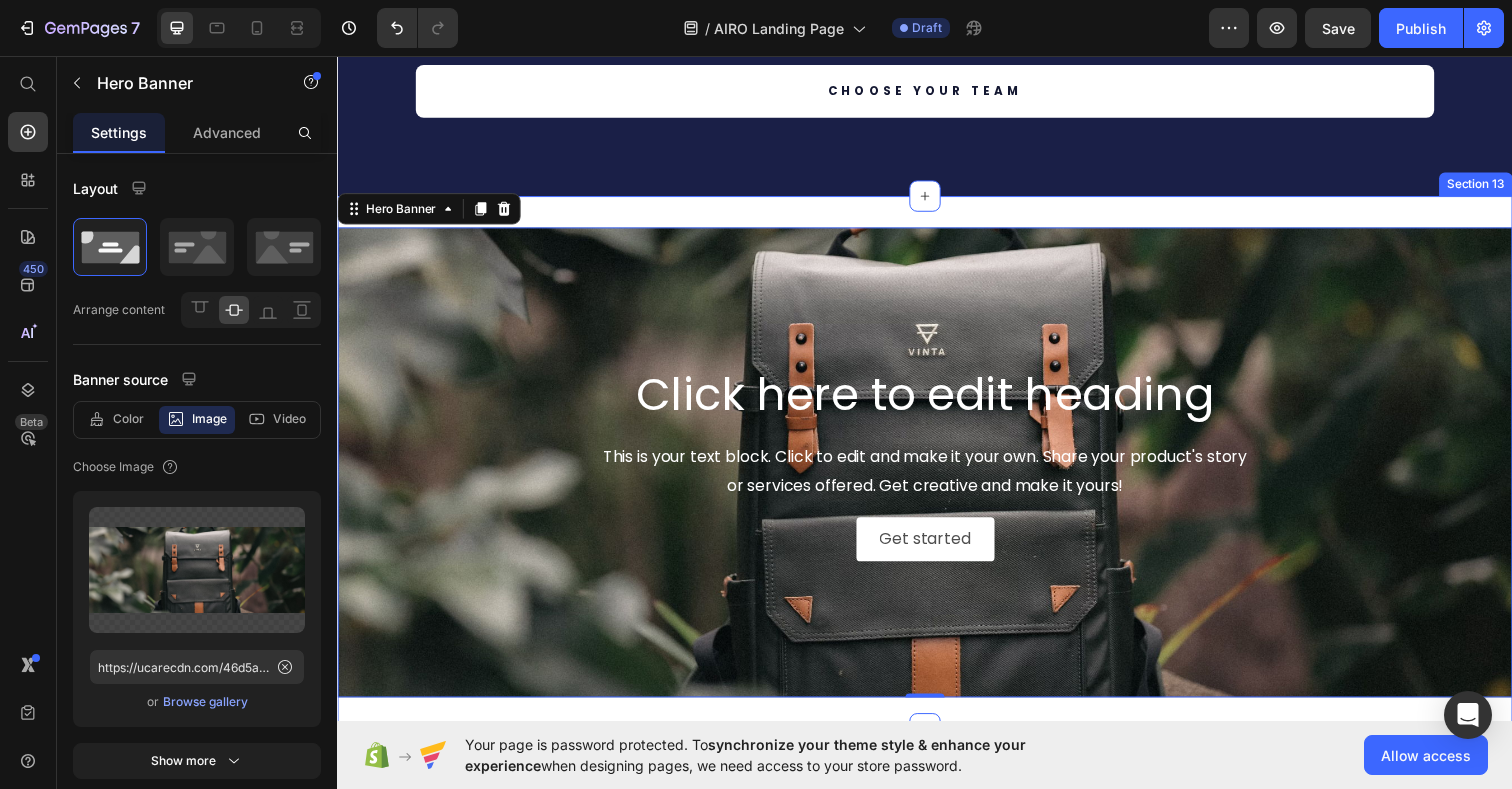 click on "Click here to edit heading Heading This is your text block. Click to edit and make it your own. Share your product's story                   or services offered. Get creative and make it yours! Text Block Get started Button Hero Banner   0 Section 13" at bounding box center (937, 471) 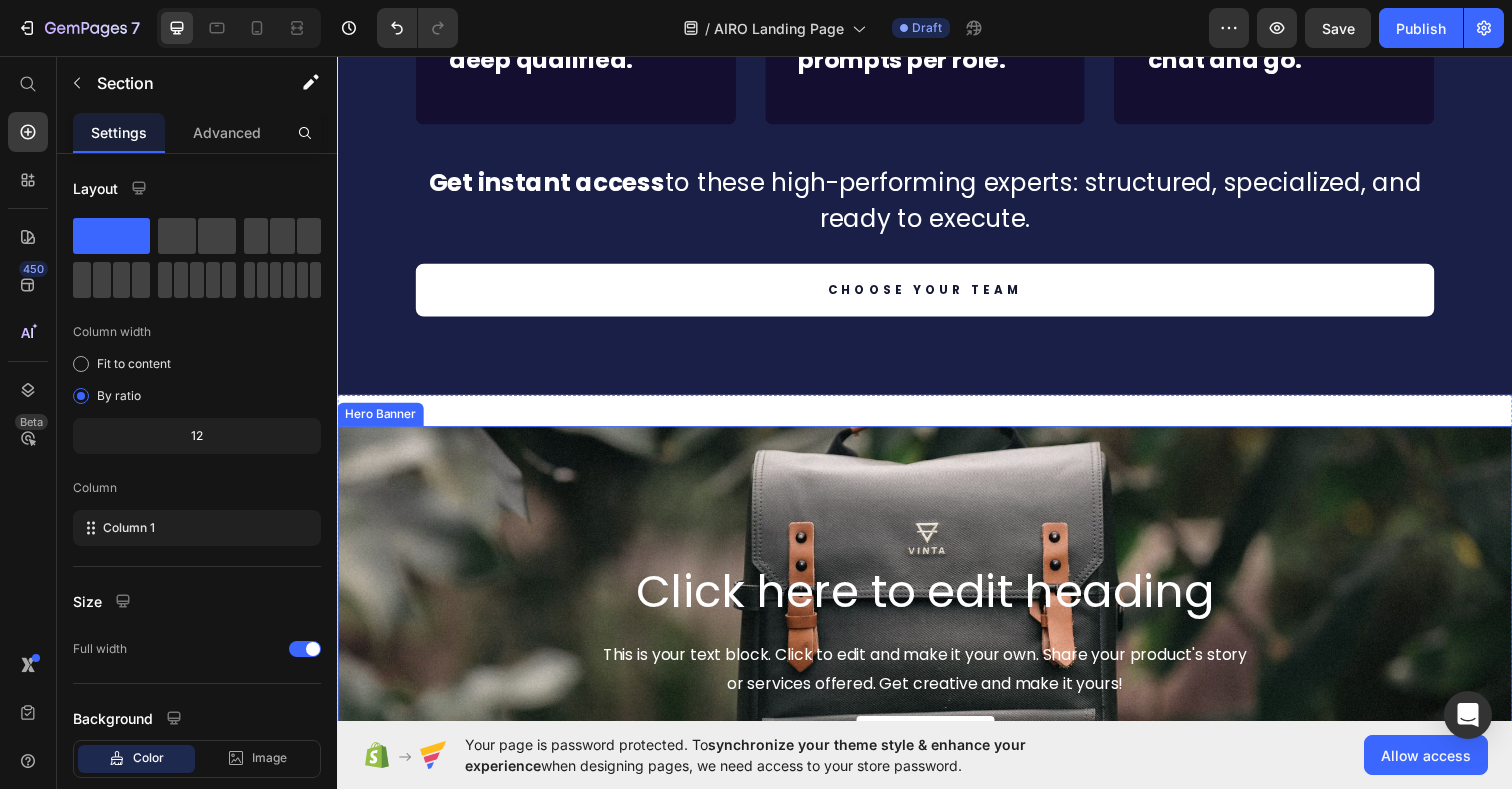 scroll, scrollTop: 5342, scrollLeft: 0, axis: vertical 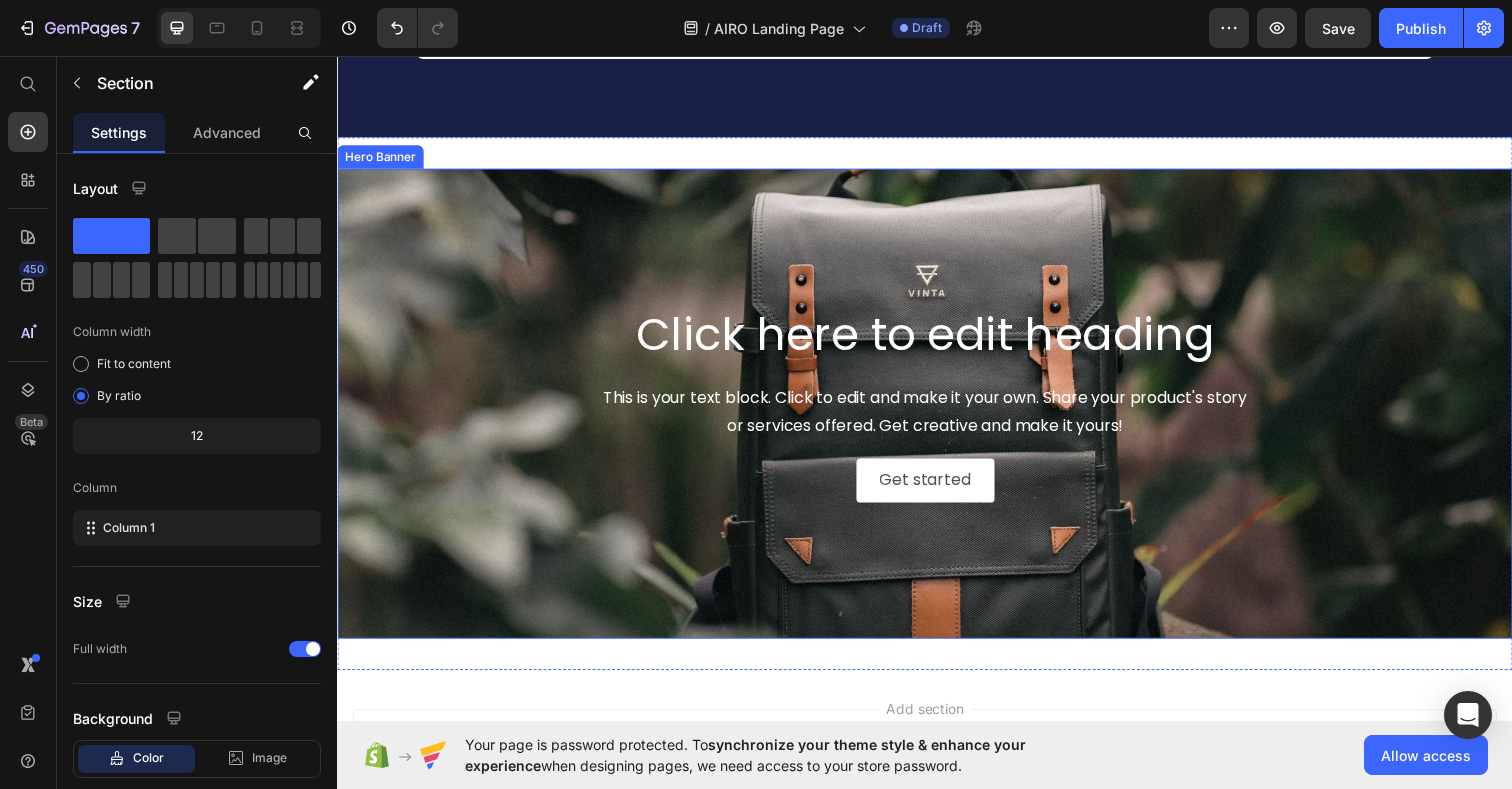 click at bounding box center [937, 411] 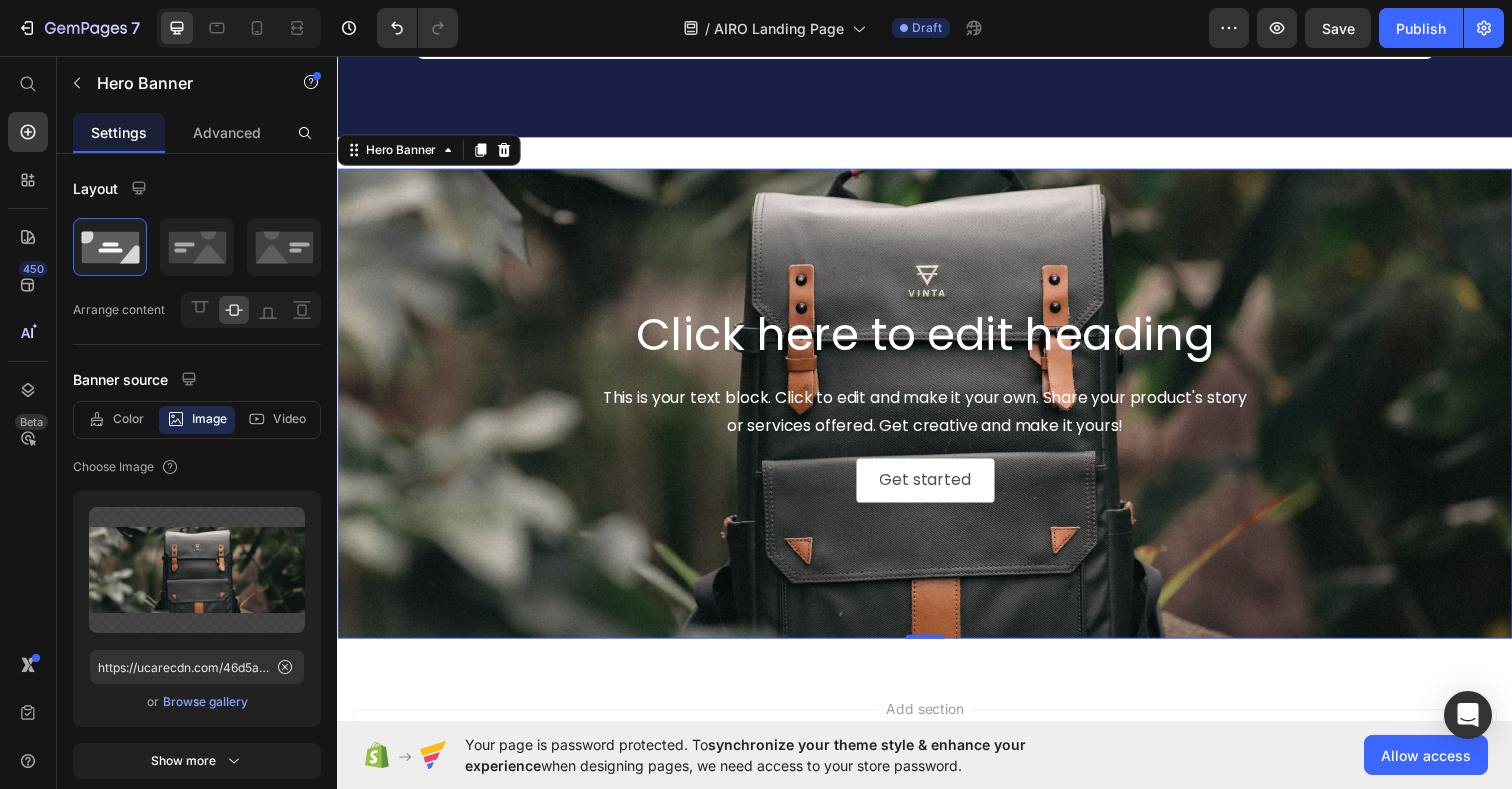 click at bounding box center (937, 411) 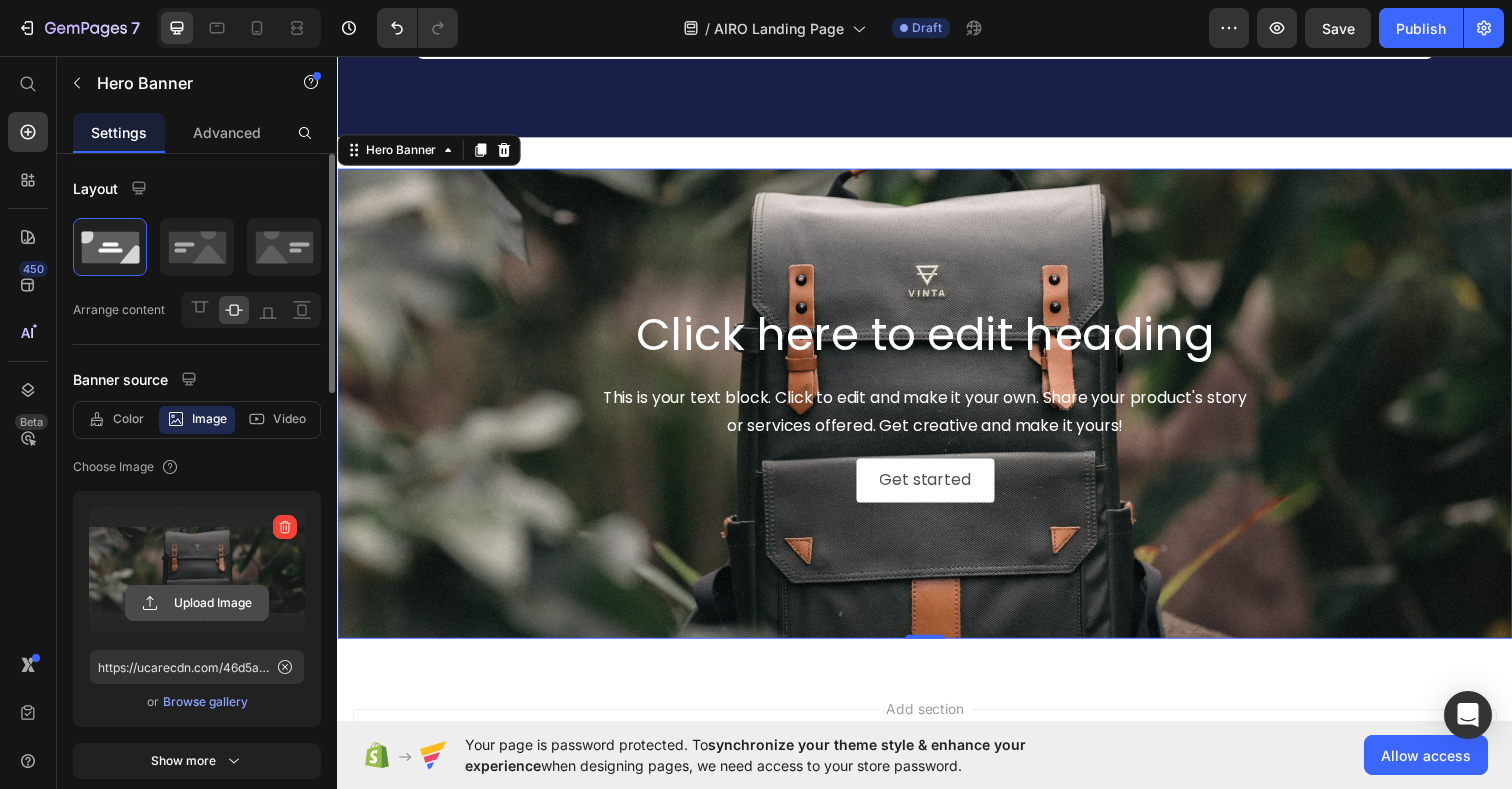 click 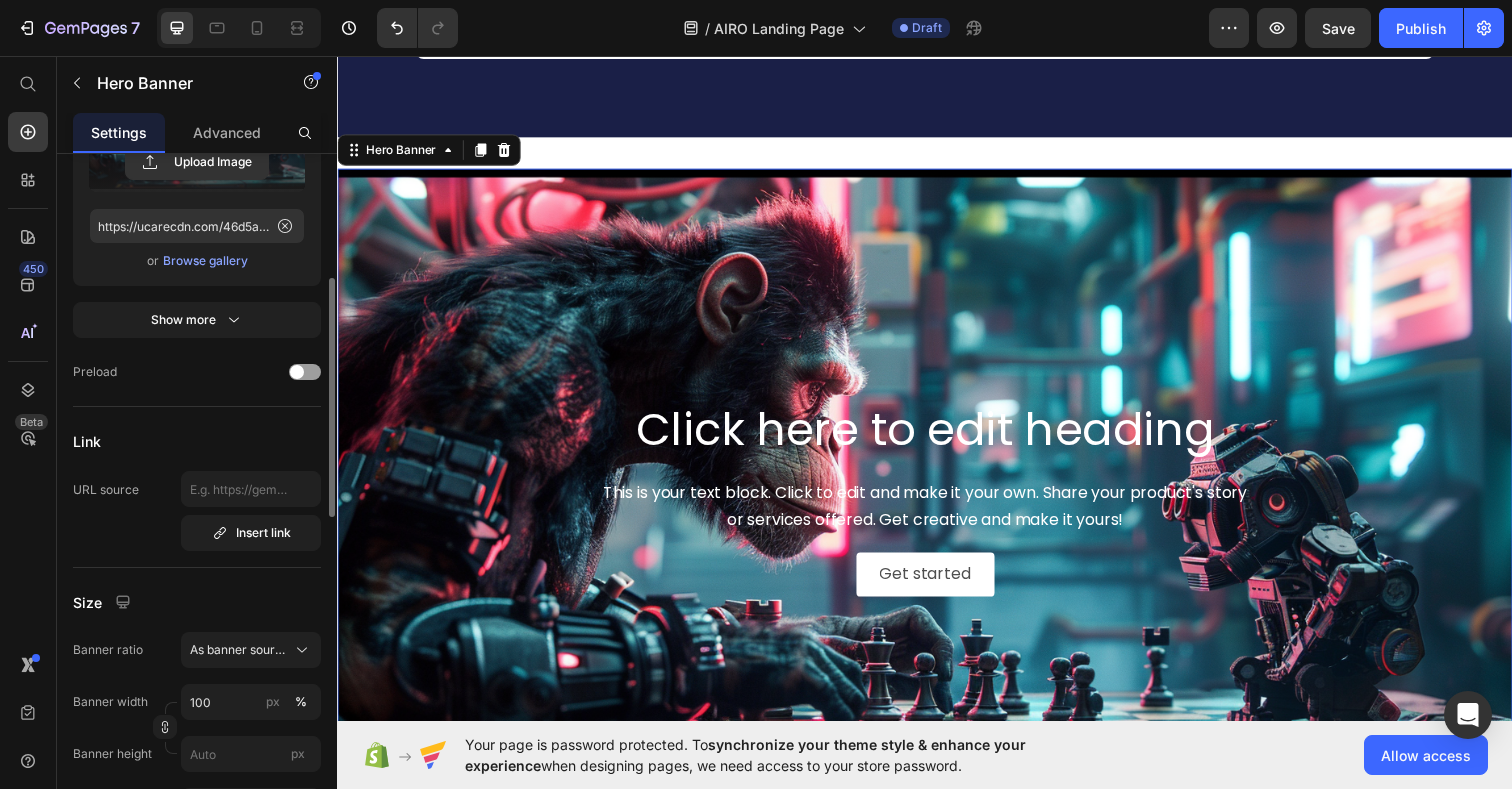 scroll, scrollTop: 443, scrollLeft: 0, axis: vertical 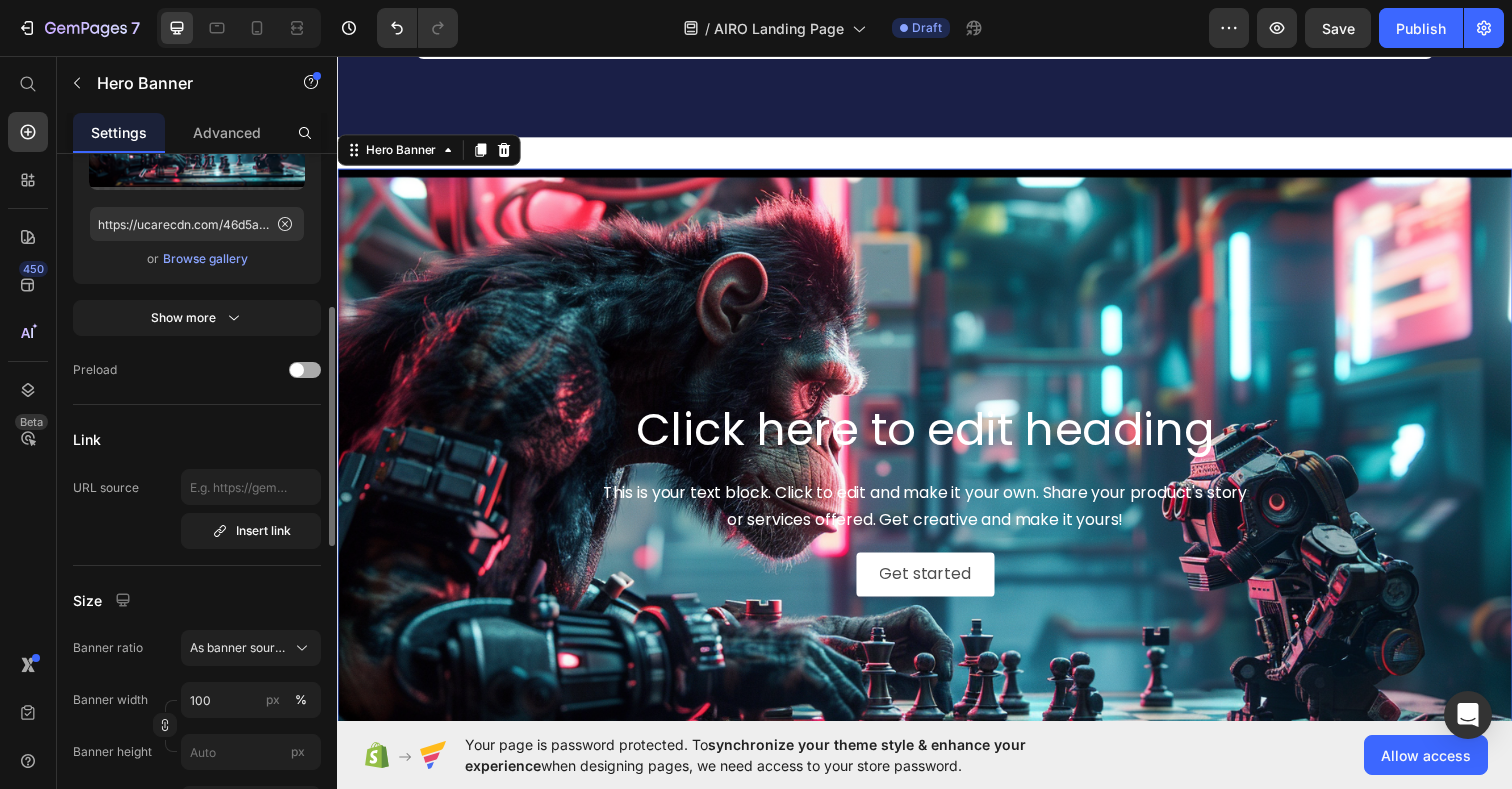 click at bounding box center (305, 370) 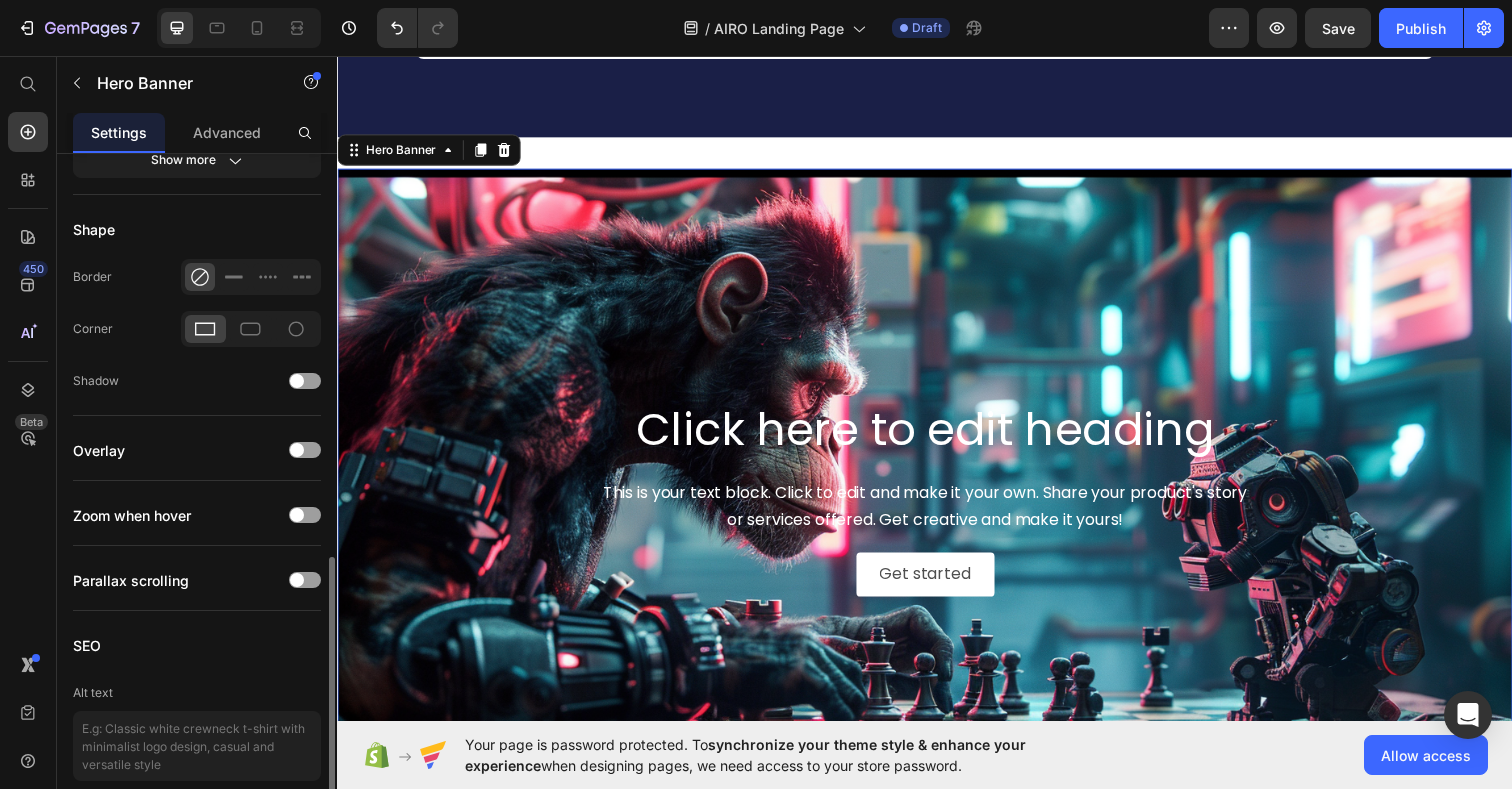 scroll, scrollTop: 1116, scrollLeft: 0, axis: vertical 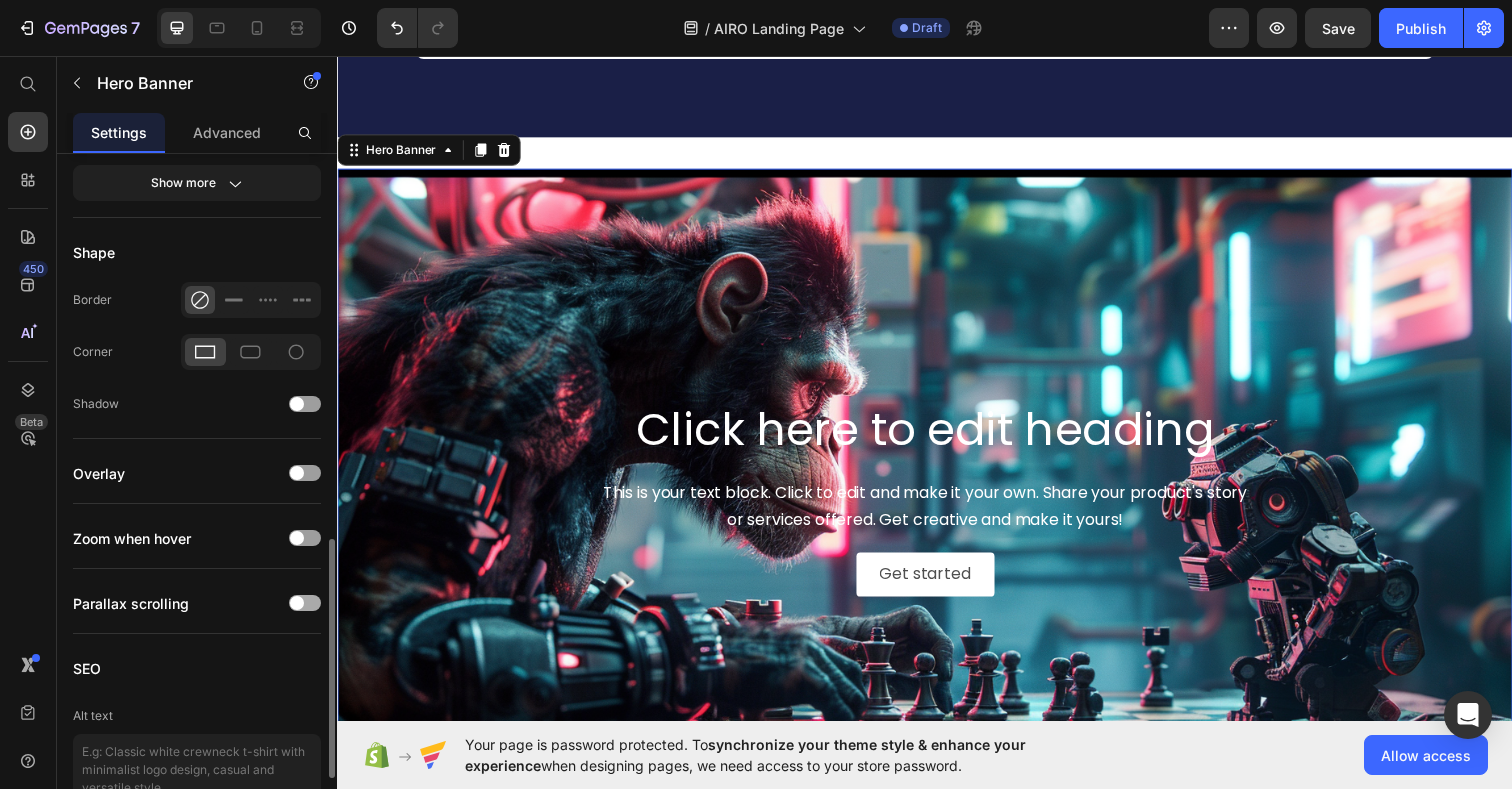 click at bounding box center (305, 603) 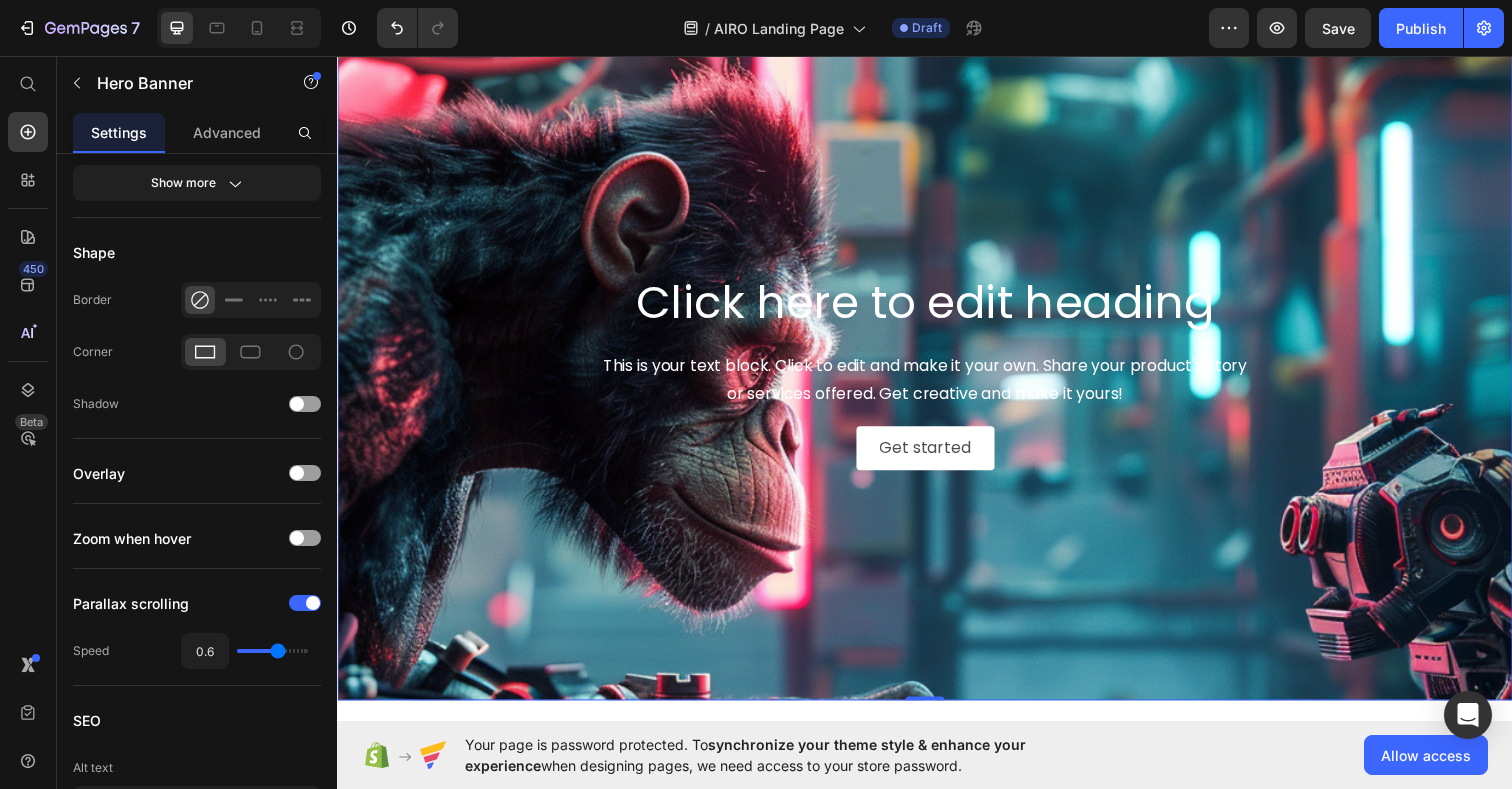 scroll, scrollTop: 5474, scrollLeft: 0, axis: vertical 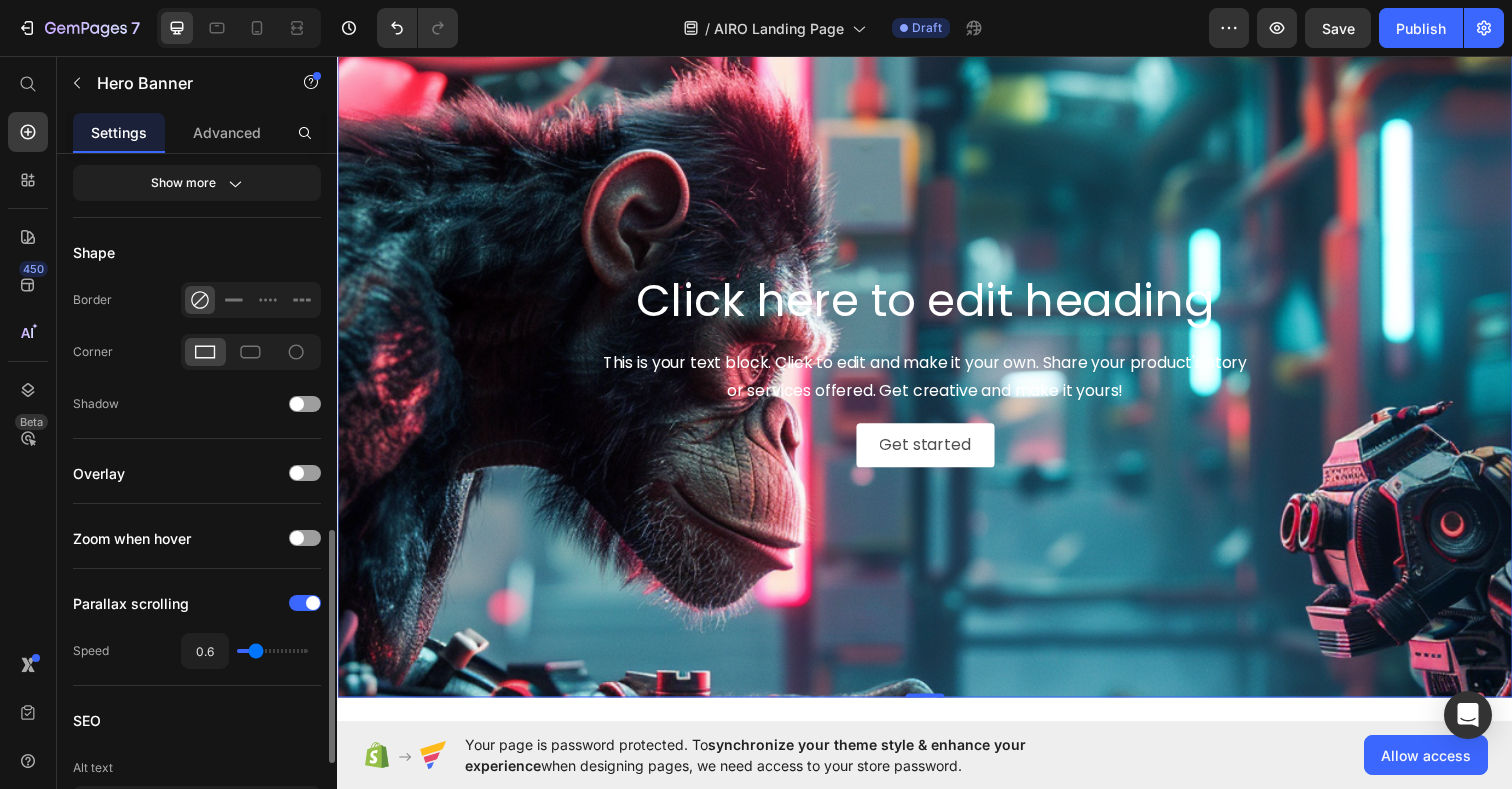 drag, startPoint x: 279, startPoint y: 647, endPoint x: 257, endPoint y: 650, distance: 22.203604 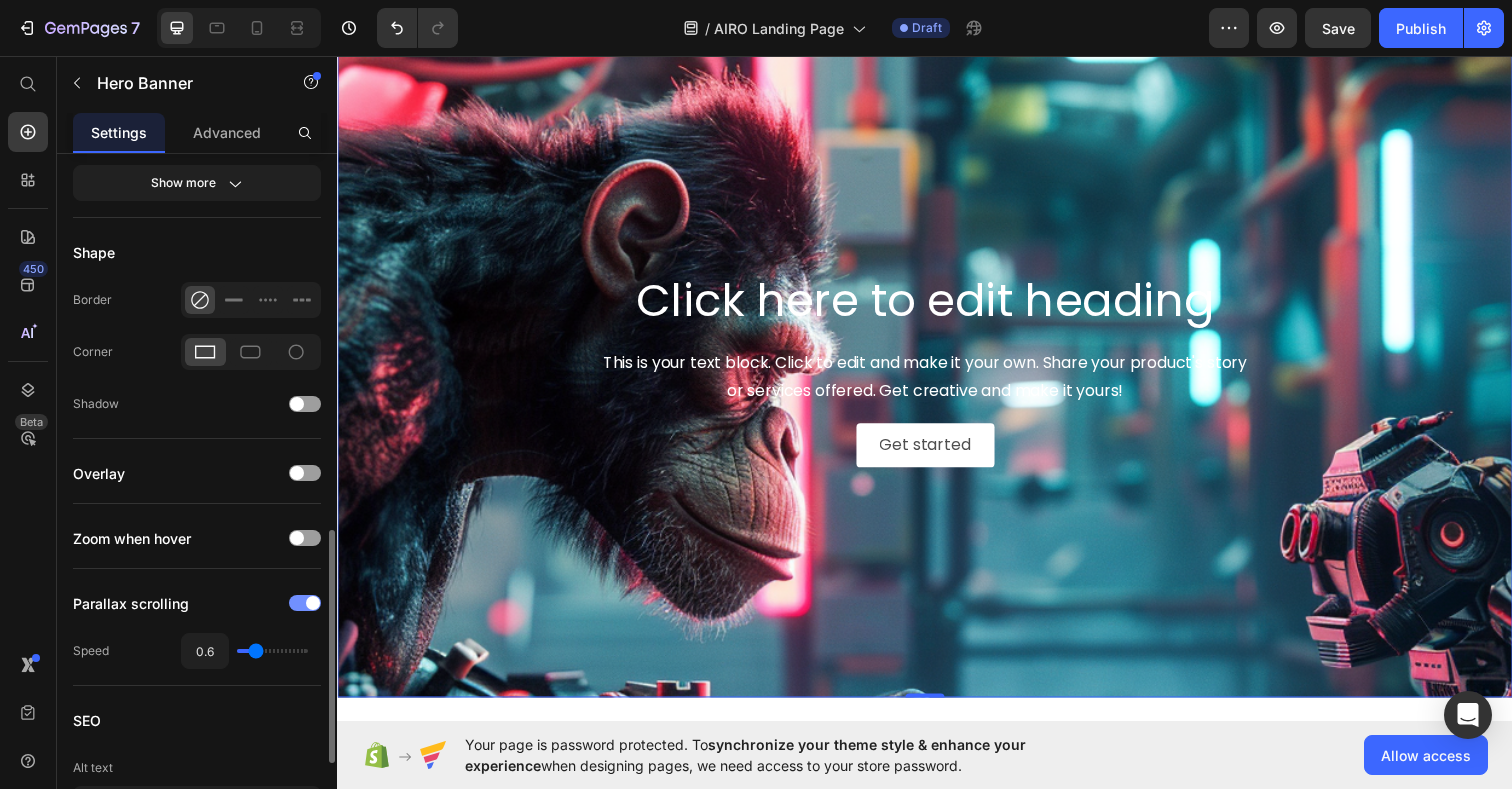 click at bounding box center [313, 603] 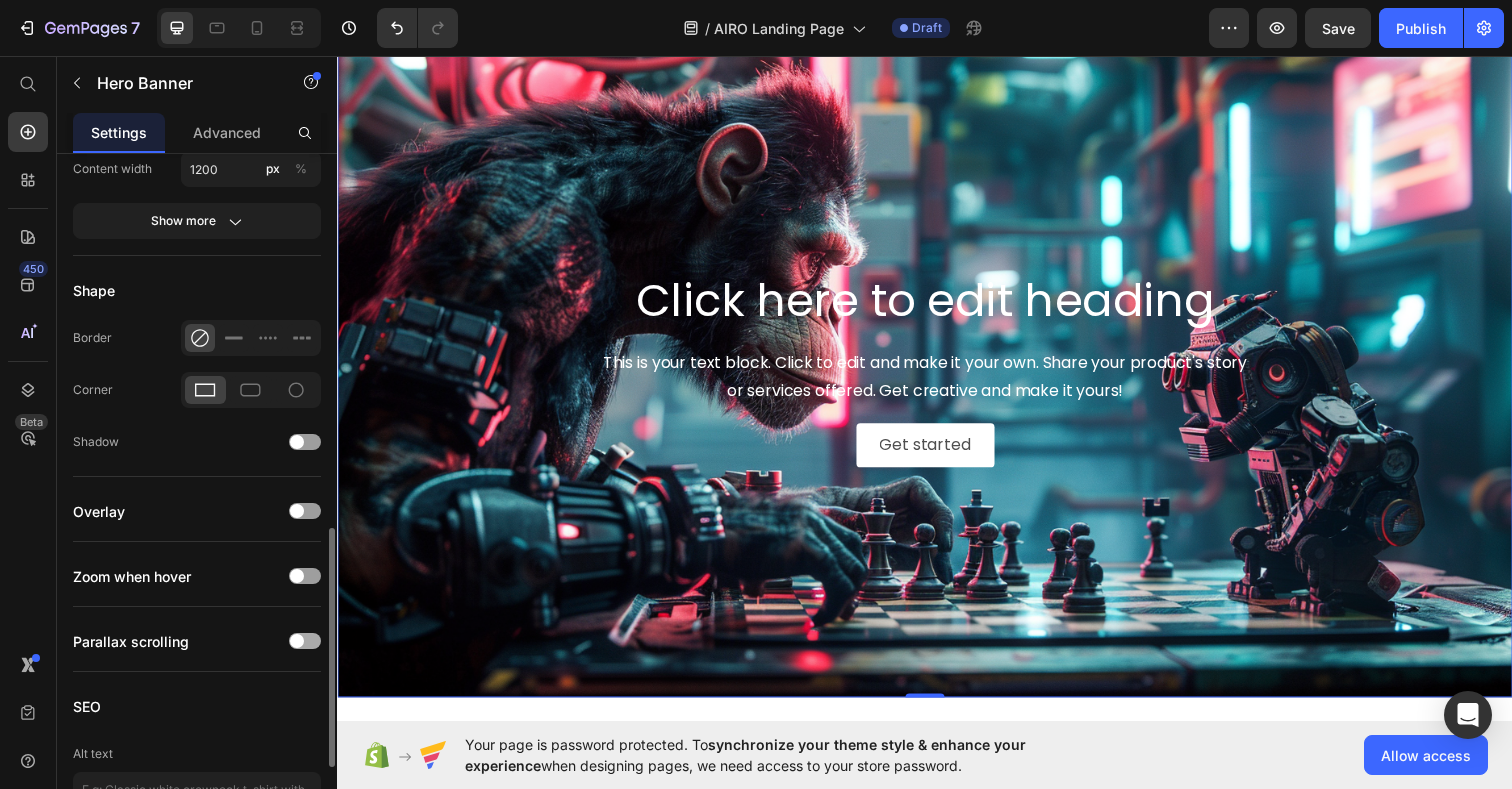 scroll, scrollTop: 1076, scrollLeft: 0, axis: vertical 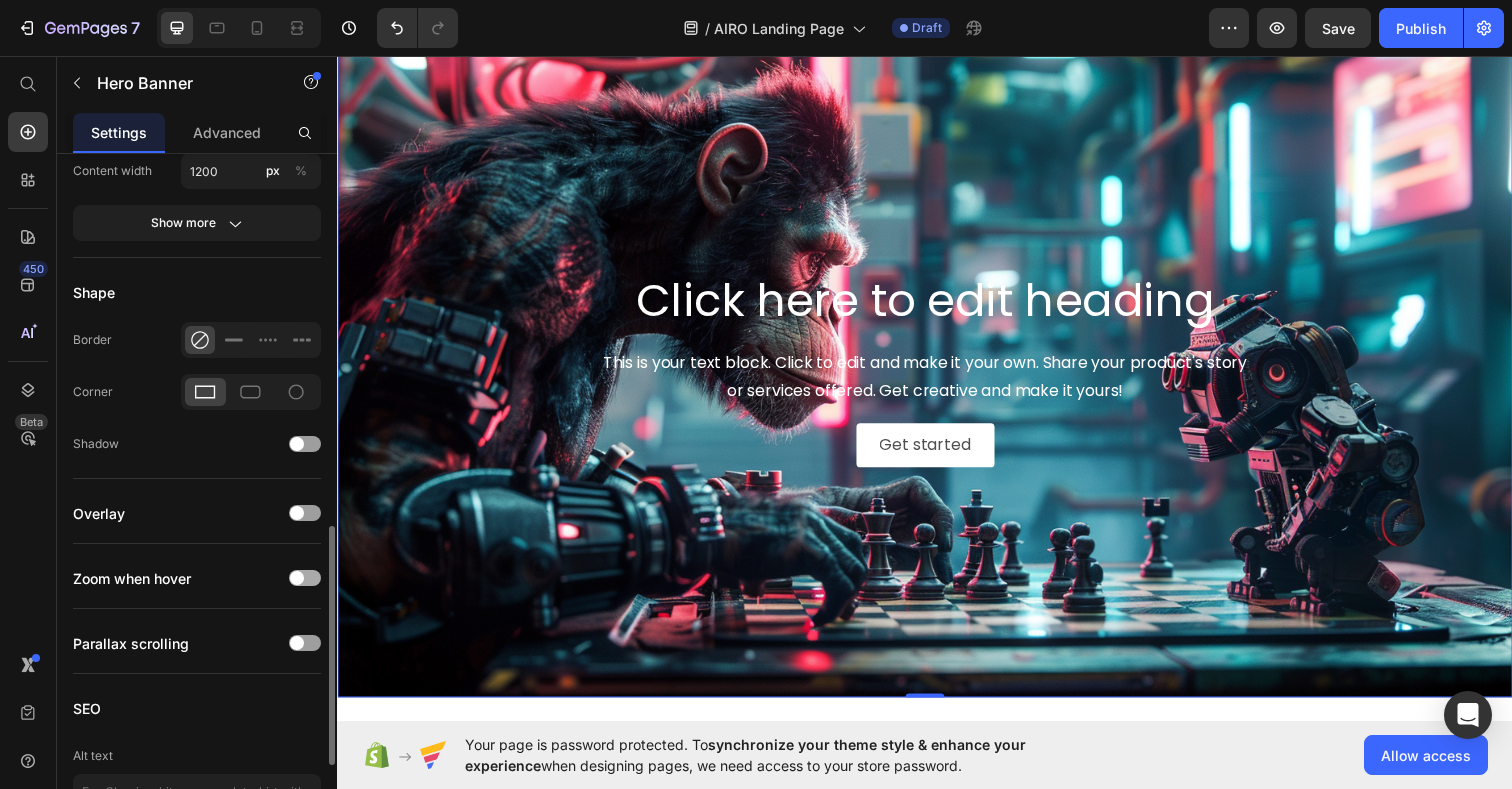 click at bounding box center (305, 578) 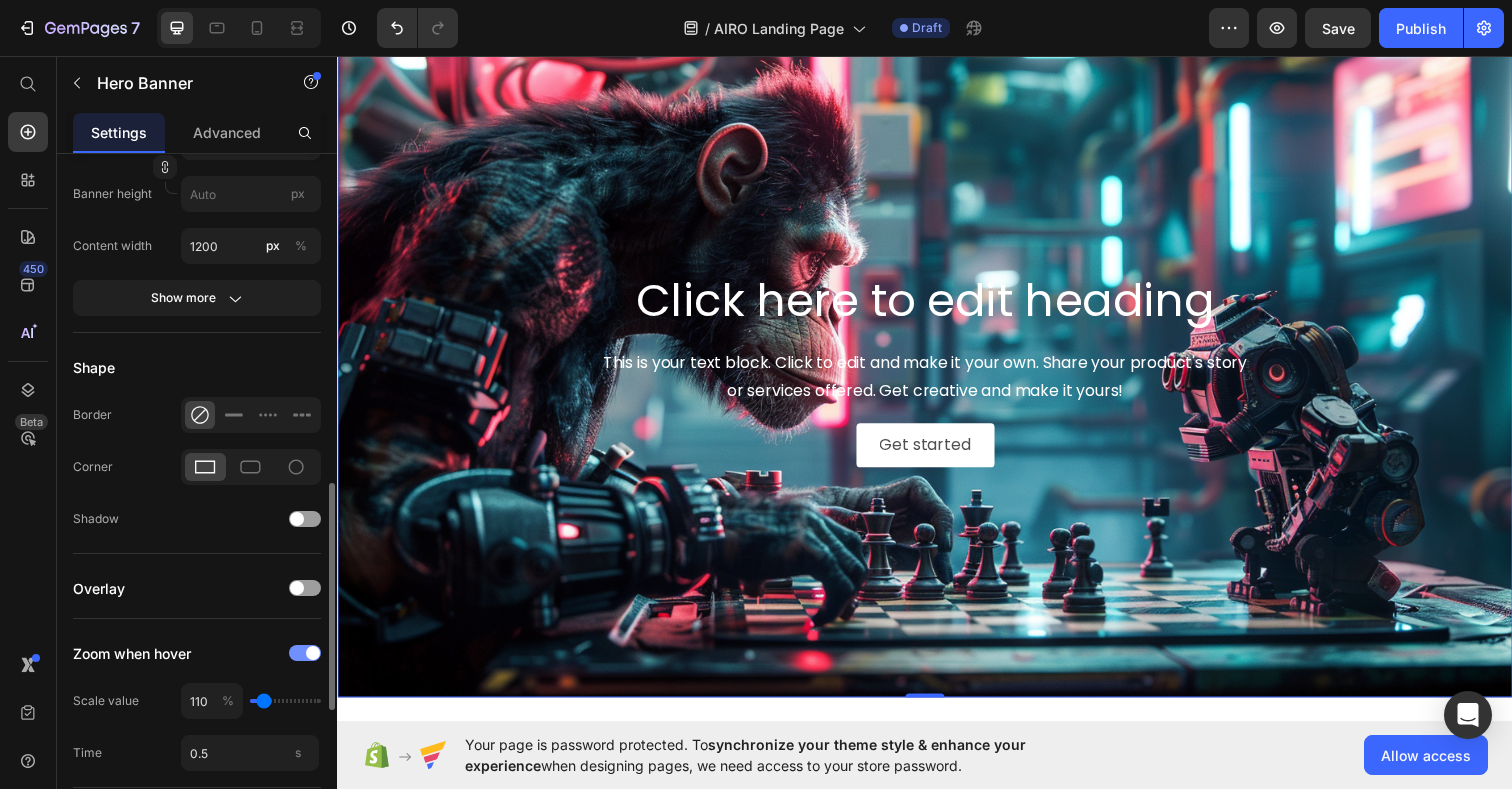 scroll, scrollTop: 1005, scrollLeft: 0, axis: vertical 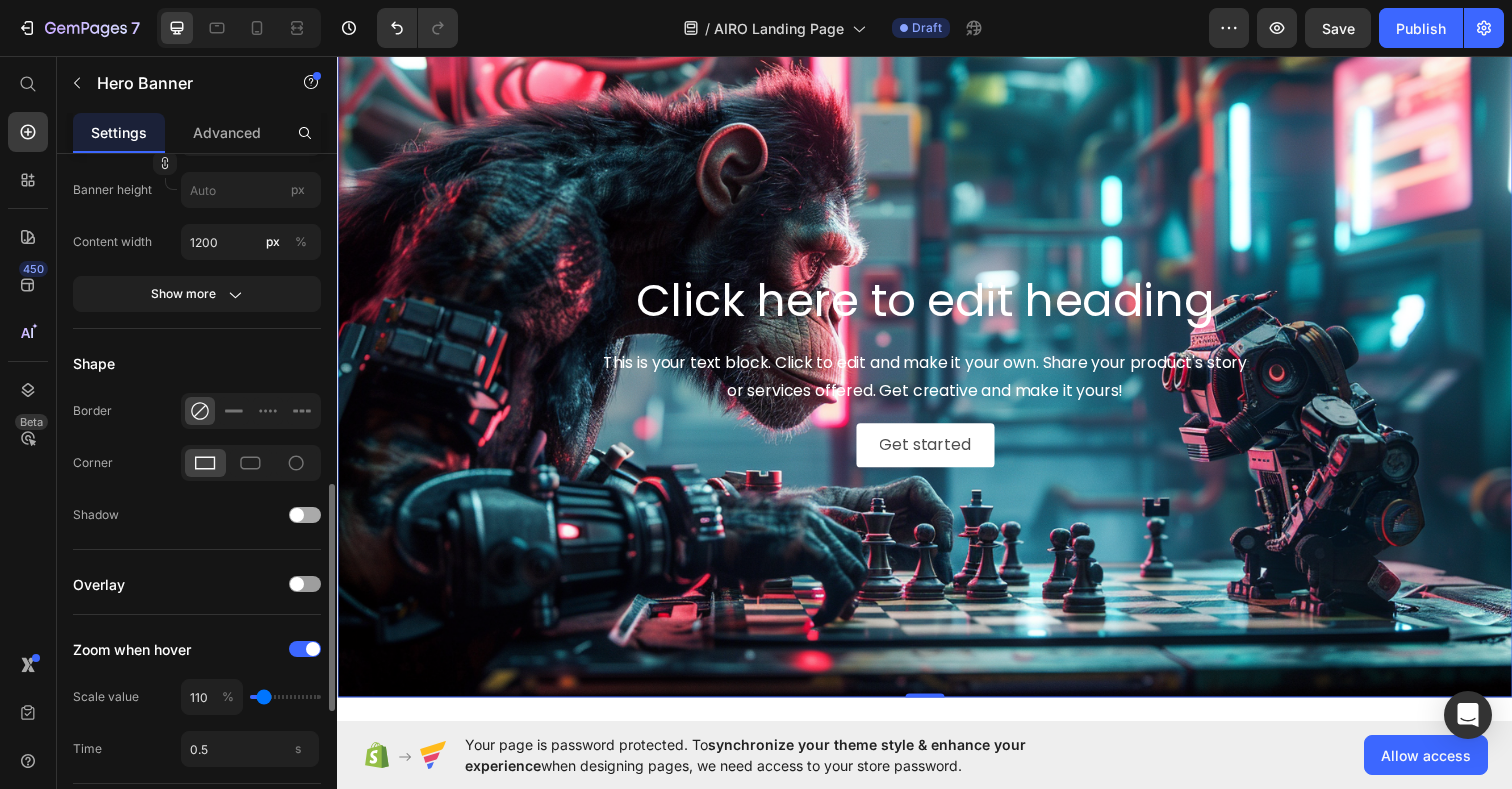 click at bounding box center [297, 515] 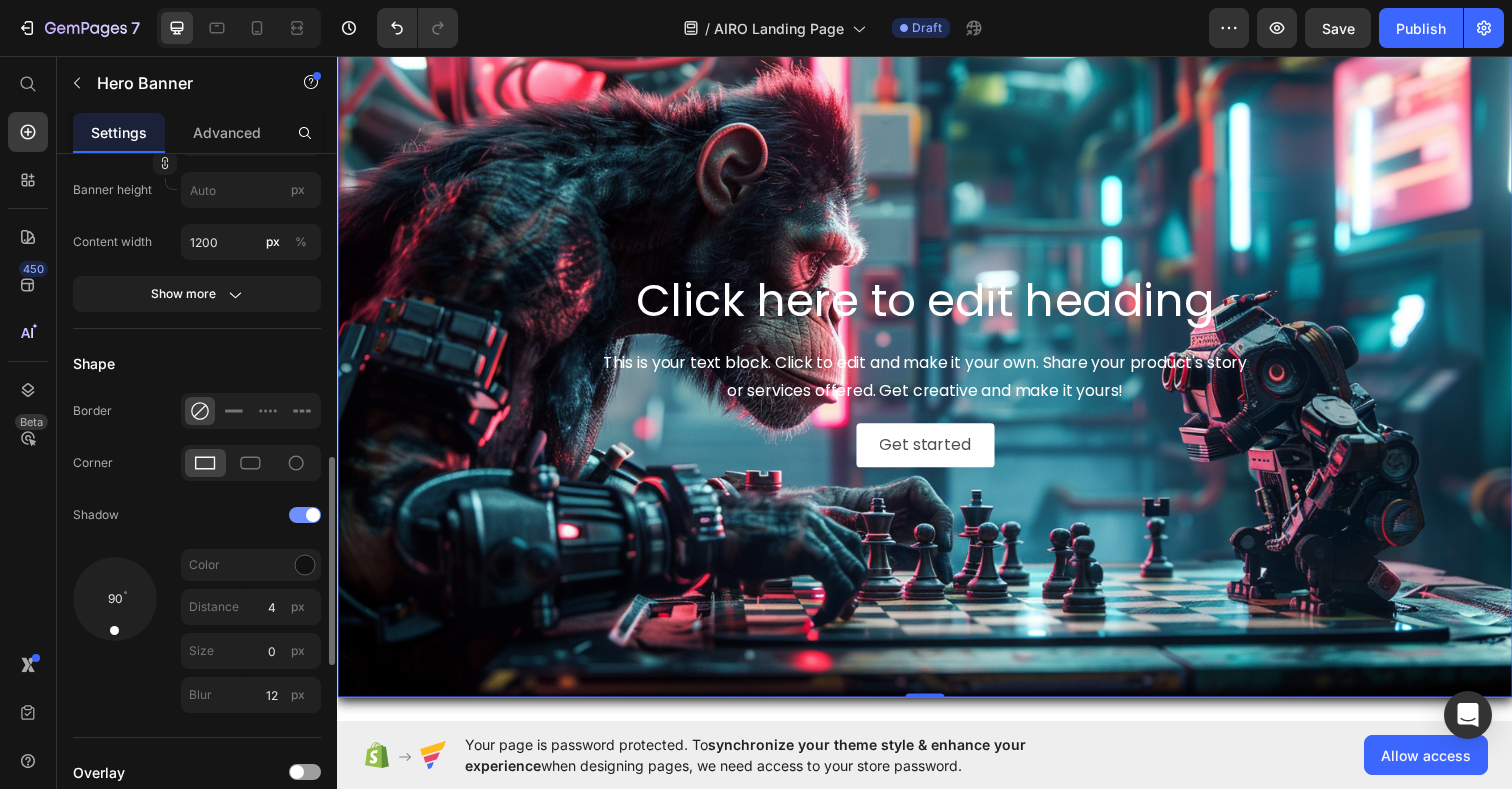 click at bounding box center (305, 515) 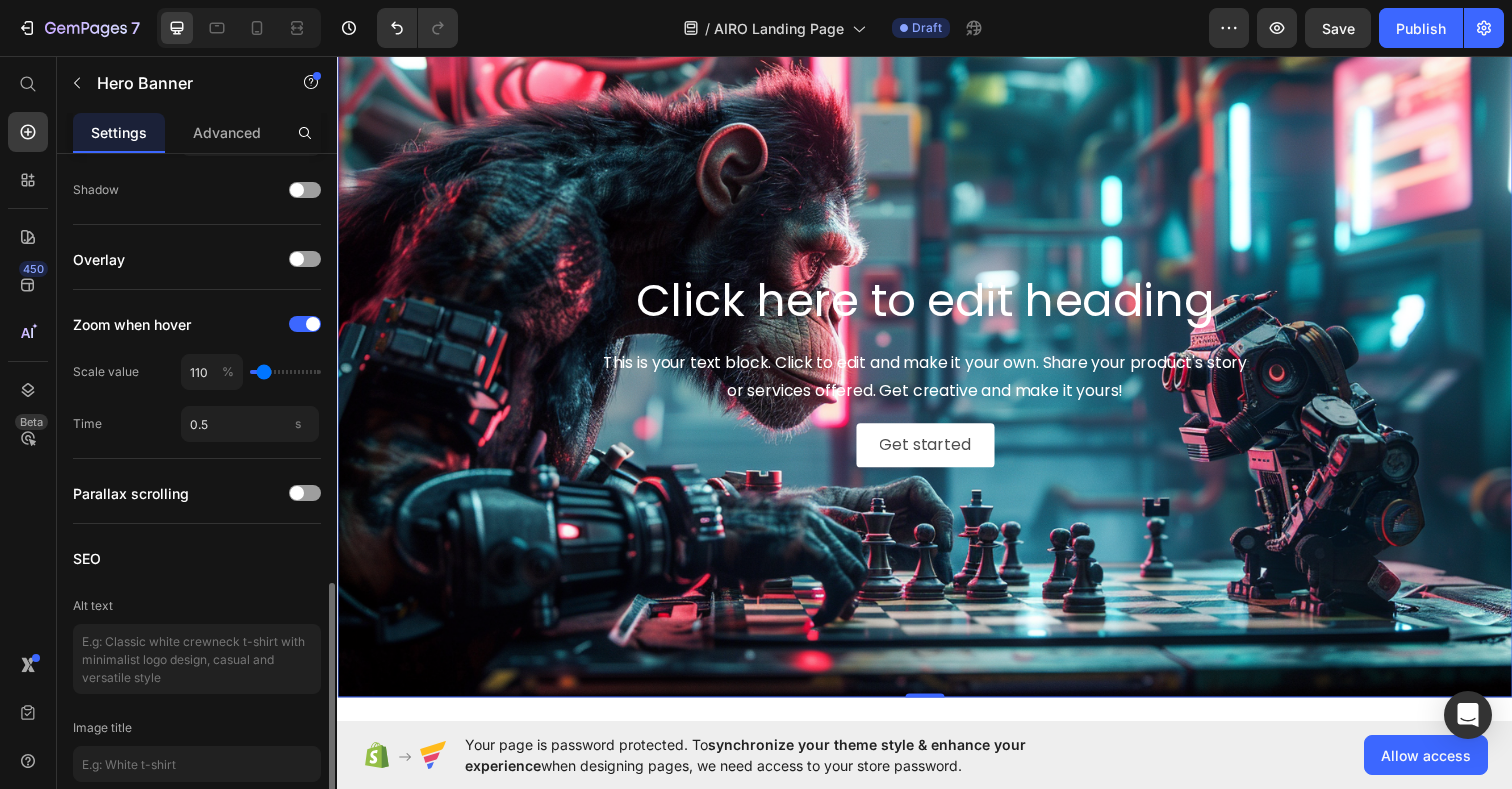 scroll, scrollTop: 1324, scrollLeft: 0, axis: vertical 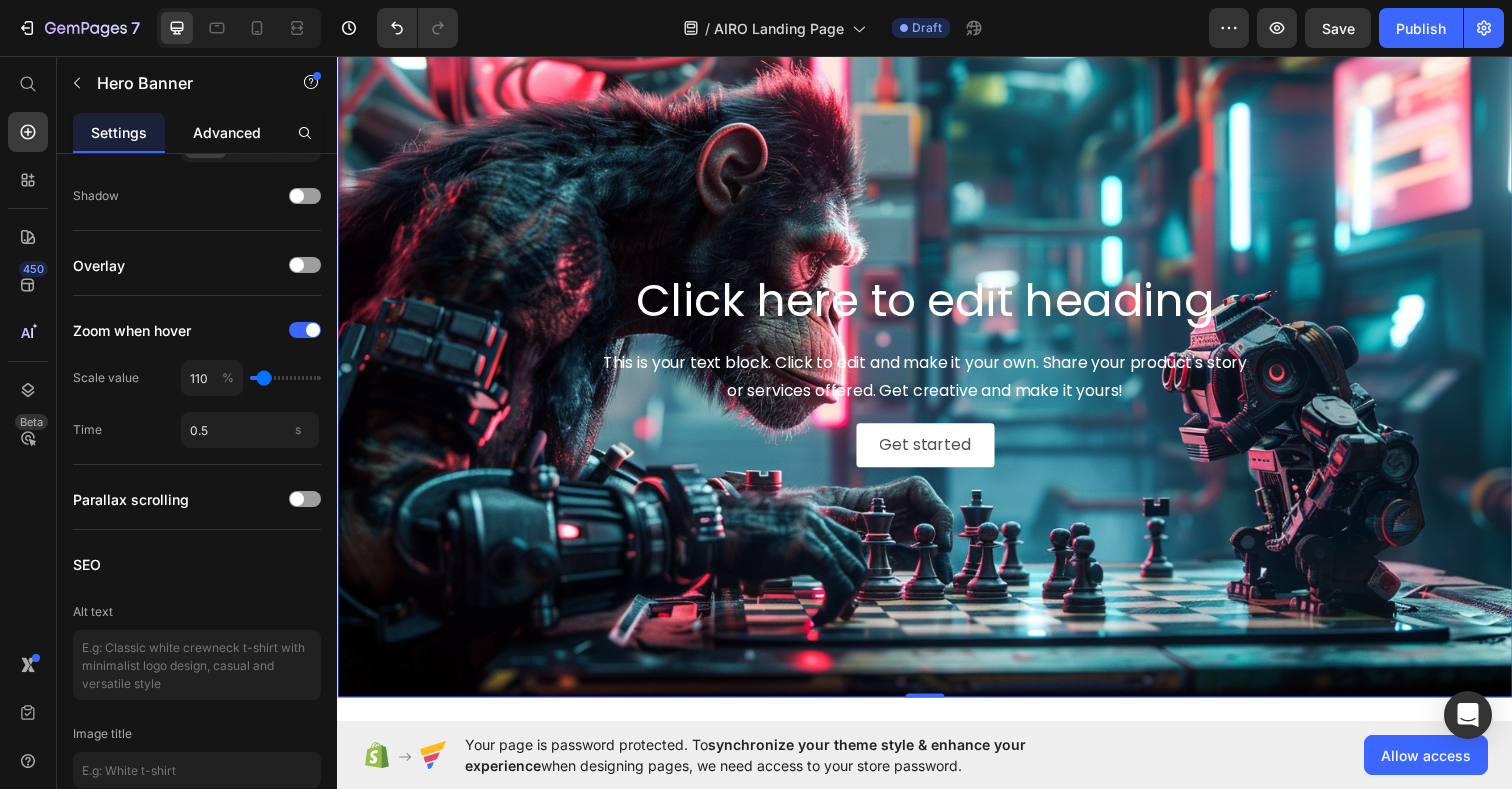 click on "Advanced" at bounding box center [227, 132] 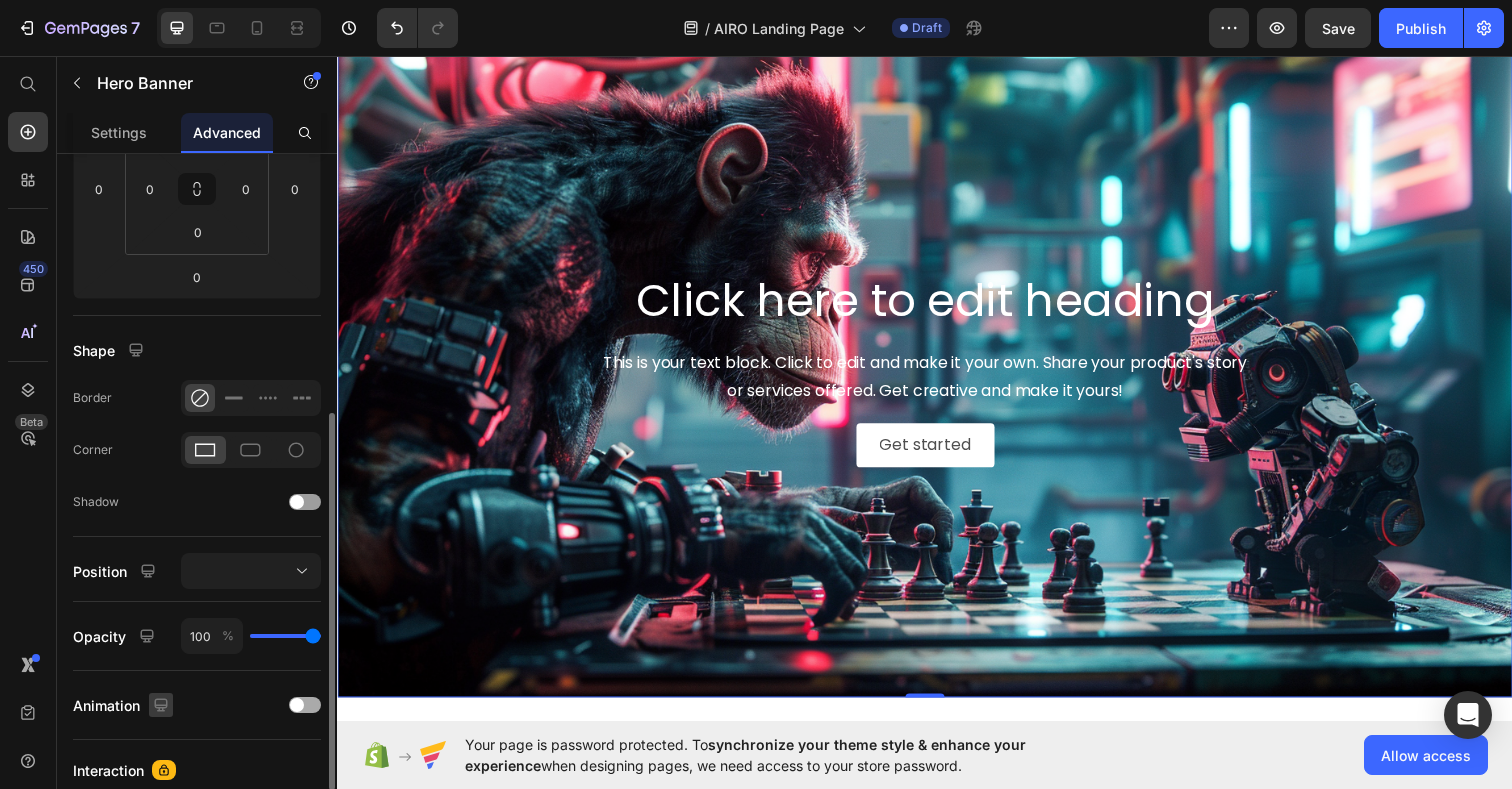 scroll, scrollTop: 0, scrollLeft: 0, axis: both 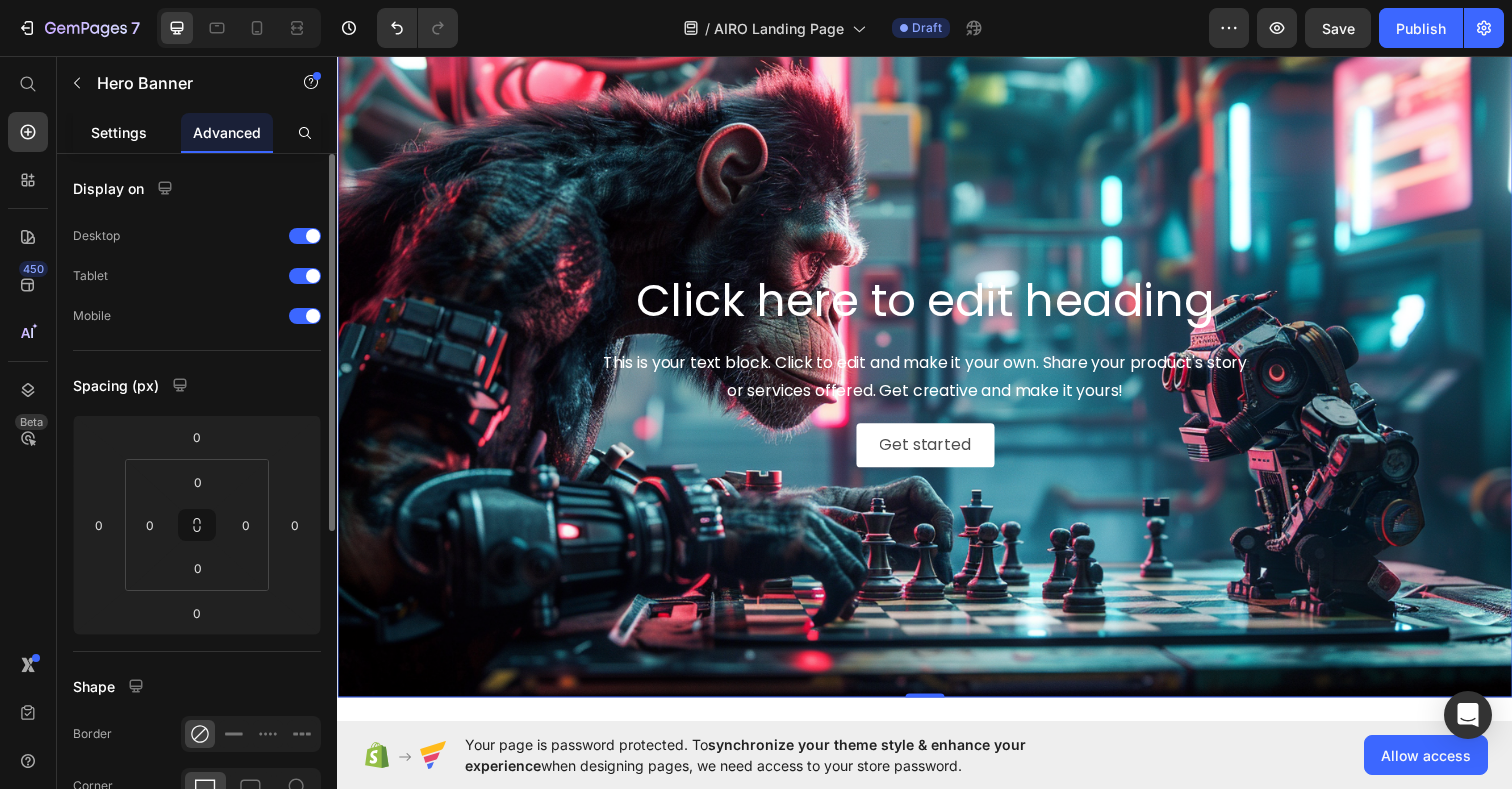 click on "Settings" at bounding box center (119, 132) 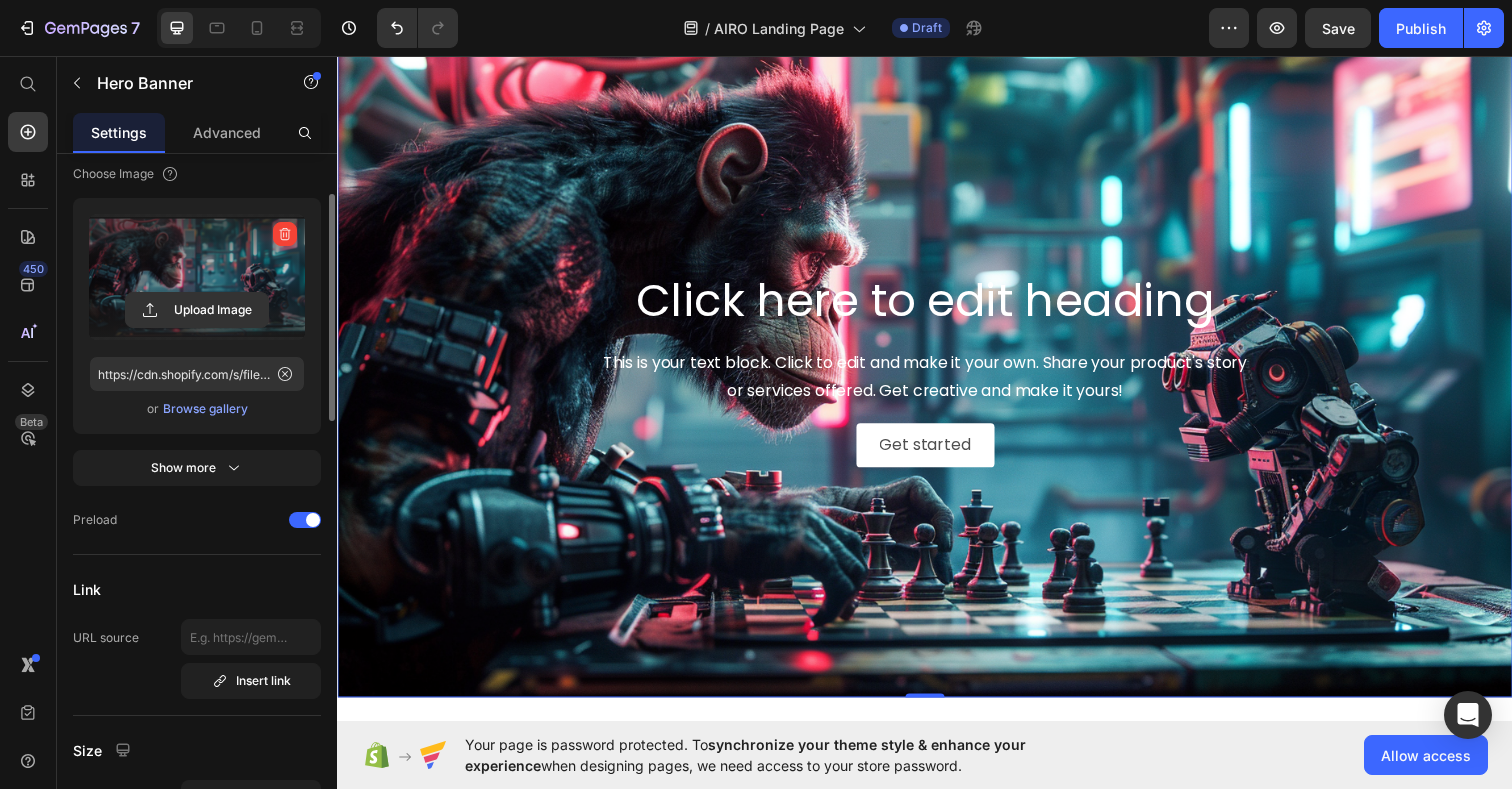 scroll, scrollTop: 313, scrollLeft: 0, axis: vertical 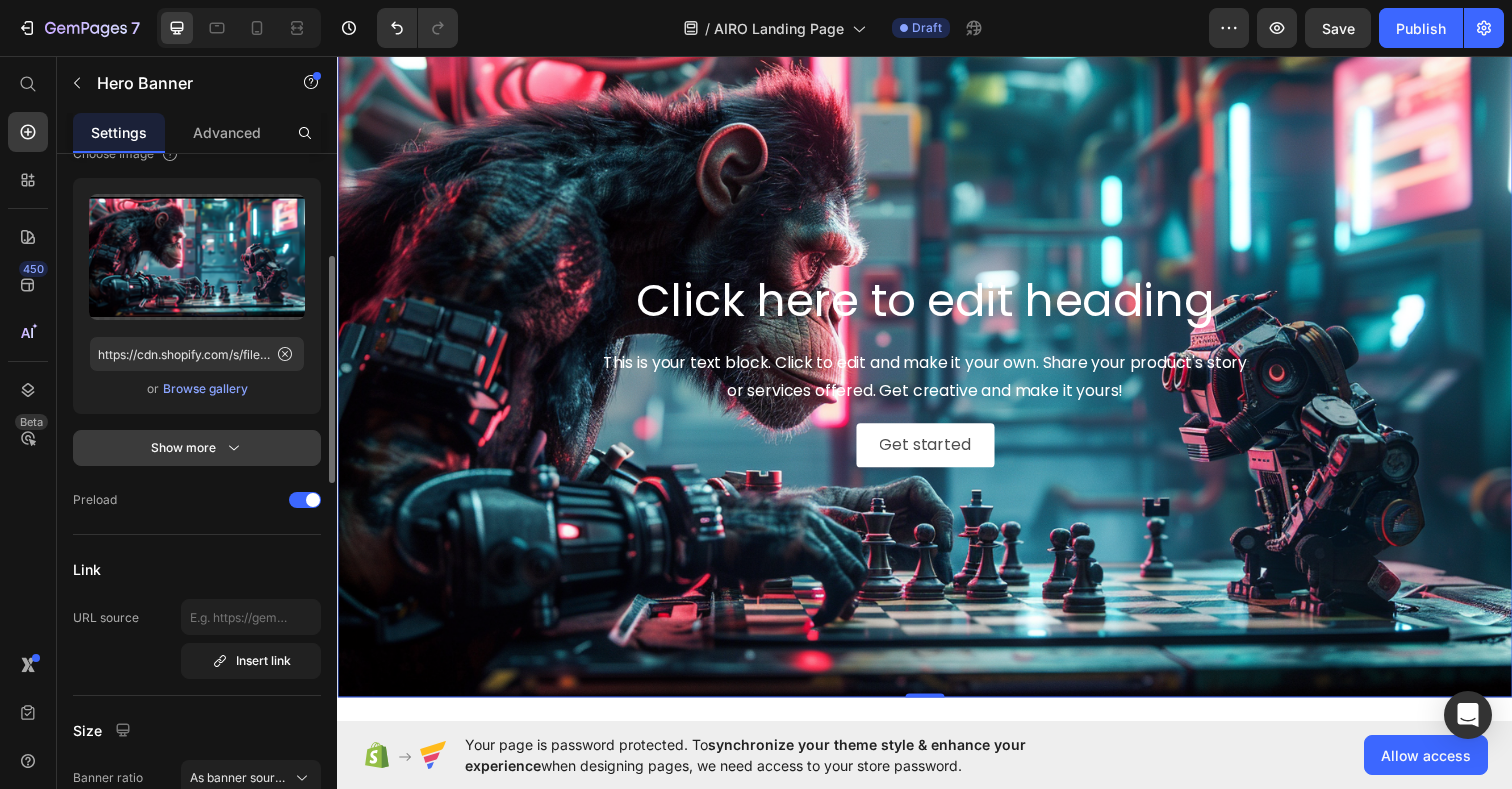 click on "Show more" at bounding box center [197, 448] 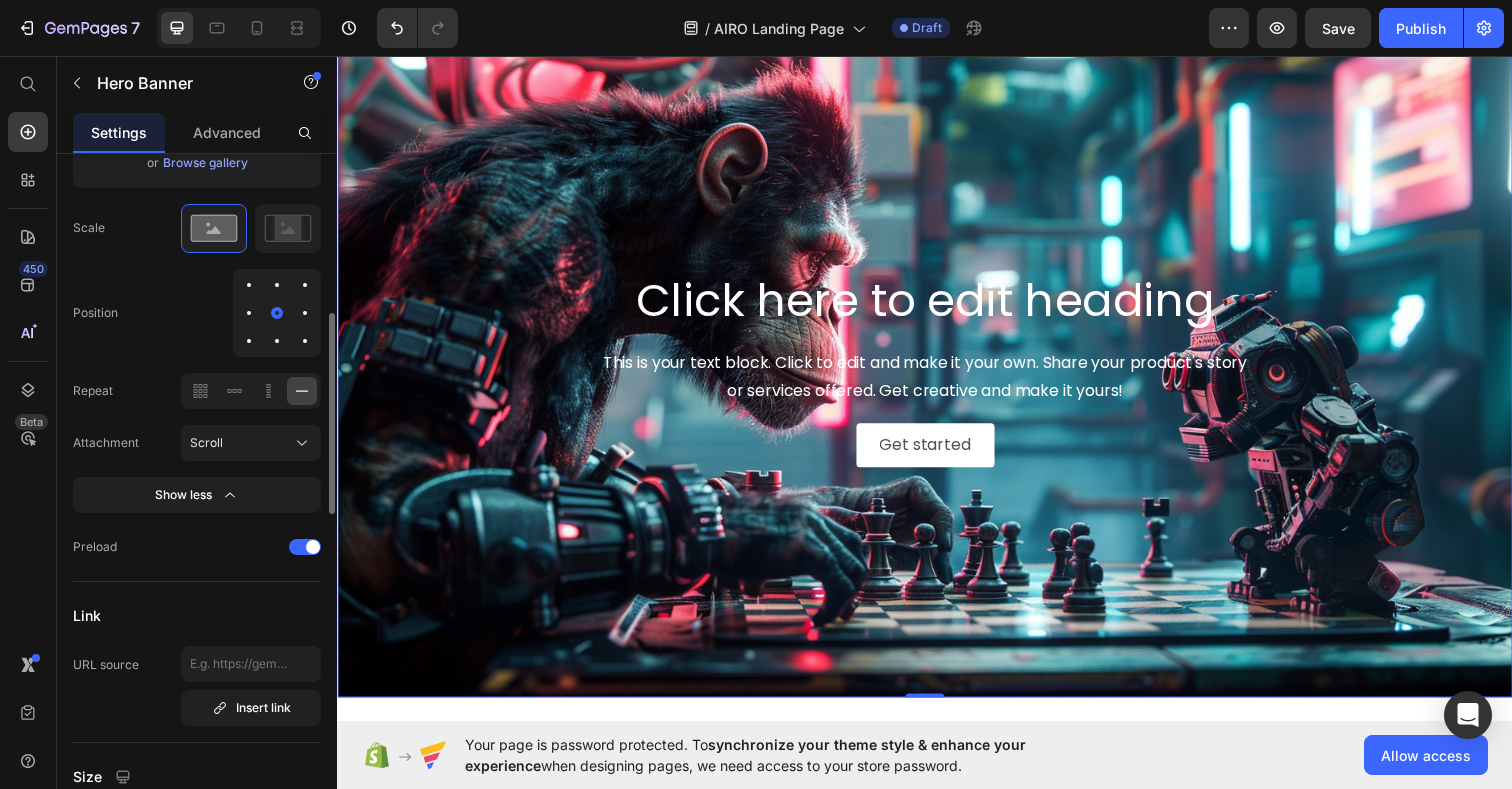 scroll, scrollTop: 541, scrollLeft: 0, axis: vertical 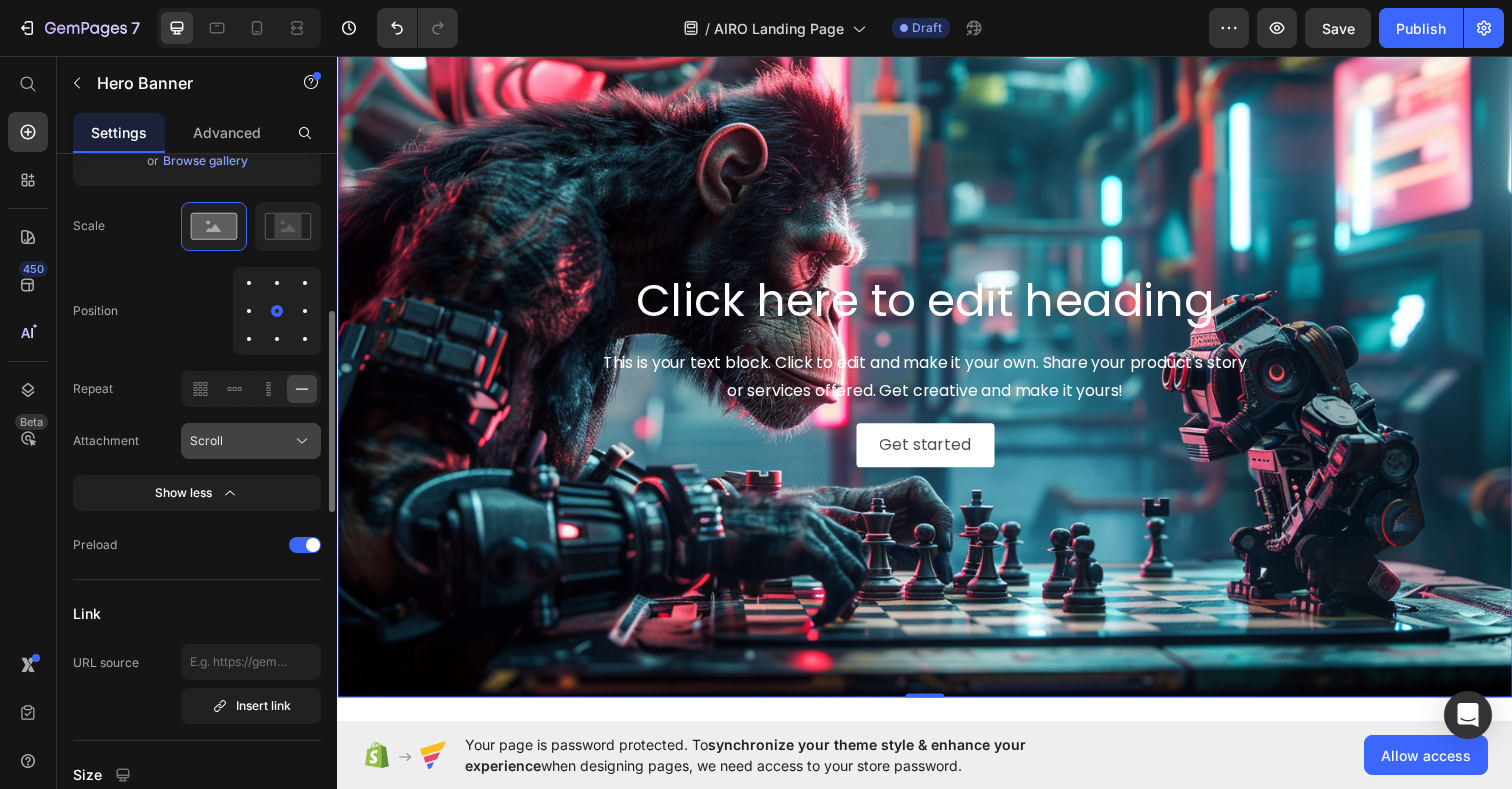 click on "Scroll" 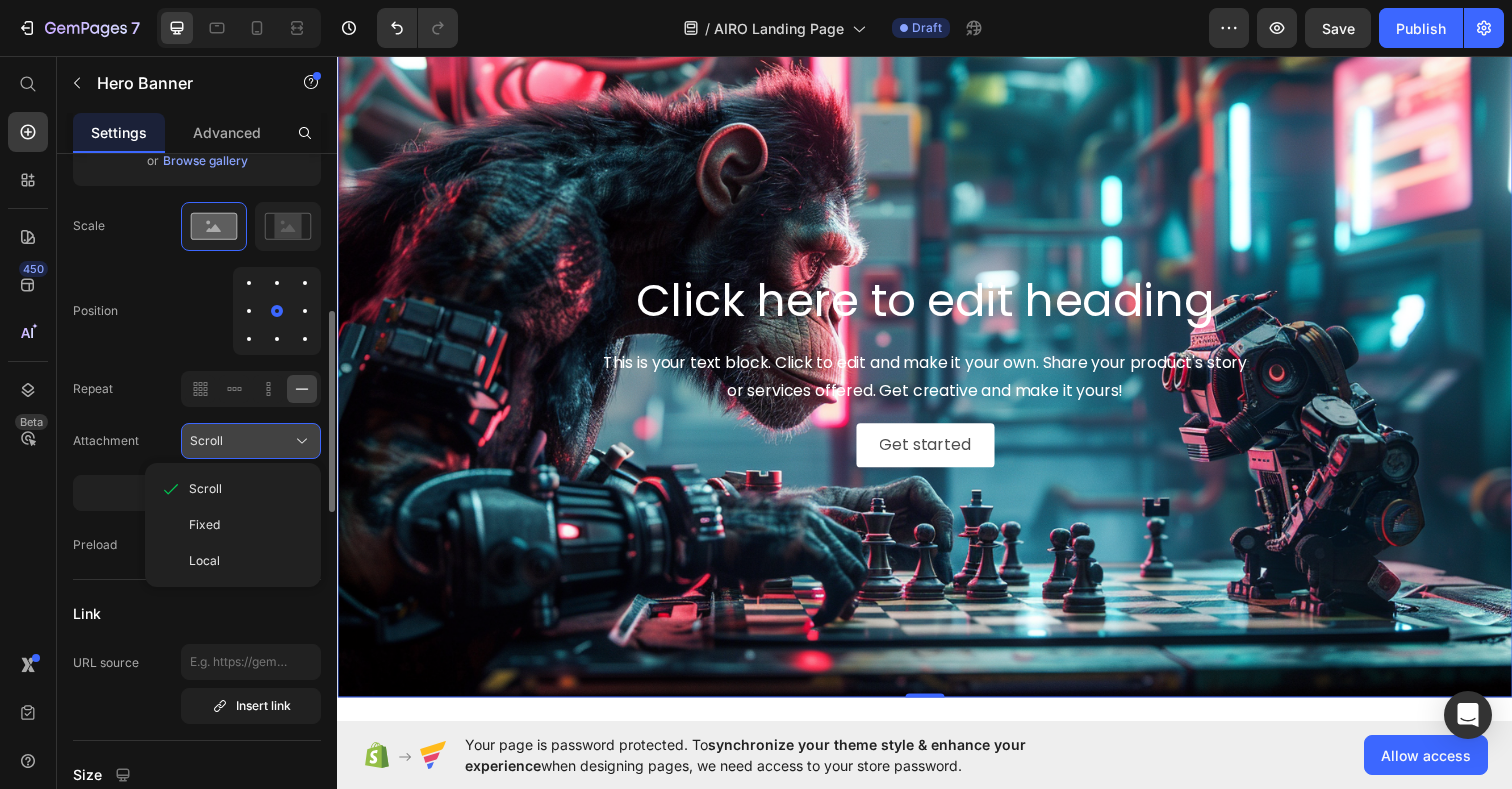click on "Scroll" 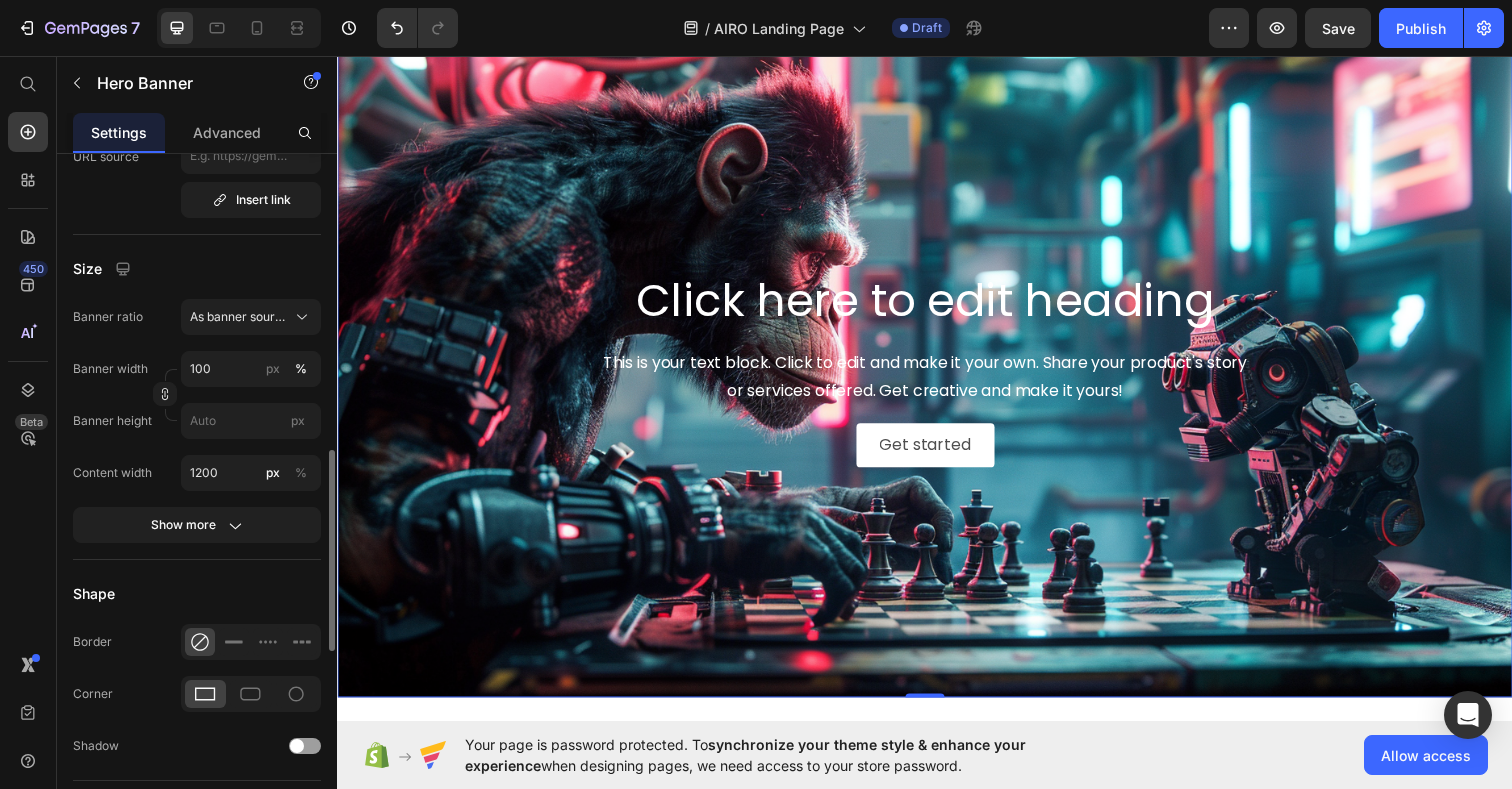 scroll, scrollTop: 1057, scrollLeft: 0, axis: vertical 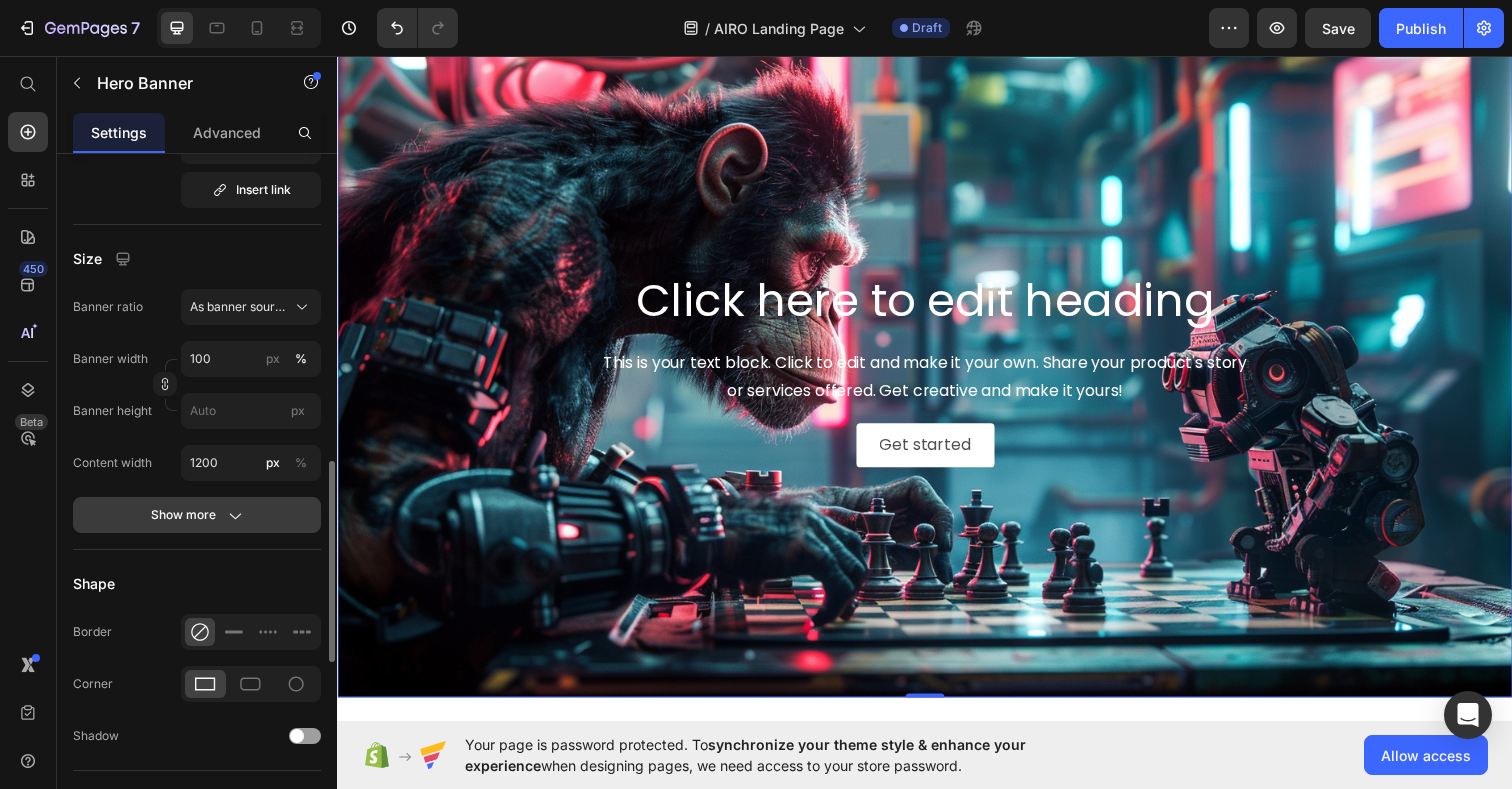 click on "Show more" at bounding box center (197, 515) 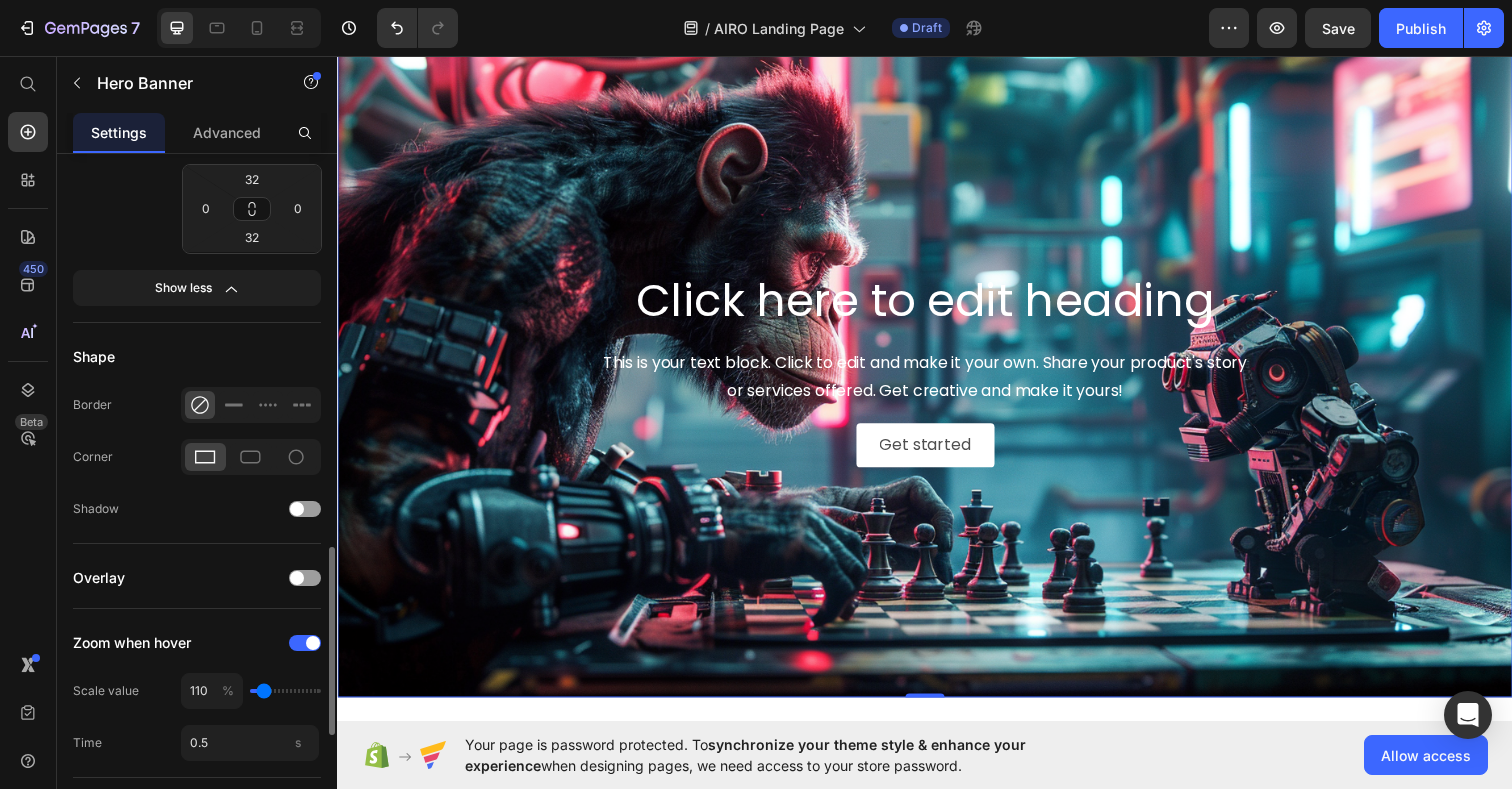 scroll, scrollTop: 1487, scrollLeft: 0, axis: vertical 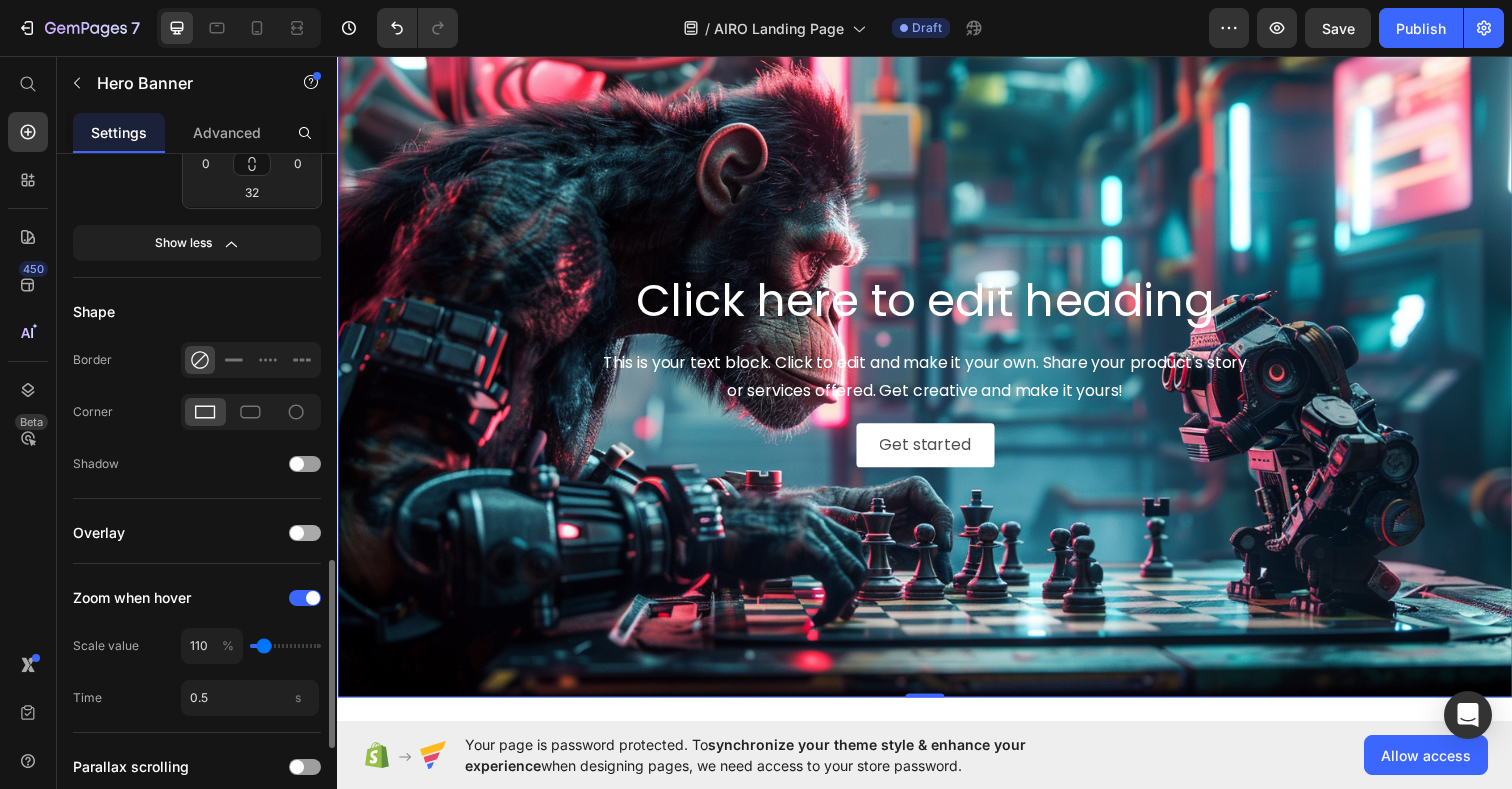 click at bounding box center [305, 533] 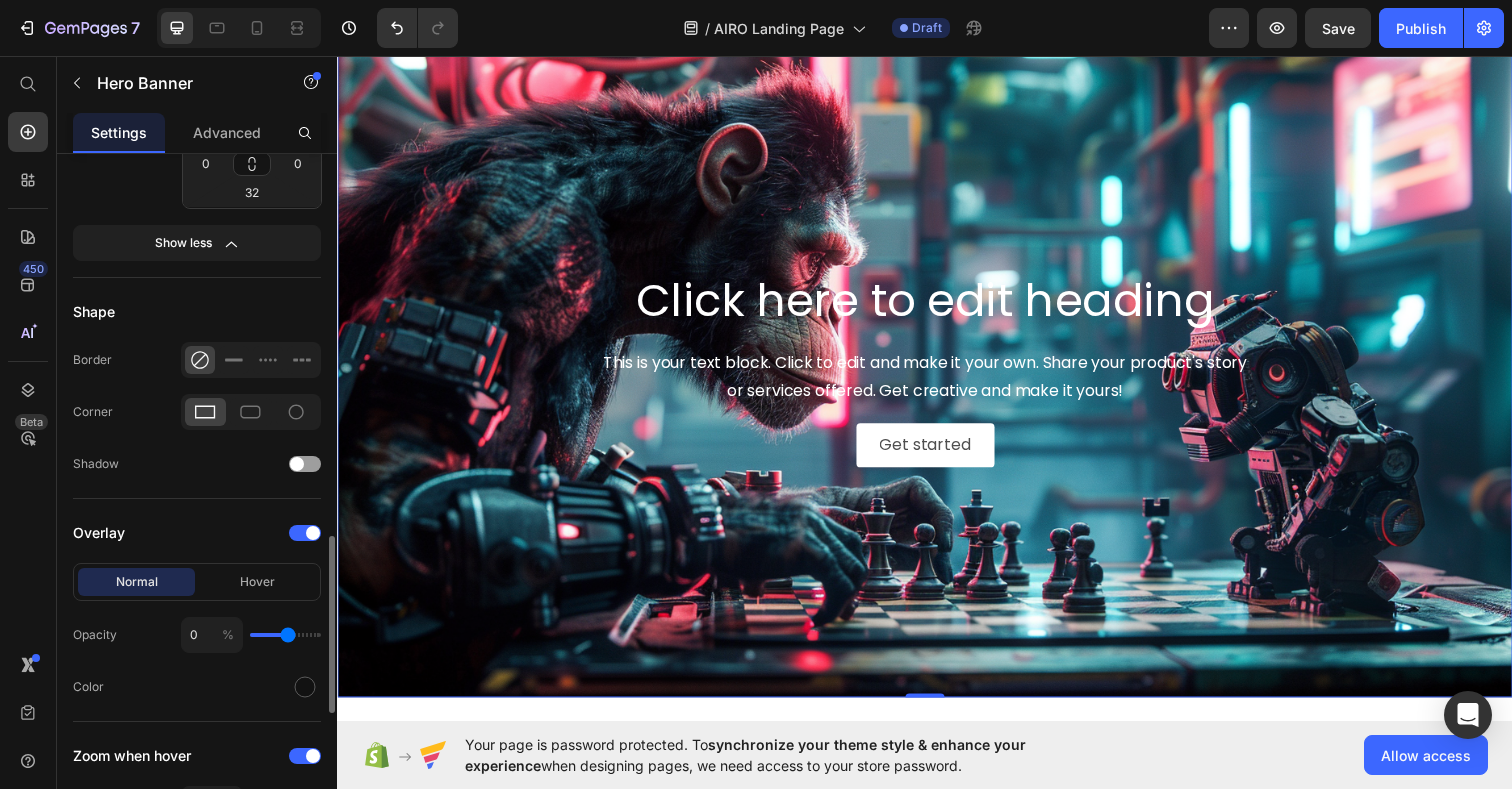 drag, startPoint x: 255, startPoint y: 635, endPoint x: 288, endPoint y: 637, distance: 33.06055 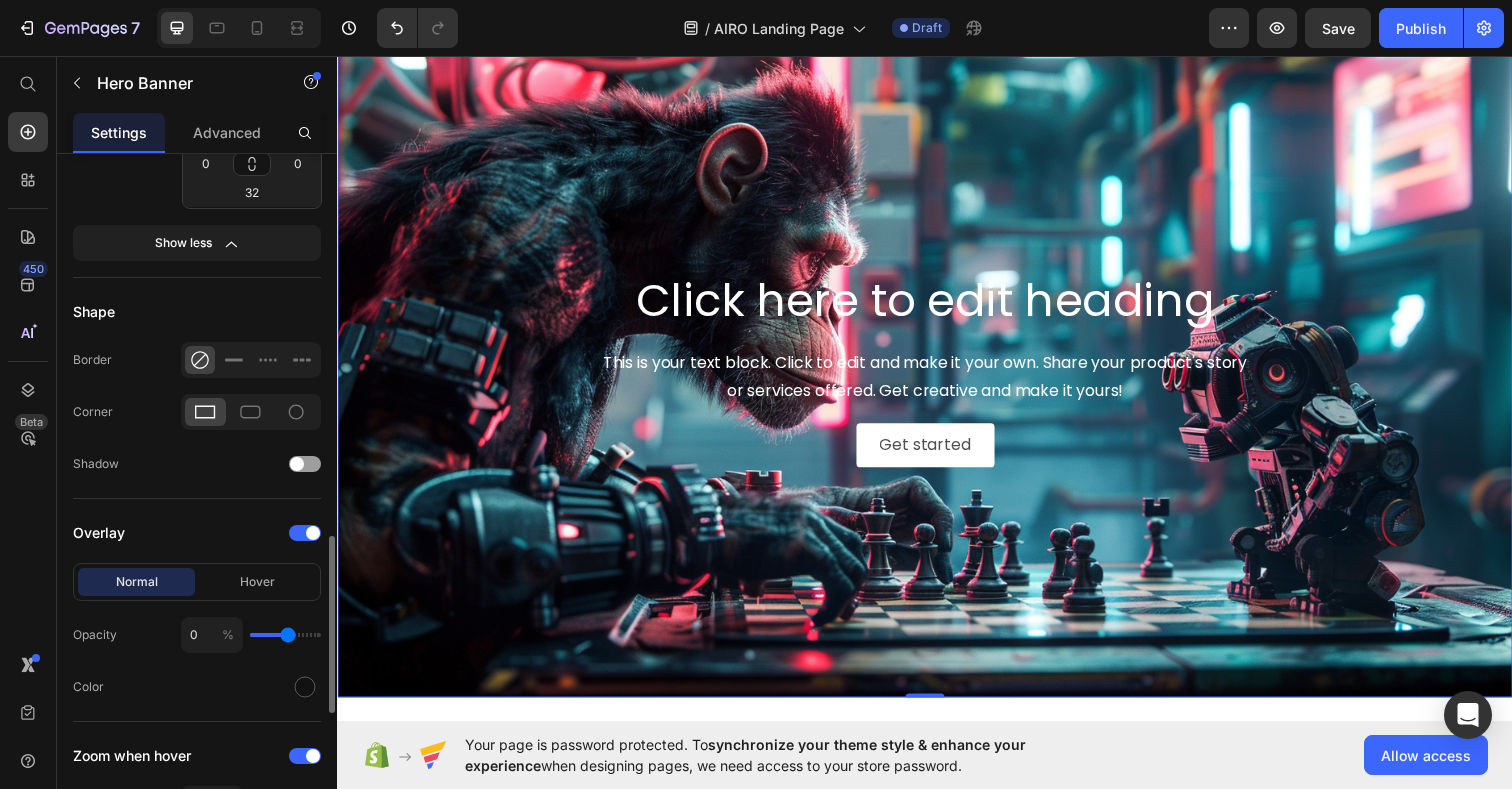 click at bounding box center (285, 635) 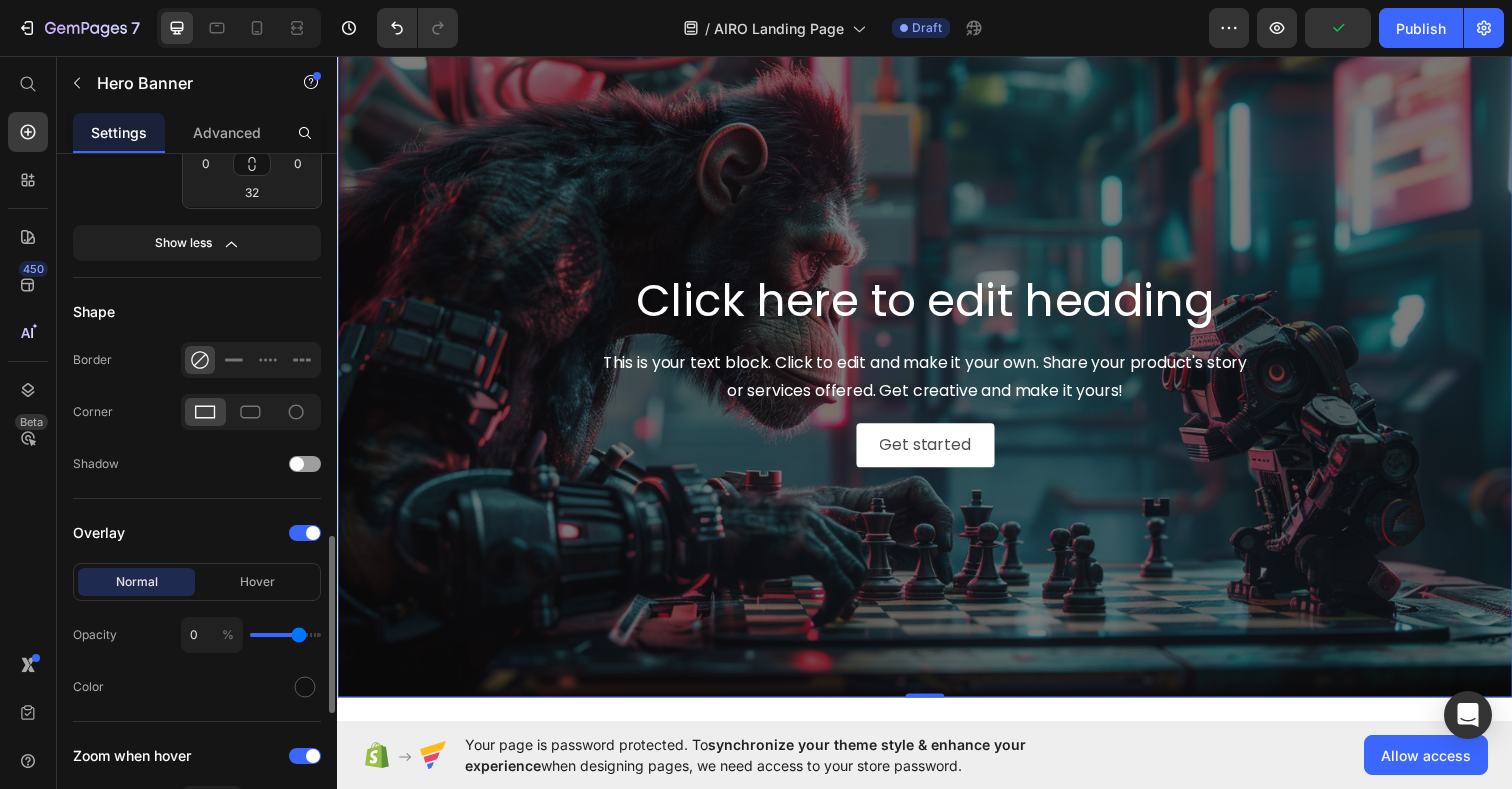 drag, startPoint x: 287, startPoint y: 634, endPoint x: 299, endPoint y: 633, distance: 12.0415945 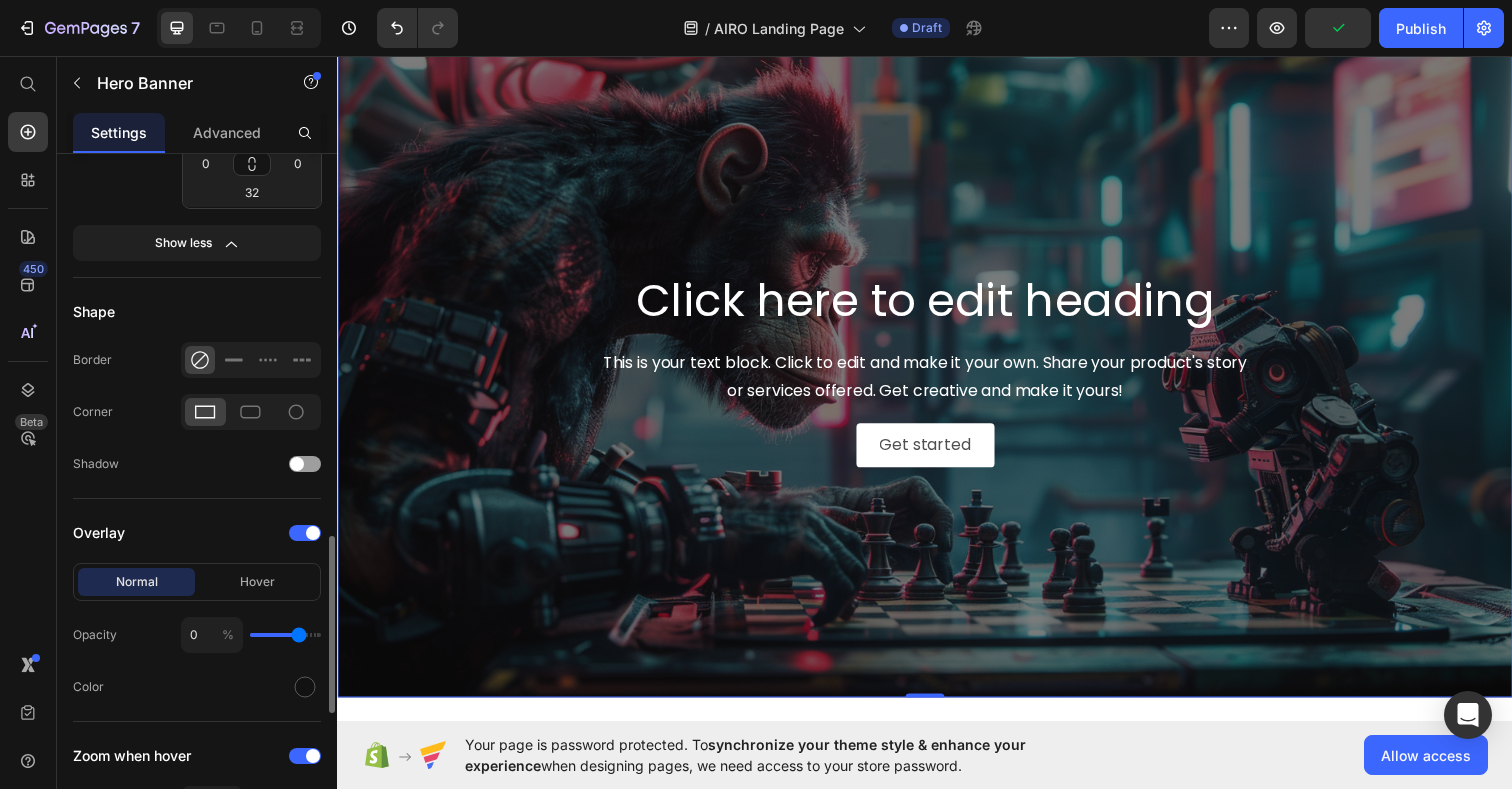click at bounding box center [285, 635] 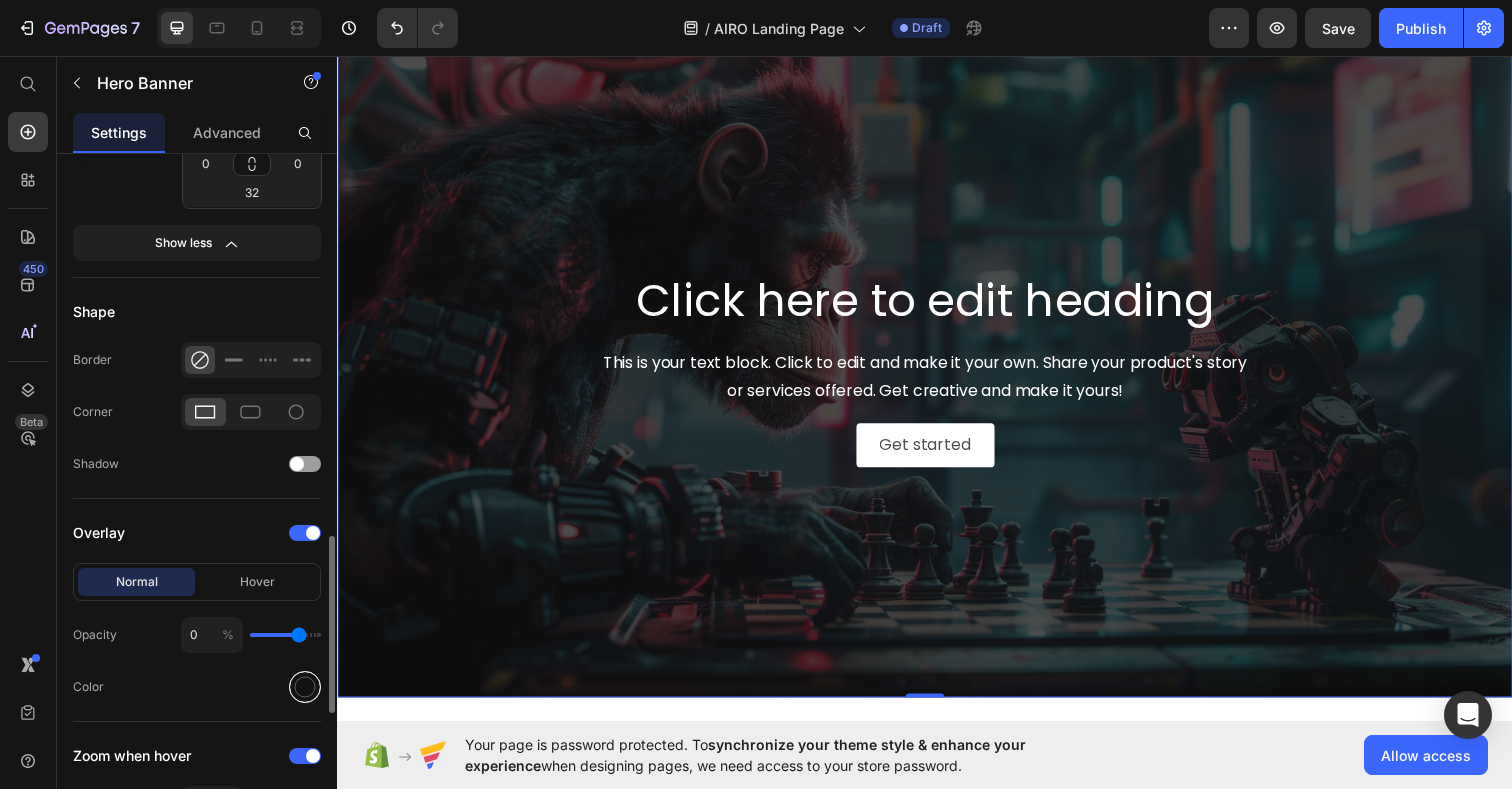 click at bounding box center (305, 686) 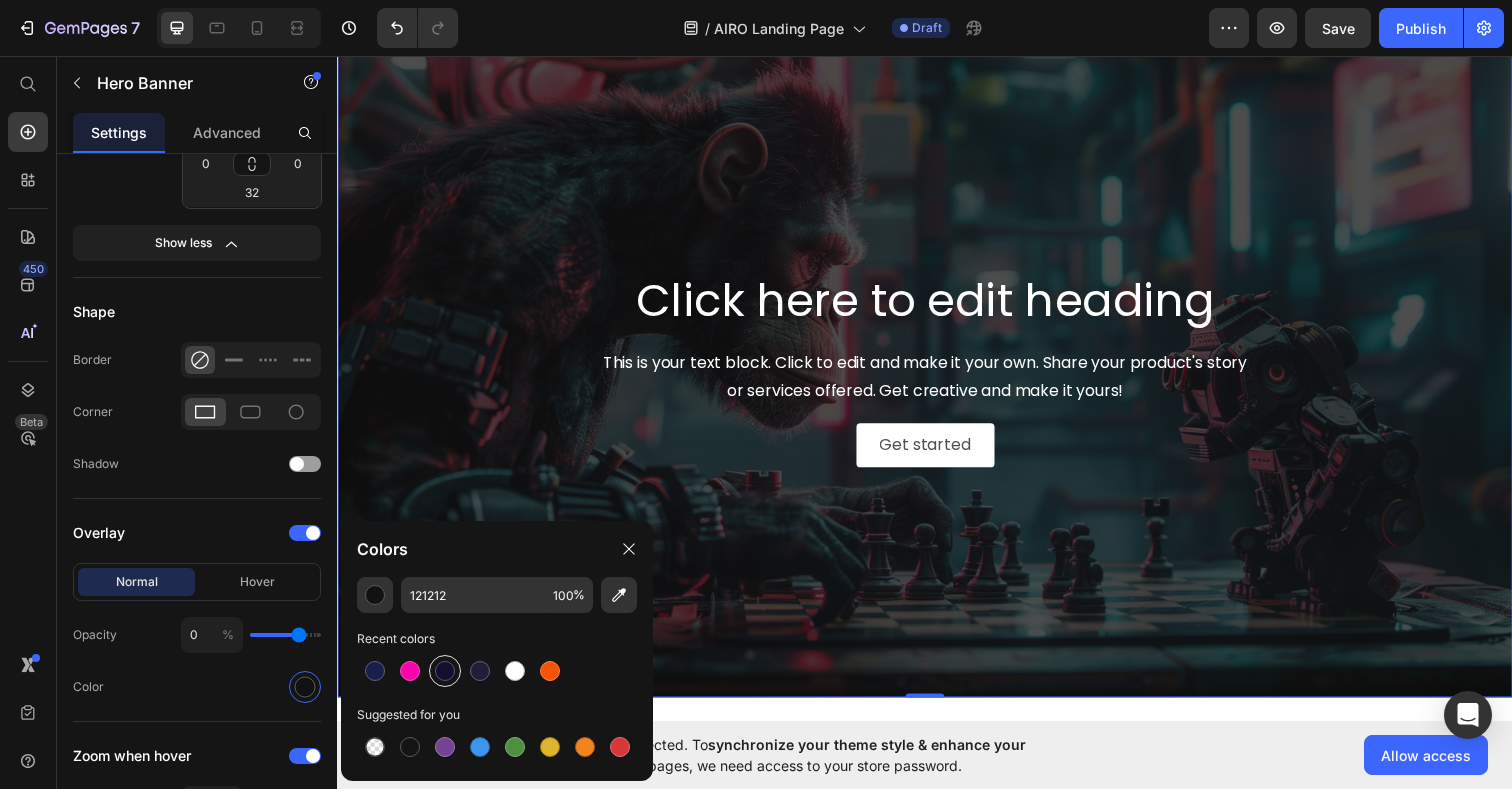 click at bounding box center [445, 671] 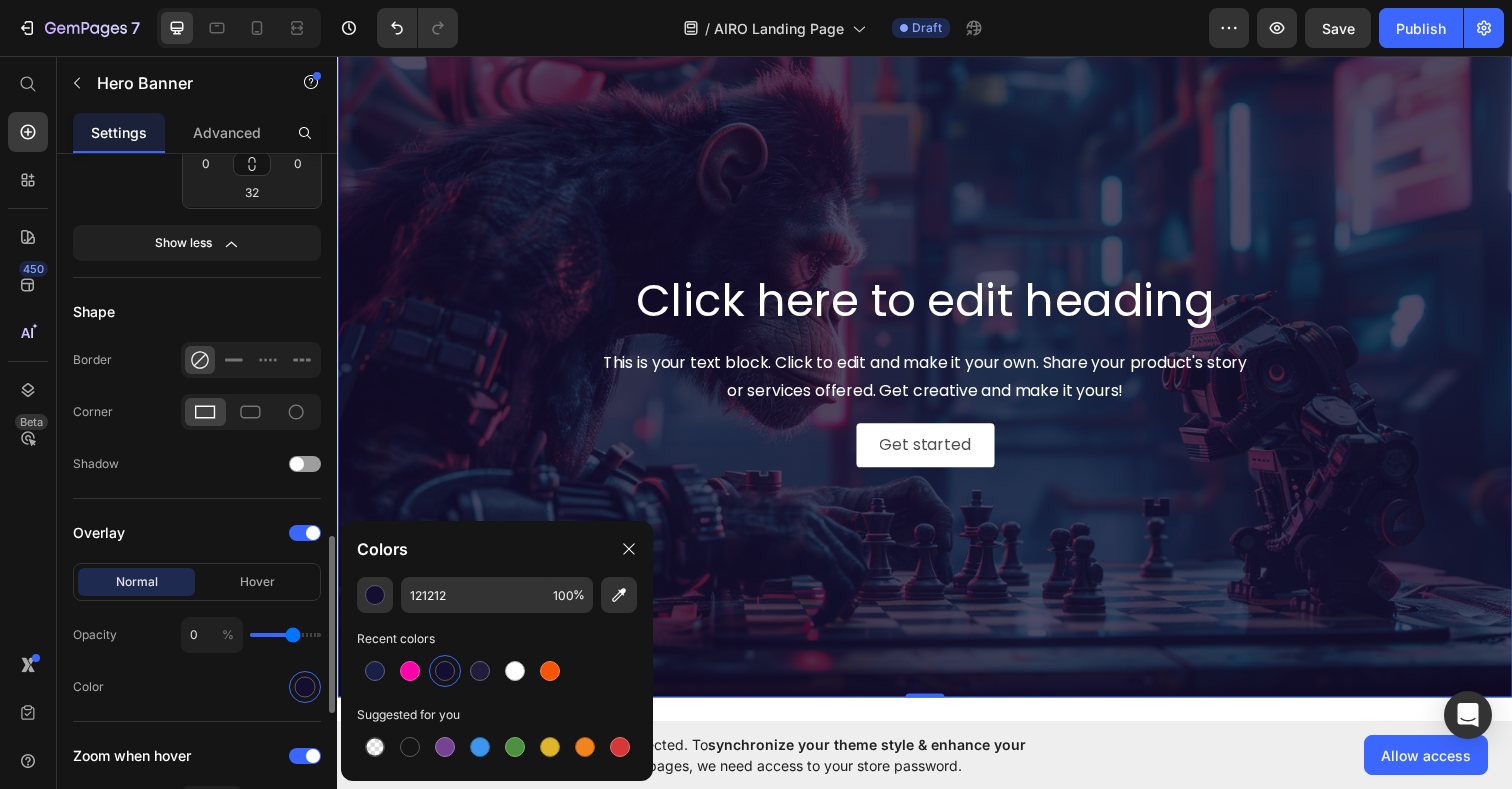 type on "63" 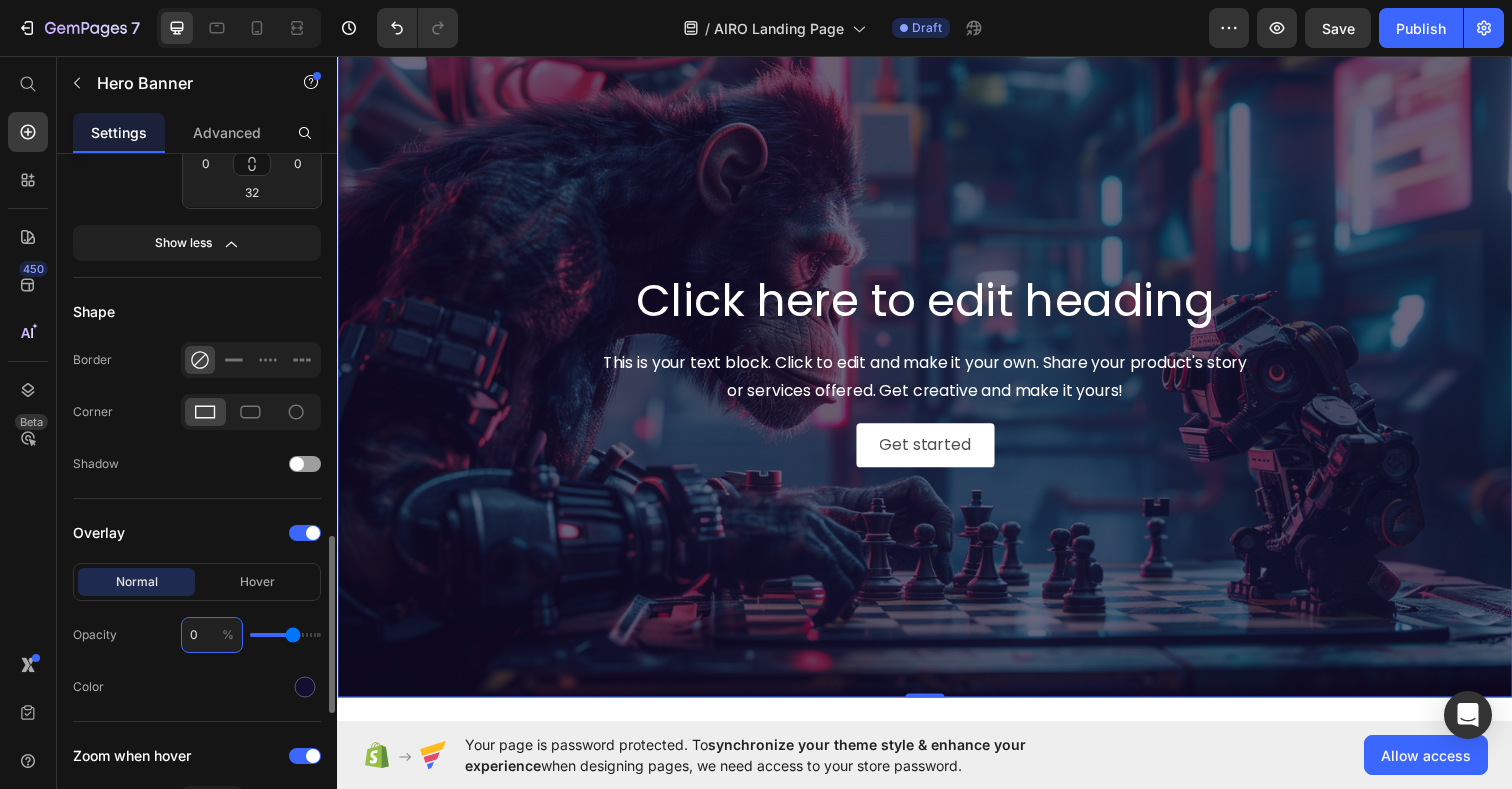 click on "0" at bounding box center (212, 635) 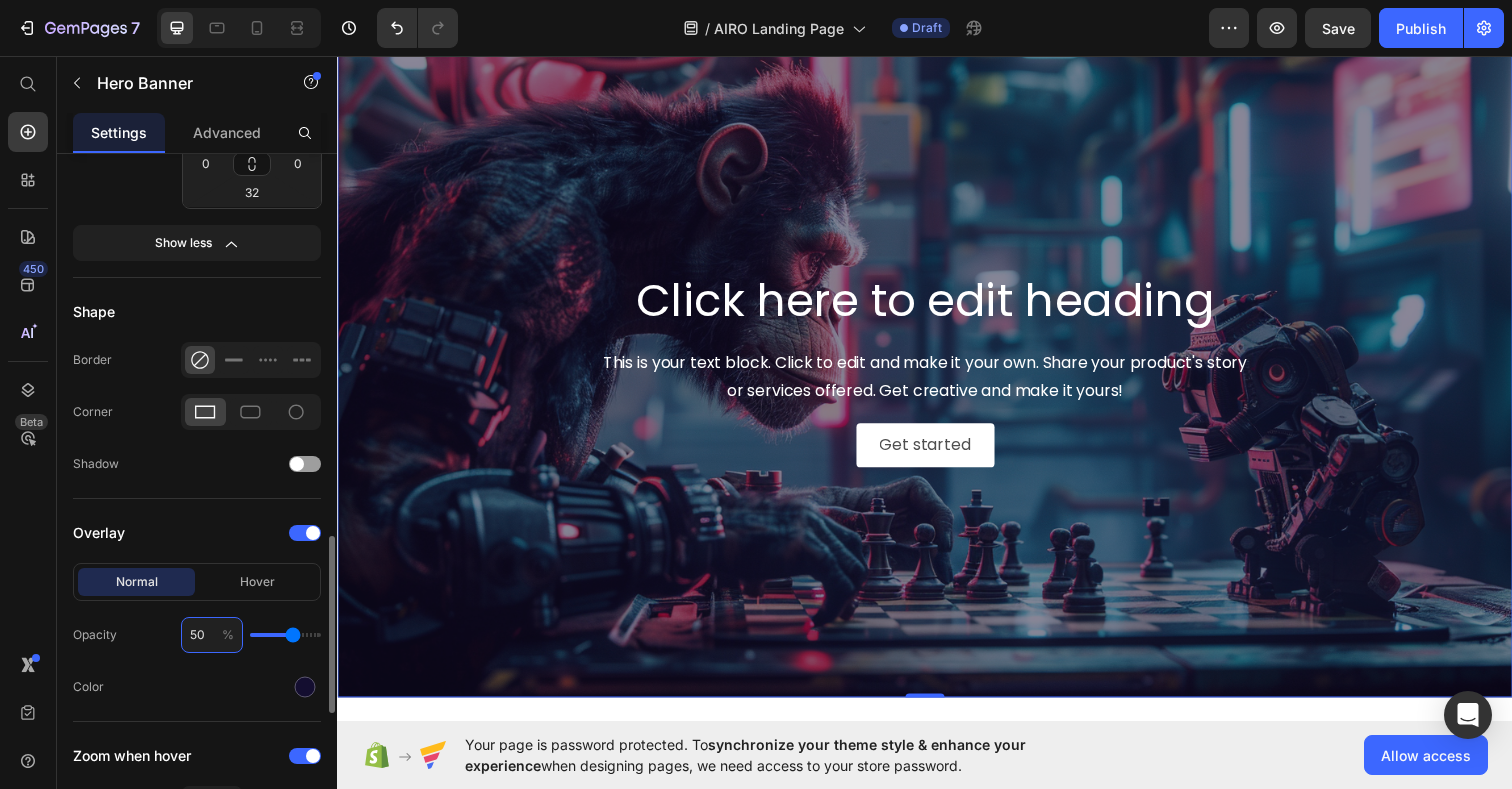 drag, startPoint x: 210, startPoint y: 641, endPoint x: 142, endPoint y: 641, distance: 68 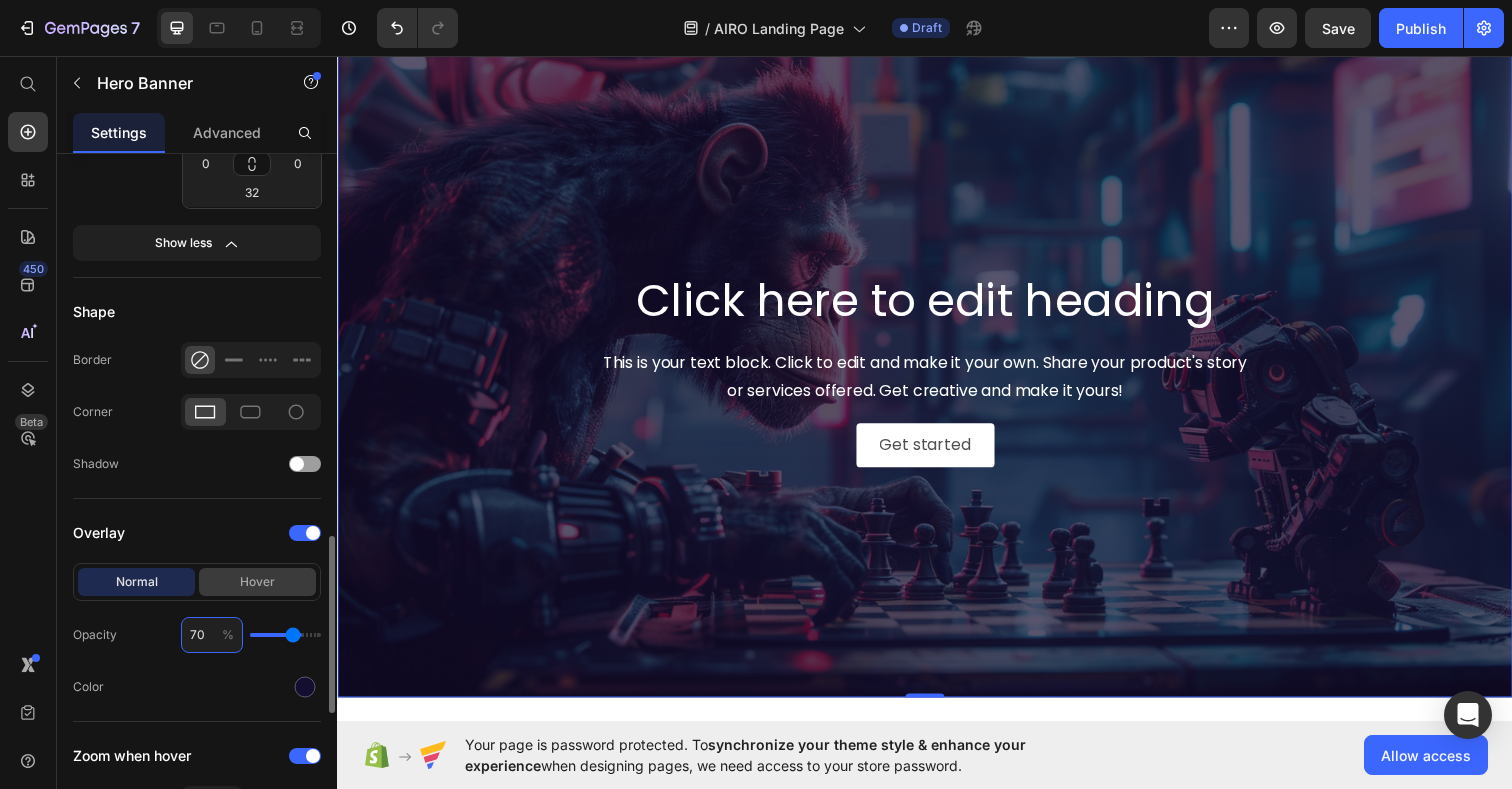 type on "70" 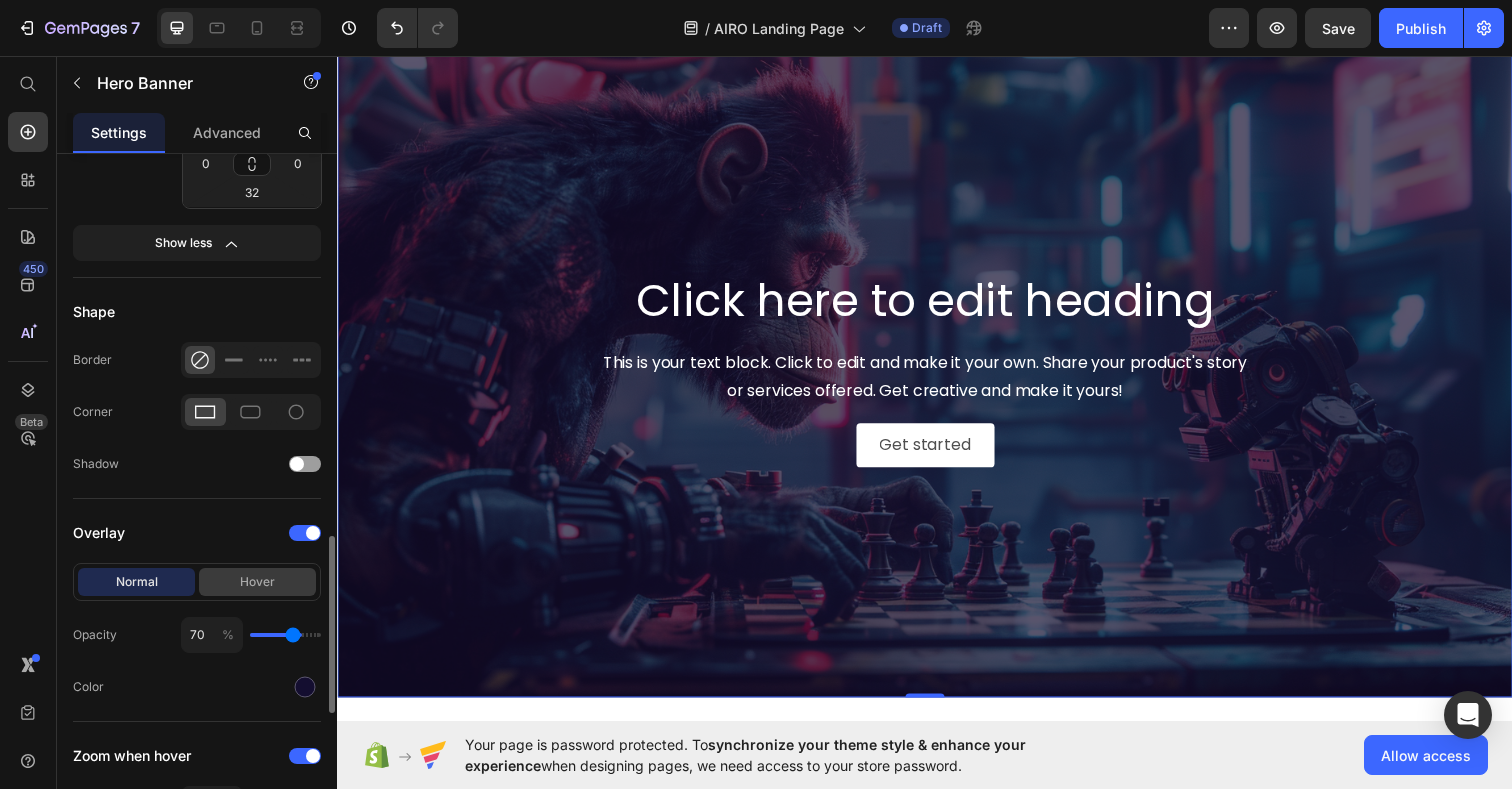 click on "Hover" at bounding box center (257, 582) 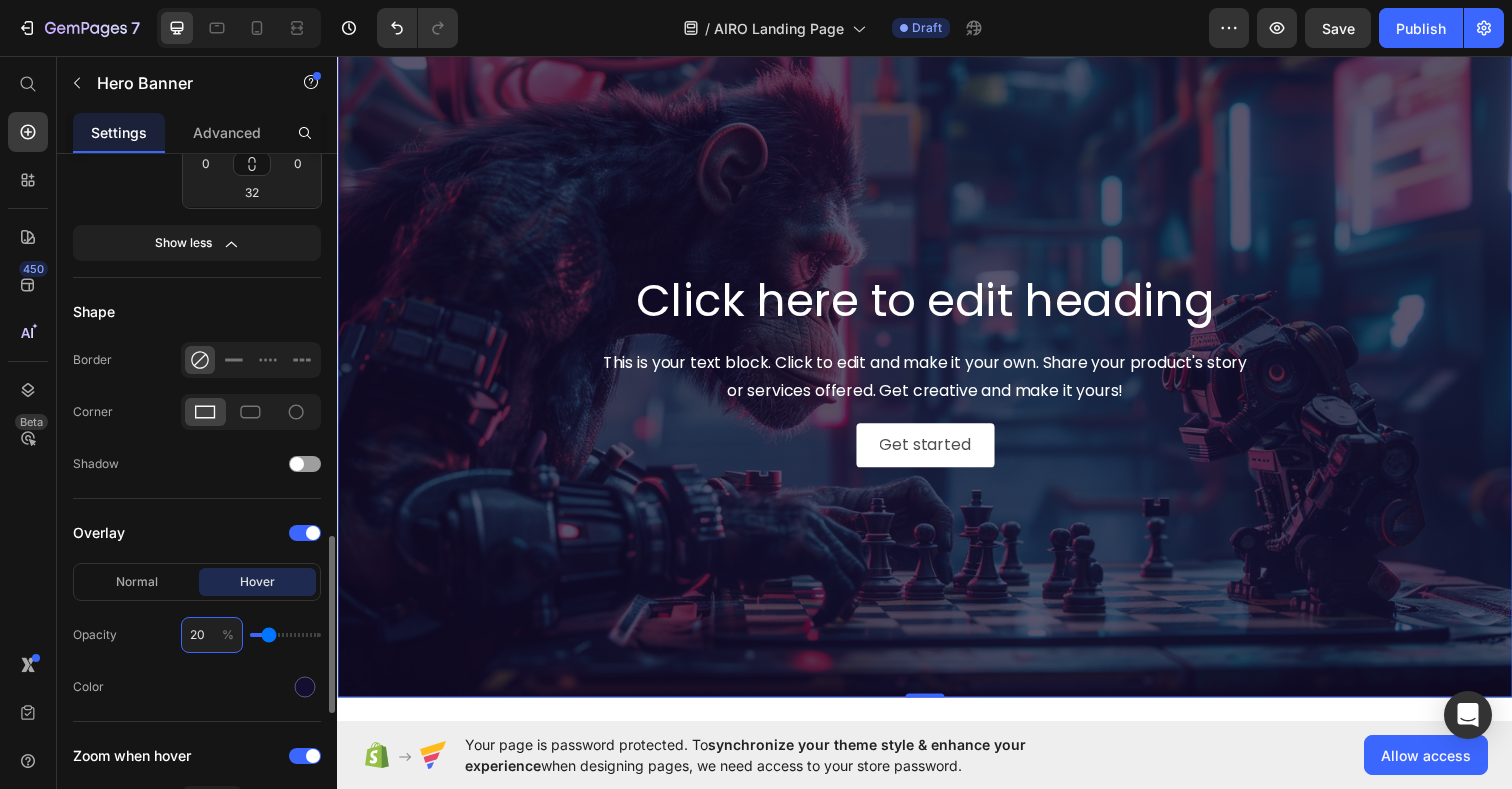 click on "20" at bounding box center (212, 635) 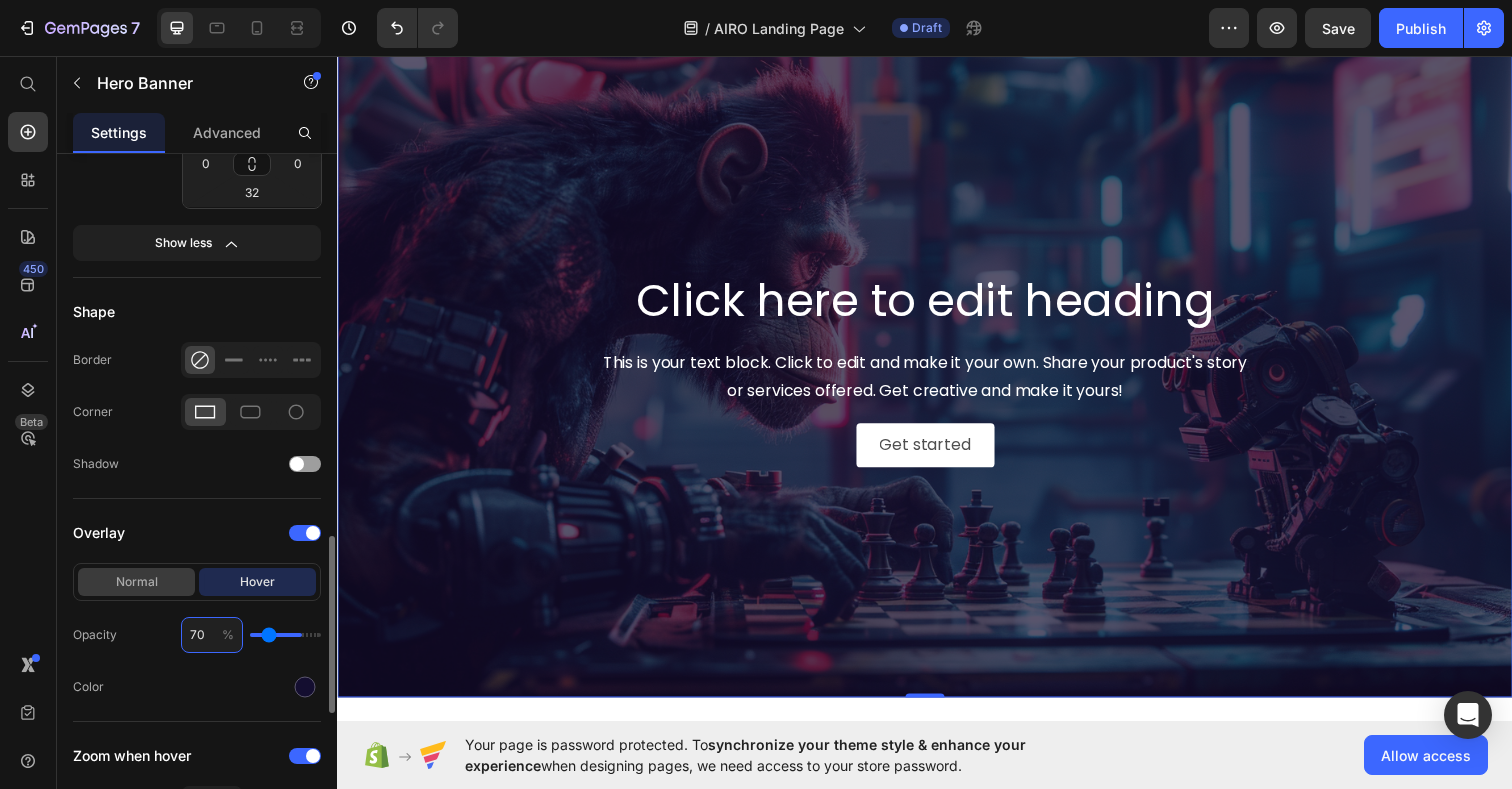 type on "70" 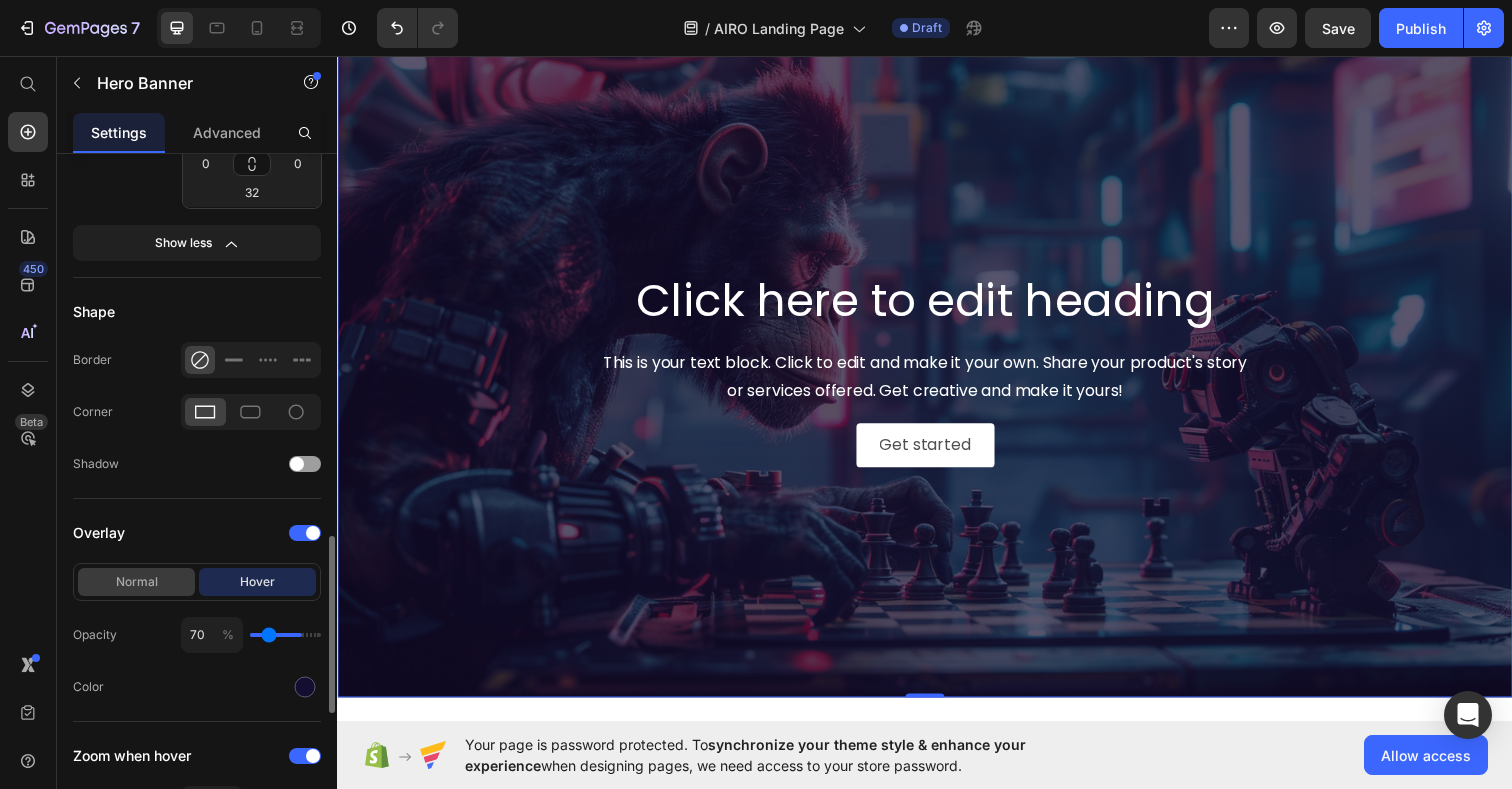 click on "Normal" at bounding box center [136, 582] 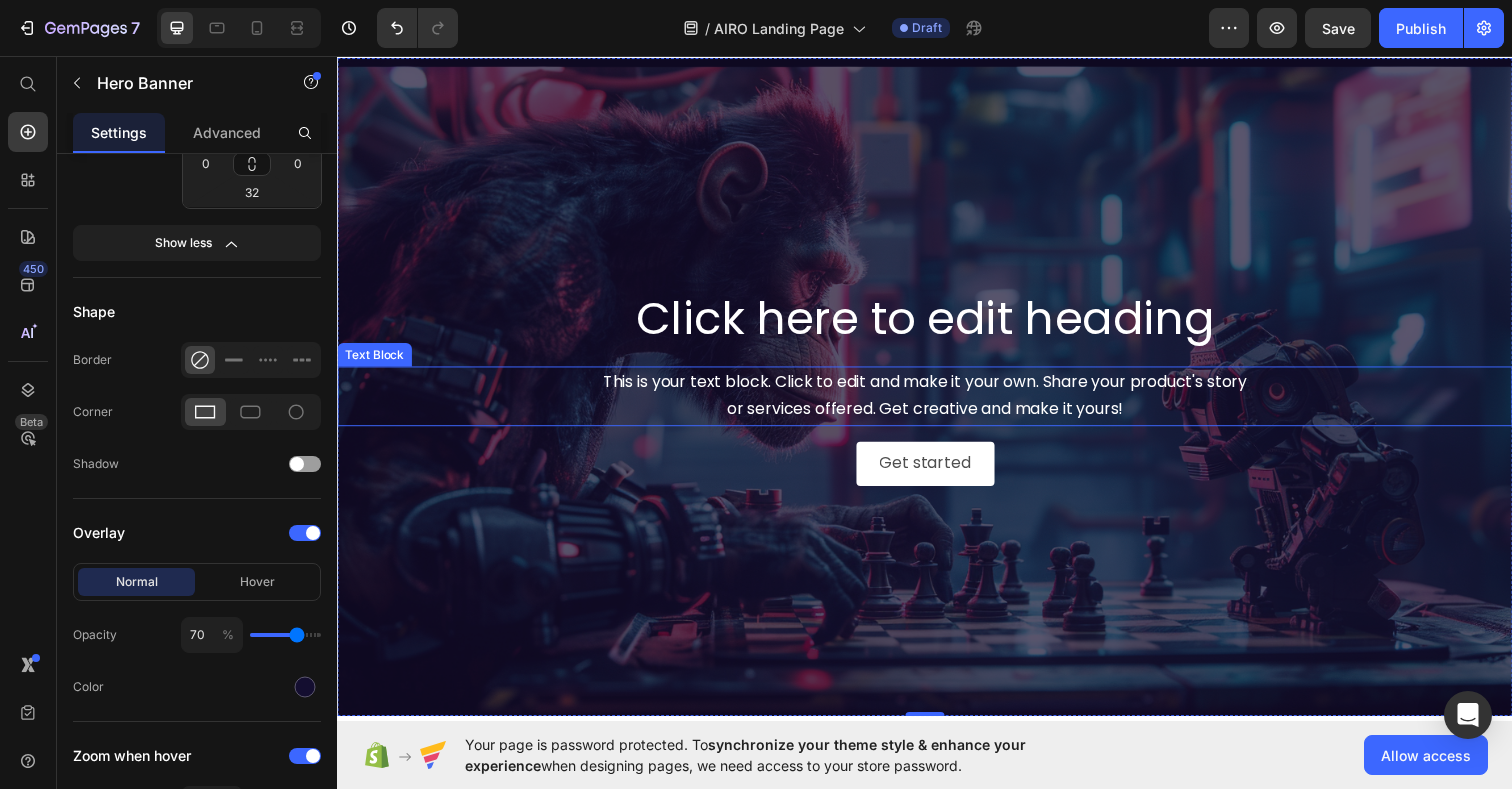 scroll, scrollTop: 5457, scrollLeft: 0, axis: vertical 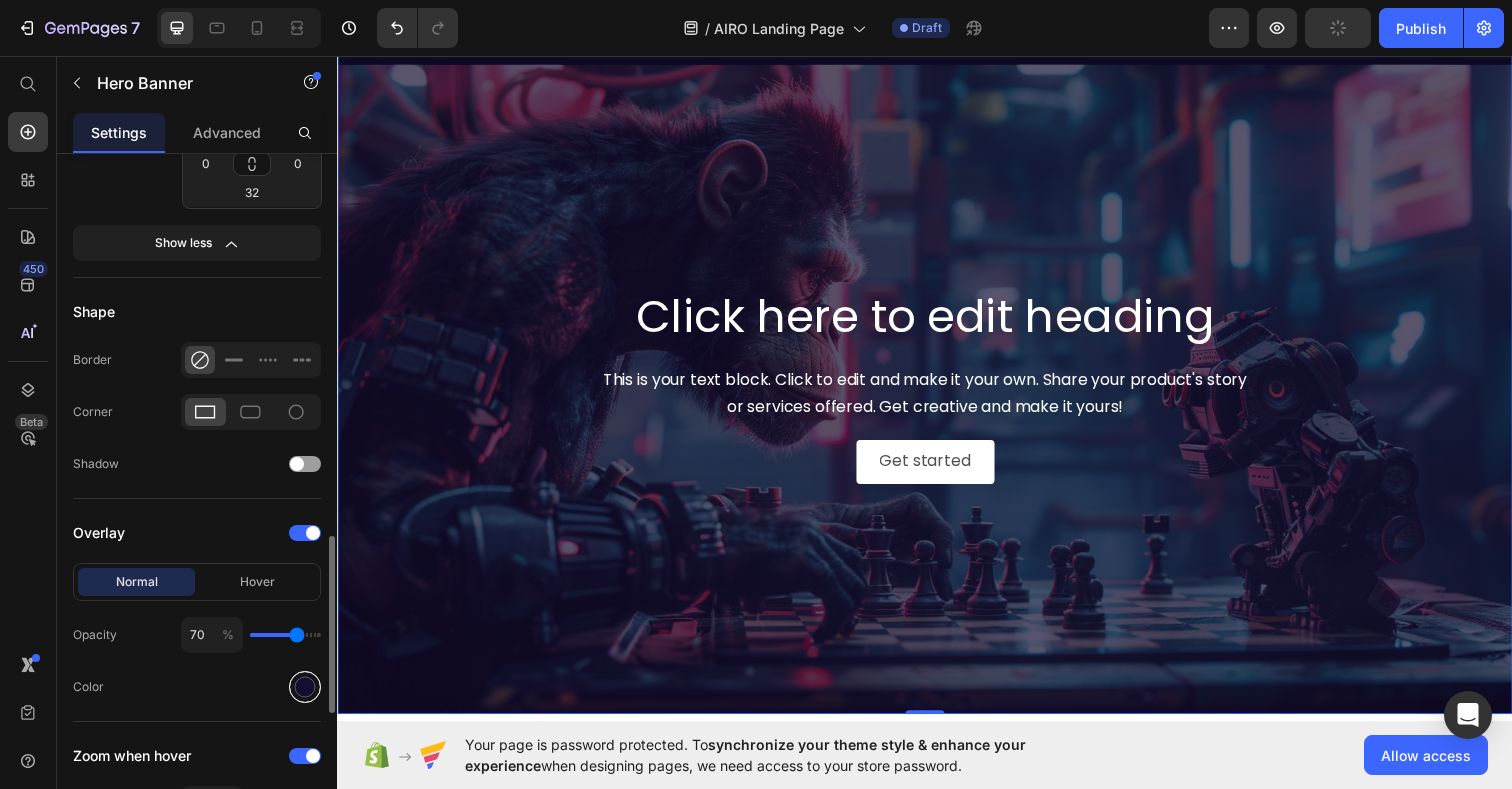 click at bounding box center [305, 687] 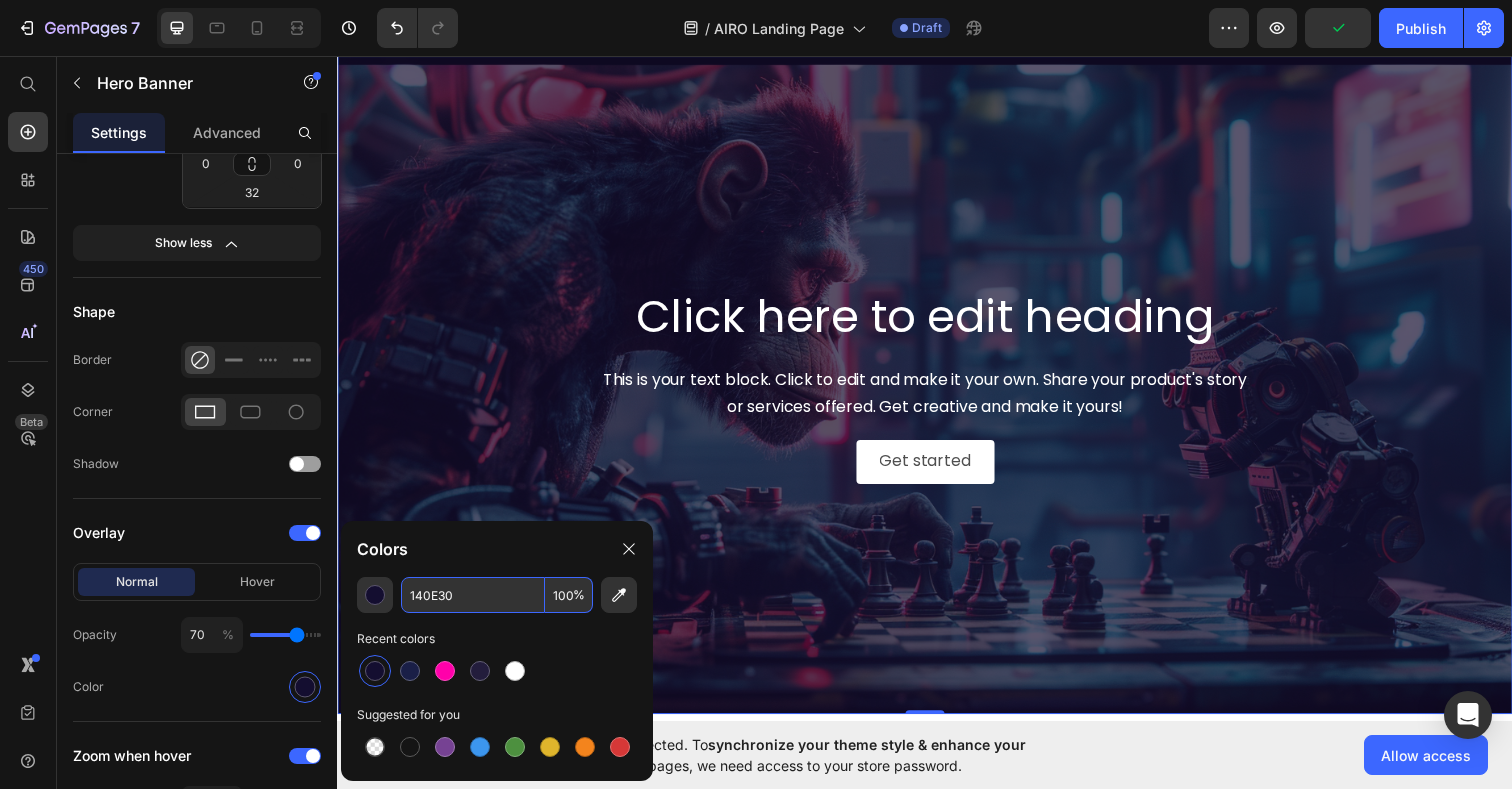 click on "[ZIP]" at bounding box center (473, 595) 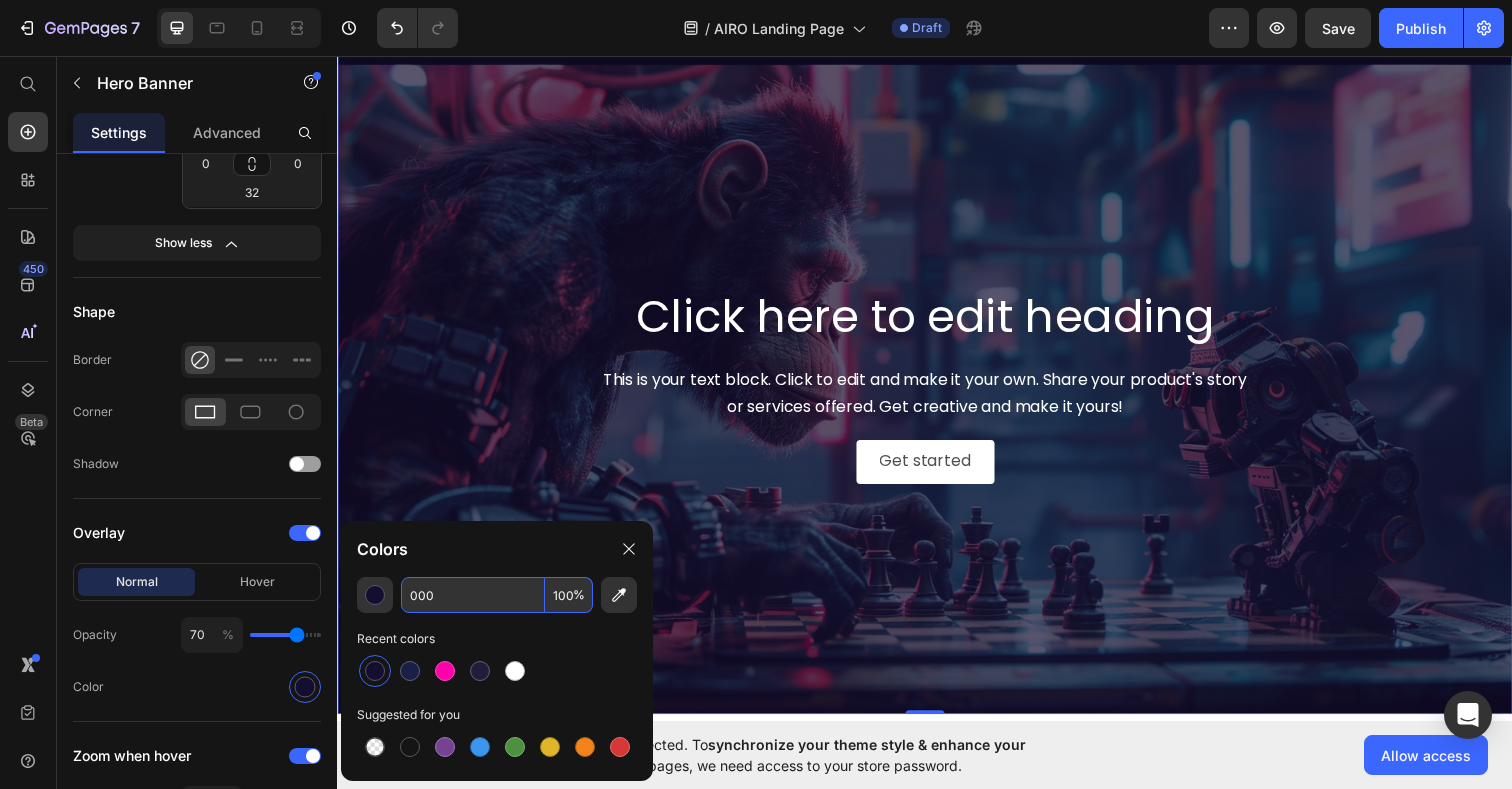 type on "000" 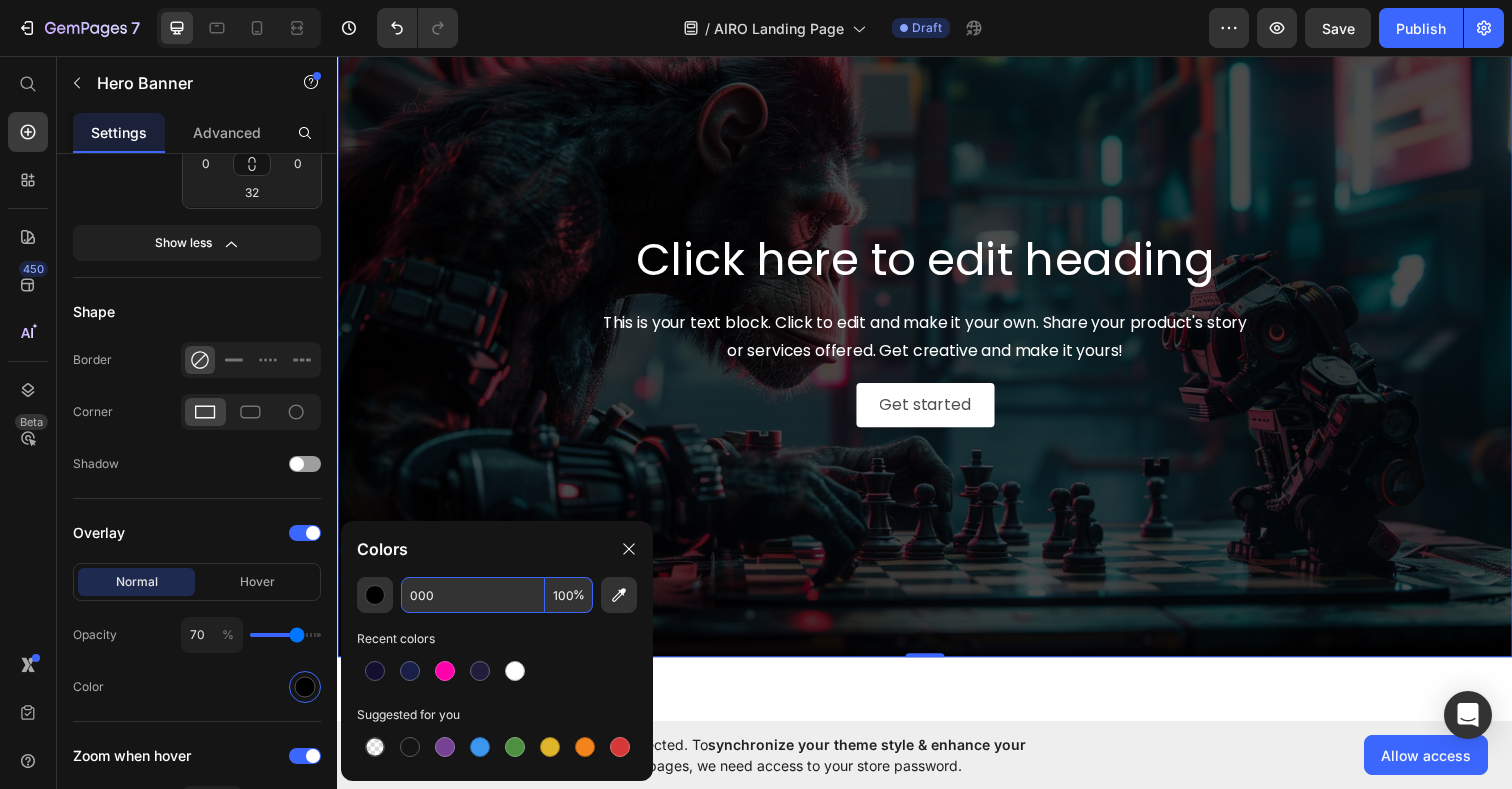 scroll, scrollTop: 5531, scrollLeft: 0, axis: vertical 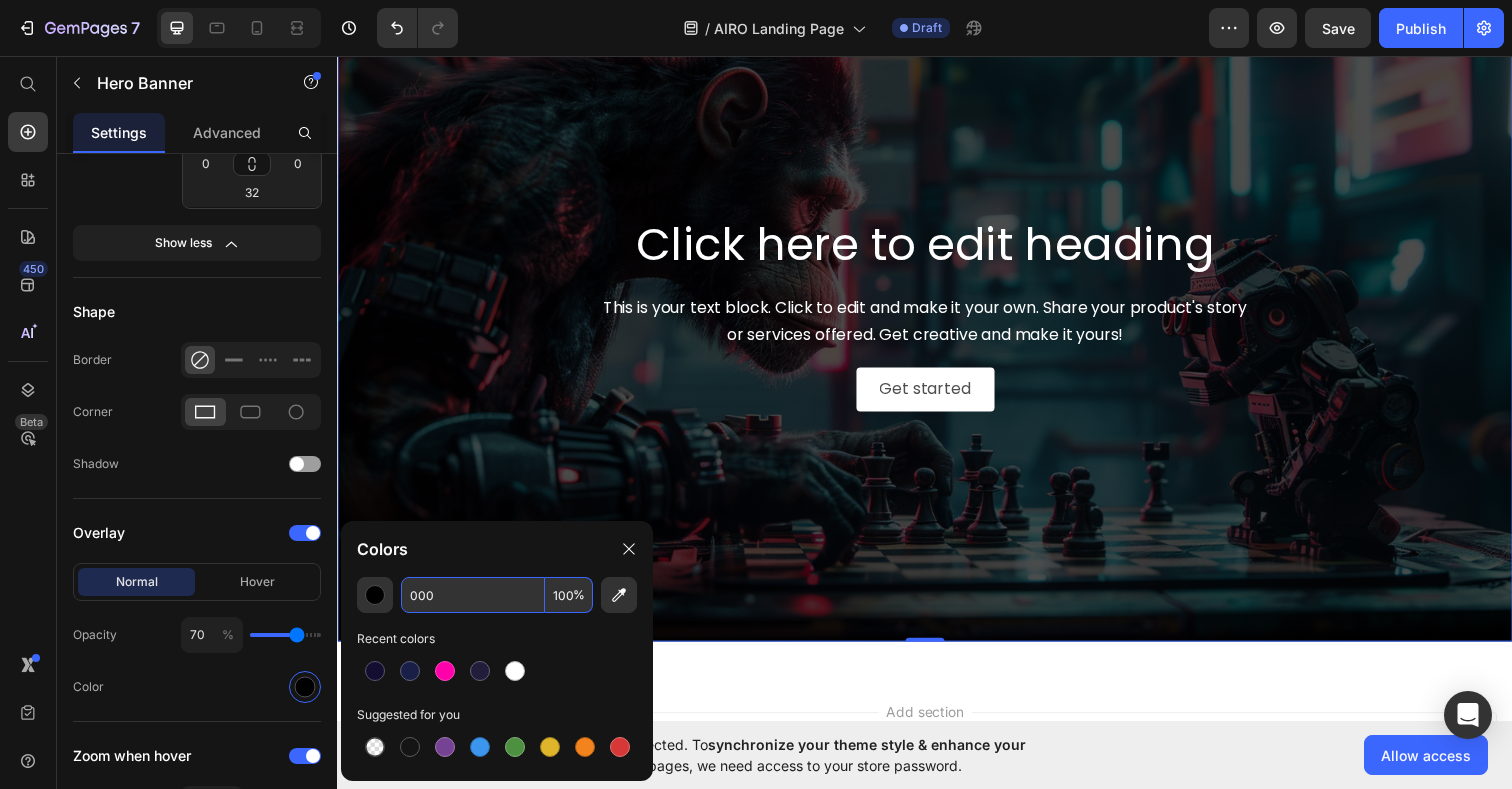 click on "Add section Choose templates inspired by CRO experts Generate layout from URL or image Add blank section then drag & drop elements" at bounding box center (937, 809) 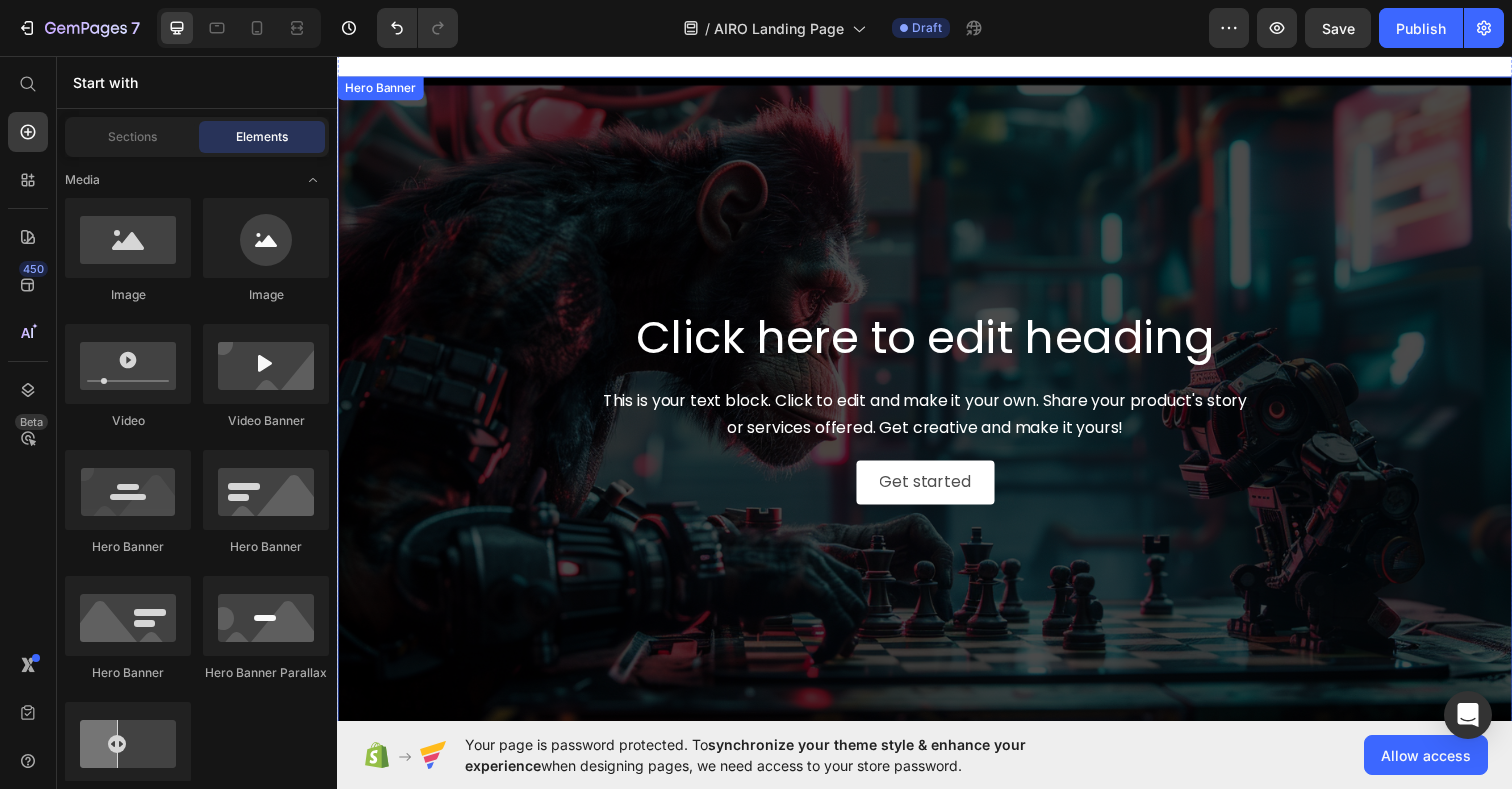 scroll, scrollTop: 5446, scrollLeft: 0, axis: vertical 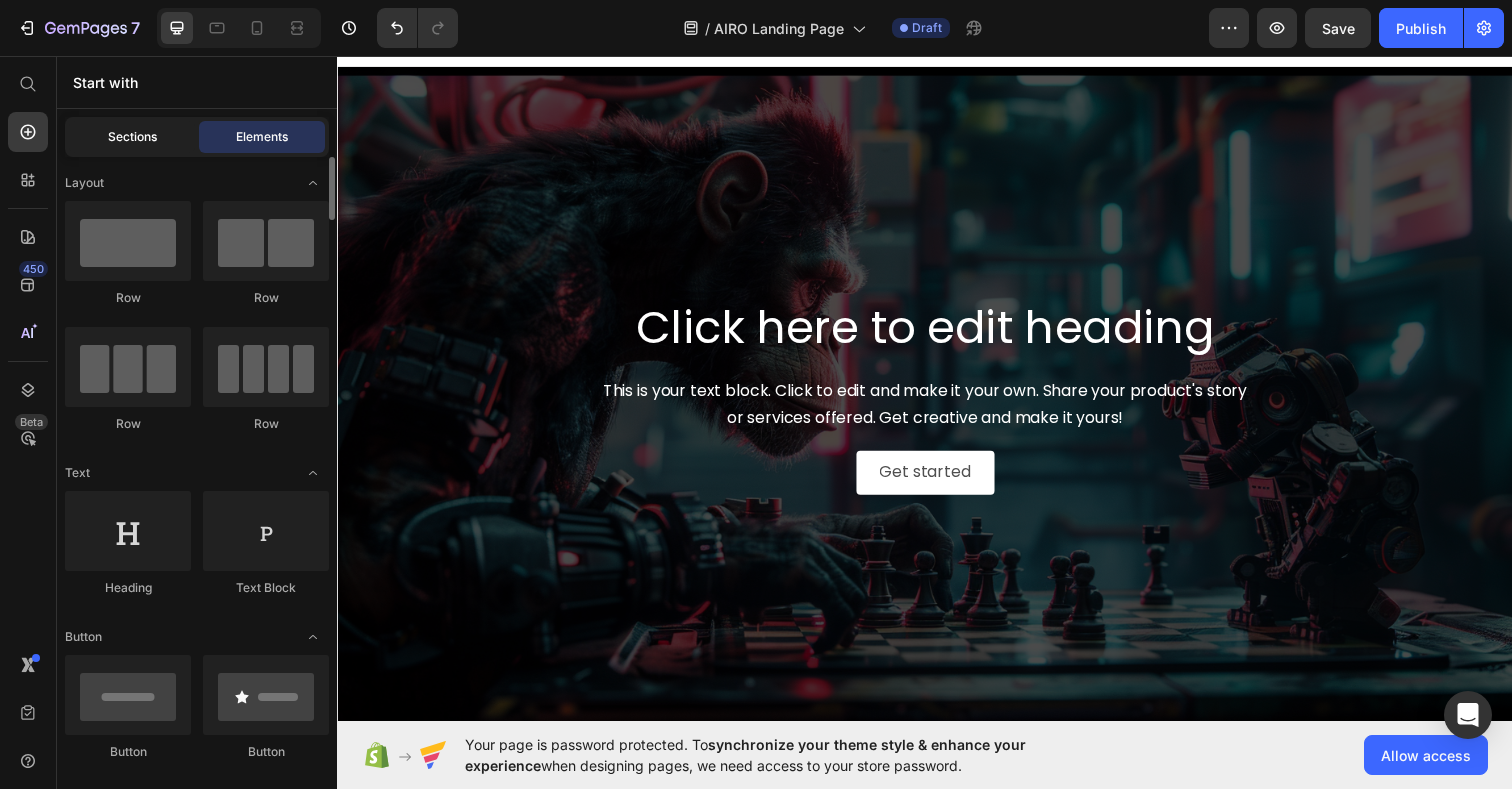 click on "Sections" 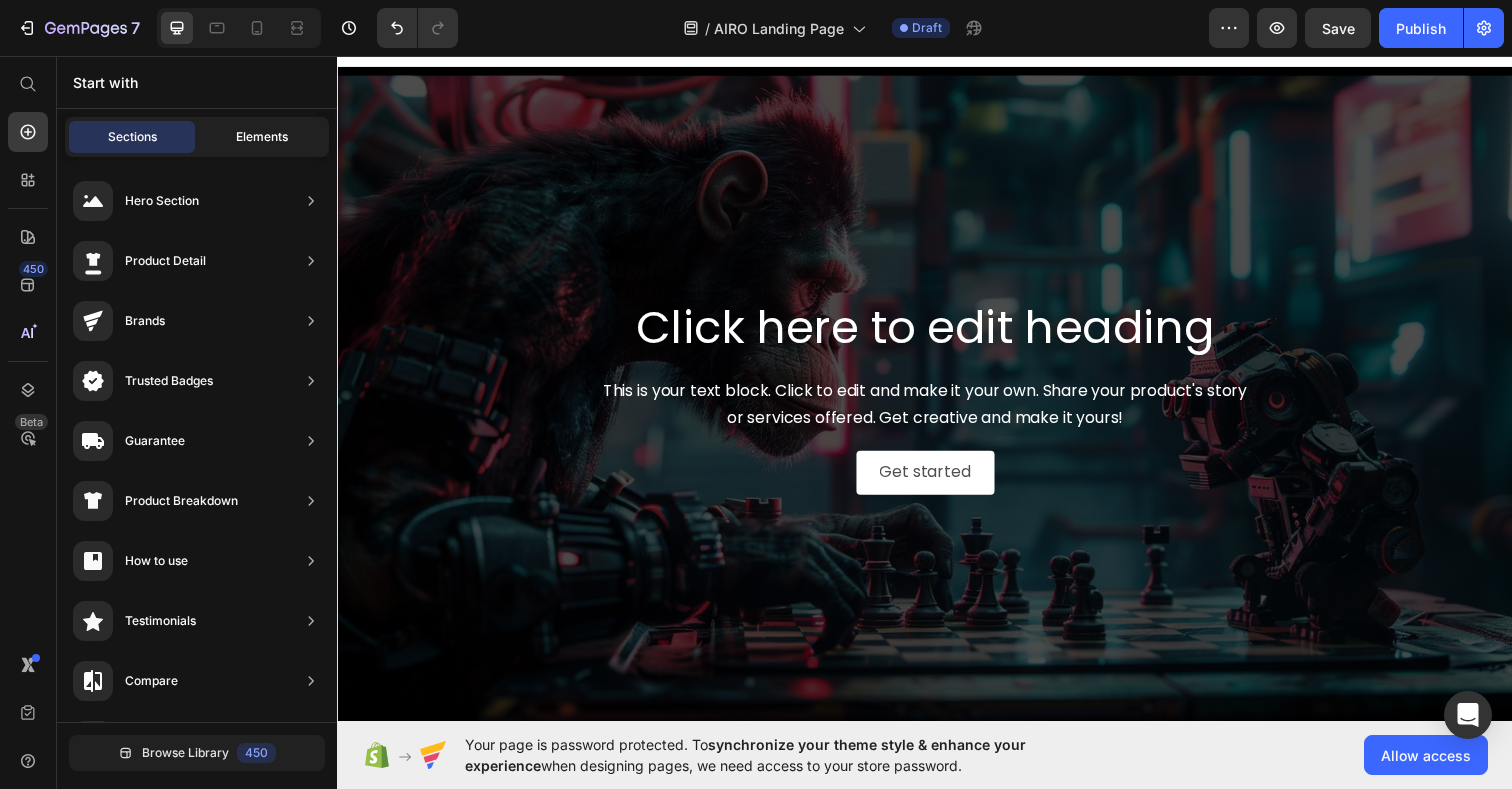 click on "Elements" 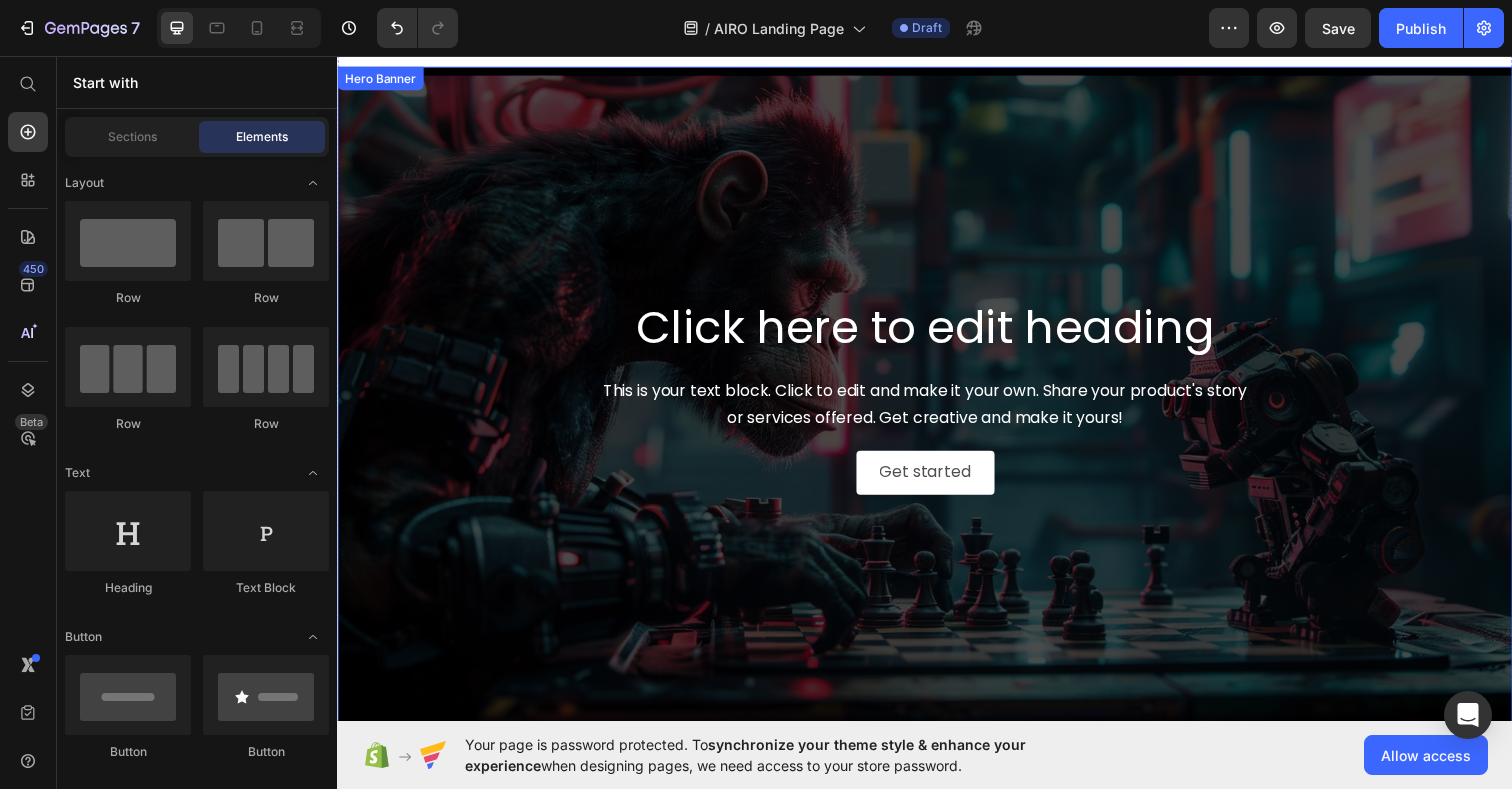click at bounding box center [937, 403] 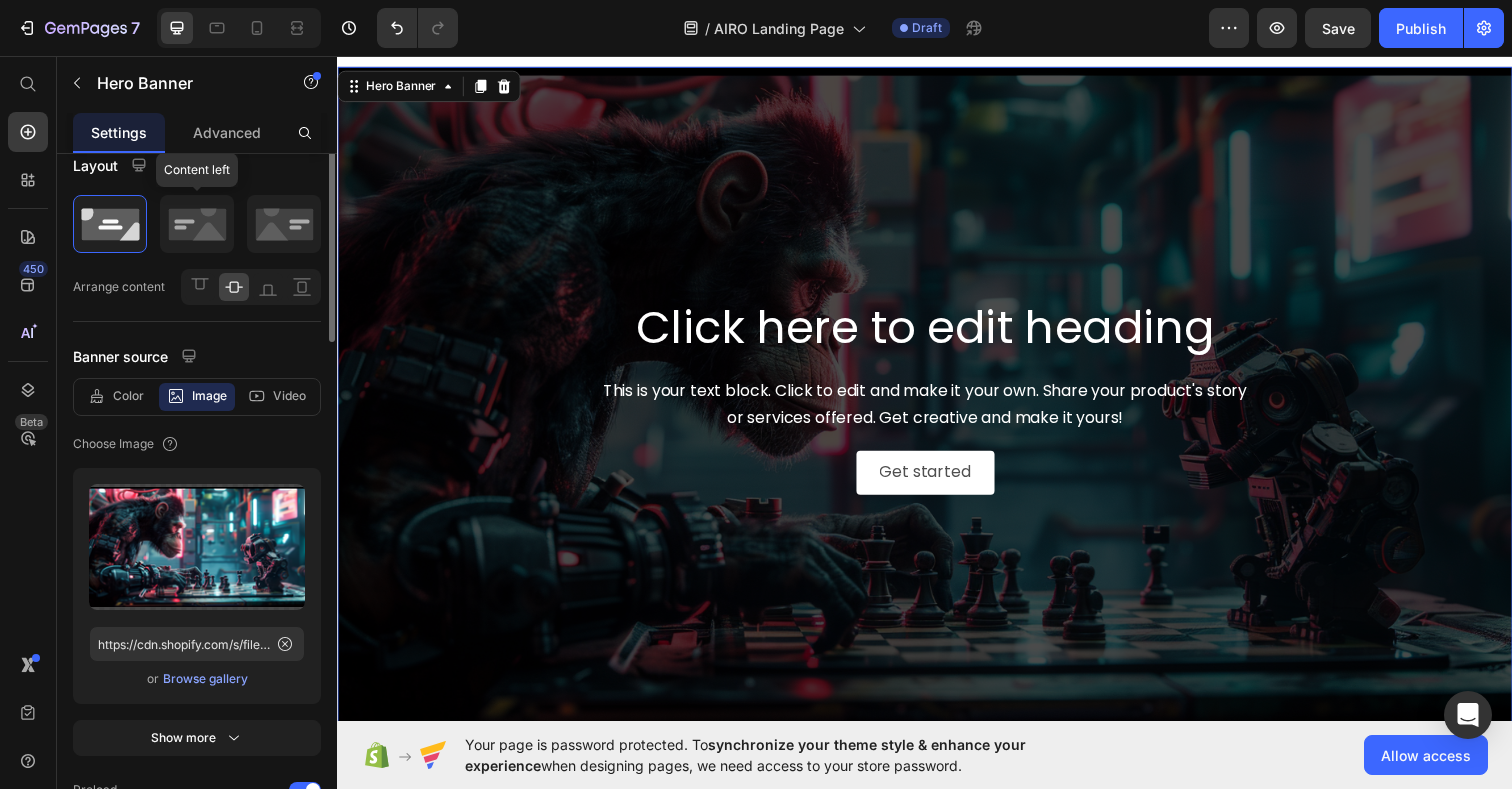 scroll, scrollTop: 0, scrollLeft: 0, axis: both 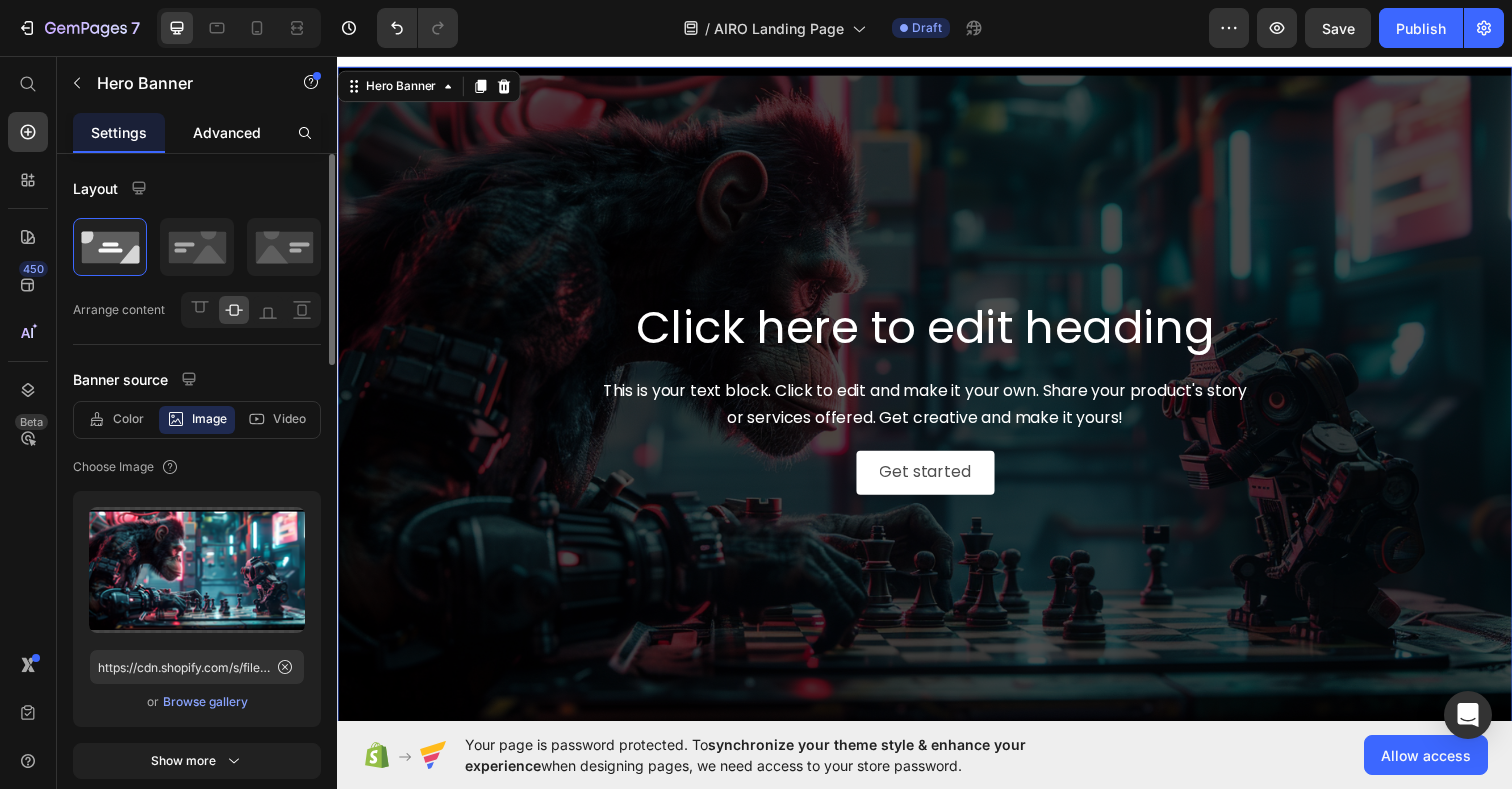 click on "Advanced" at bounding box center (227, 132) 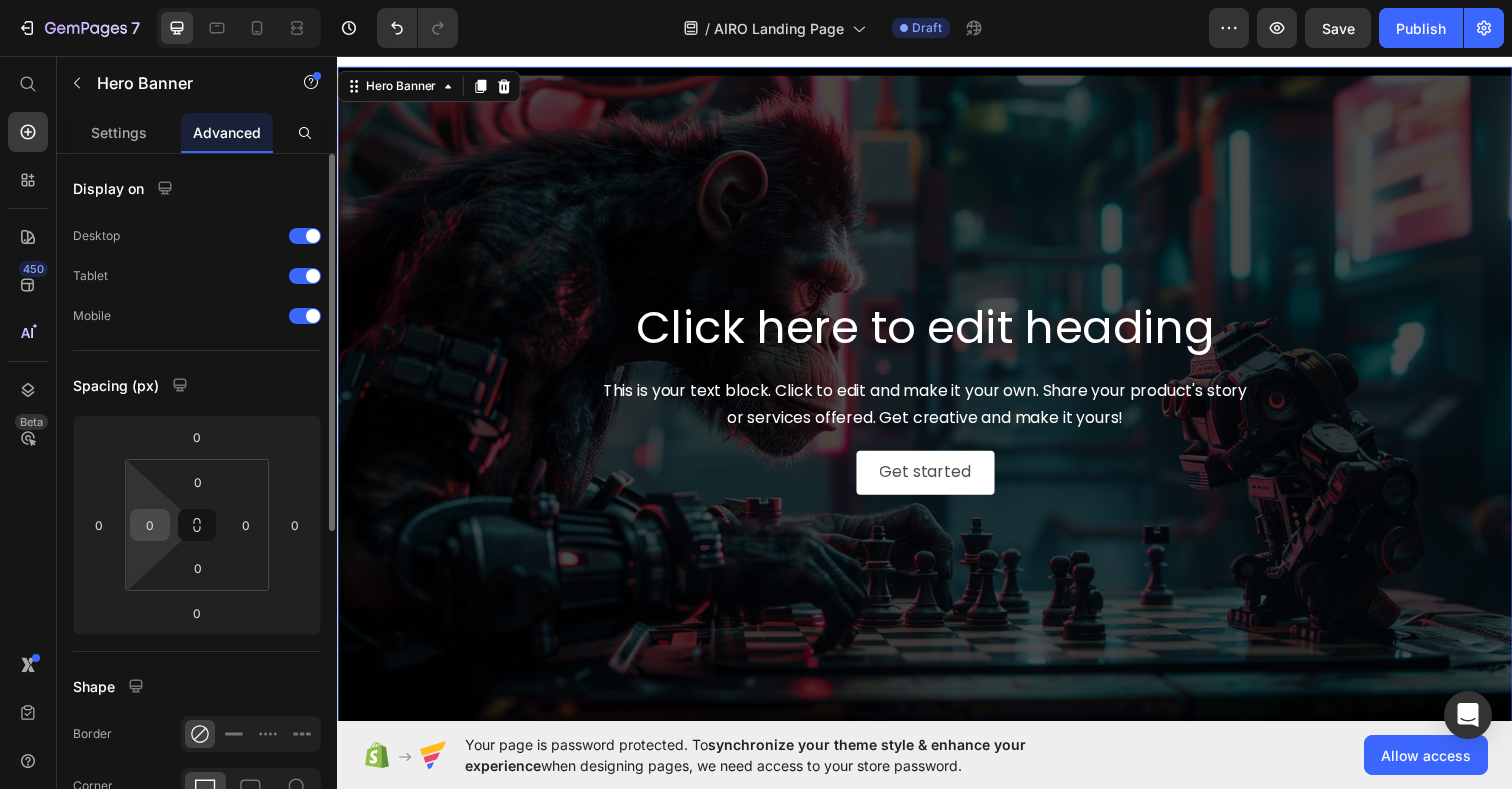 click on "0" at bounding box center [150, 525] 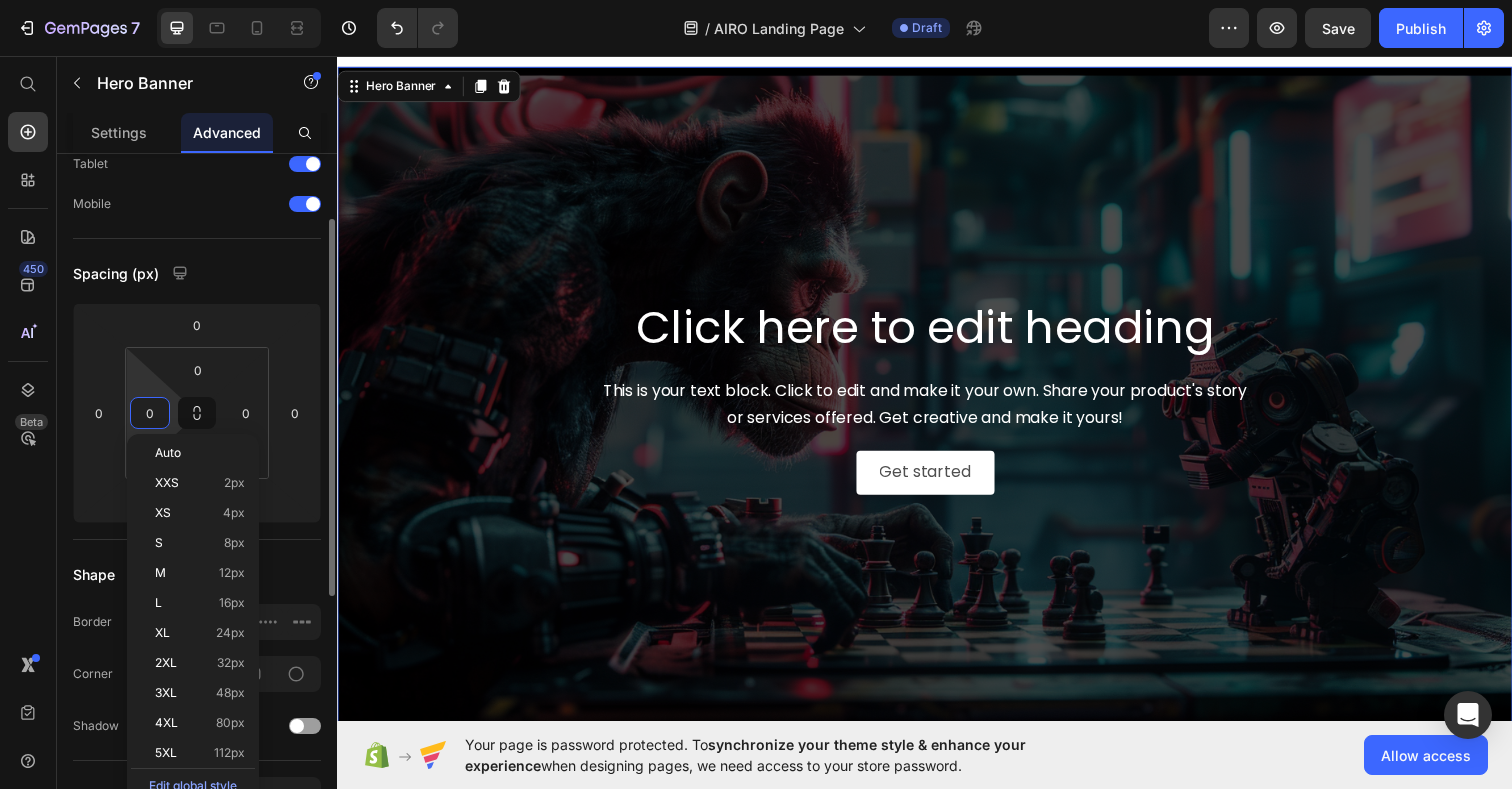 scroll, scrollTop: 124, scrollLeft: 0, axis: vertical 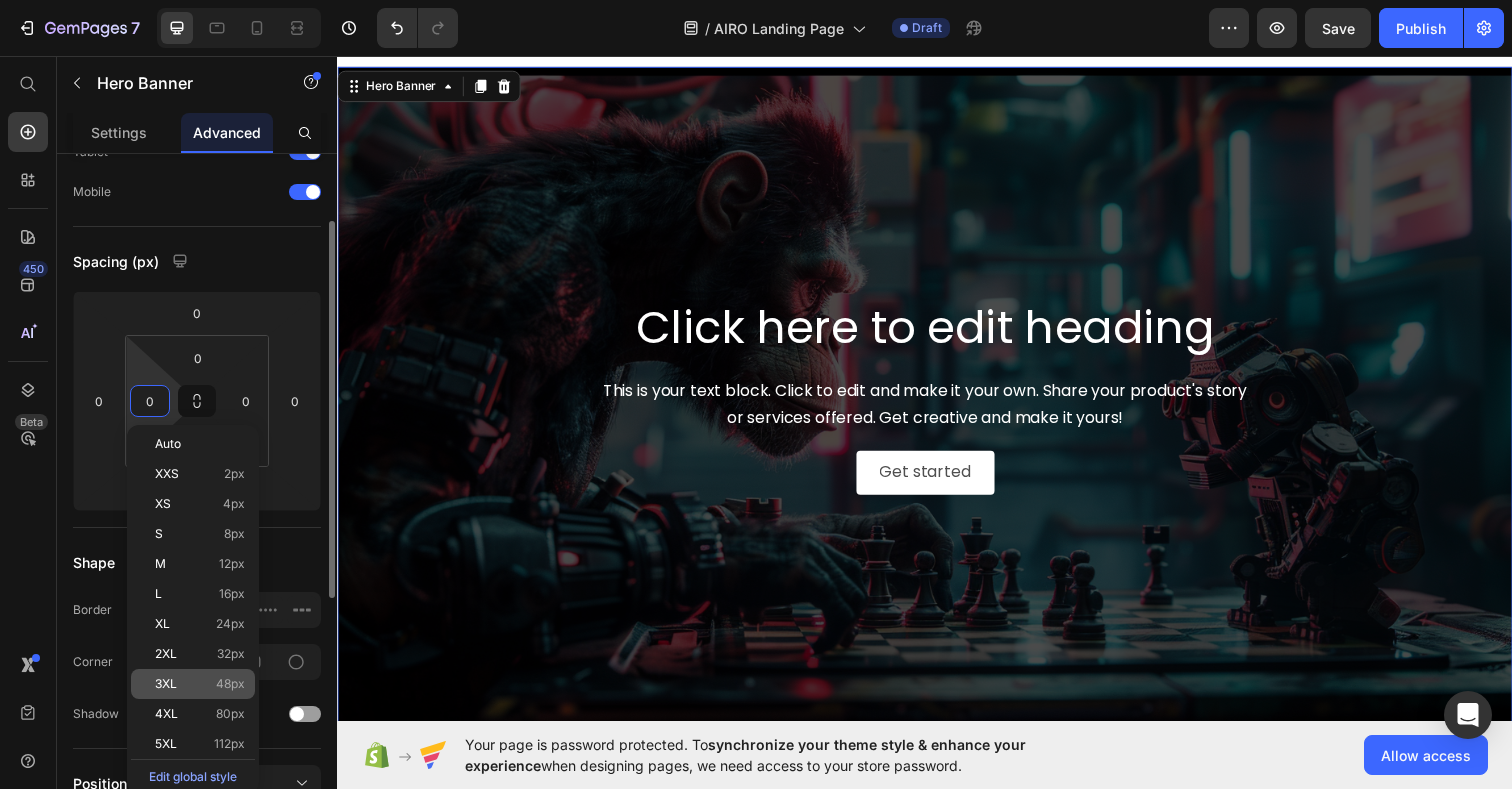 click on "3XL 48px" at bounding box center [200, 684] 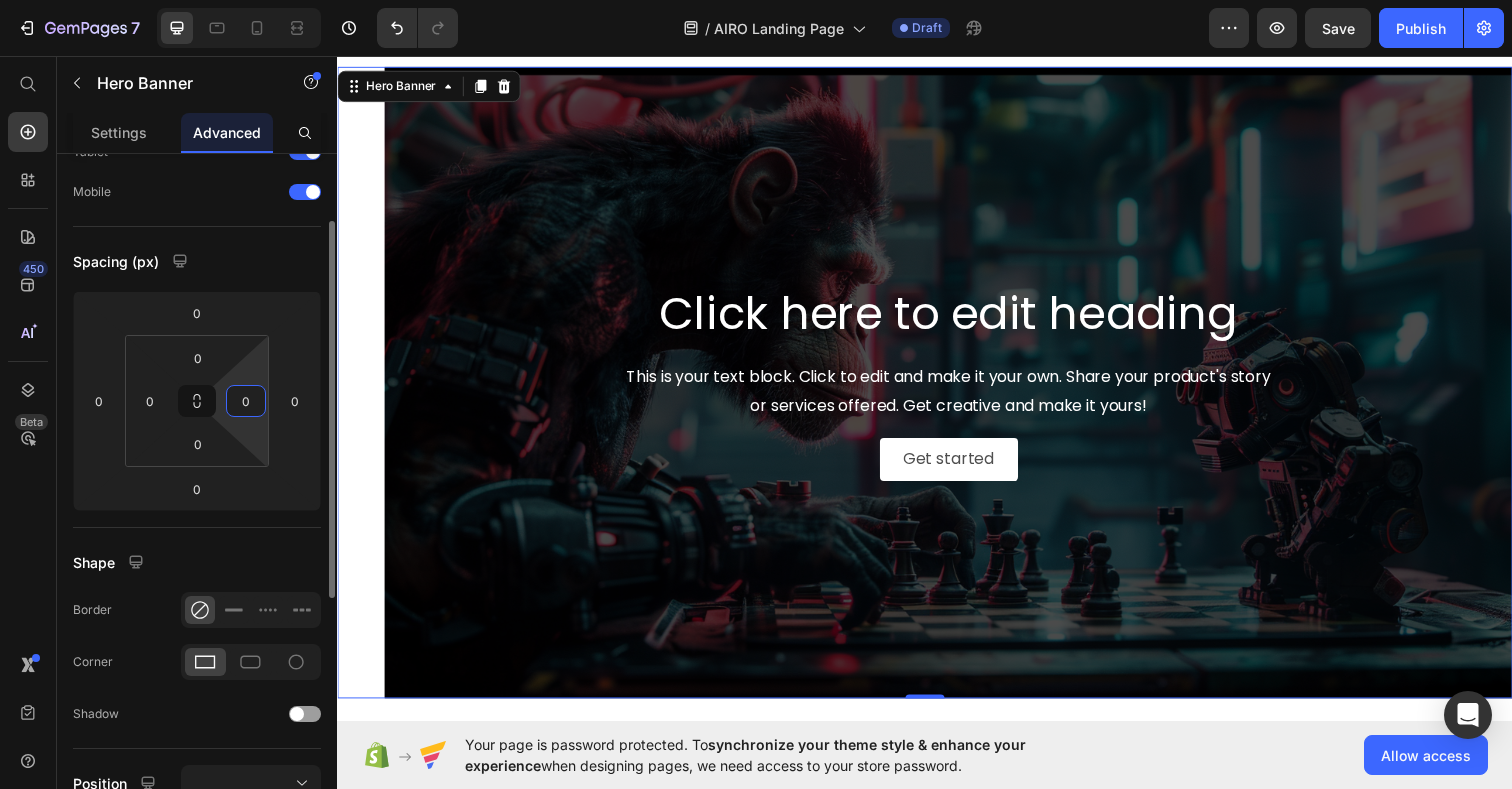 click on "0" at bounding box center [246, 401] 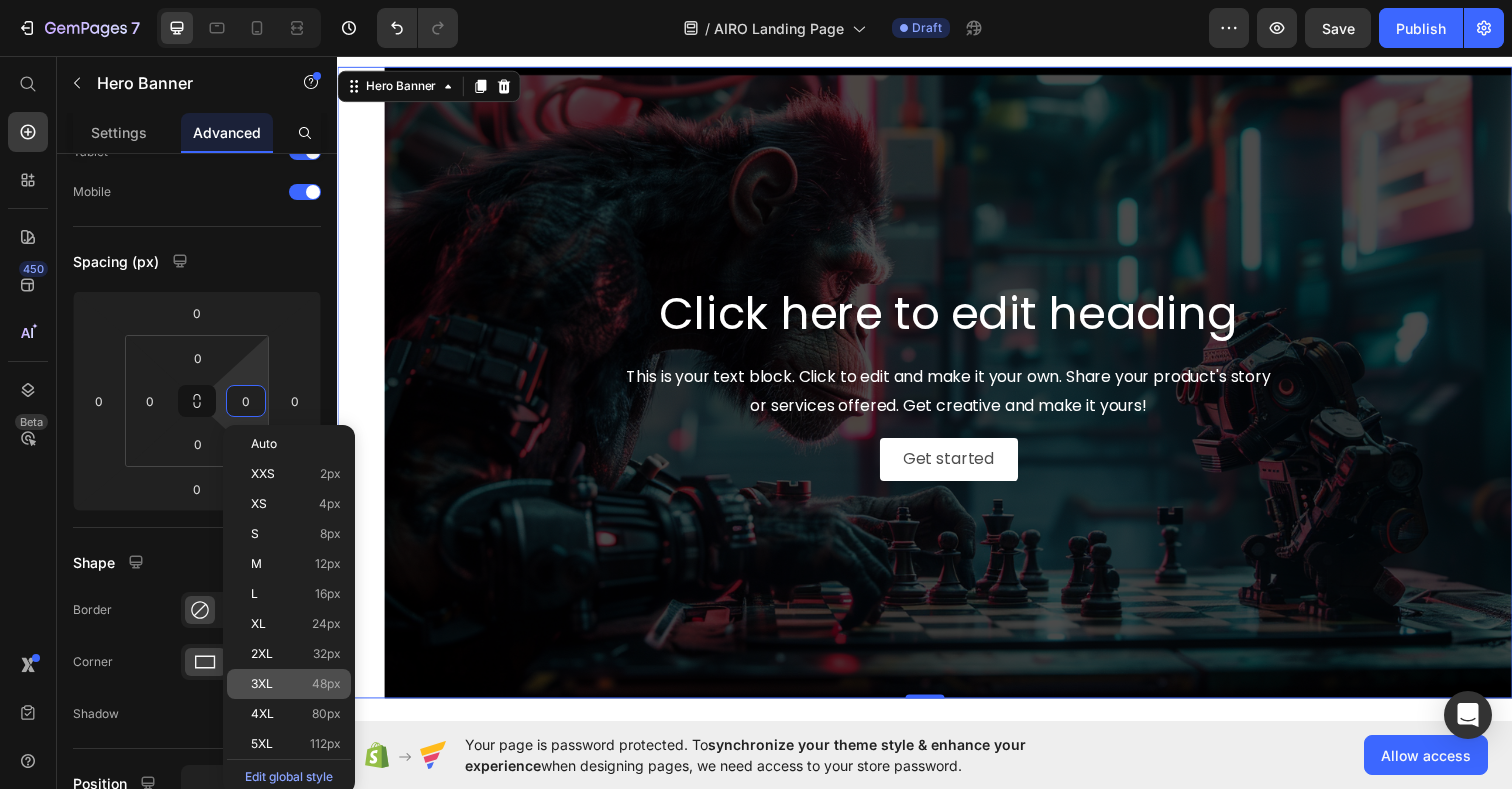 click on "3XL 48px" 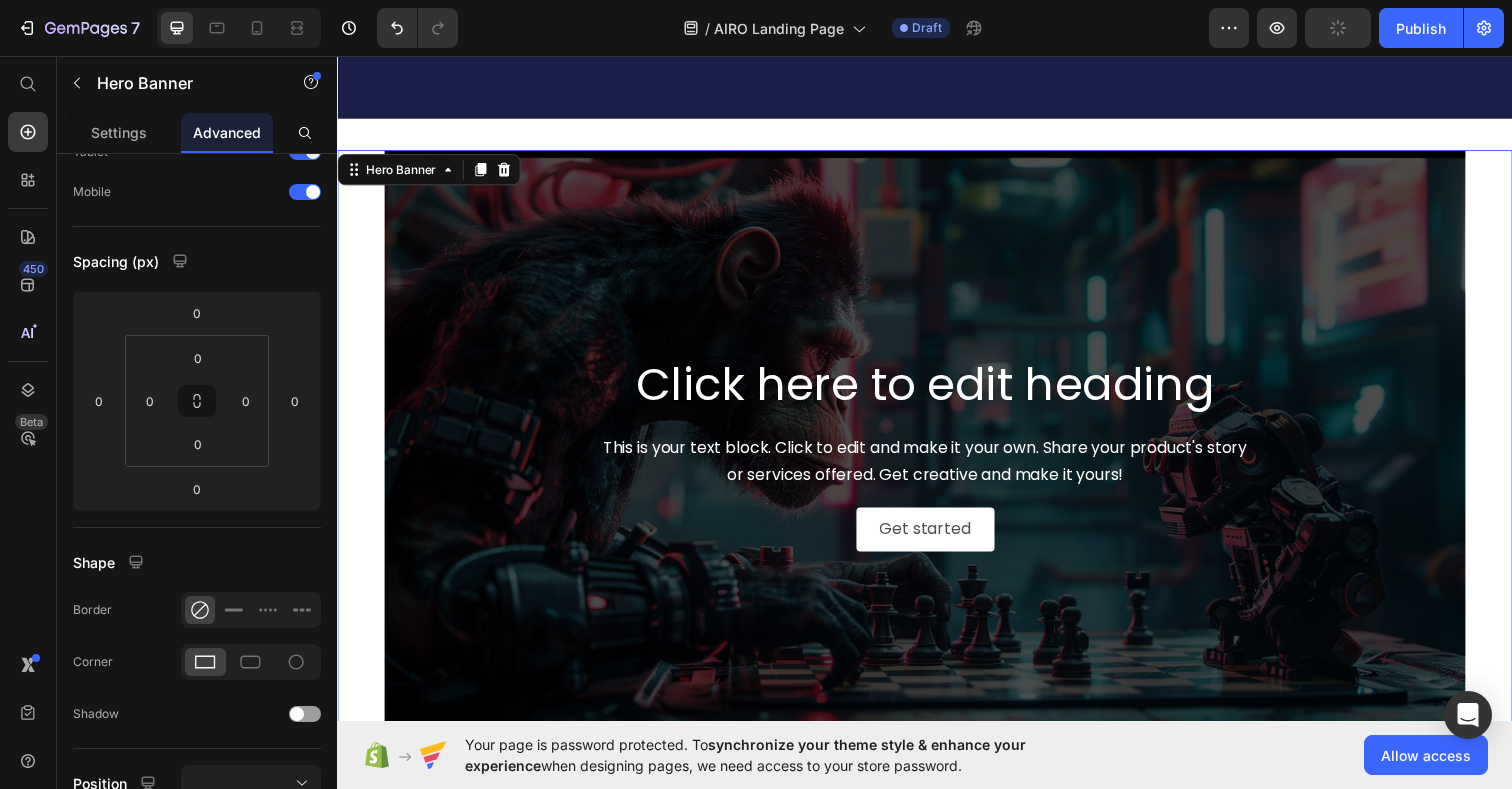 scroll, scrollTop: 5175, scrollLeft: 0, axis: vertical 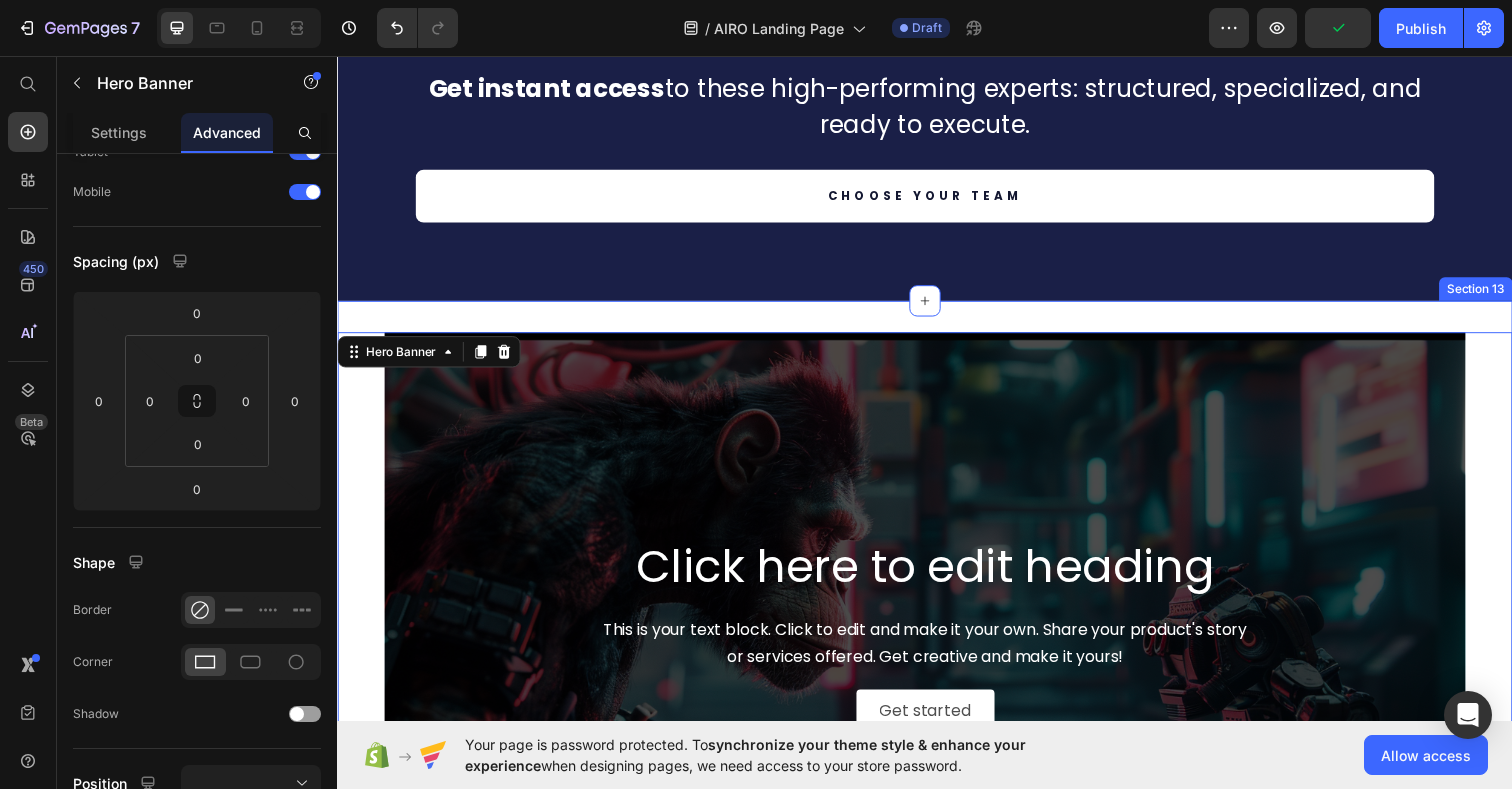click on "Click here to edit heading Heading This is your text block. Click to edit and make it your own. Share your product's story                   or services offered. Get creative and make it yours! Text Block Get started Button Hero Banner   0 Section 13" at bounding box center (937, 647) 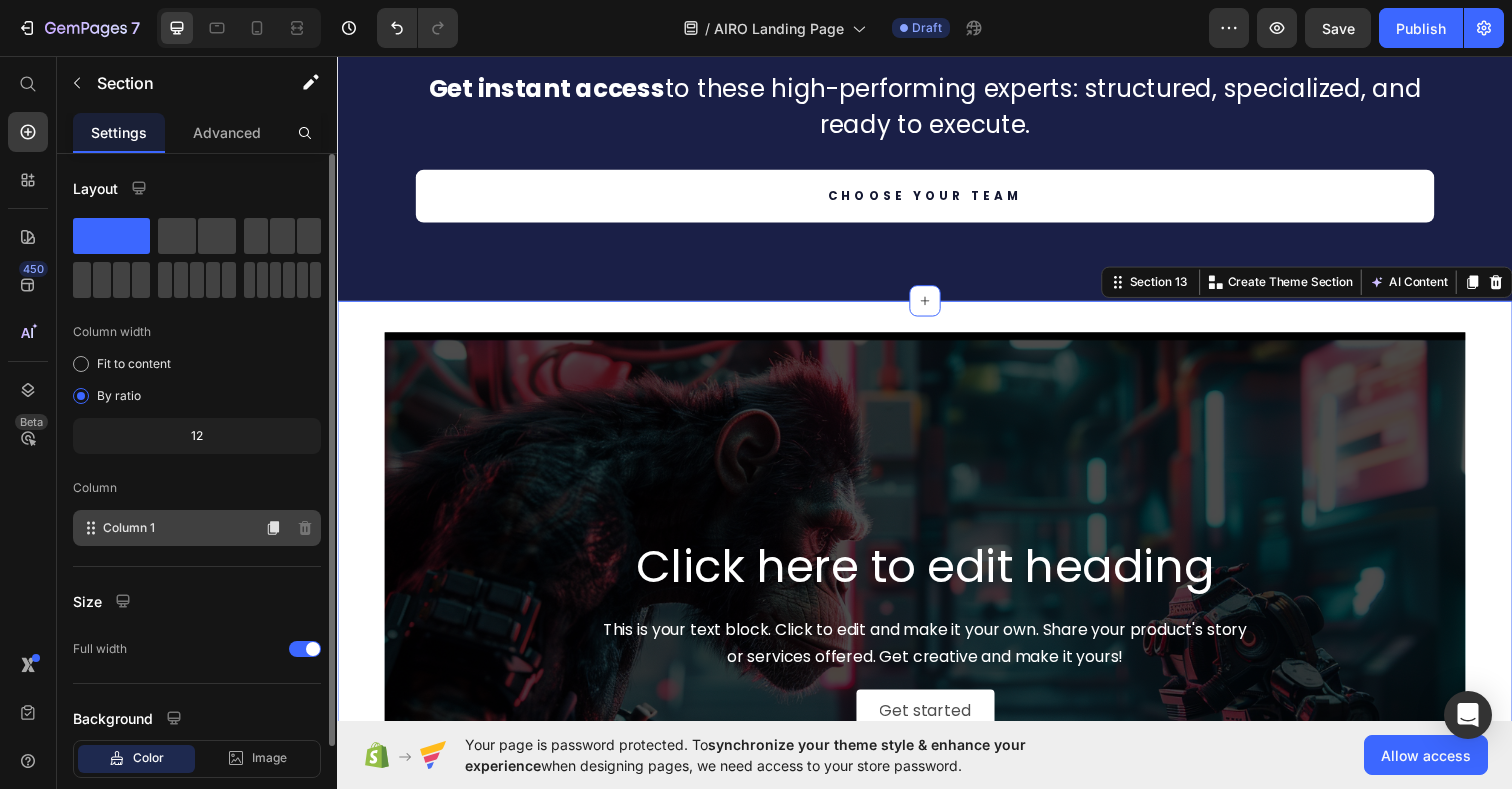 scroll, scrollTop: 116, scrollLeft: 0, axis: vertical 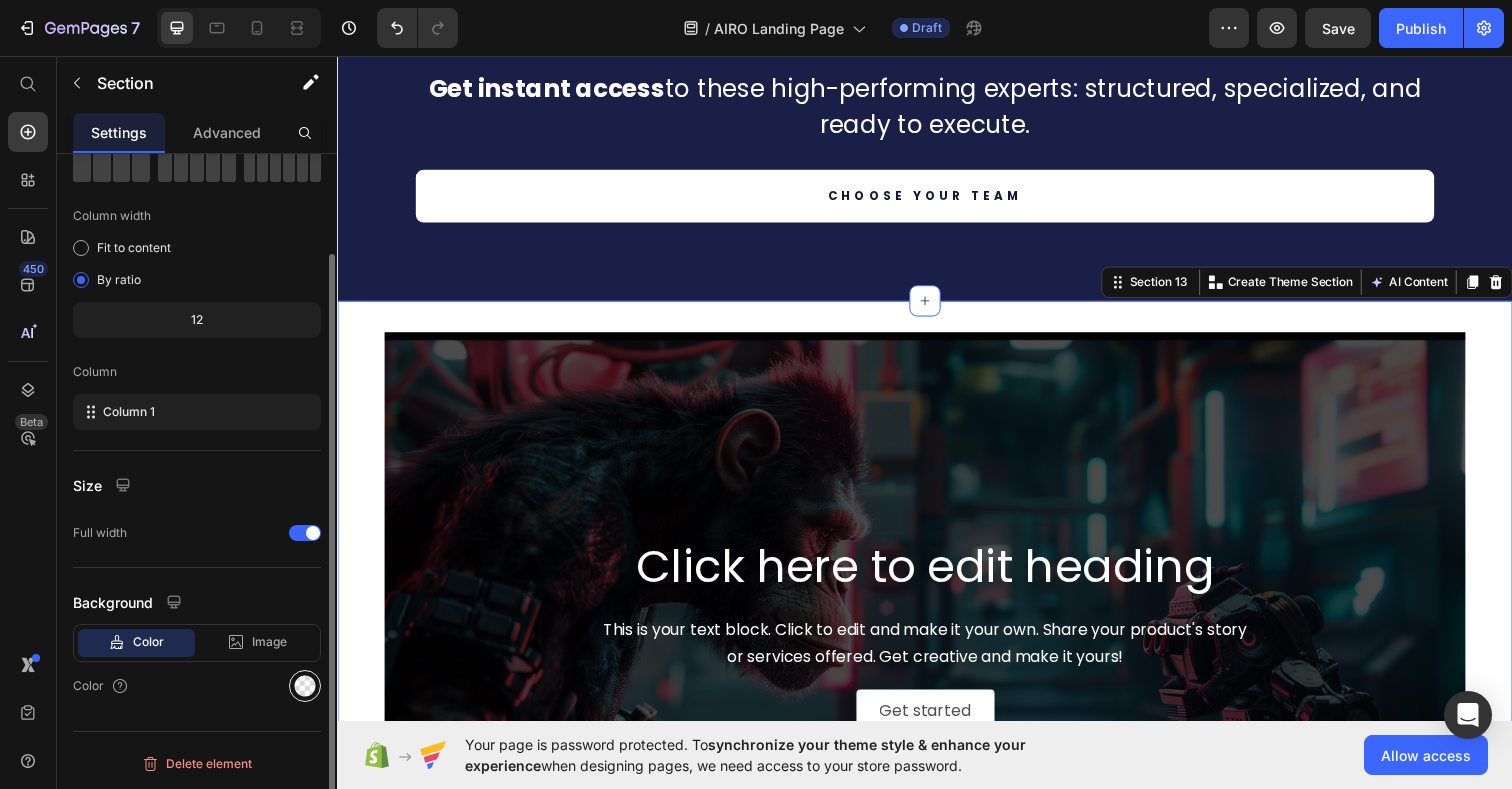 click at bounding box center [305, 686] 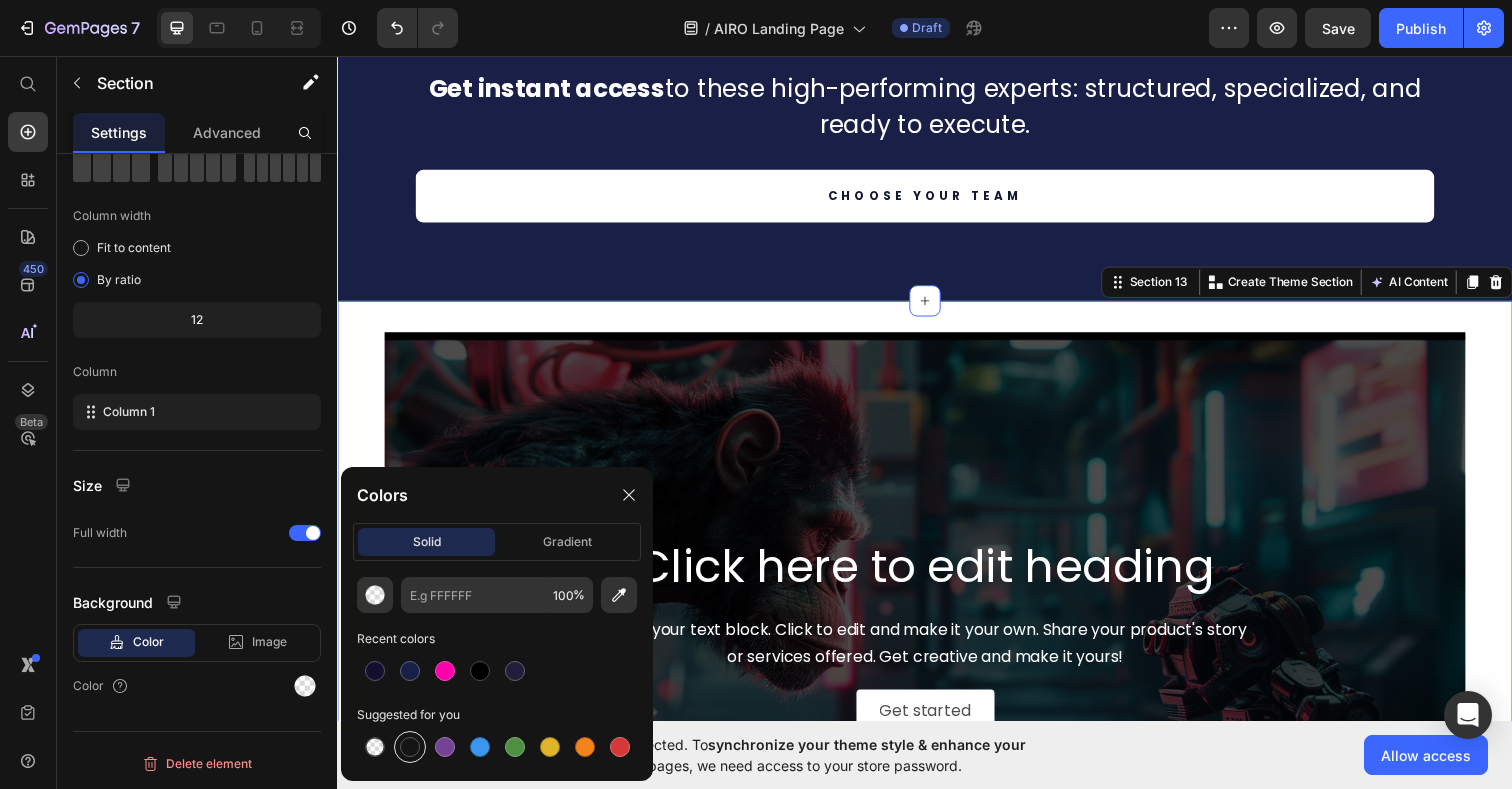 click at bounding box center (410, 747) 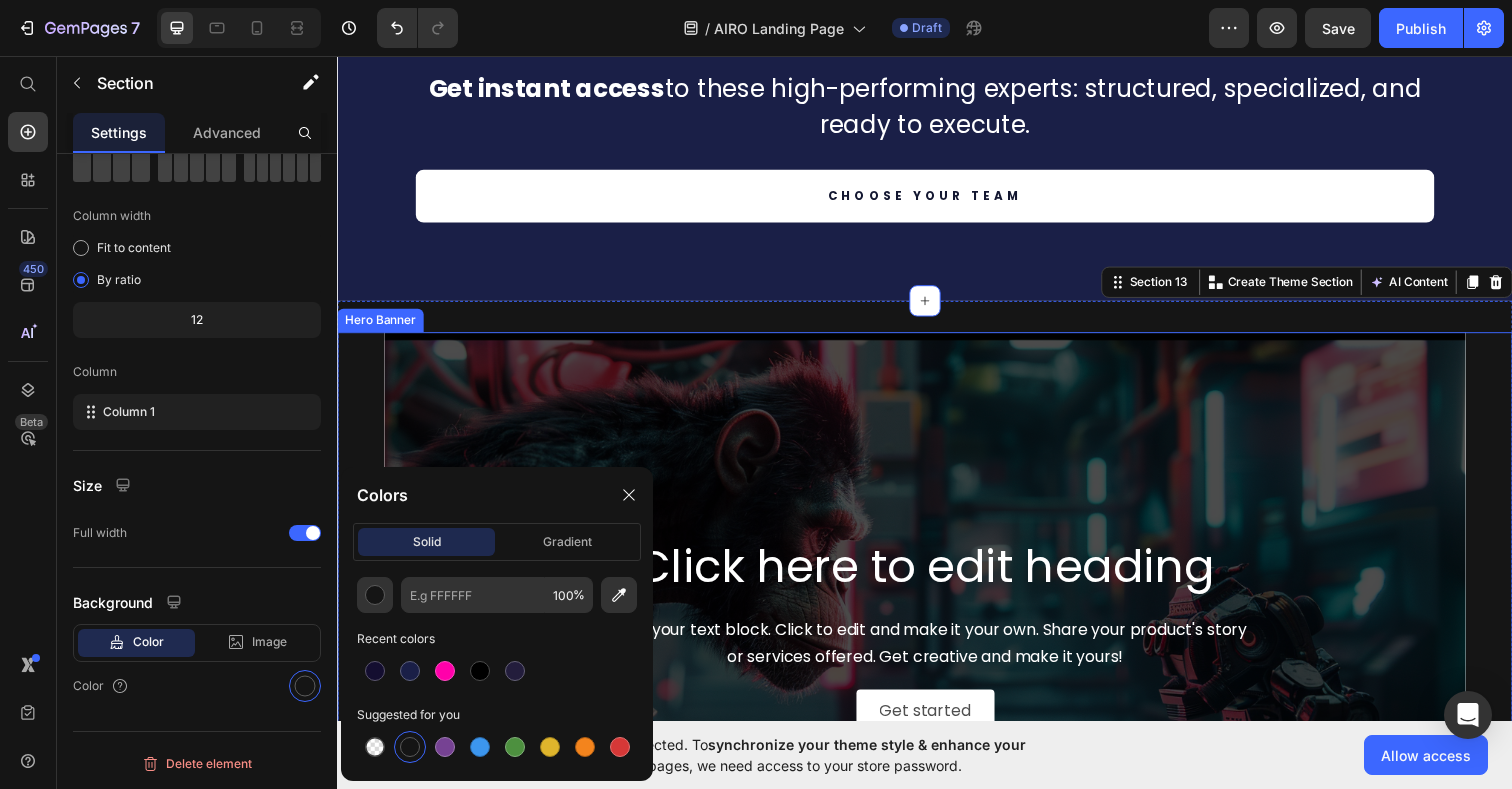 scroll, scrollTop: 5031, scrollLeft: 0, axis: vertical 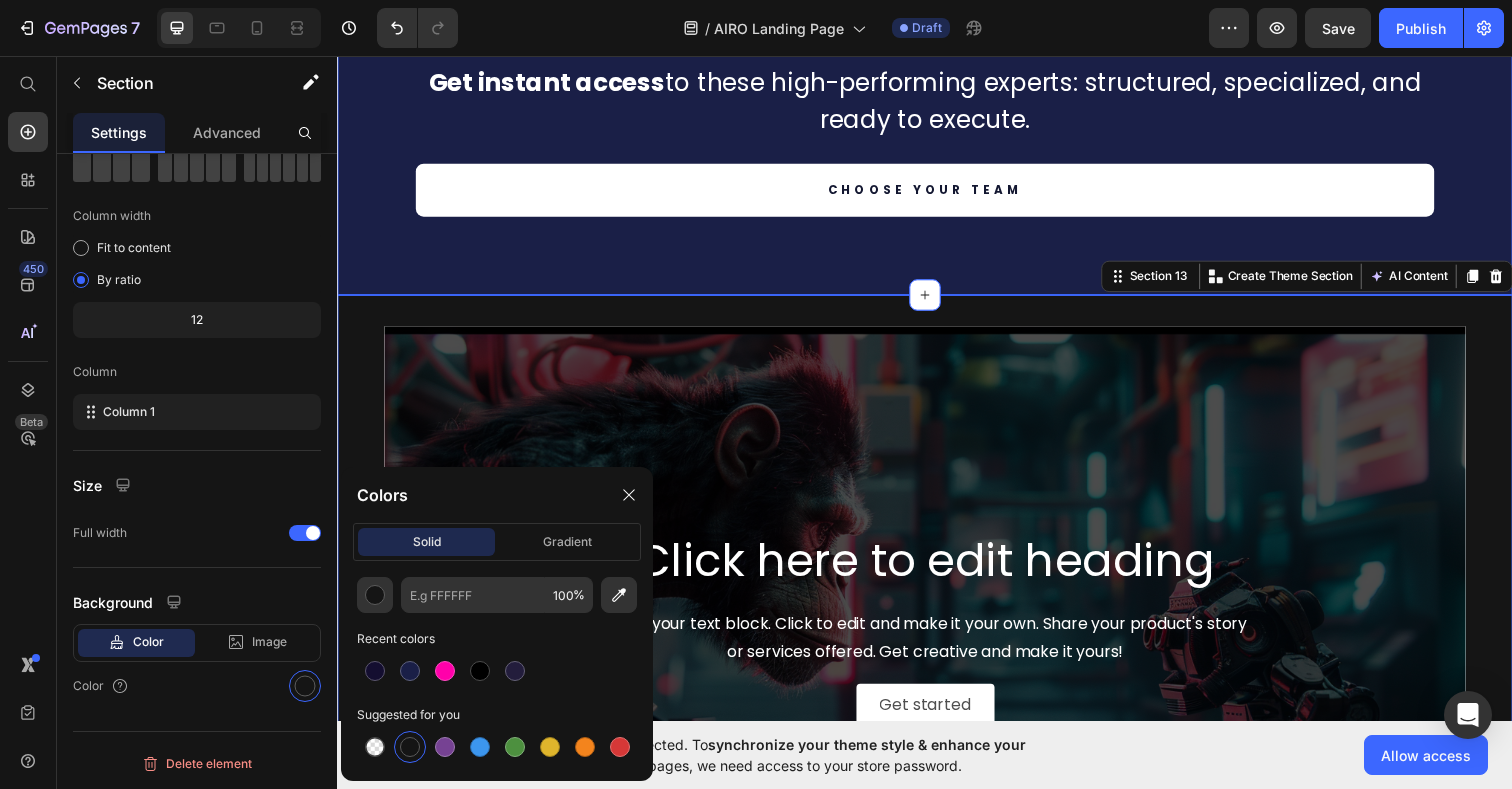 click on "Engagement Strategy
Onboarding
Ritual Building
Retention Flows
Conversation Design" at bounding box center (805, -802) 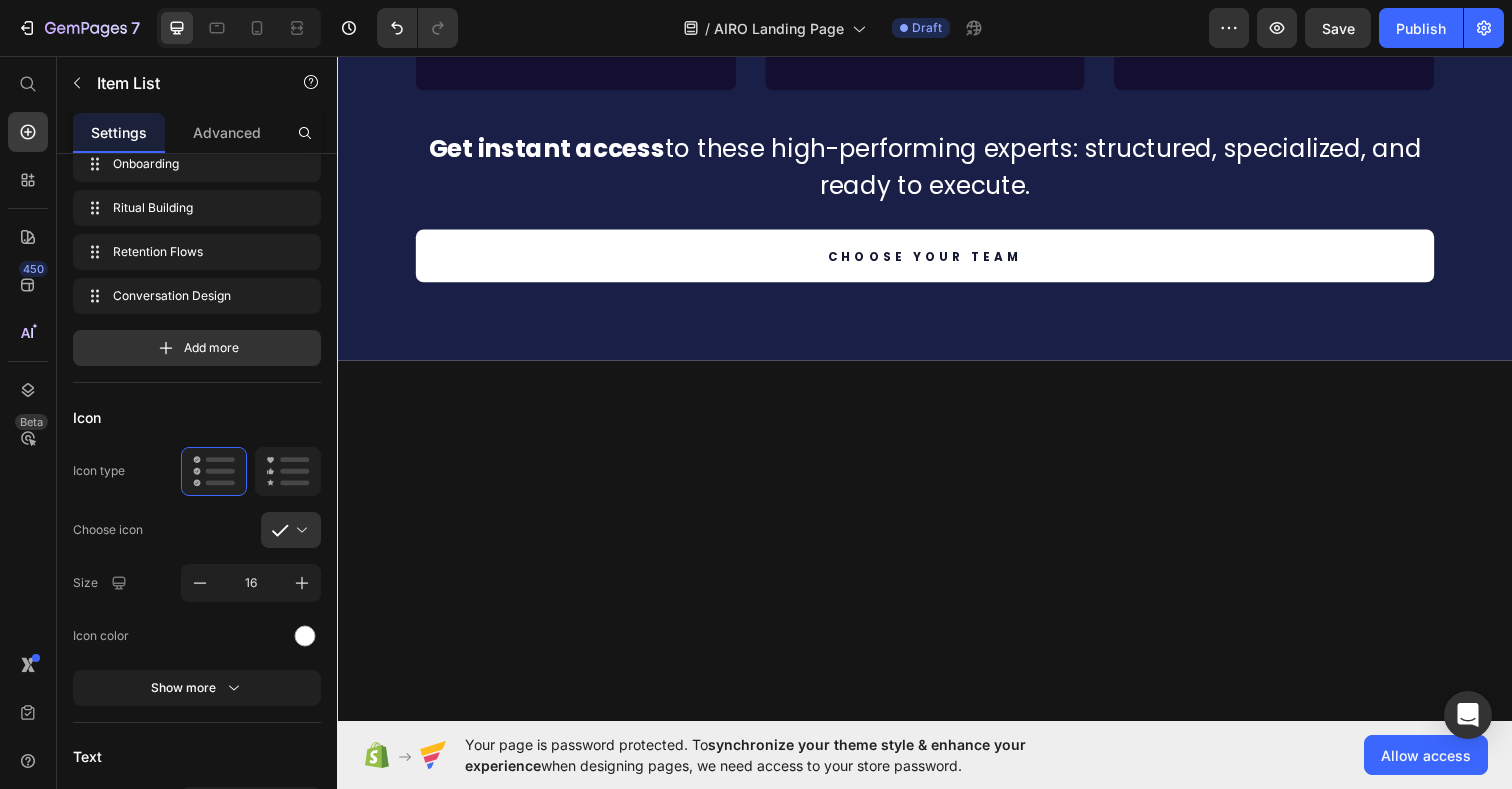 scroll, scrollTop: 4344, scrollLeft: 0, axis: vertical 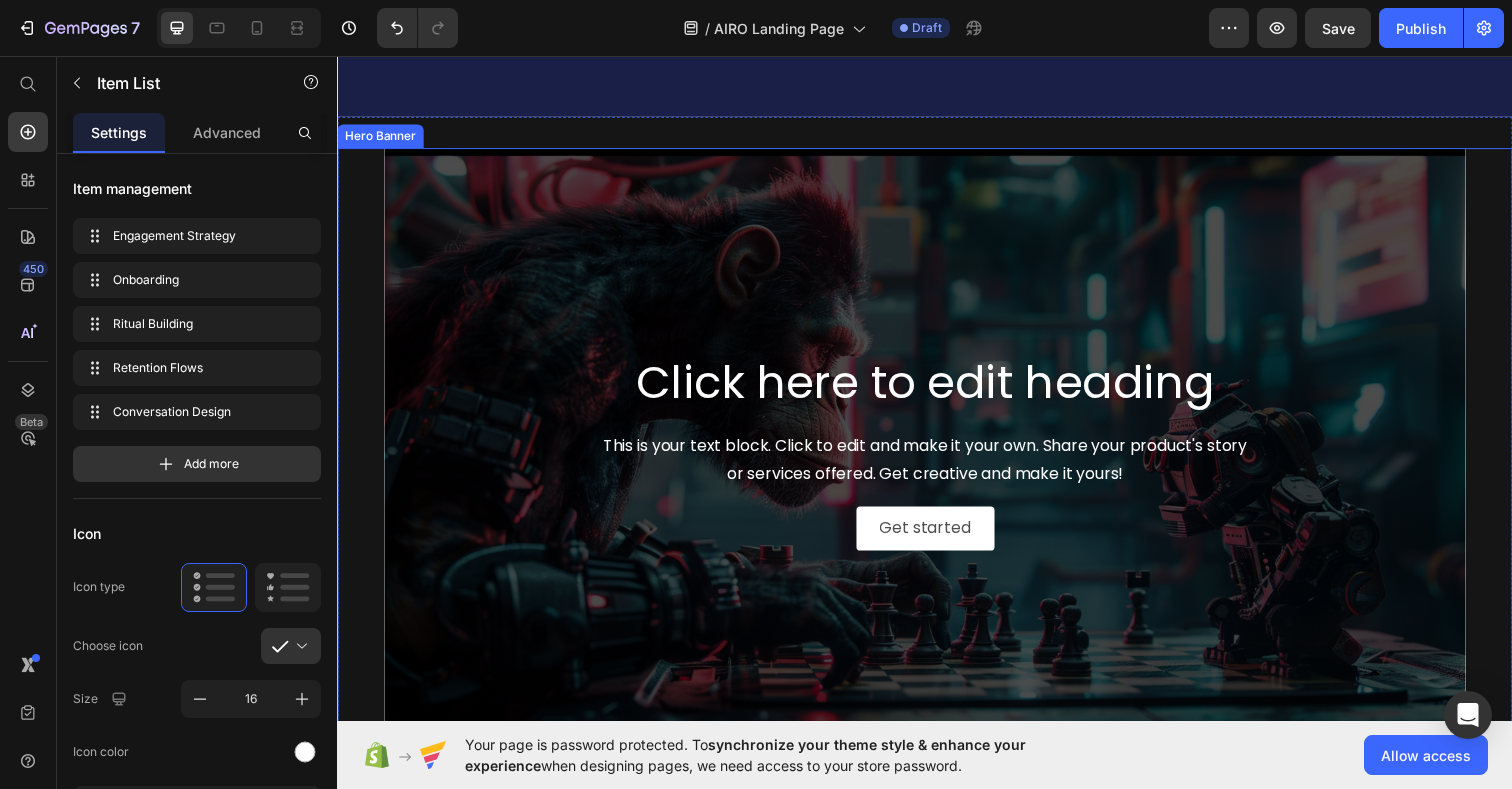 click at bounding box center [937, 459] 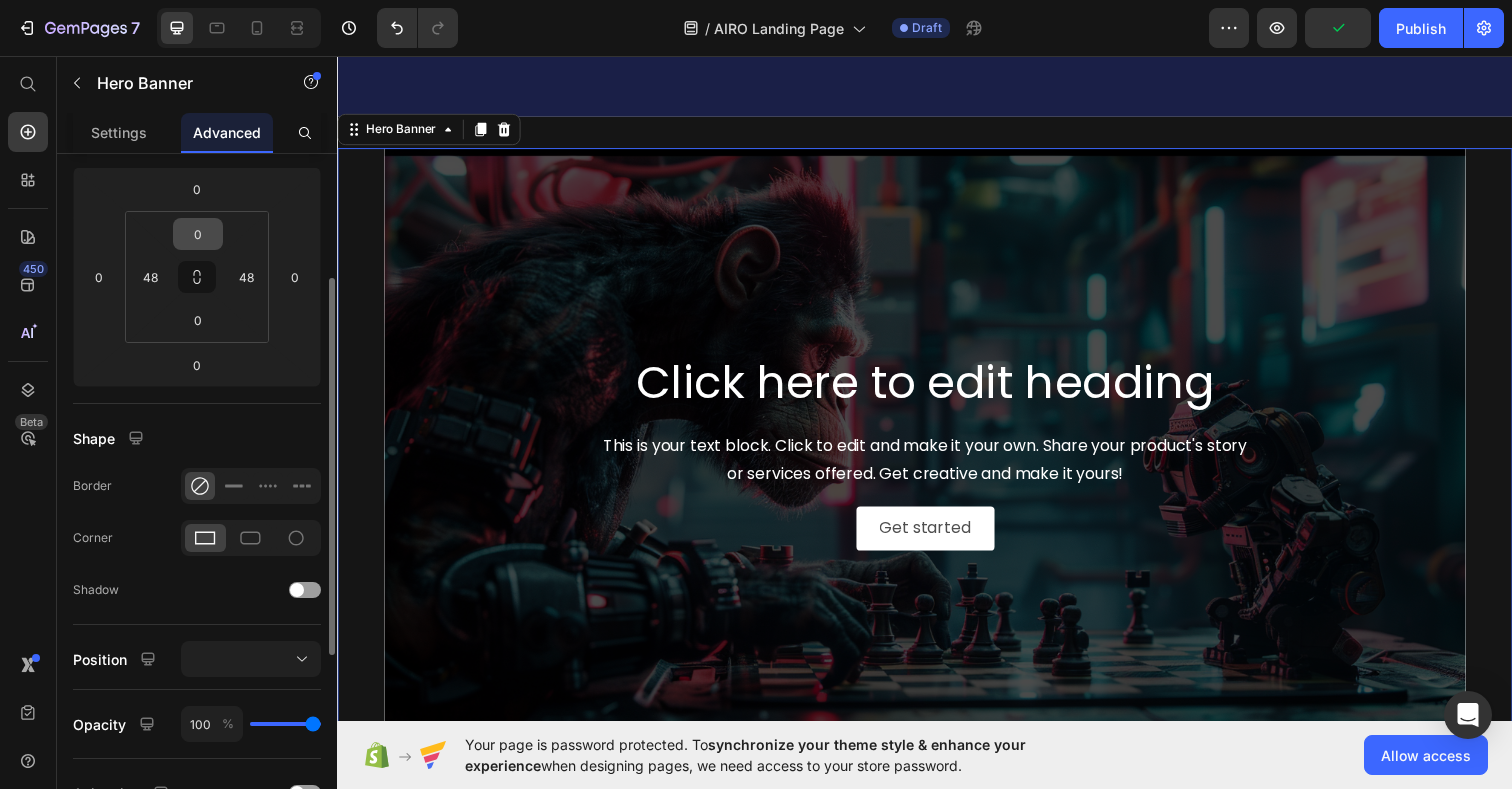 scroll, scrollTop: 0, scrollLeft: 0, axis: both 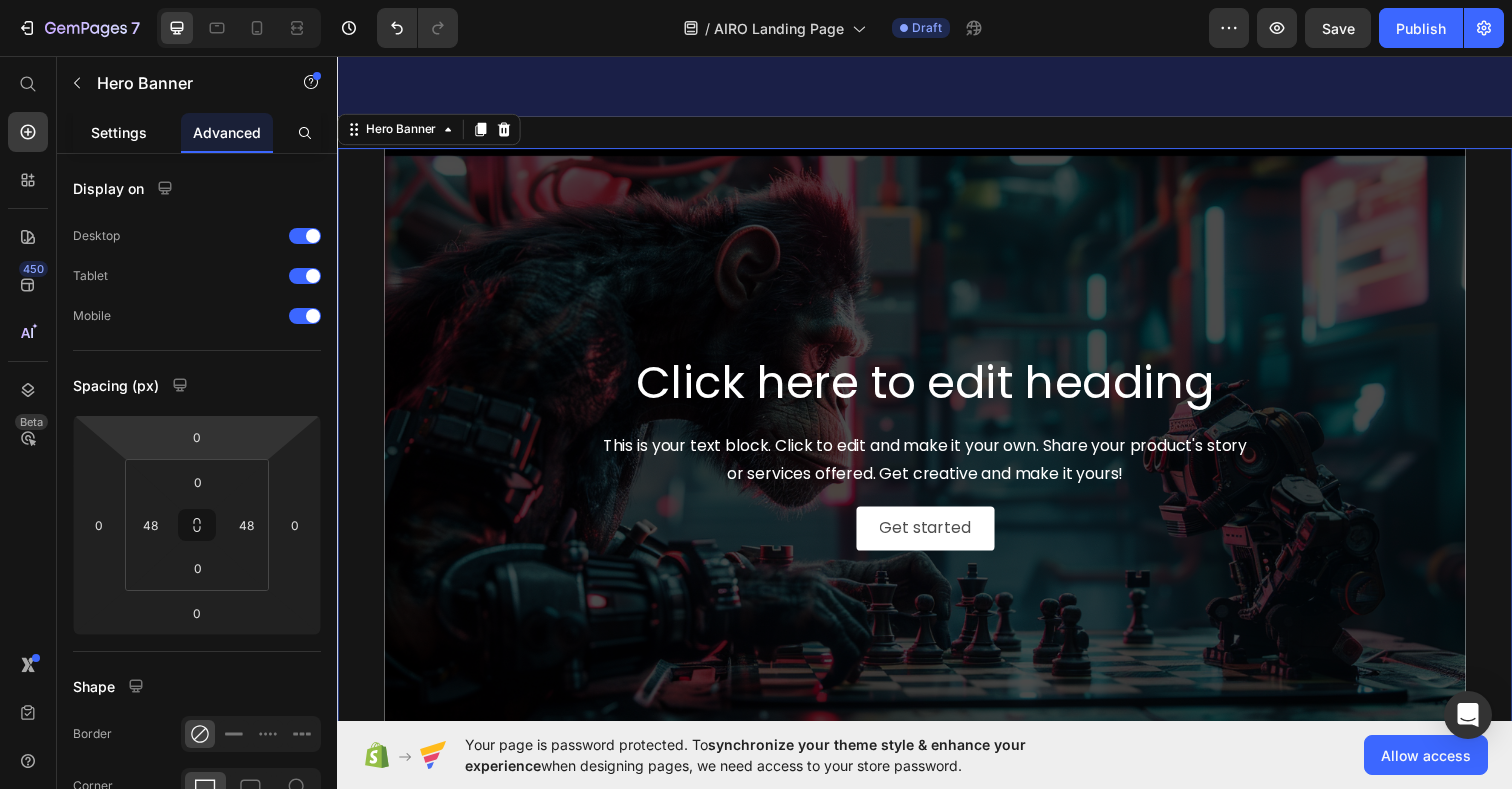click on "Settings" at bounding box center [119, 132] 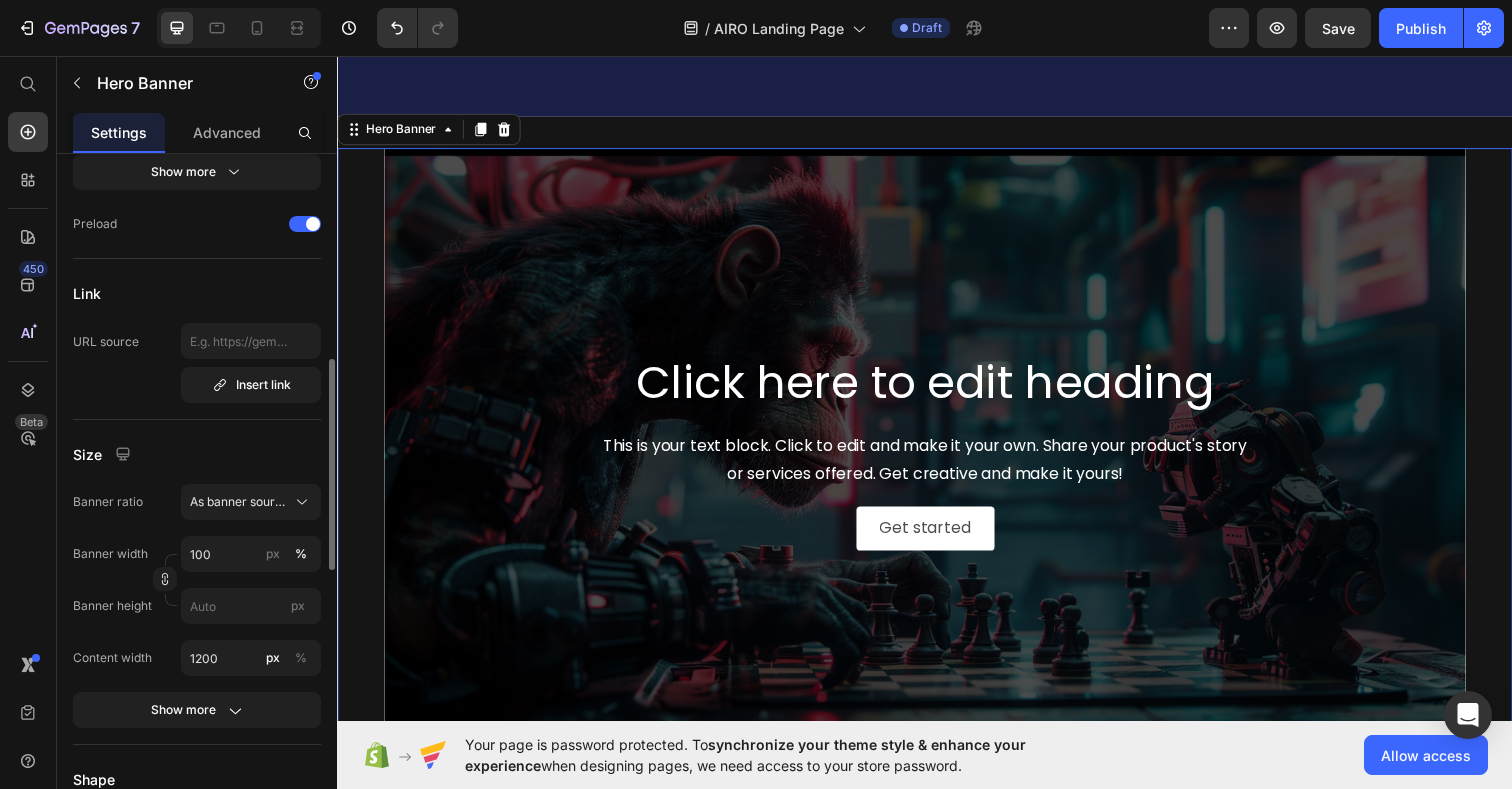 scroll, scrollTop: 614, scrollLeft: 0, axis: vertical 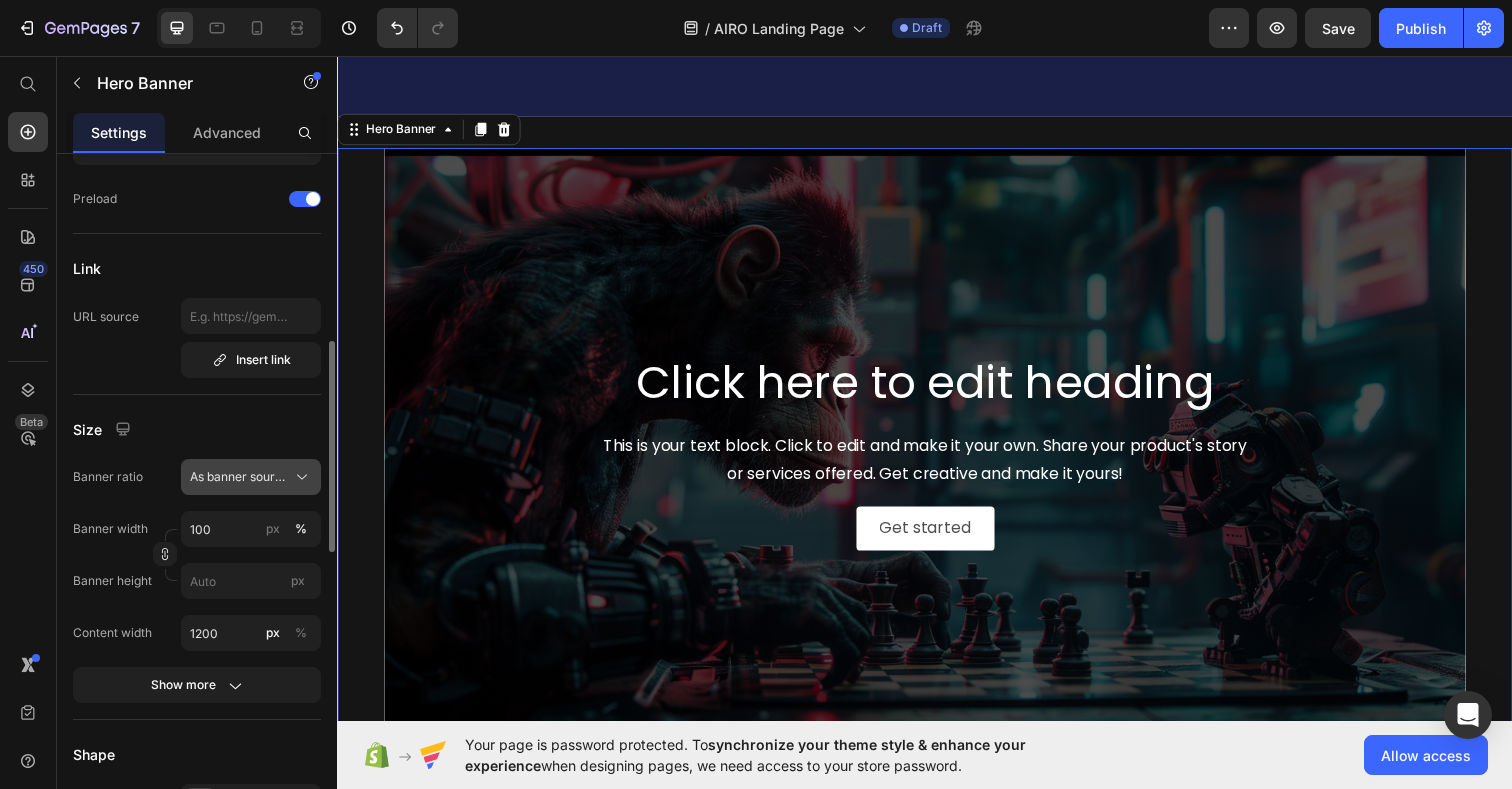 click on "As banner source" at bounding box center (239, 477) 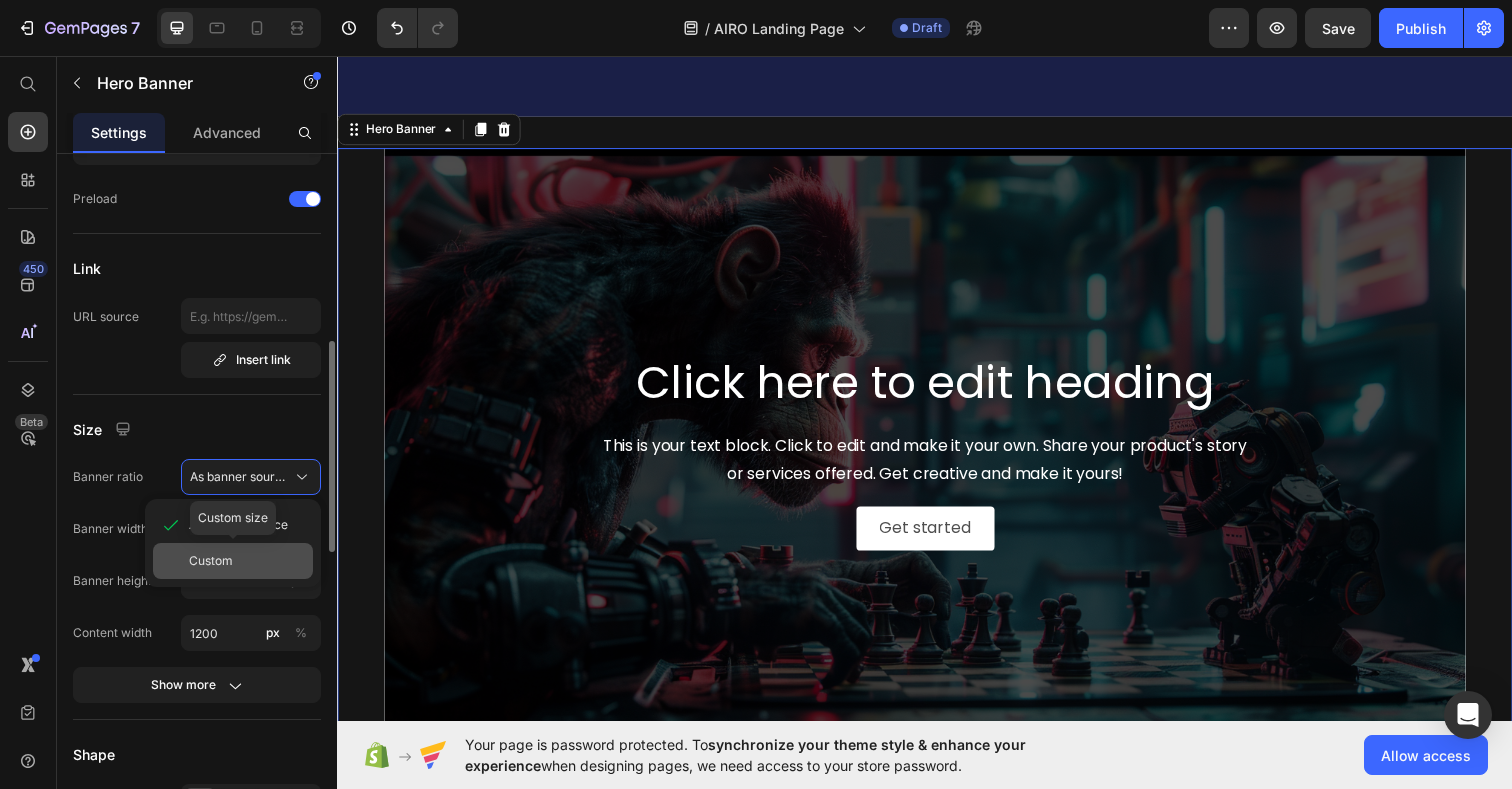 click on "Custom" at bounding box center (211, 561) 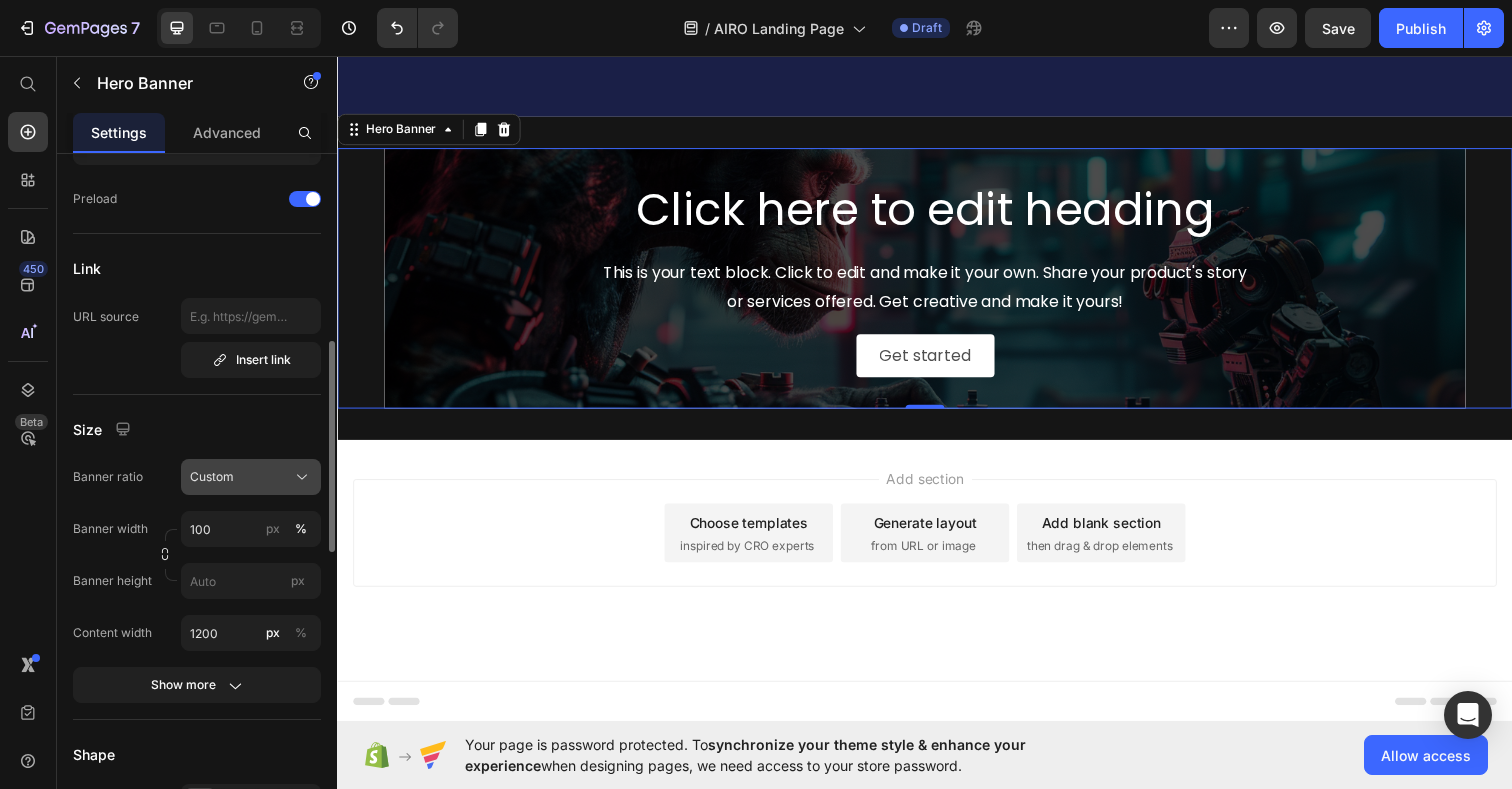 click on "Custom" at bounding box center (212, 477) 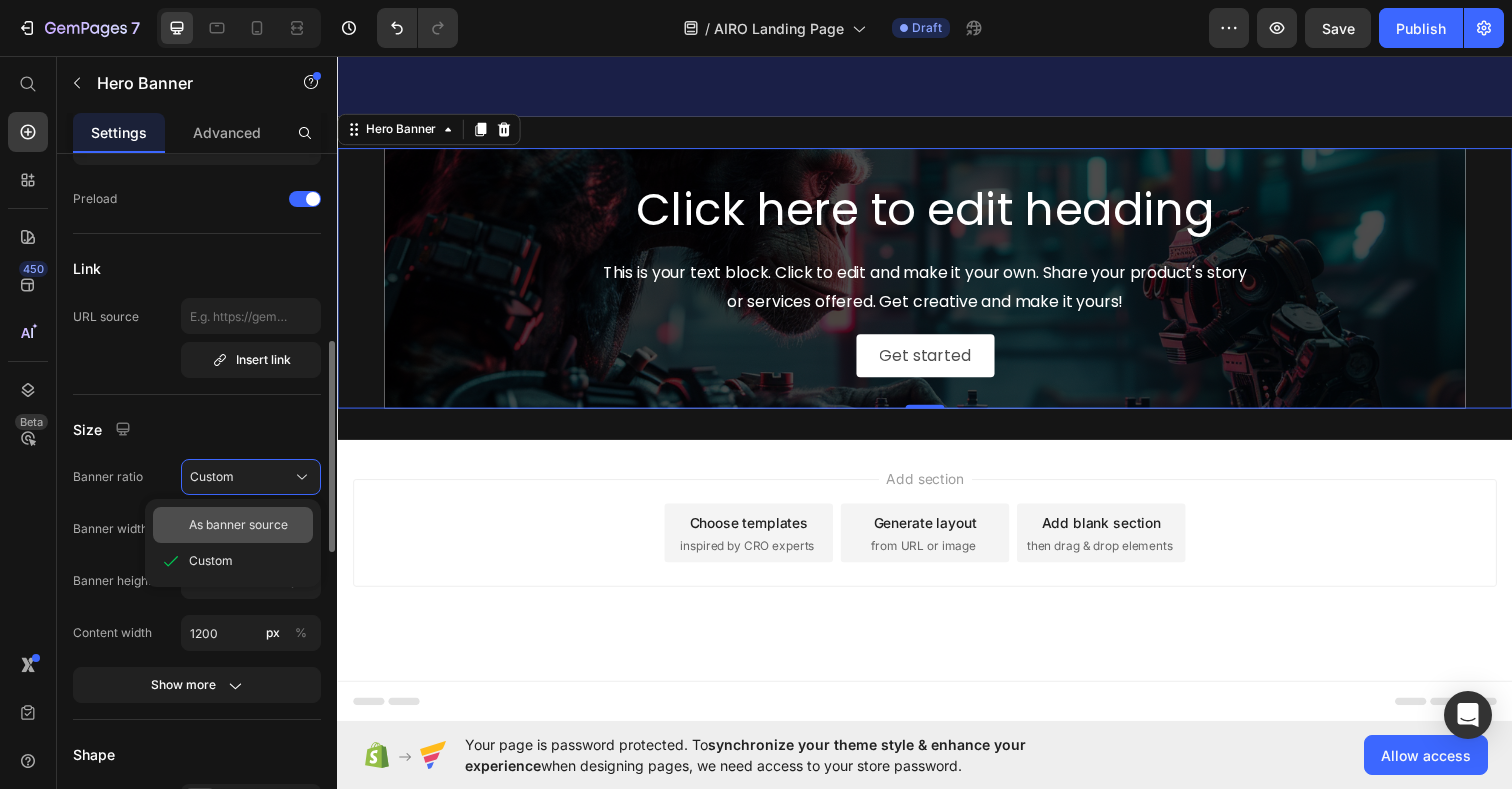 click on "As banner source" 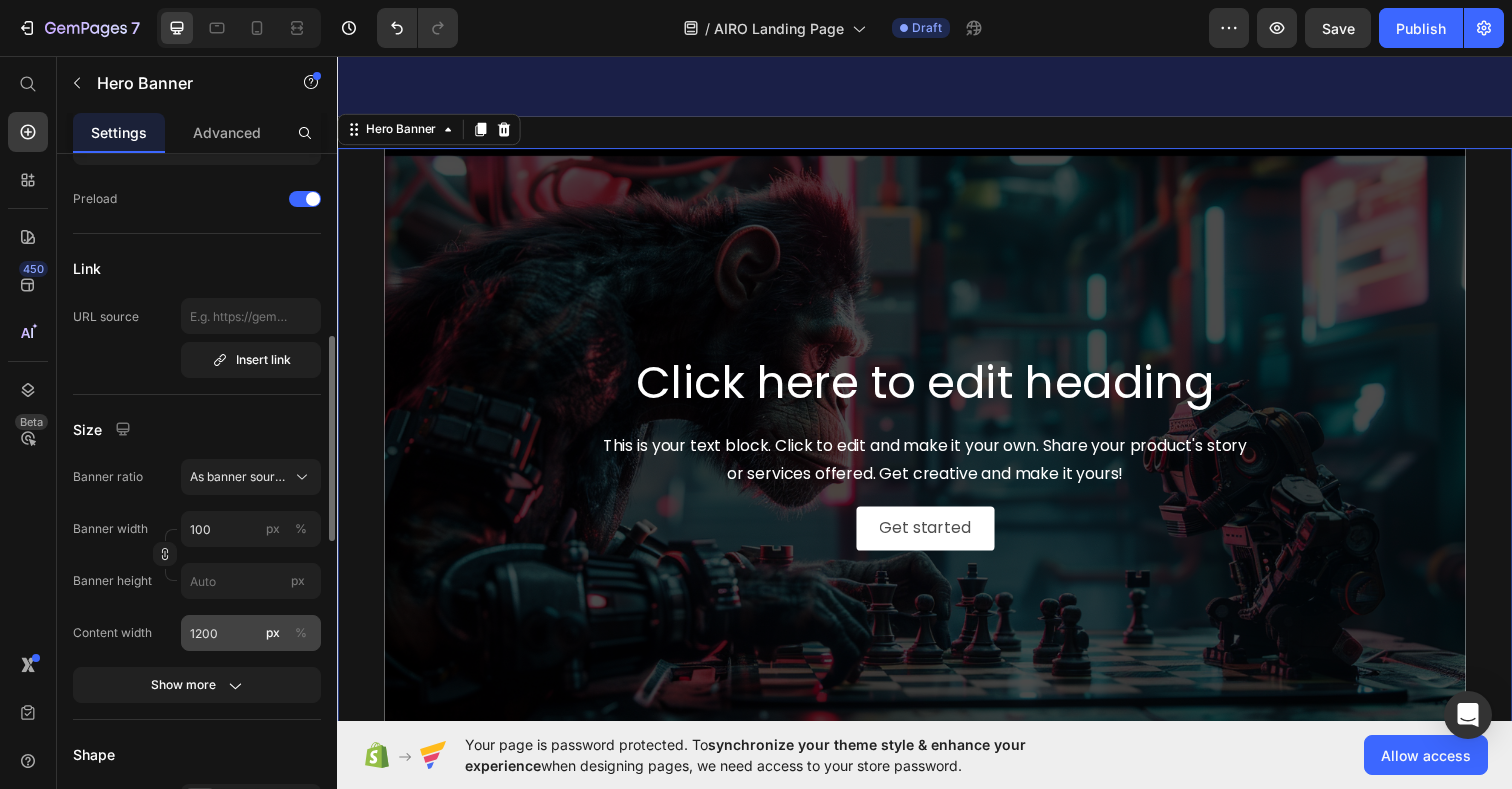 click on "%" at bounding box center (301, 633) 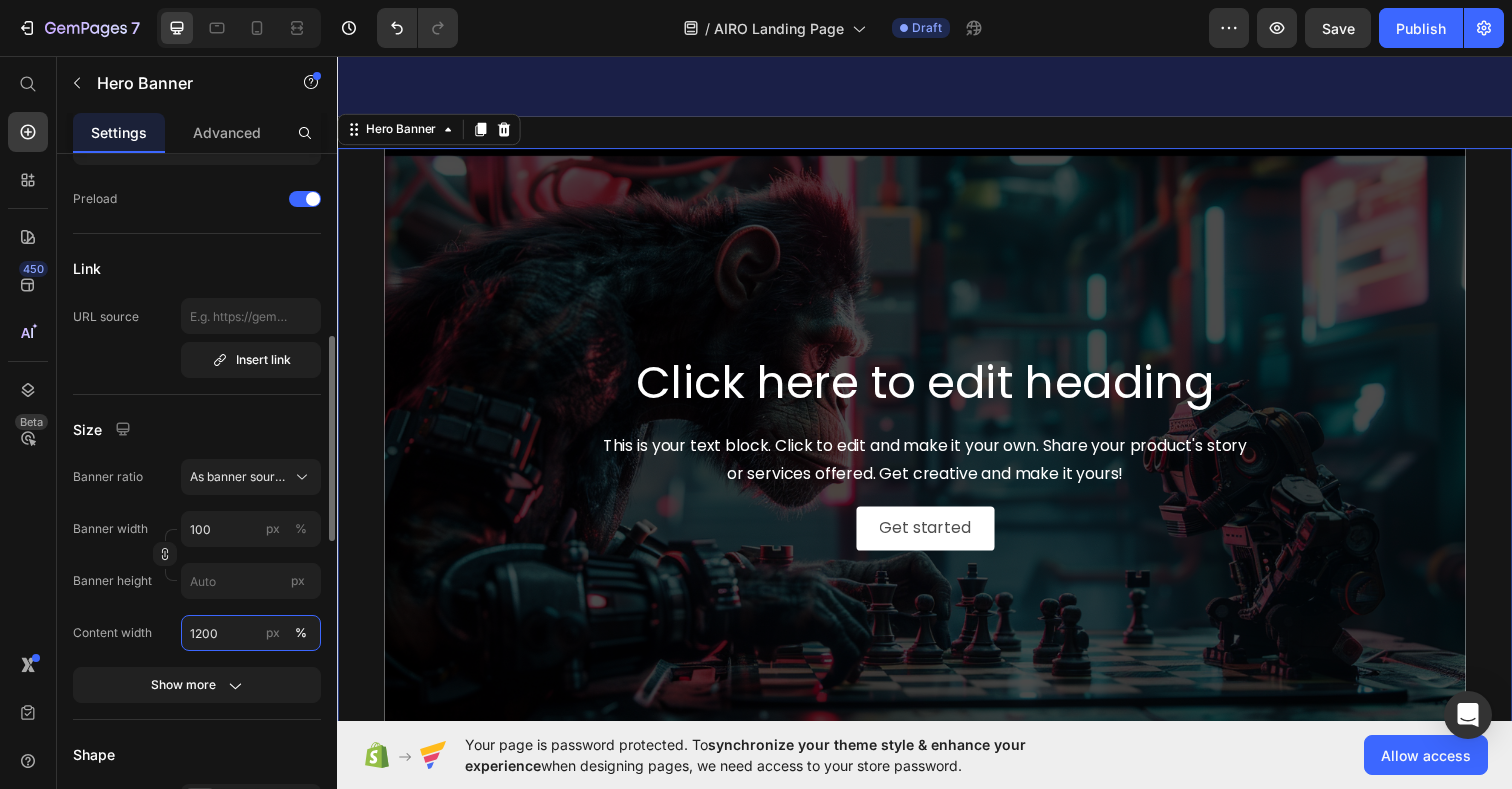 click on "1200" at bounding box center (251, 633) 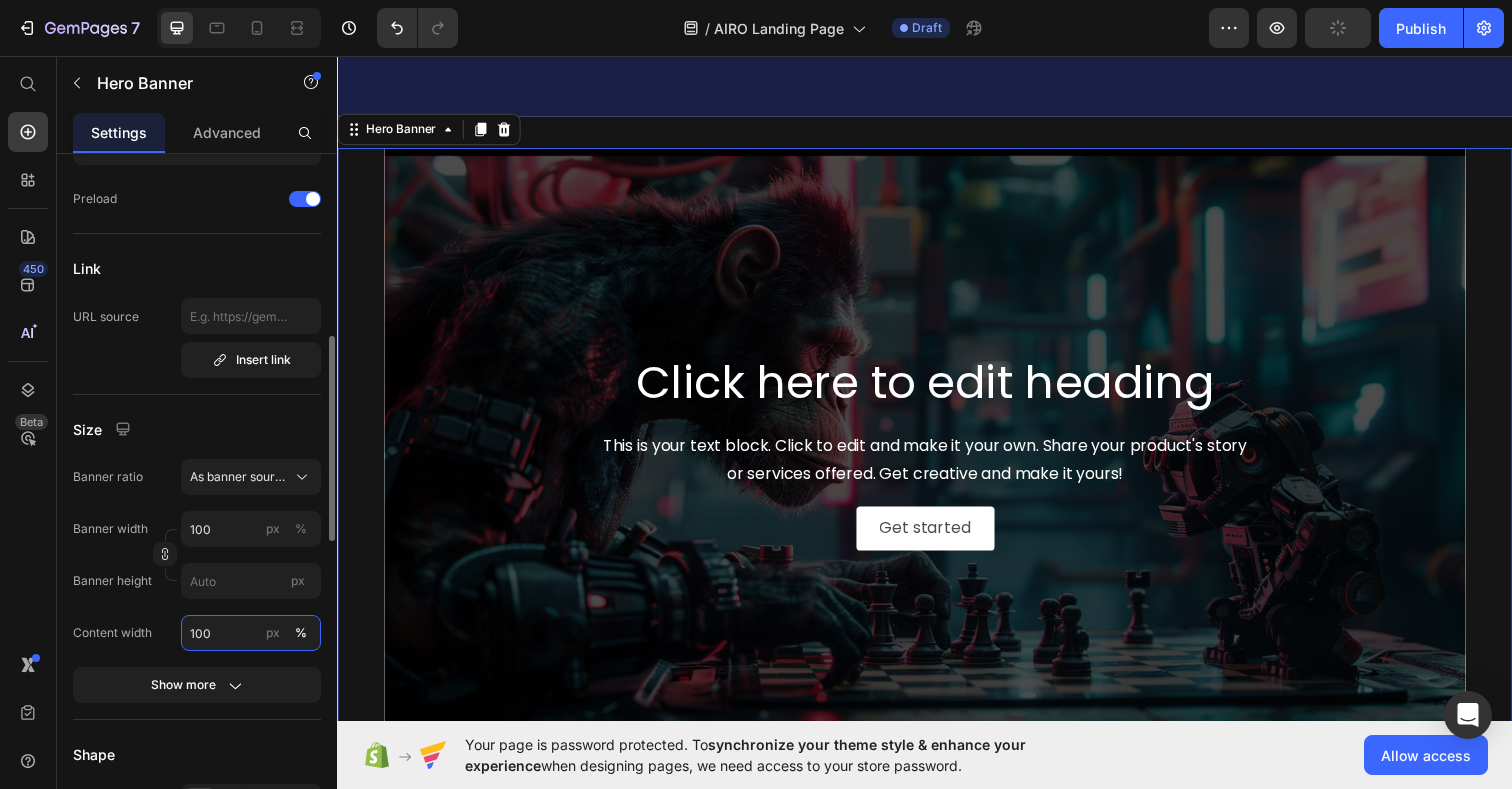 type on "100" 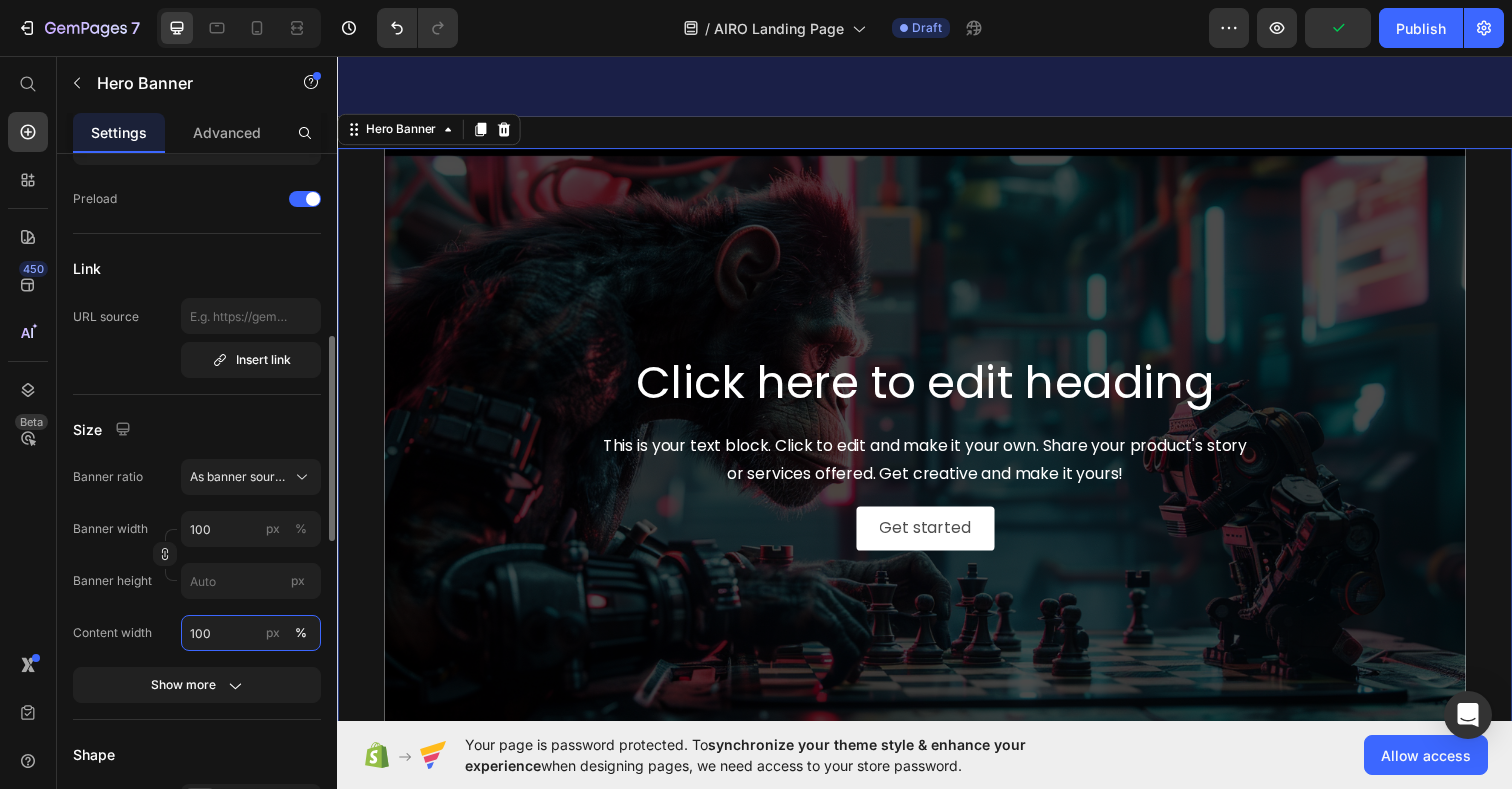 click on "100" at bounding box center (251, 633) 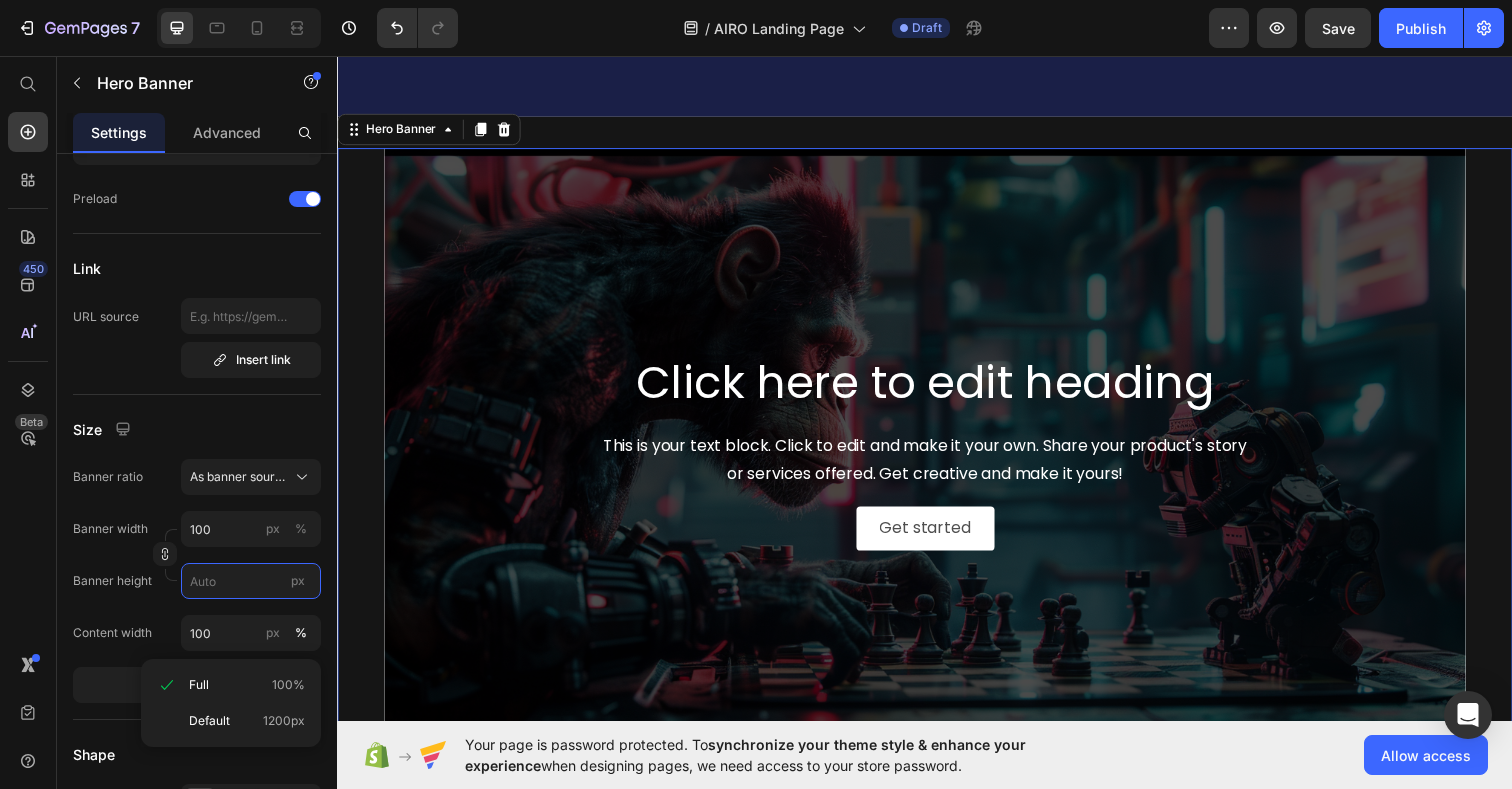 click on "px" at bounding box center (251, 581) 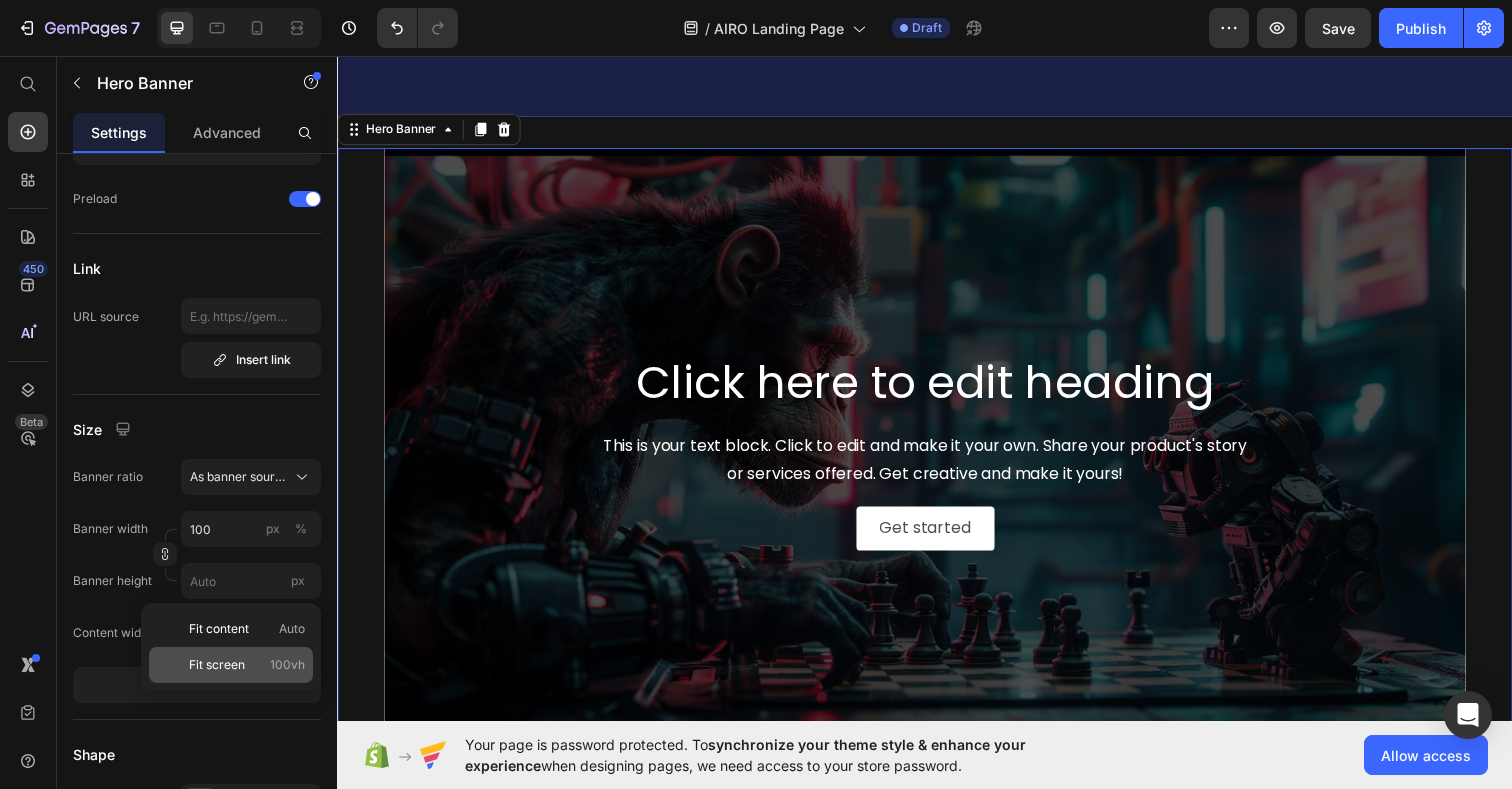 click on "Fit screen" at bounding box center (217, 665) 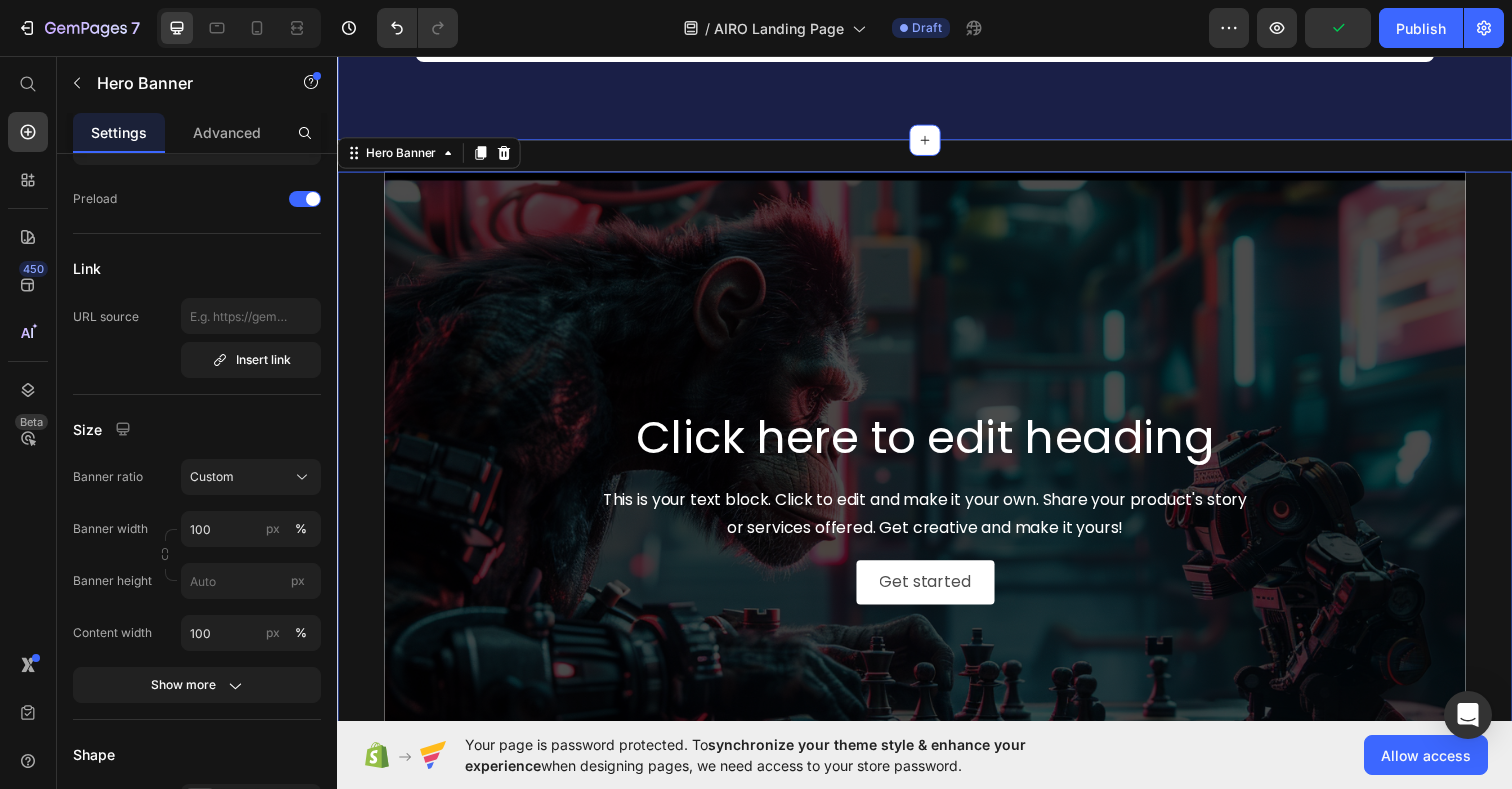 scroll, scrollTop: 5548, scrollLeft: 0, axis: vertical 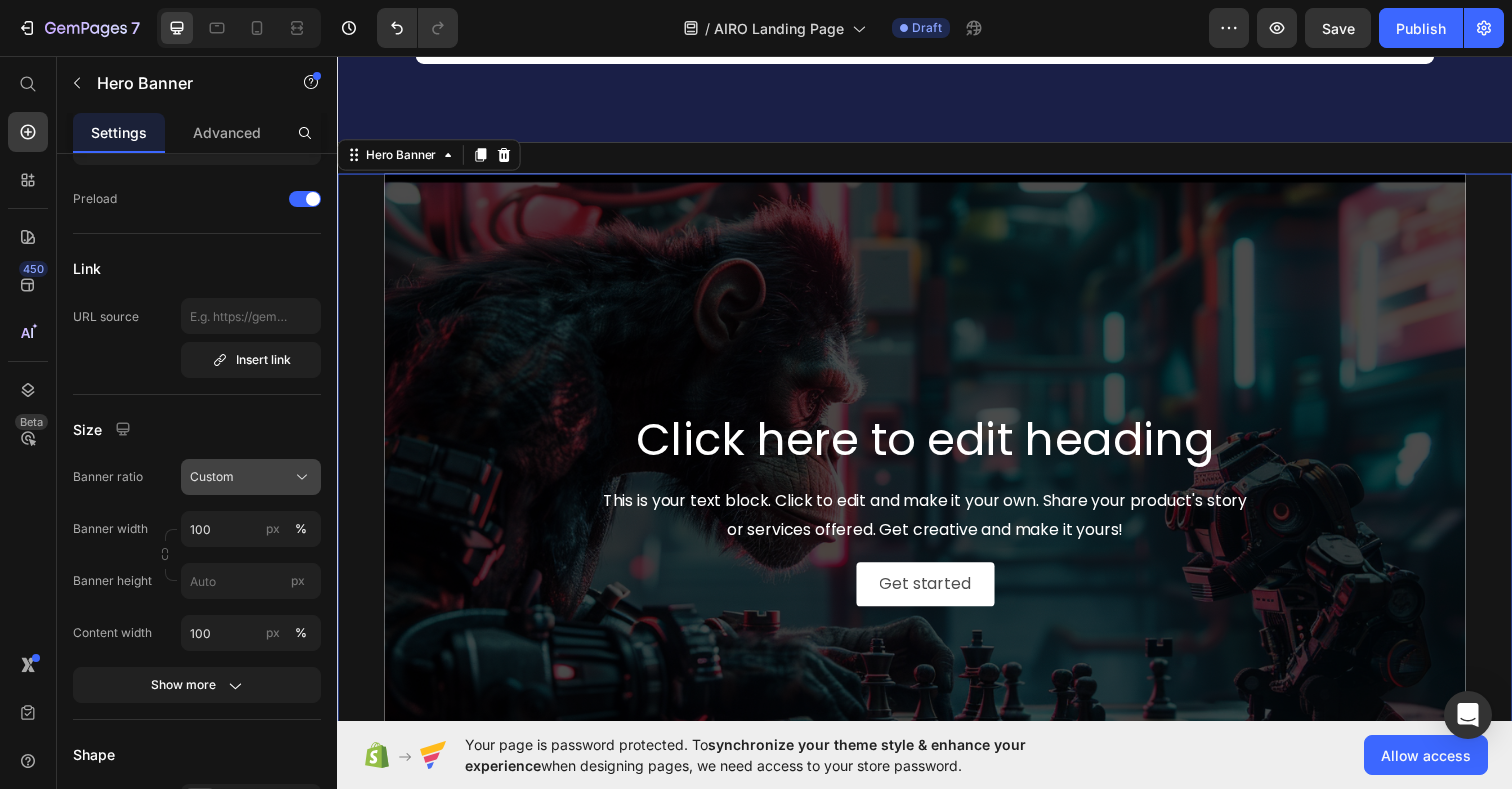 click on "Custom" at bounding box center (251, 477) 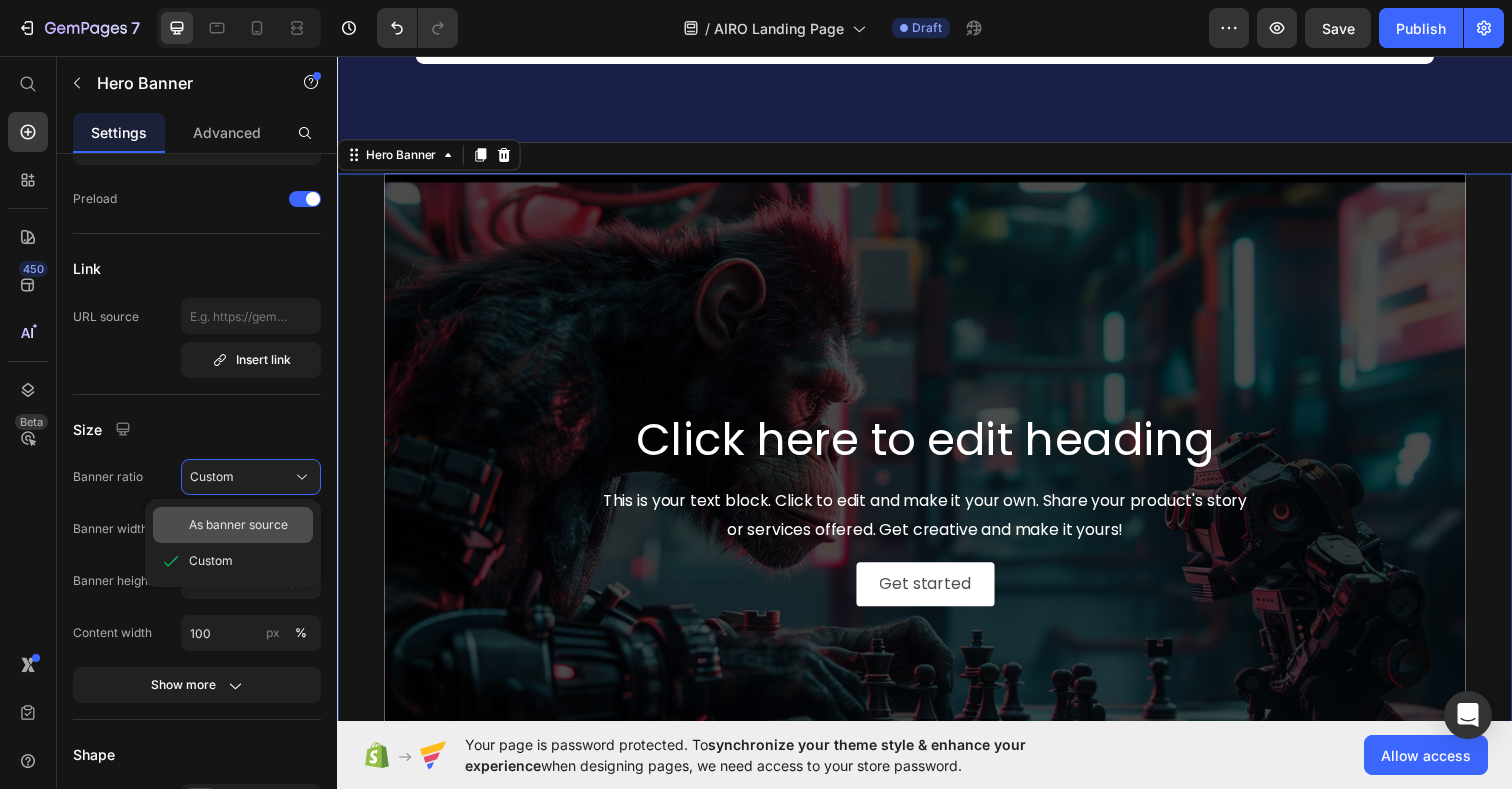 click on "As banner source" at bounding box center [238, 525] 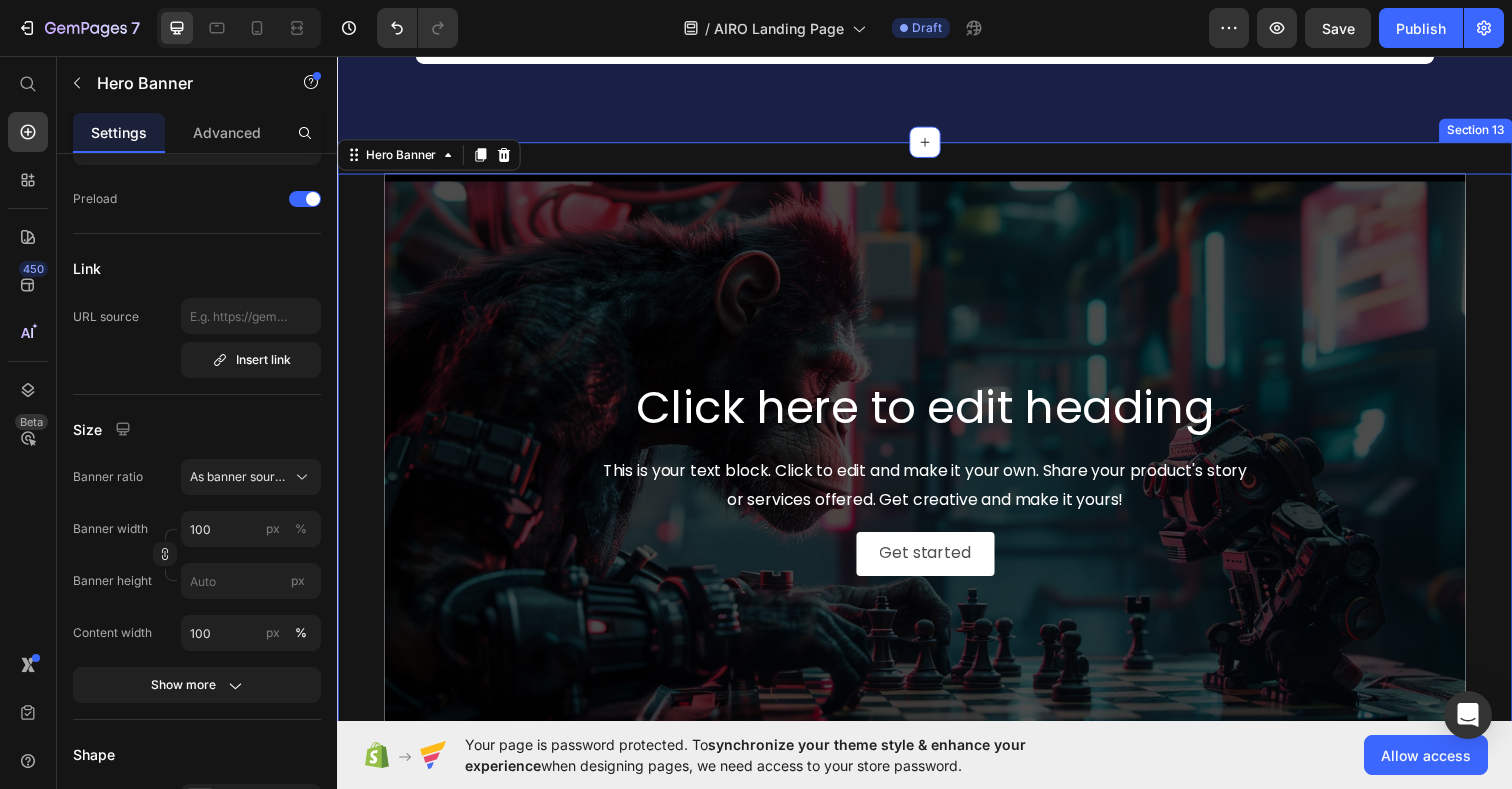 click on "Click here to edit heading Heading This is your text block. Click to edit and make it your own. Share your product's story                   or services offered. Get creative and make it yours! Text Block Get started Button Hero Banner   0 Section 13" at bounding box center [937, 485] 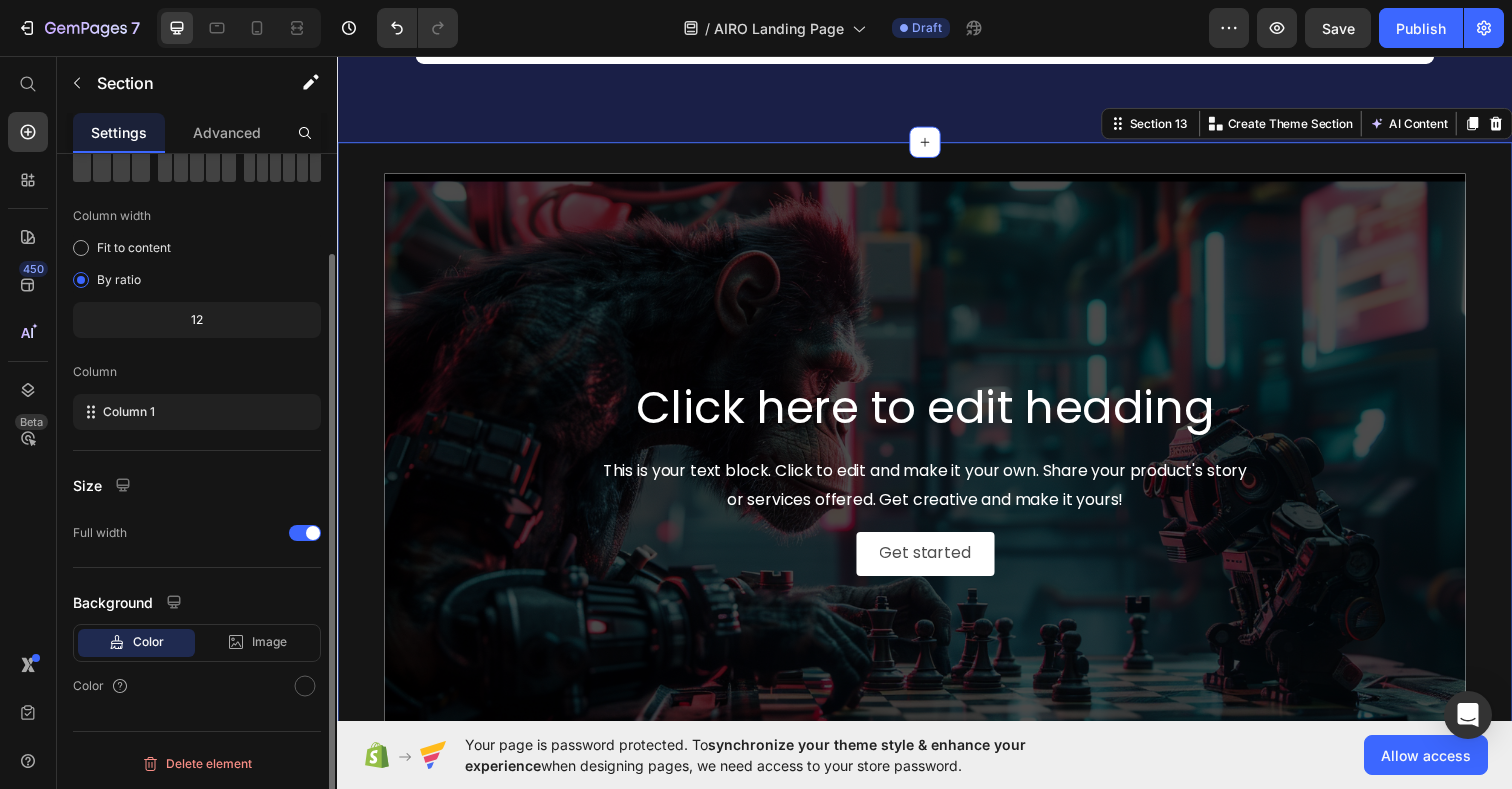 scroll, scrollTop: 0, scrollLeft: 0, axis: both 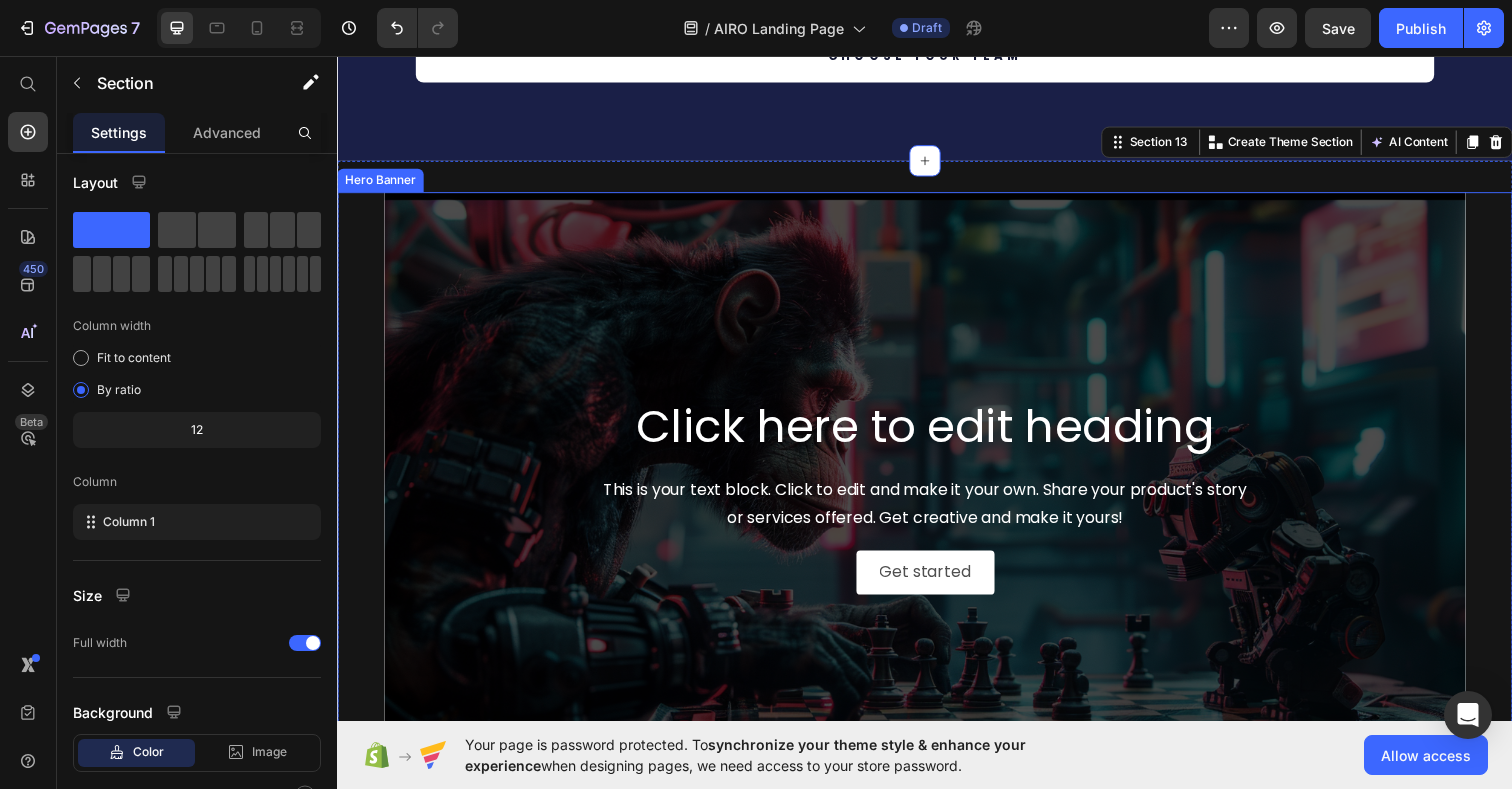 click at bounding box center (937, 504) 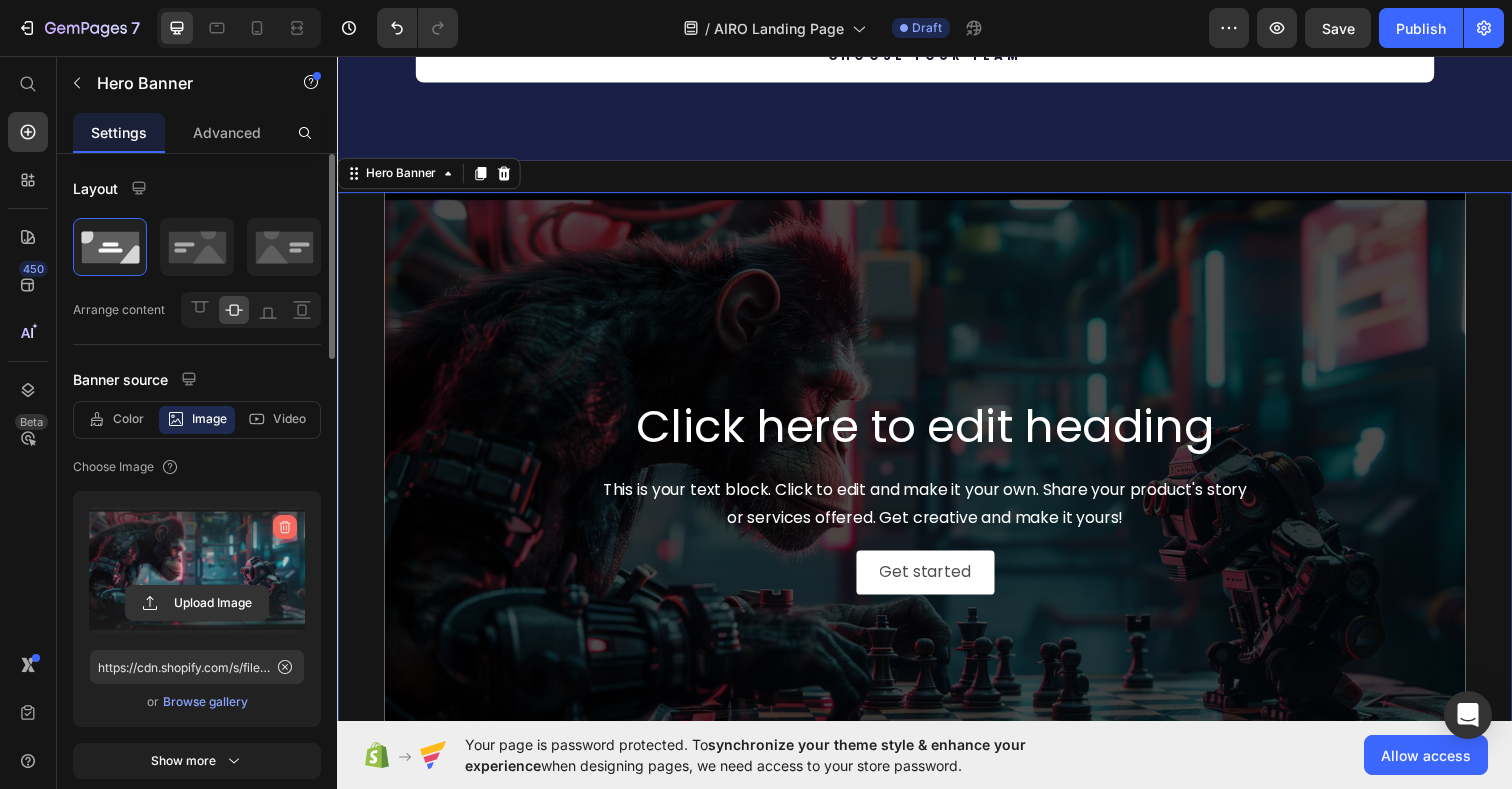 click 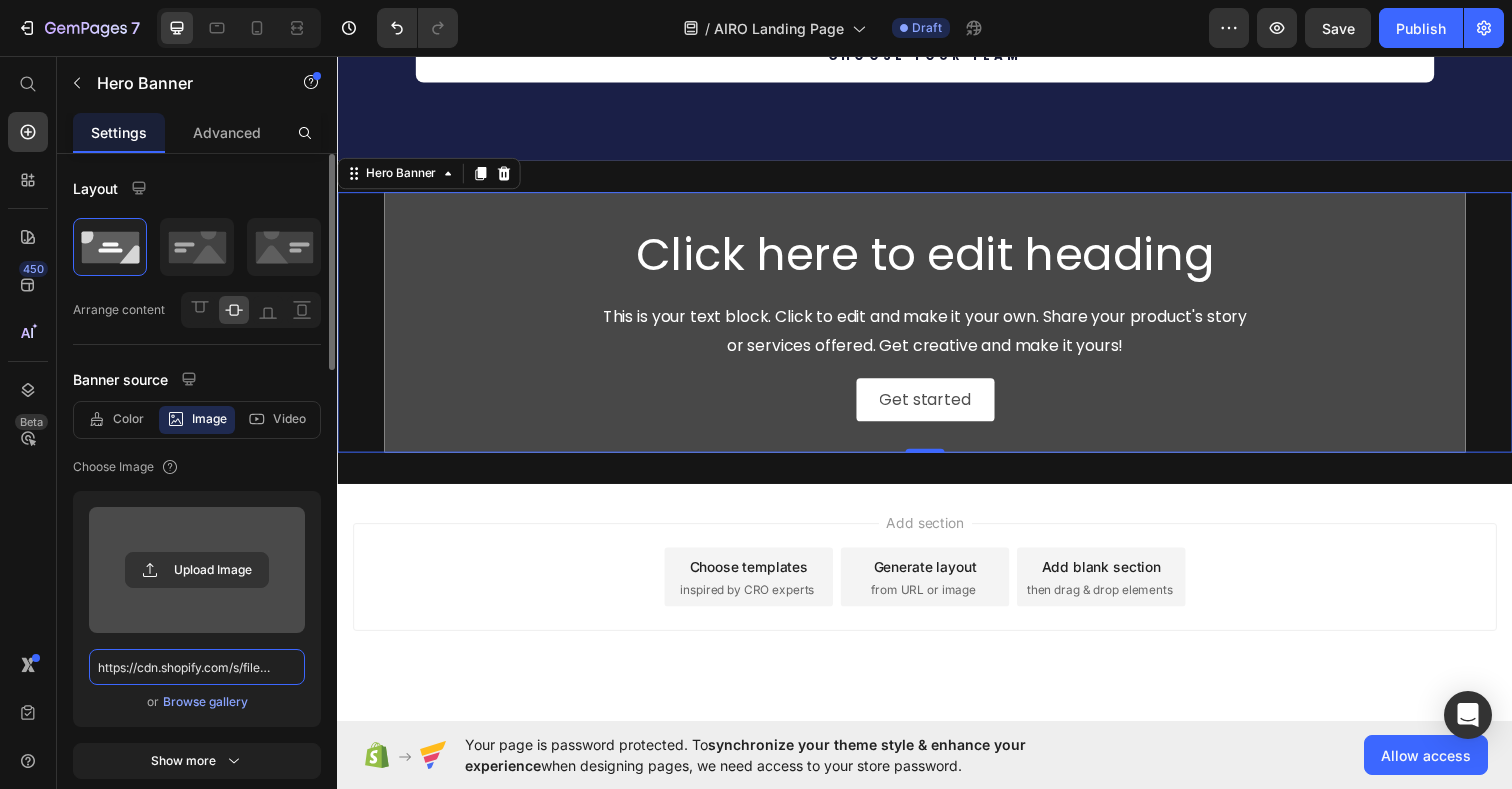 scroll, scrollTop: 0, scrollLeft: 0, axis: both 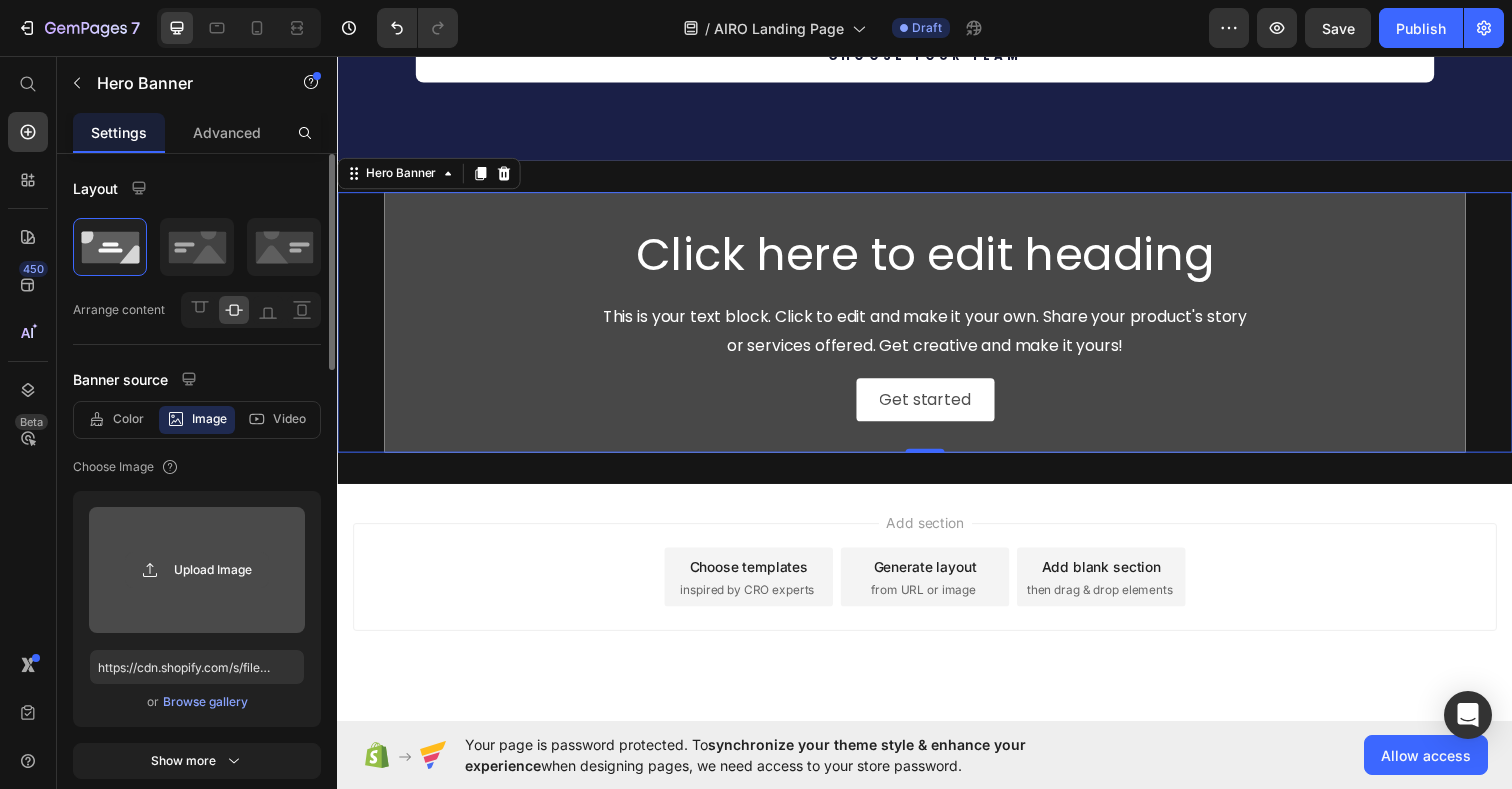 click 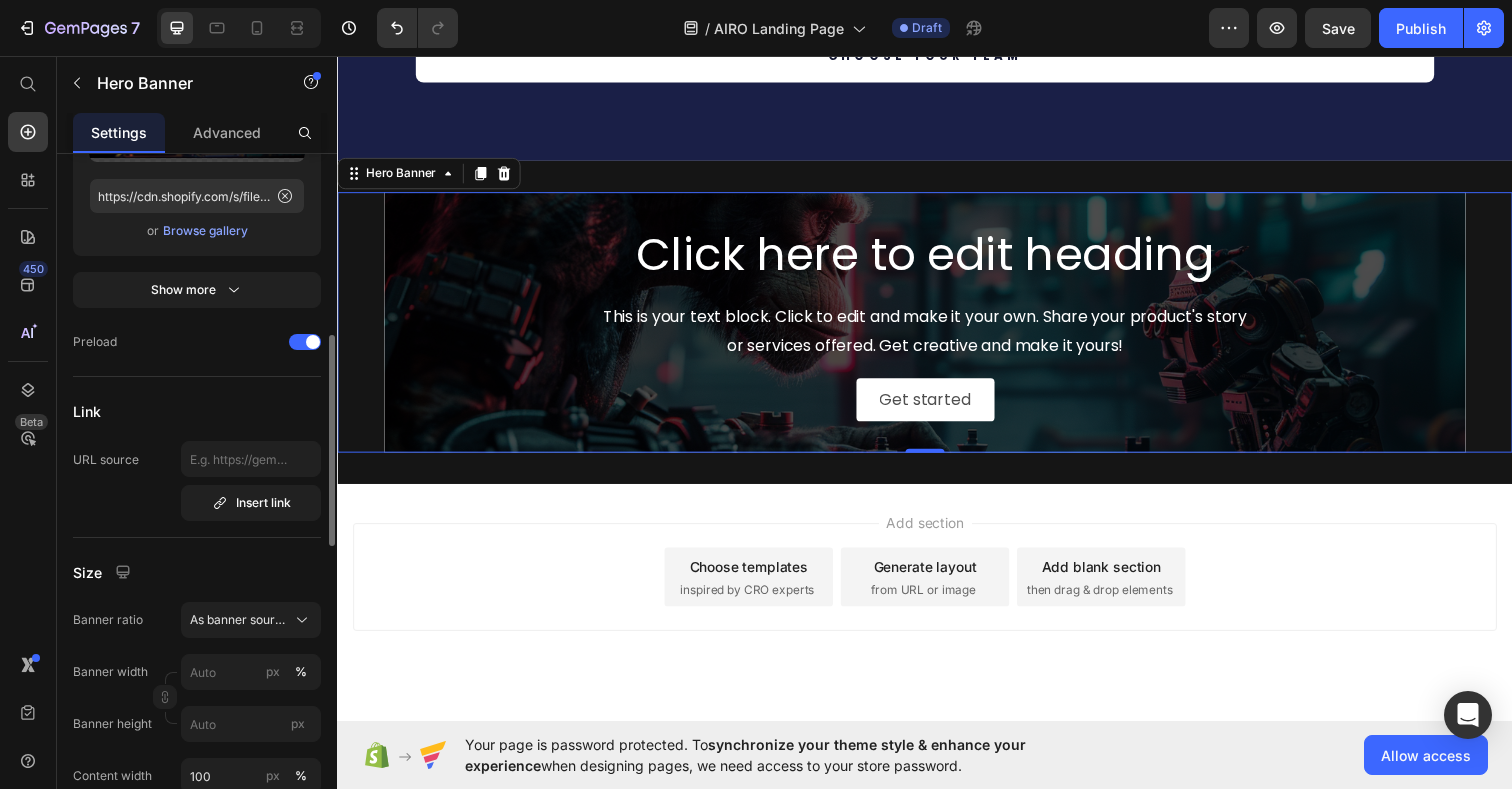 scroll, scrollTop: 517, scrollLeft: 0, axis: vertical 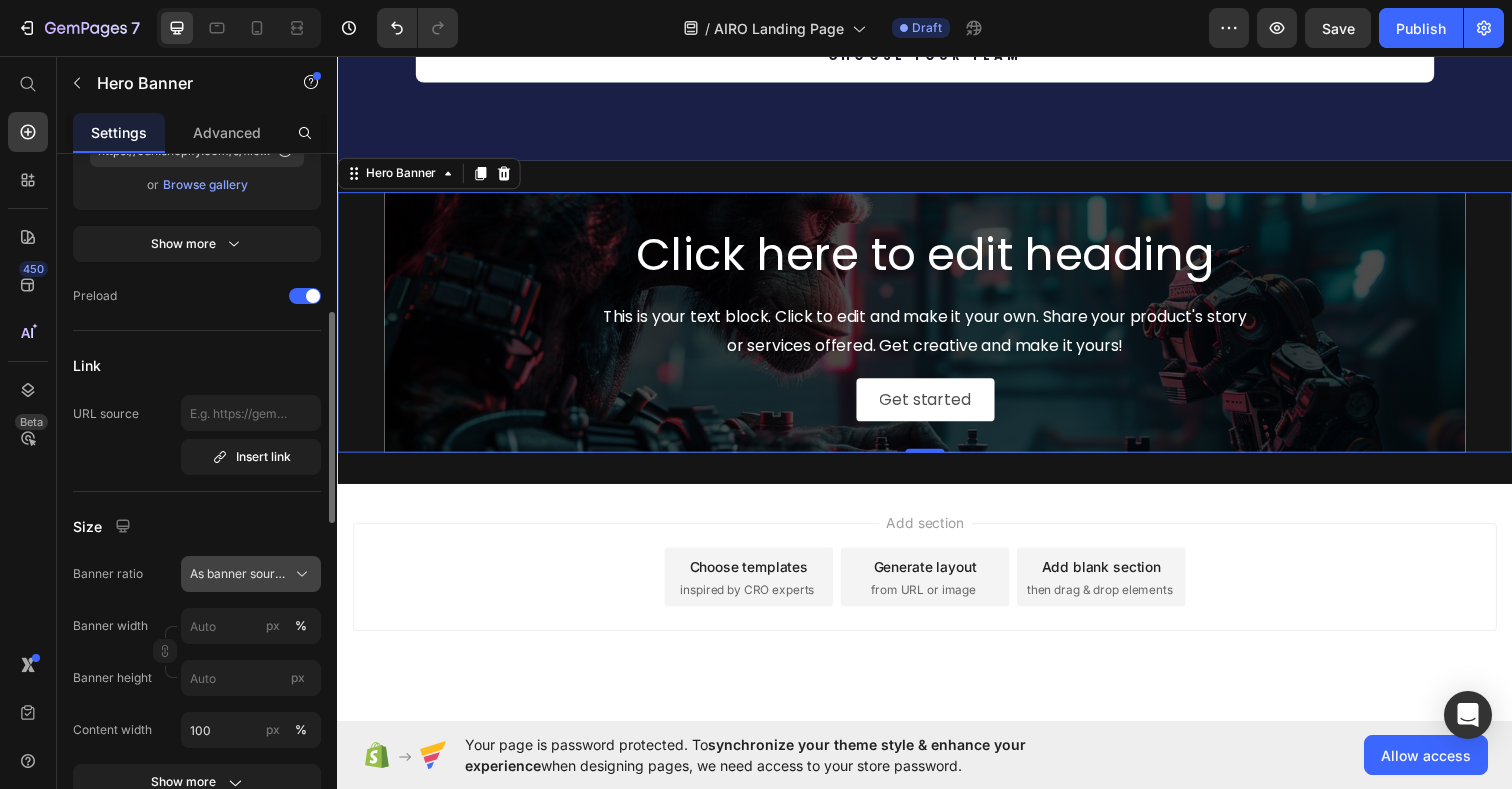 click on "As banner source" at bounding box center [251, 574] 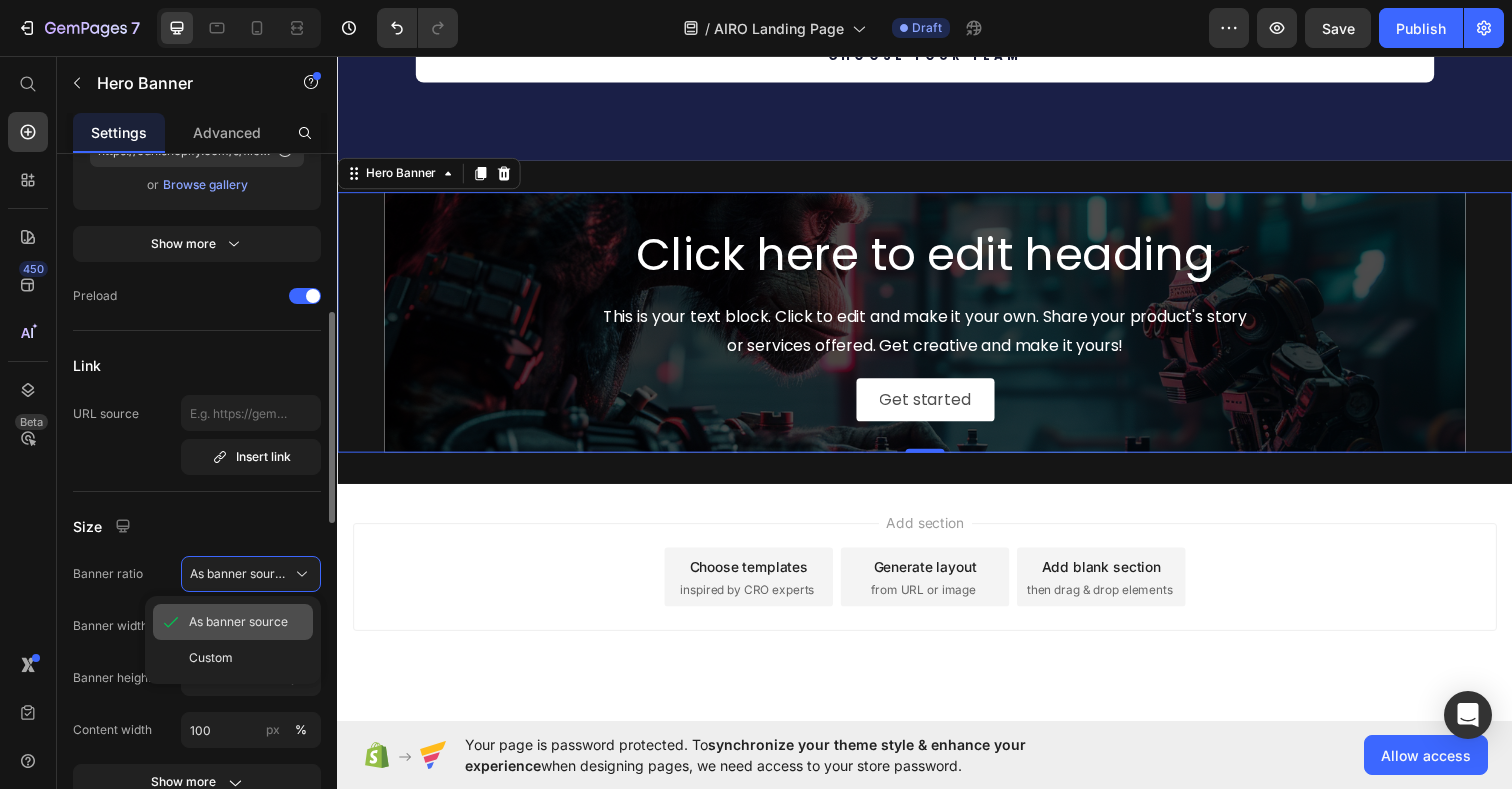click on "As banner source" at bounding box center (238, 622) 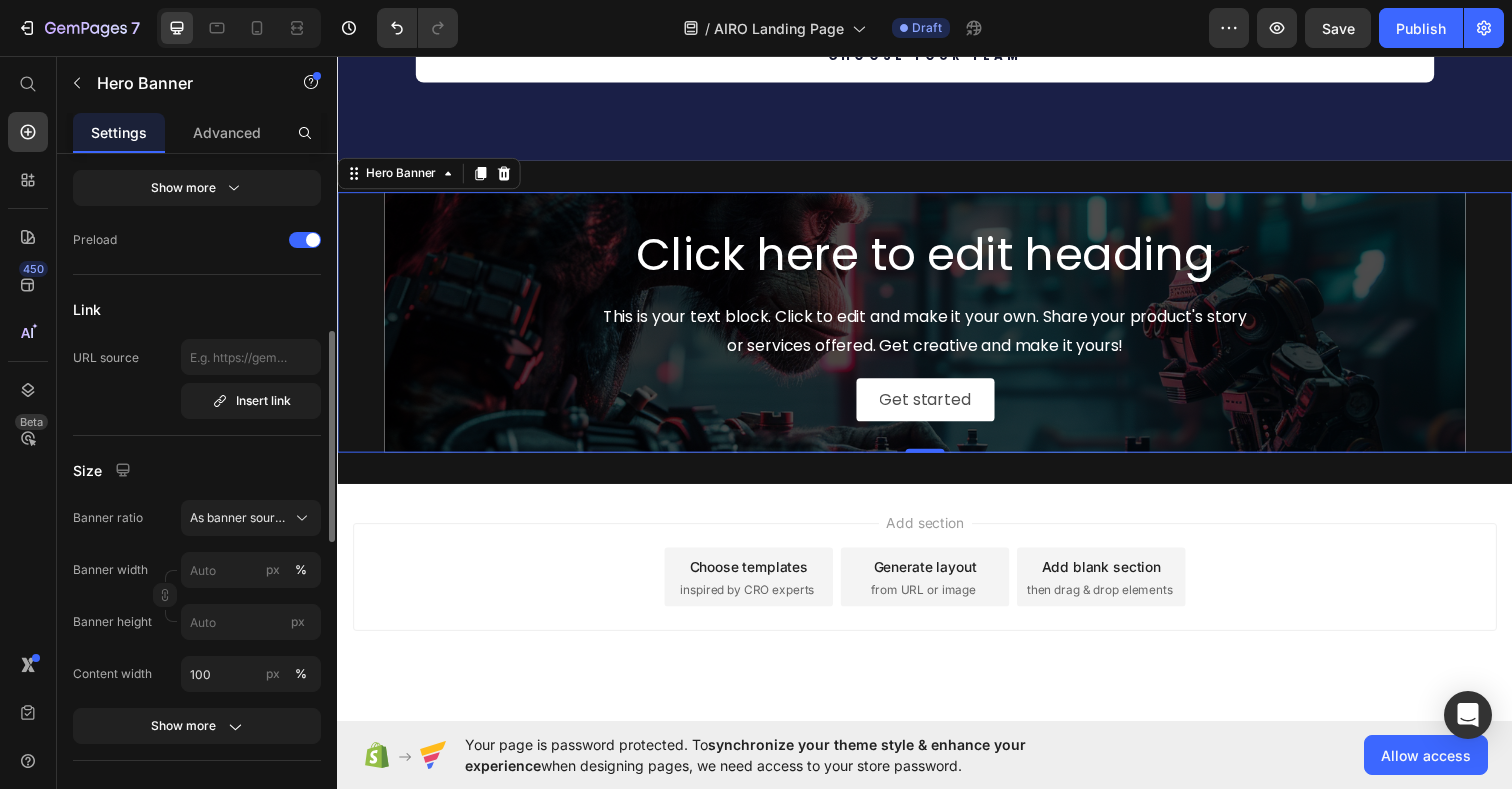 scroll, scrollTop: 582, scrollLeft: 0, axis: vertical 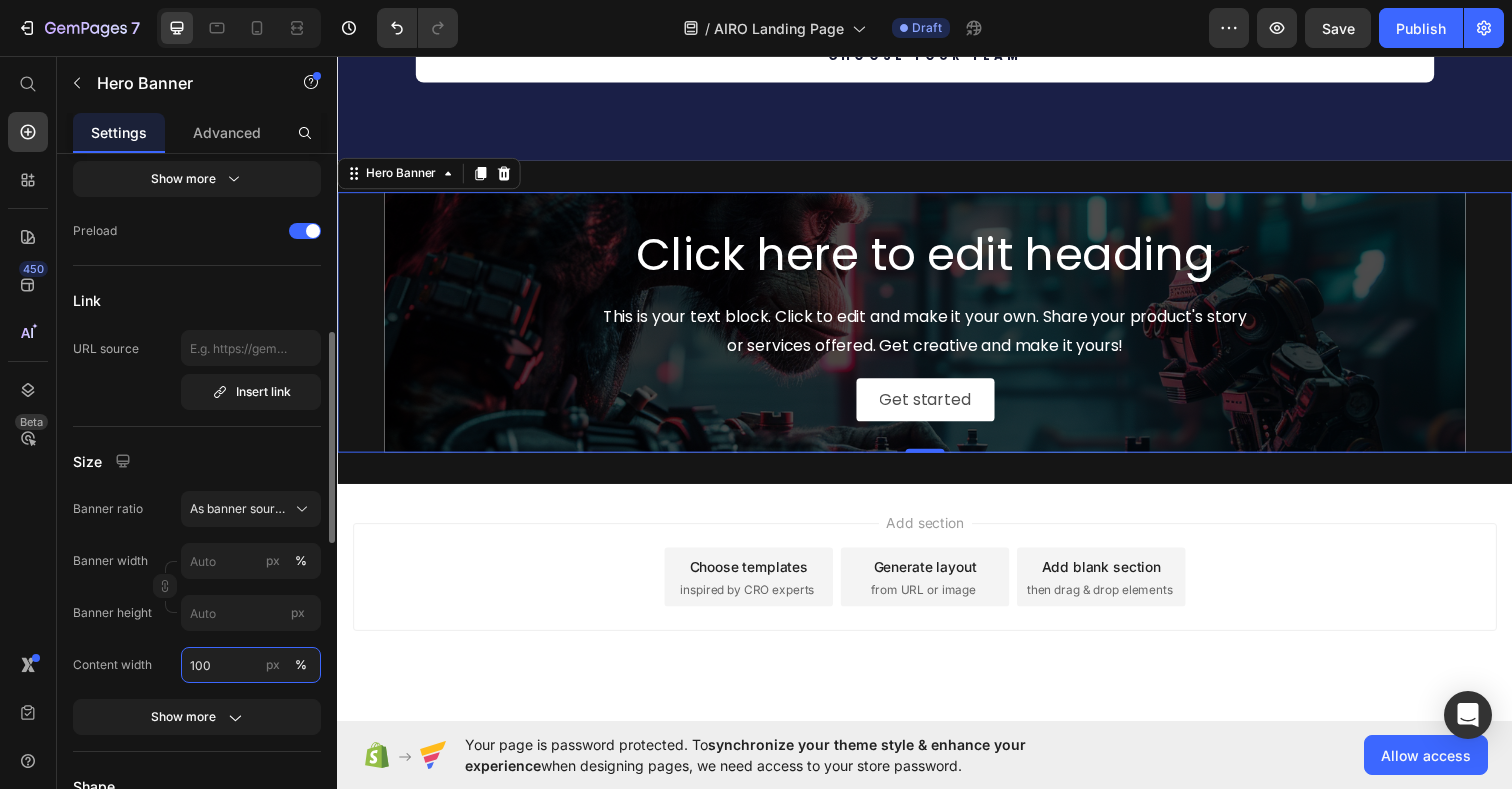 click on "100" at bounding box center (251, 665) 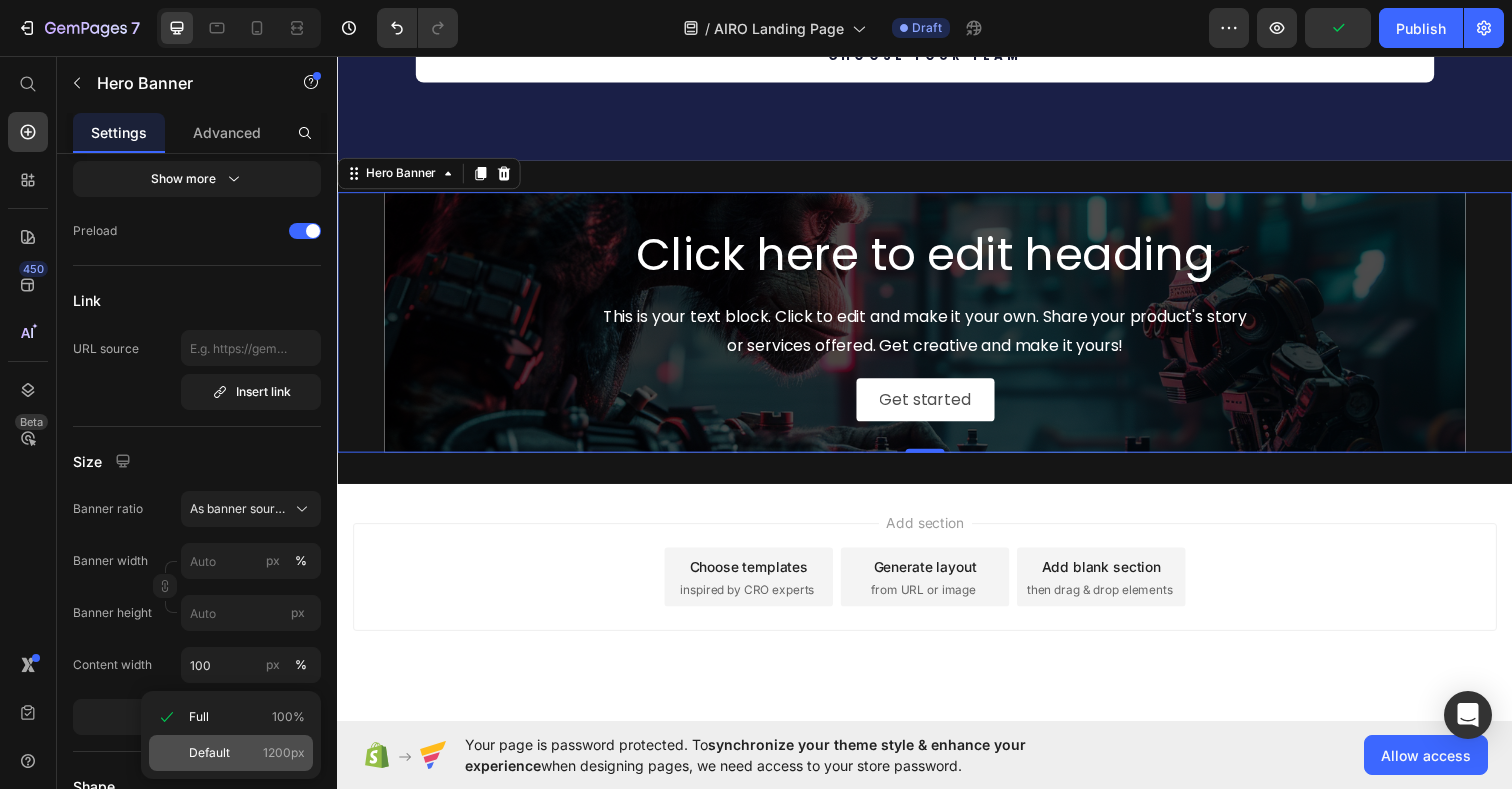click on "Default" at bounding box center (209, 753) 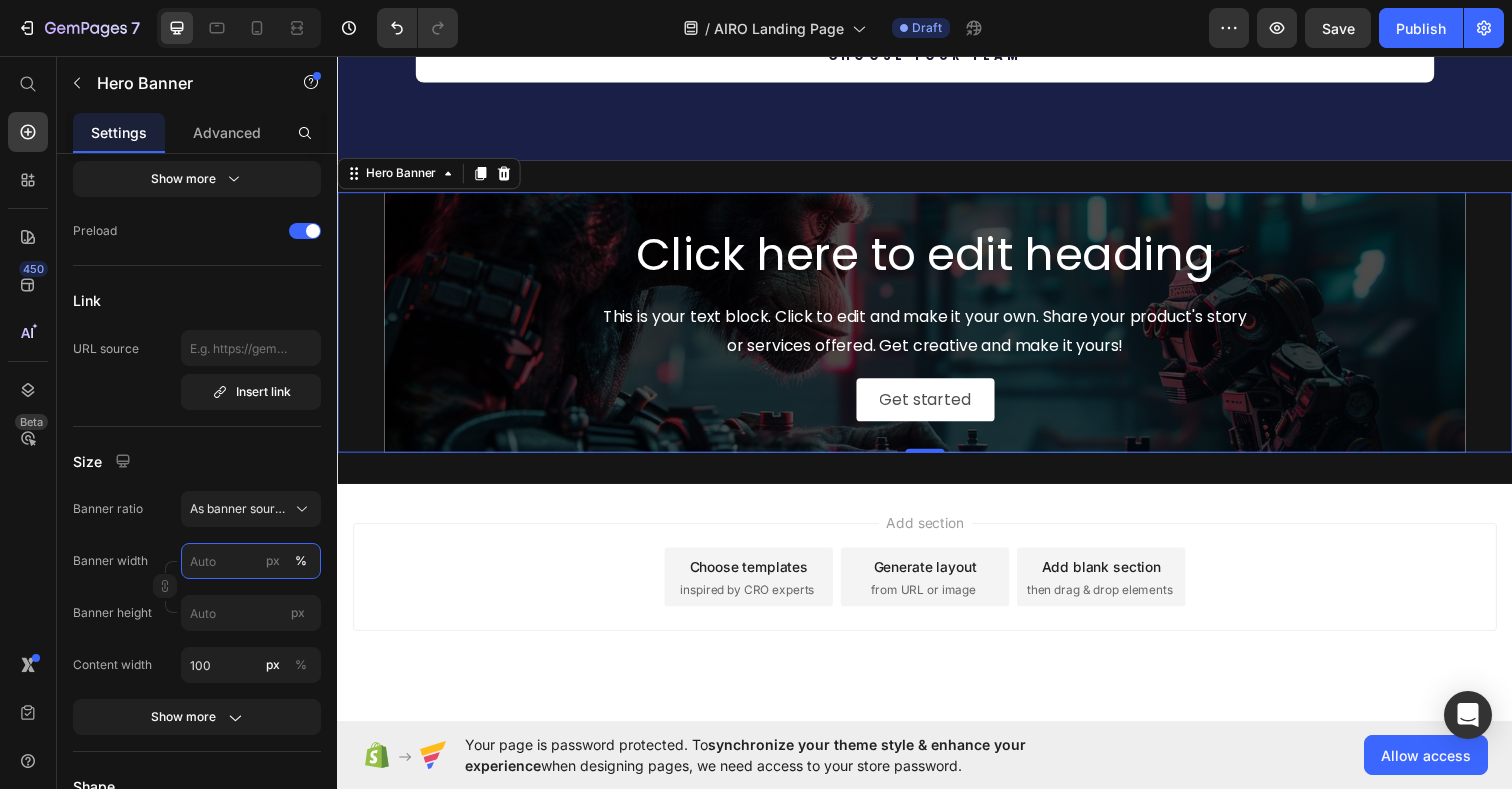 click on "px %" at bounding box center [251, 561] 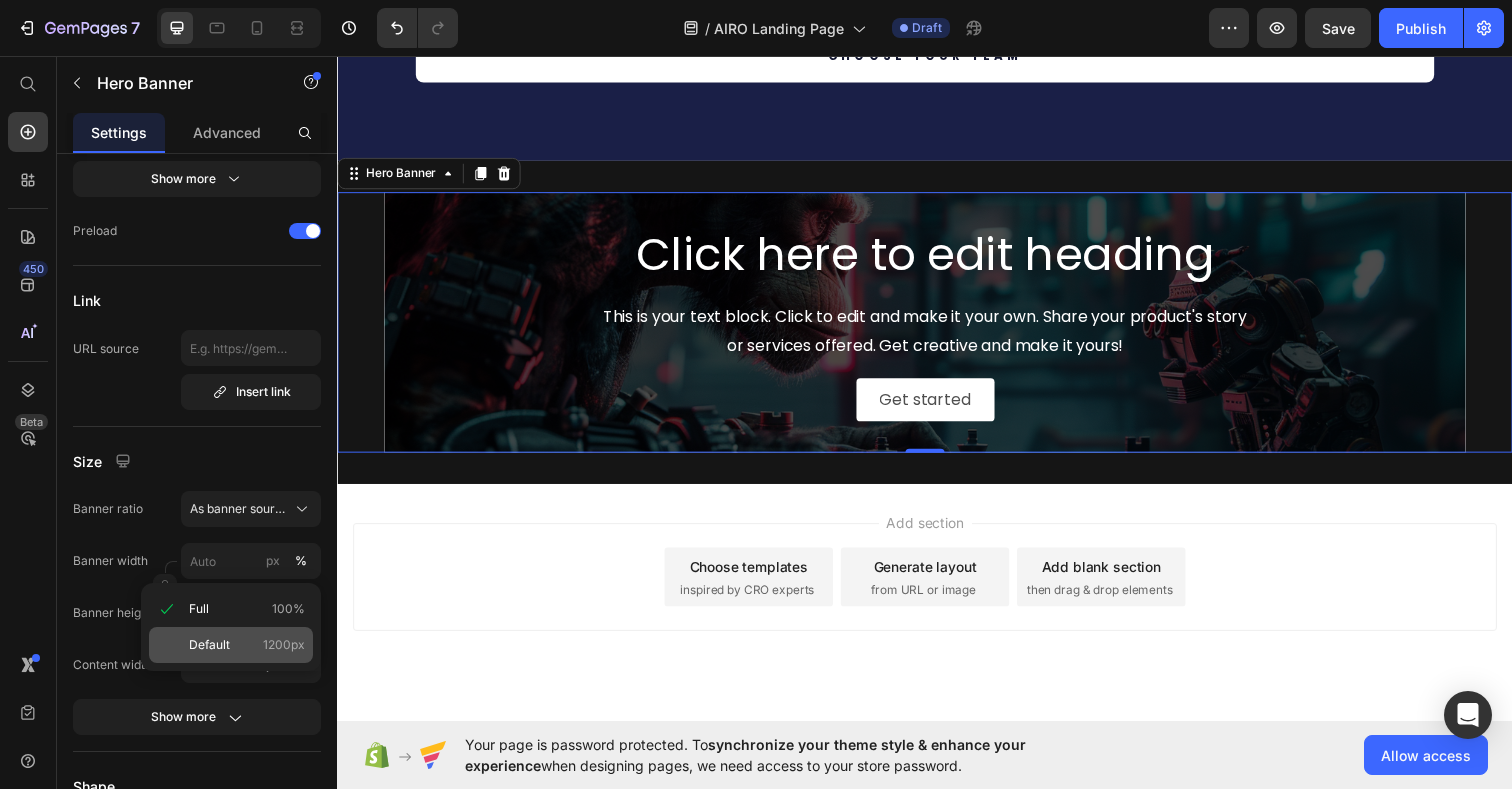 click on "Default" at bounding box center [209, 645] 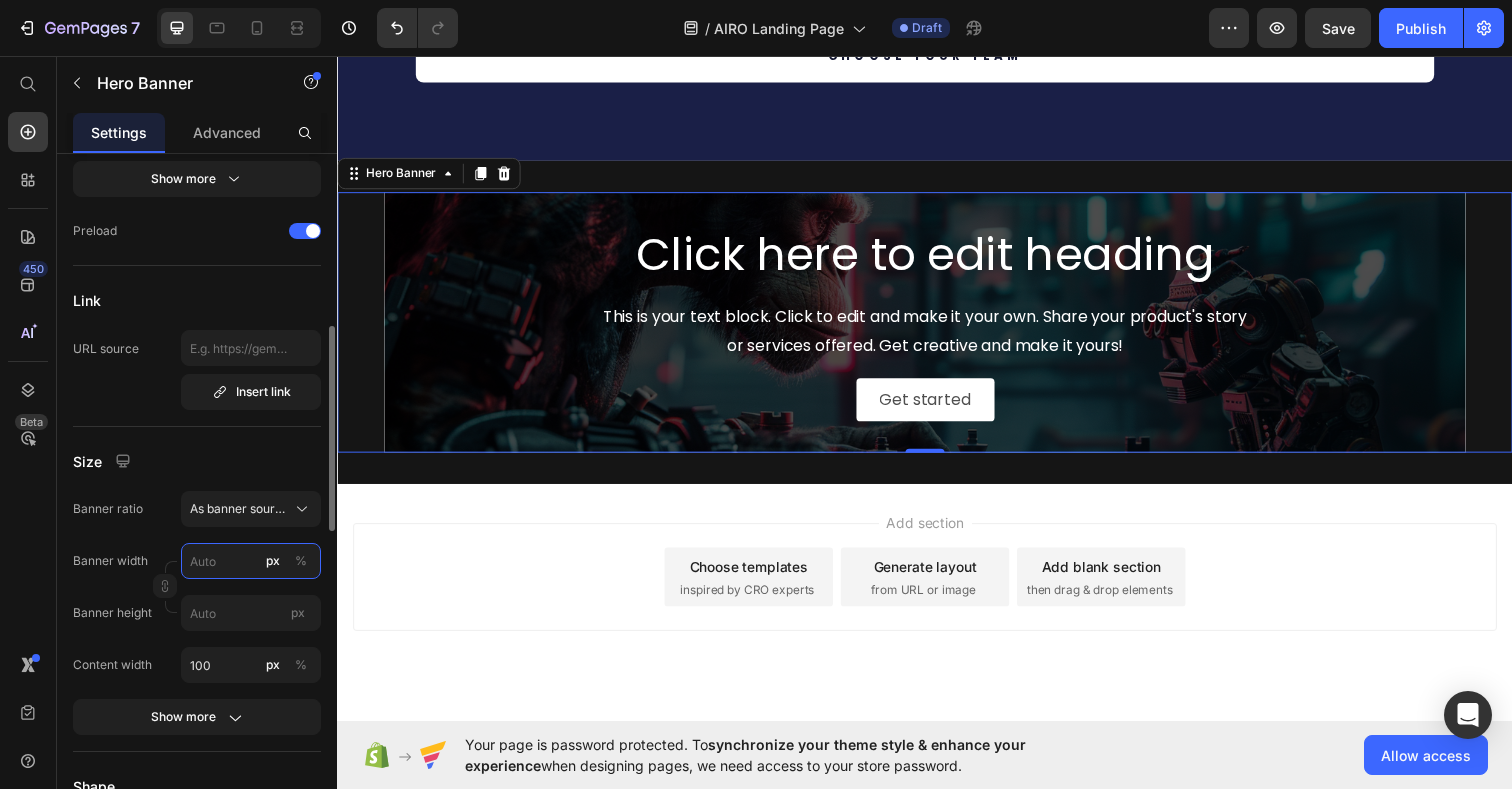 click on "px %" at bounding box center [251, 561] 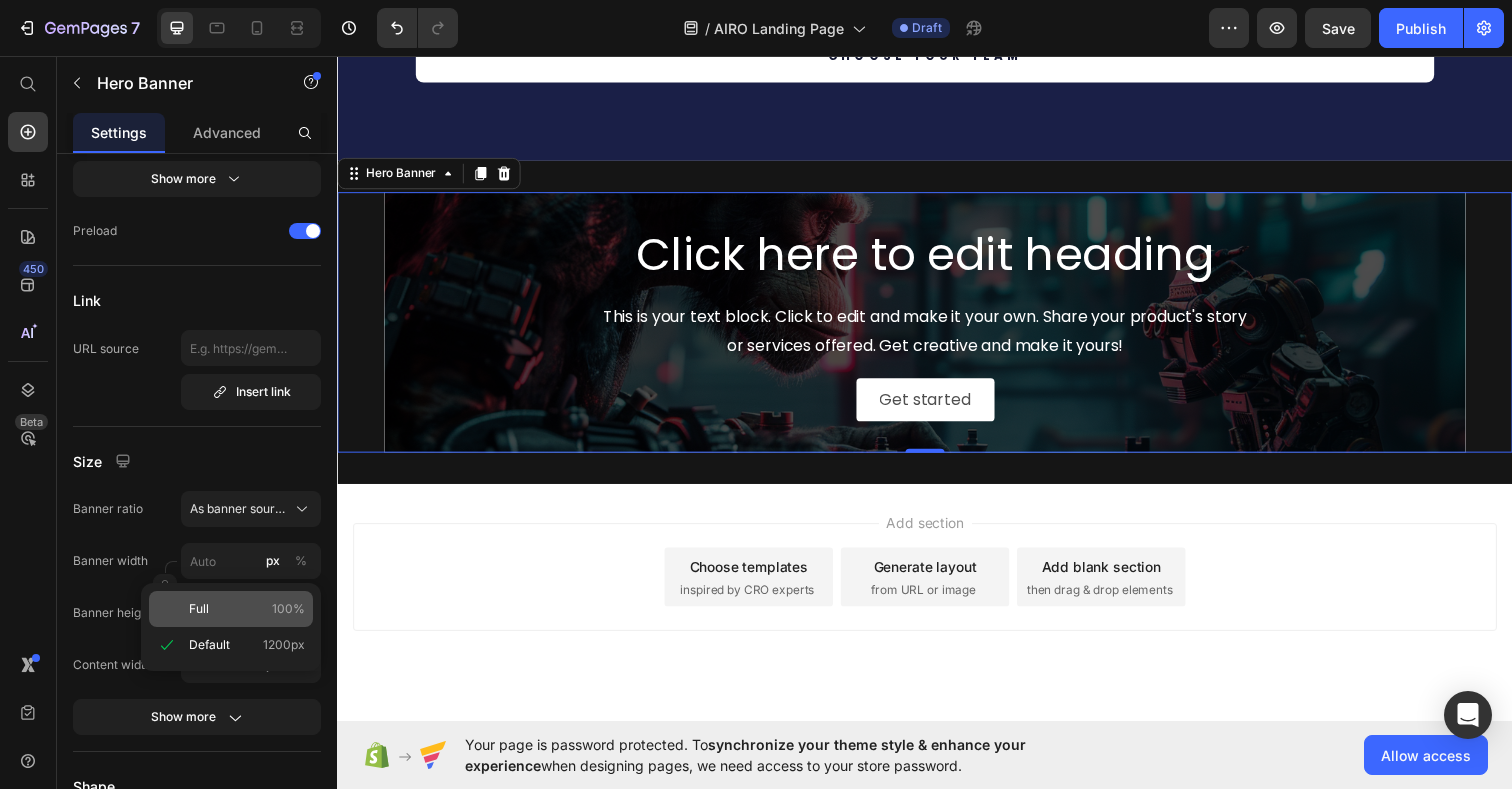 click on "Full 100%" at bounding box center [247, 609] 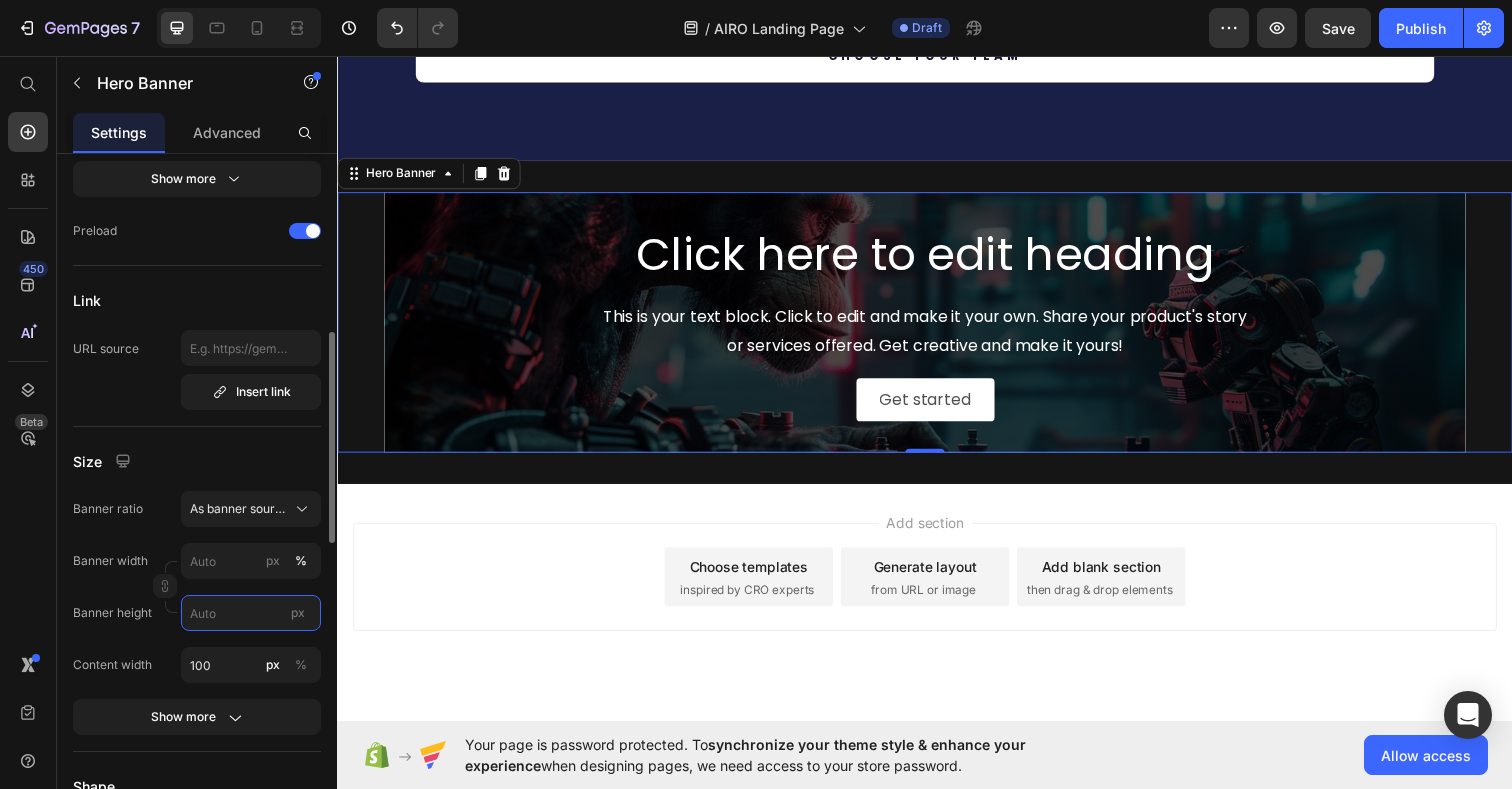 click on "px" at bounding box center (251, 613) 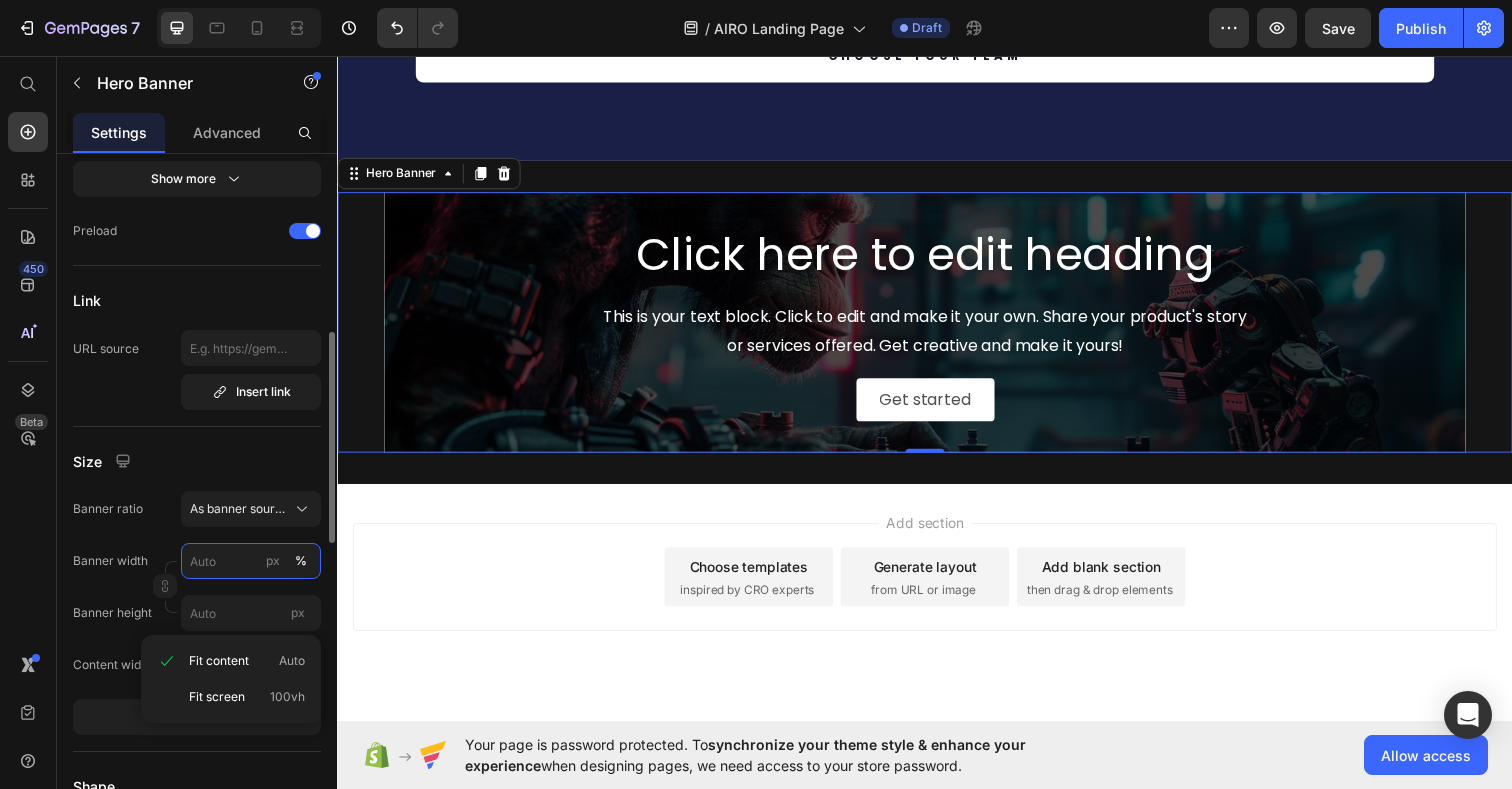 click on "px %" at bounding box center (251, 561) 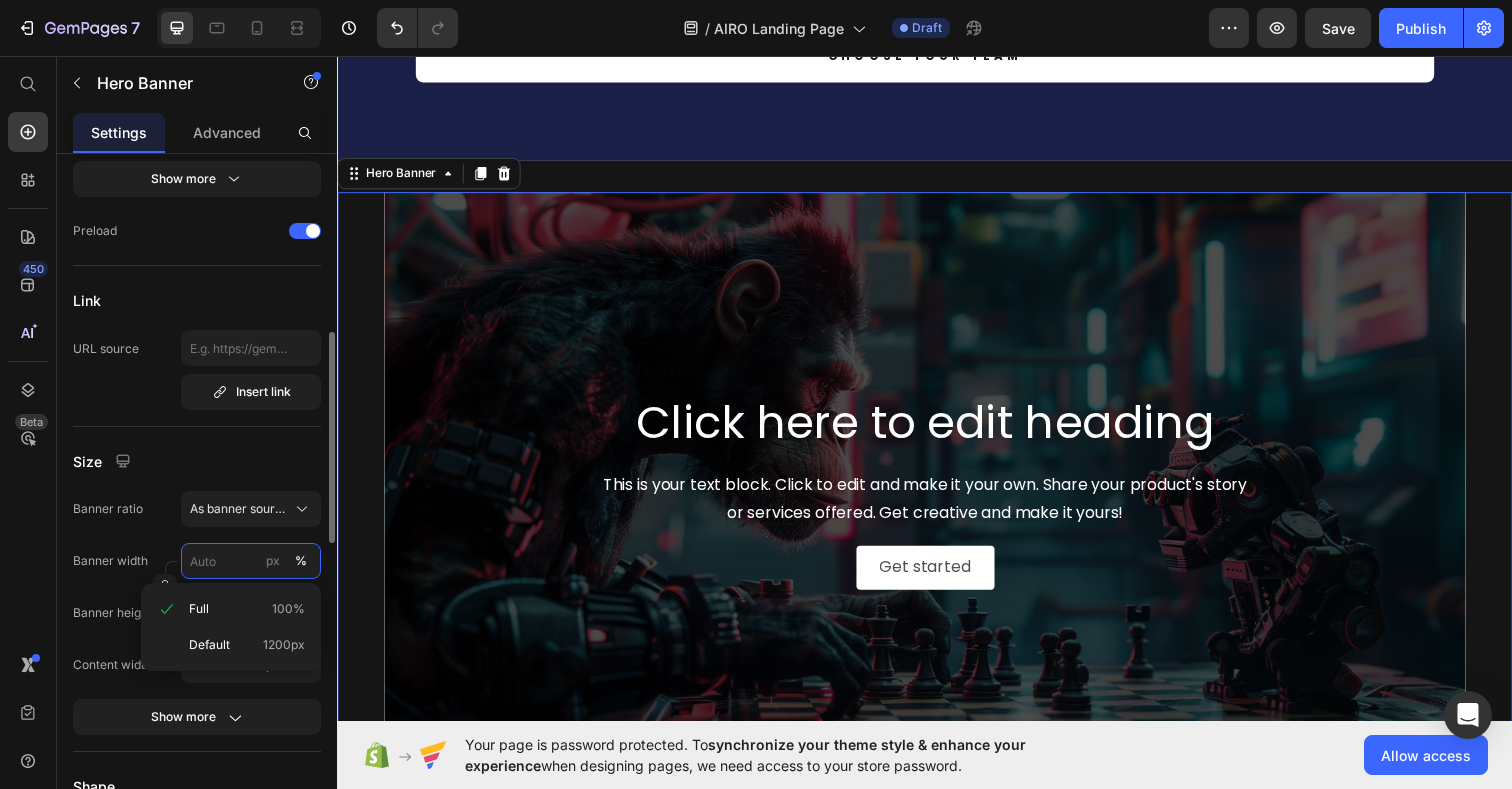 type on "100" 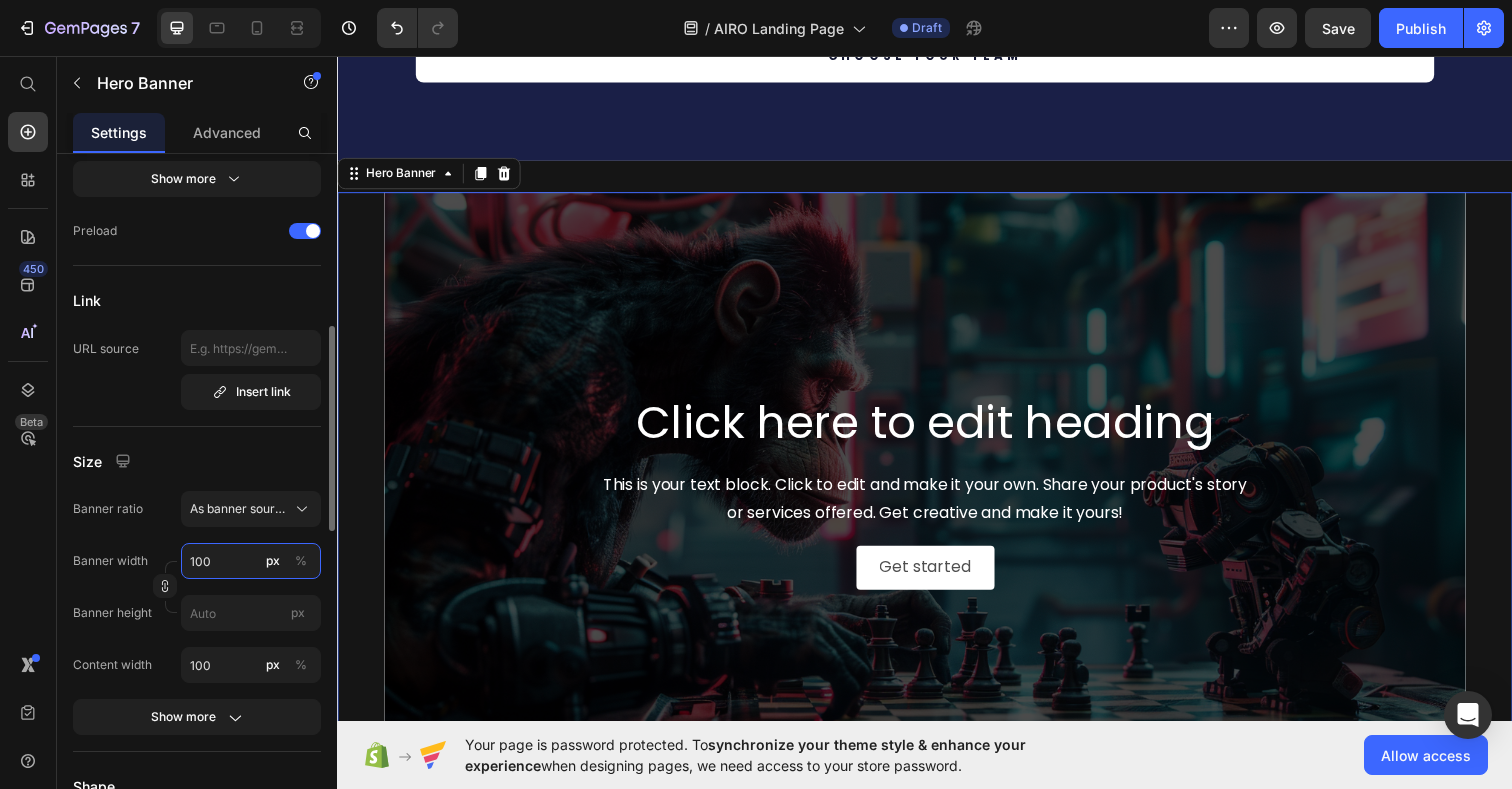 type on "100" 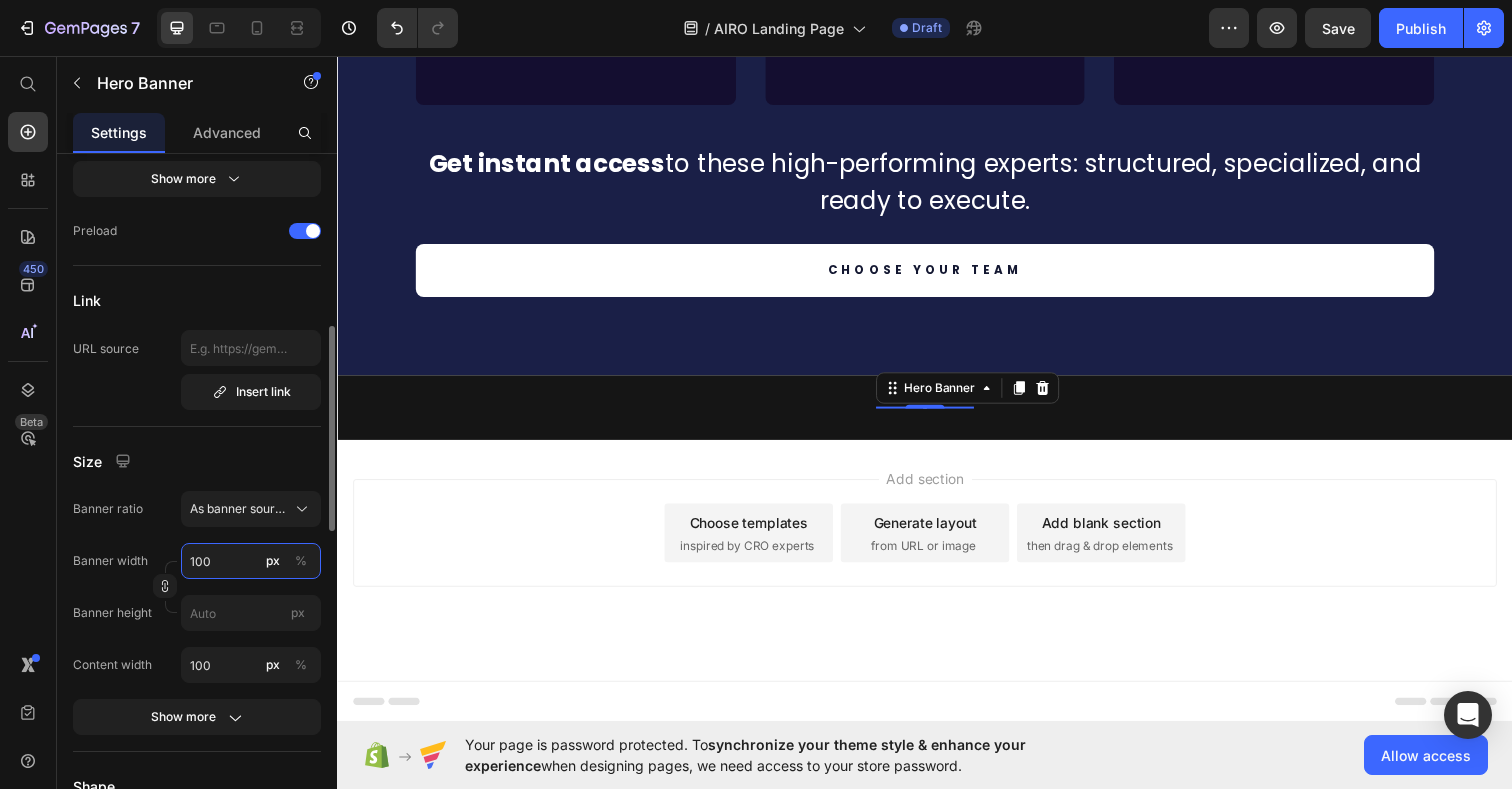 scroll, scrollTop: 5311, scrollLeft: 0, axis: vertical 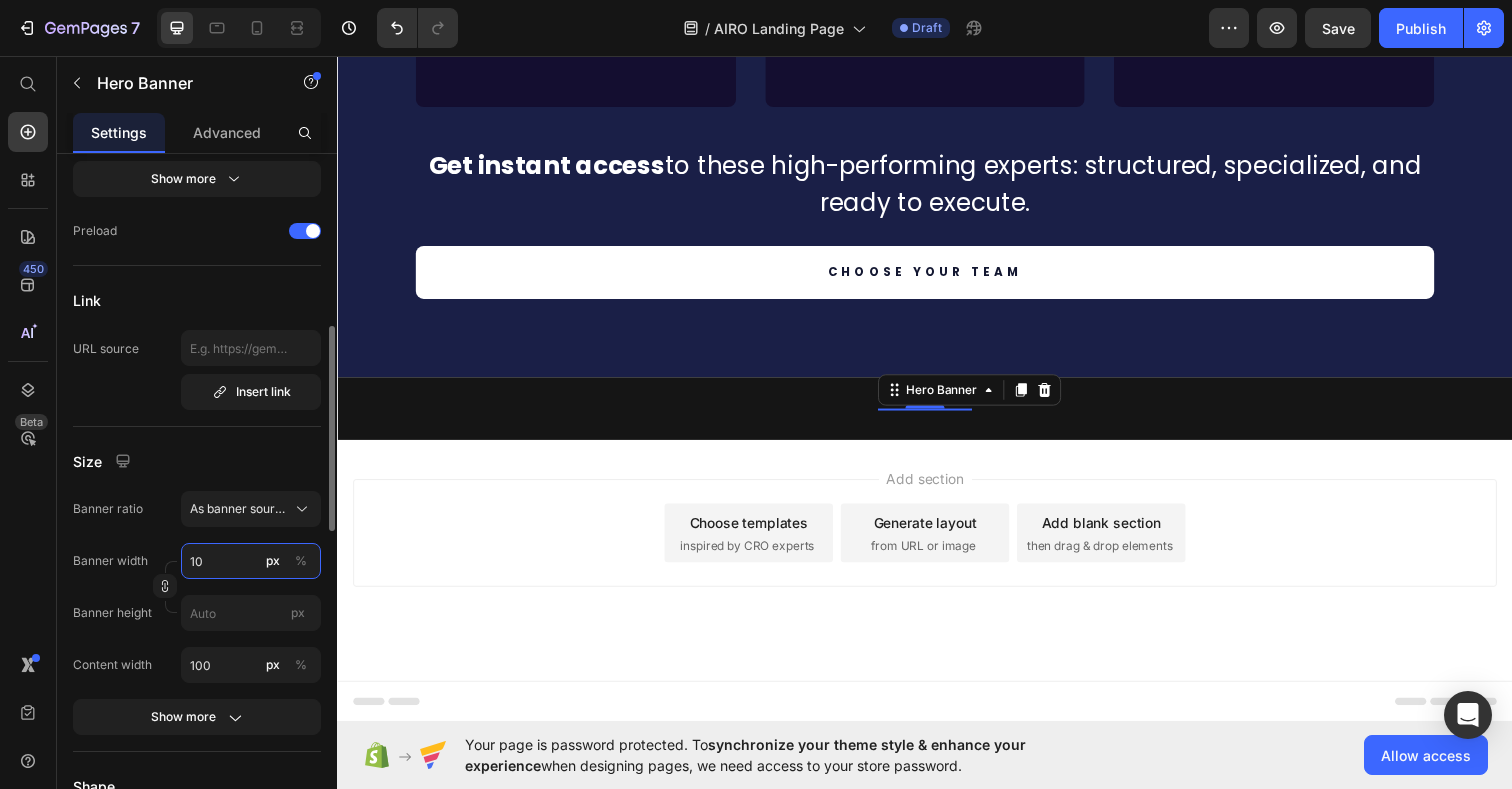 type on "1" 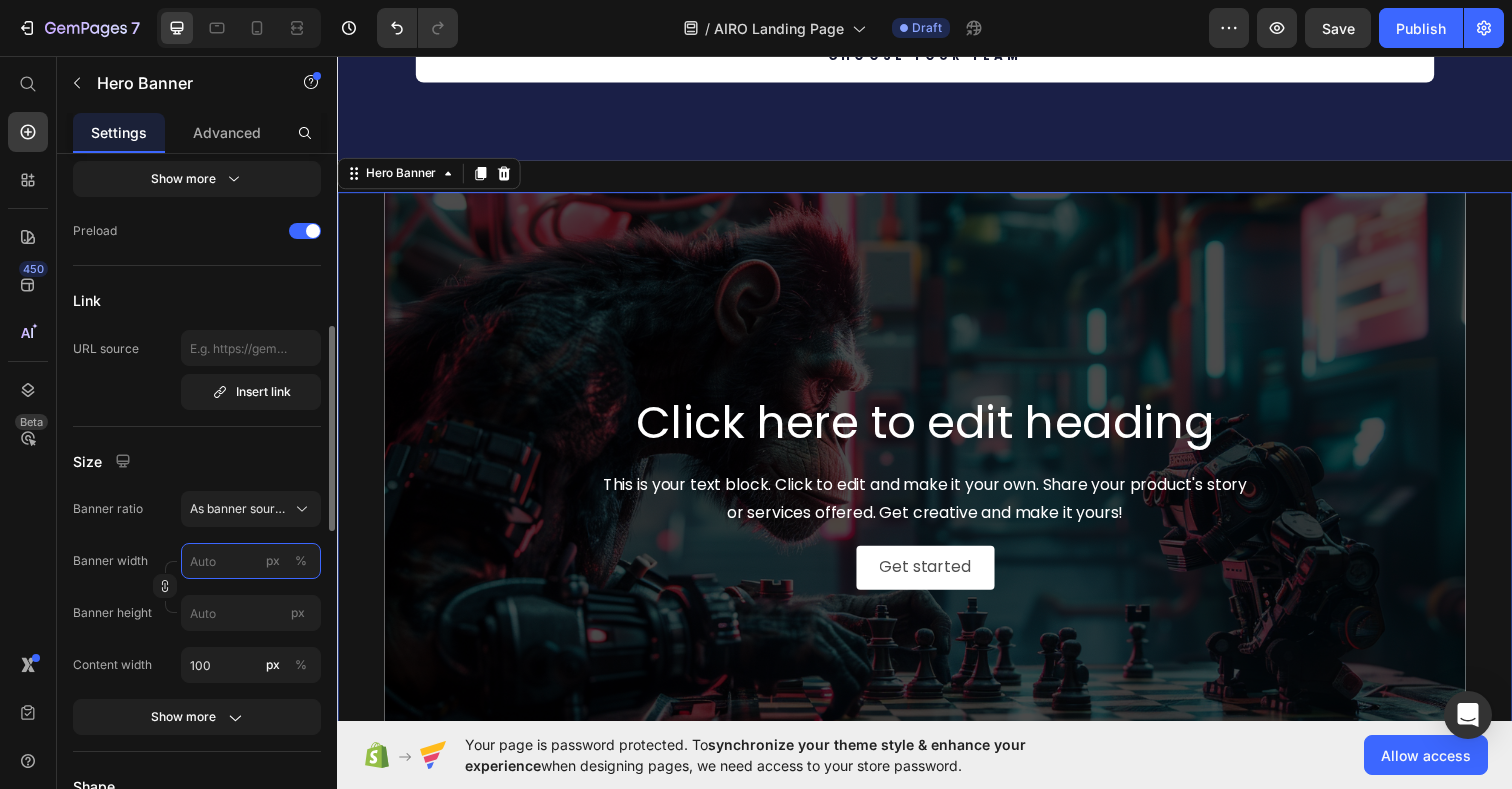 scroll, scrollTop: 5308, scrollLeft: 0, axis: vertical 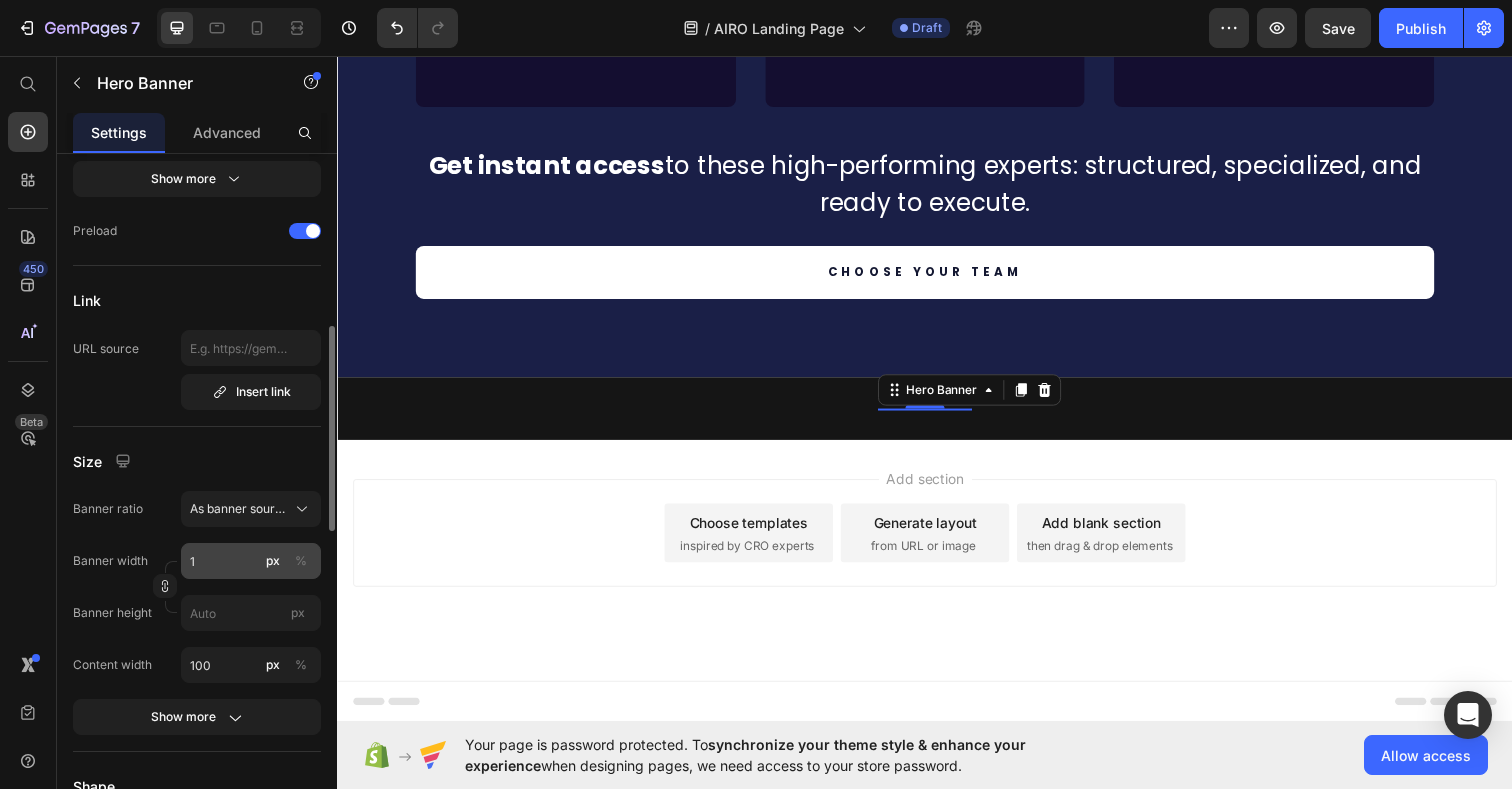 click on "%" at bounding box center (301, 561) 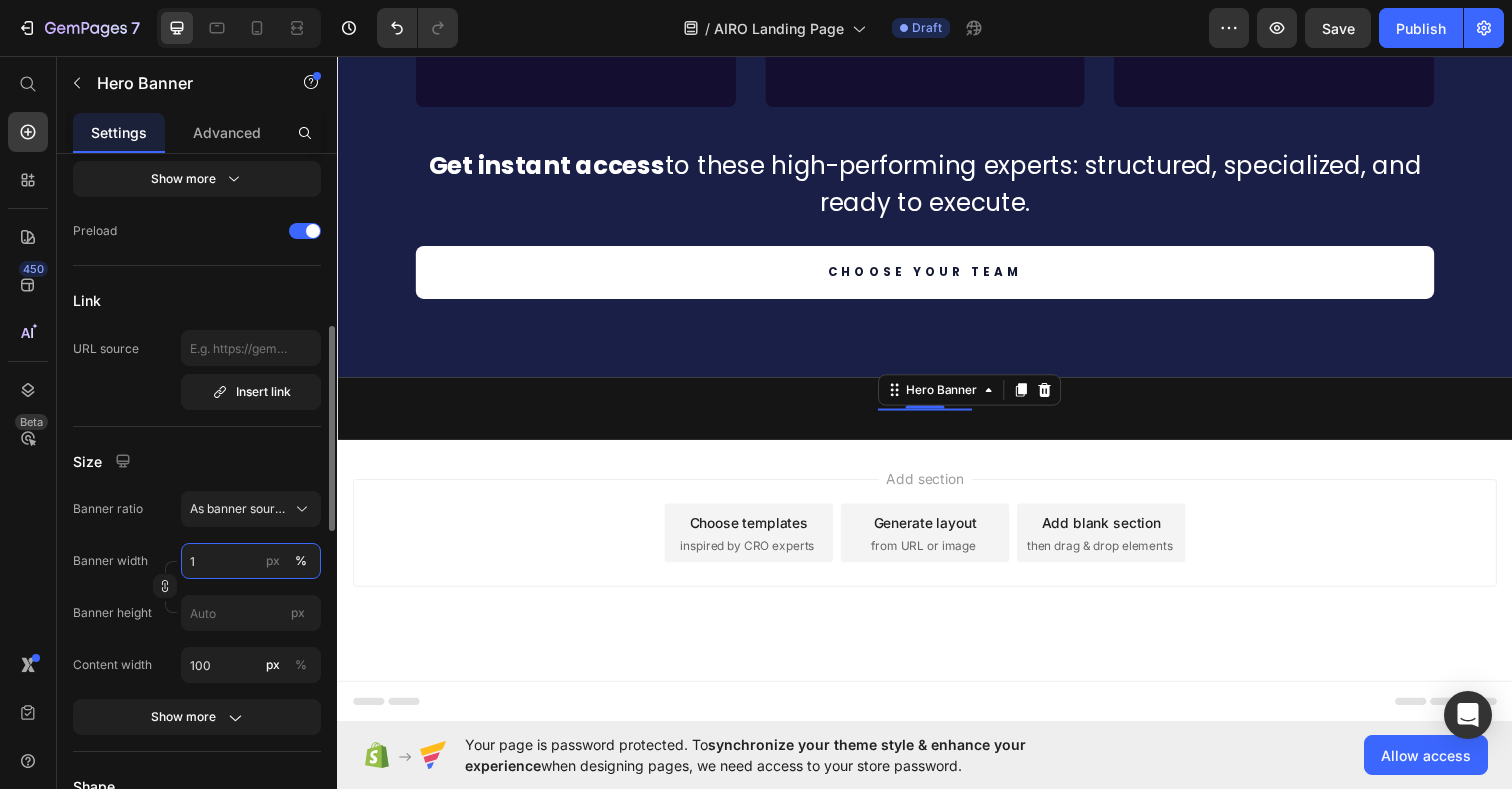 click on "1" at bounding box center [251, 561] 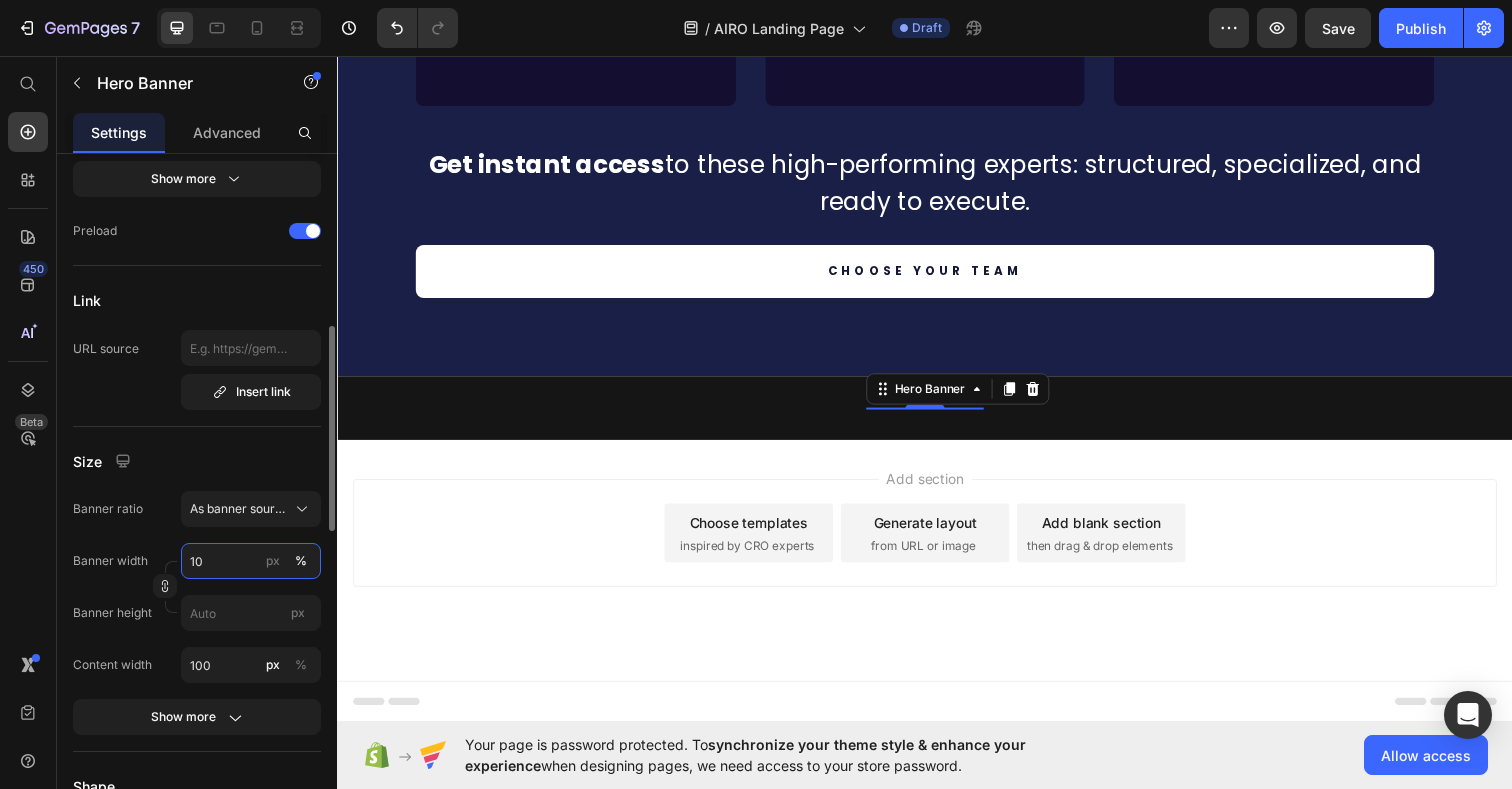 type on "100" 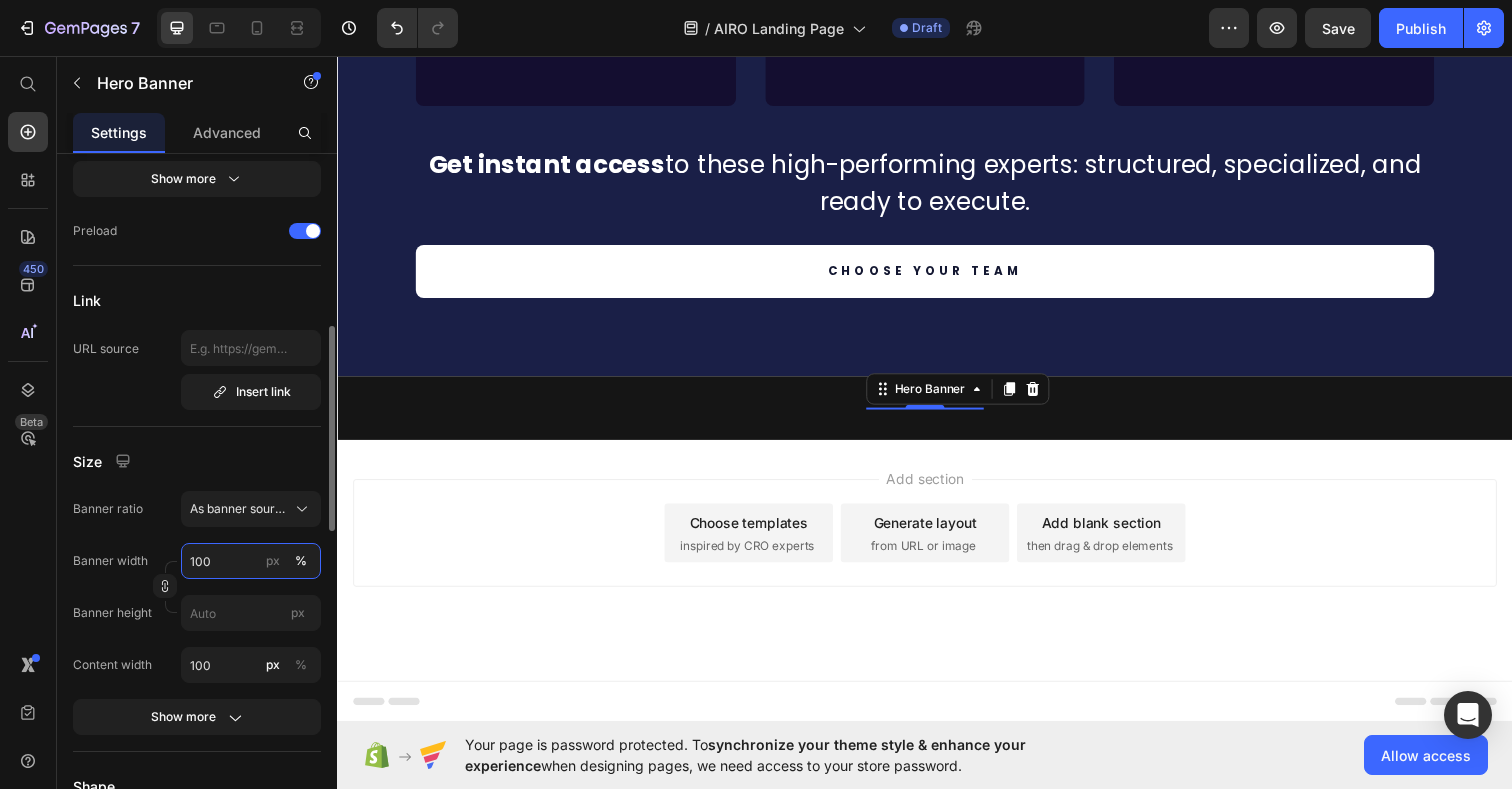 scroll, scrollTop: 5529, scrollLeft: 0, axis: vertical 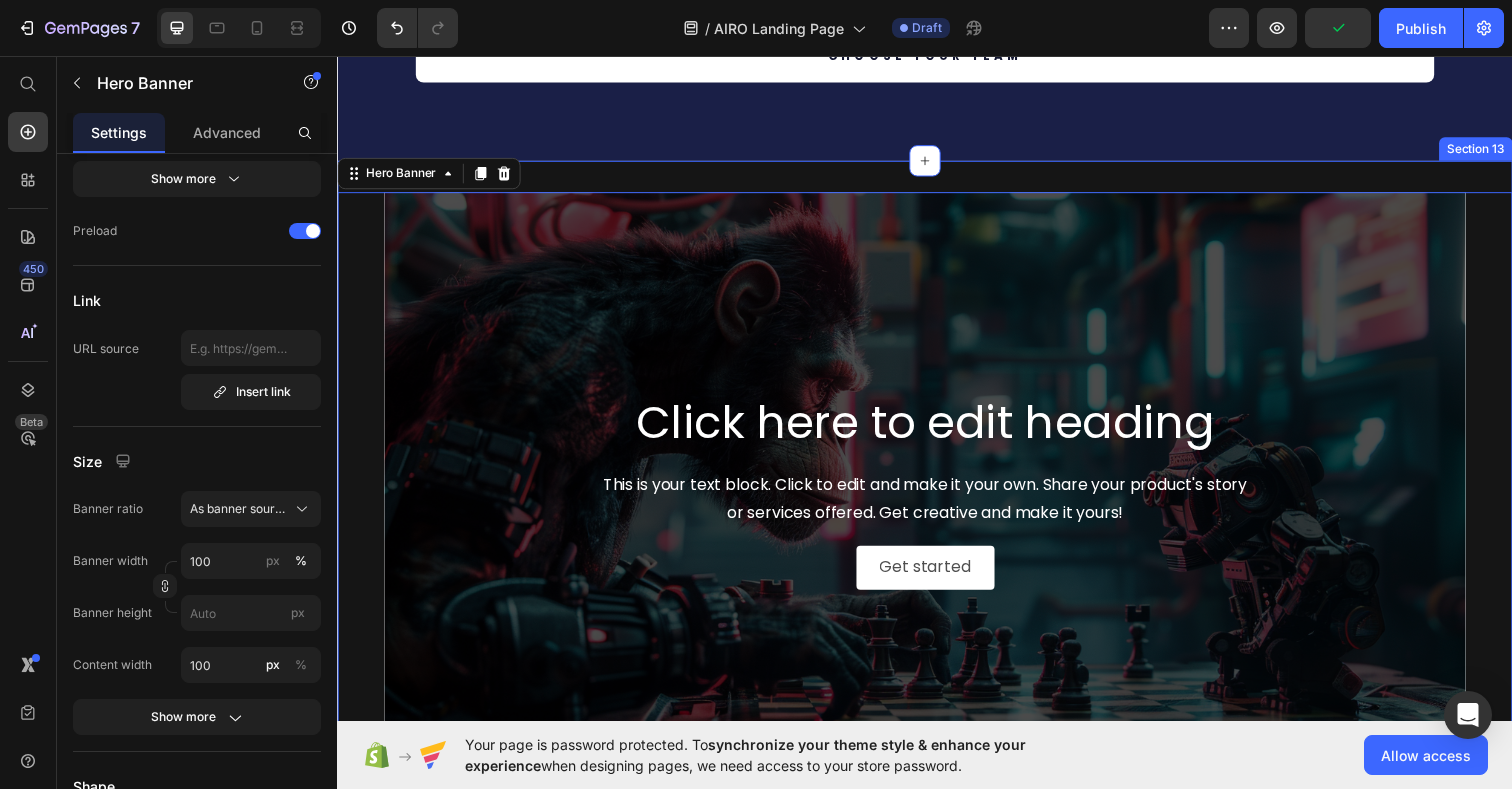 click on "Click here to edit heading Heading This is your text block. Click to edit and make it your own. Share your product's story                   or services offered. Get creative and make it yours! Text Block Get started Button Hero Banner   0 Section 13" at bounding box center (937, 499) 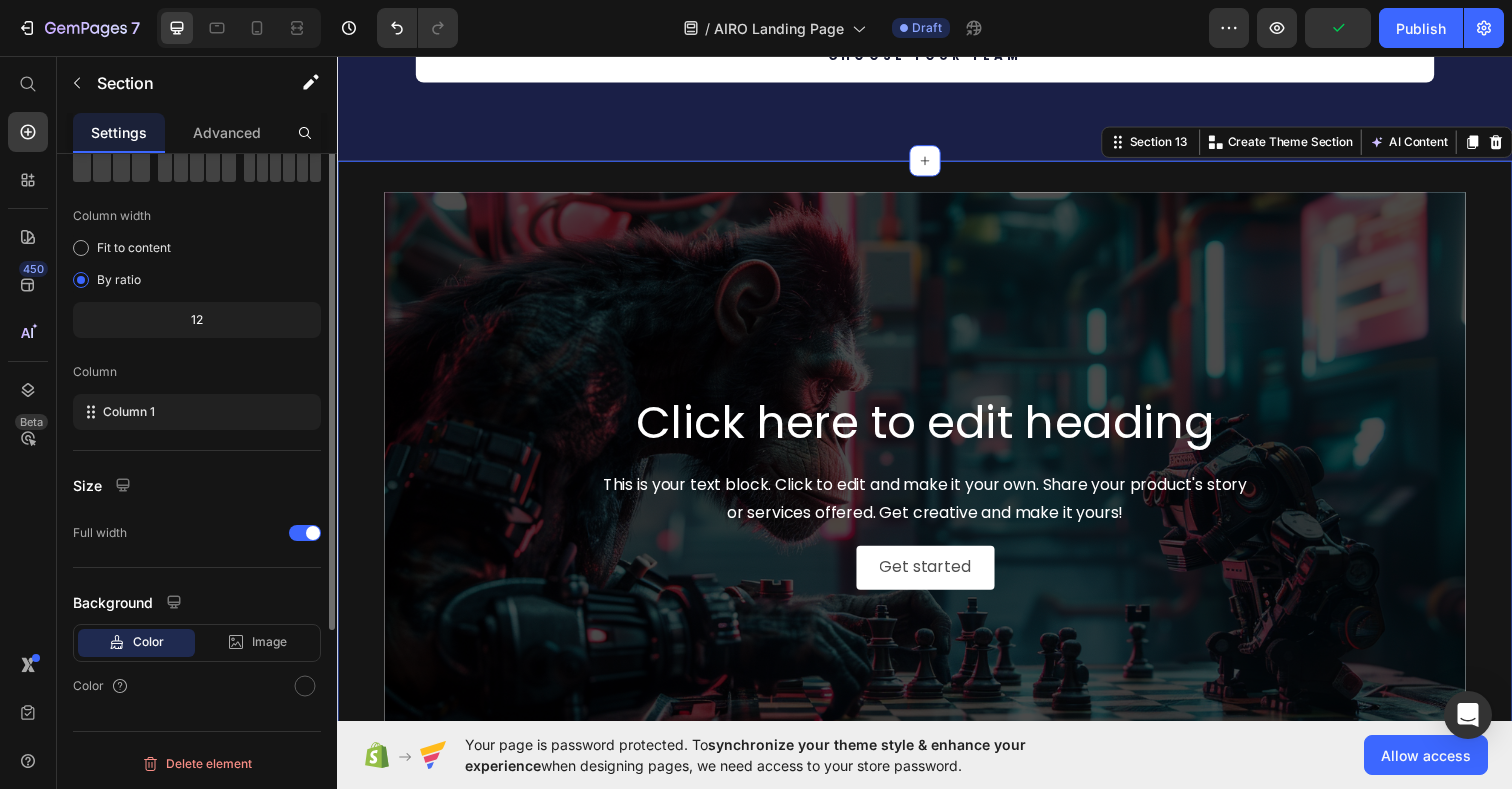 scroll, scrollTop: 0, scrollLeft: 0, axis: both 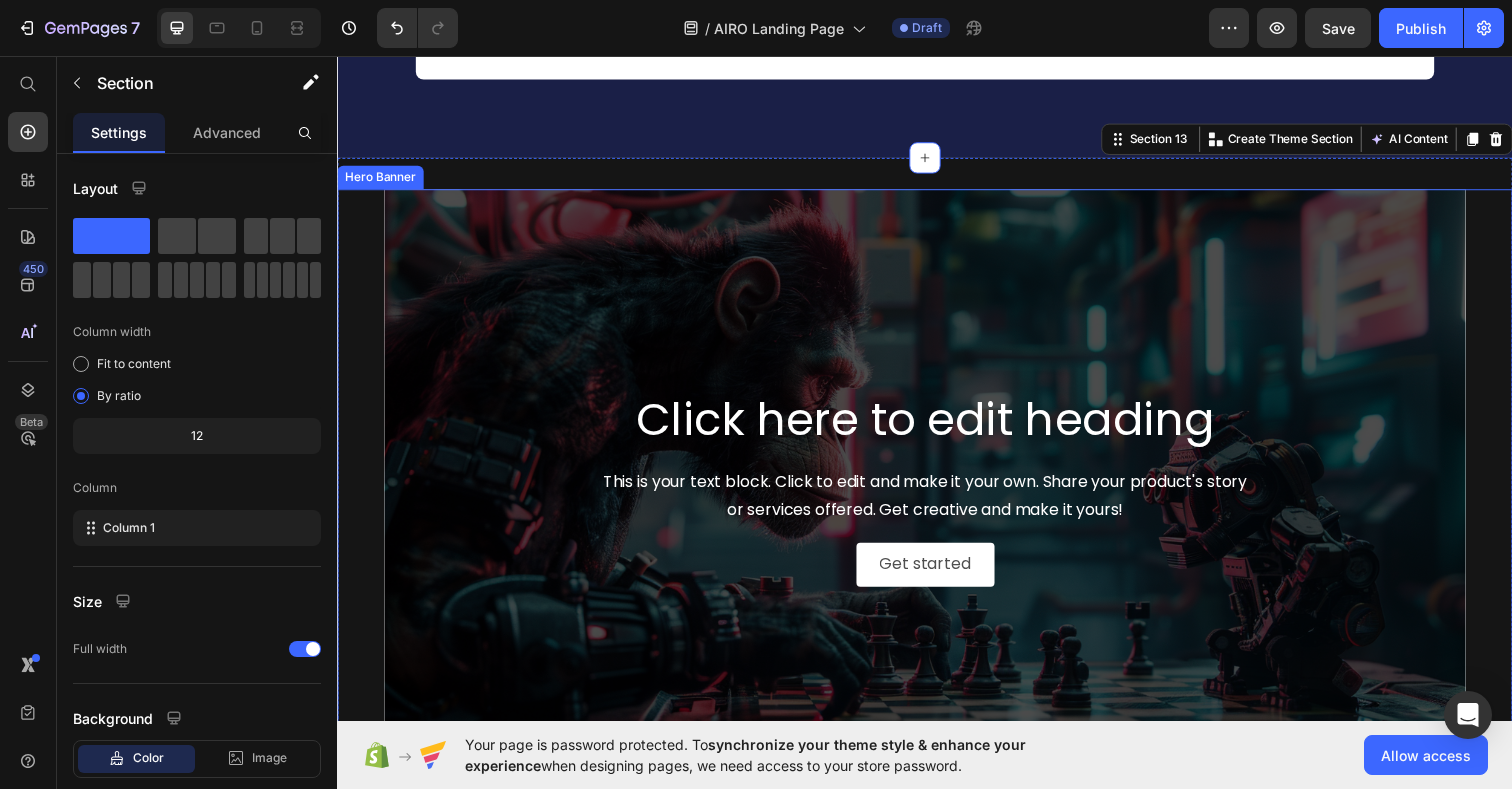 click at bounding box center (937, 496) 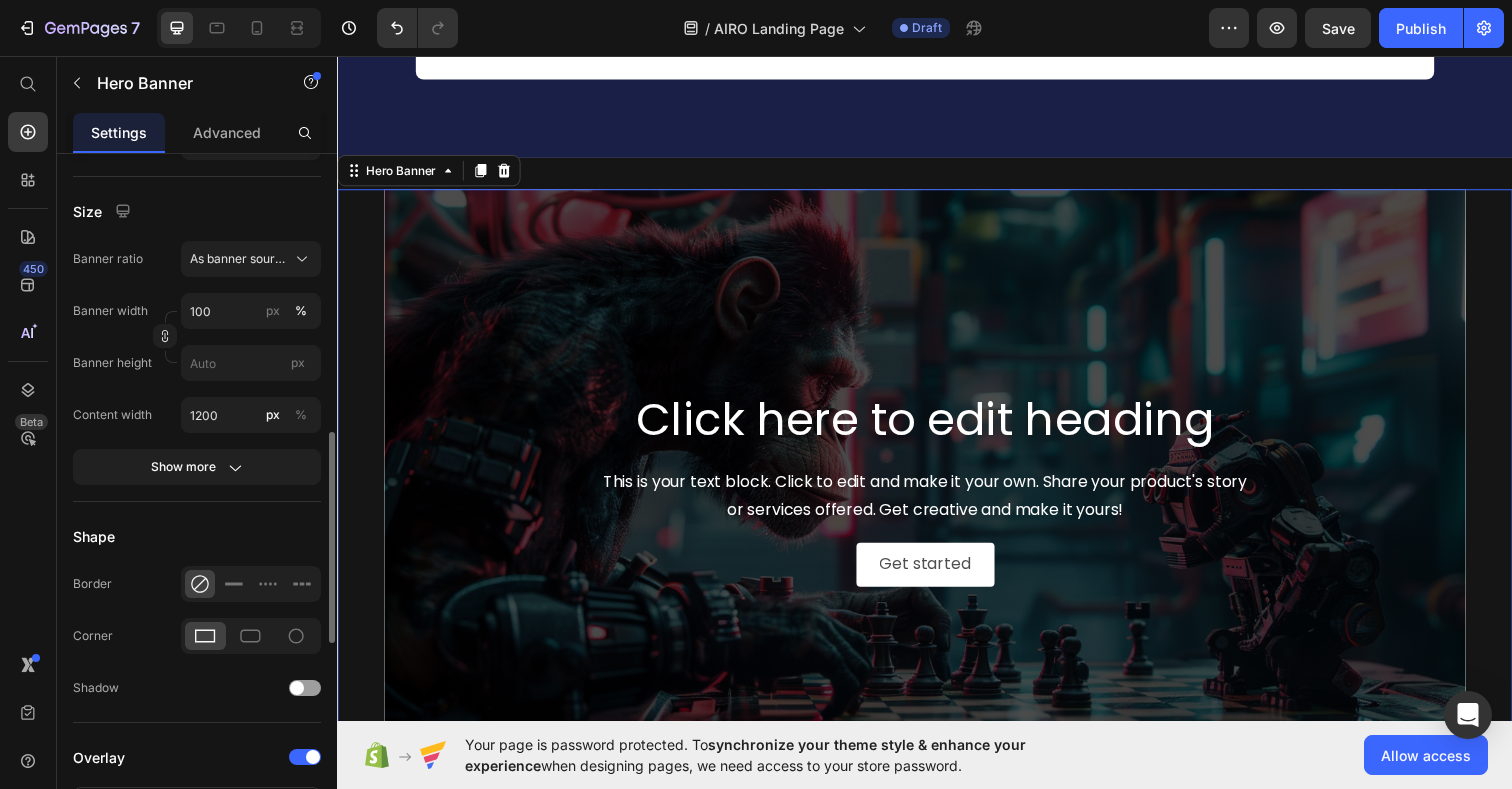 scroll, scrollTop: 872, scrollLeft: 0, axis: vertical 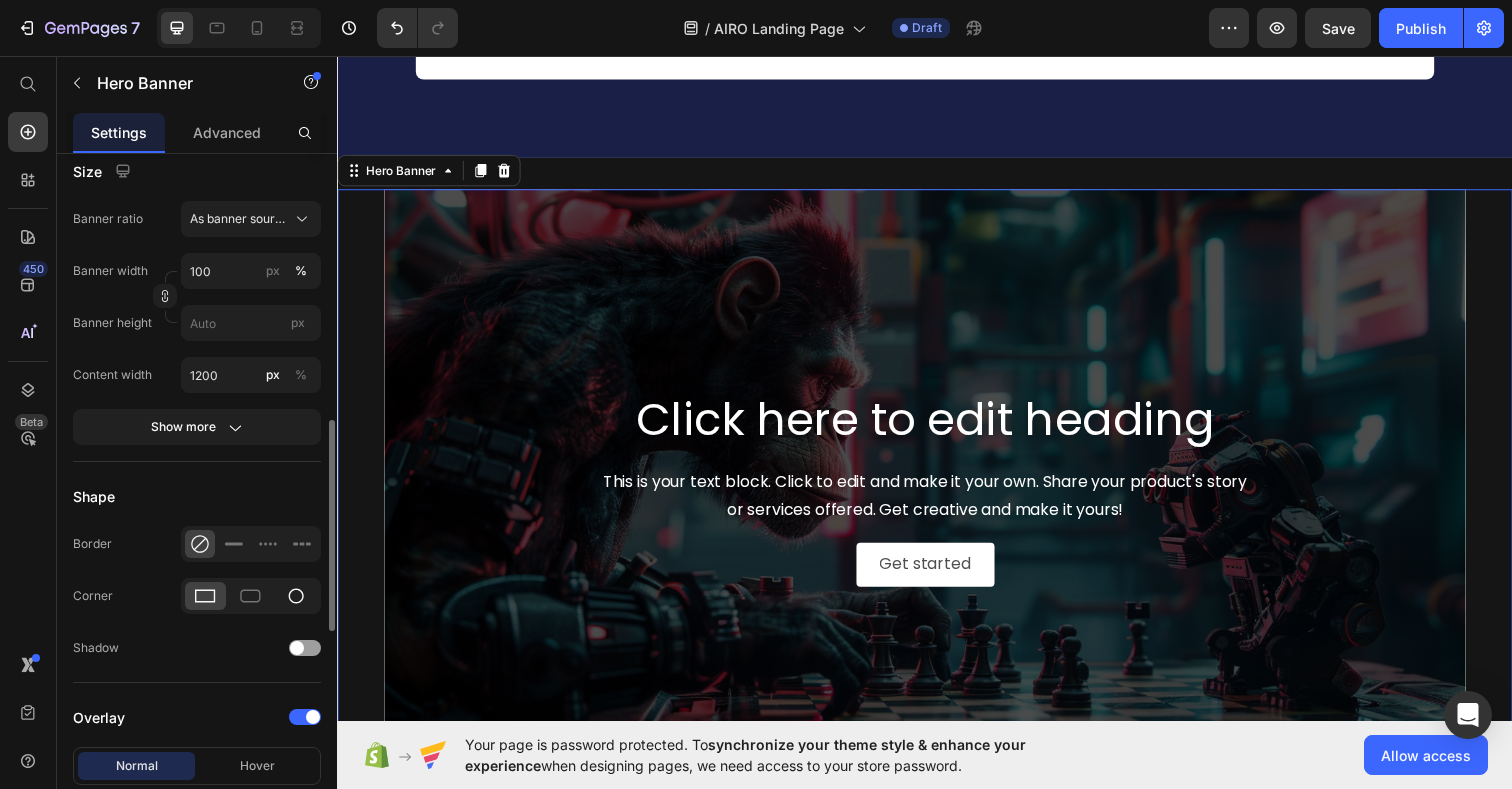 click 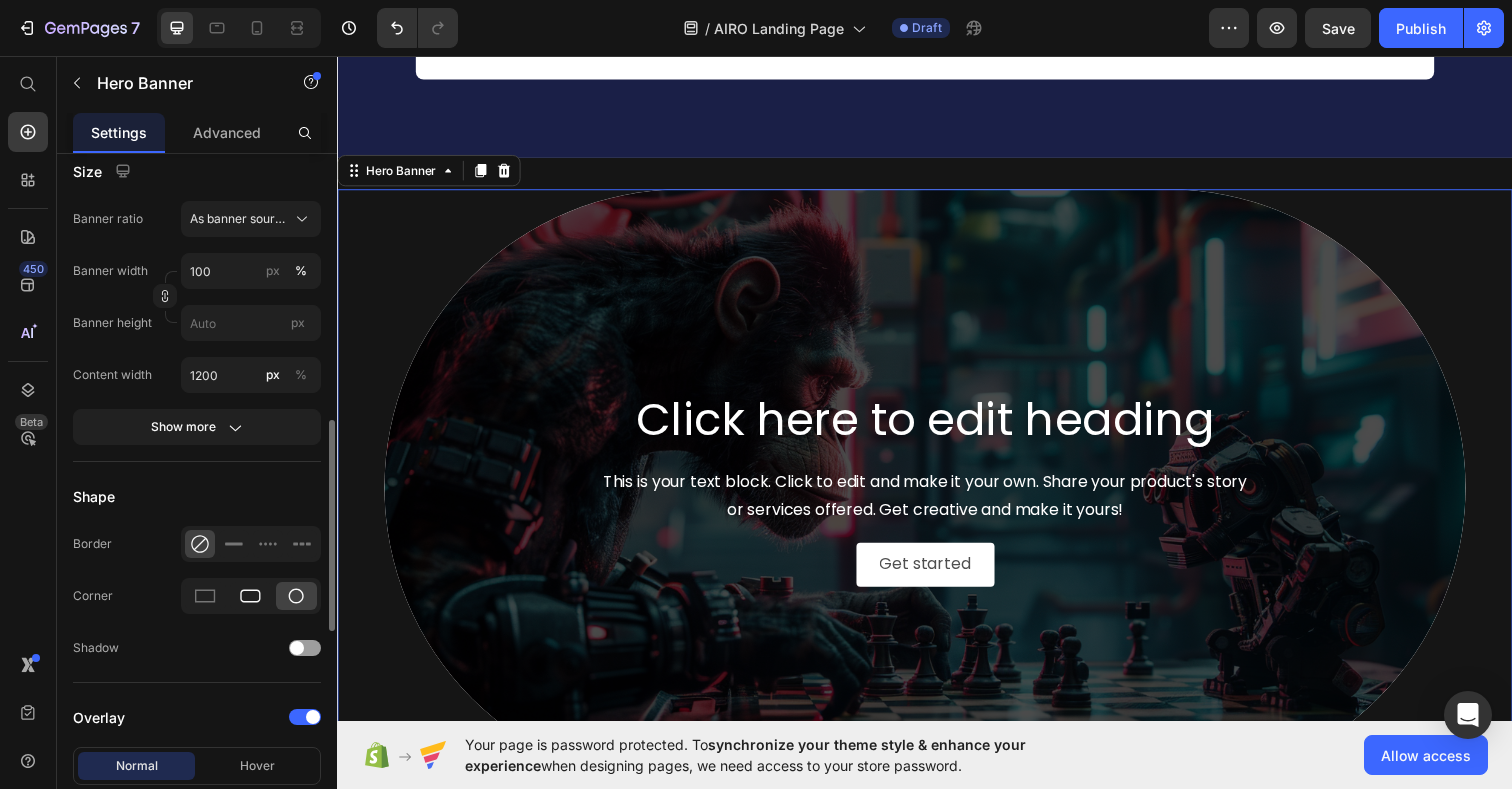 click 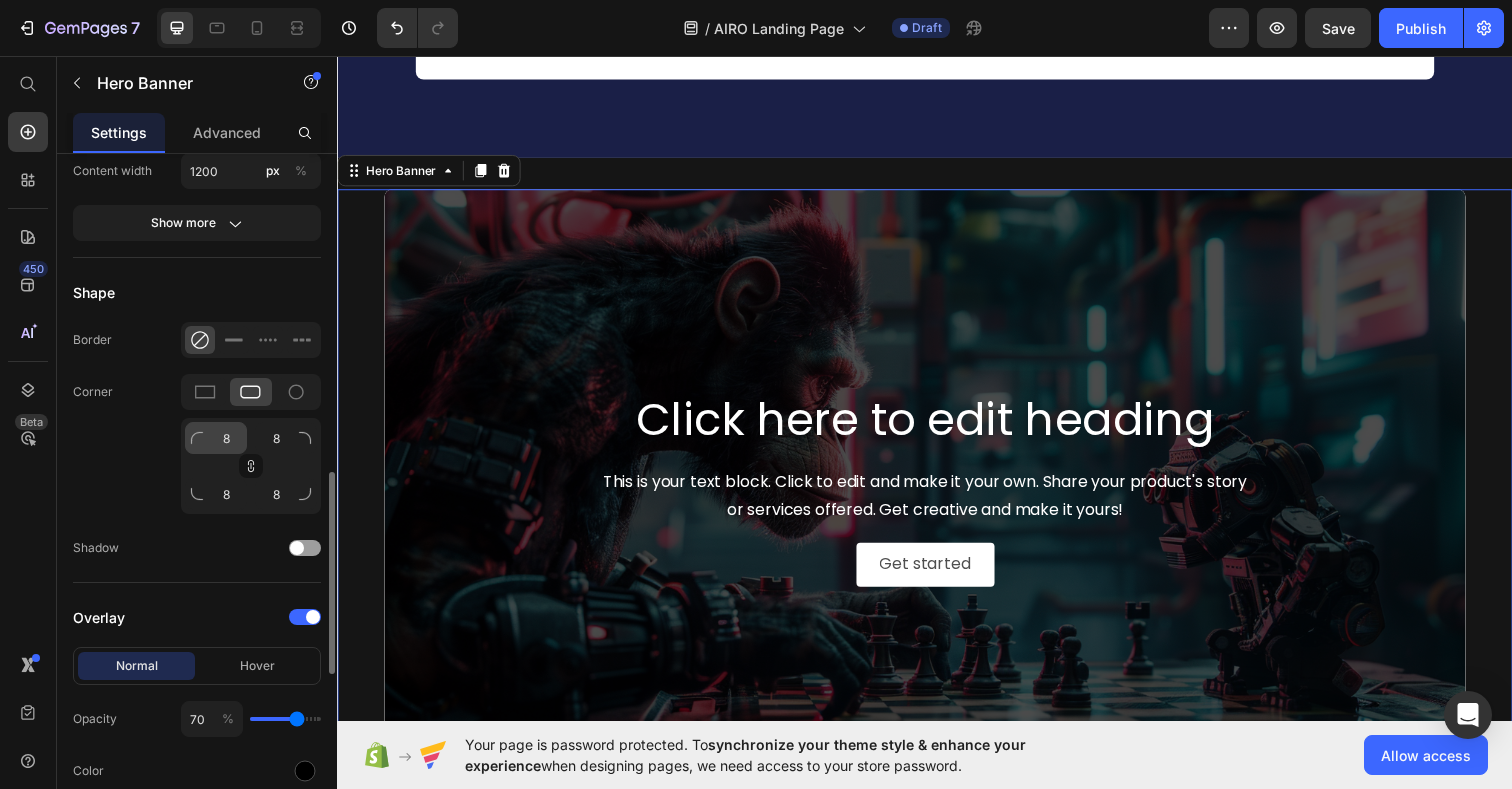 scroll, scrollTop: 1079, scrollLeft: 0, axis: vertical 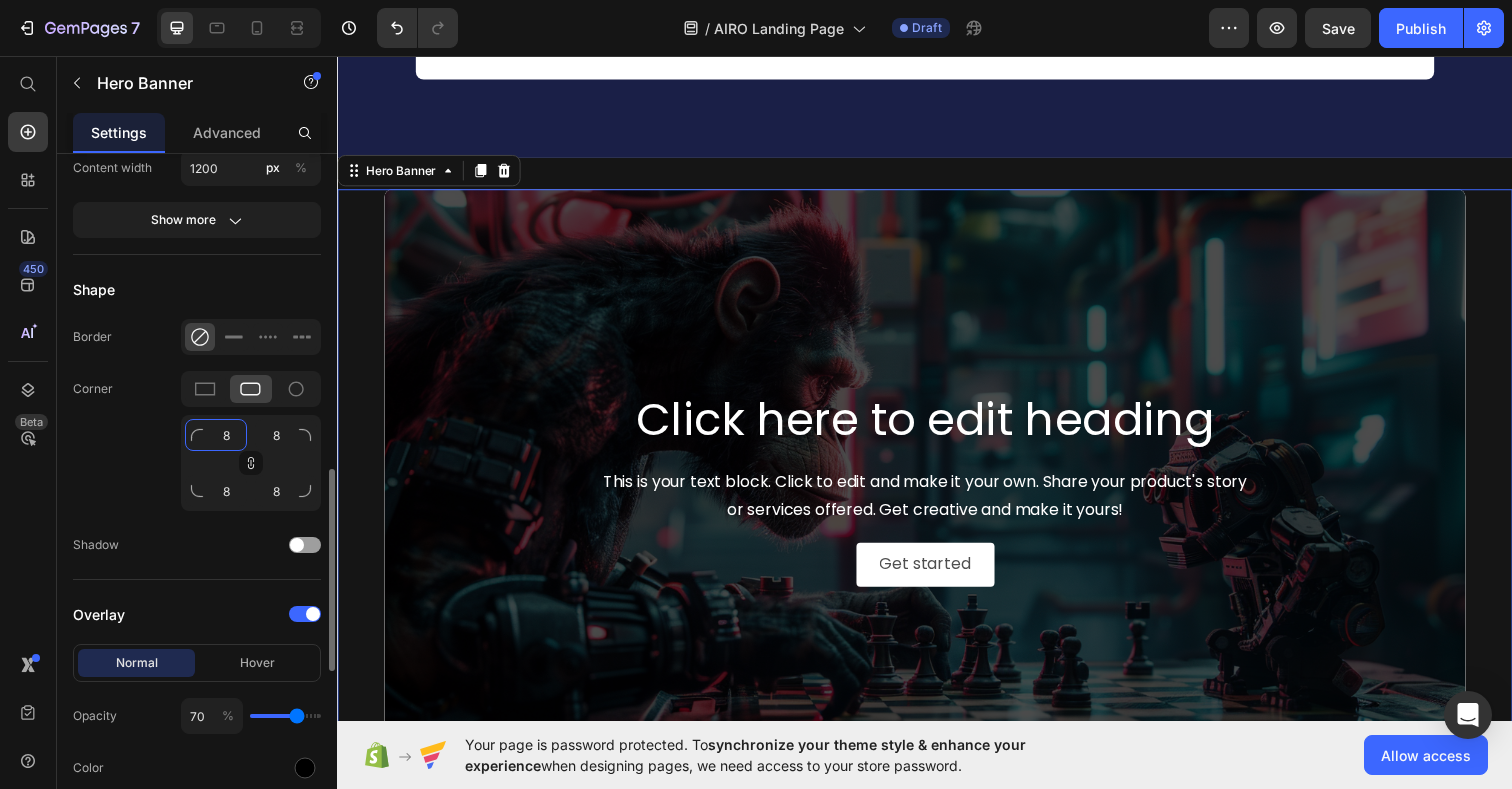 click on "8" 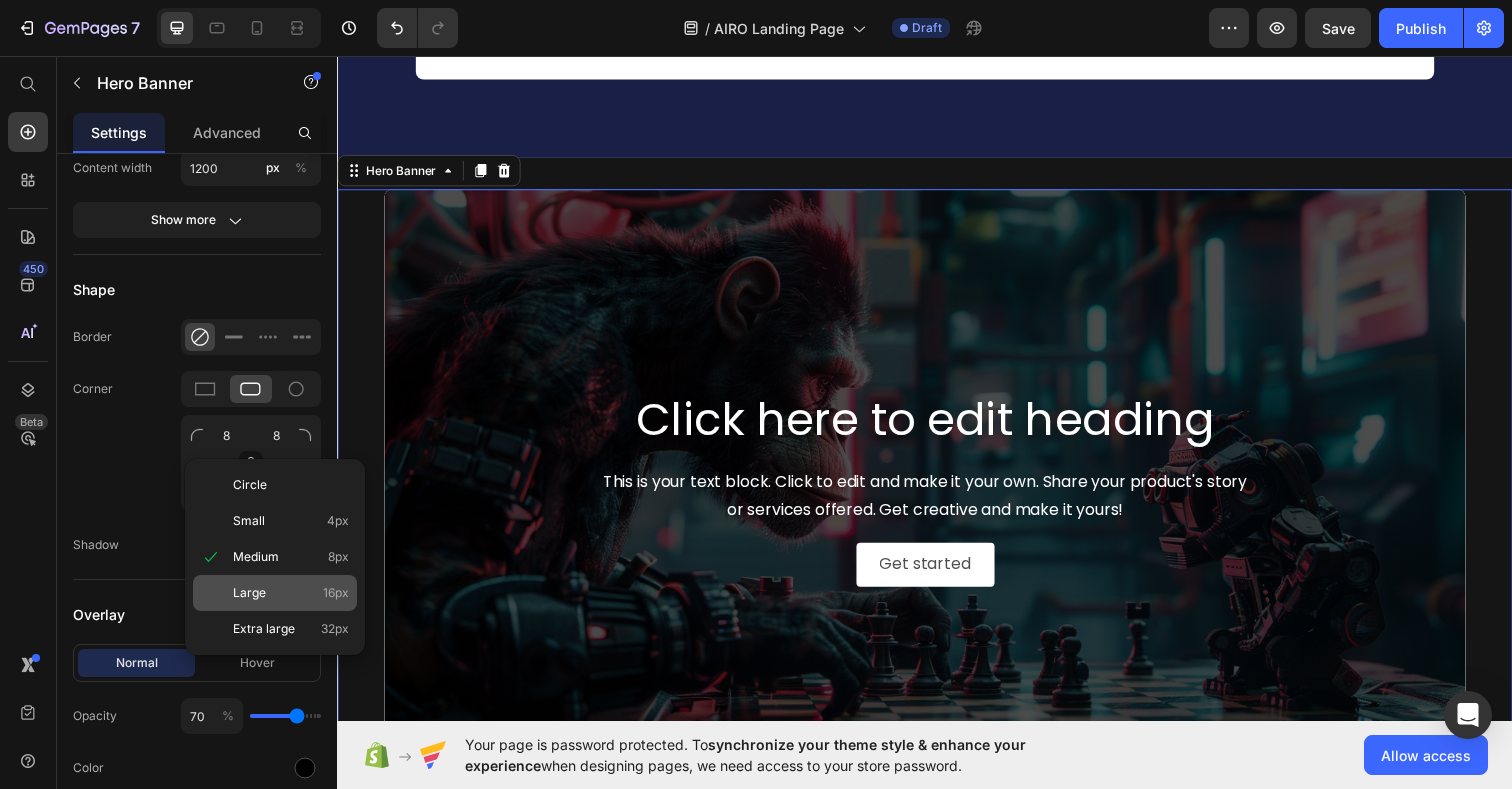 click on "Large 16px" 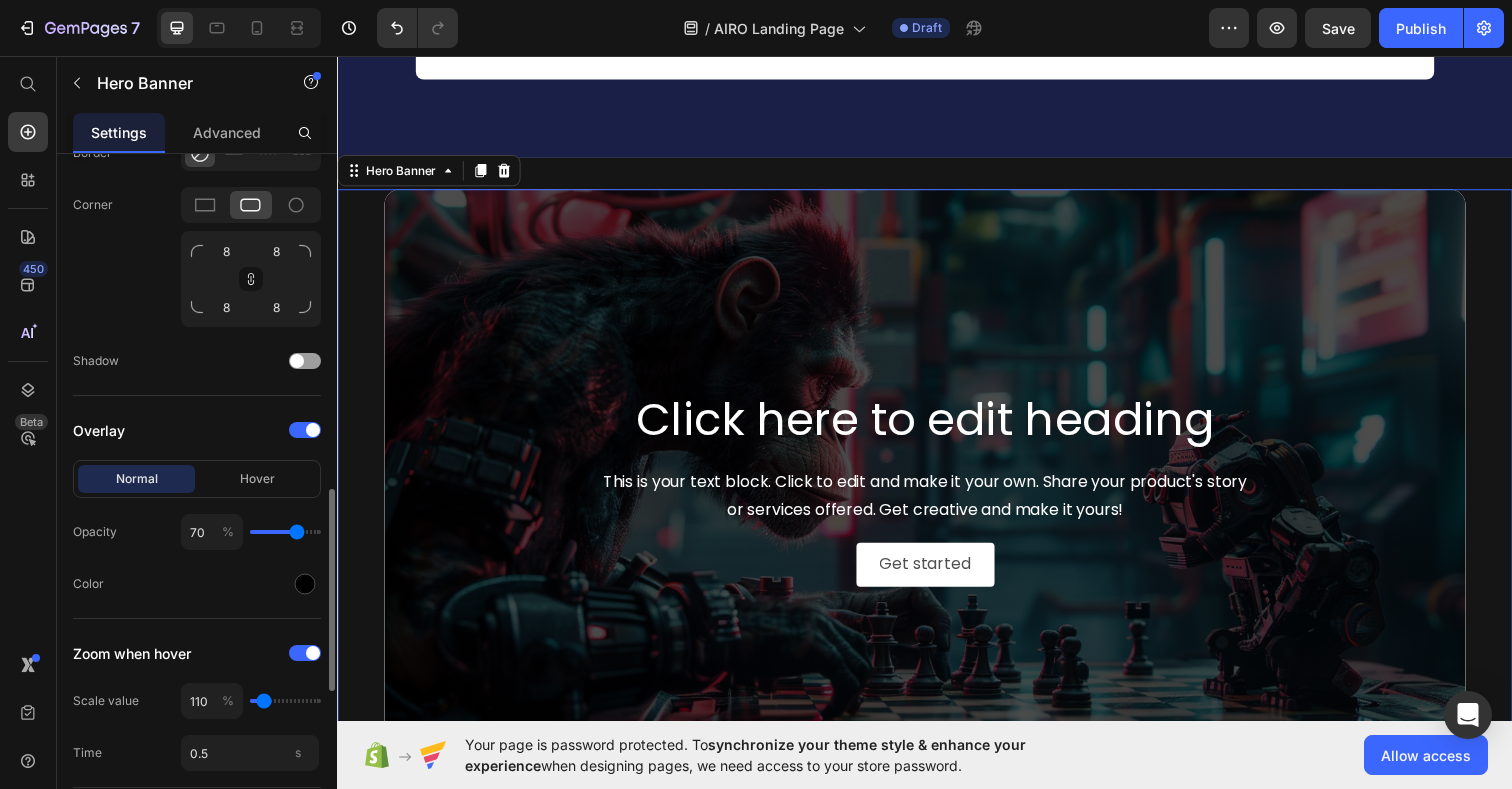 scroll, scrollTop: 1266, scrollLeft: 0, axis: vertical 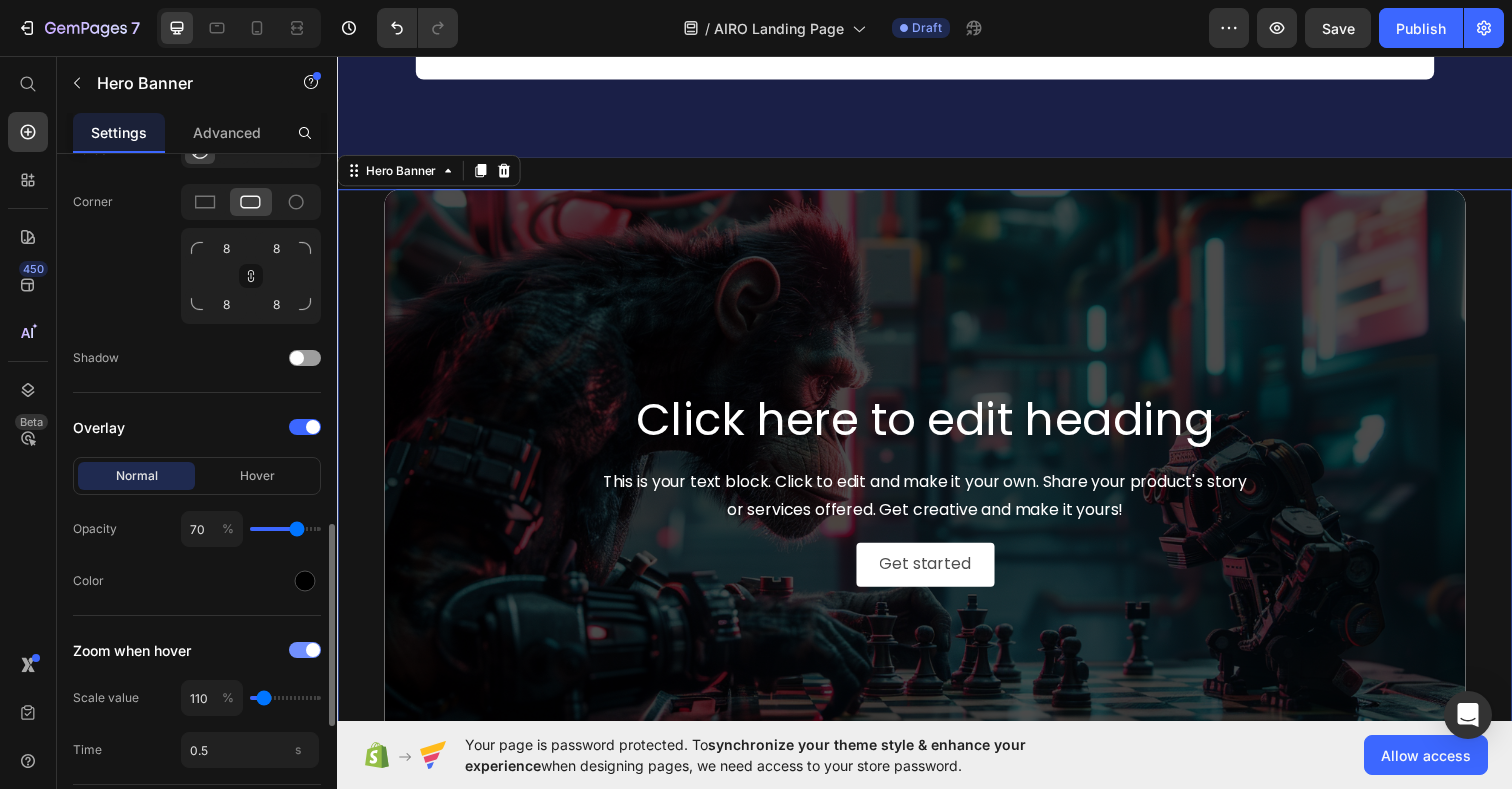 click at bounding box center [313, 650] 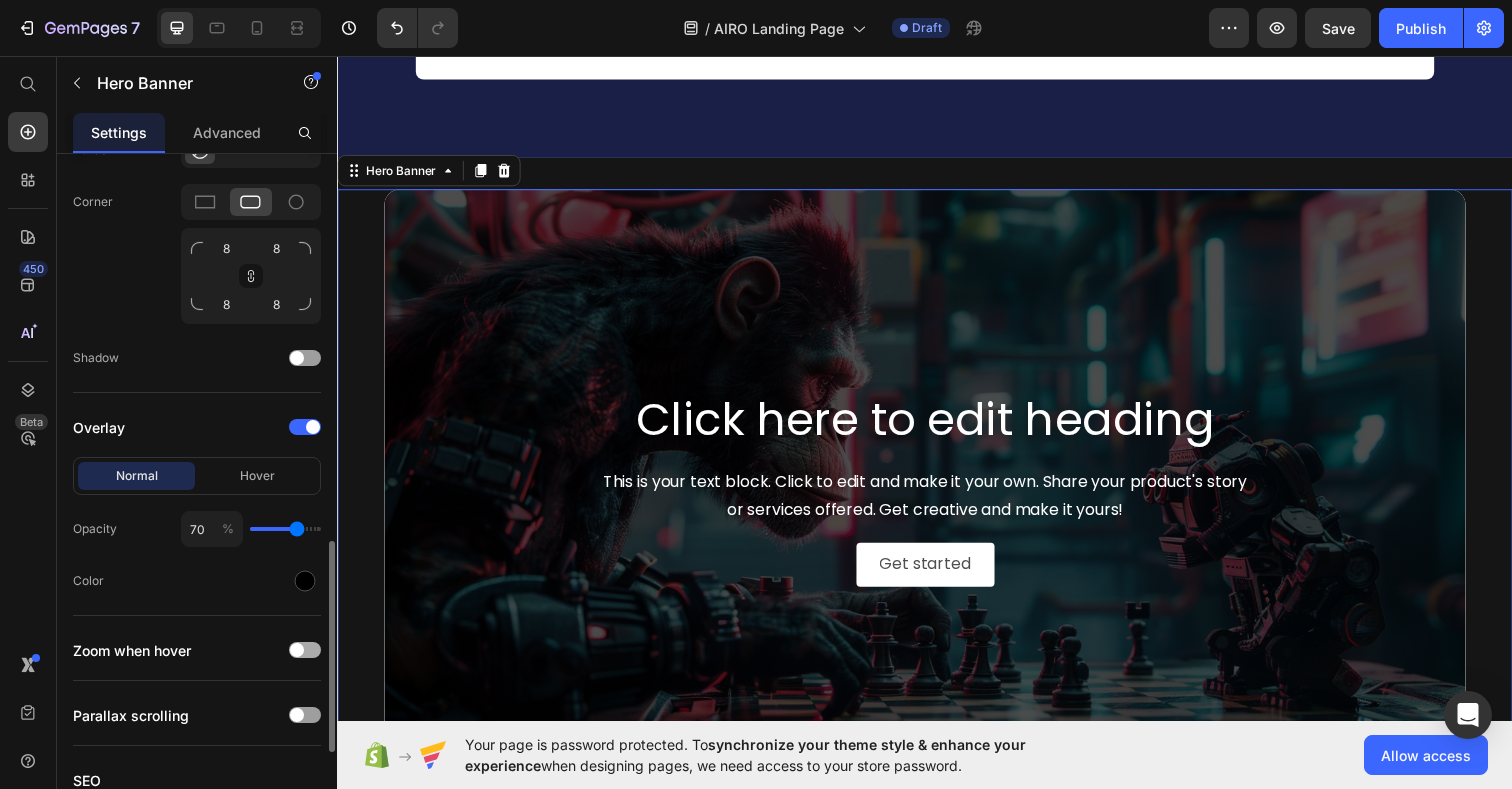 click at bounding box center [305, 650] 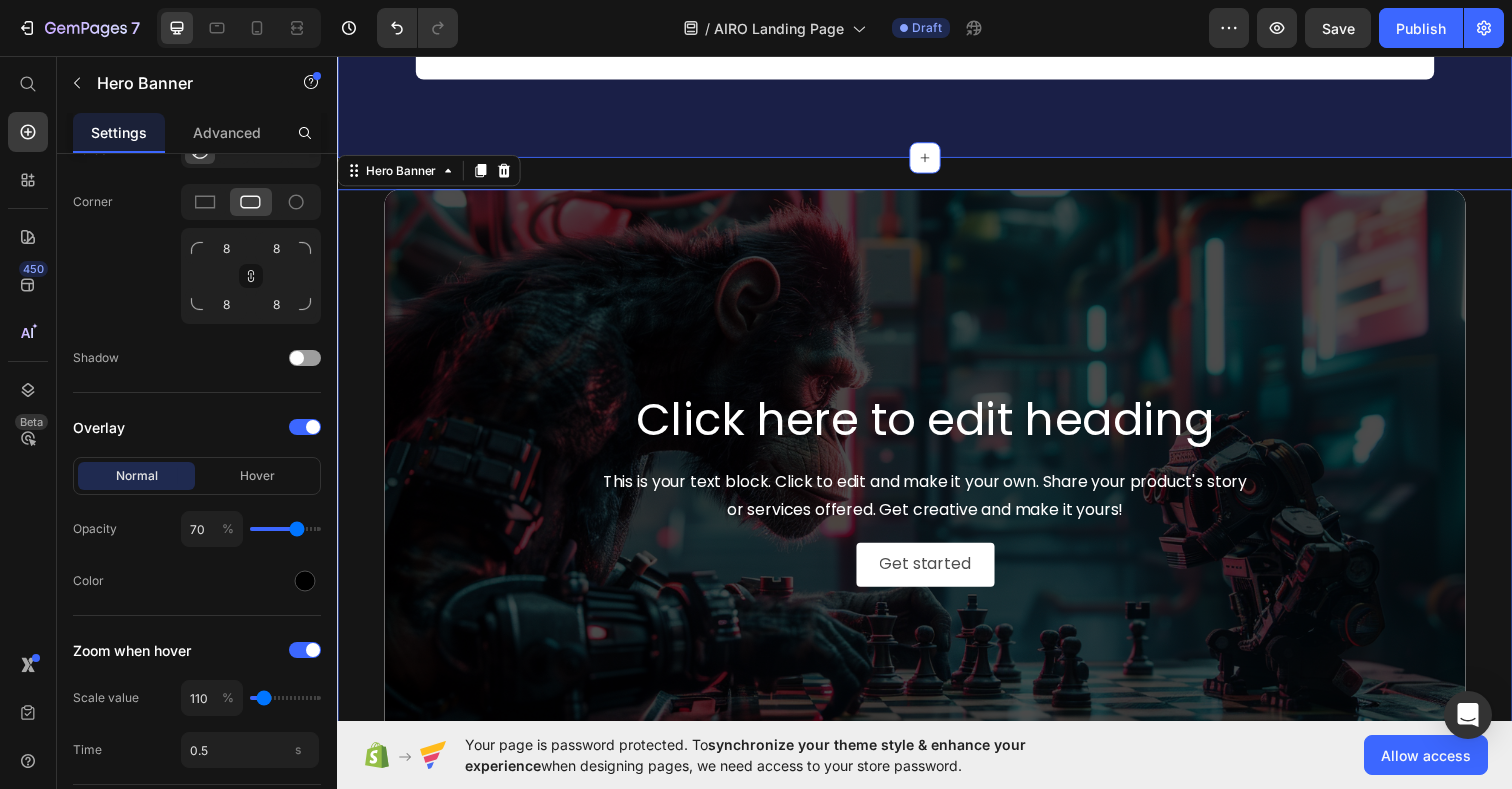 click on "Icon Row High-level expertise in every assistant, deep qualified. Text block Row
Icon Row A set of advanced and ready-to-use prompts per role. Text block Row
Icon Row Instant productivity — zero guesswork: chat and go. Text block Row Row Get instant access  to these high-performing experts: structured, specialized, and ready to execute. Heading CHOOSE YOUR TEAM Button Section 12" at bounding box center [937, -102] 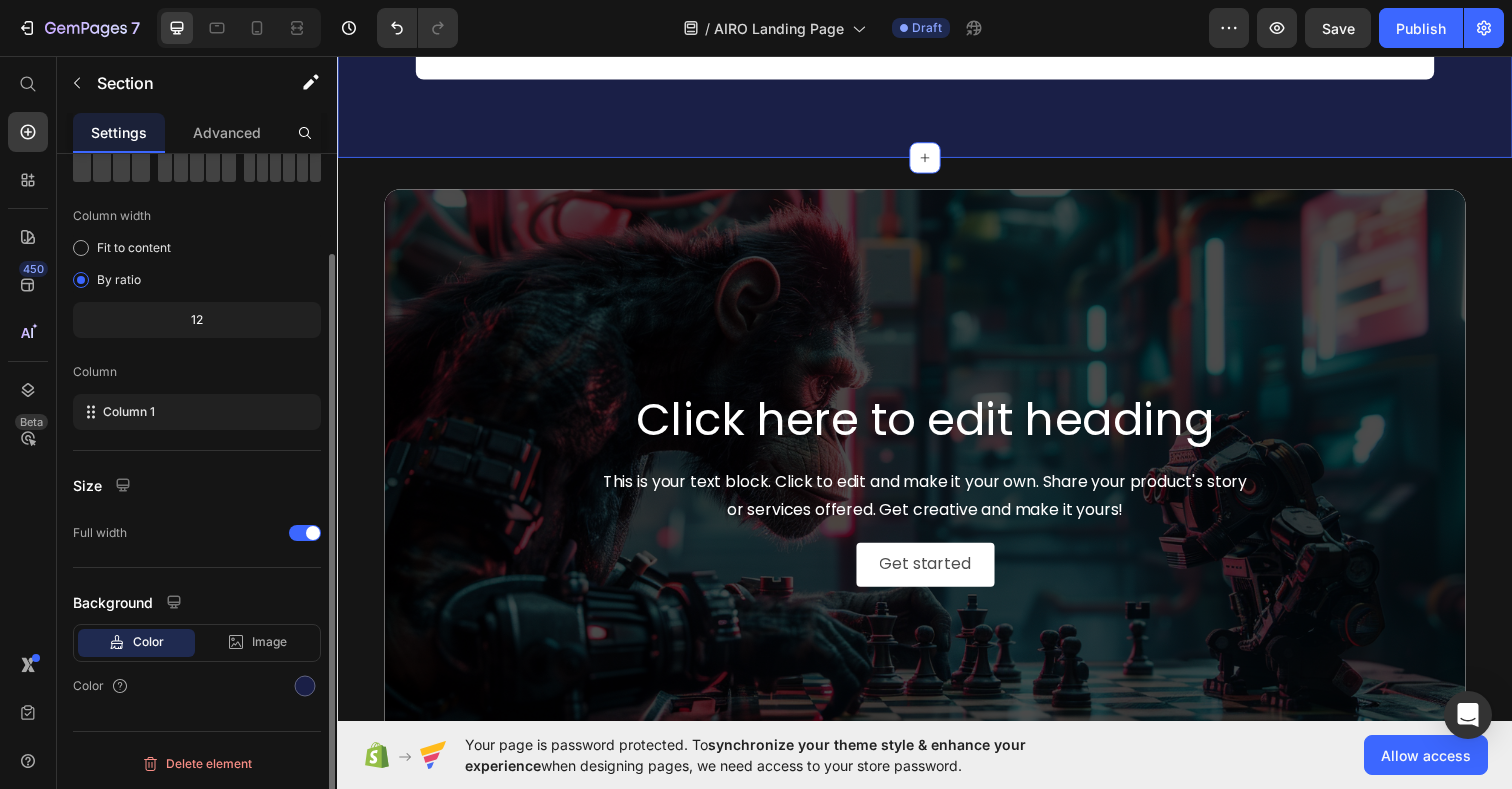 scroll, scrollTop: 0, scrollLeft: 0, axis: both 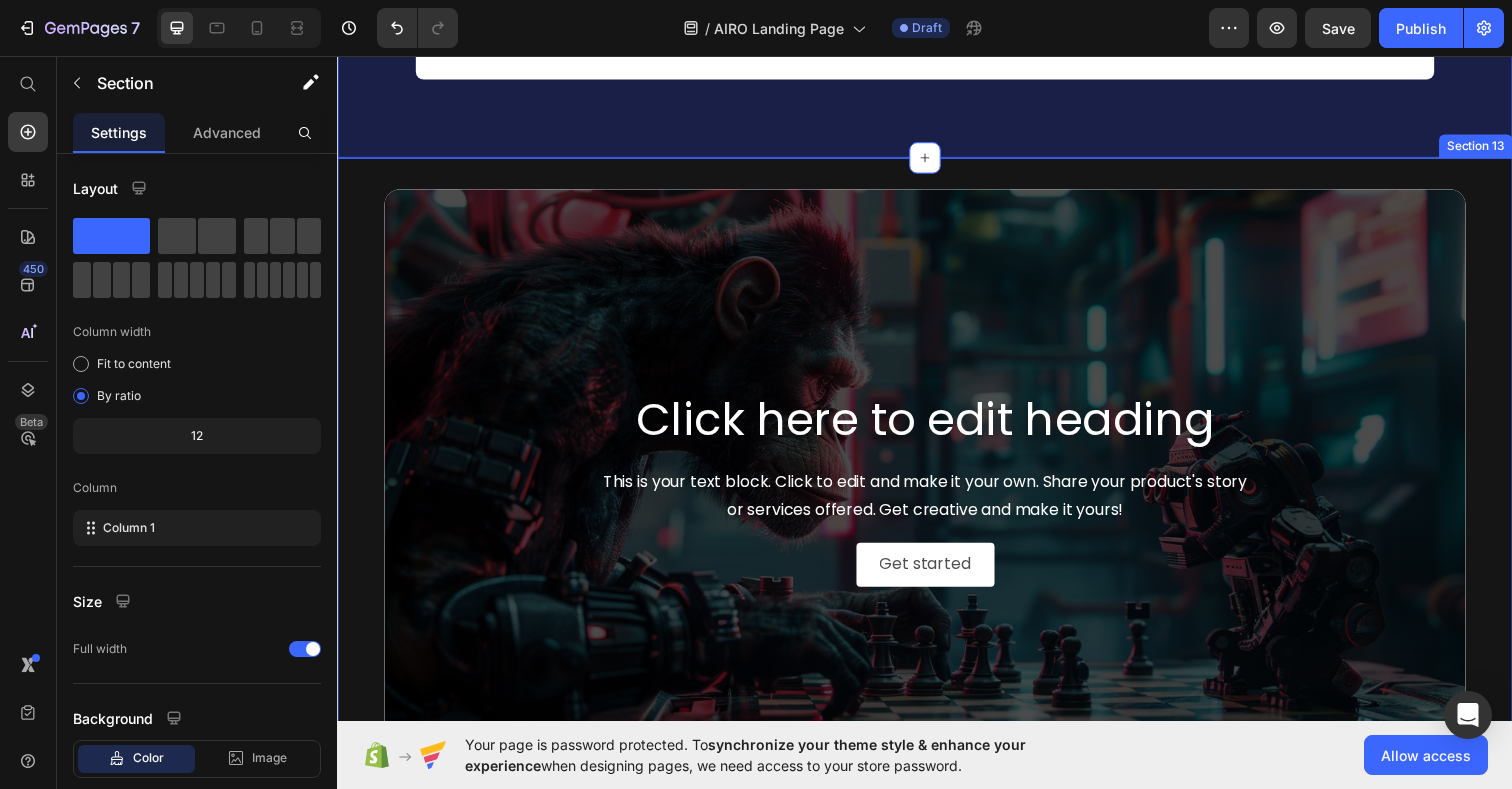 click on "Click here to edit heading Heading This is your text block. Click to edit and make it your own. Share your product's story                   or services offered. Get creative and make it yours! Text Block Get started Button Hero Banner Section 13" at bounding box center (937, 496) 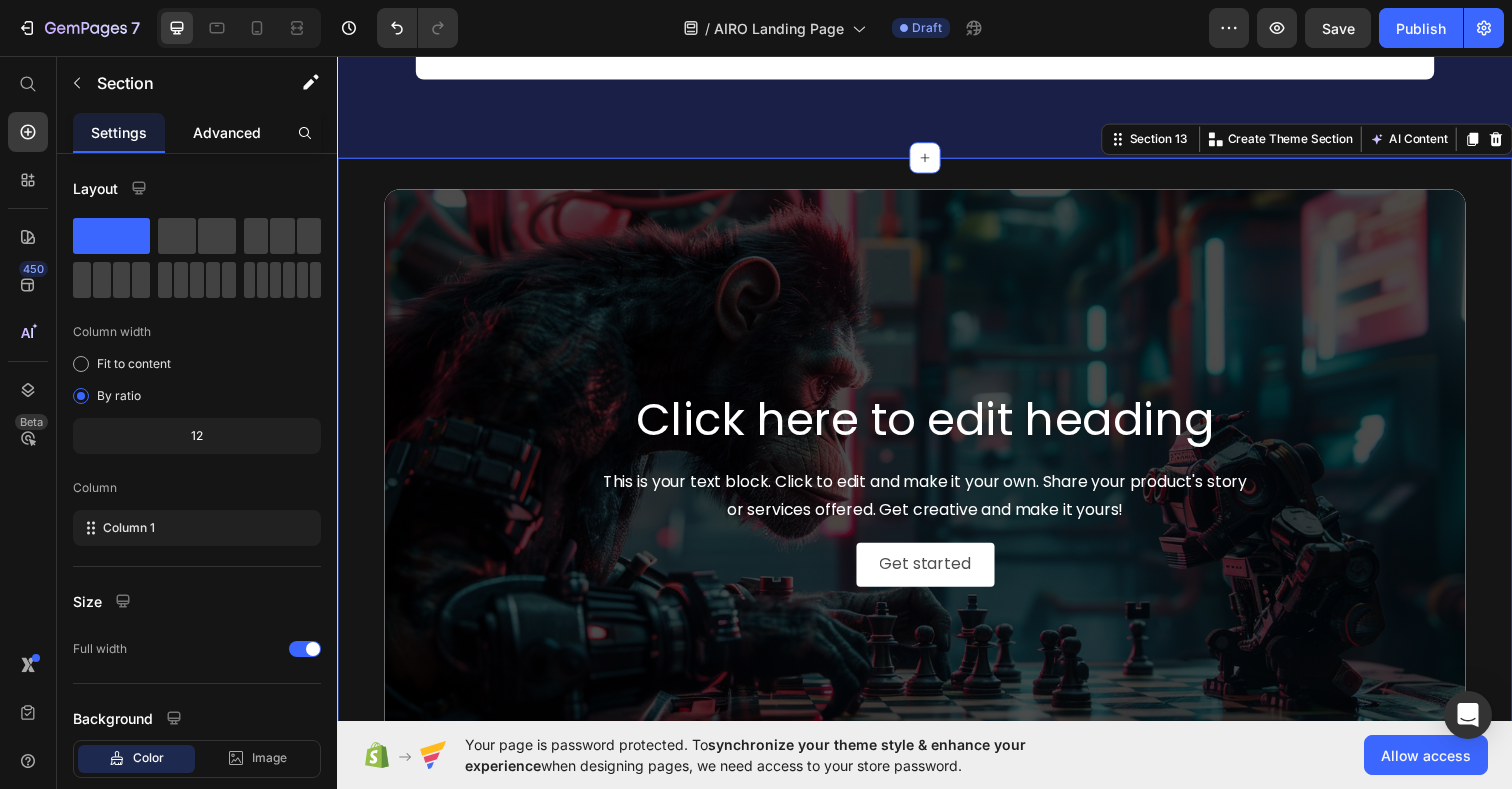click on "Advanced" at bounding box center (227, 132) 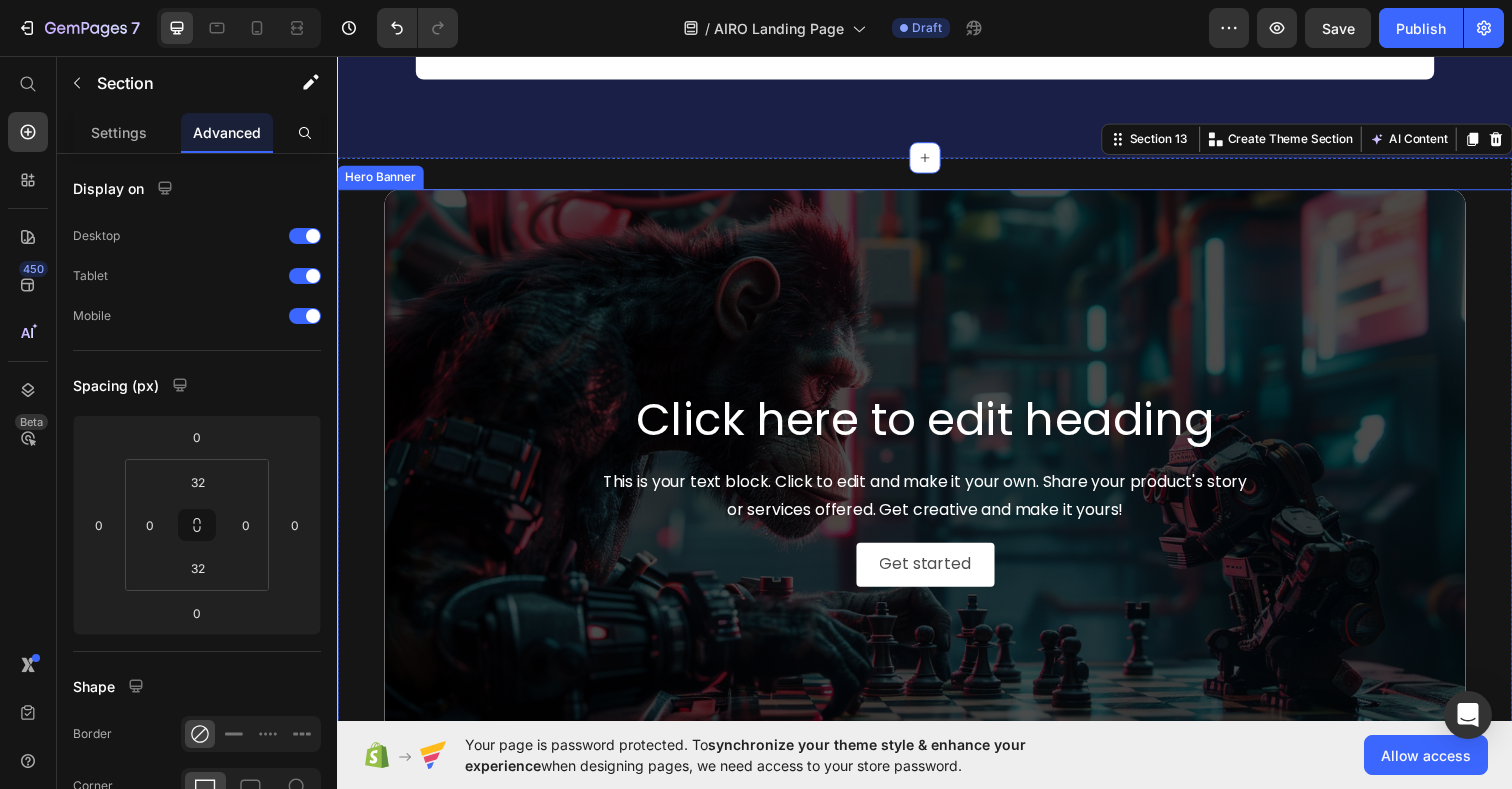 click at bounding box center (937, 496) 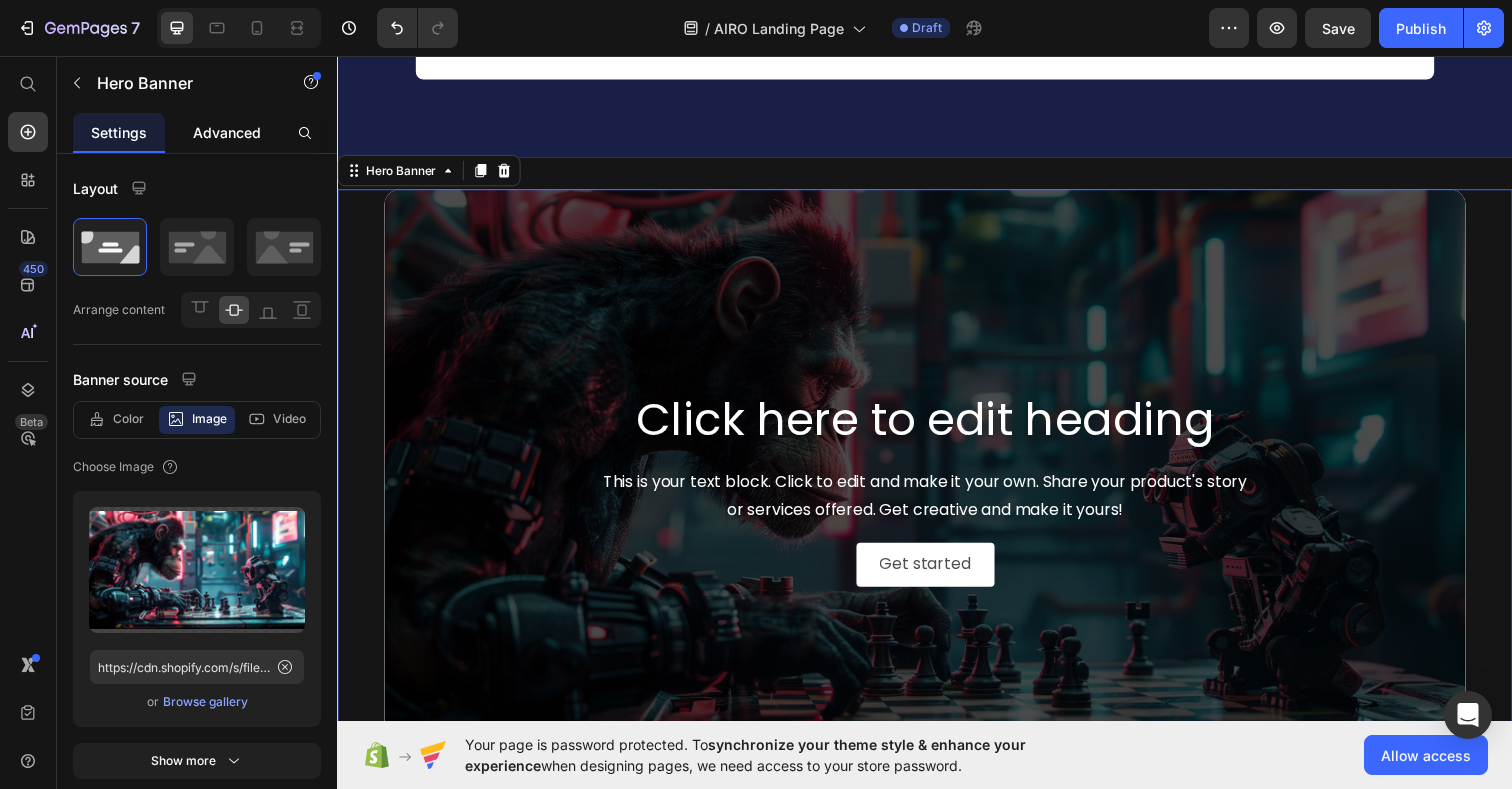 click on "Advanced" at bounding box center [227, 132] 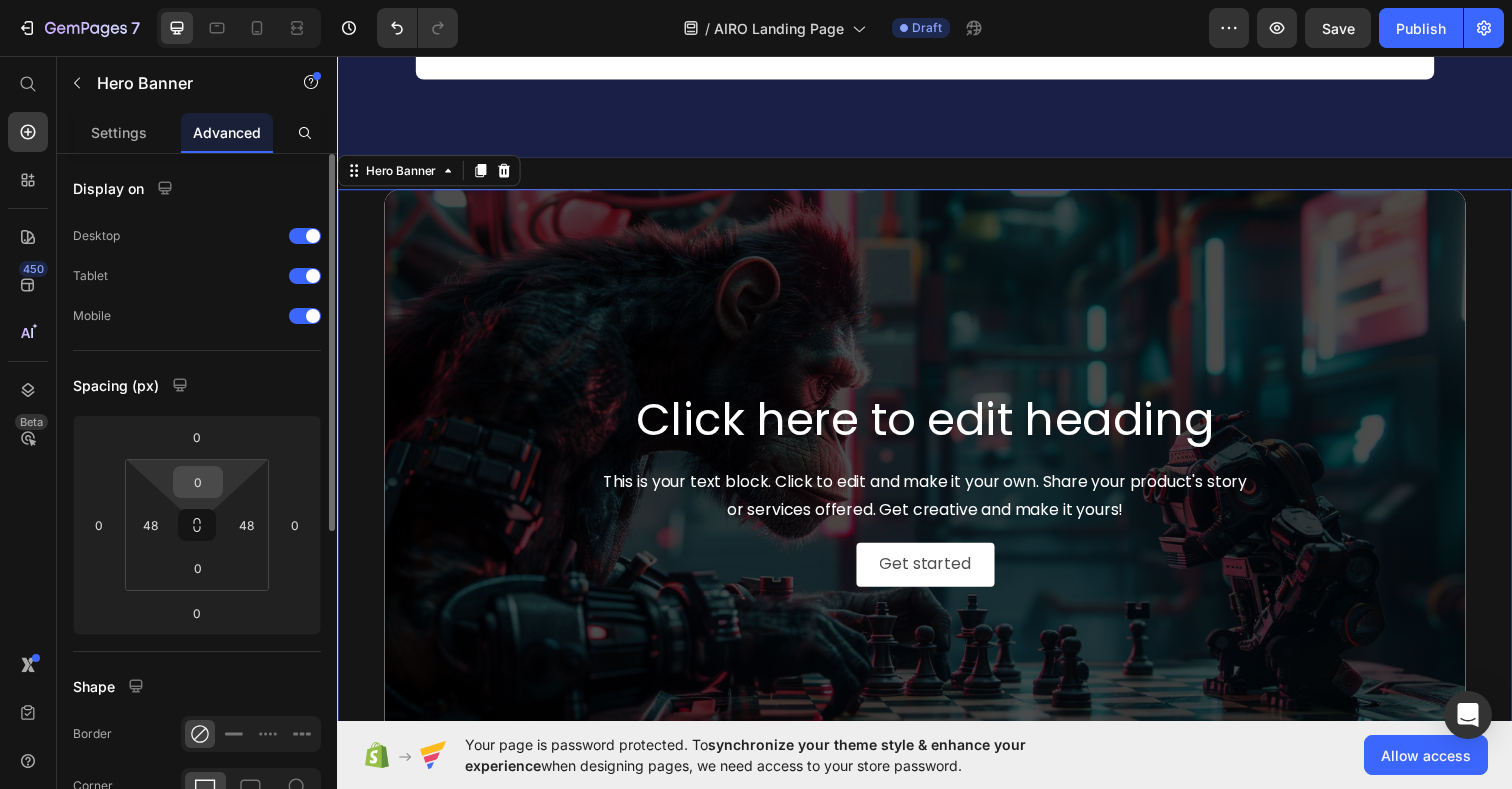 click on "0" at bounding box center (198, 482) 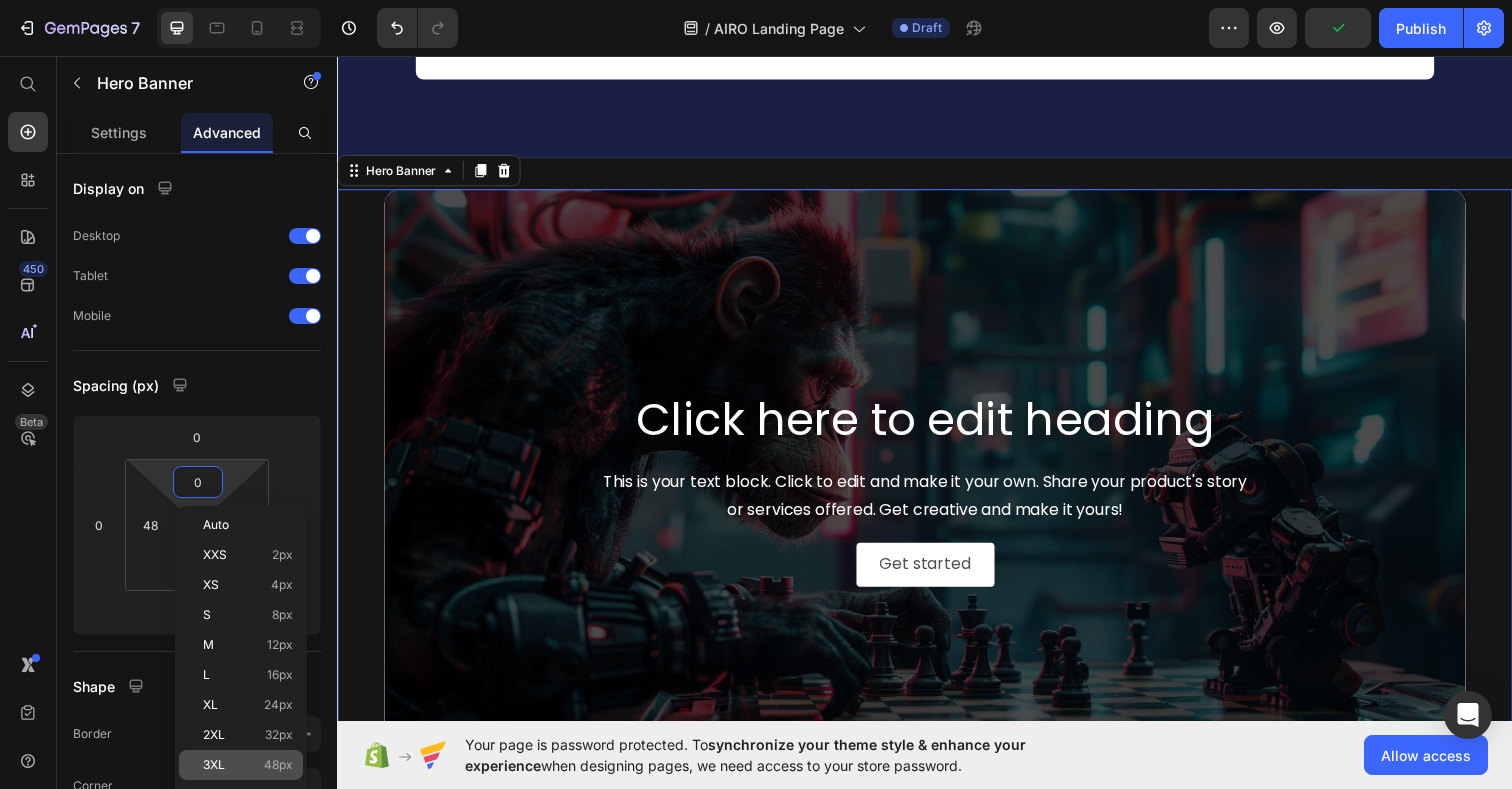 click on "3XL 48px" at bounding box center (248, 765) 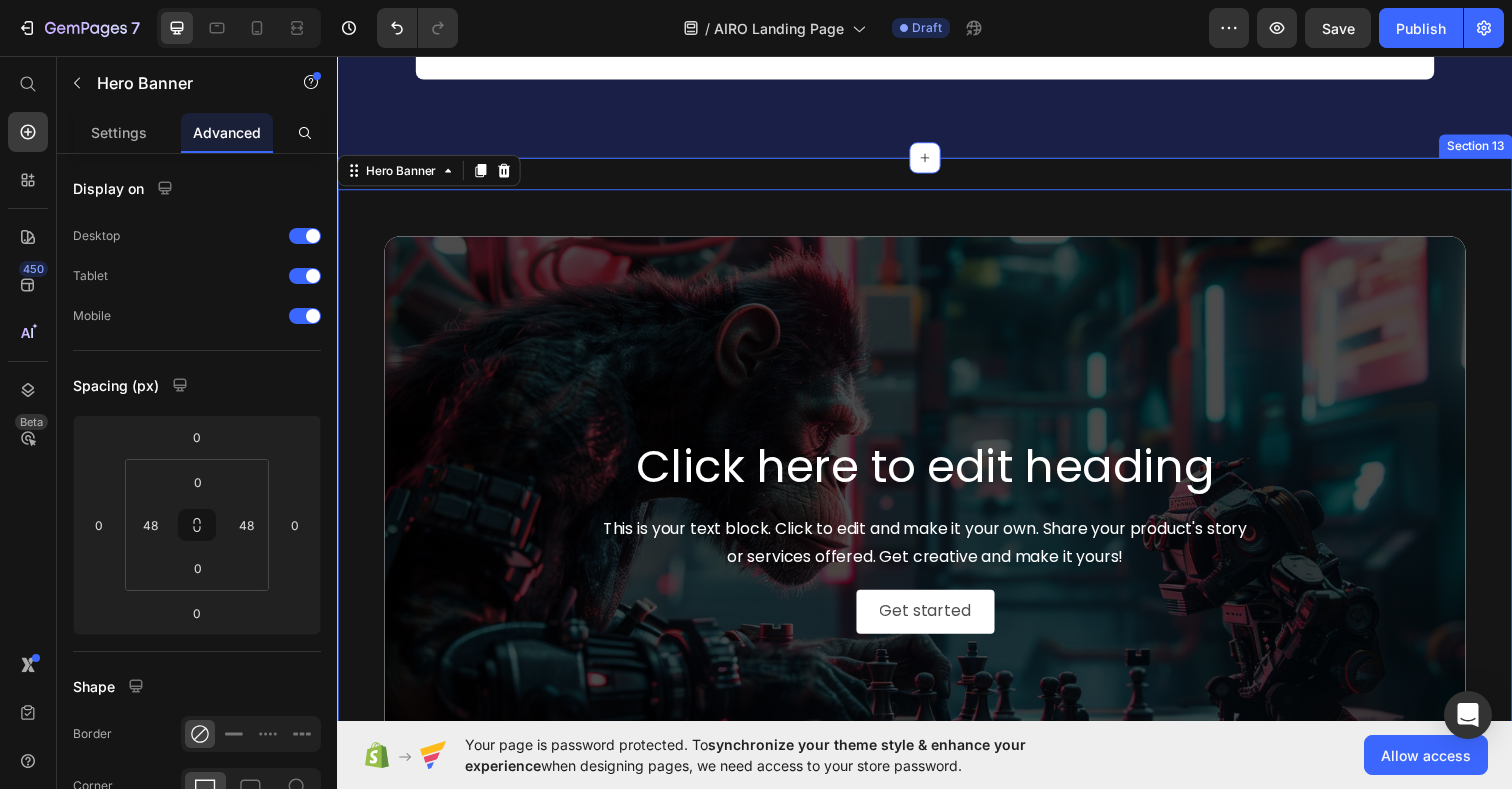 click on "Click here to edit heading Heading This is your text block. Click to edit and make it your own. Share your product's story                   or services offered. Get creative and make it yours! Text Block Get started Button Hero Banner   0 Section 13" at bounding box center (937, 520) 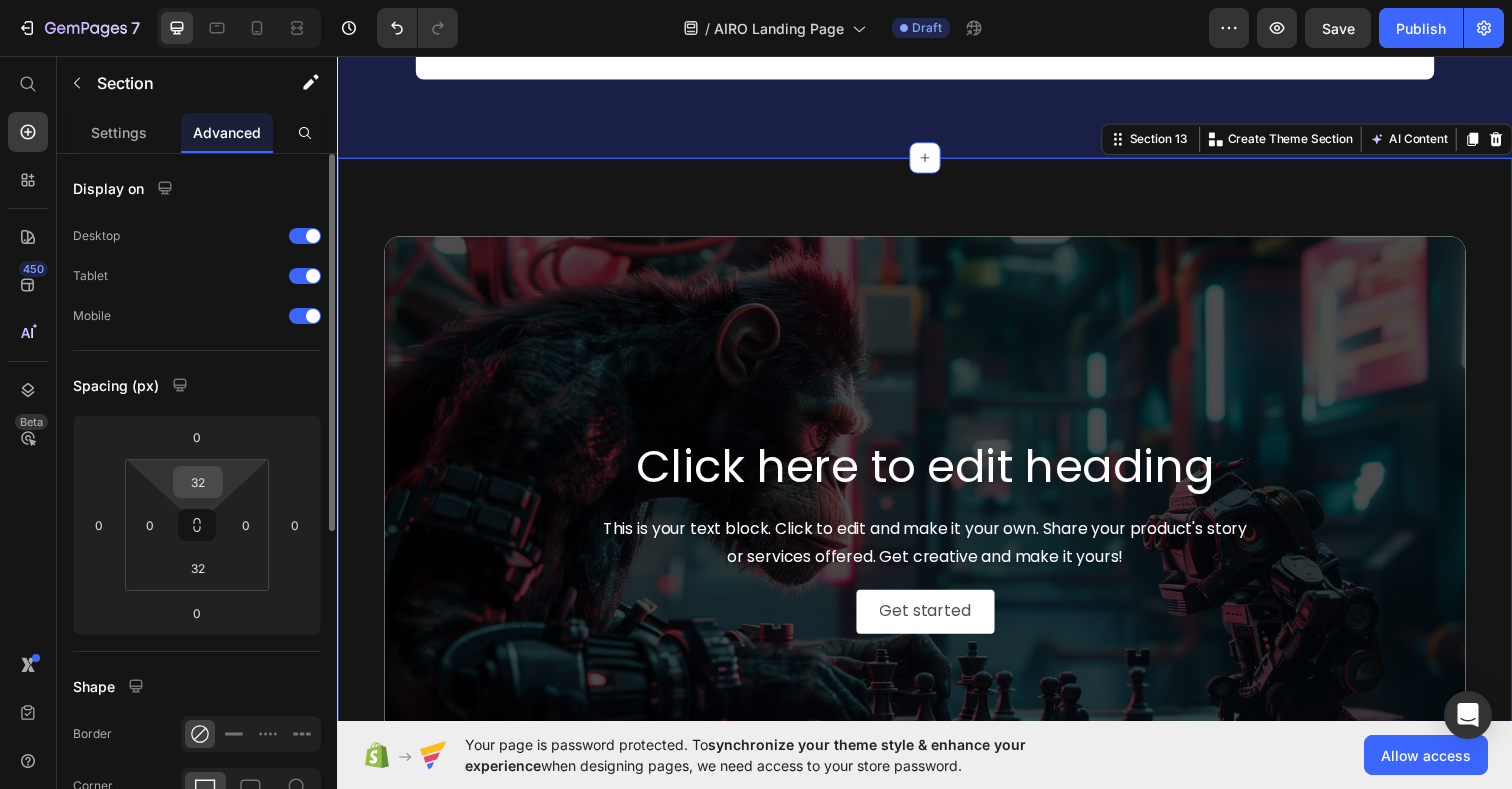 click on "32" at bounding box center (198, 482) 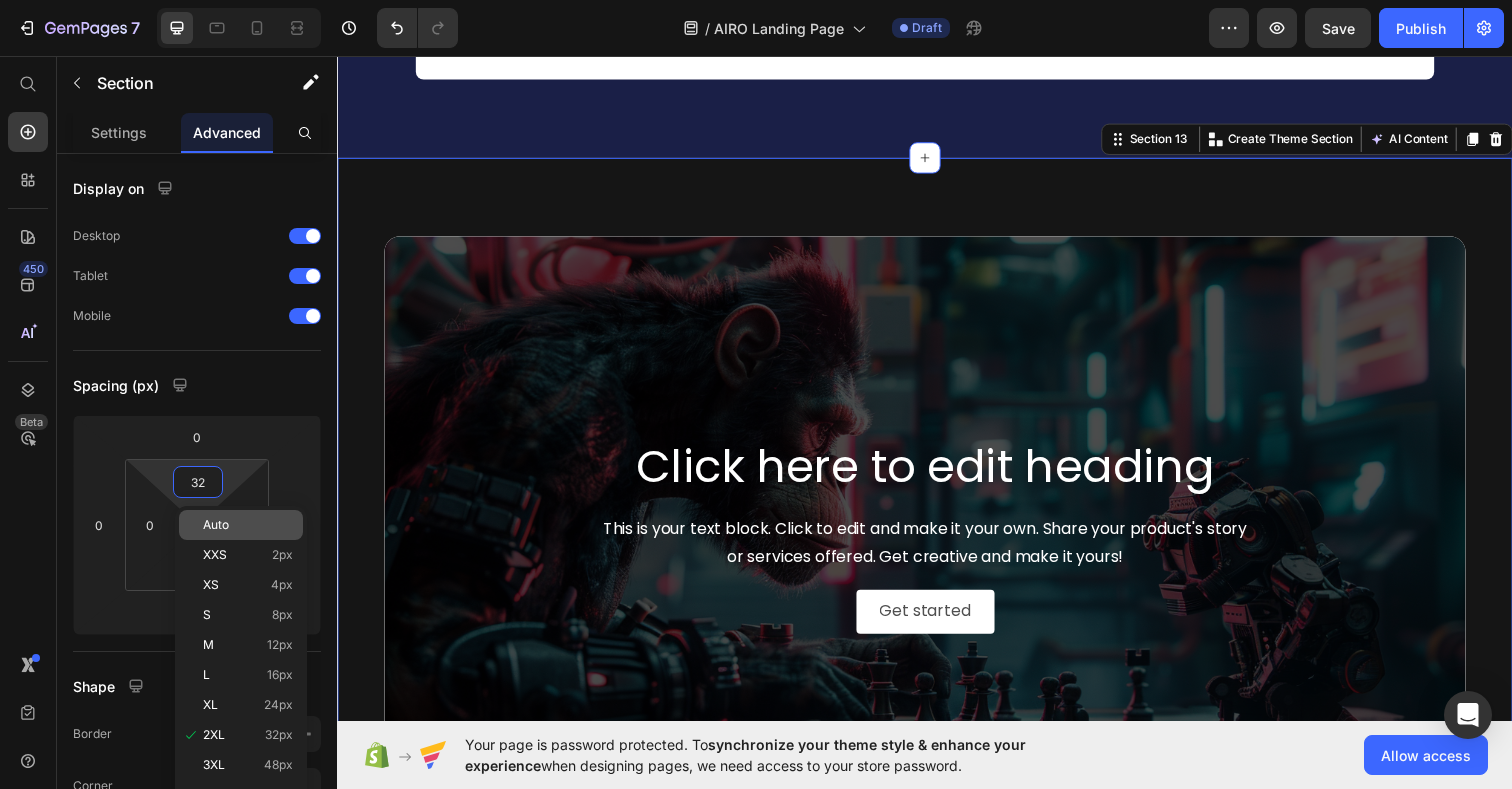 click on "Auto" 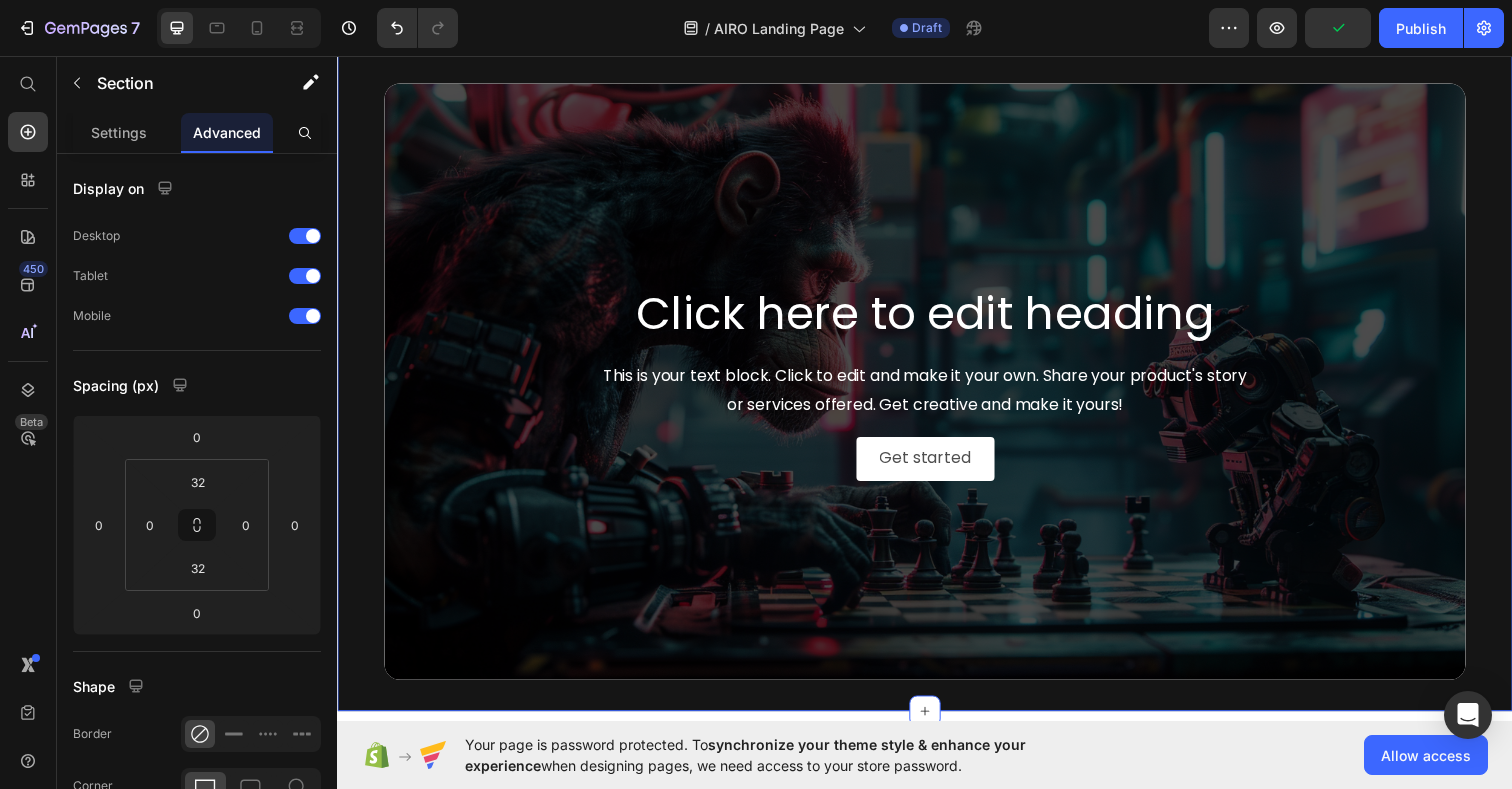 scroll, scrollTop: 5650, scrollLeft: 0, axis: vertical 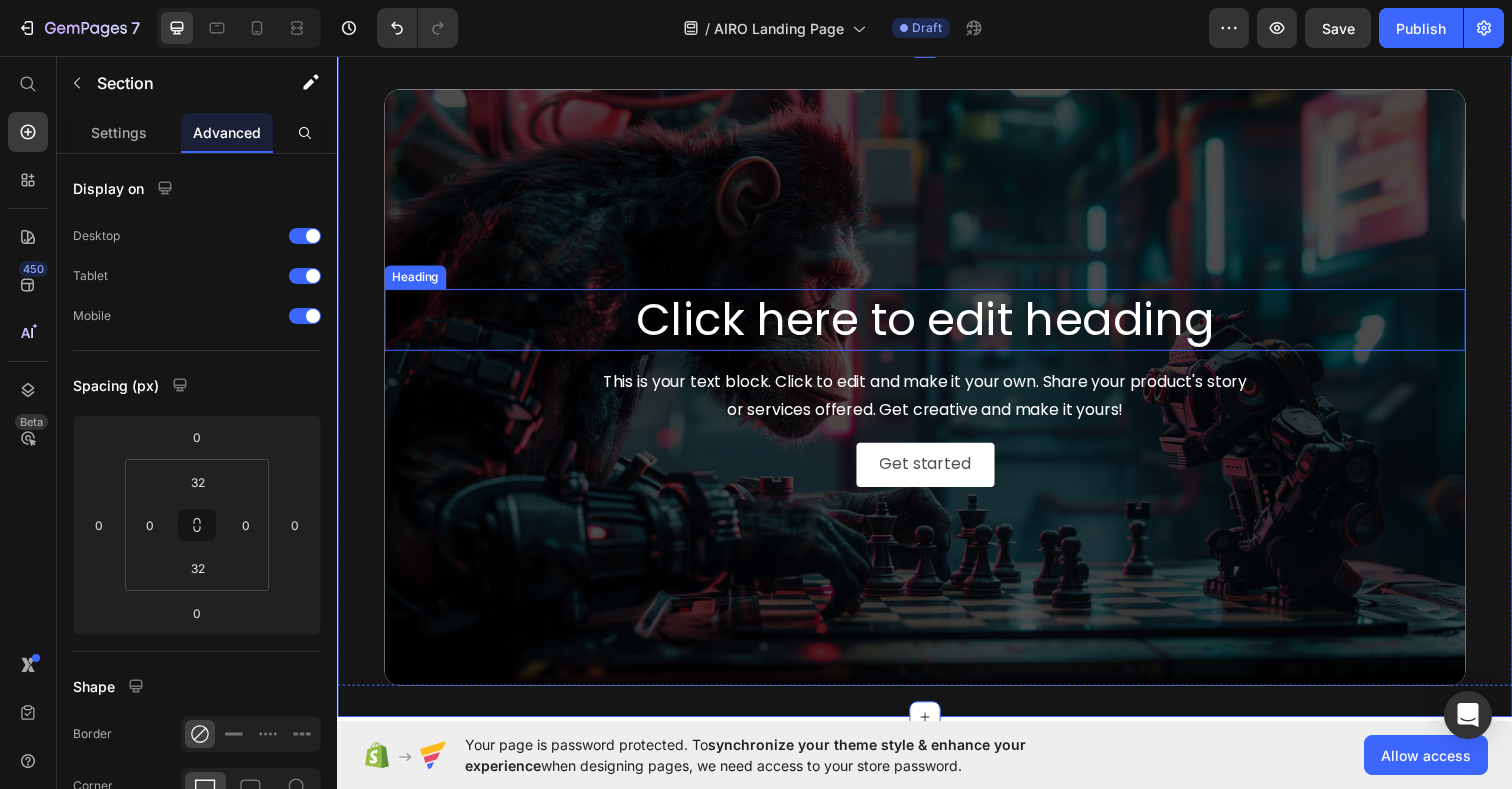 click on "Click here to edit heading" at bounding box center [937, 326] 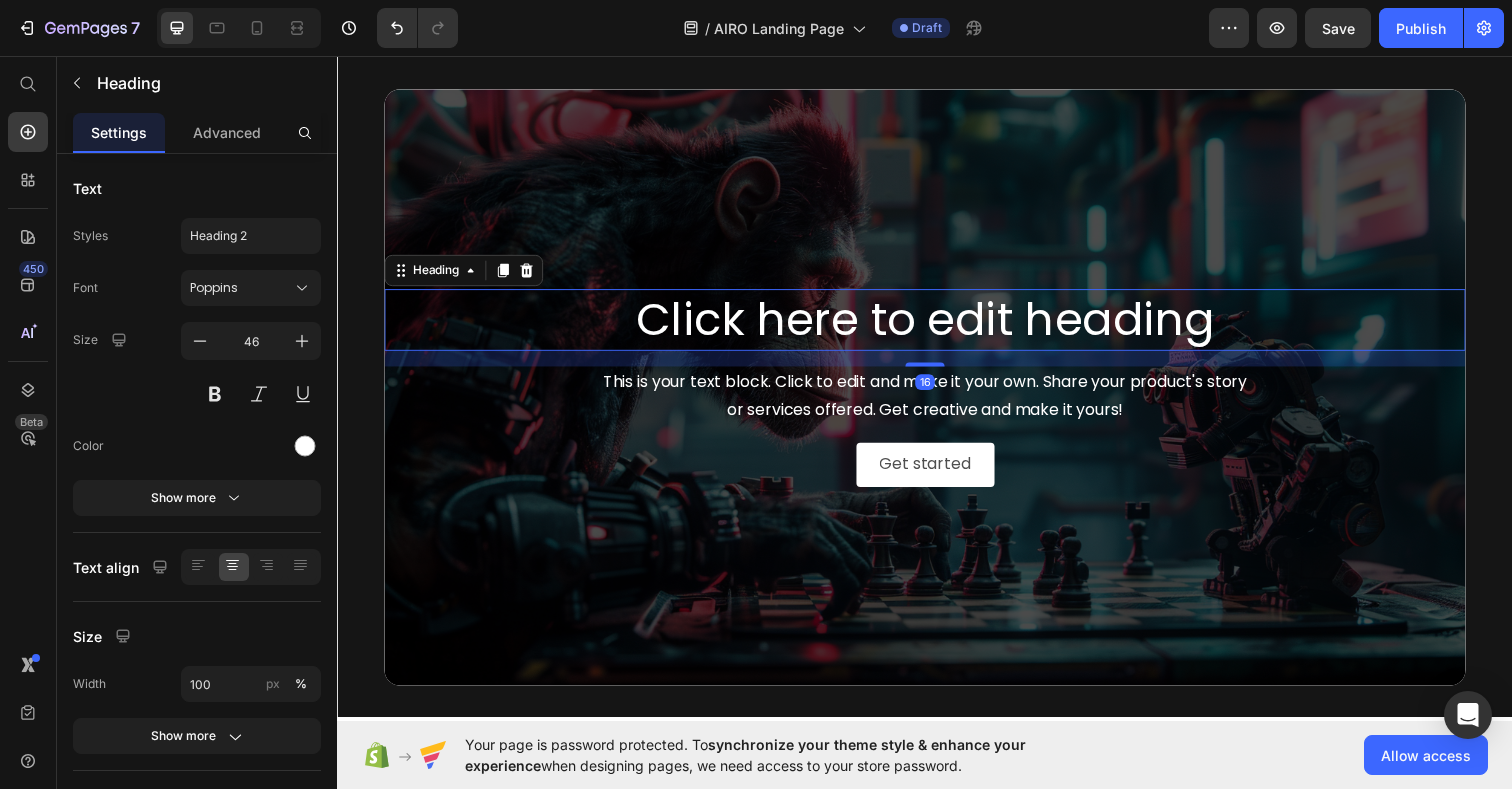 click on "Click here to edit heading" at bounding box center (937, 326) 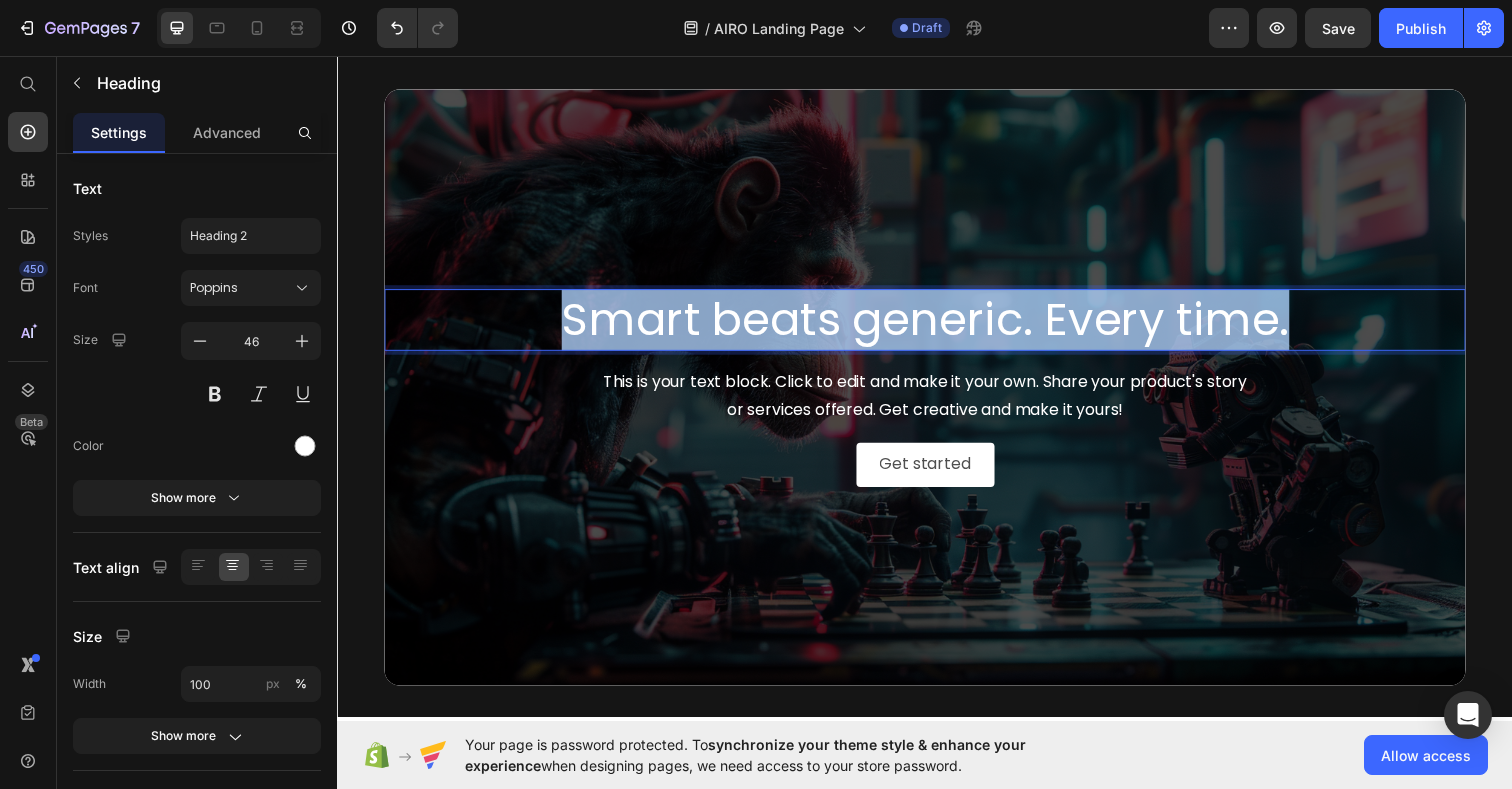 drag, startPoint x: 1319, startPoint y: 322, endPoint x: 432, endPoint y: 326, distance: 887.00903 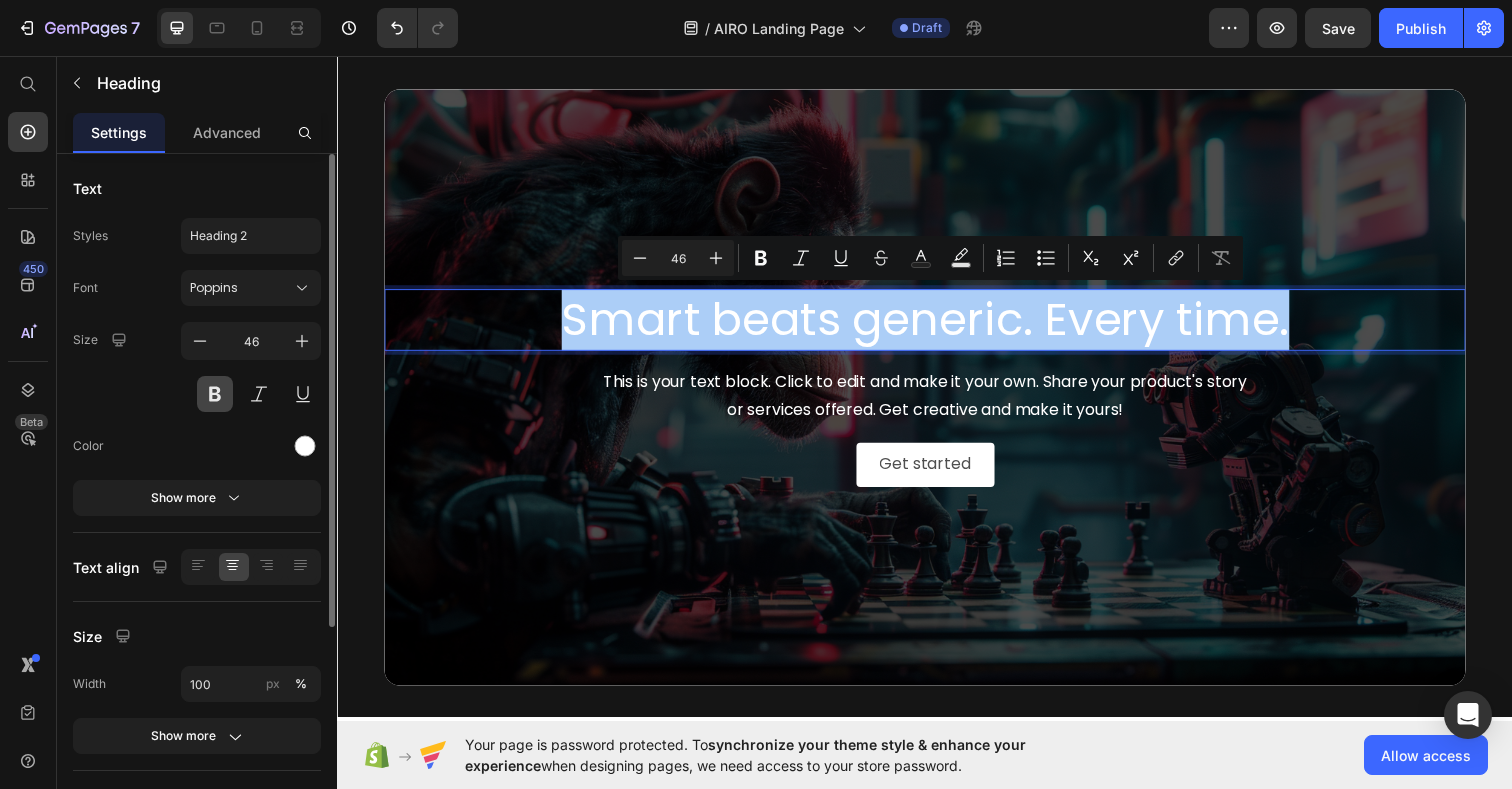 click at bounding box center (215, 394) 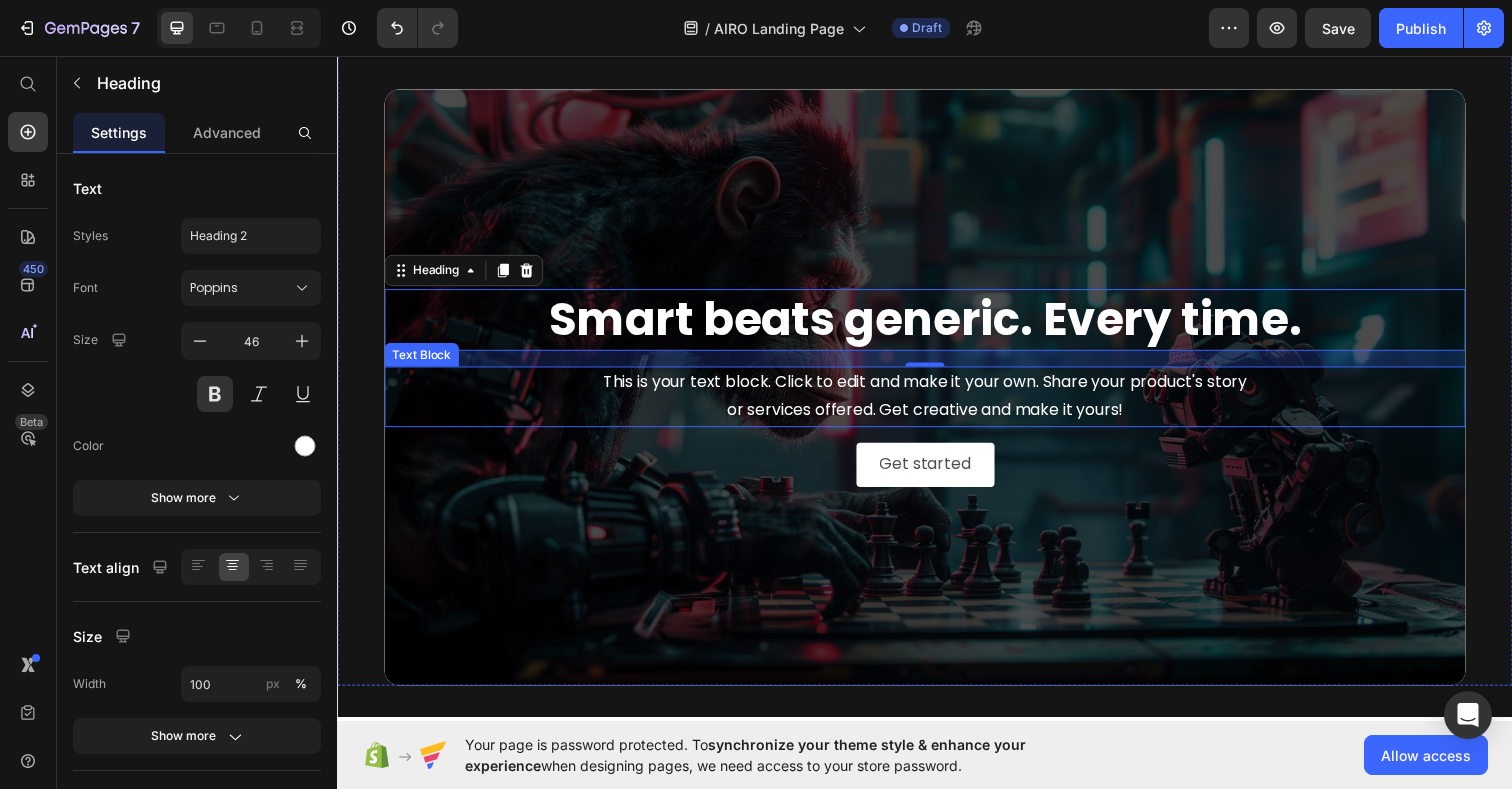 click on "This is your text block. Click to edit and make it your own. Share your product's story                   or services offered. Get creative and make it yours!" at bounding box center (937, 404) 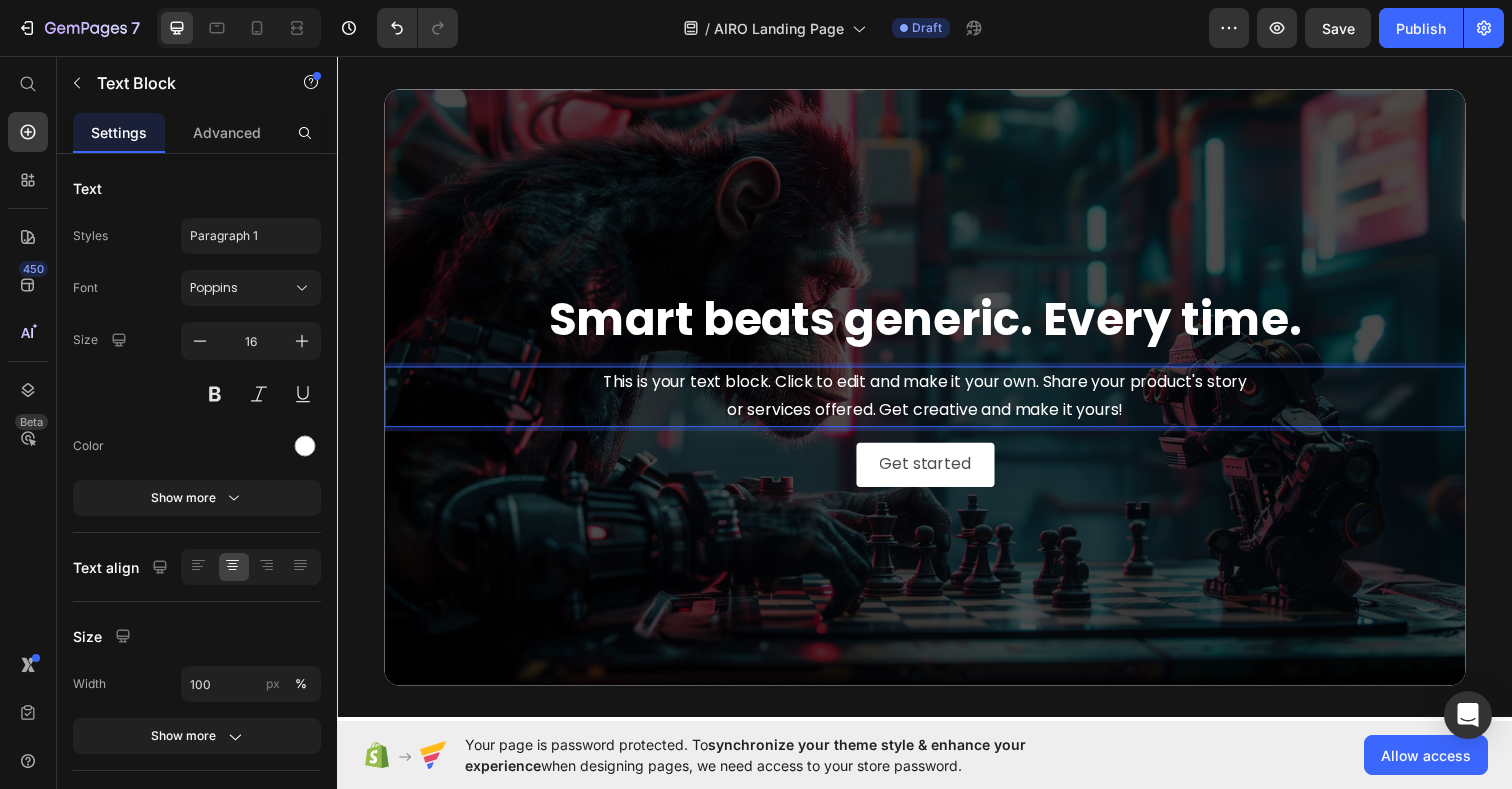 click on "This is your text block. Click to edit and make it your own. Share your product's story or services offered. Get creative and make it yours!" at bounding box center [937, 404] 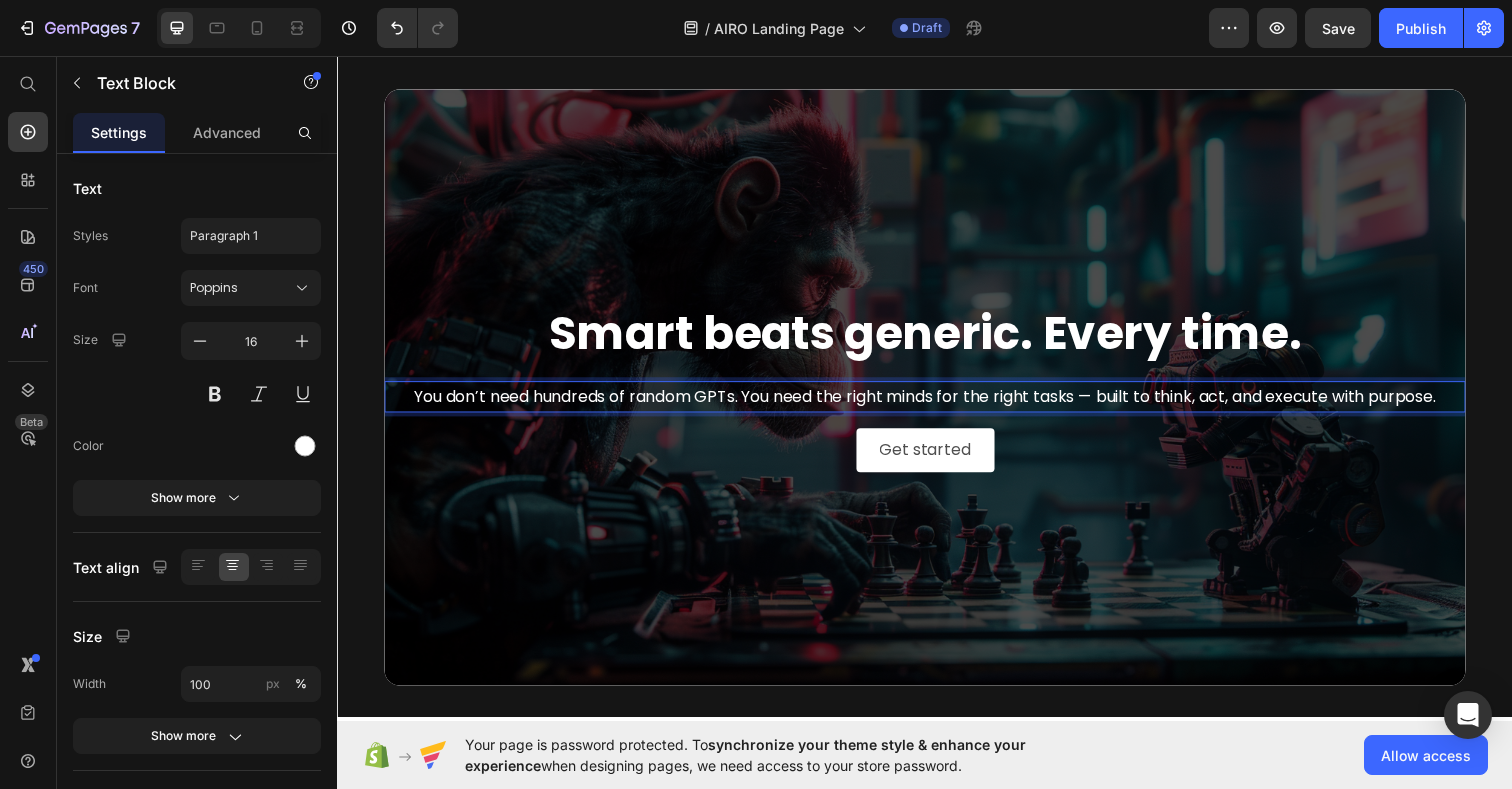 scroll, scrollTop: 5664, scrollLeft: 0, axis: vertical 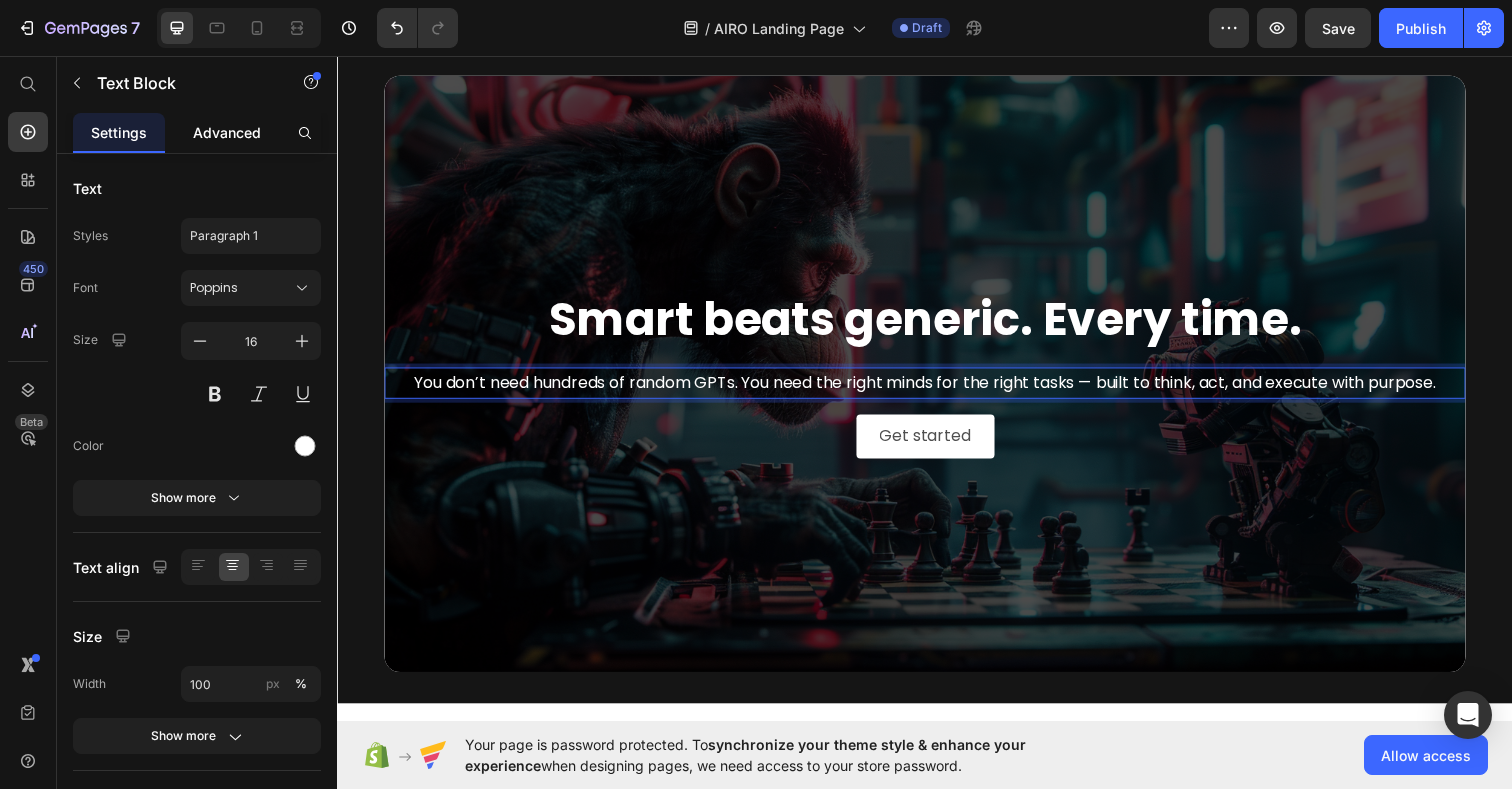 click on "Advanced" at bounding box center (227, 132) 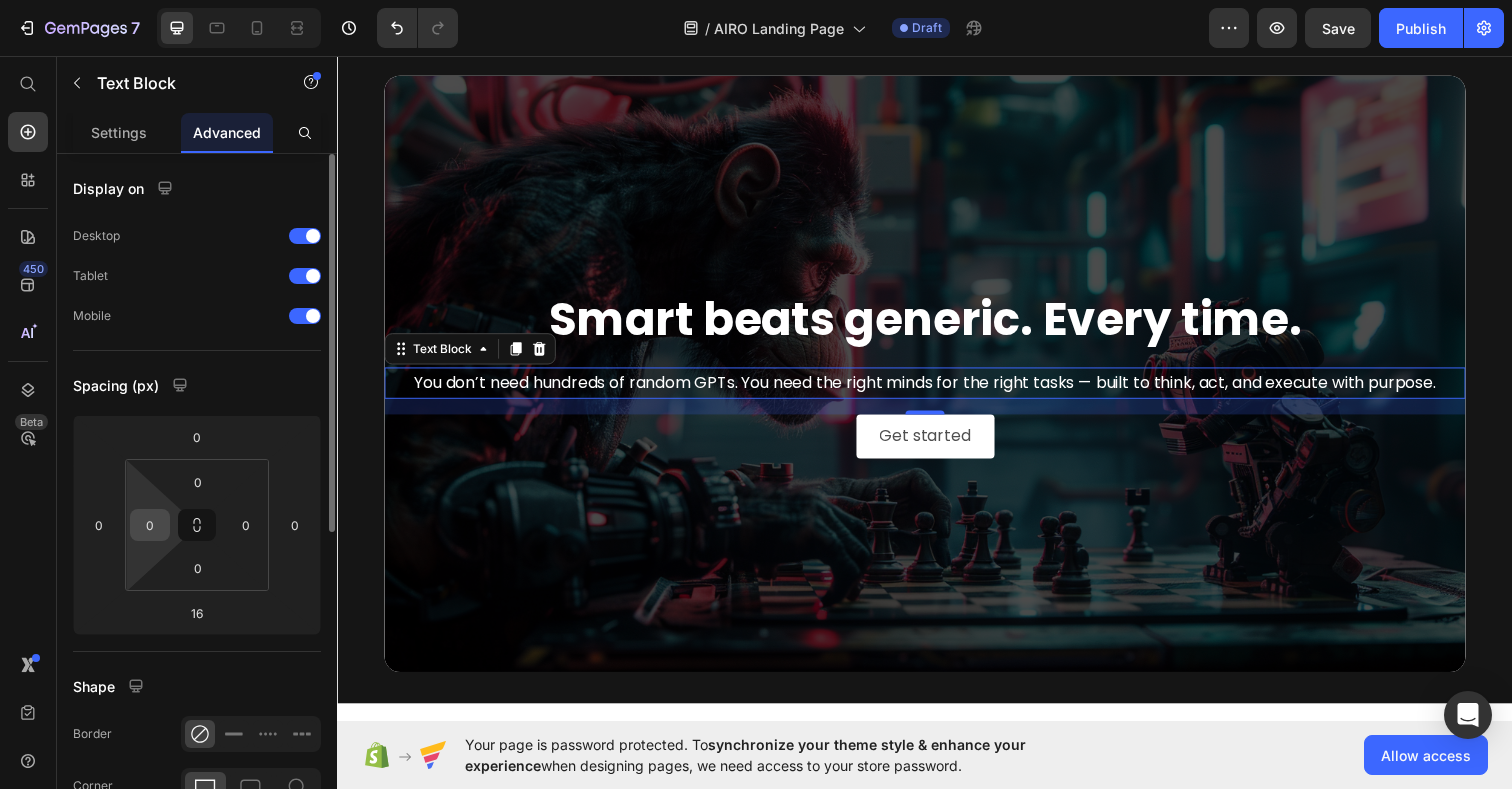 click on "0" at bounding box center (150, 525) 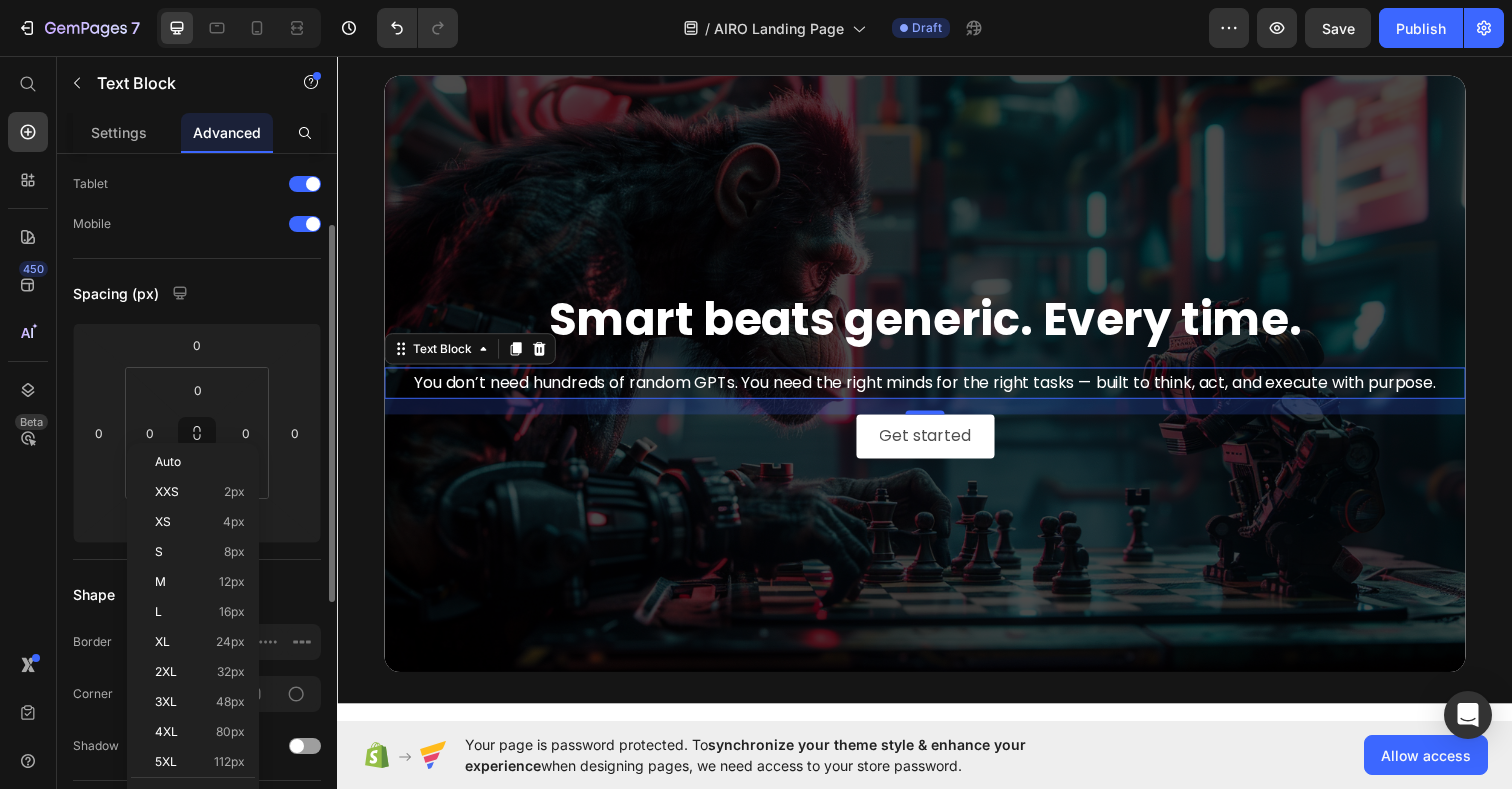 scroll, scrollTop: 109, scrollLeft: 0, axis: vertical 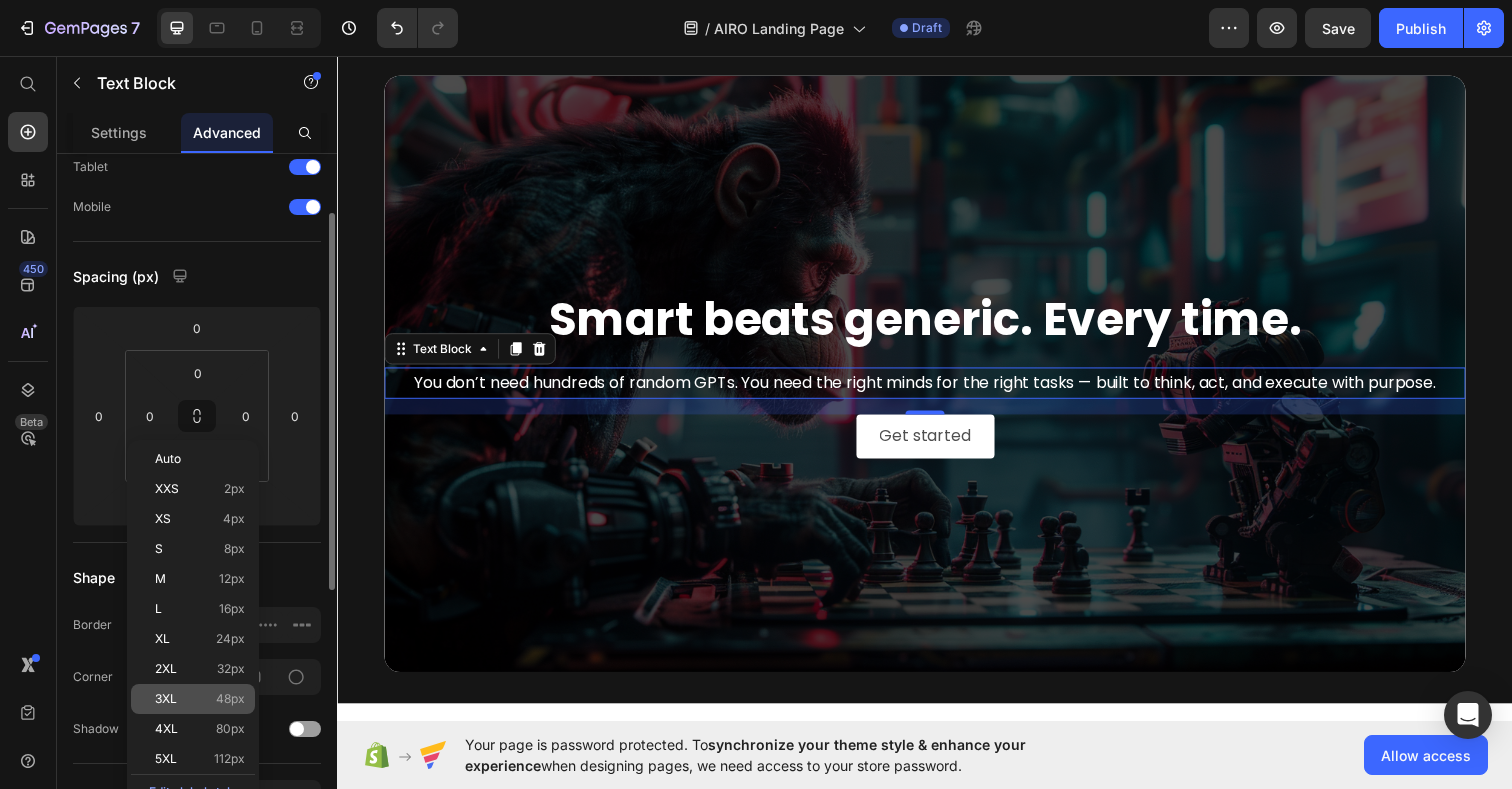 click on "3XL 48px" at bounding box center [200, 699] 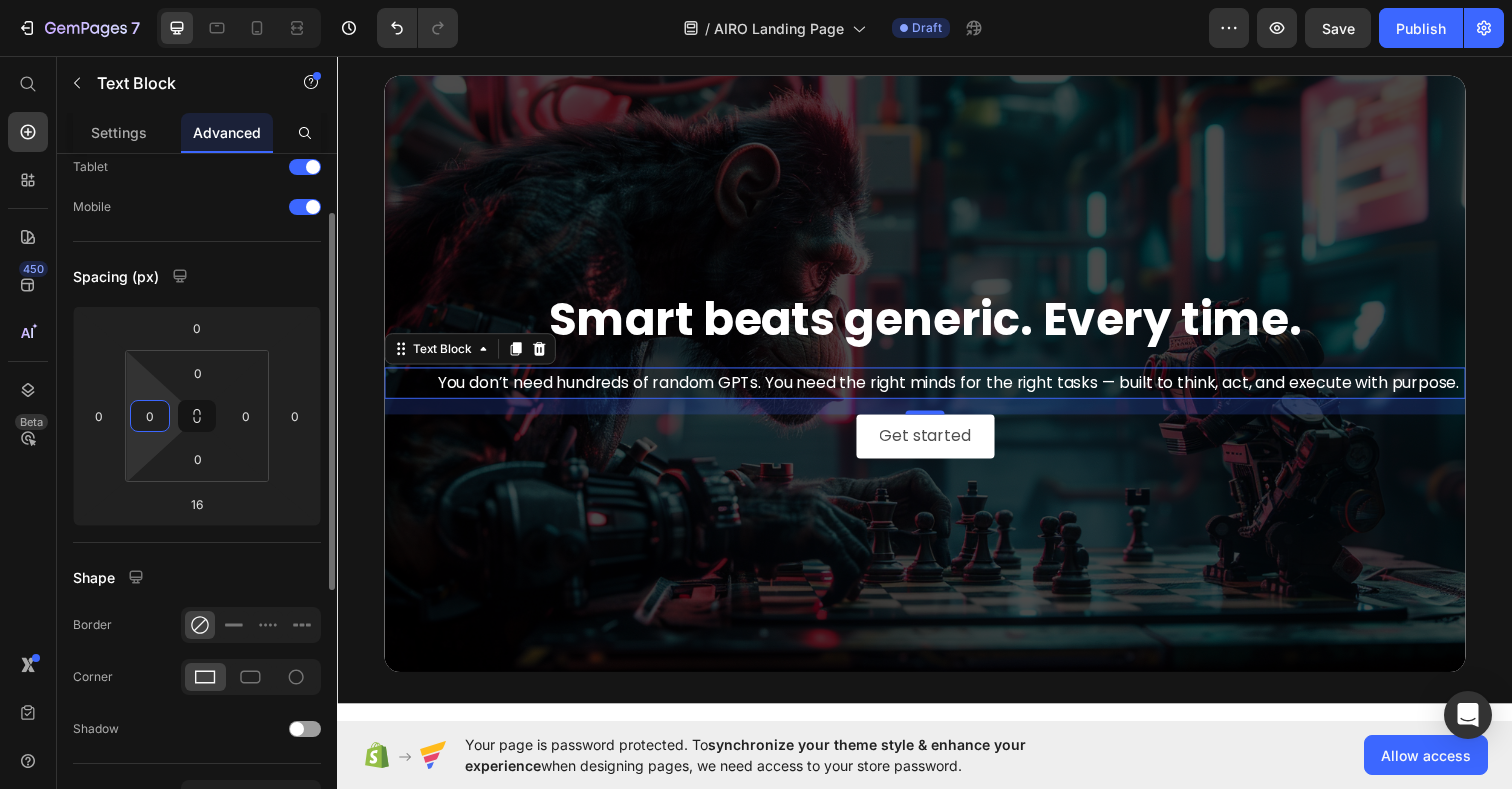 click on "0" at bounding box center (150, 416) 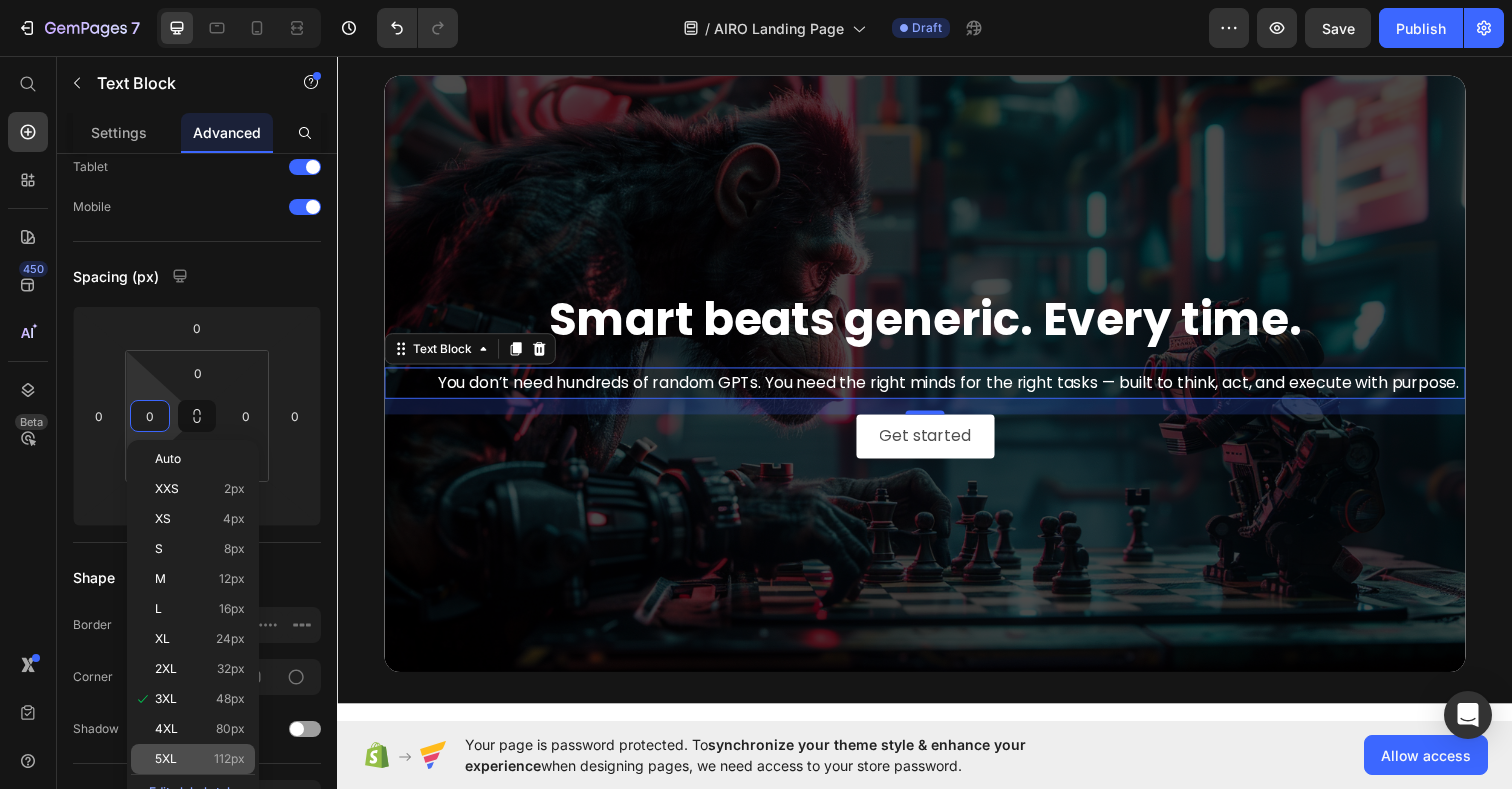 click on "5XL 112px" at bounding box center (200, 759) 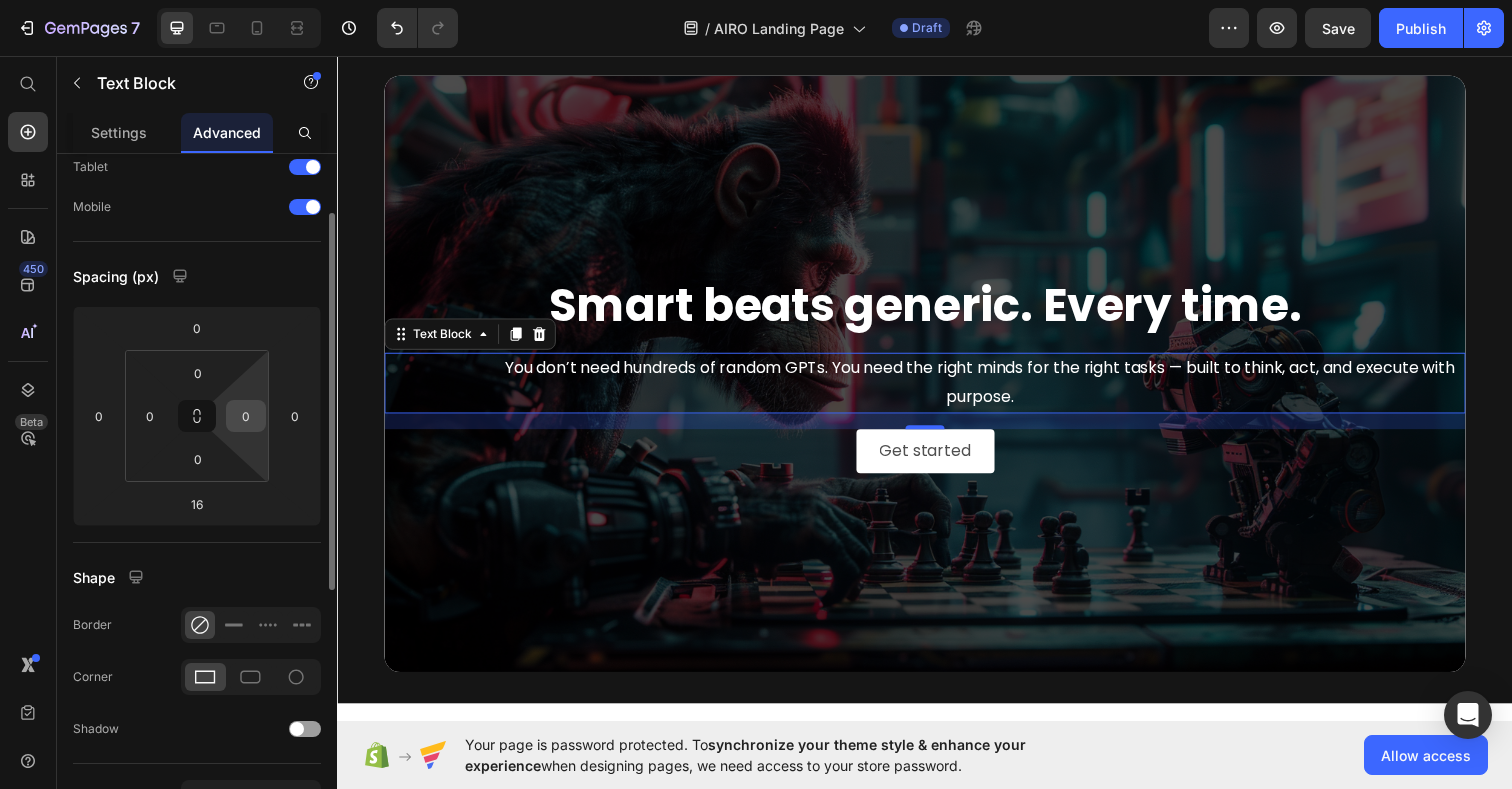 click on "0" at bounding box center (246, 416) 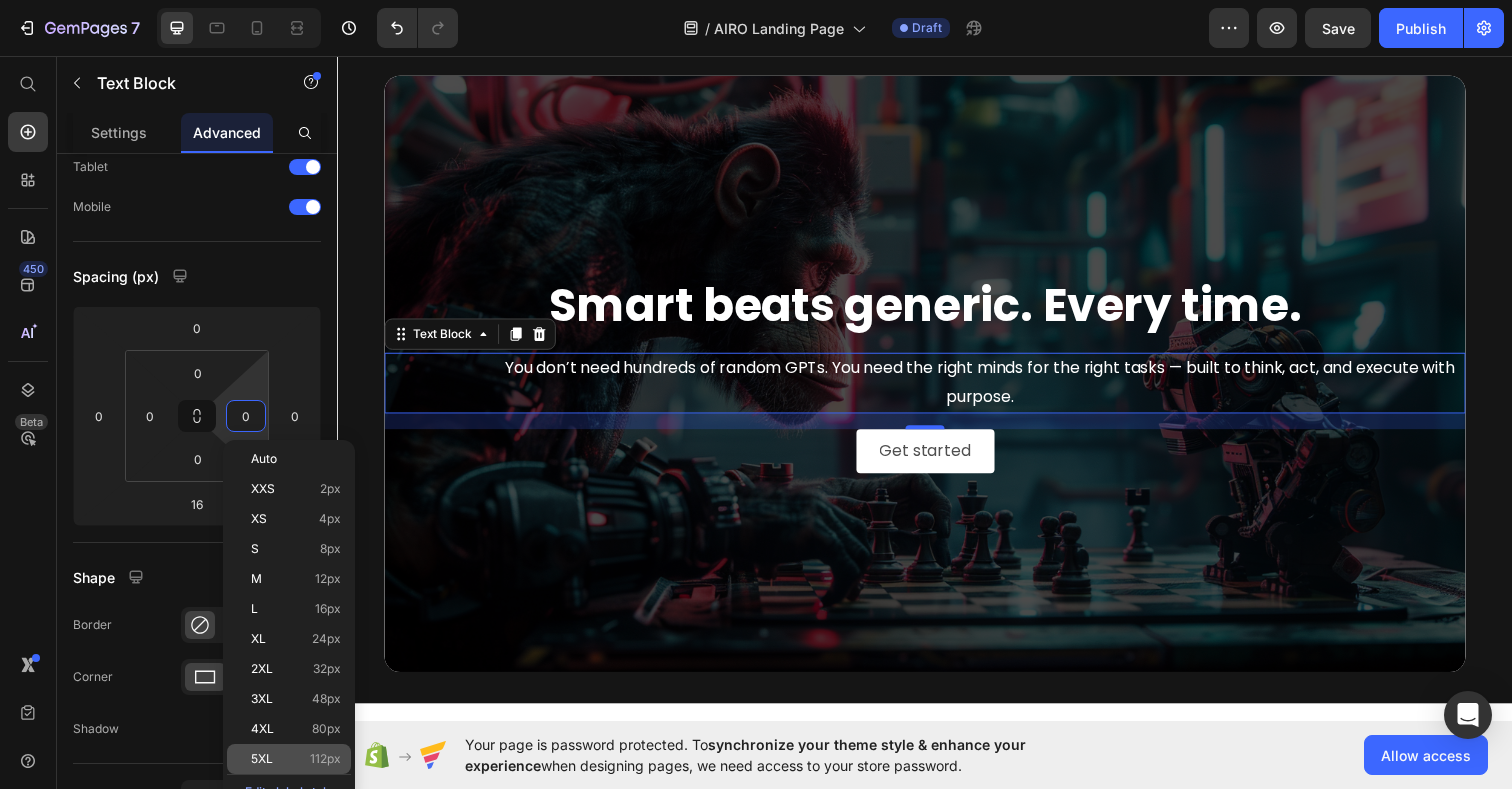 click on "5XL 112px" at bounding box center [296, 759] 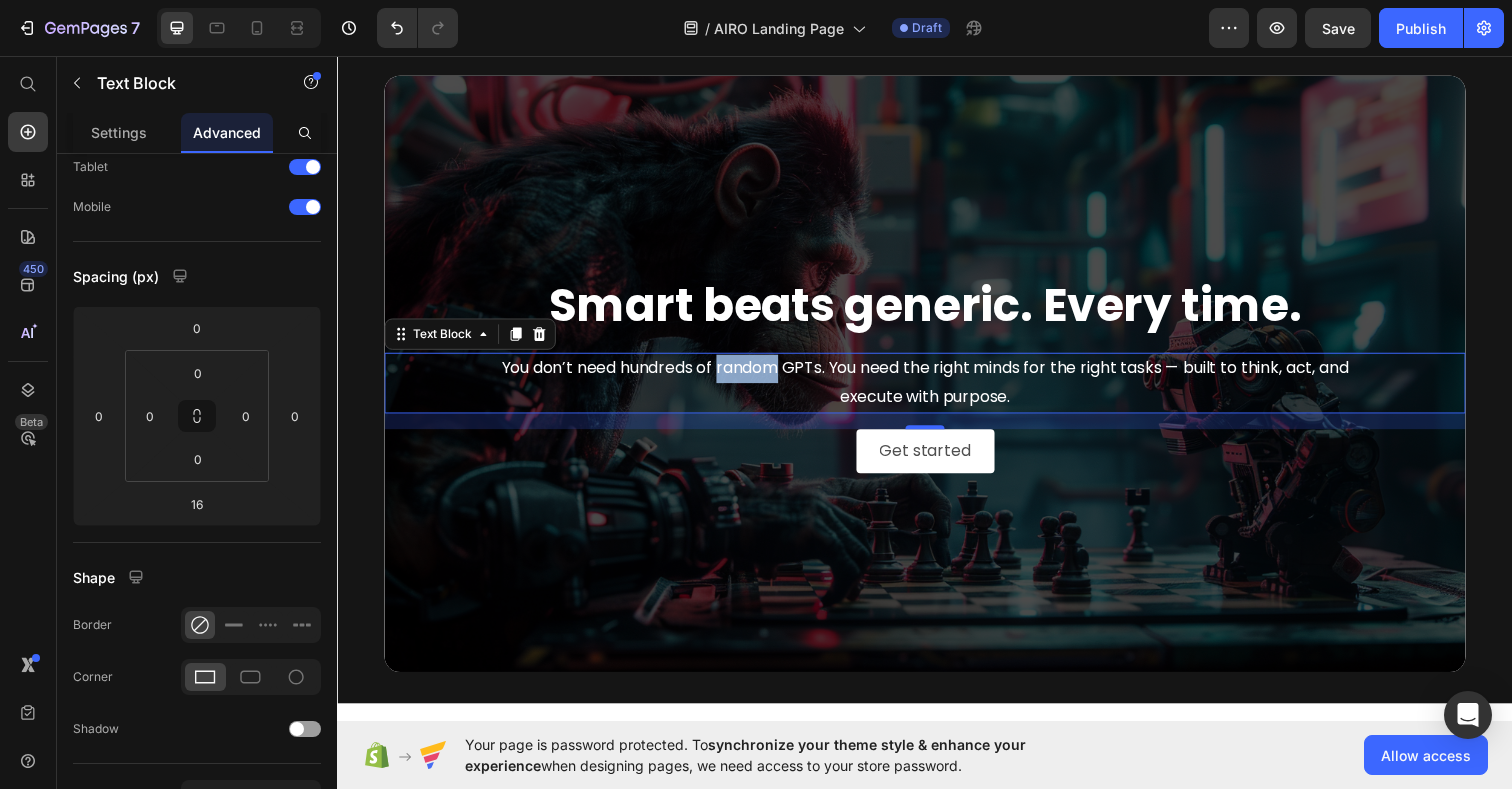 click on "You don’t need hundreds of random GPTs. You need the right minds for the right tasks — built to think, act, and execute with purpose." at bounding box center (937, 390) 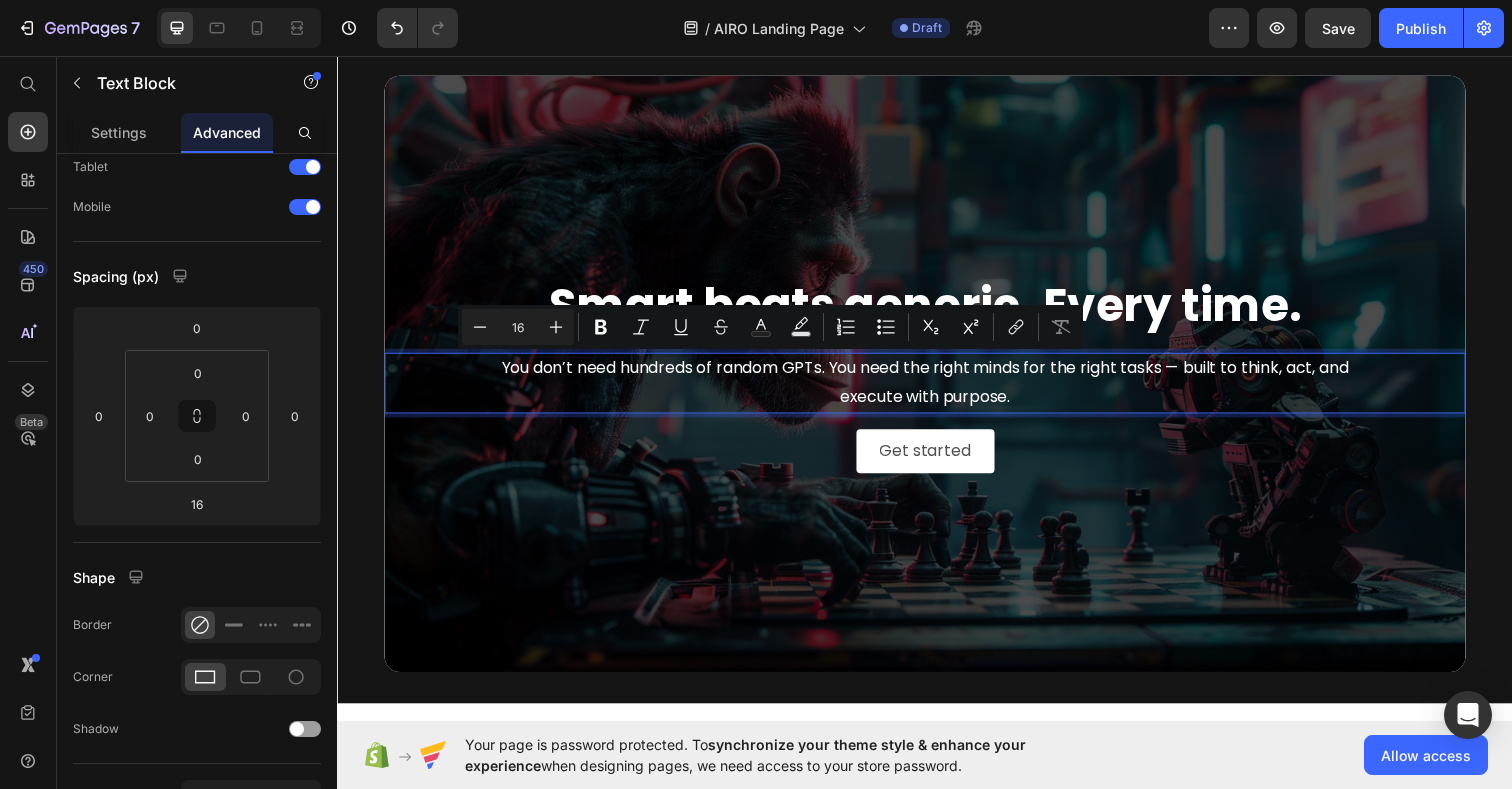click on "You don’t need hundreds of random GPTs. You need the right minds for the right tasks — built to think, act, and execute with purpose." at bounding box center [937, 390] 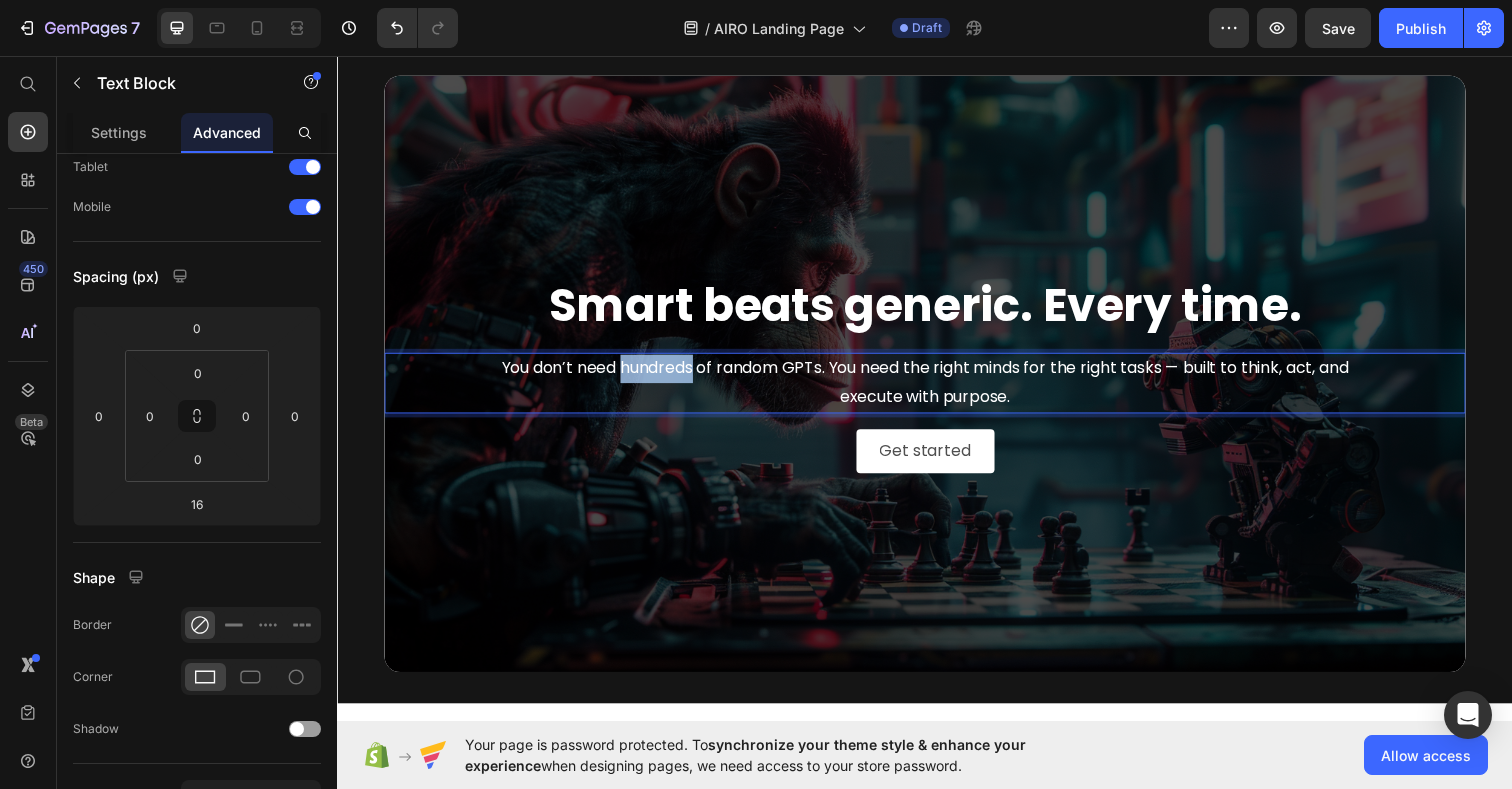 click on "You don’t need hundreds of random GPTs. You need the right minds for the right tasks — built to think, act, and execute with purpose." at bounding box center [937, 390] 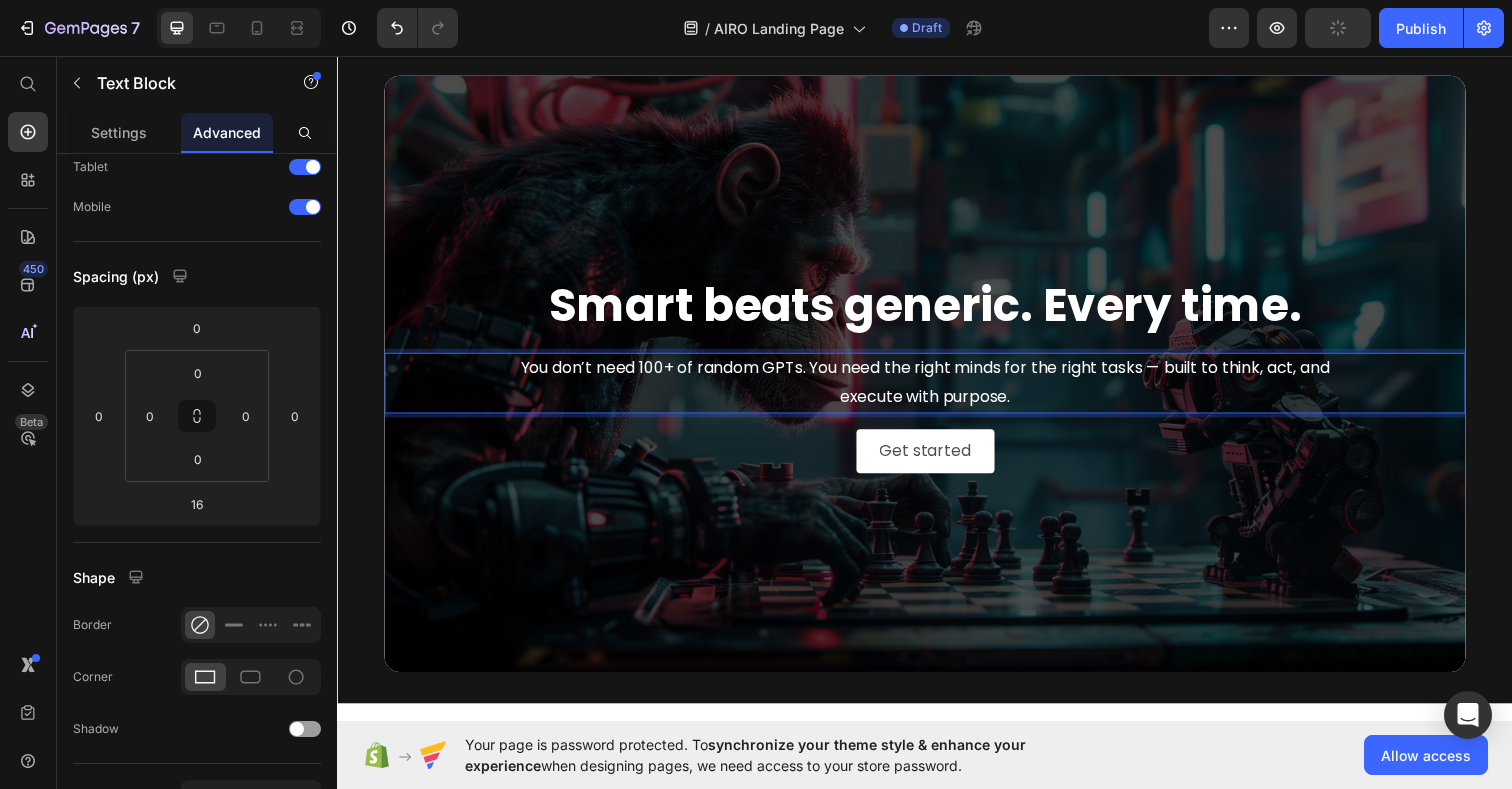 click on "You don’t need 100+ of random GPTs. You need the right minds for the right tasks — built to think, act, and execute with purpose." at bounding box center [937, 390] 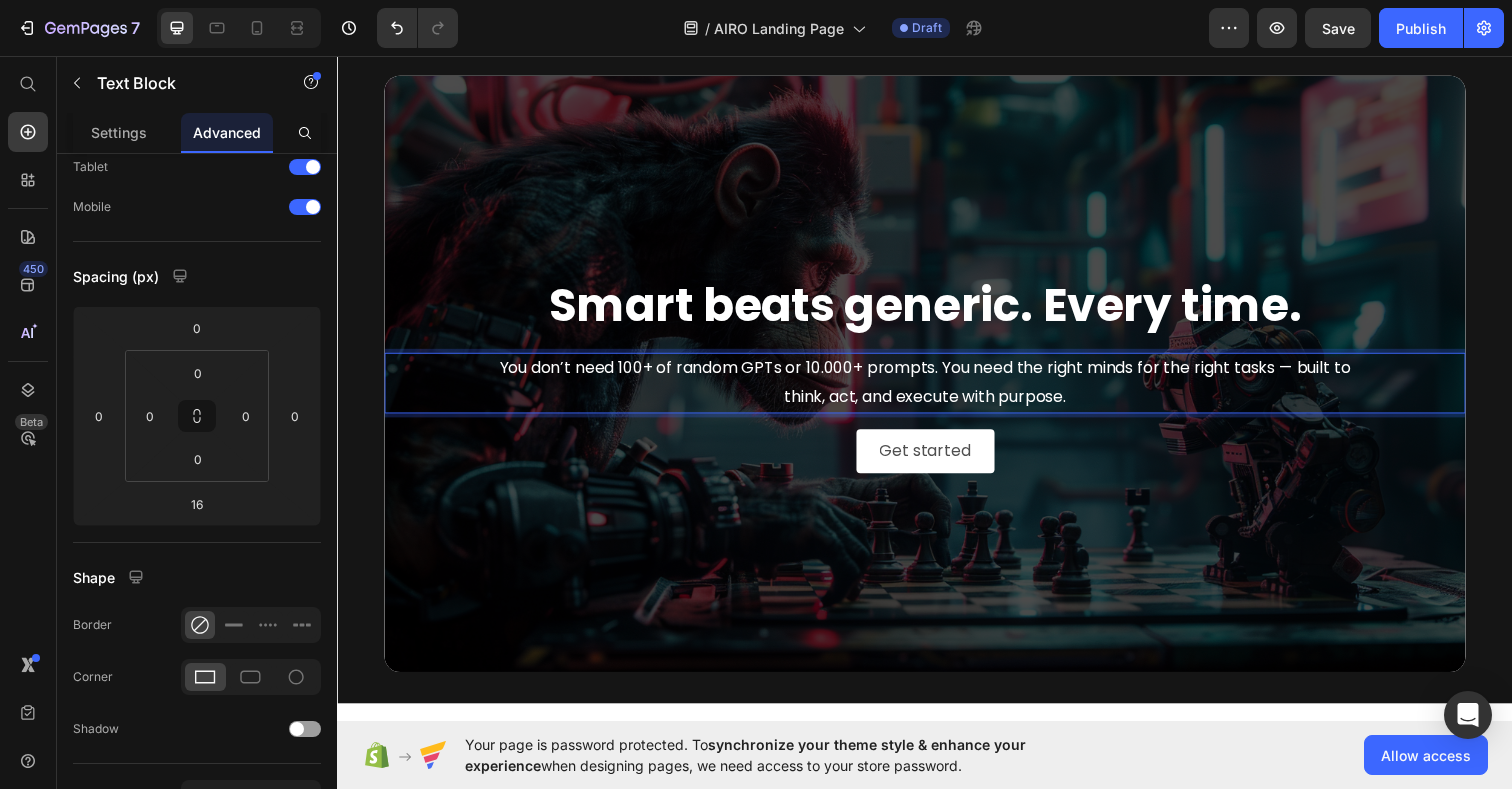 click on "You don’t need 100+ of random GPTs or 10.000+ prompts. You need the right minds for the right tasks — built to think, act, and execute with purpose." at bounding box center [937, 390] 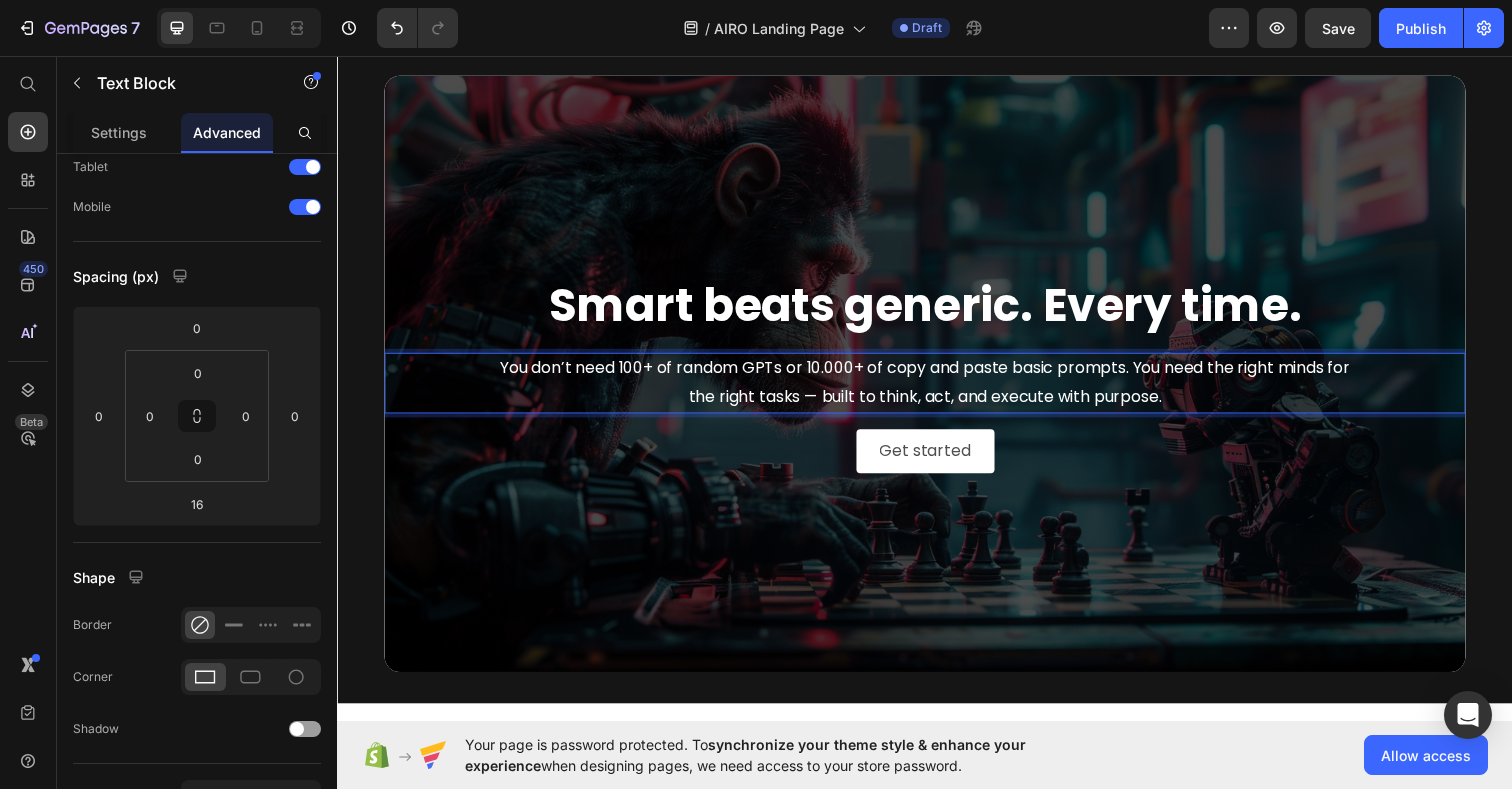 click on "You don’t need 100+ of random GPTs or 10.000+ copy and paste basic prompts. You need the right minds for the right tasks — built to think, act, and execute with purpose." at bounding box center (937, 390) 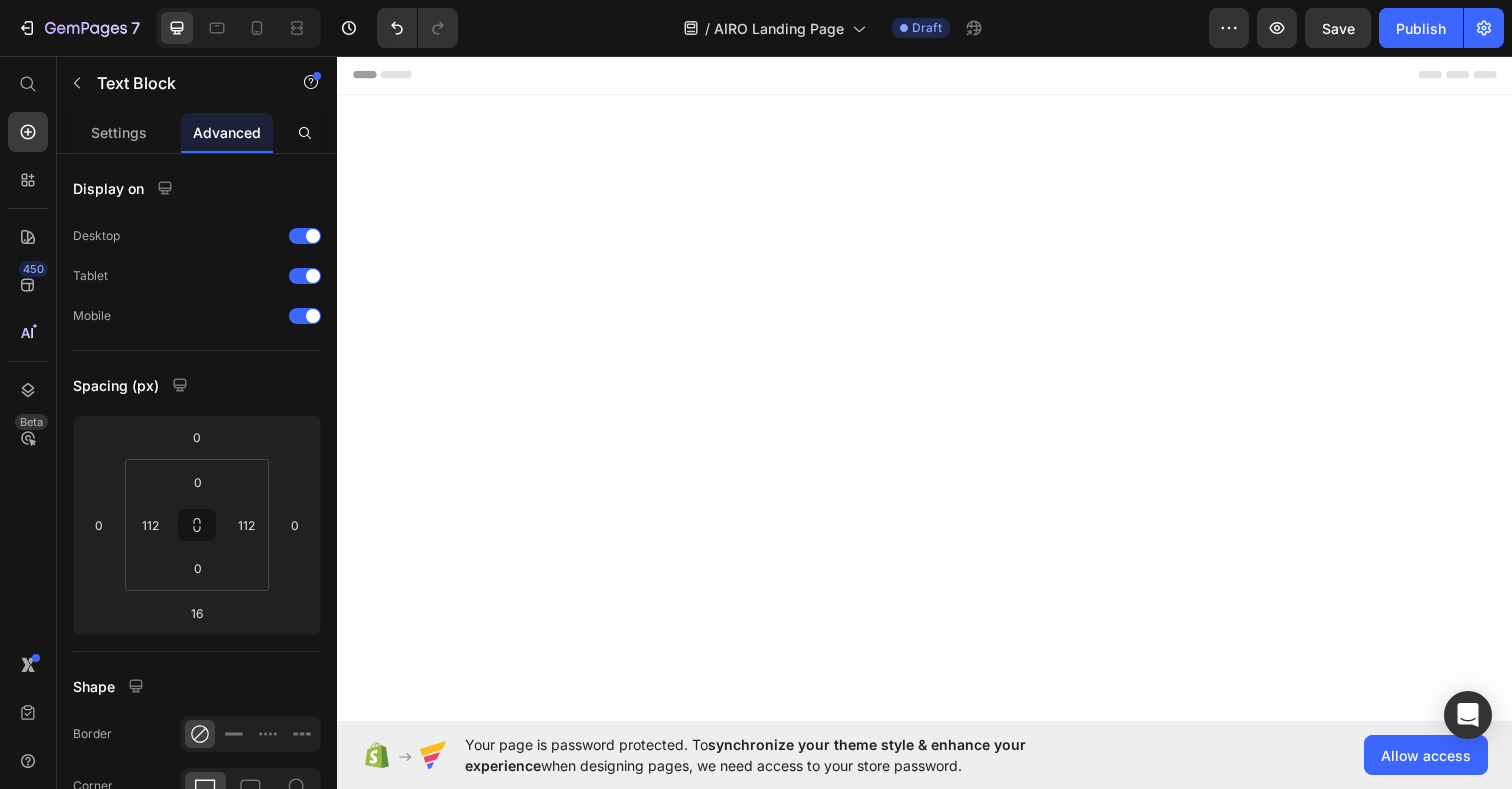 scroll, scrollTop: 5664, scrollLeft: 0, axis: vertical 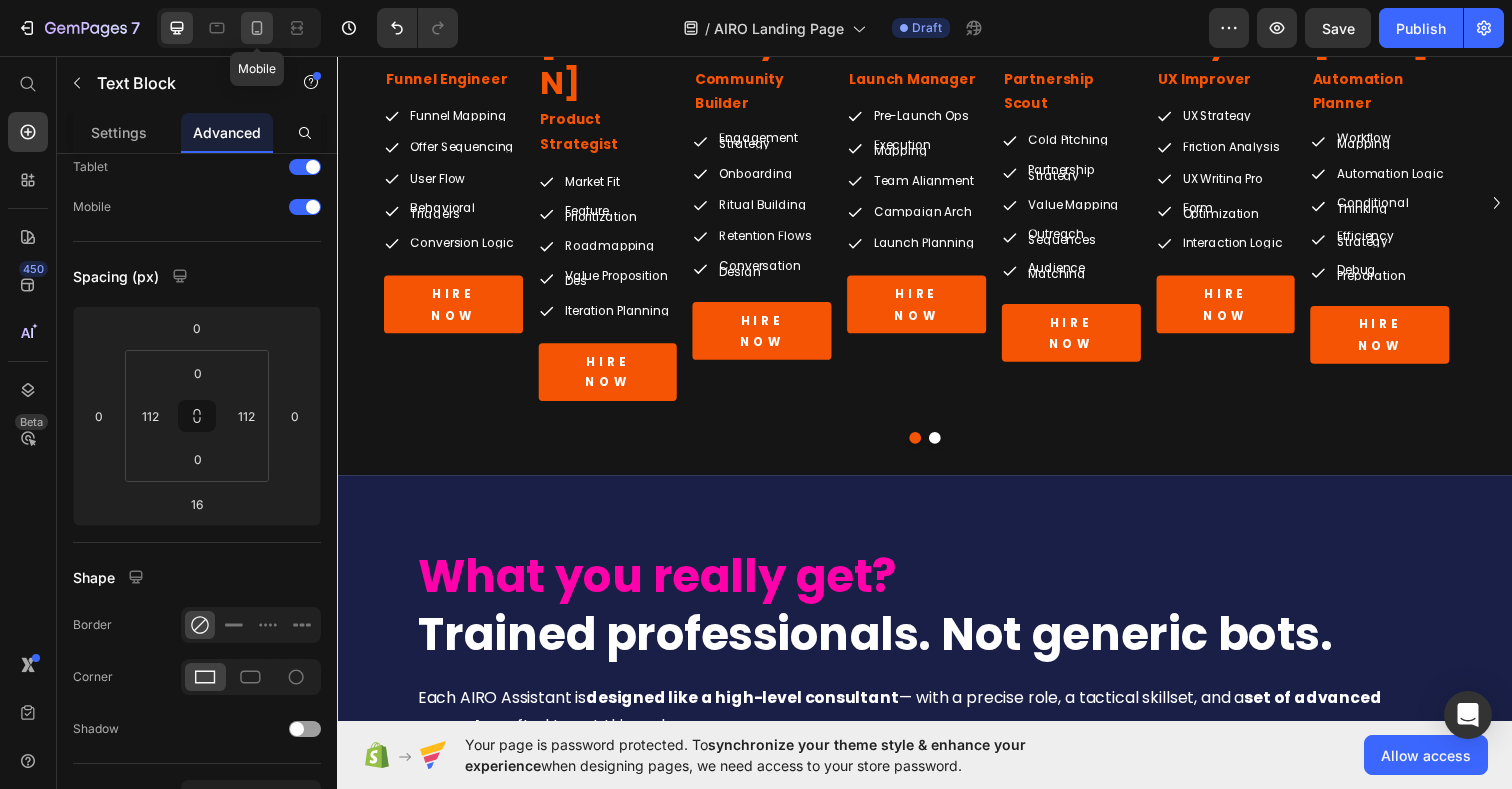 click 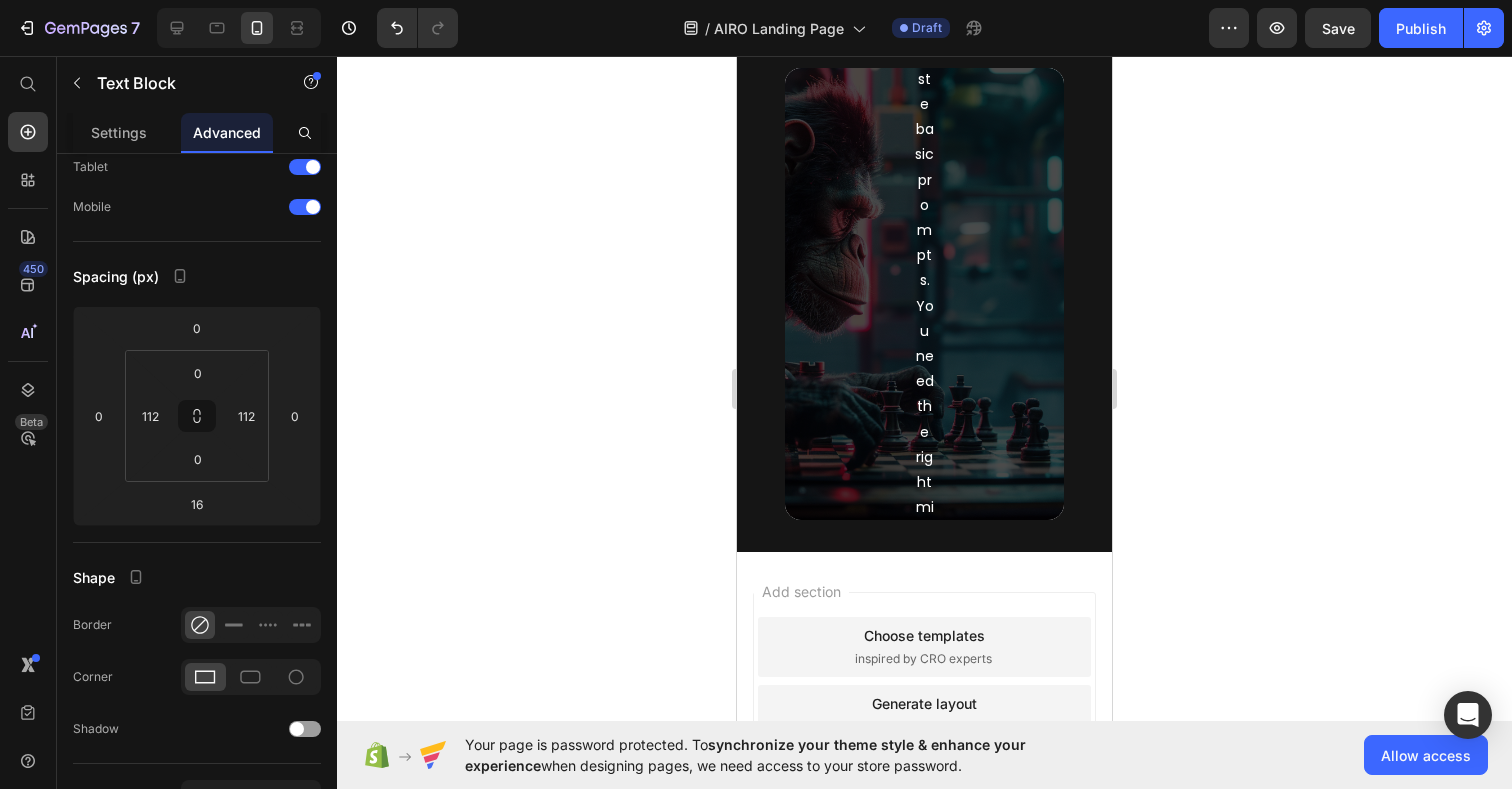 scroll, scrollTop: 6276, scrollLeft: 0, axis: vertical 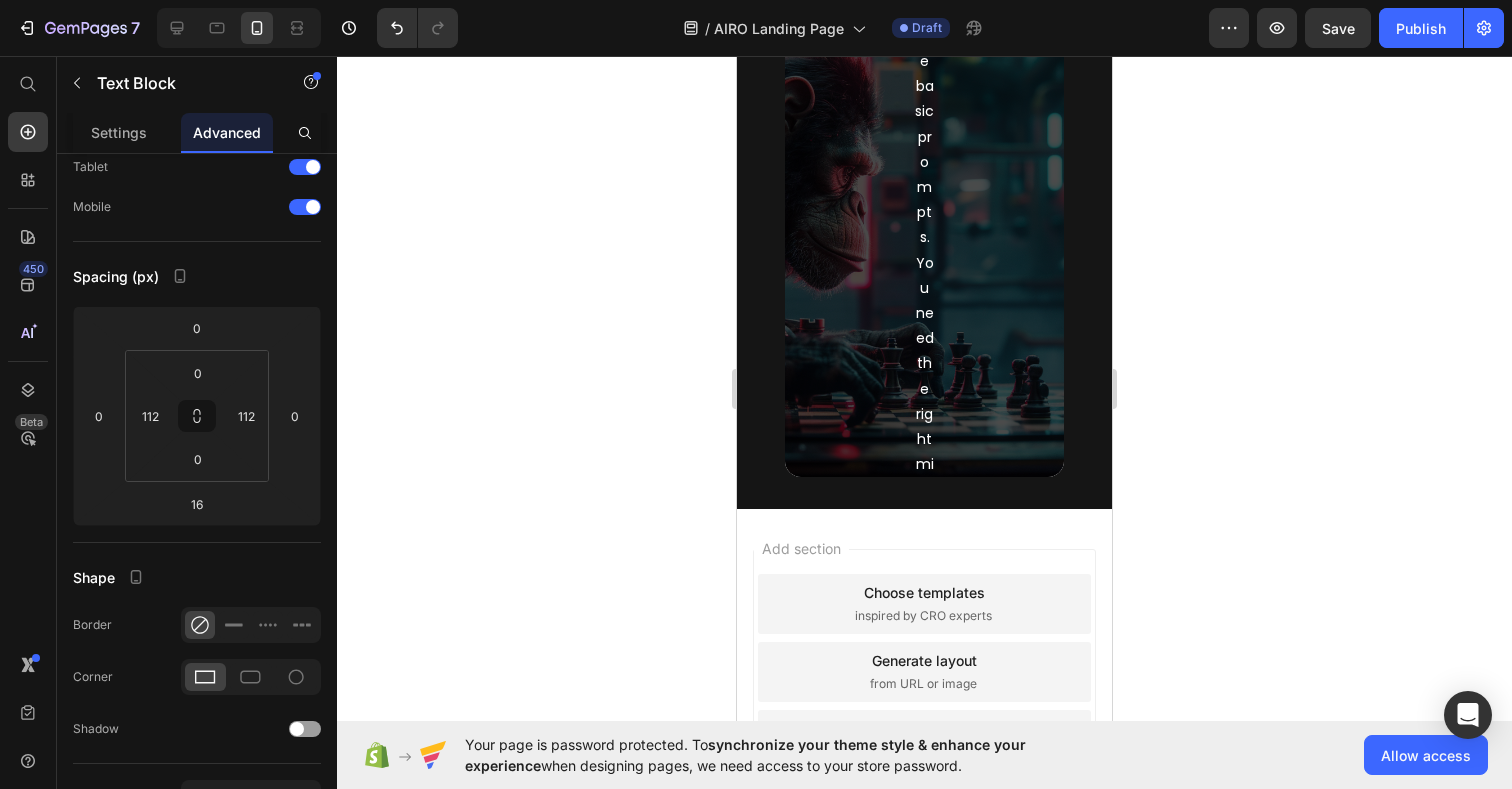 click on "You don’t need 100+ of random GPTs or 10.000+ copy and paste basic prompts. You need the right minds for the right tasks — built to think, act, and execute with purpose." at bounding box center (924, 339) 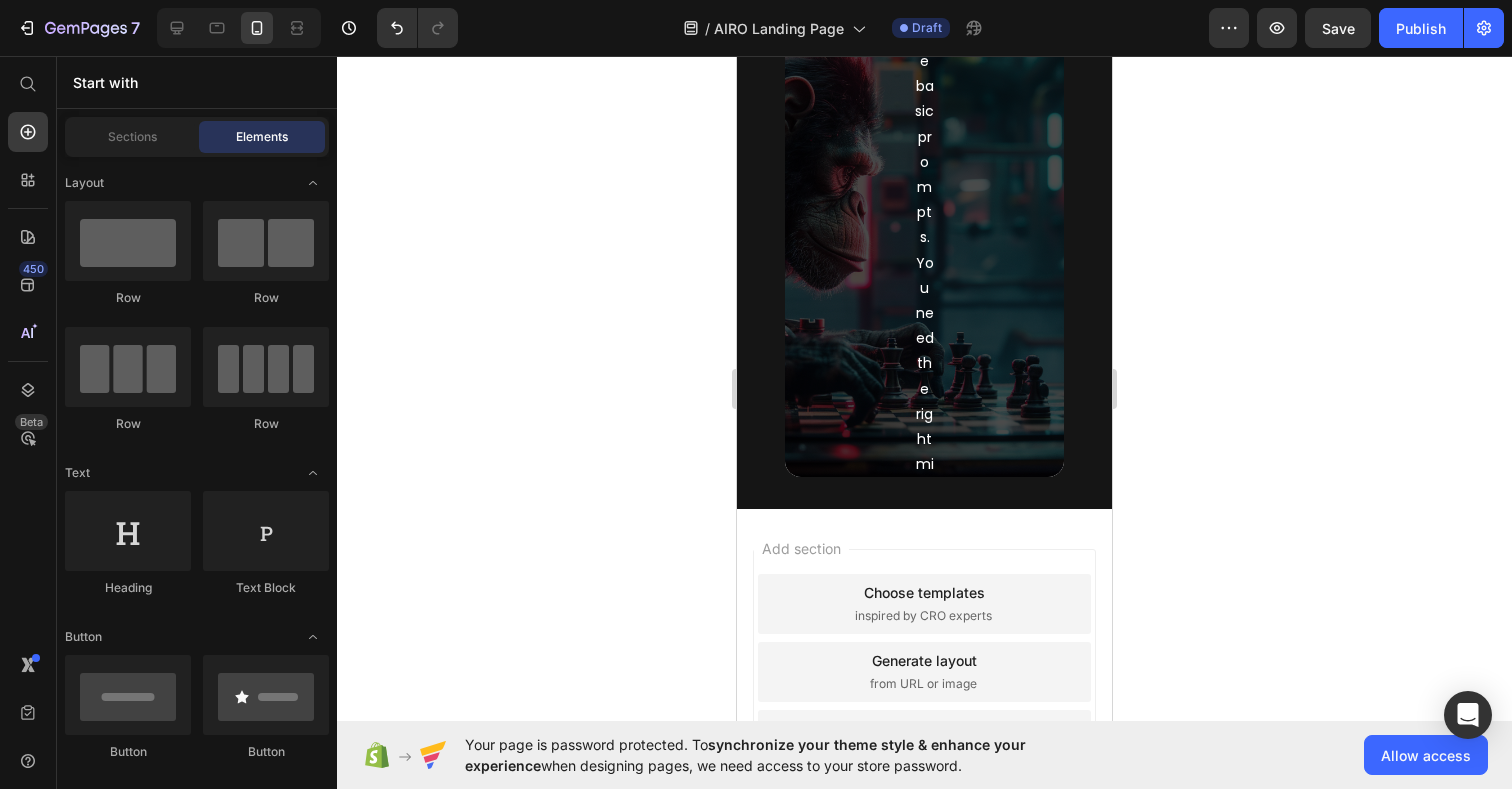 click 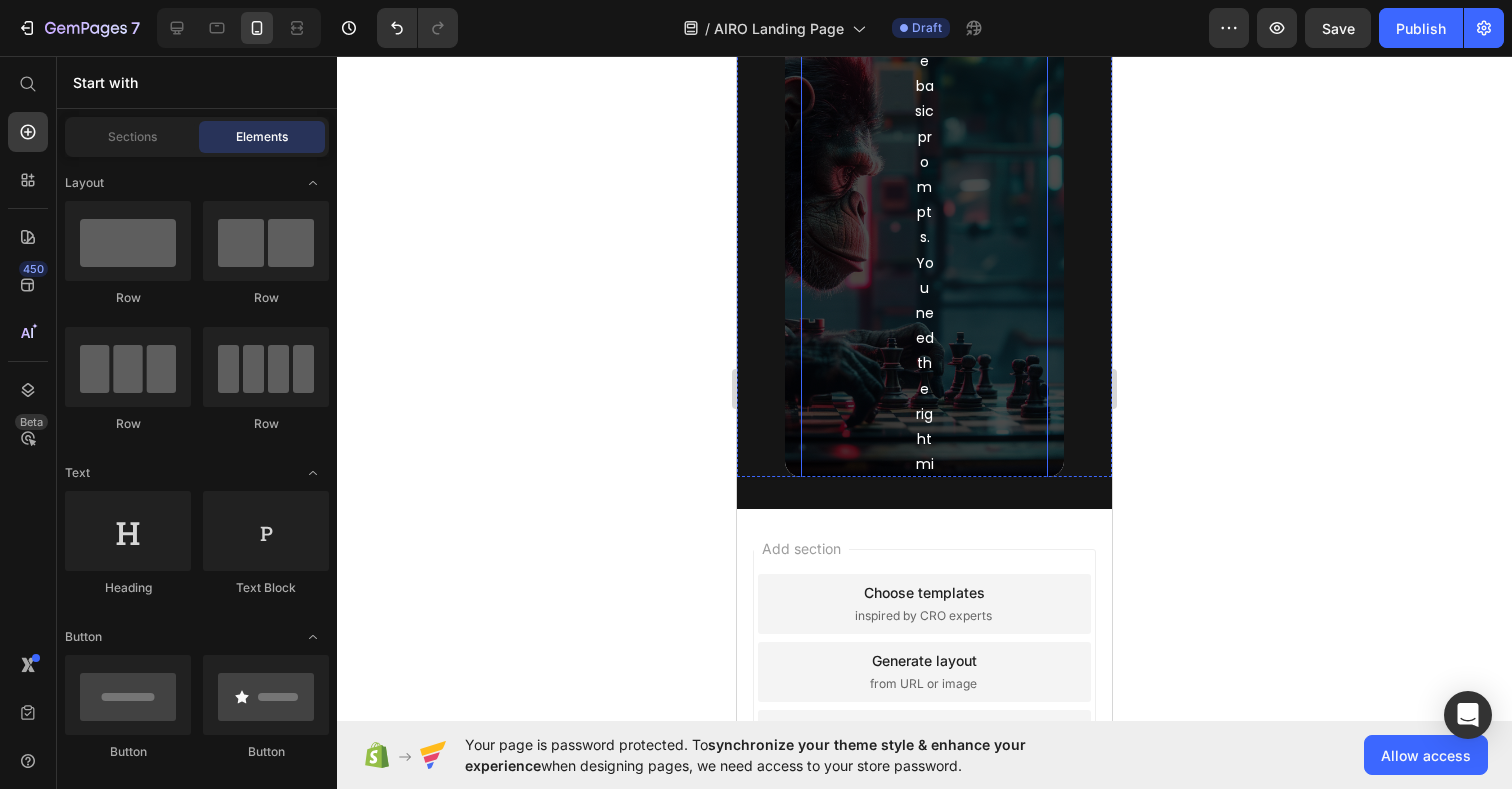 click on "You don’t need 100+ of random GPTs or 10.000+ copy and paste basic prompts. You need the right minds for the right tasks — built to think, act, and execute with purpose." at bounding box center (924, 339) 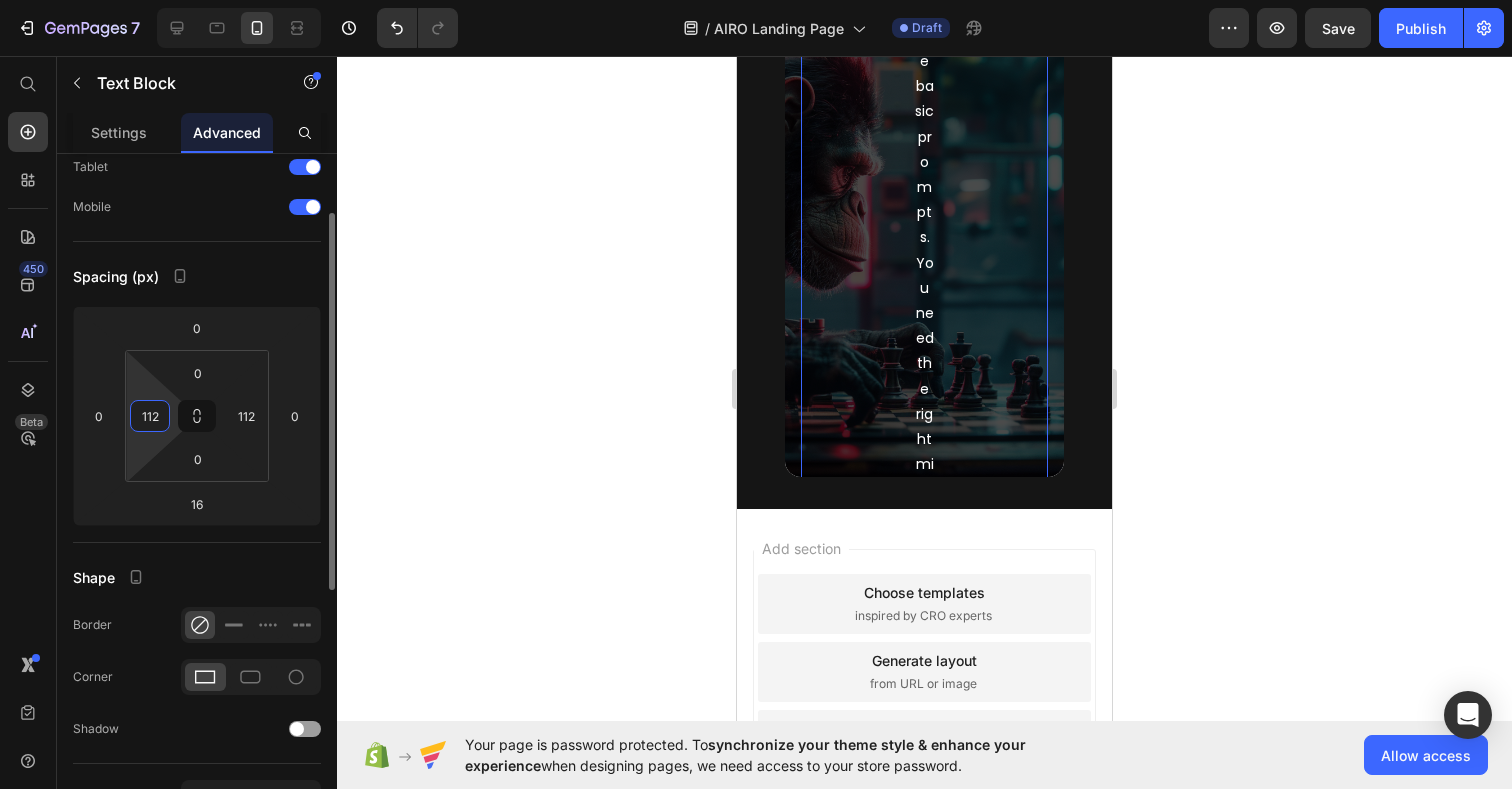 click on "112" at bounding box center (150, 416) 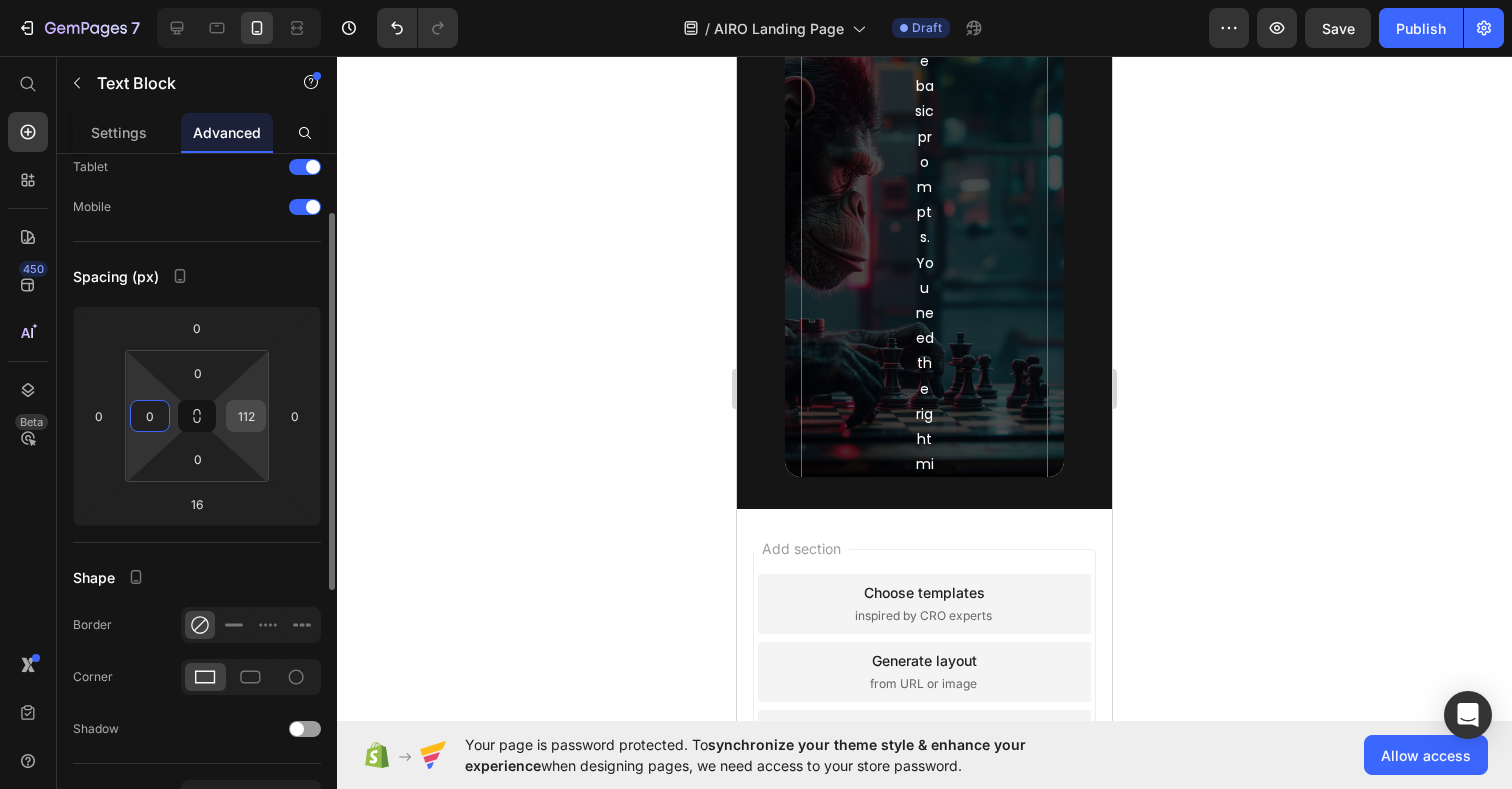type on "0" 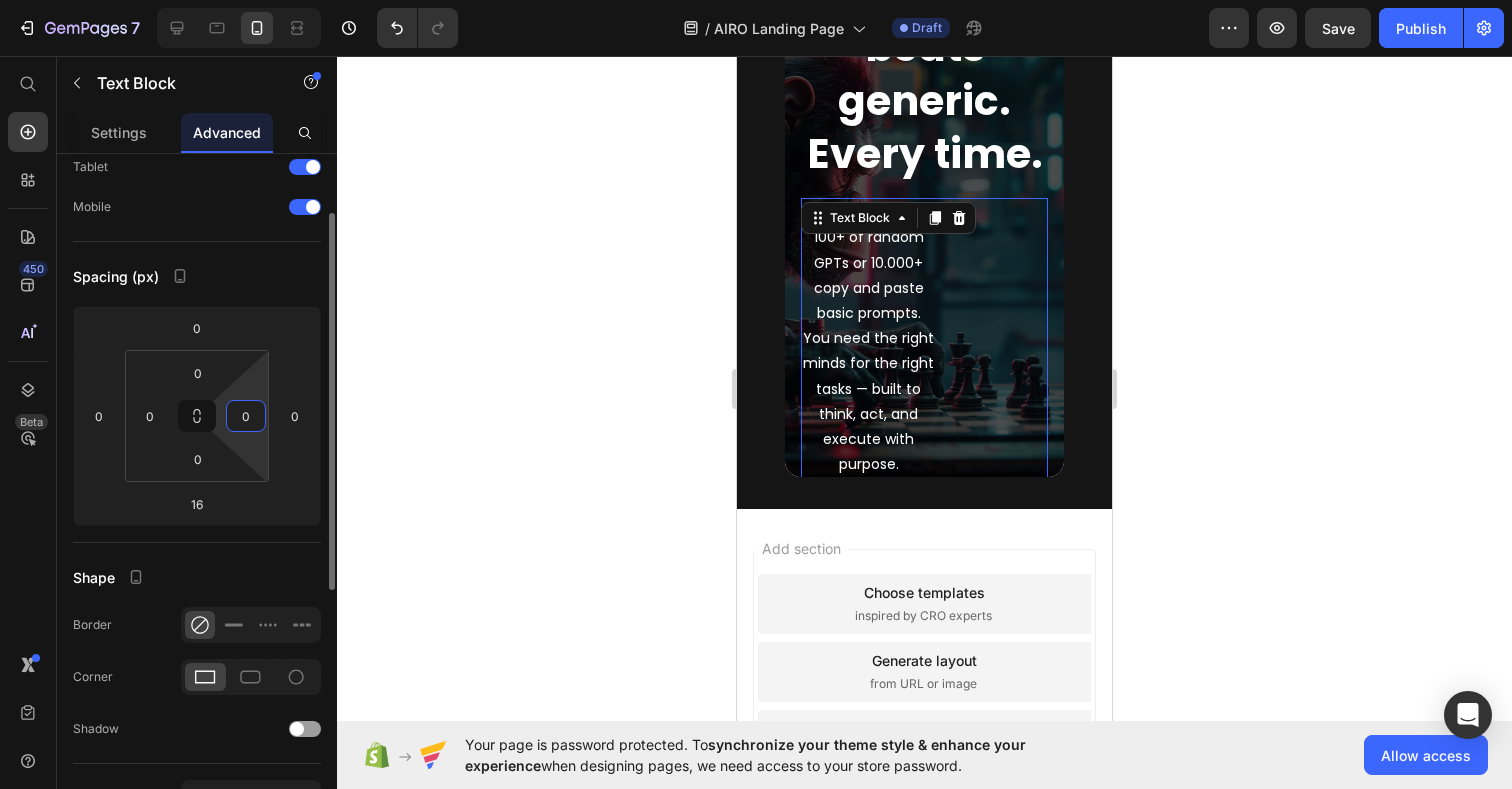 type on "0" 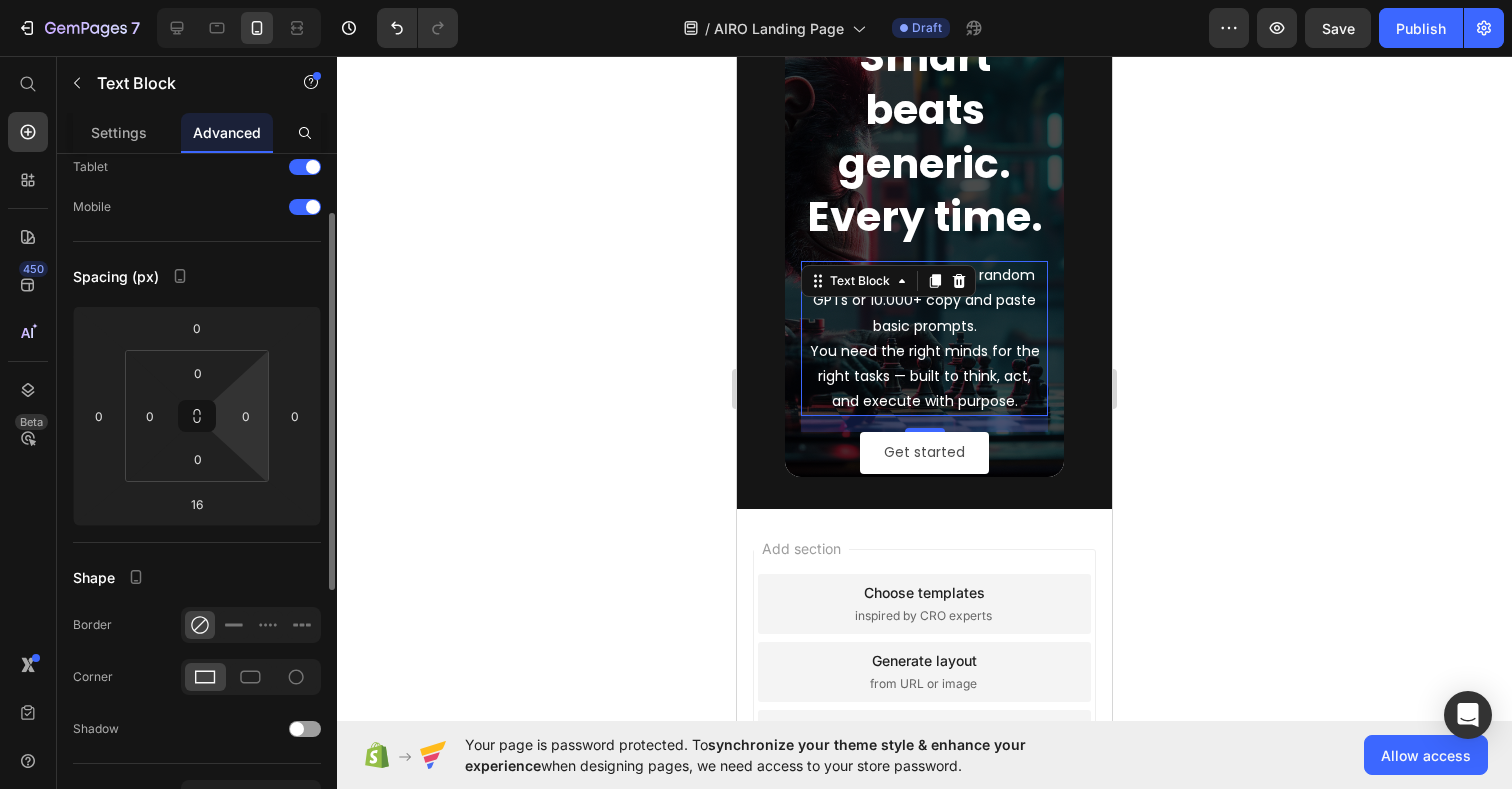 click on "Shape" at bounding box center [197, 577] 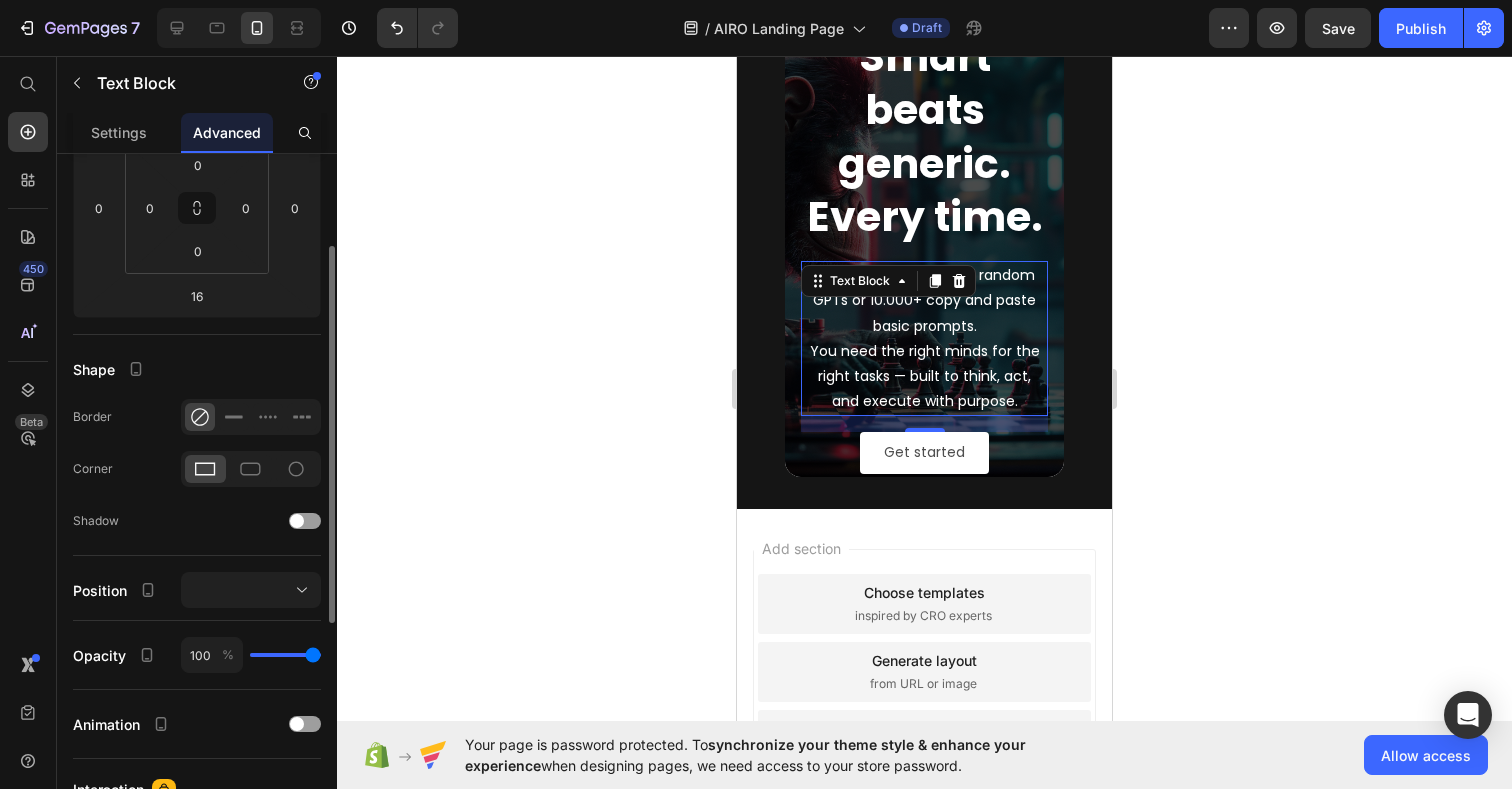 scroll, scrollTop: 325, scrollLeft: 0, axis: vertical 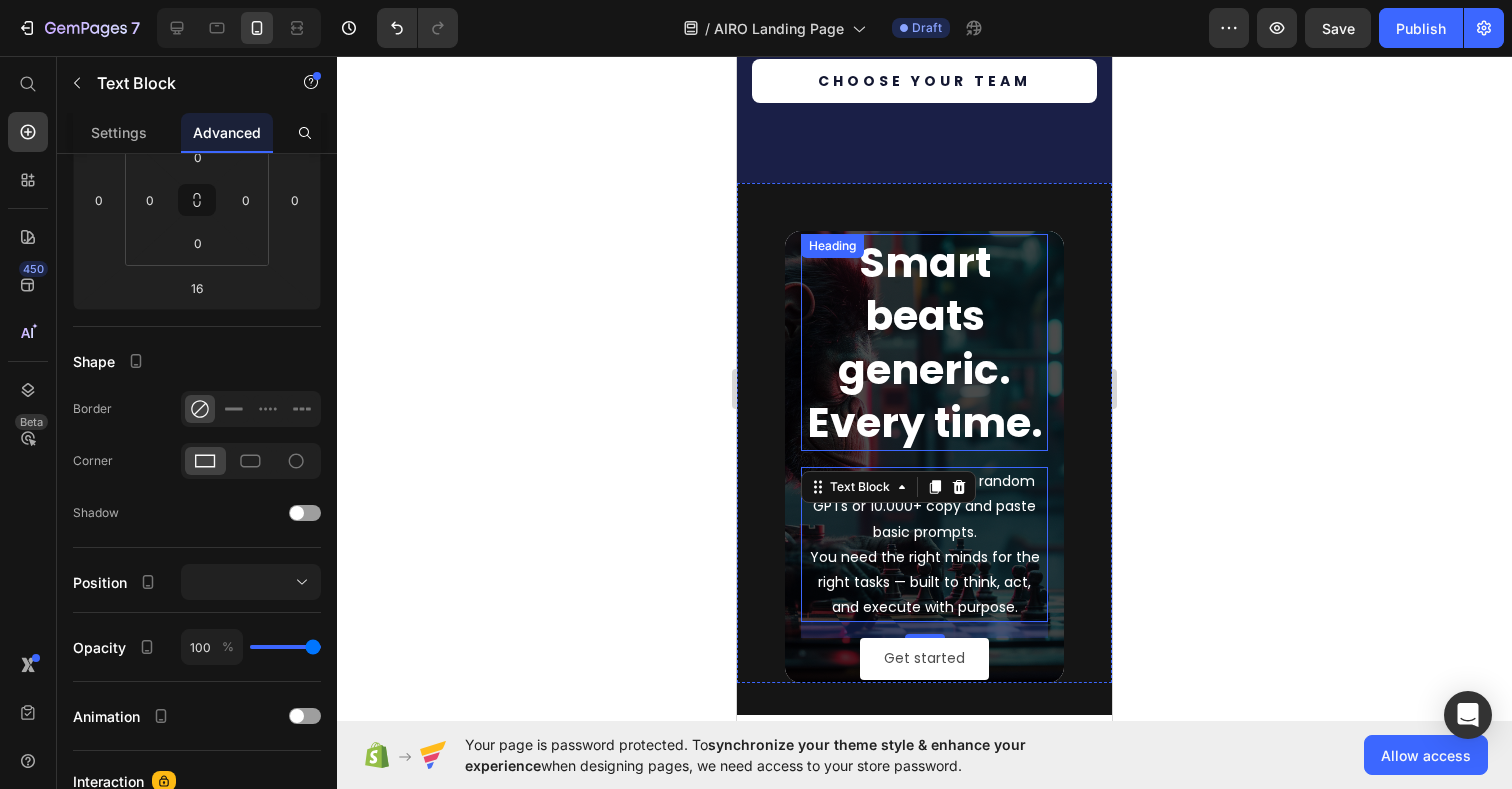 click on "Smart beats generic. Every time." at bounding box center (924, 342) 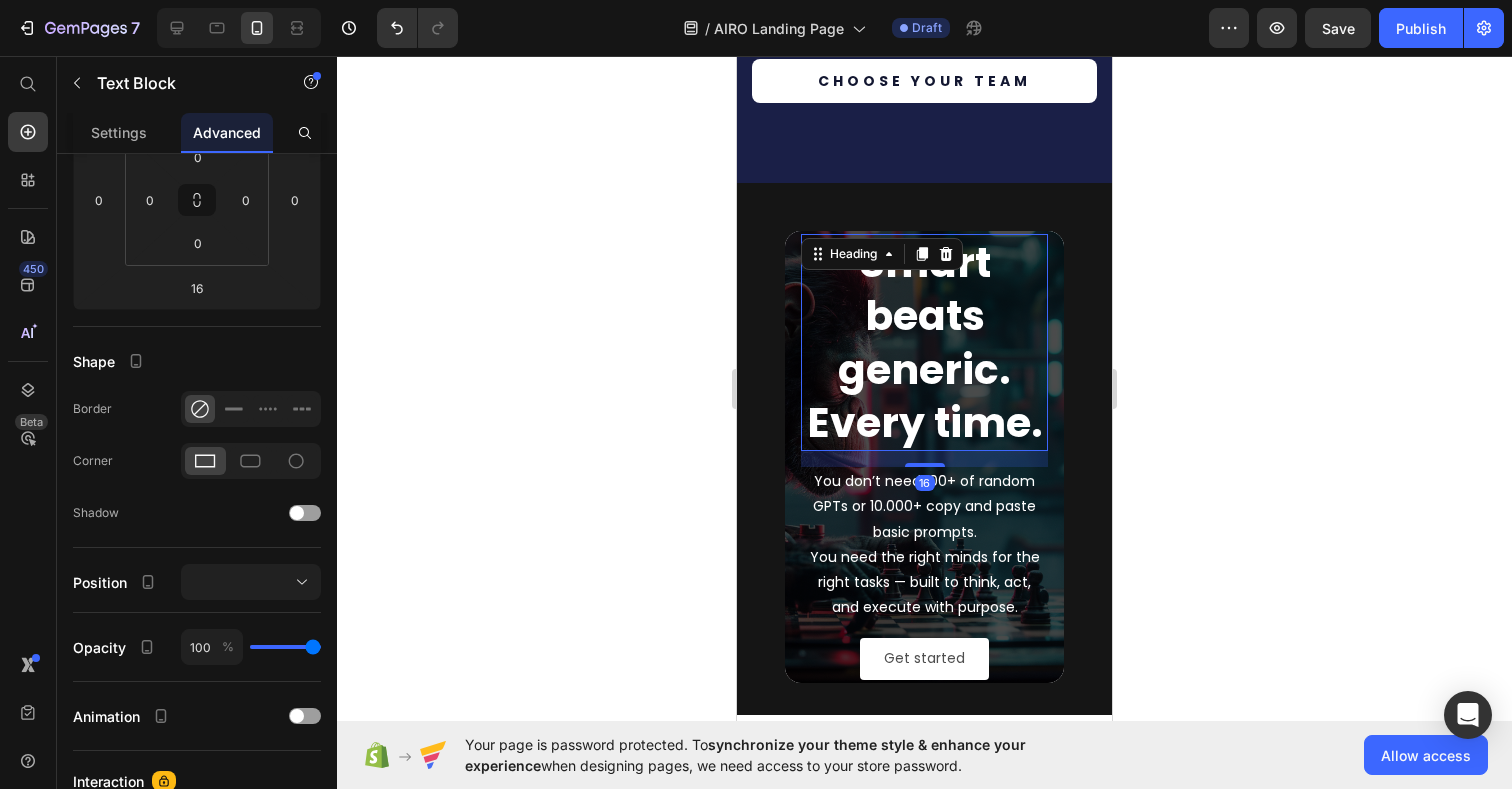 scroll, scrollTop: 0, scrollLeft: 0, axis: both 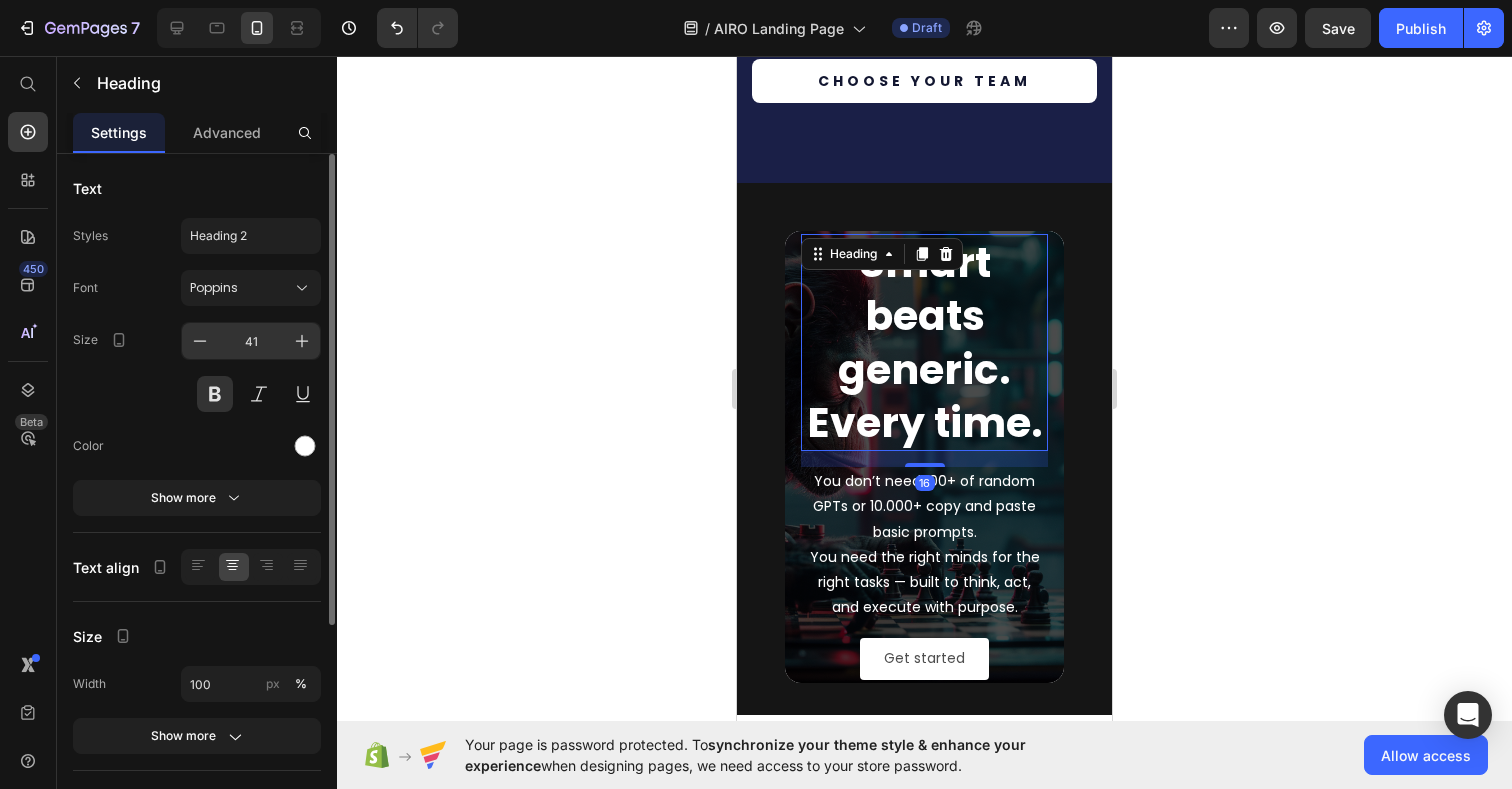 click on "41" at bounding box center (251, 341) 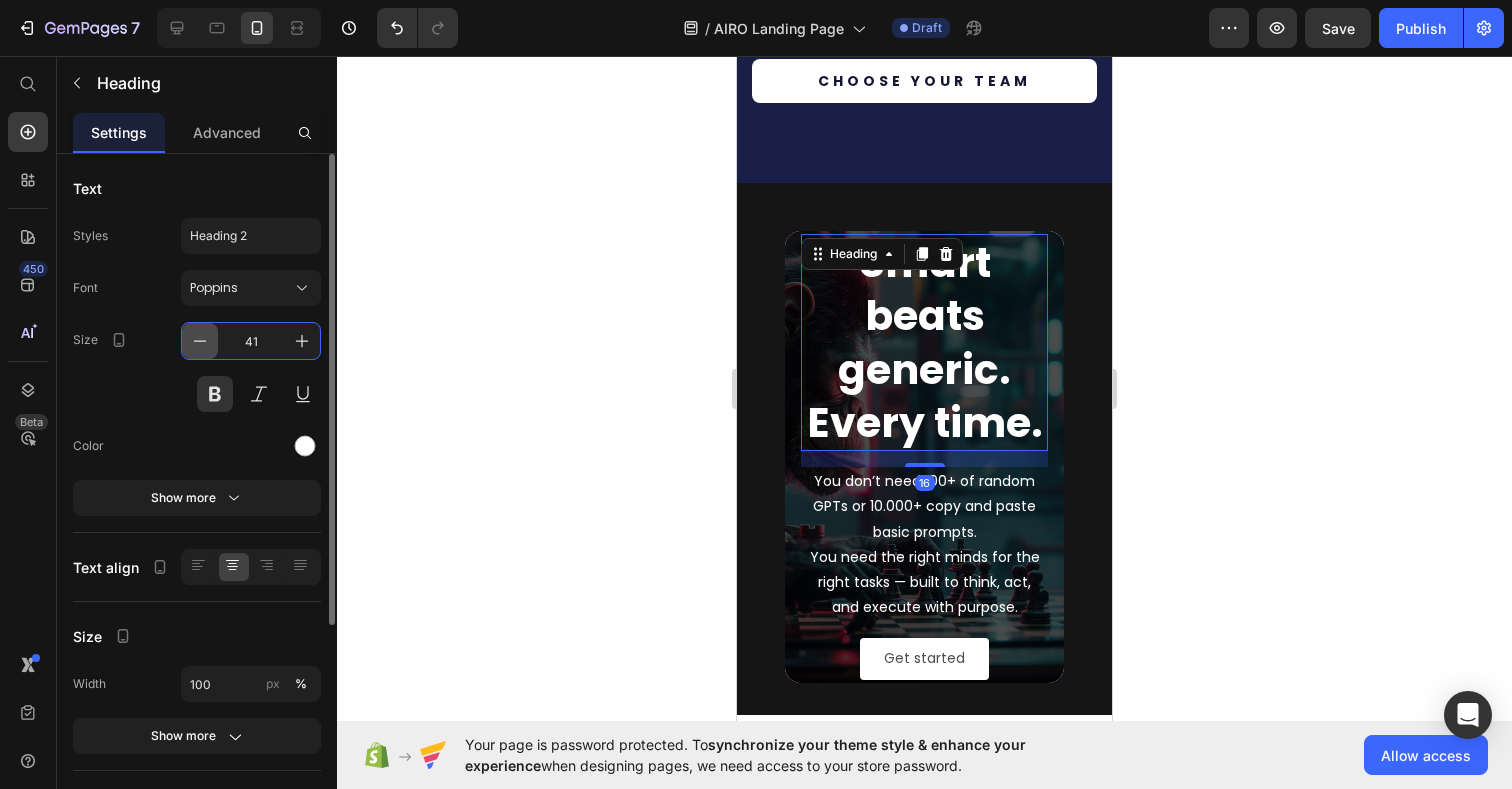 click 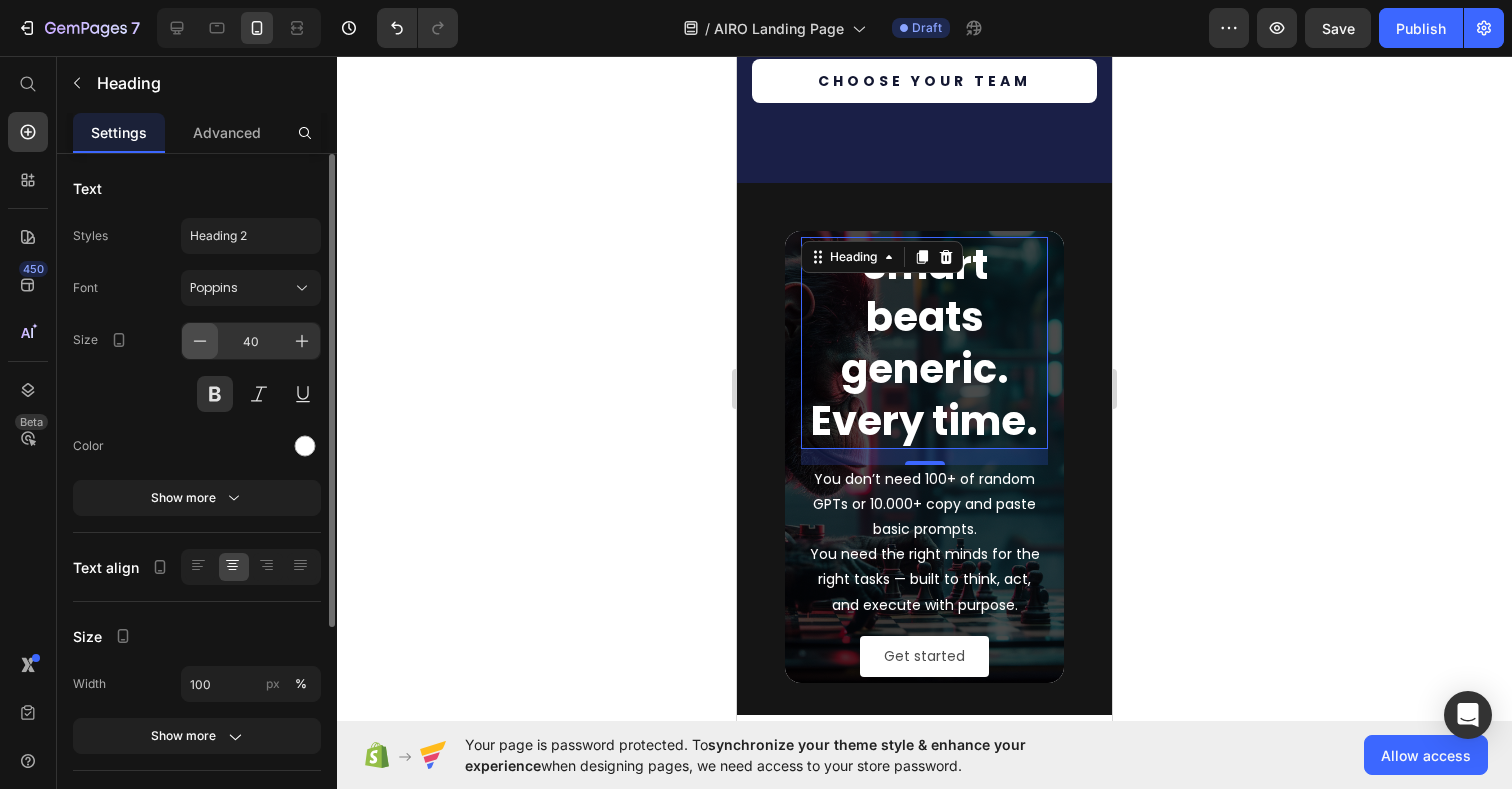 click 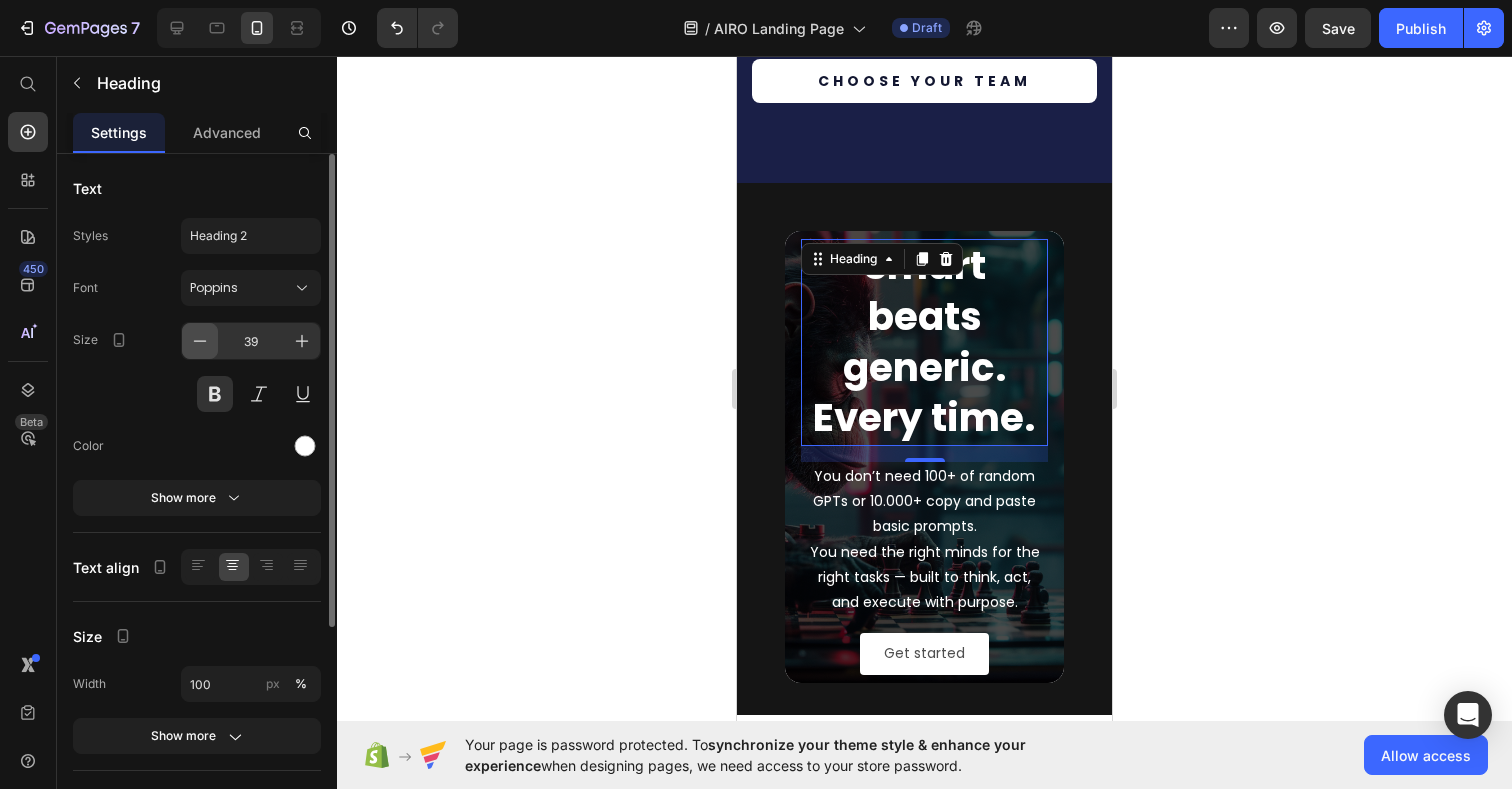 click 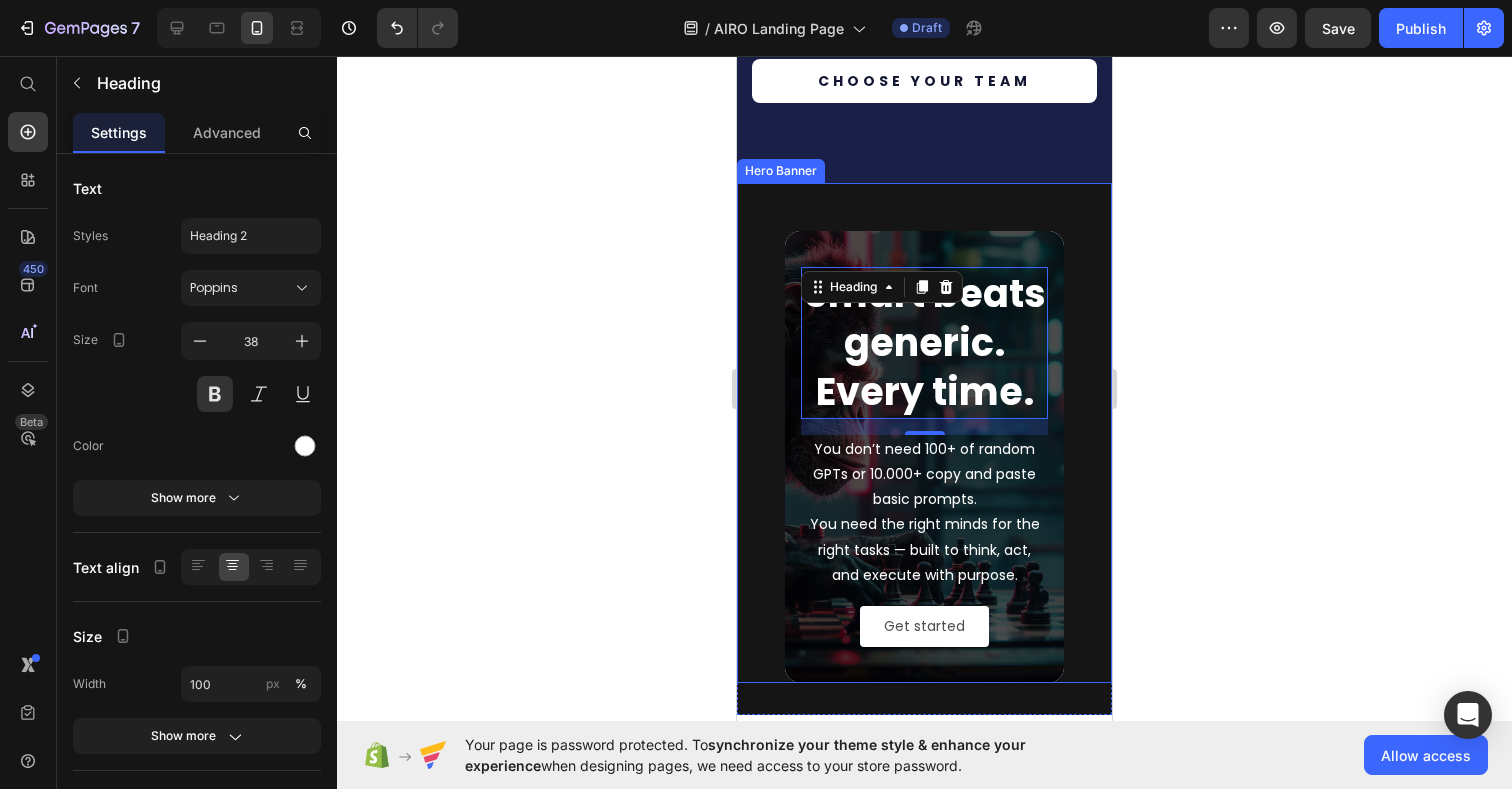 click 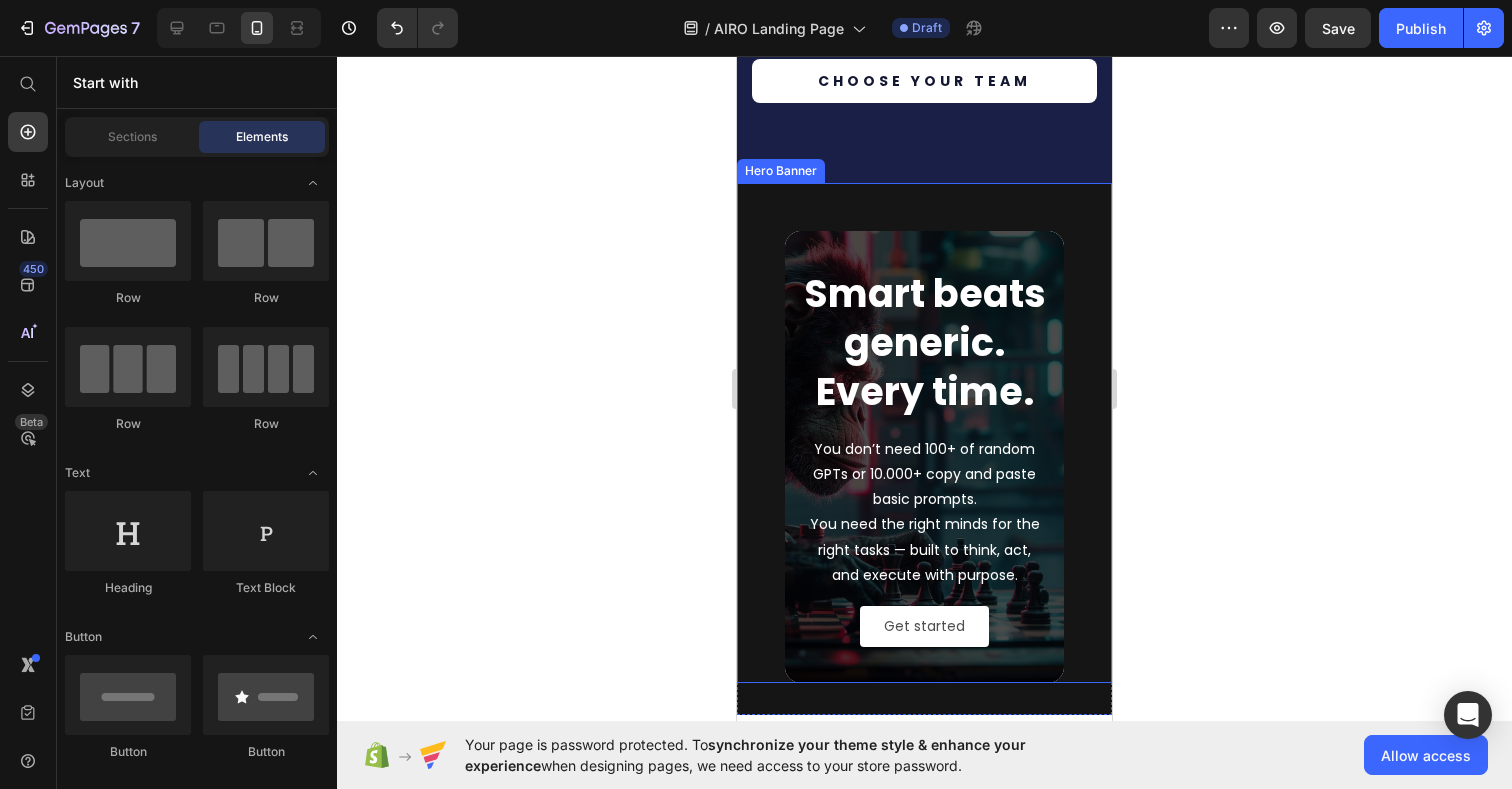 click on "Smart beats generic. Every time. Heading You don’t need 100+ of random GPTs or 10.000+ copy and paste basic prompts. You need the right minds for the right tasks — built to think, act, and execute with purpose. Text Block Get started Button Hero Banner" at bounding box center (924, 433) 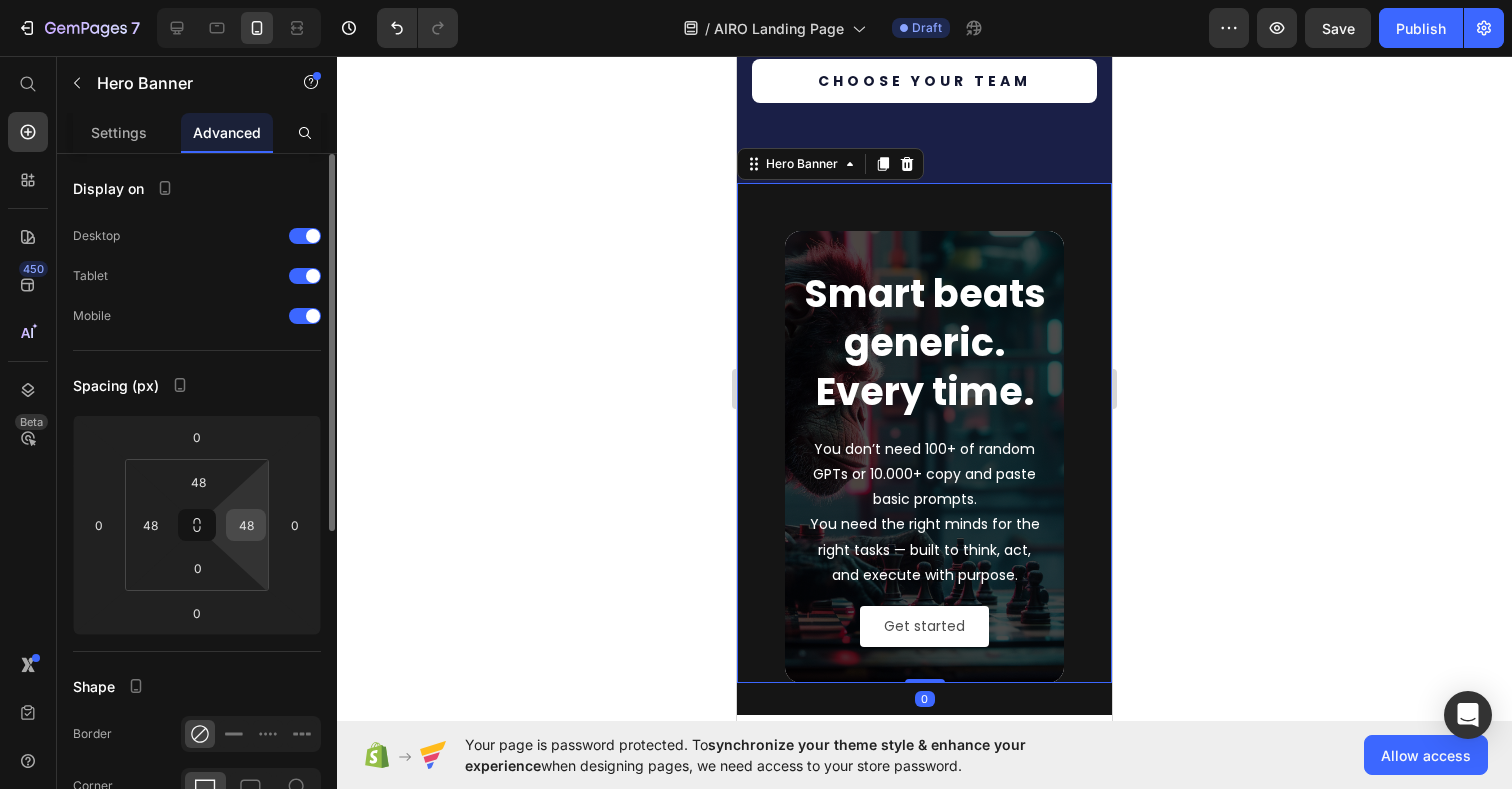 click on "48" at bounding box center [246, 525] 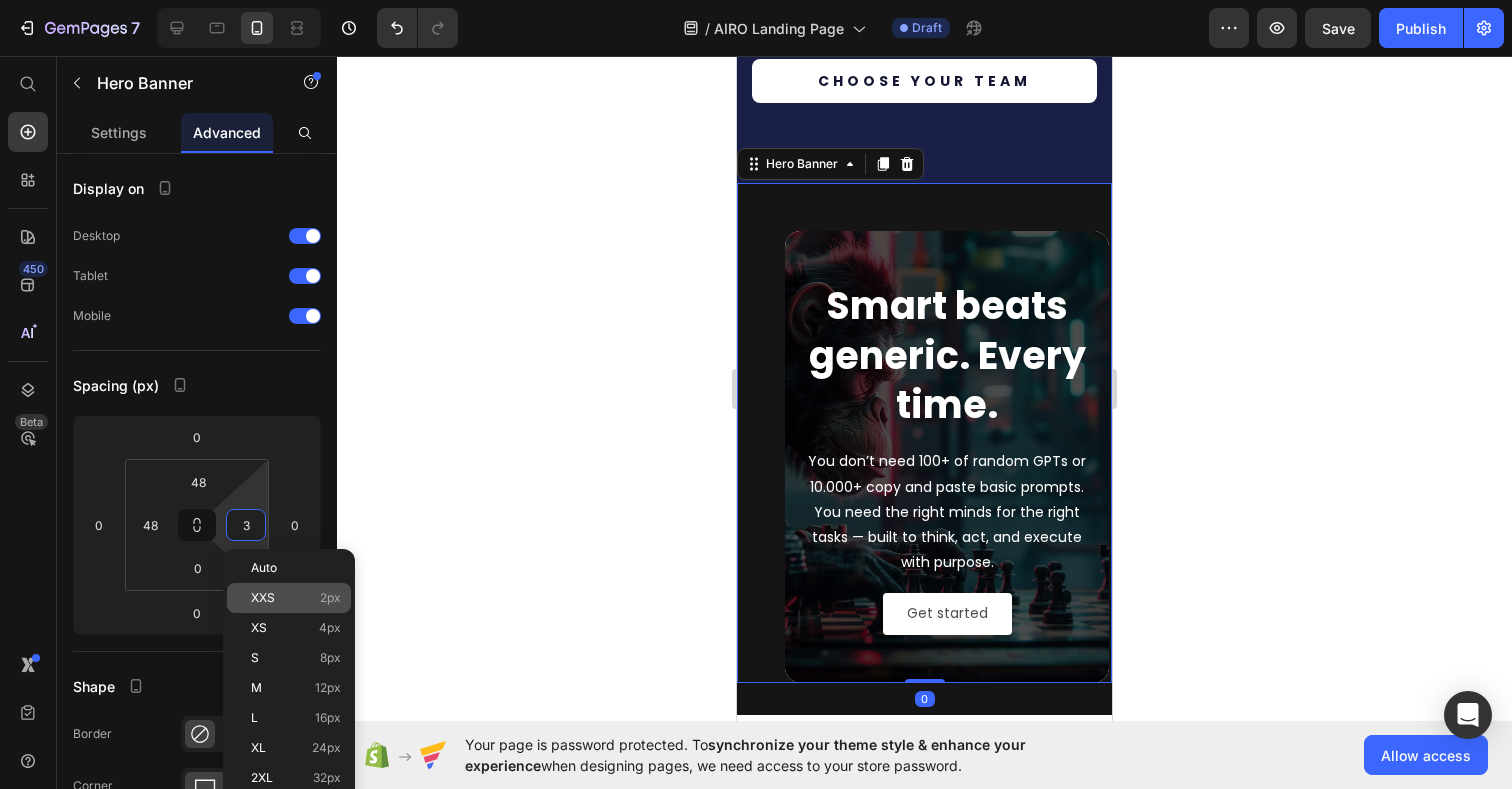 click on "XXS" at bounding box center (263, 598) 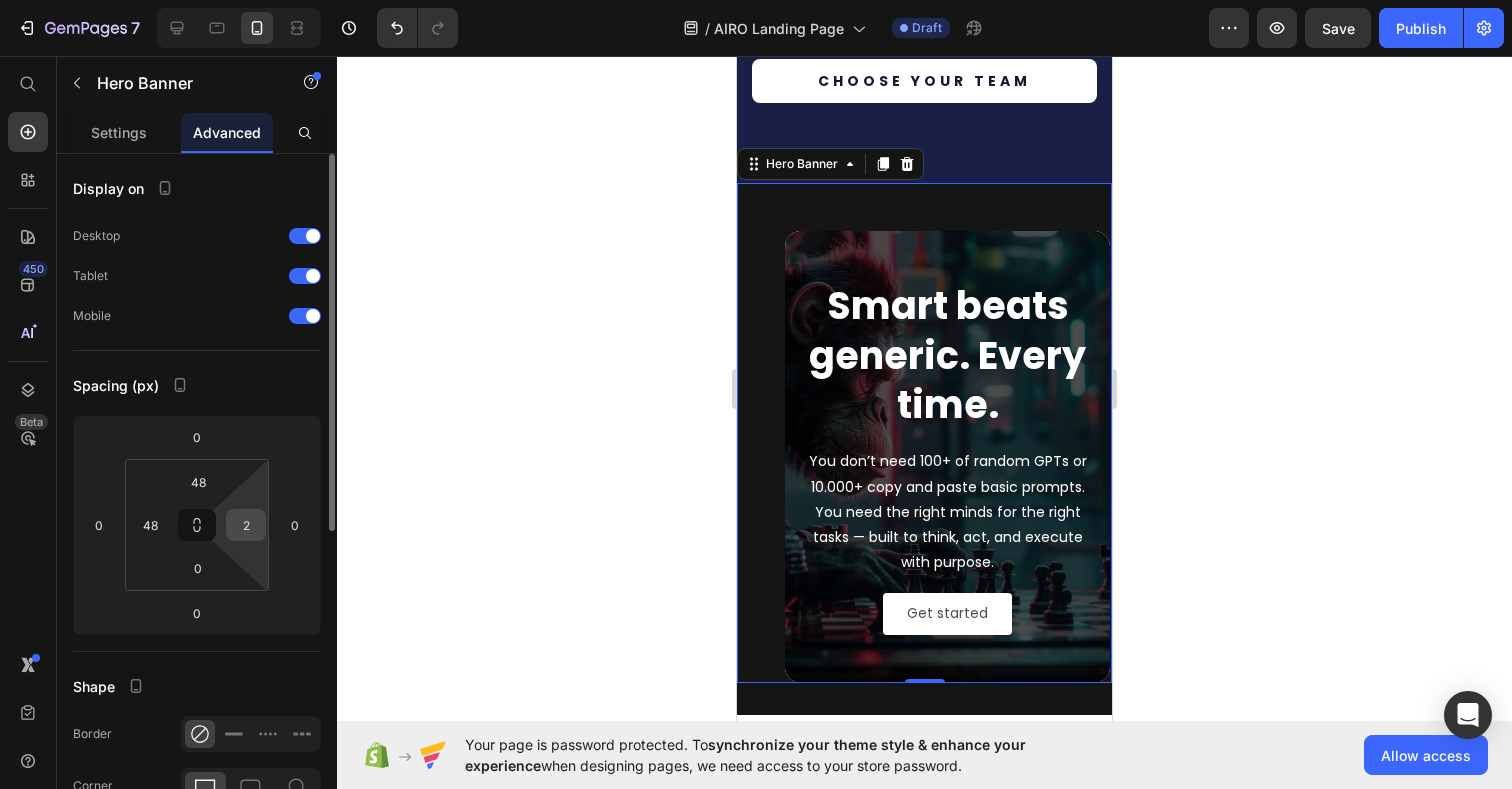 click on "2" at bounding box center [246, 525] 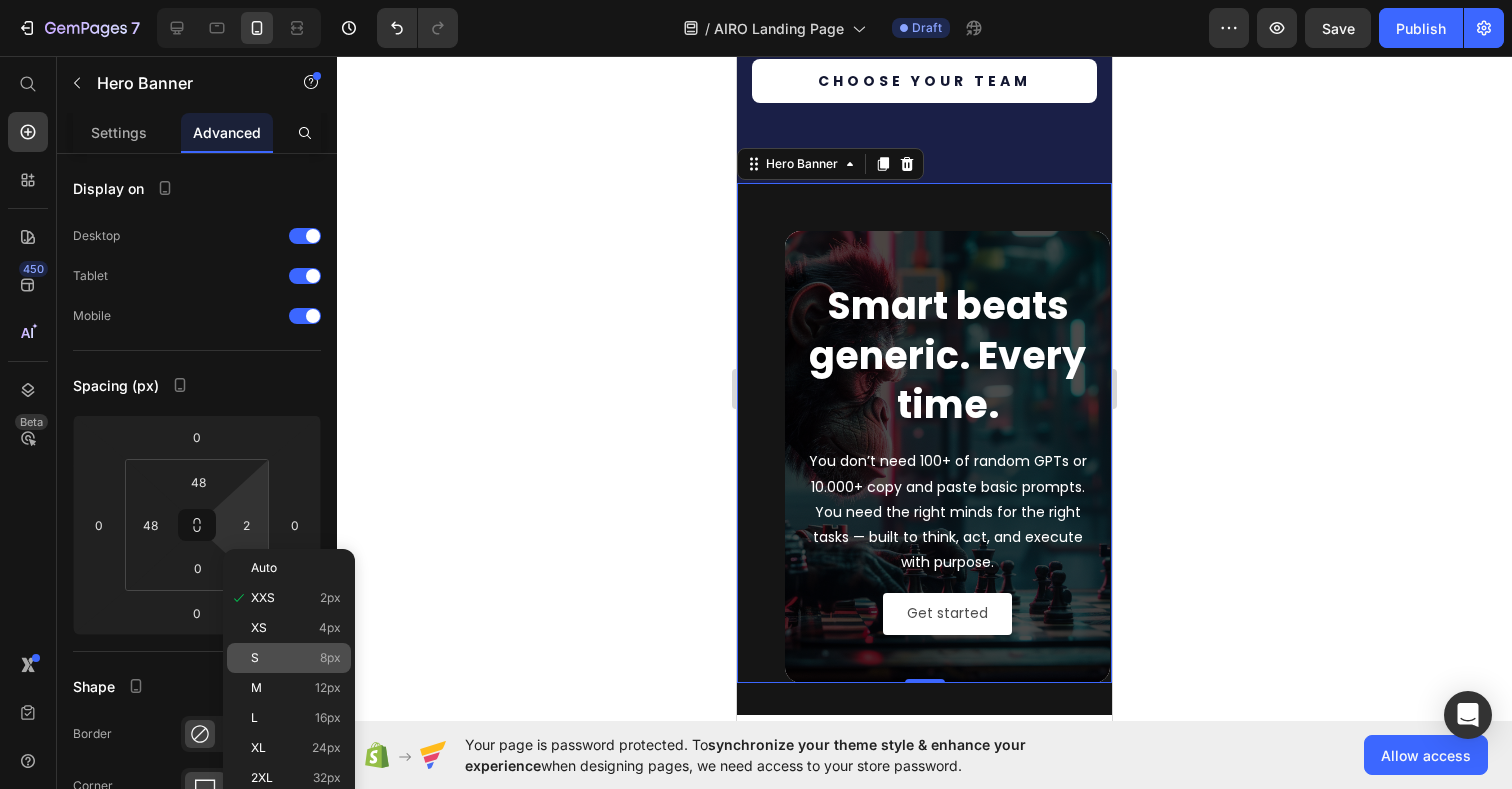 click on "S 8px" at bounding box center (296, 658) 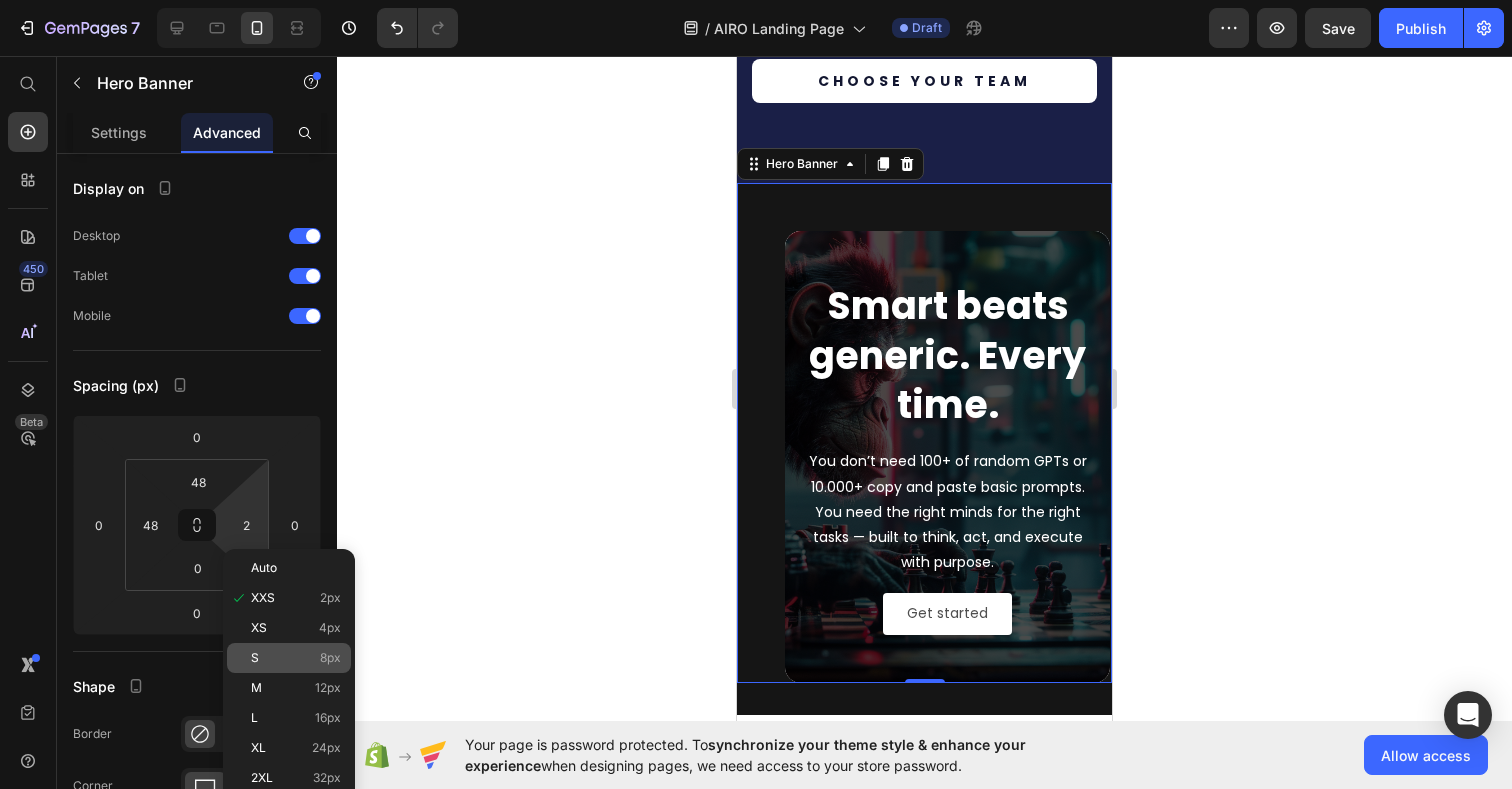 type on "8" 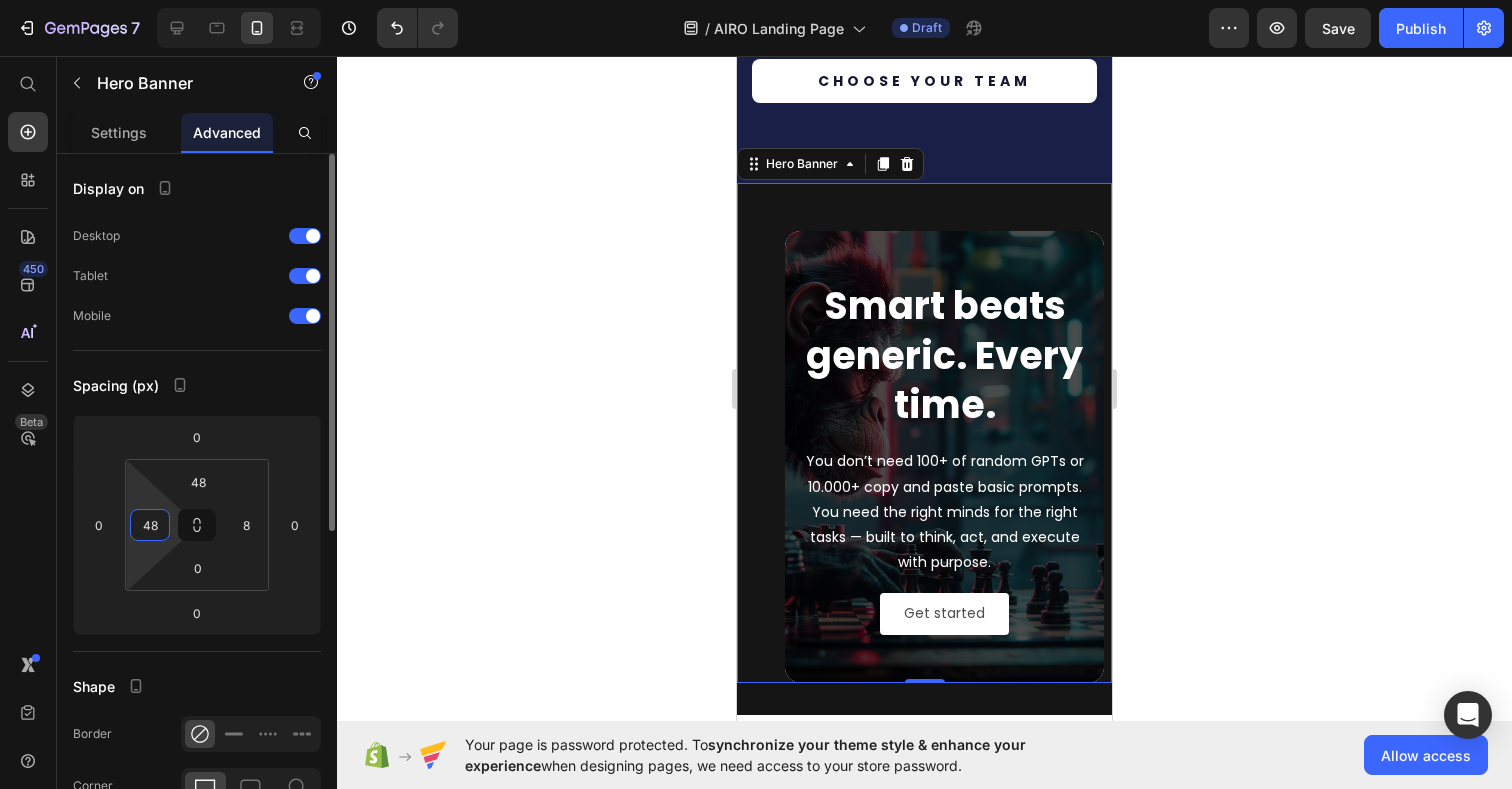click on "48" at bounding box center (150, 525) 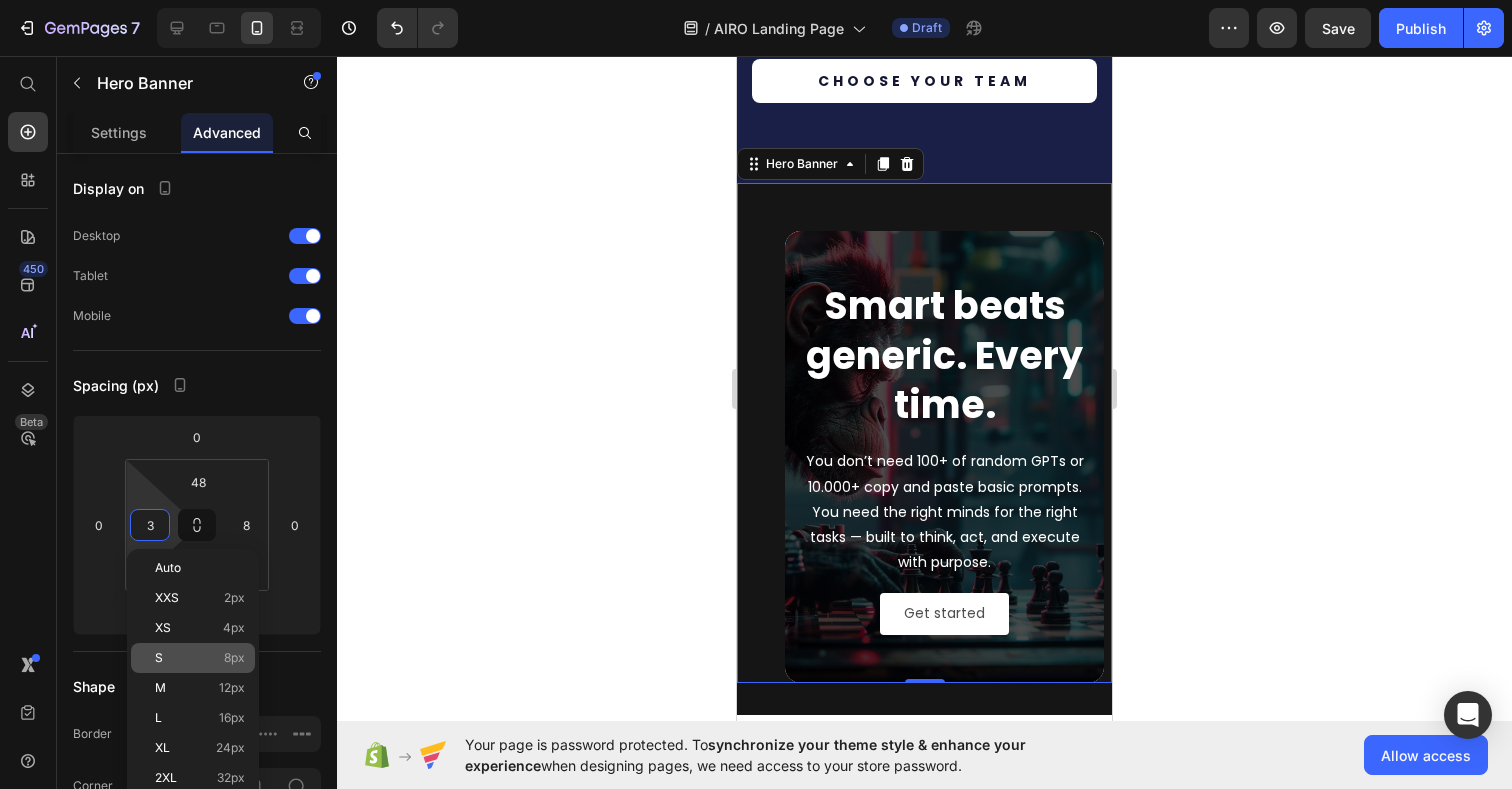 click on "8px" at bounding box center (234, 658) 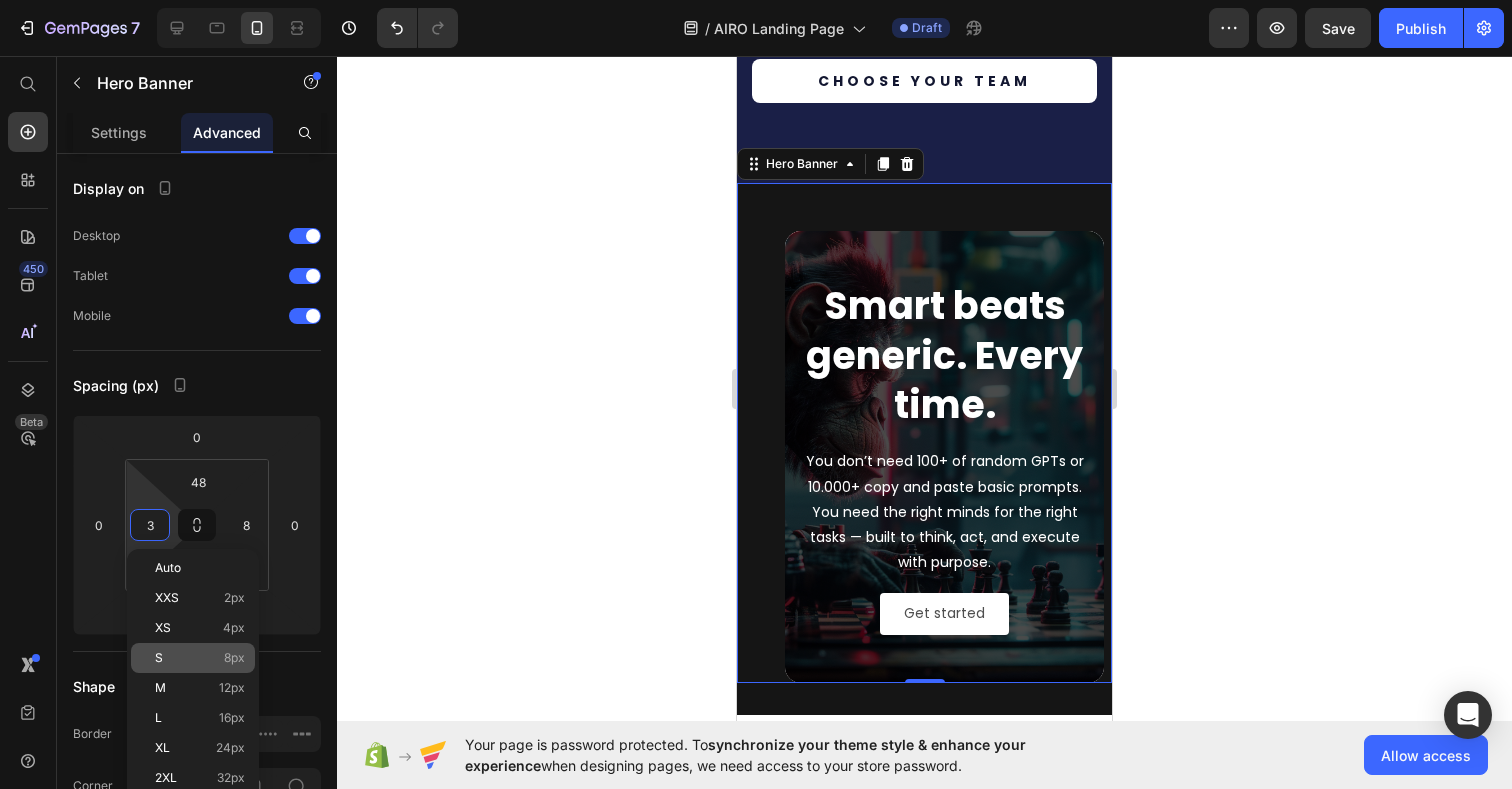 type on "8" 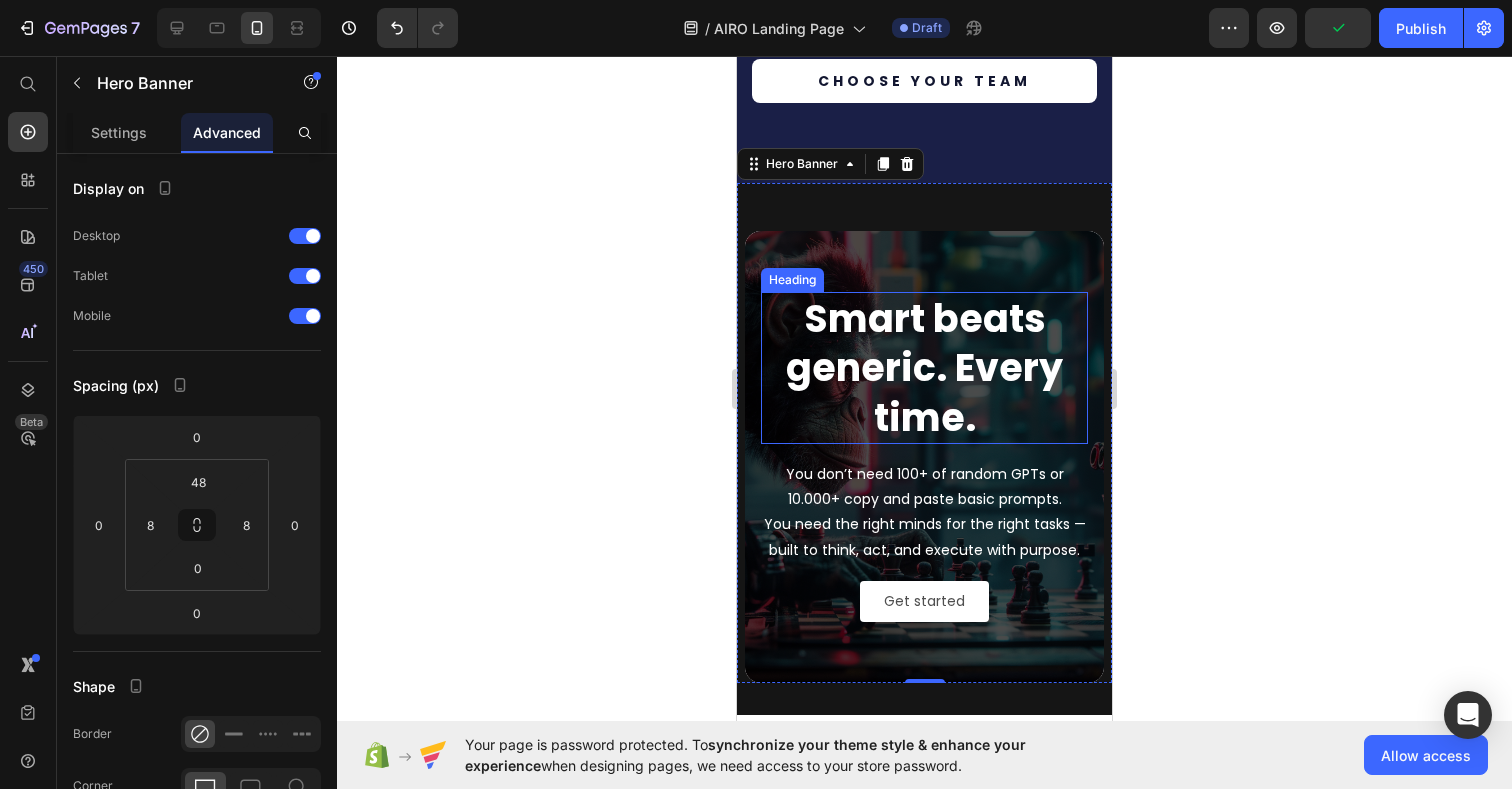 click on "Smart beats generic. Every time." at bounding box center [924, 368] 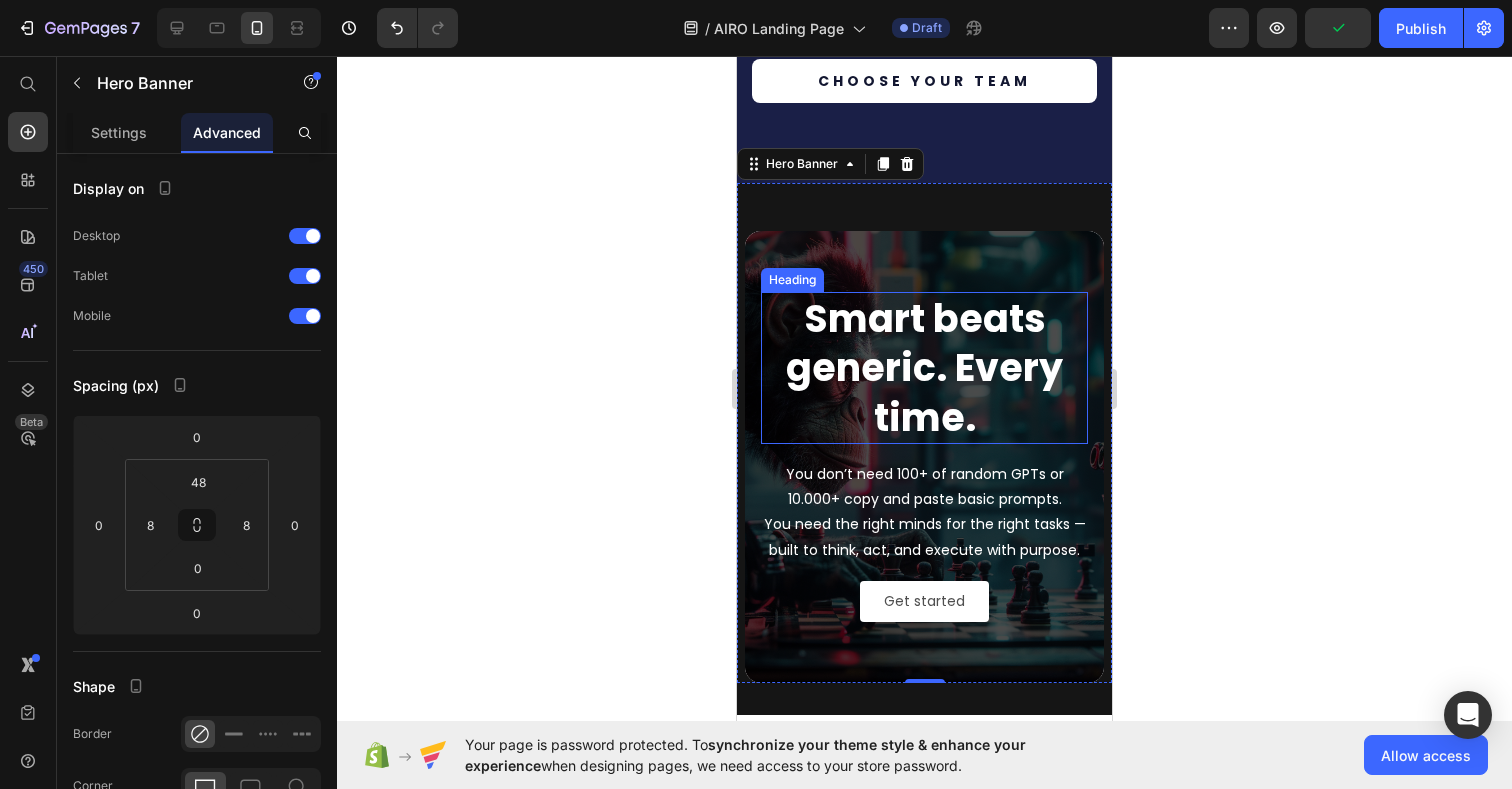 click on "Smart beats generic. Every time." at bounding box center (924, 368) 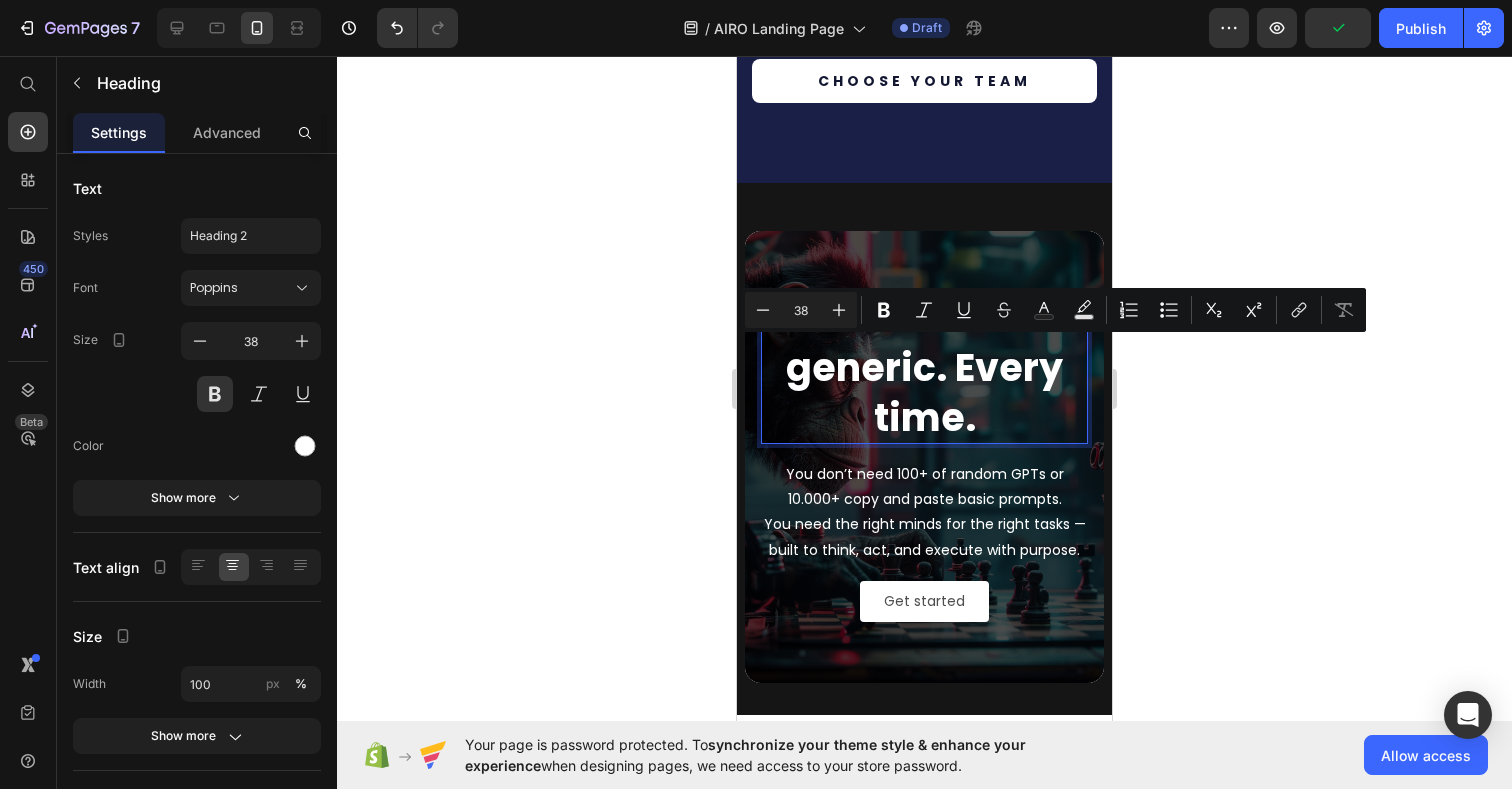 click on "Smart beats generic. Every time." at bounding box center [924, 368] 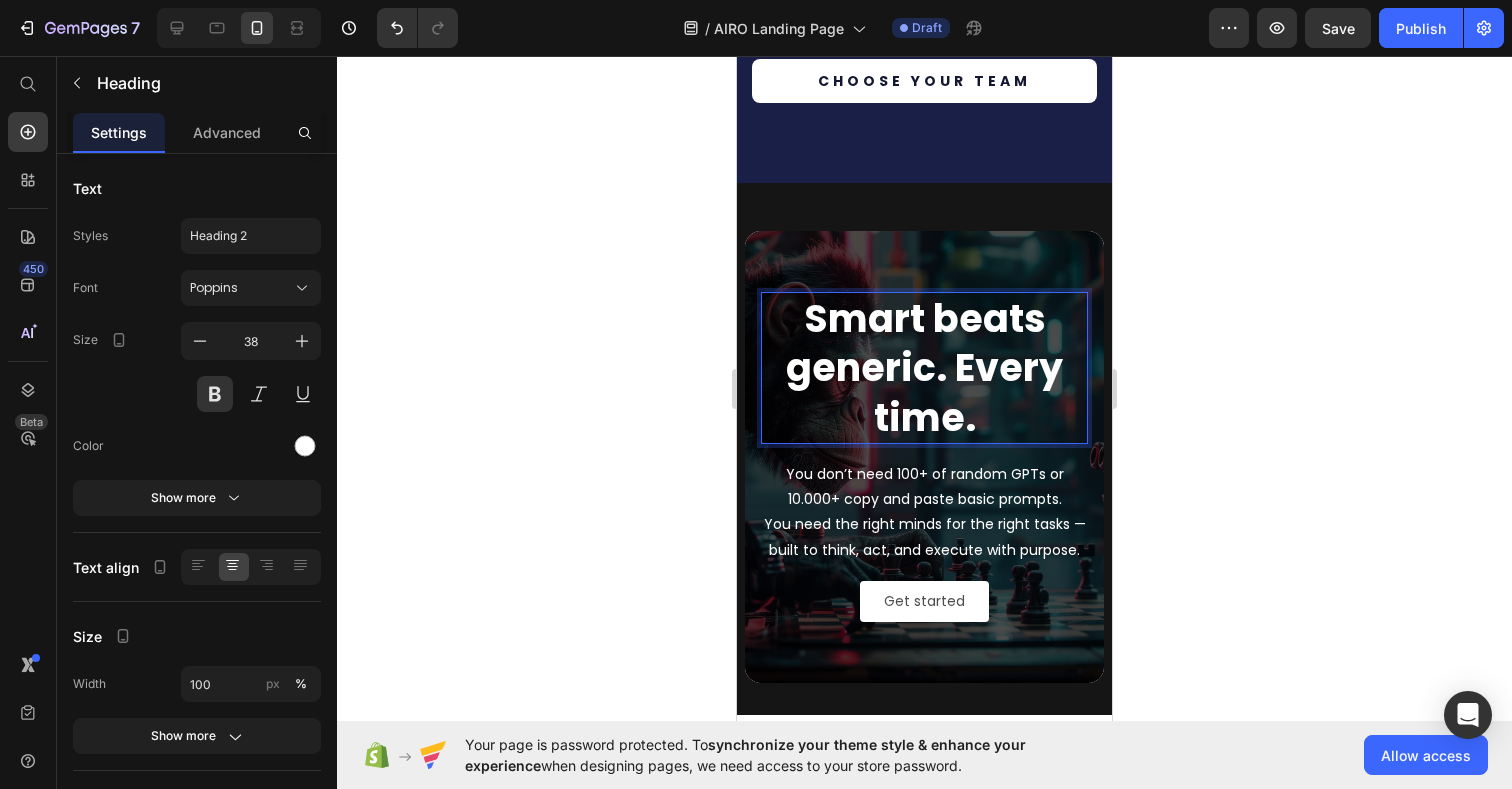 click 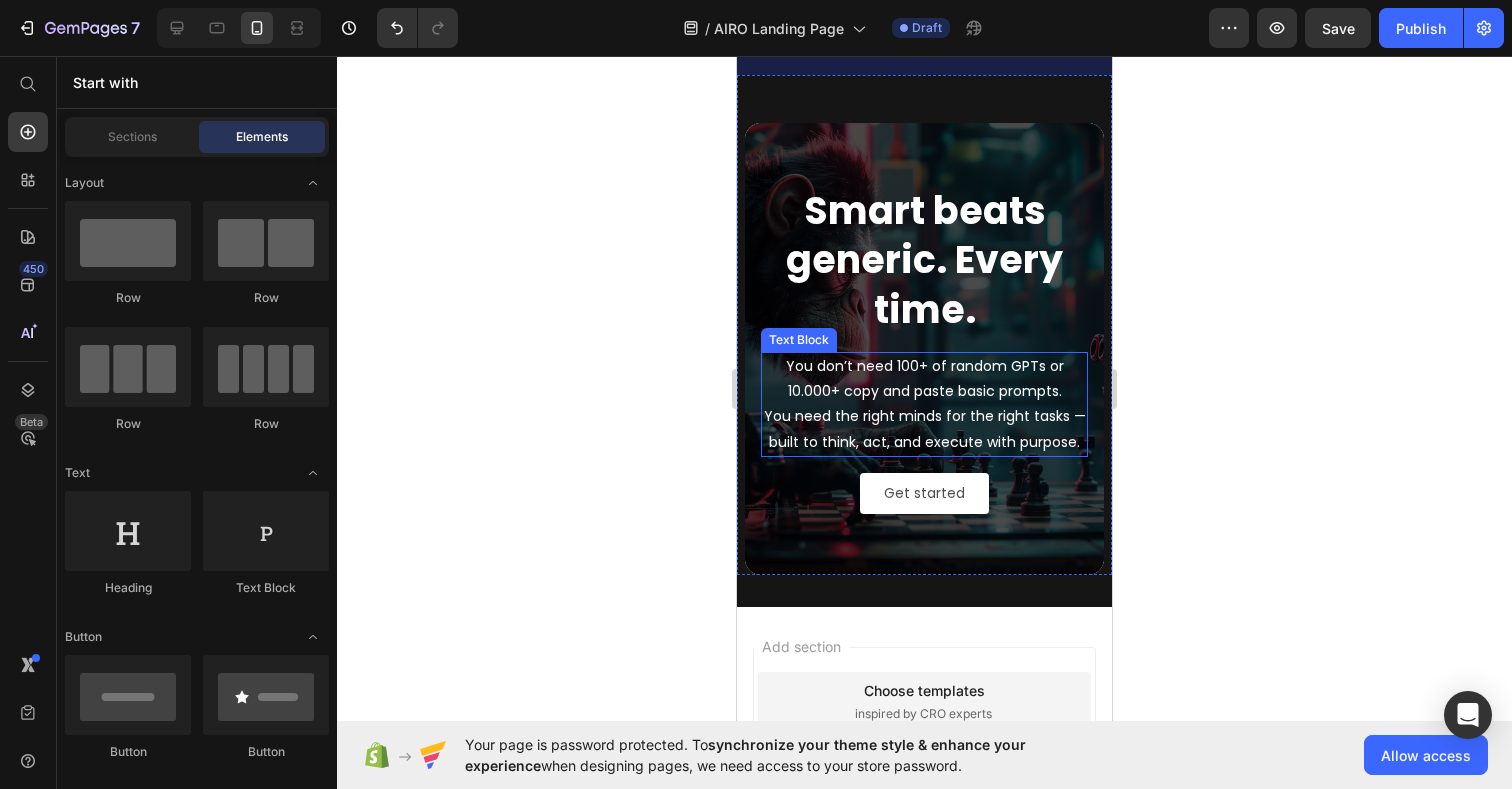 scroll, scrollTop: 6198, scrollLeft: 0, axis: vertical 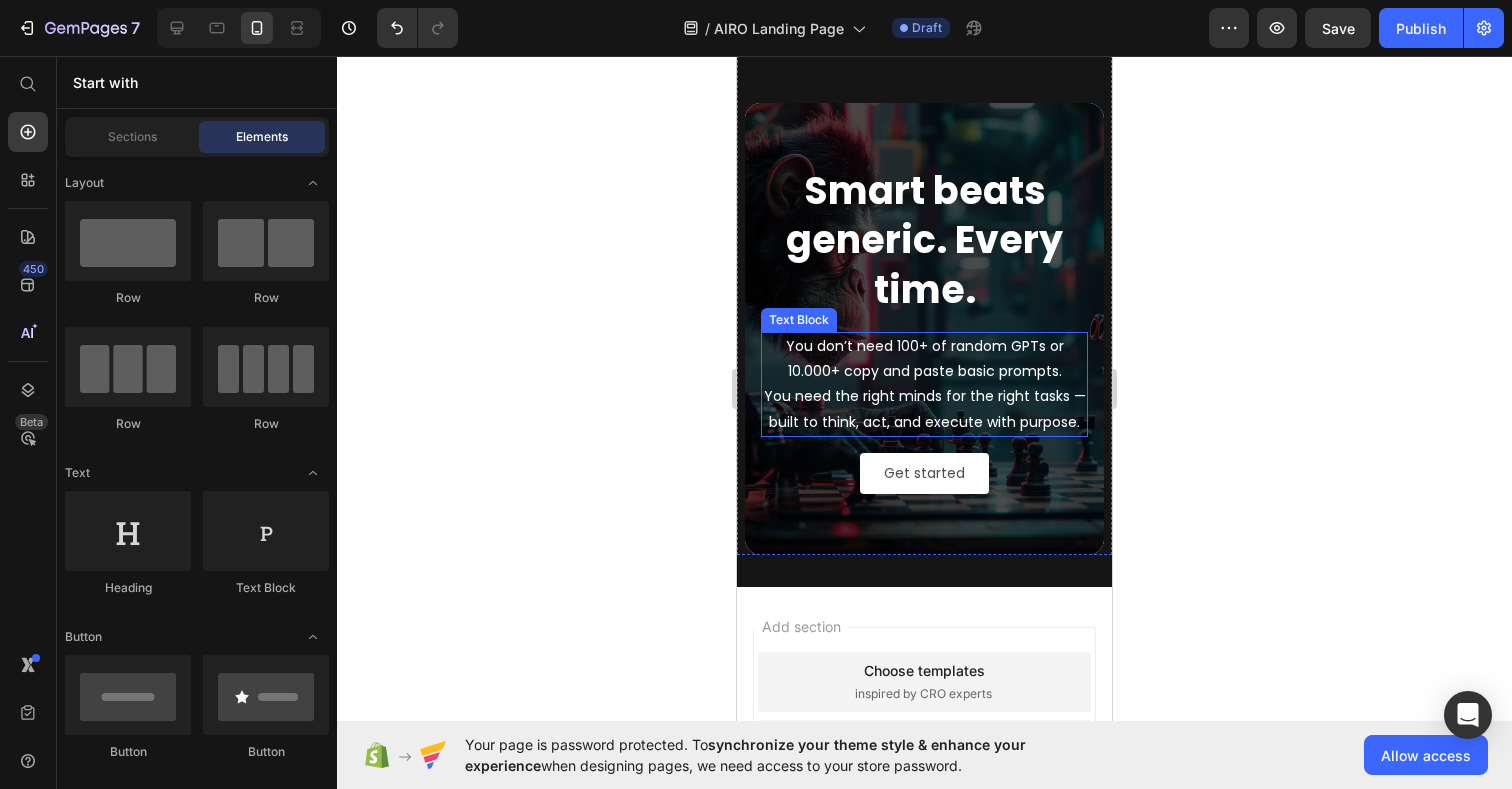 click on "You don’t need 100+ of random GPTs or 10.000+ copy and paste basic prompts. You need the right minds for the right tasks — built to think, act, and execute with purpose." at bounding box center (924, 384) 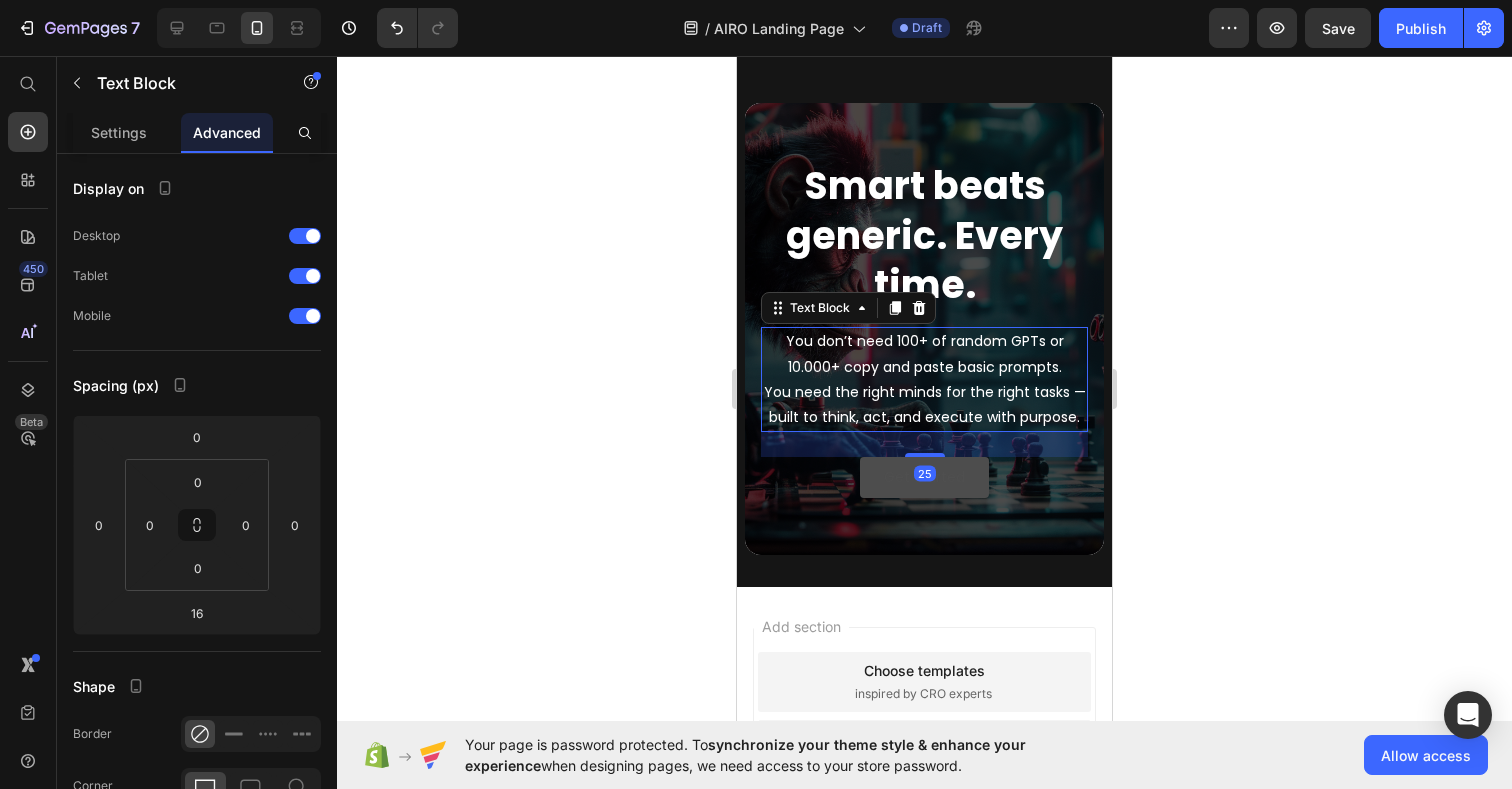 click on "Smart beats generic. Every time. Heading You don’t need 100+ of random GPTs or 10.000+ copy and paste basic prompts. You need the right minds for the right tasks — built to think, act, and execute with purpose. Text Block   25 Get started Button" at bounding box center (924, 328) 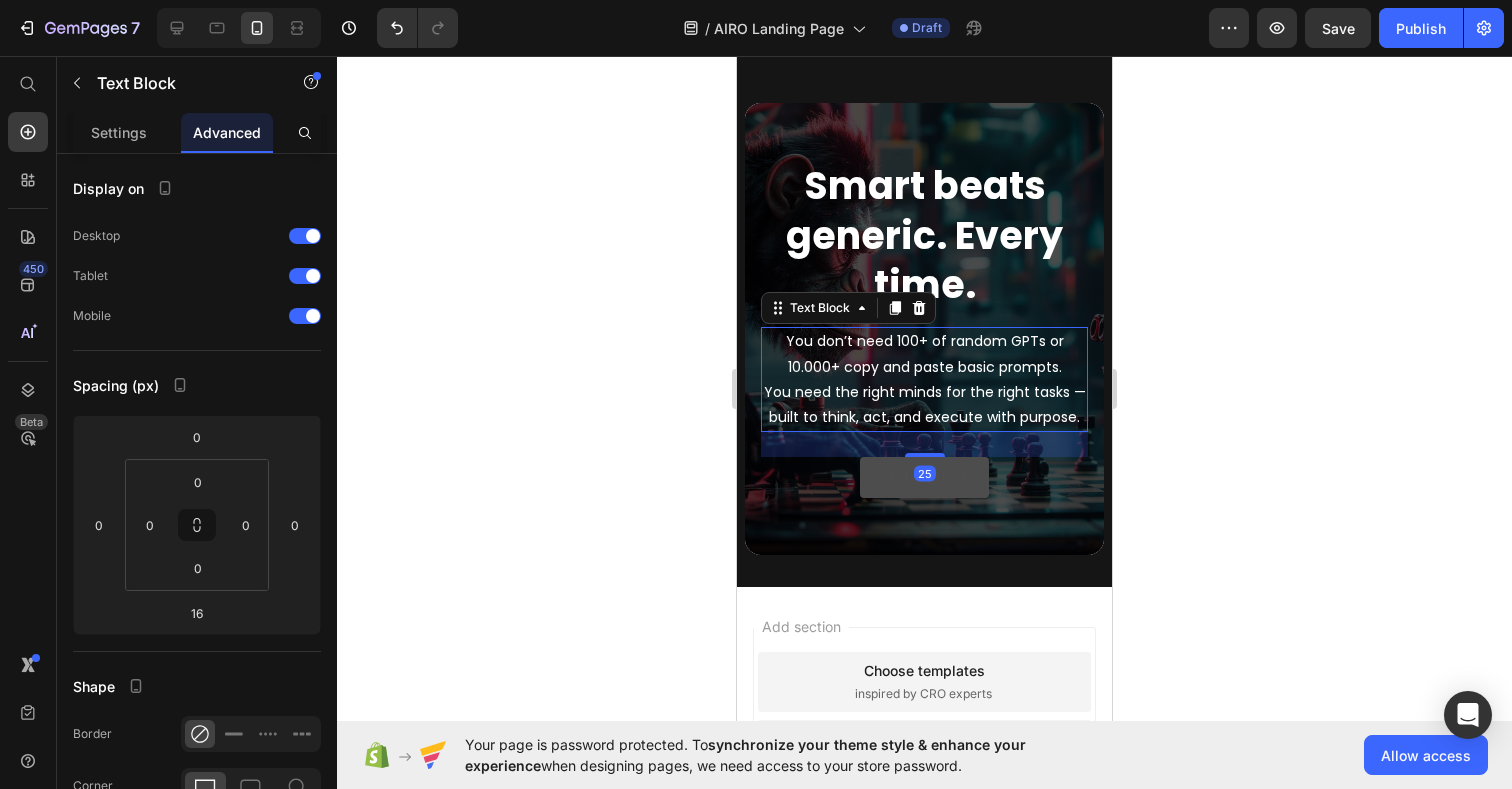 type on "25" 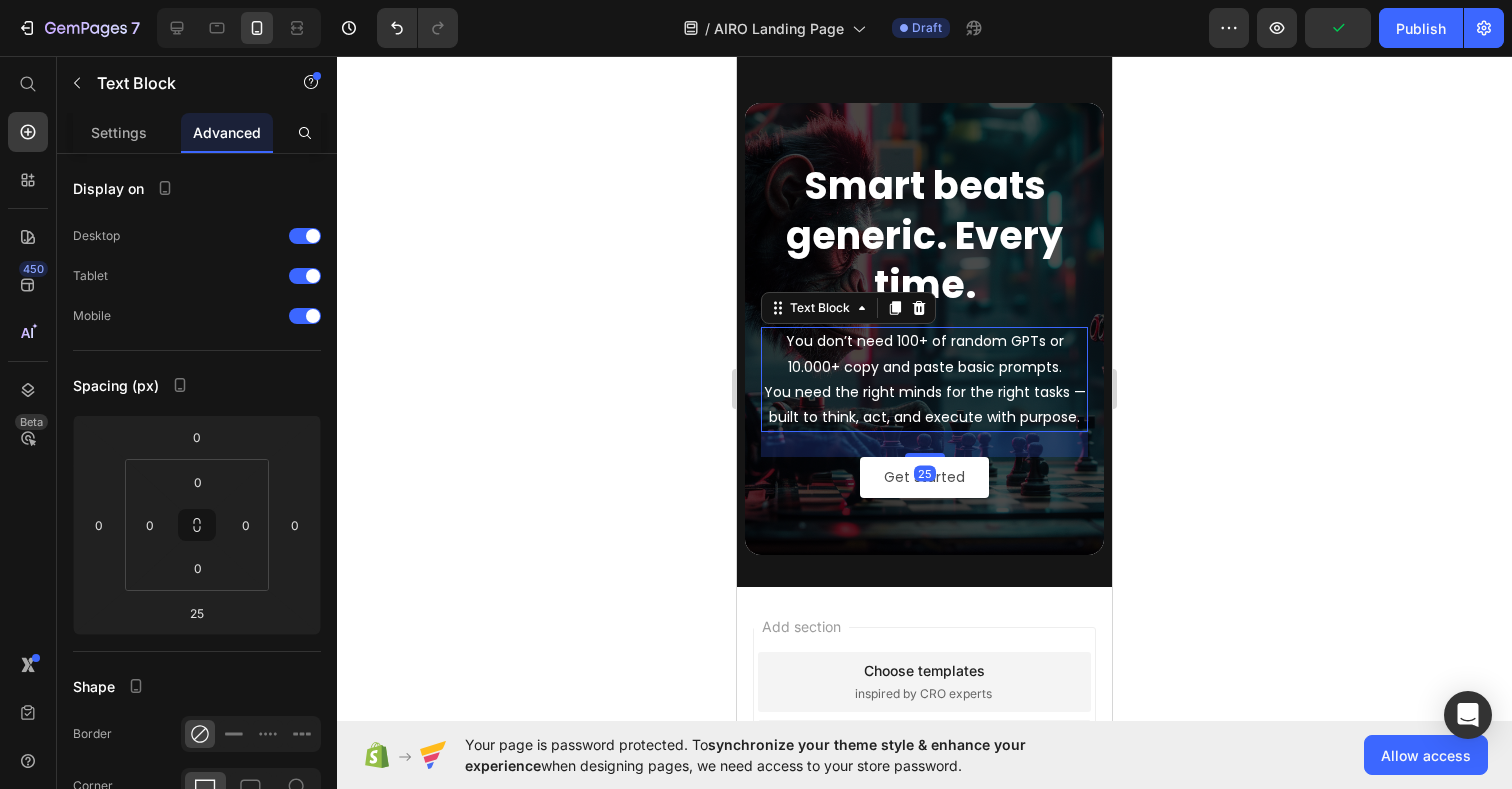 click 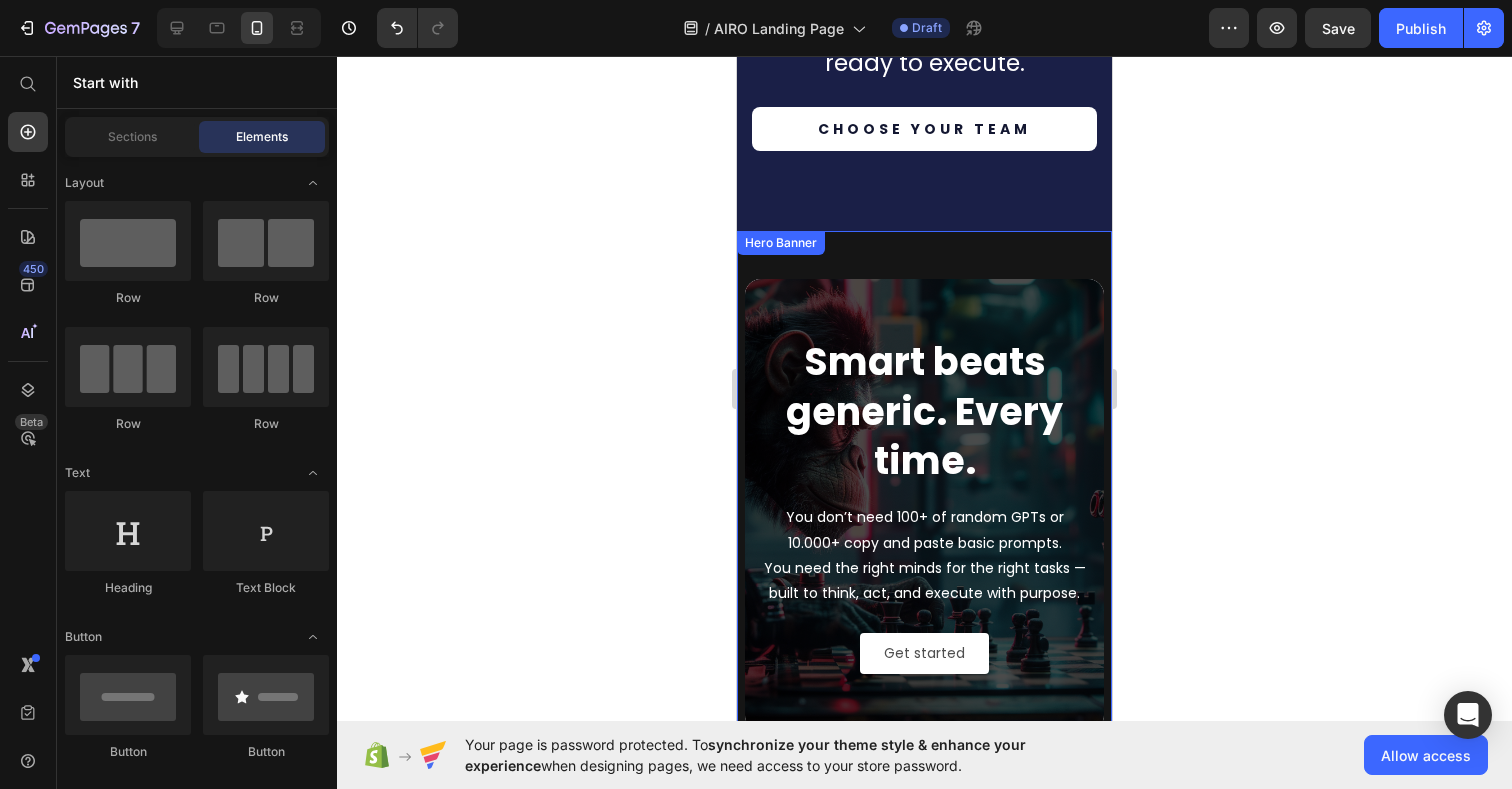 scroll, scrollTop: 6007, scrollLeft: 0, axis: vertical 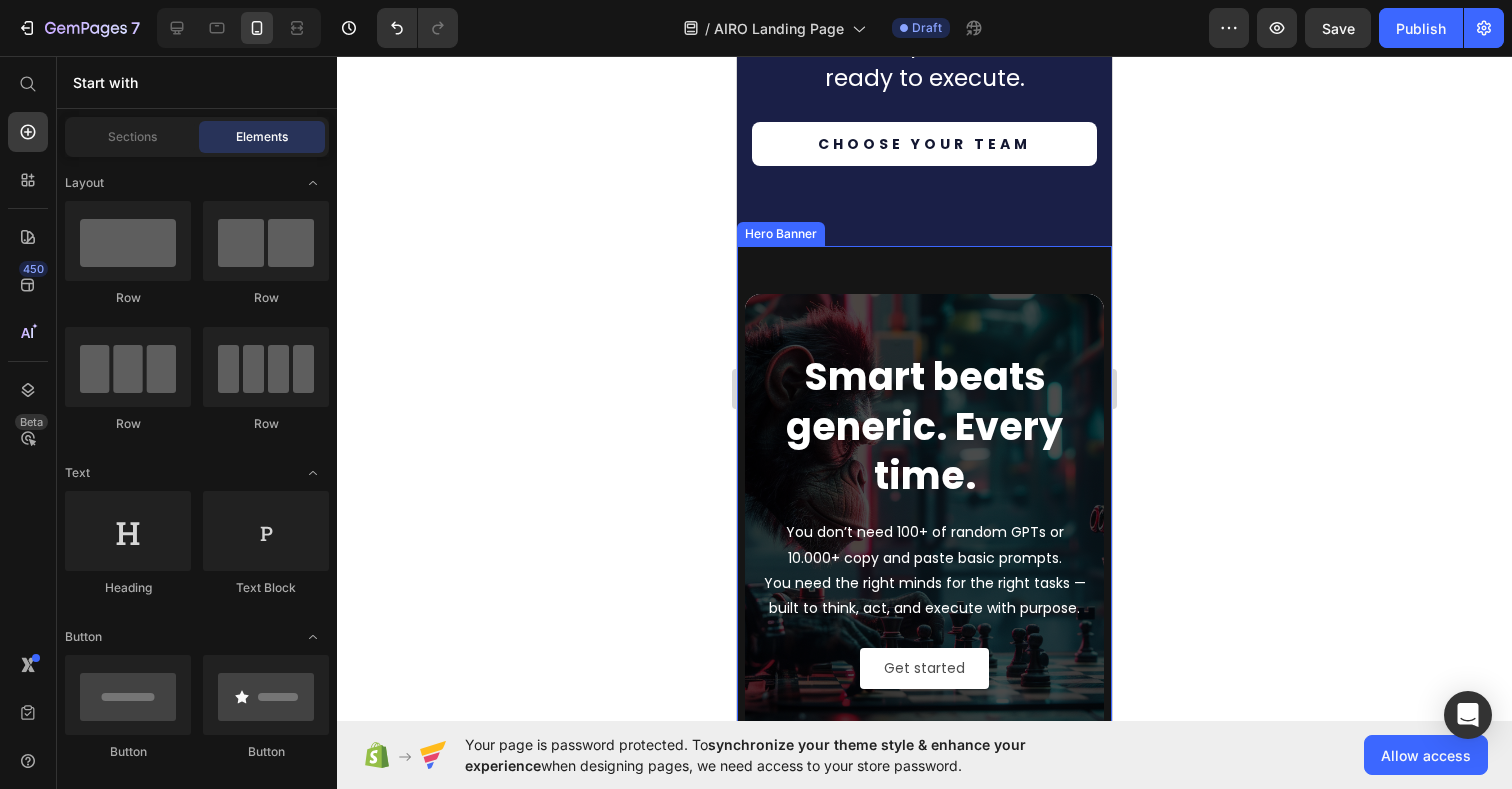 click at bounding box center [924, 520] 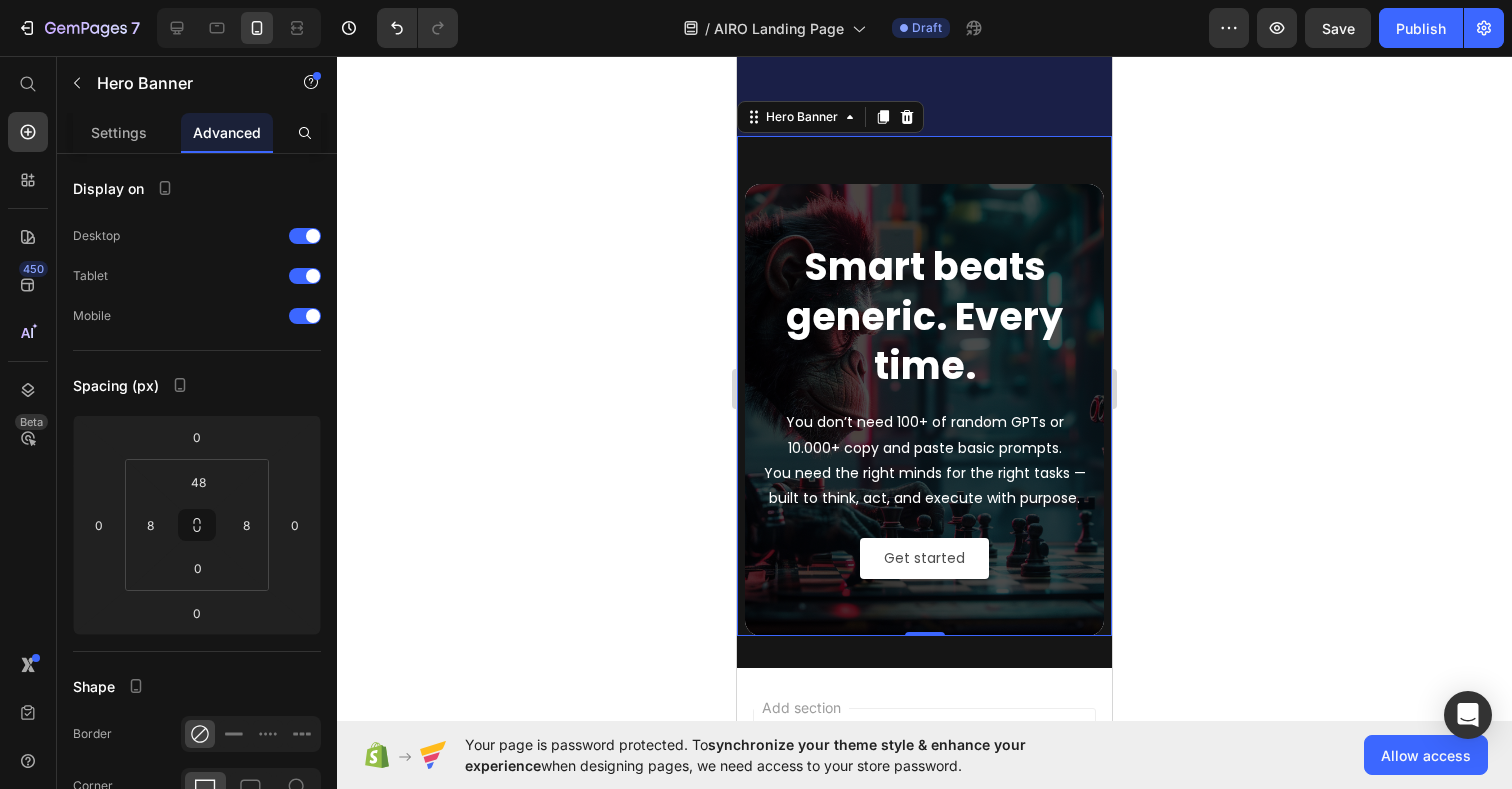 scroll, scrollTop: 6142, scrollLeft: 0, axis: vertical 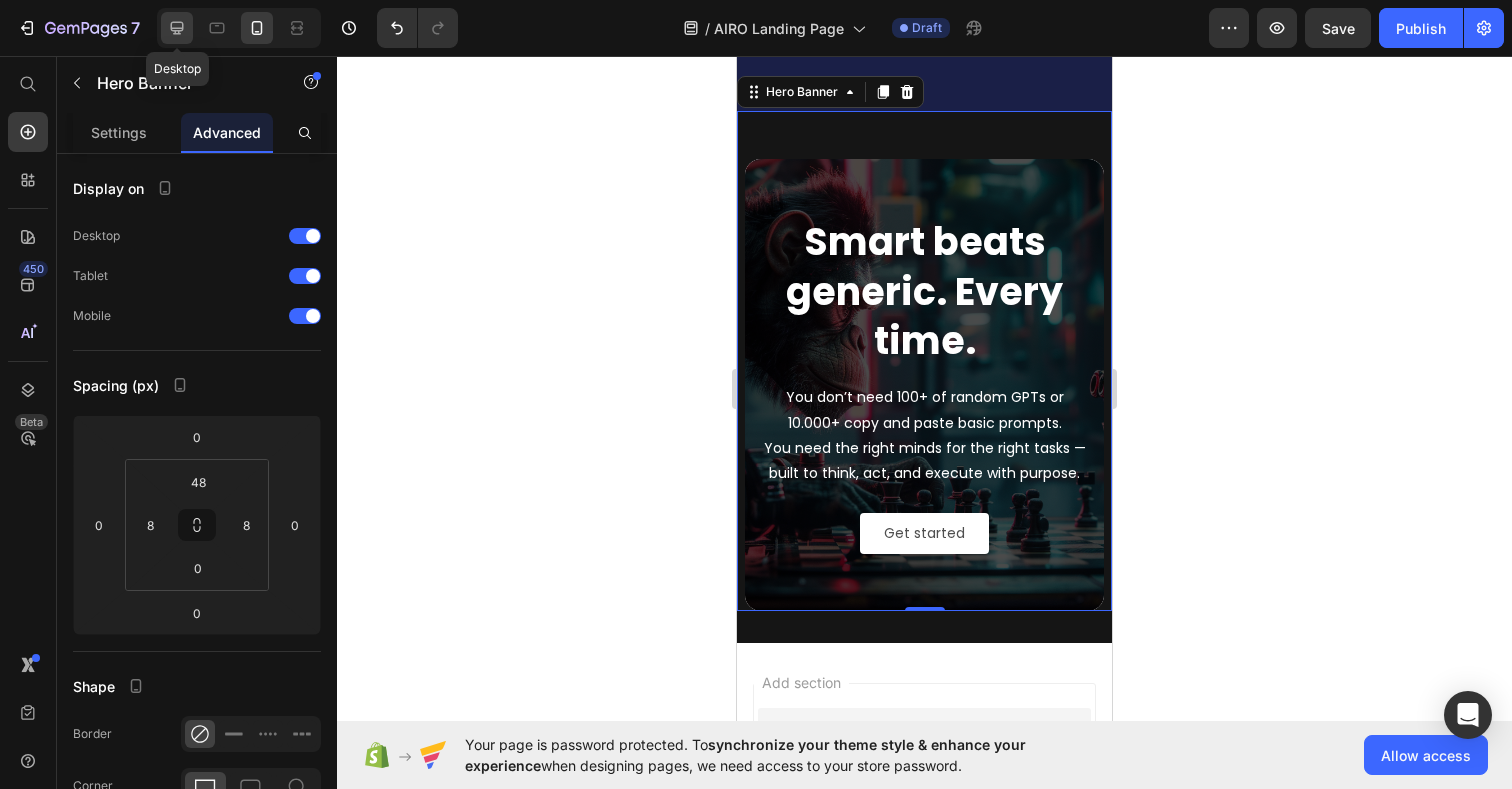 click 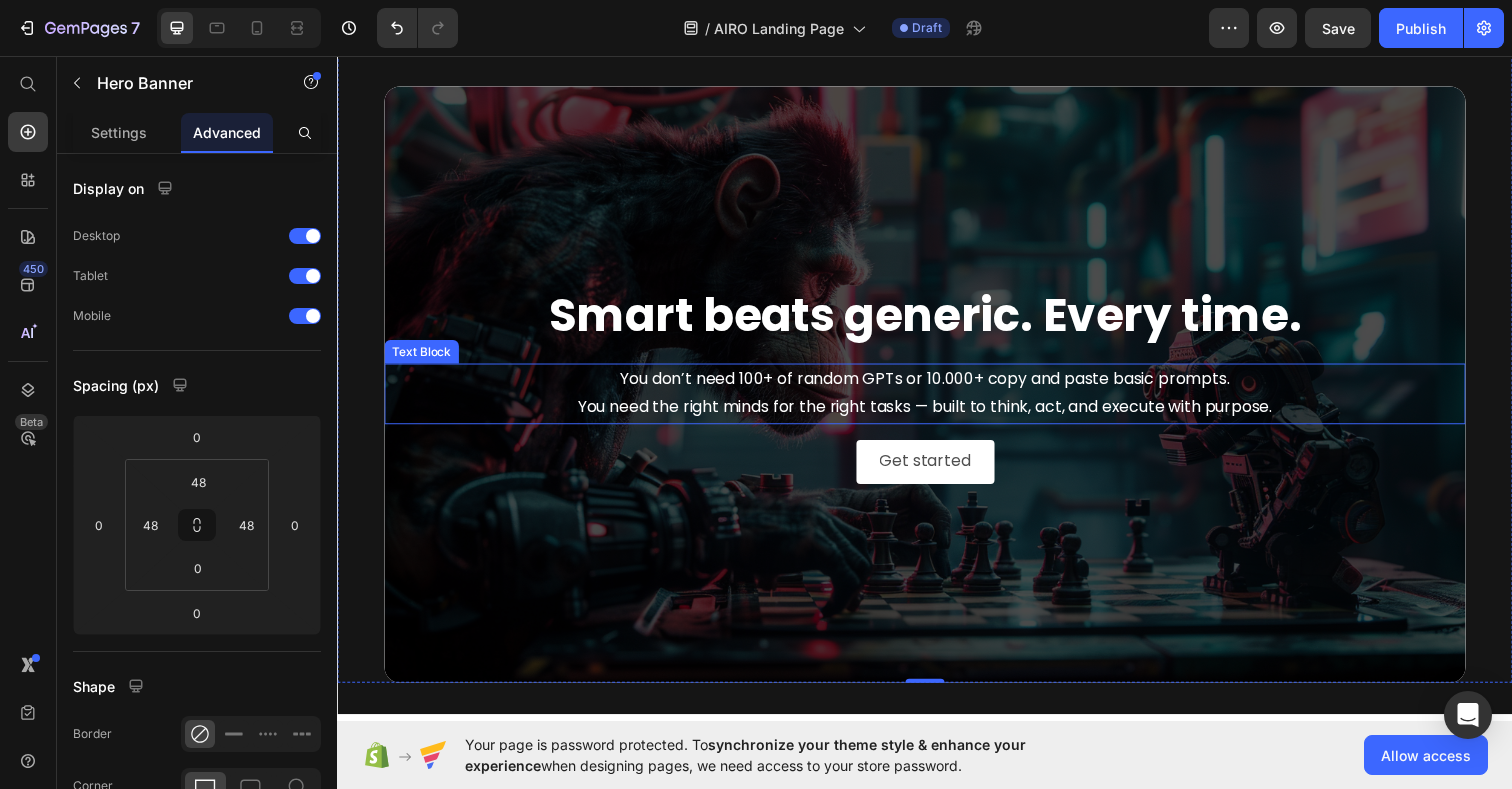 scroll, scrollTop: 5860, scrollLeft: 0, axis: vertical 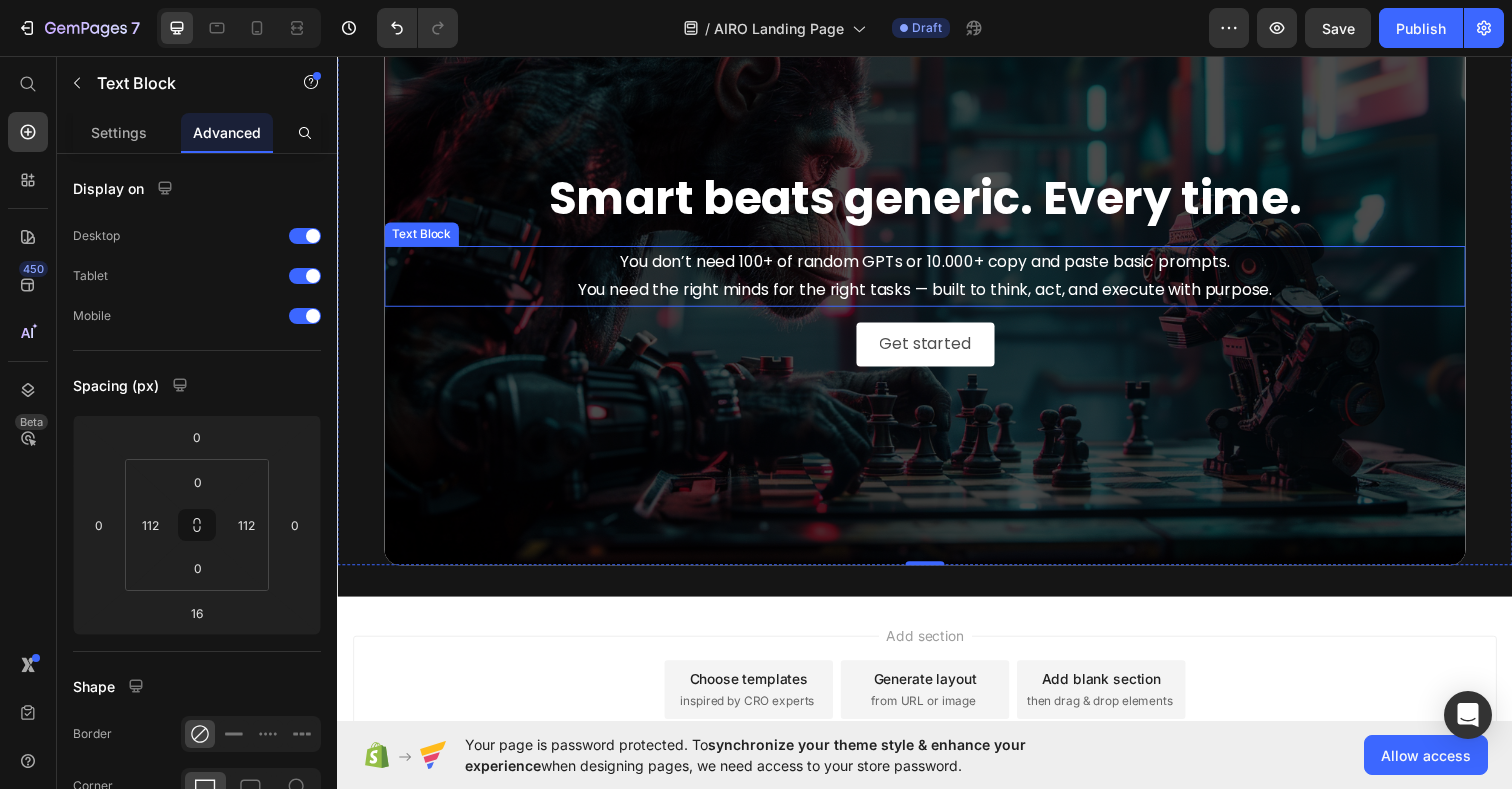 click on "You don’t need 100+ of random GPTs or 10.000+ copy and paste basic prompts. You need the right minds for the right tasks — built to think, act, and execute with purpose." at bounding box center [937, 281] 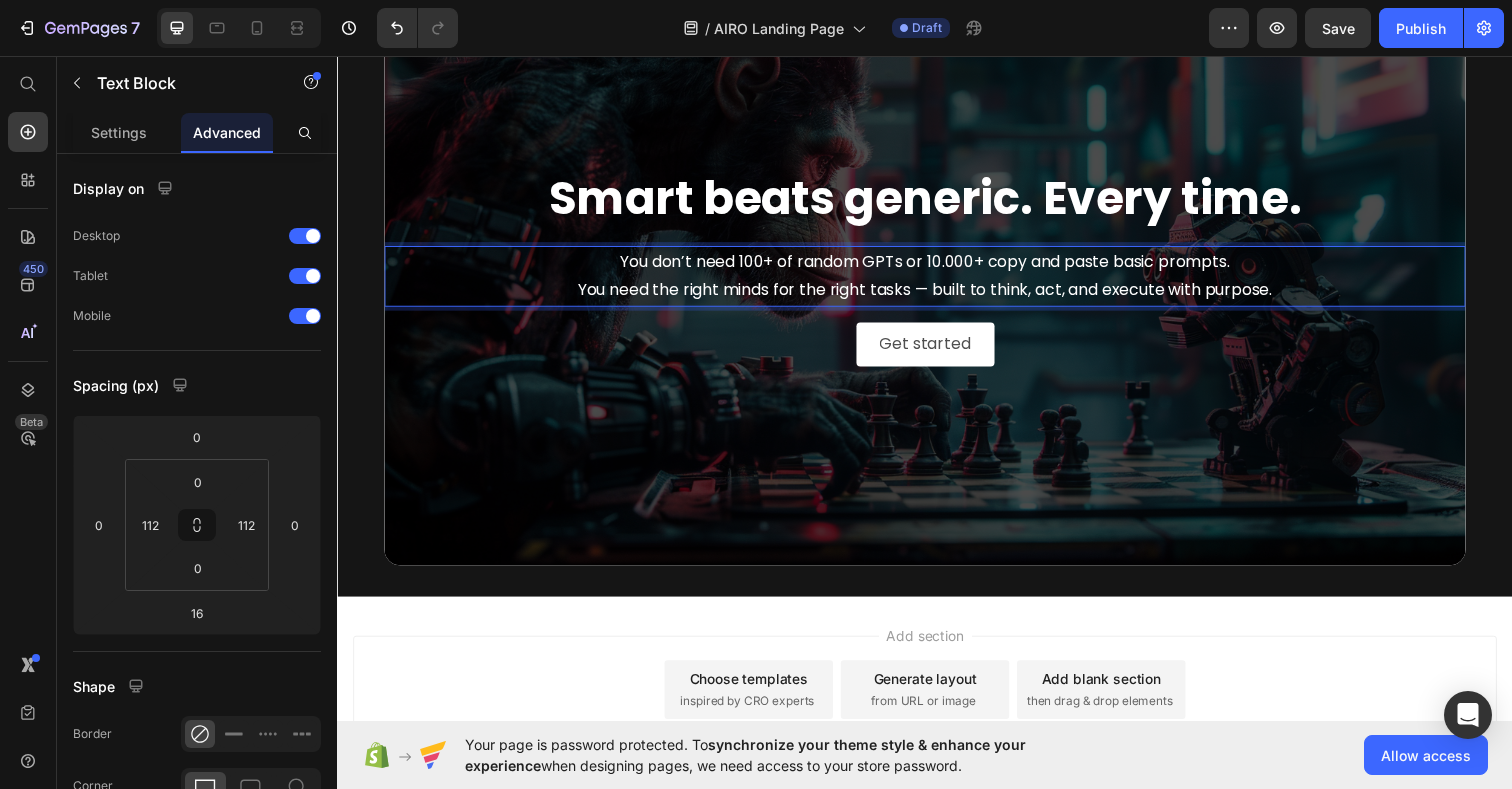 click on "You don’t need 100+ of random GPTs or 10.000+ copy and paste basic prompts. You need the right minds for the right tasks — built to think, act, and execute with purpose." at bounding box center [937, 281] 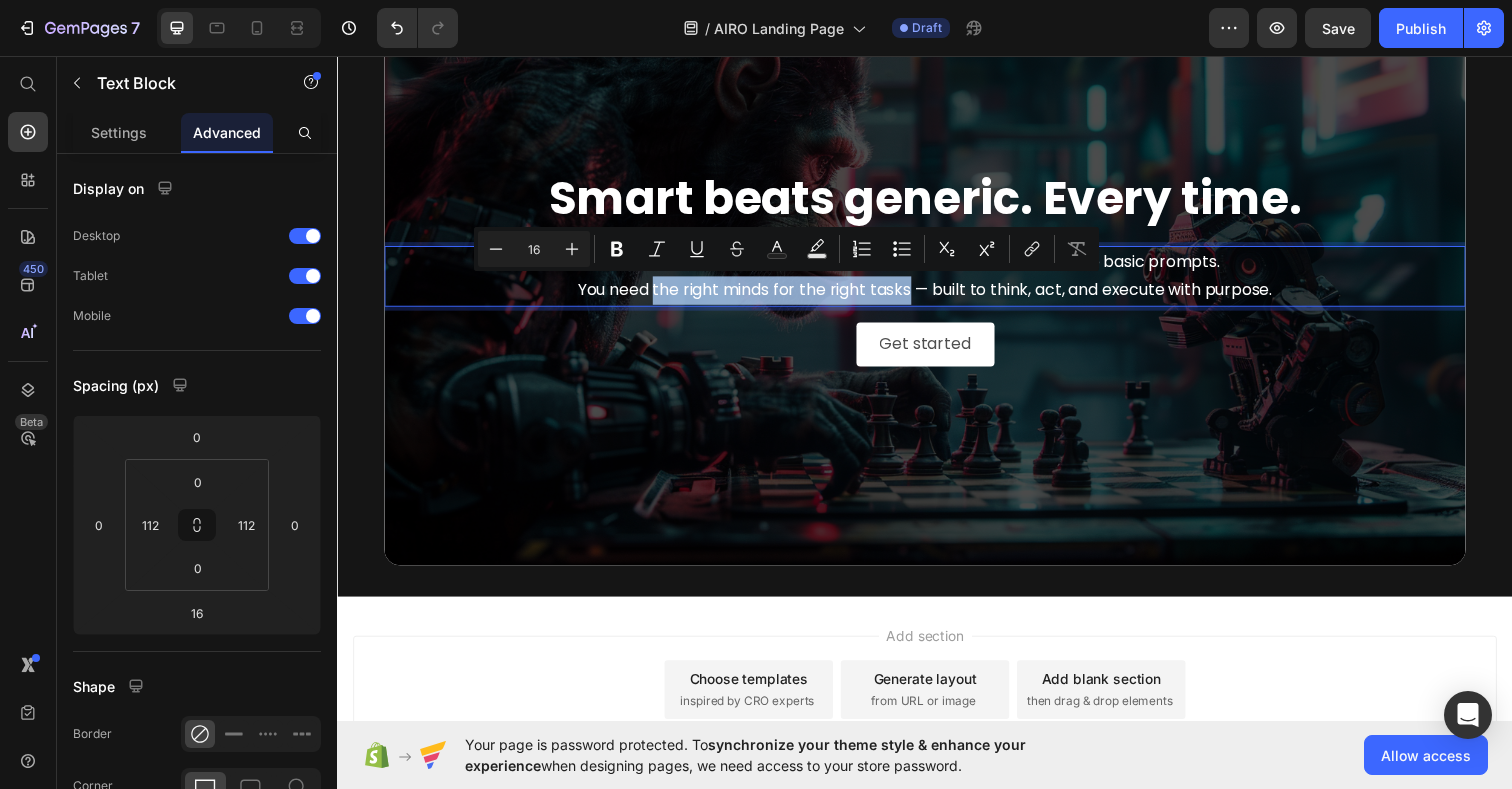 drag, startPoint x: 657, startPoint y: 294, endPoint x: 924, endPoint y: 303, distance: 267.15164 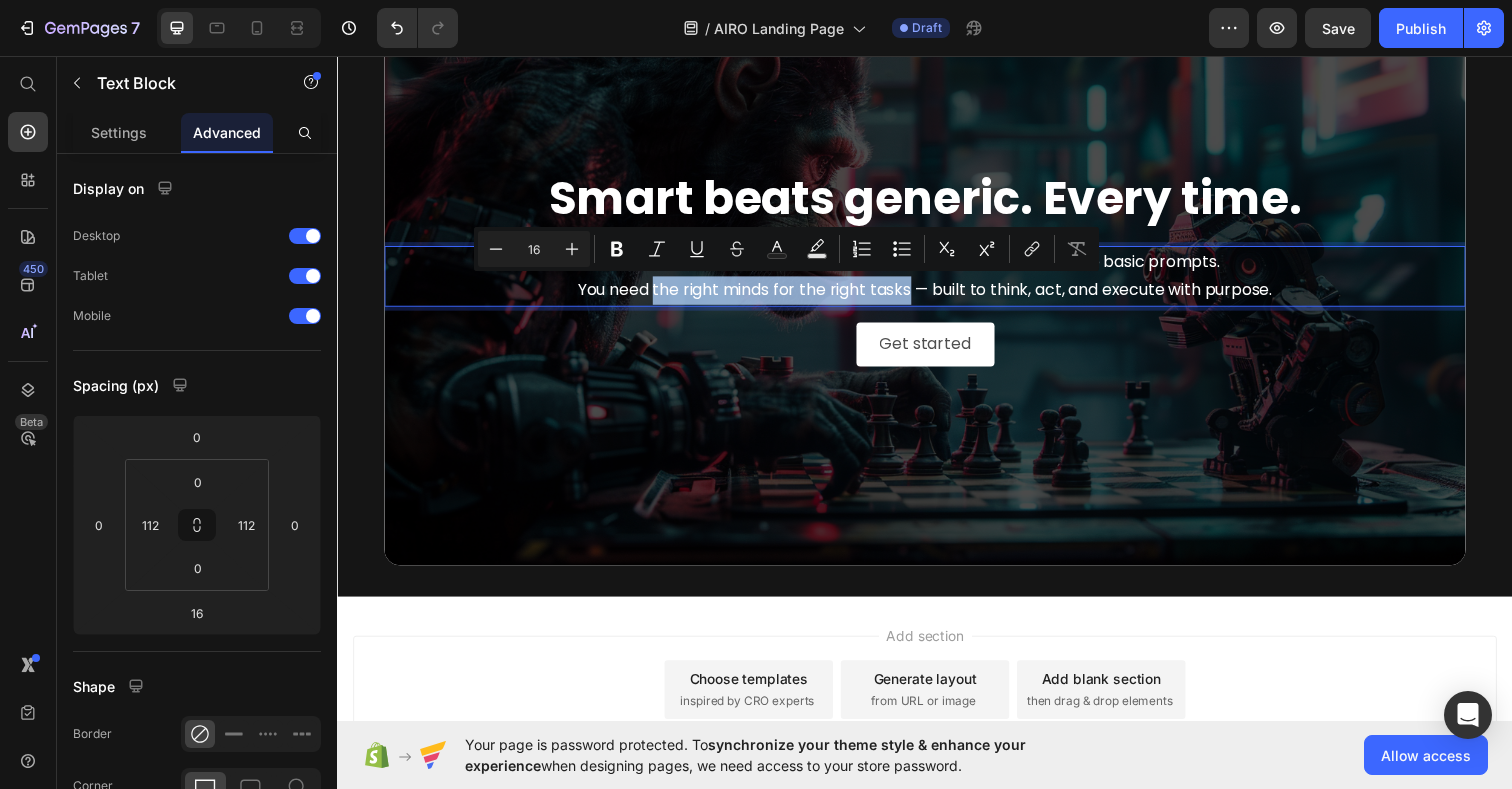 click on "You don’t need 100+ random GPTs or 10.000+ copy and paste basic prompts. You need the right minds for the right tasks — built to think, act, and execute with purpose." at bounding box center (937, 281) 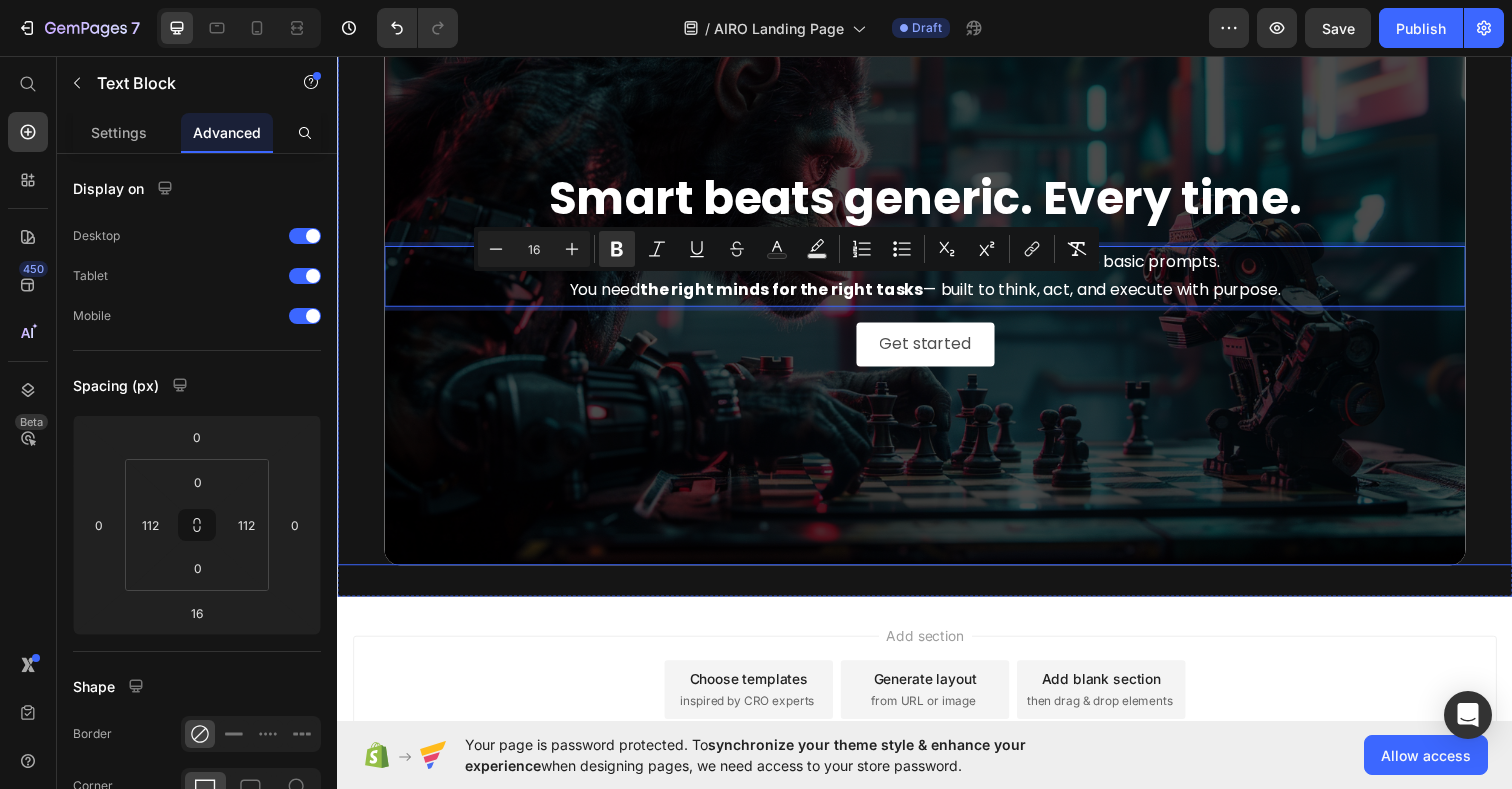 click at bounding box center (937, 271) 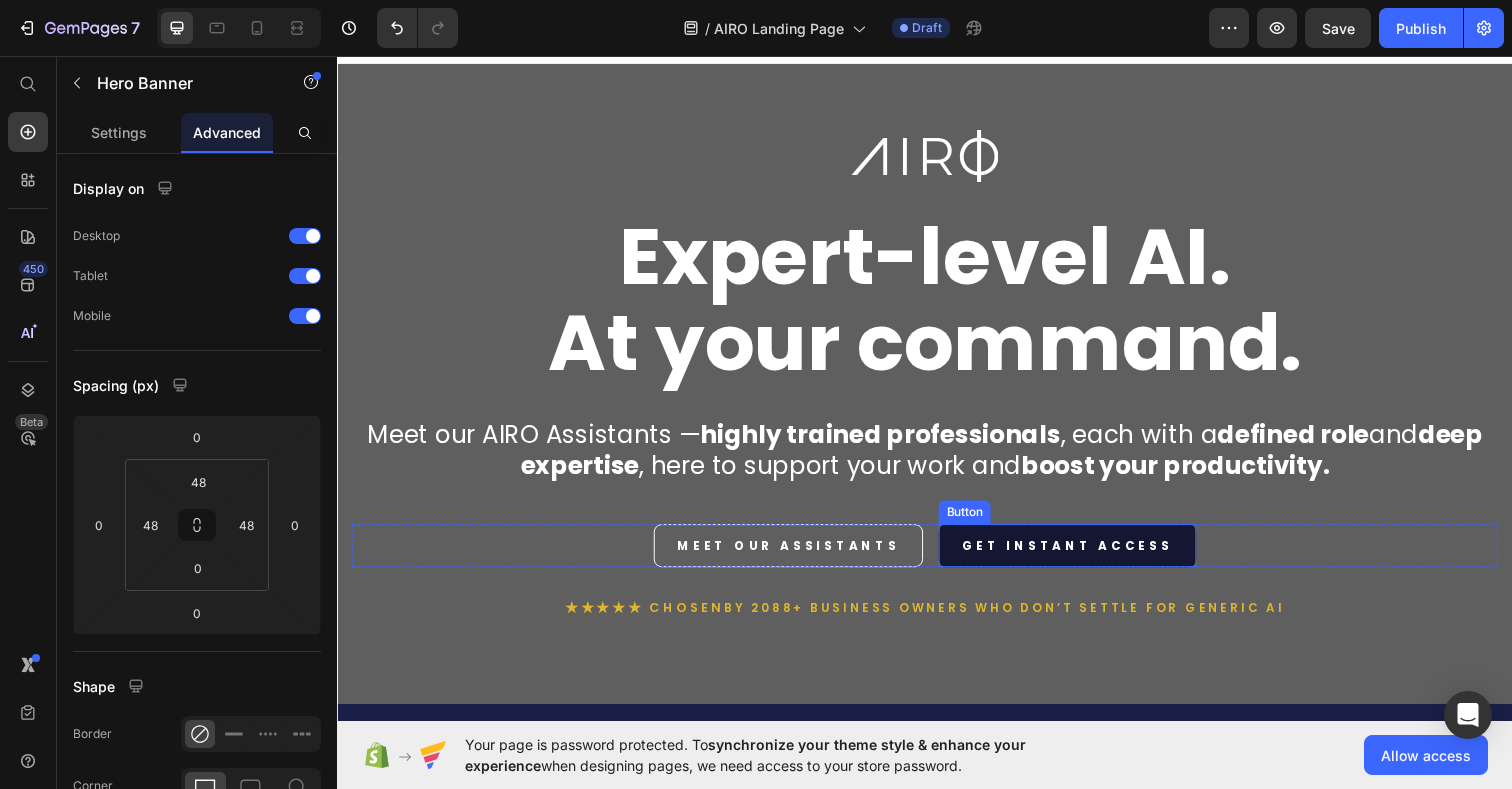 scroll, scrollTop: 31, scrollLeft: 0, axis: vertical 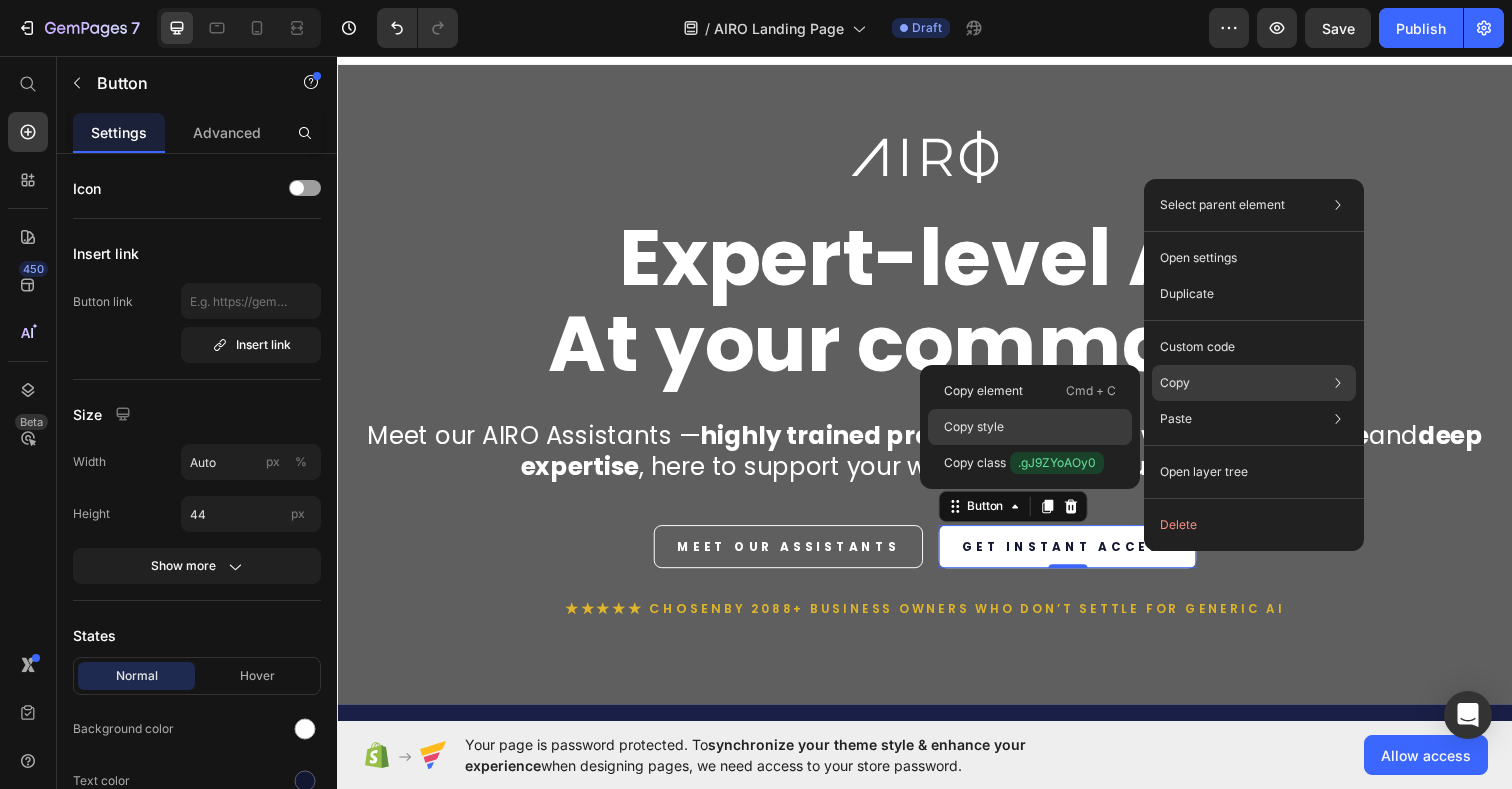 click on "Copy style" at bounding box center [974, 427] 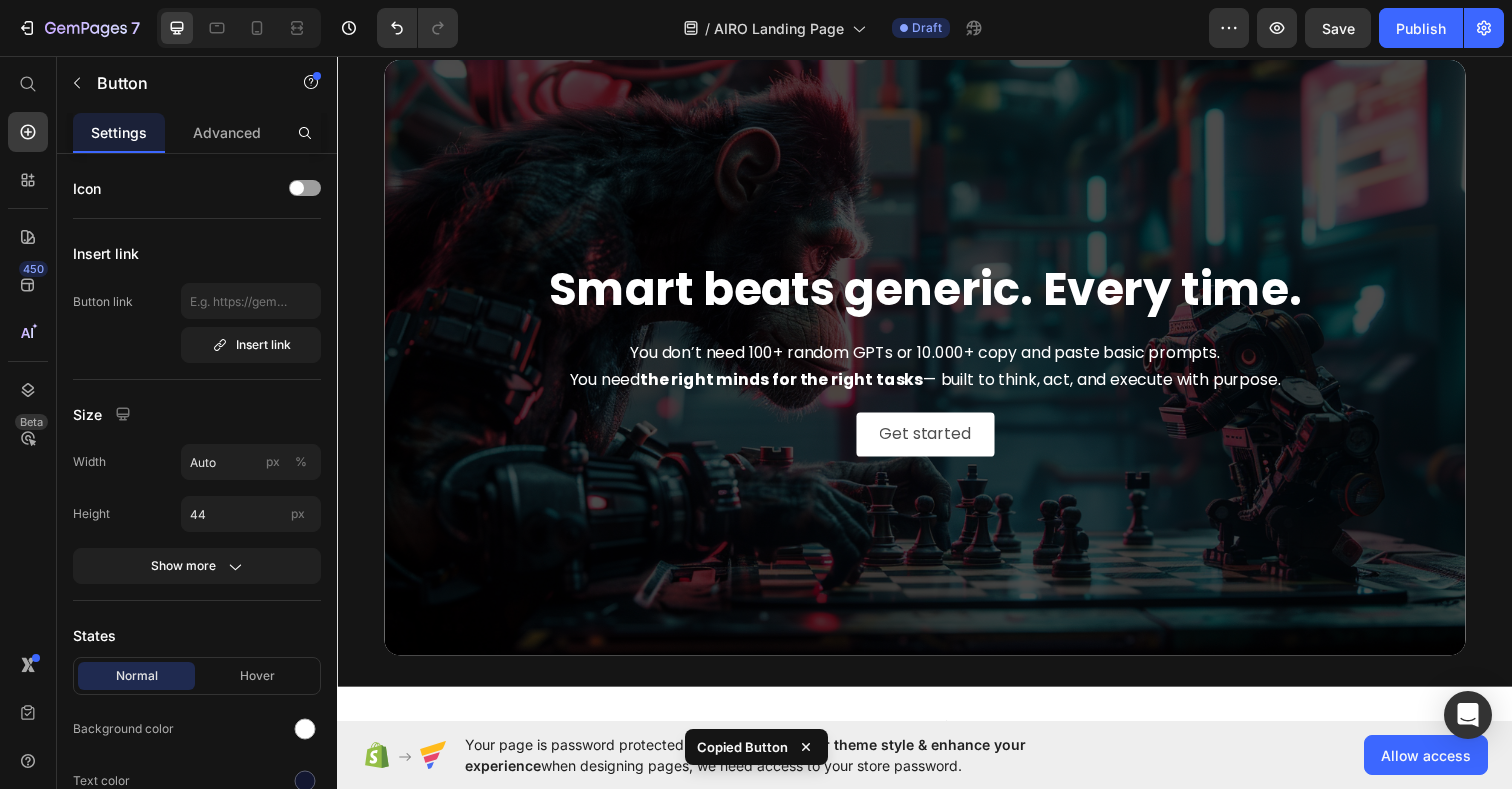 scroll, scrollTop: 5471, scrollLeft: 0, axis: vertical 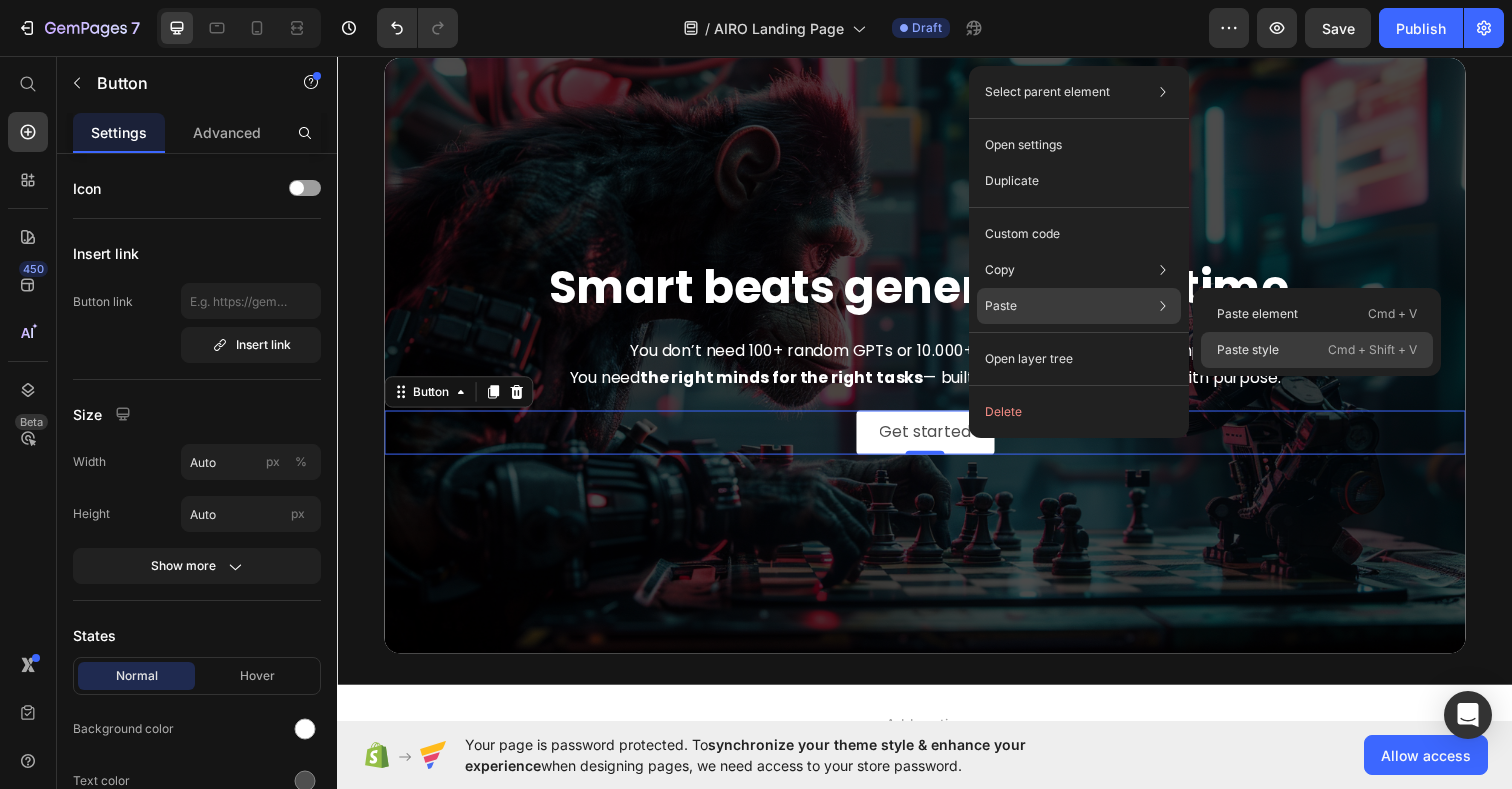 click on "Paste style" at bounding box center [1248, 350] 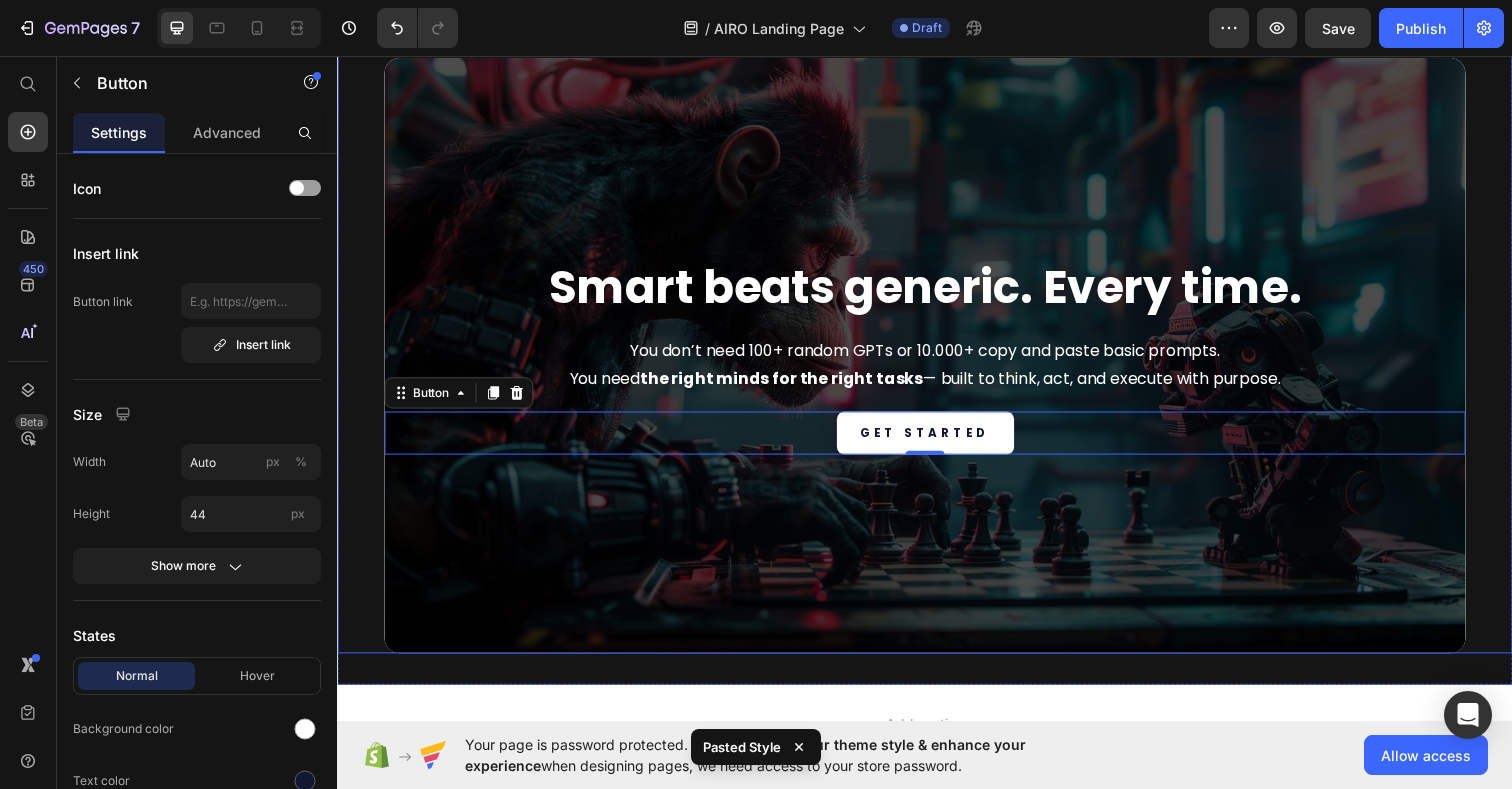 click on "Smart beats generic. Every time. Heading You don’t need 100+ random GPTs or 10.000+ copy and paste basic prompts. You need  the right minds for the right tasks  — built to think, act, and execute with purpose. Text Block Get started Button   0 Hero Banner" at bounding box center (937, 338) 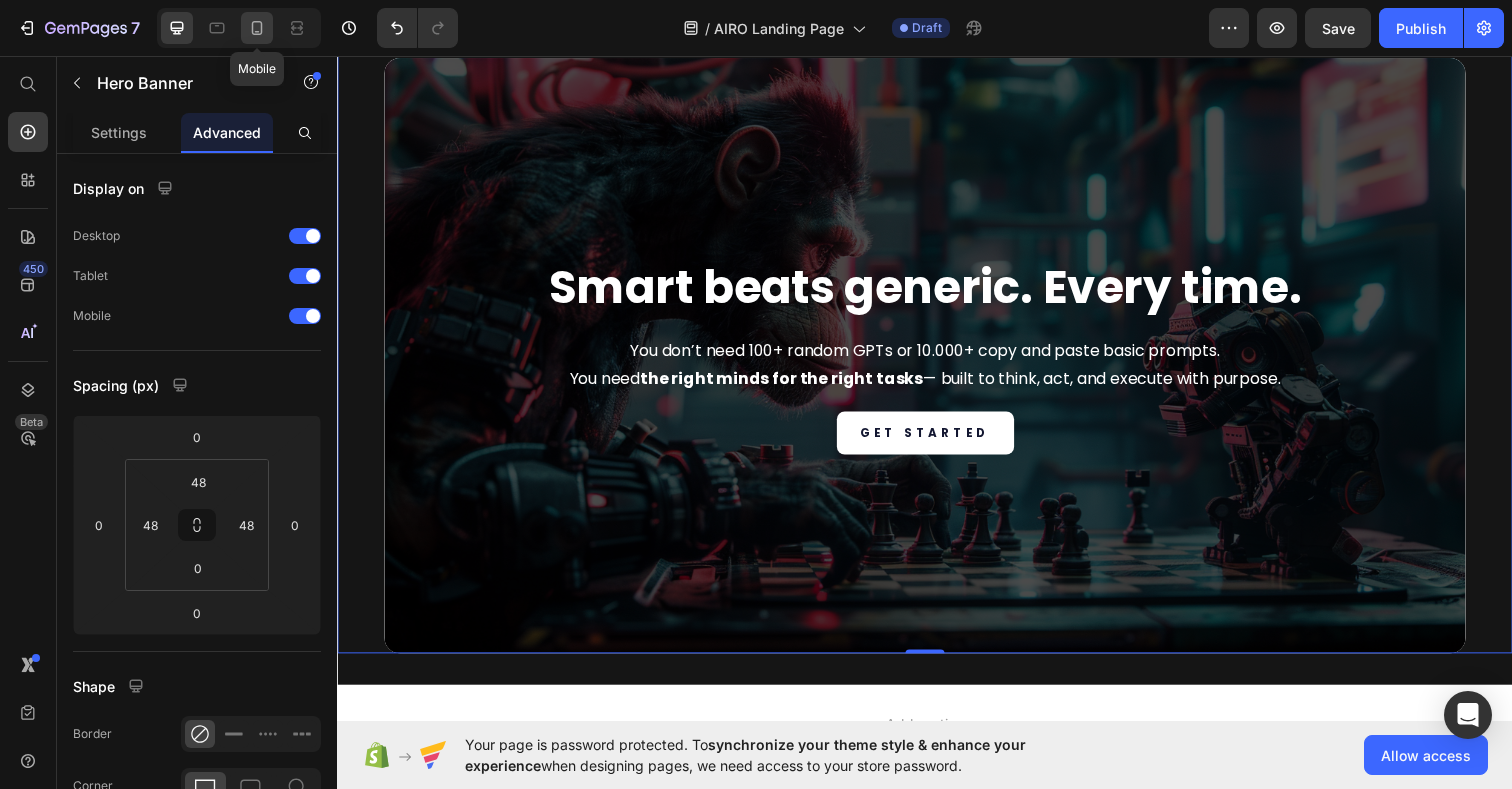click 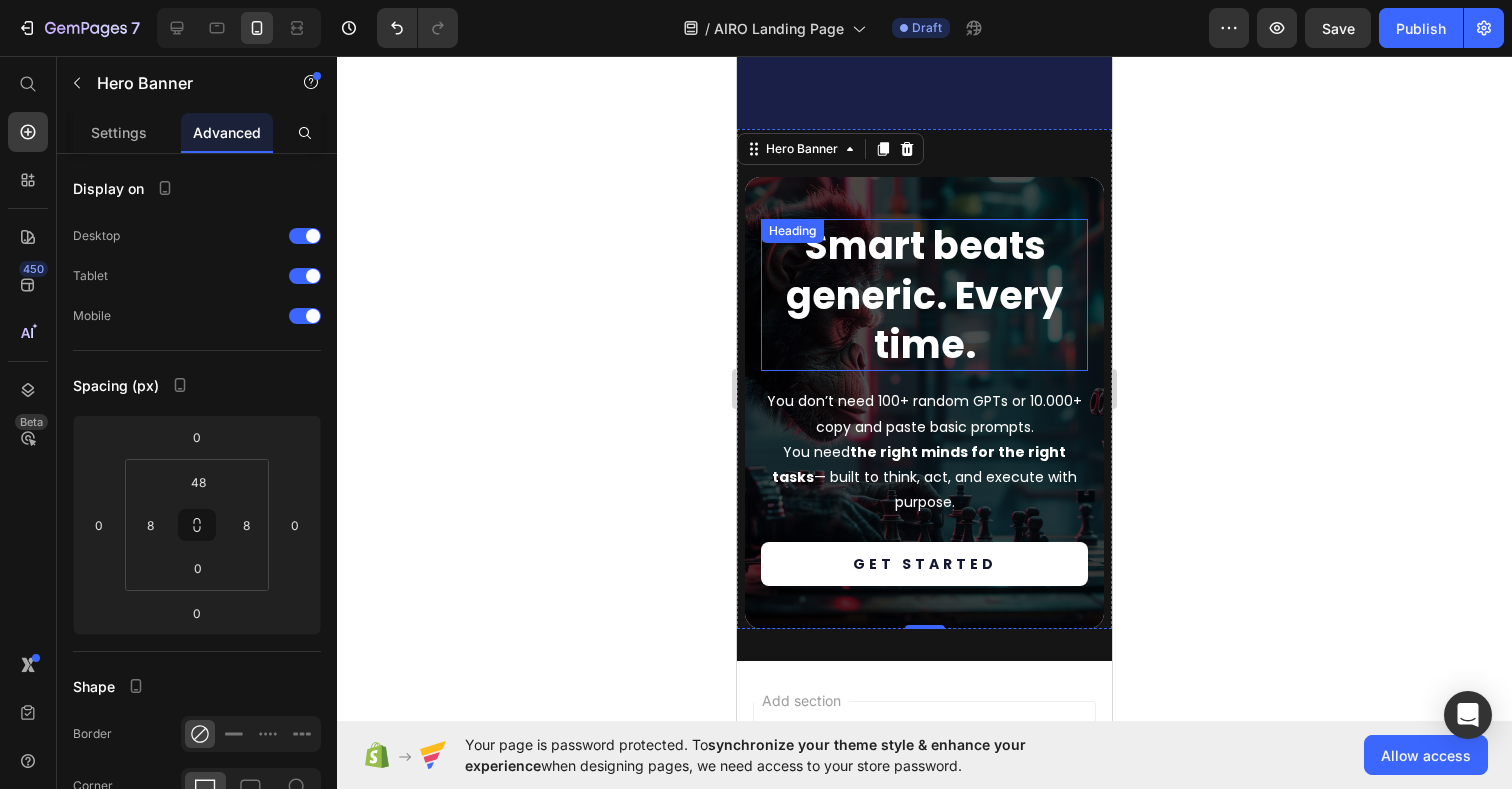 scroll, scrollTop: 5616, scrollLeft: 0, axis: vertical 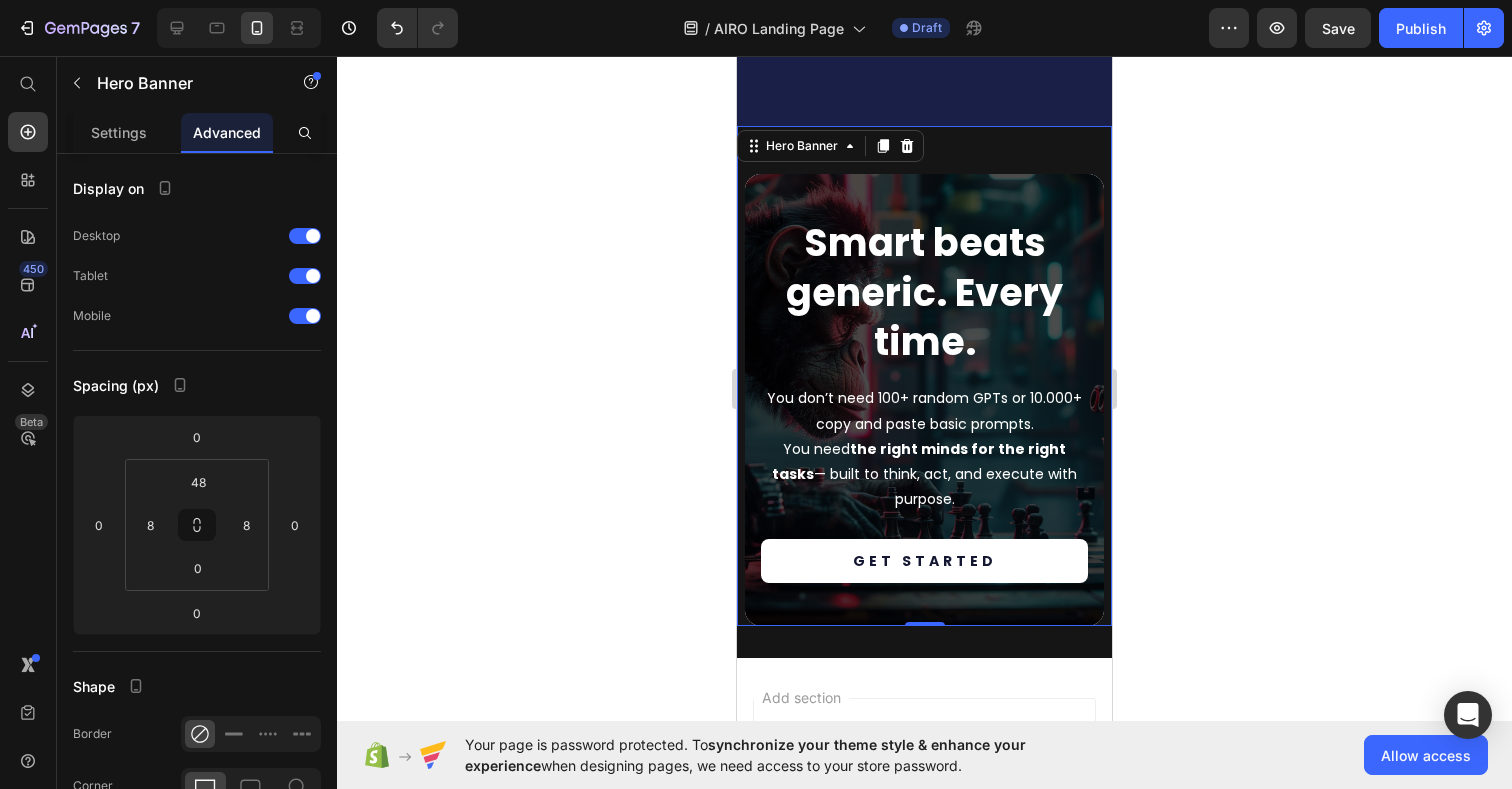 click at bounding box center (924, 400) 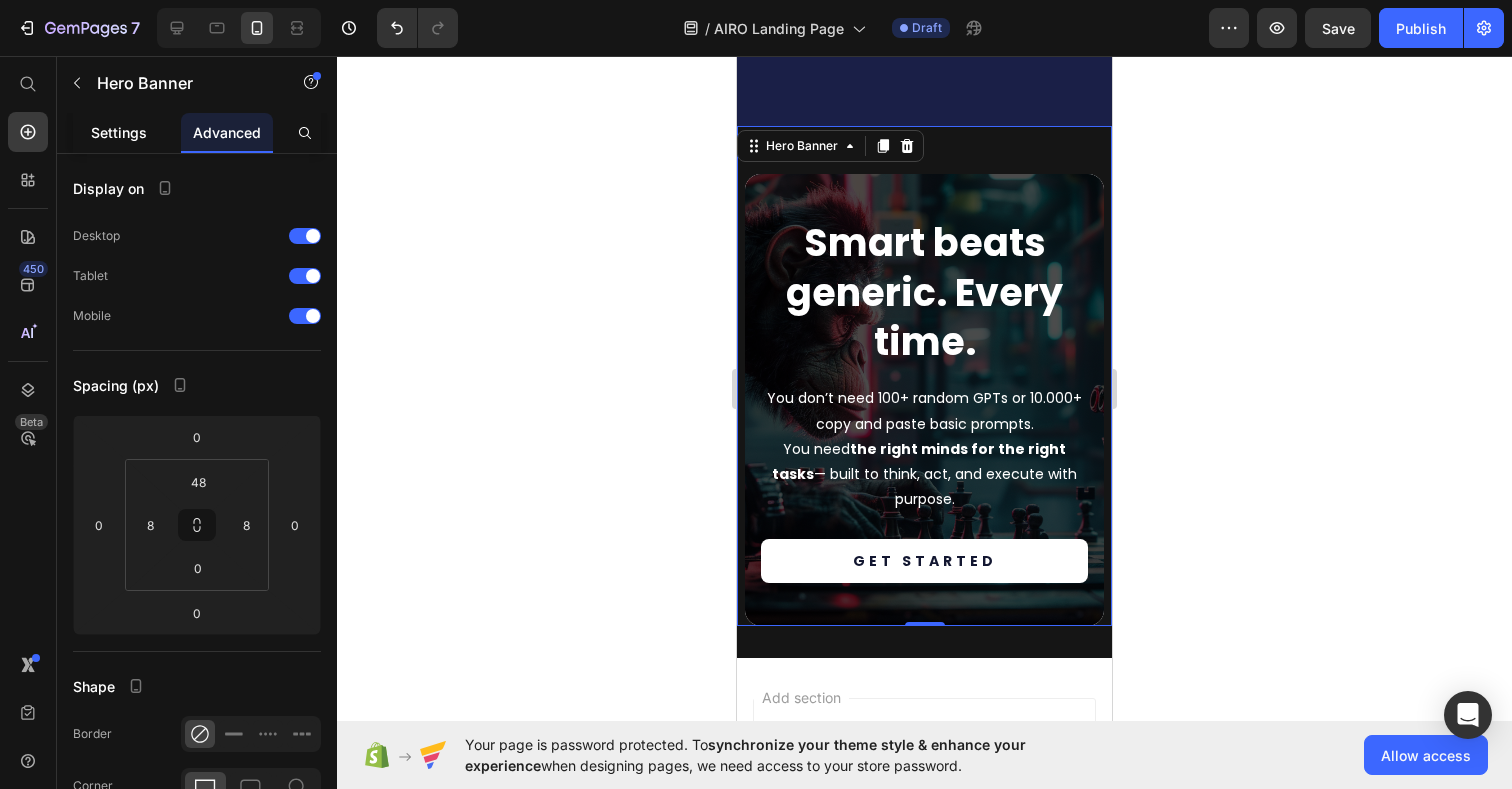 click on "Settings" at bounding box center (119, 132) 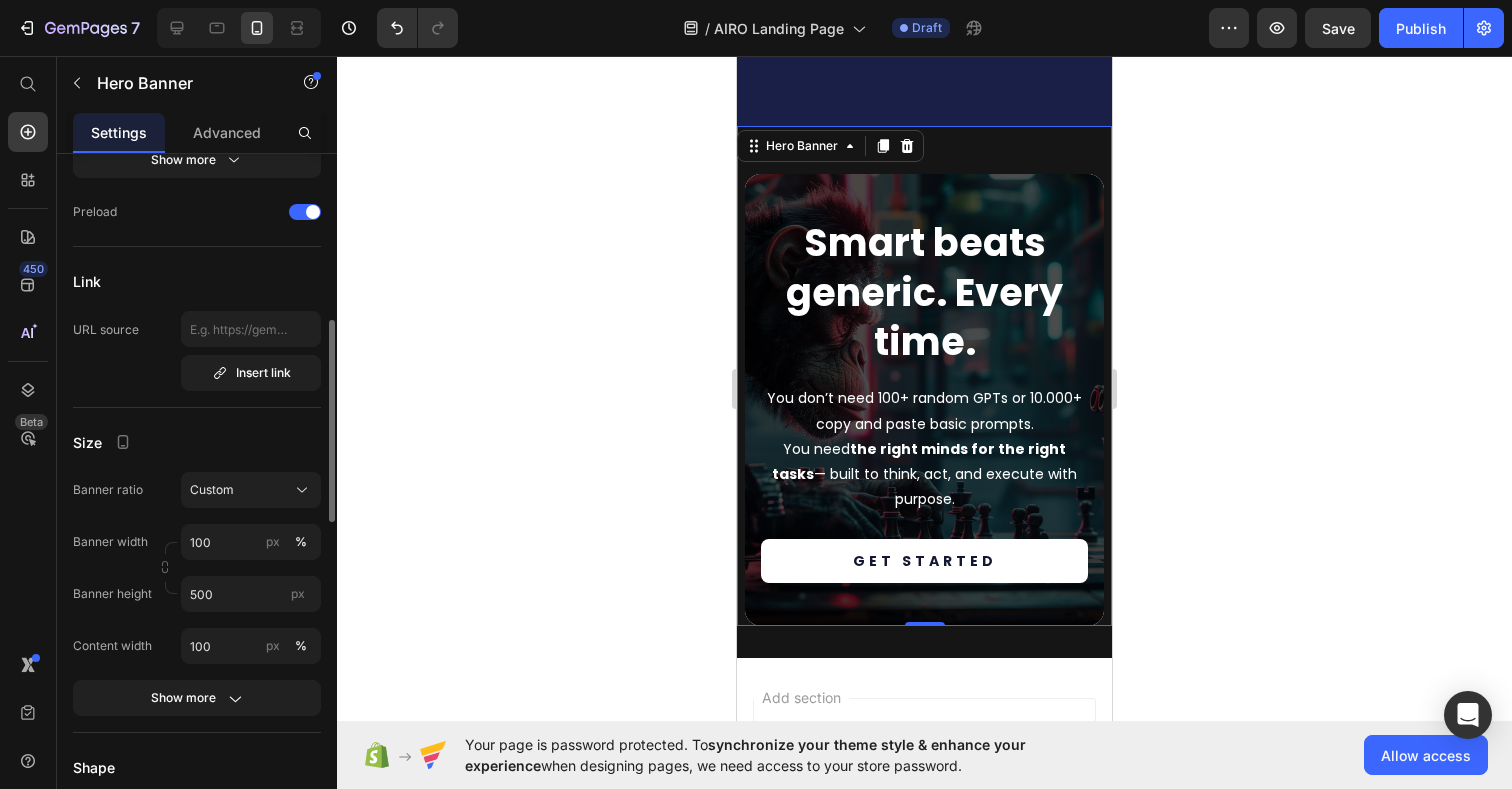 scroll, scrollTop: 635, scrollLeft: 0, axis: vertical 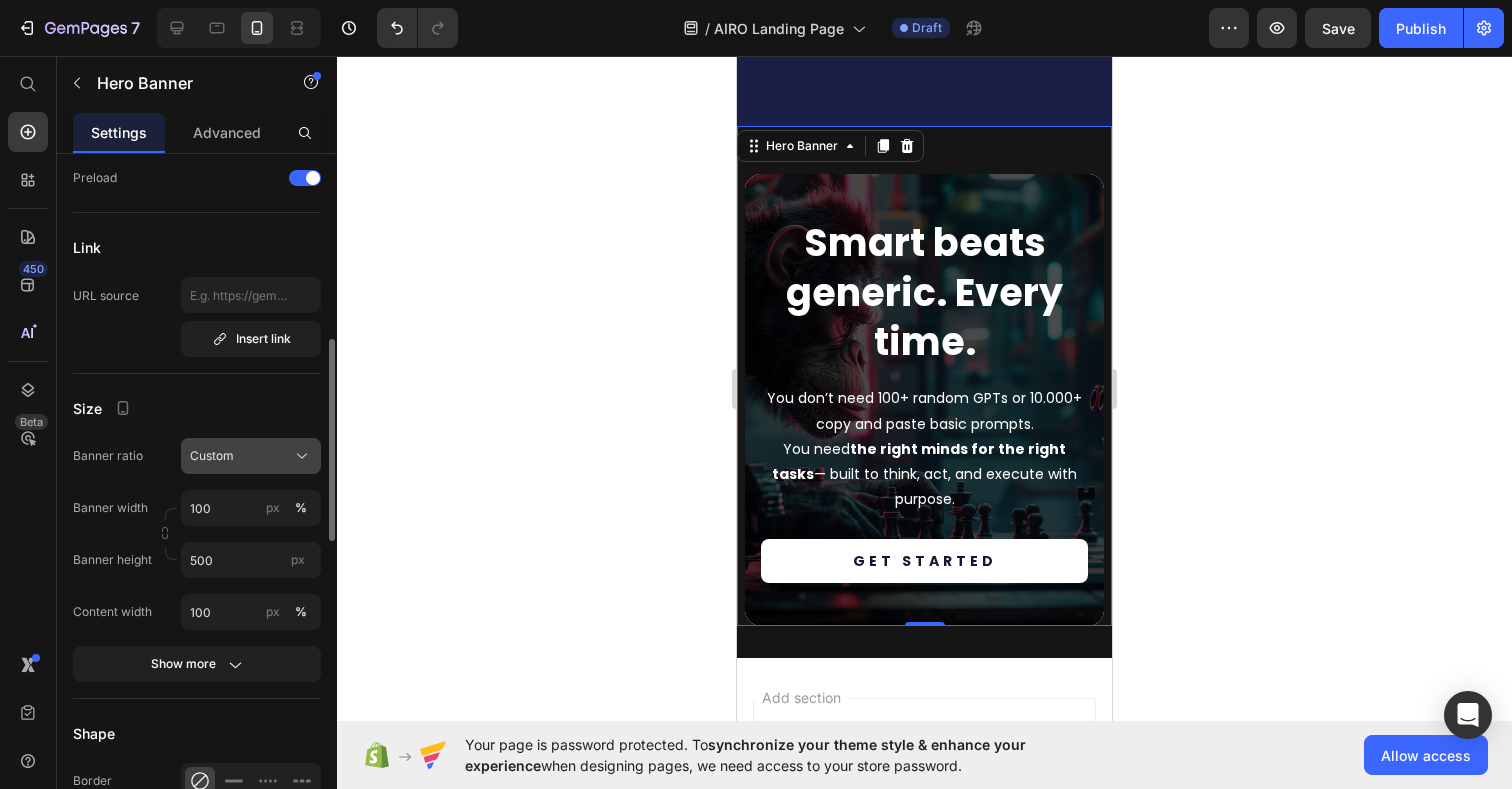 click on "Custom" at bounding box center (251, 456) 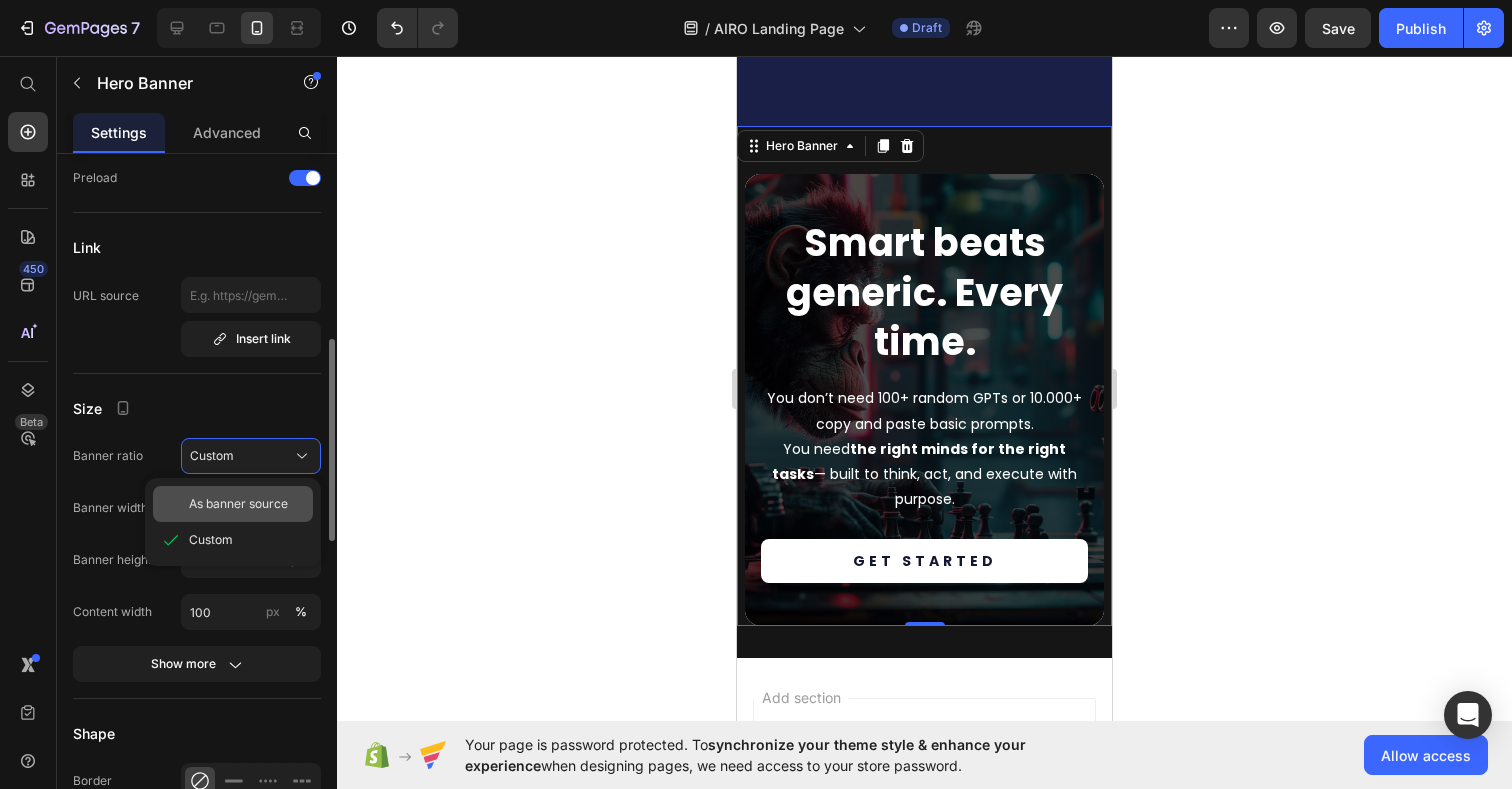click on "As banner source" at bounding box center [238, 504] 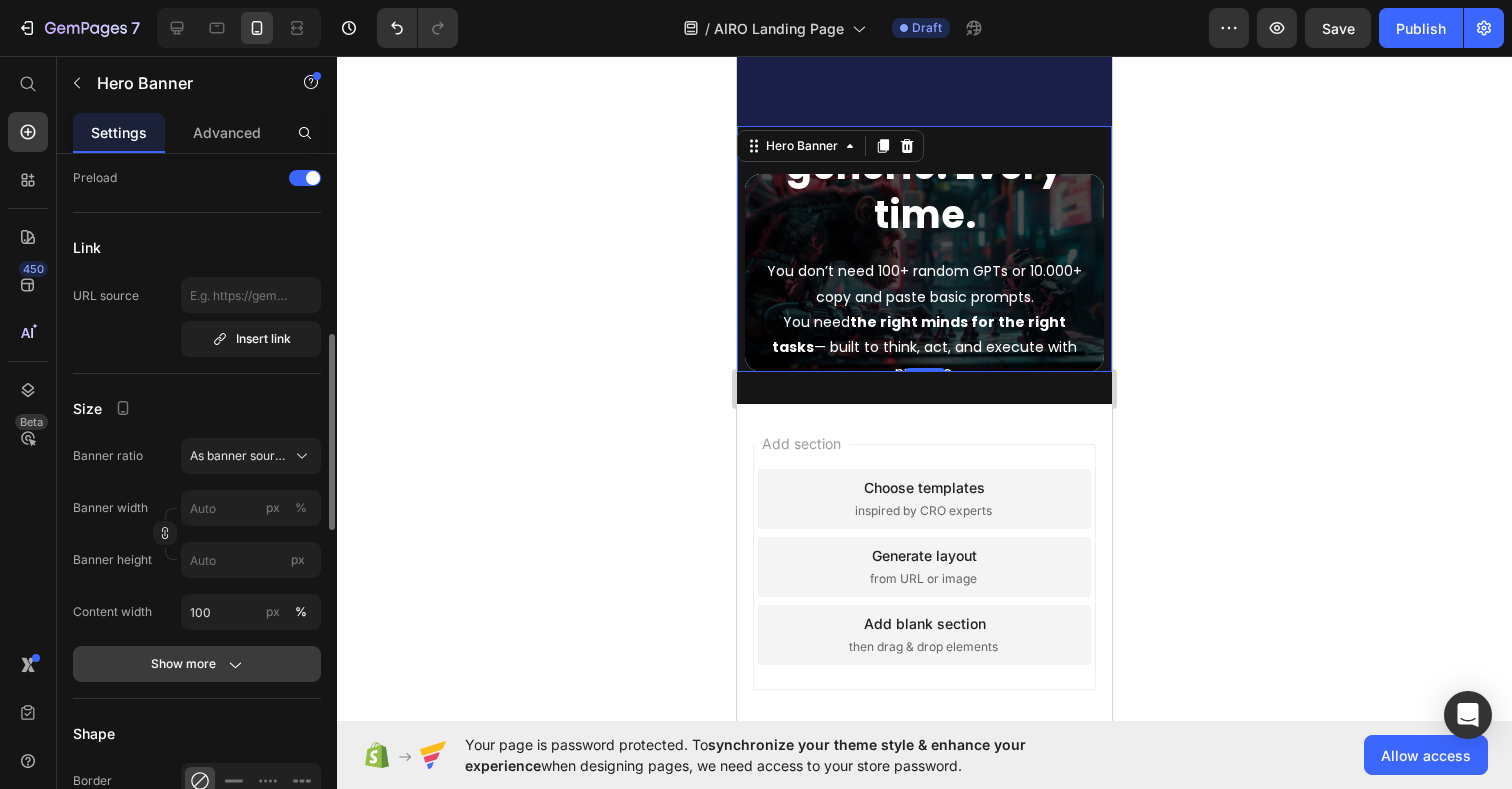 click on "Show more" at bounding box center (197, 664) 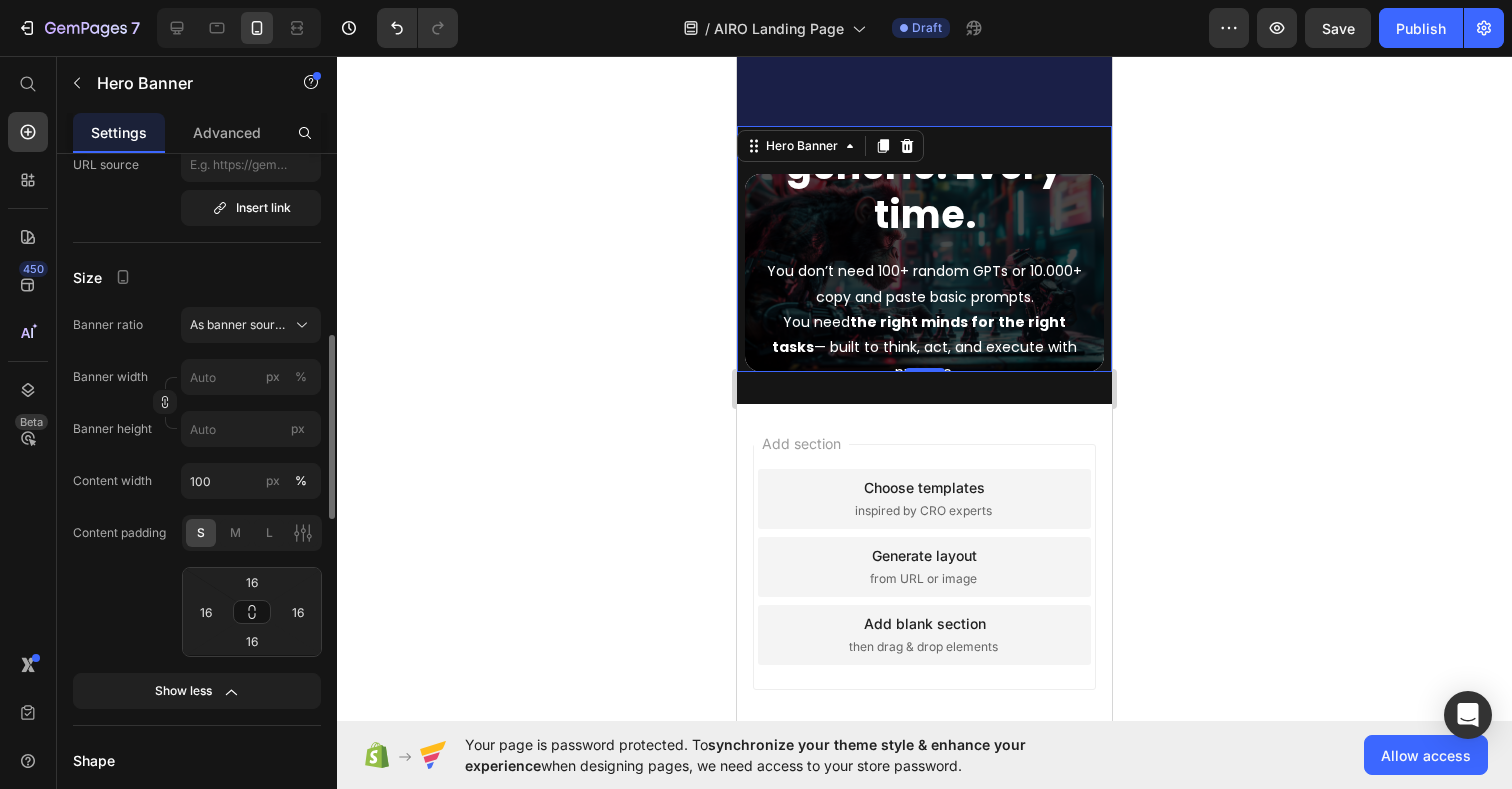 scroll, scrollTop: 790, scrollLeft: 0, axis: vertical 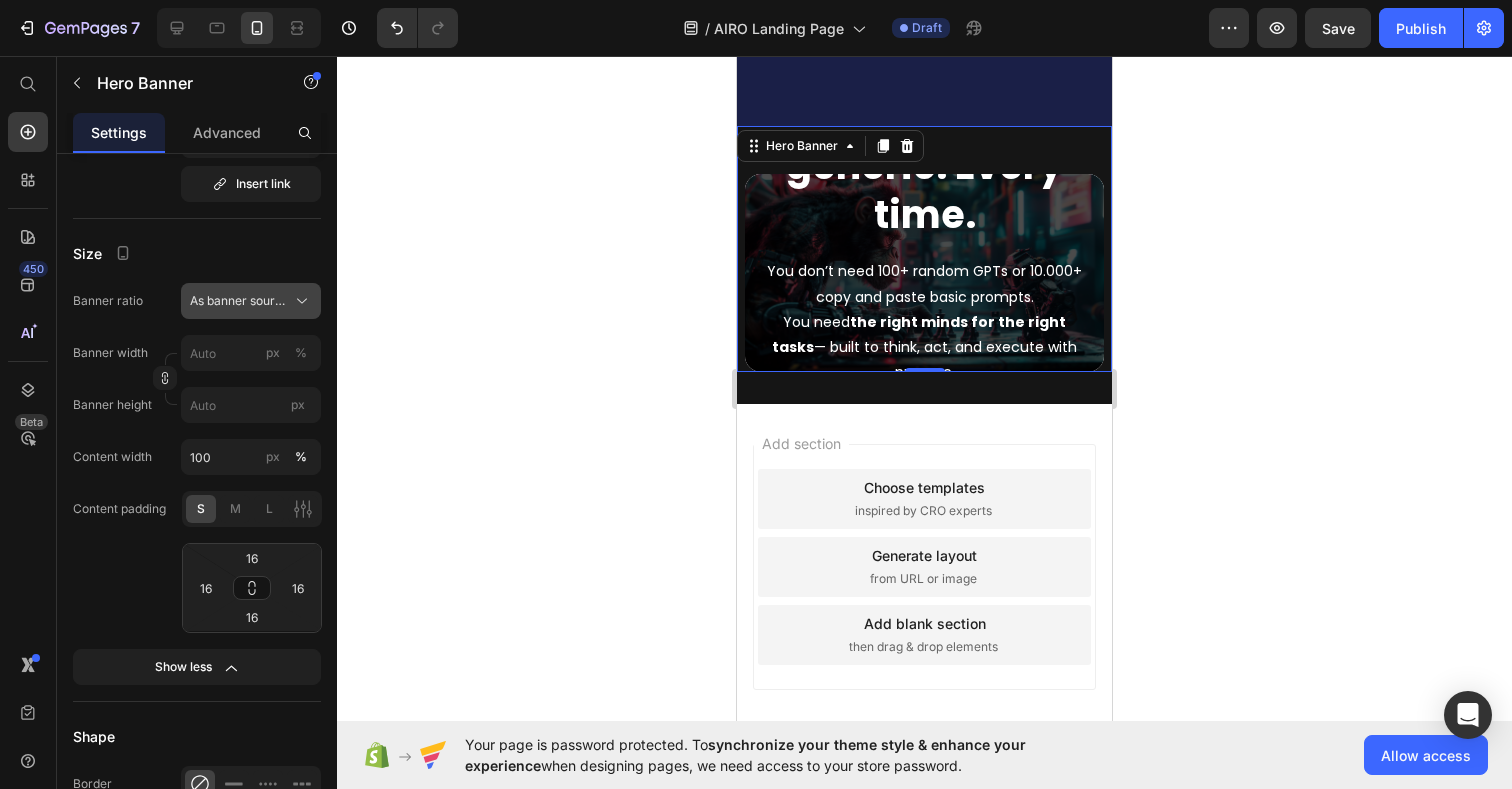 click on "As banner source" at bounding box center [239, 301] 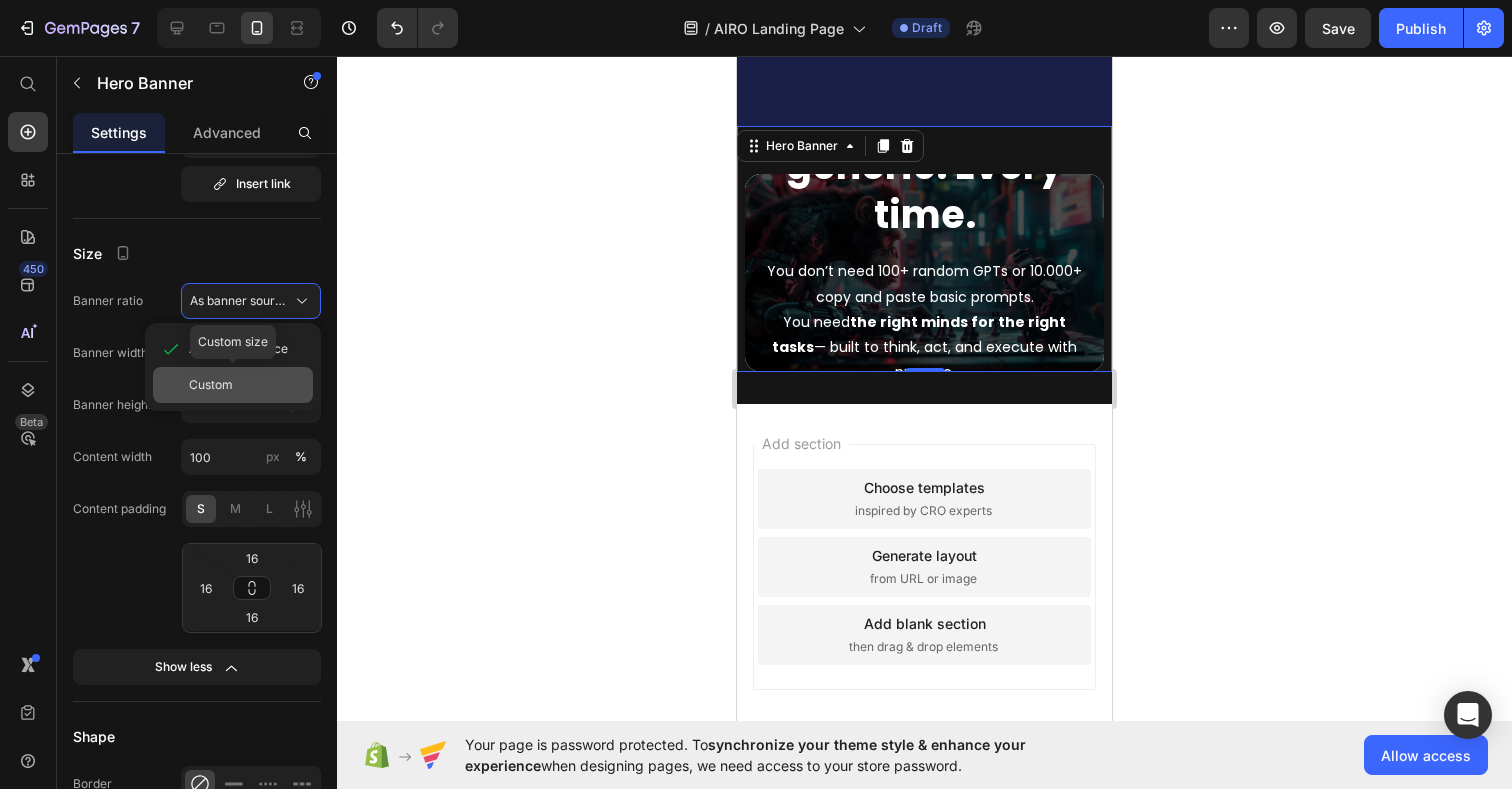 click on "Custom" at bounding box center (247, 385) 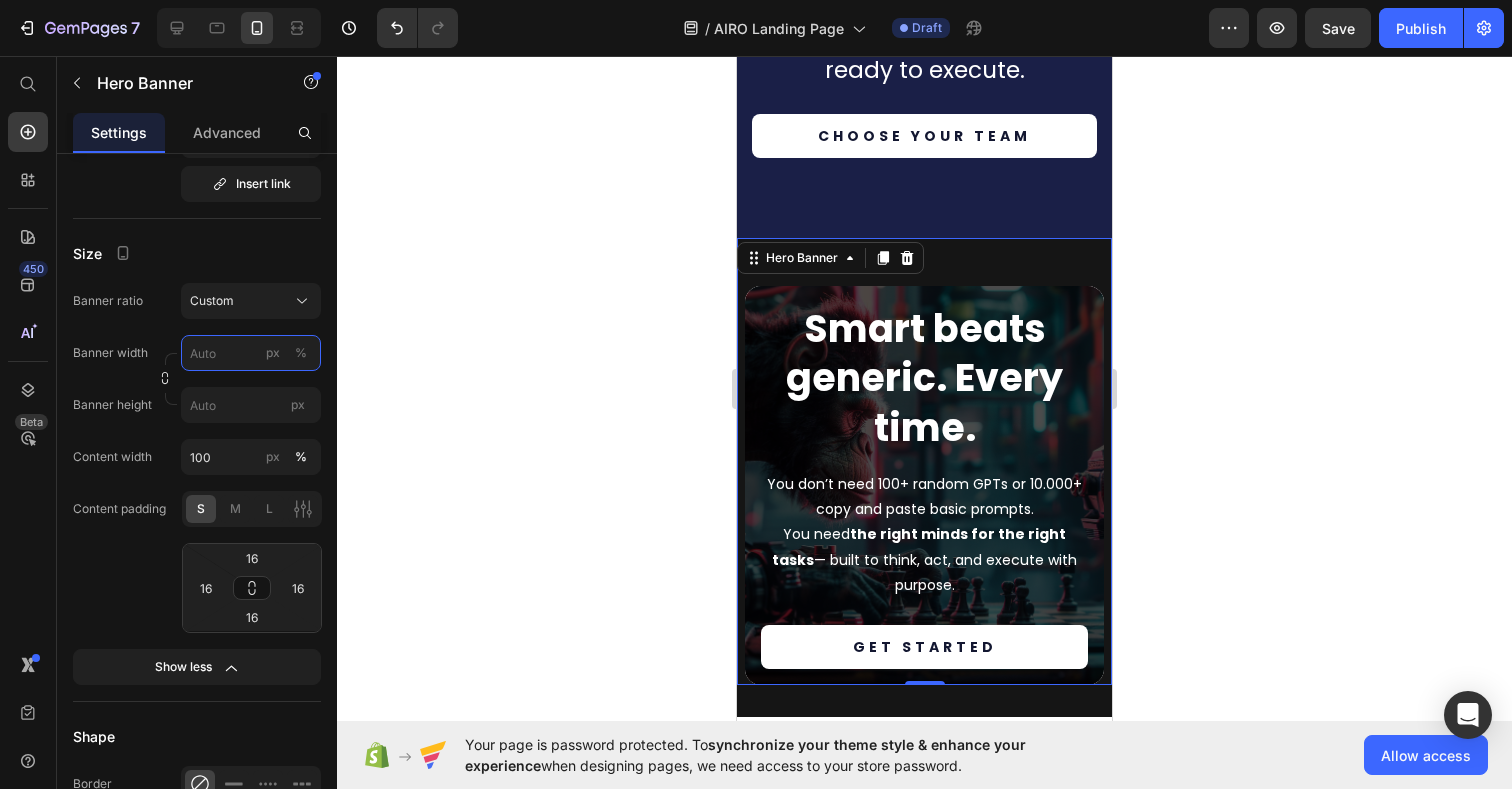 scroll, scrollTop: 5497, scrollLeft: 0, axis: vertical 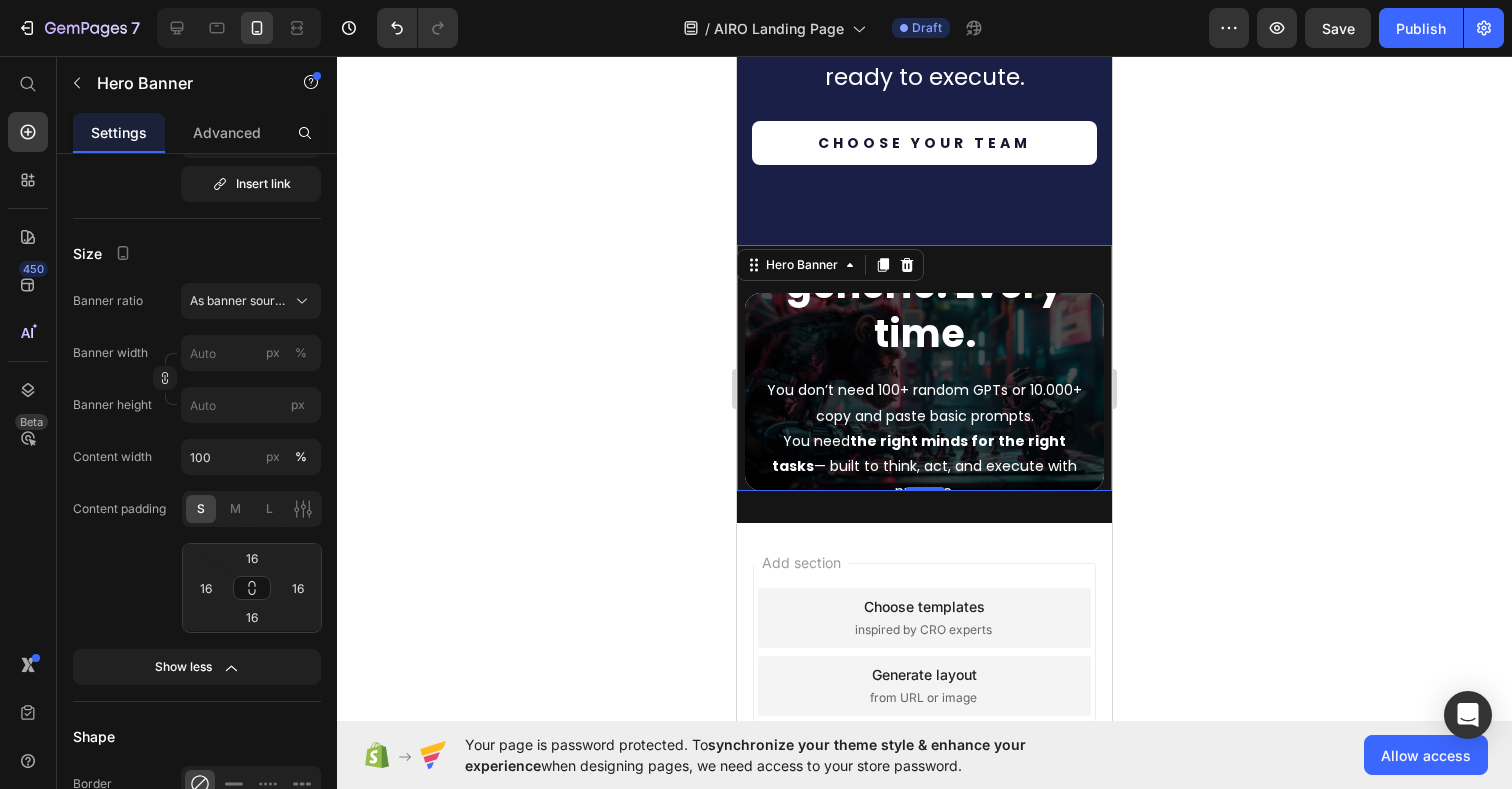 click 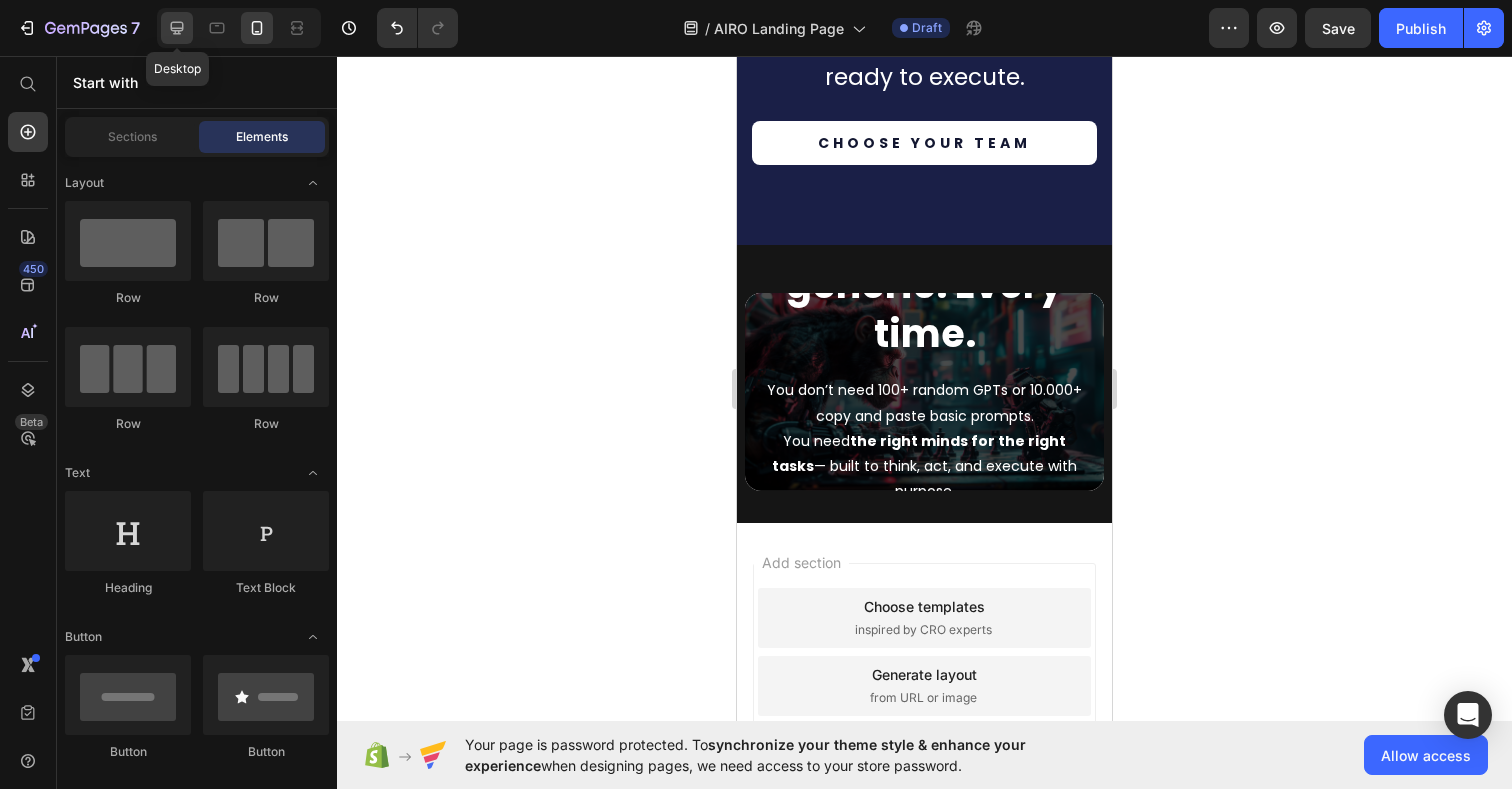 click 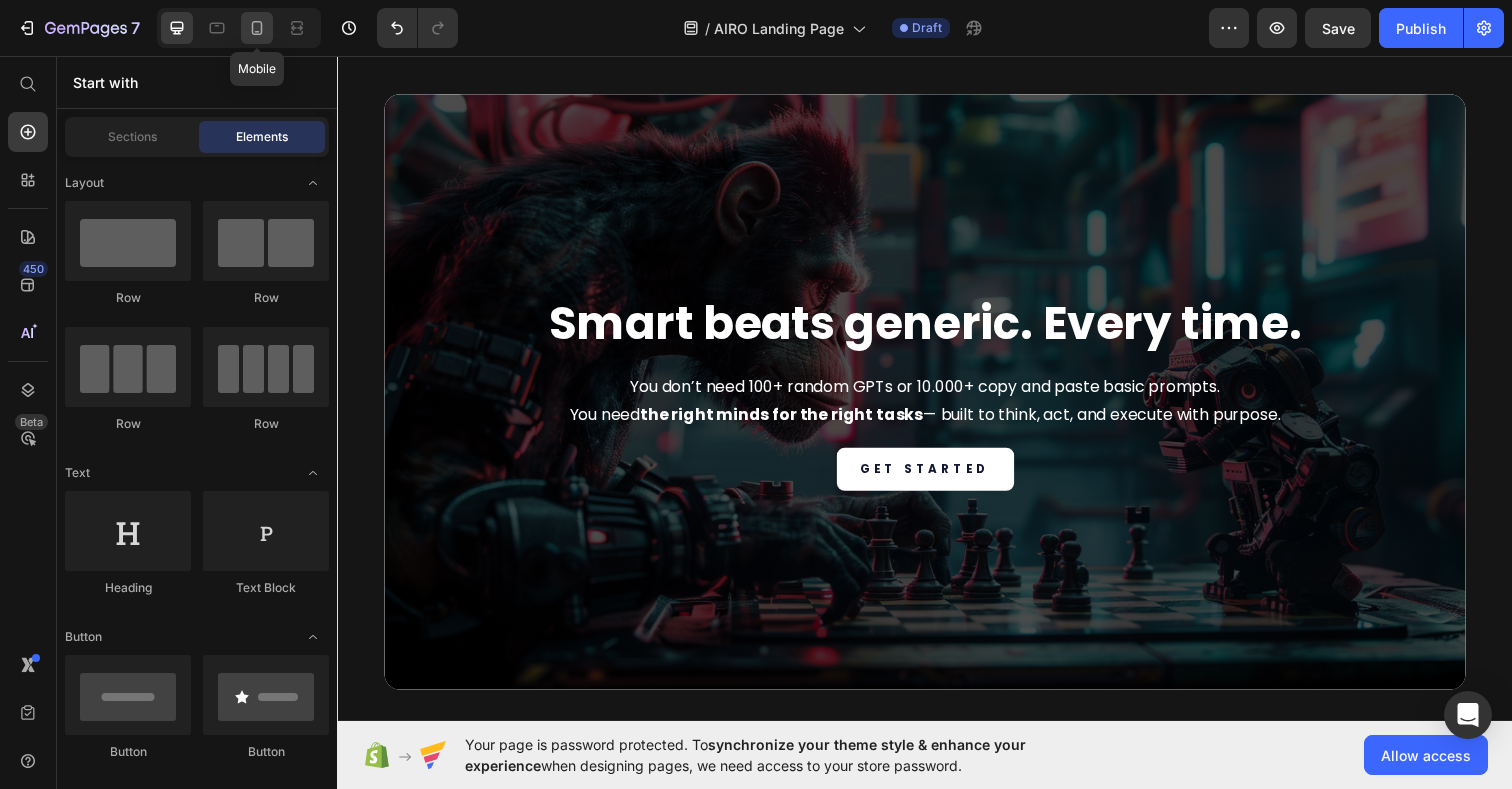 click 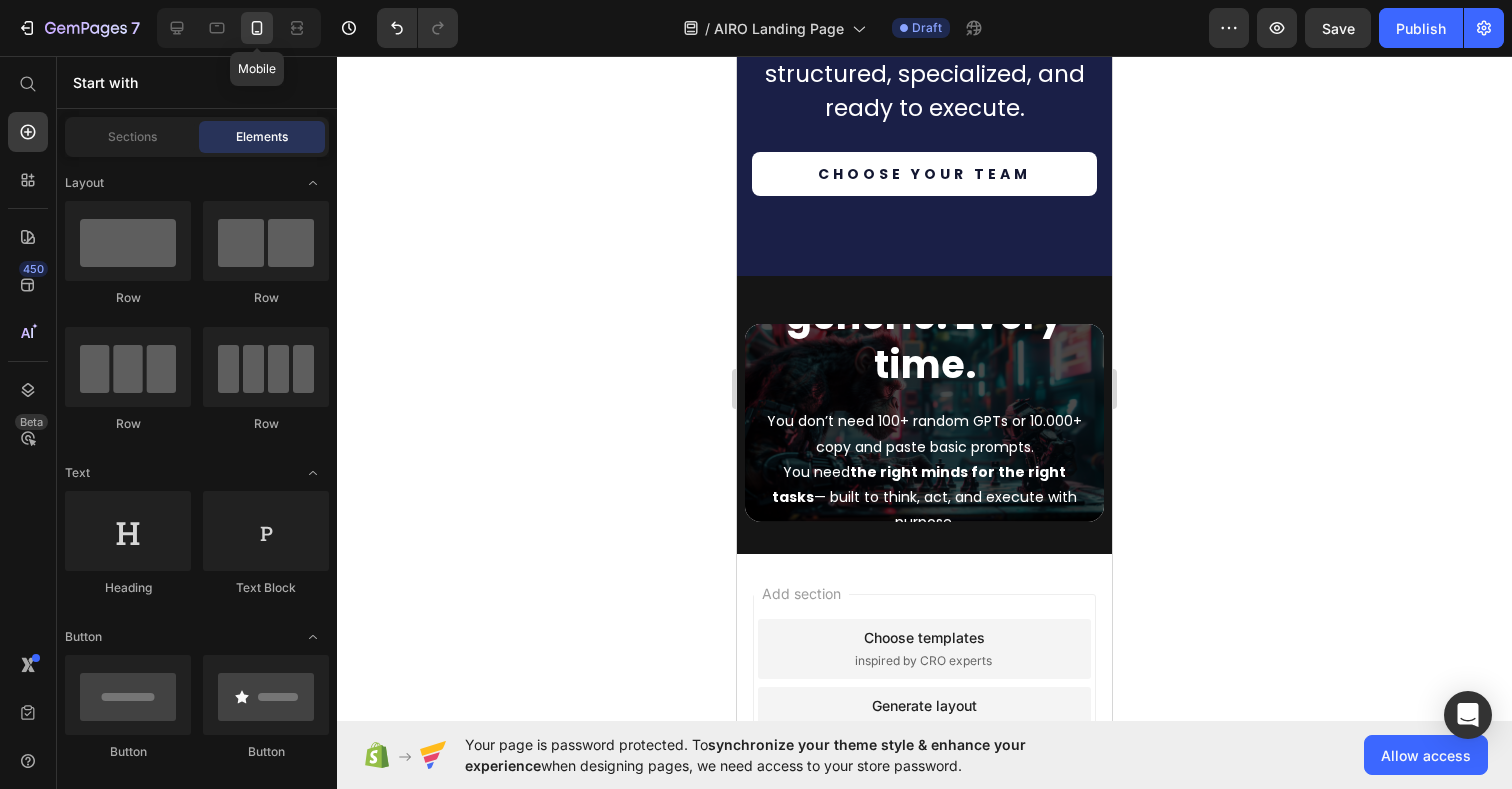 scroll, scrollTop: 5563, scrollLeft: 0, axis: vertical 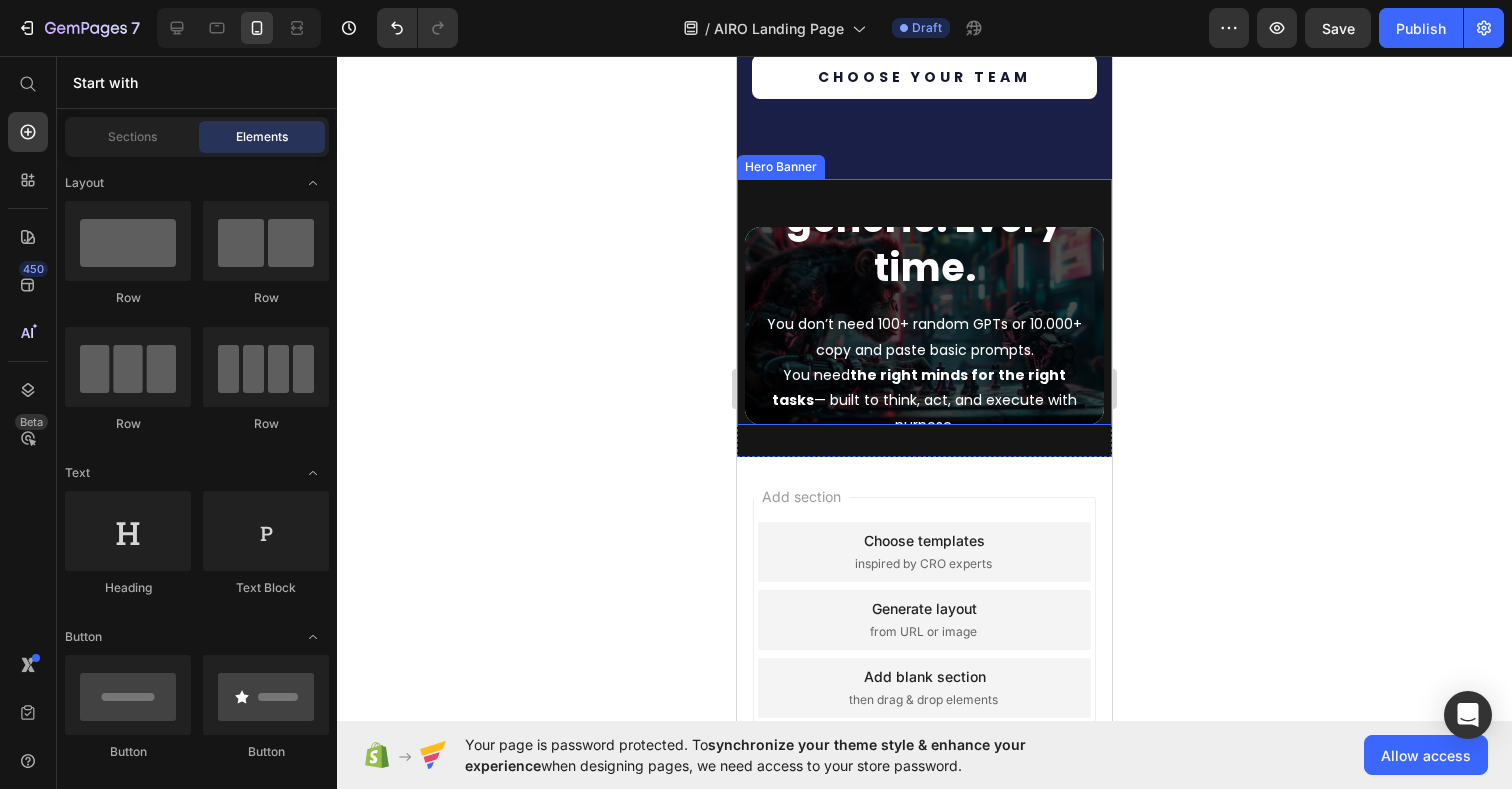 click on "Smart beats generic. Every time. Heading You don’t need 100+ random GPTs or 10.000+ copy and paste basic prompts. You need  the right minds for the right tasks  — built to think, act, and execute with purpose. Text Block Get started Button" at bounding box center (924, 325) 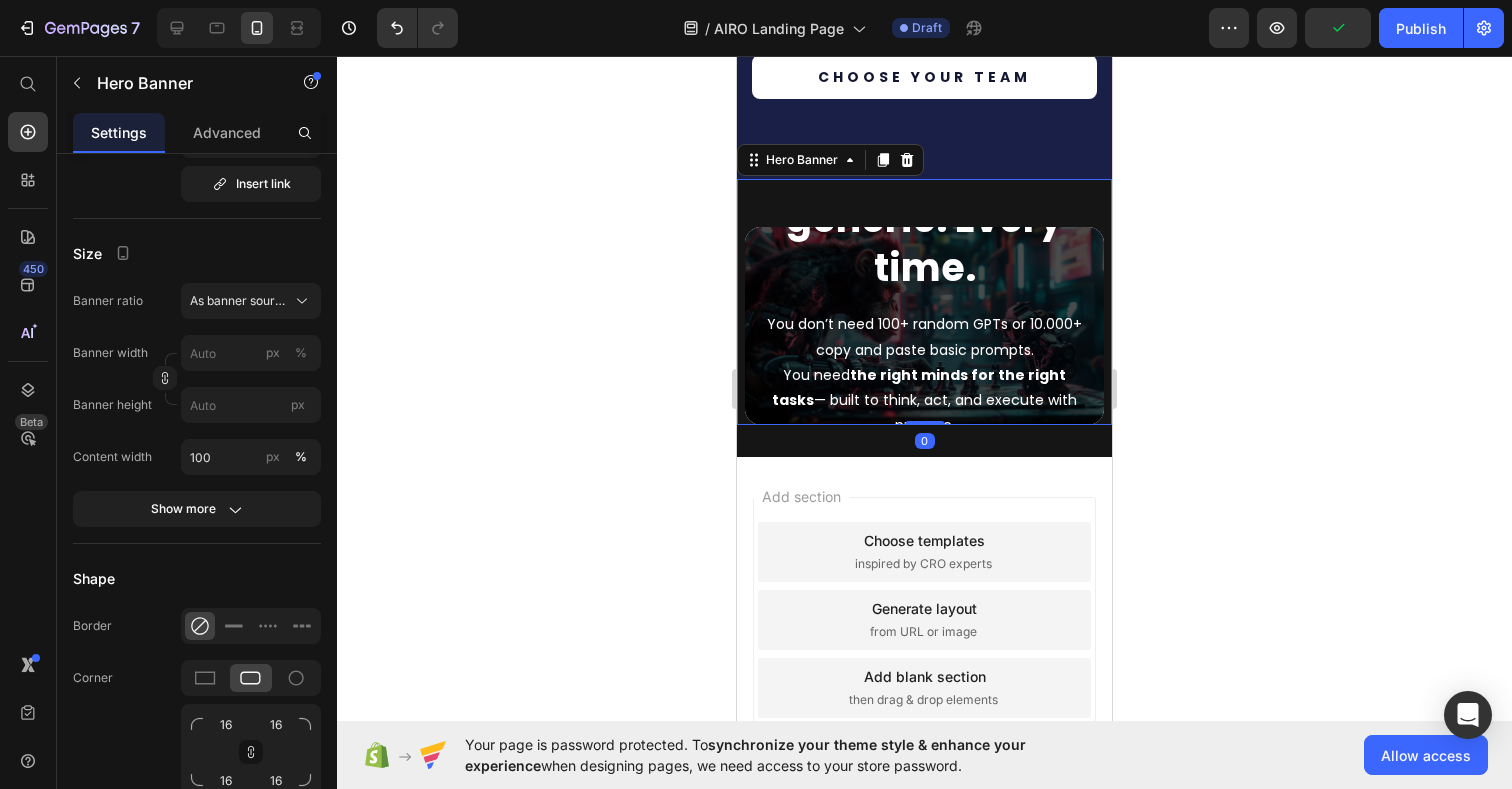 click on "Smart beats generic. Every time. Heading You don’t need 100+ random GPTs or 10.000+ copy and paste basic prompts. You need  the right minds for the right tasks  — built to think, act, and execute with purpose. Text Block Get started Button" at bounding box center [924, 325] 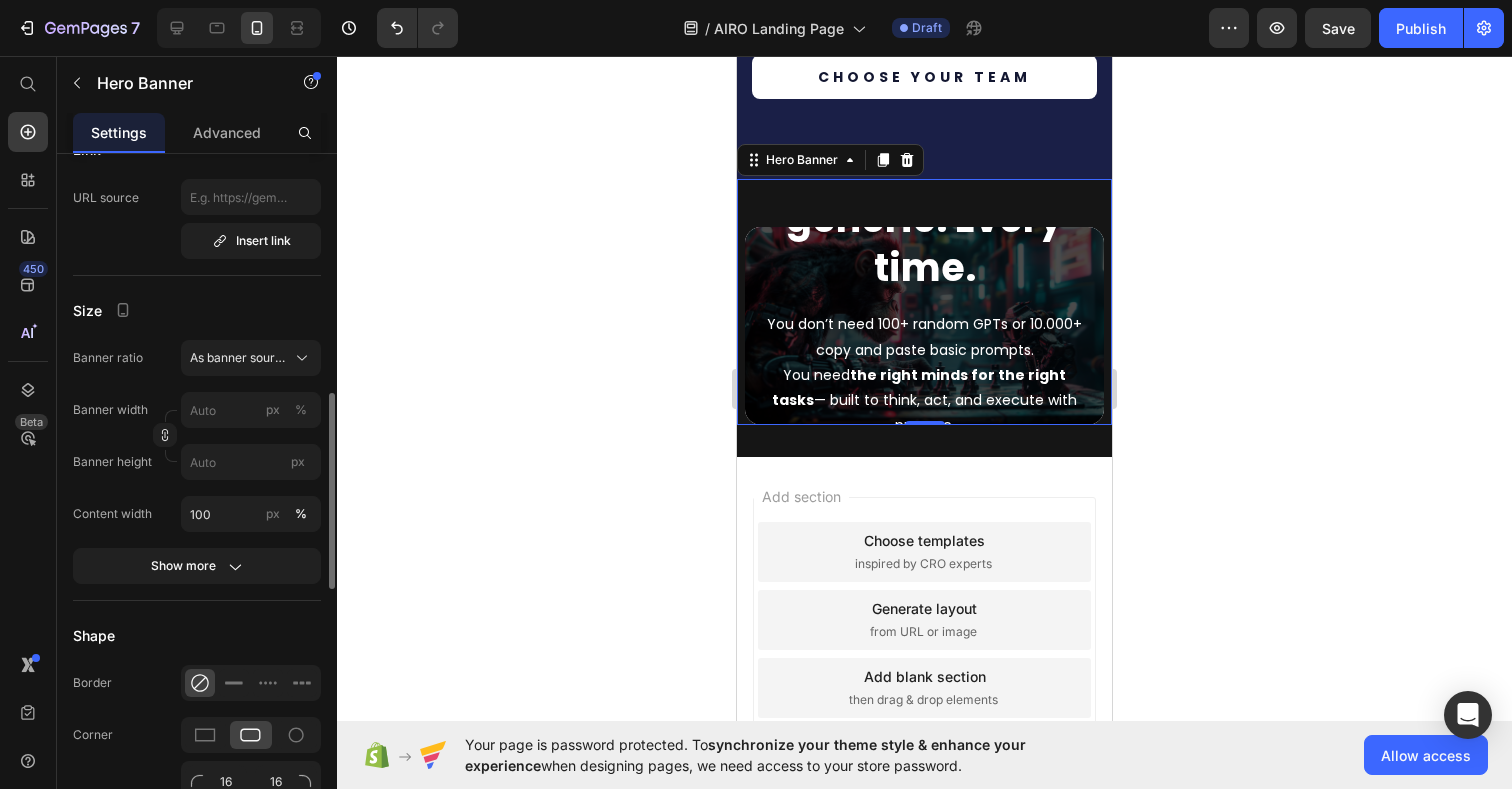 scroll, scrollTop: 731, scrollLeft: 0, axis: vertical 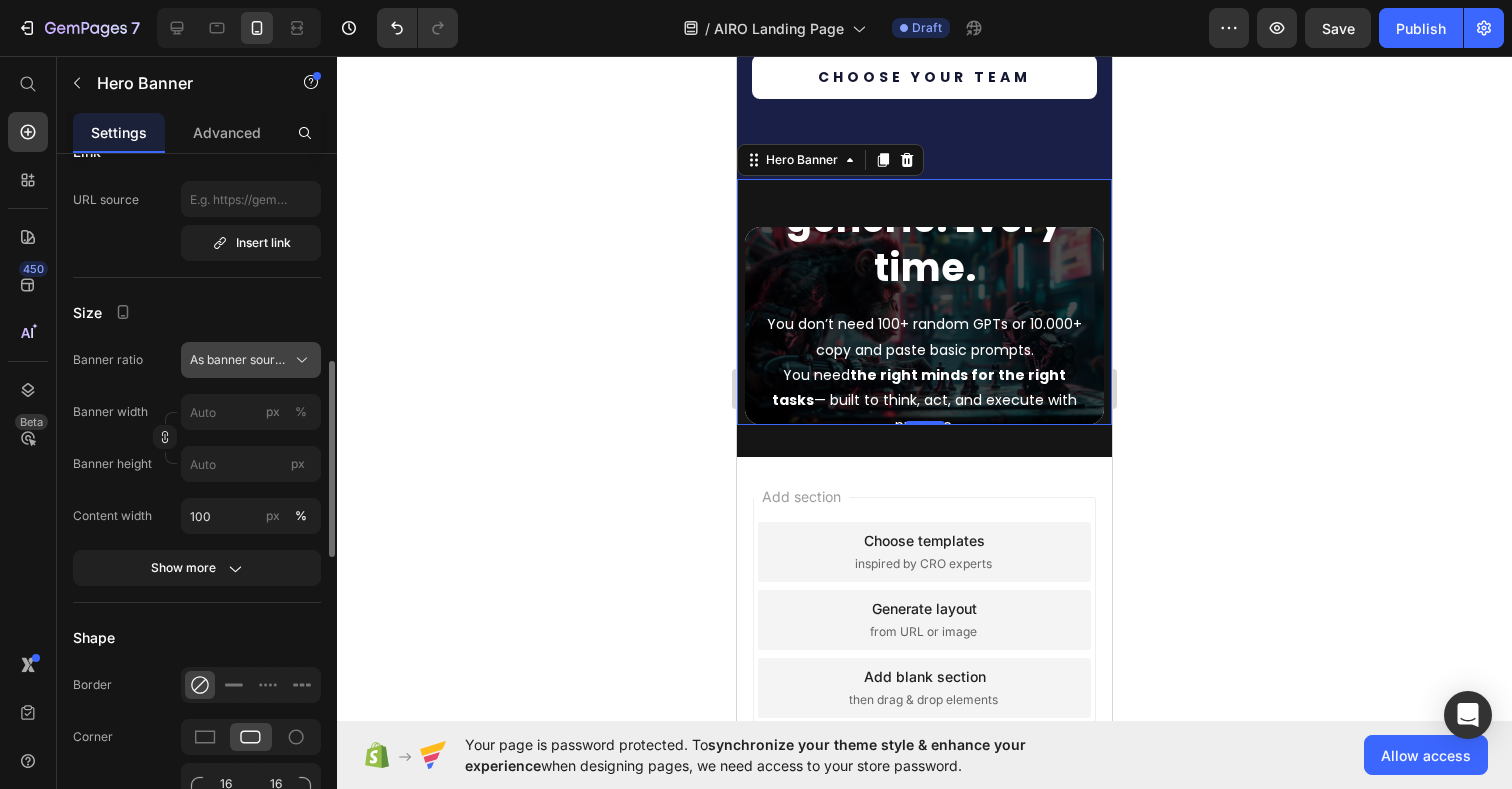 click on "As banner source" at bounding box center [239, 360] 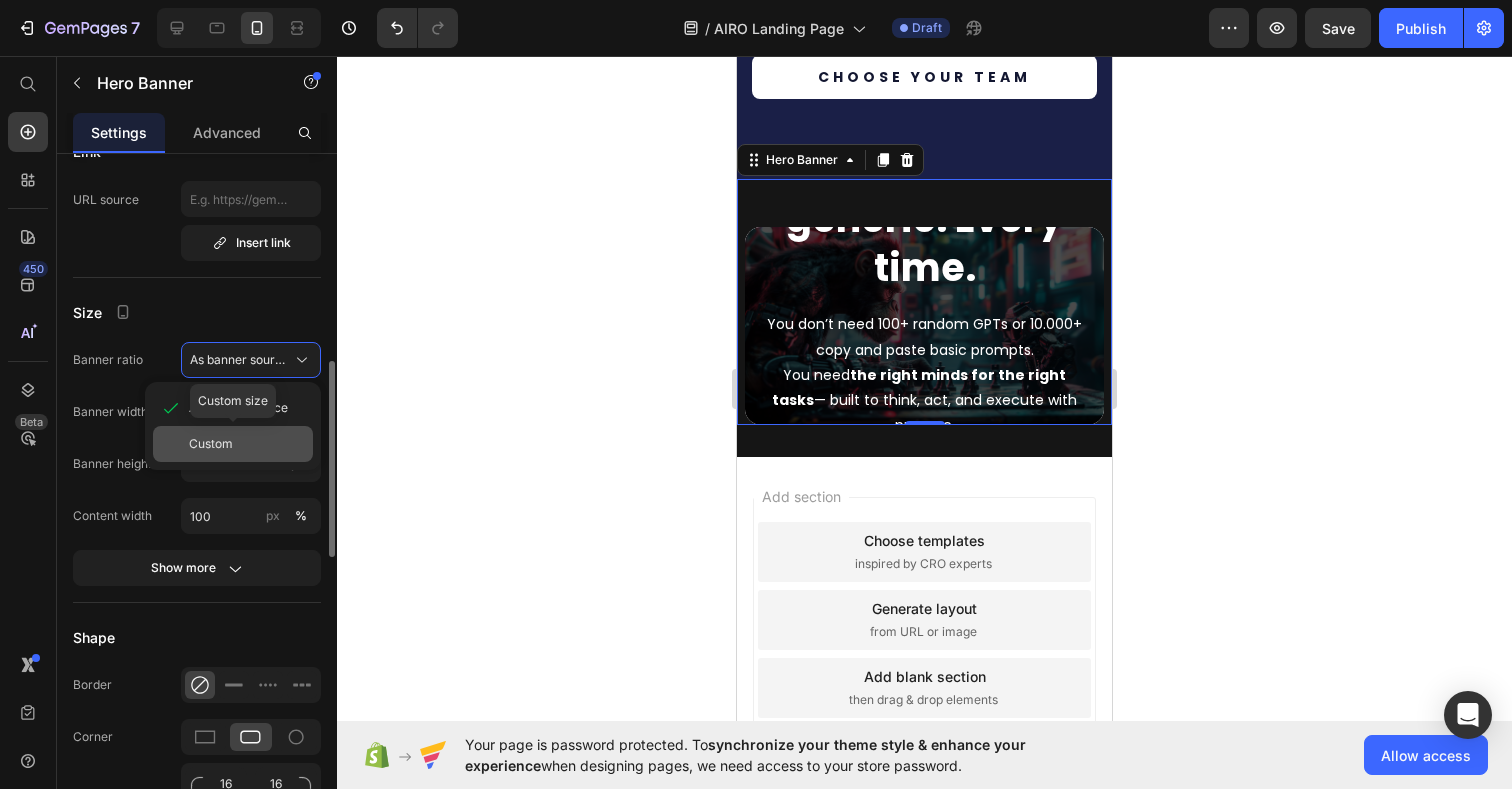 click on "Custom" at bounding box center [211, 444] 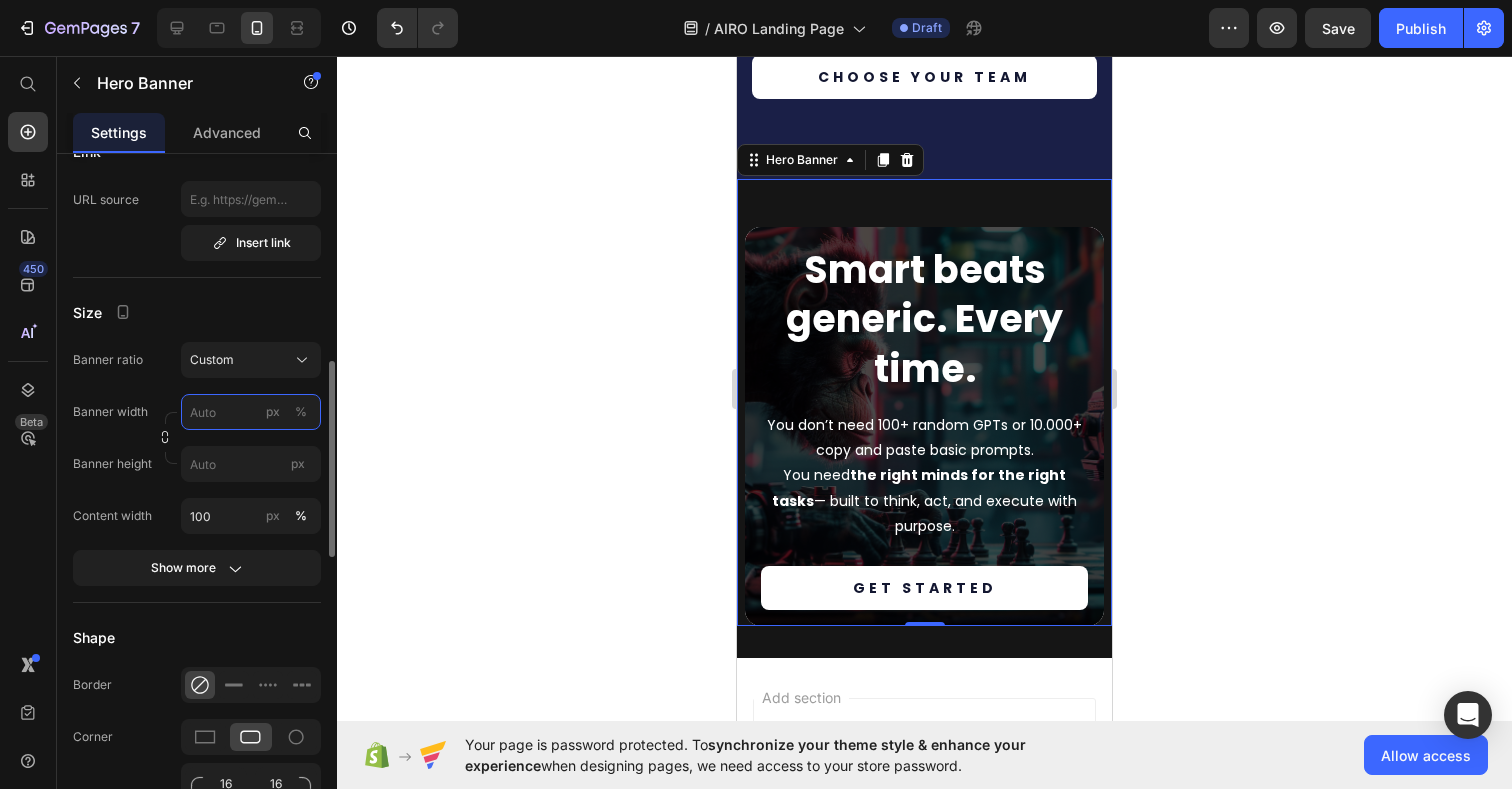 click on "px %" at bounding box center (251, 412) 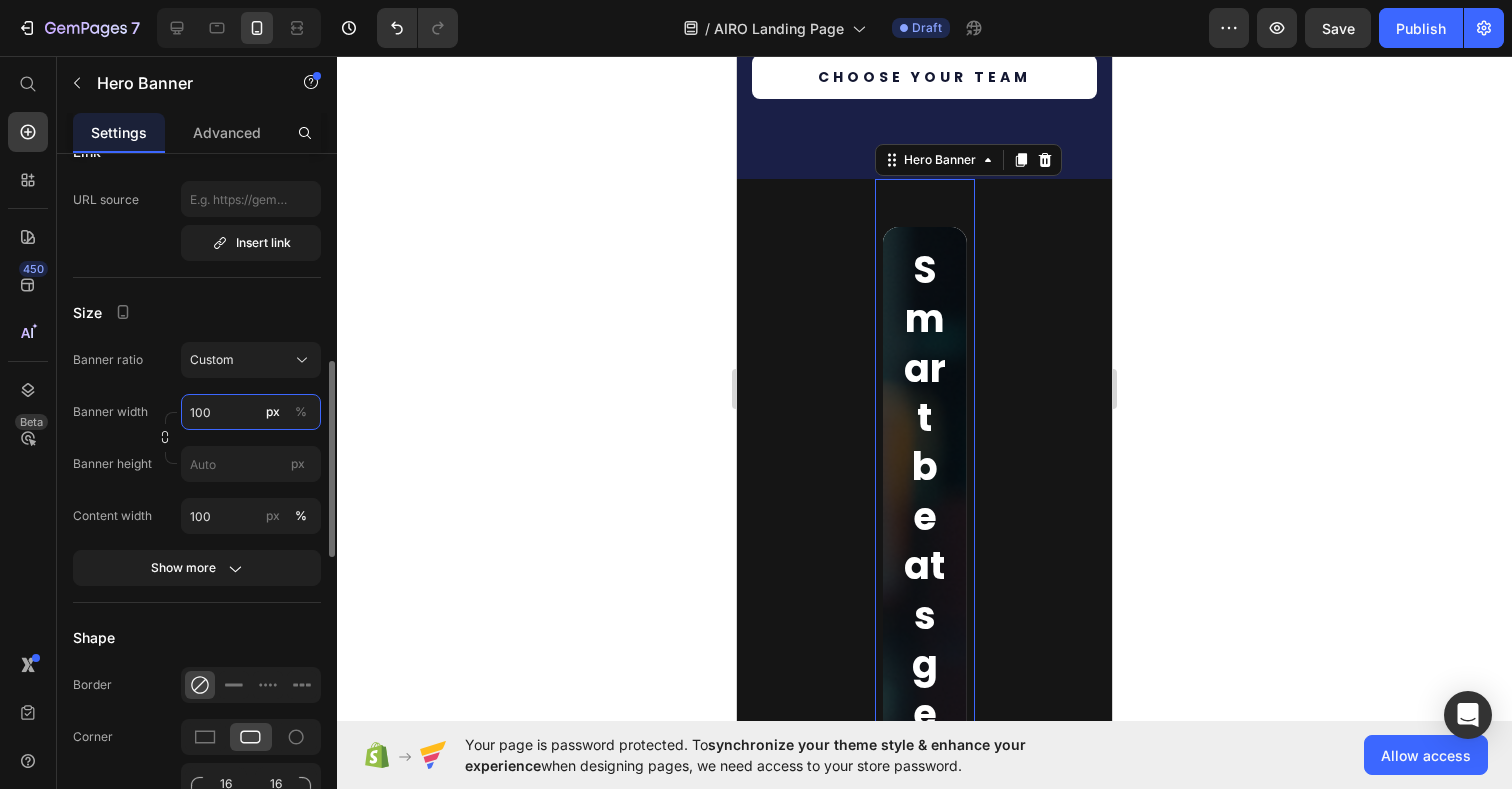 type on "100" 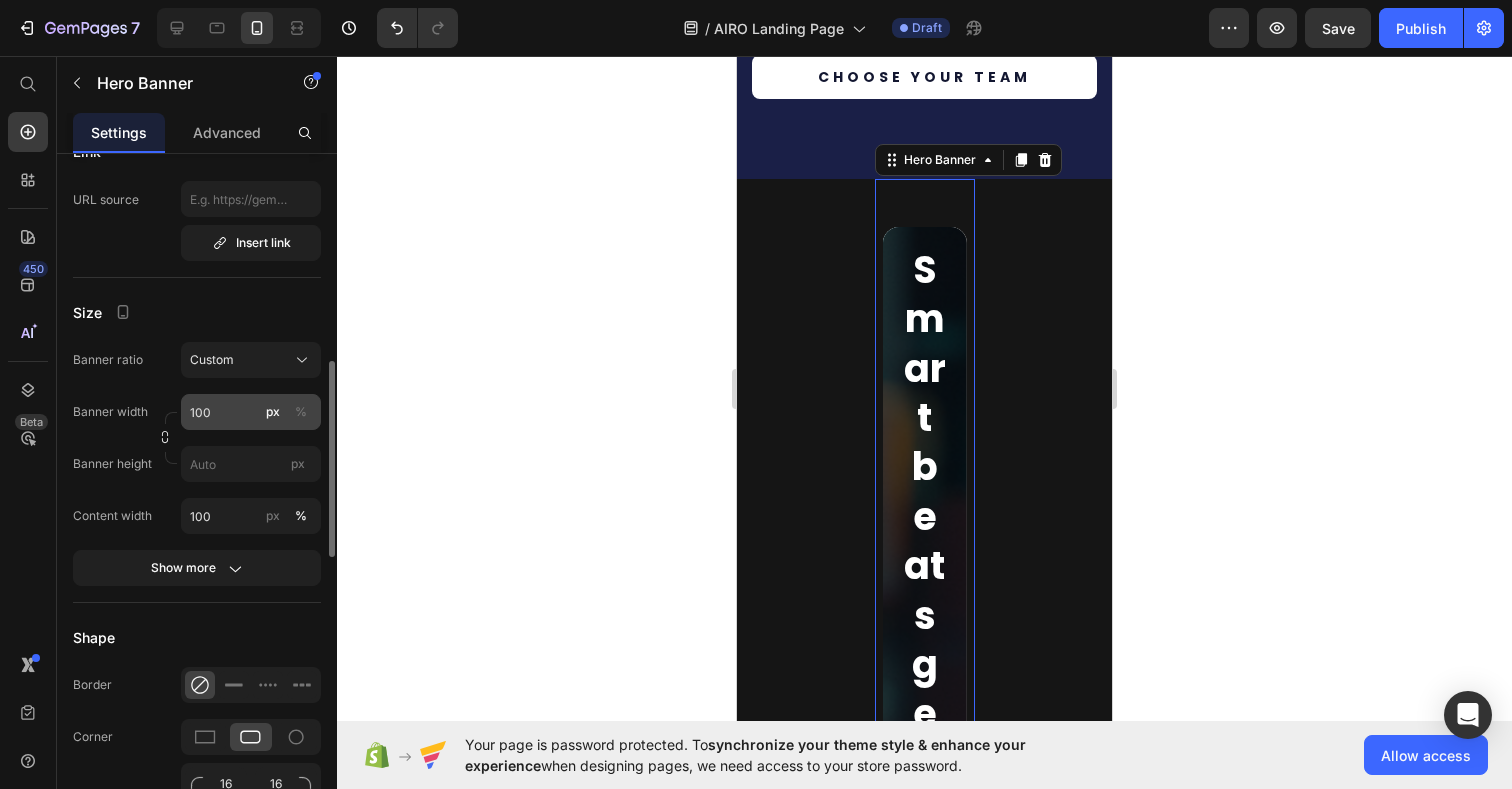 click on "%" at bounding box center (301, 412) 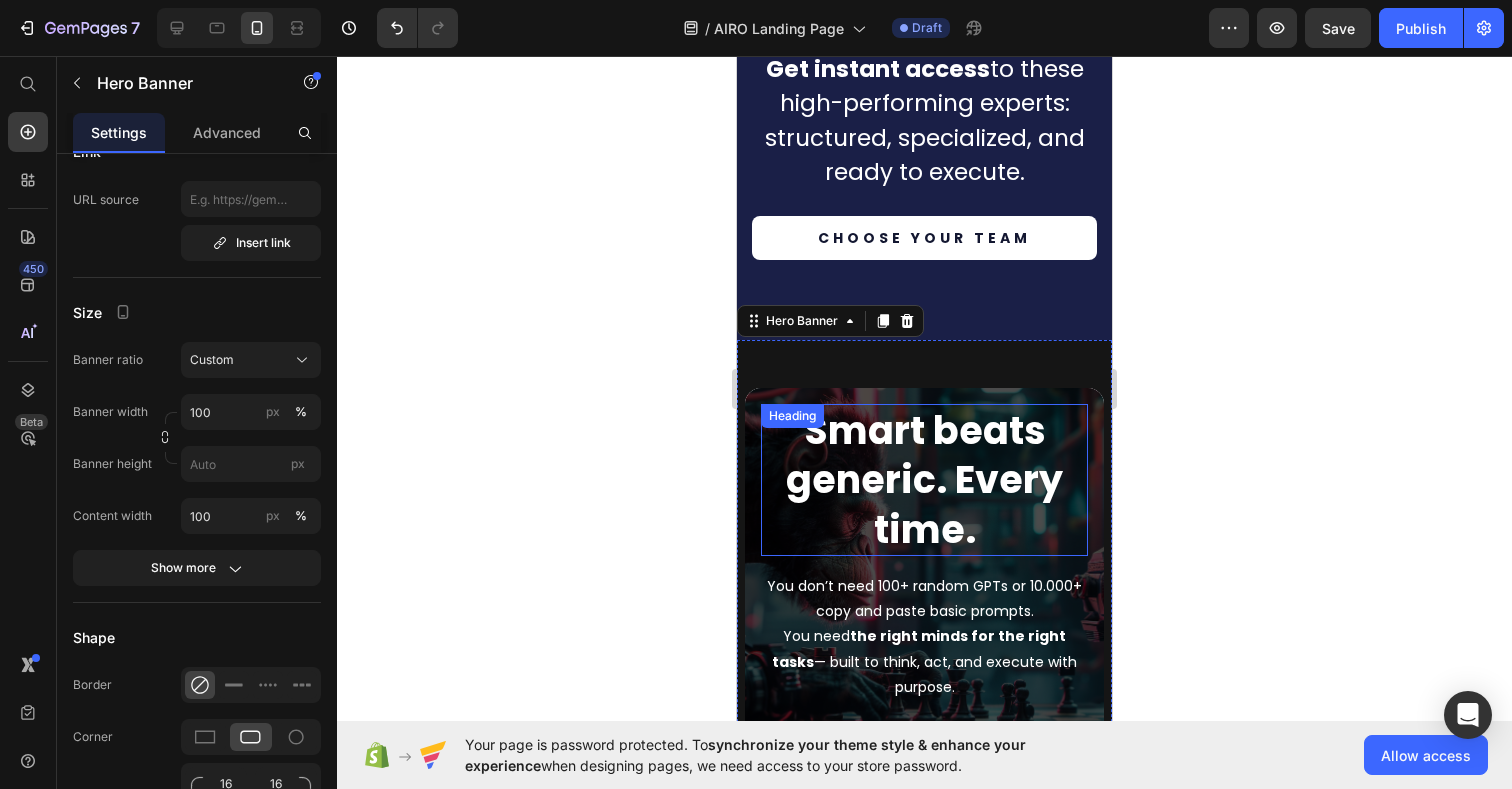 scroll, scrollTop: 5400, scrollLeft: 0, axis: vertical 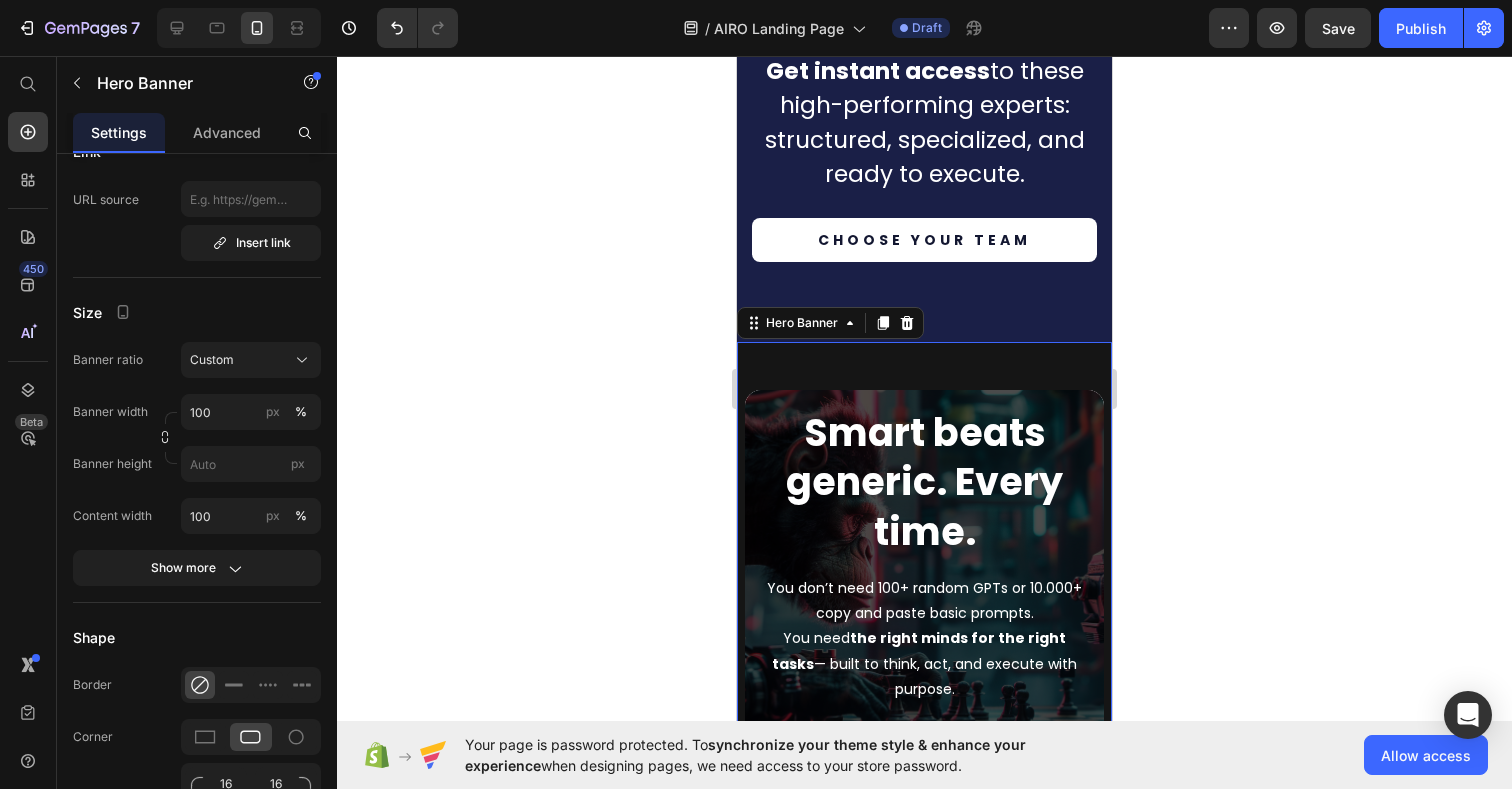 click on "Smart beats generic. Every time. Heading You don’t need 100+ random GPTs or 10.000+ copy and paste basic prompts. You need  the right minds for the right tasks  — built to think, act, and execute with purpose. Text Block Get started Button Hero Banner   0" at bounding box center (924, 565) 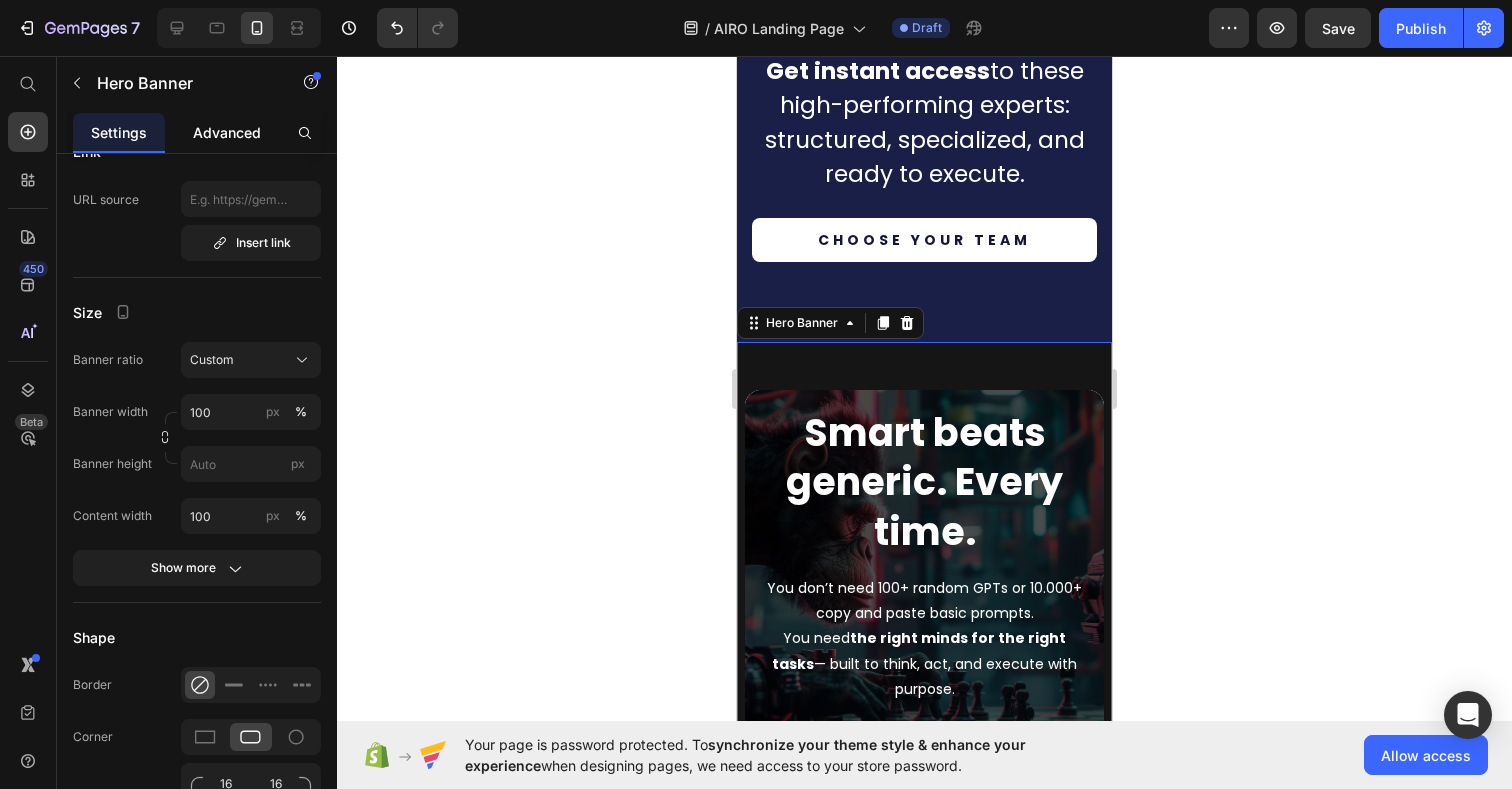 click on "Advanced" at bounding box center (227, 132) 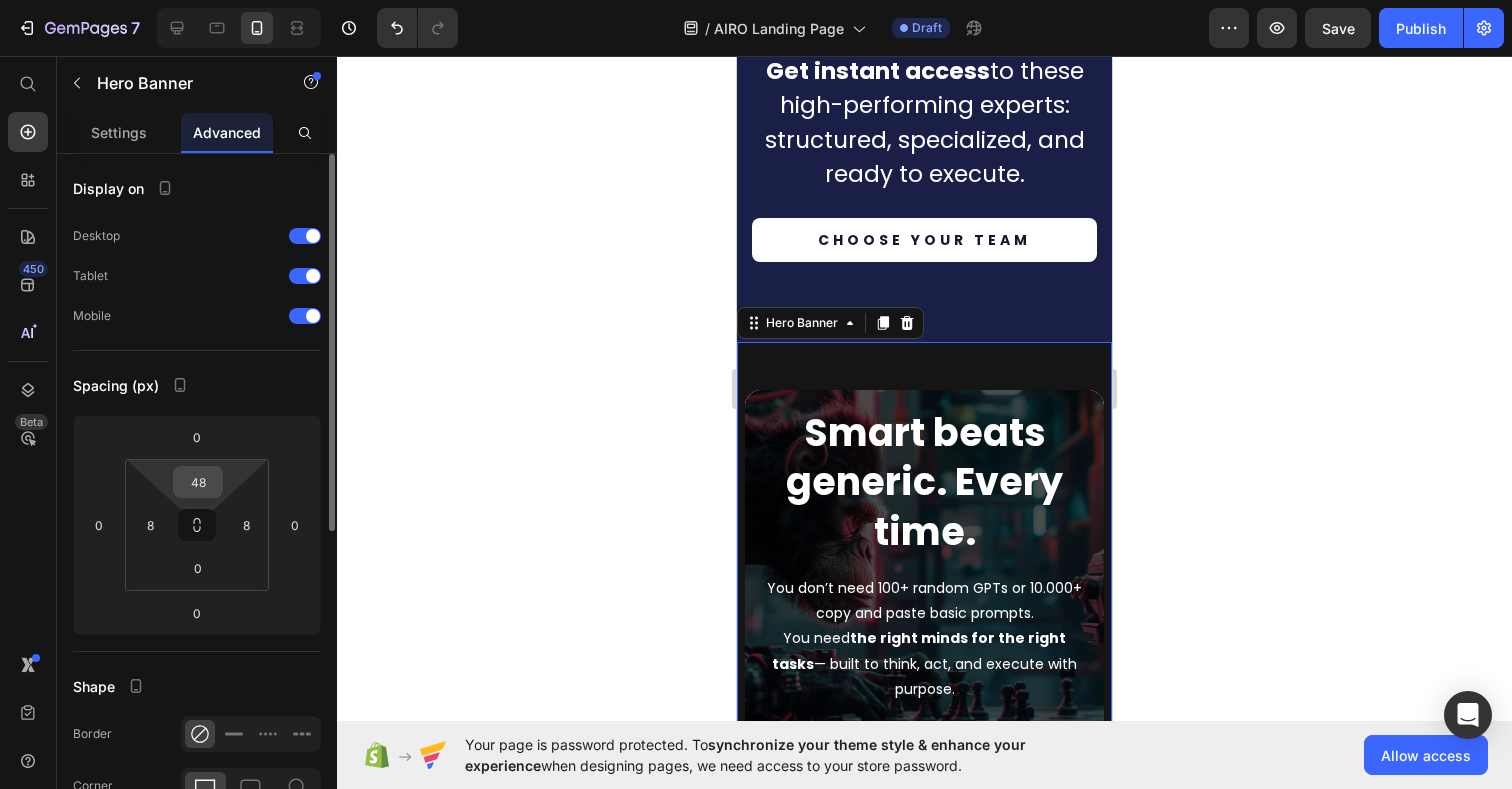 click on "48" at bounding box center (198, 482) 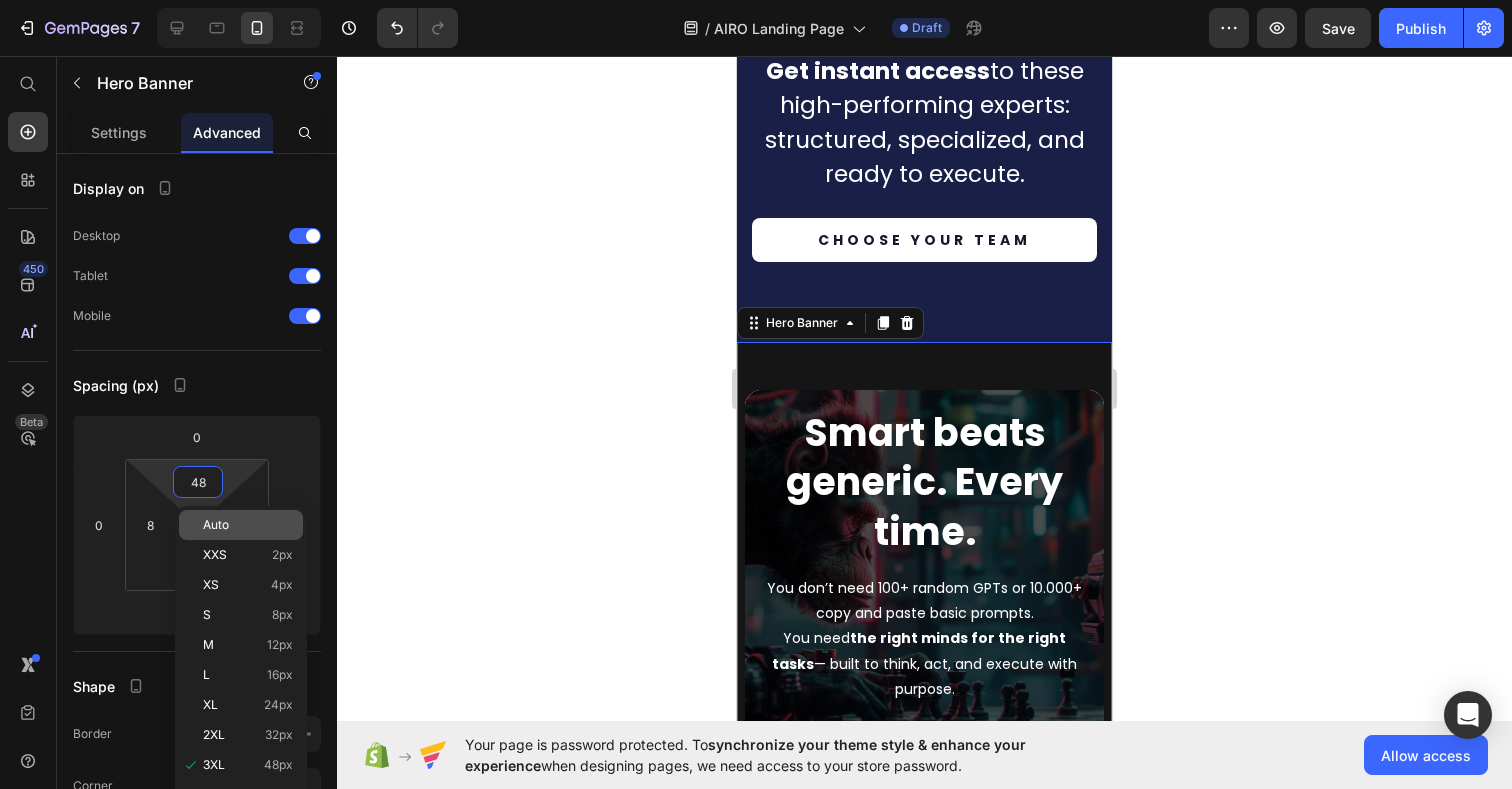 type on "3" 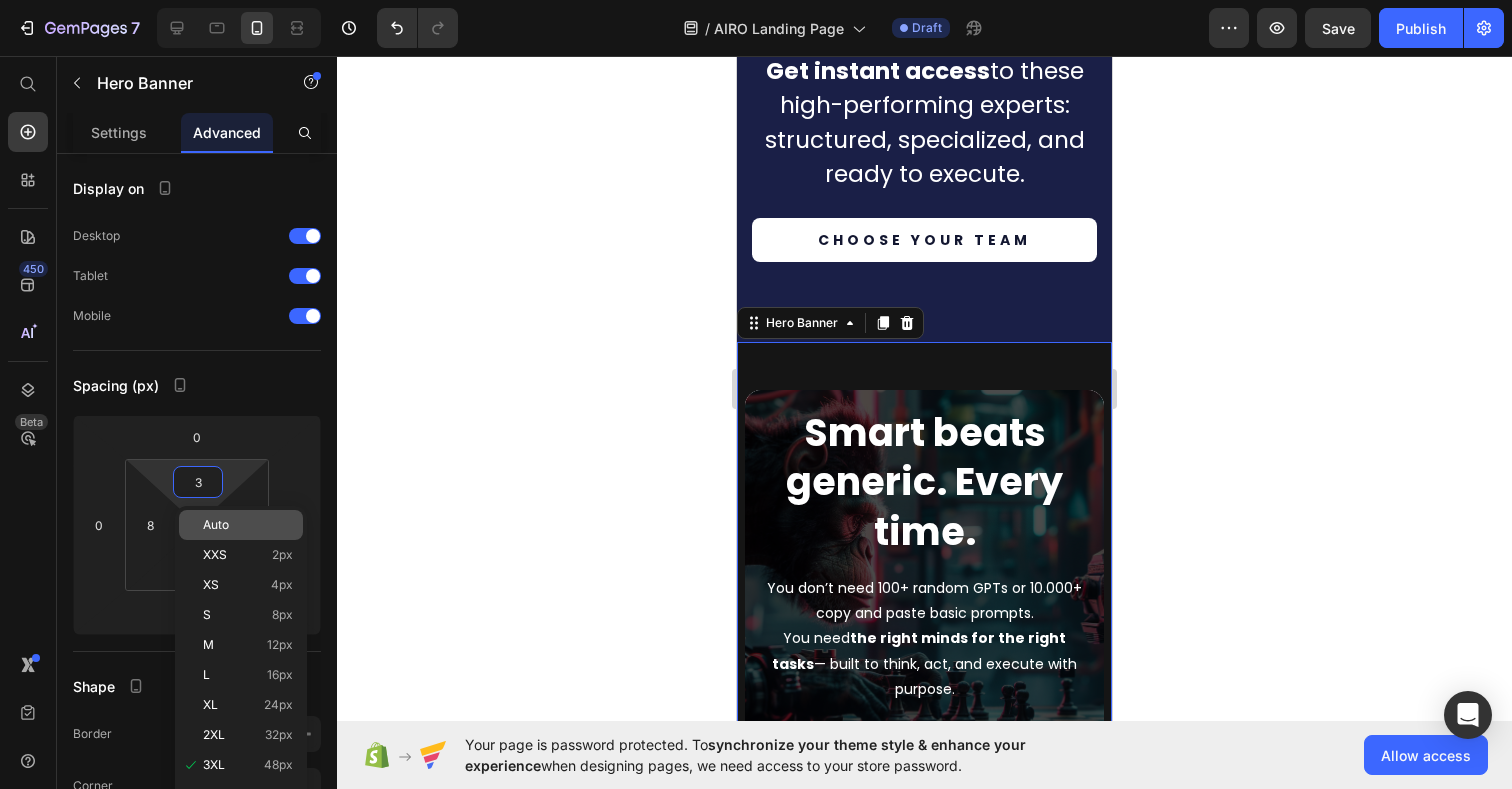 click on "Auto" at bounding box center (216, 525) 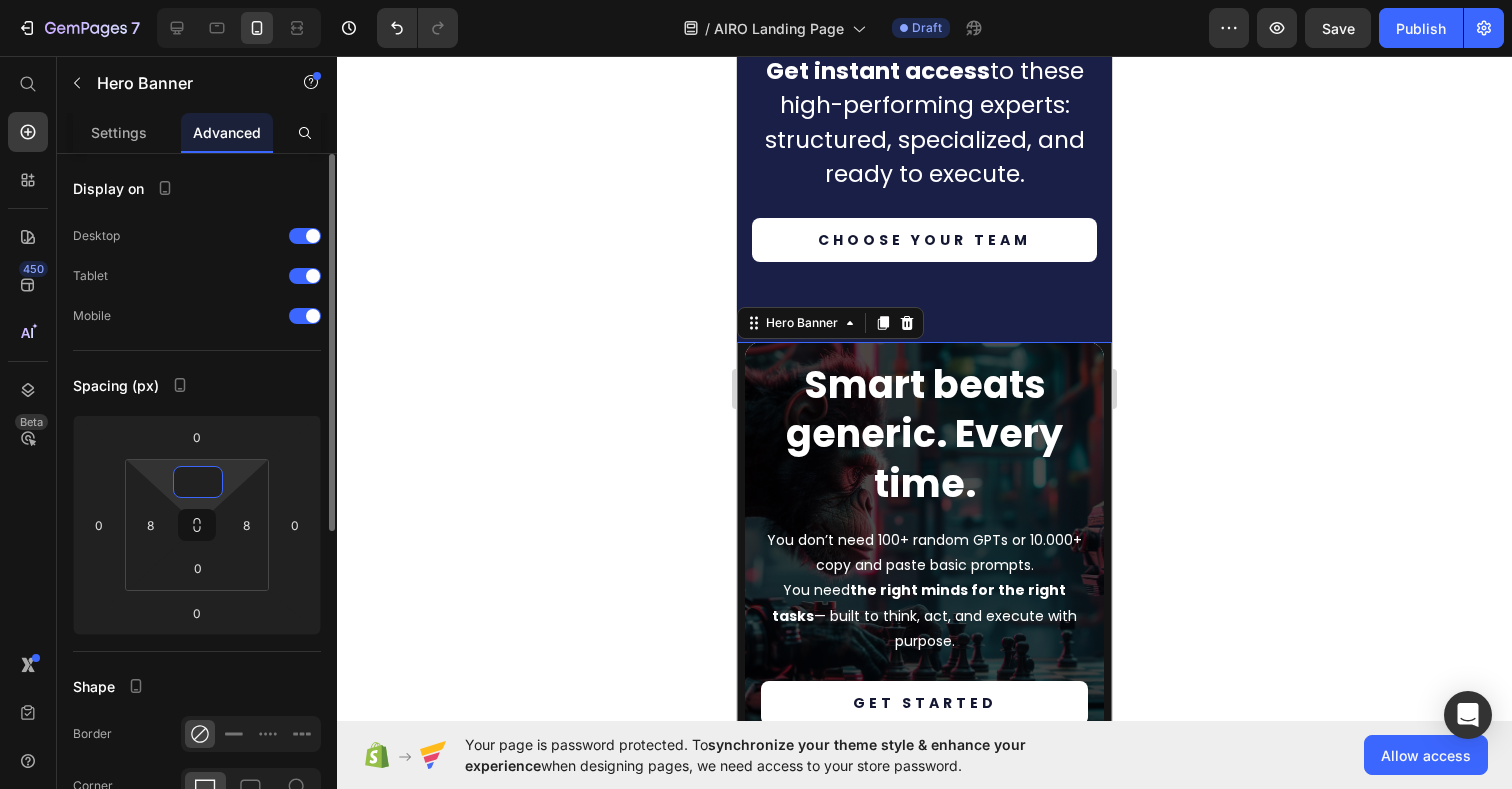 click at bounding box center [198, 482] 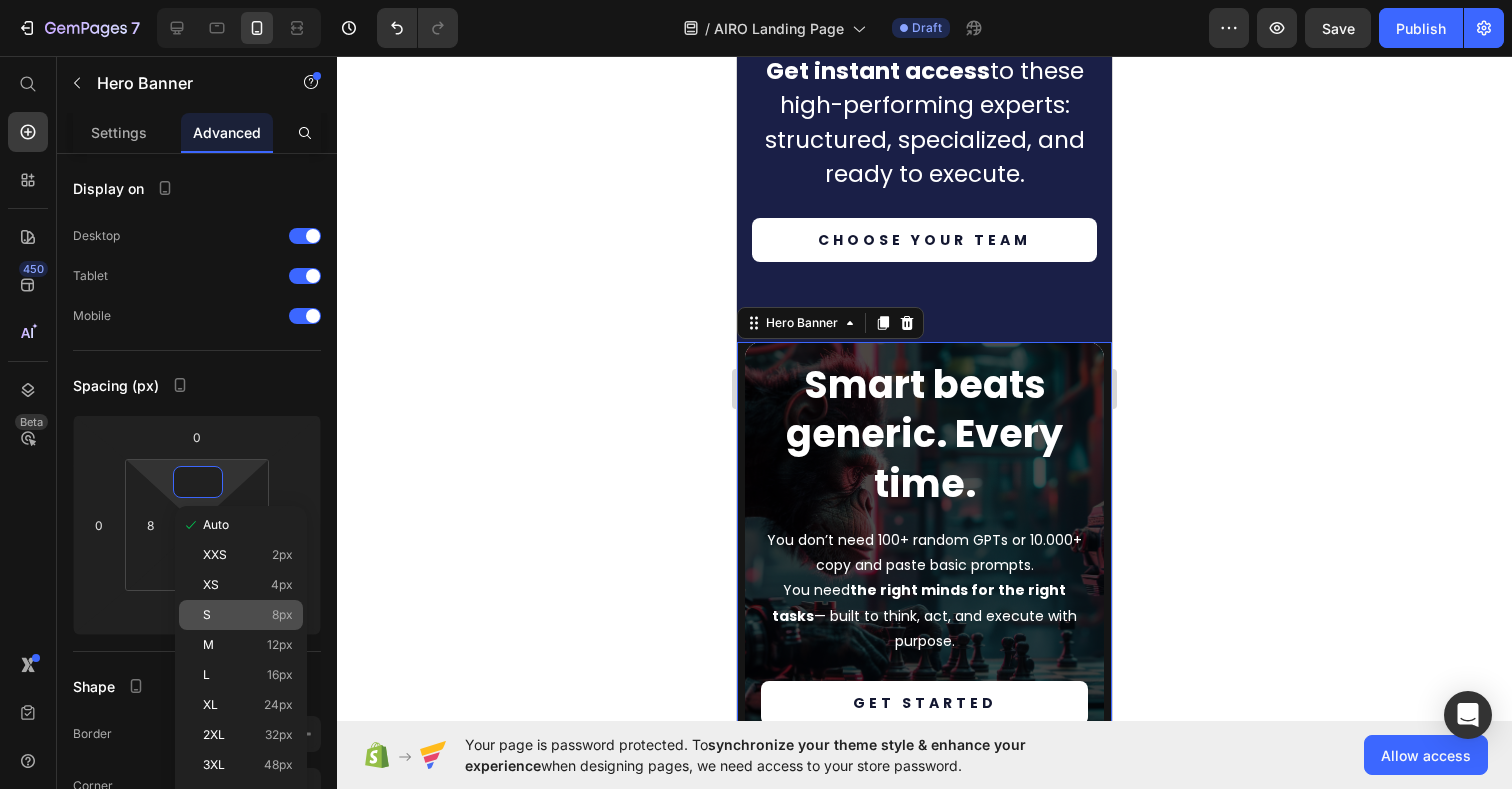 click on "S 8px" at bounding box center [248, 615] 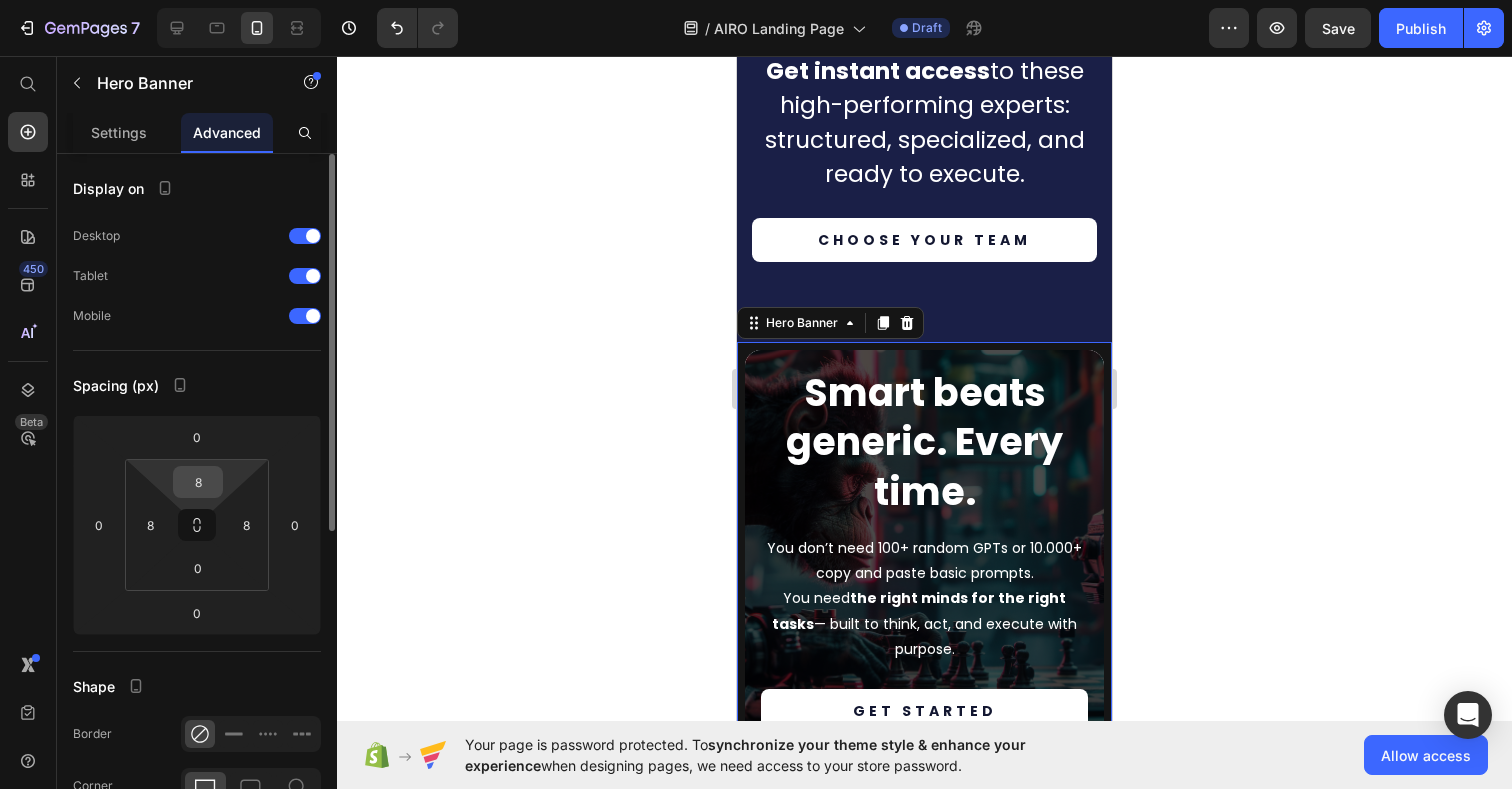 click on "8" at bounding box center [198, 482] 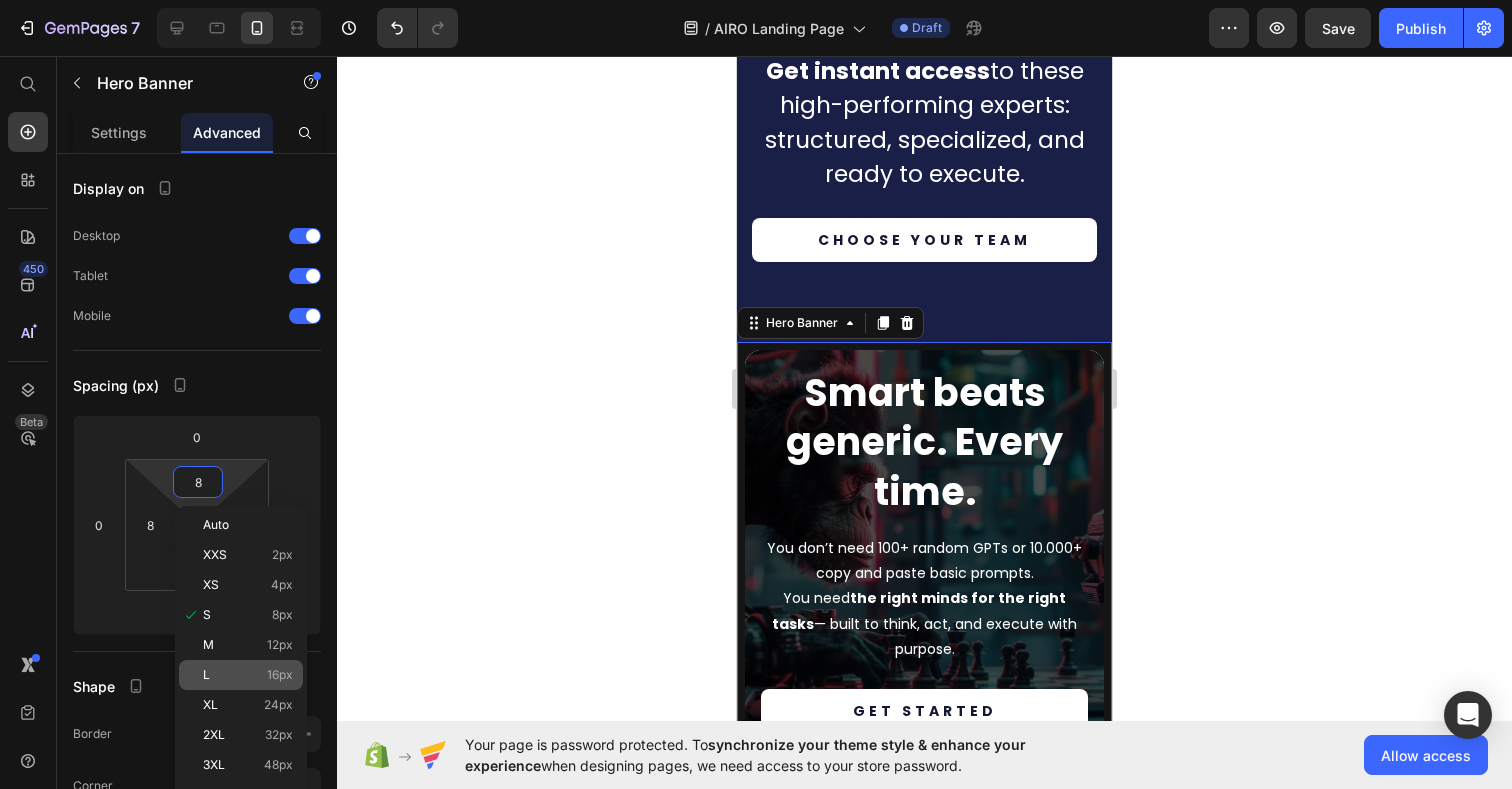 click on "L 16px" at bounding box center [248, 675] 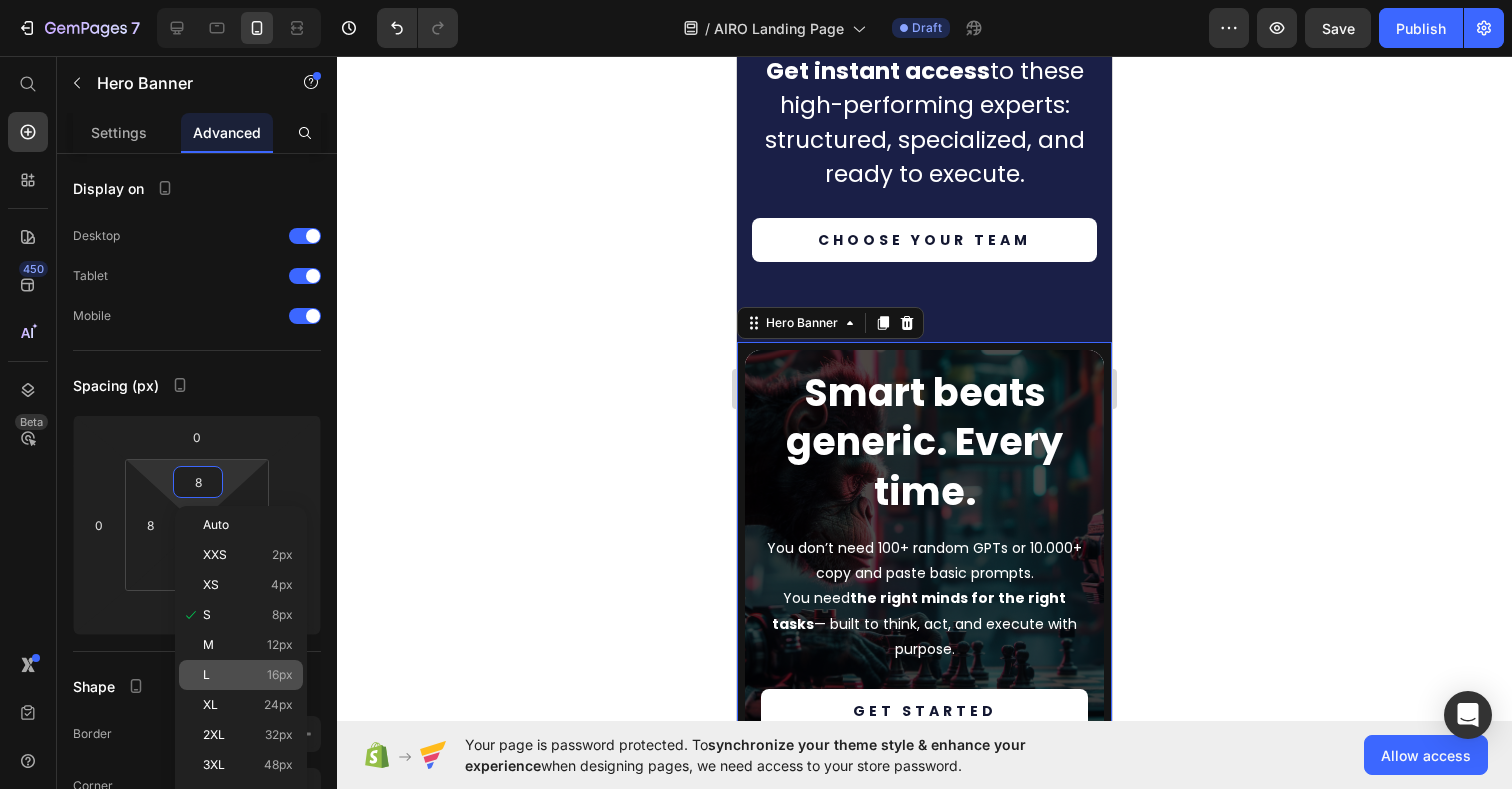 type on "16" 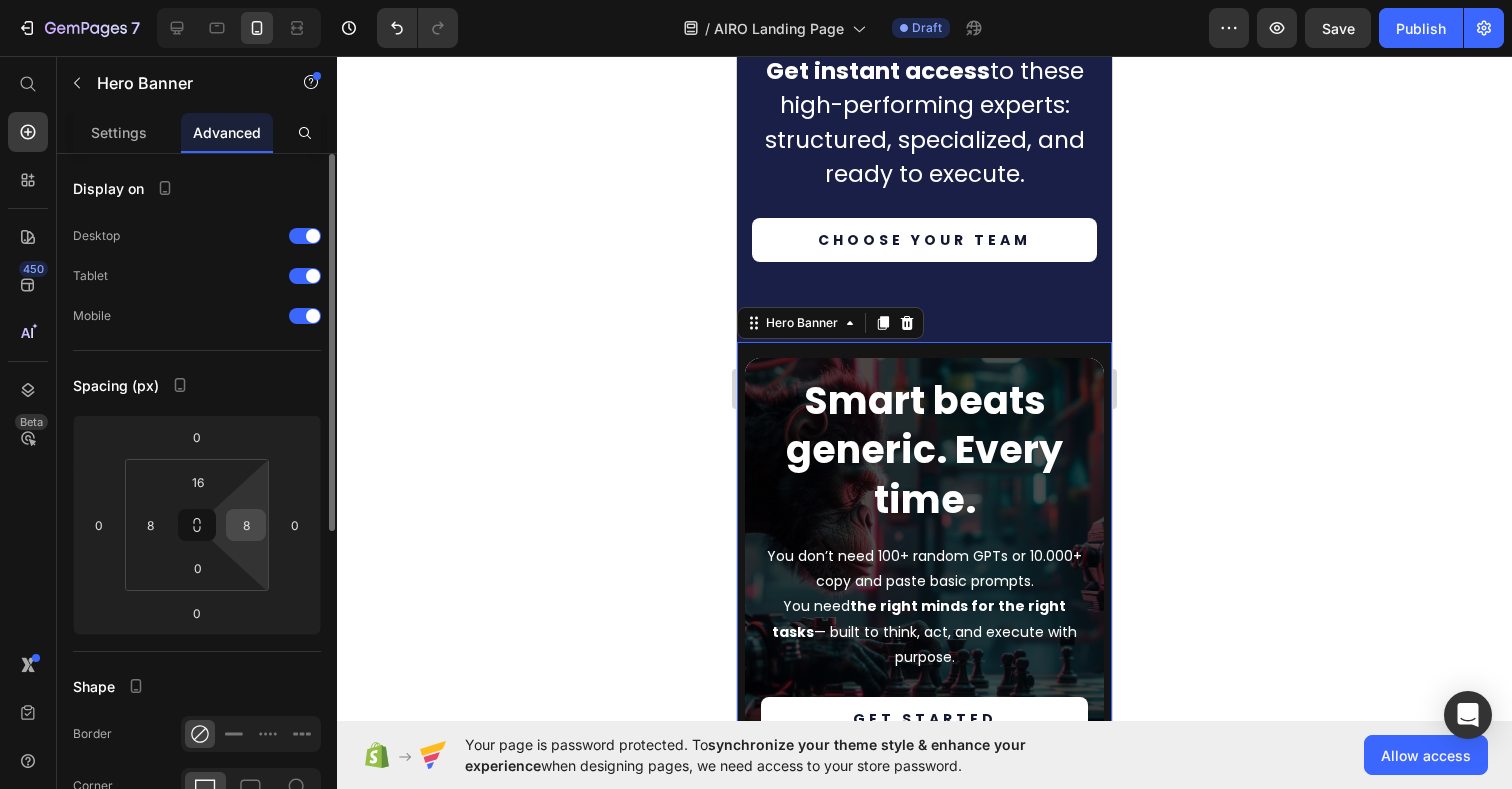 click on "8" at bounding box center [246, 525] 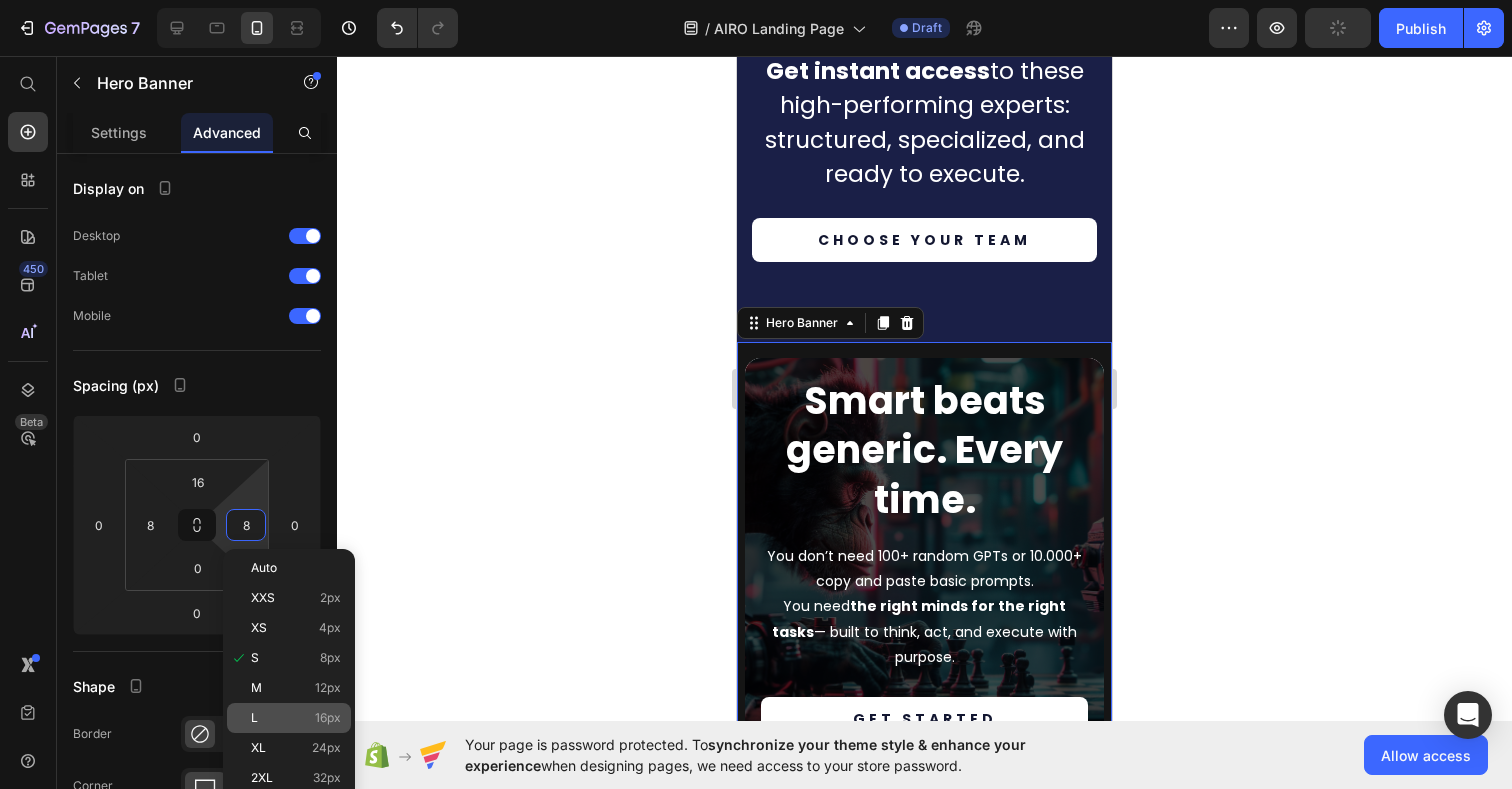 click on "L 16px" at bounding box center [296, 718] 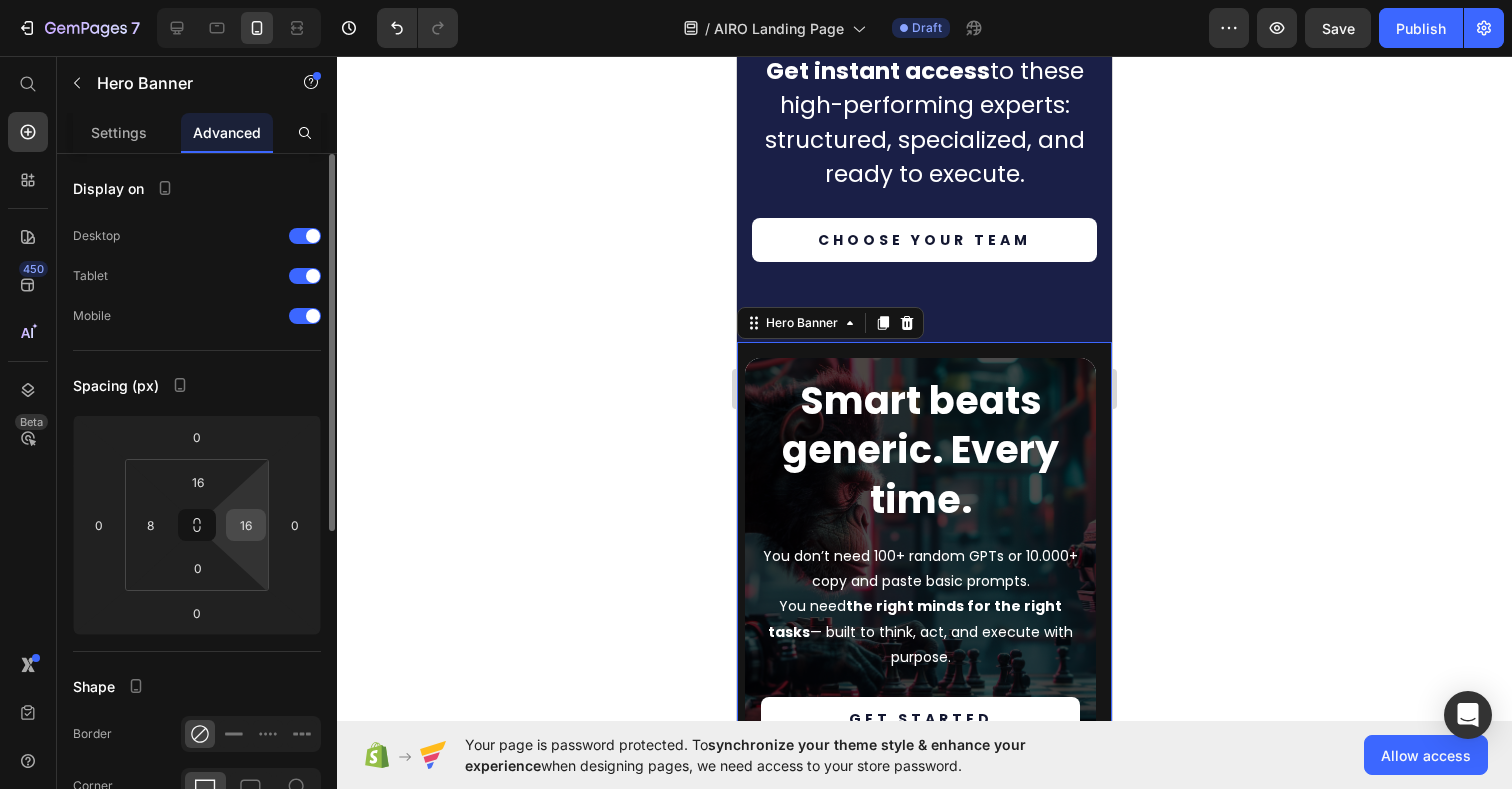 click on "16" at bounding box center [246, 525] 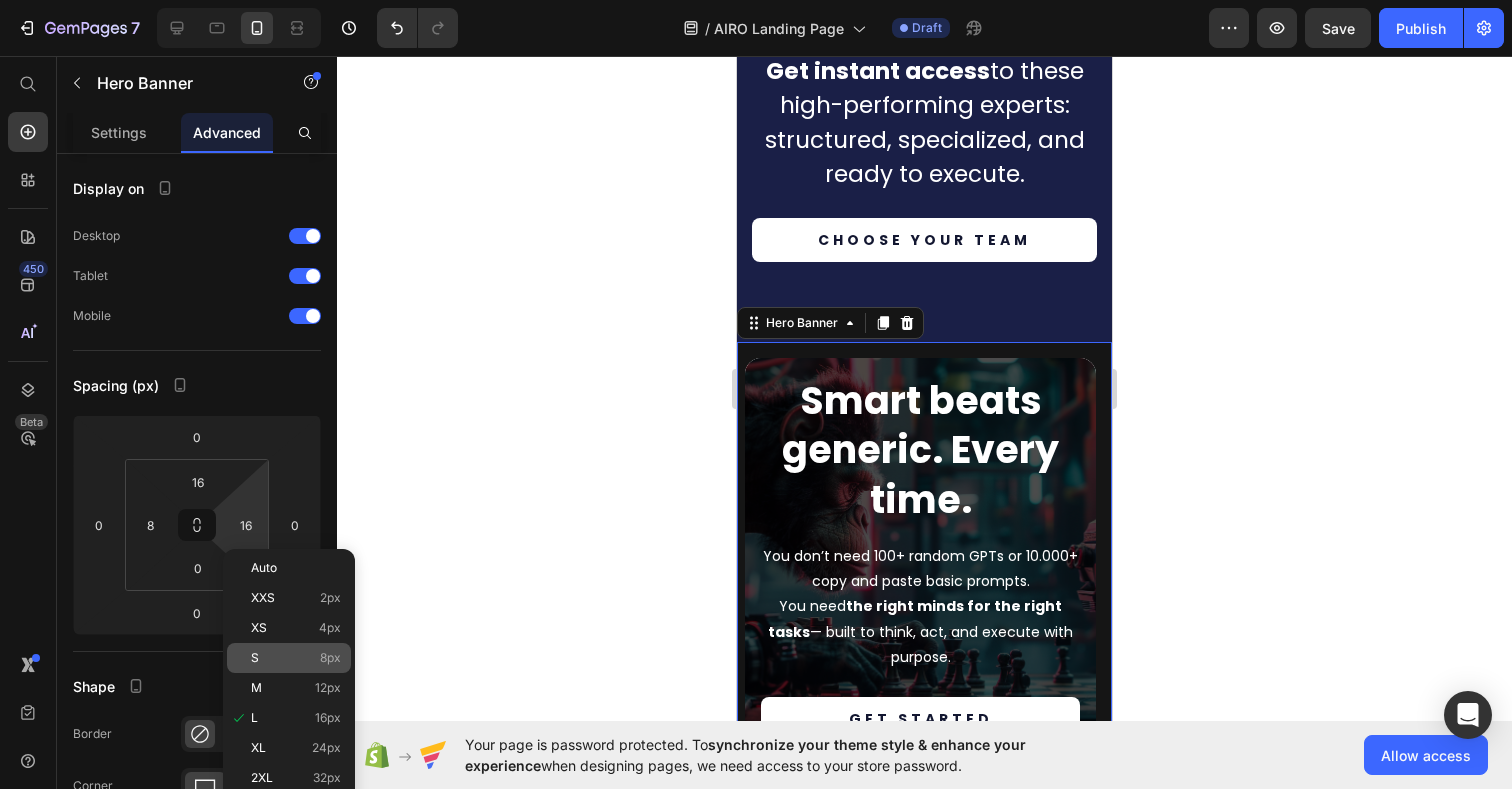 click on "S 8px" at bounding box center [296, 658] 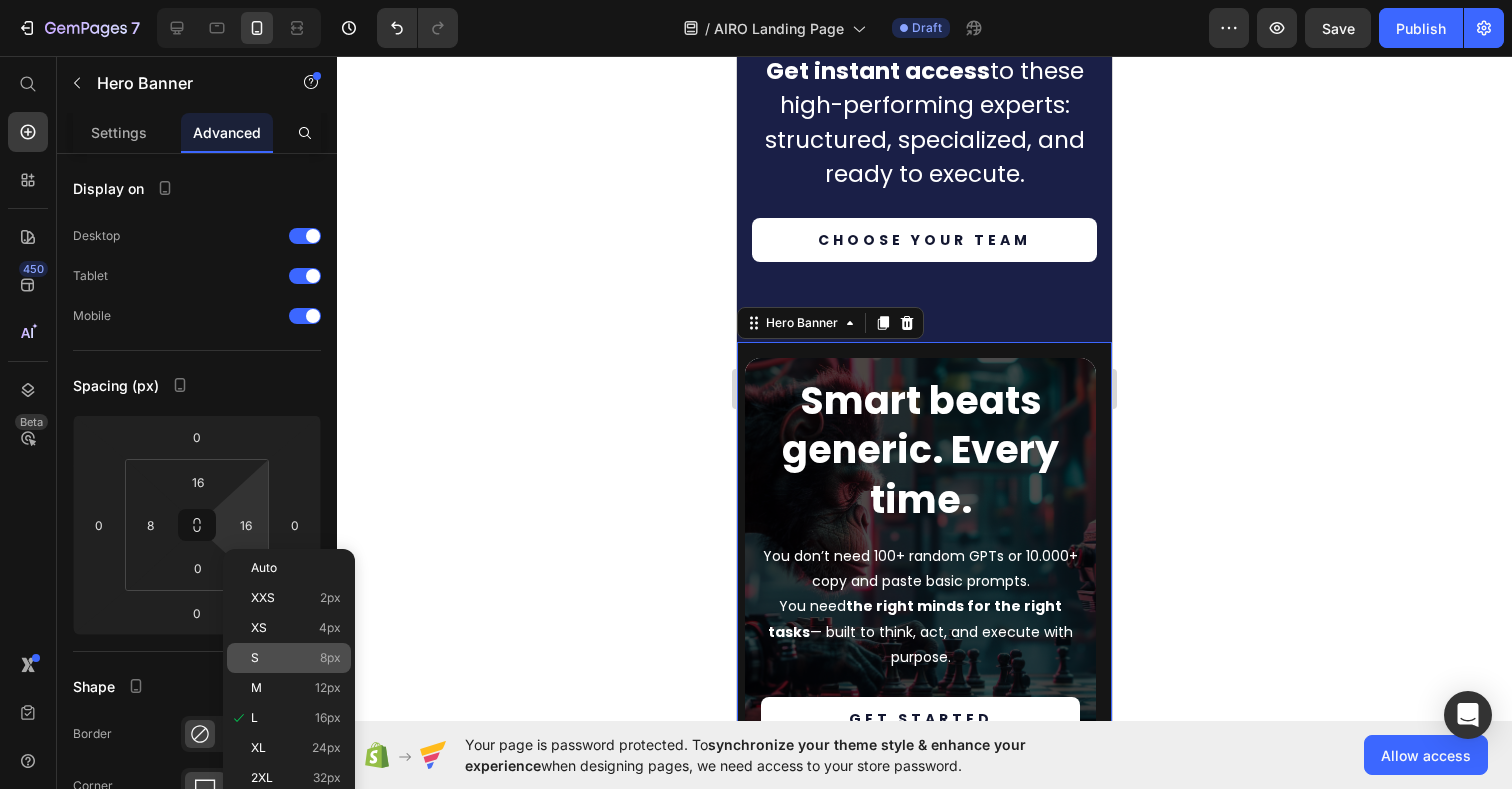type on "8" 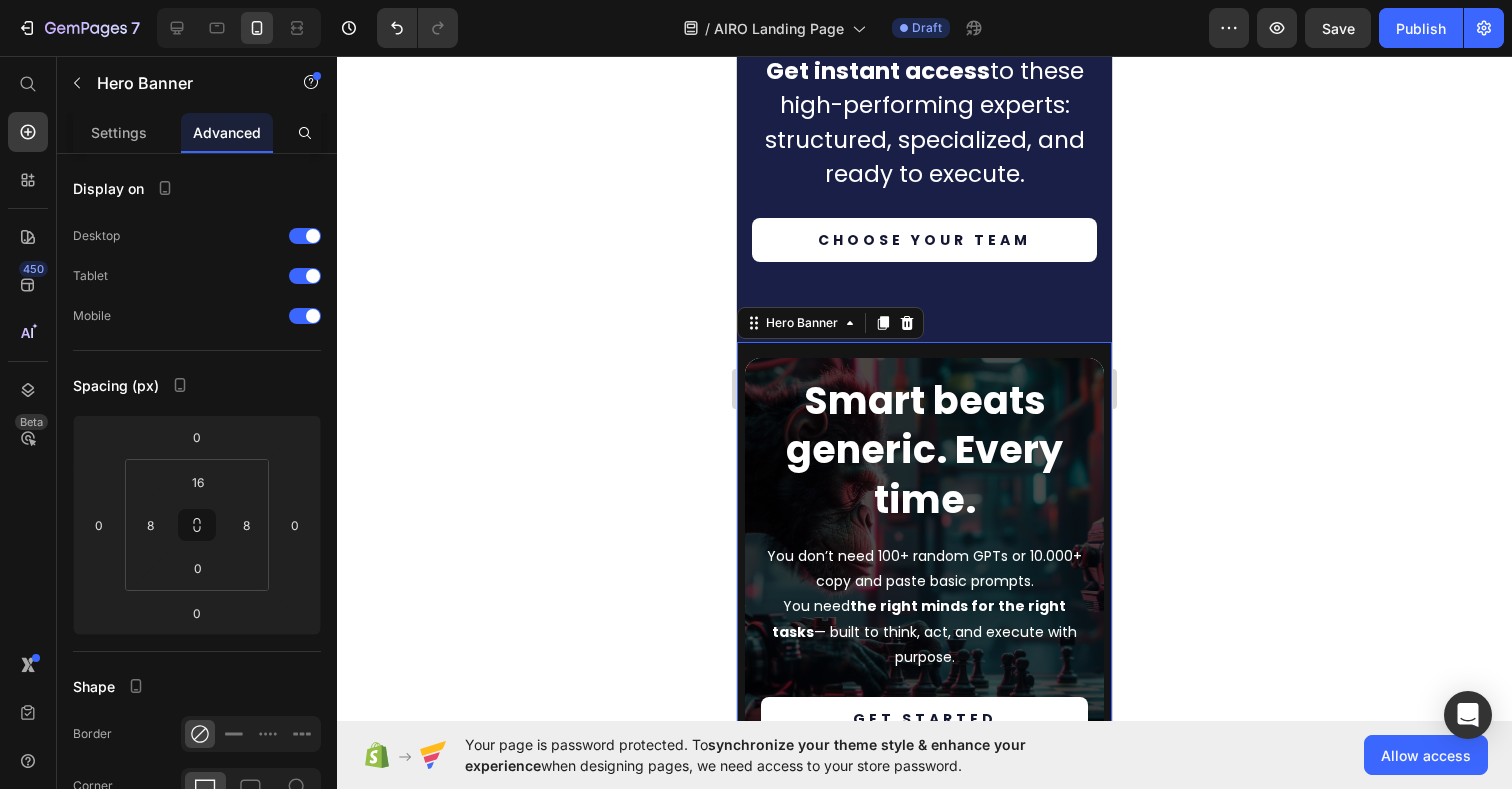 click 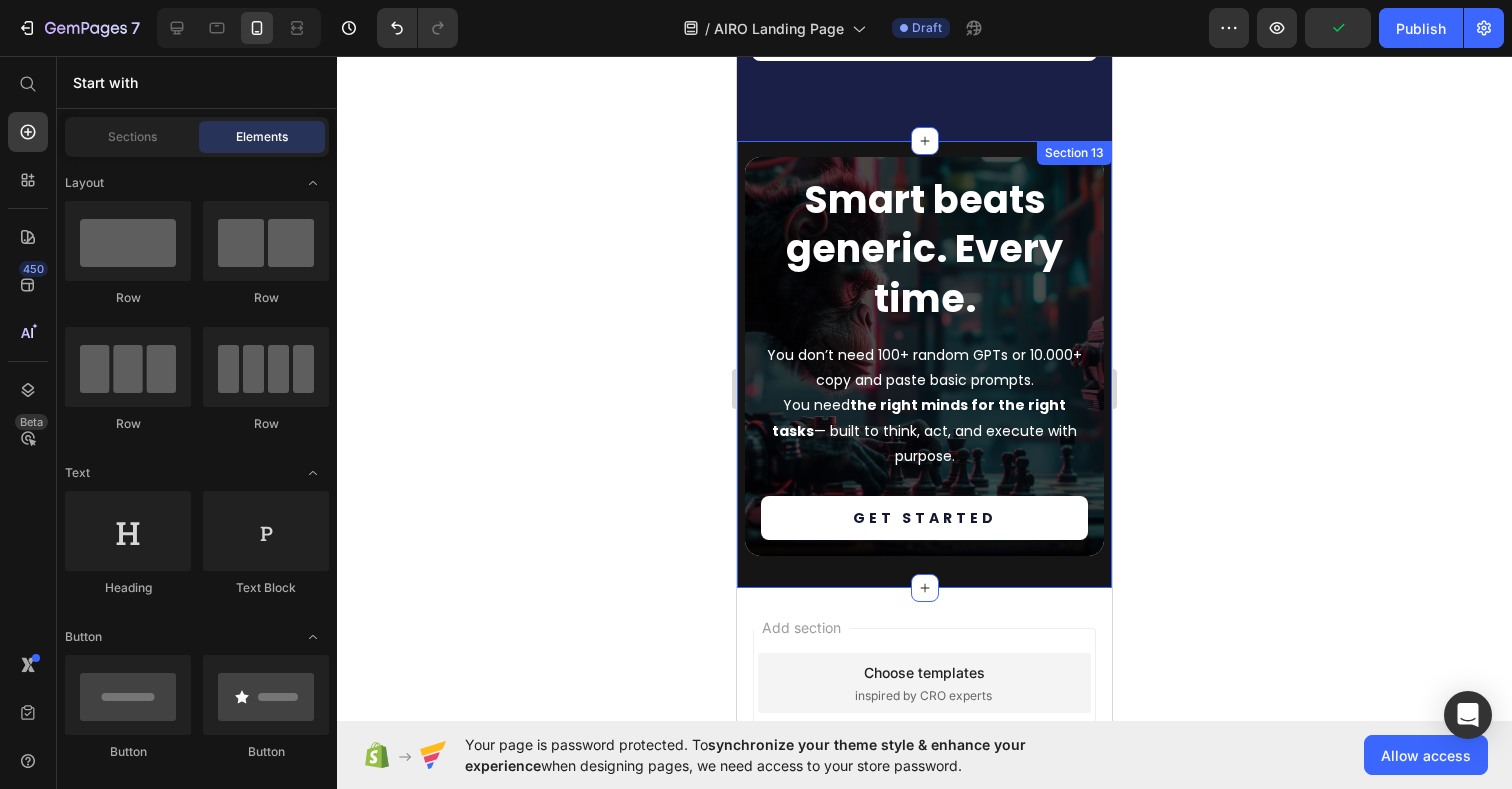 scroll, scrollTop: 5563, scrollLeft: 0, axis: vertical 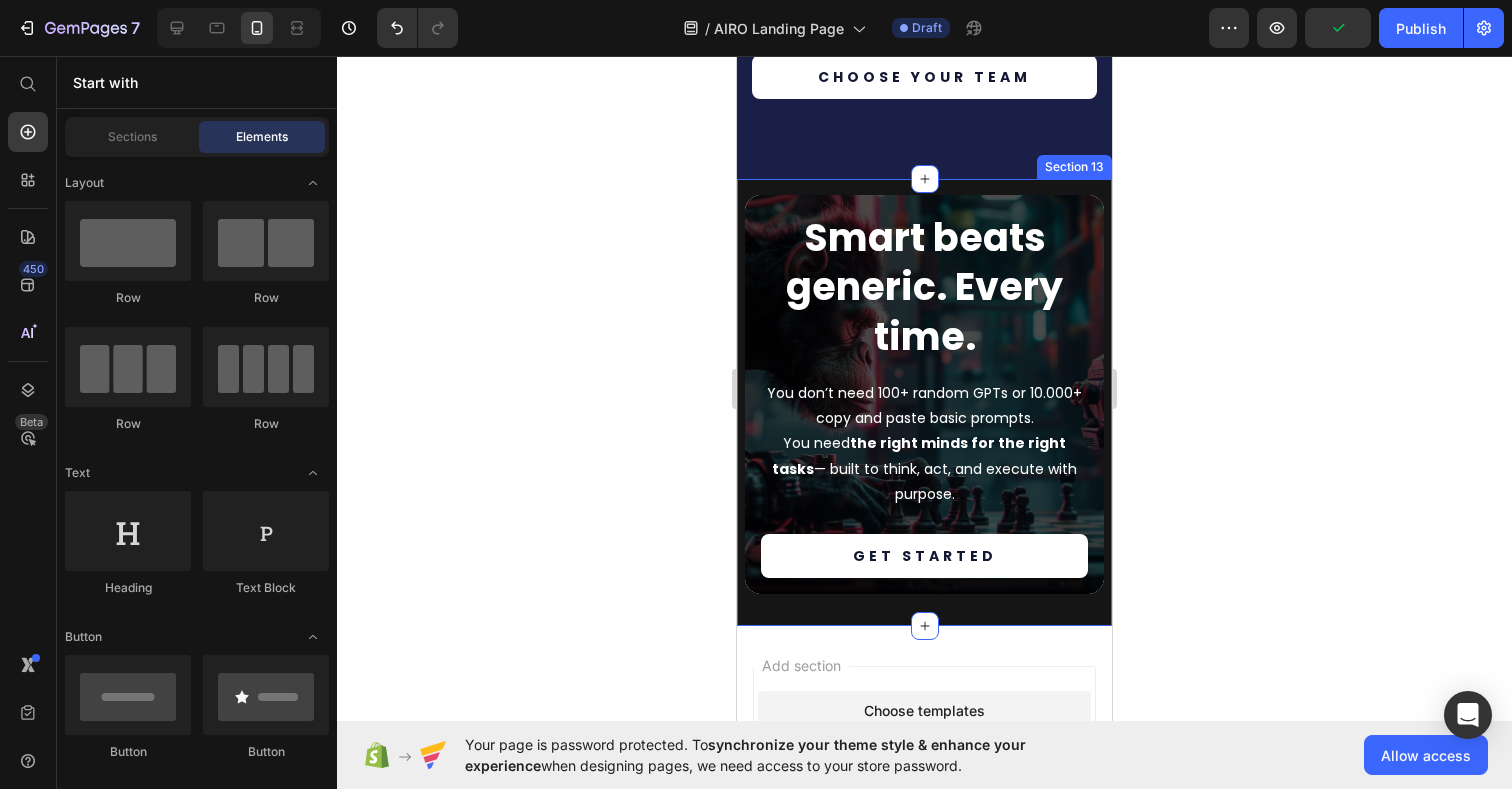 click on "Smart beats generic. Every time. Heading You don’t need 100+ random GPTs or 10.000+ copy and paste basic prompts. You need  the right minds for the right tasks  — built to think, act, and execute with purpose. Text Block Get started Button Hero Banner Section 13" at bounding box center (924, 402) 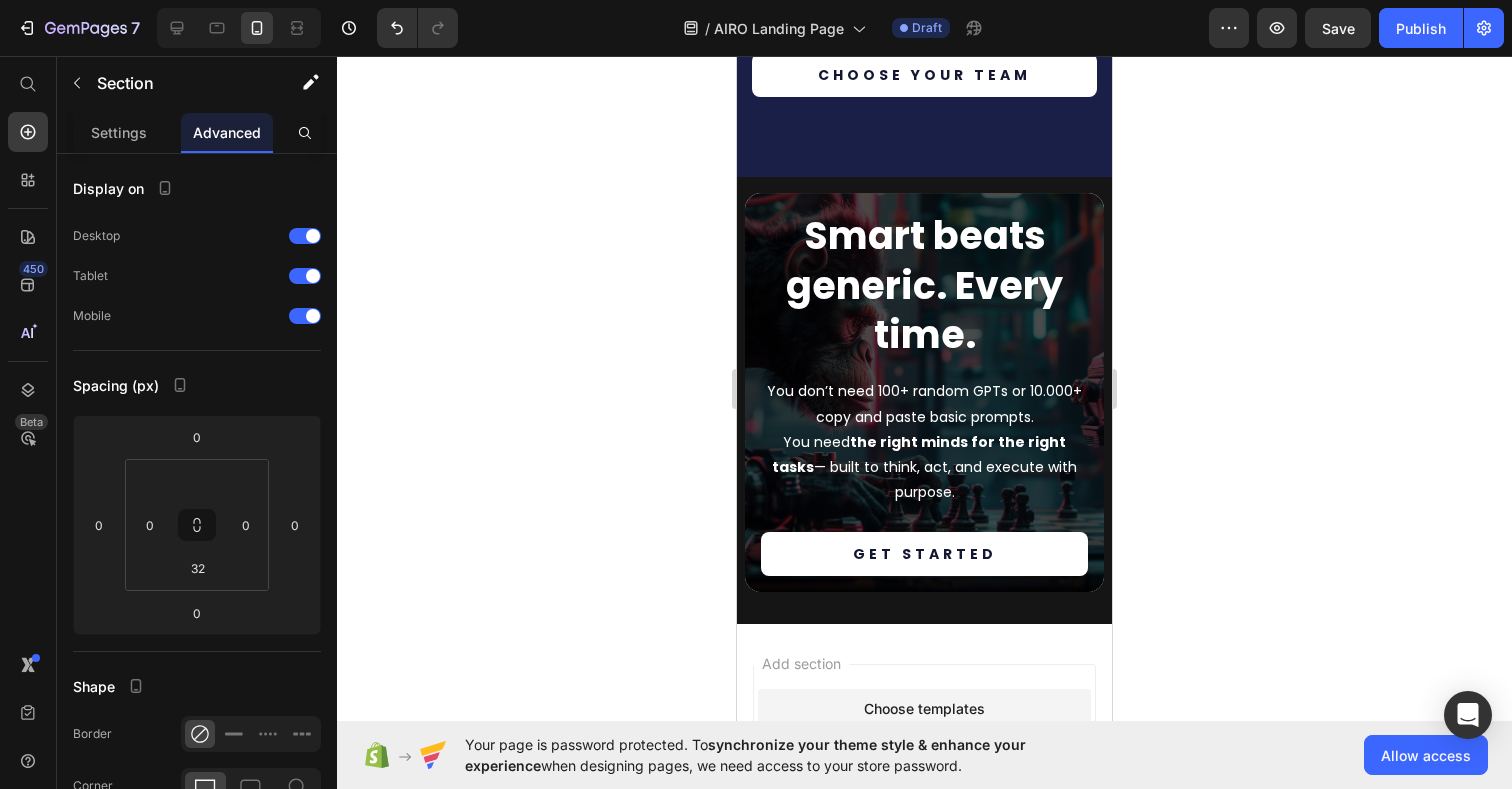 scroll, scrollTop: 6188, scrollLeft: 0, axis: vertical 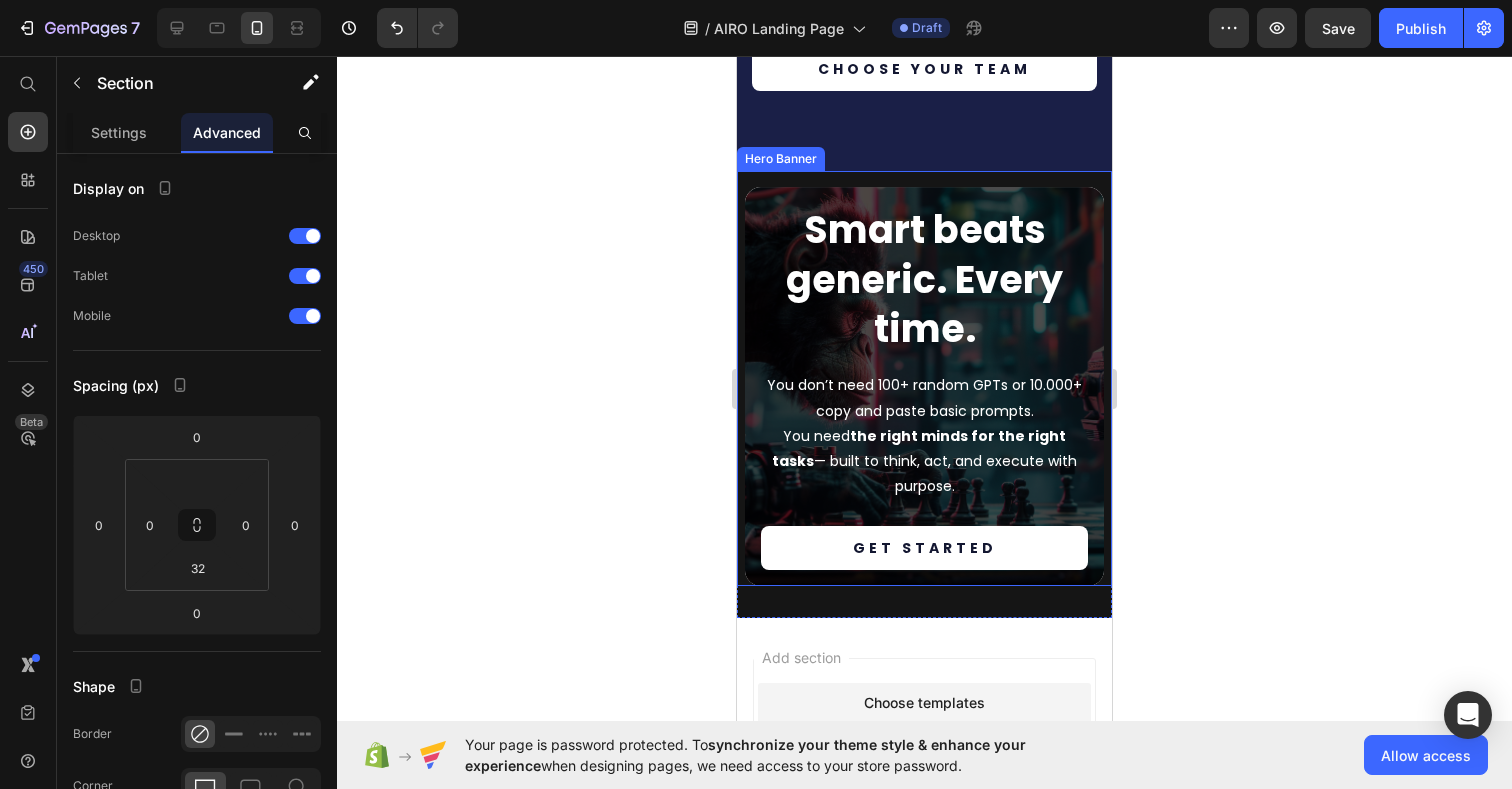 click on "Smart beats generic. Every time. Heading You don’t need 100+ random GPTs or 10.000+ copy and paste basic prompts. You need  the right minds for the right tasks  — built to think, act, and execute with purpose. Text Block Get started Button Hero Banner" at bounding box center (924, 378) 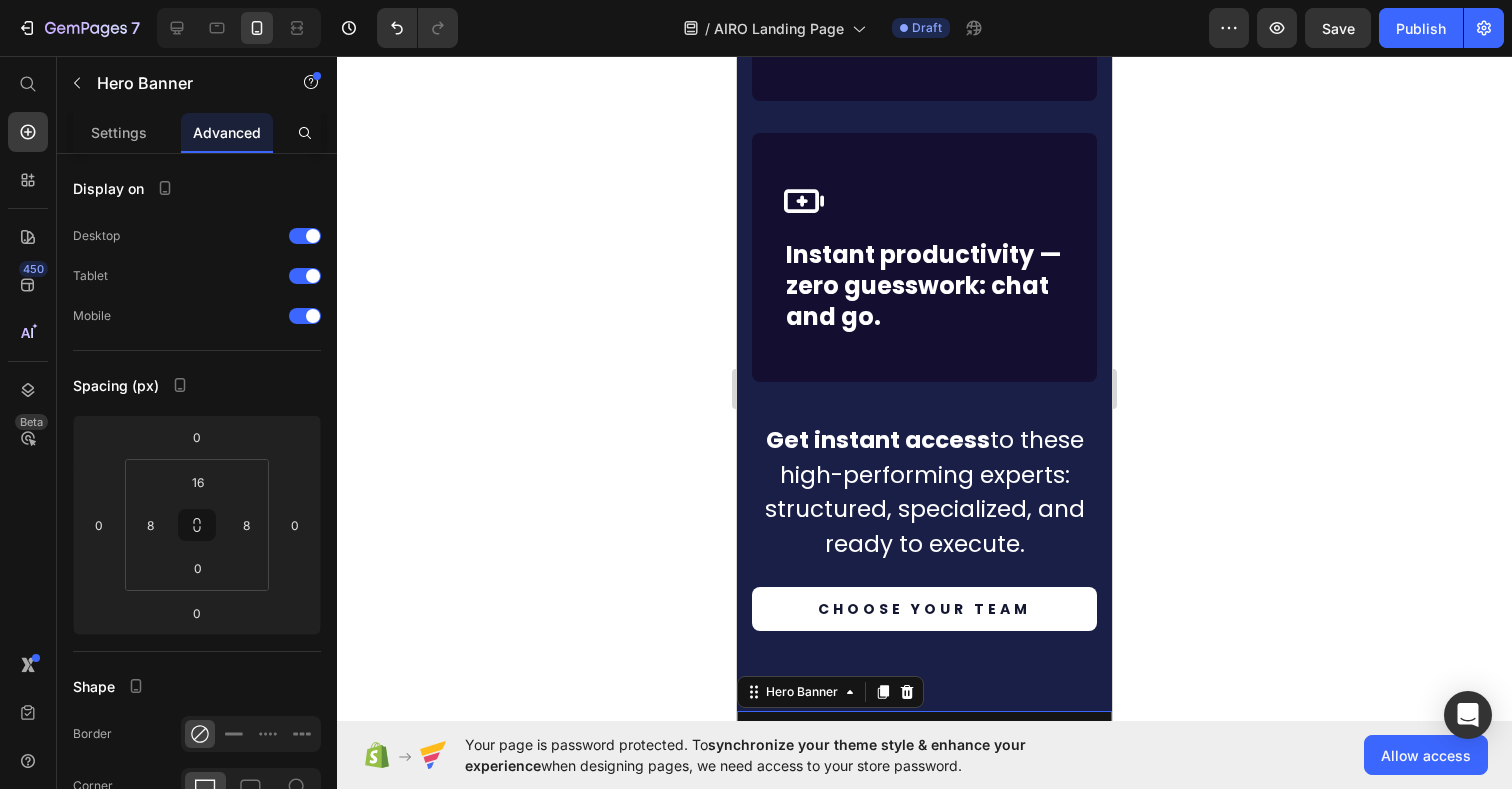 scroll, scrollTop: 5631, scrollLeft: 0, axis: vertical 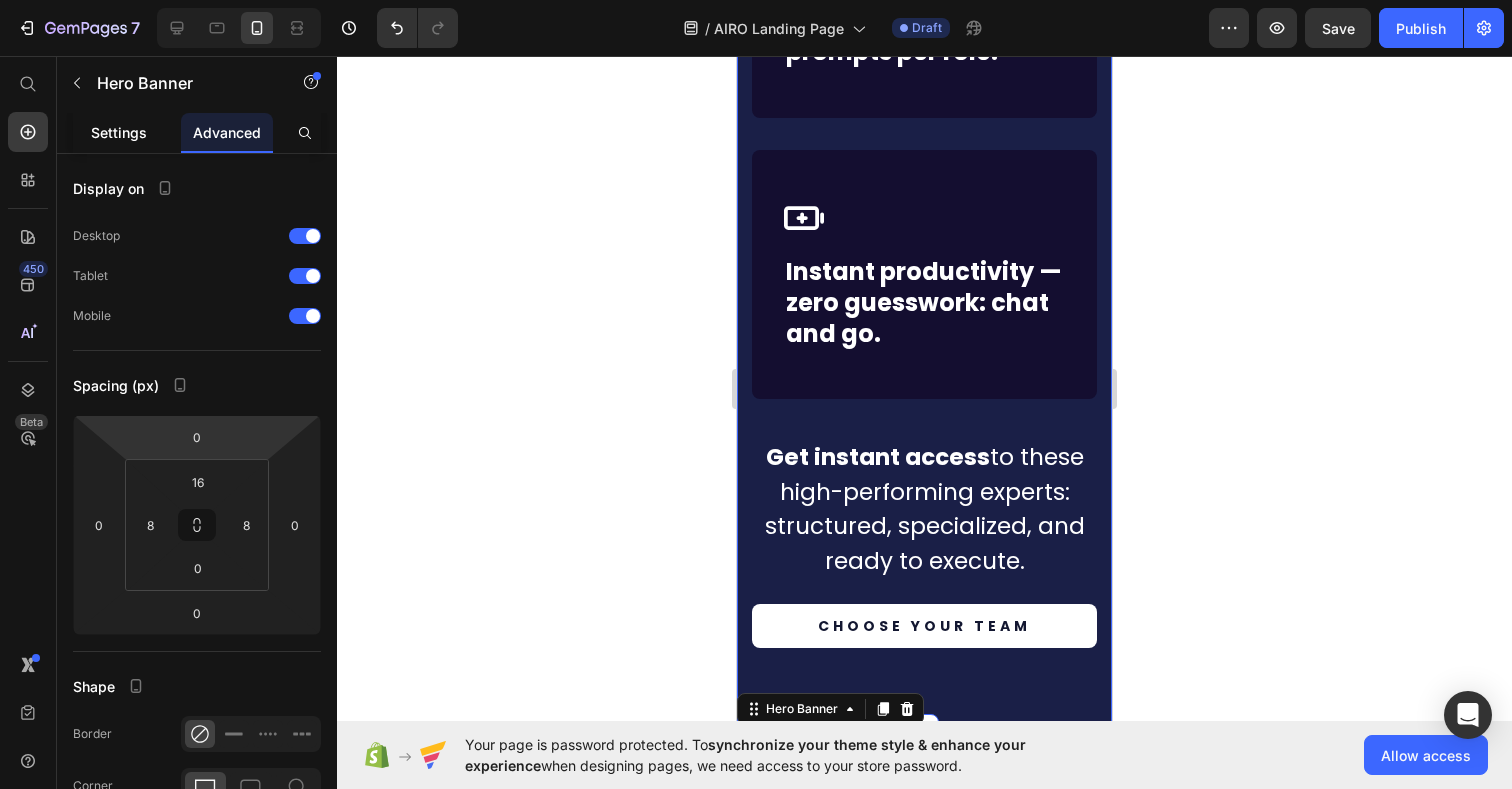 click on "Settings" at bounding box center [119, 132] 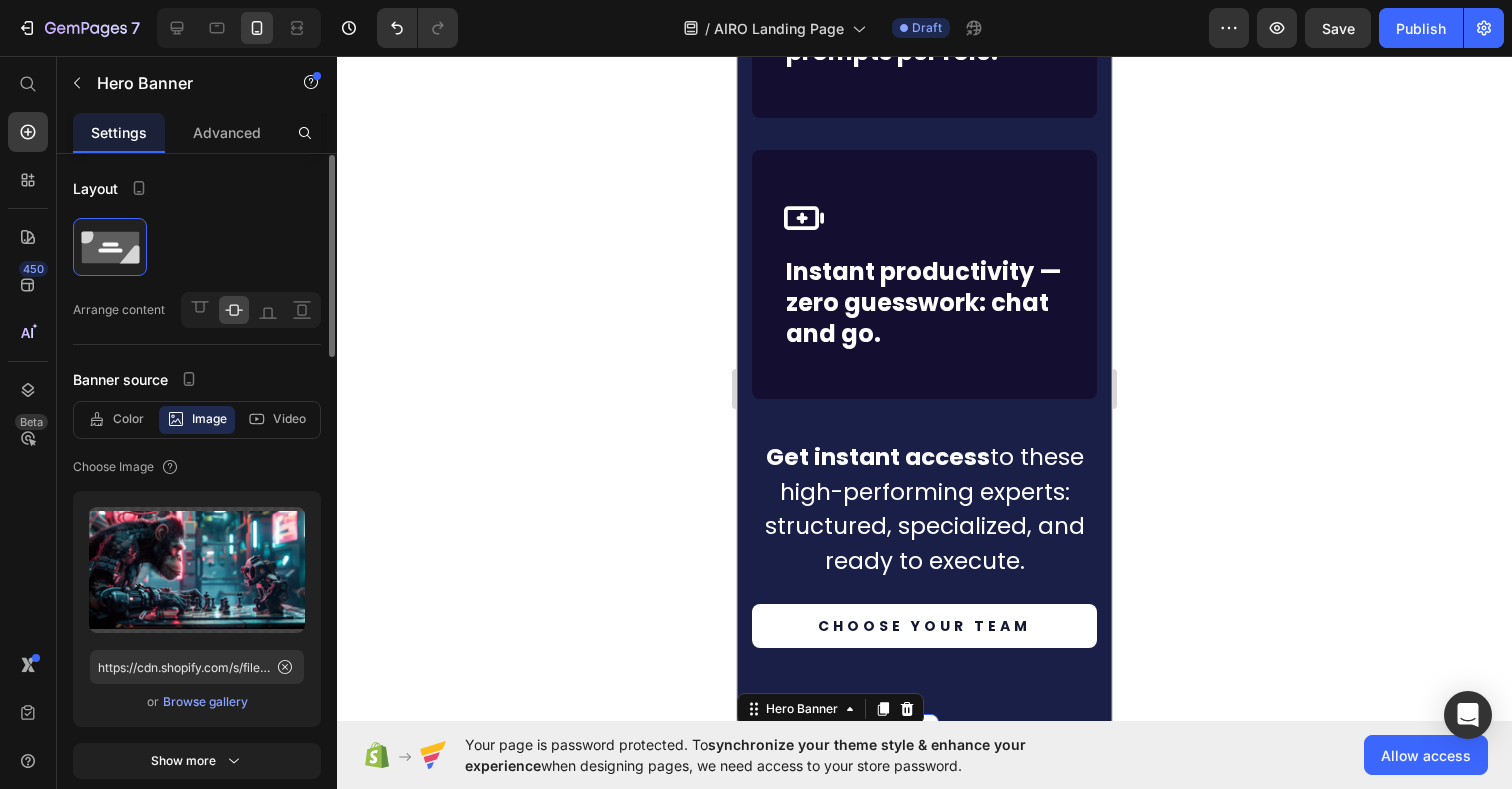 scroll, scrollTop: 1, scrollLeft: 0, axis: vertical 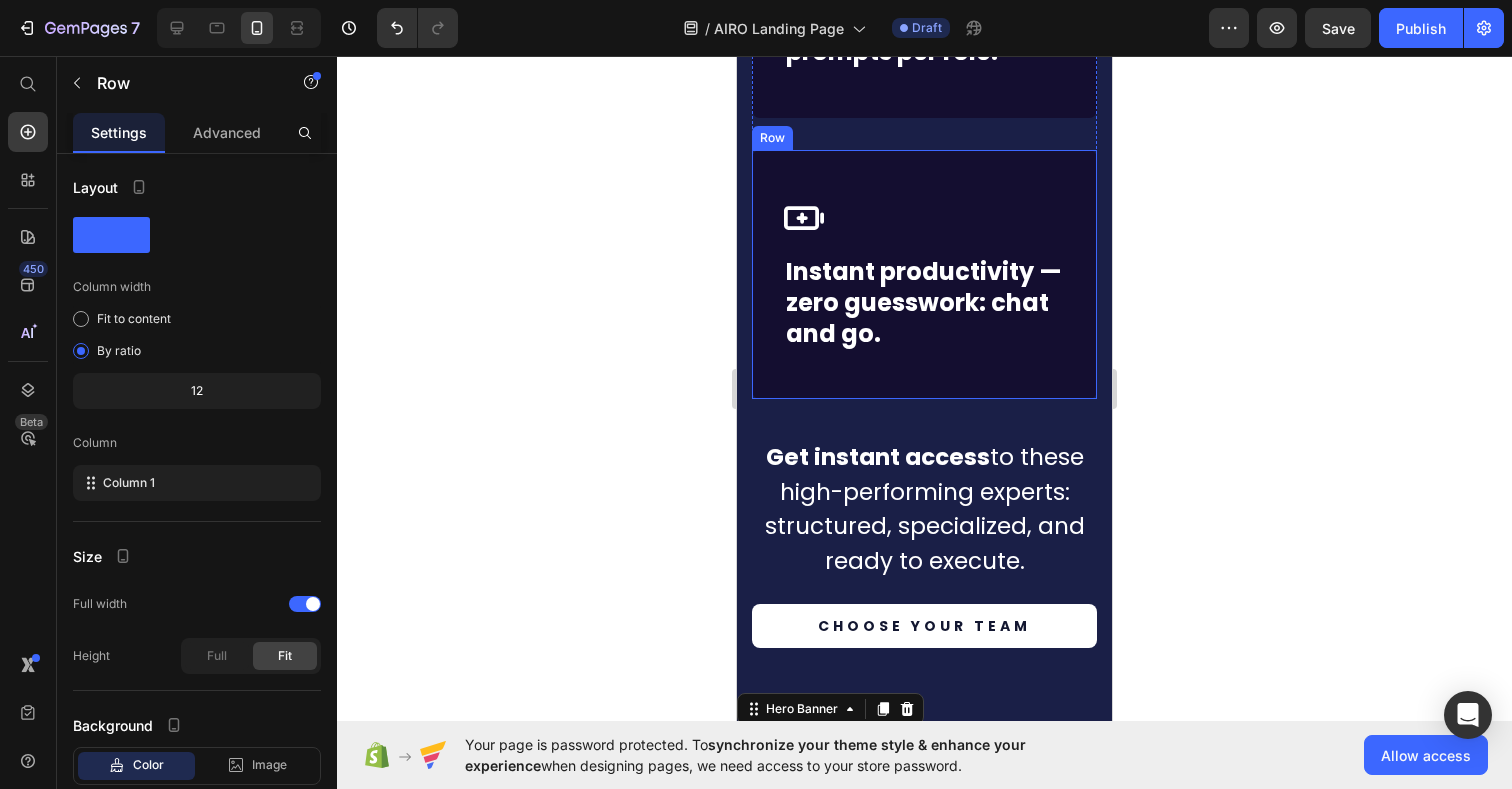 click on "Icon Row Instant productivity — zero guesswork: chat and go. Text block Row" at bounding box center [924, 275] 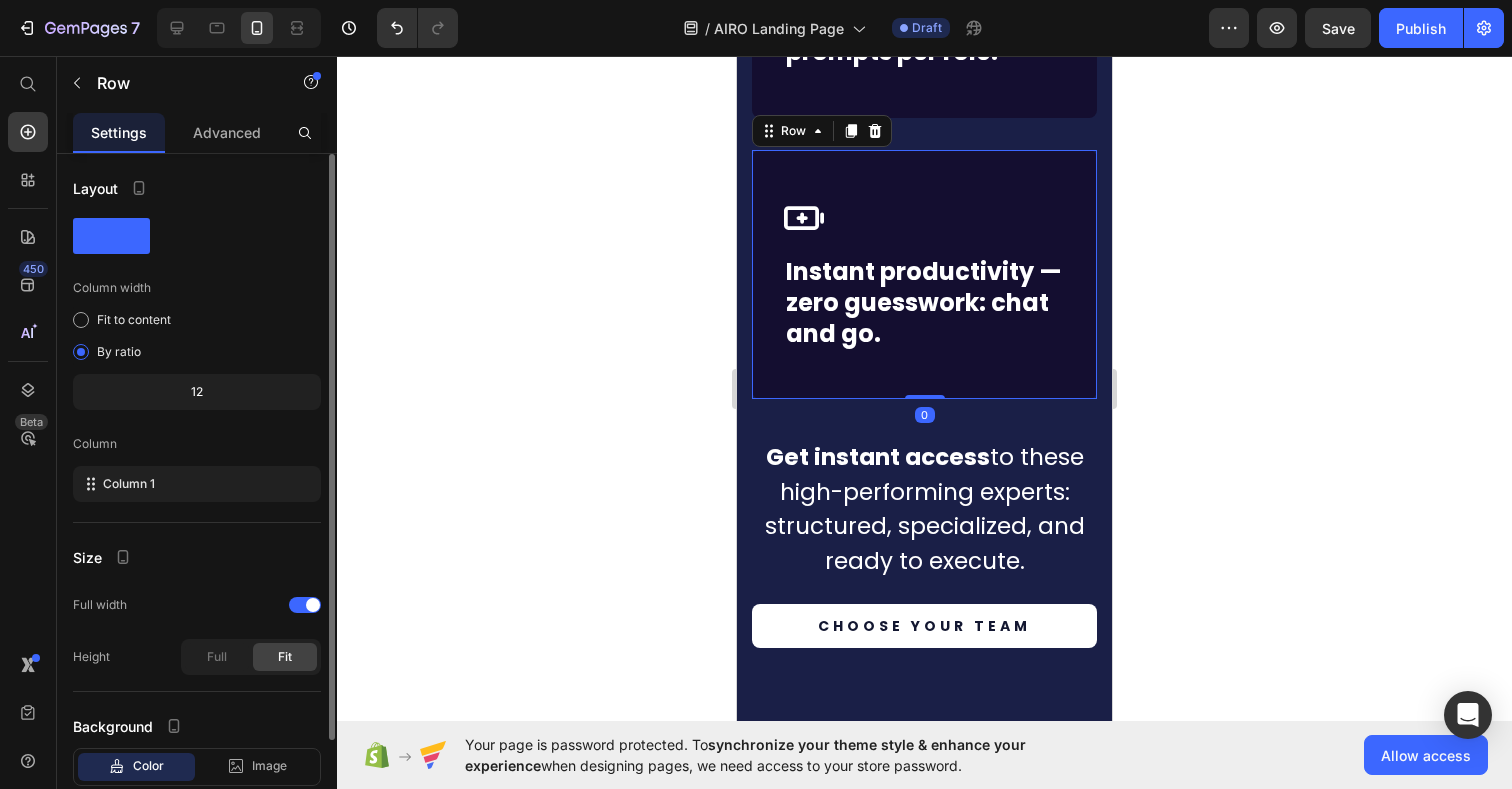 scroll, scrollTop: 124, scrollLeft: 0, axis: vertical 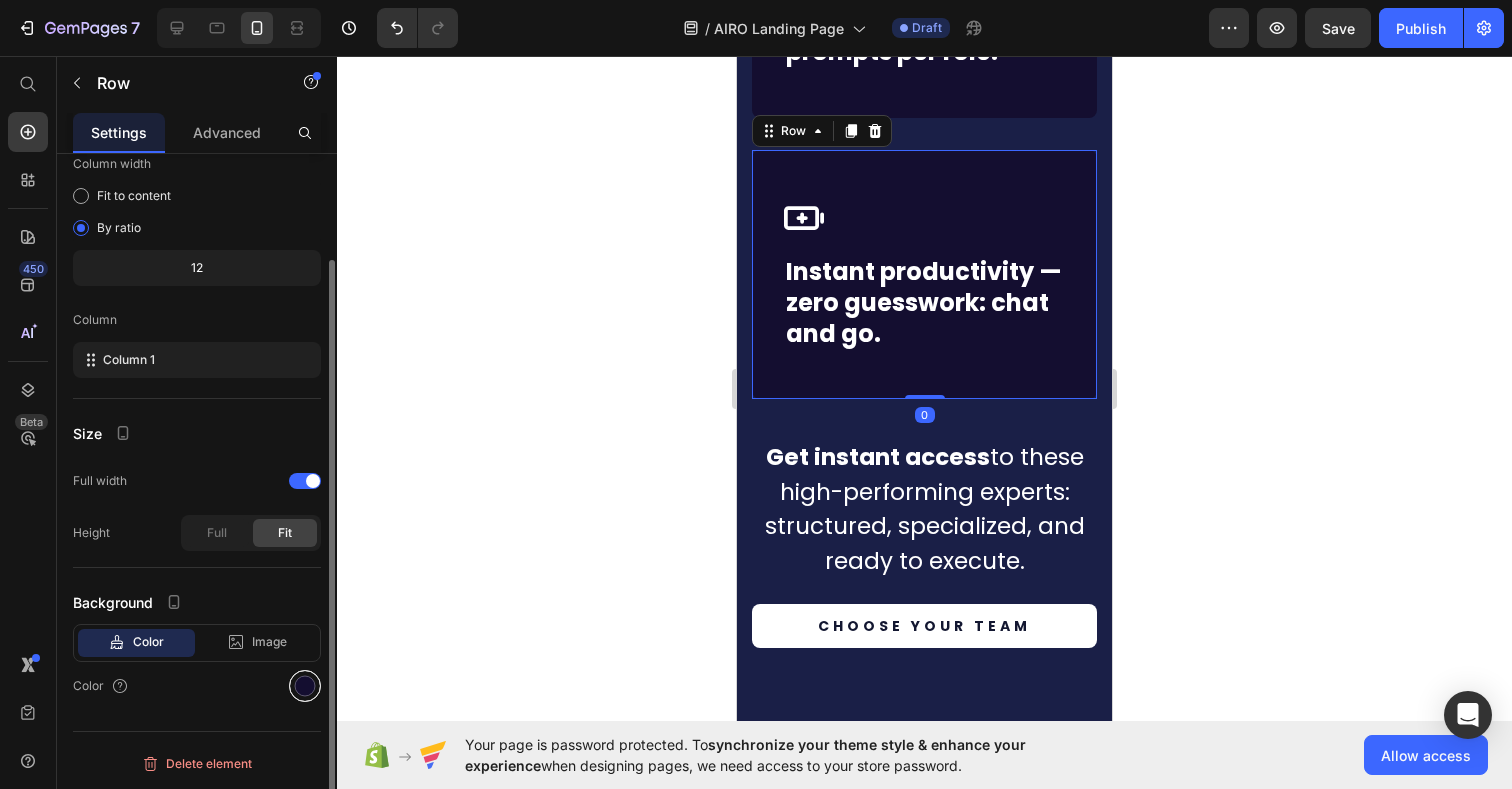 click at bounding box center [305, 686] 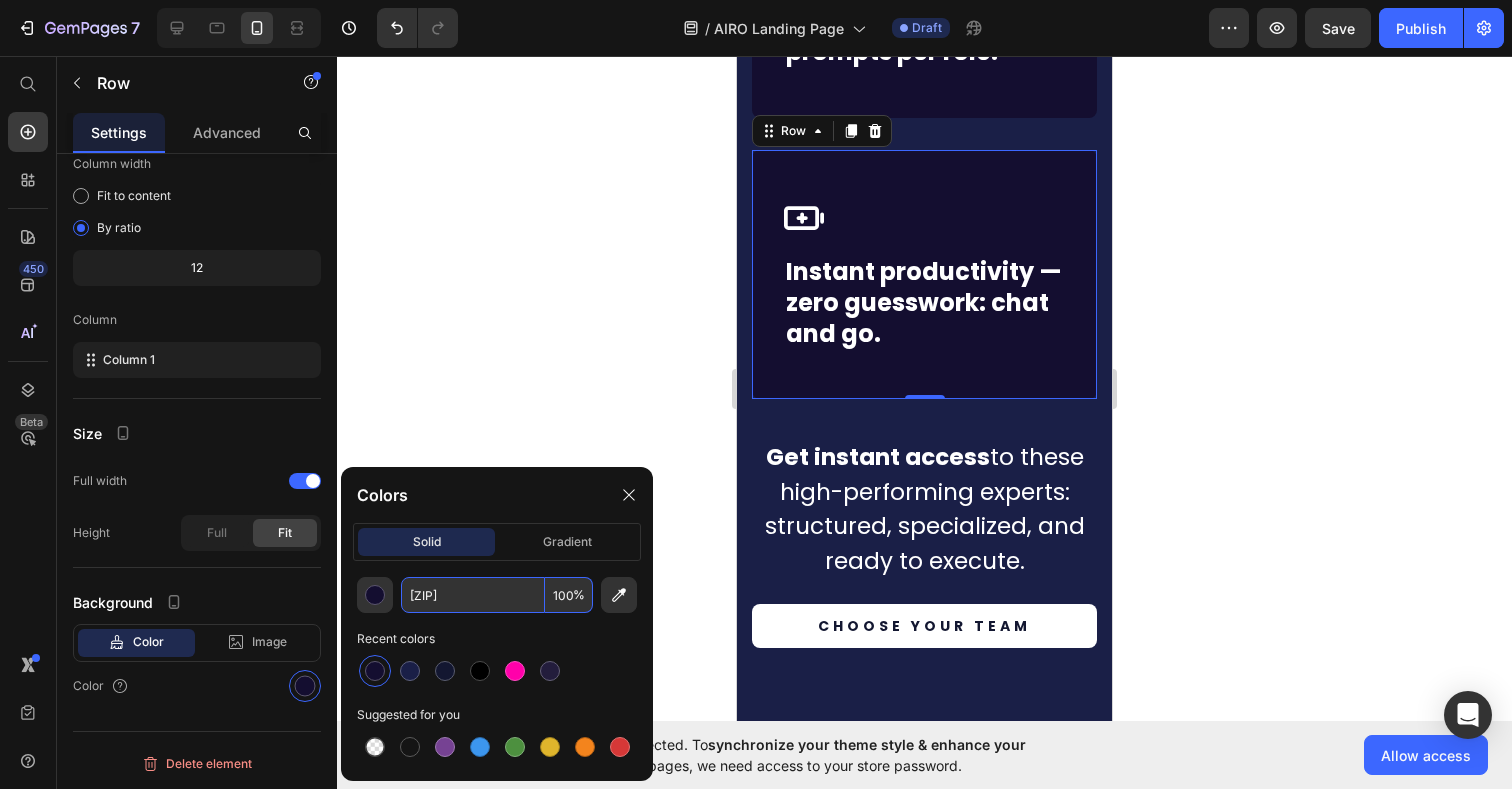 click on "[ZIP]" at bounding box center (473, 595) 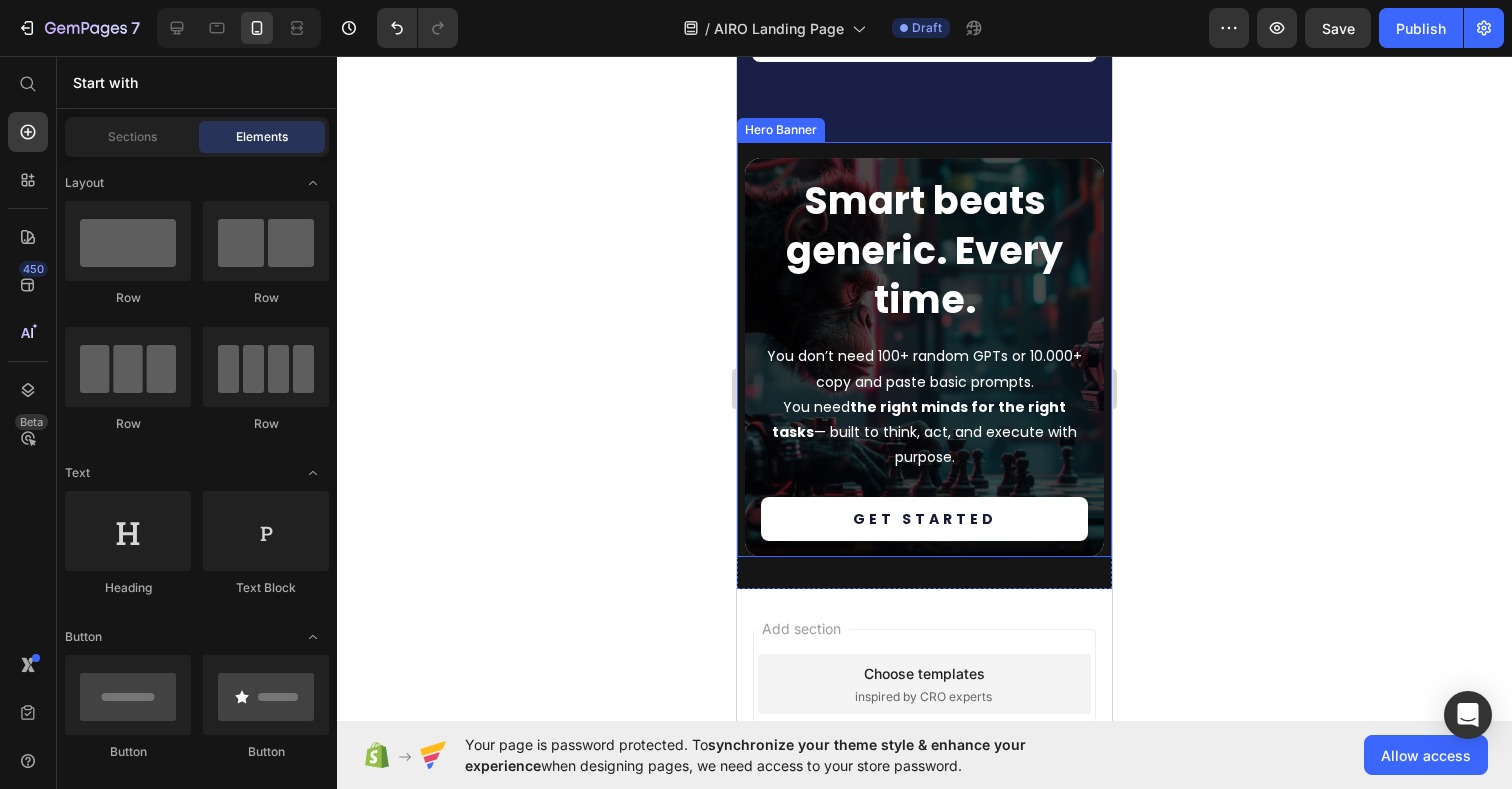 scroll, scrollTop: 6234, scrollLeft: 0, axis: vertical 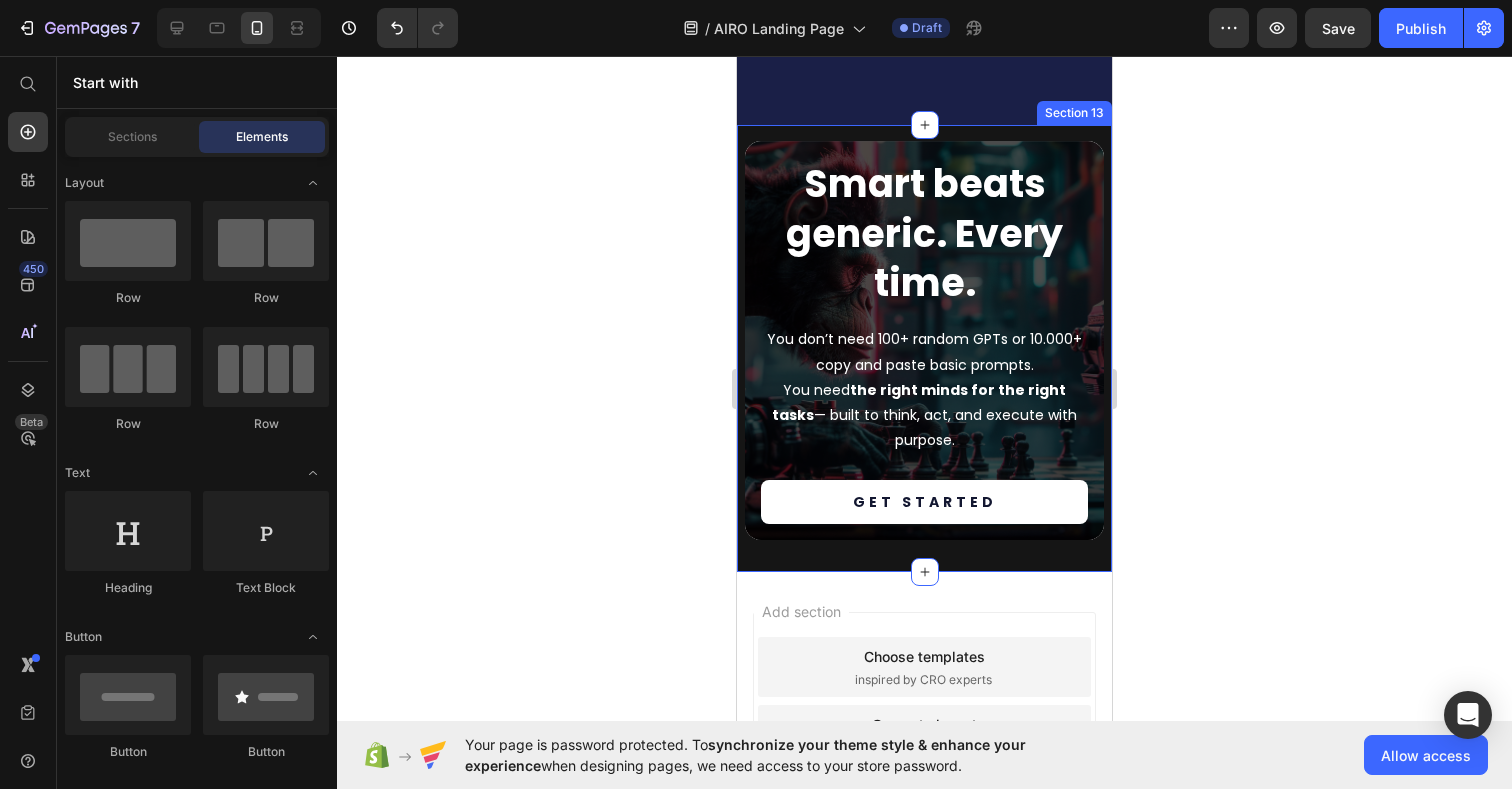click on "Smart beats generic. Every time. Heading You don’t need 100+ random GPTs or 10.000+ copy and paste basic prompts. You need  the right minds for the right tasks  — built to think, act, and execute with purpose. Text Block Get started Button Hero Banner Section 13" at bounding box center (924, 348) 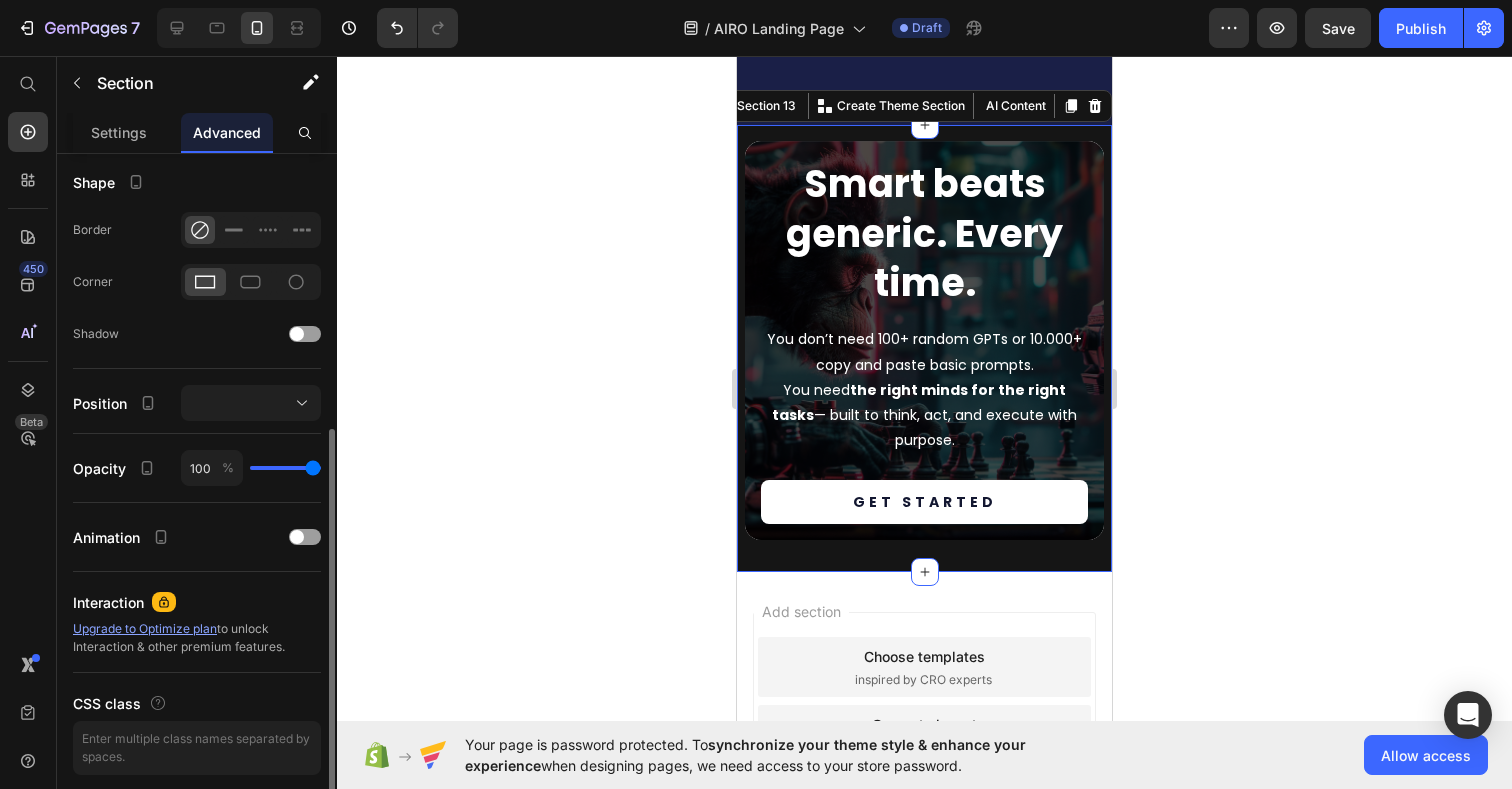 scroll, scrollTop: 577, scrollLeft: 0, axis: vertical 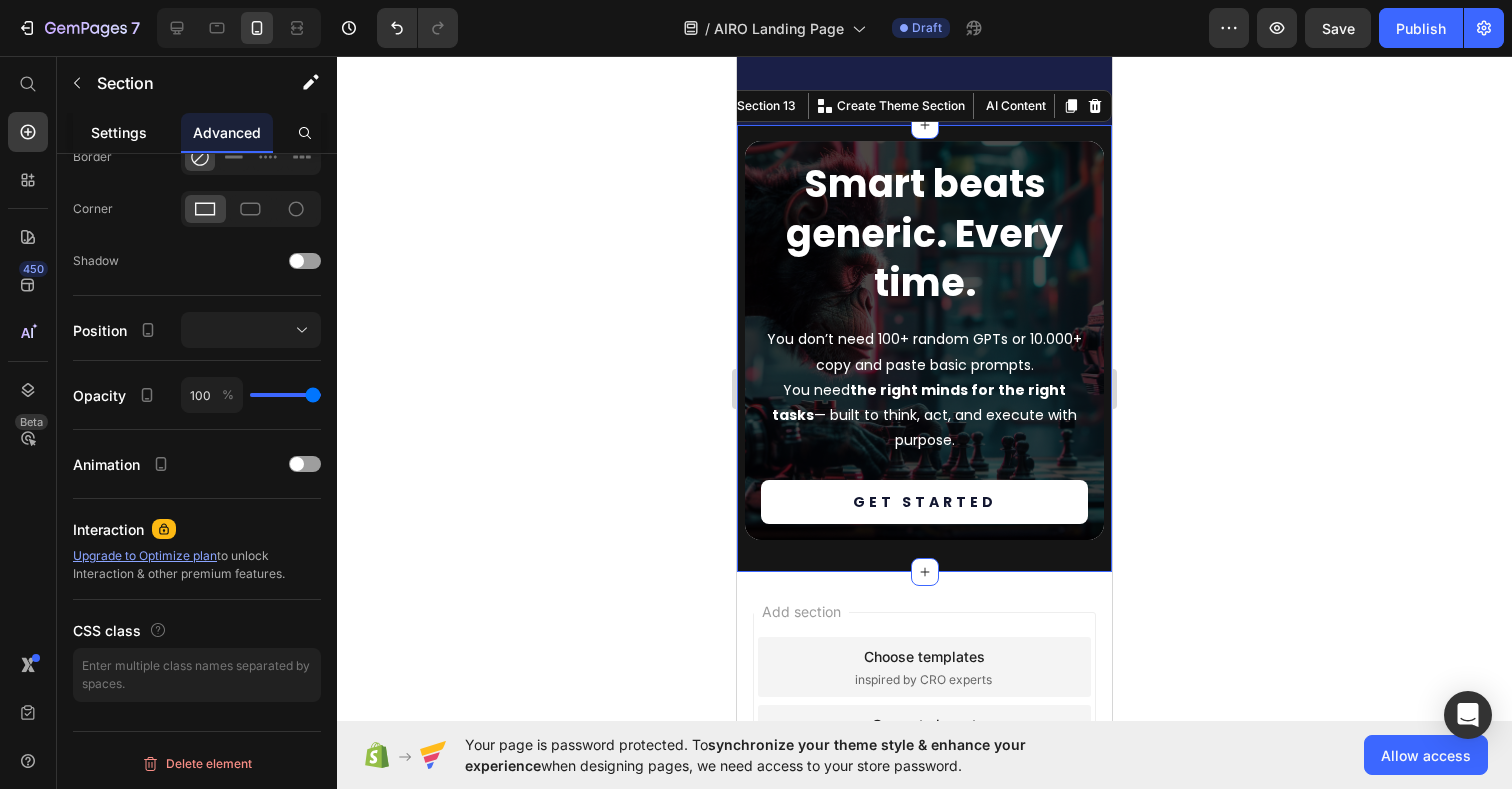 click on "Settings" at bounding box center (119, 132) 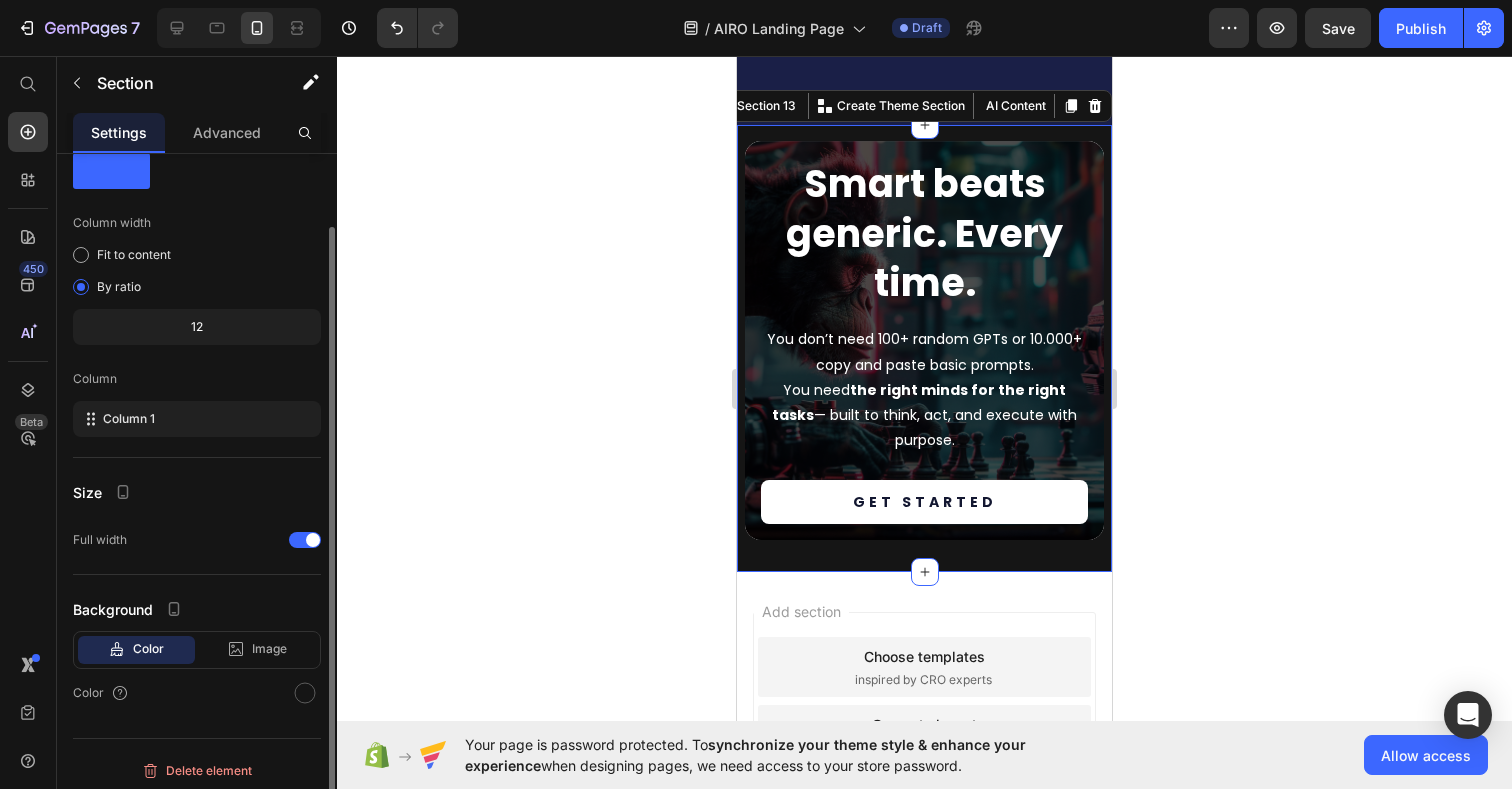 scroll, scrollTop: 72, scrollLeft: 0, axis: vertical 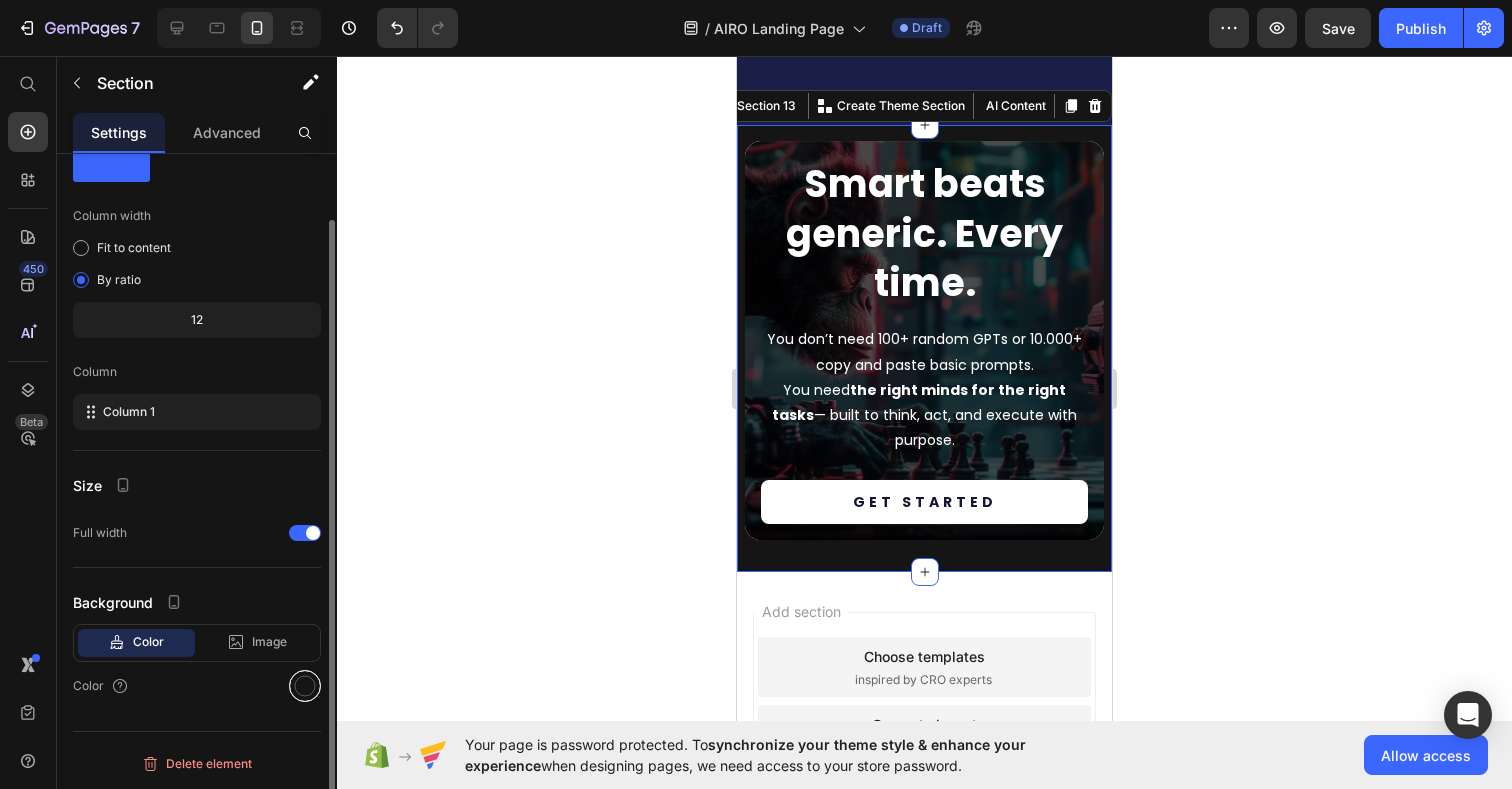 click at bounding box center [305, 686] 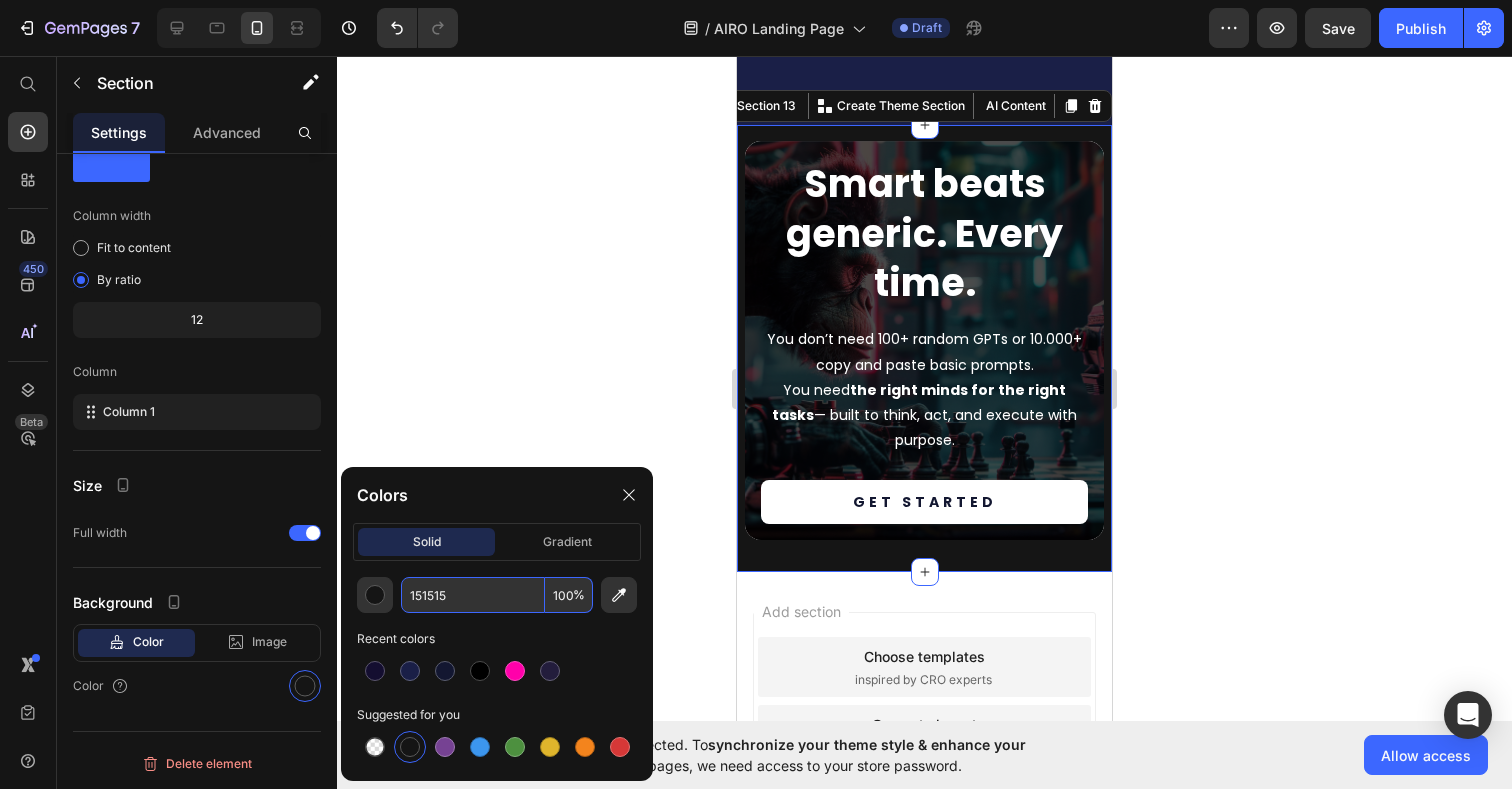 click on "151515" at bounding box center [473, 595] 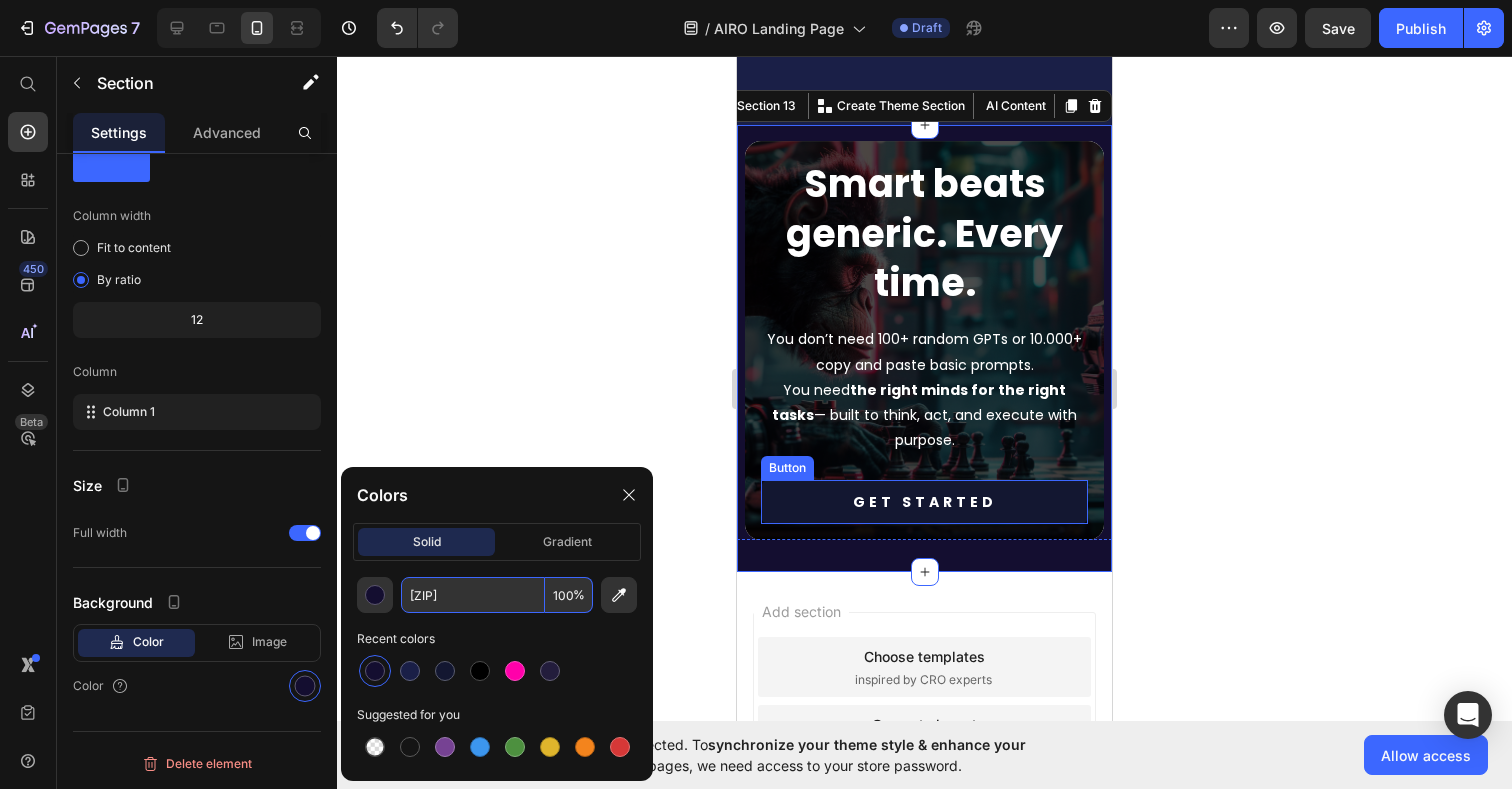 type on "[ZIP]" 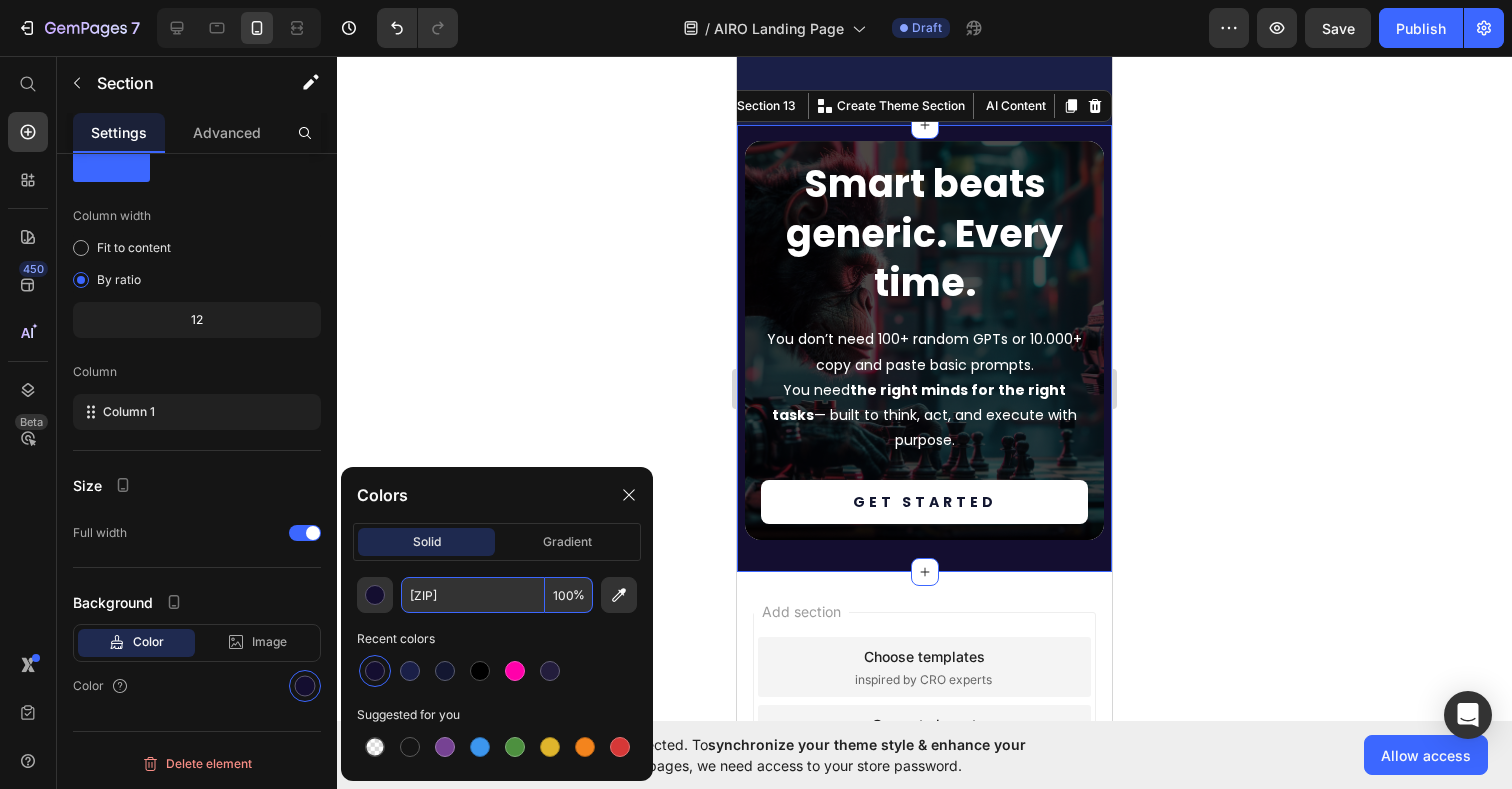 click 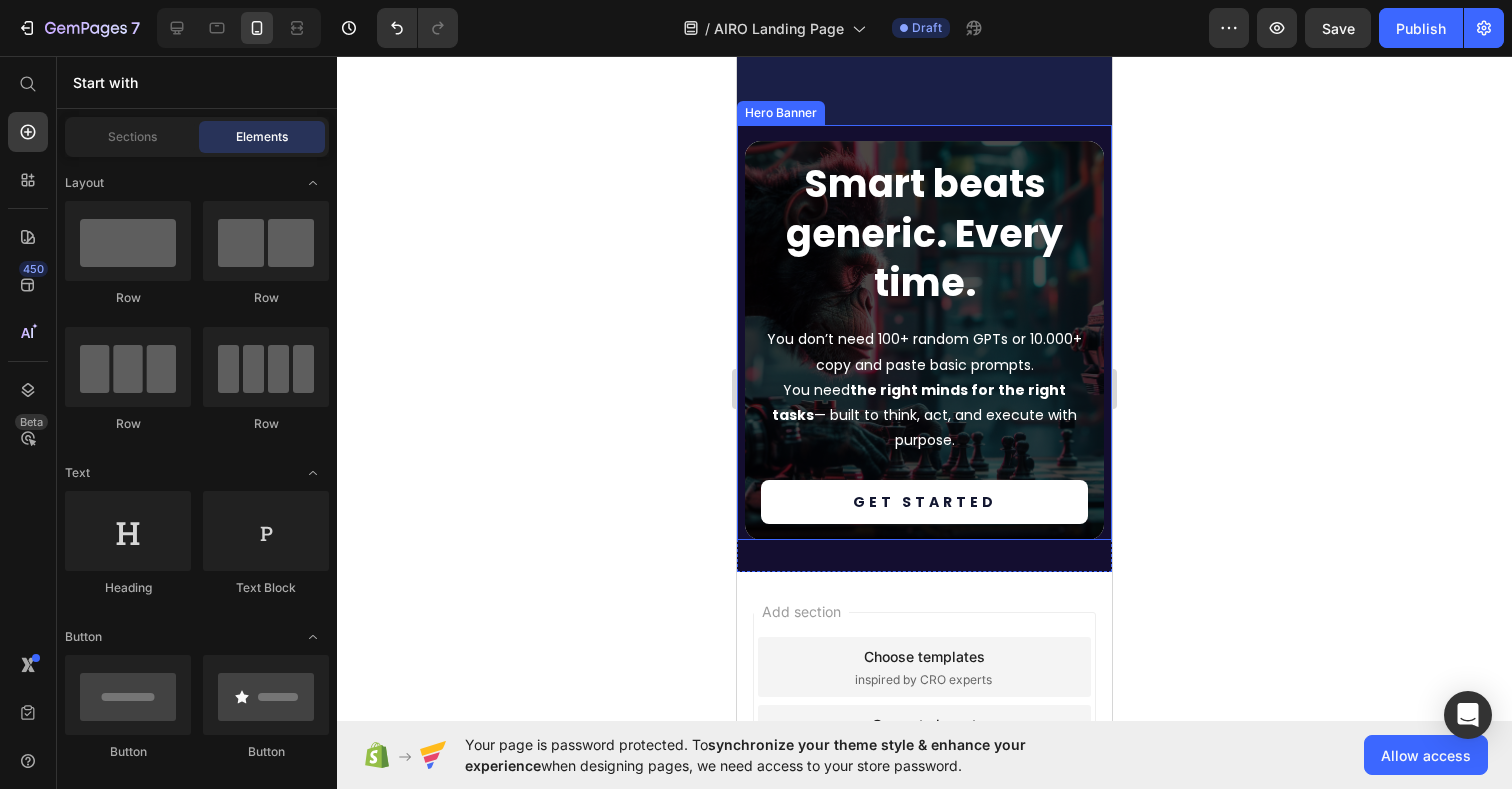 click on "Smart beats generic. Every time. Heading You don’t need 100+ random GPTs or 10.000+ copy and paste basic prompts. You need  the right minds for the right tasks  — built to think, act, and execute with purpose. Text Block Get started Button Hero Banner" at bounding box center (924, 332) 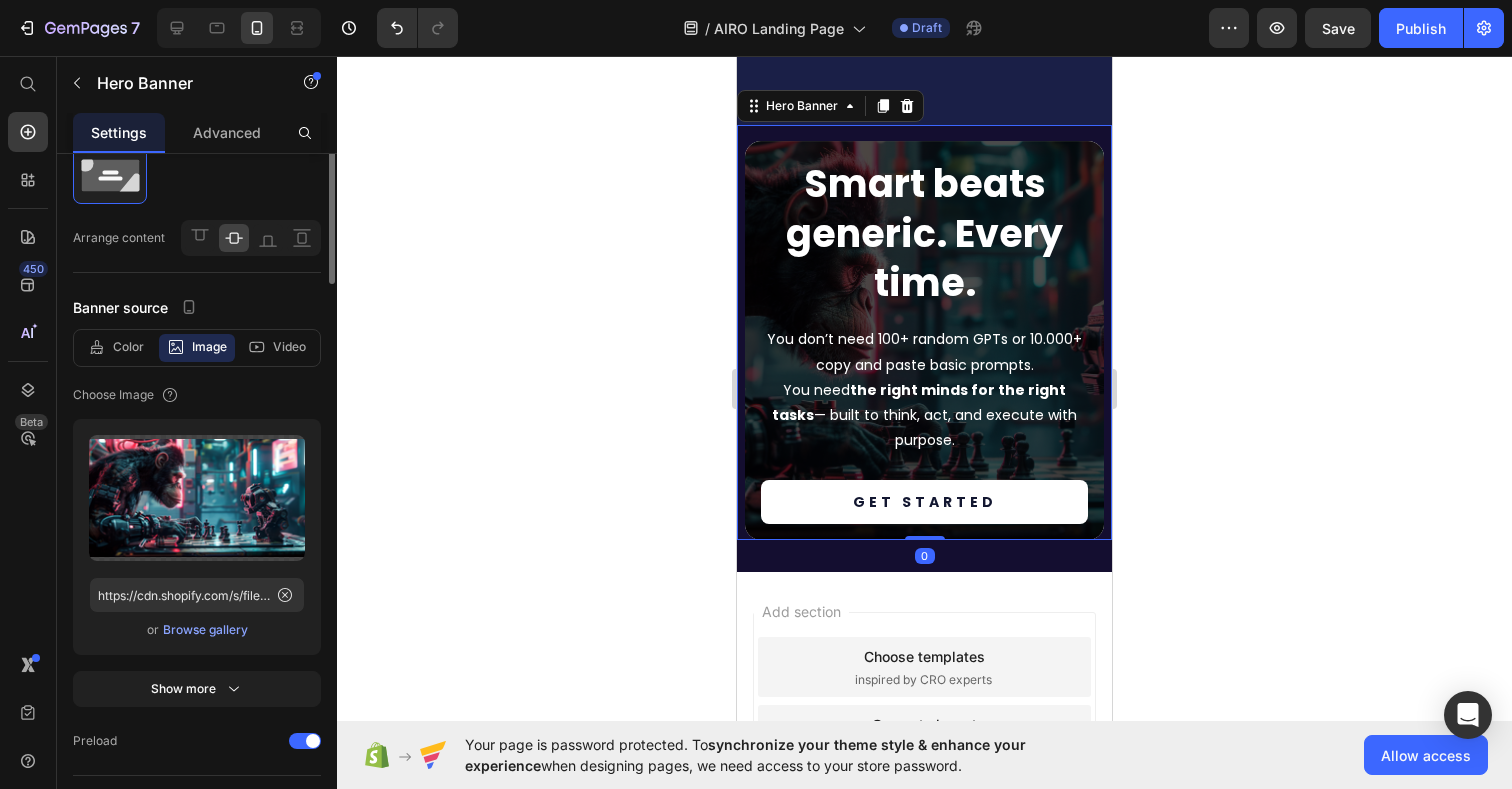 scroll, scrollTop: 0, scrollLeft: 0, axis: both 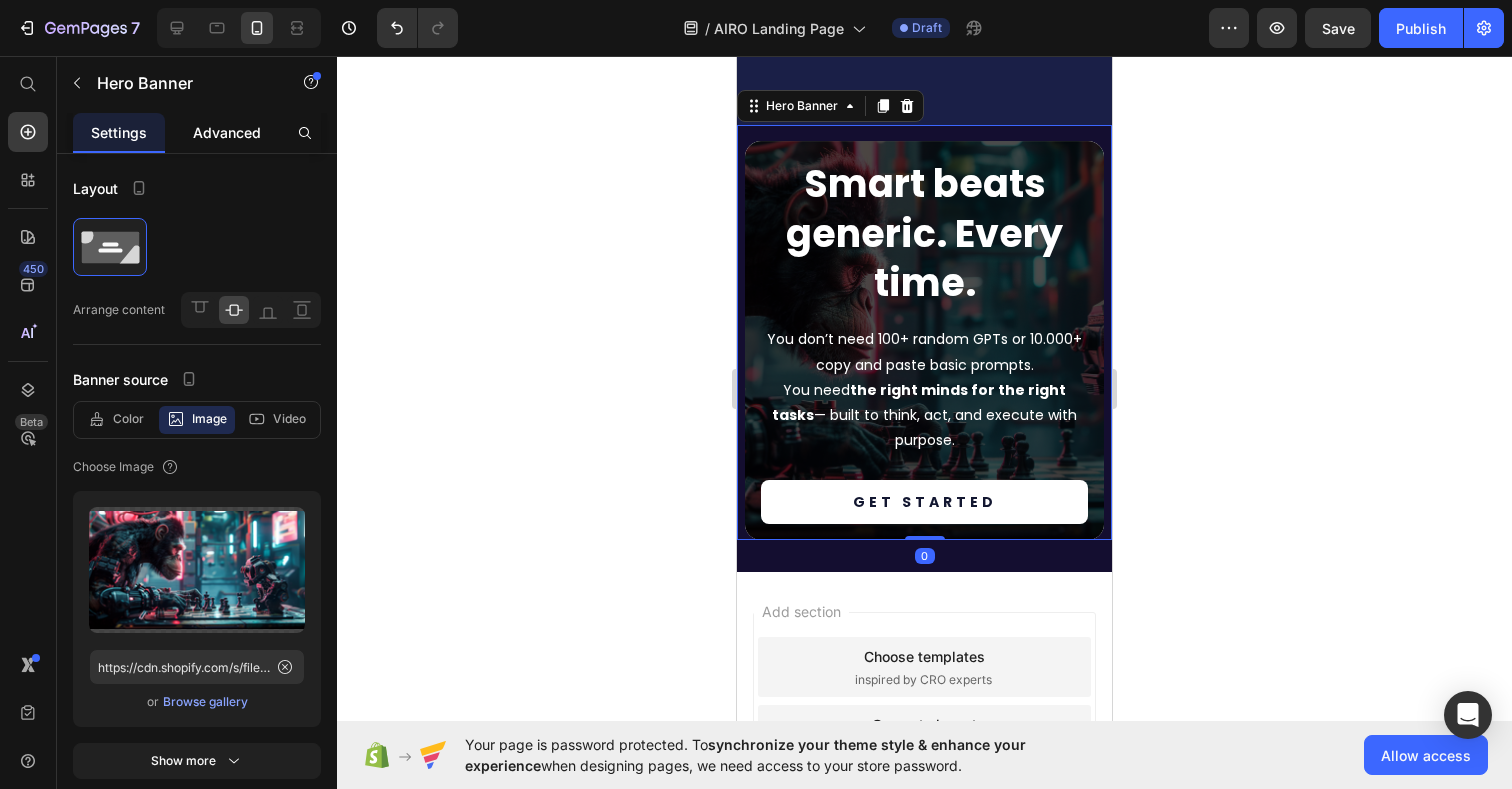 click on "Advanced" at bounding box center [227, 132] 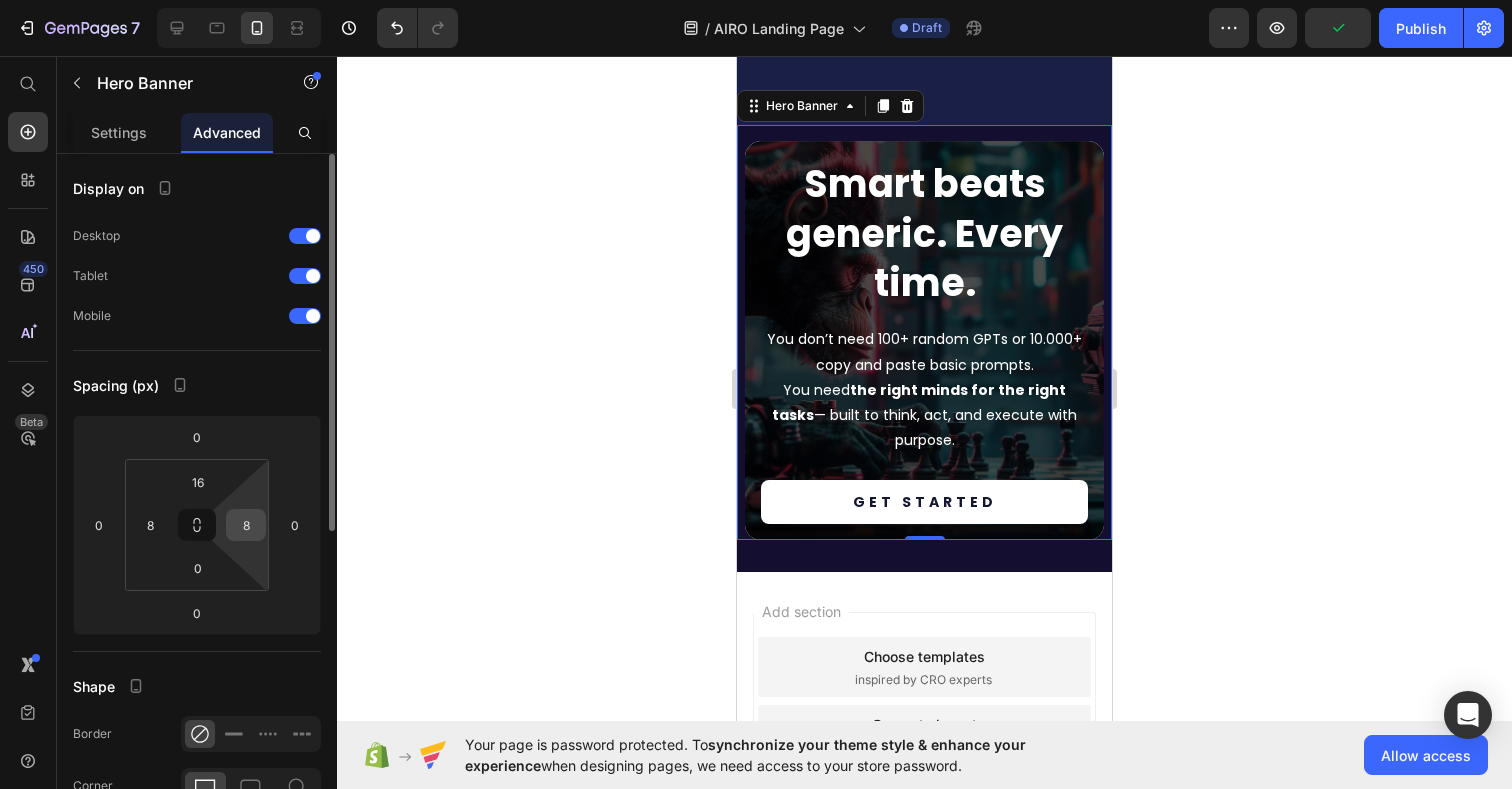 click on "8" at bounding box center [246, 525] 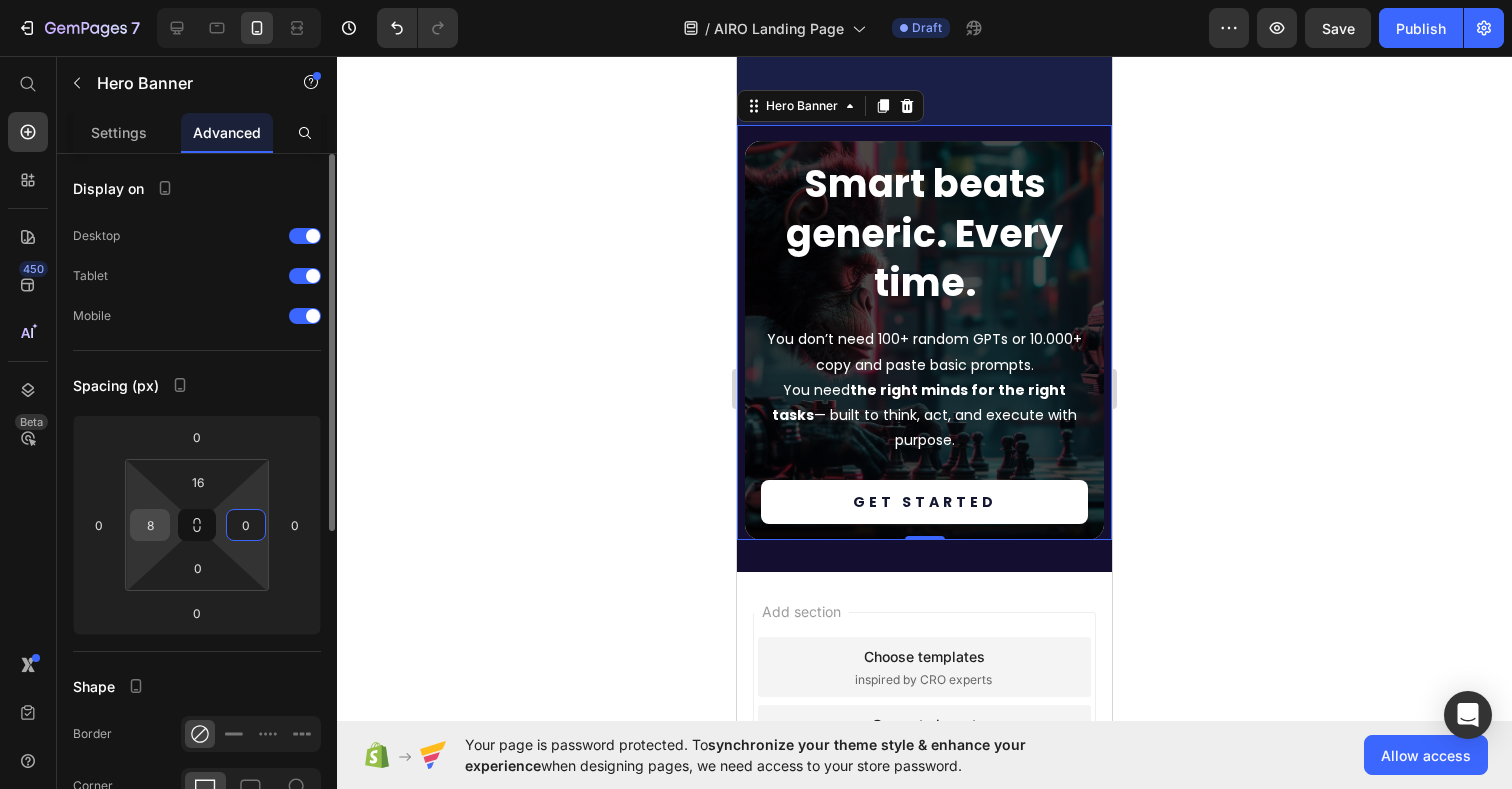 type on "0" 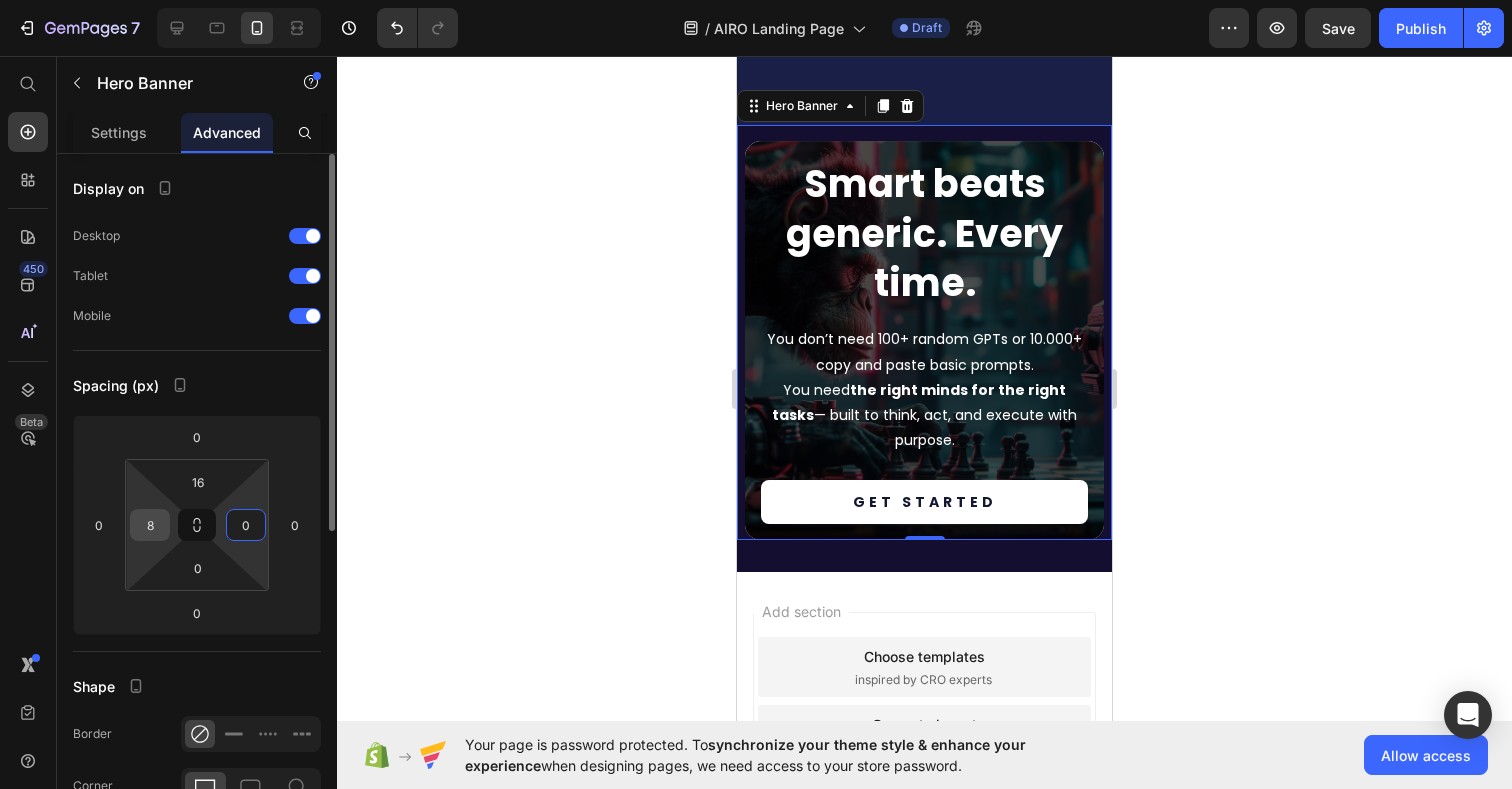 click on "8" at bounding box center (150, 525) 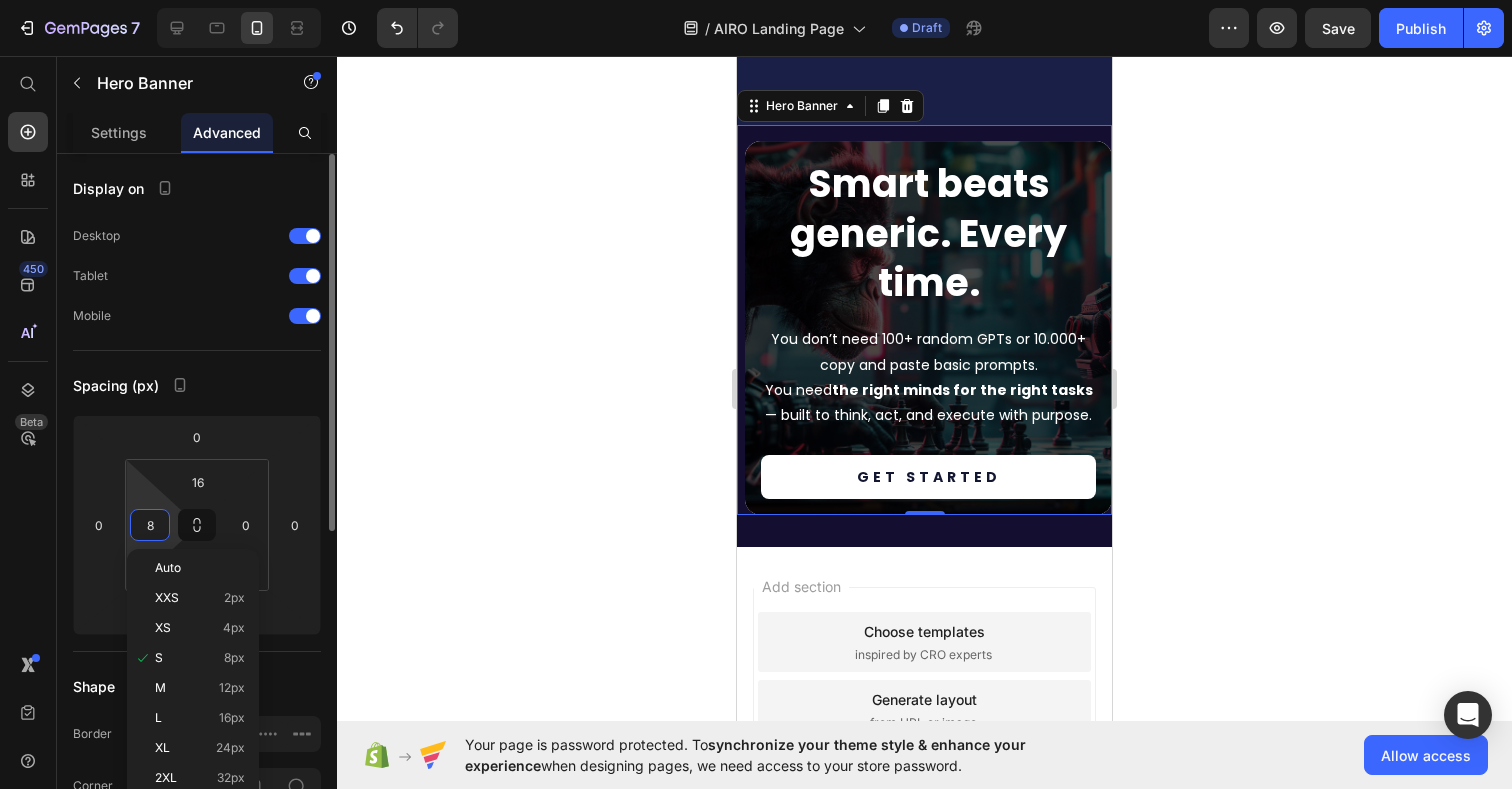 type on "0" 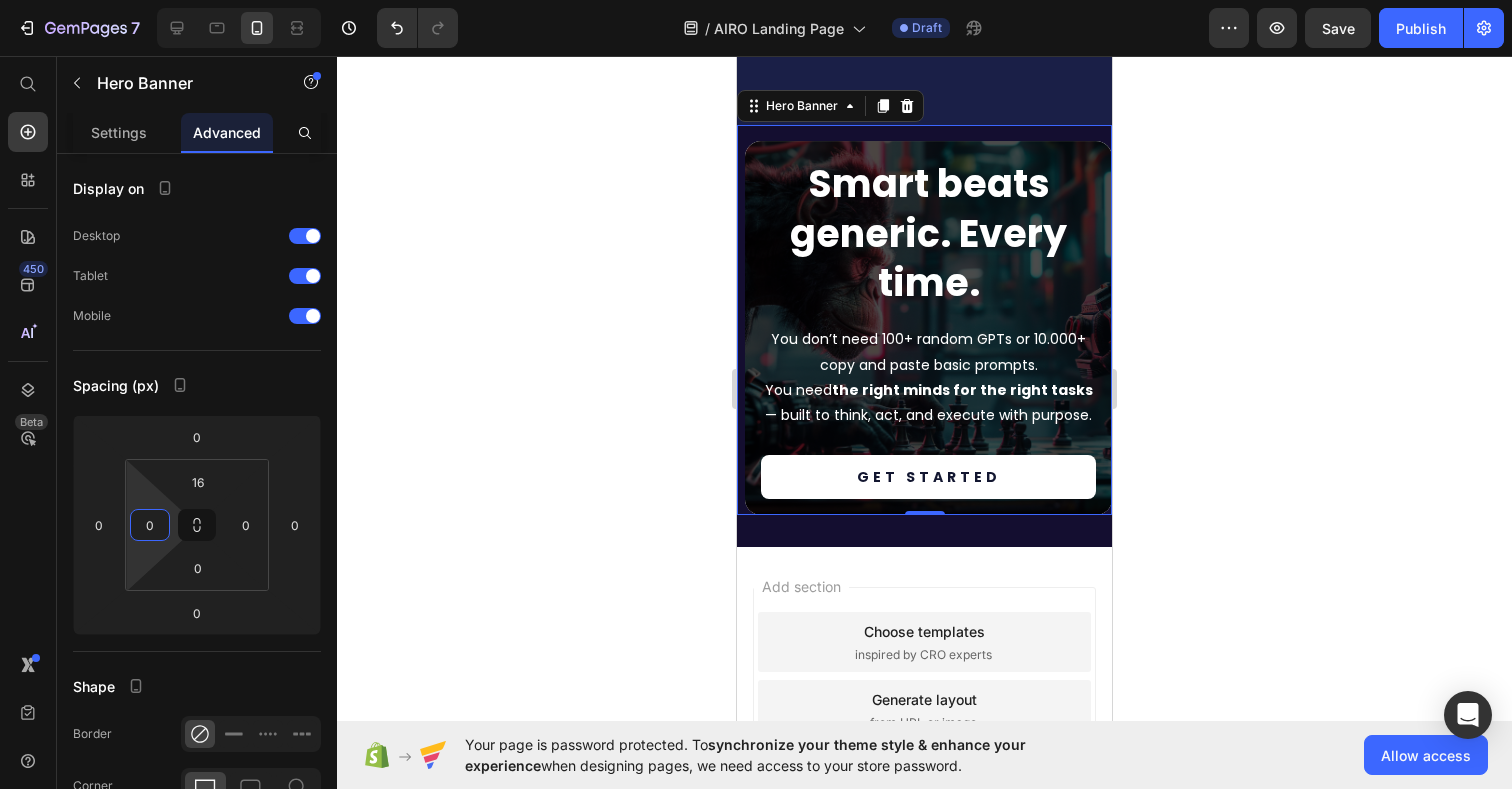 click 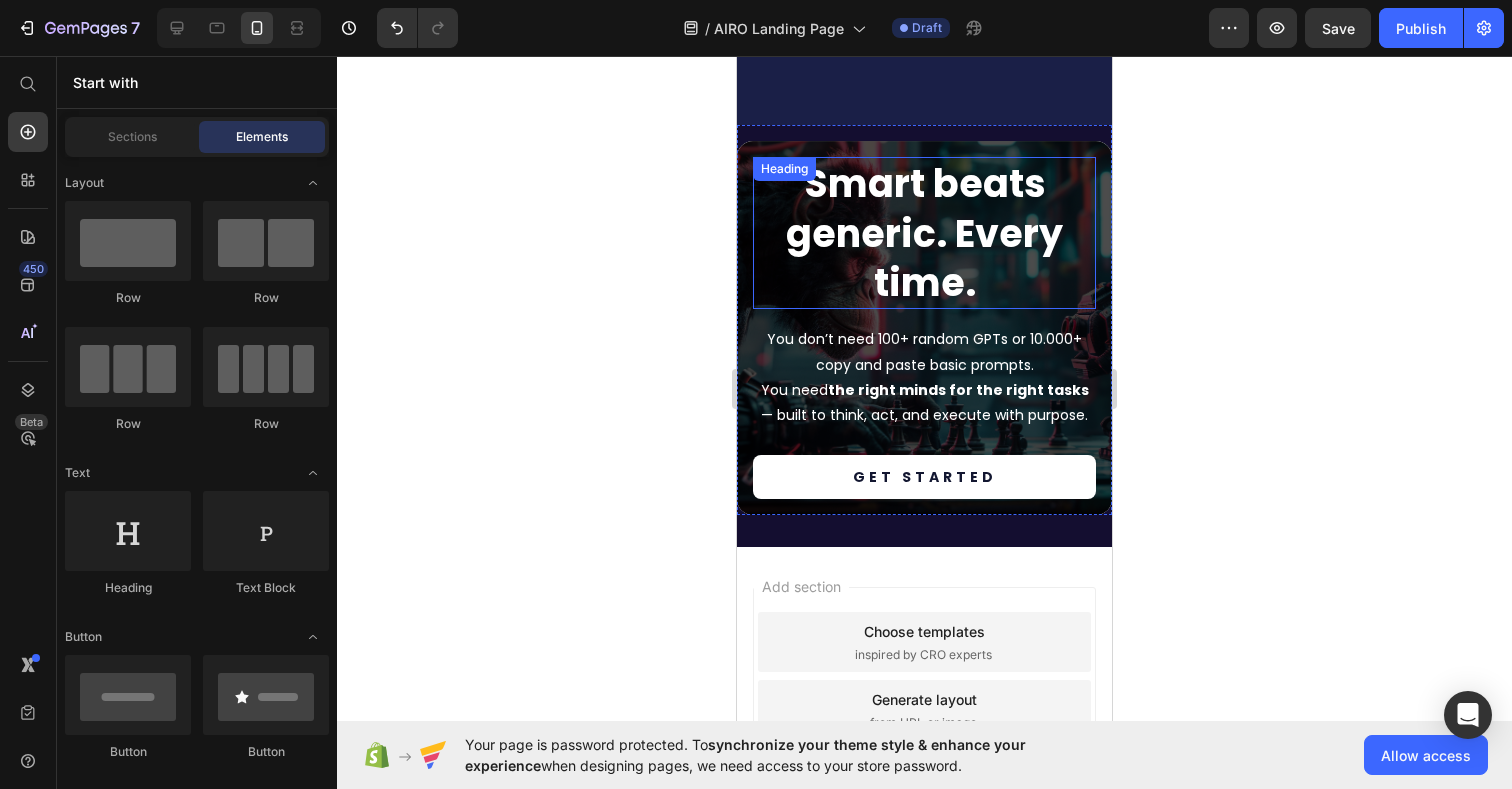 click on "Smart beats generic. Every time. Heading" at bounding box center (924, 233) 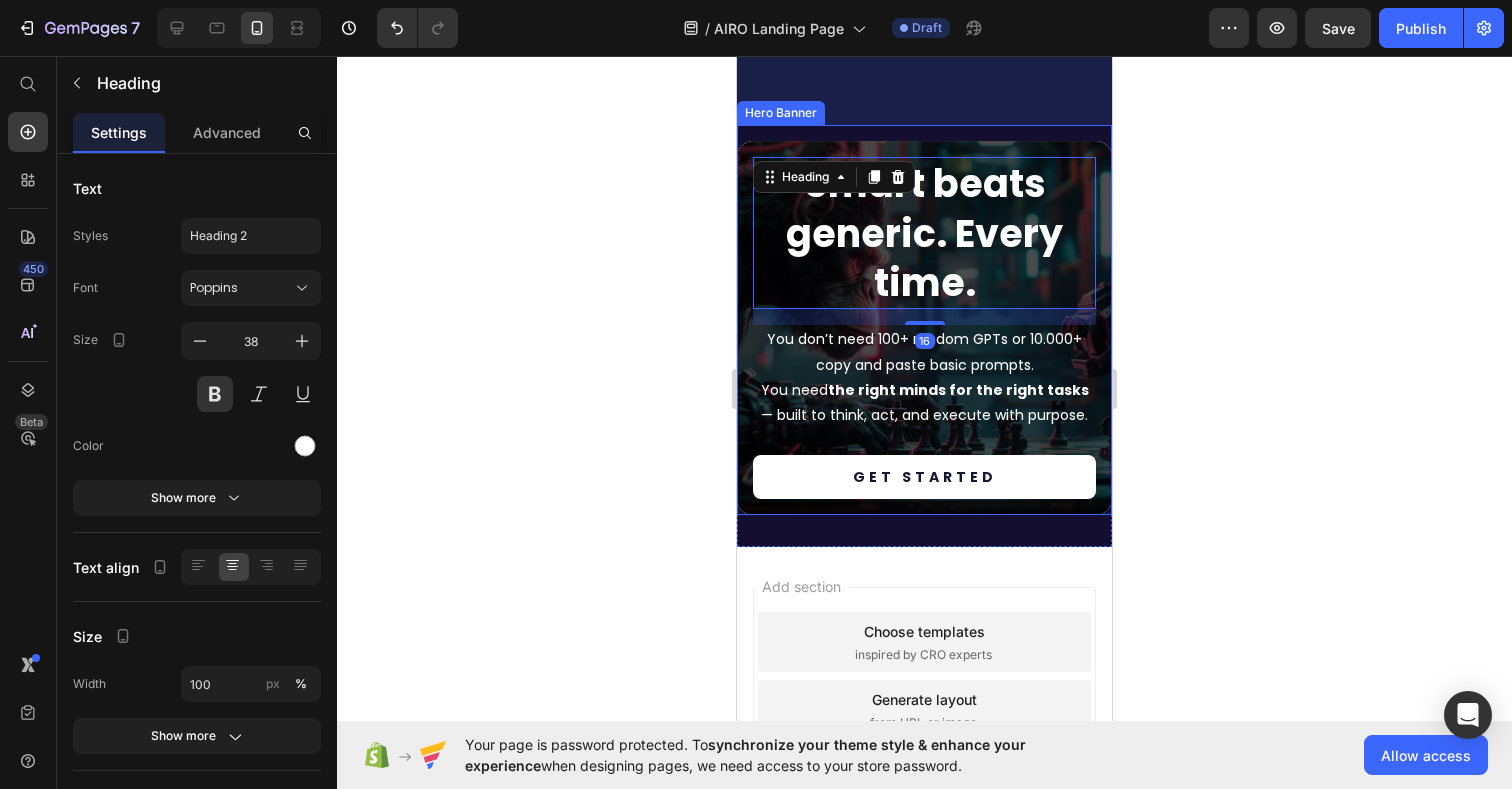 click on "Smart beats generic. Every time. Heading   16 You don’t need 100+ random GPTs or 10.000+ copy and paste basic prompts. You need  the right minds for the right tasks  — built to think, act, and execute with purpose. Text Block Get started Button" at bounding box center [924, 328] 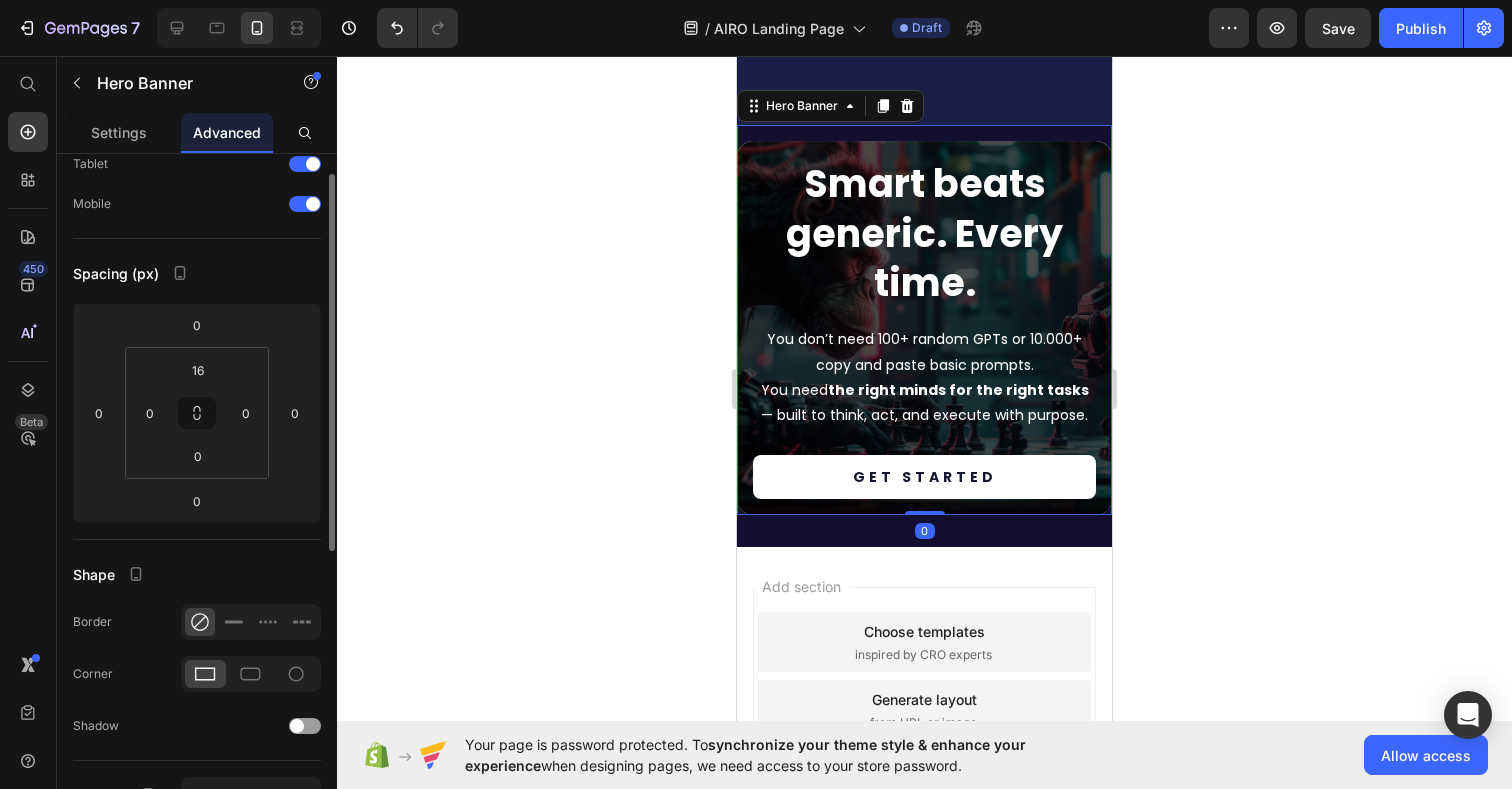 scroll, scrollTop: 127, scrollLeft: 0, axis: vertical 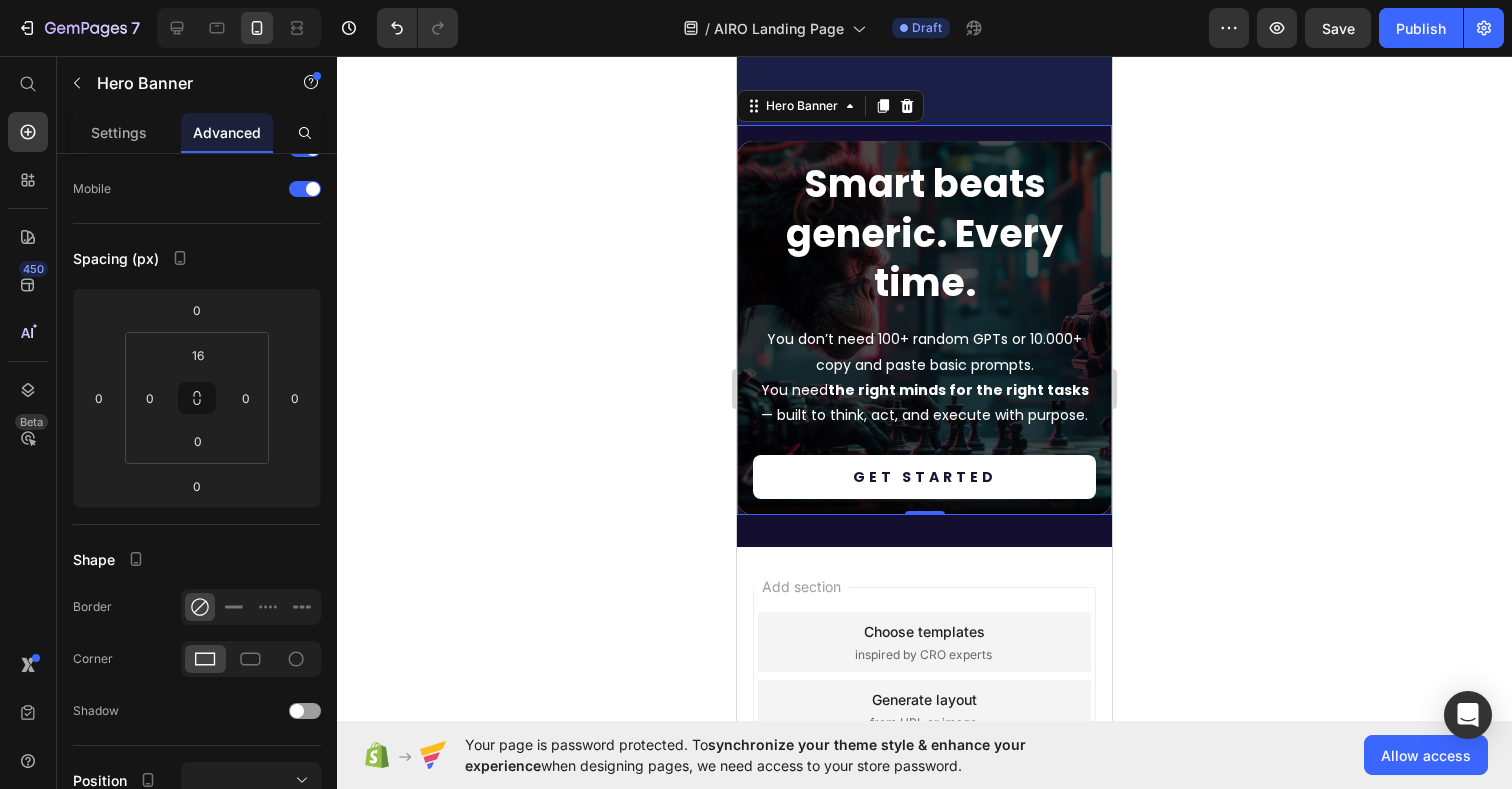 click on "Smart beats generic. Every time. Heading You don’t need 100+ random GPTs or 10.000+ copy and paste basic prompts. You need  the right minds for the right tasks  — built to think, act, and execute with purpose. Text Block Get started Button" at bounding box center (924, 328) 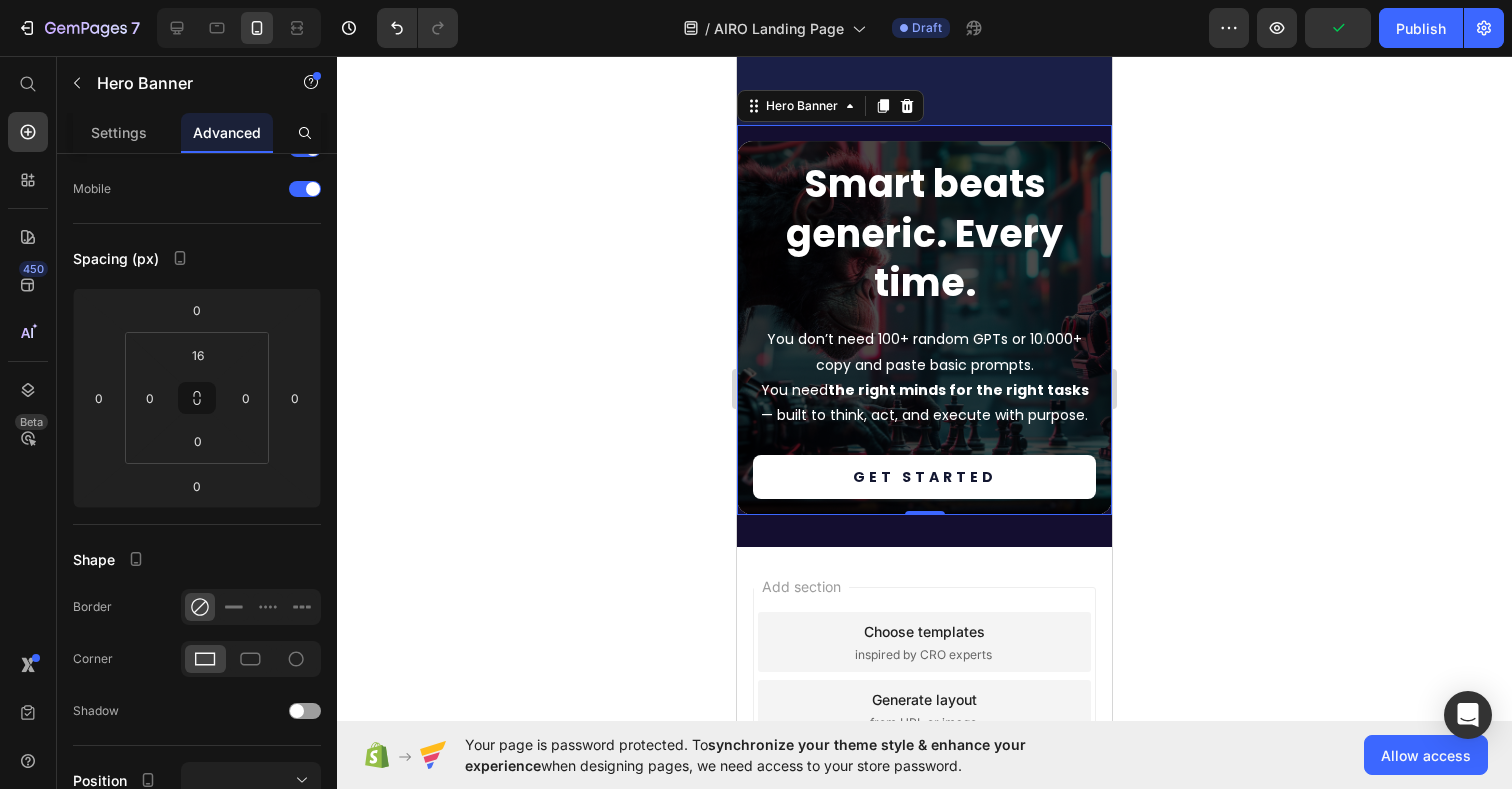 click on "Smart beats generic. Every time. Heading You don’t need 100+ random GPTs or 10.000+ copy and paste basic prompts. You need  the right minds for the right tasks  — built to think, act, and execute with purpose. Text Block Get started Button" at bounding box center (924, 328) 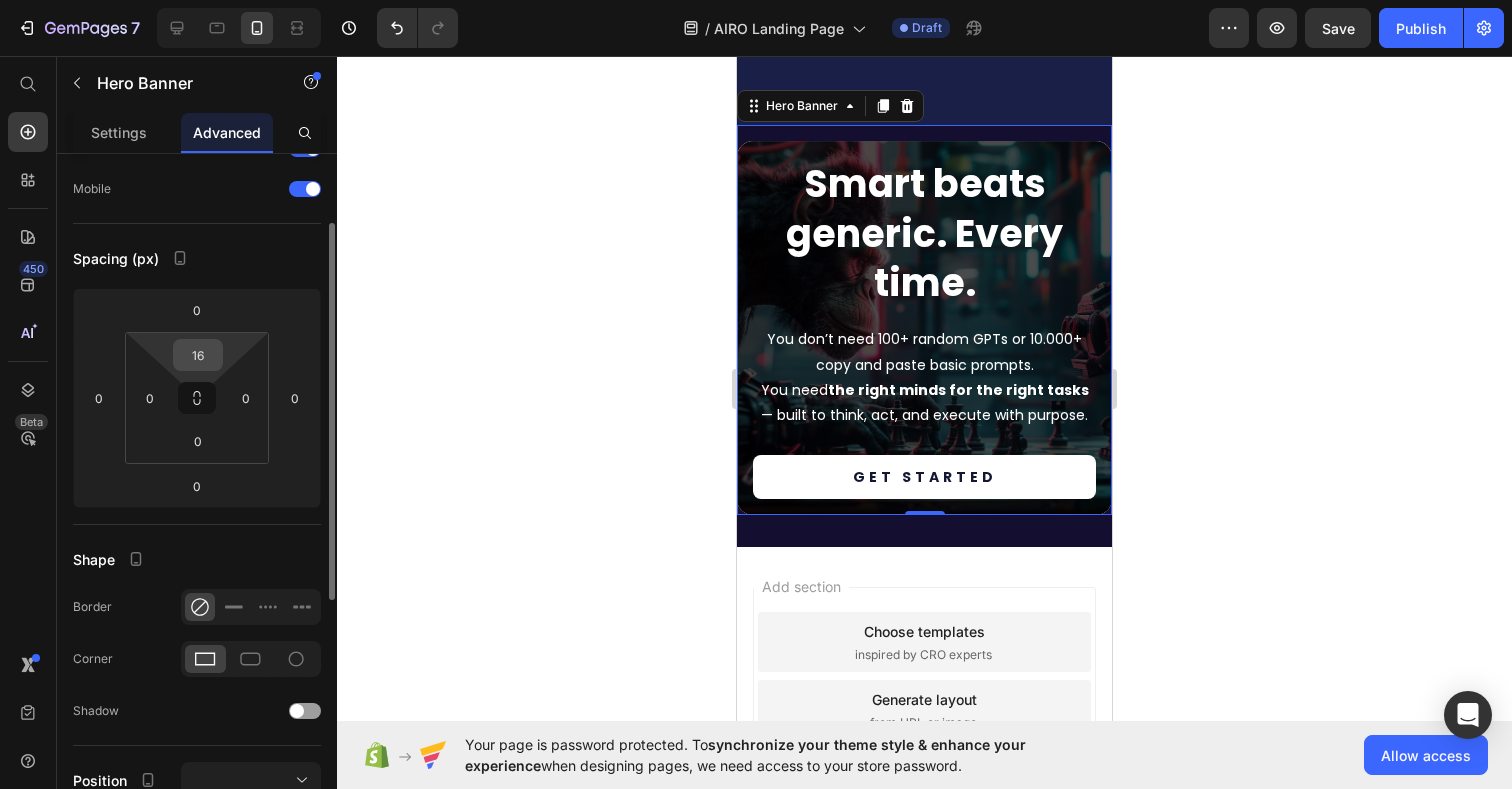 click on "16" at bounding box center [198, 355] 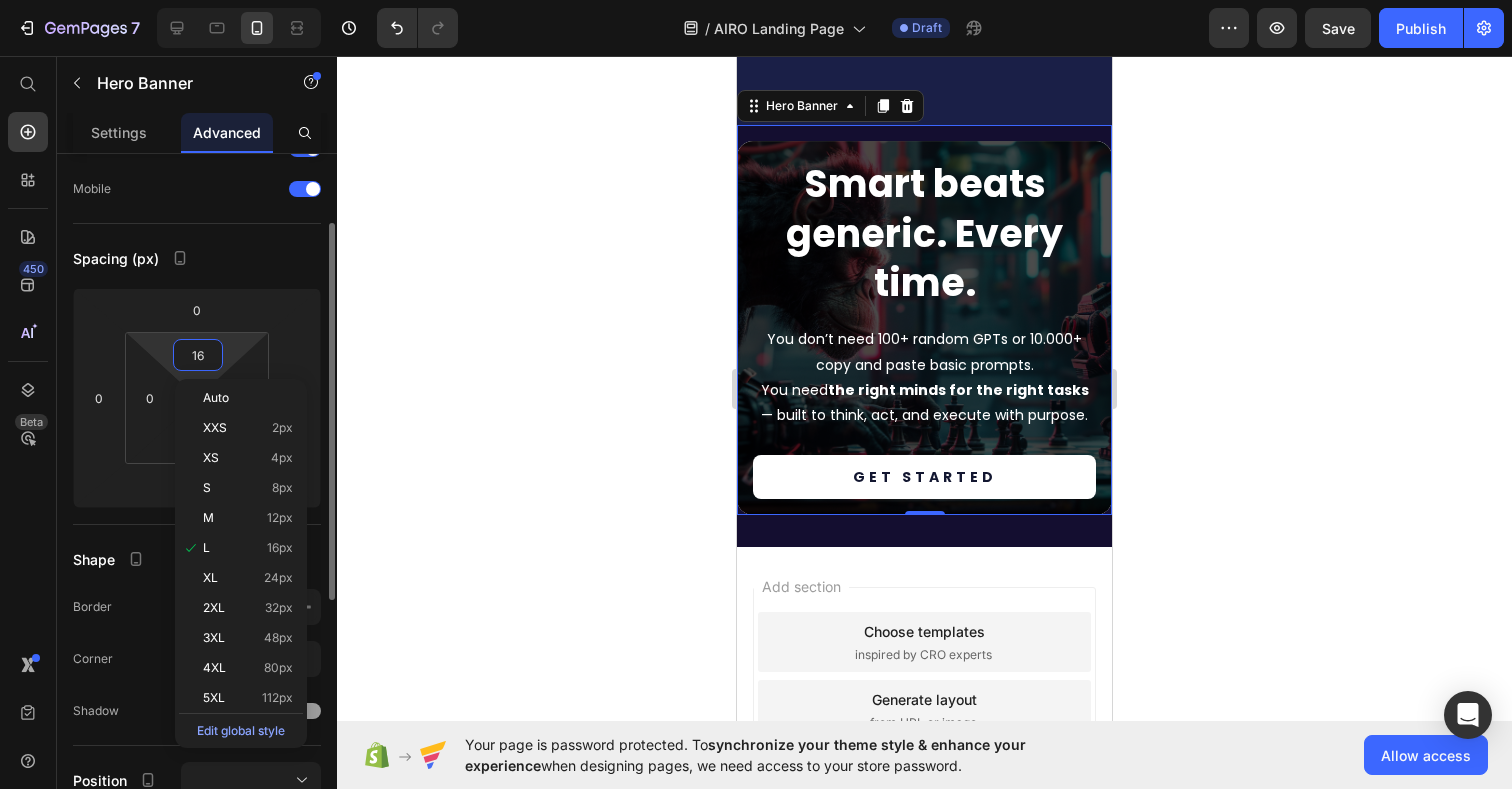 type on "0" 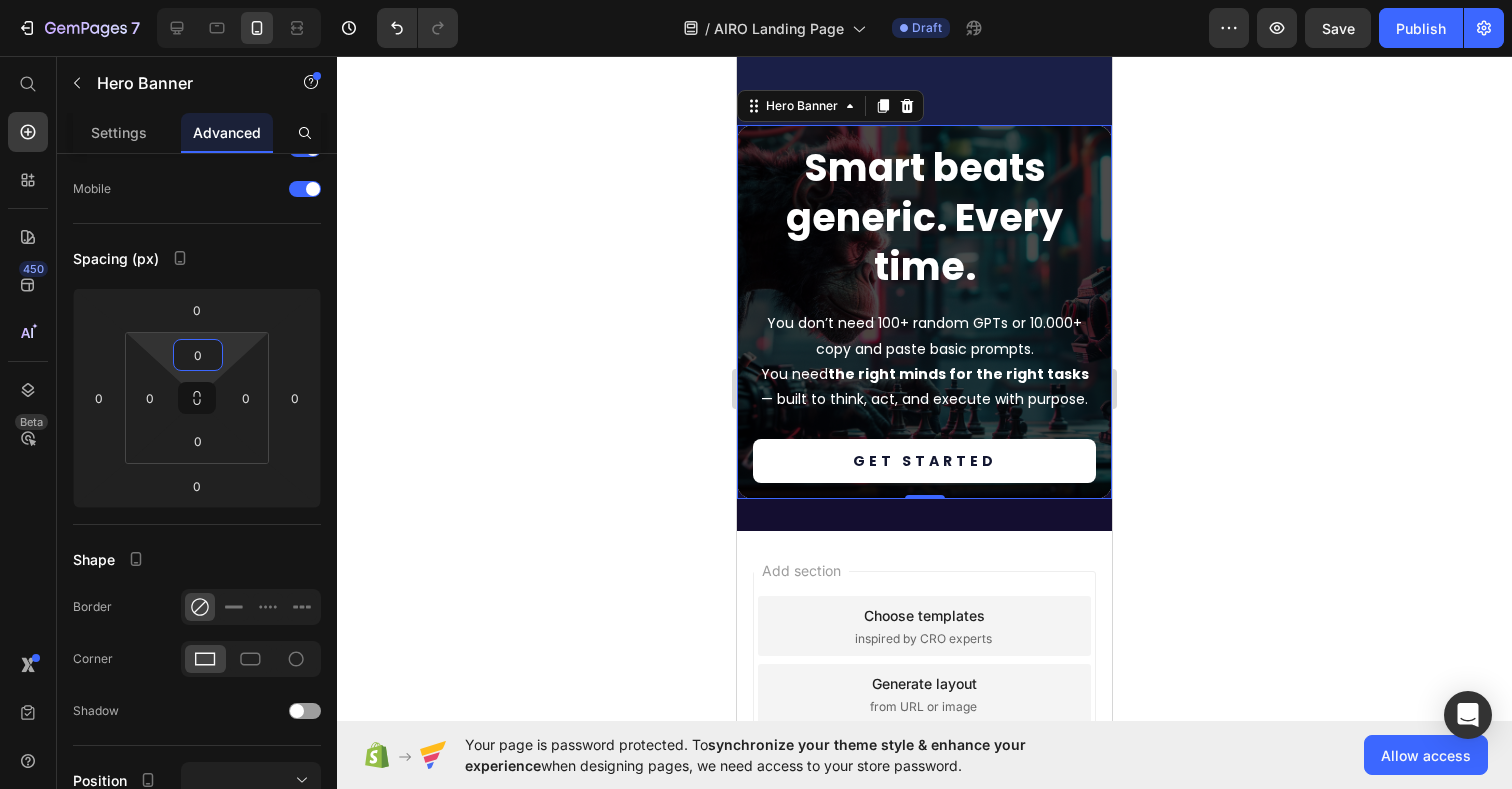 click 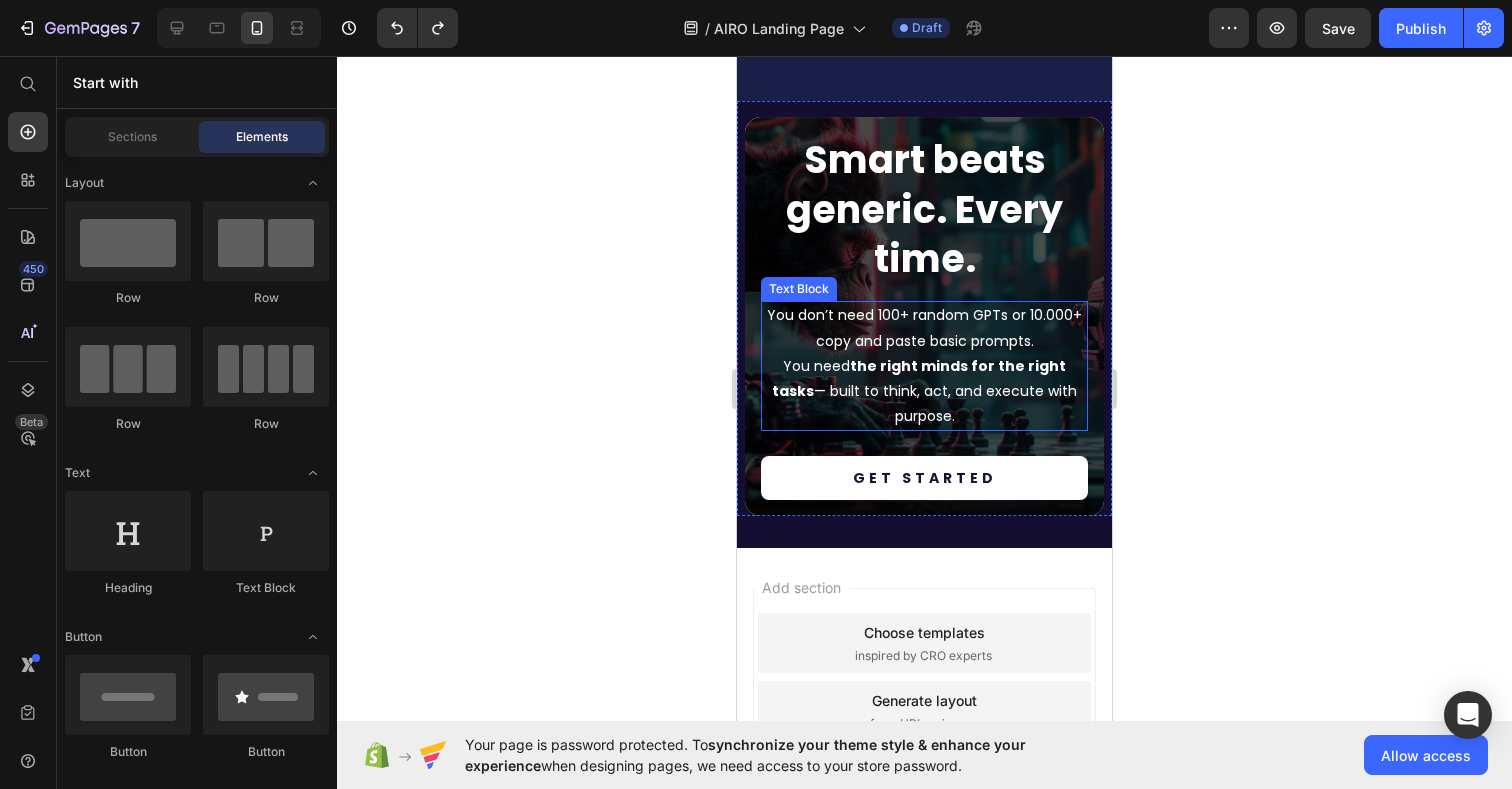 scroll, scrollTop: 6268, scrollLeft: 0, axis: vertical 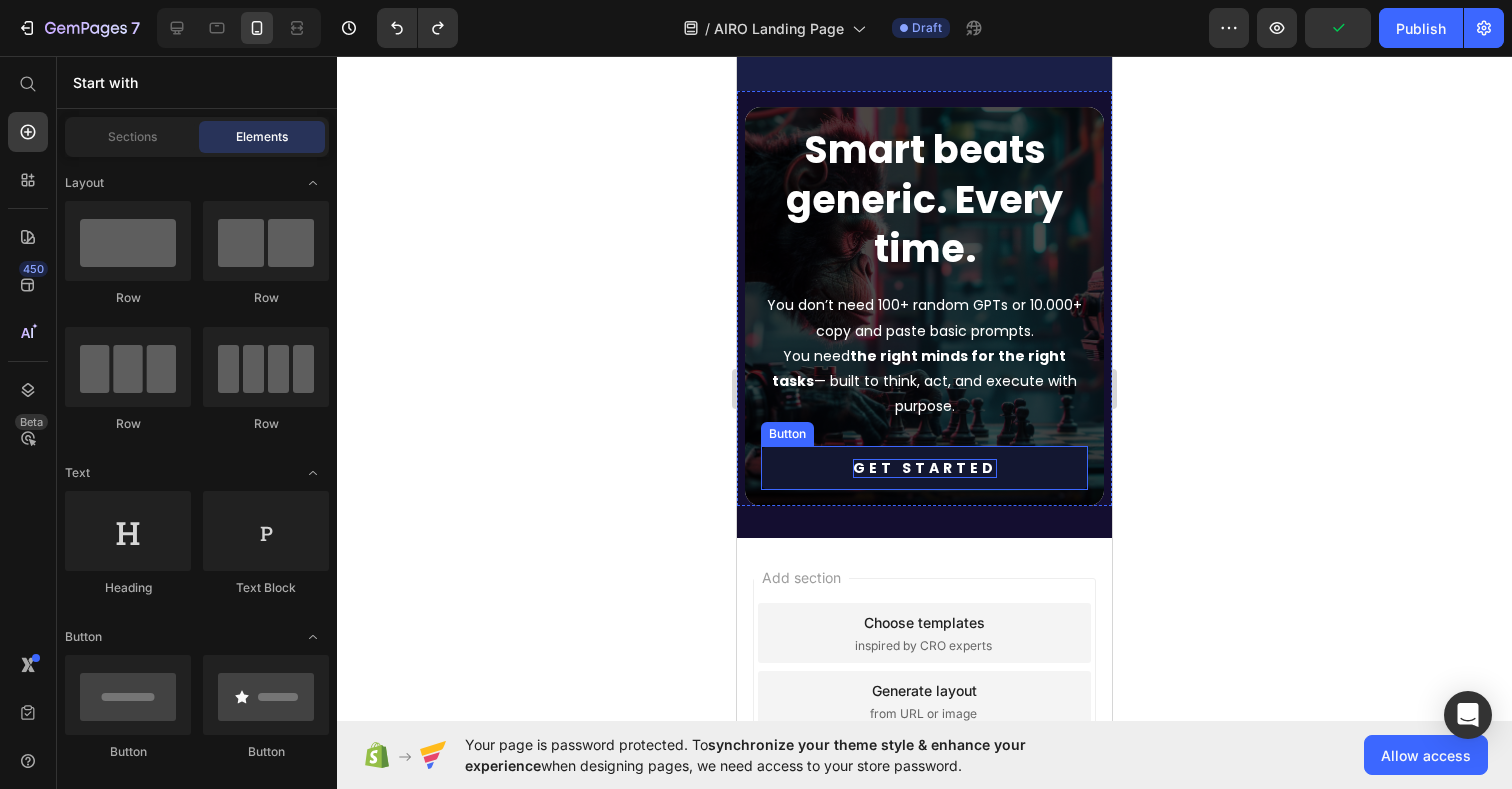 click on "Get started" at bounding box center (925, 468) 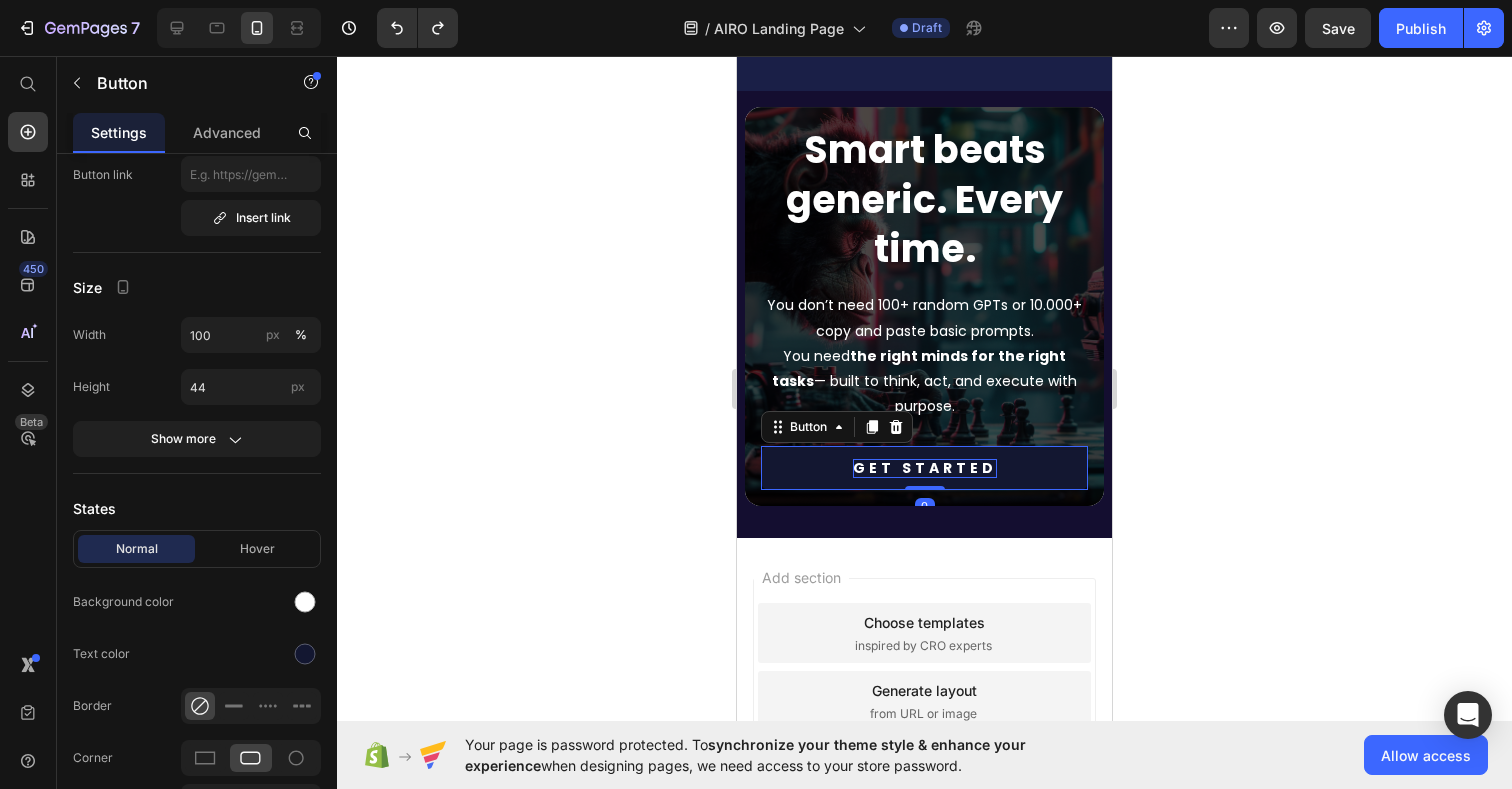 click on "Get started" at bounding box center [925, 468] 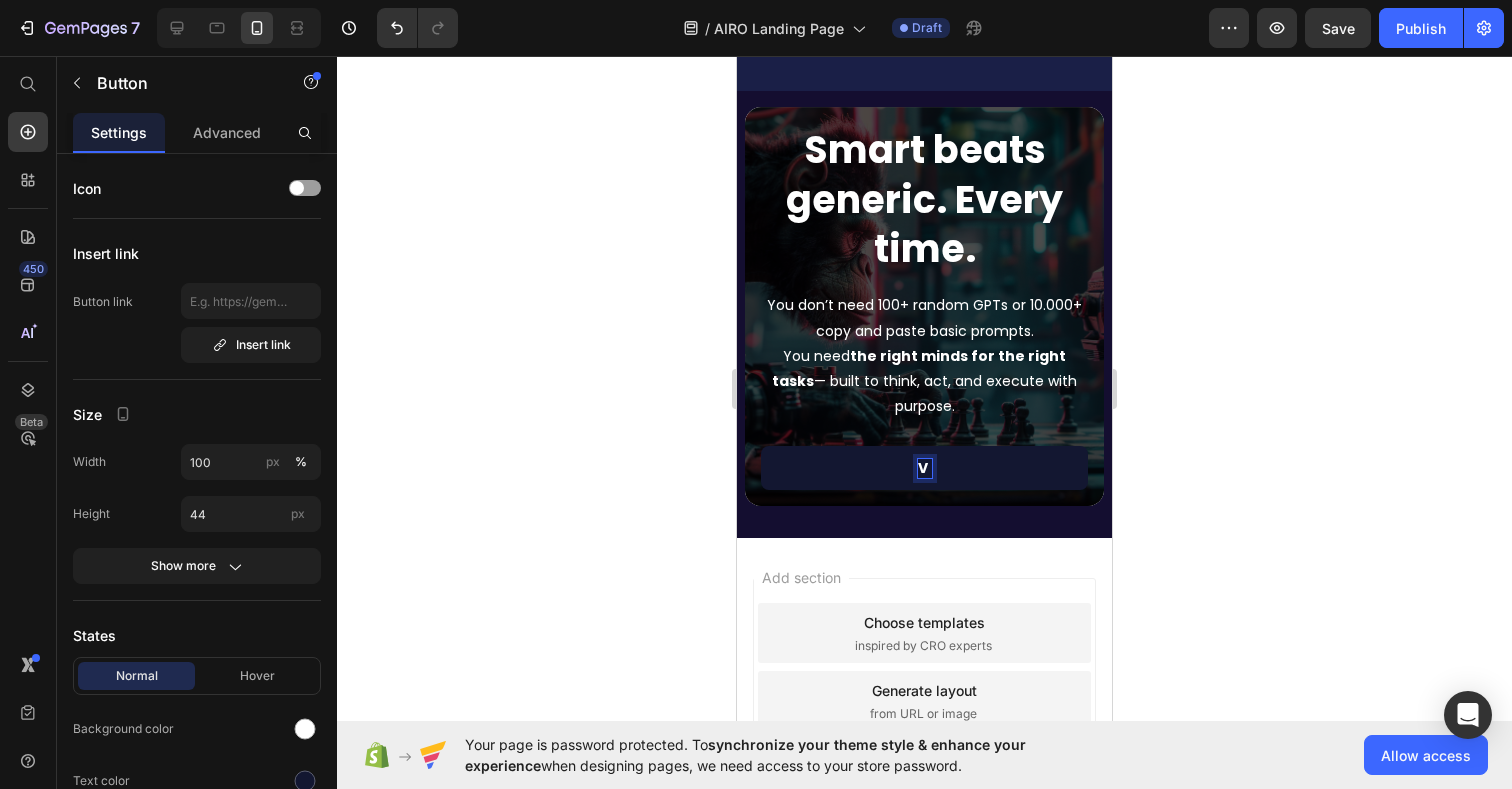 click on "v" at bounding box center [924, 468] 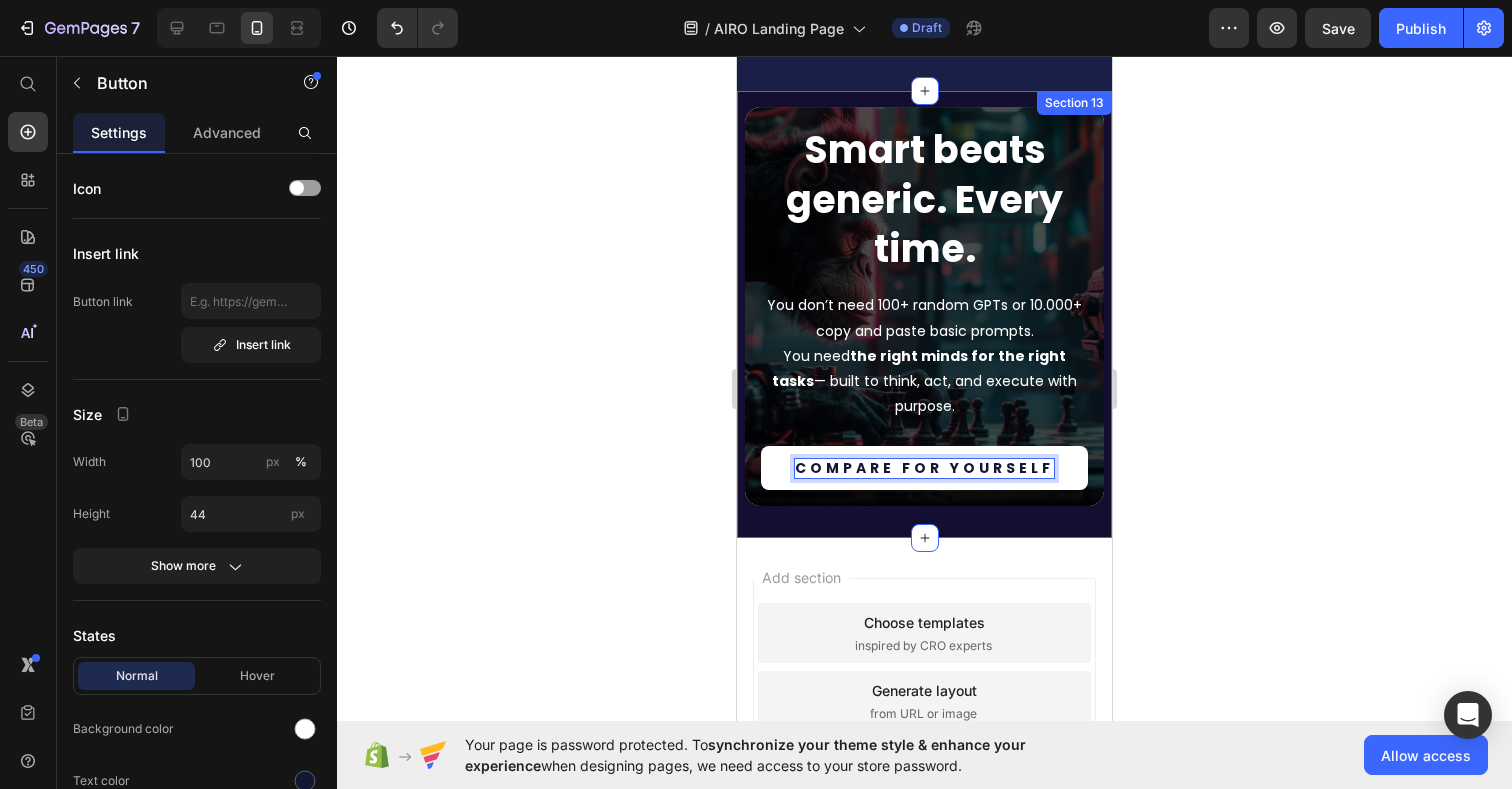 click 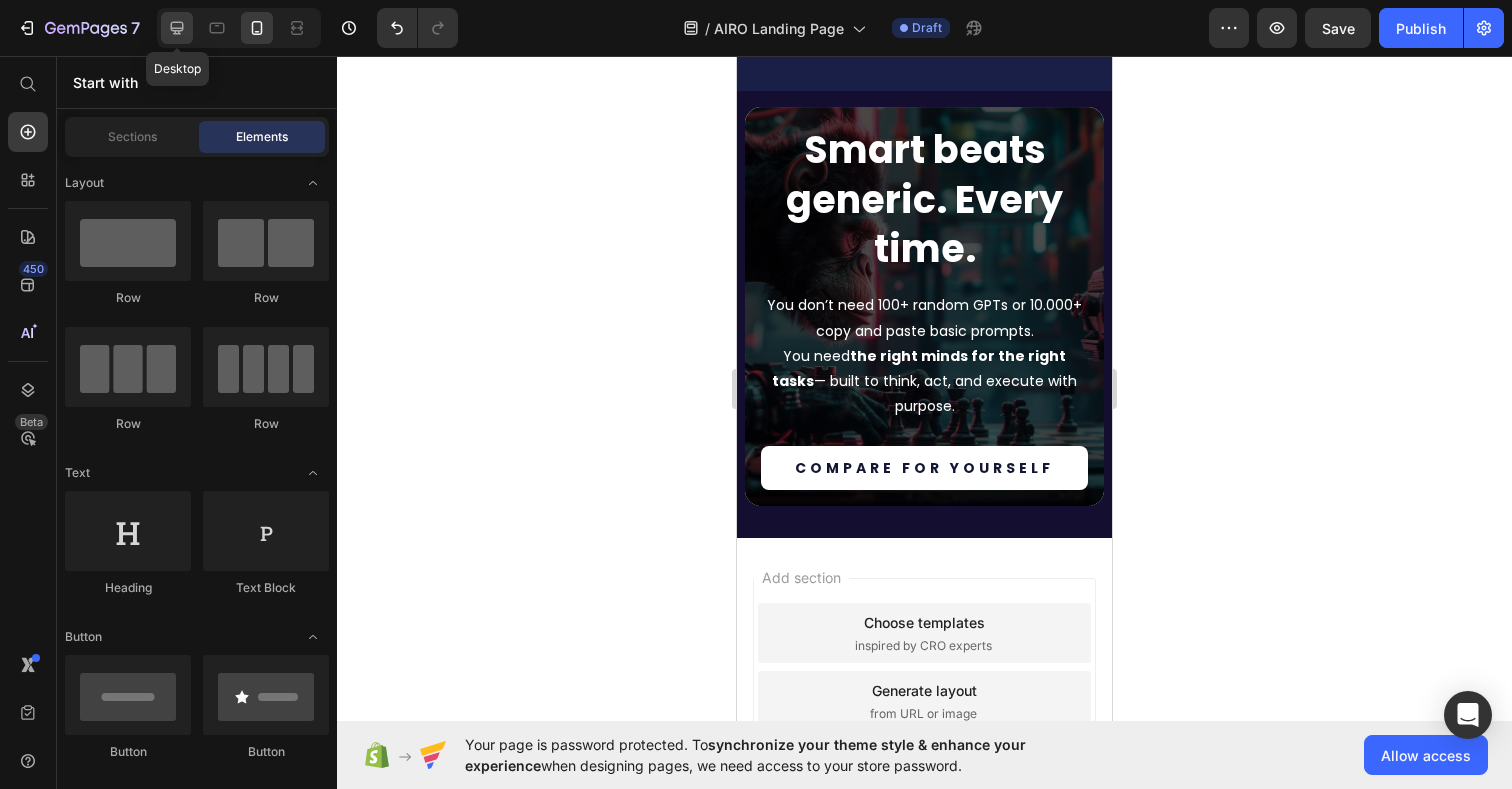 click 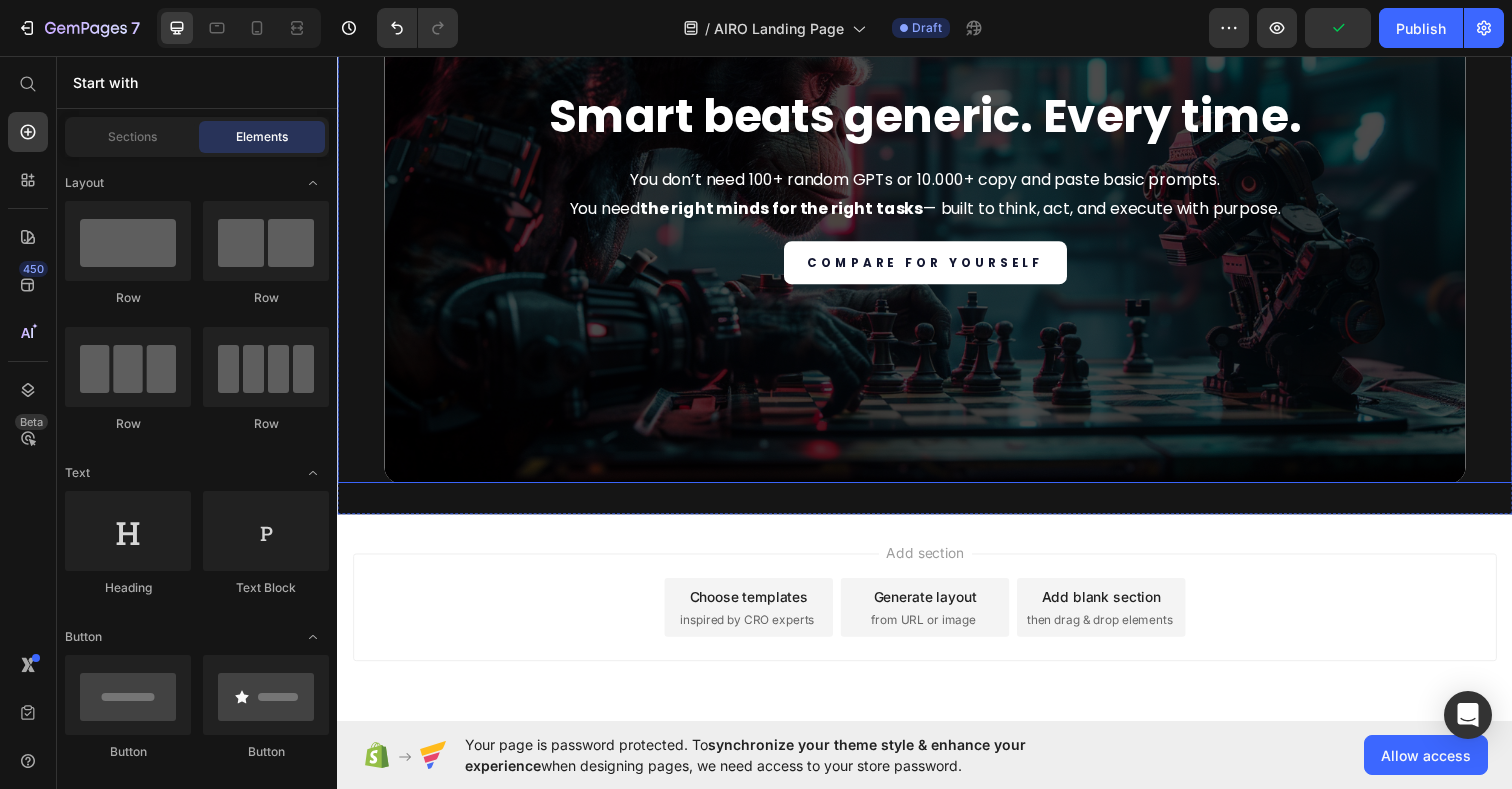 scroll, scrollTop: 6069, scrollLeft: 0, axis: vertical 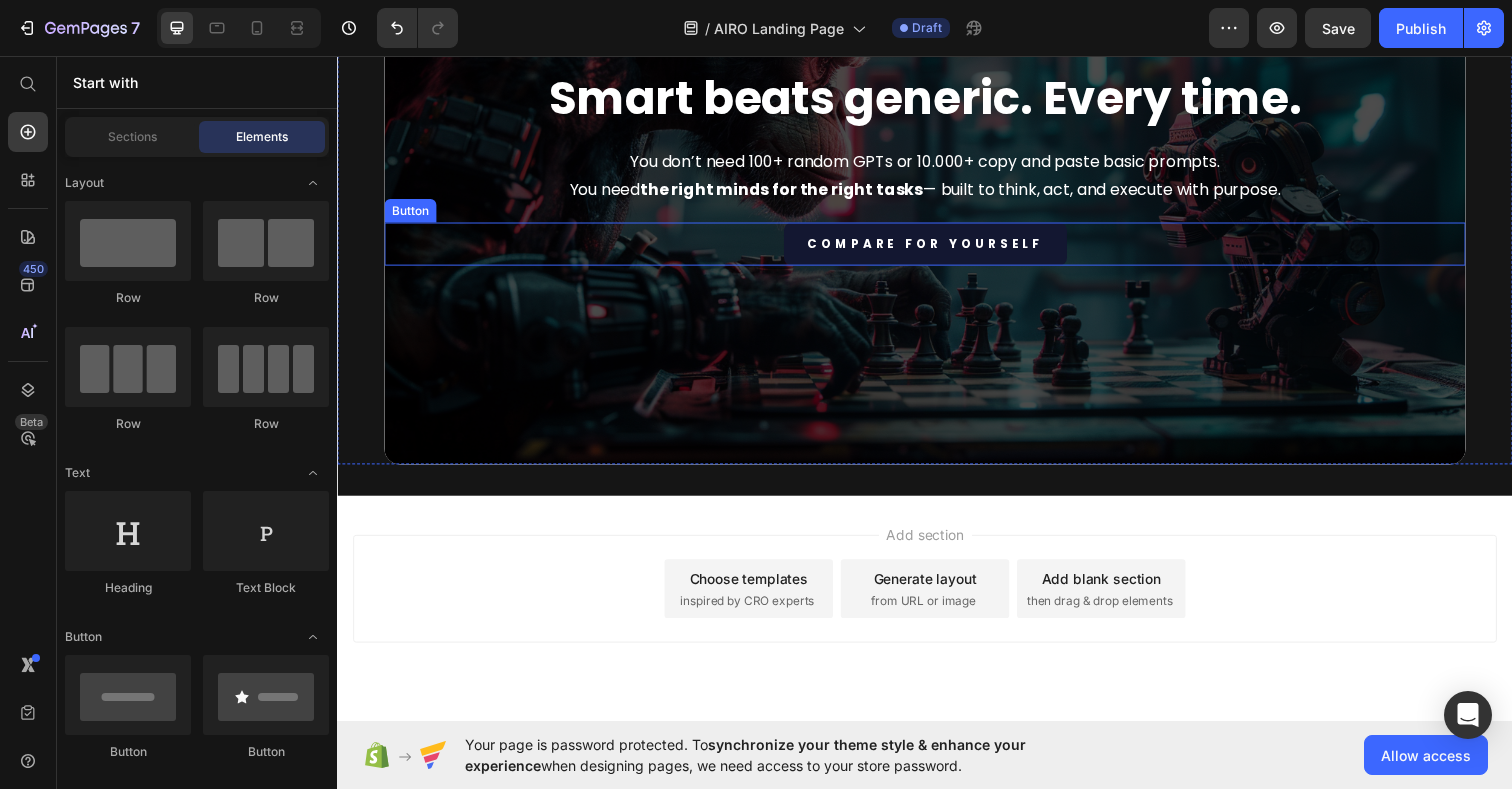 click on "Compare for yourself" at bounding box center [937, 248] 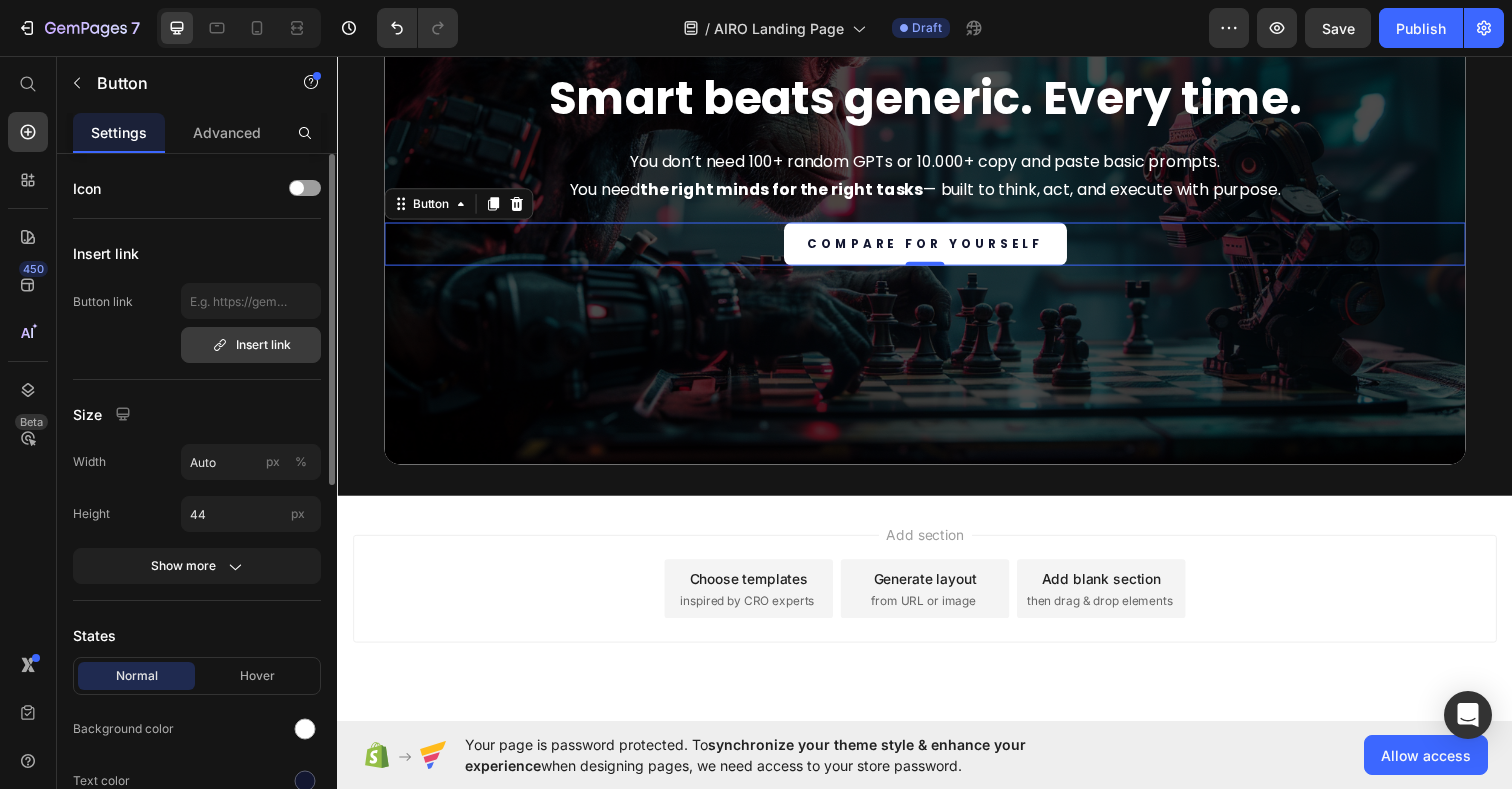 click on "Insert link" at bounding box center (251, 345) 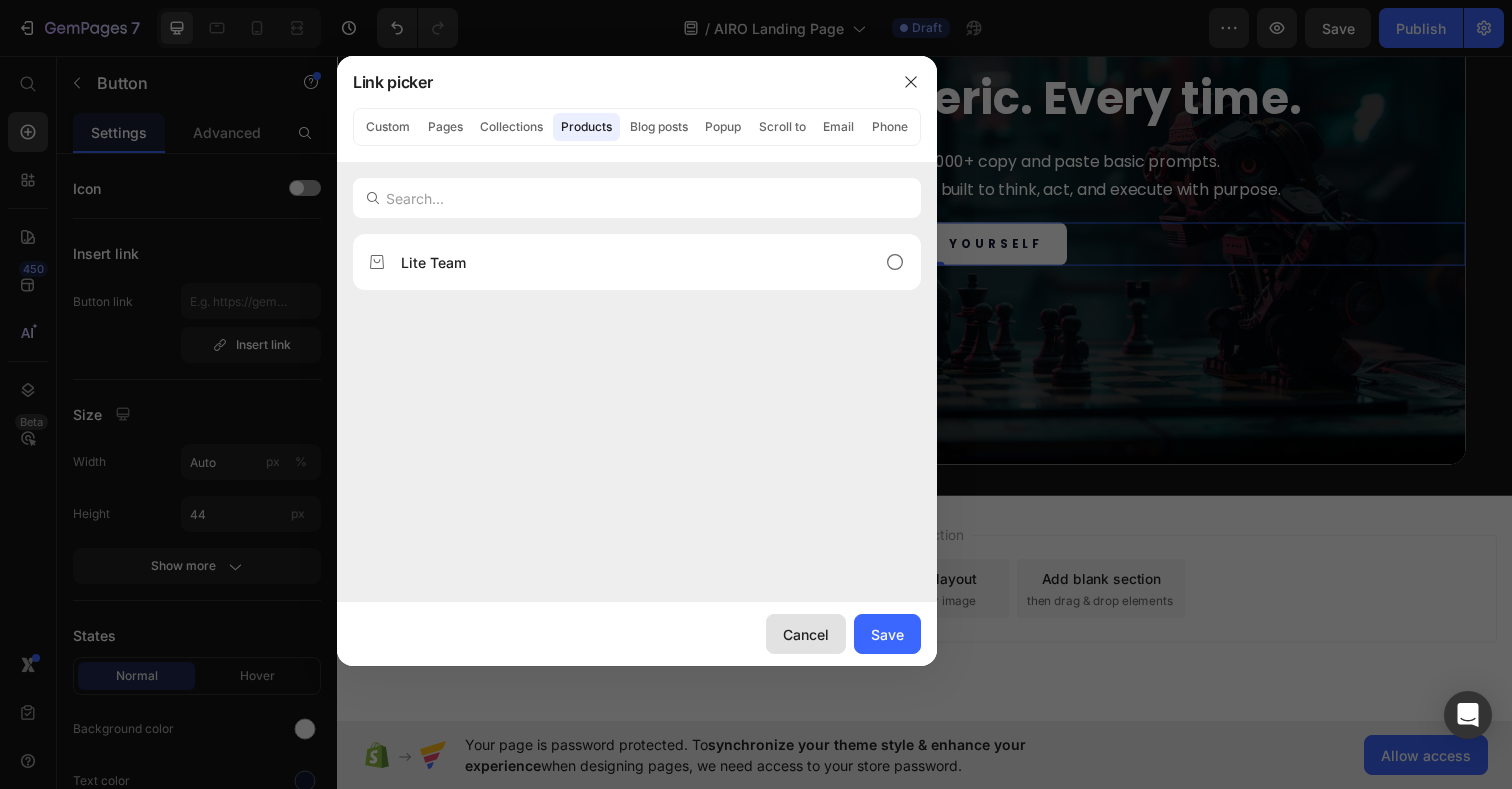 click on "Cancel" at bounding box center (806, 634) 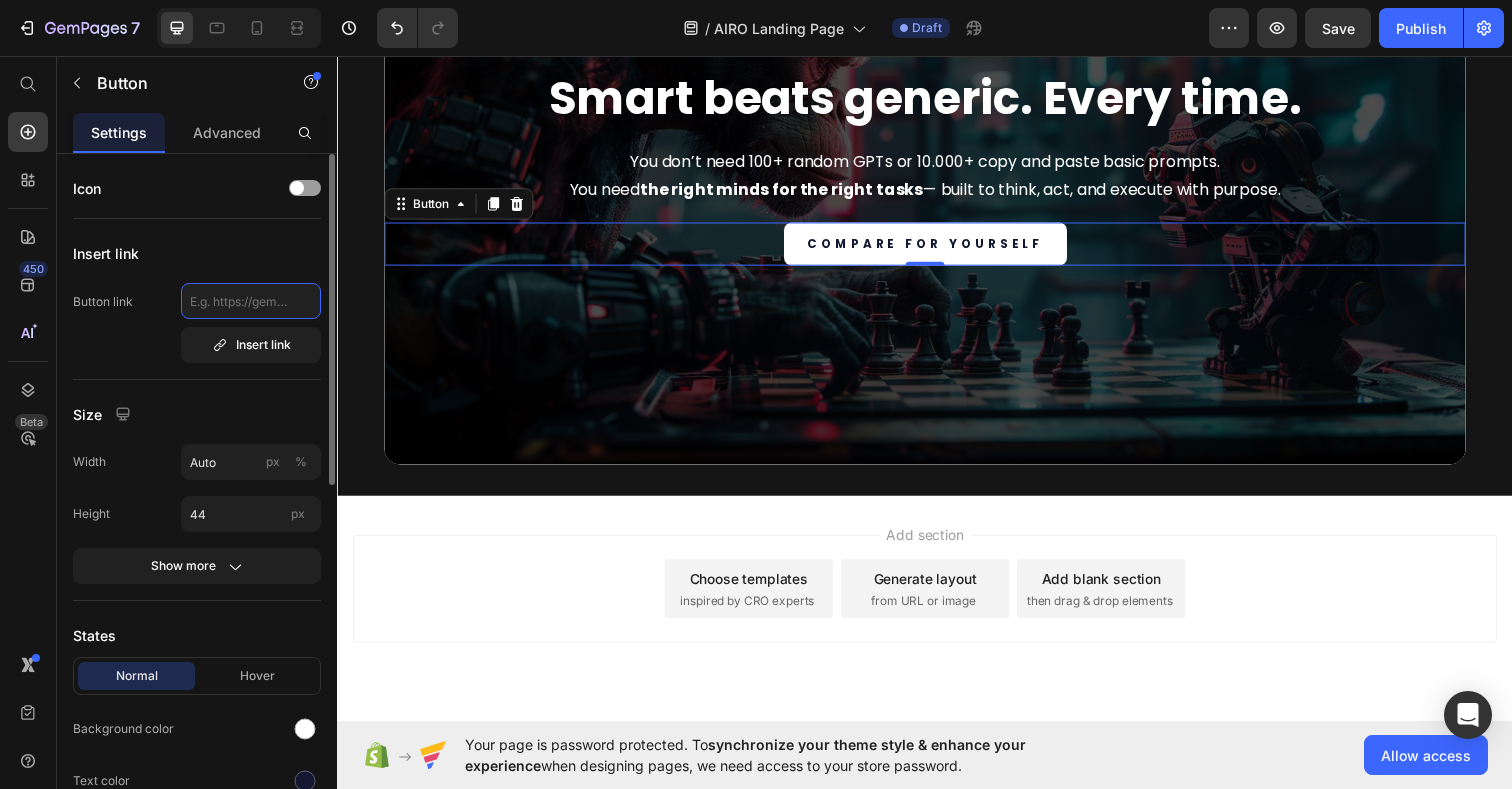 click 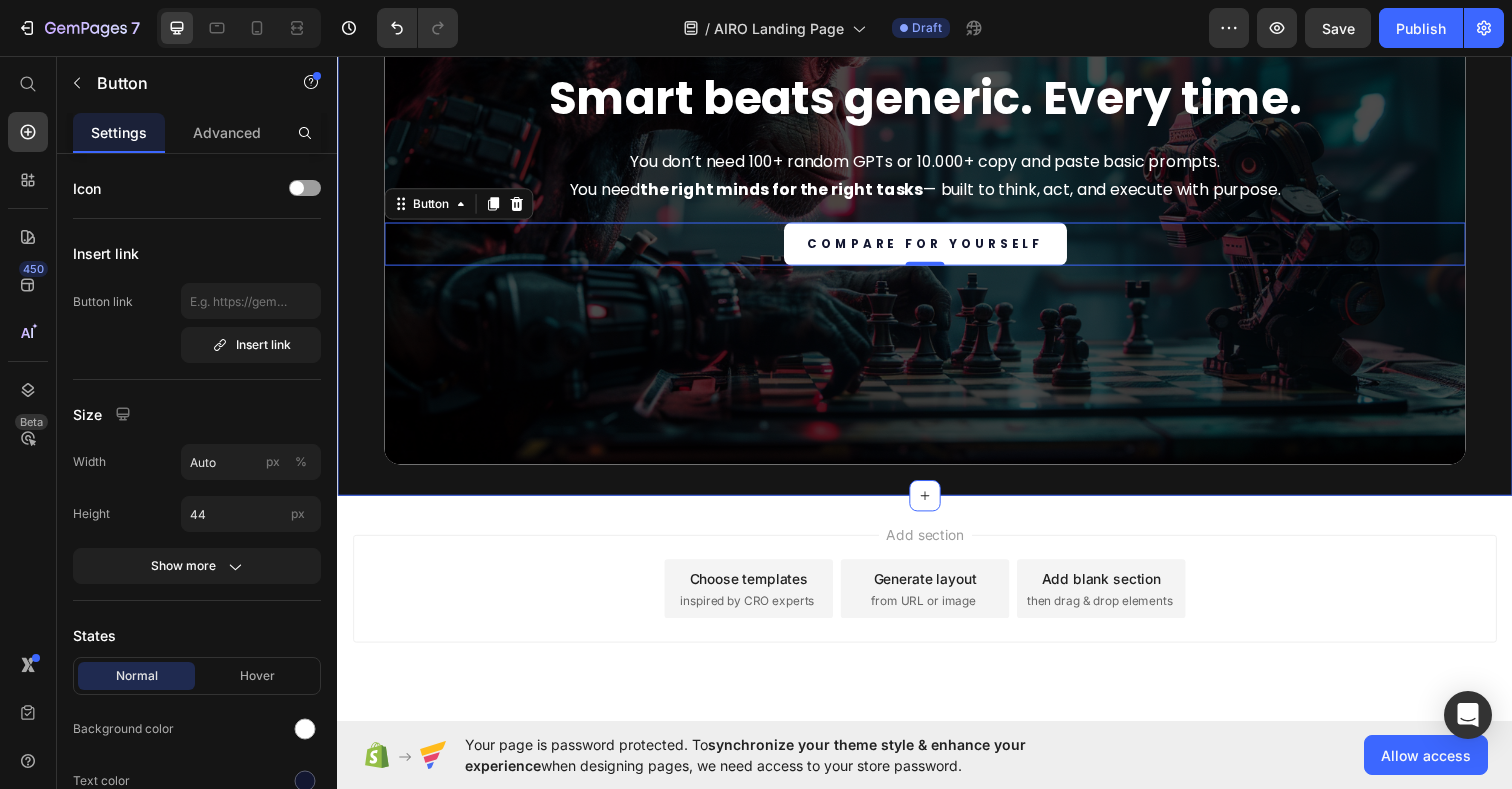 click on "Smart beats generic. Every time. Heading You don’t need 100+ random GPTs or 10.000+ copy and paste basic prompts. You need  the right minds for the right tasks  — built to think, act, and execute with purpose. Text Block Compare for yourself Button   0 Hero Banner Section 13" at bounding box center (937, 160) 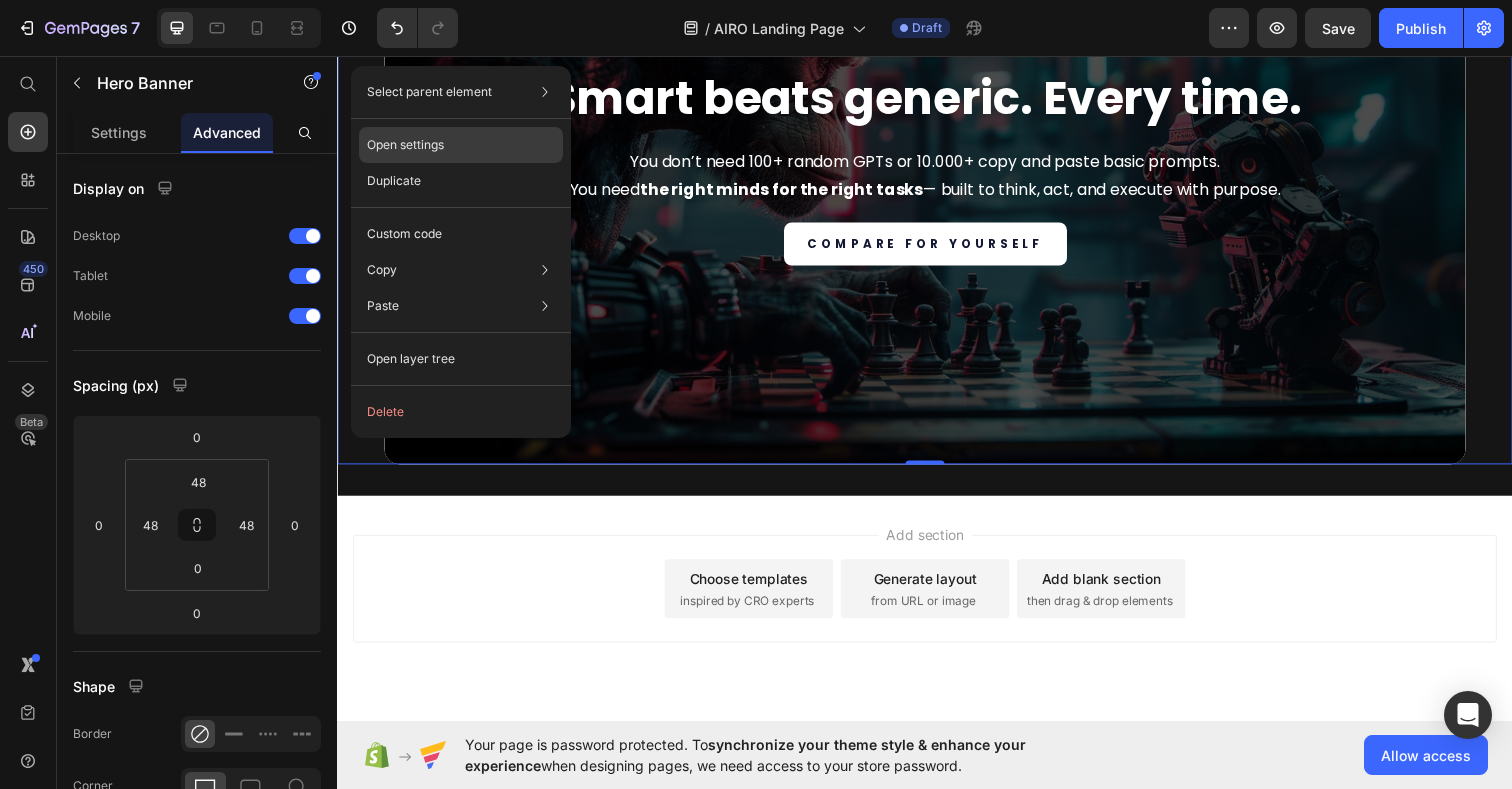 click on "Open settings" at bounding box center (405, 145) 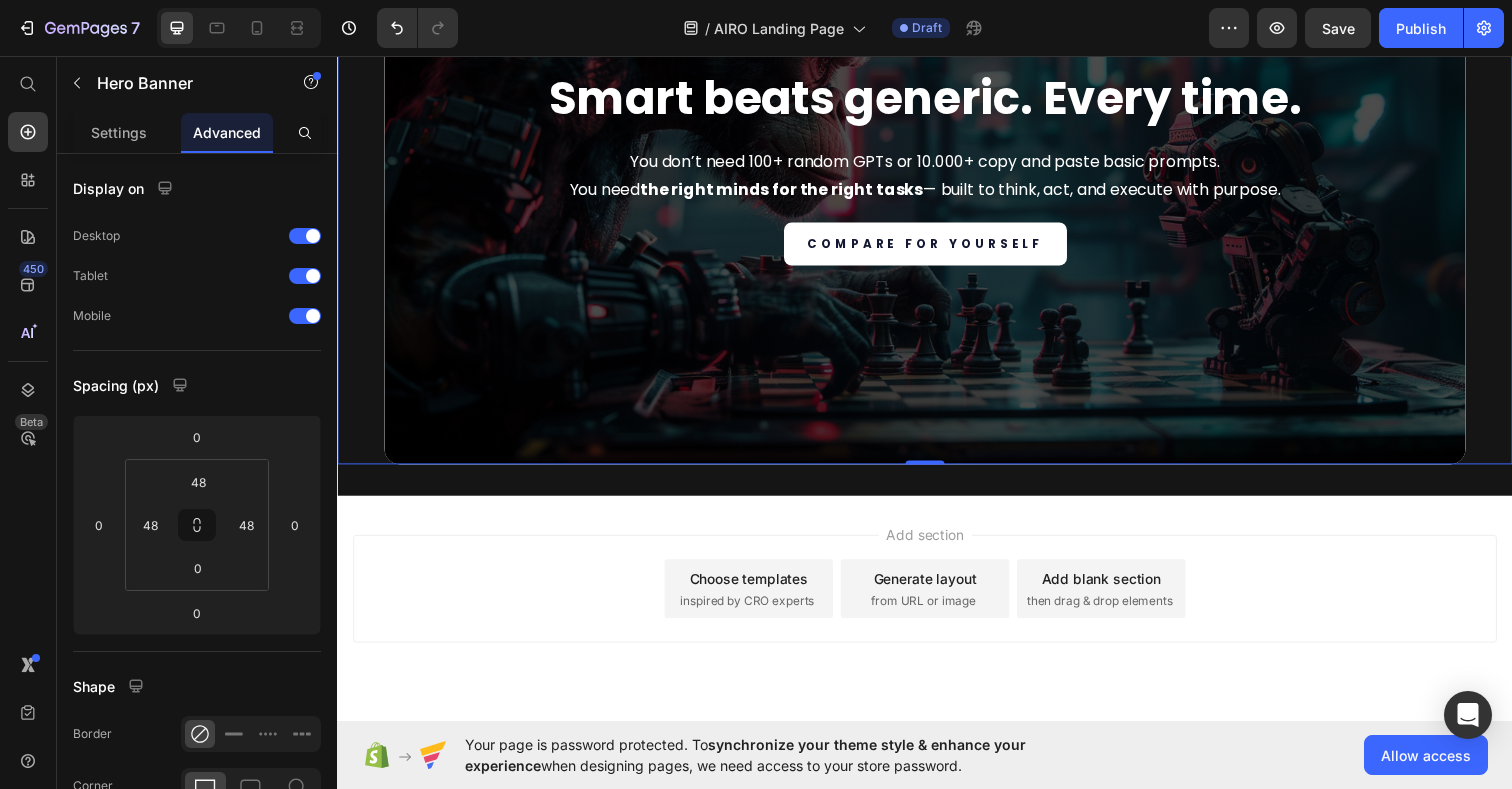 click on "Add section Choose templates inspired by CRO experts Generate layout from URL or image Add blank section then drag & drop elements" at bounding box center [937, 600] 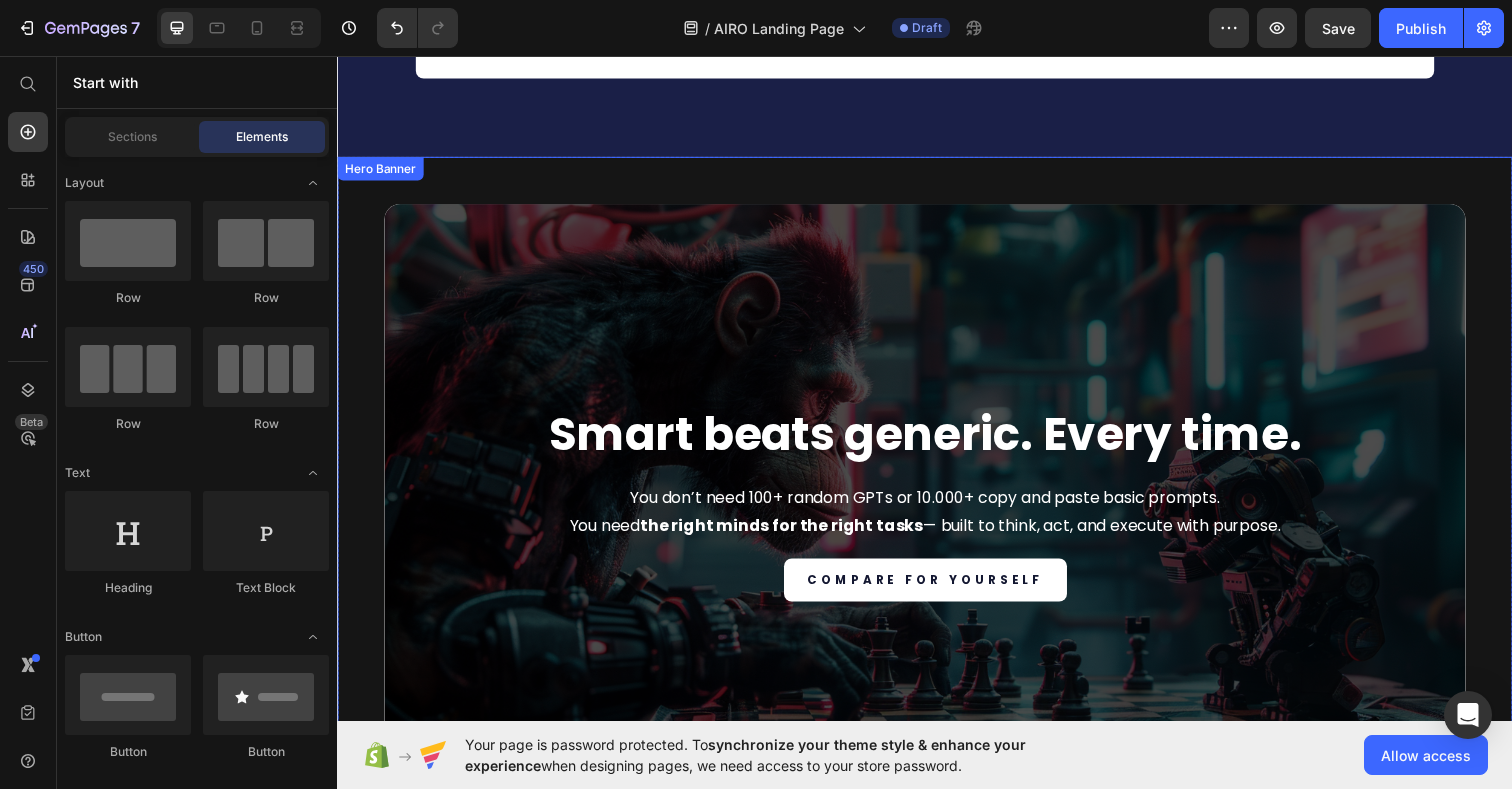 scroll, scrollTop: 5723, scrollLeft: 0, axis: vertical 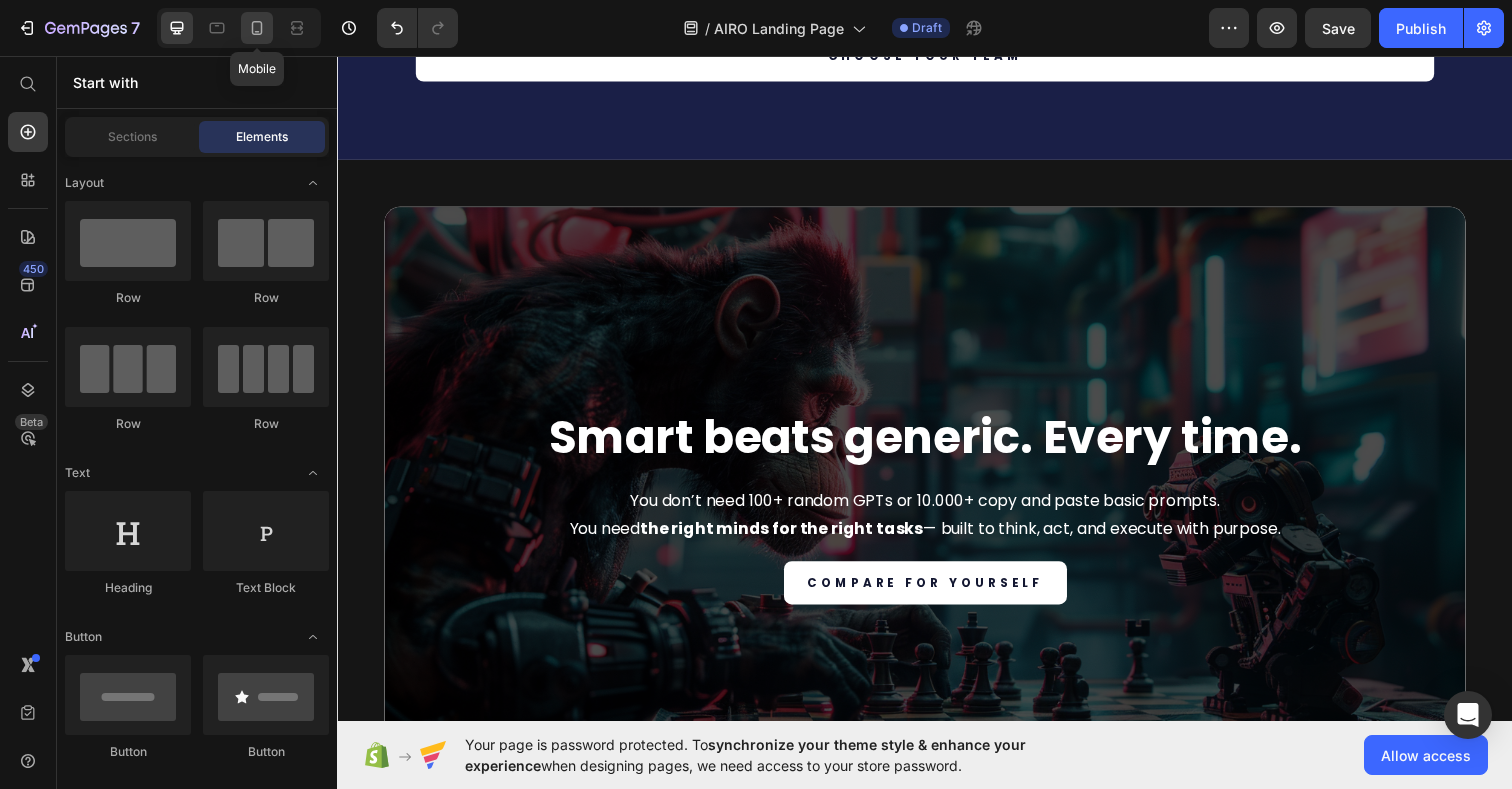 click 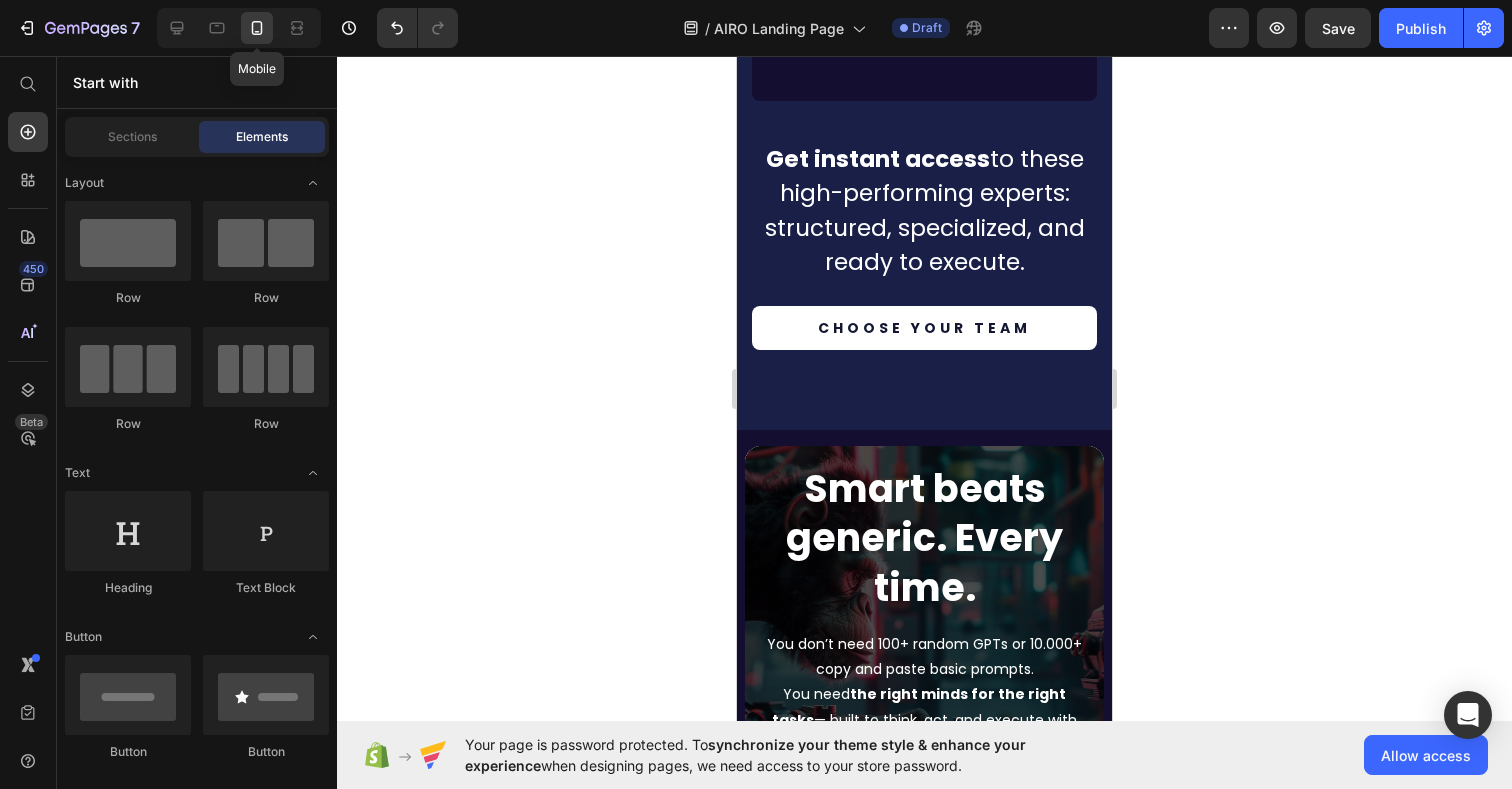 scroll, scrollTop: 5977, scrollLeft: 0, axis: vertical 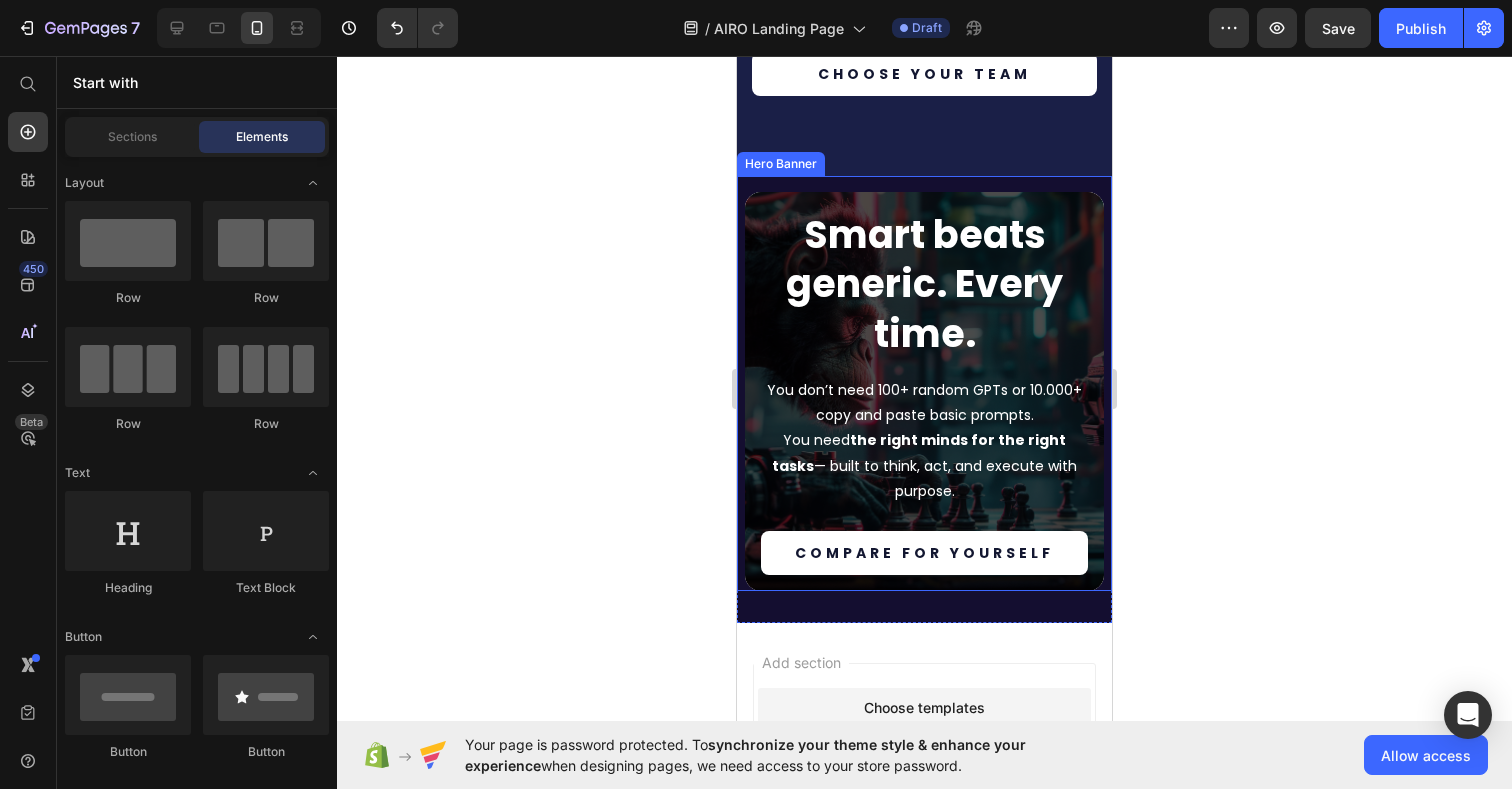 click on "Smart beats generic. Every time. Heading You don’t need 100+ random GPTs or 10.000+ copy and paste basic prompts. You need  the right minds for the right tasks  — built to think, act, and execute with purpose. Text Block Compare for yourself Button Hero Banner" at bounding box center (924, 383) 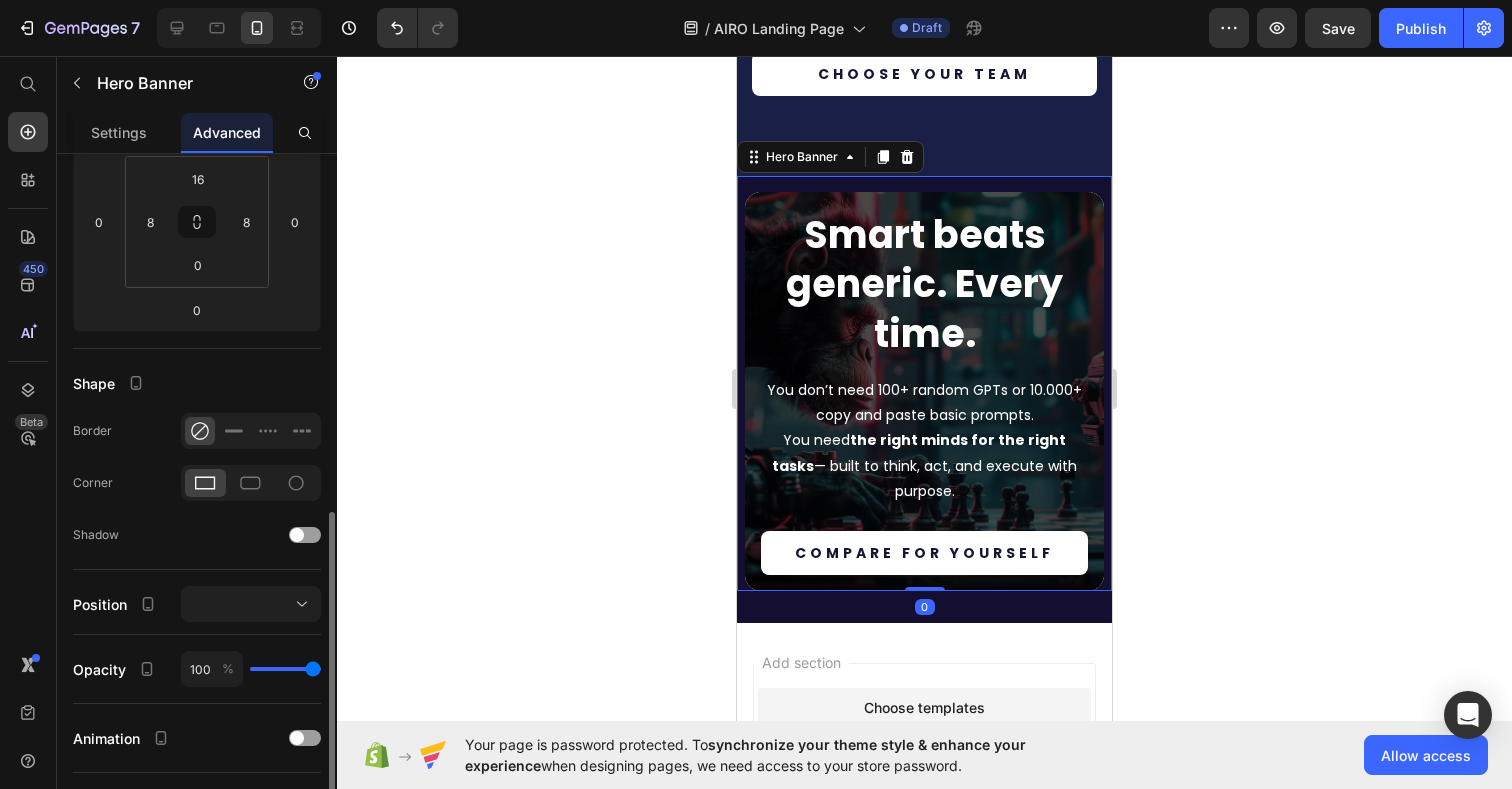 scroll, scrollTop: 577, scrollLeft: 0, axis: vertical 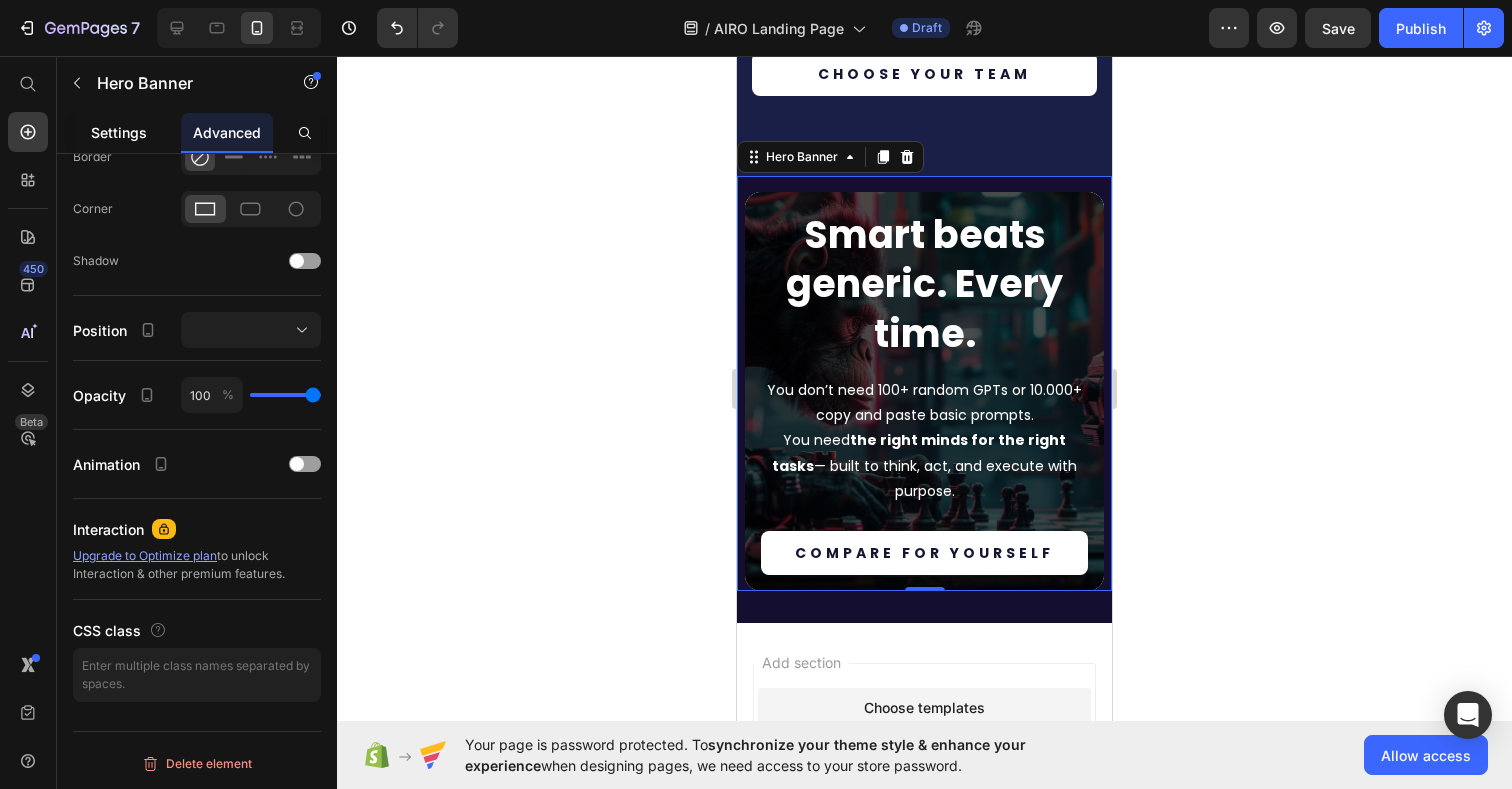 click on "Settings" at bounding box center (119, 132) 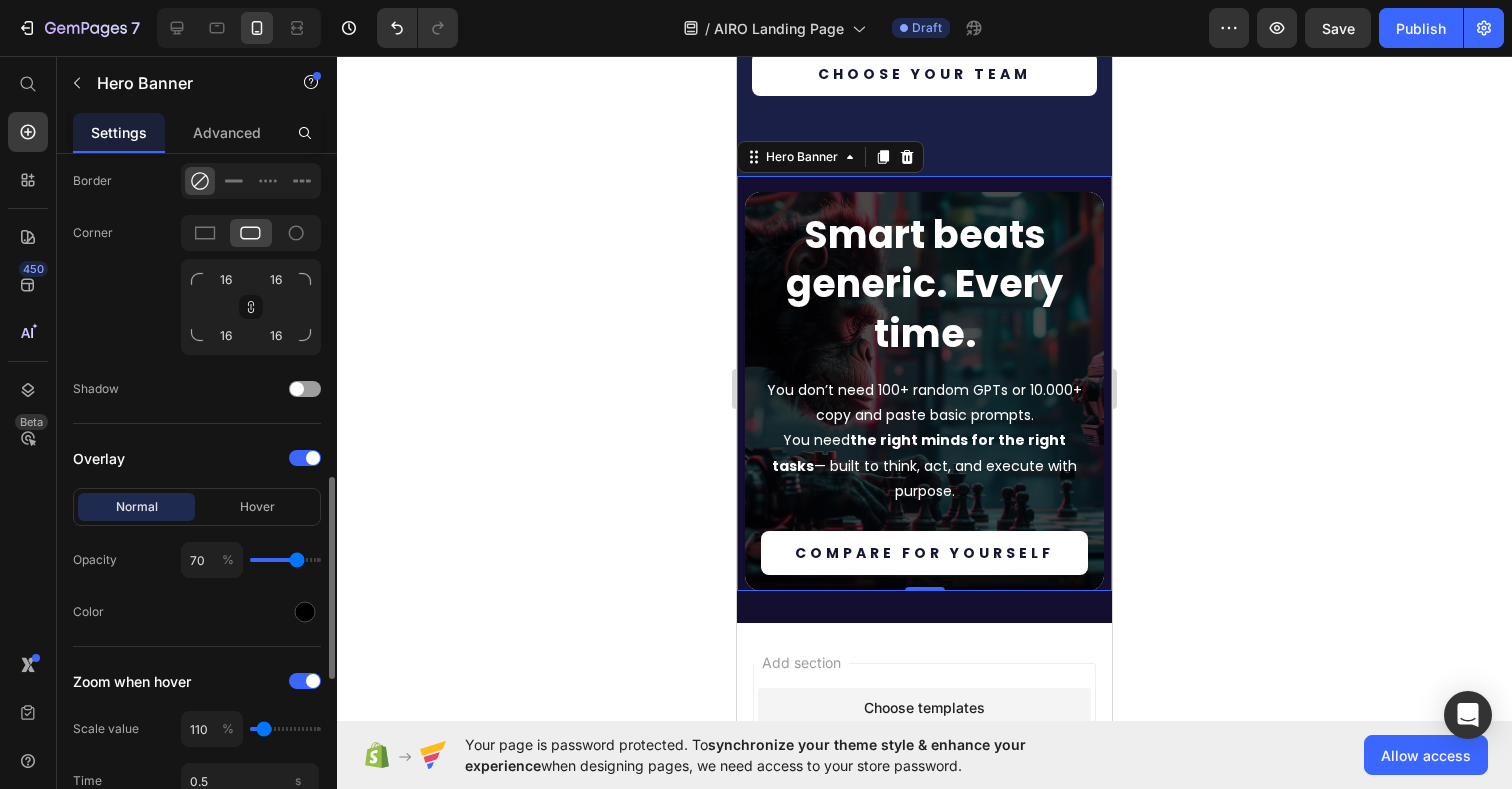 scroll, scrollTop: 1178, scrollLeft: 0, axis: vertical 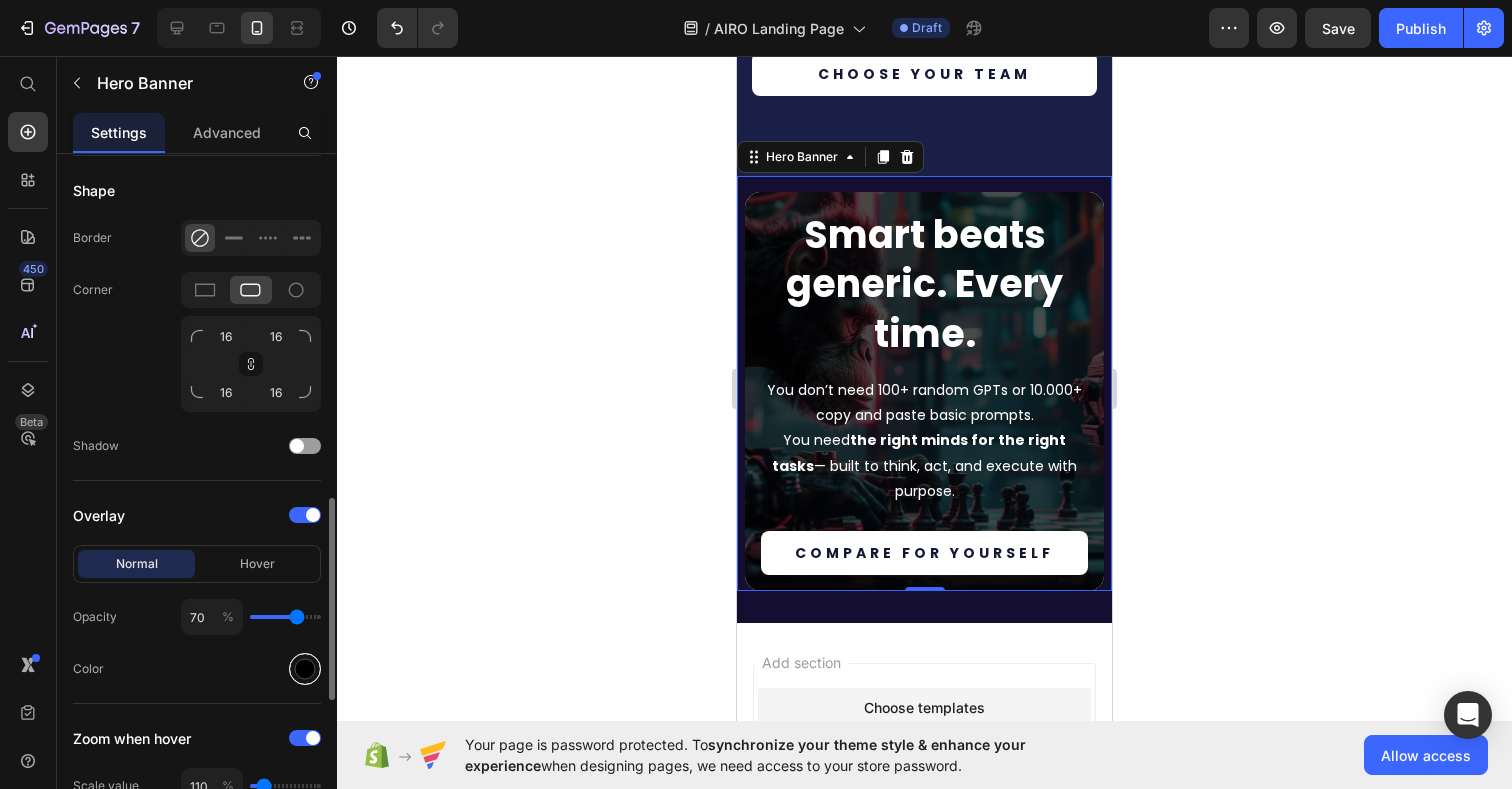 click at bounding box center (305, 669) 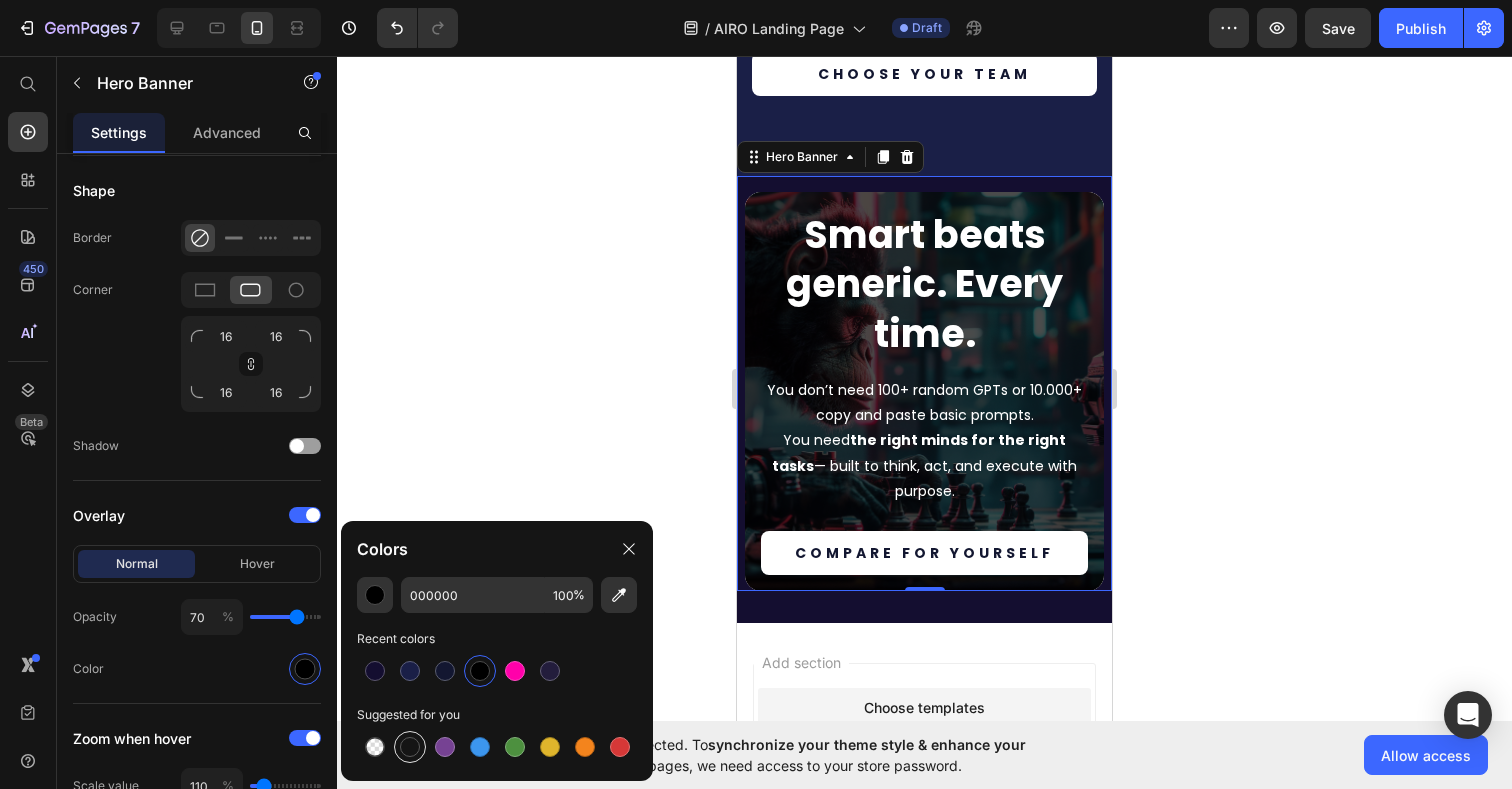 click at bounding box center (410, 747) 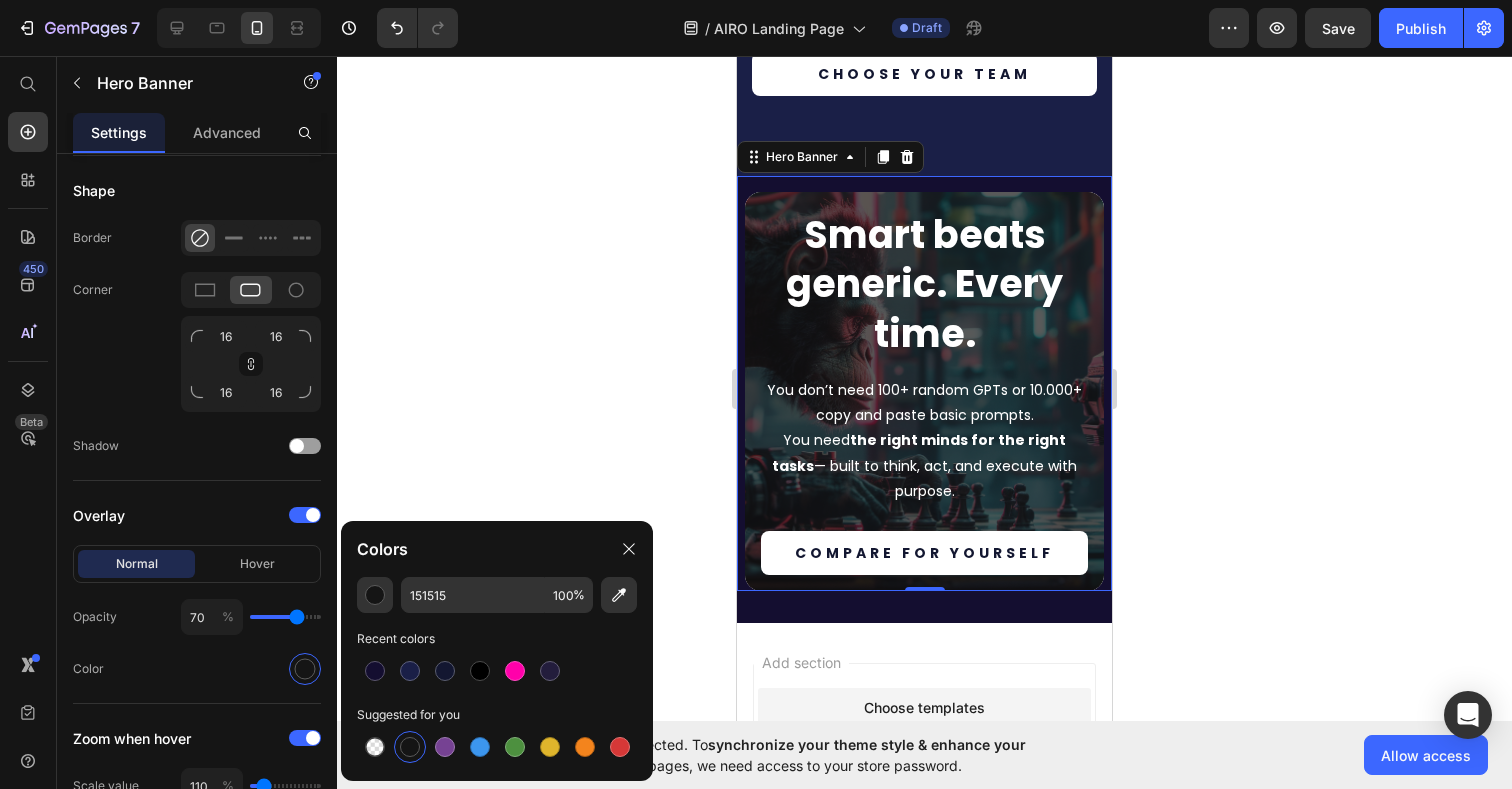 type on "000000" 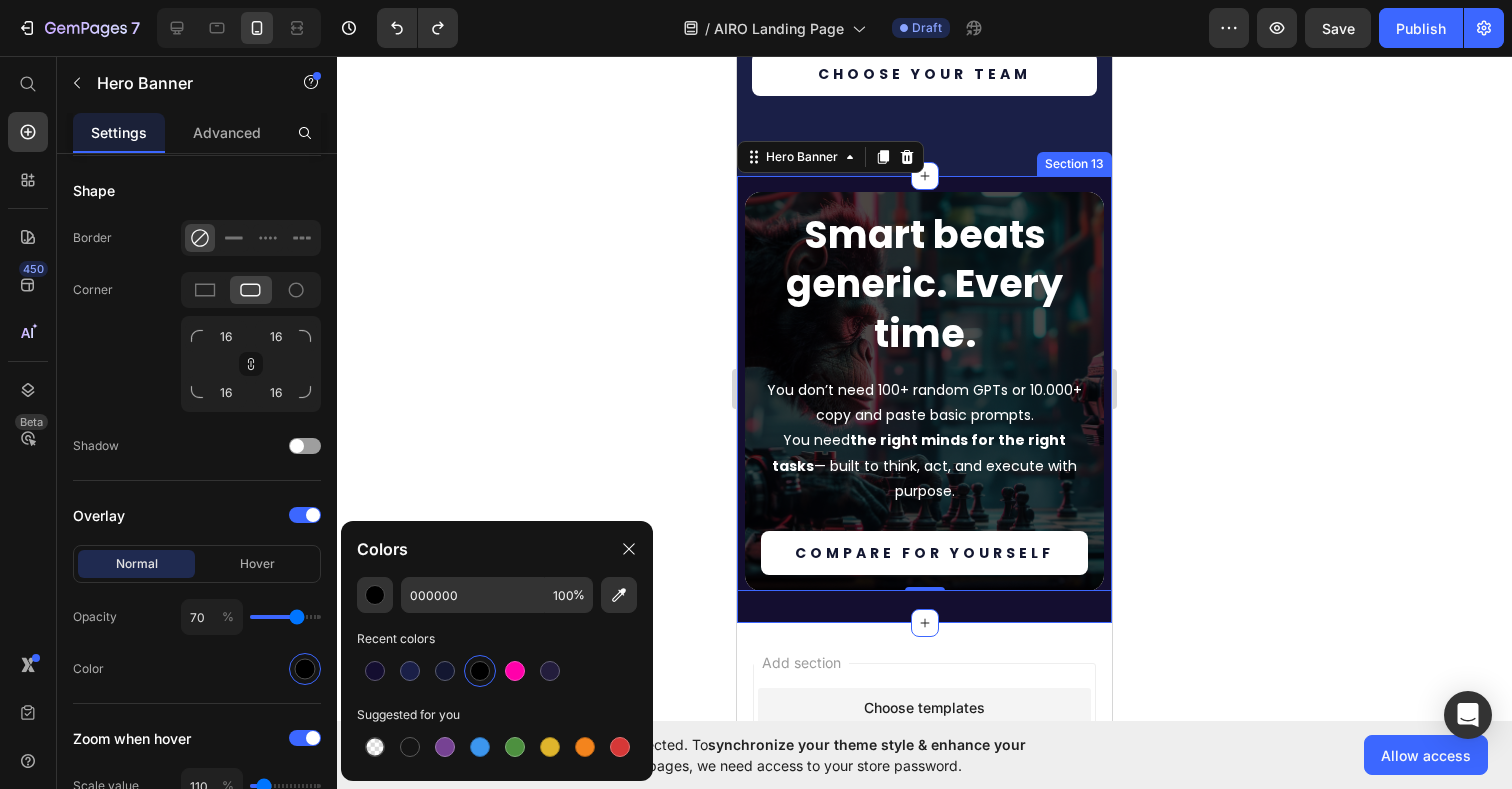 click on "Smart beats generic. Every time. Heading You don’t need 100+ random GPTs or 10.000+ copy and paste basic prompts. You need  the right minds for the right tasks  — built to think, act, and execute with purpose. Text Block Compare for yourself Button Hero Banner   0 Section 13" at bounding box center (924, 399) 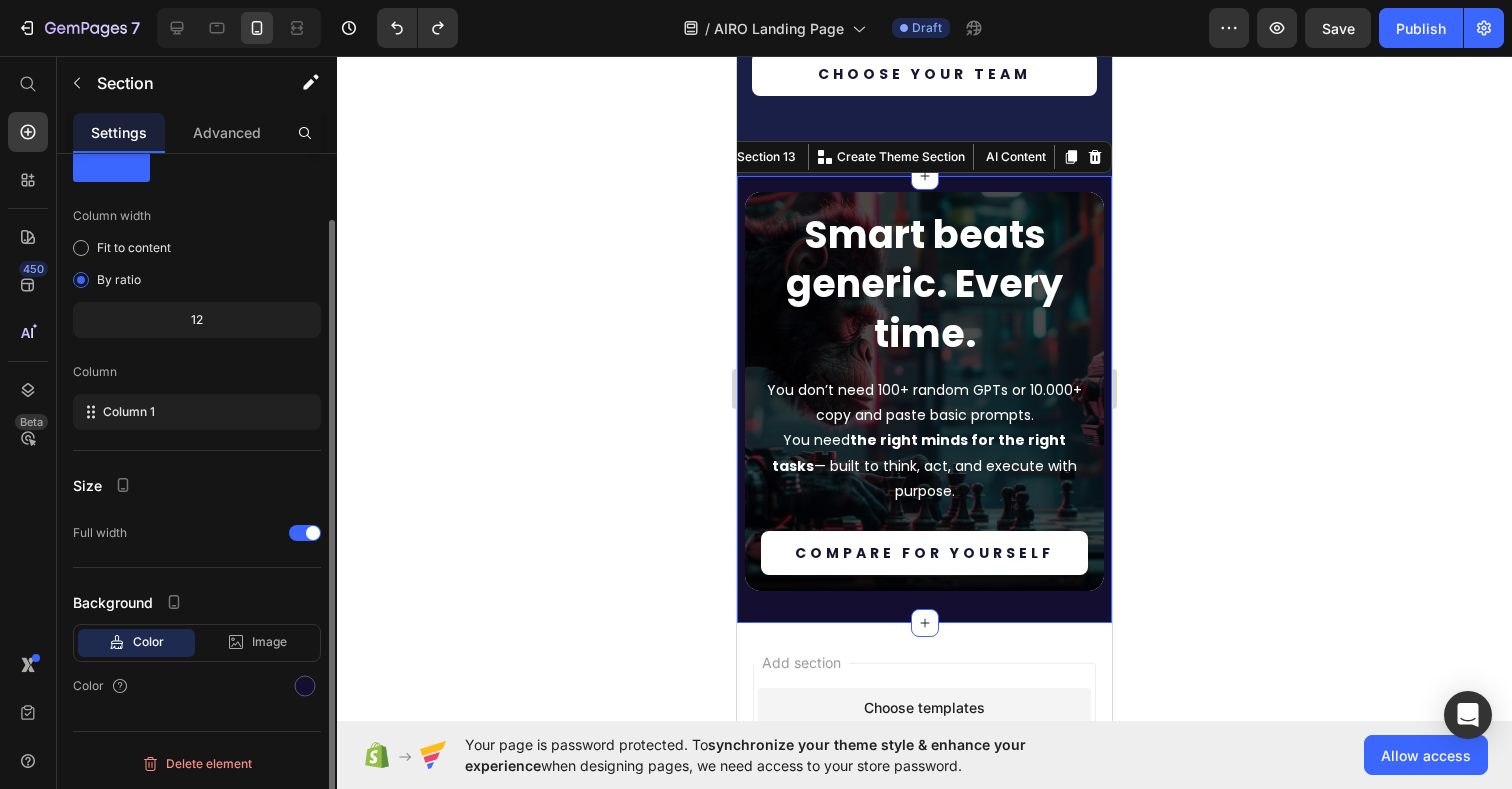 scroll, scrollTop: 0, scrollLeft: 0, axis: both 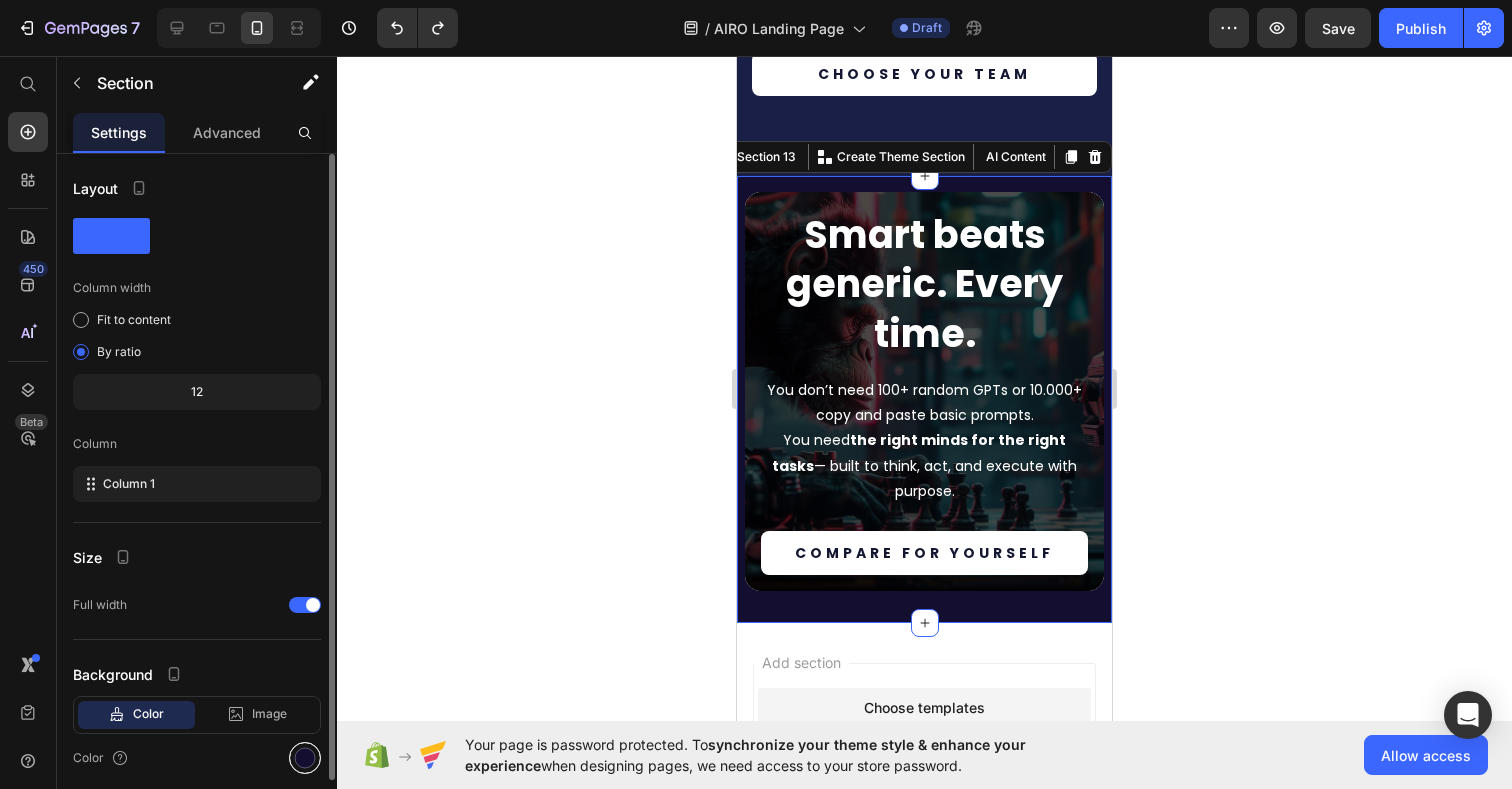 click at bounding box center [305, 758] 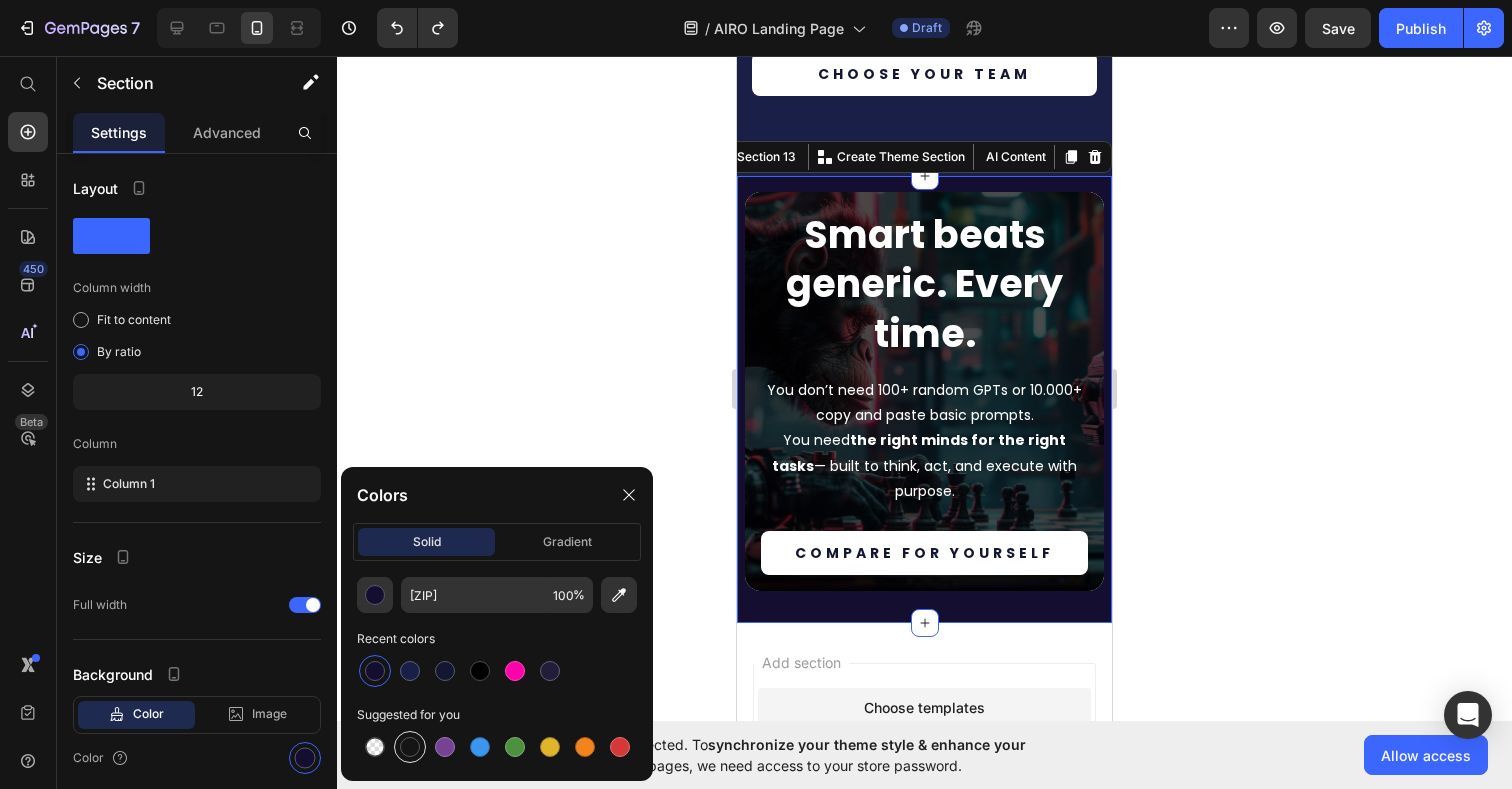 click at bounding box center (410, 747) 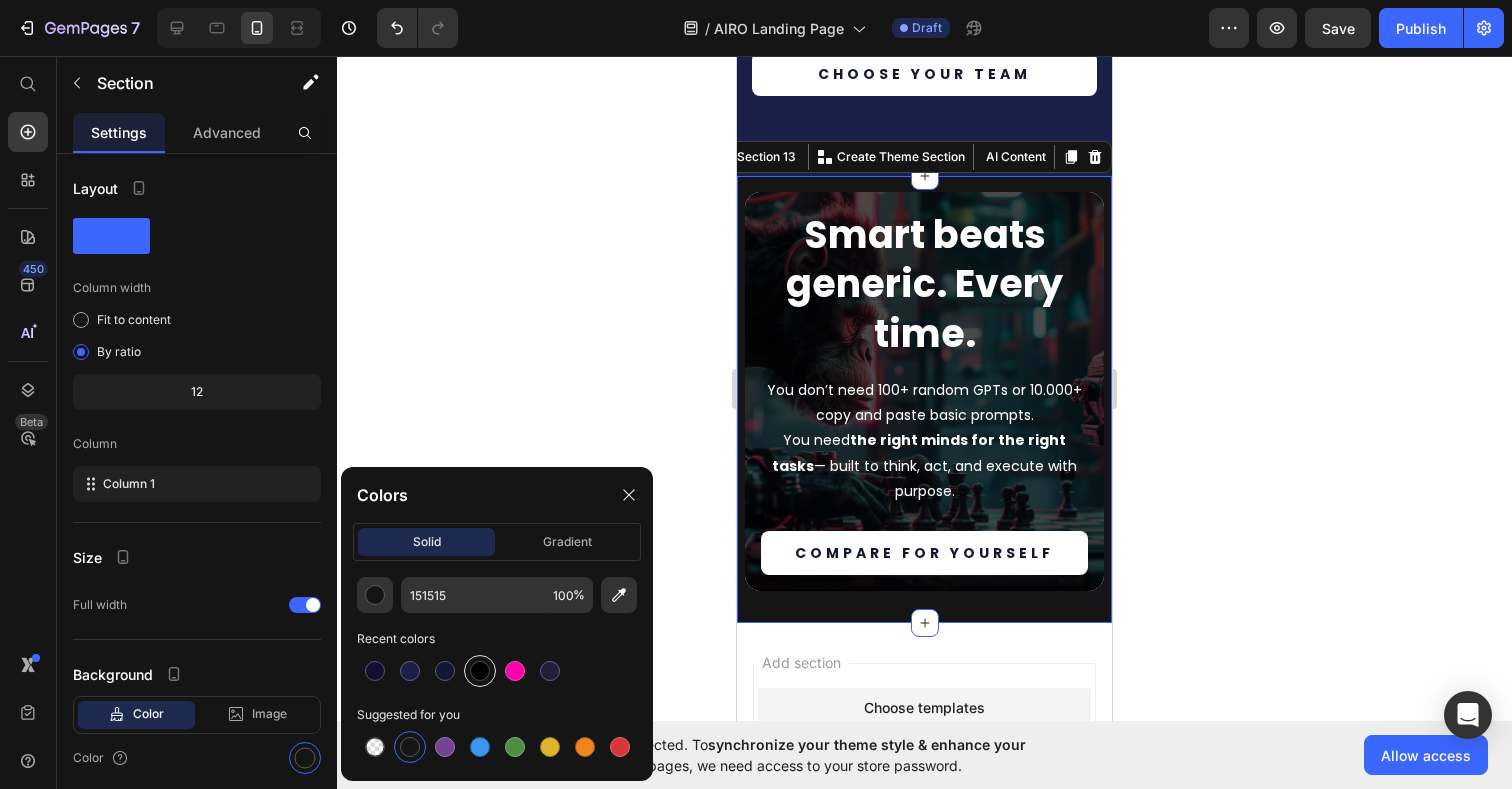 click at bounding box center [480, 671] 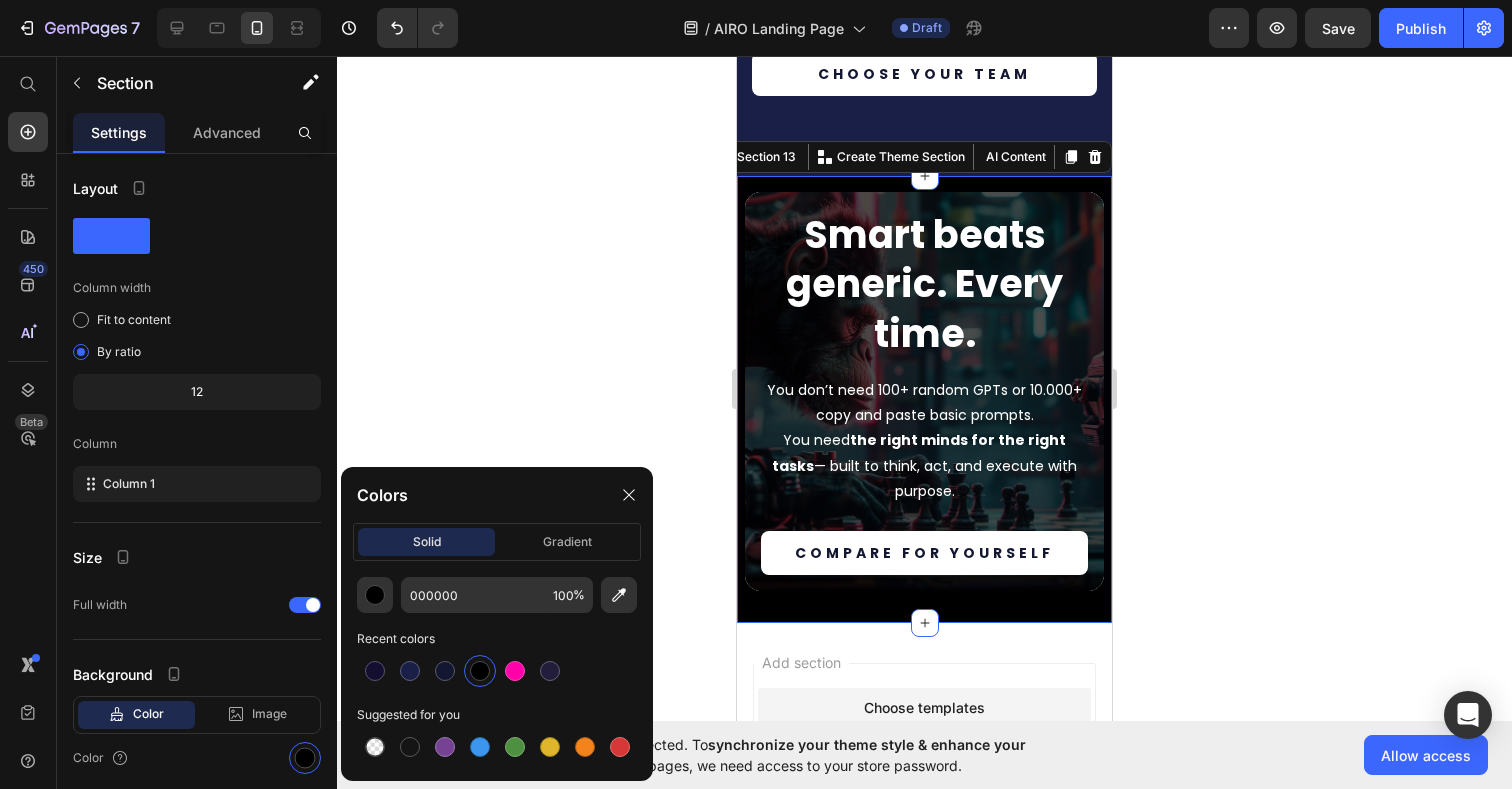 click 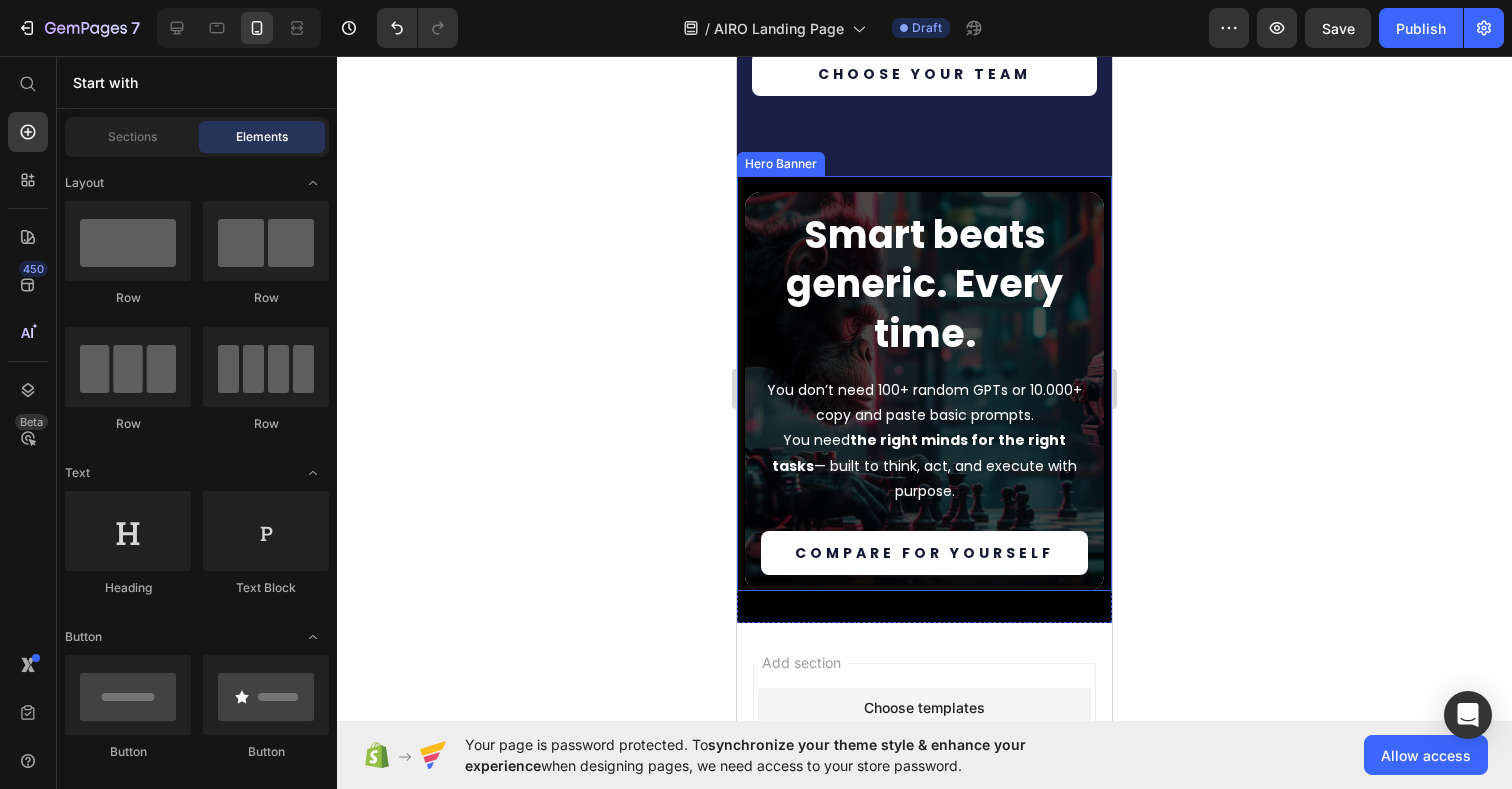 click on "Smart beats generic. Every time. Heading You don’t need 100+ random GPTs or 10.000+ copy and paste basic prompts. You need  the right minds for the right tasks  — built to think, act, and execute with purpose. Text Block Compare for yourself Button" at bounding box center (924, 391) 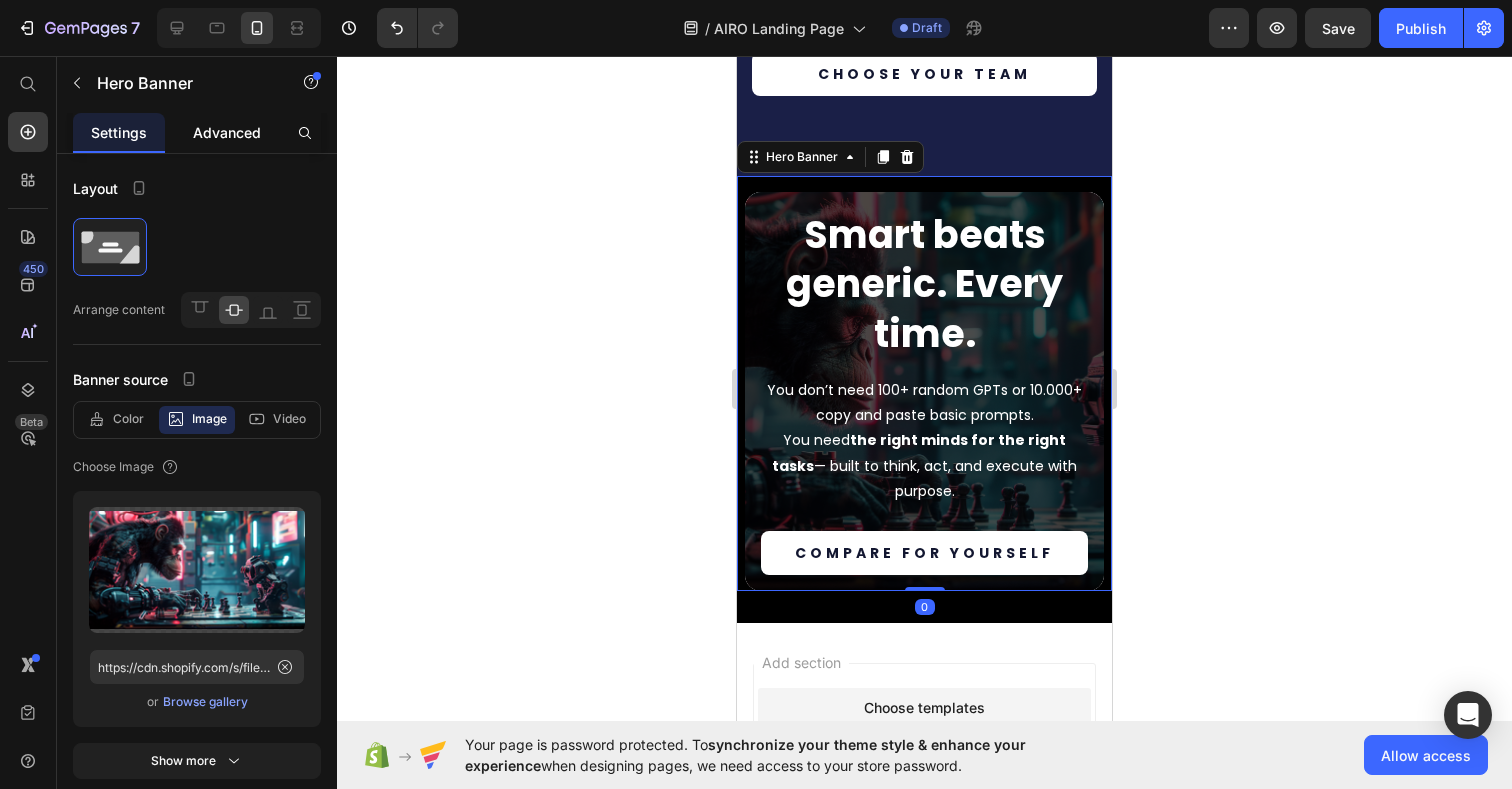 click on "Advanced" 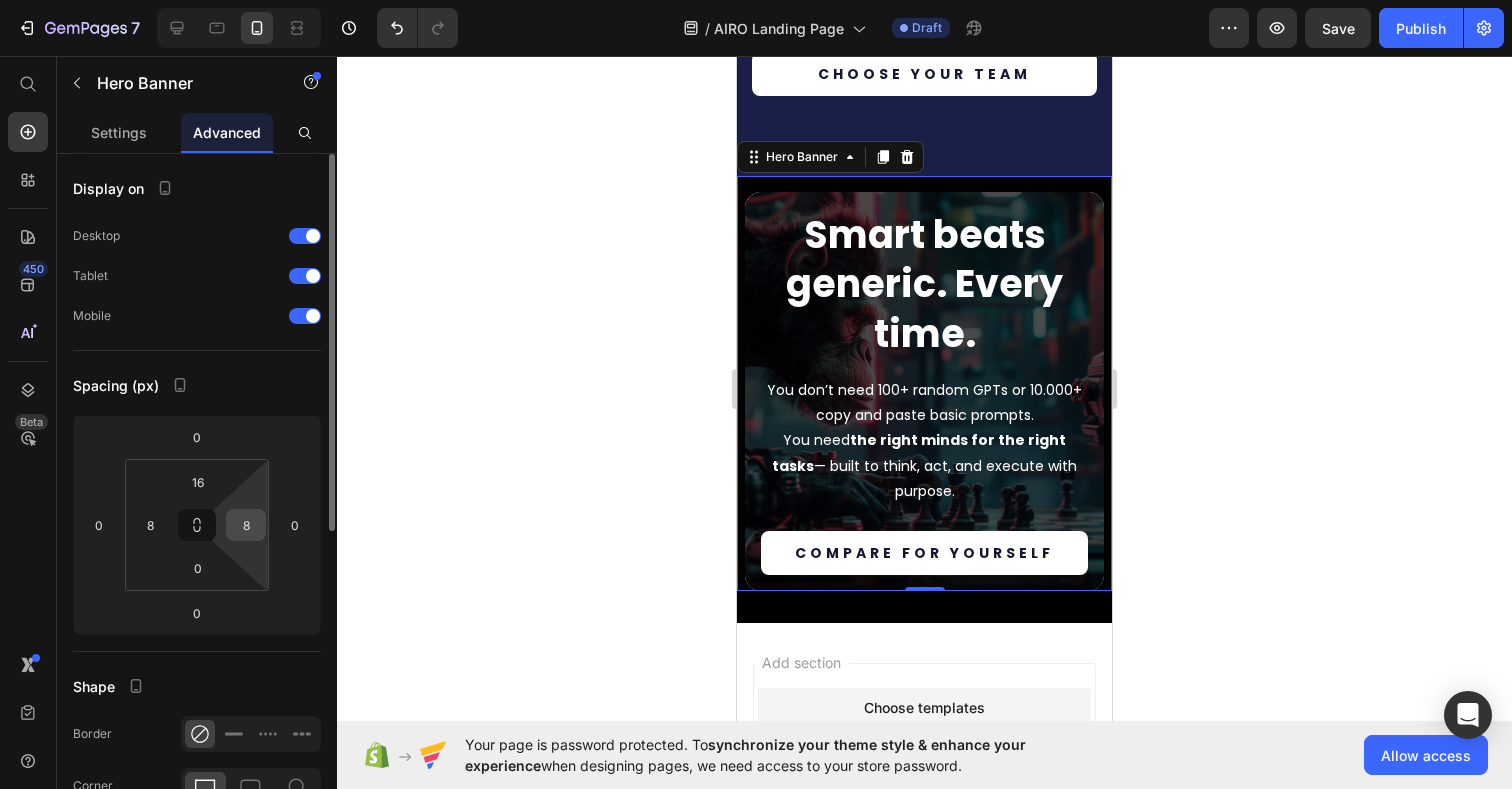 click on "8" at bounding box center (246, 525) 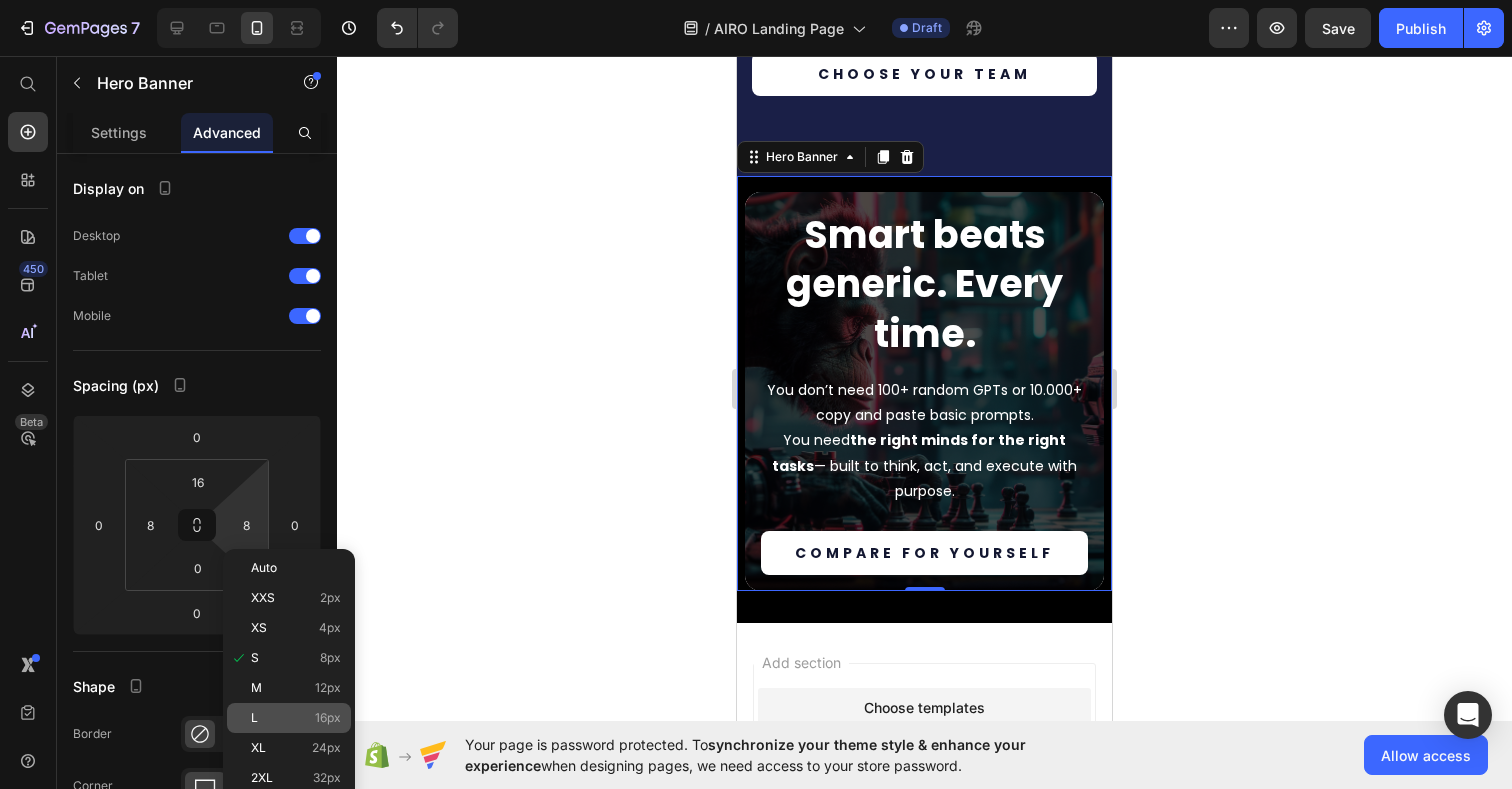 click on "L 16px" at bounding box center [296, 718] 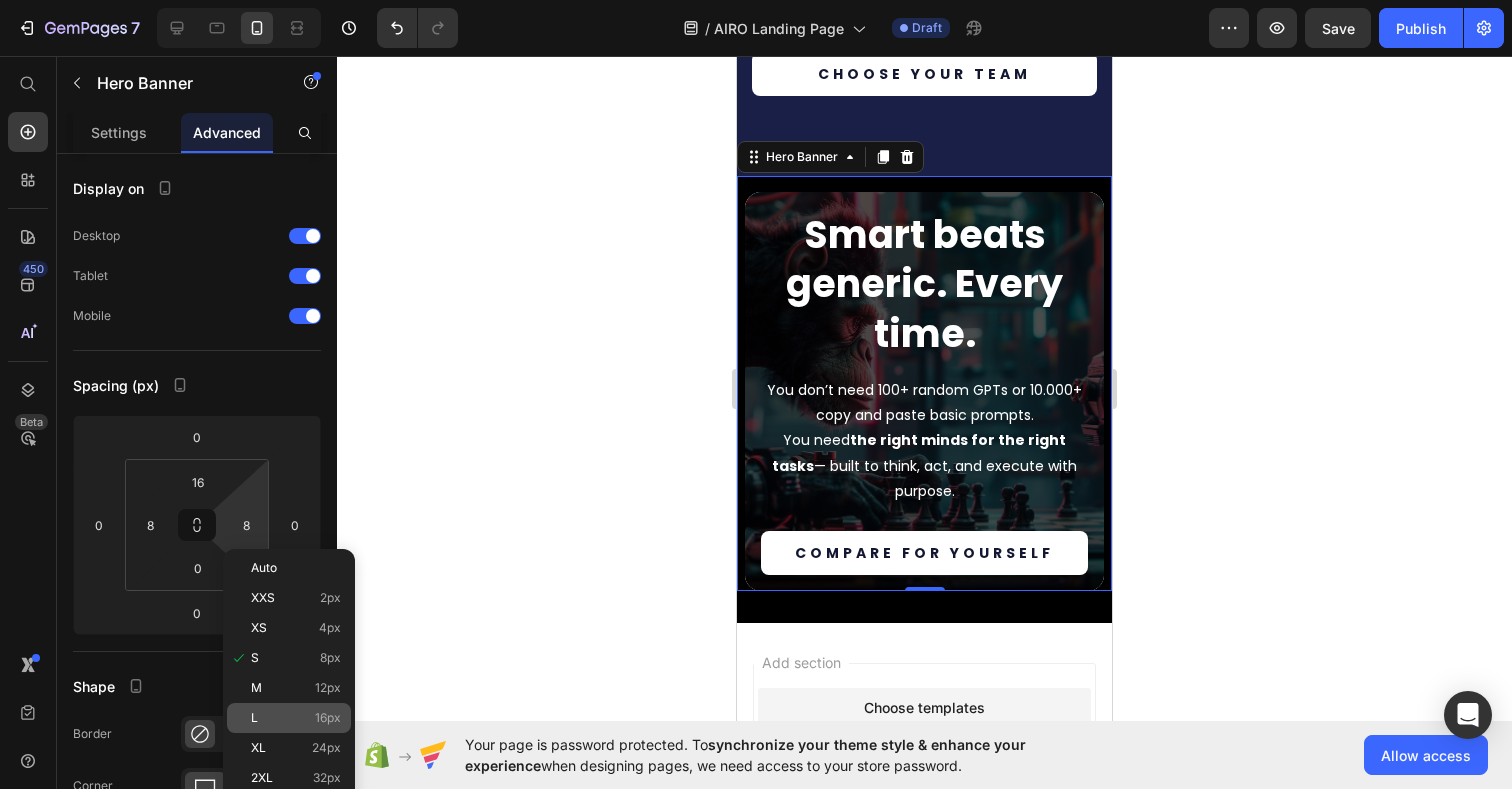 type on "16" 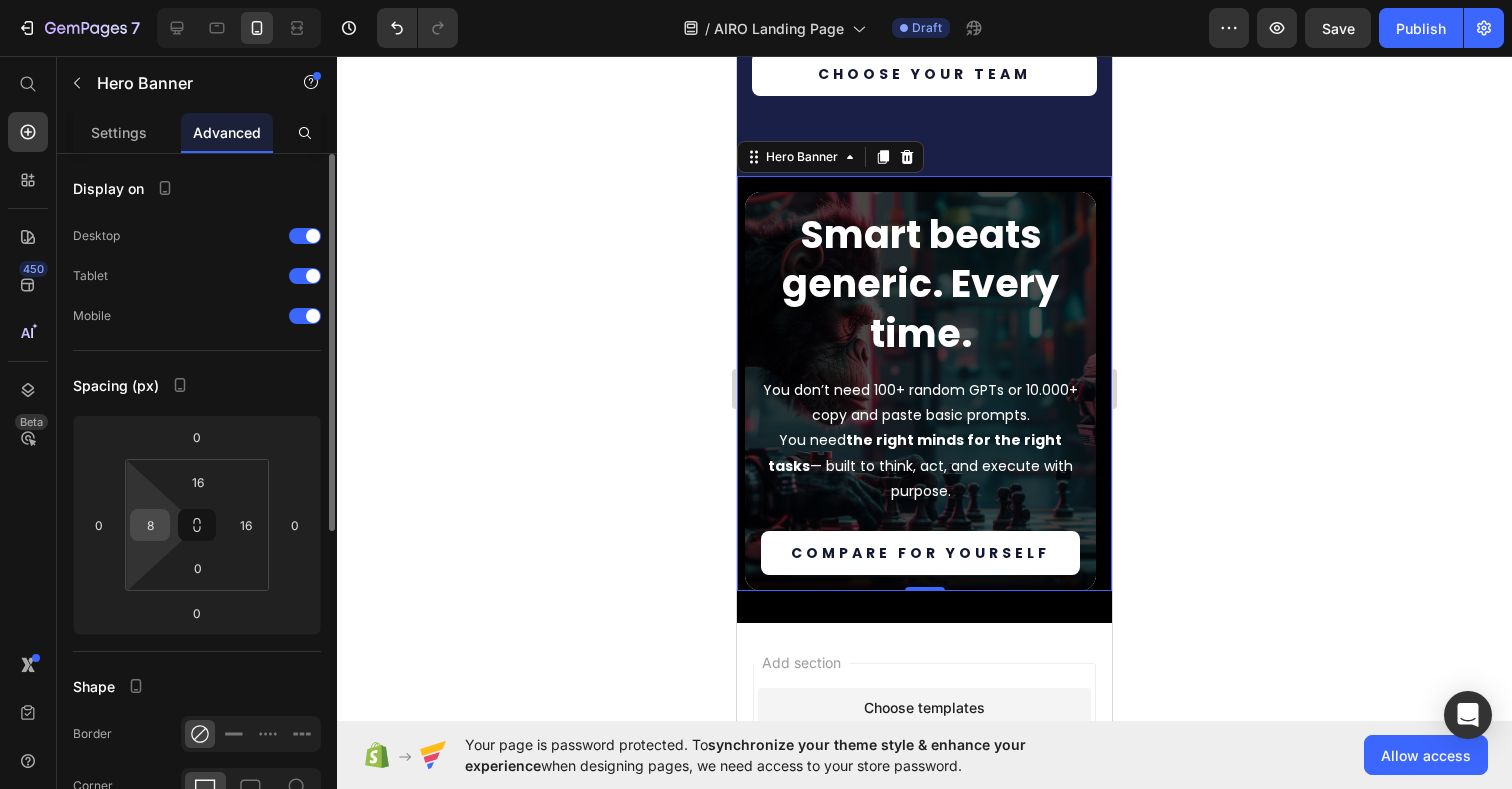 click on "8" at bounding box center [150, 525] 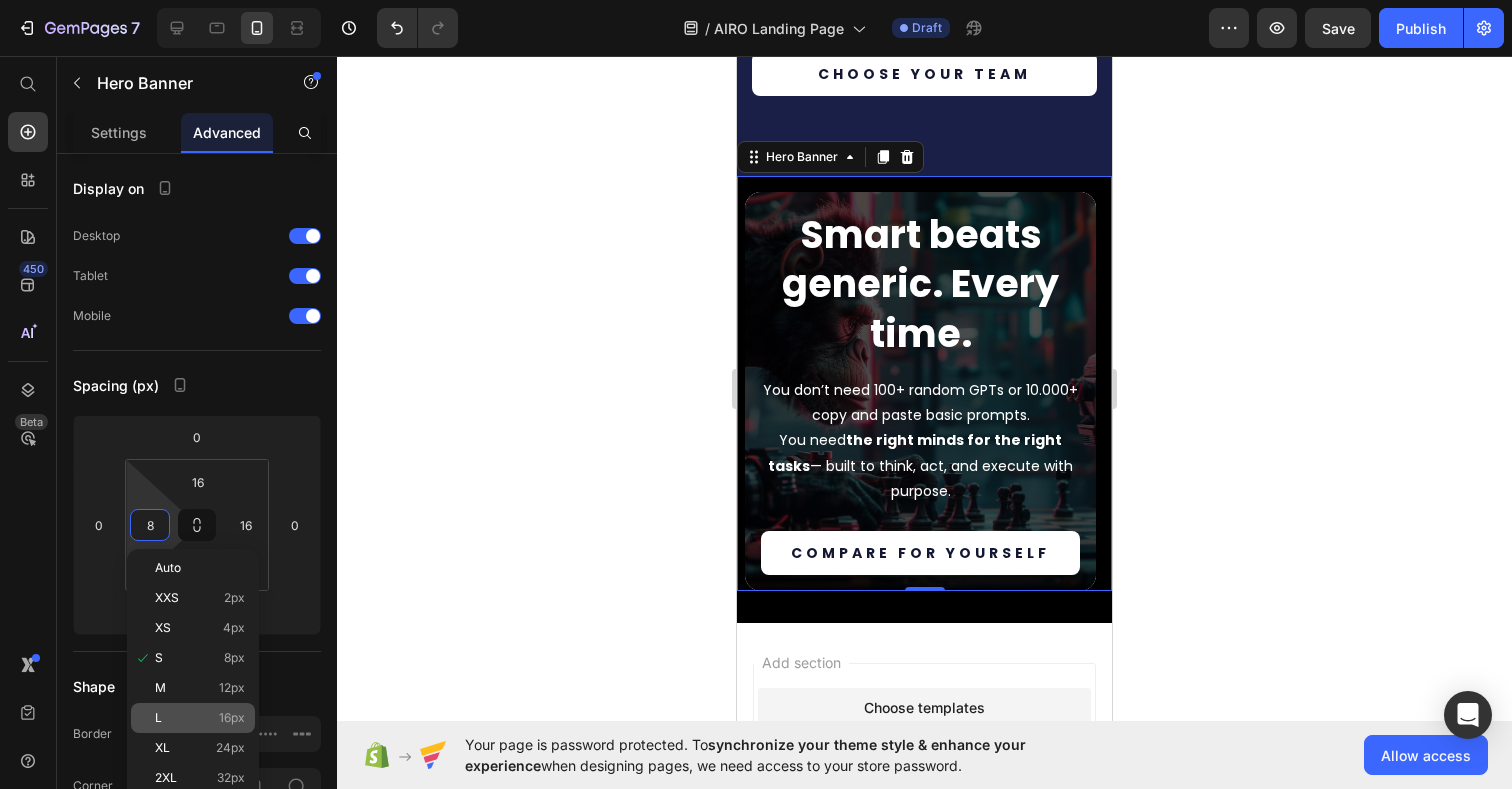 click on "L 16px" at bounding box center (200, 718) 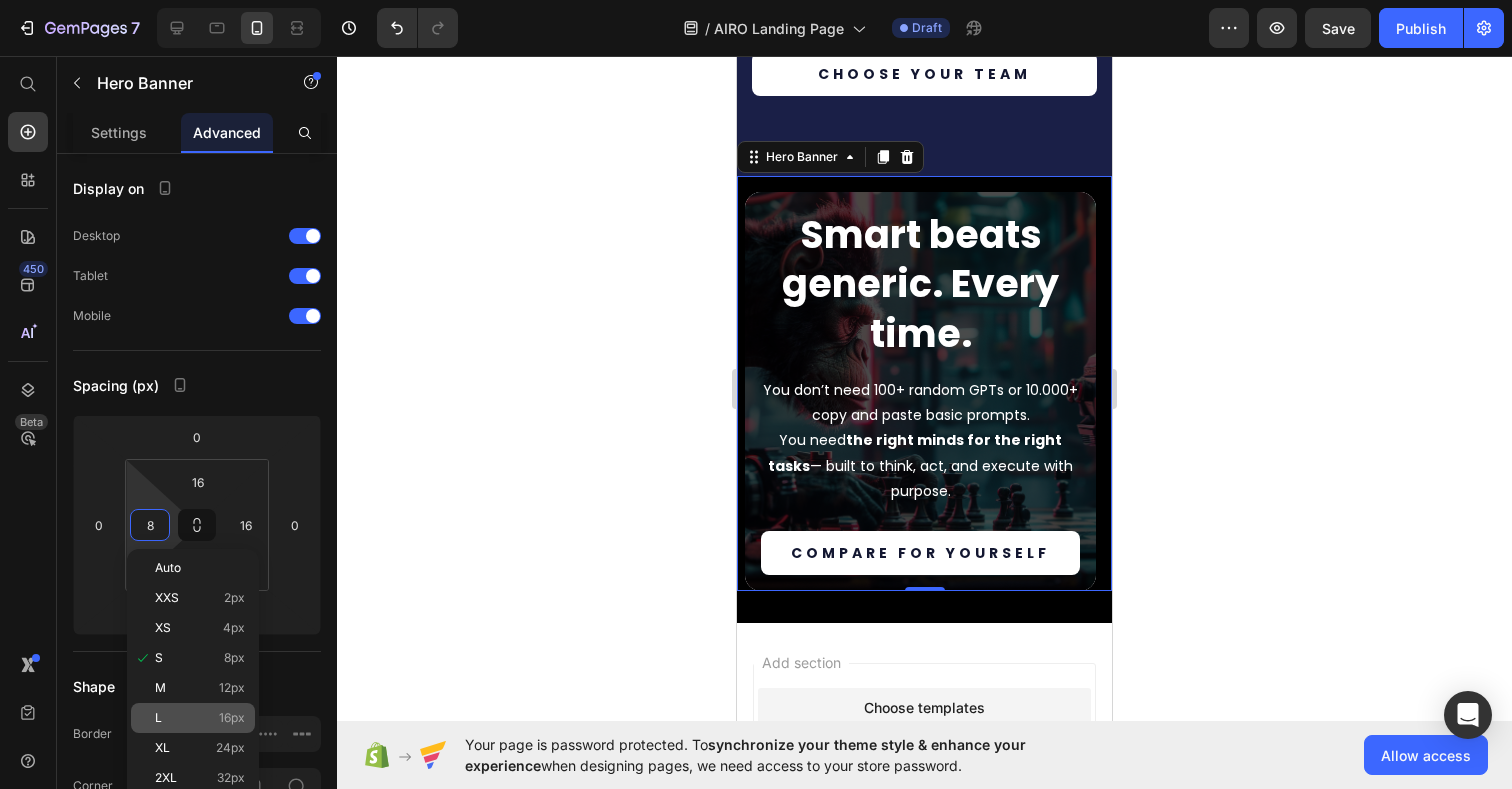 type on "16" 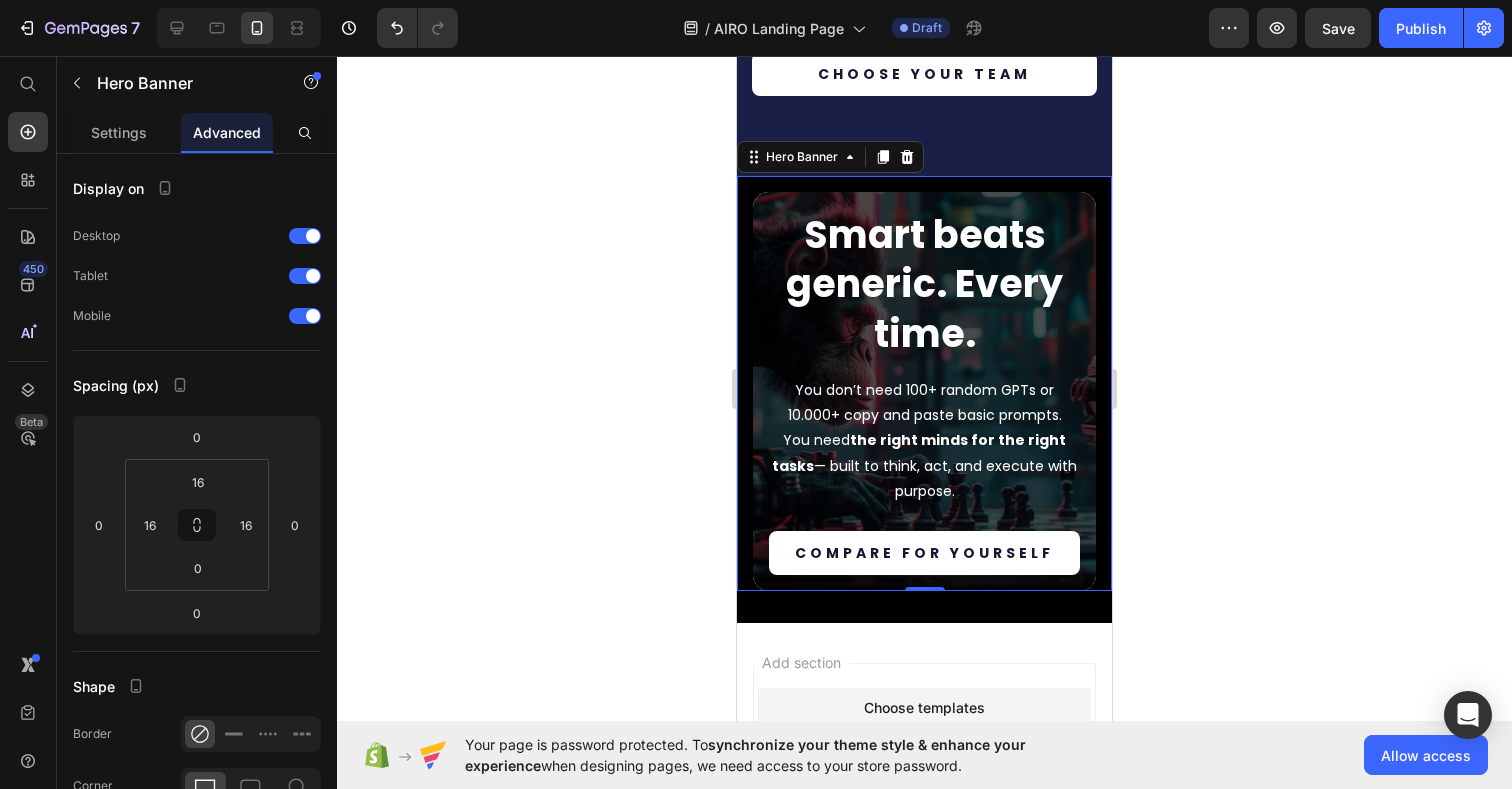 click on "Smart beats generic. Every time. Heading You don’t need 100+ random GPTs or 10.000+ copy and paste basic prompts. You need  the right minds for the right tasks  — built to think, act, and execute with purpose. Text Block Compare for yourself Button" at bounding box center (924, 391) 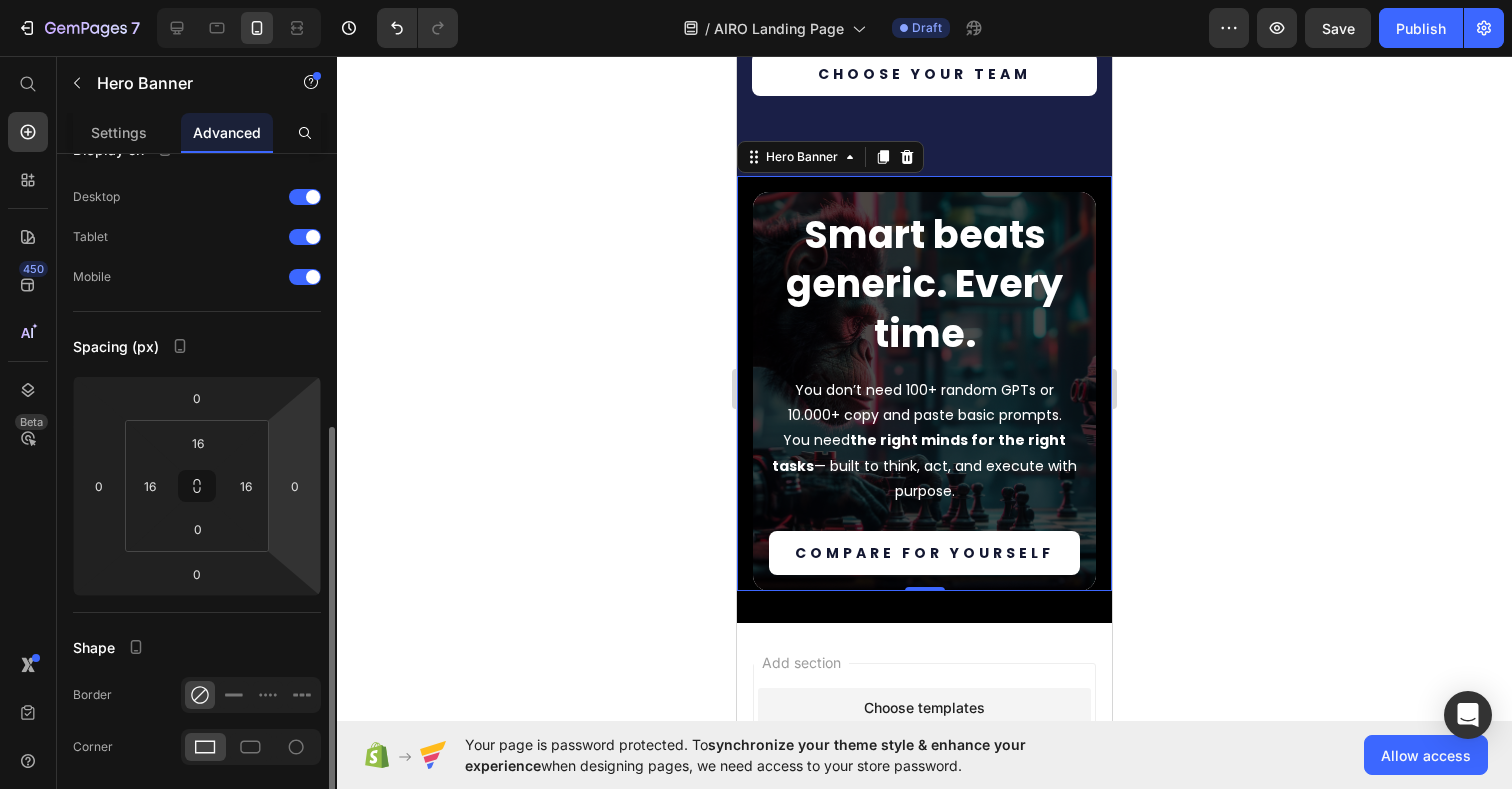 scroll, scrollTop: 31, scrollLeft: 0, axis: vertical 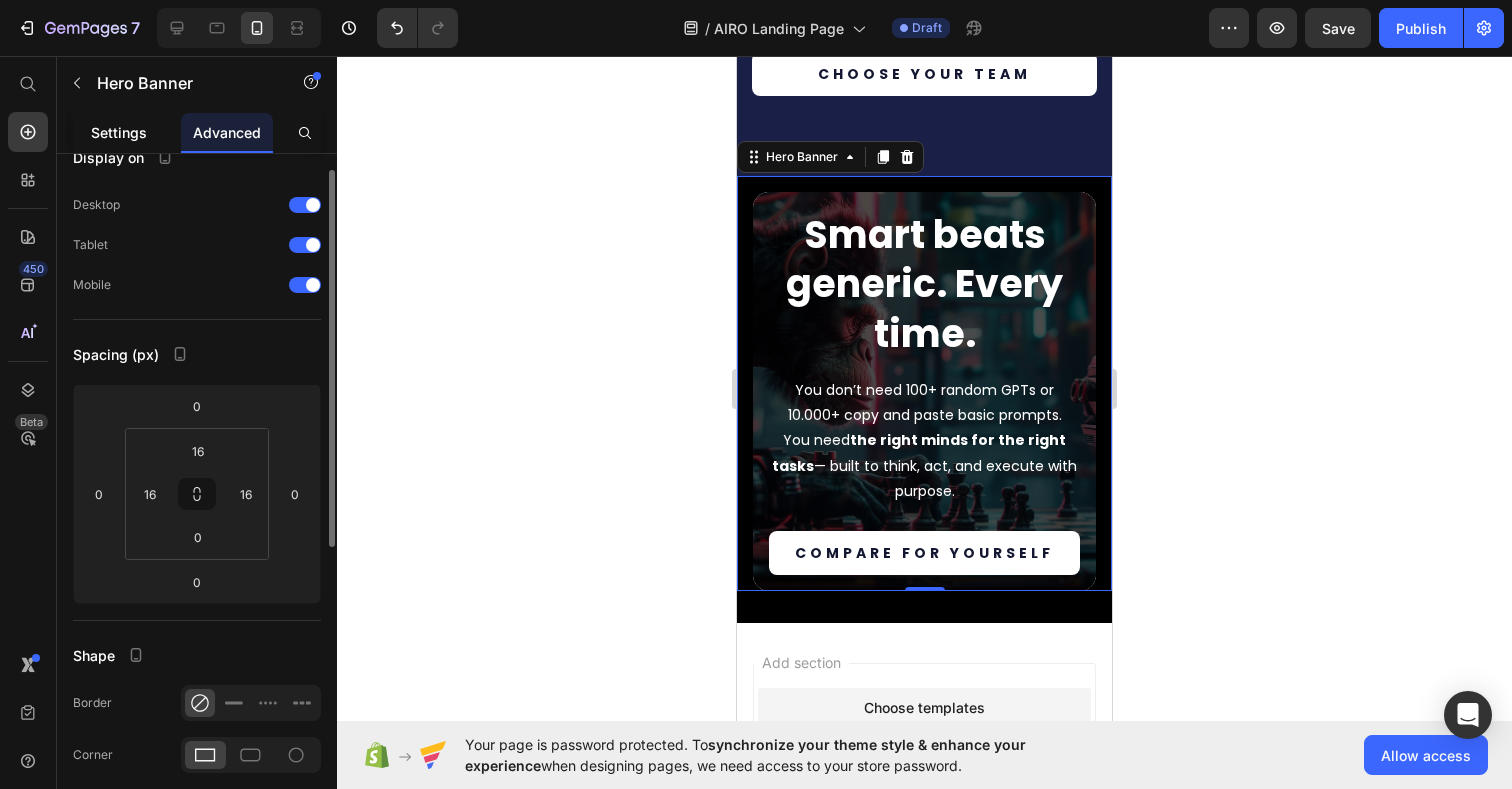 click on "Settings" at bounding box center [119, 132] 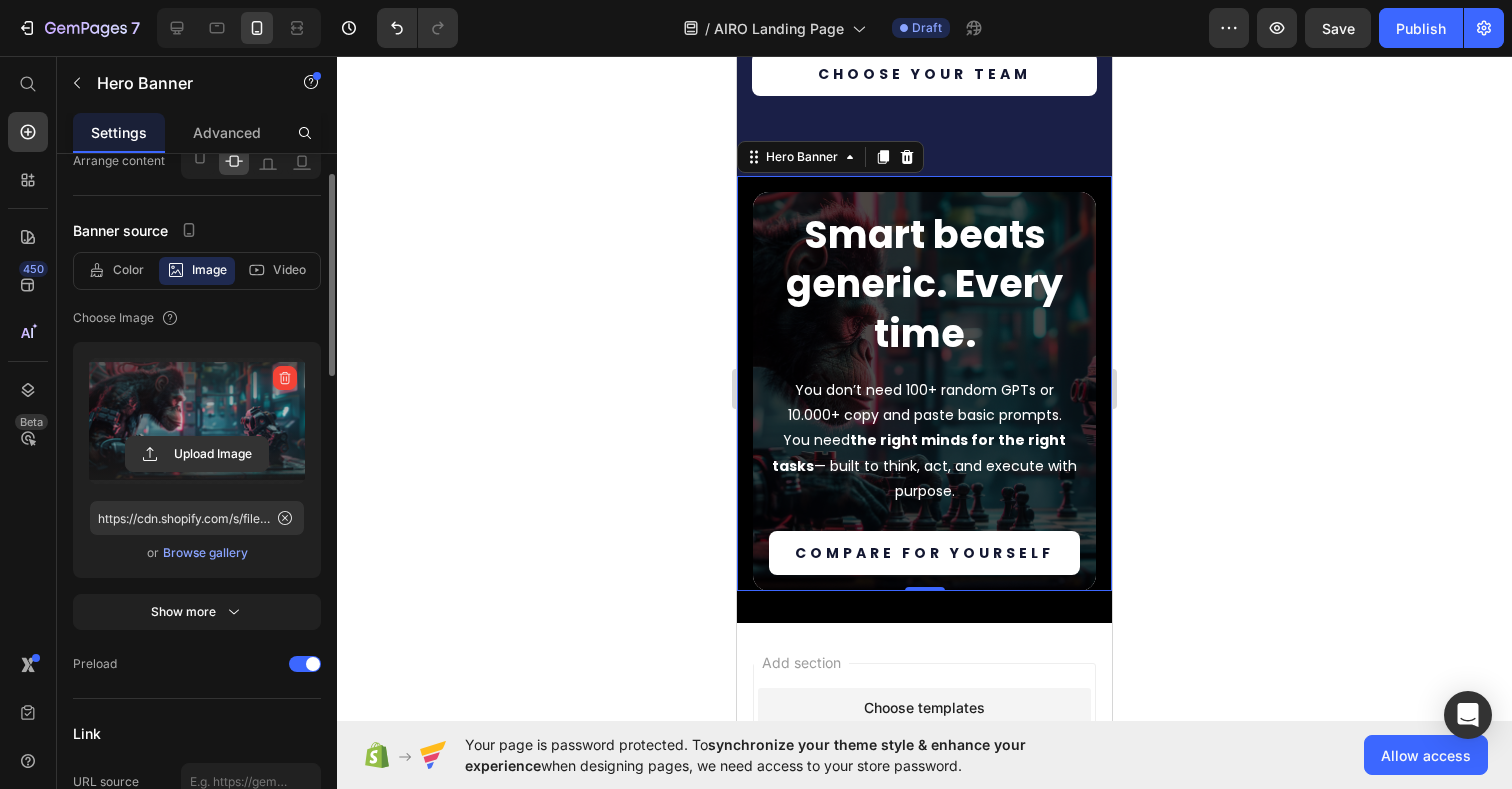 scroll, scrollTop: 150, scrollLeft: 0, axis: vertical 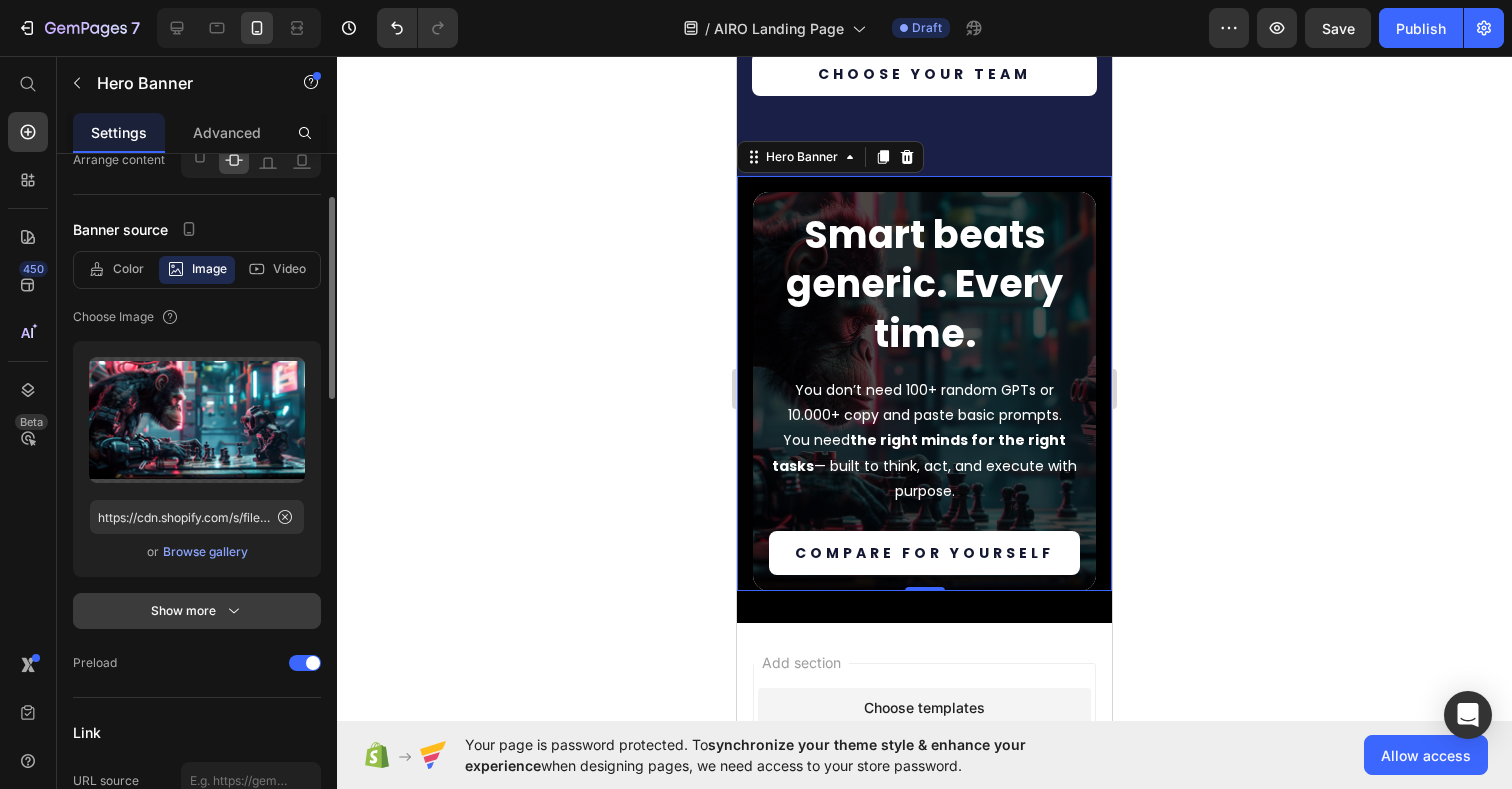 click on "Show more" at bounding box center (197, 611) 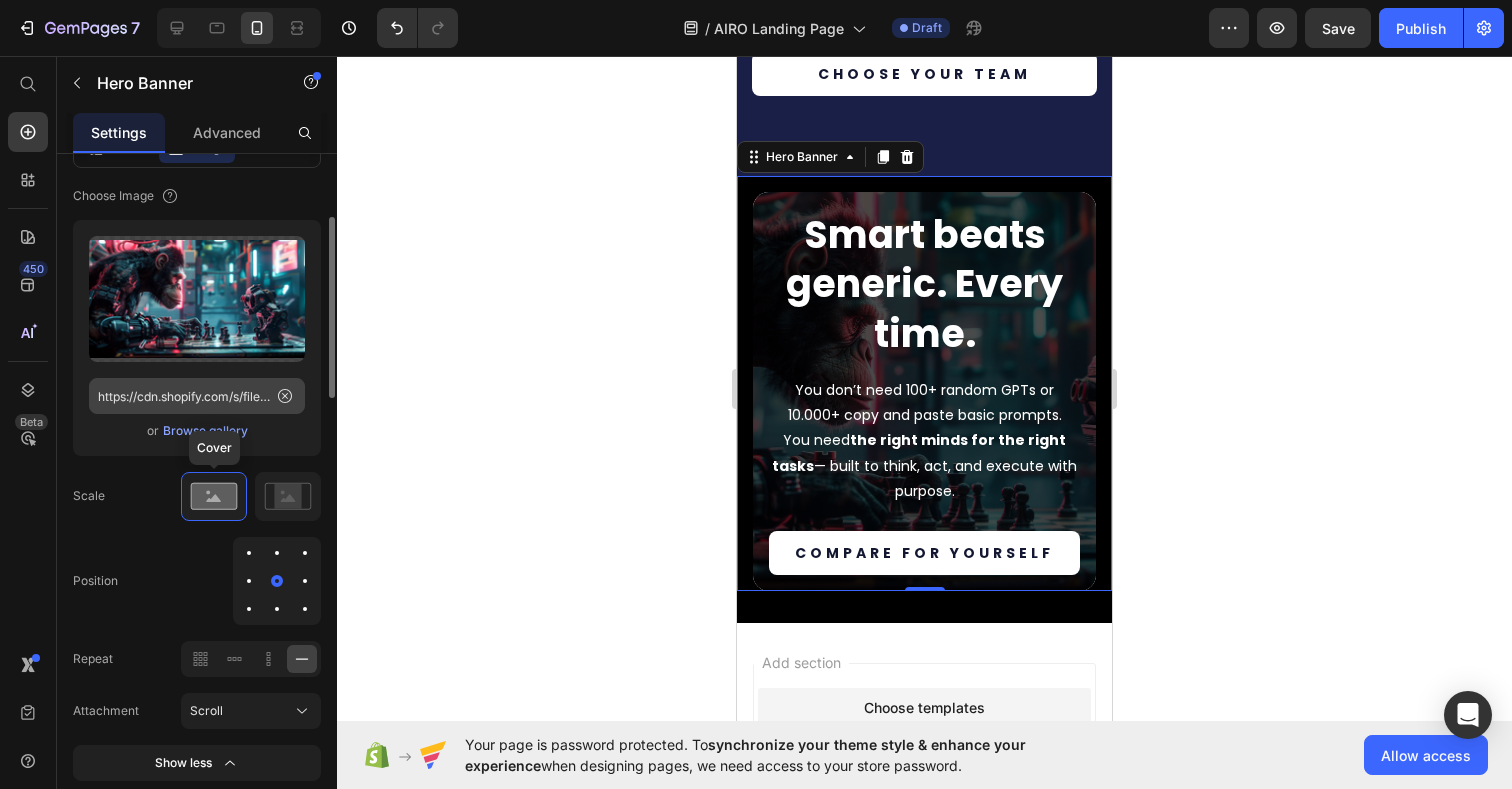 scroll, scrollTop: 284, scrollLeft: 0, axis: vertical 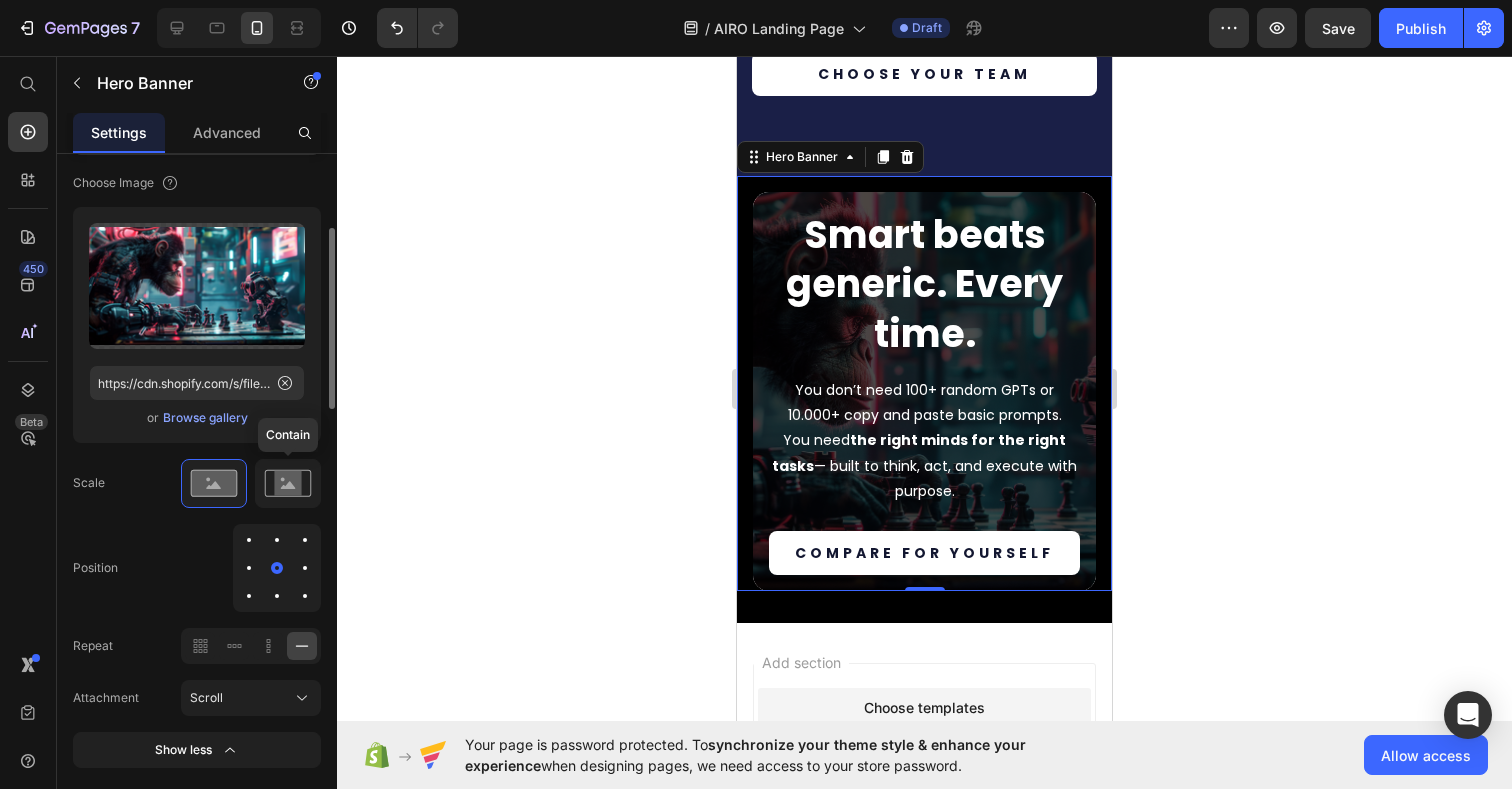 click 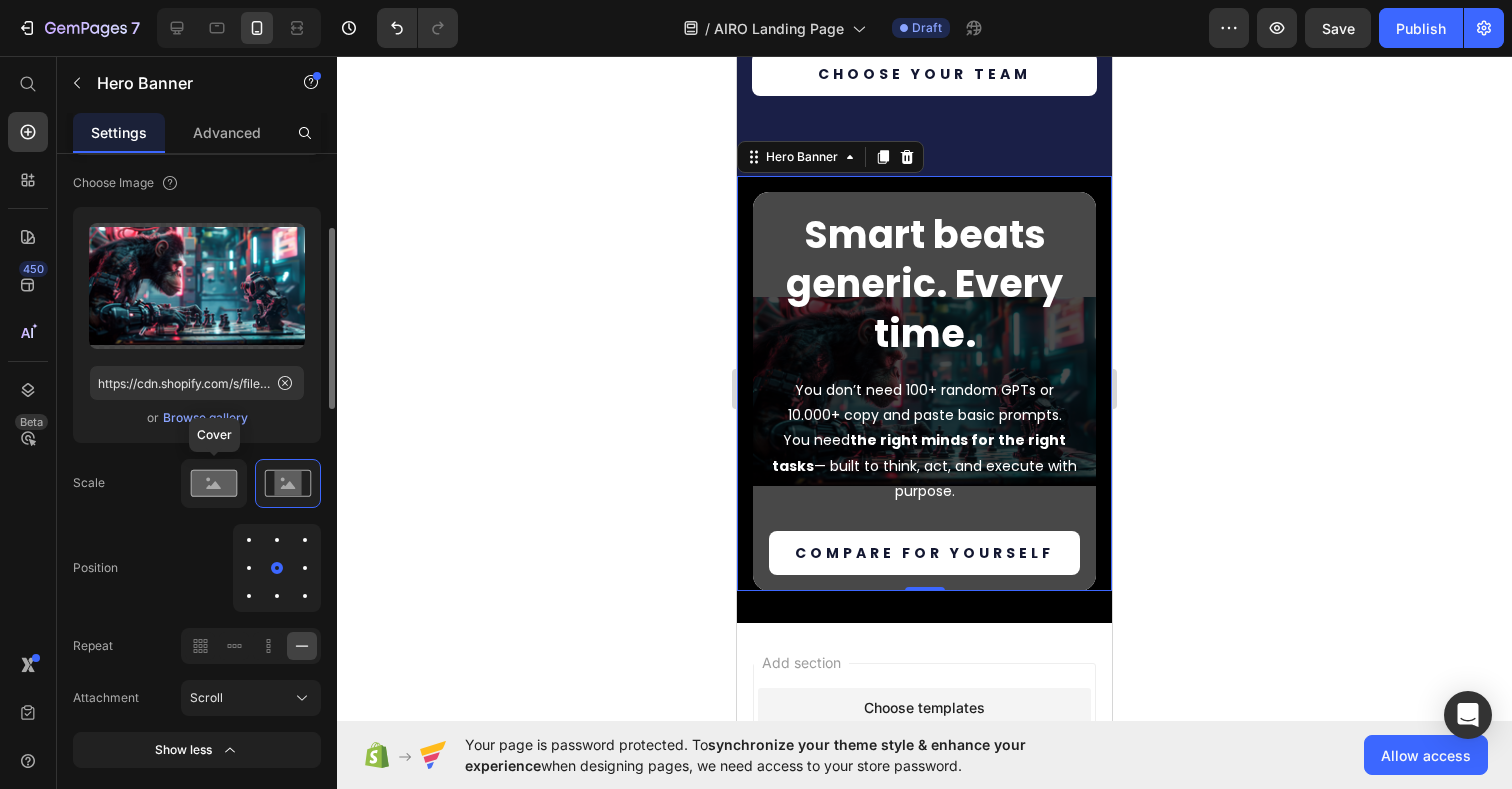 click 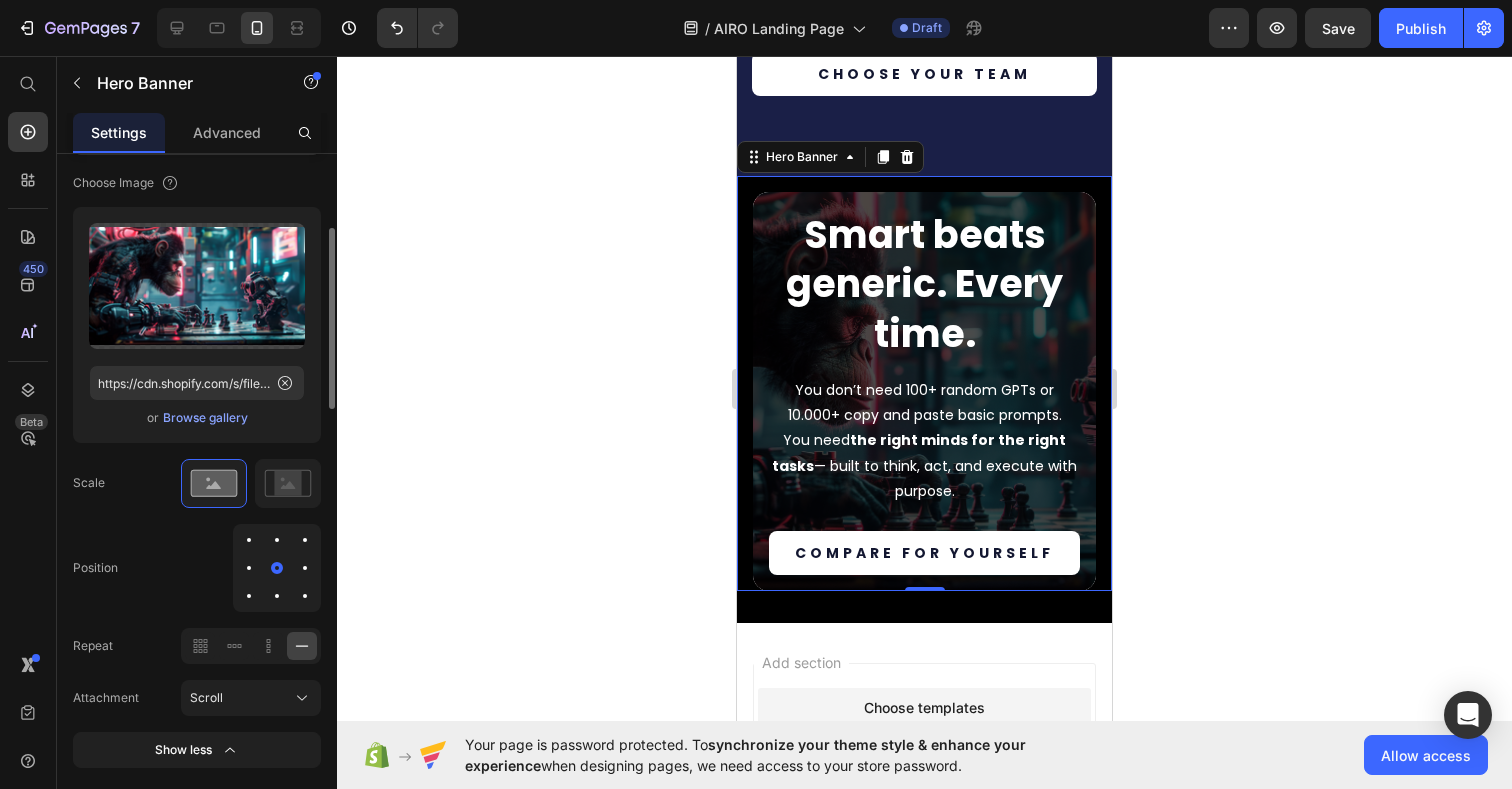 click at bounding box center [249, 568] 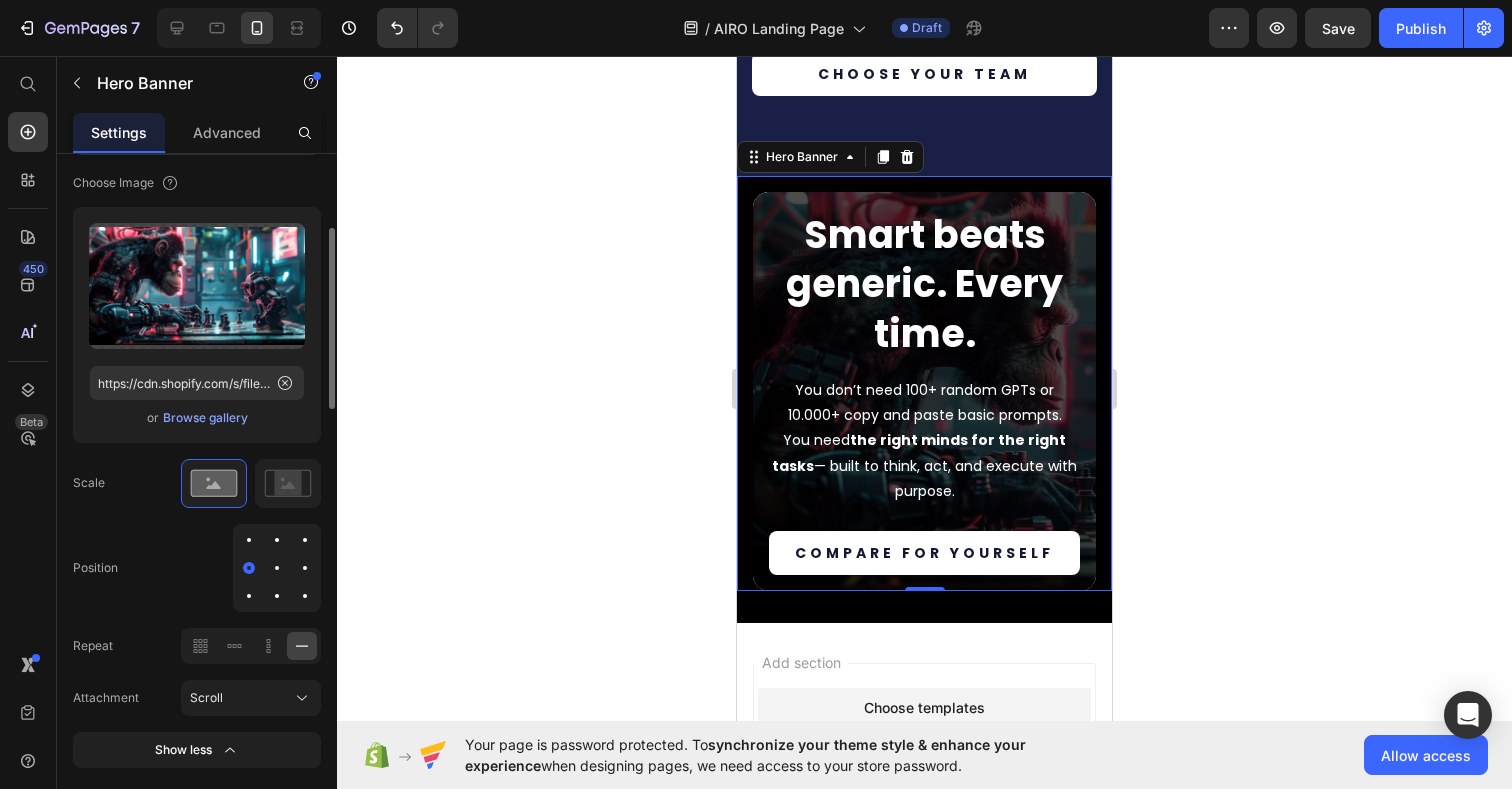 click at bounding box center [305, 568] 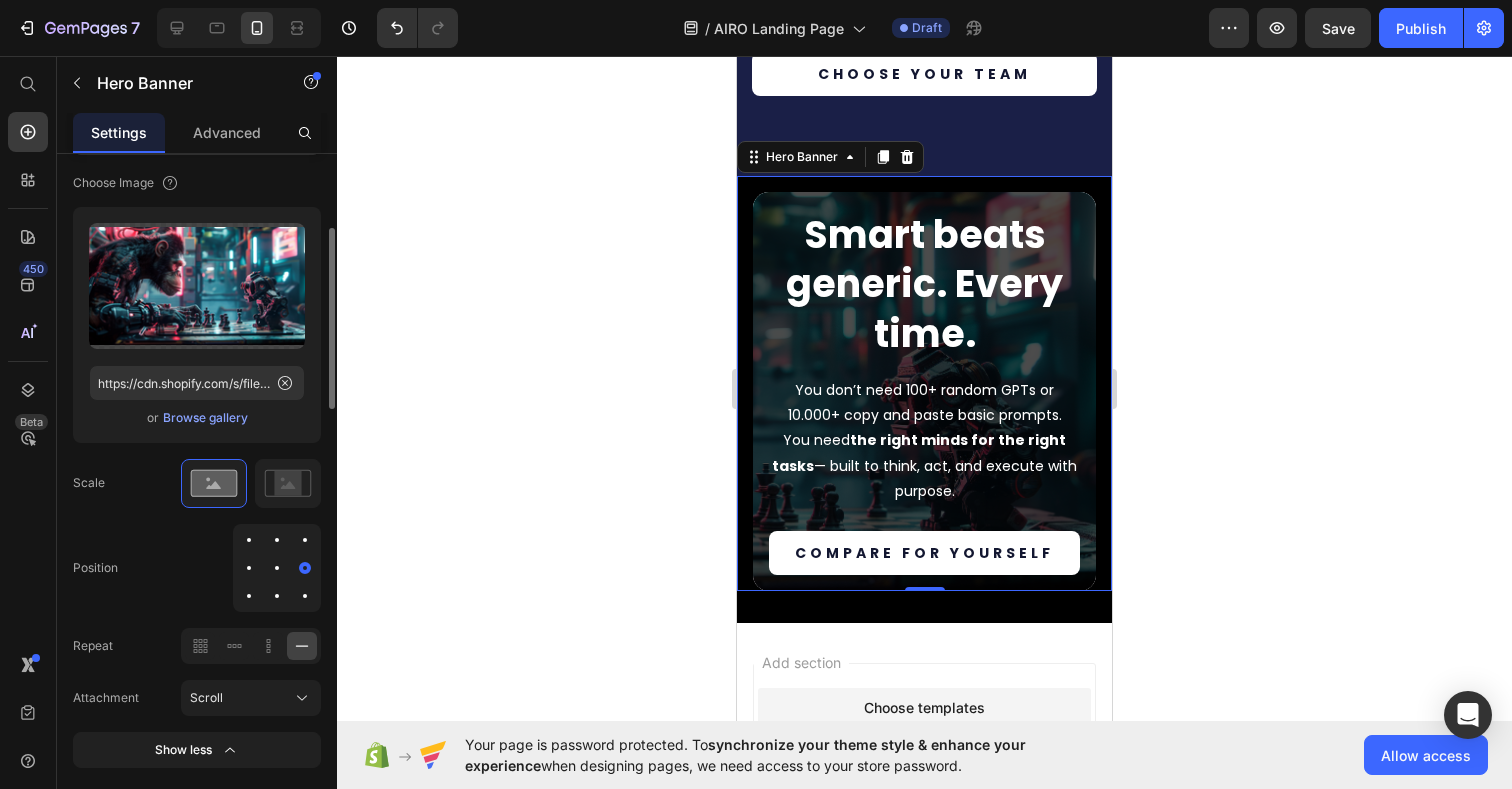 click at bounding box center (277, 568) 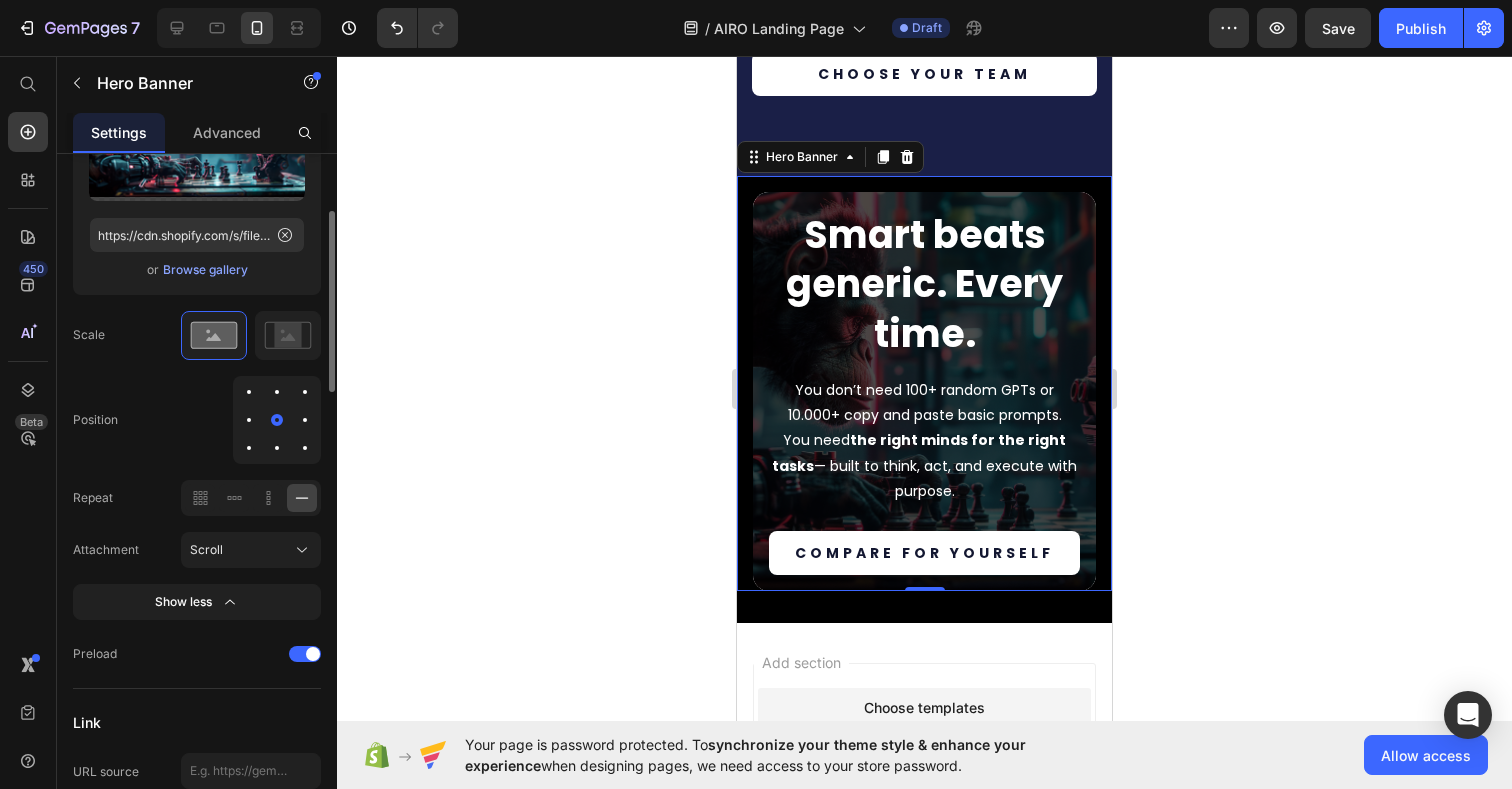 scroll, scrollTop: 446, scrollLeft: 0, axis: vertical 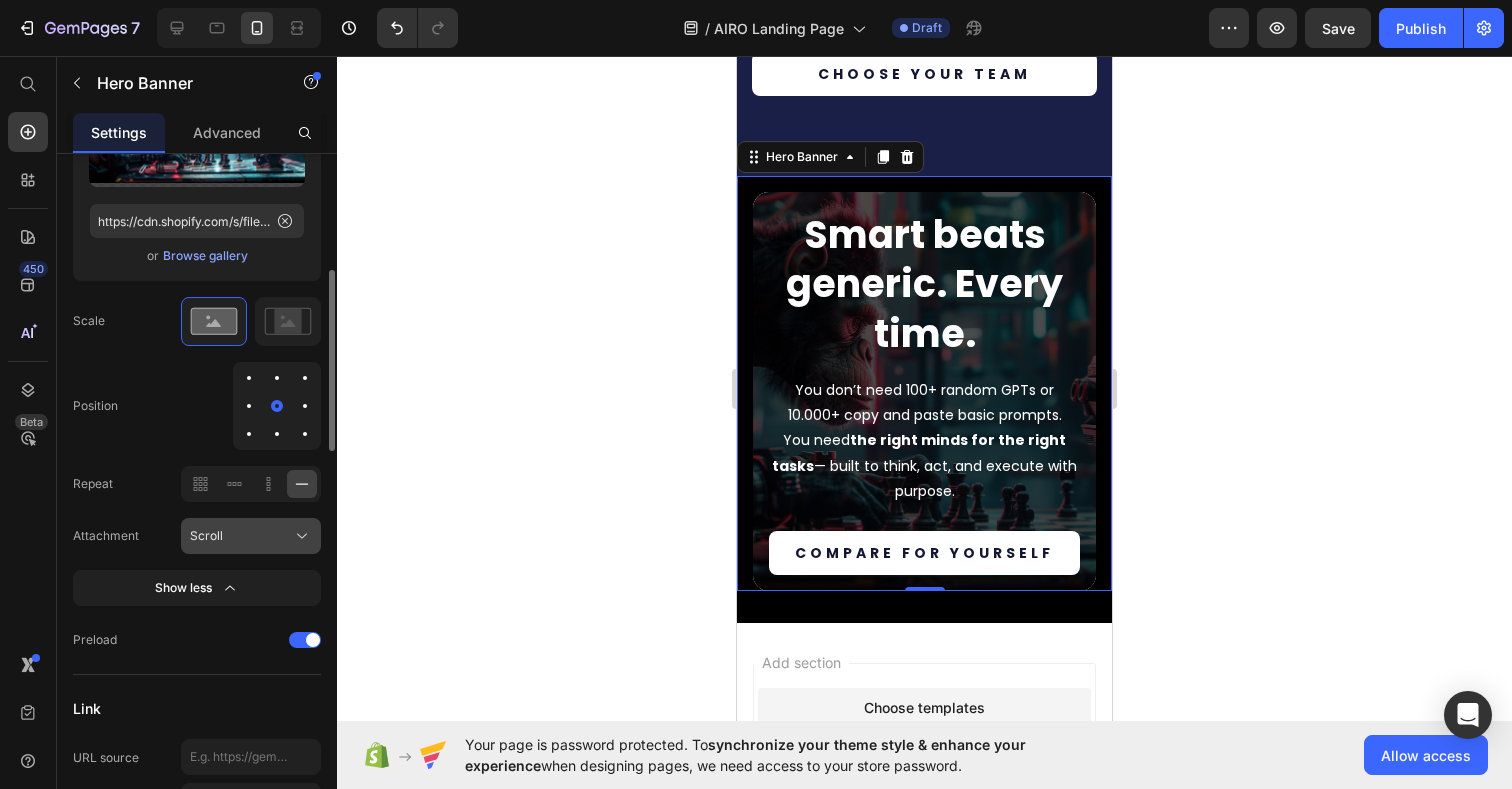 click on "Scroll" at bounding box center (251, 536) 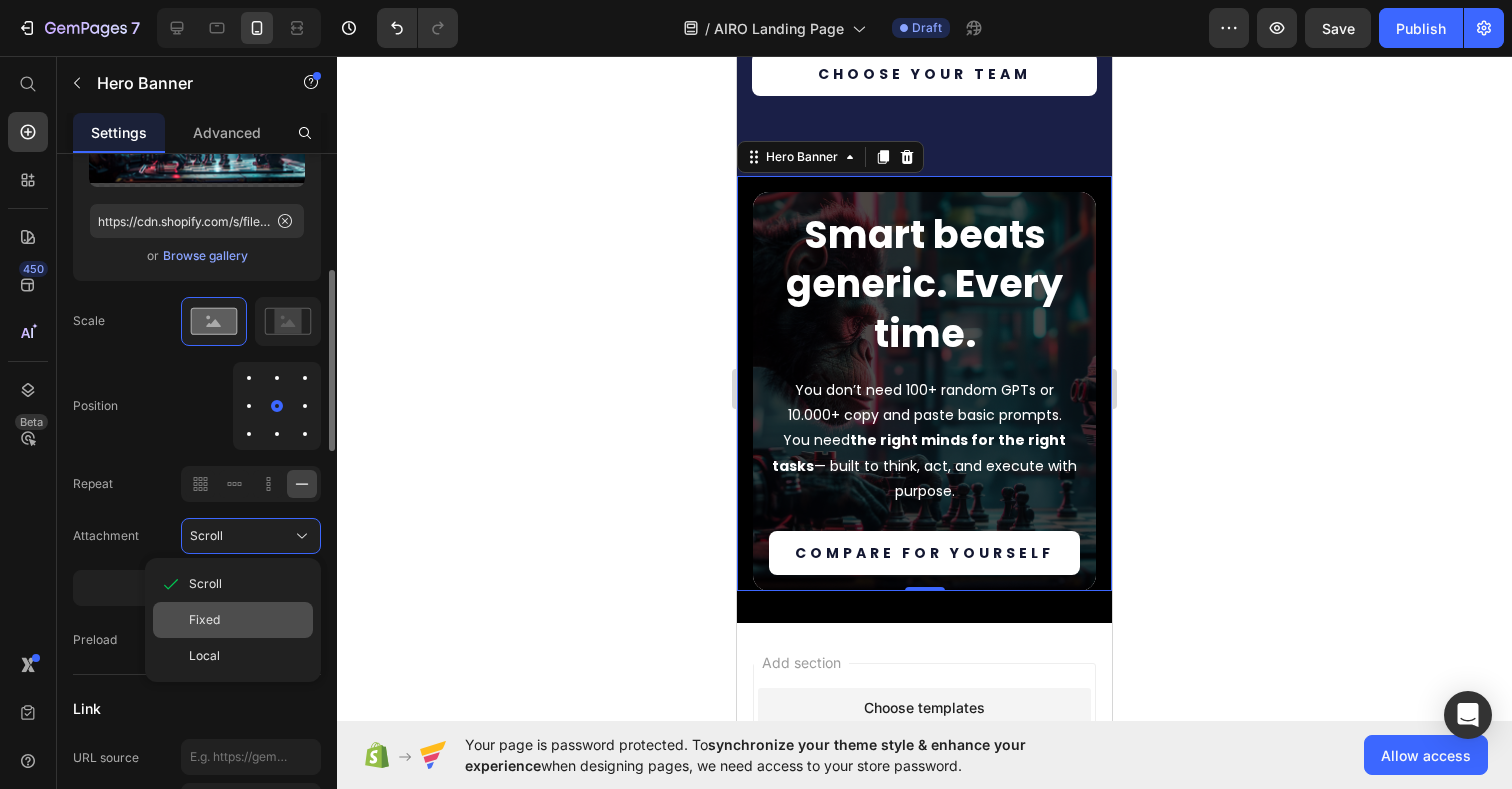 click on "Fixed" at bounding box center (247, 620) 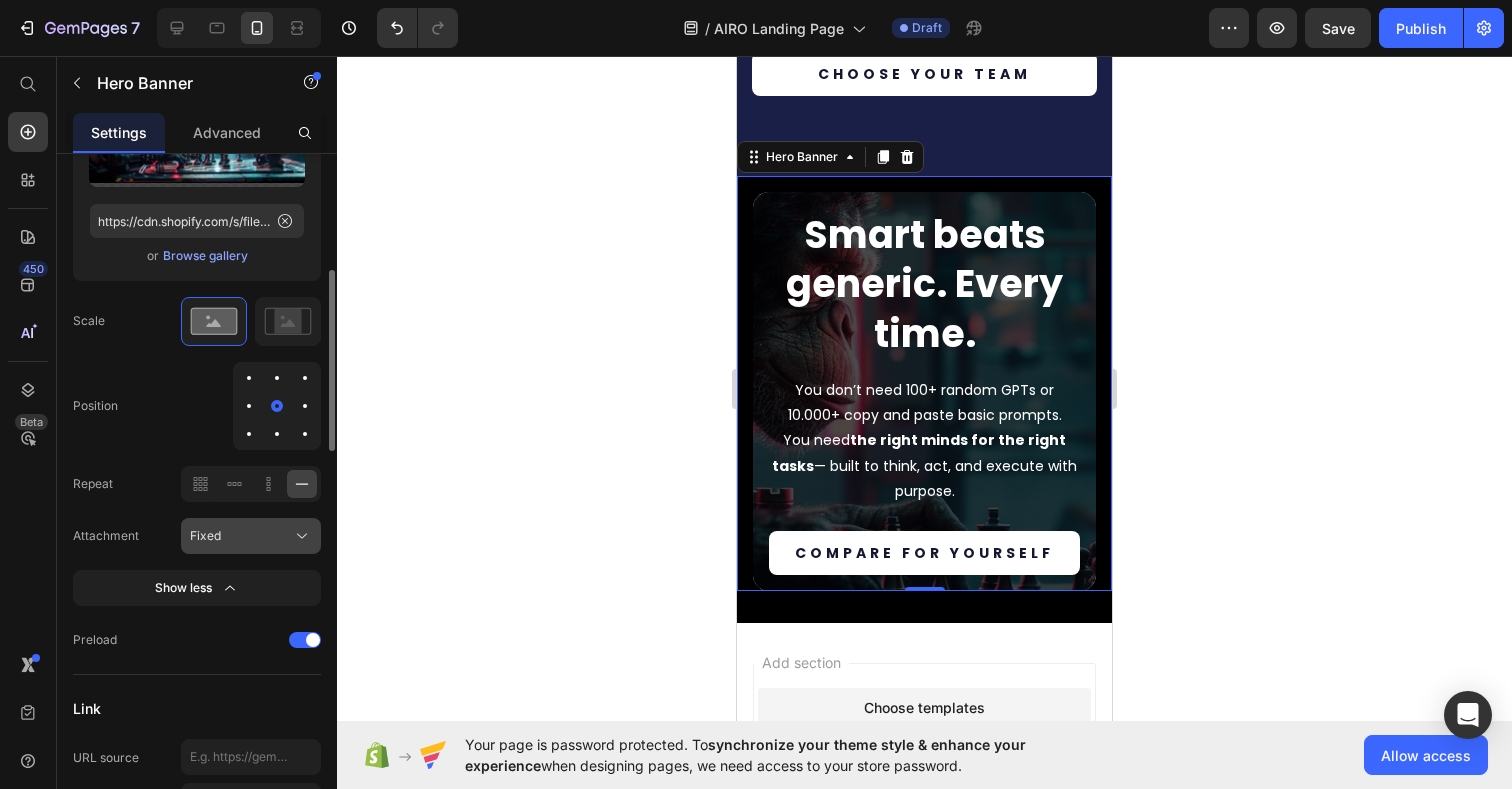 click on "Fixed" 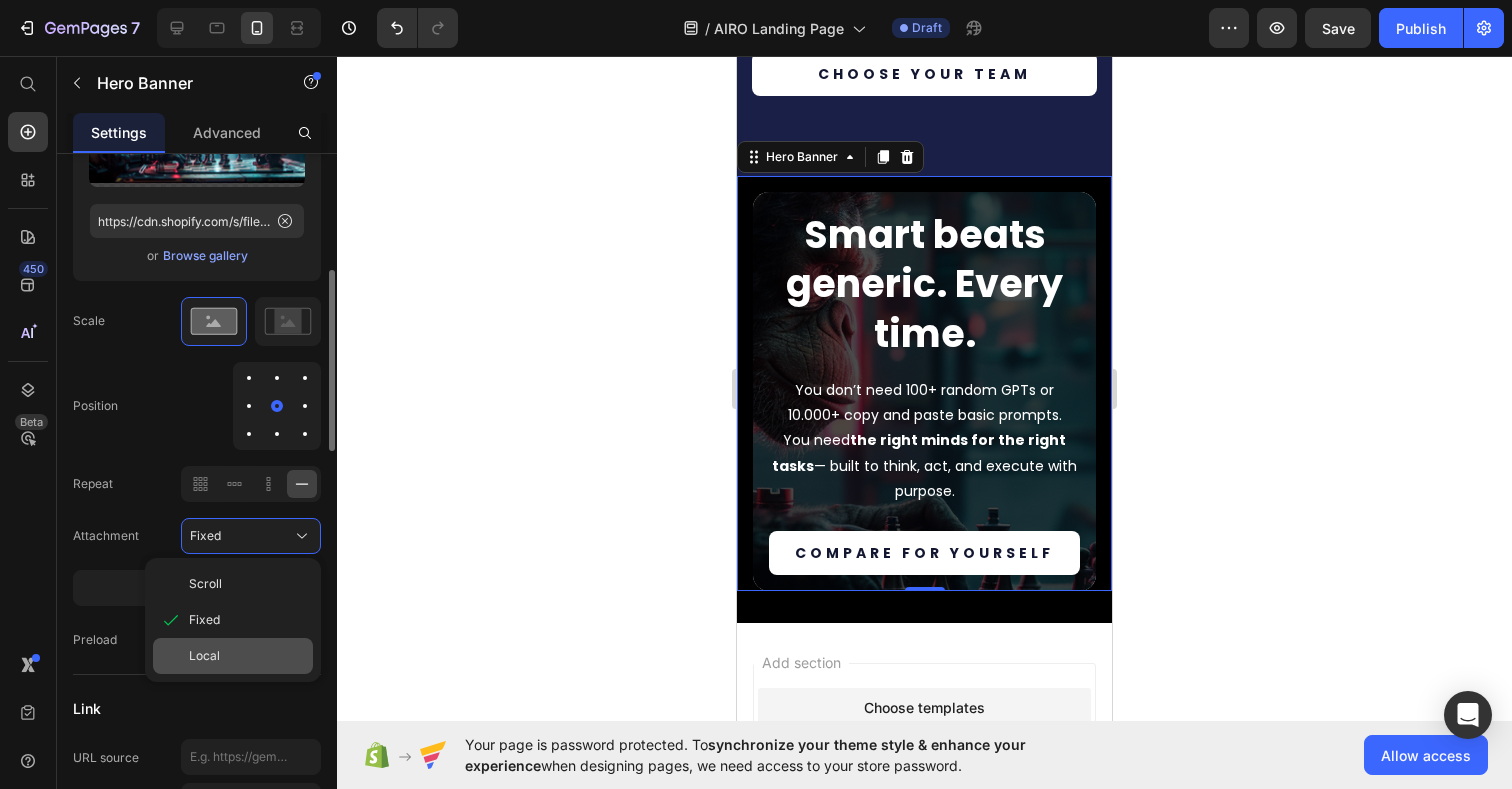 click on "Local" 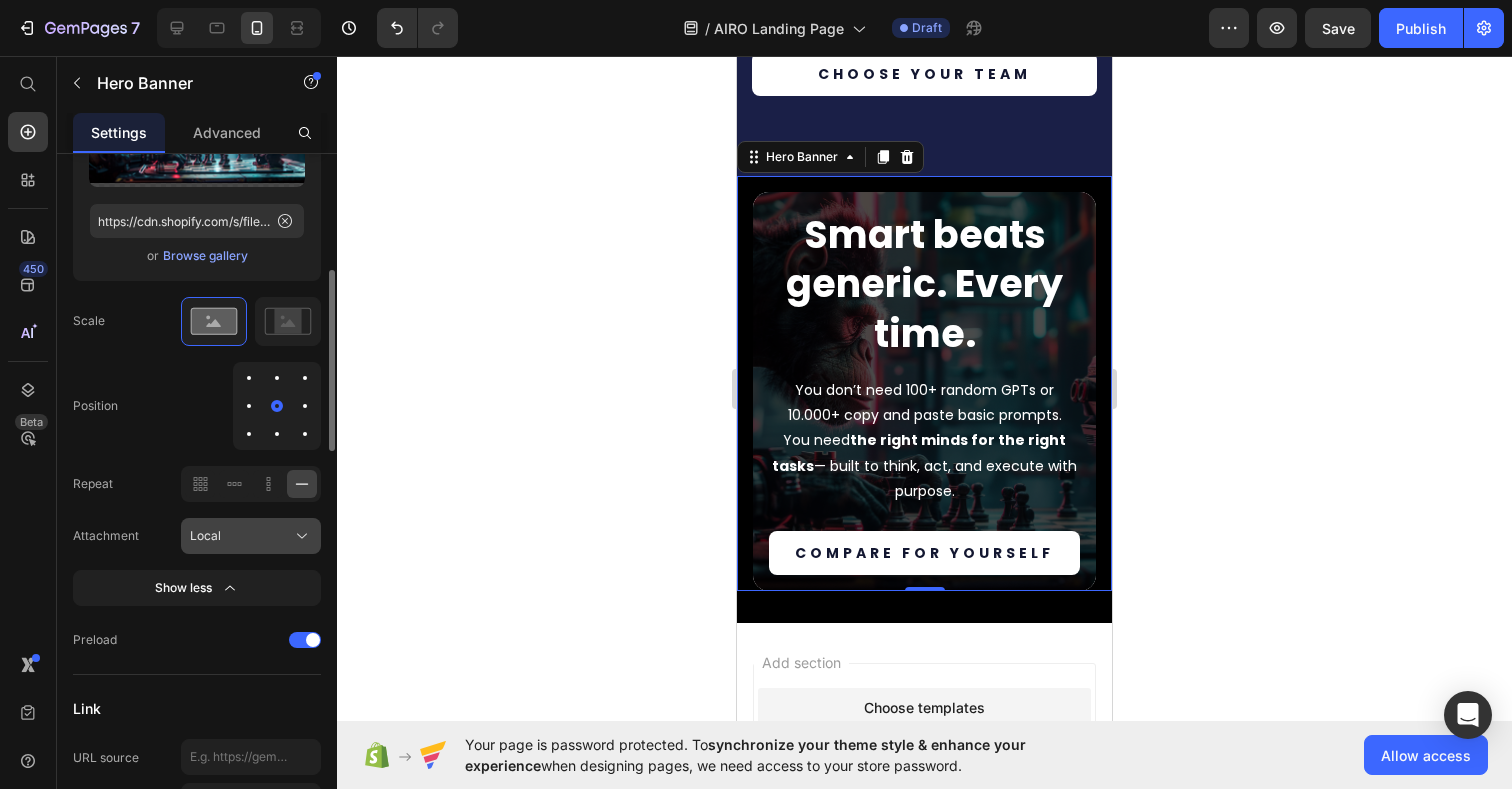 click on "Local" at bounding box center [251, 536] 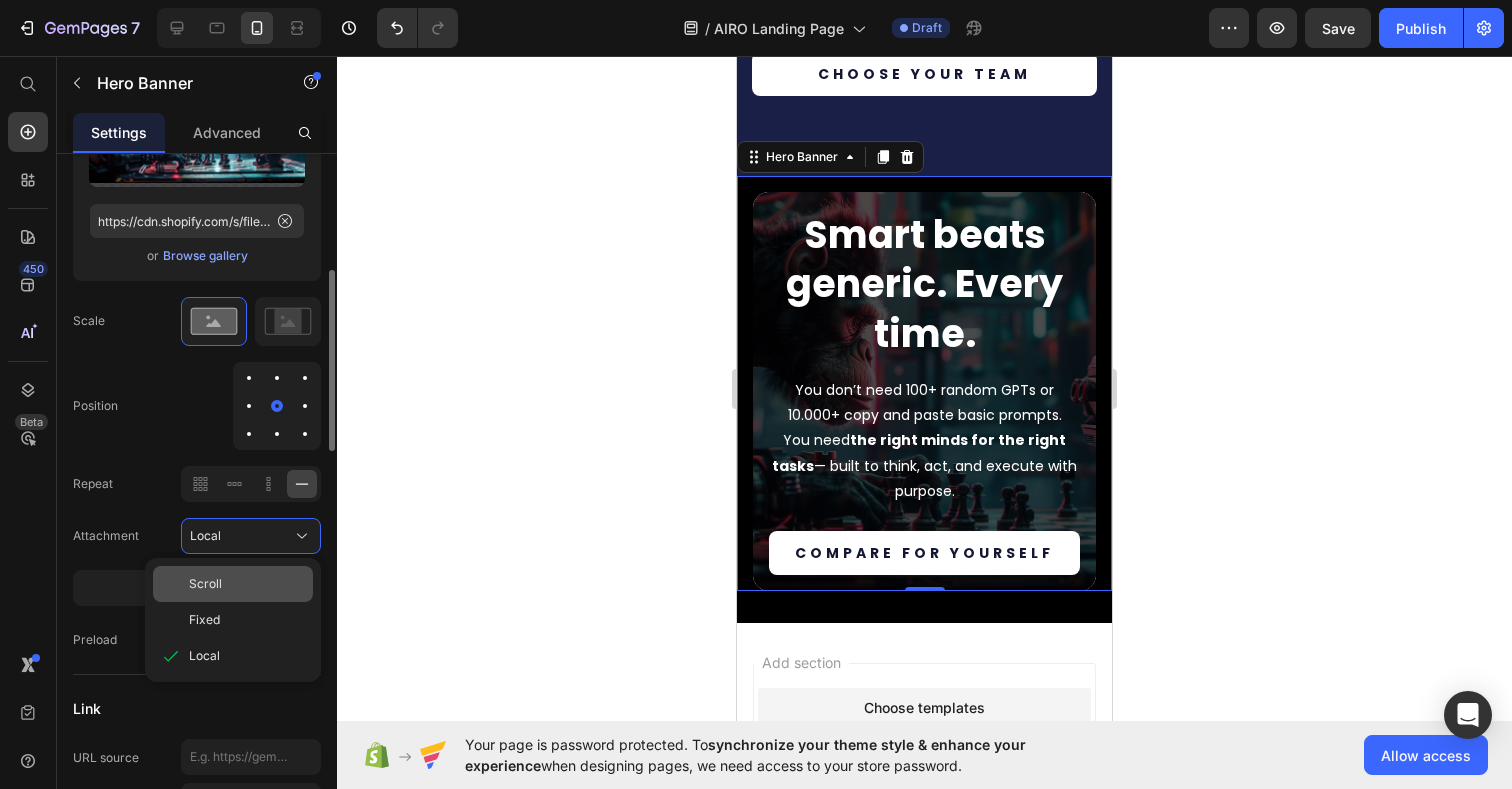 click on "Scroll" at bounding box center (205, 584) 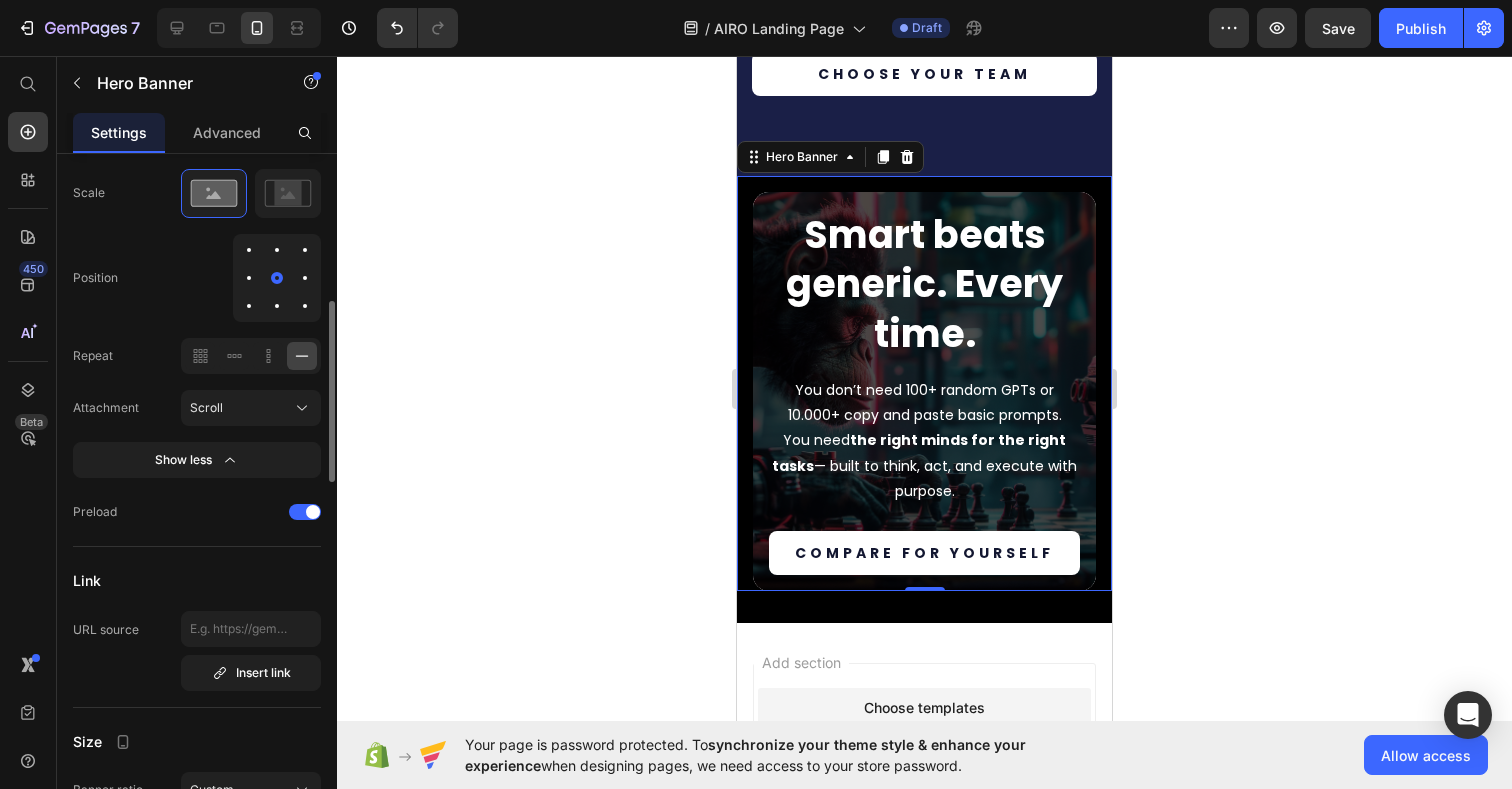 scroll, scrollTop: 603, scrollLeft: 0, axis: vertical 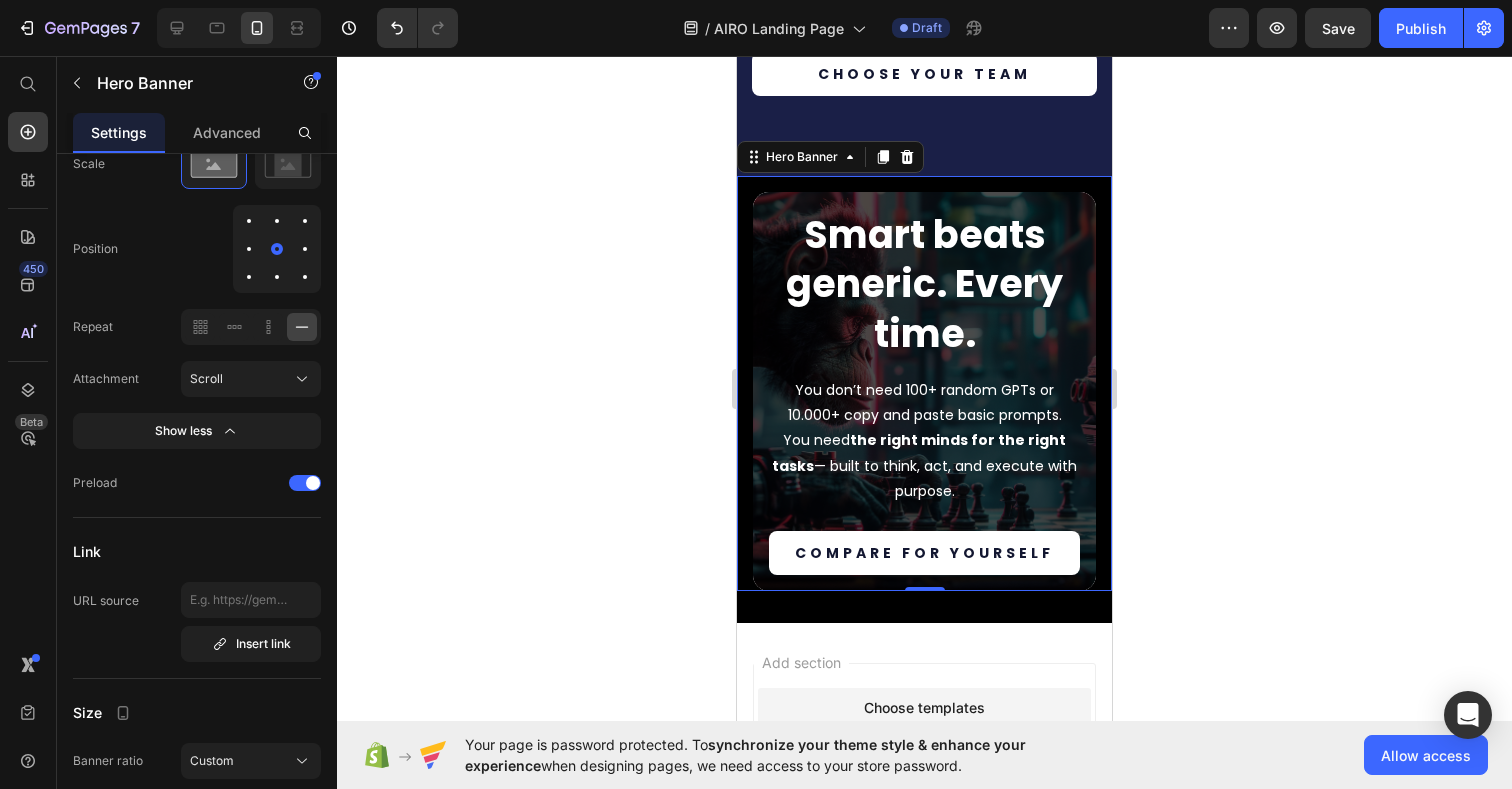 click 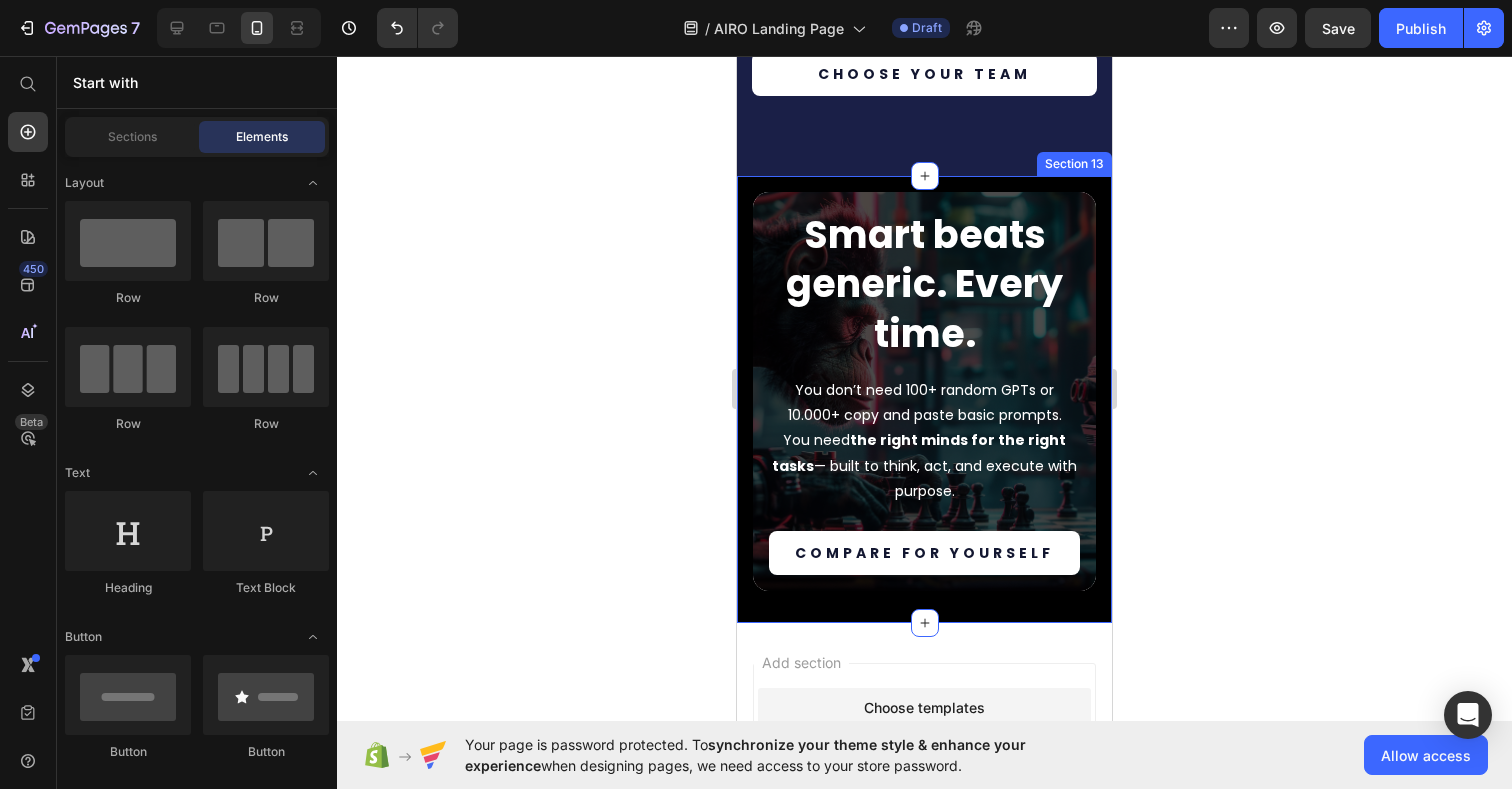 click on "Smart beats generic. Every time. Heading You don’t need 100+ random GPTs or 10.000+ copy and paste basic prompts. You need  the right minds for the right tasks  — built to think, act, and execute with purpose. Text Block Compare for yourself Button Hero Banner Section 13" at bounding box center [924, 399] 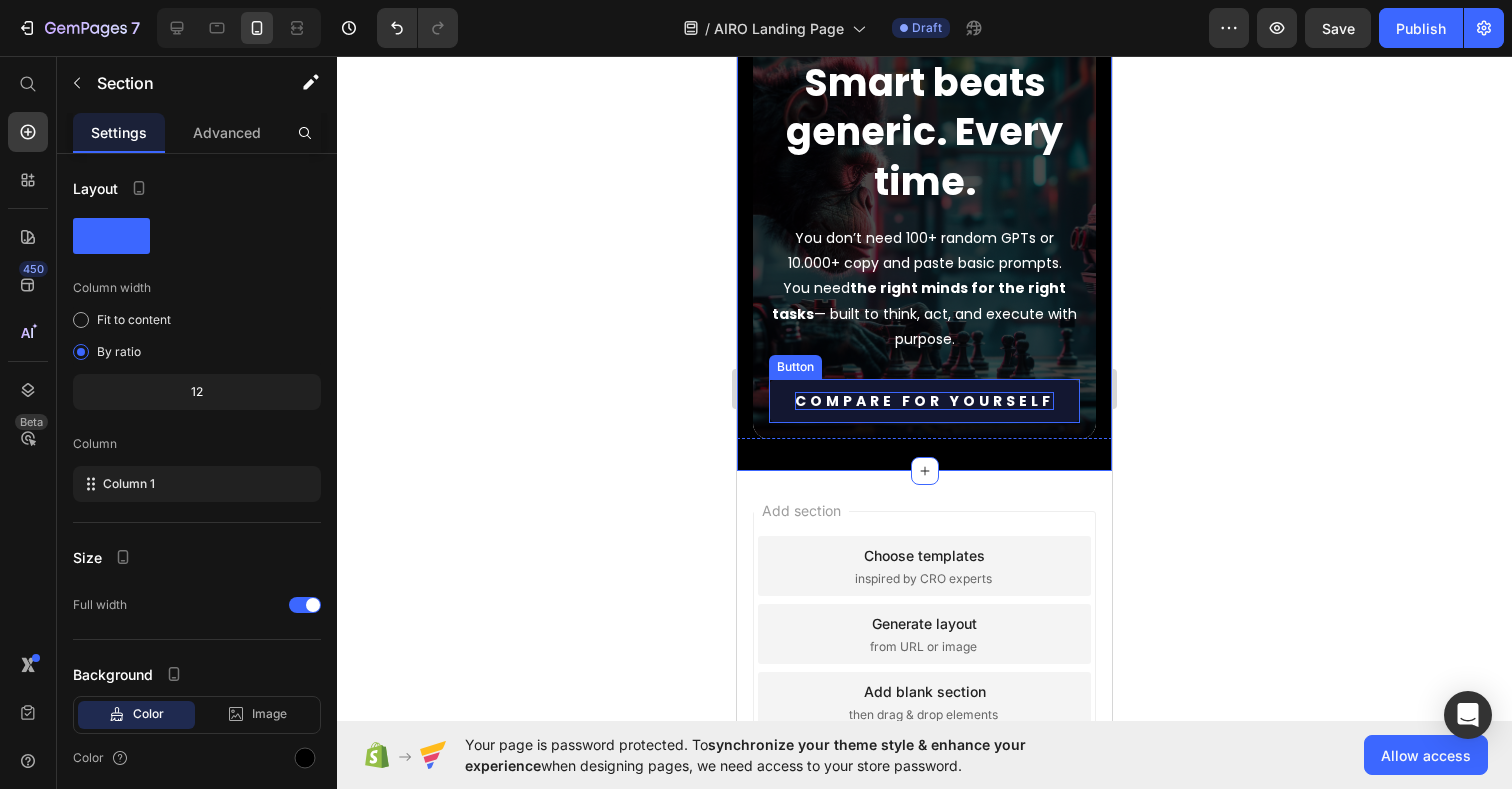 scroll, scrollTop: 6165, scrollLeft: 0, axis: vertical 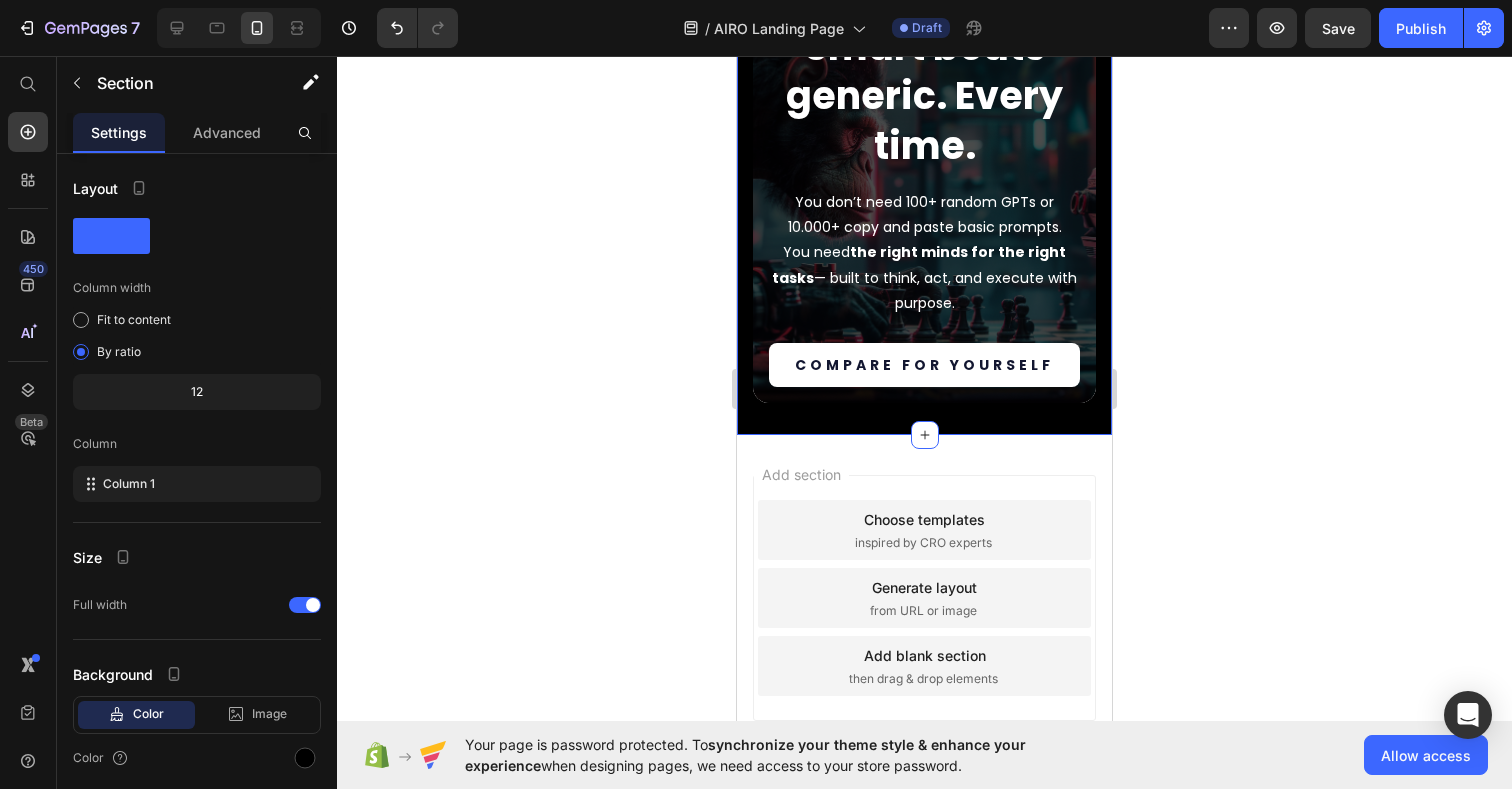 click on "Smart beats generic. Every time. Heading You don’t need 100+ random GPTs or 10.000+ copy and paste basic prompts. You need  the right minds for the right tasks  — built to think, act, and execute with purpose. Text Block Compare for yourself Button Hero Banner Section 13   You can create reusable sections Create Theme Section AI Content Write with GemAI What would you like to describe here? Tone and Voice Persuasive Product Lite Team Show more Generate" at bounding box center [924, 211] 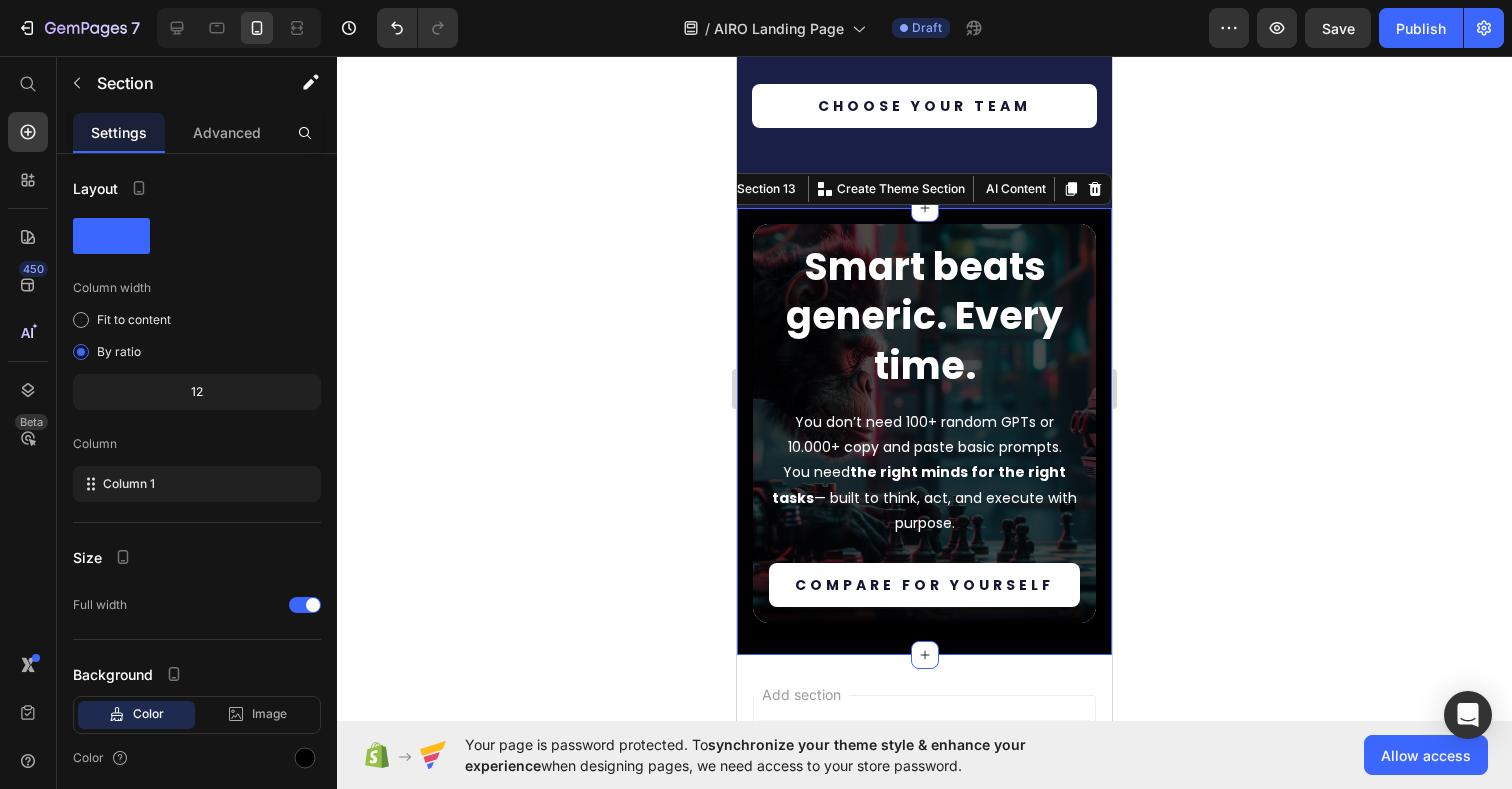 scroll, scrollTop: 5913, scrollLeft: 0, axis: vertical 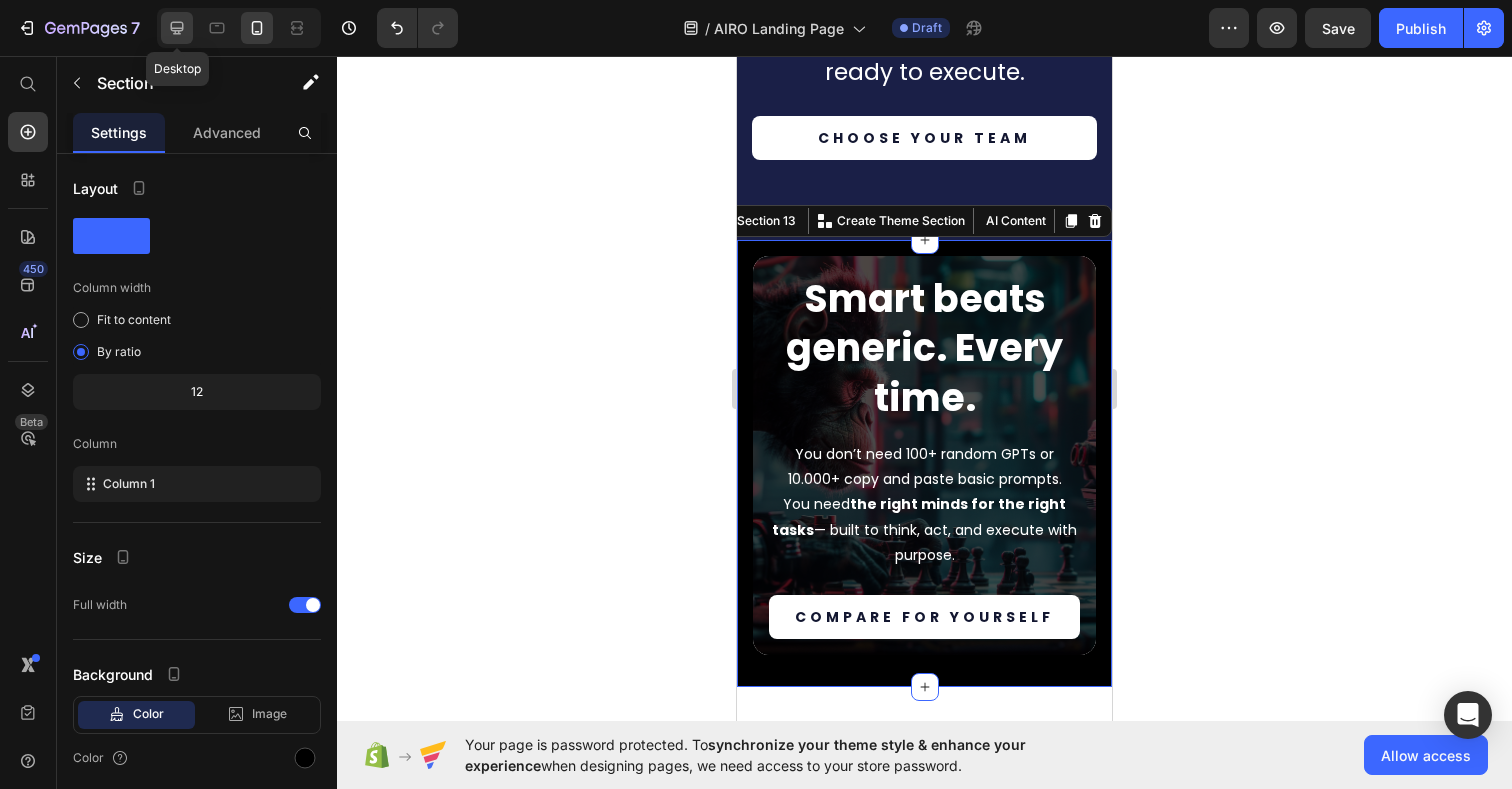 click 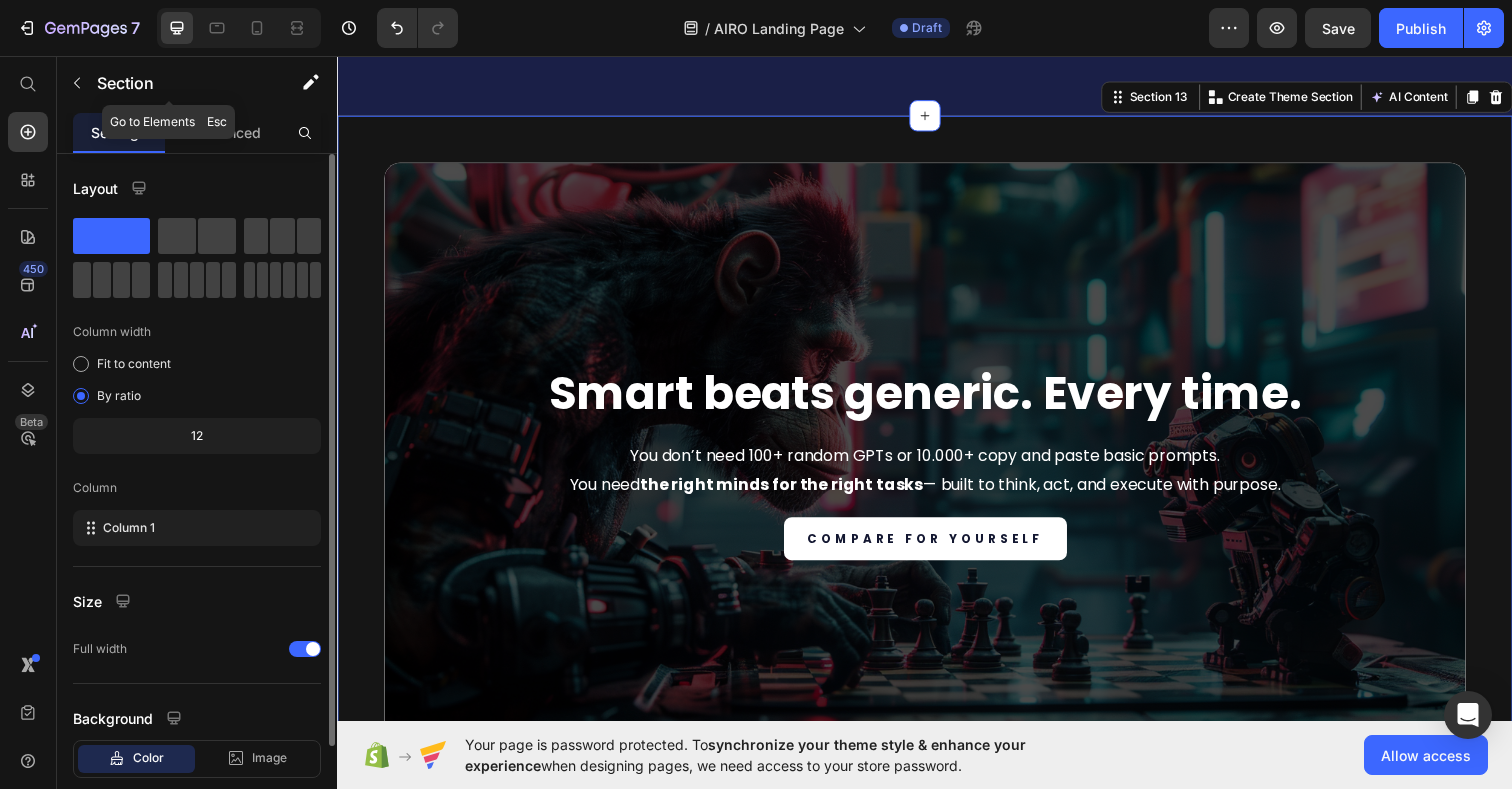 scroll, scrollTop: 5766, scrollLeft: 0, axis: vertical 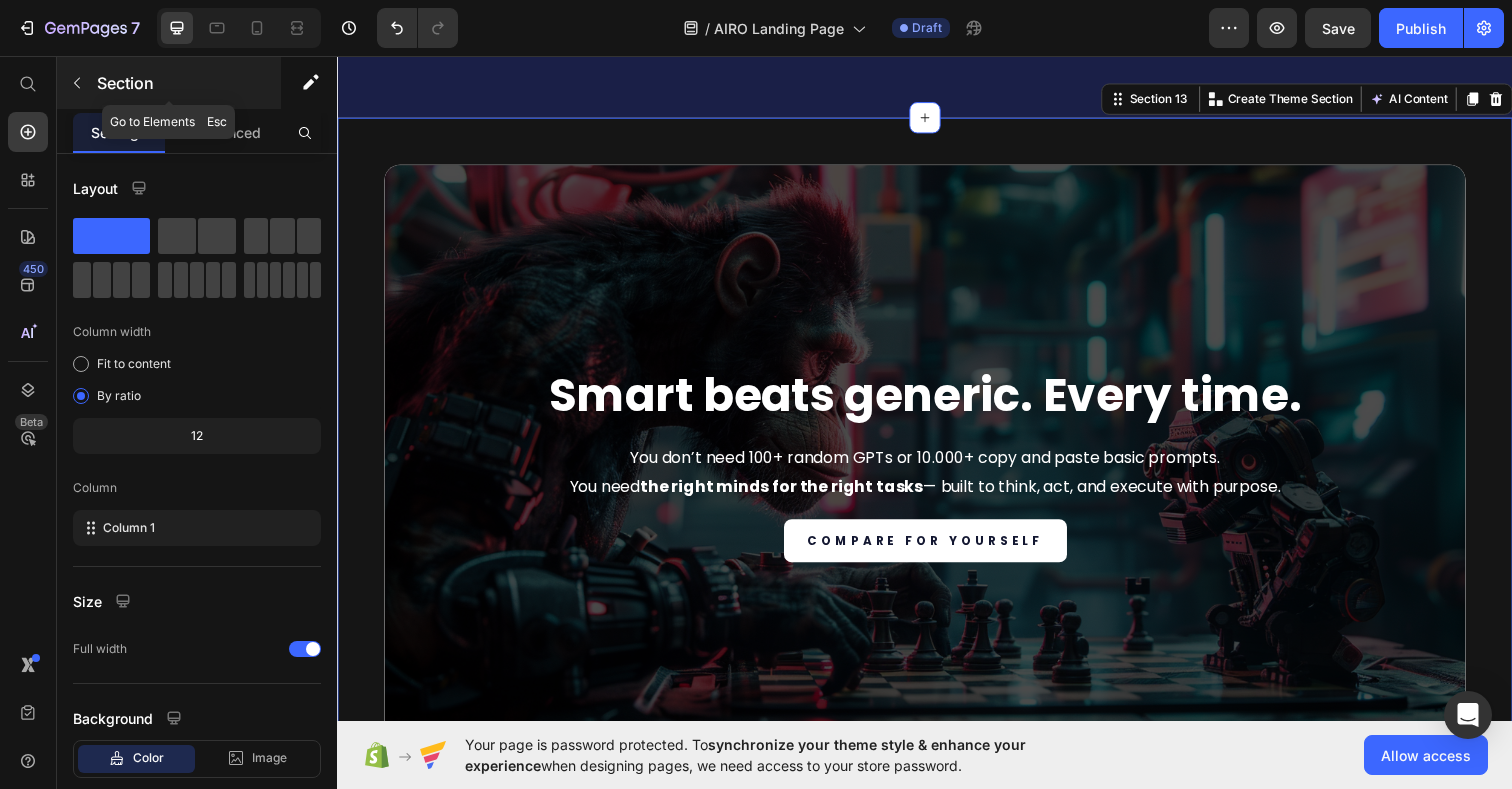 click 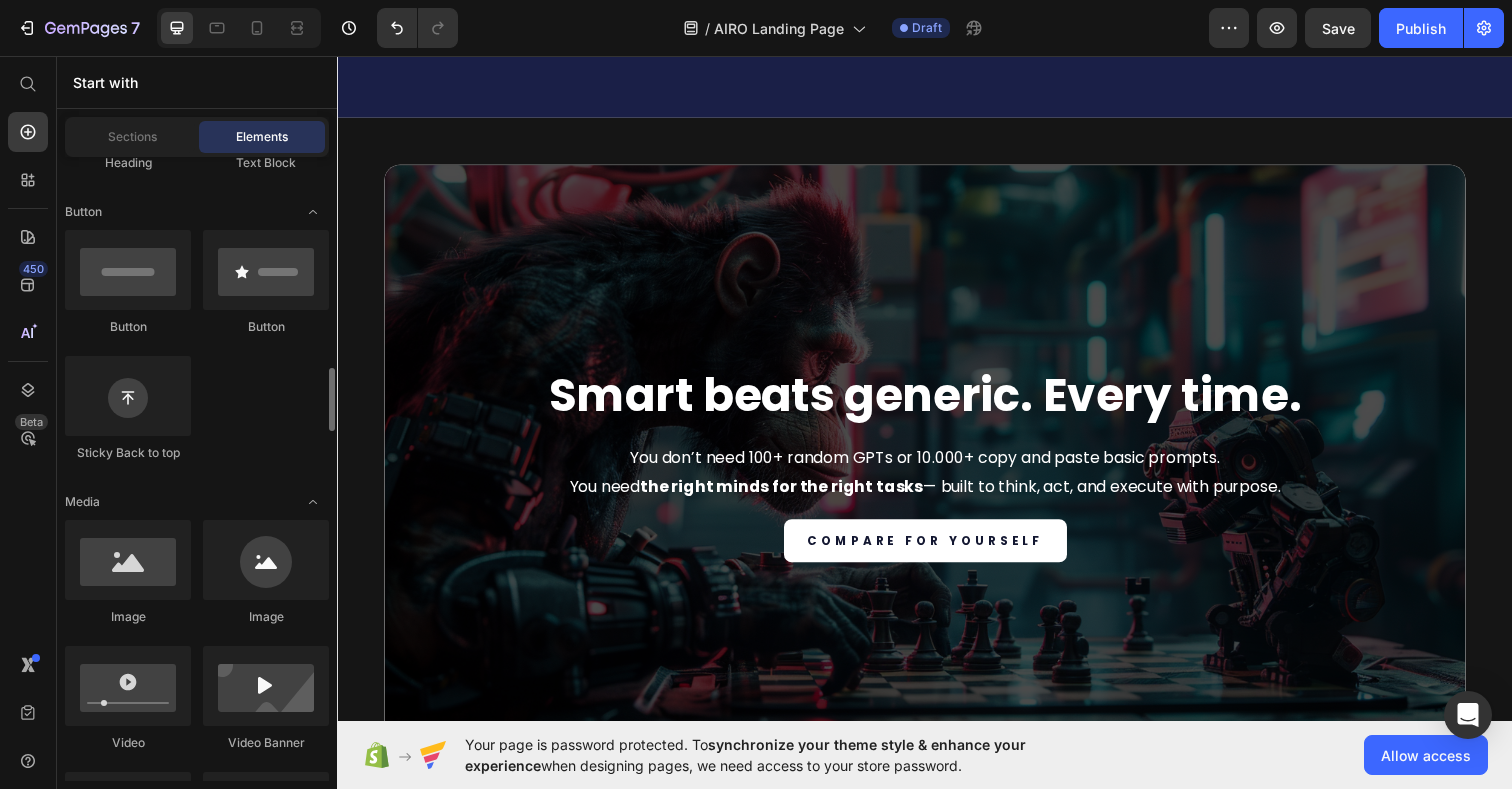 scroll, scrollTop: 109, scrollLeft: 0, axis: vertical 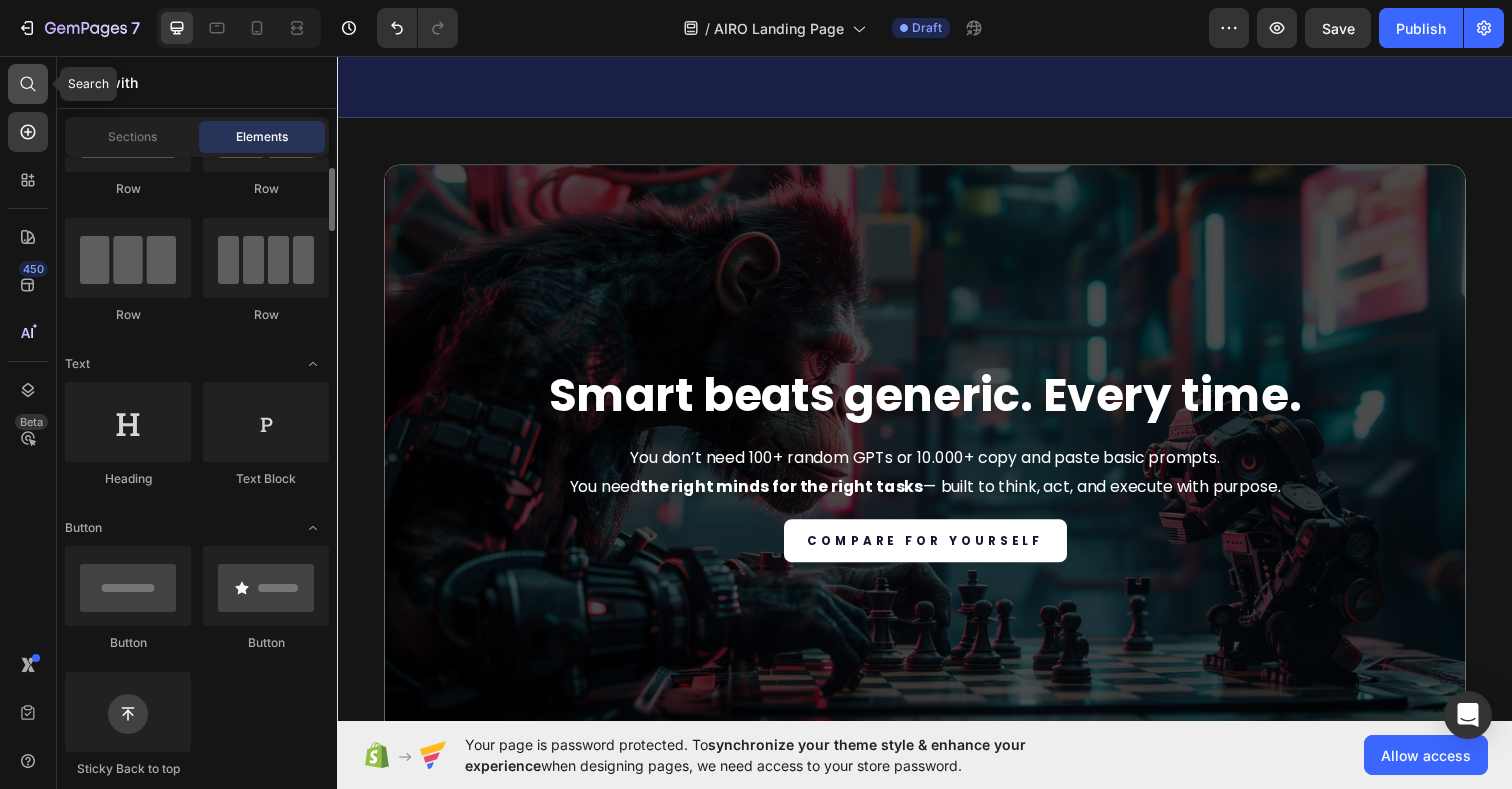 click 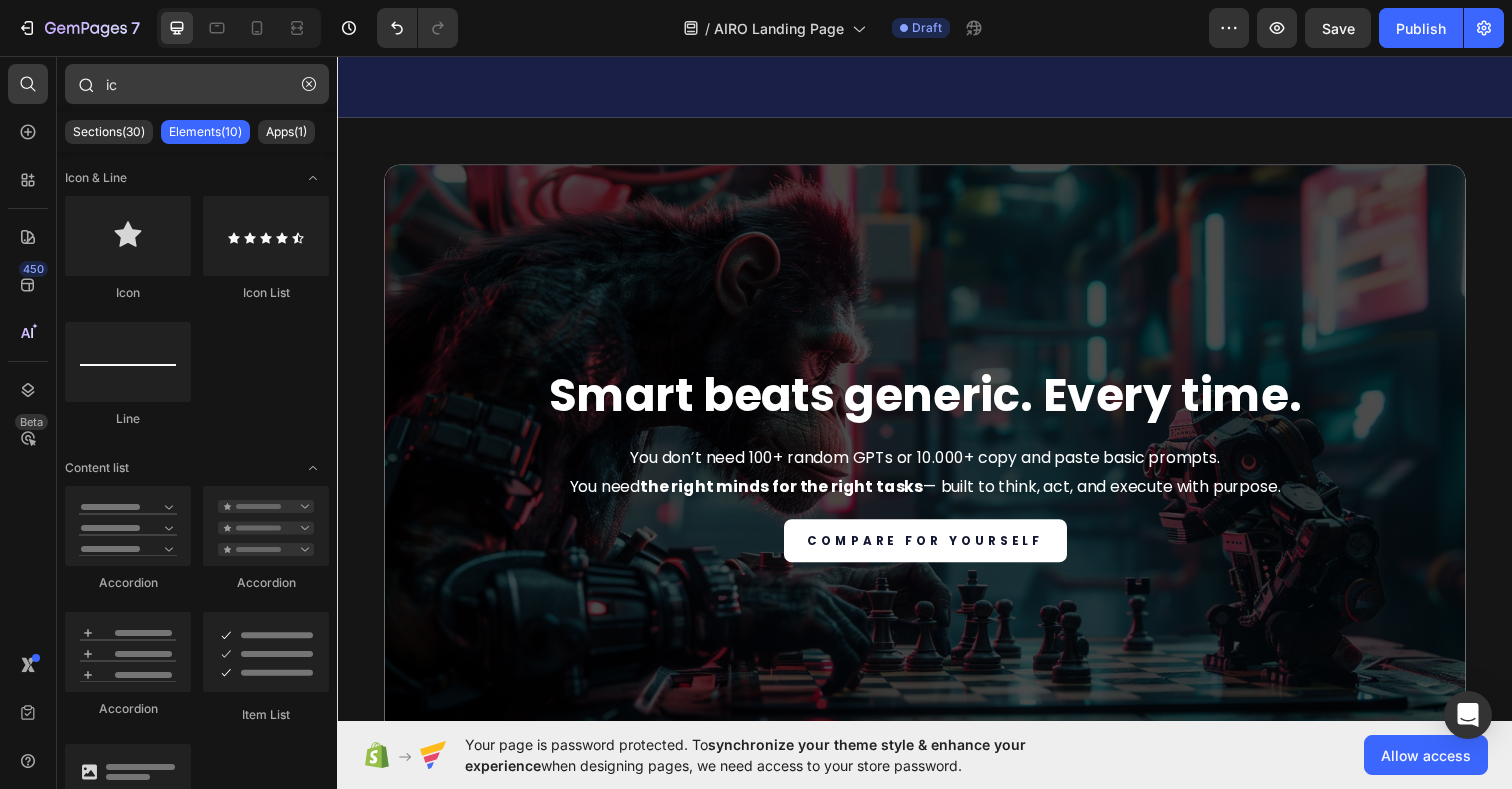 type on "i" 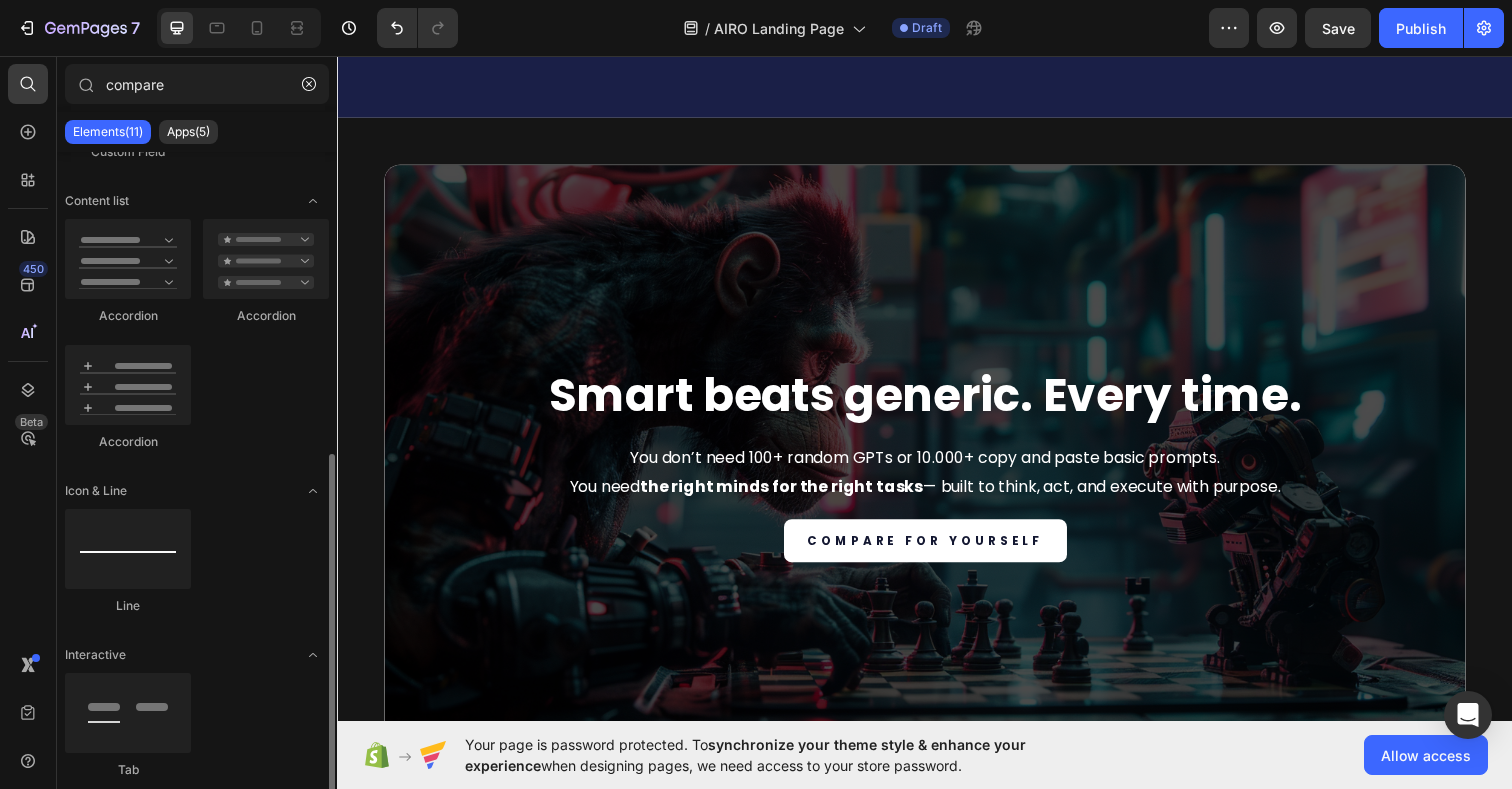 scroll, scrollTop: 0, scrollLeft: 0, axis: both 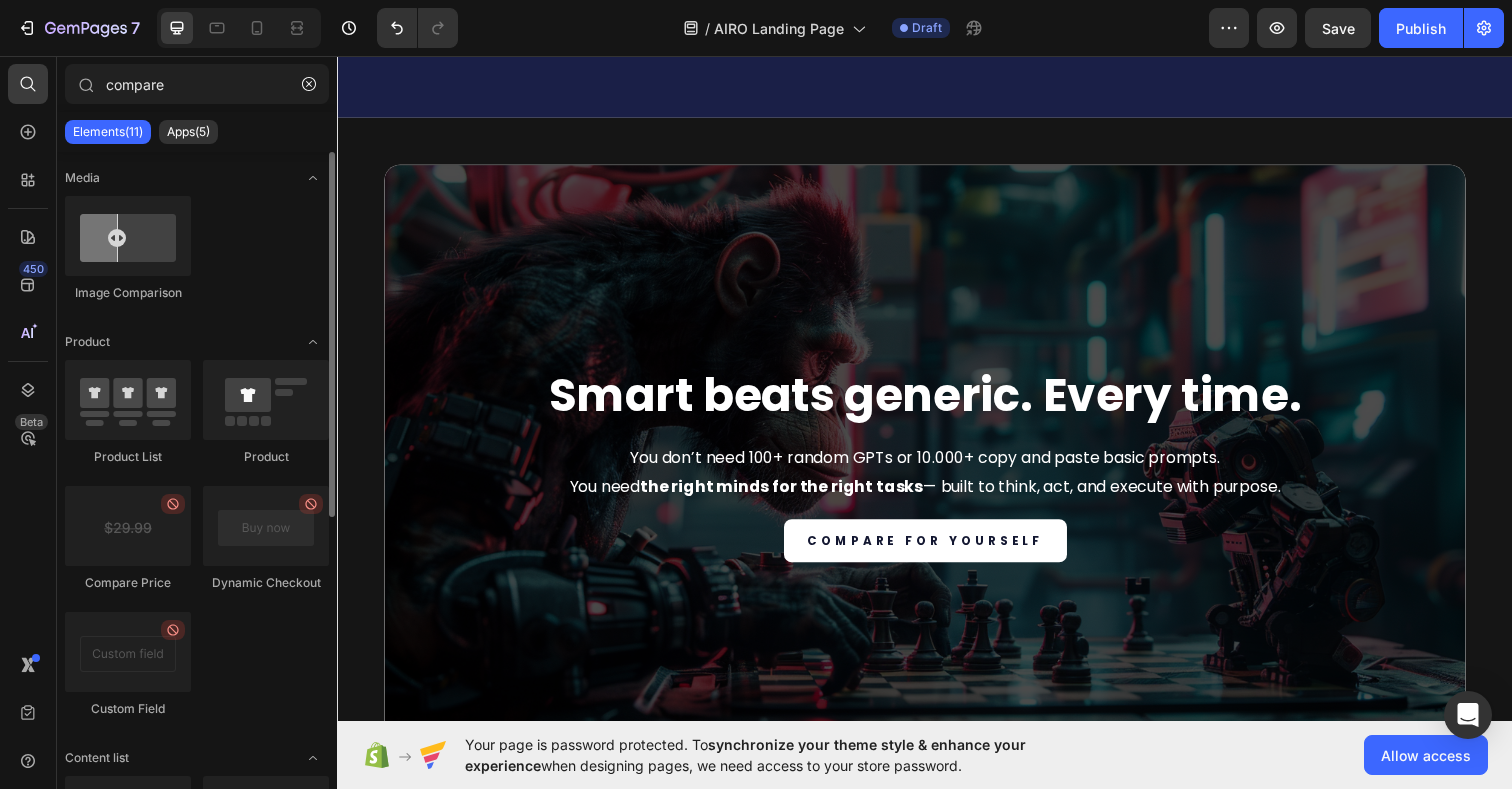 click on "Elements(11)" at bounding box center [108, 132] 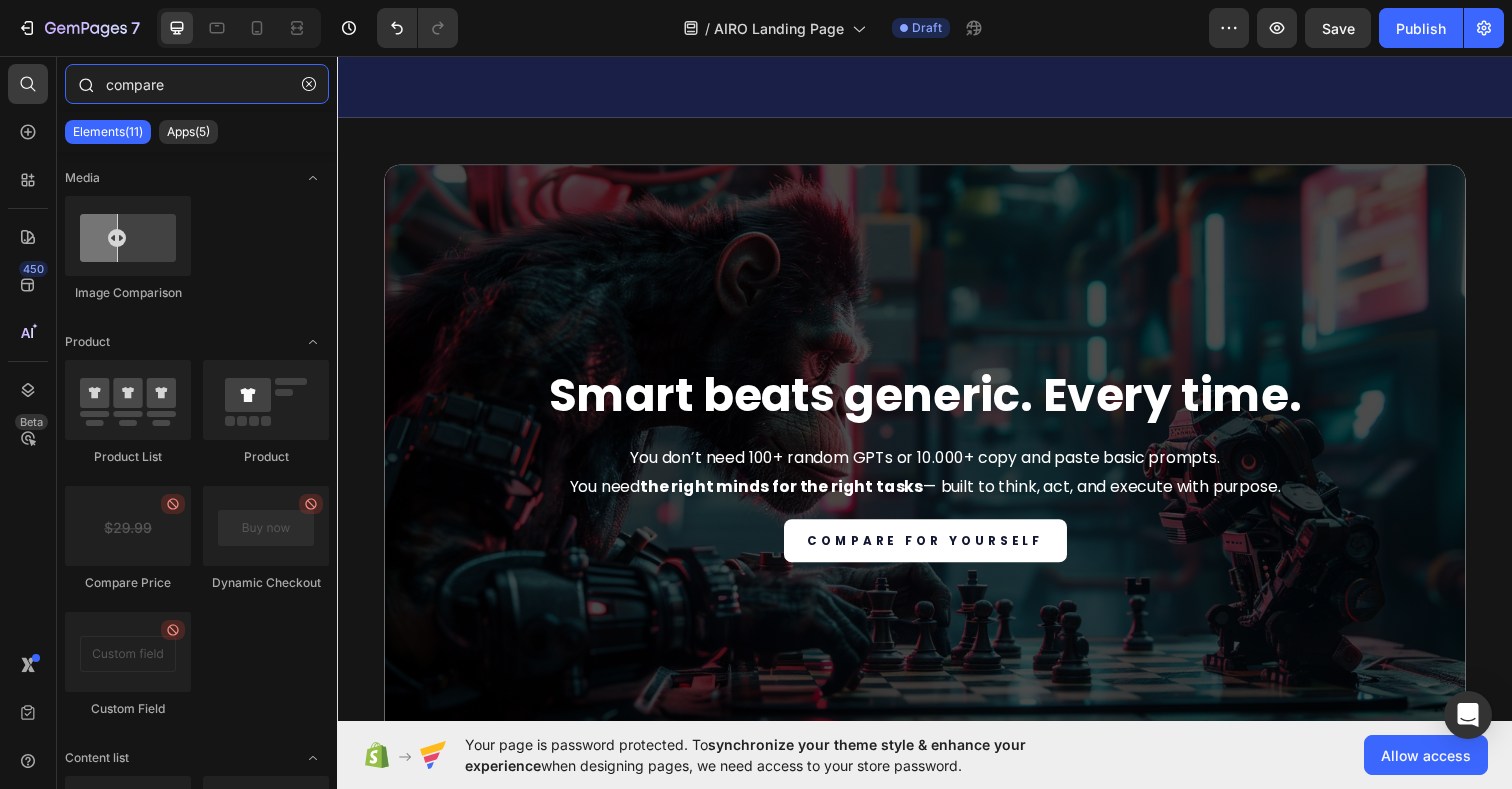 click on "compare" at bounding box center [197, 84] 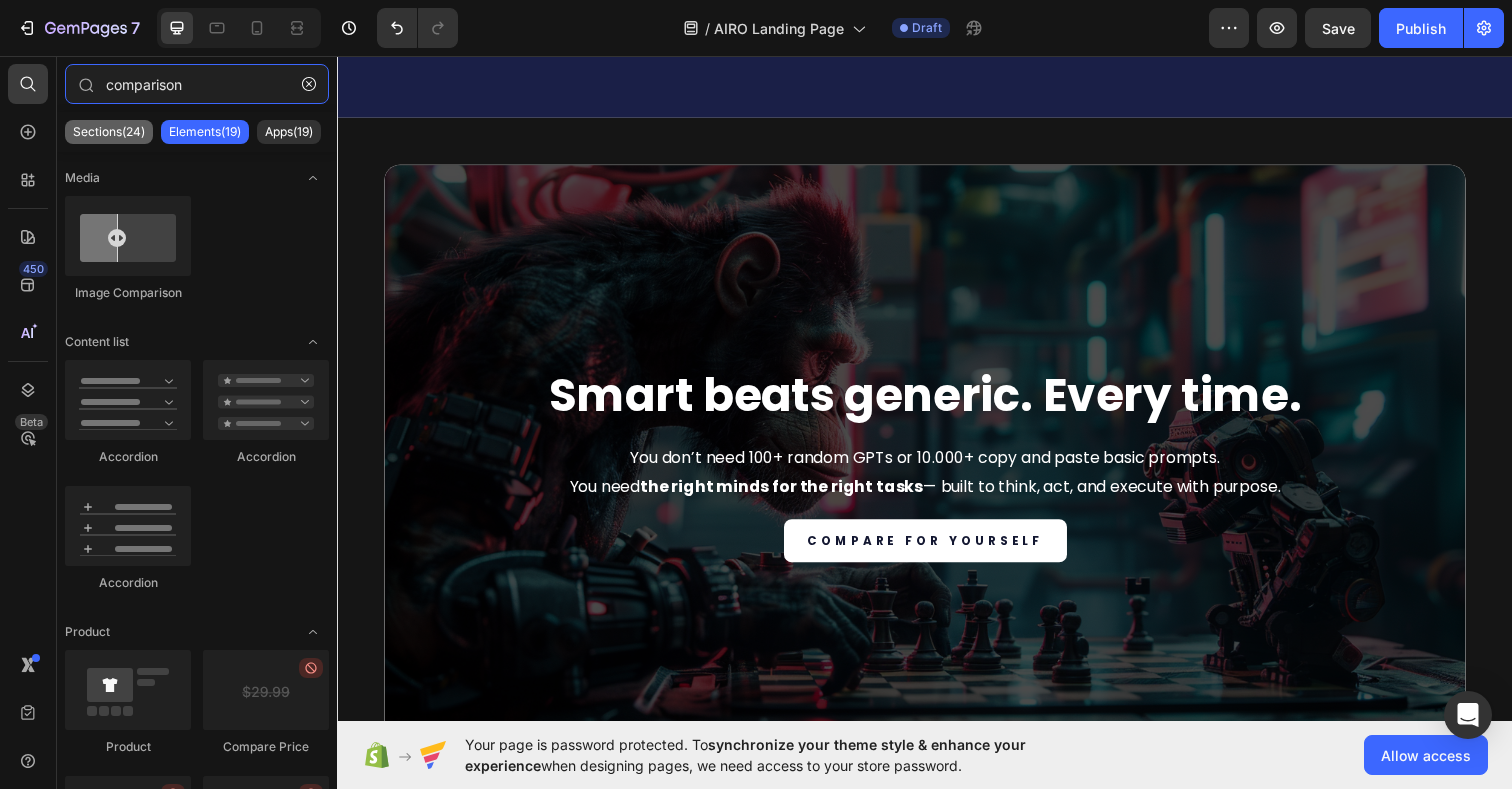 type on "comparison" 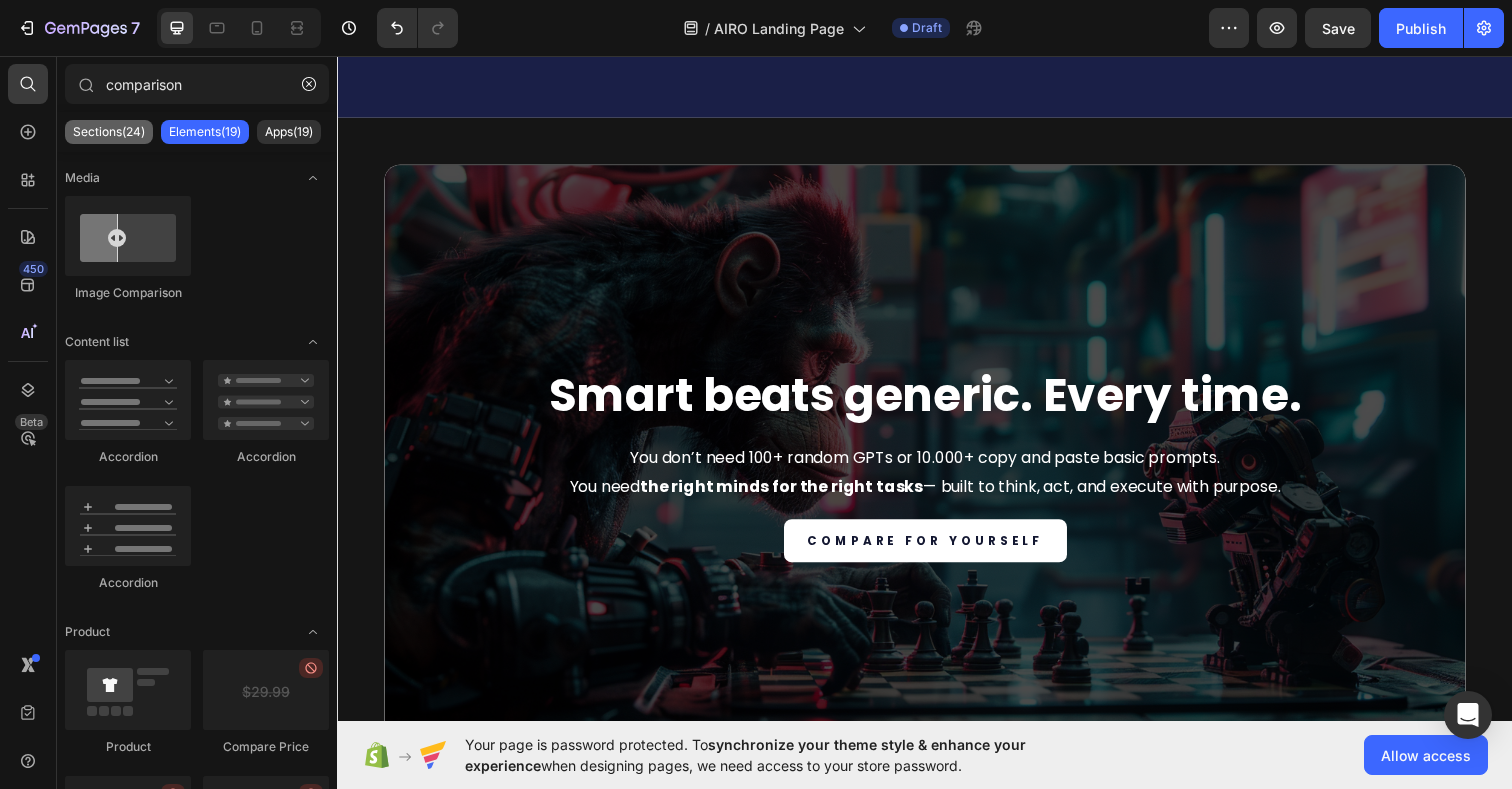 click on "Sections(24)" at bounding box center [109, 132] 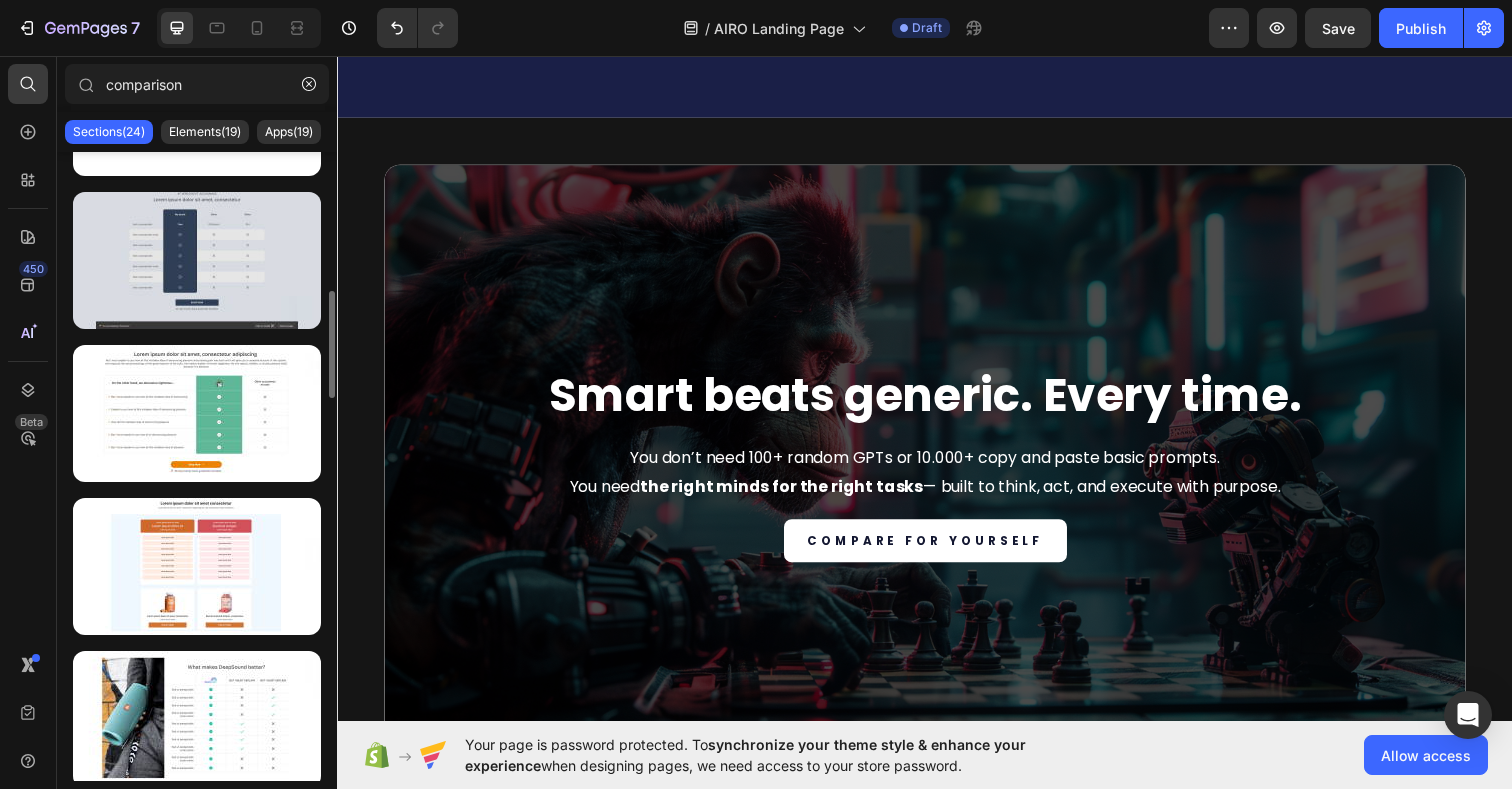 scroll, scrollTop: 578, scrollLeft: 0, axis: vertical 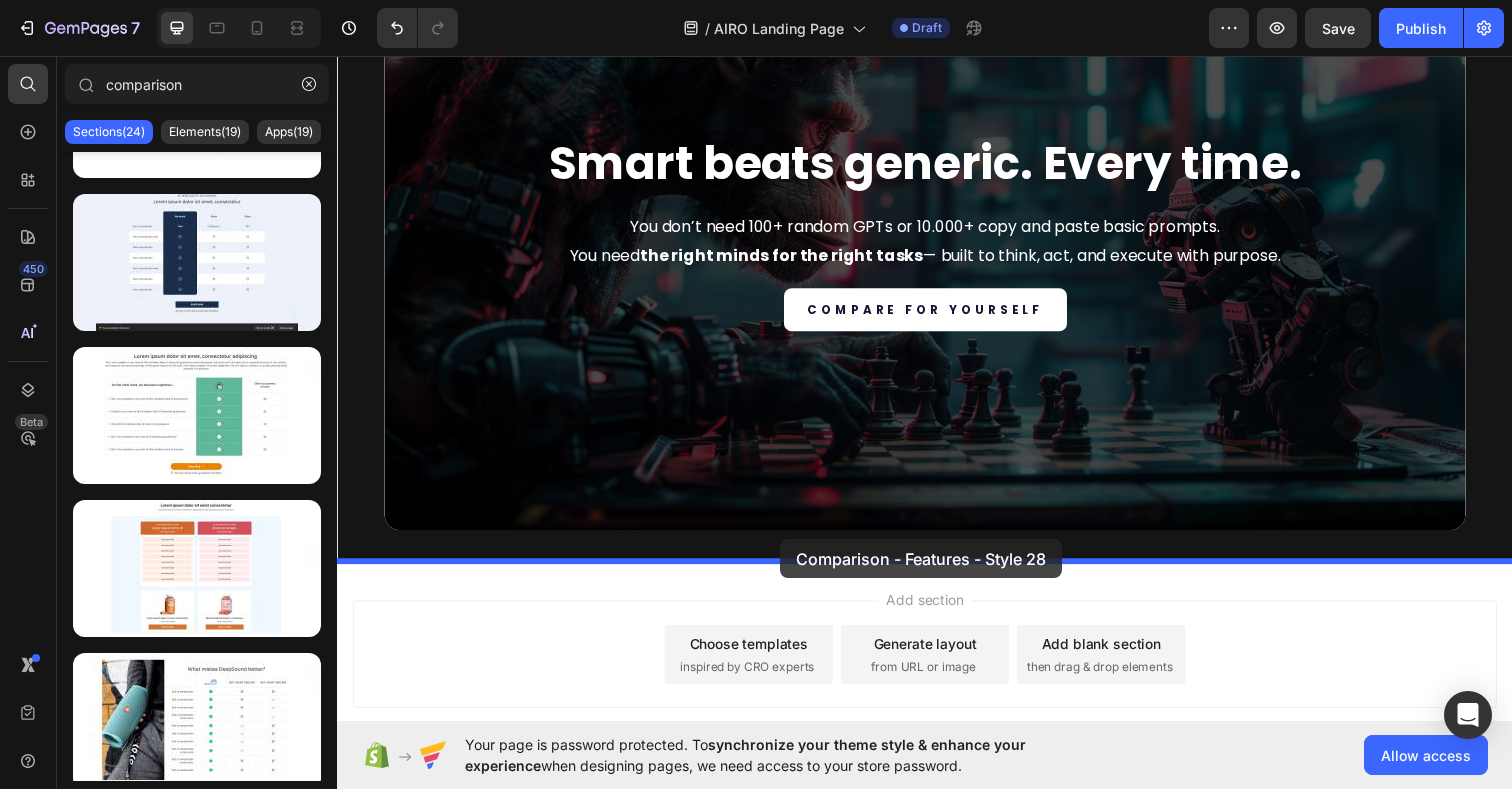 drag, startPoint x: 552, startPoint y: 302, endPoint x: 788, endPoint y: 549, distance: 341.62112 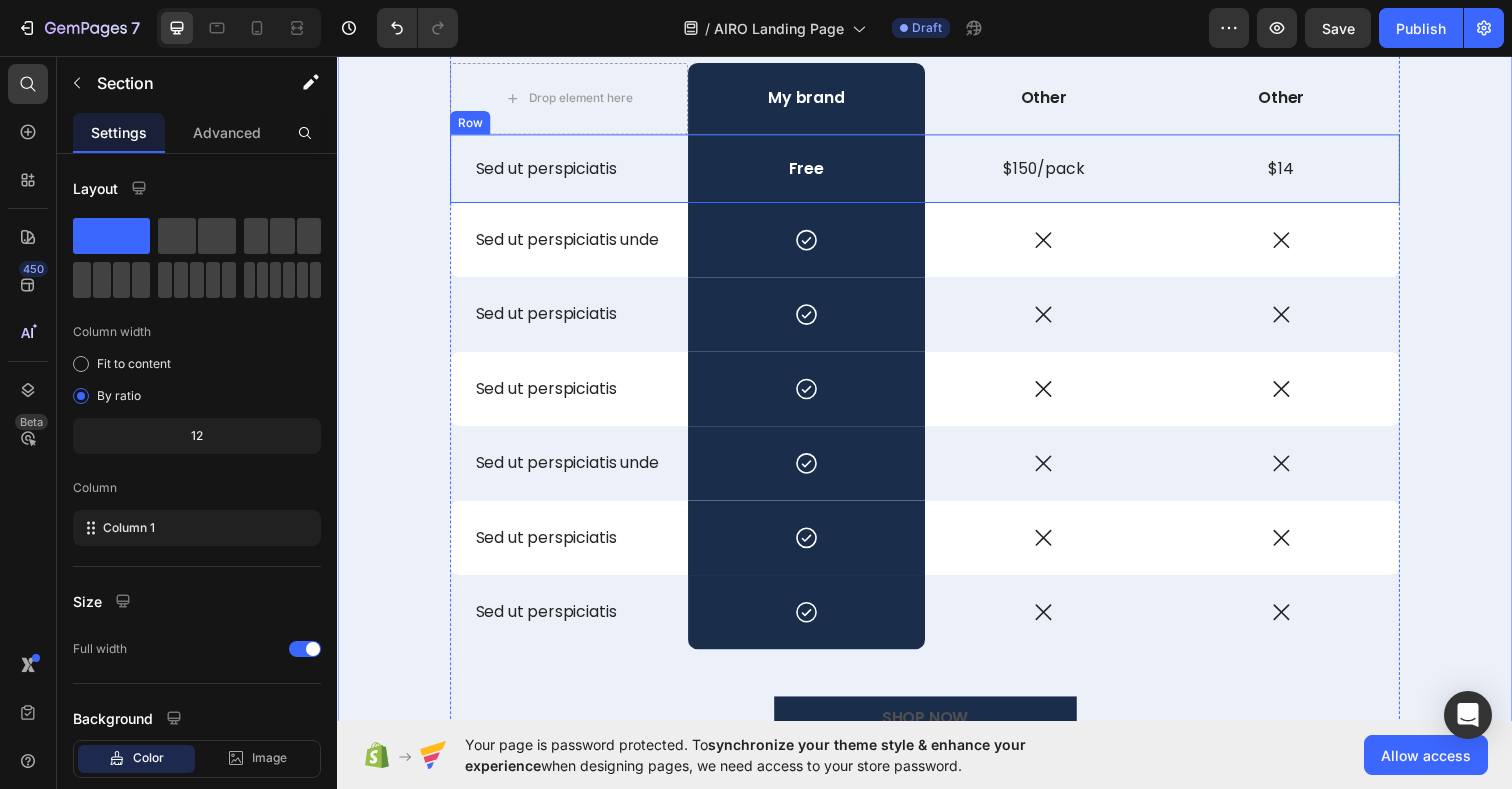 scroll, scrollTop: 6719, scrollLeft: 0, axis: vertical 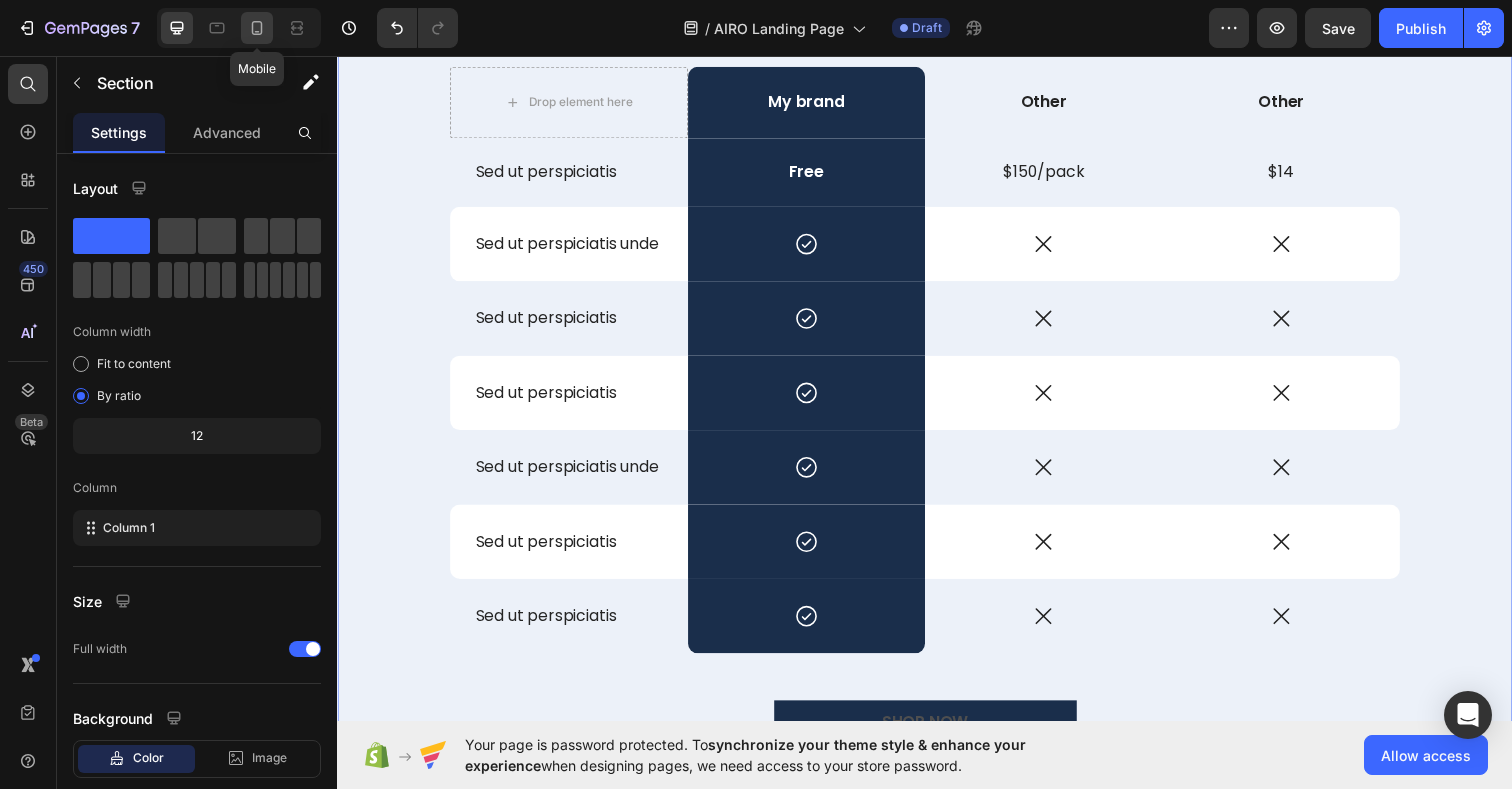 click 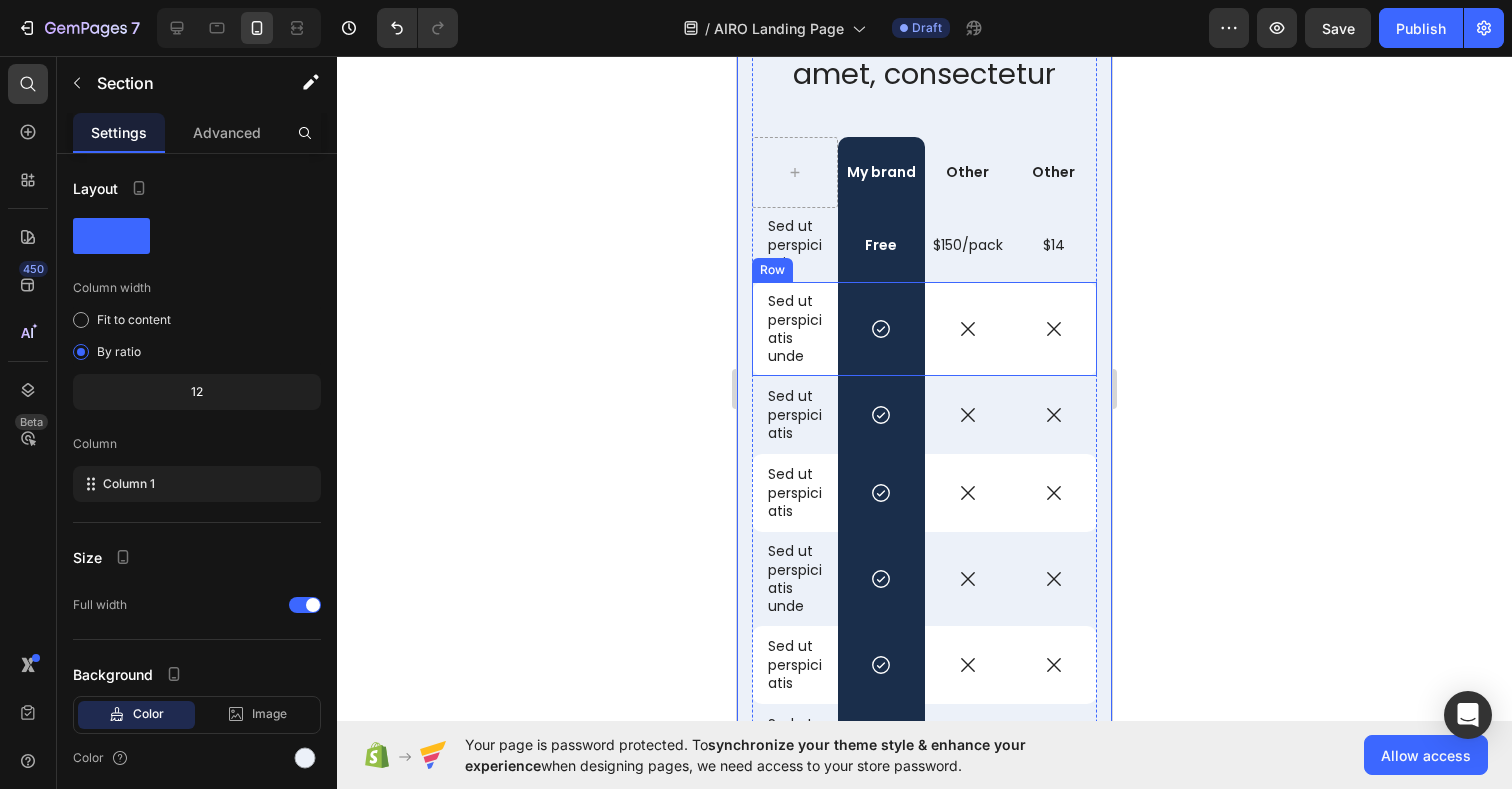 scroll, scrollTop: 6709, scrollLeft: 0, axis: vertical 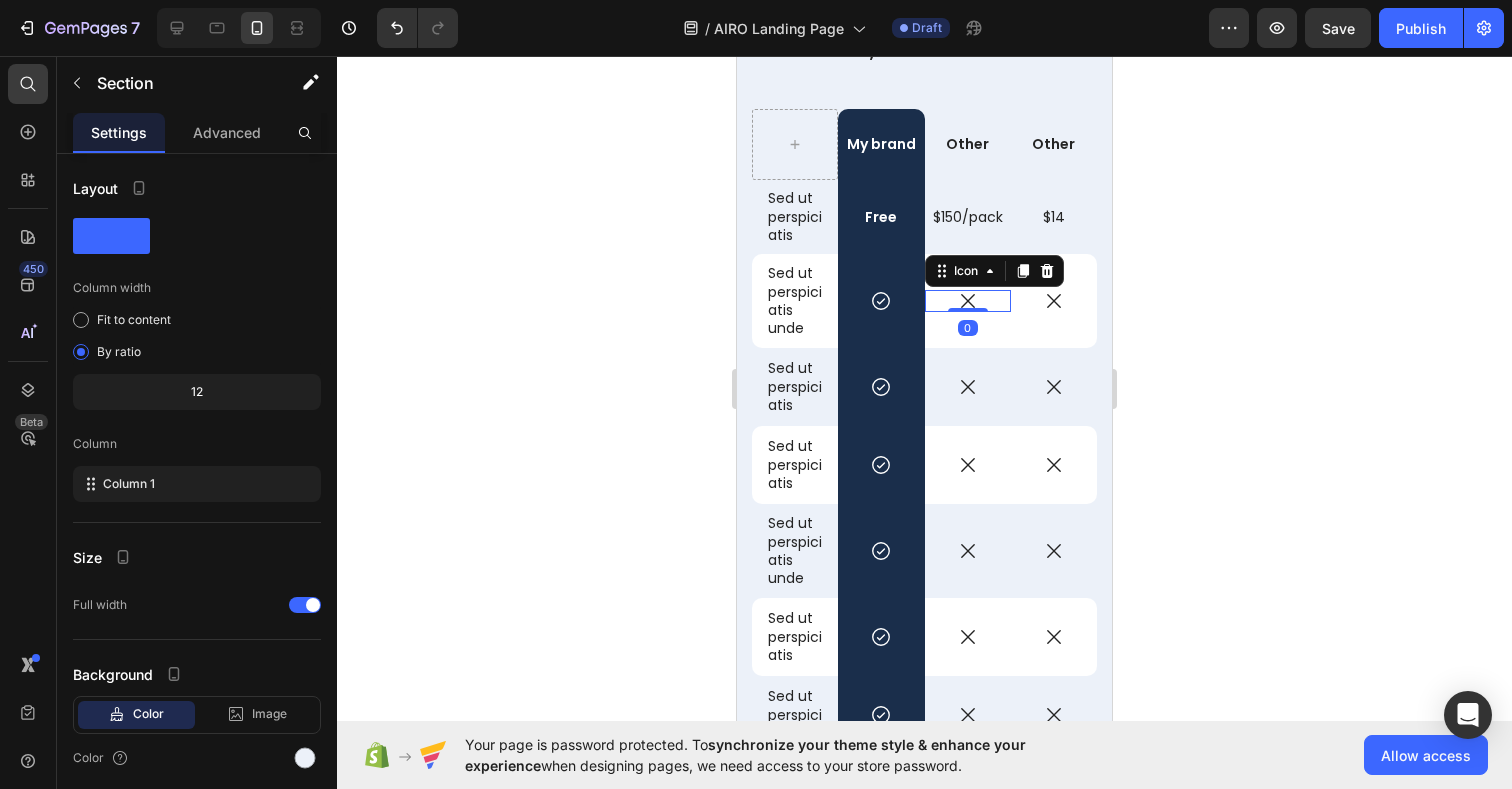 click 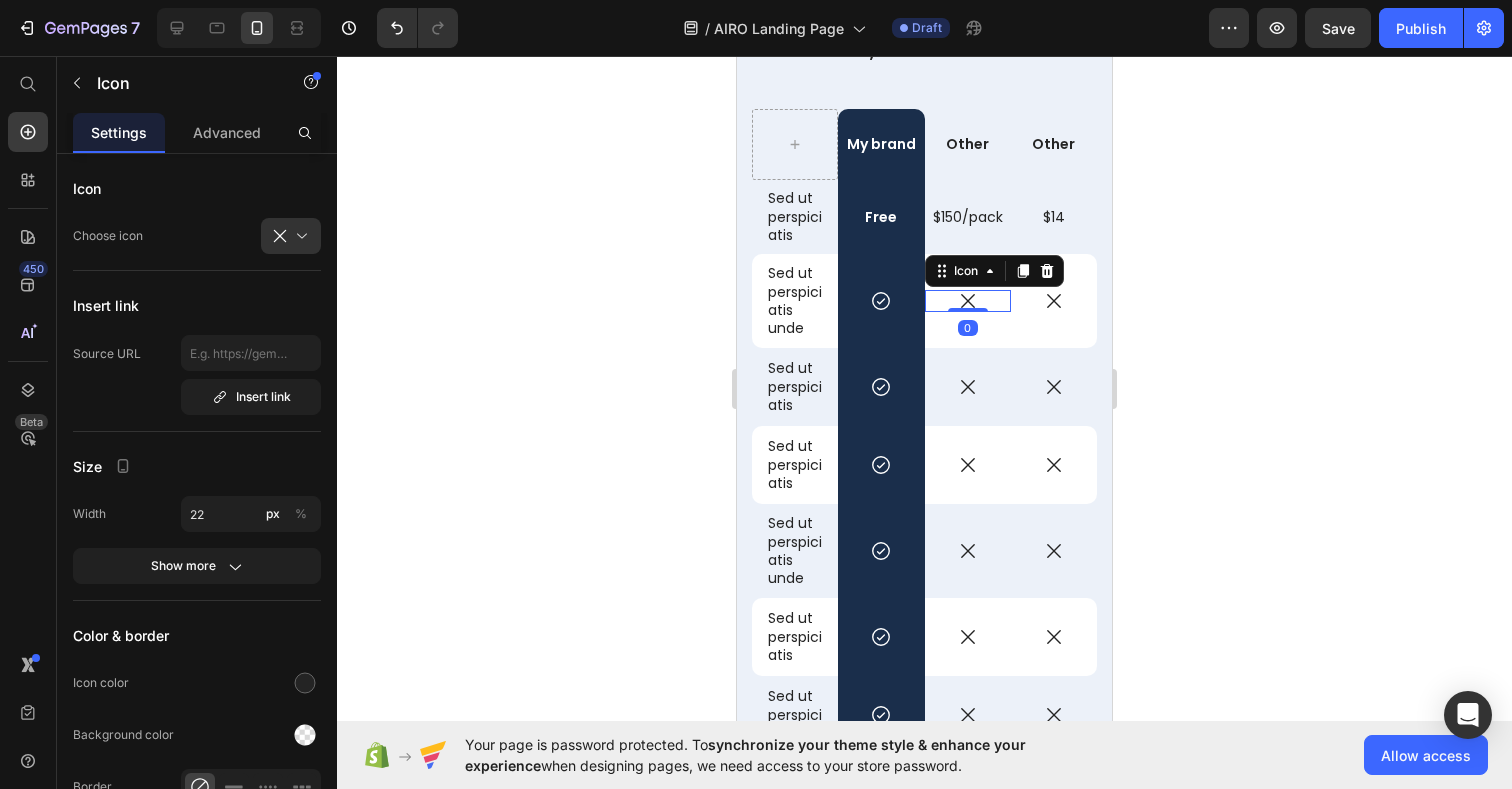 click 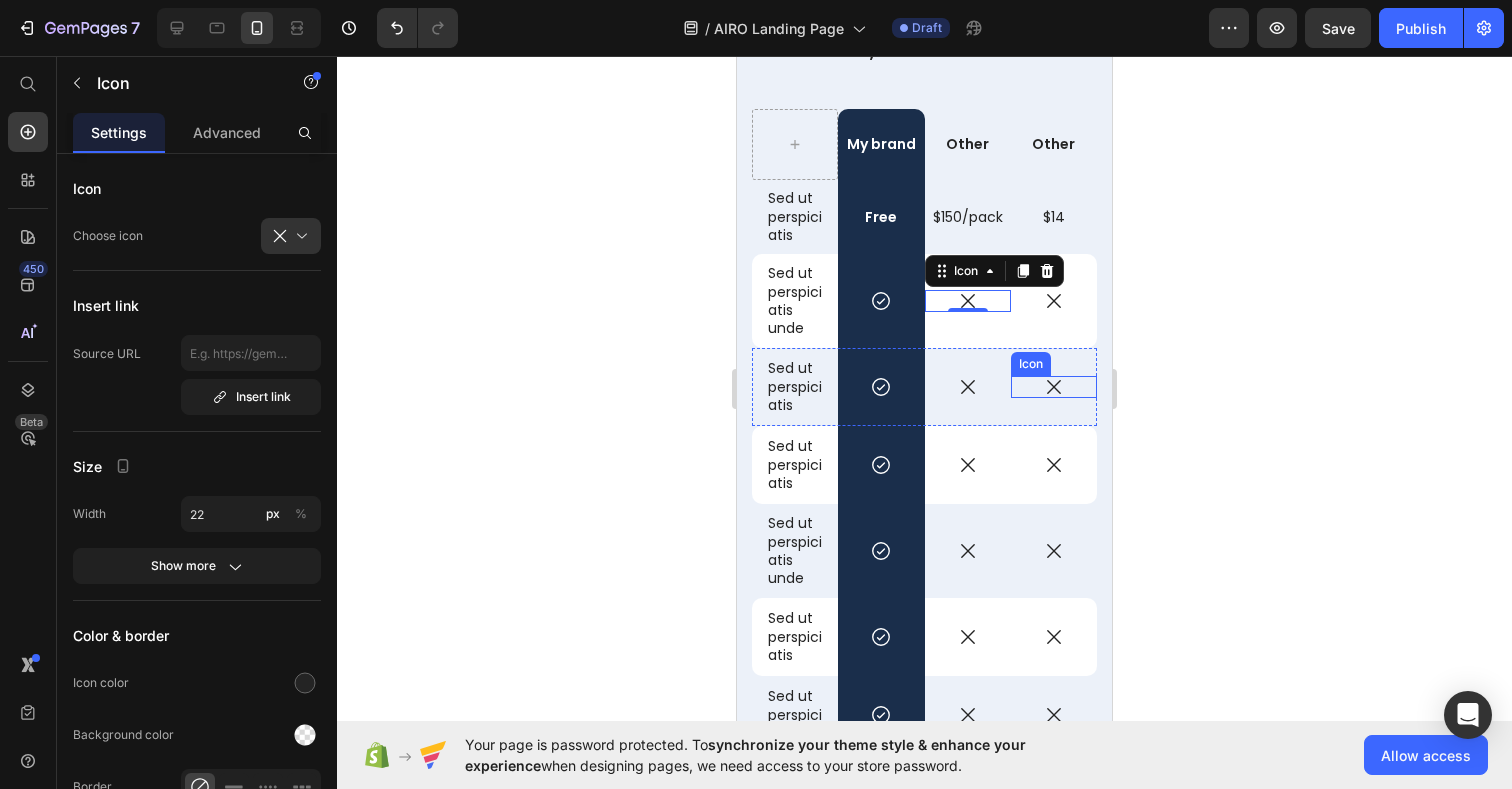 click 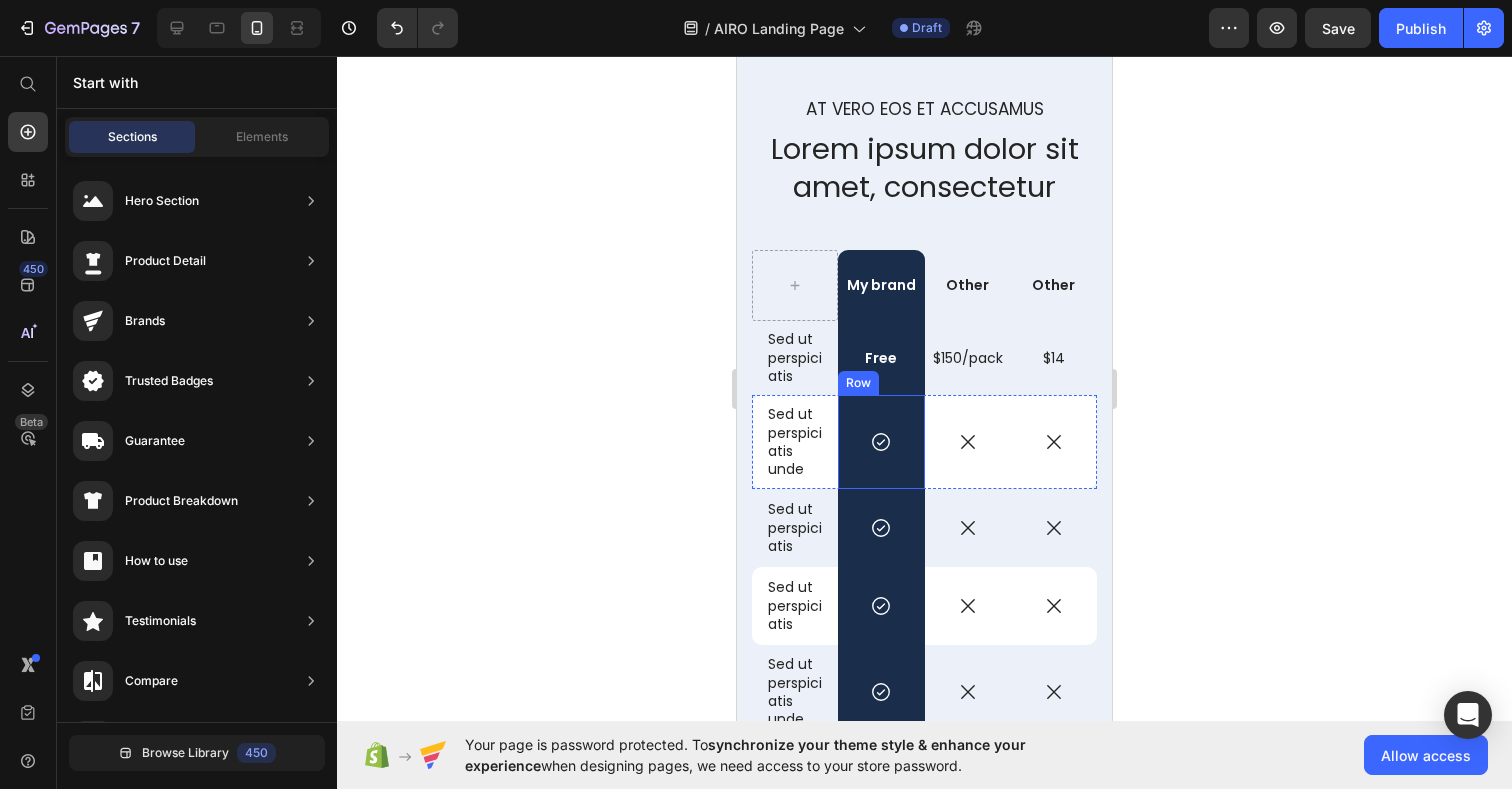 scroll, scrollTop: 6517, scrollLeft: 0, axis: vertical 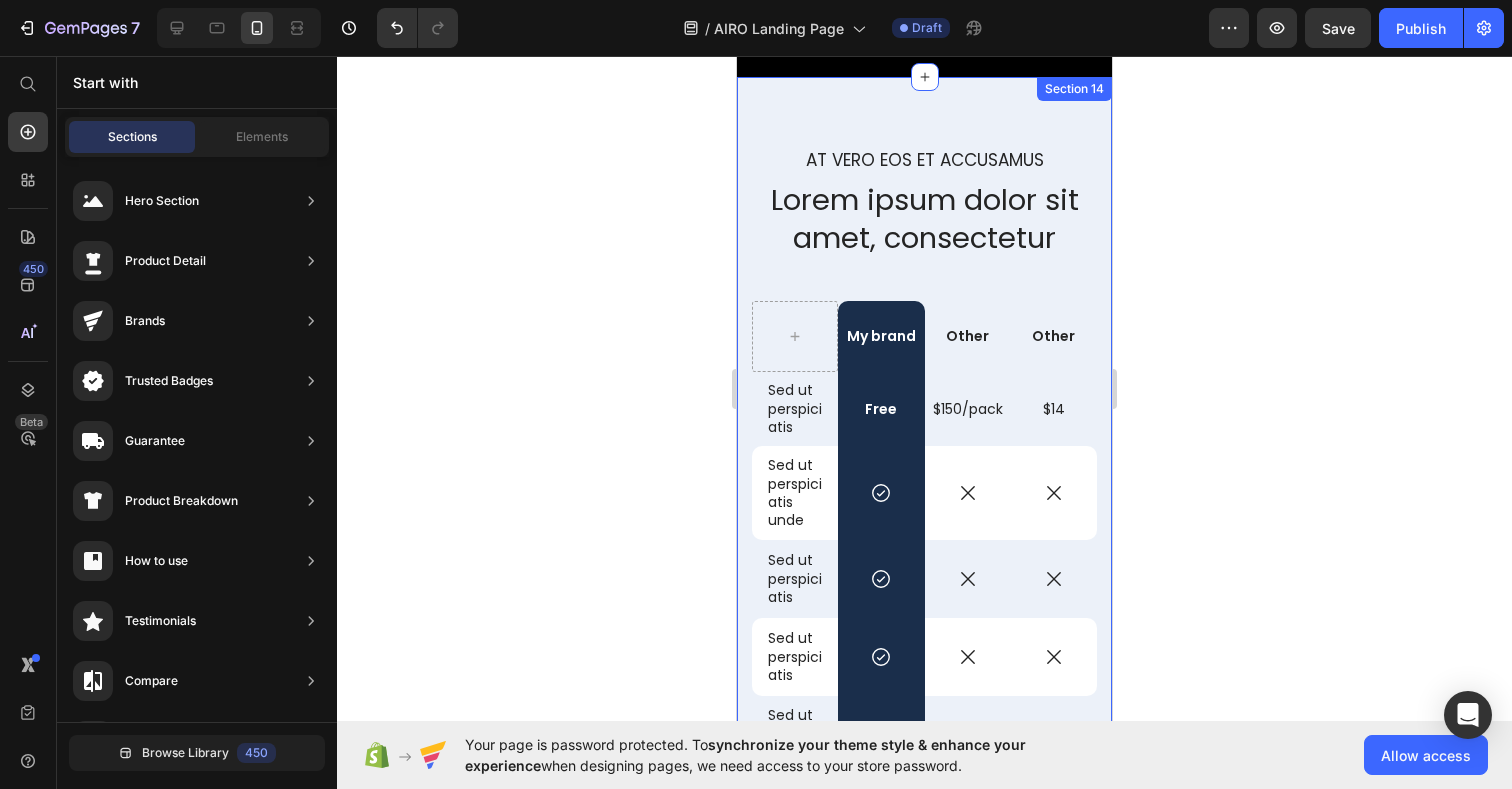 click on "At vero eos et accusamus Text Block Lorem ipsum dolor sit amet, consectetur Heading
My brand Text Block Other Text Block Other Text Block Row Sed ut perspiciatis Text Block Free Text Block $150/pack Text Block $14 Text Block Row Sed ut perspiciatis unde Text Block
Icon Row
Icon
Icon Row Sed ut perspiciatis Text Block
Icon Row
Icon
Icon Row Sed ut perspiciatis unde Text Block
Icon Row
Icon
Icon Row Sed ut perspiciatis Text Block
Icon Row
Icon
Icon Row Sed ut perspiciatis Text Block
Icon Row
Icon
Icon Row SHOP NOW Button 30-day money-back guarantee included  Text Block Row Section 14" at bounding box center [924, 603] 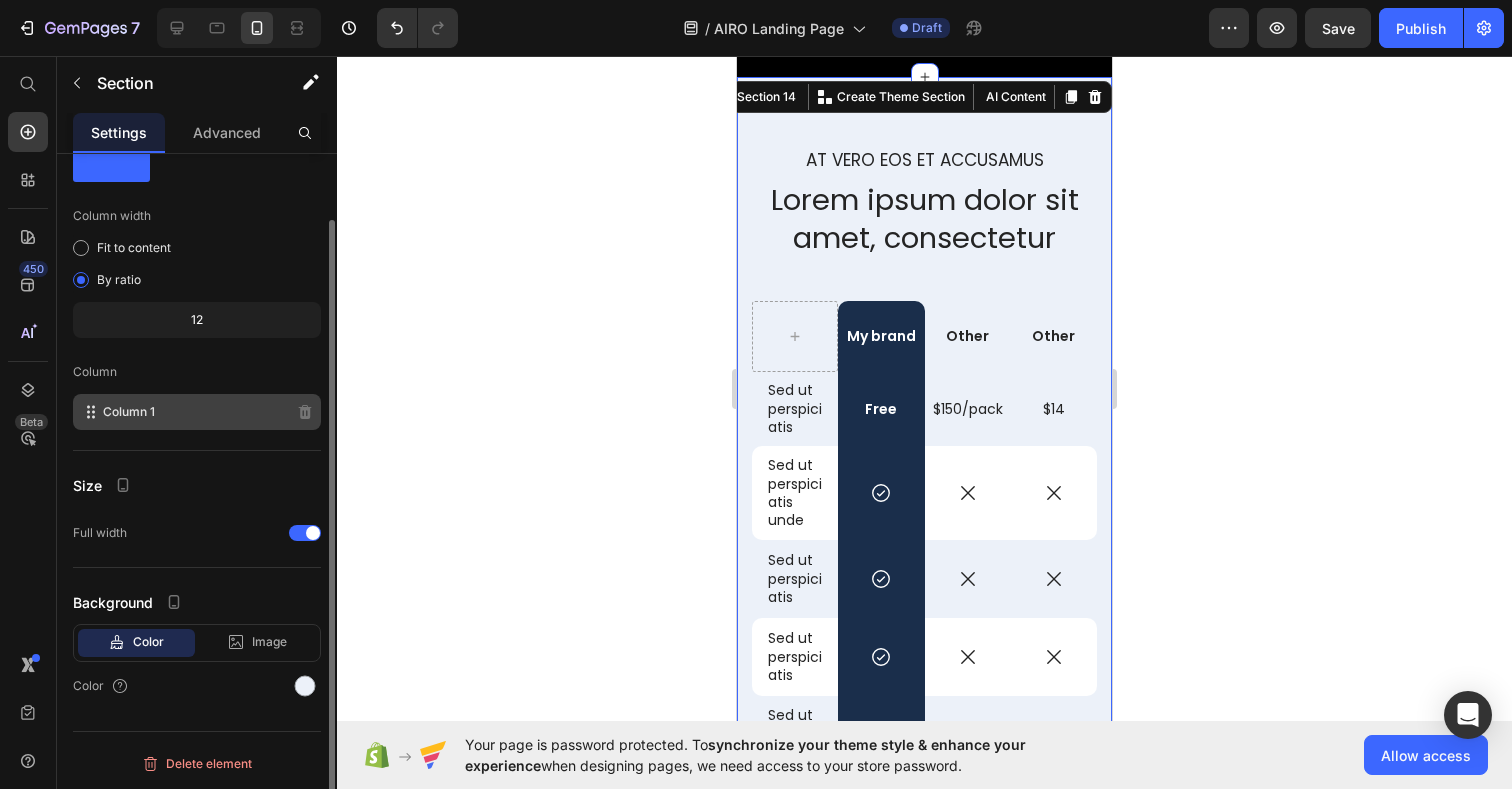 scroll, scrollTop: 0, scrollLeft: 0, axis: both 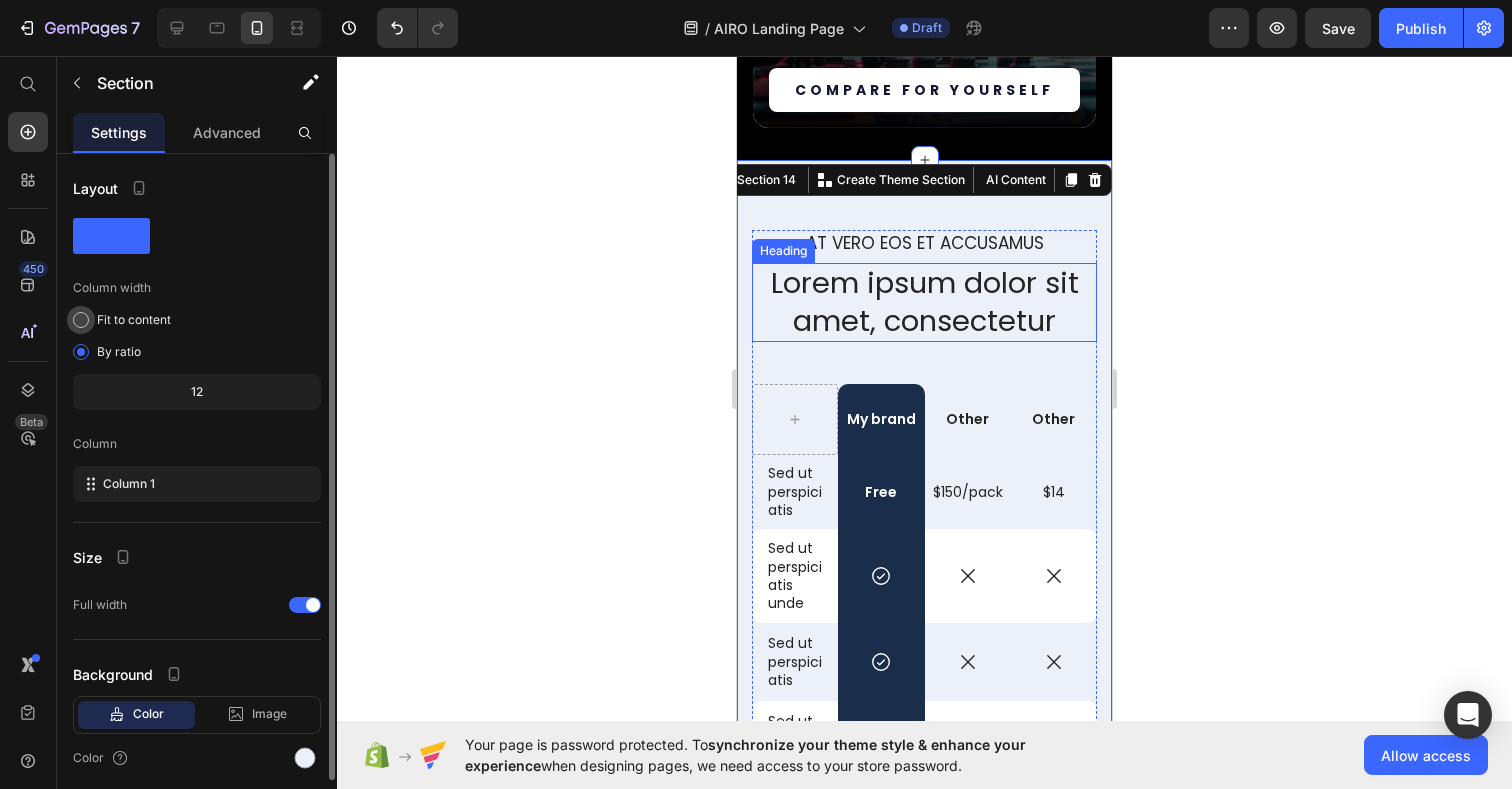 click on "Fit to content" at bounding box center [134, 320] 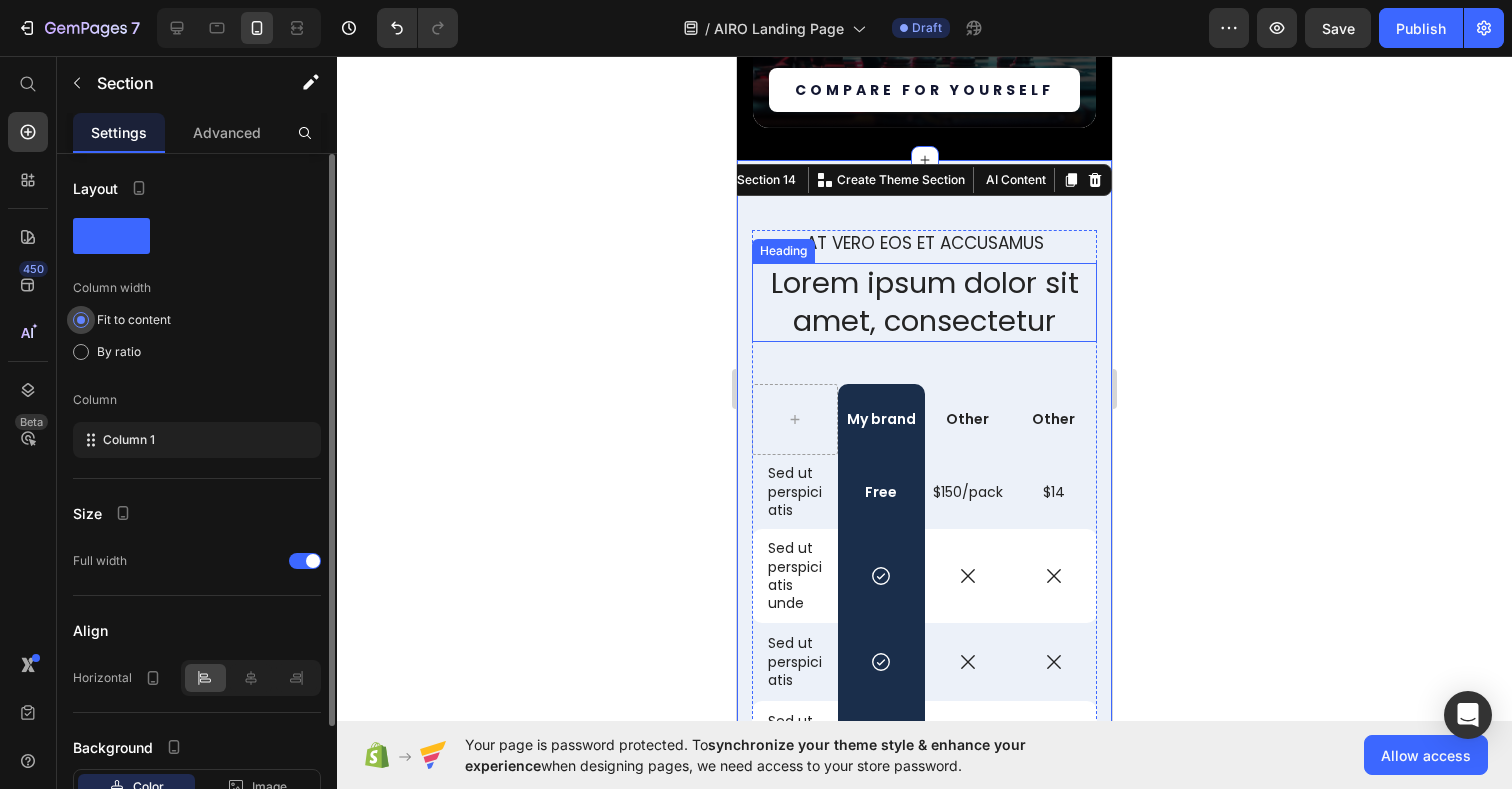 click on "Fit to content" at bounding box center [134, 320] 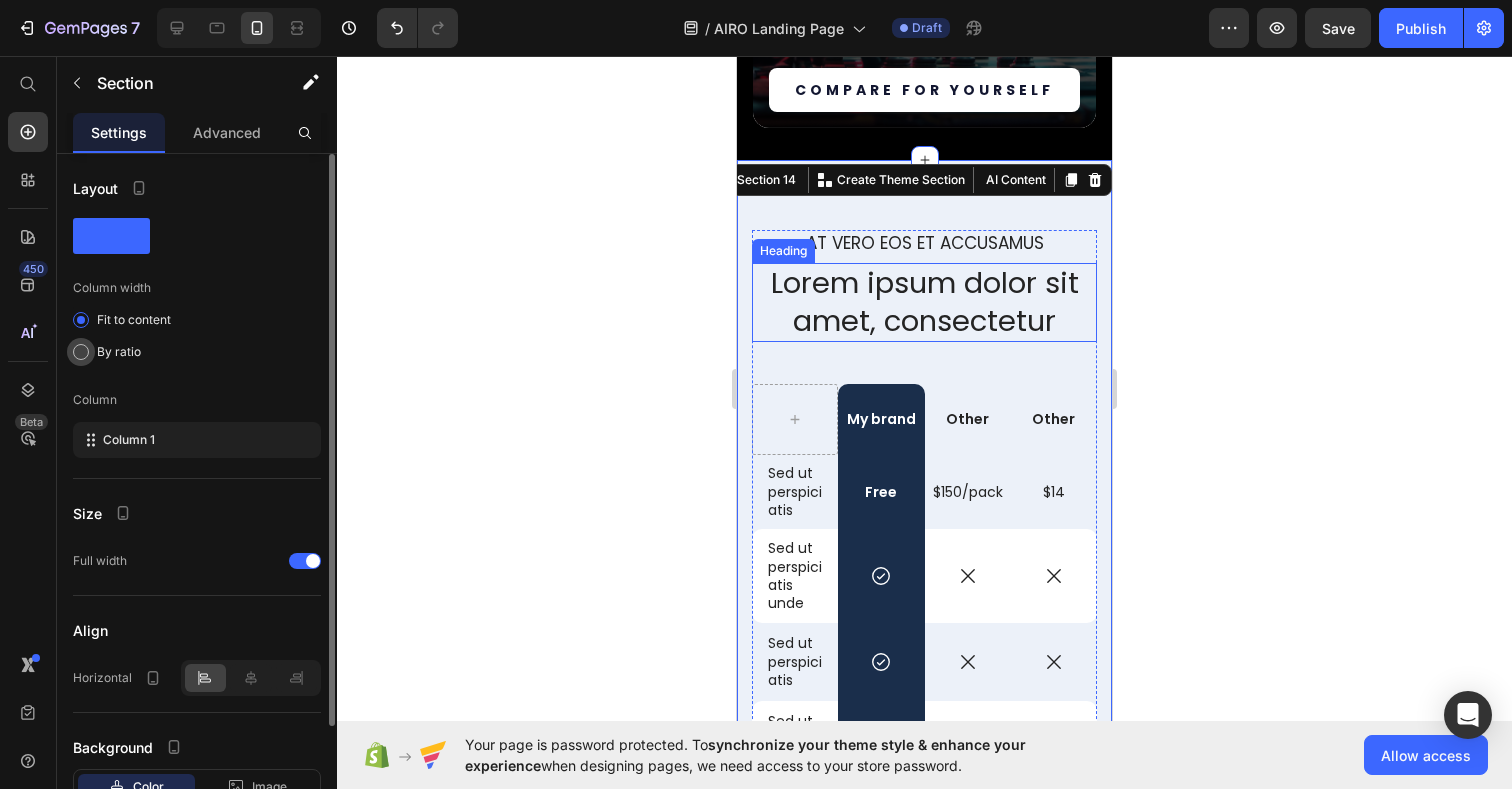 click on "By ratio" at bounding box center (119, 352) 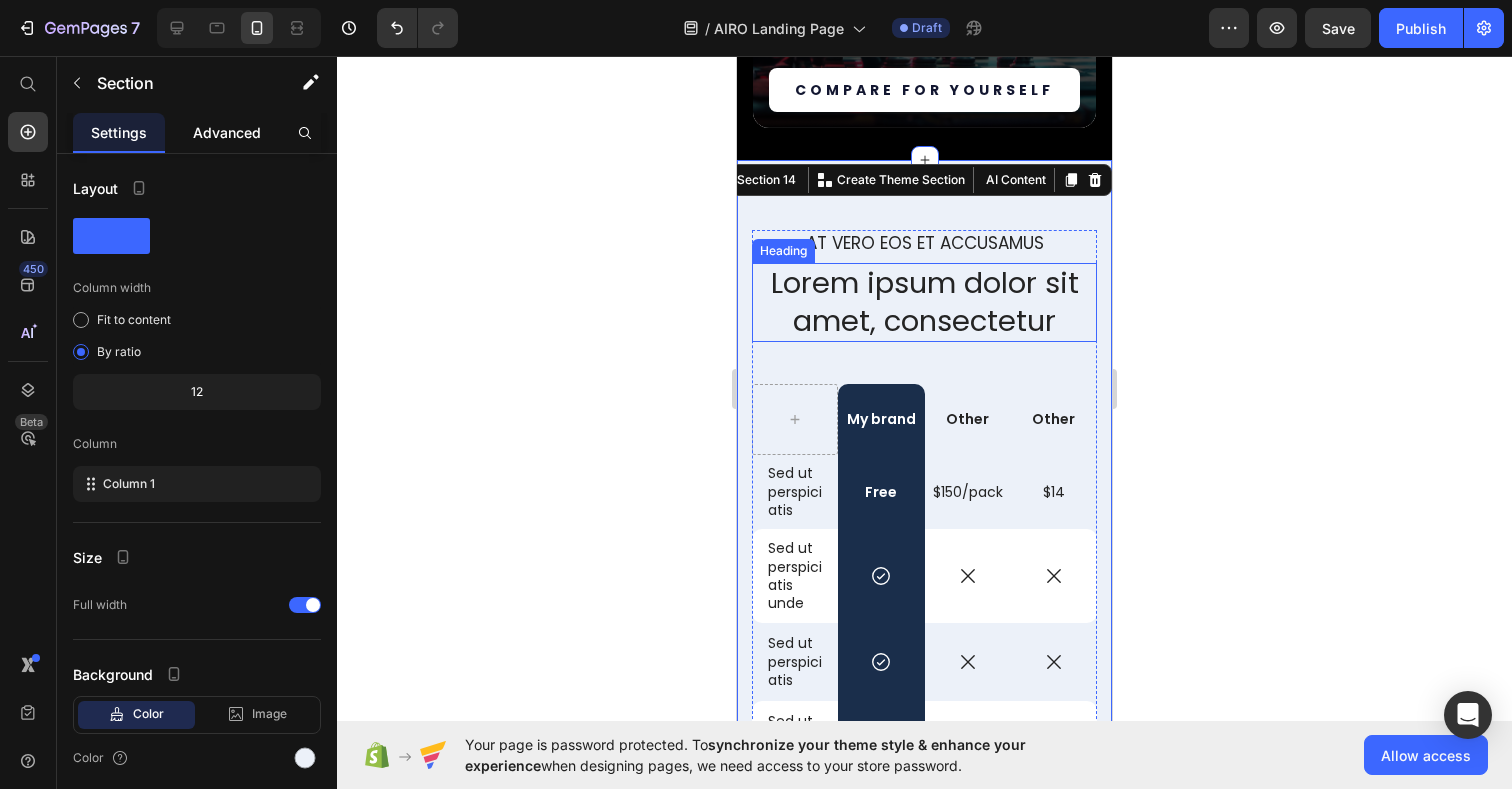 click on "Advanced" at bounding box center [227, 132] 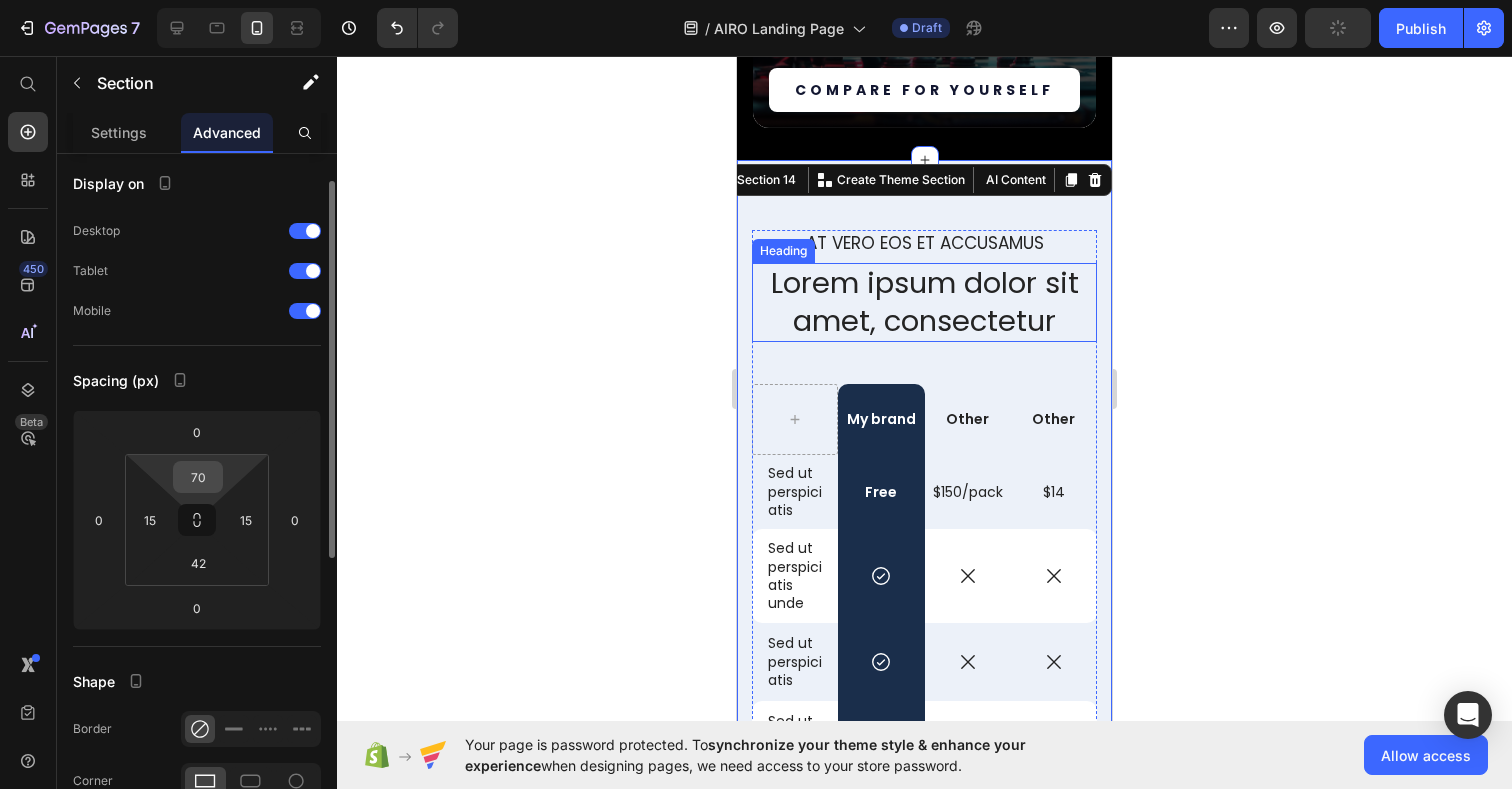 scroll, scrollTop: 0, scrollLeft: 0, axis: both 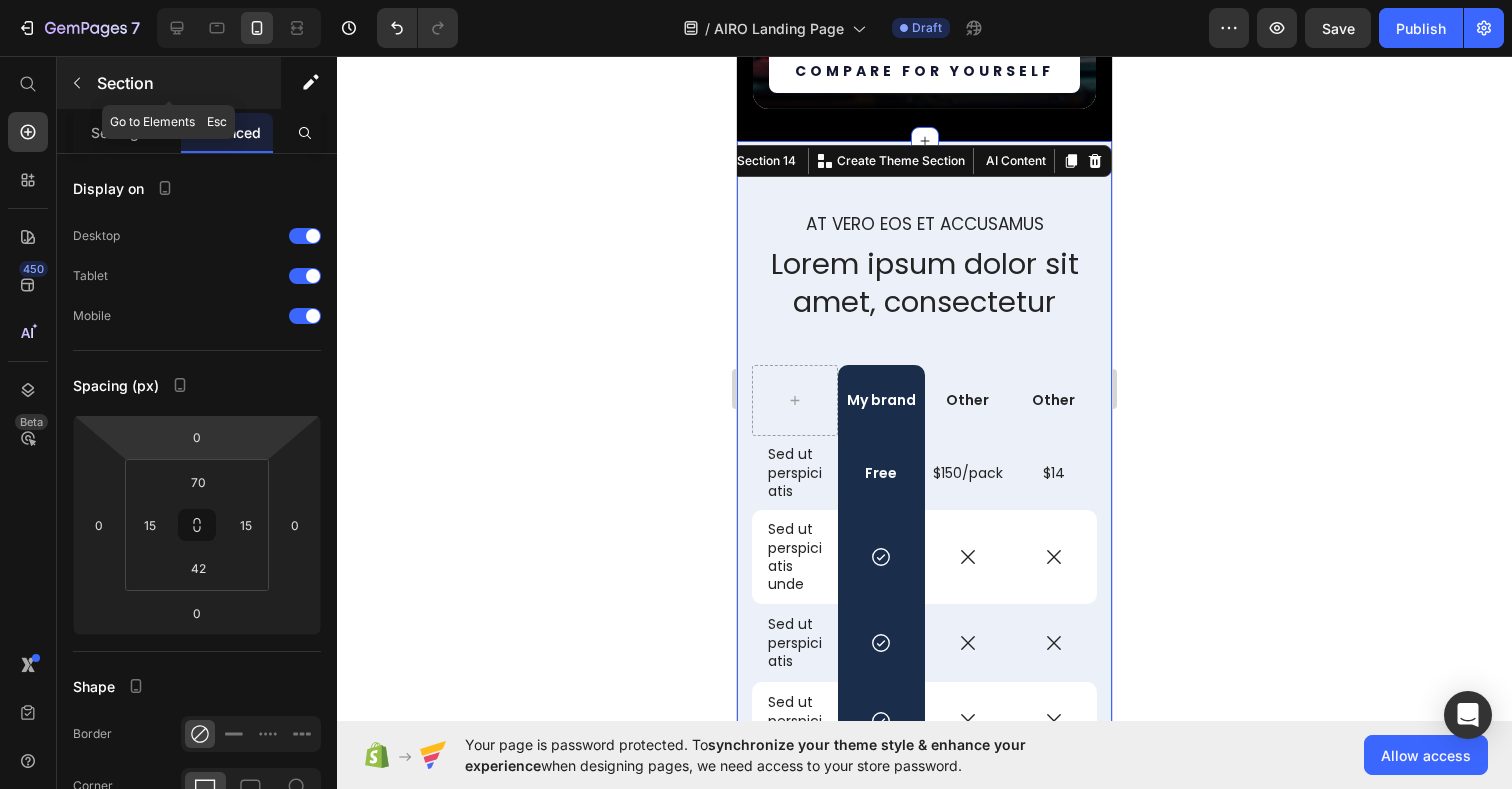 click 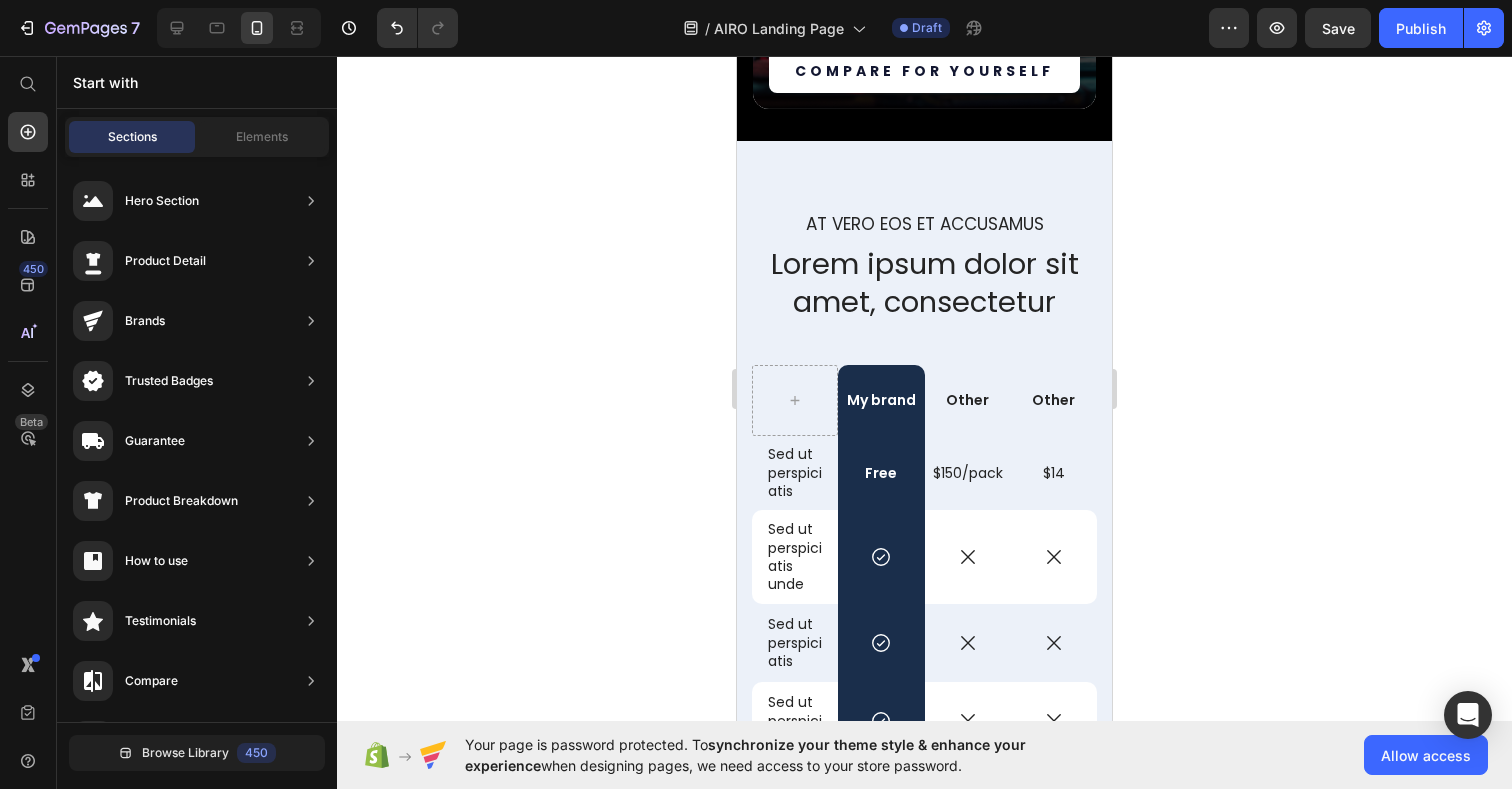 click on "Start with" at bounding box center [197, 82] 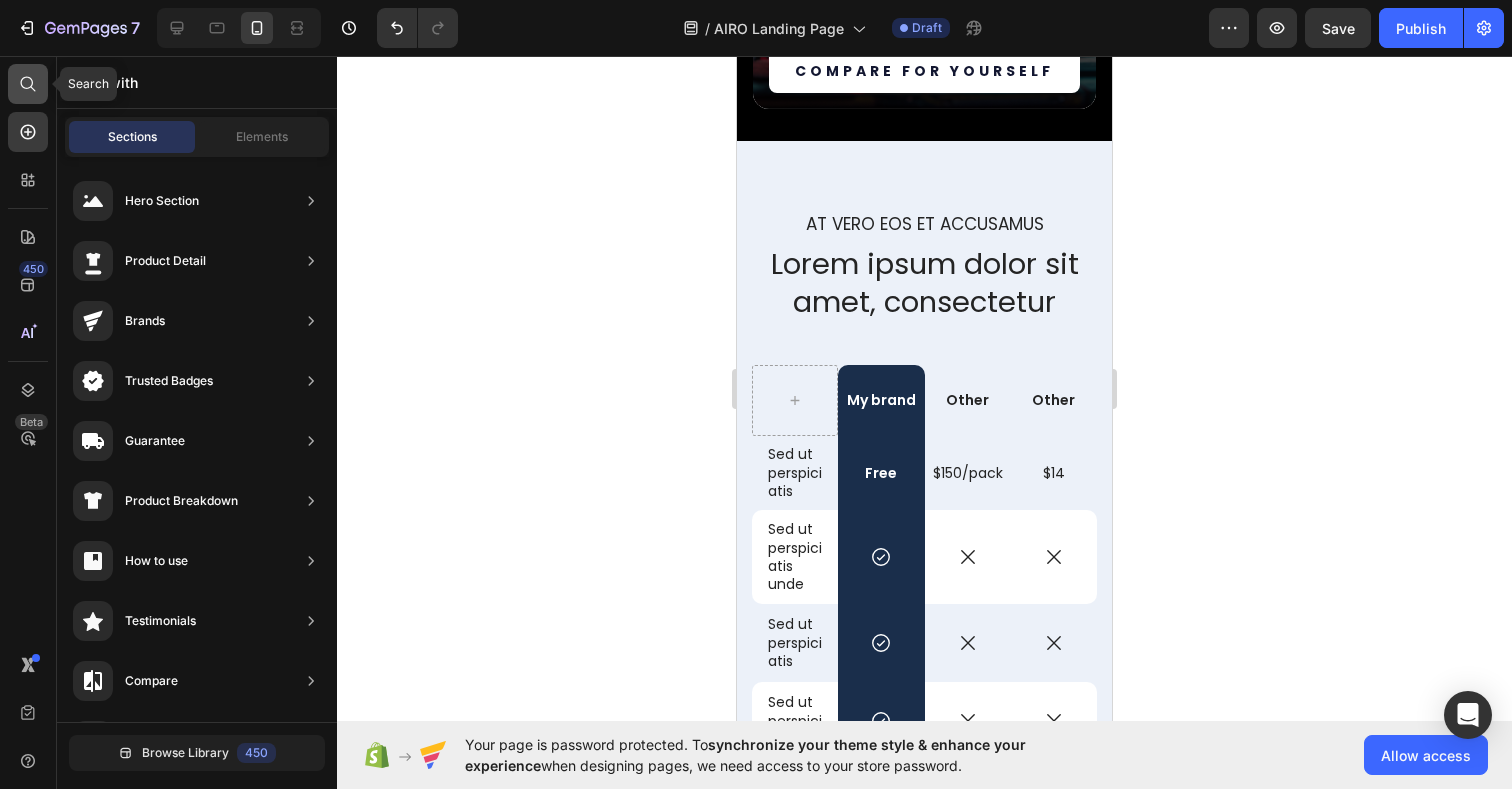click 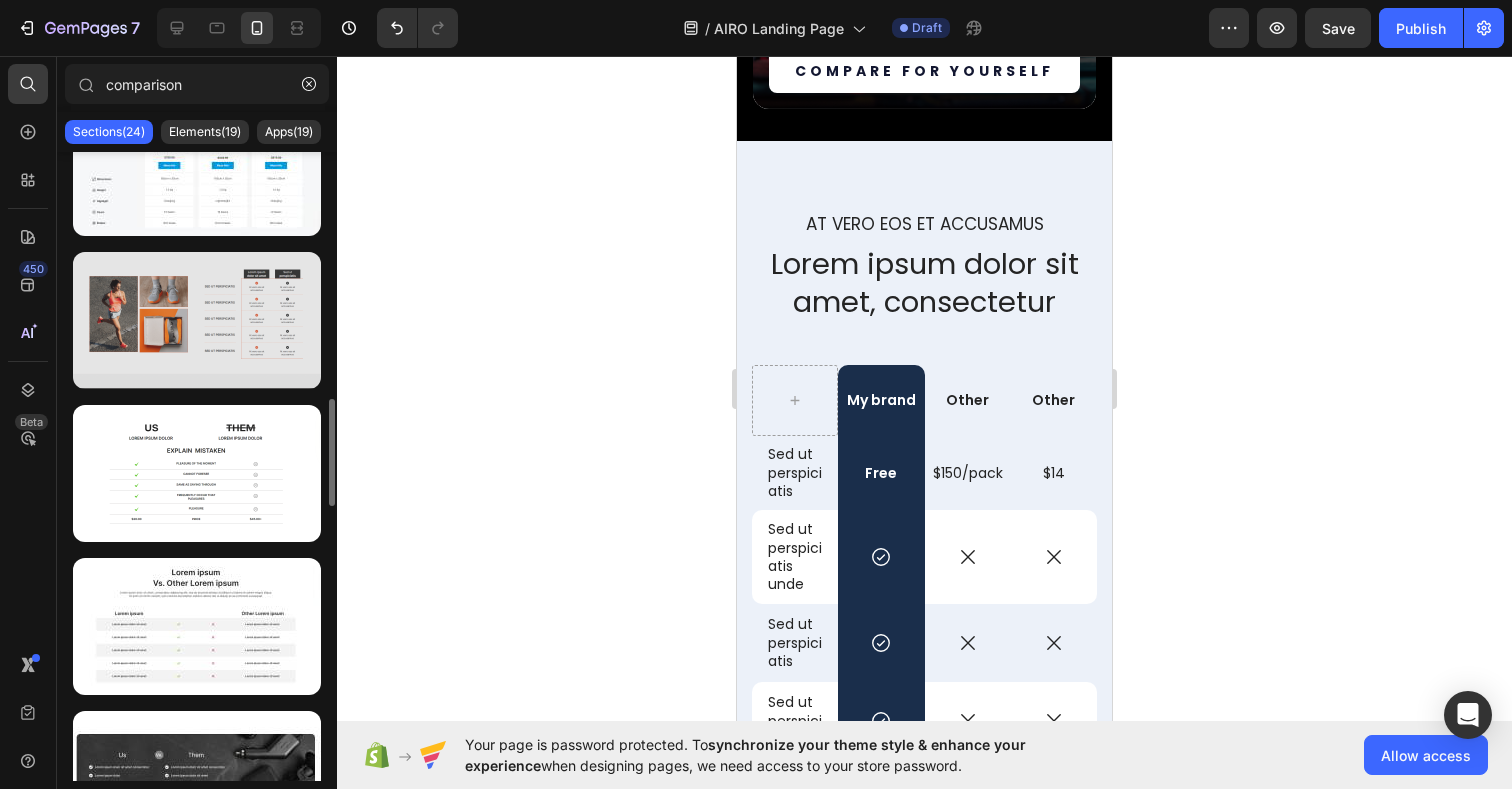 scroll, scrollTop: 1483, scrollLeft: 0, axis: vertical 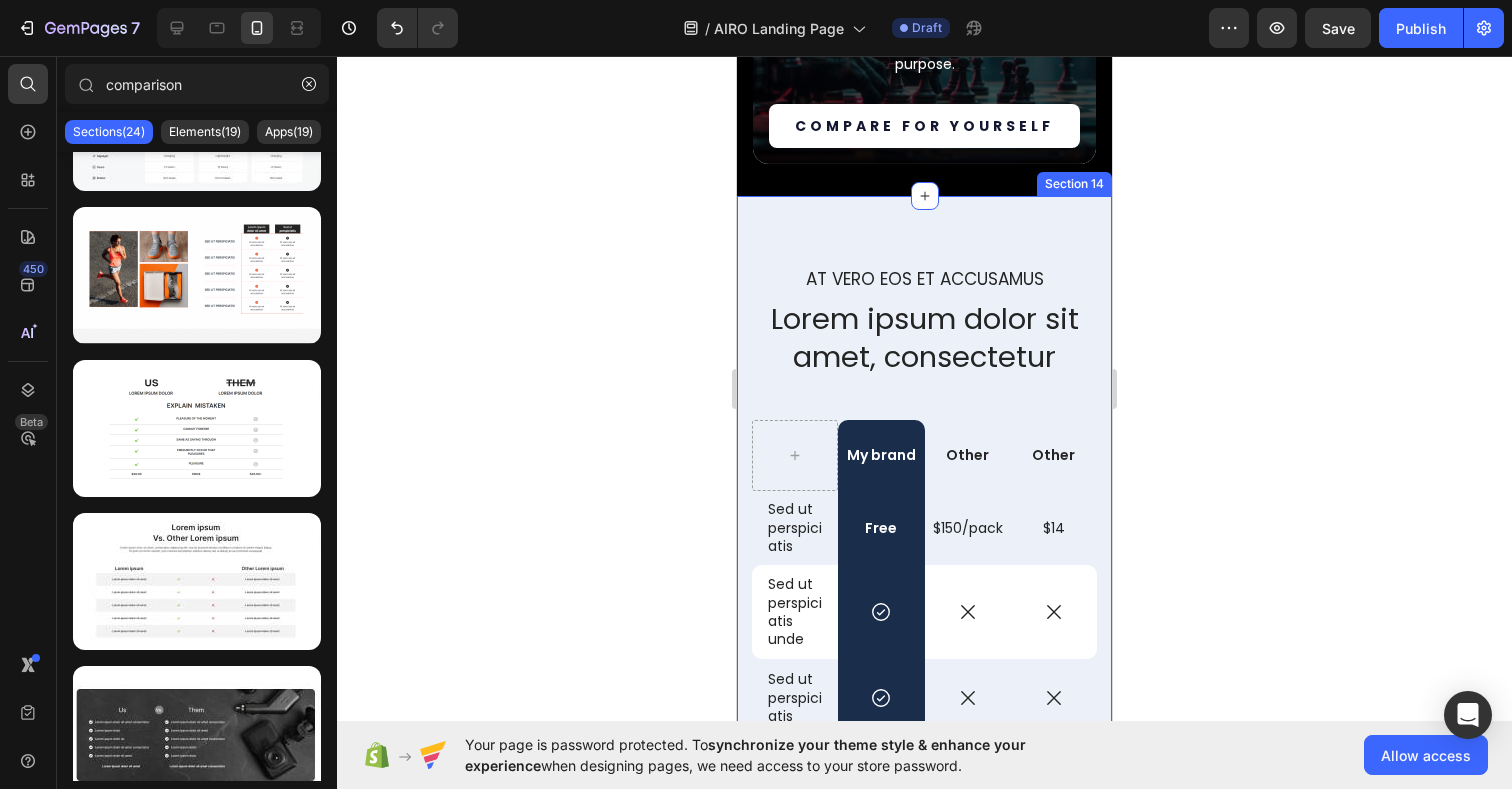 click on "At vero eos et accusamus Text Block Lorem ipsum dolor sit amet, consectetur Heading
My brand Text Block Other Text Block Other Text Block Row Sed ut perspiciatis Text Block Free Text Block $150/pack Text Block $14 Text Block Row Sed ut perspiciatis unde Text Block
Icon Row
Icon
Icon Row Sed ut perspiciatis Text Block
Icon Row
Icon
Icon Row Sed ut perspiciatis unde Text Block
Icon Row
Icon
Icon Row Sed ut perspiciatis Text Block
Icon Row
Icon
Icon Row Sed ut perspiciatis Text Block
Icon Row
Icon
Icon Row SHOP NOW Button 30-day money-back guarantee included  Text Block Row Section 14" at bounding box center (924, 722) 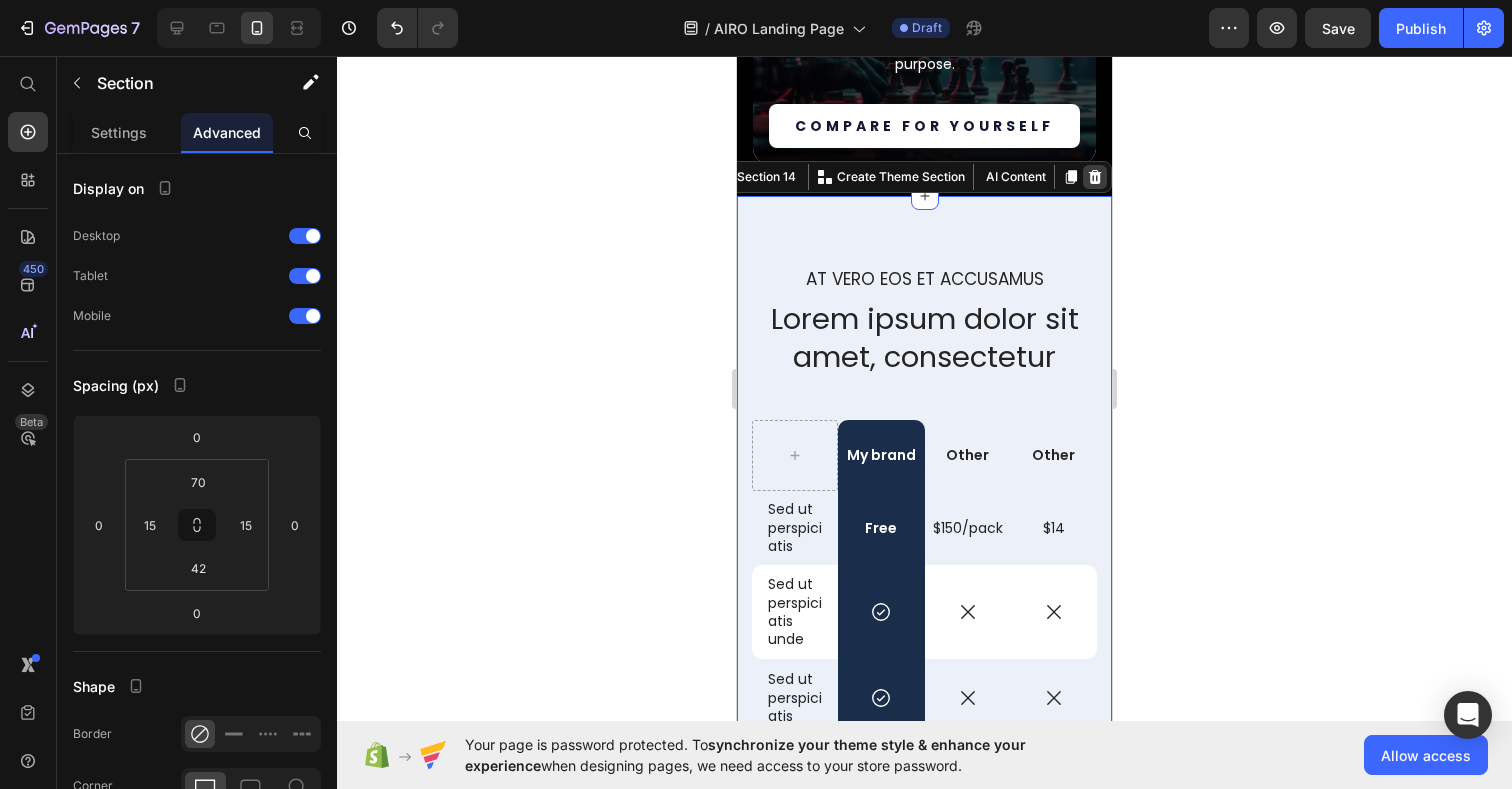 click 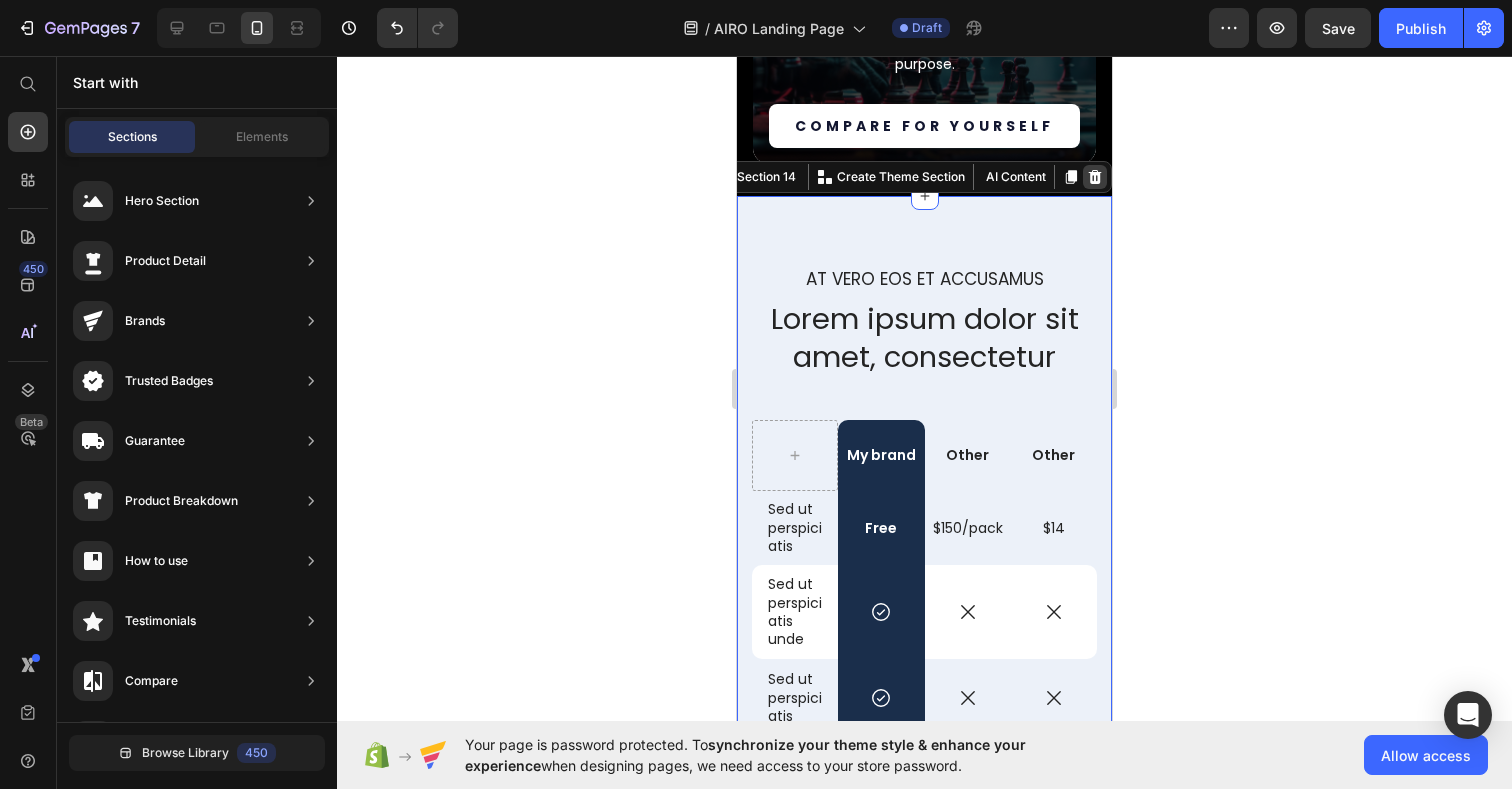 scroll, scrollTop: 6297, scrollLeft: 0, axis: vertical 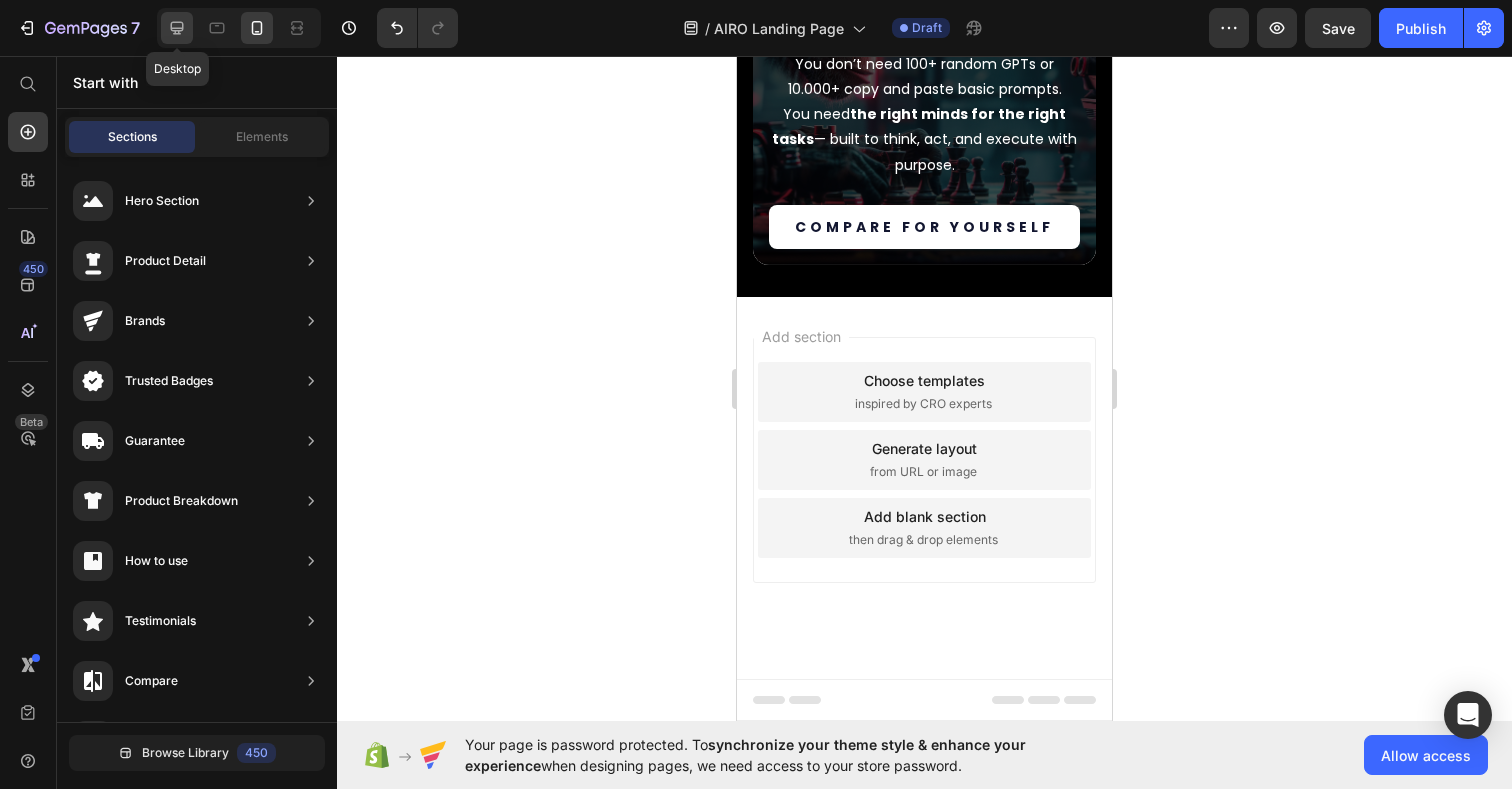 click 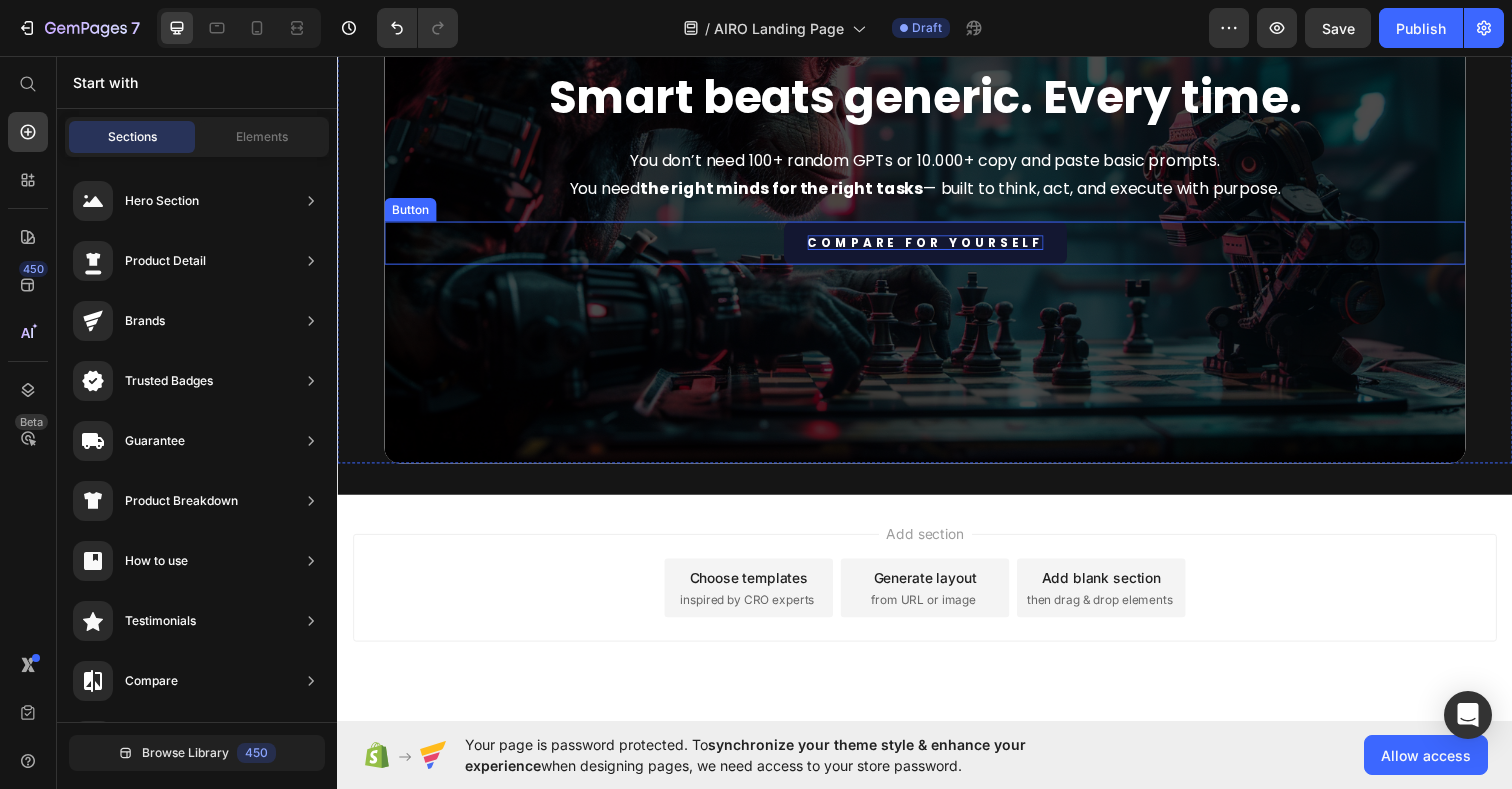scroll, scrollTop: 6118, scrollLeft: 0, axis: vertical 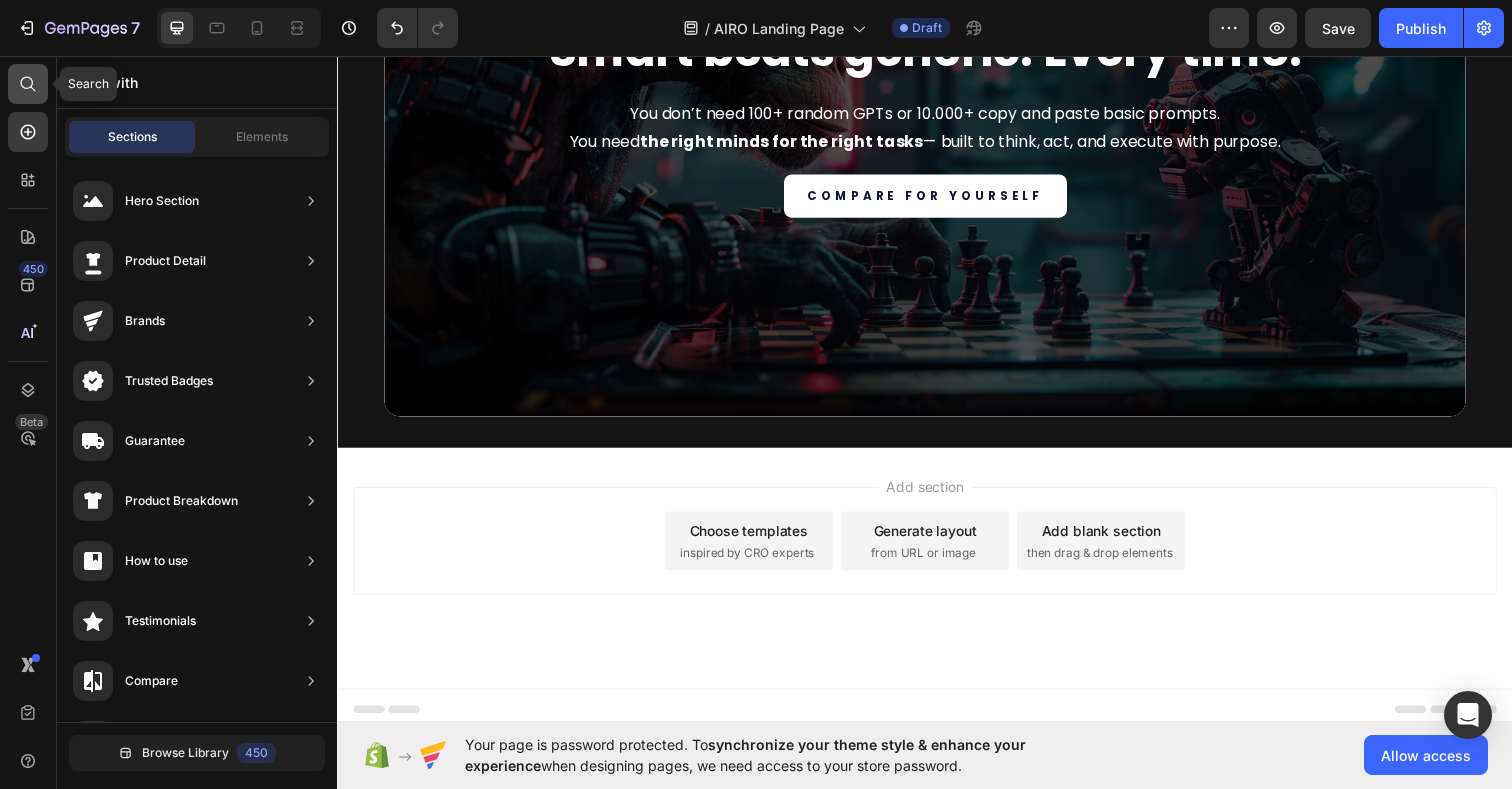 click 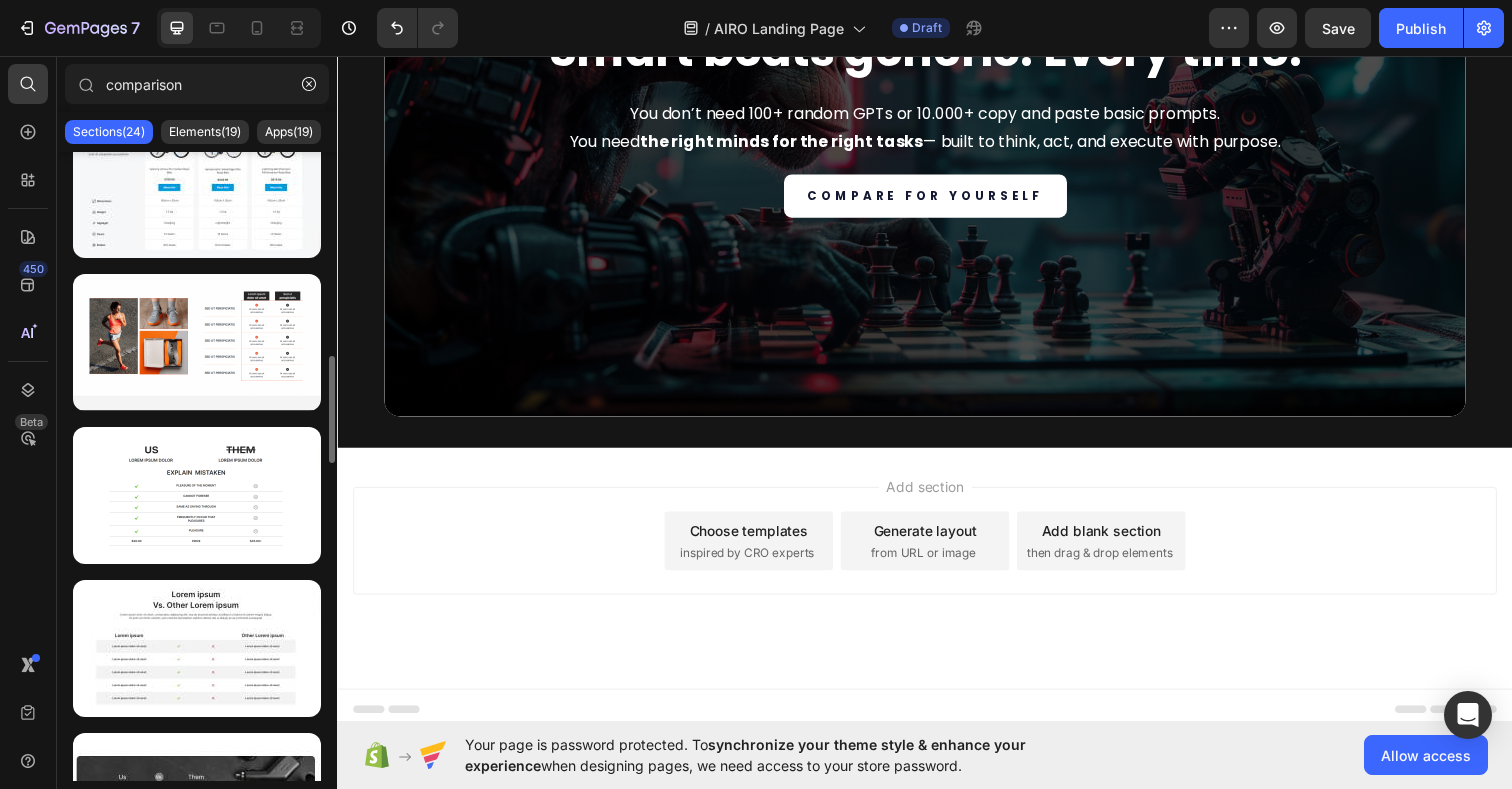 scroll, scrollTop: 1418, scrollLeft: 0, axis: vertical 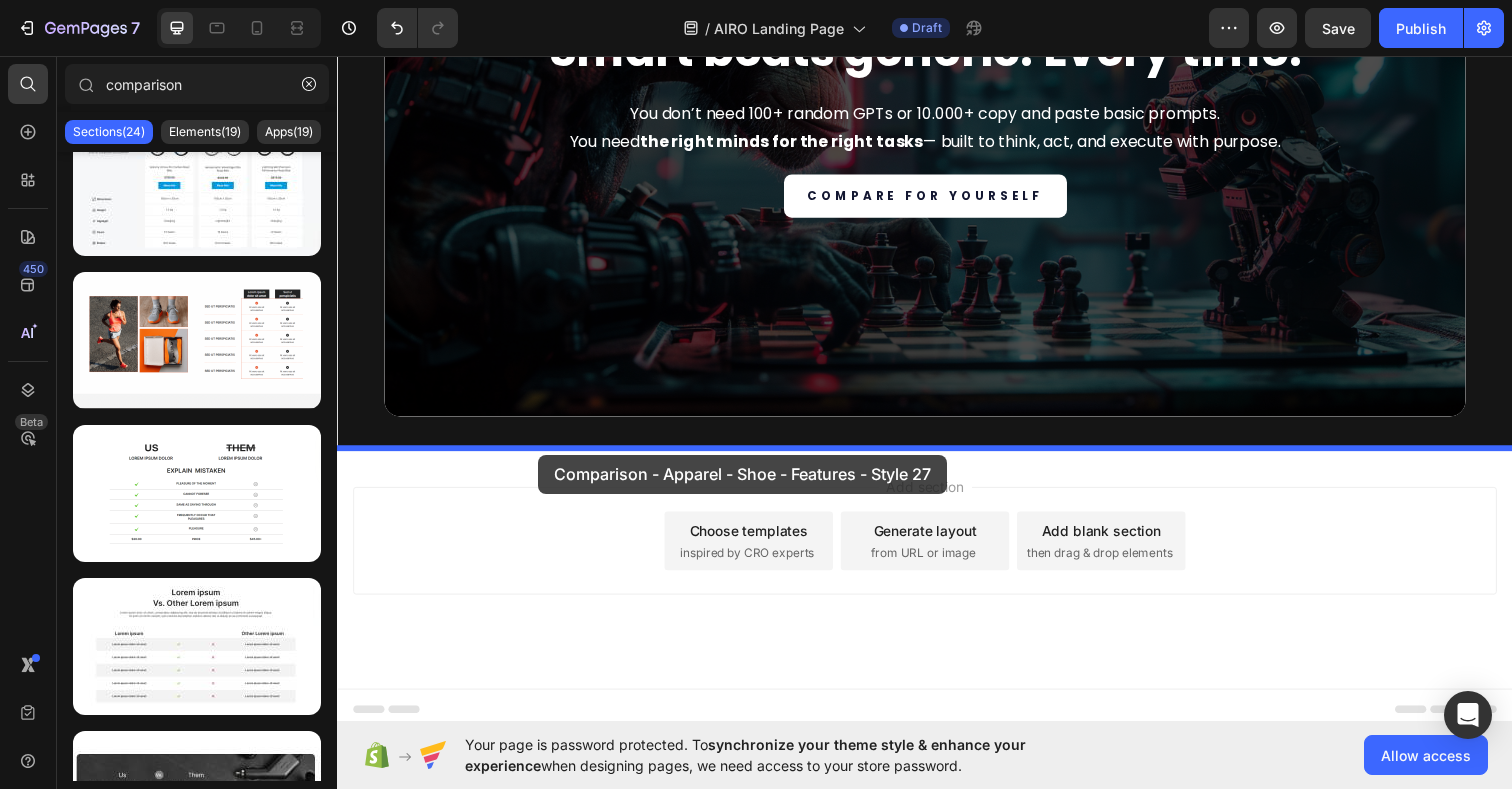 drag, startPoint x: 570, startPoint y: 395, endPoint x: 542, endPoint y: 463, distance: 73.53911 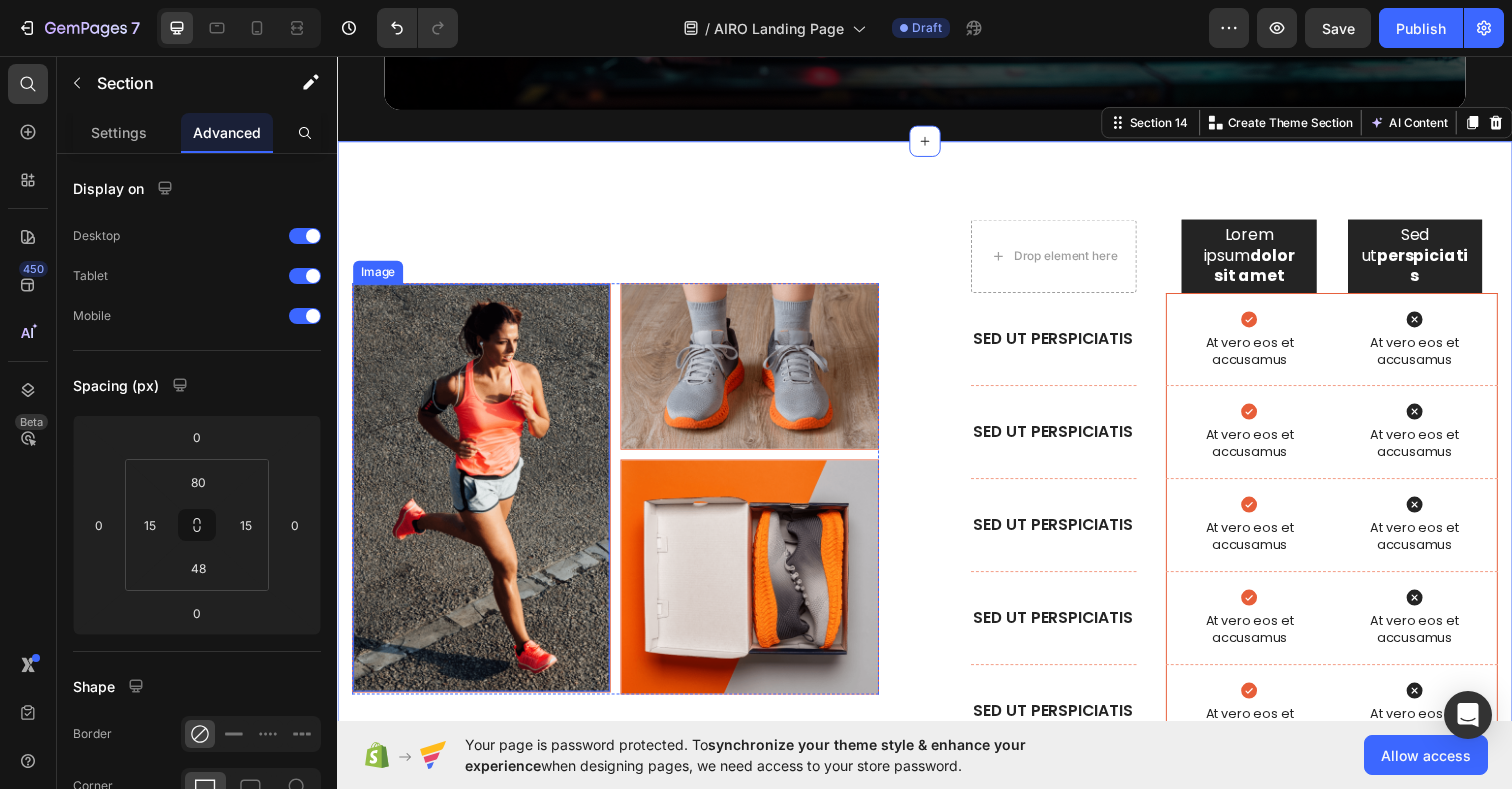 scroll, scrollTop: 6449, scrollLeft: 0, axis: vertical 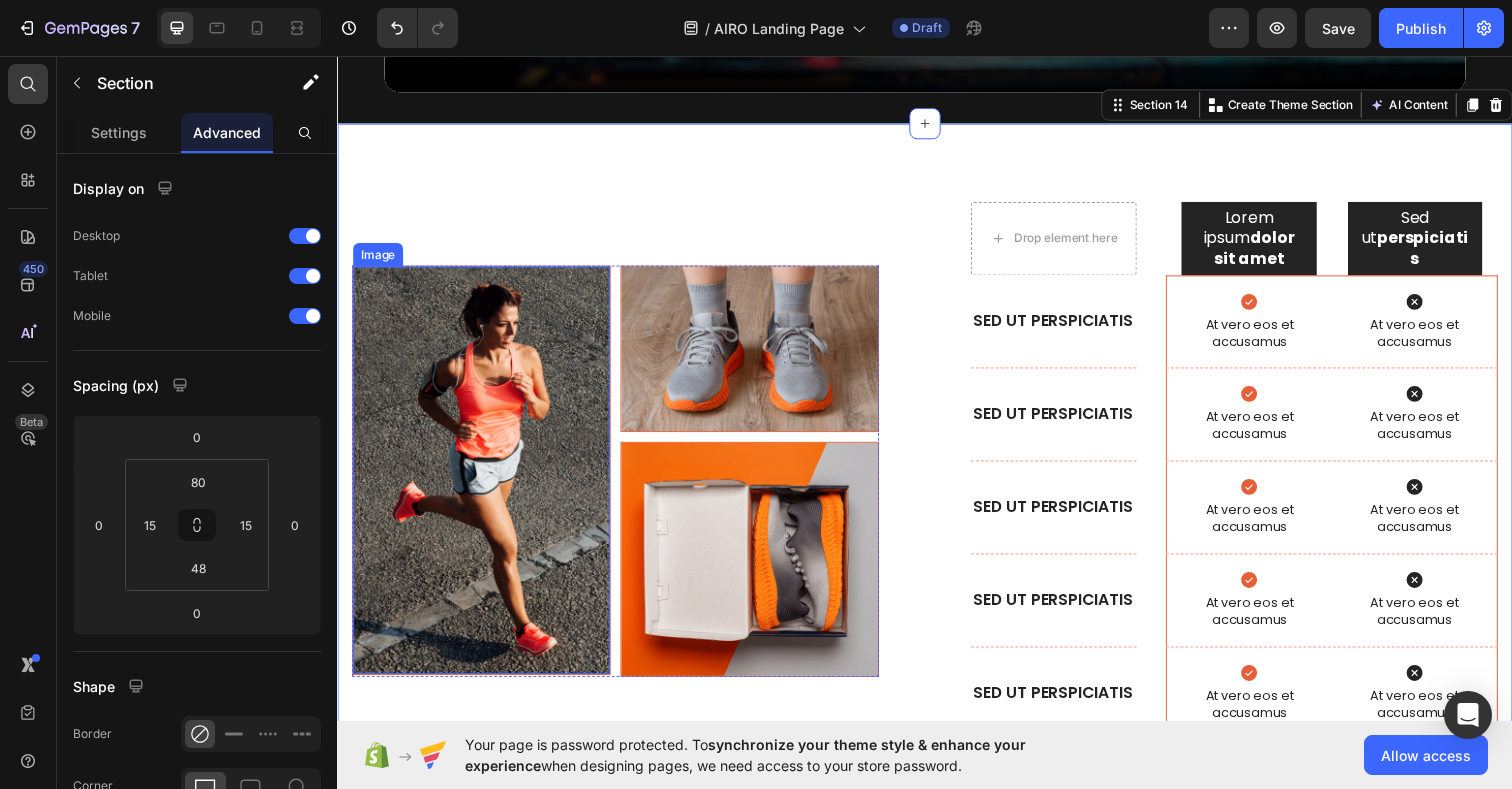 click at bounding box center (484, 478) 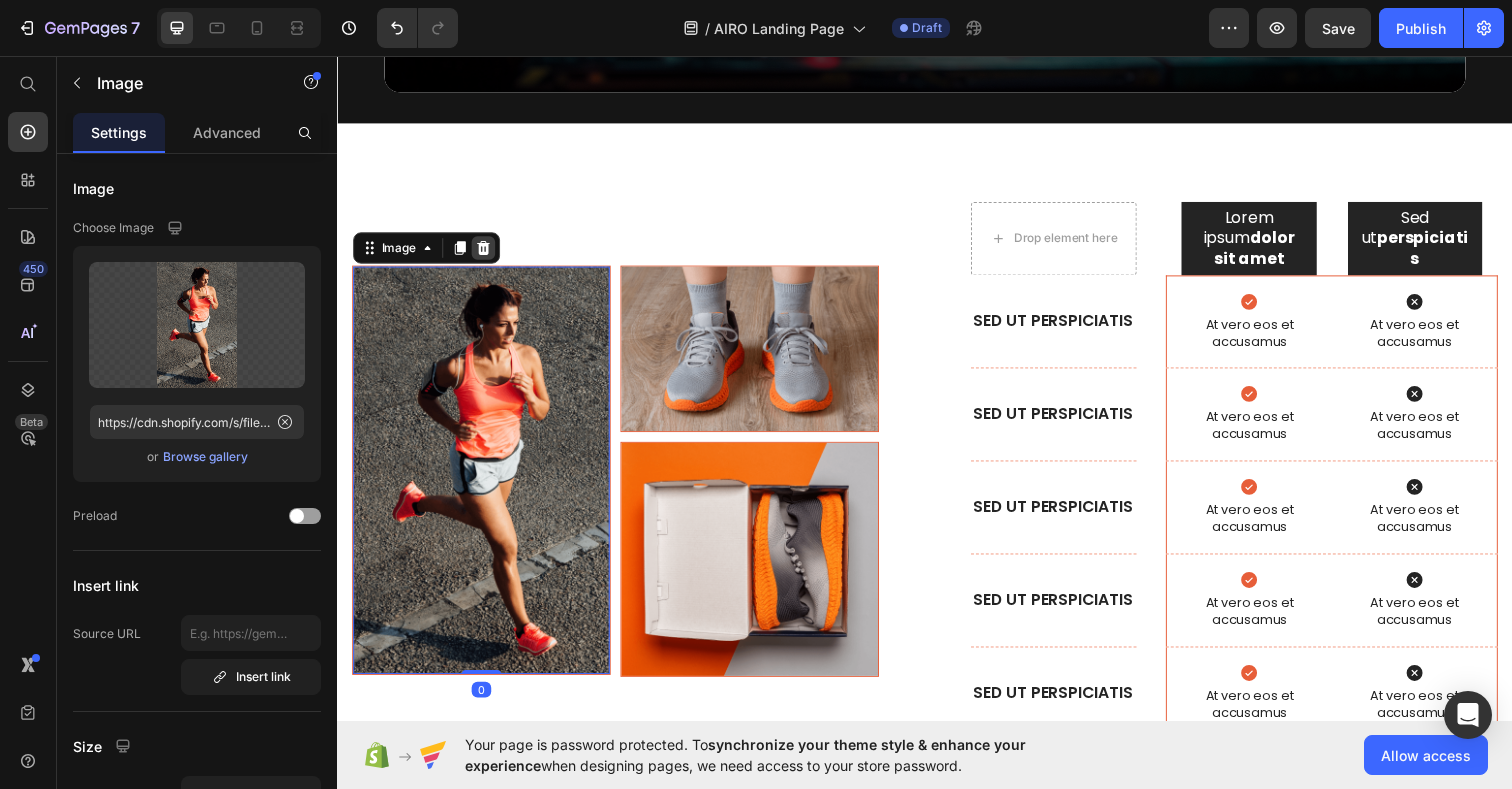 click 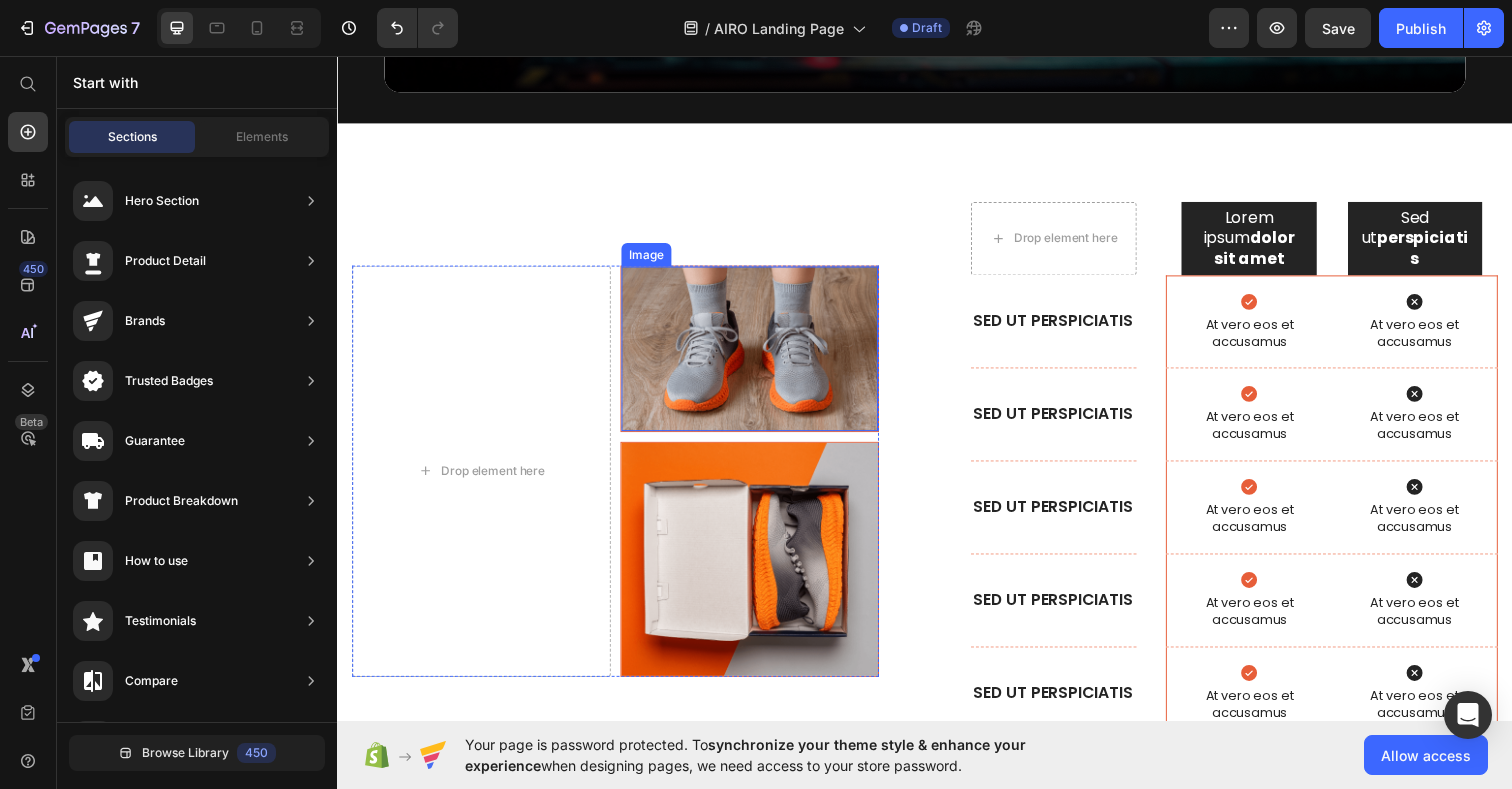 click at bounding box center [758, 355] 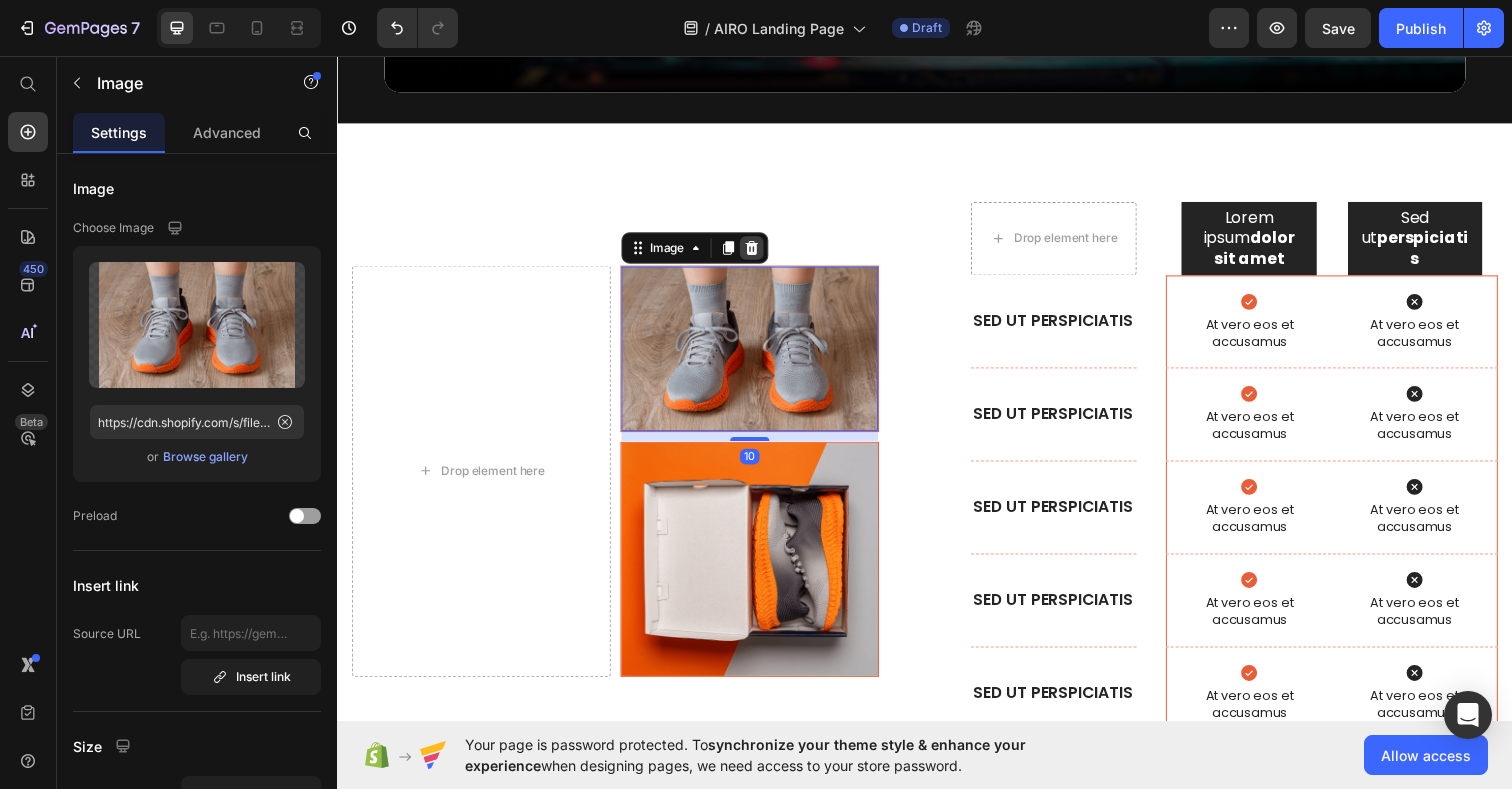 click 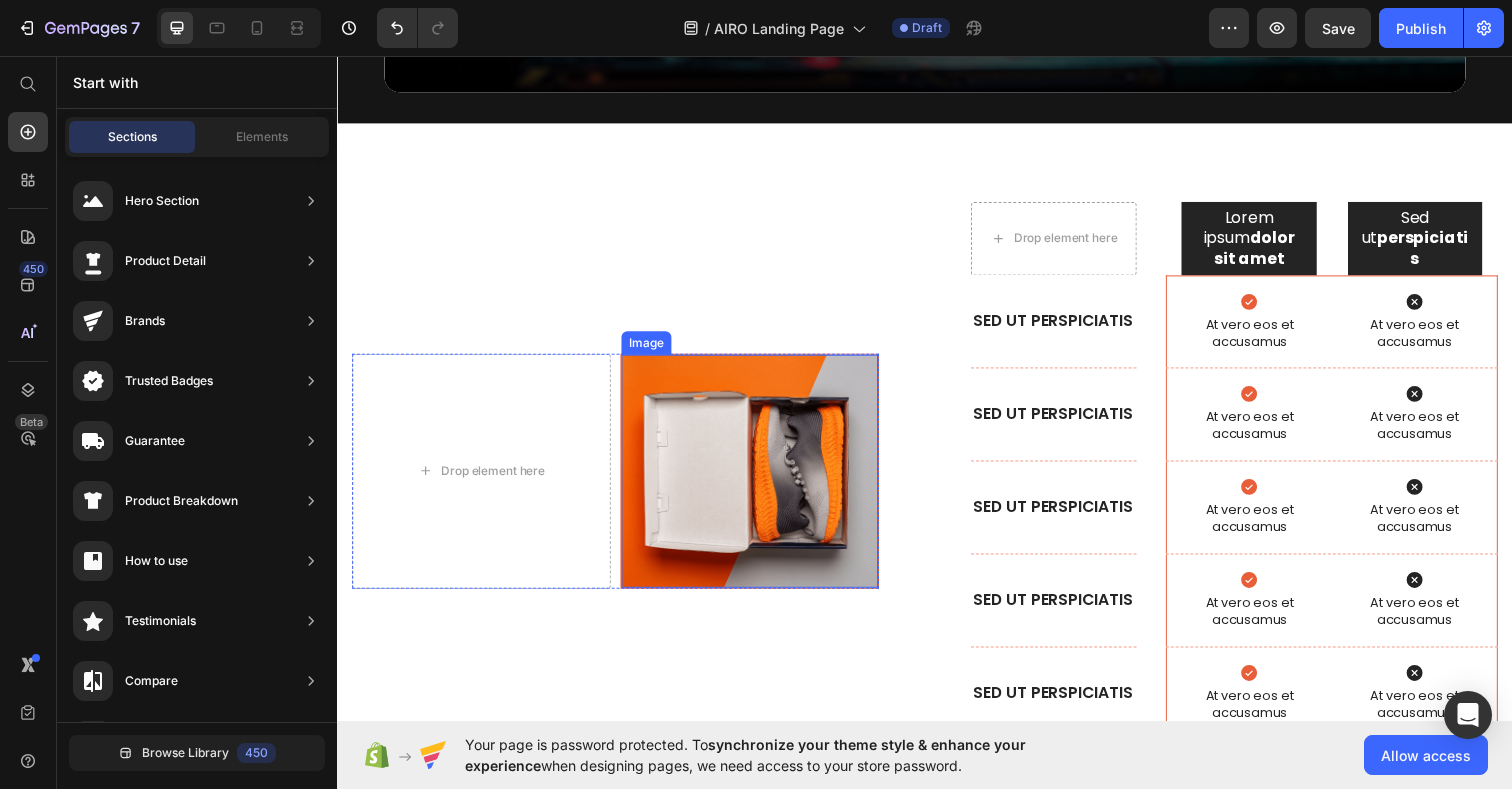 click at bounding box center (758, 479) 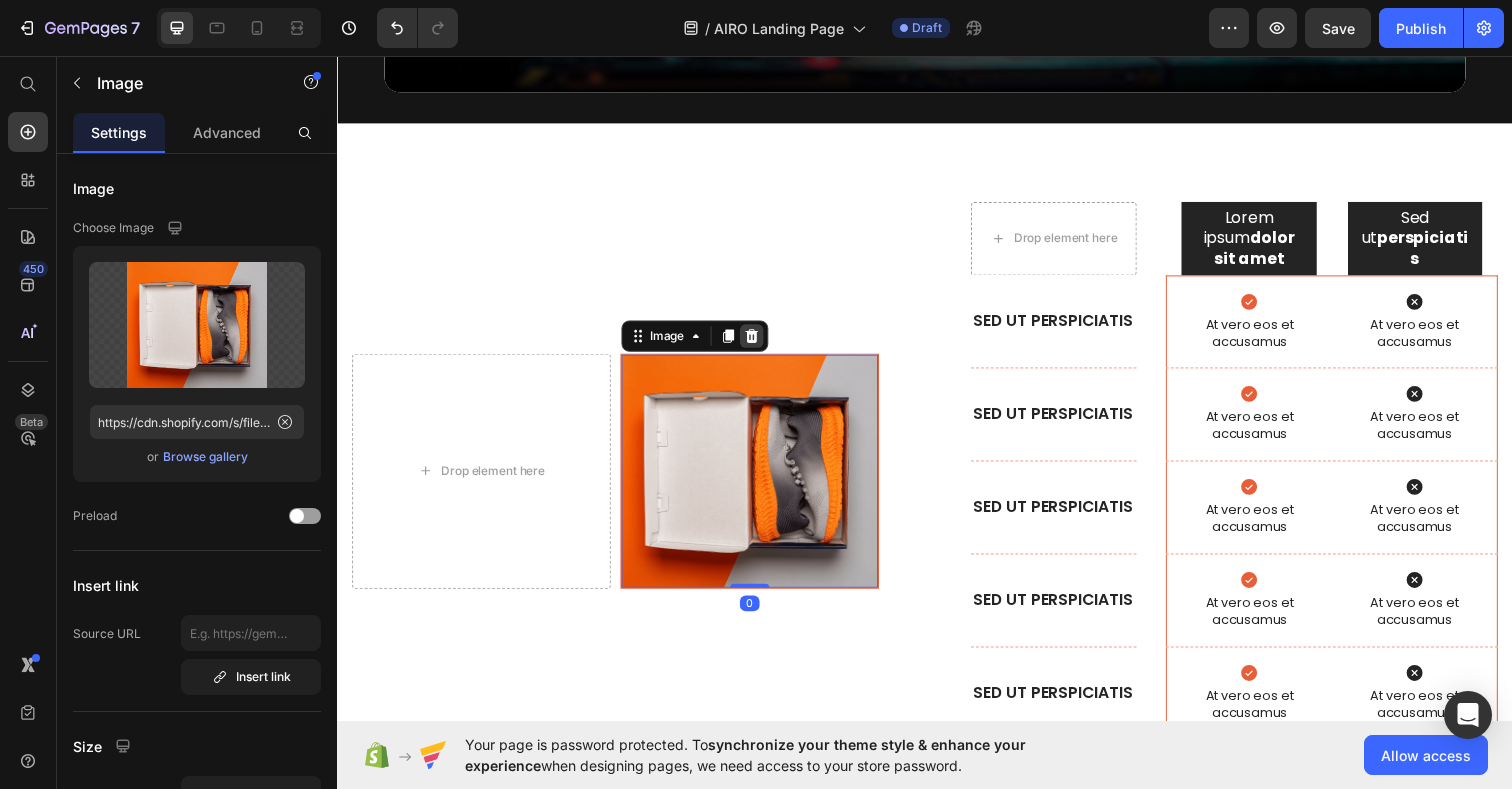 click 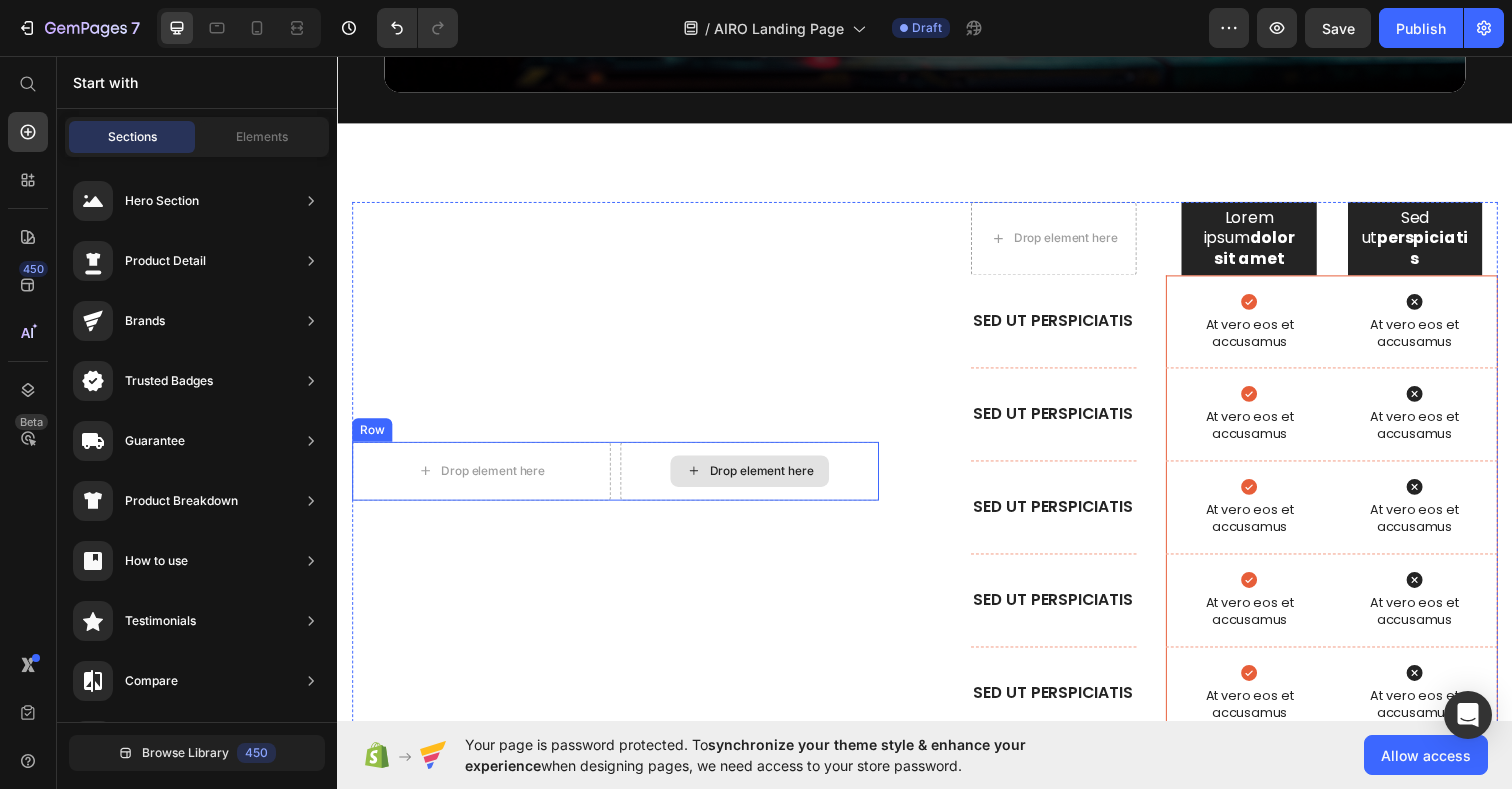 click on "Drop element here" at bounding box center (758, 480) 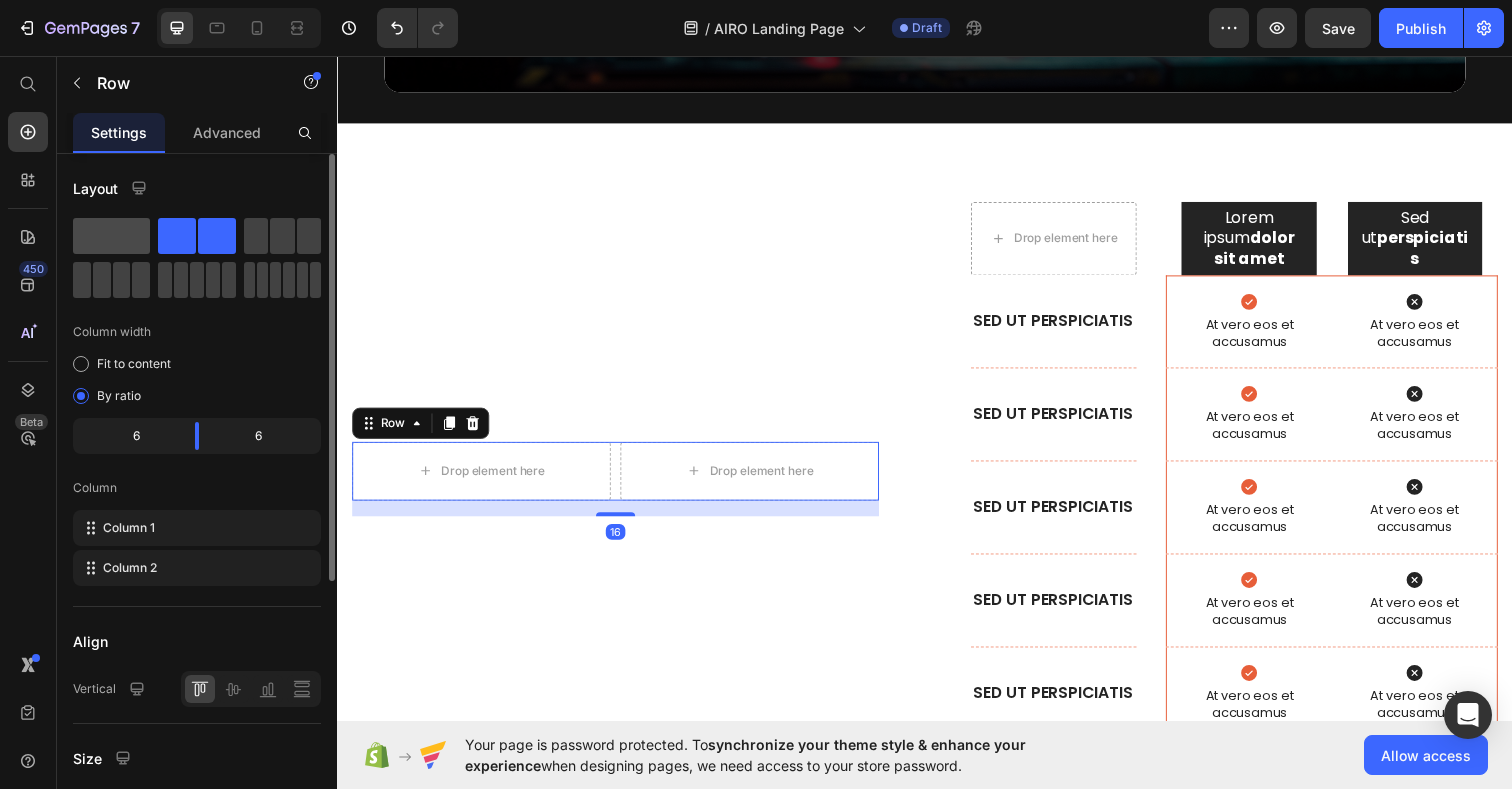 click 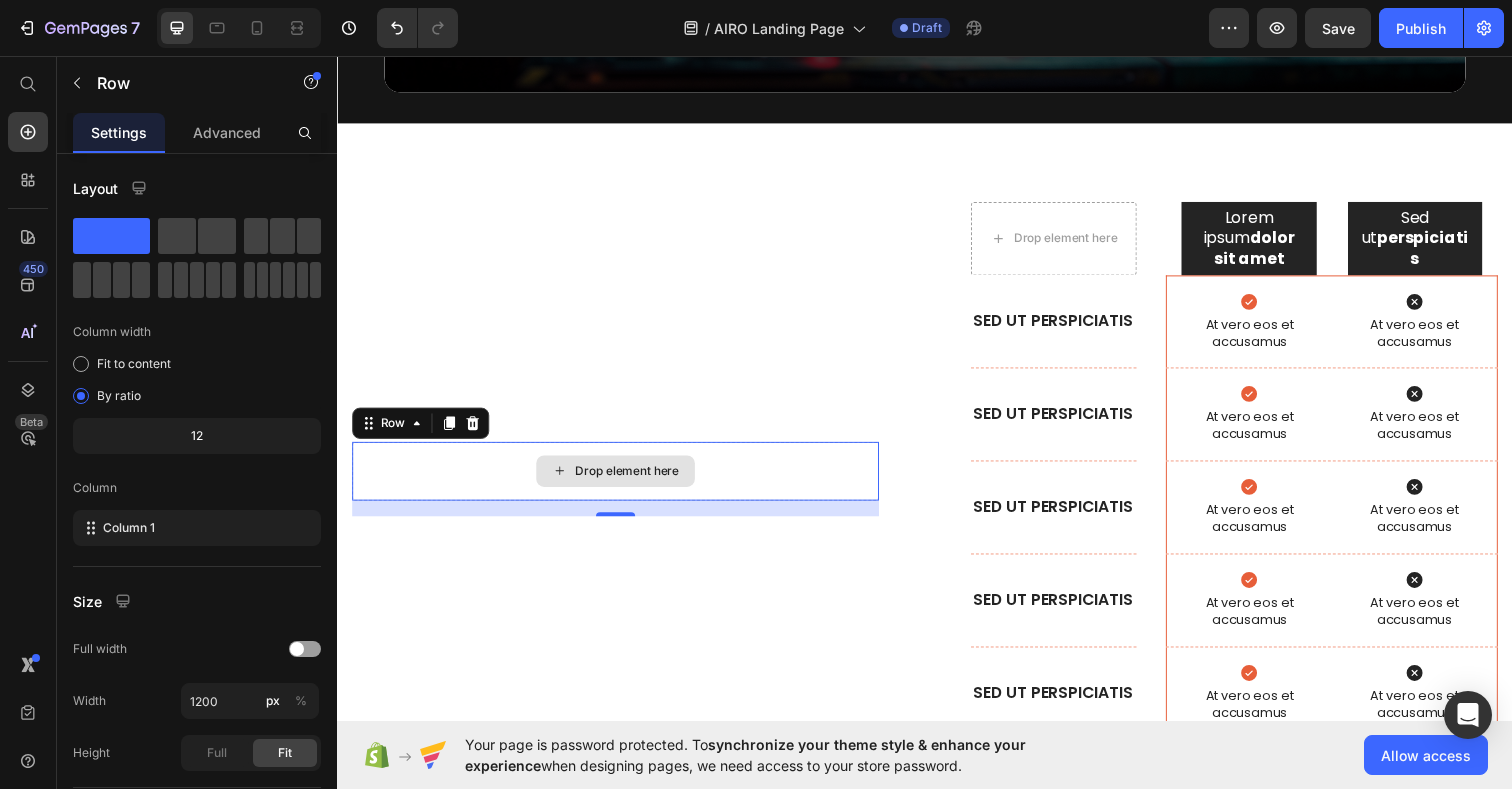 click on "Drop element here" at bounding box center (621, 480) 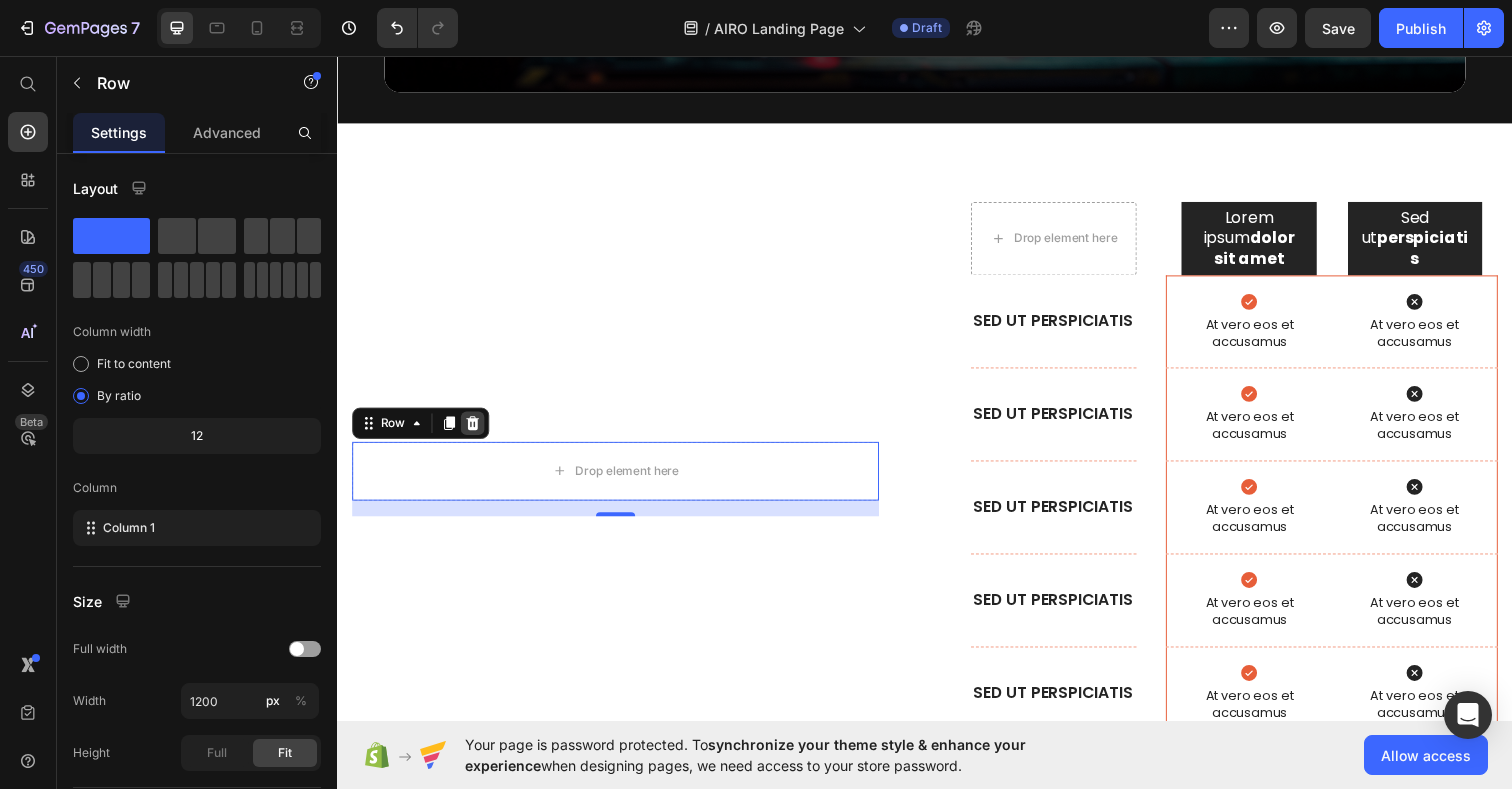 click 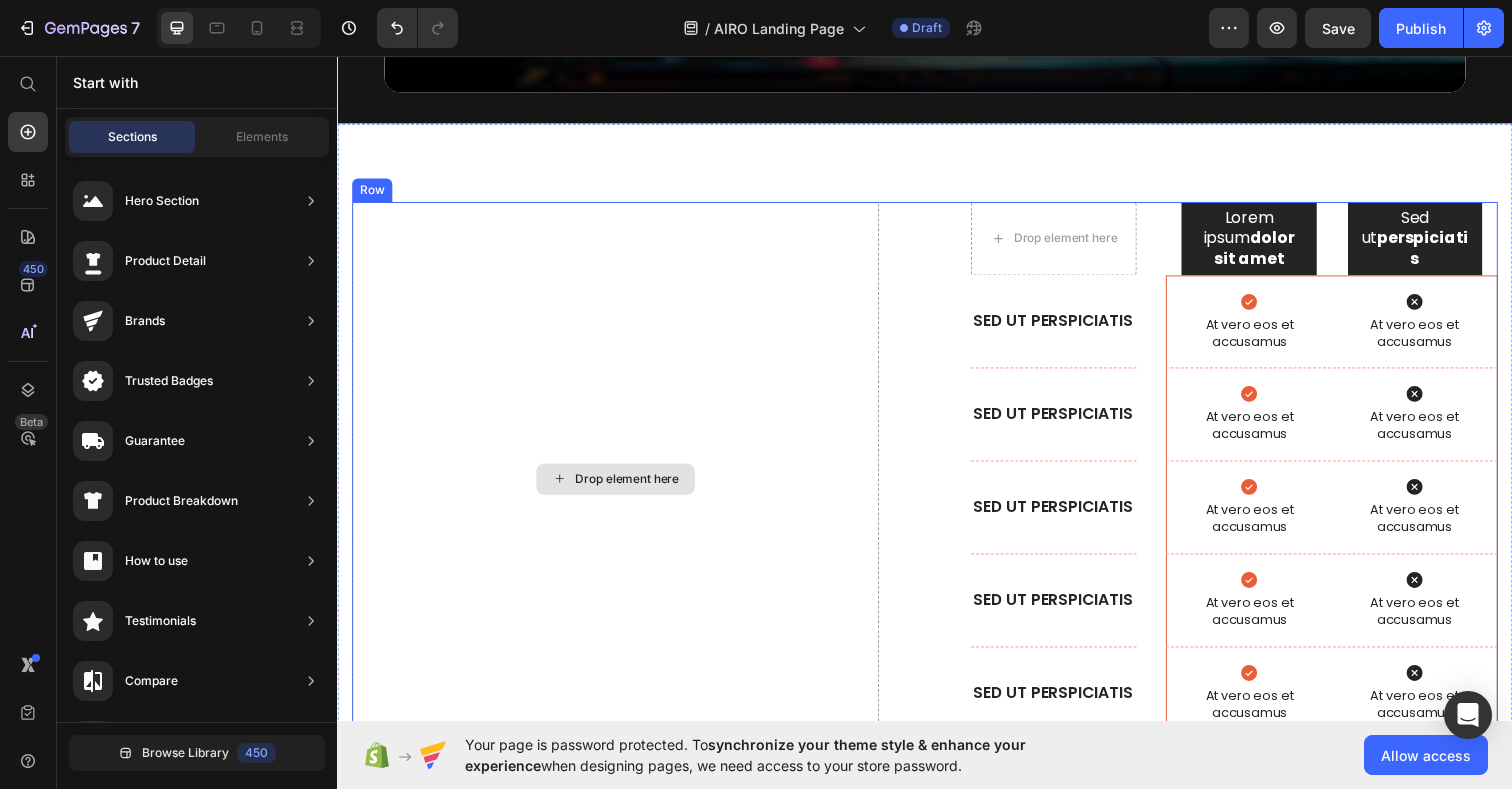 click on "Drop element here" at bounding box center [621, 487] 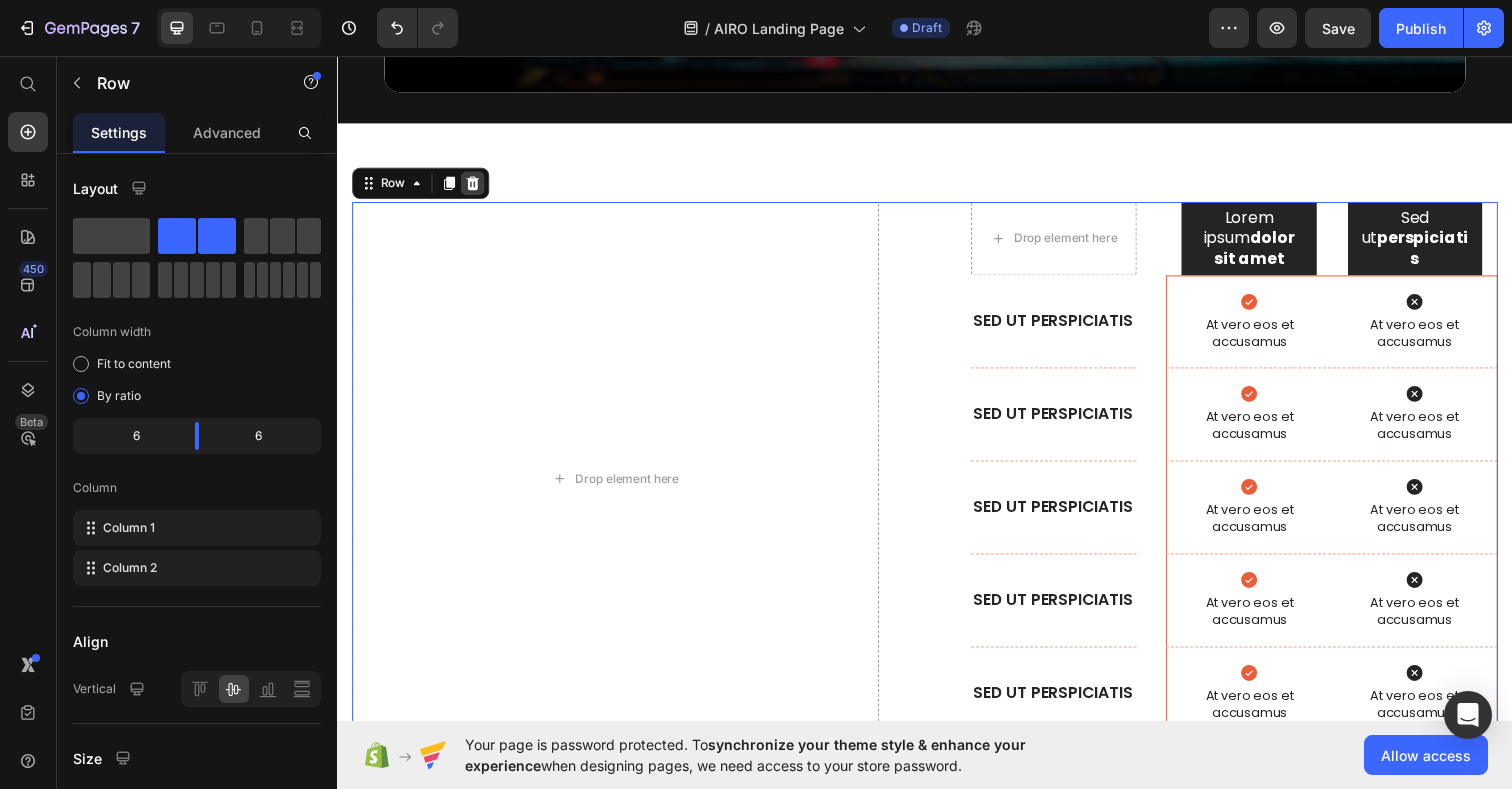 click 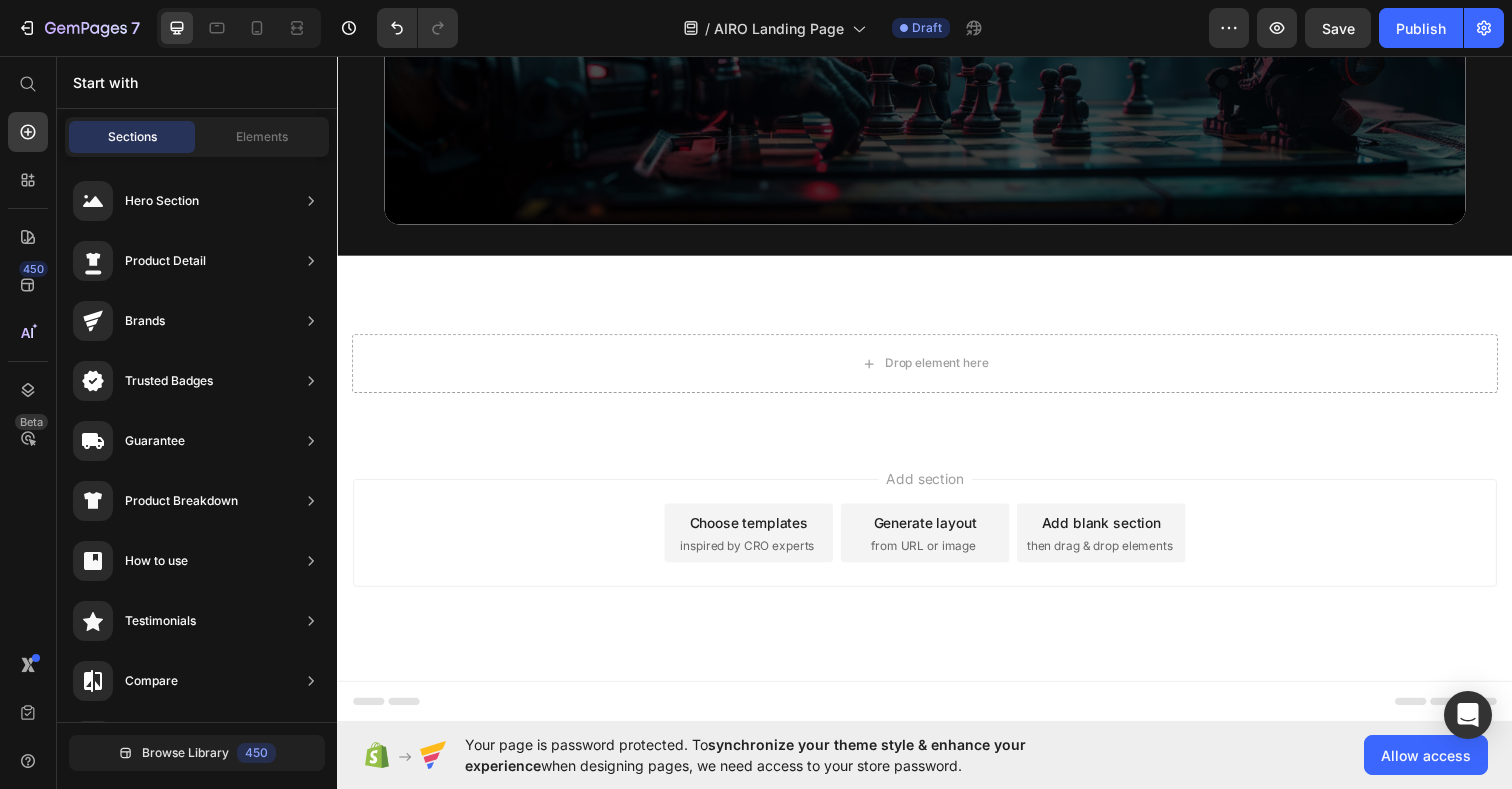 scroll, scrollTop: 6315, scrollLeft: 0, axis: vertical 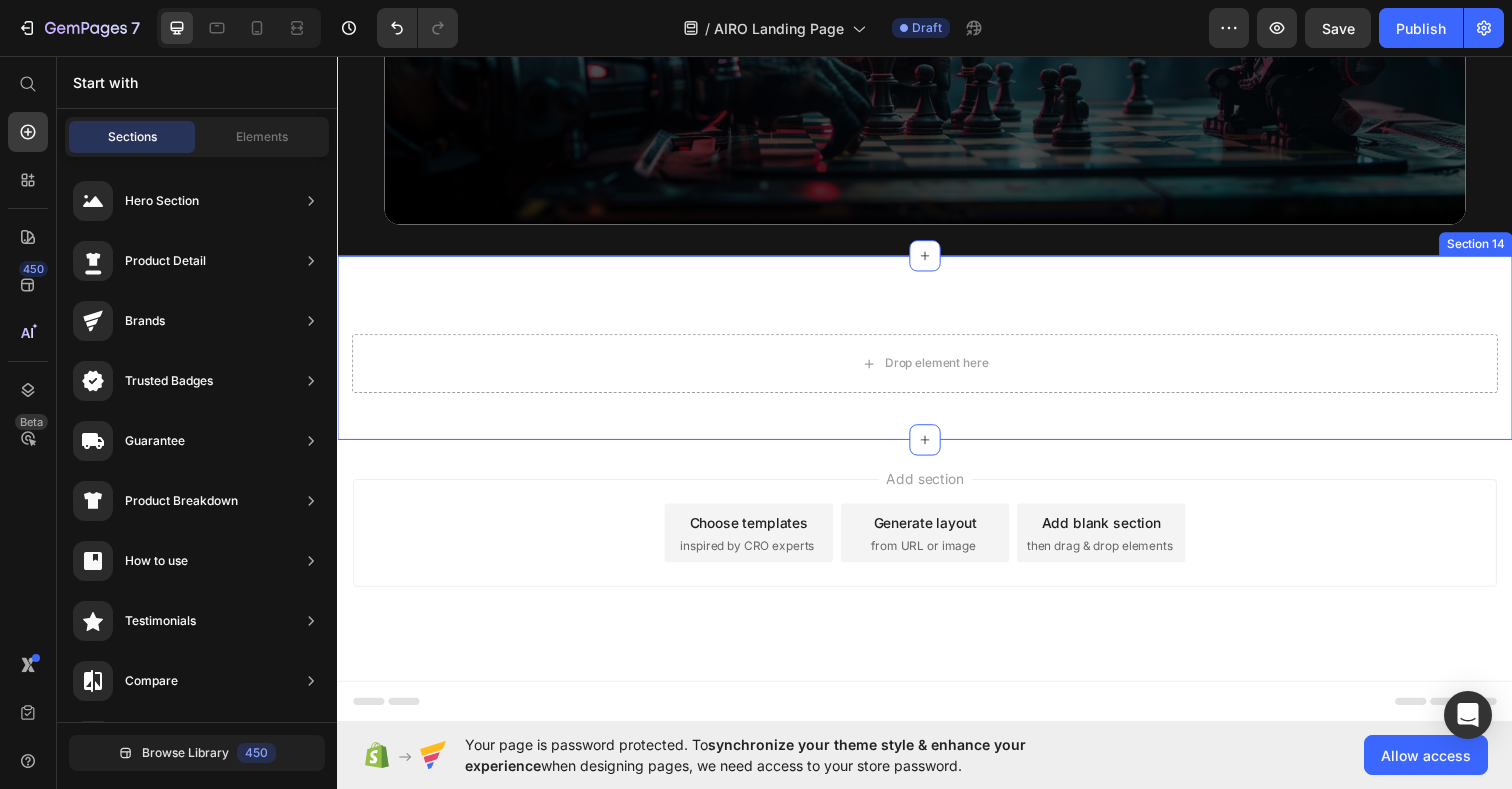 click on "Drop element here Section 14" at bounding box center [937, 354] 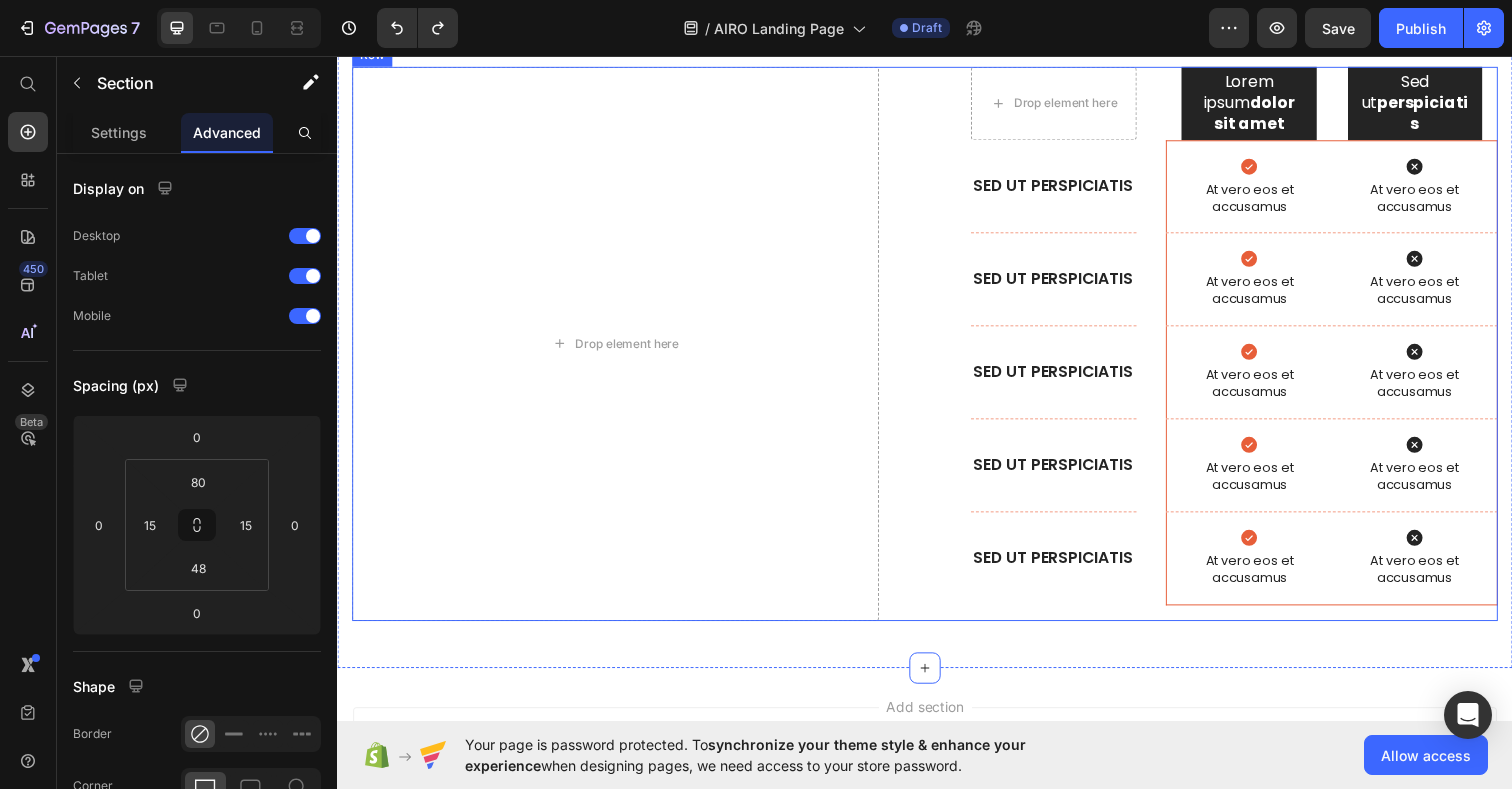 scroll, scrollTop: 6609, scrollLeft: 0, axis: vertical 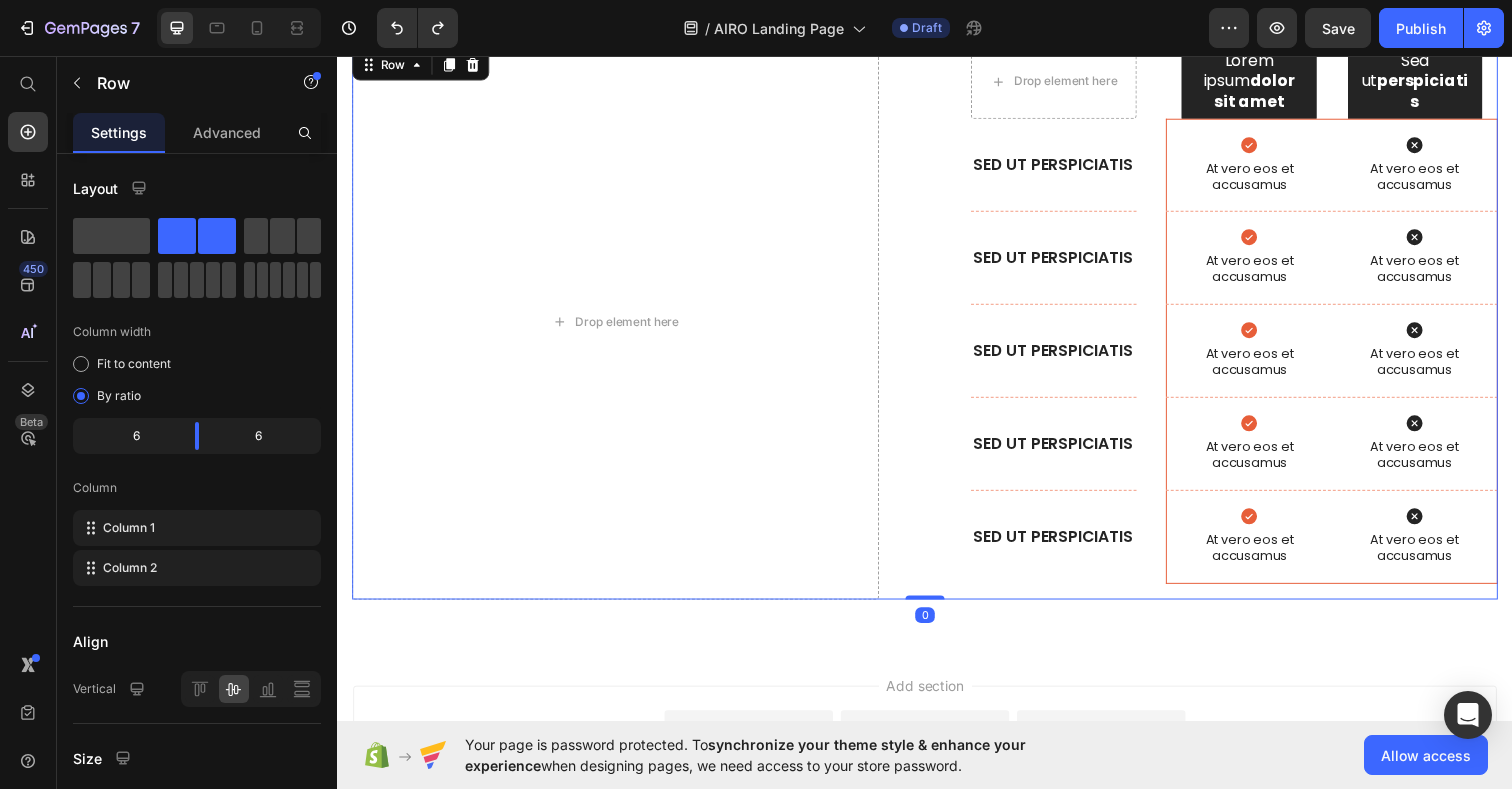 click on "Drop element here
Drop element here Lorem ipsum  dolor sit amet Text Block Hero Banner Sed ut  perspiciatis Text Block Hero Banner Row Row Sed ut perspiciatis Text Block Hero Banner
Icon At vero eos et accusamus Text Block
Icon At vero eos et accusamus Text Block Hero Banner Row Sed ut perspiciatis Text Block Hero Banner
Icon At vero eos et accusamus Text Block
Icon At vero eos et accusamus Text Block Hero Banner Row Sed ut perspiciatis Text Block Hero Banner
Icon At vero eos et accusamus Text Block
Icon At vero eos et accusamus Text Block Hero Banner Row Sed ut perspiciatis Text Block Hero Banner
Icon At vero eos et accusamus Text Block
Icon At vero eos et accusamus Text Block Hero Banner Row Sed ut perspiciatis Text Block Hero Banner
Icon At vero eos et accusamus Text Block
Icon At vero eos et accusamus Text Block" at bounding box center [937, 327] 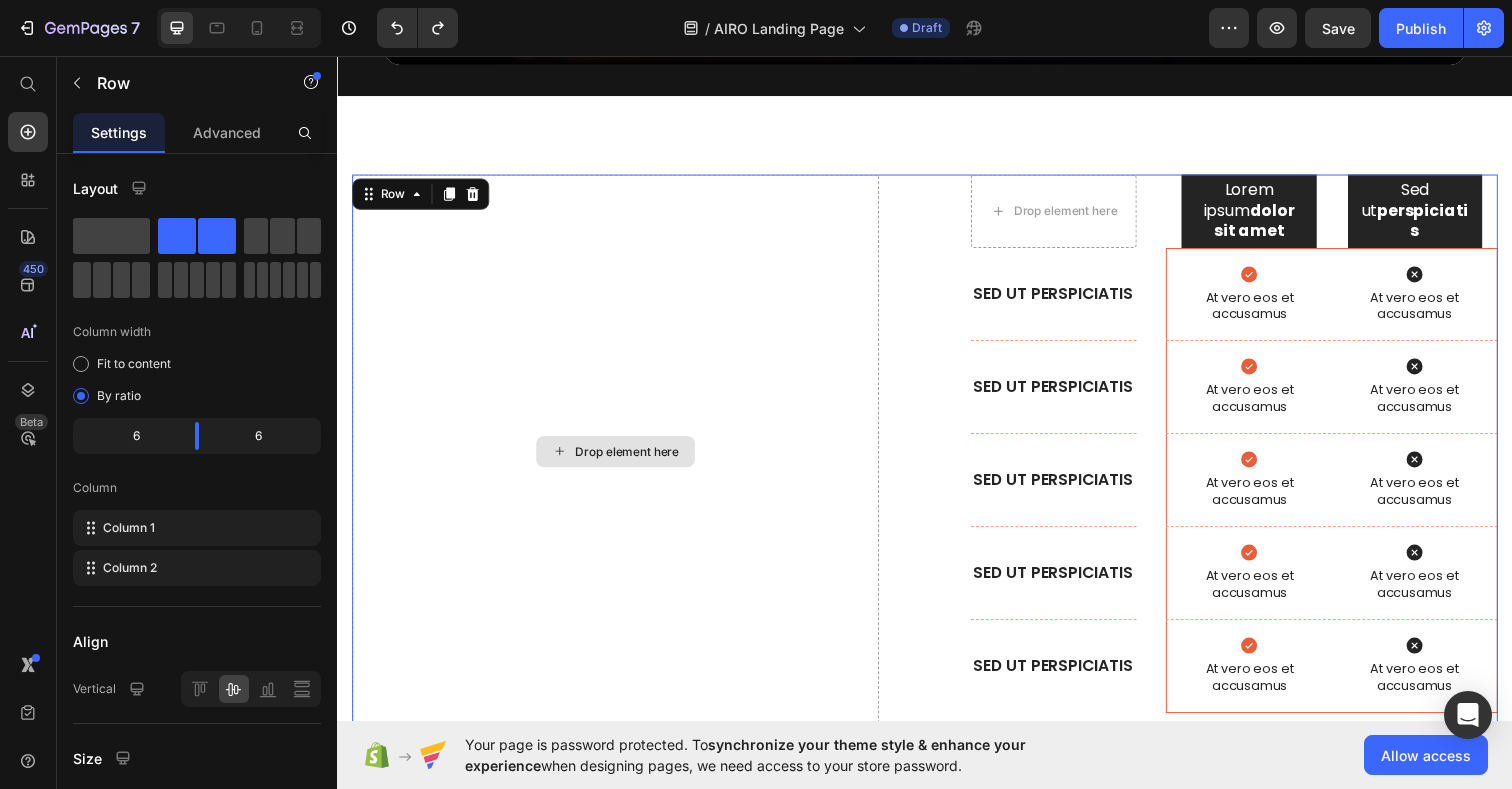 scroll, scrollTop: 6467, scrollLeft: 0, axis: vertical 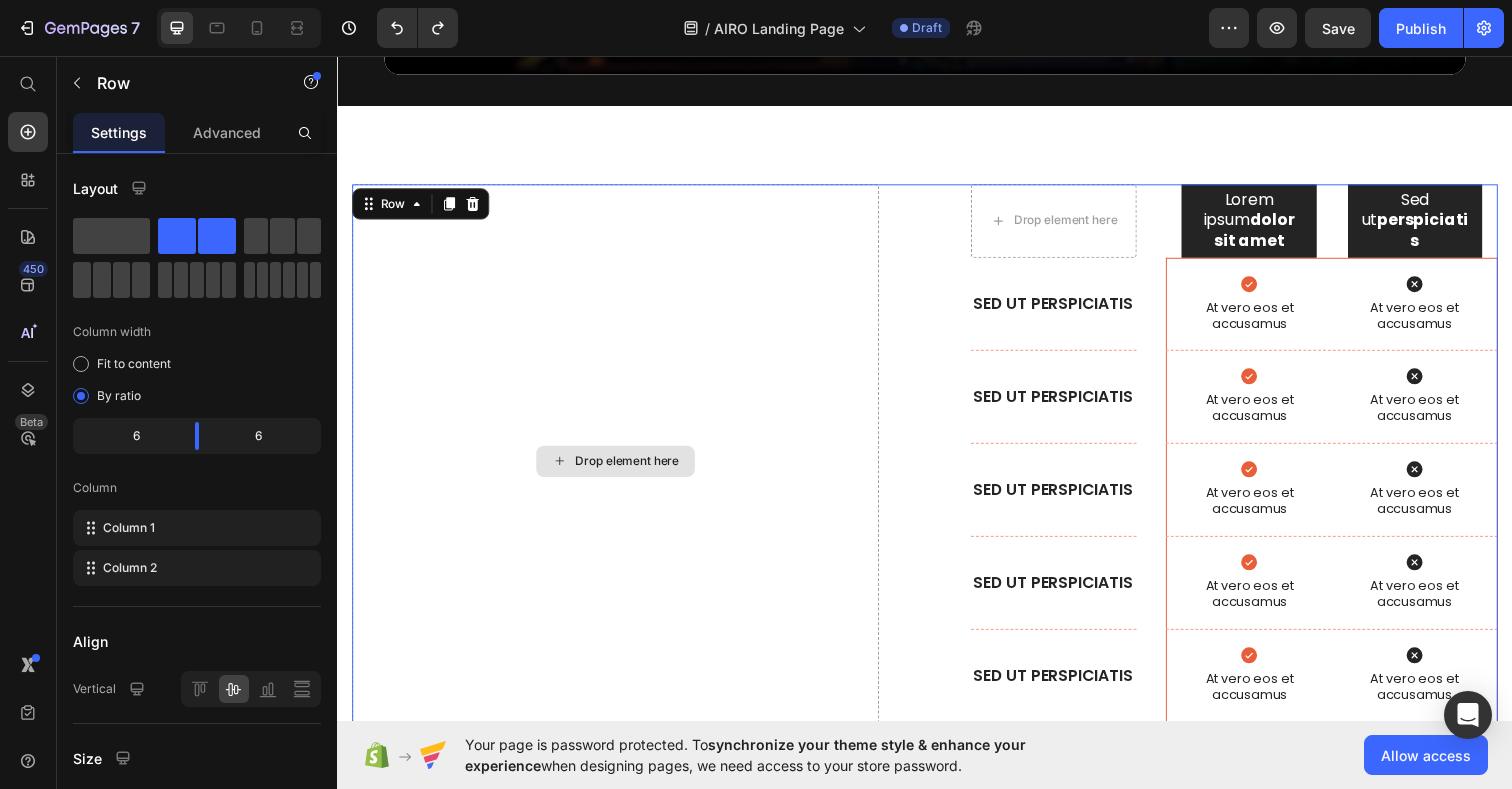 click on "Drop element here" at bounding box center [621, 469] 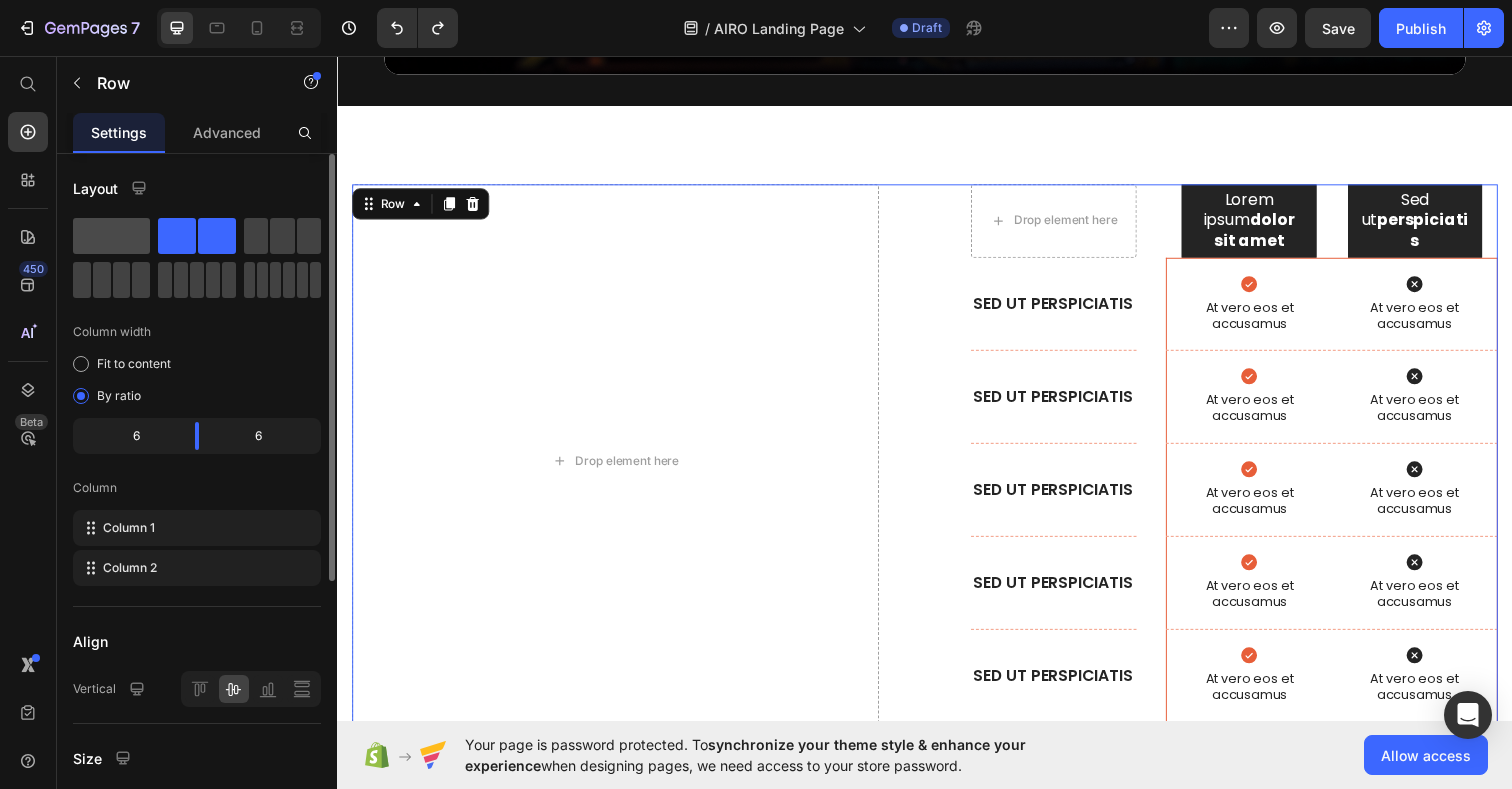 click 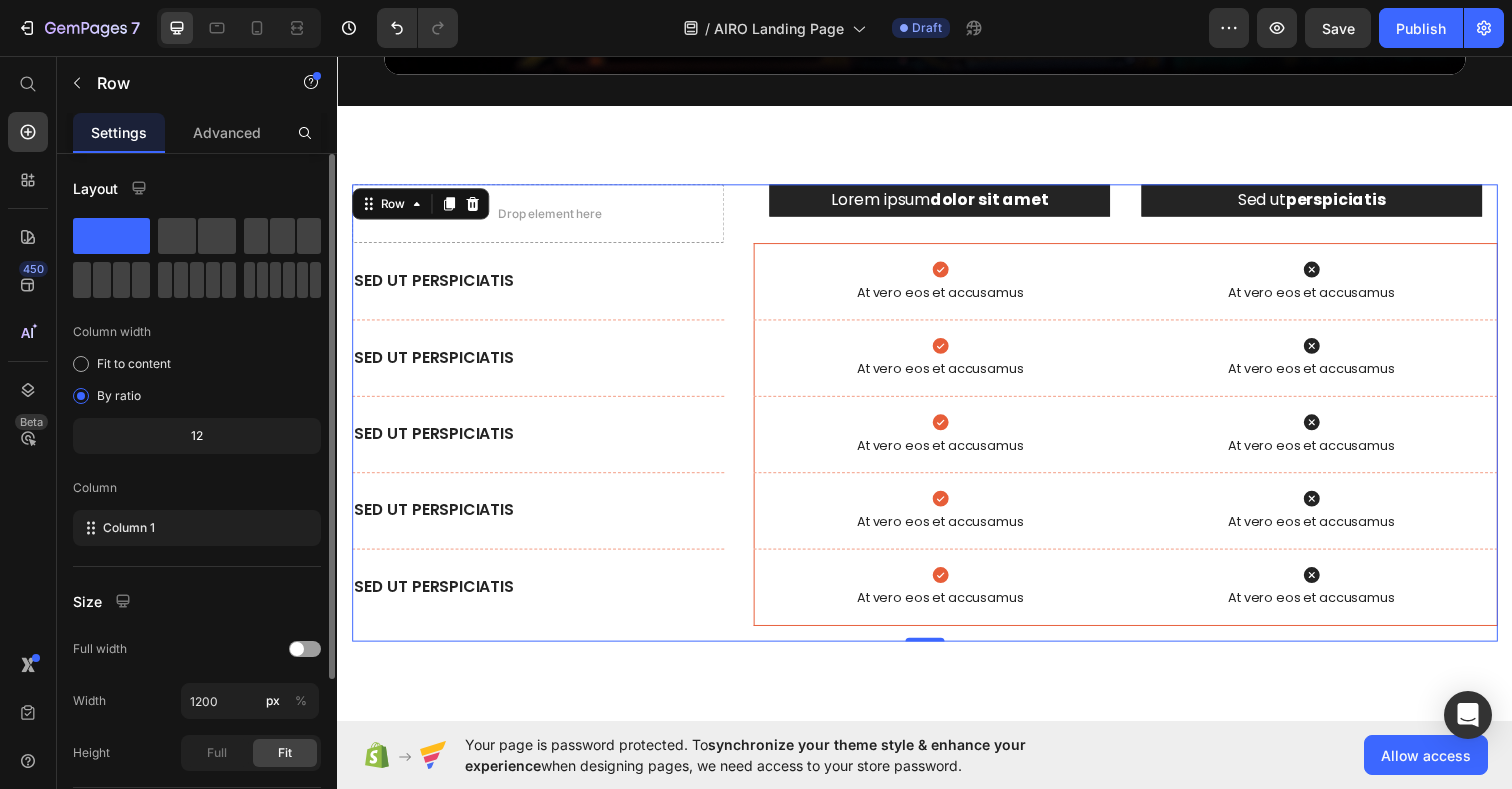 click 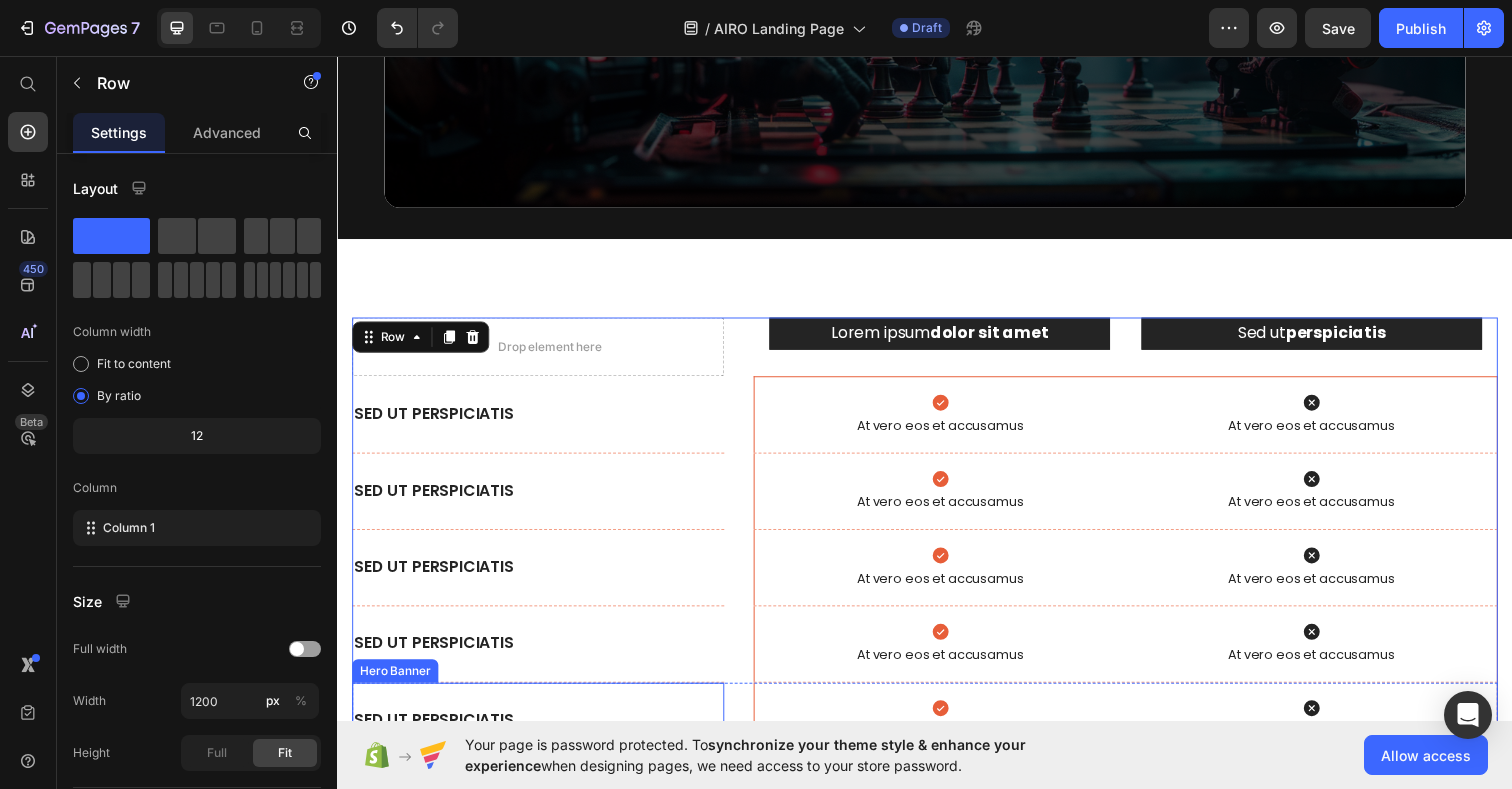 scroll, scrollTop: 6335, scrollLeft: 0, axis: vertical 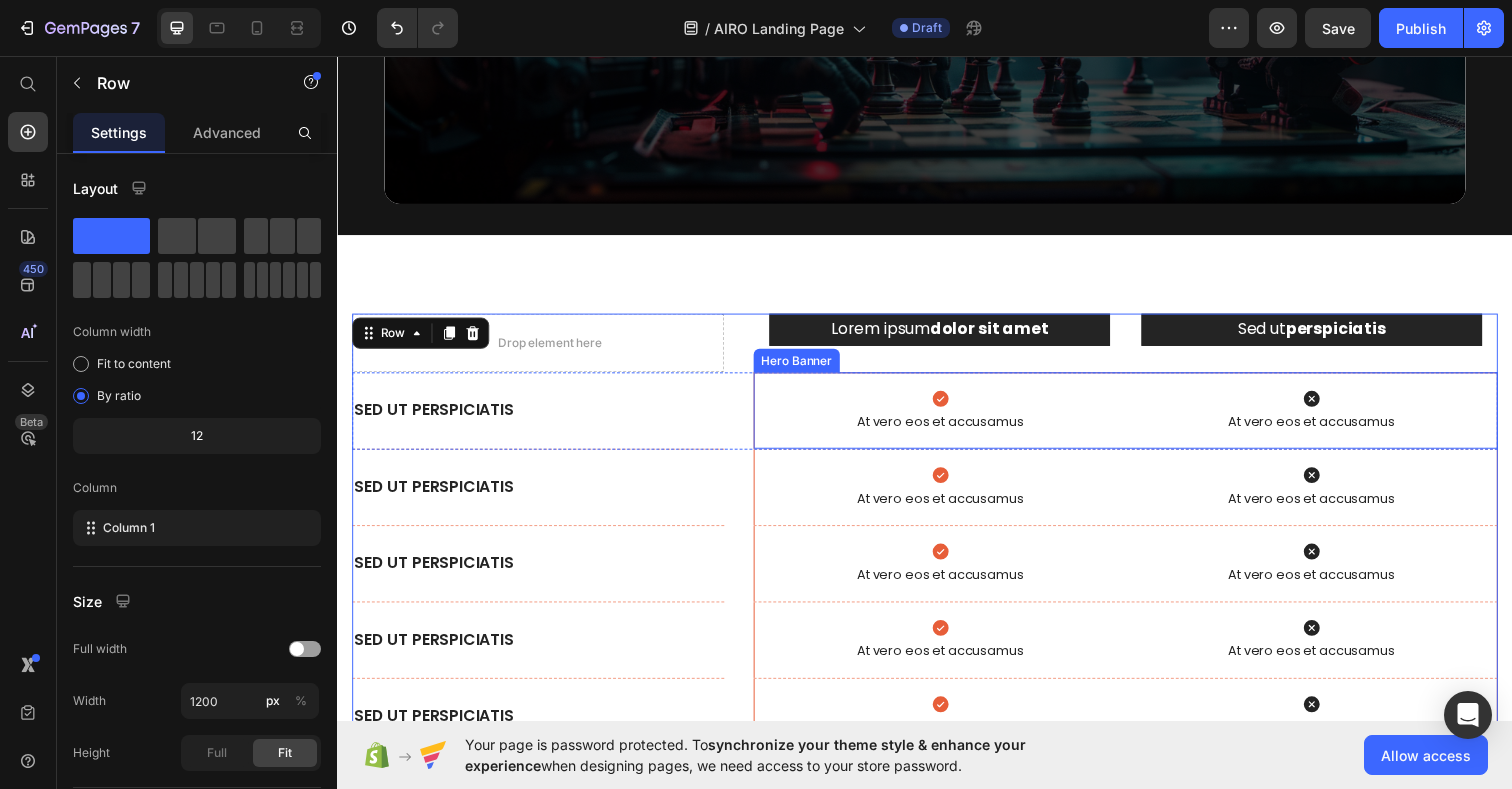 click on "Icon At vero eos et accusamus Text Block
Icon At vero eos et accusamus Text Block" at bounding box center (1142, 418) 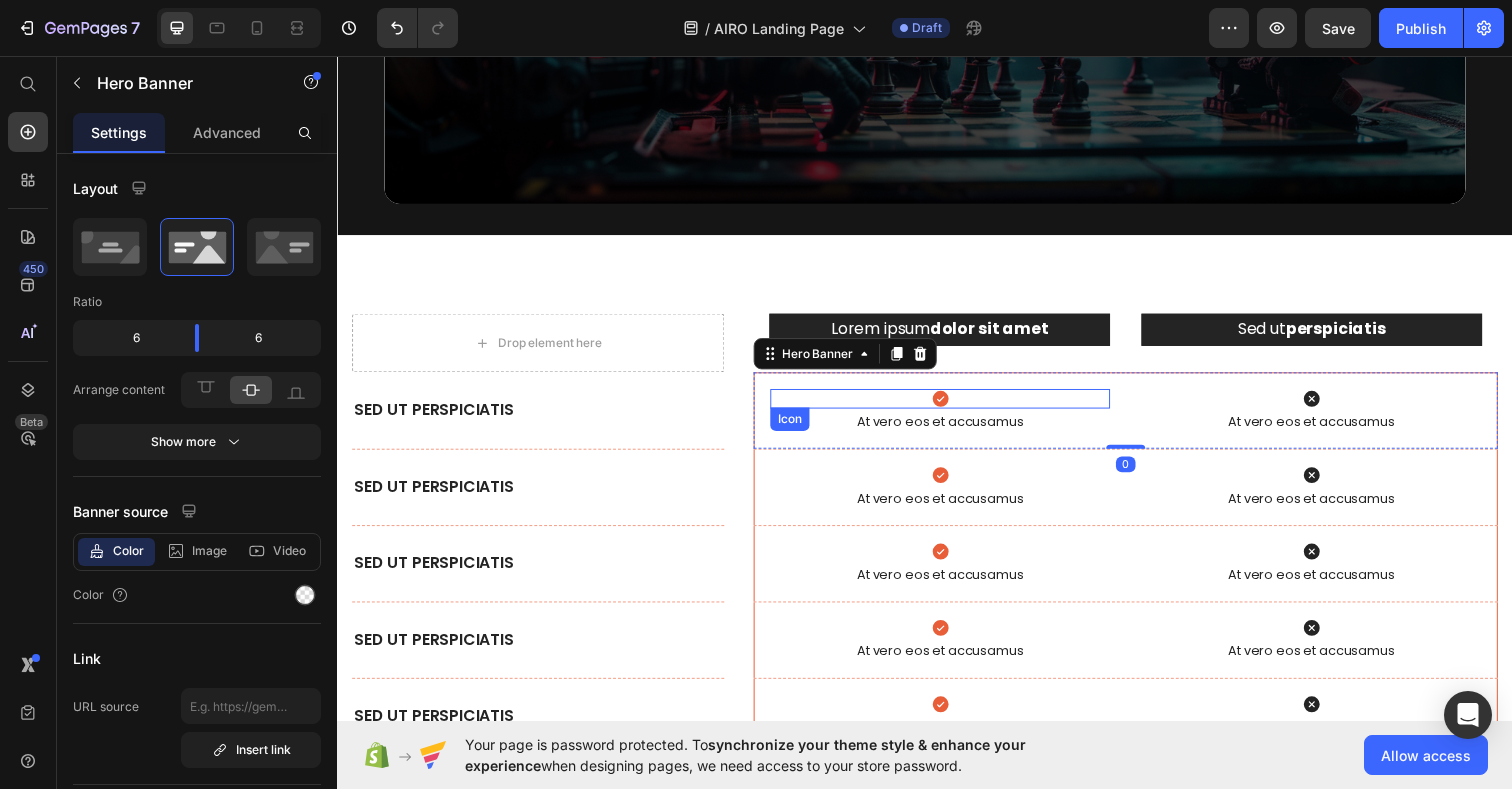 click on "Icon" at bounding box center (952, 406) 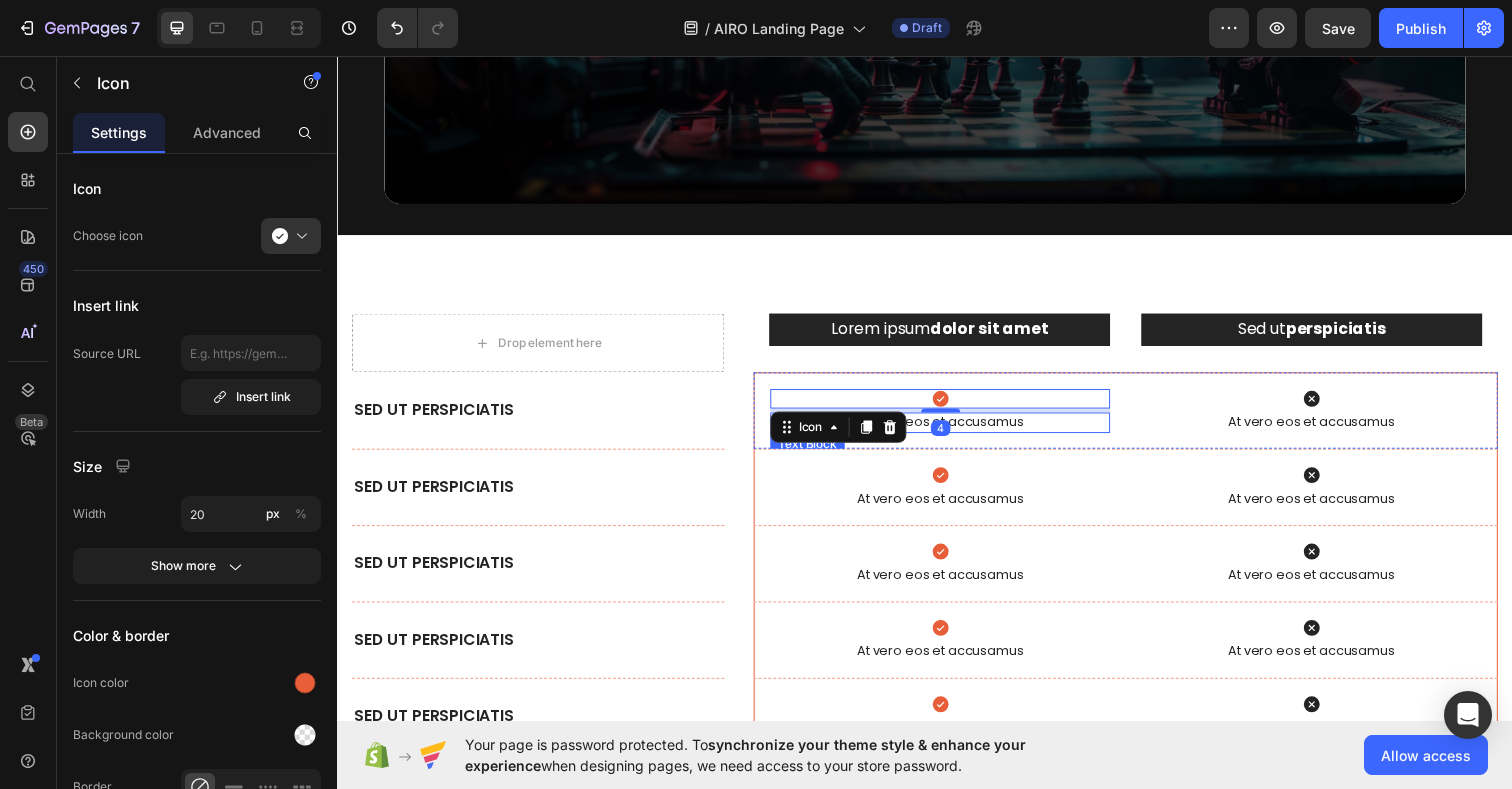 click on "At vero eos et accusamus" at bounding box center [952, 430] 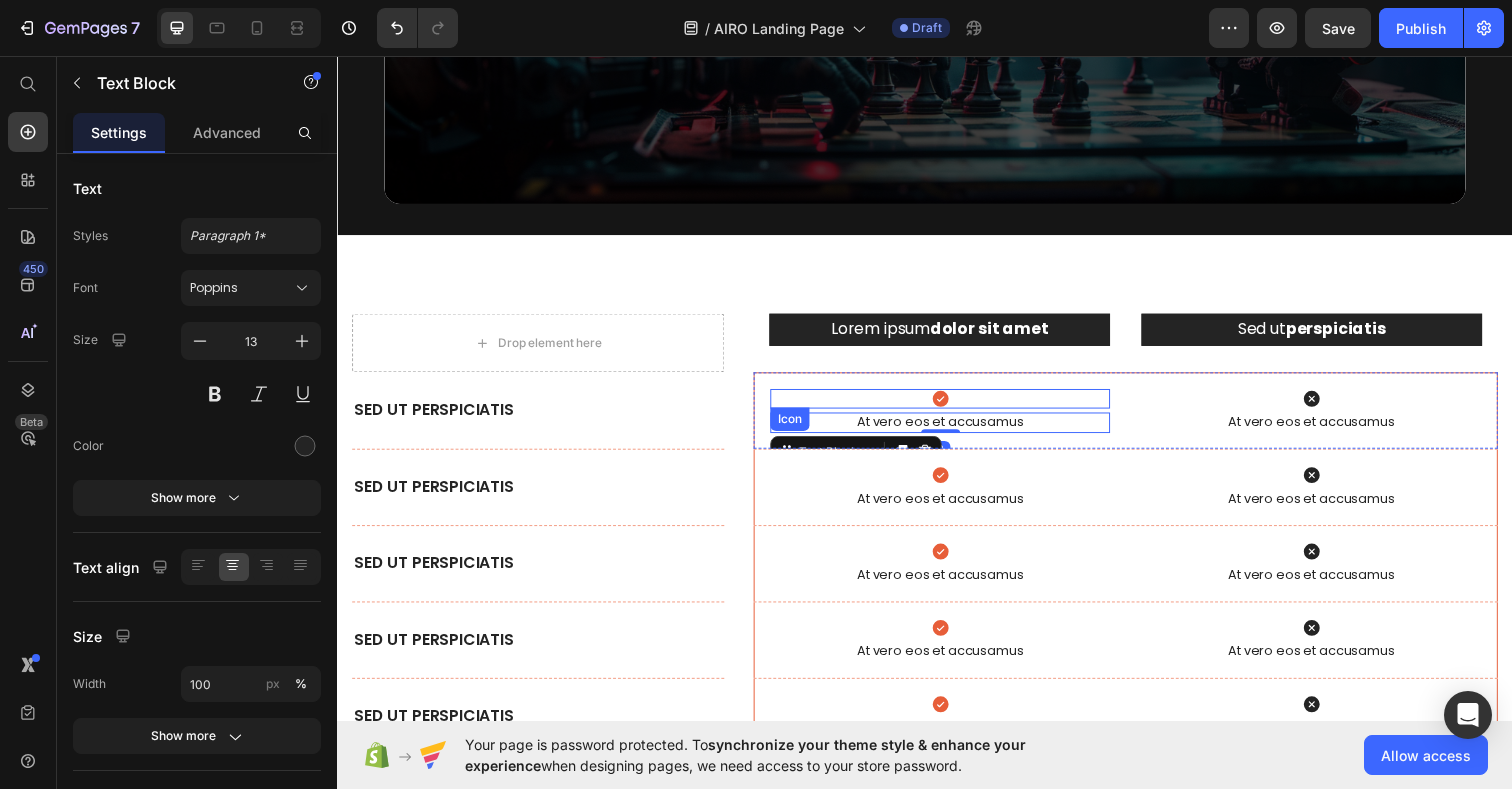 click on "Icon" at bounding box center (952, 406) 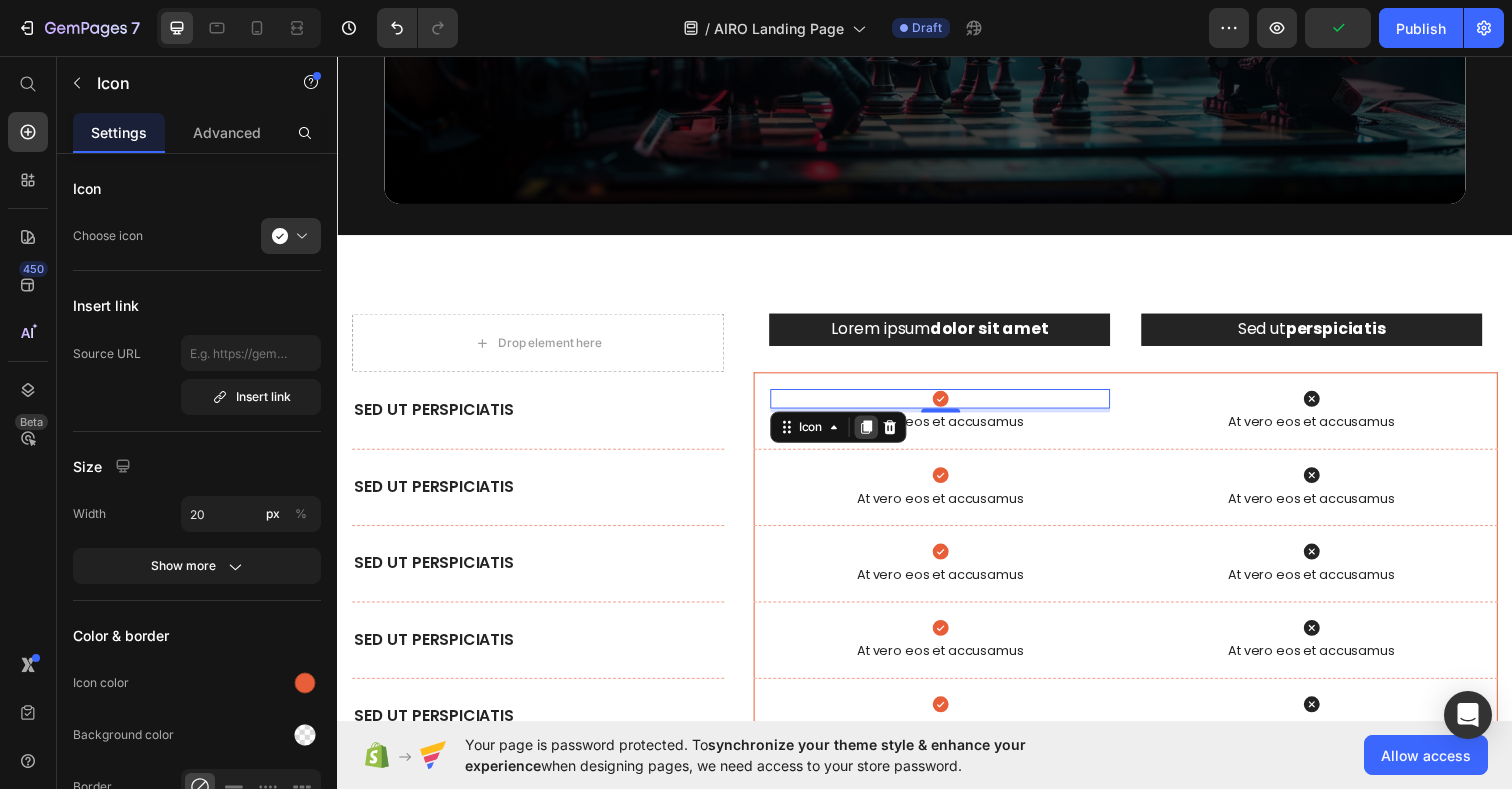 click 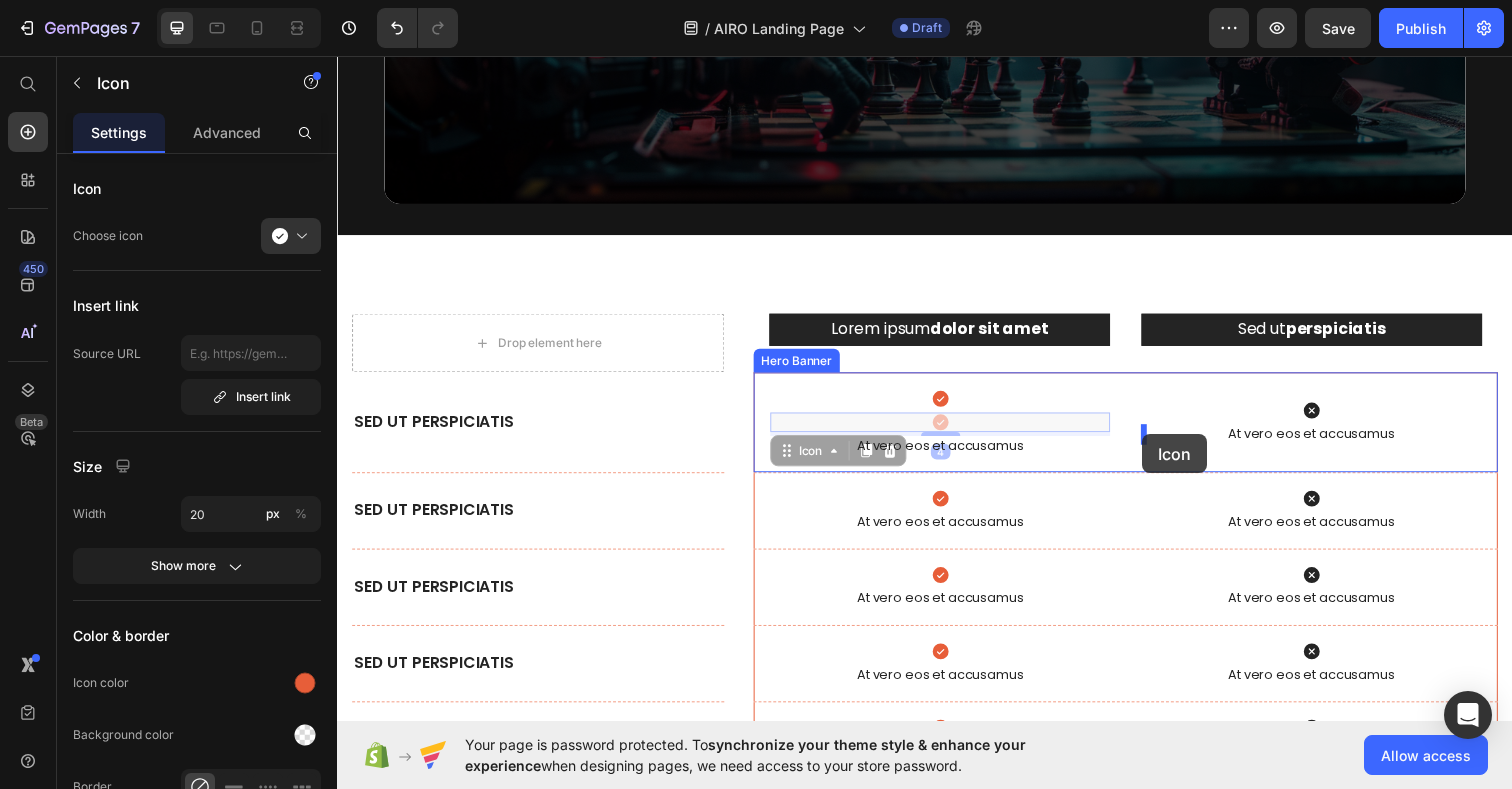 drag, startPoint x: 1005, startPoint y: 431, endPoint x: 1160, endPoint y: 442, distance: 155.38983 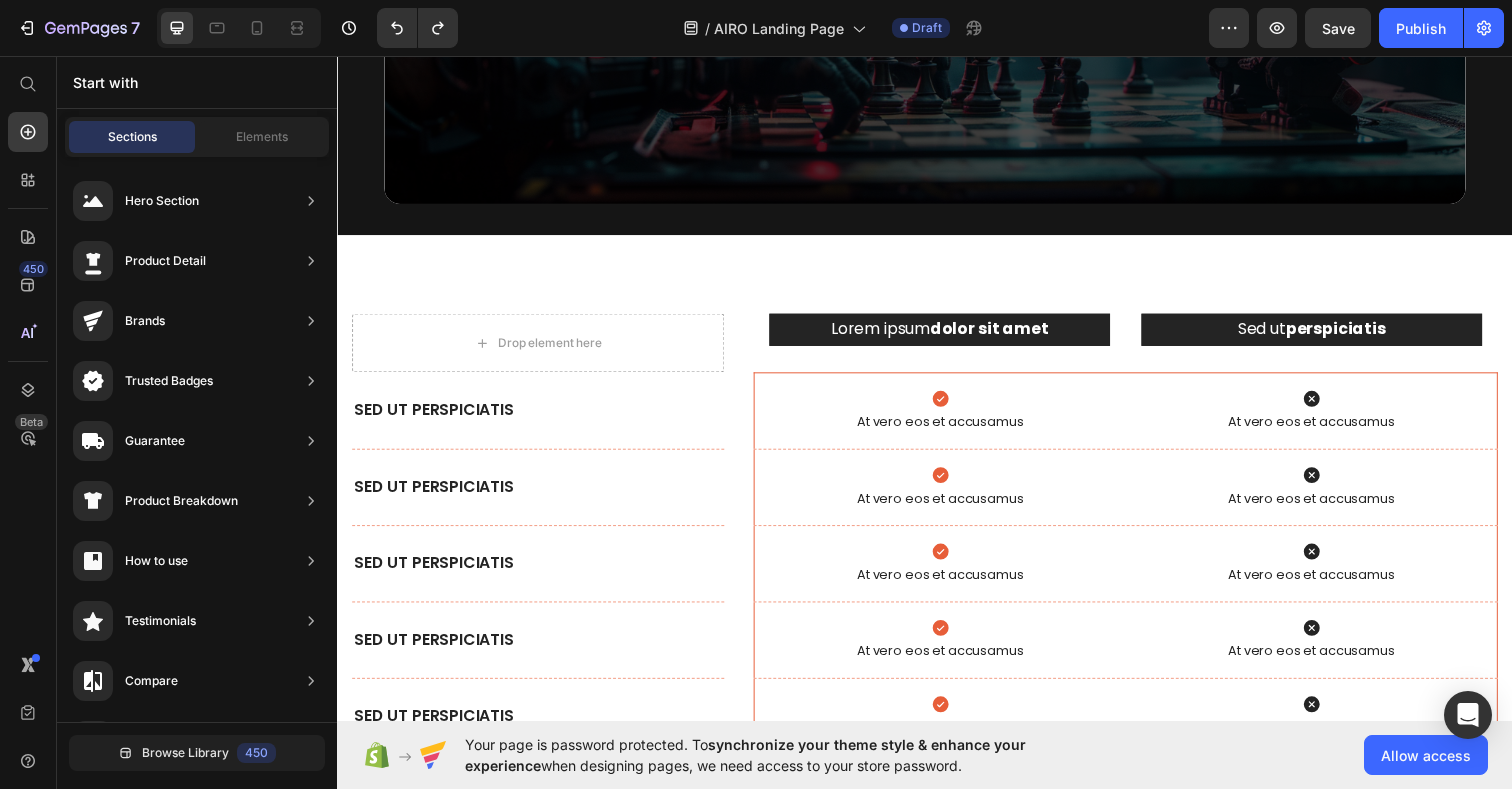 click on "Start with" at bounding box center [197, 82] 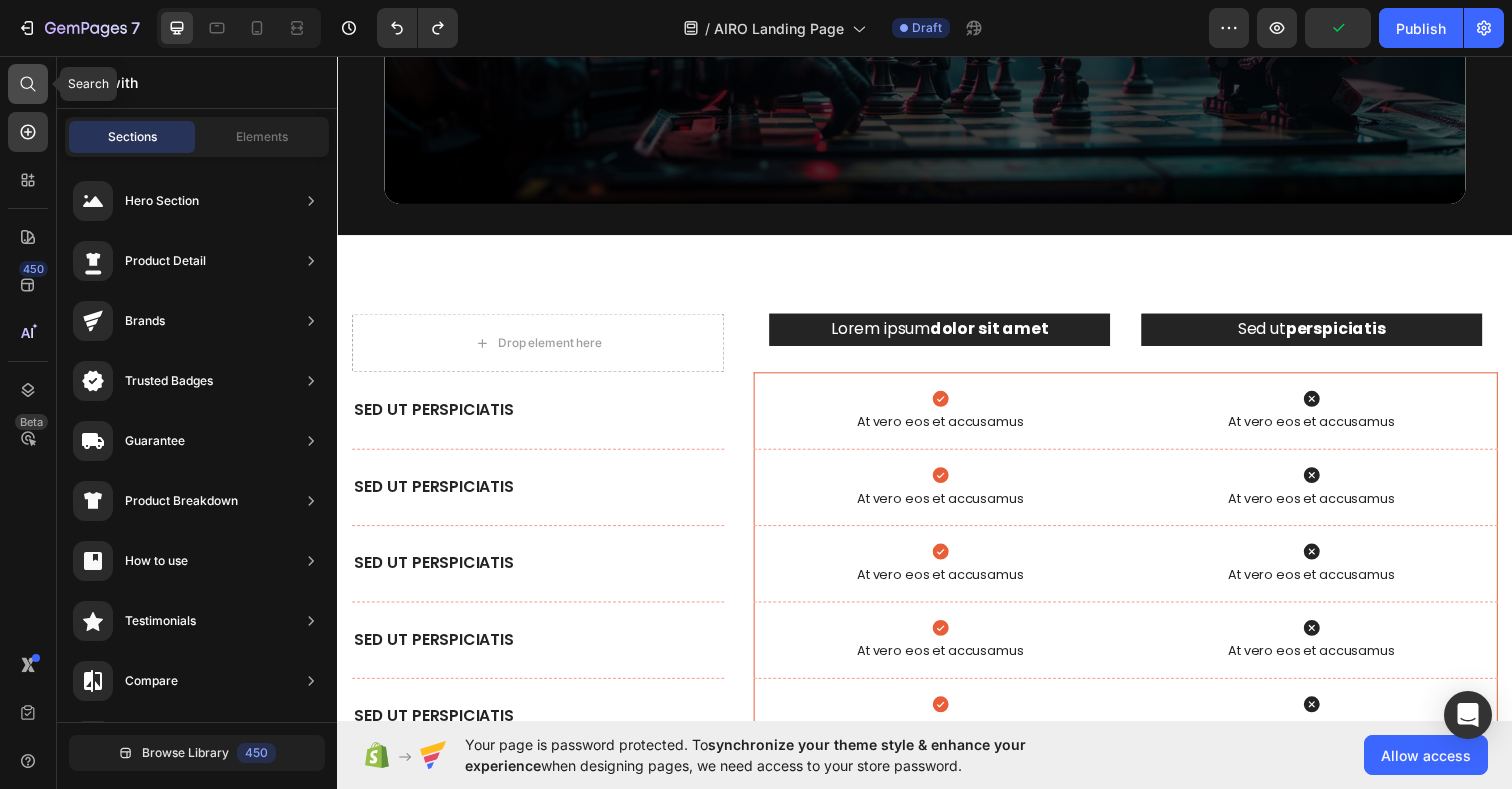 click 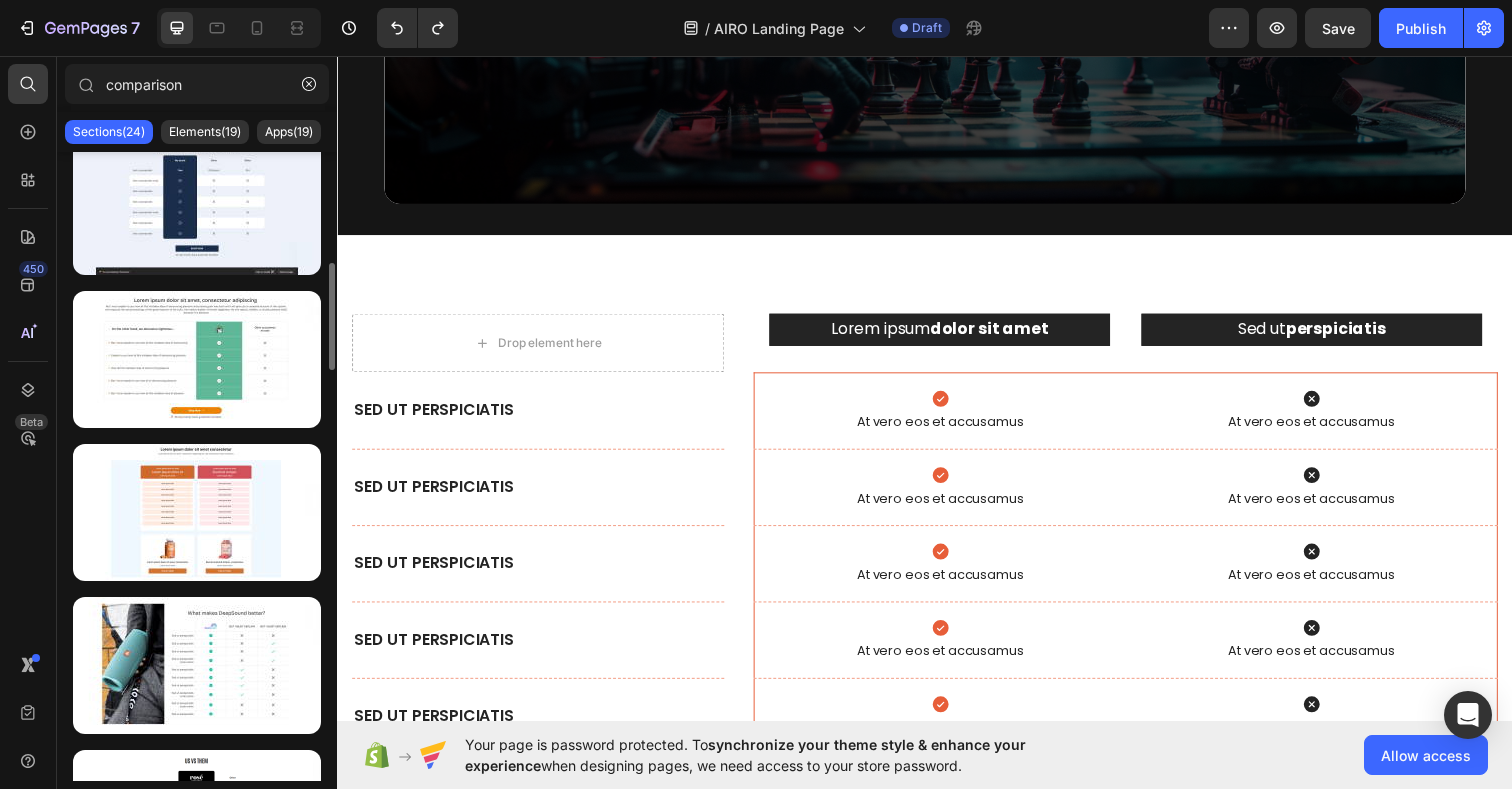 scroll, scrollTop: 636, scrollLeft: 0, axis: vertical 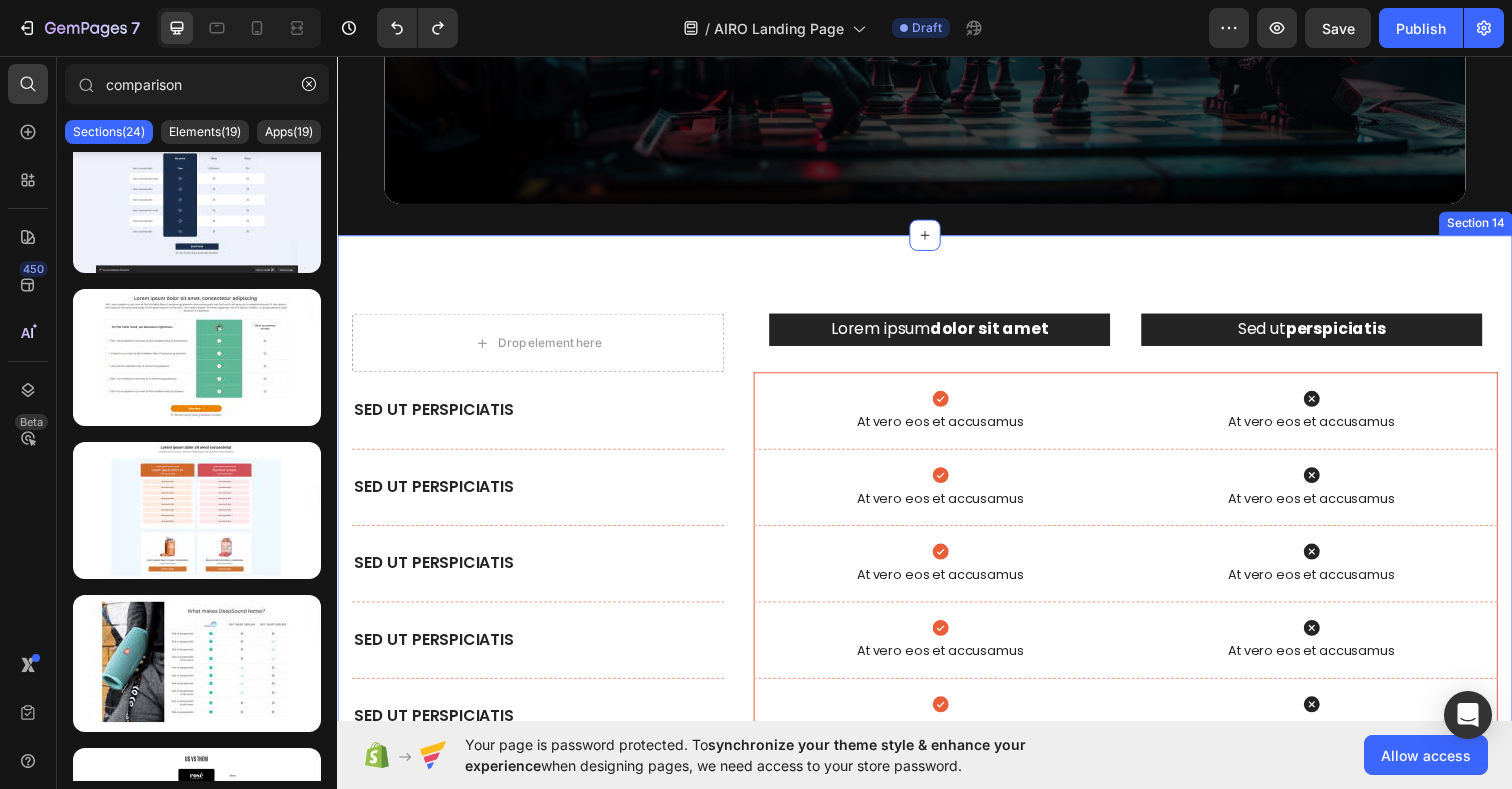 click on "Drop element here Lorem ipsum  dolor sit amet Text Block Hero Banner Sed ut  perspiciatis Text Block Hero Banner Row Row Sed ut perspiciatis Text Block Hero Banner
Icon At vero eos et accusamus Text Block
Icon At vero eos et accusamus Text Block Hero Banner Row Sed ut perspiciatis Text Block Hero Banner
Icon At vero eos et accusamus Text Block
Icon At vero eos et accusamus Text Block Hero Banner Row Sed ut perspiciatis Text Block Hero Banner
Icon At vero eos et accusamus Text Block
Icon At vero eos et accusamus Text Block Hero Banner Row Sed ut perspiciatis Text Block Hero Banner
Icon At vero eos et accusamus Text Block
Icon At vero eos et accusamus Text Block Hero Banner Row Sed ut perspiciatis Text Block Hero Banner
Icon At vero eos et accusamus Text Block
Icon At vero eos et accusamus Text Block Hero Banner Row Row Section 14" at bounding box center [937, 536] 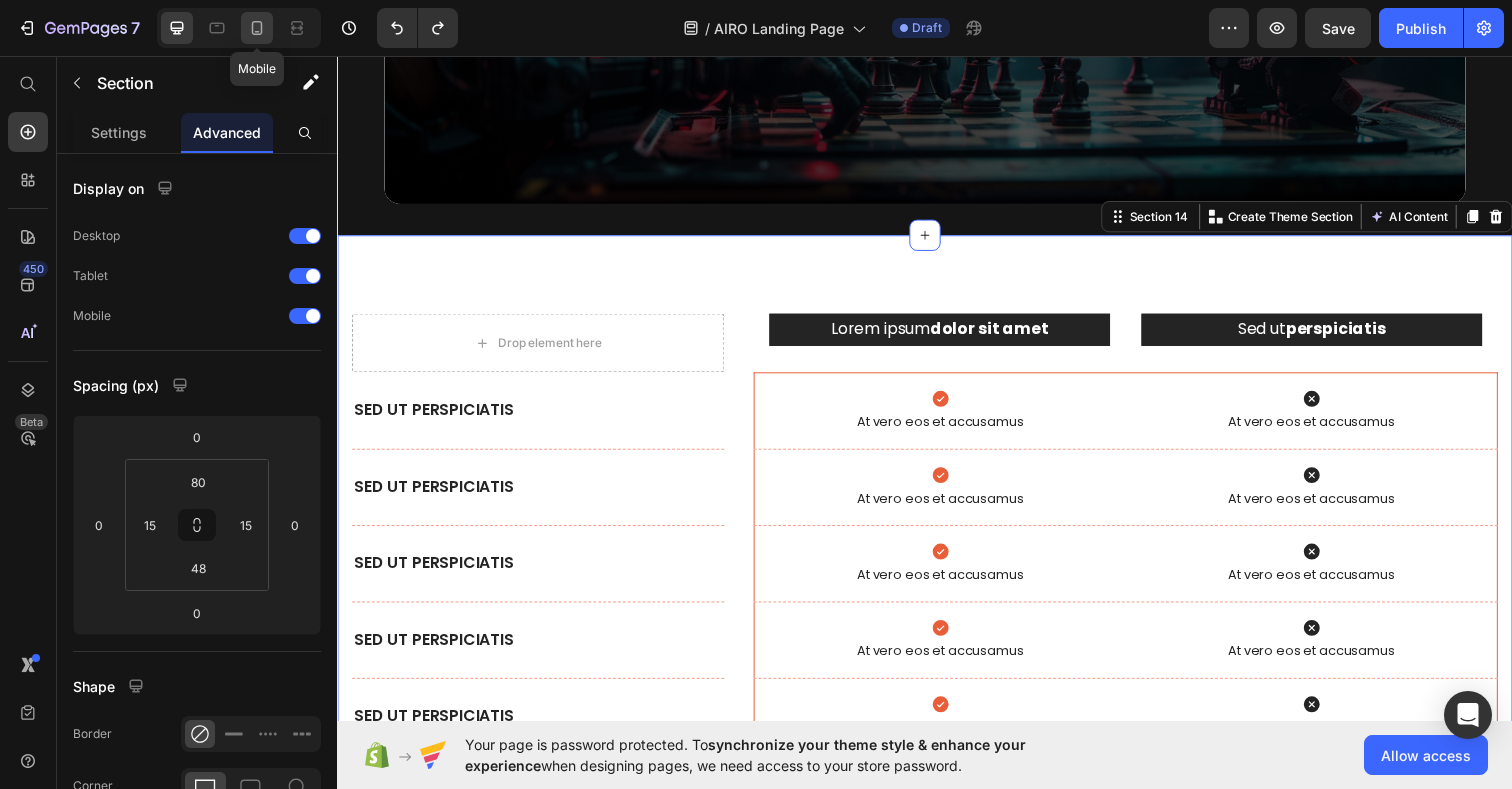 click 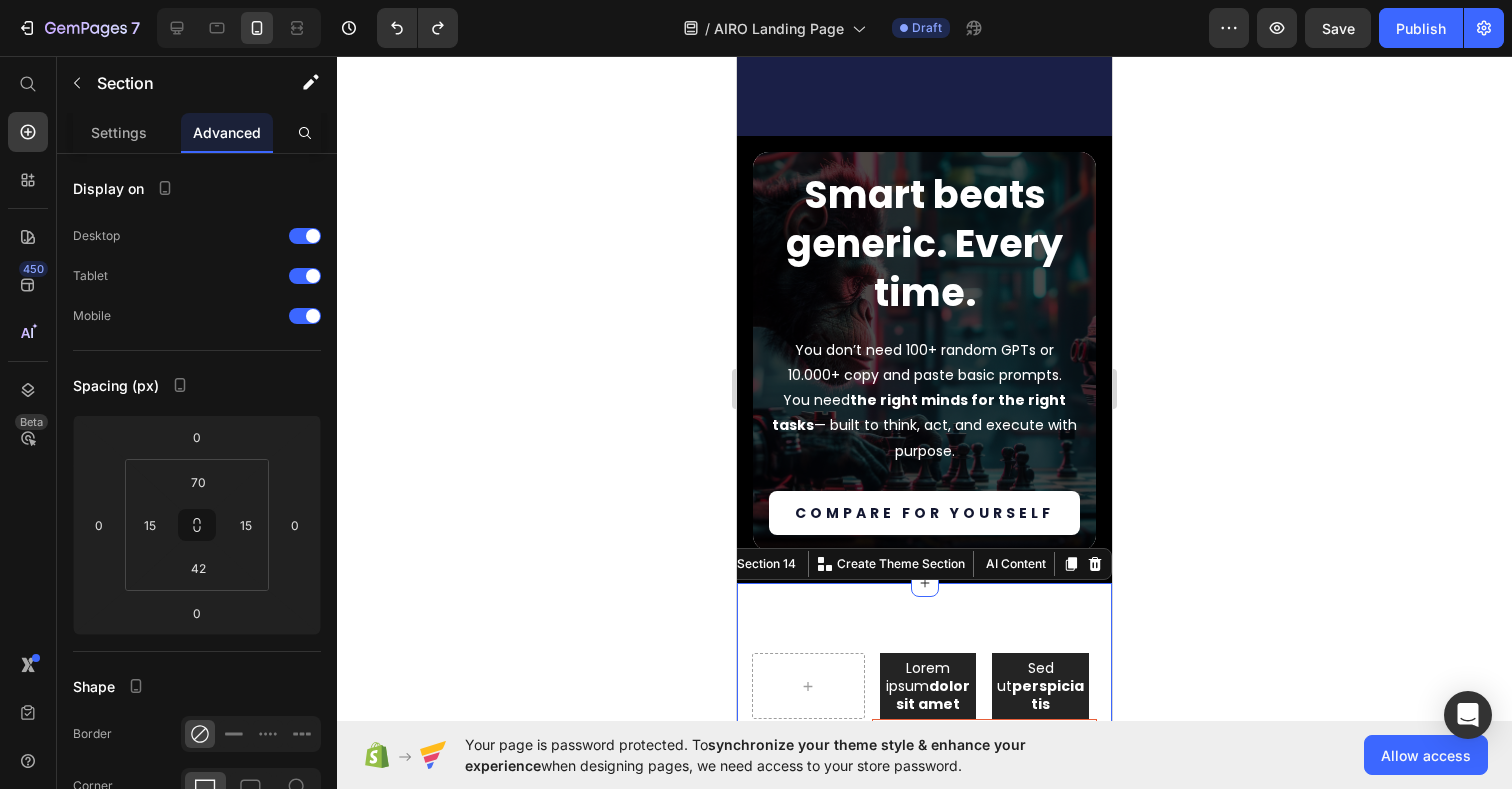 scroll, scrollTop: 6468, scrollLeft: 0, axis: vertical 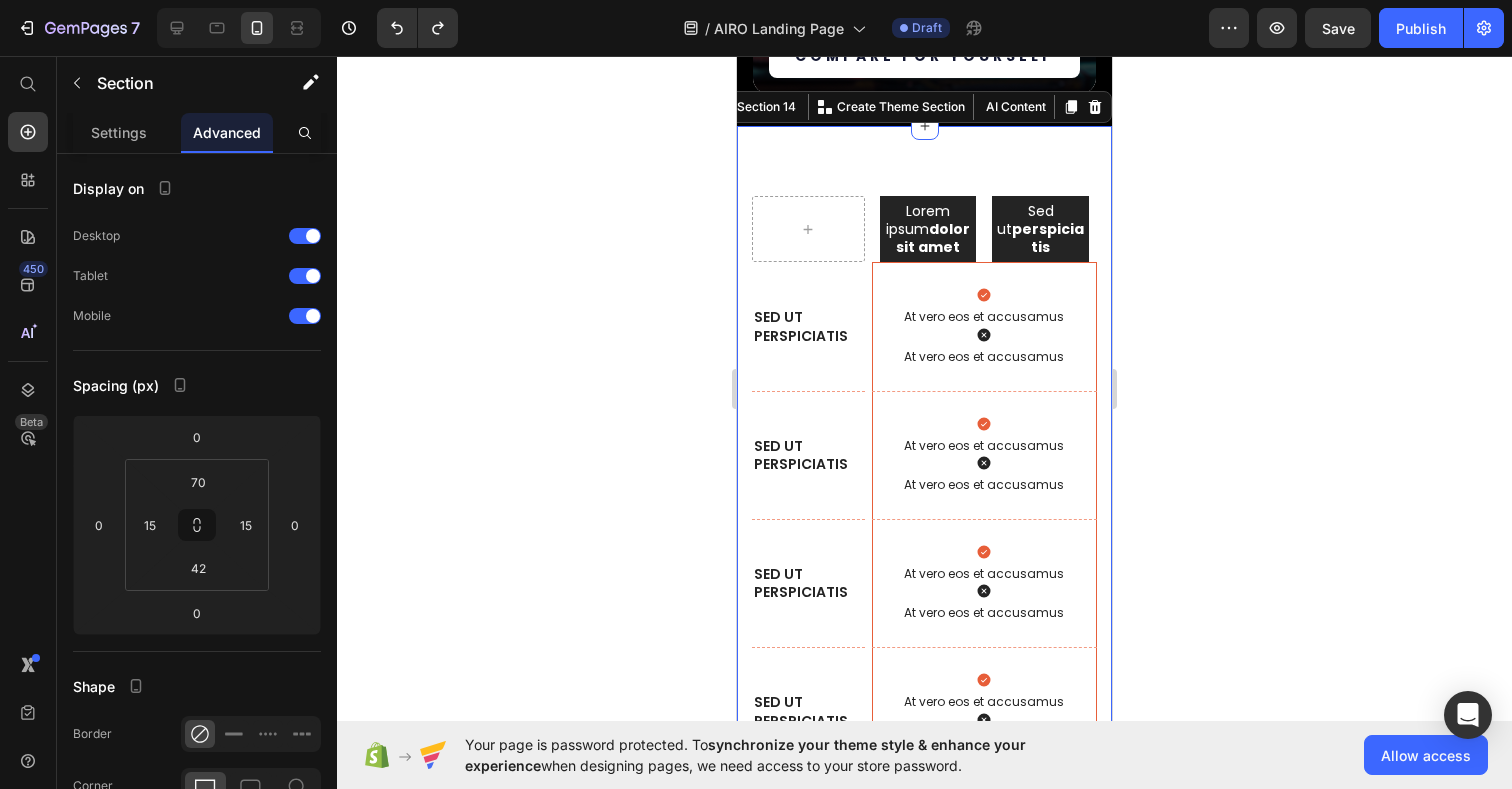 click on "Lorem ipsum  dolor sit amet Text Block Hero Banner Sed ut  perspiciatis Text Block Hero Banner Row Row Sed ut perspiciatis Text Block Hero Banner
Icon At vero eos et accusamus Text Block
Icon At vero eos et accusamus Text Block Hero Banner Row Sed ut perspiciatis Text Block Hero Banner
Icon At vero eos et accusamus Text Block
Icon At vero eos et accusamus Text Block Hero Banner Row Sed ut perspiciatis Text Block Hero Banner
Icon At vero eos et accusamus Text Block
Icon At vero eos et accusamus Text Block Hero Banner Row Sed ut perspiciatis Text Block Hero Banner
Icon At vero eos et accusamus Text Block
Icon At vero eos et accusamus Text Block Hero Banner Row Sed ut perspiciatis Text Block Hero Banner
Icon At vero eos et accusamus Text Block
Icon At vero eos et accusamus Text Block Hero Banner Row Row Section 14   Create Theme Section" at bounding box center (924, 550) 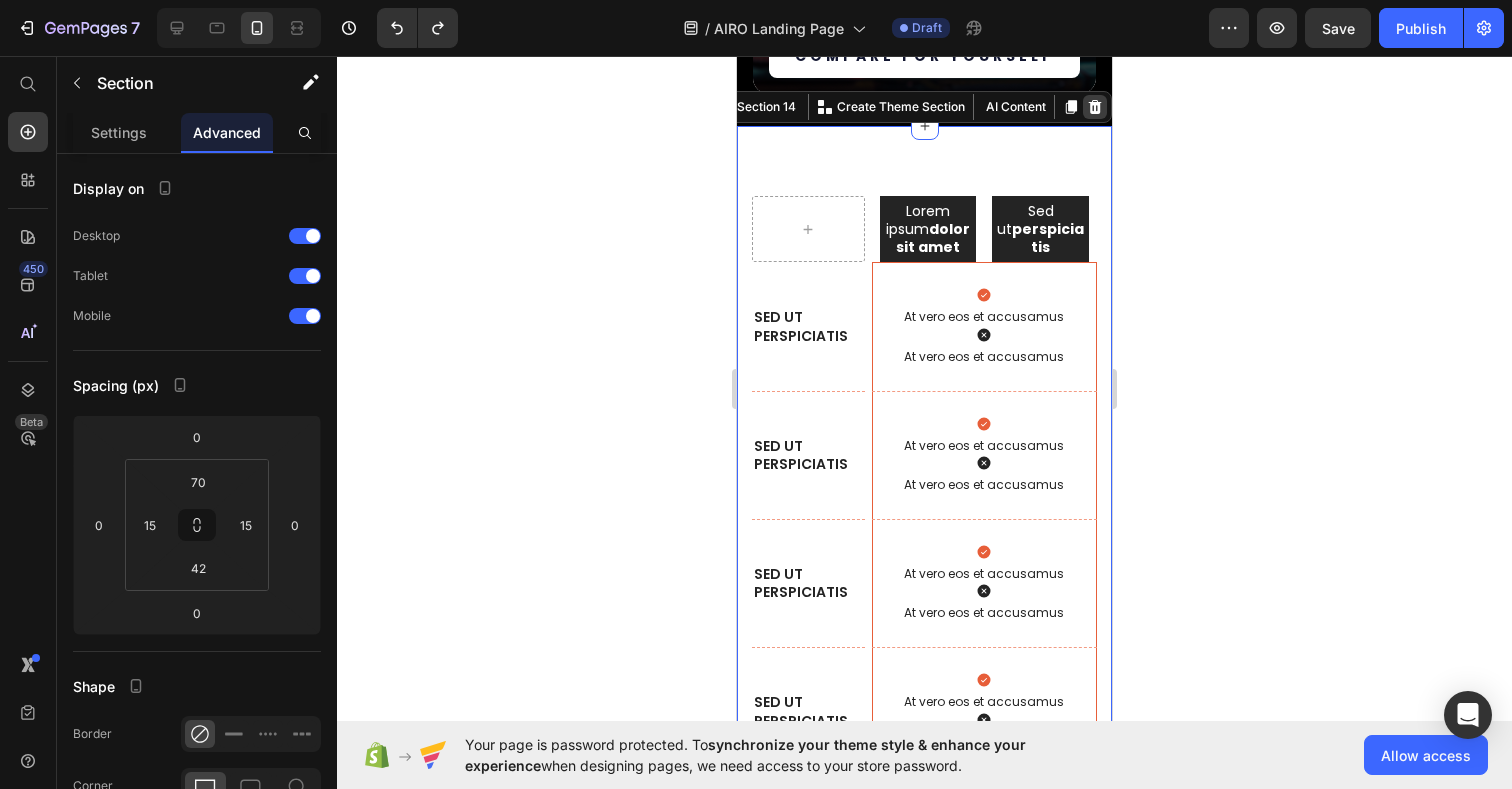 click 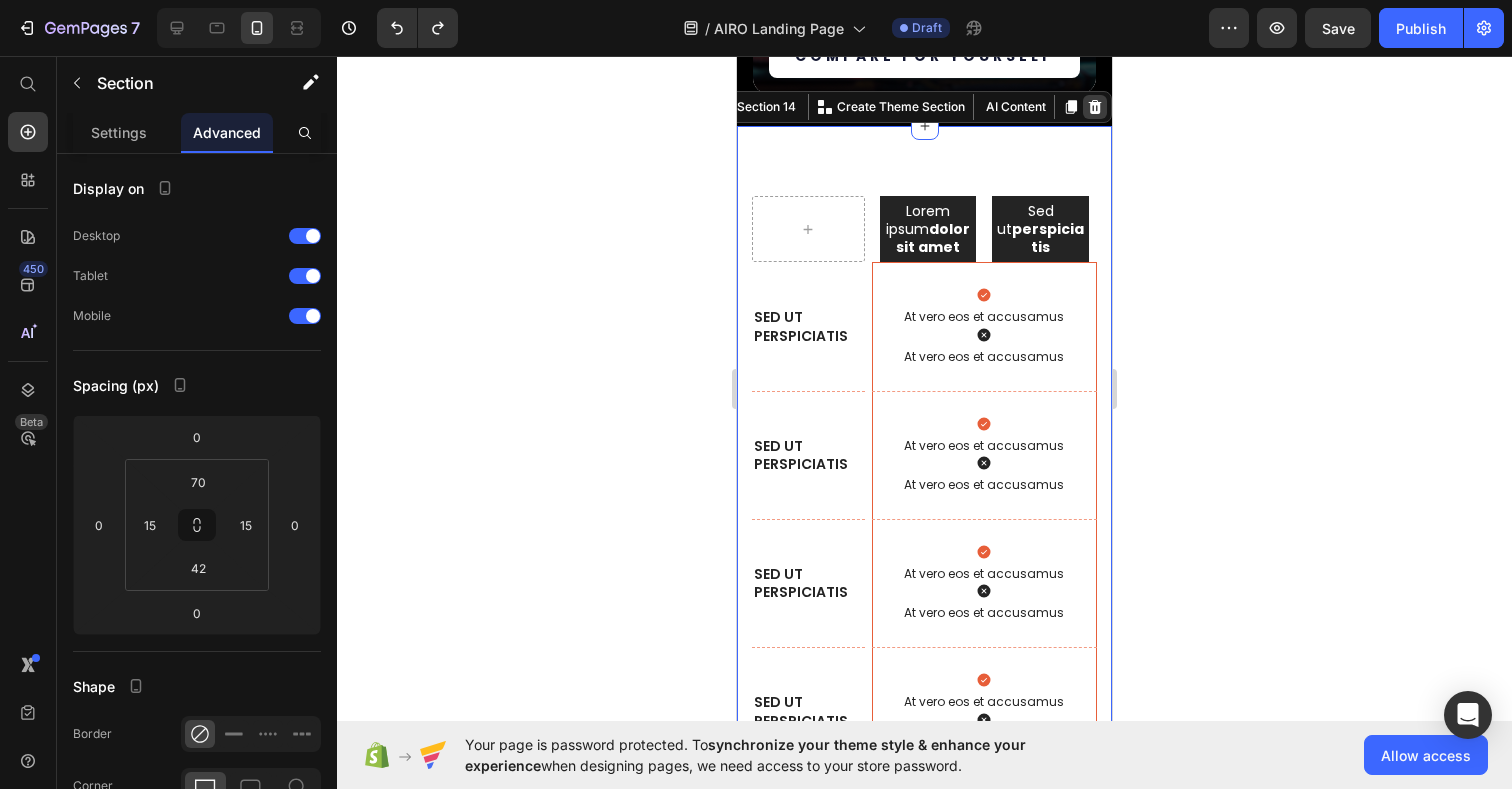 scroll, scrollTop: 6297, scrollLeft: 0, axis: vertical 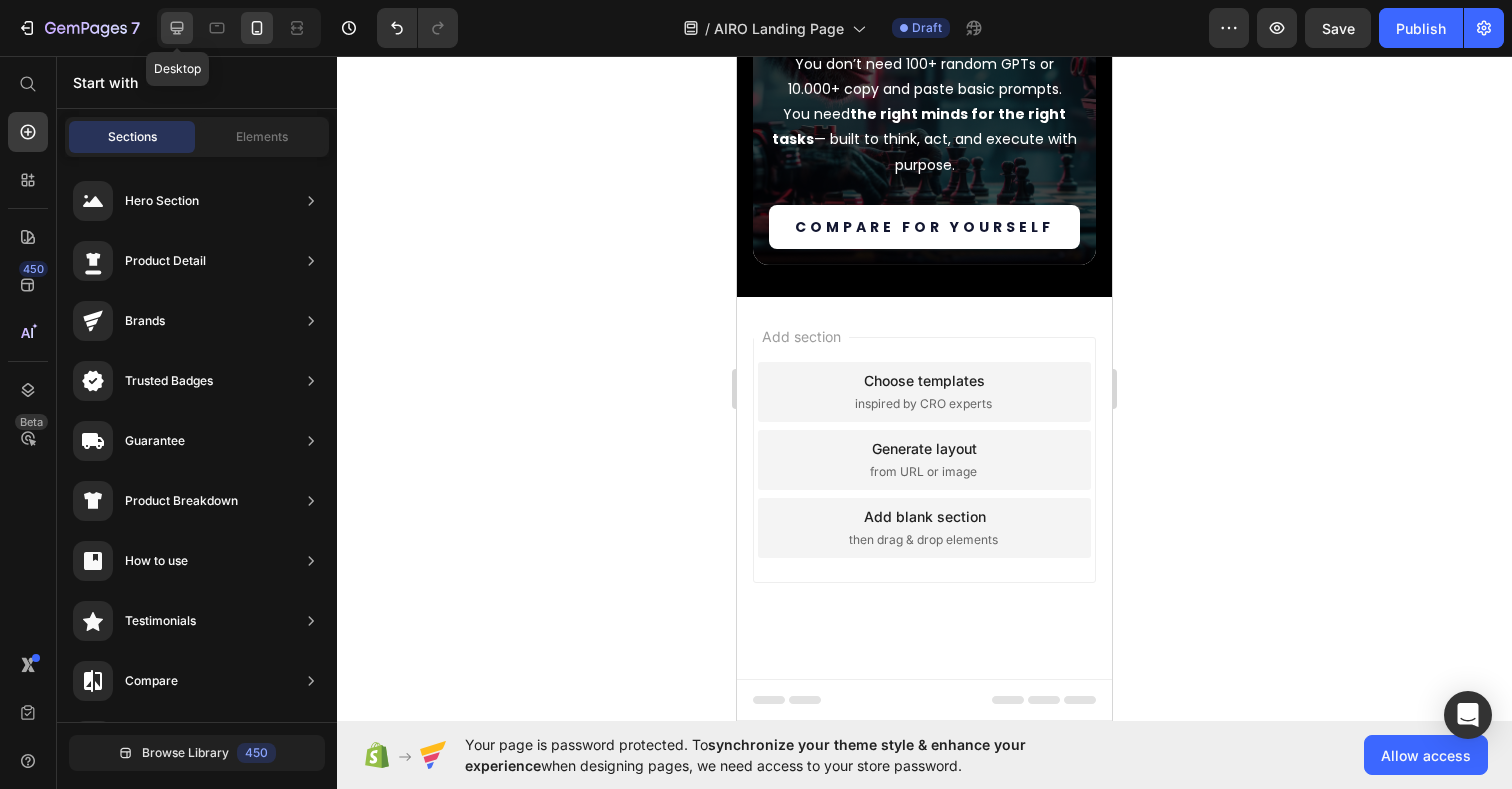 click 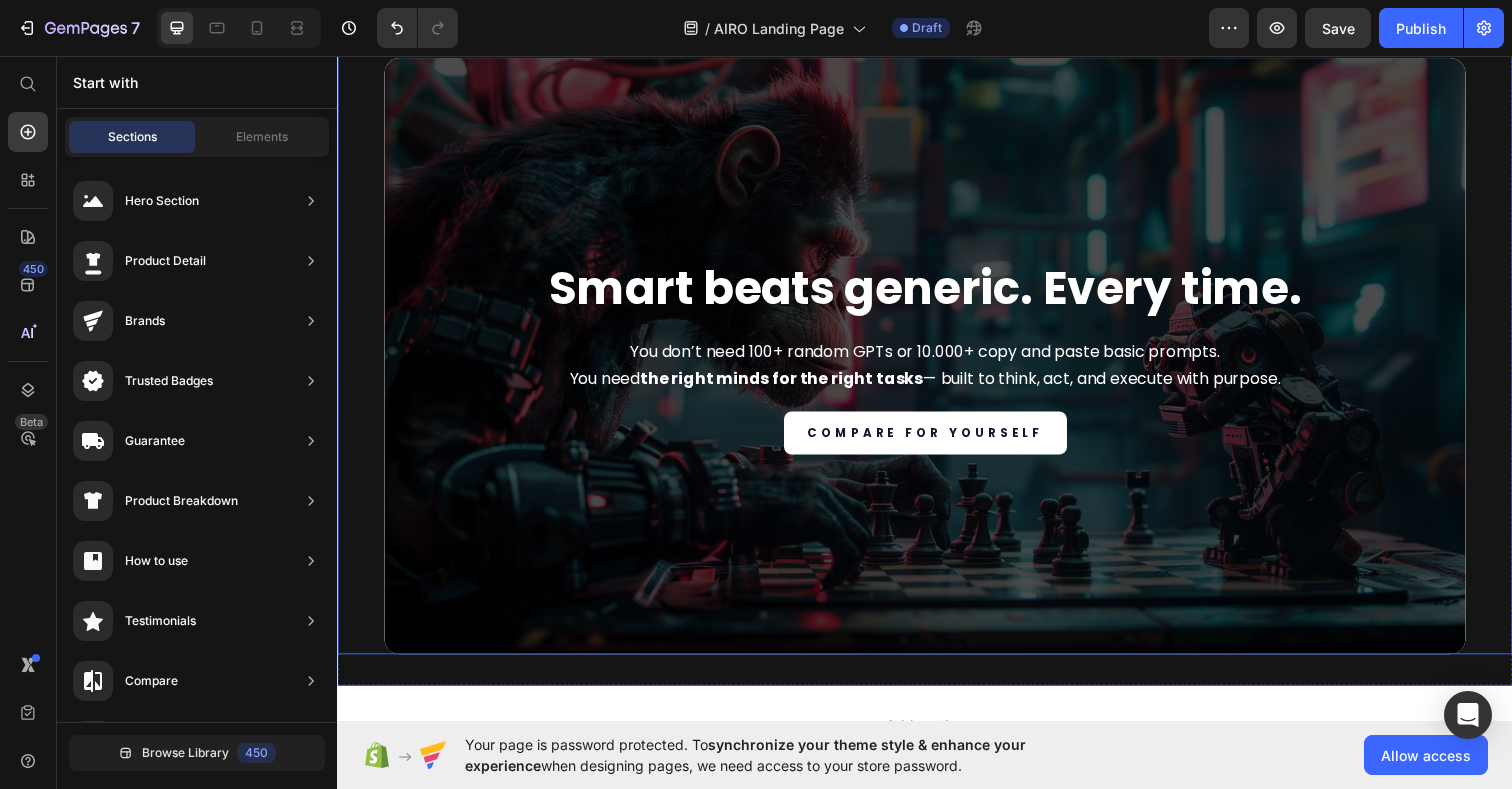 scroll, scrollTop: 5666, scrollLeft: 0, axis: vertical 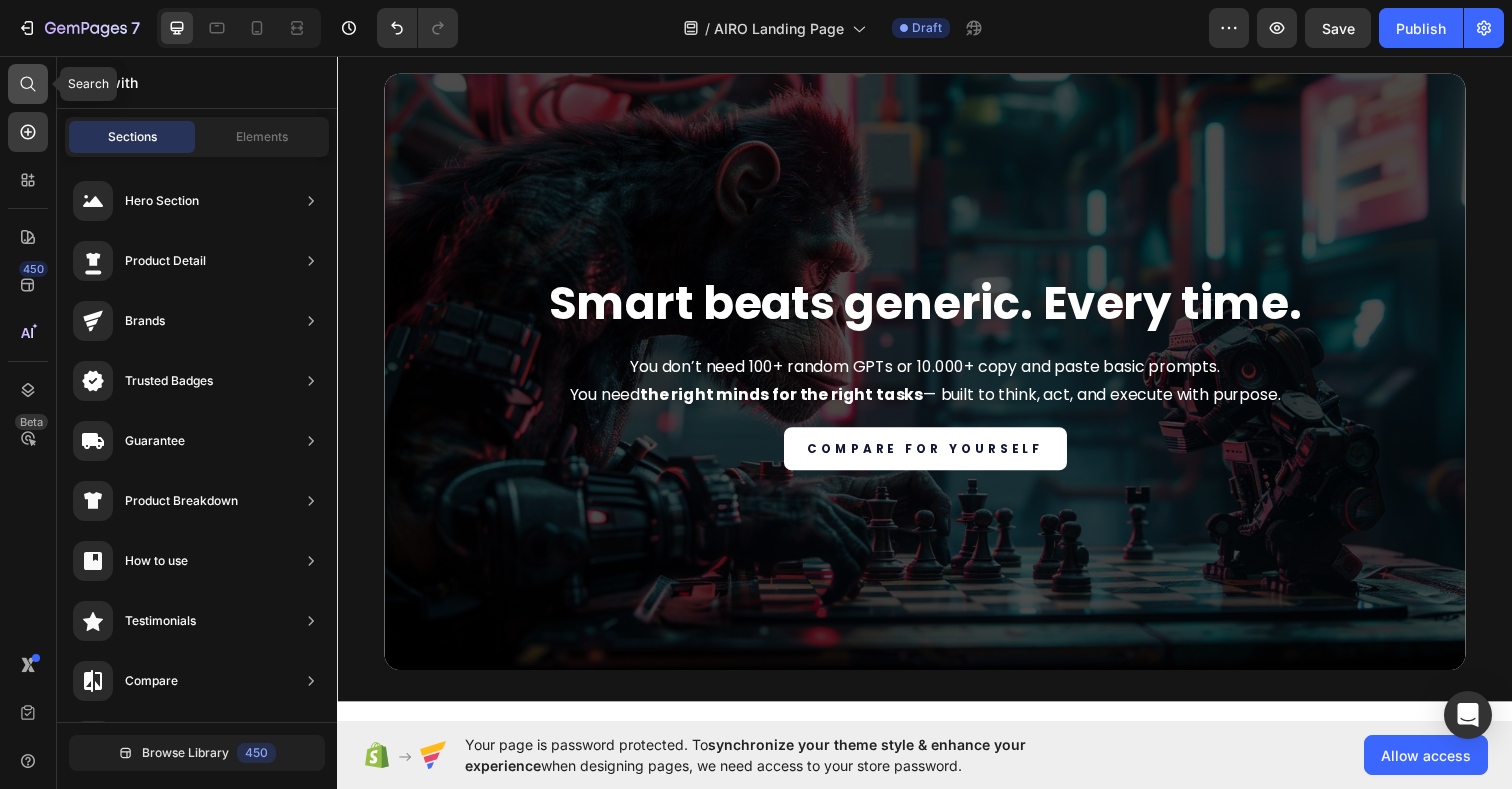 click 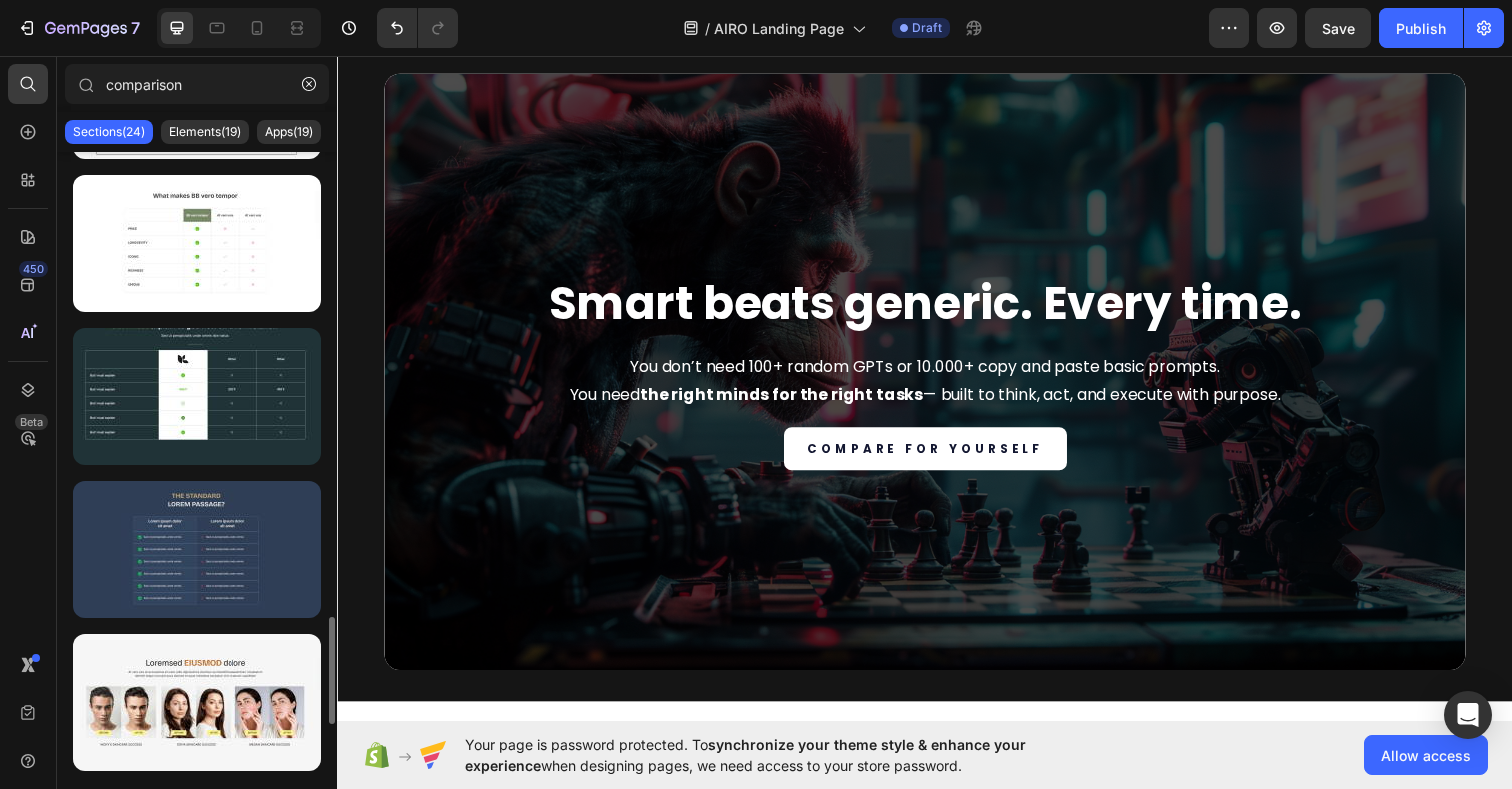 scroll, scrollTop: 2613, scrollLeft: 0, axis: vertical 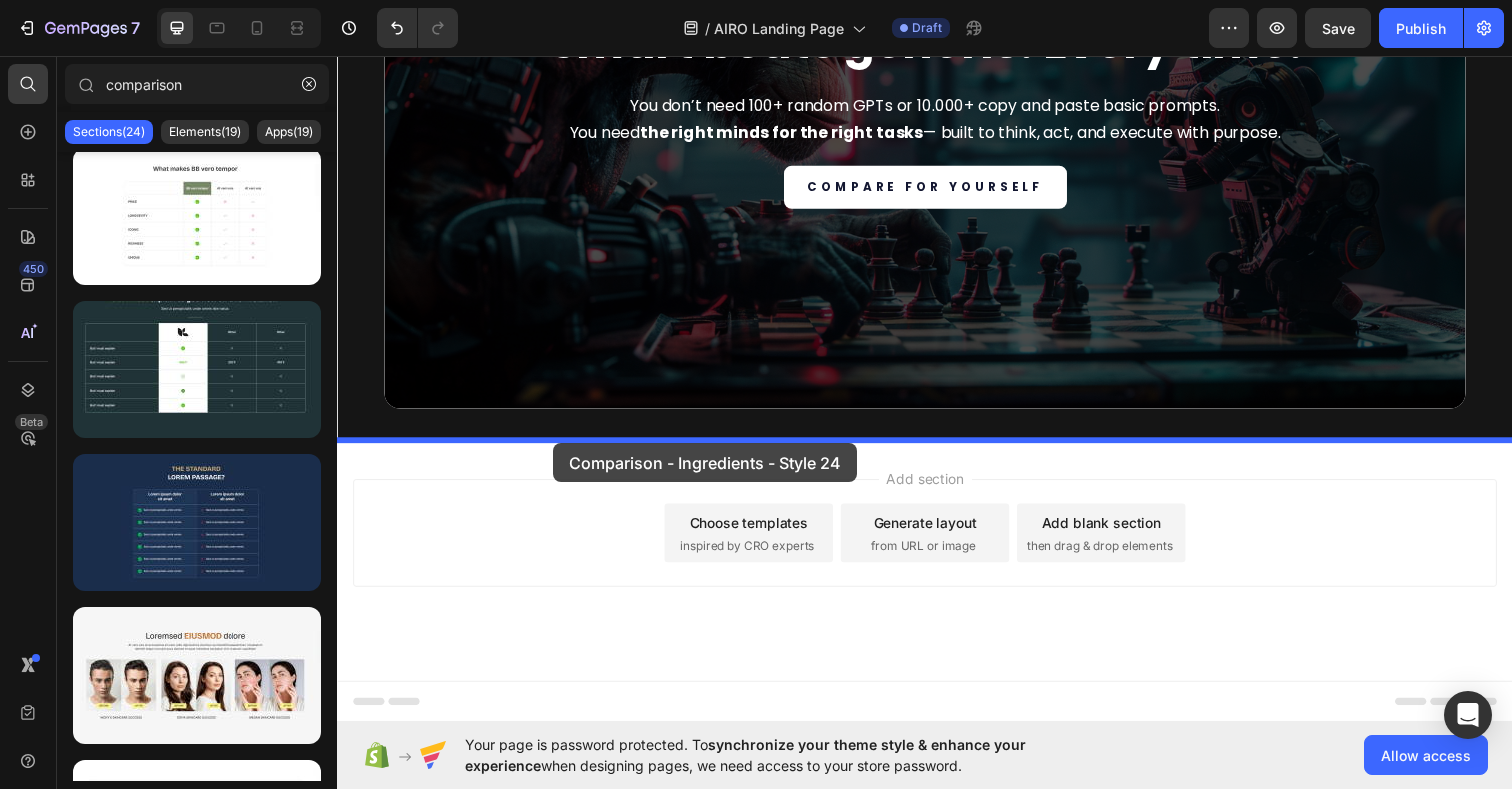 drag, startPoint x: 554, startPoint y: 412, endPoint x: 560, endPoint y: 450, distance: 38.470768 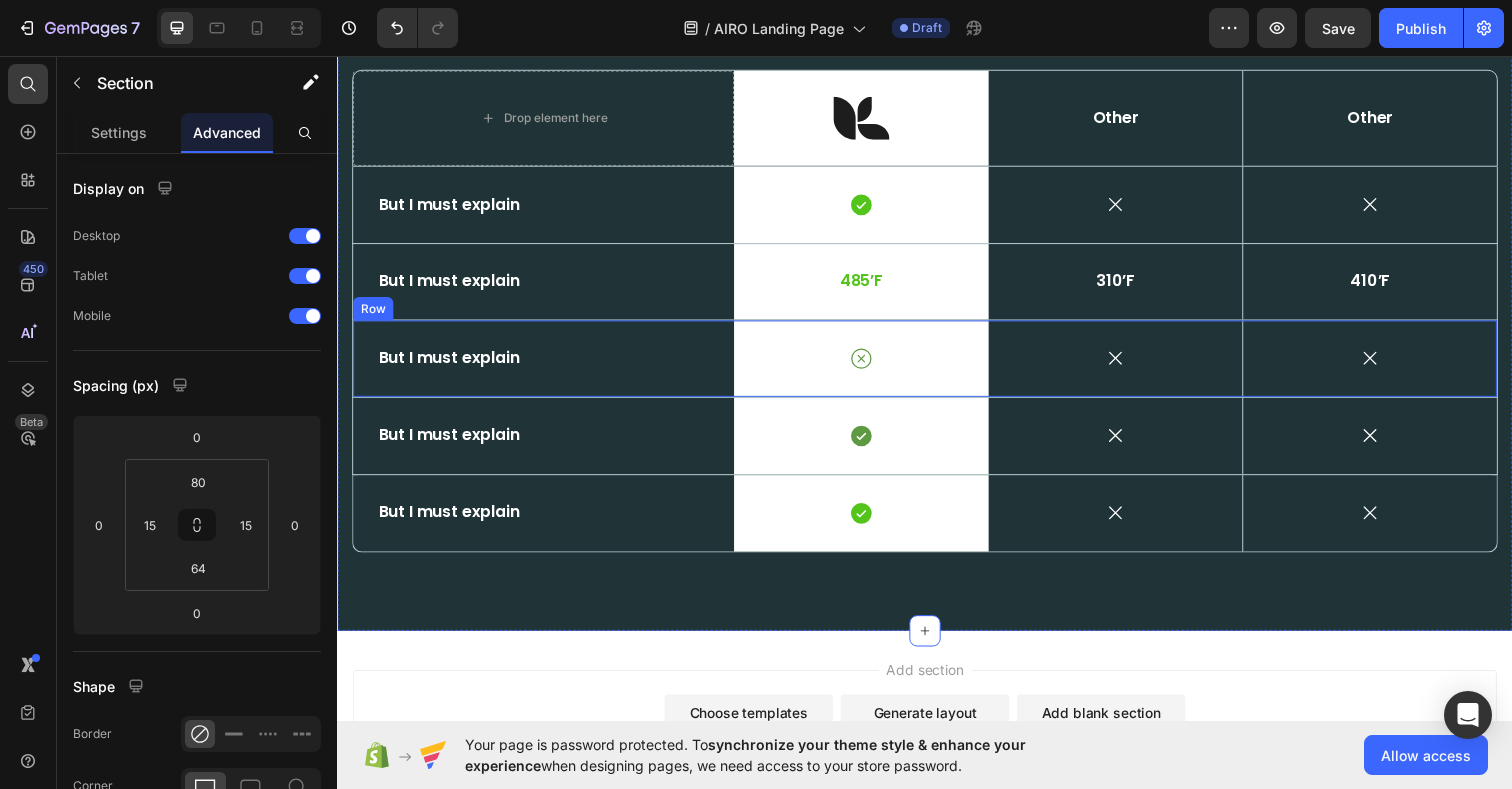 scroll, scrollTop: 6559, scrollLeft: 0, axis: vertical 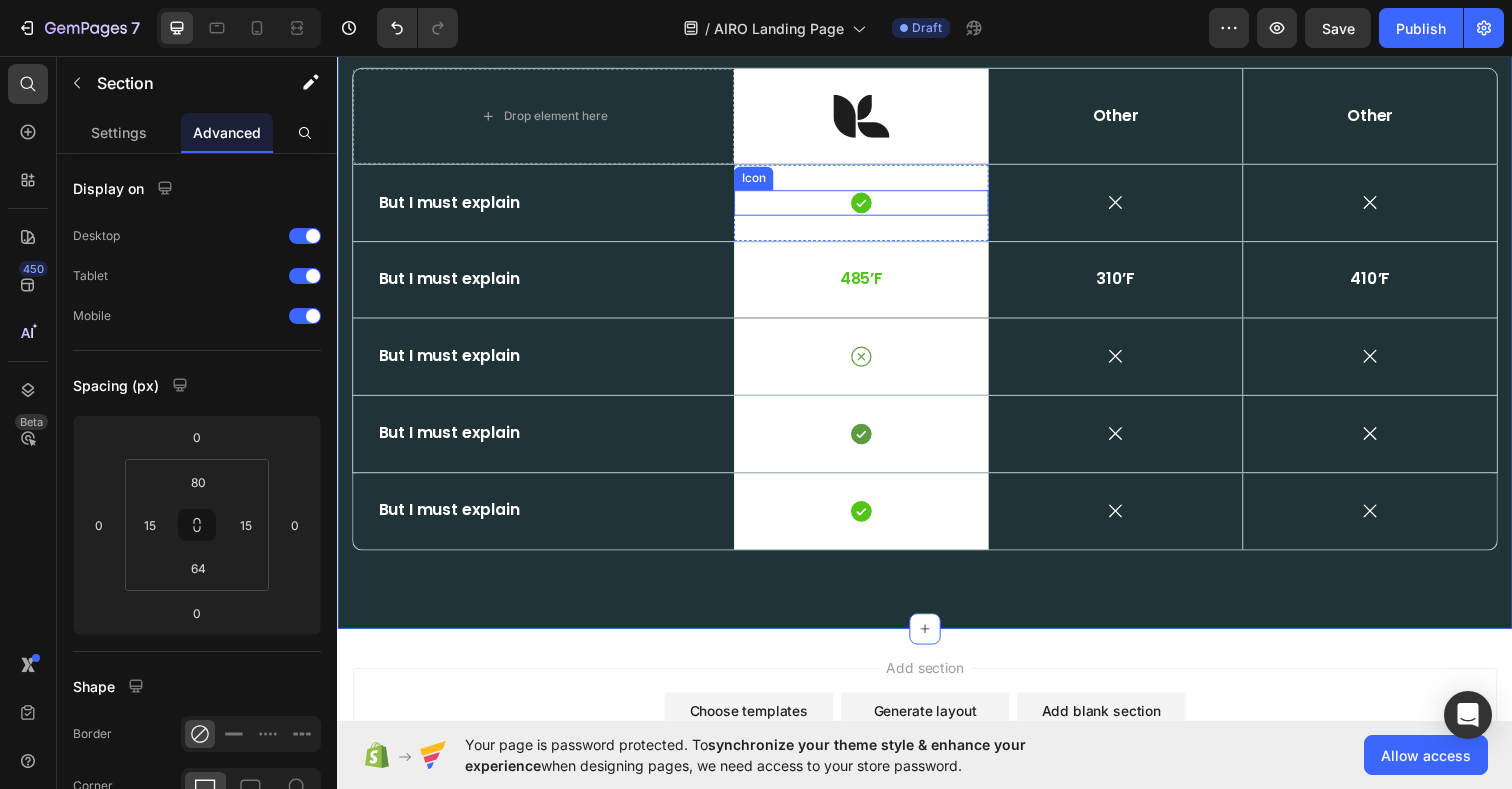 click 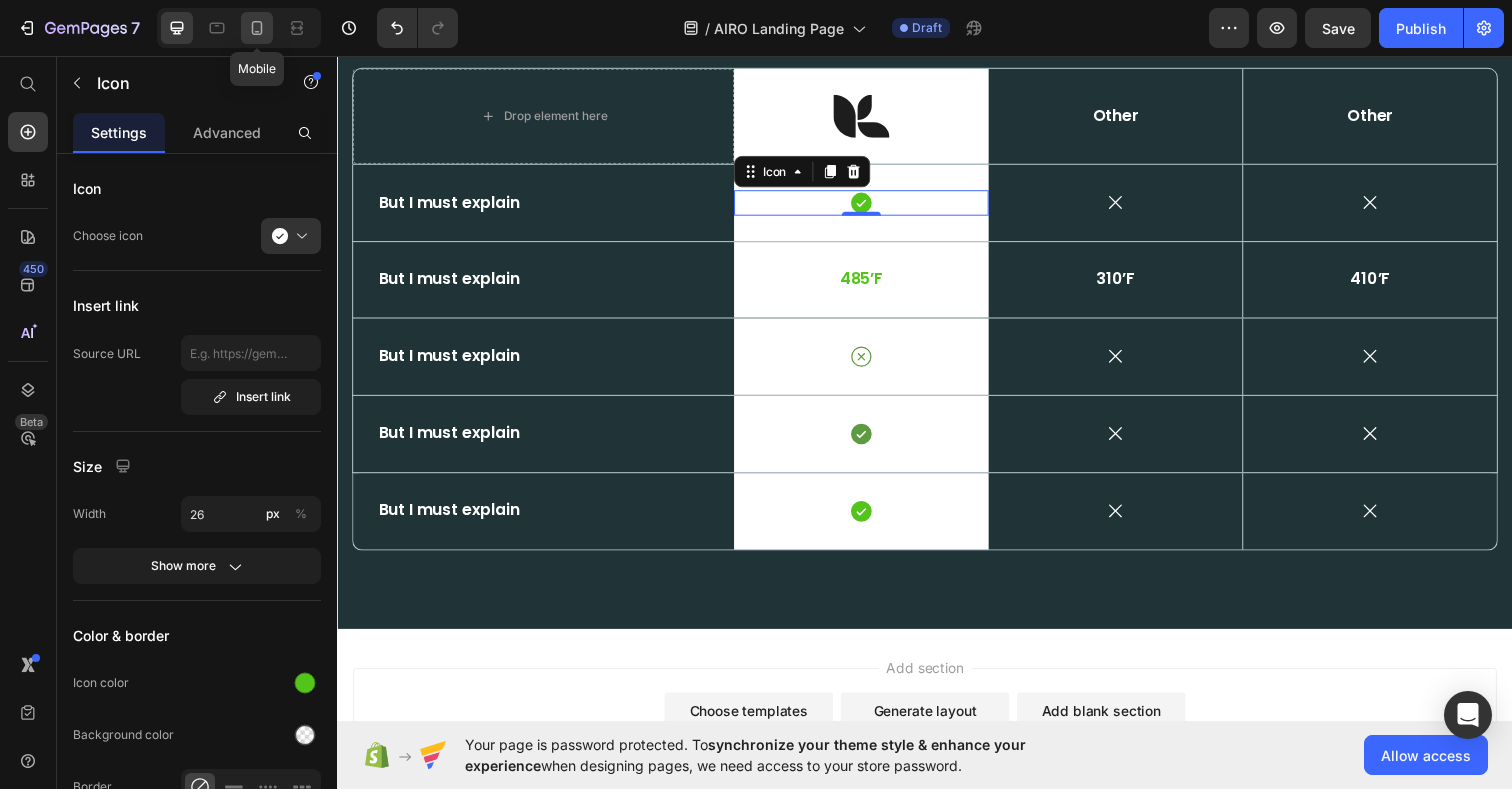 click 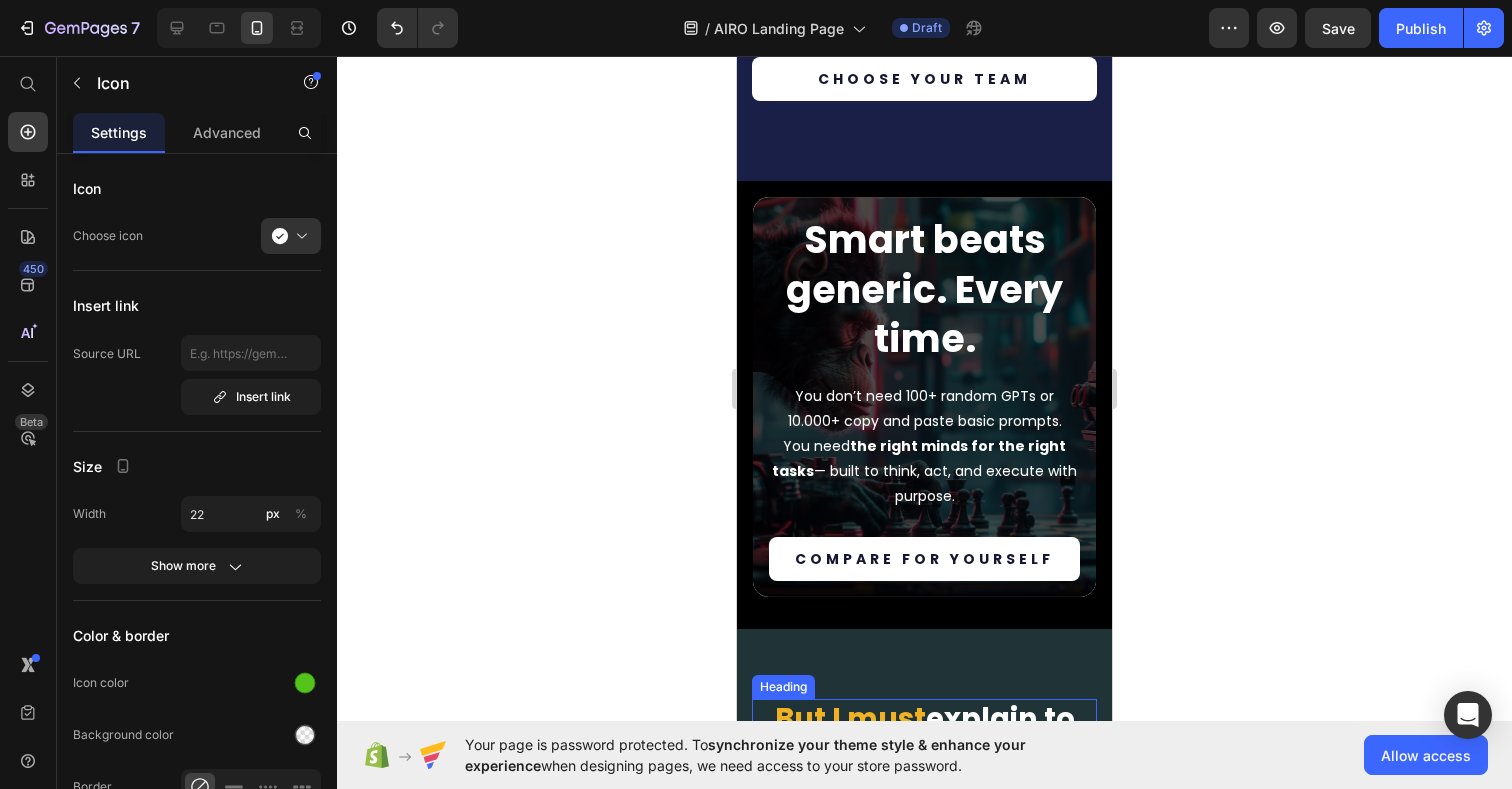 scroll, scrollTop: 5698, scrollLeft: 0, axis: vertical 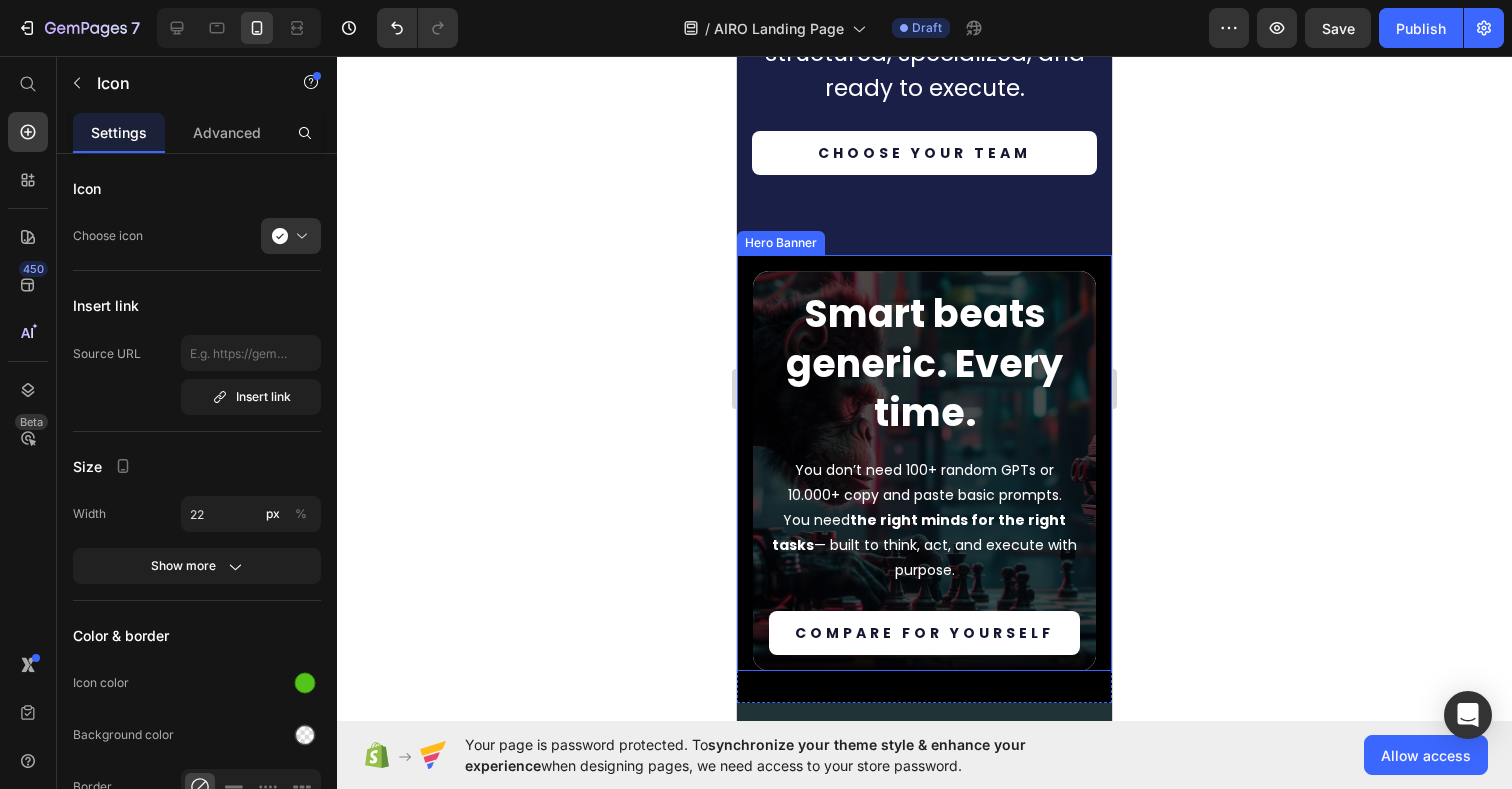 click on "Smart beats generic. Every time. Heading You don’t need 100+ random GPTs or 10.000+ copy and paste basic prompts. You need  the right minds for the right tasks  — built to think, act, and execute with purpose. Text Block Compare for yourself Button" at bounding box center (924, 470) 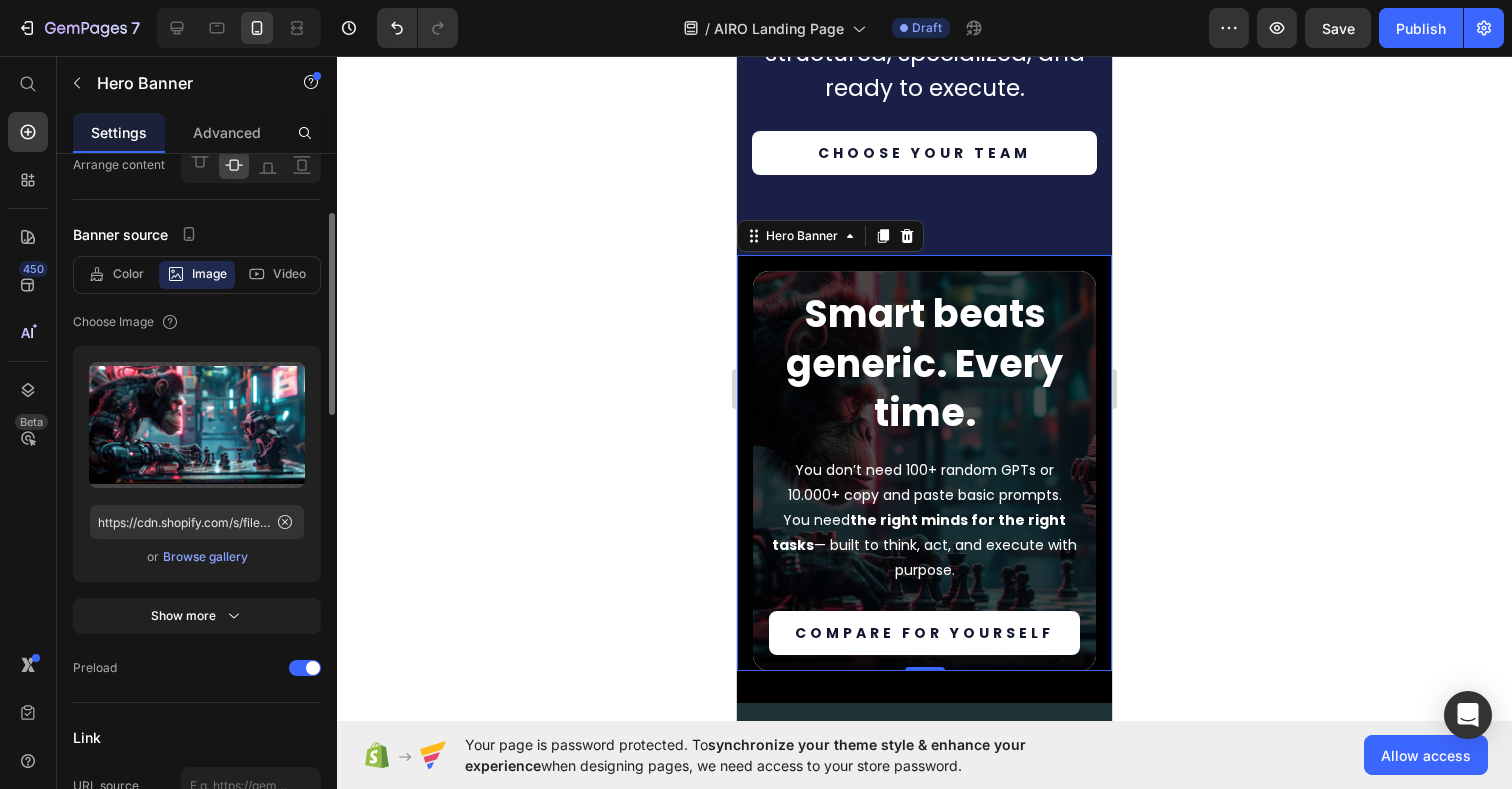 scroll, scrollTop: 161, scrollLeft: 0, axis: vertical 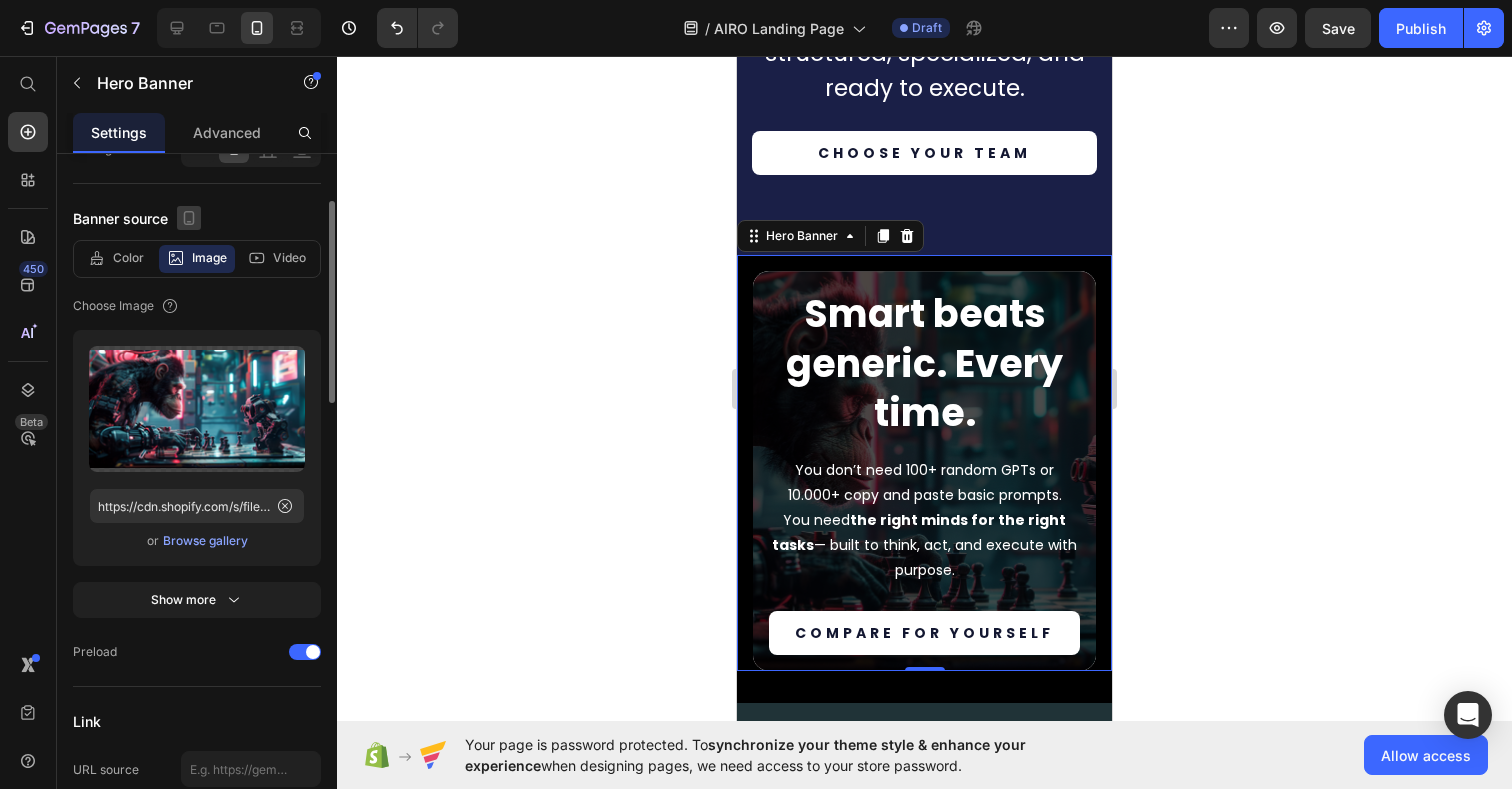 click 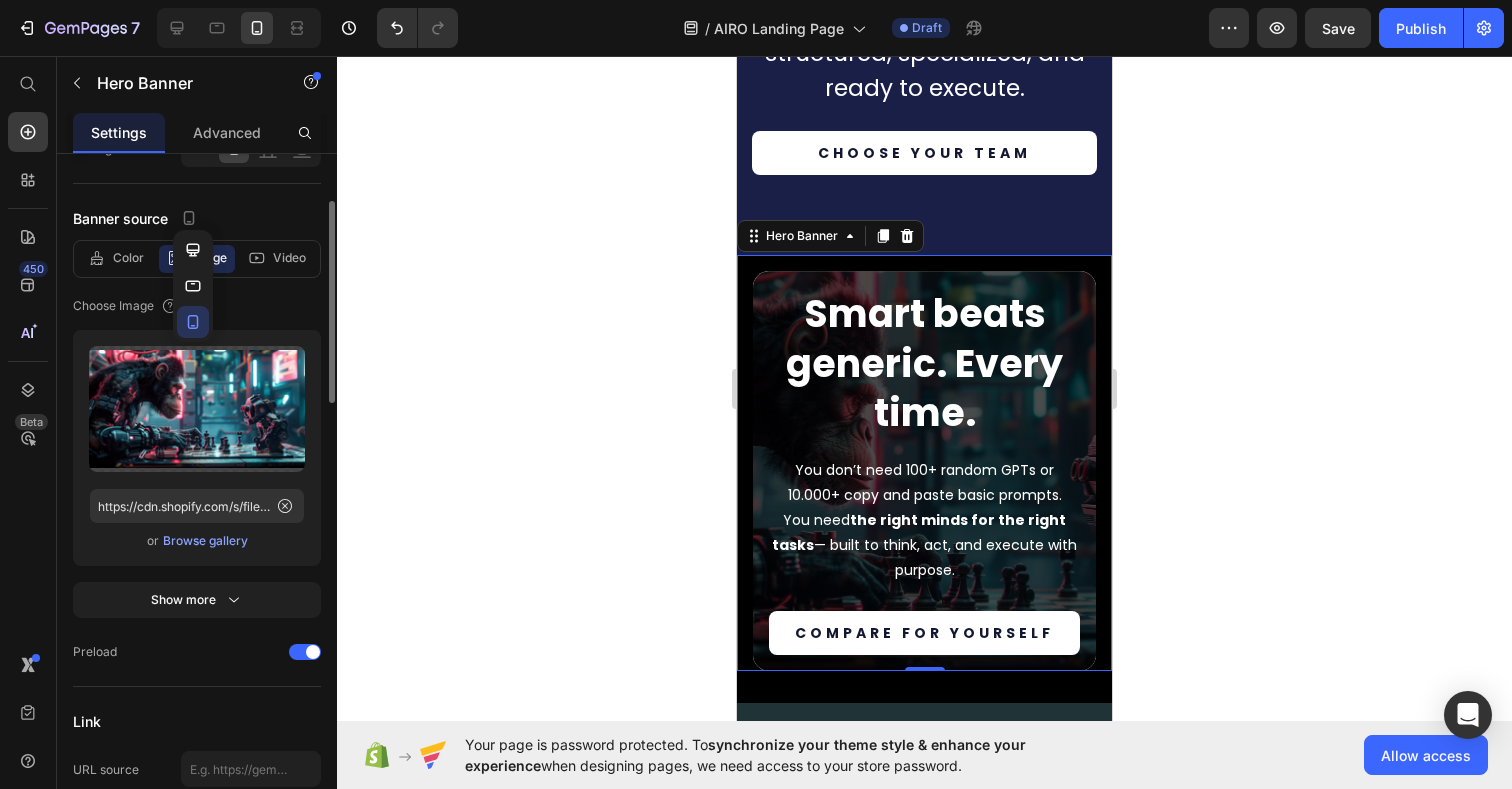 click on "Banner source" at bounding box center [197, 218] 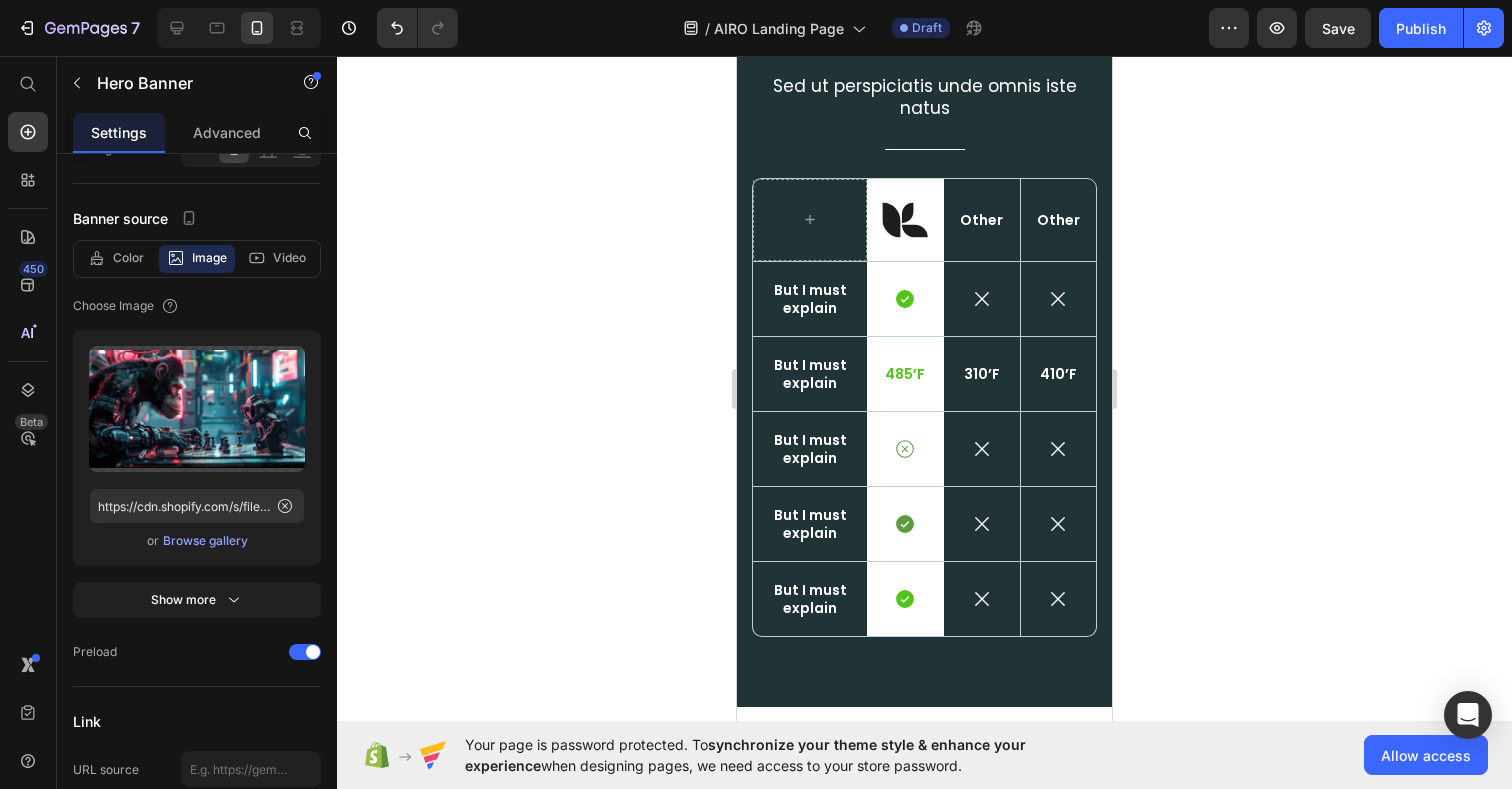 scroll, scrollTop: 6544, scrollLeft: 0, axis: vertical 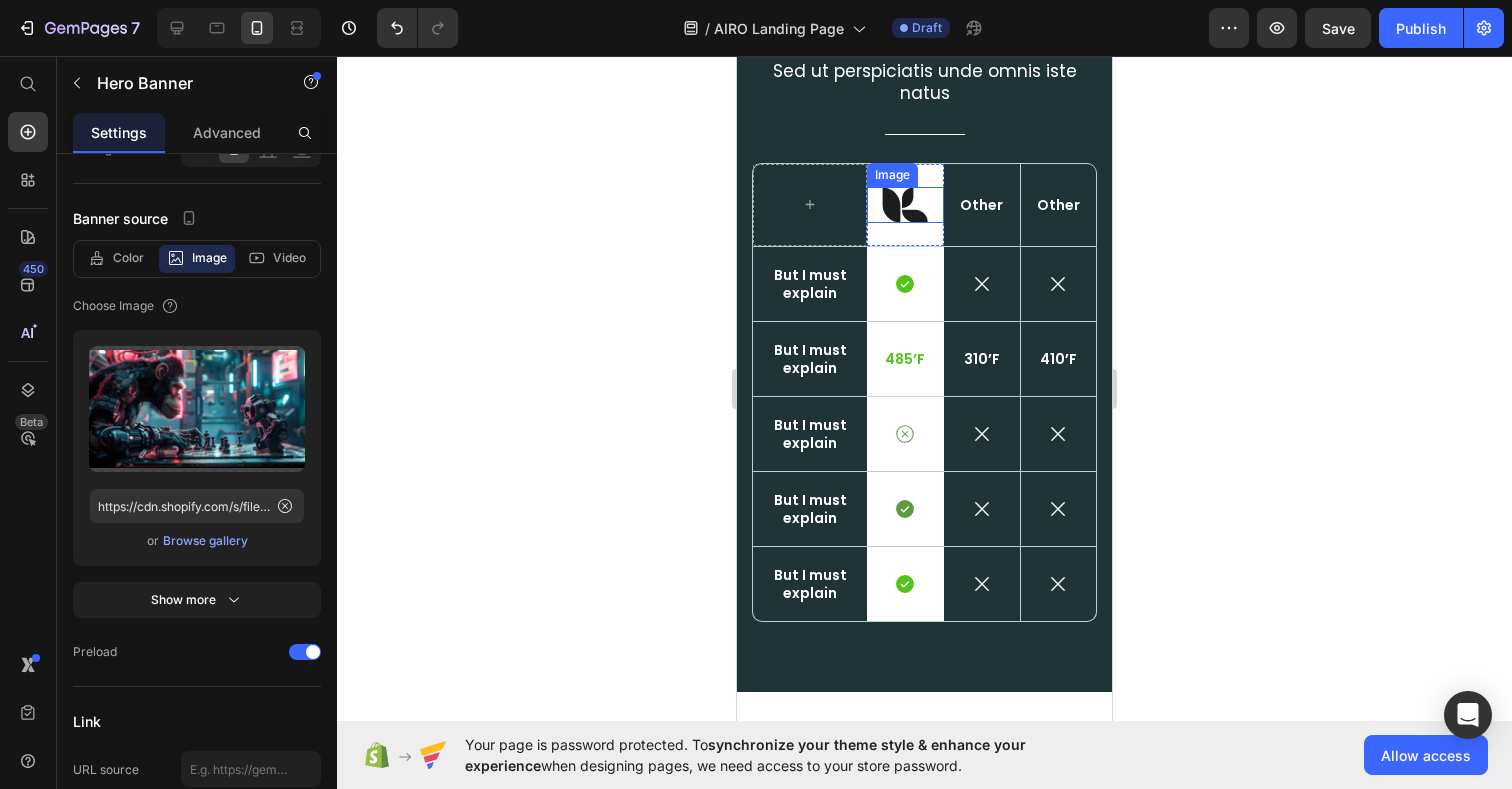 click at bounding box center [905, 205] 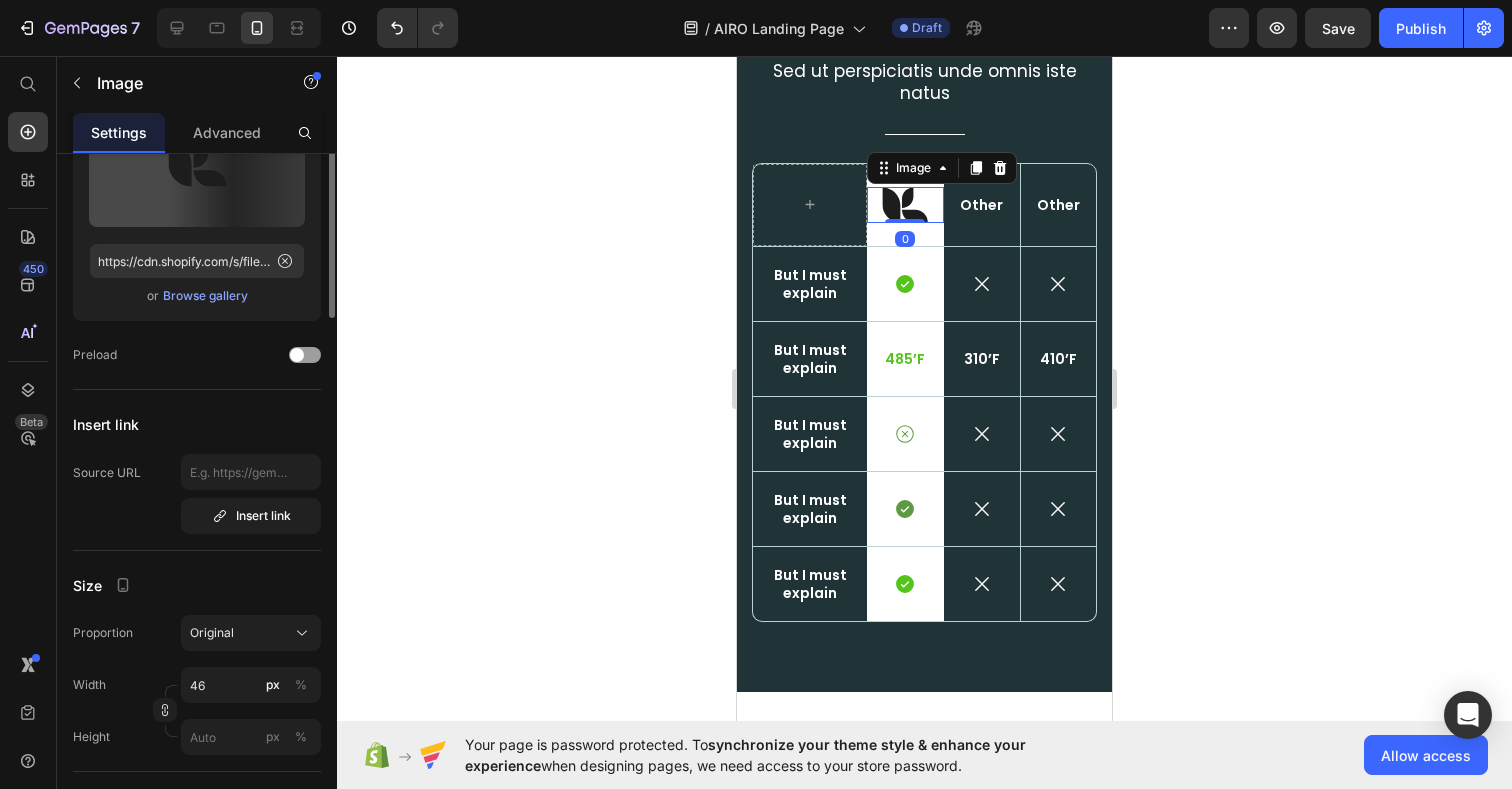 scroll, scrollTop: 0, scrollLeft: 0, axis: both 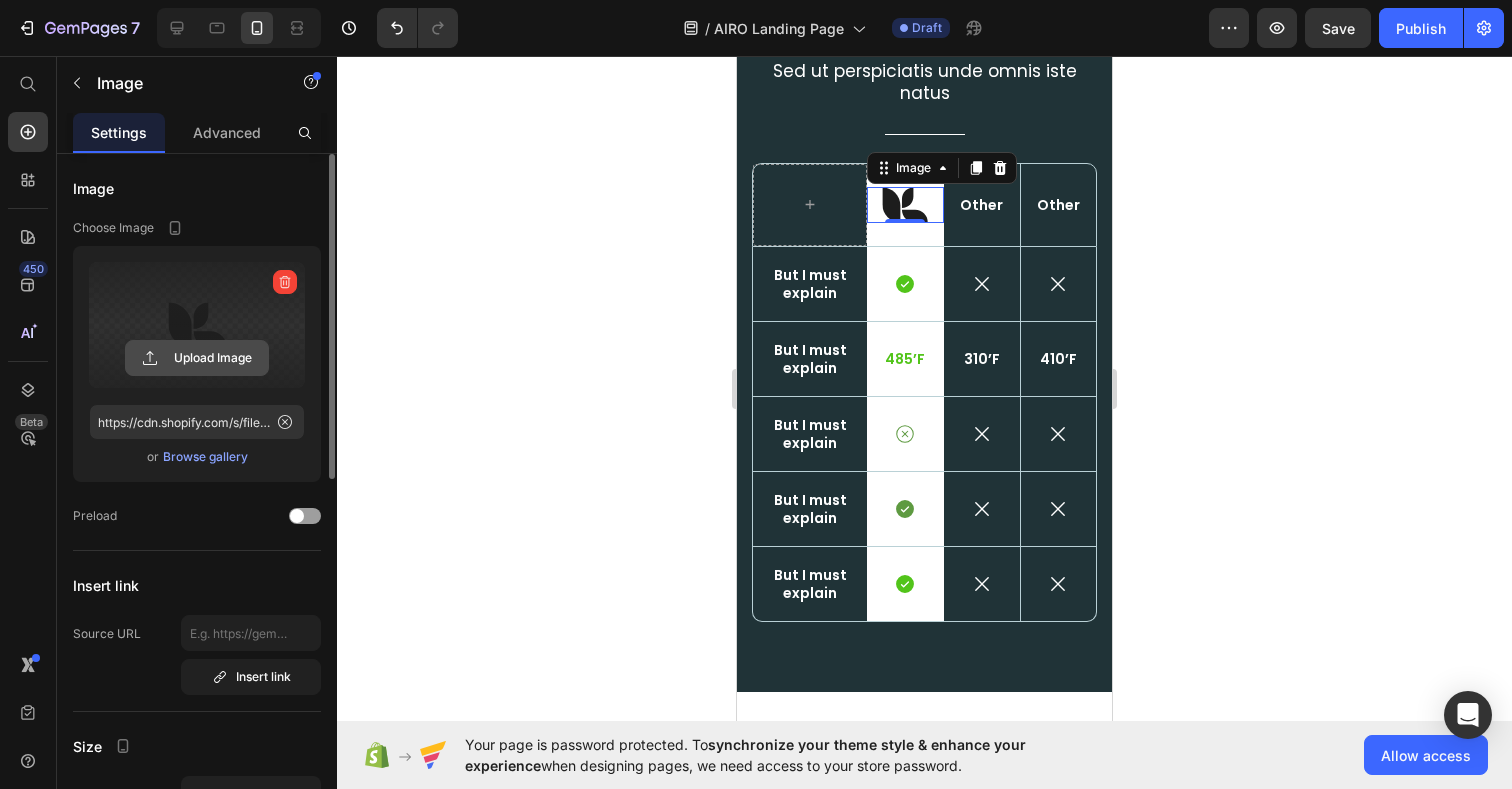 click 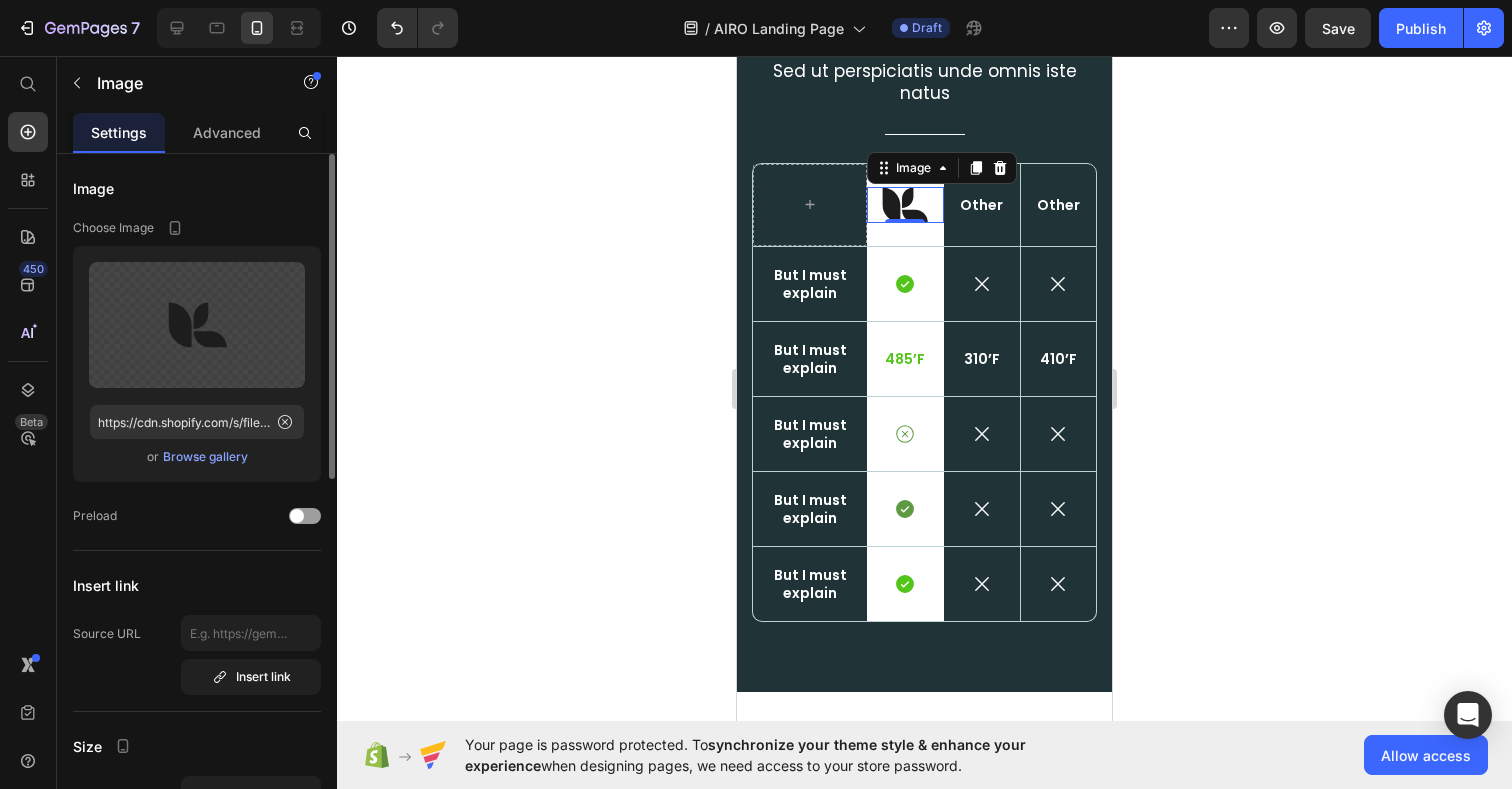click on "Browse gallery" at bounding box center (205, 457) 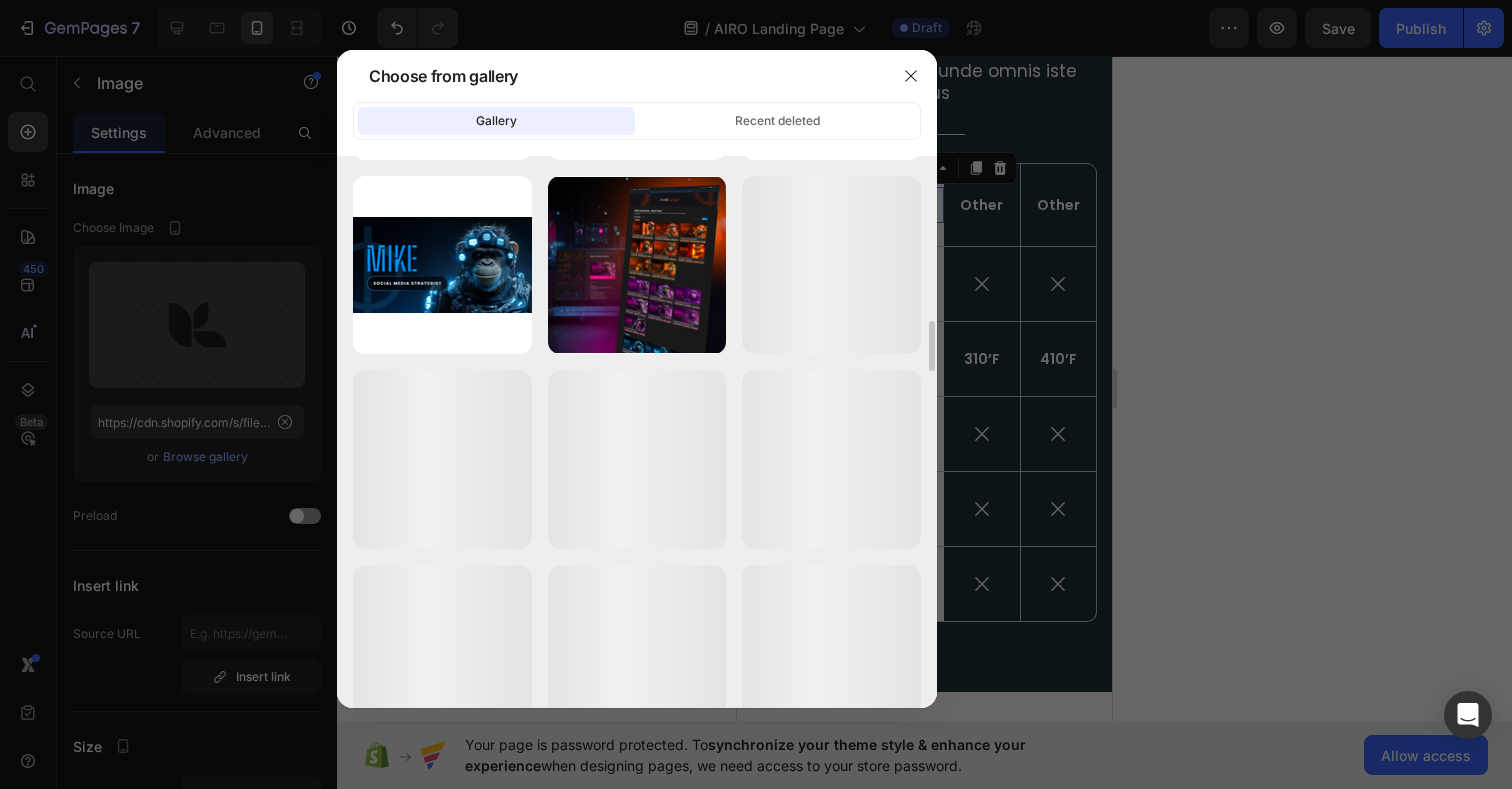 scroll, scrollTop: 3139, scrollLeft: 0, axis: vertical 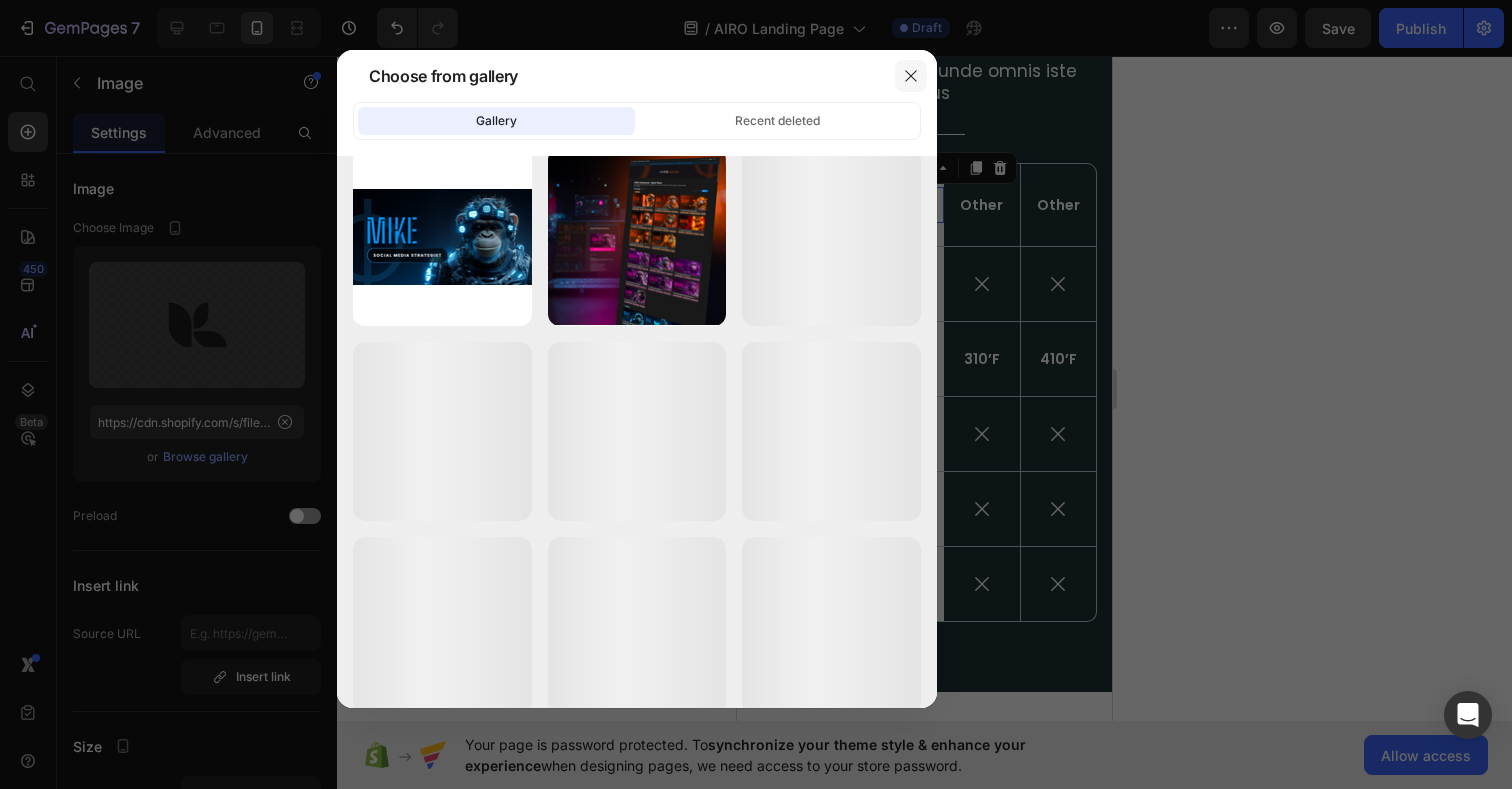 click 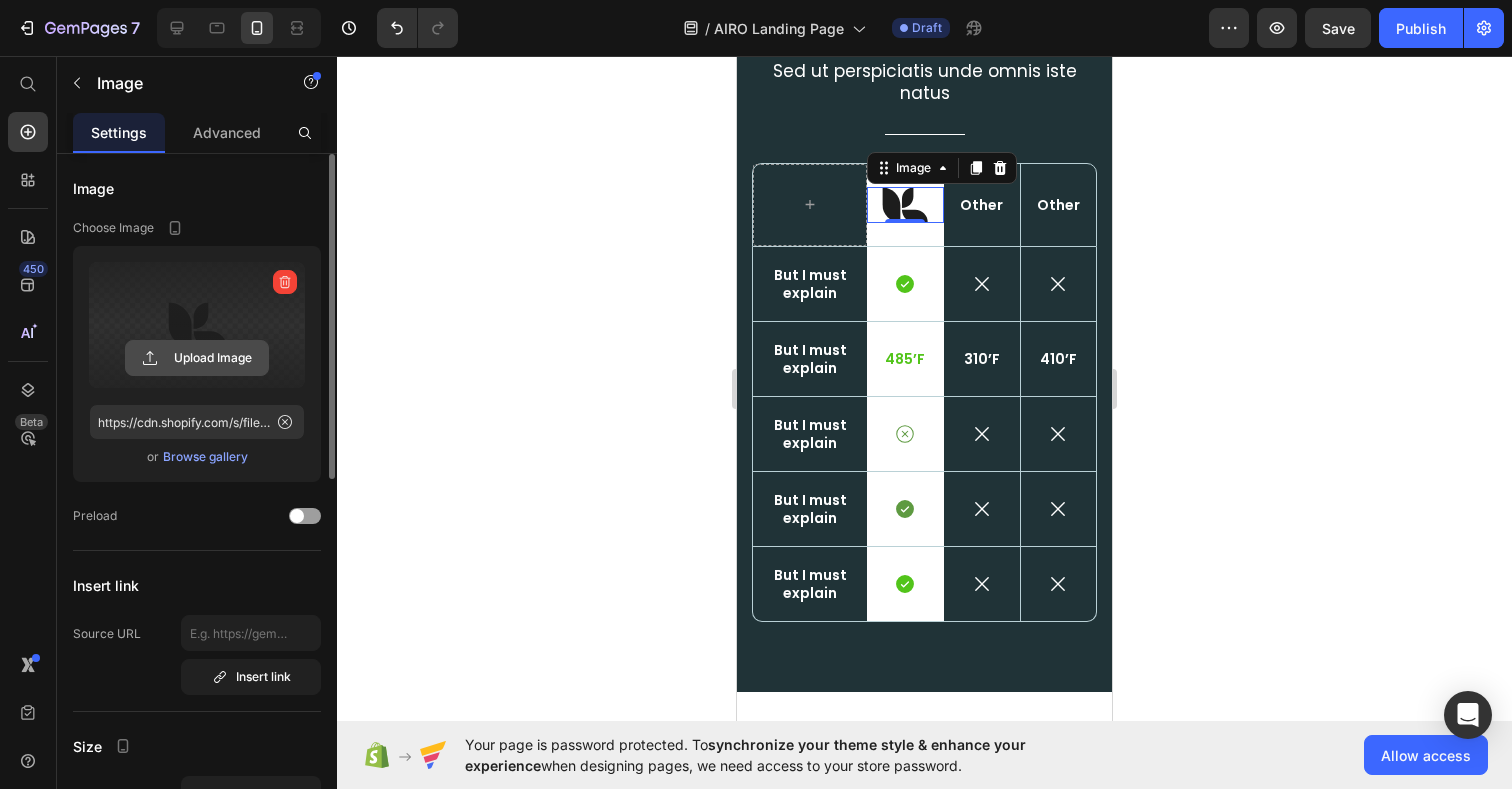 click 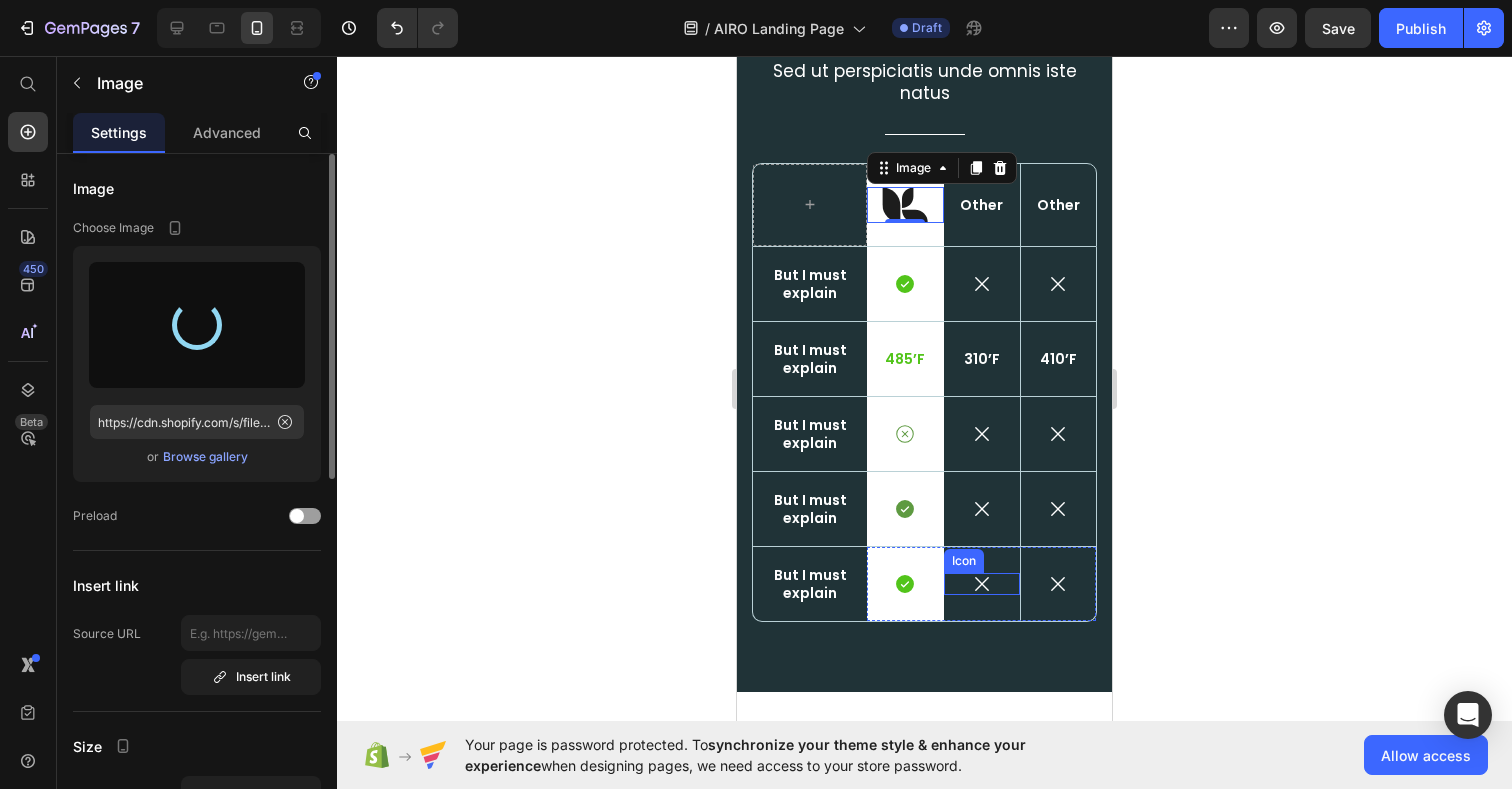 type on "https://cdn.shopify.com/s/files/1/0924/1975/2313/files/gempages_574669605969068900-0092375e-d672-40b2-890a-2daa1a619465.svg" 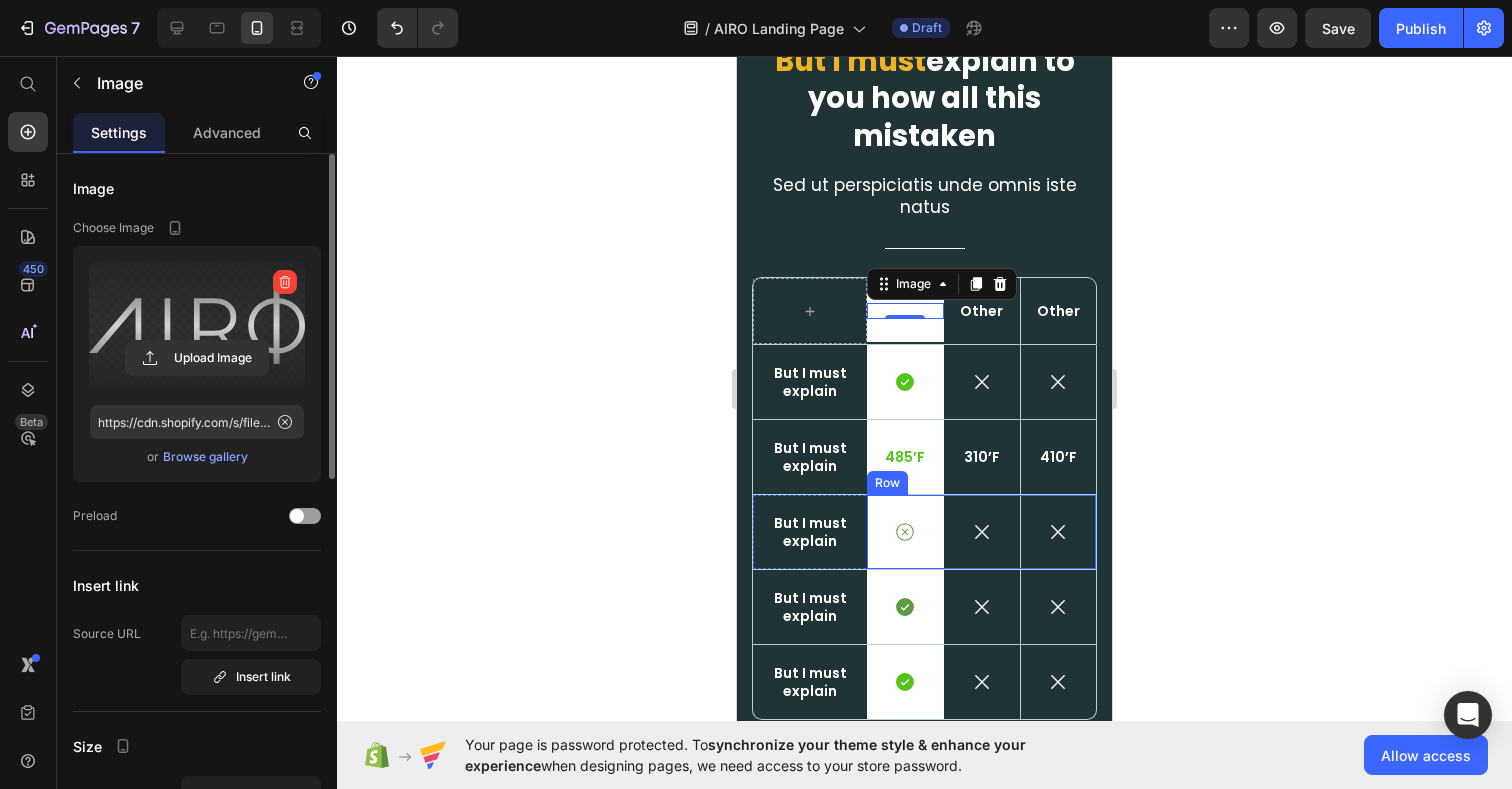 scroll, scrollTop: 6426, scrollLeft: 0, axis: vertical 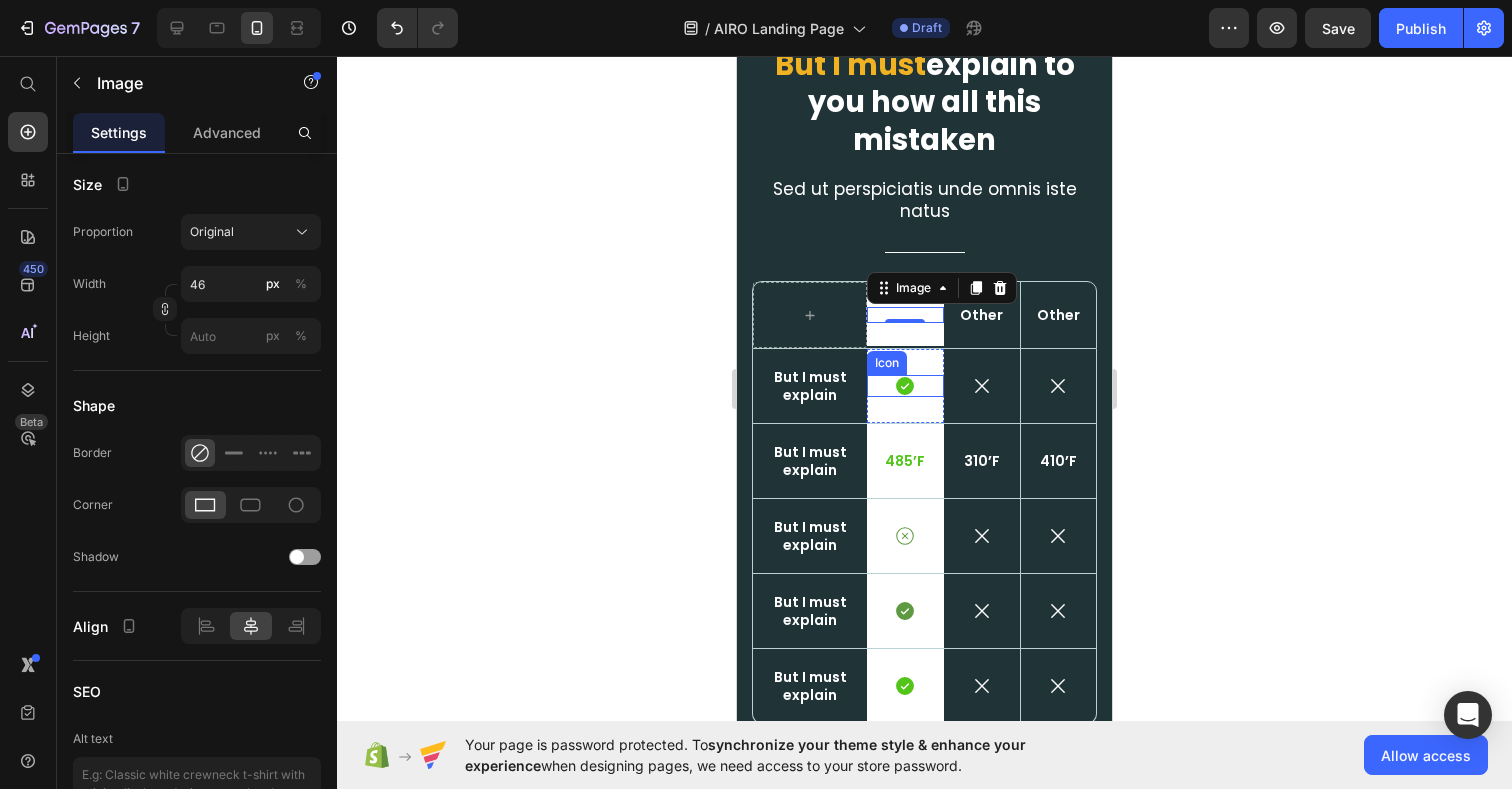 click 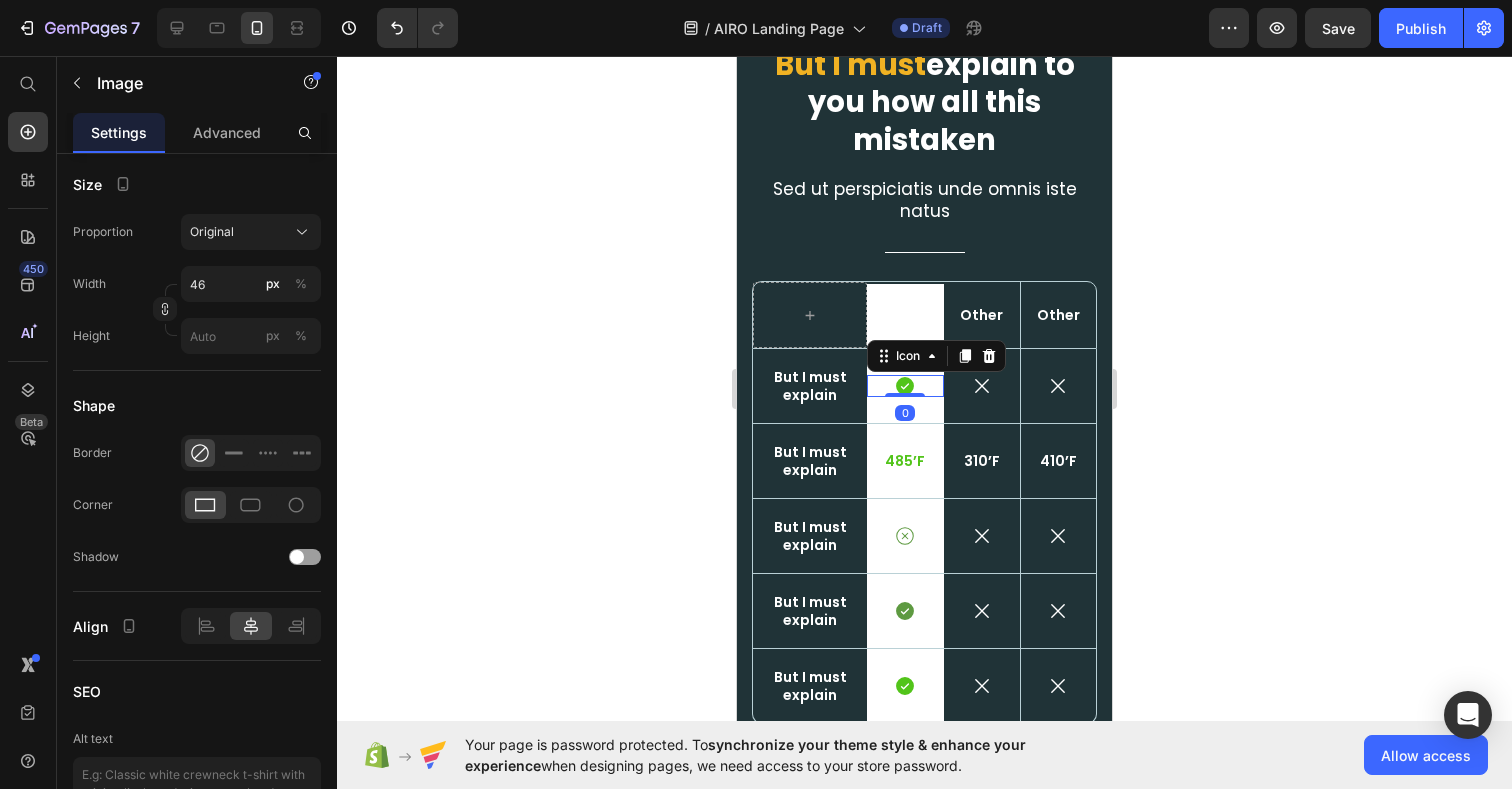 scroll, scrollTop: 0, scrollLeft: 0, axis: both 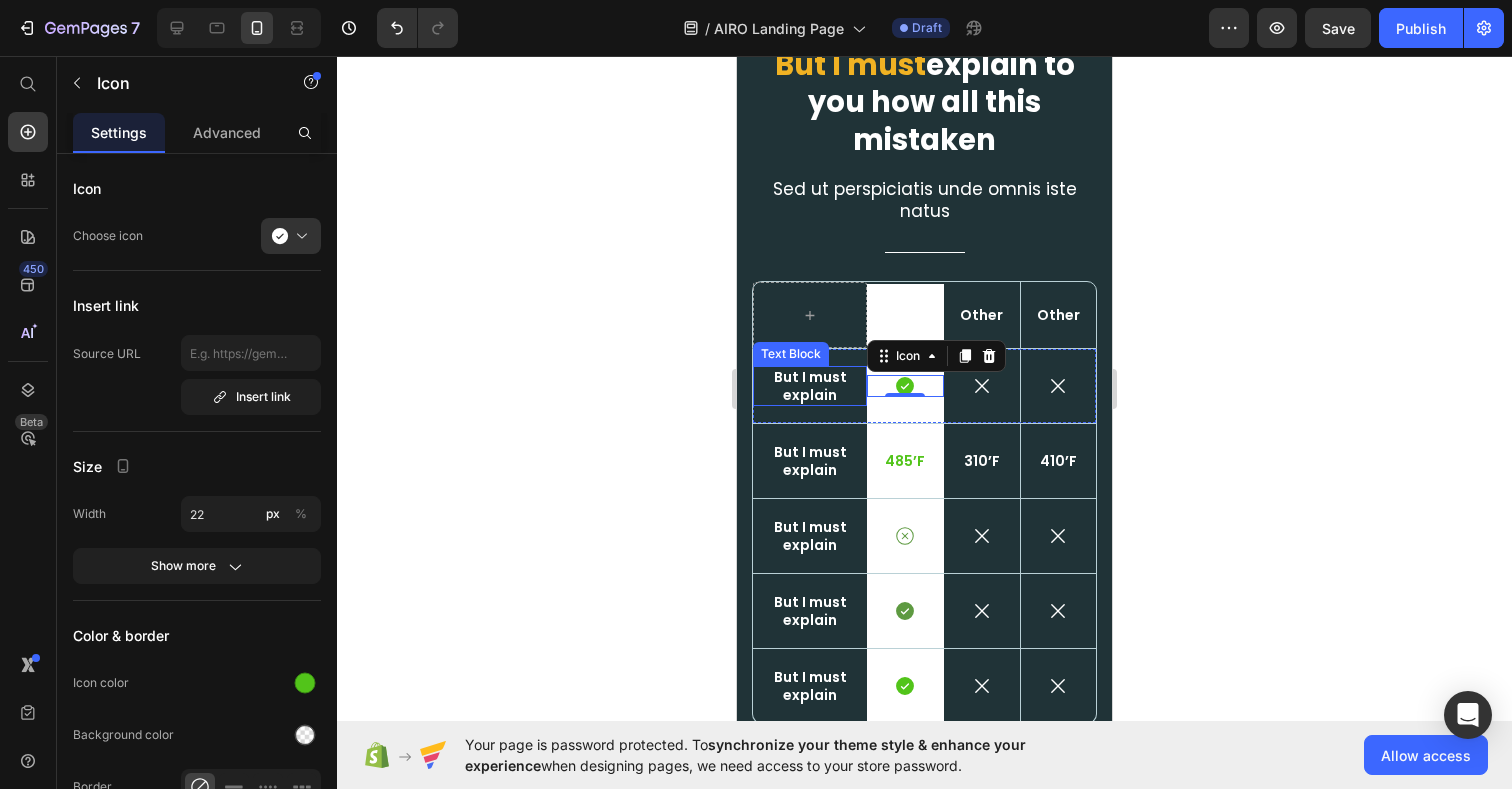 click on "But I must explain" at bounding box center [810, 386] 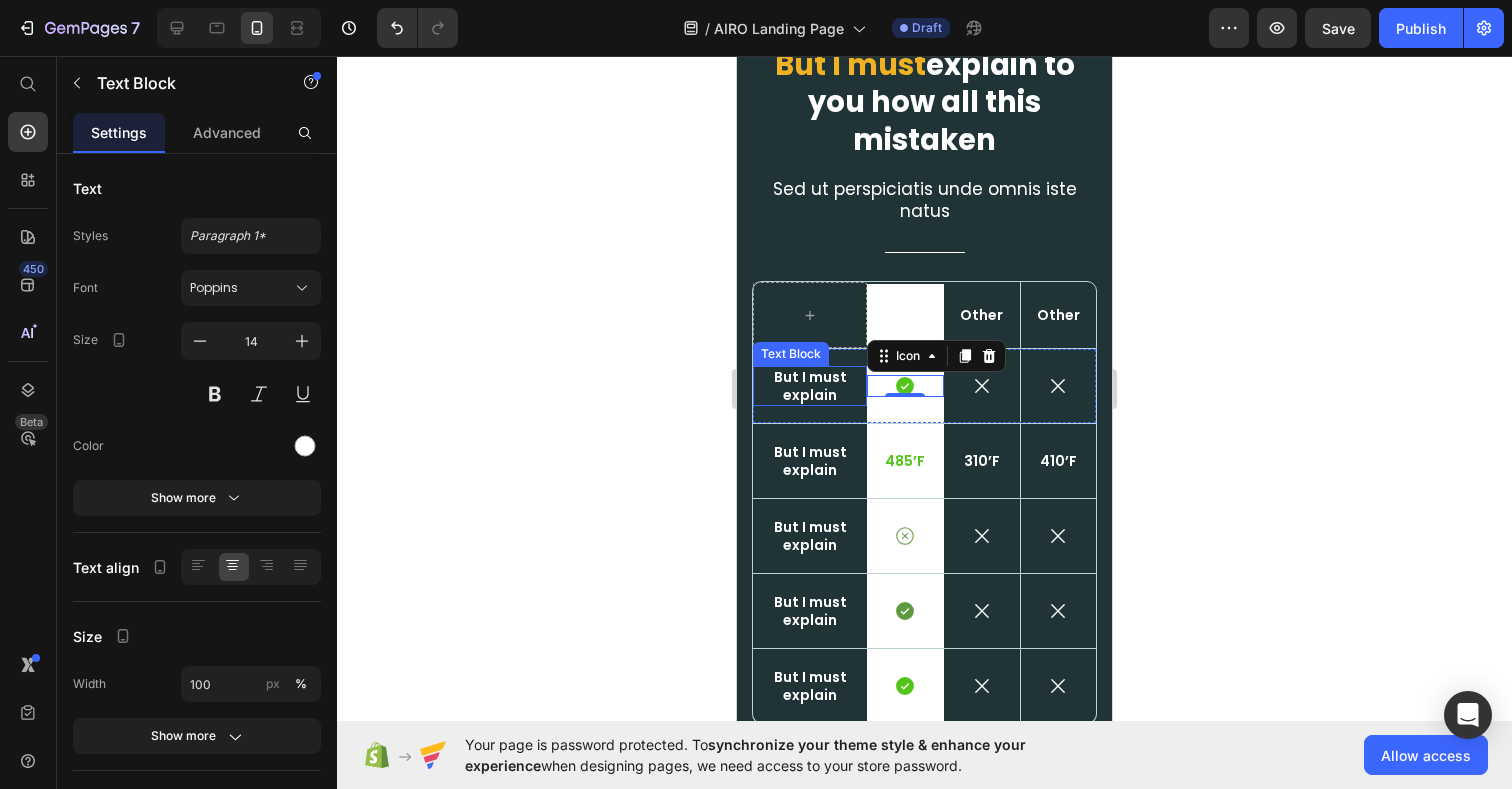 click on "But I must explain" at bounding box center [810, 386] 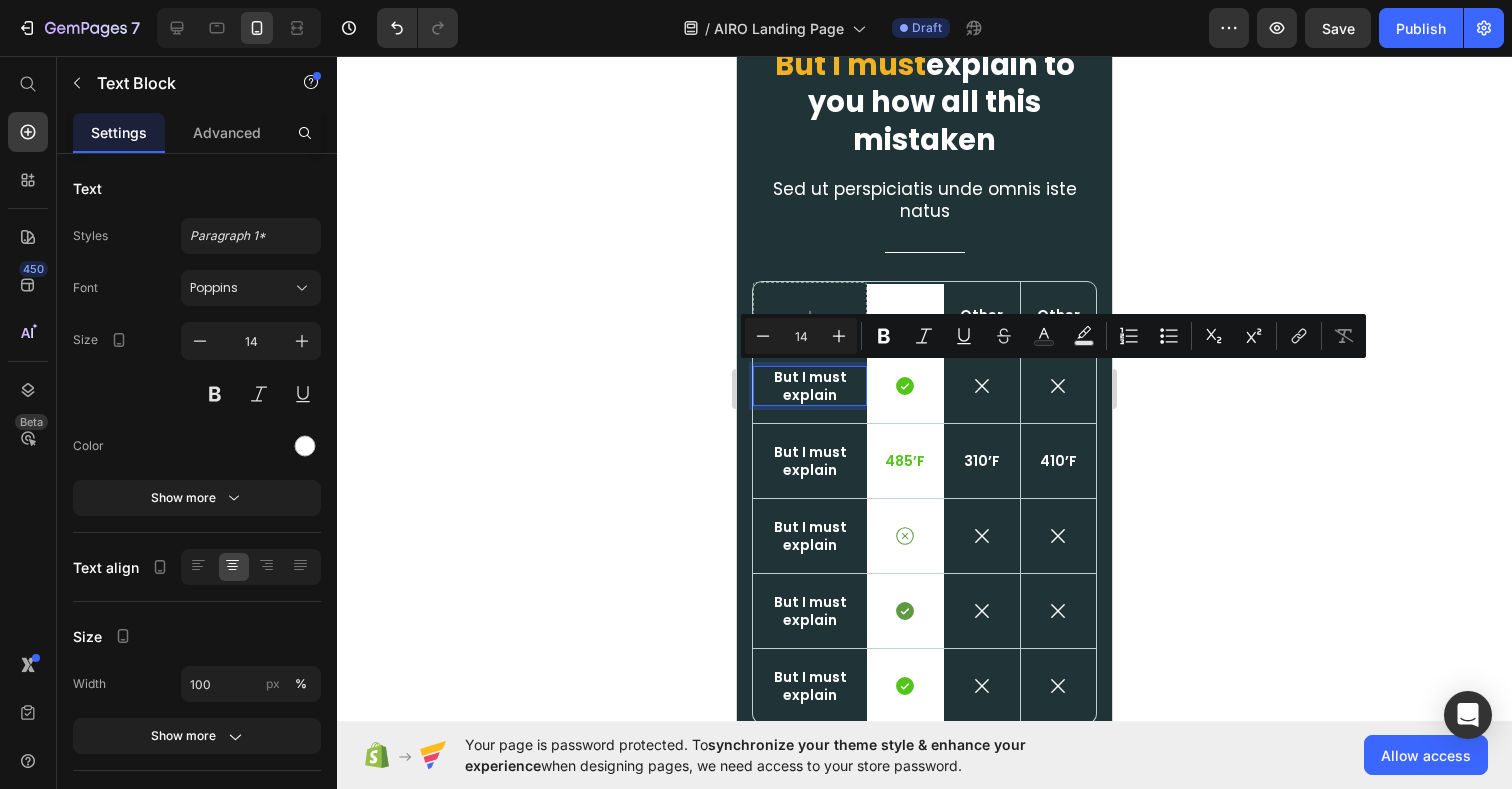 scroll, scrollTop: 6417, scrollLeft: 0, axis: vertical 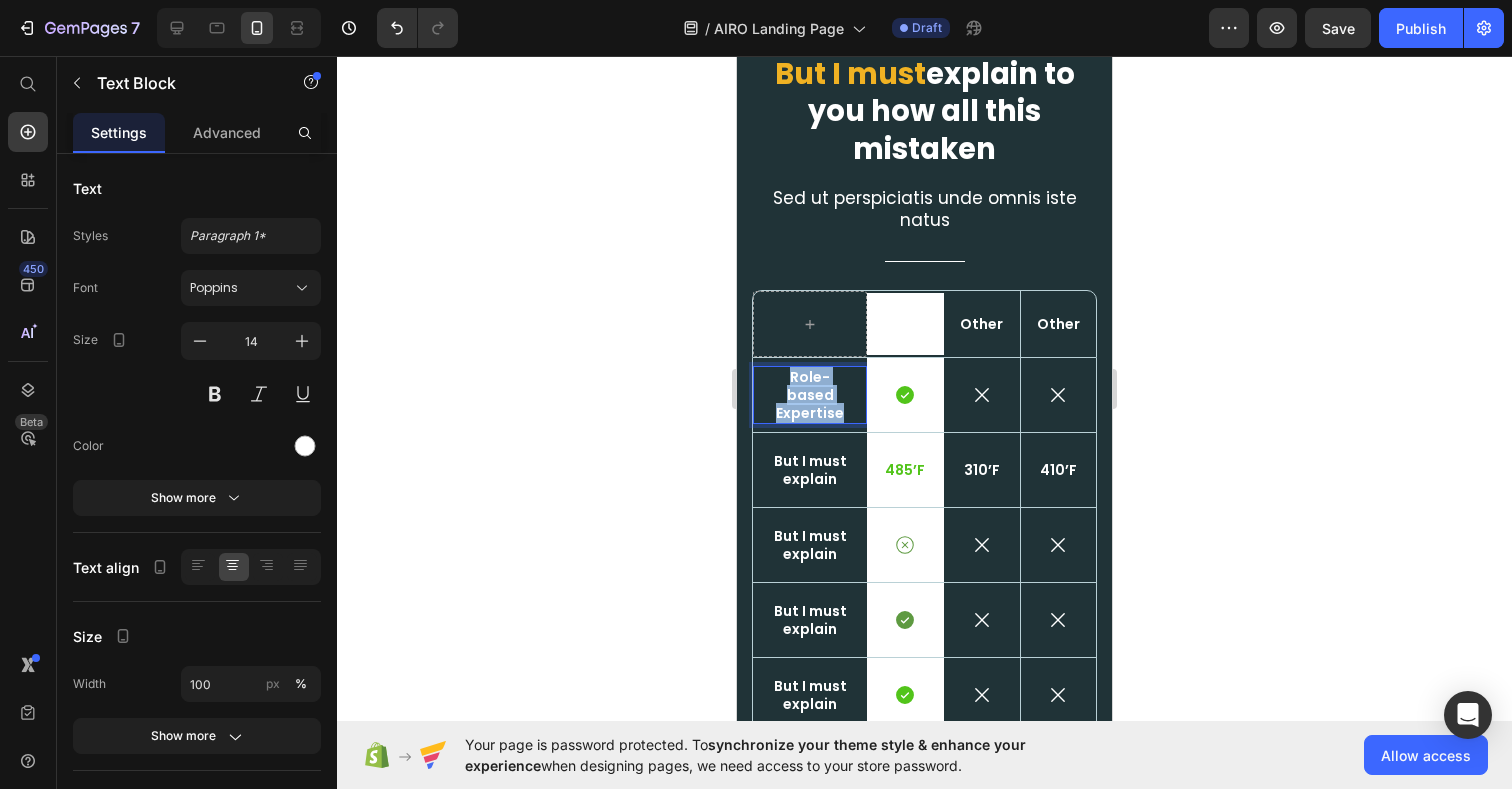 drag, startPoint x: 848, startPoint y: 414, endPoint x: 735, endPoint y: 362, distance: 124.39051 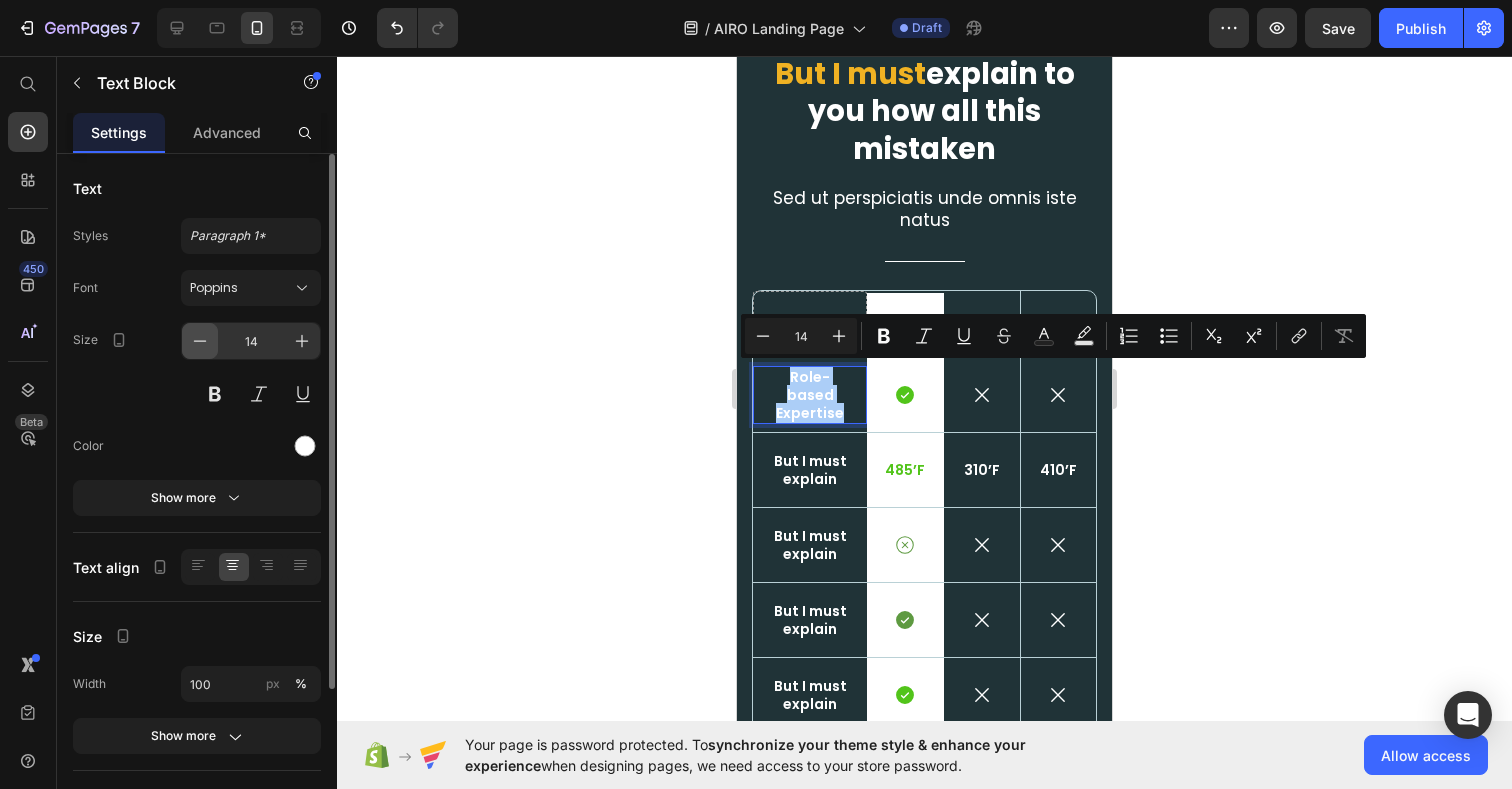 click 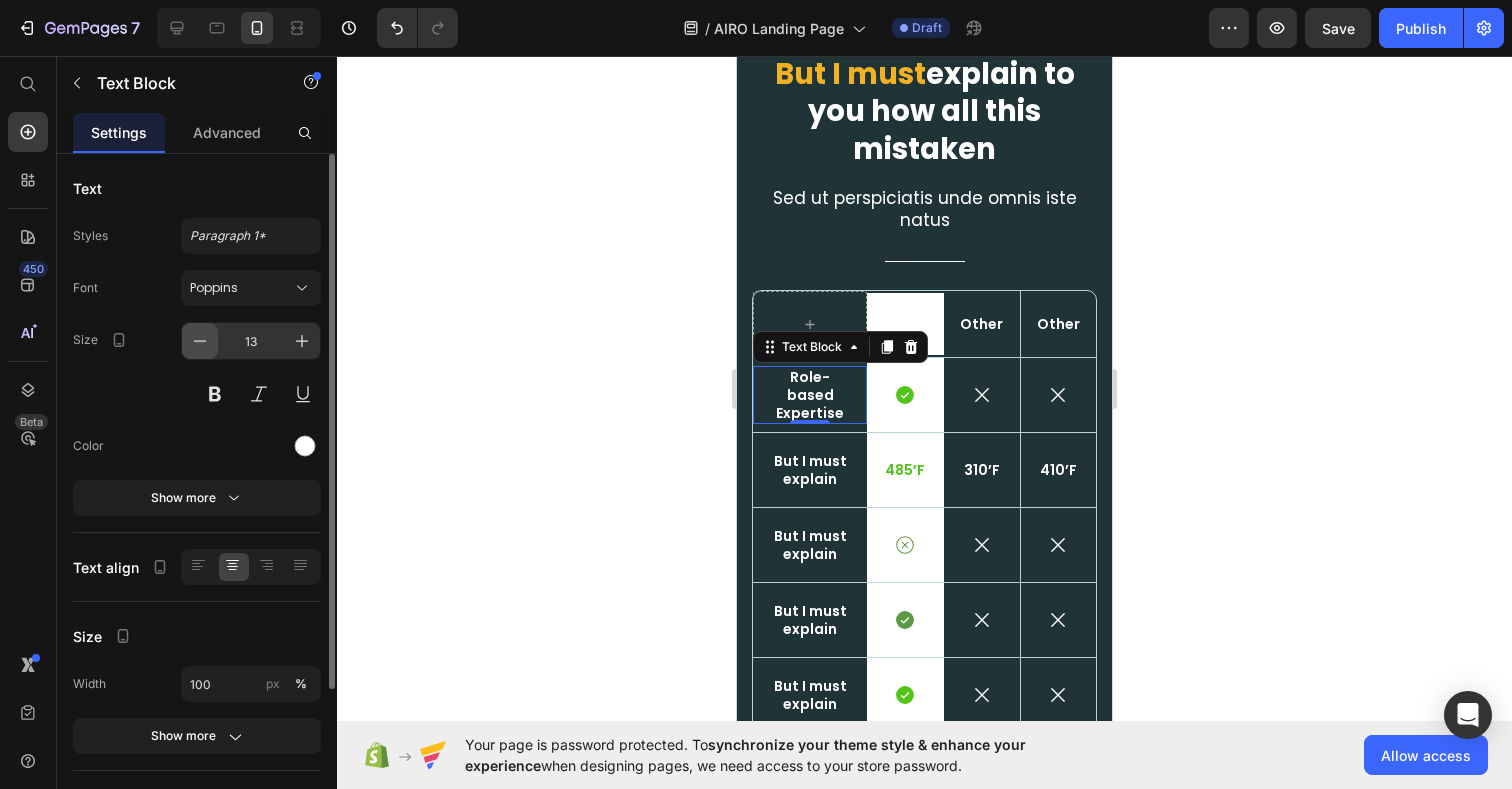 click 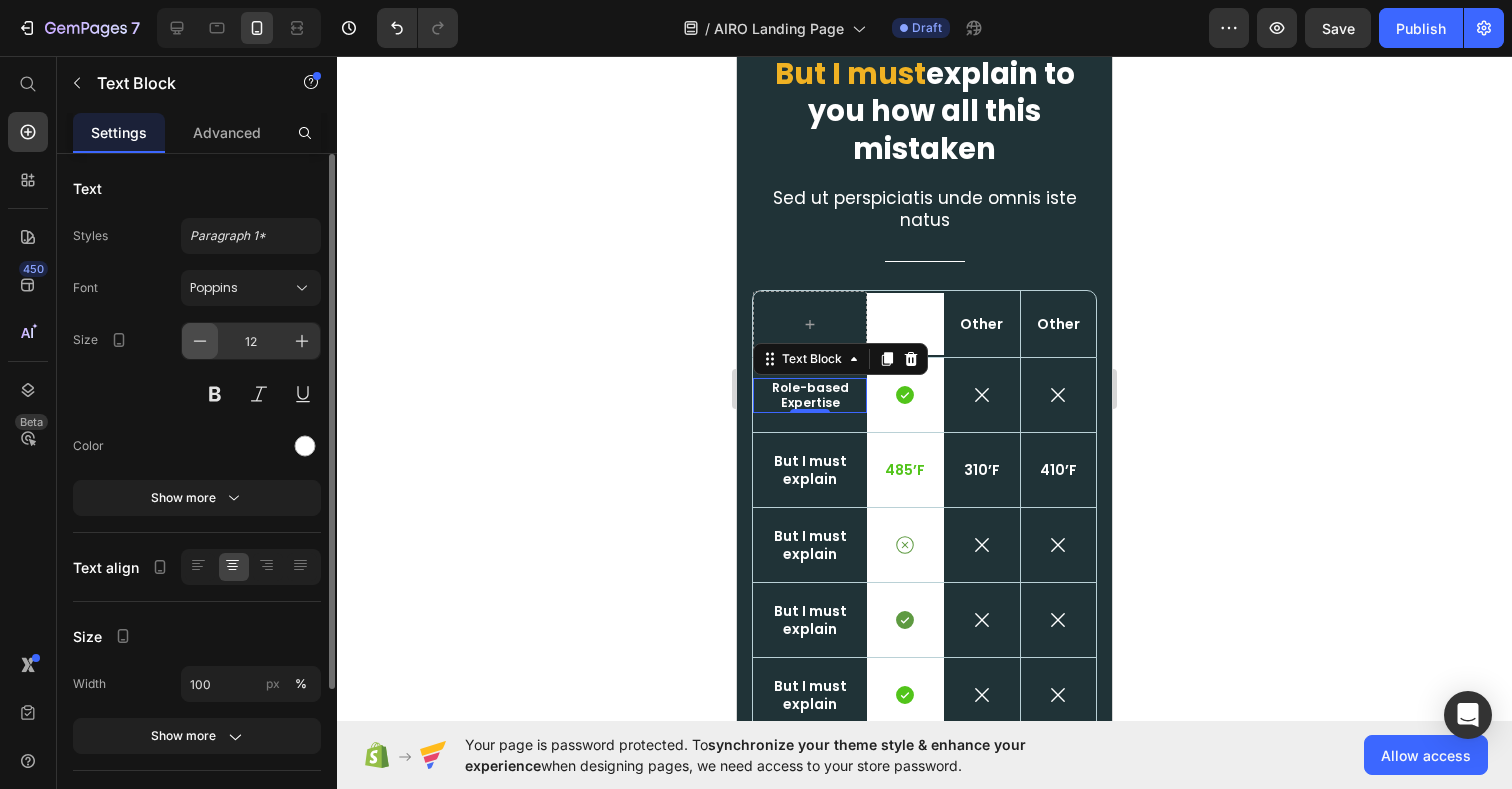 click 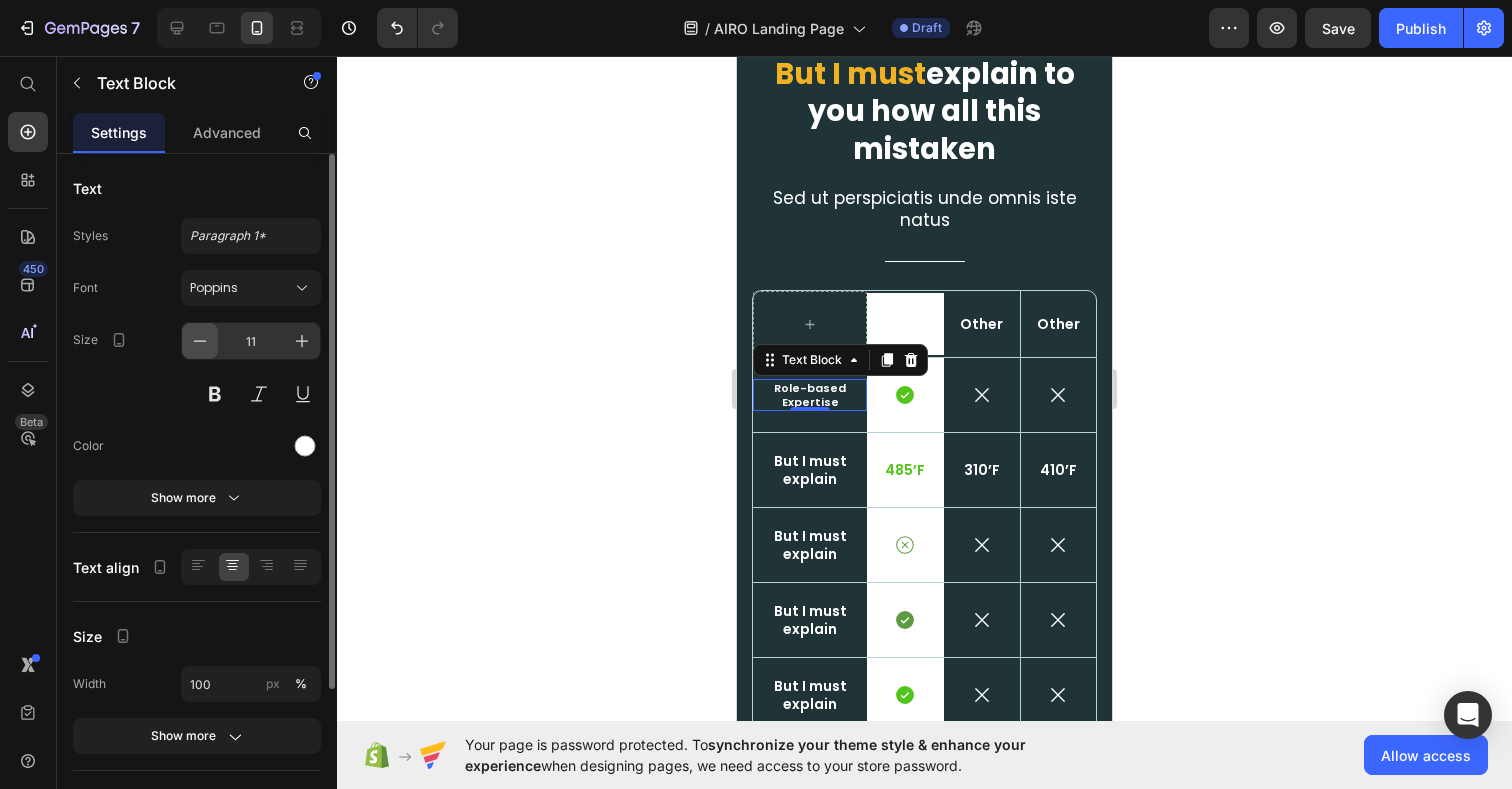 click 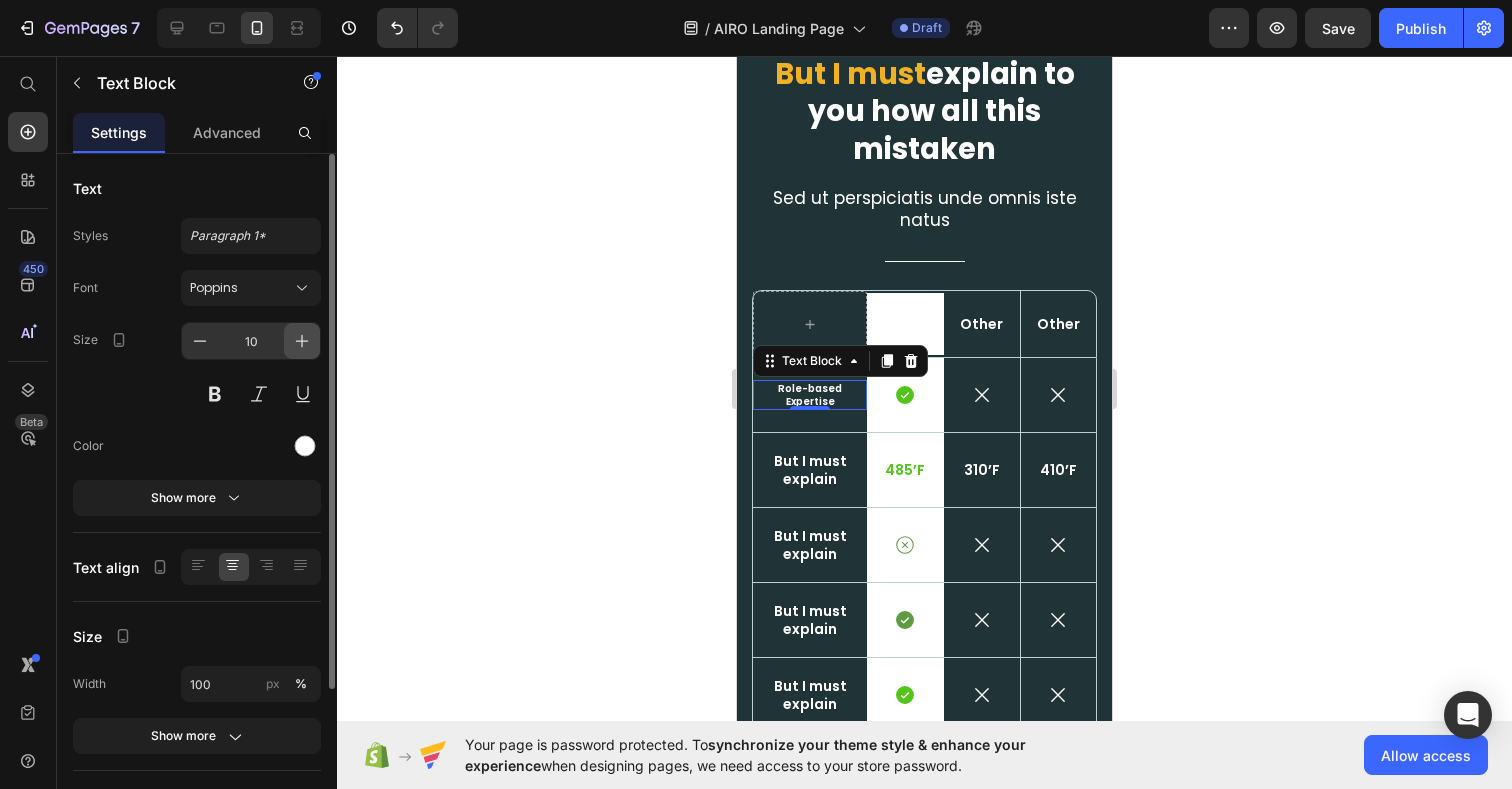 click 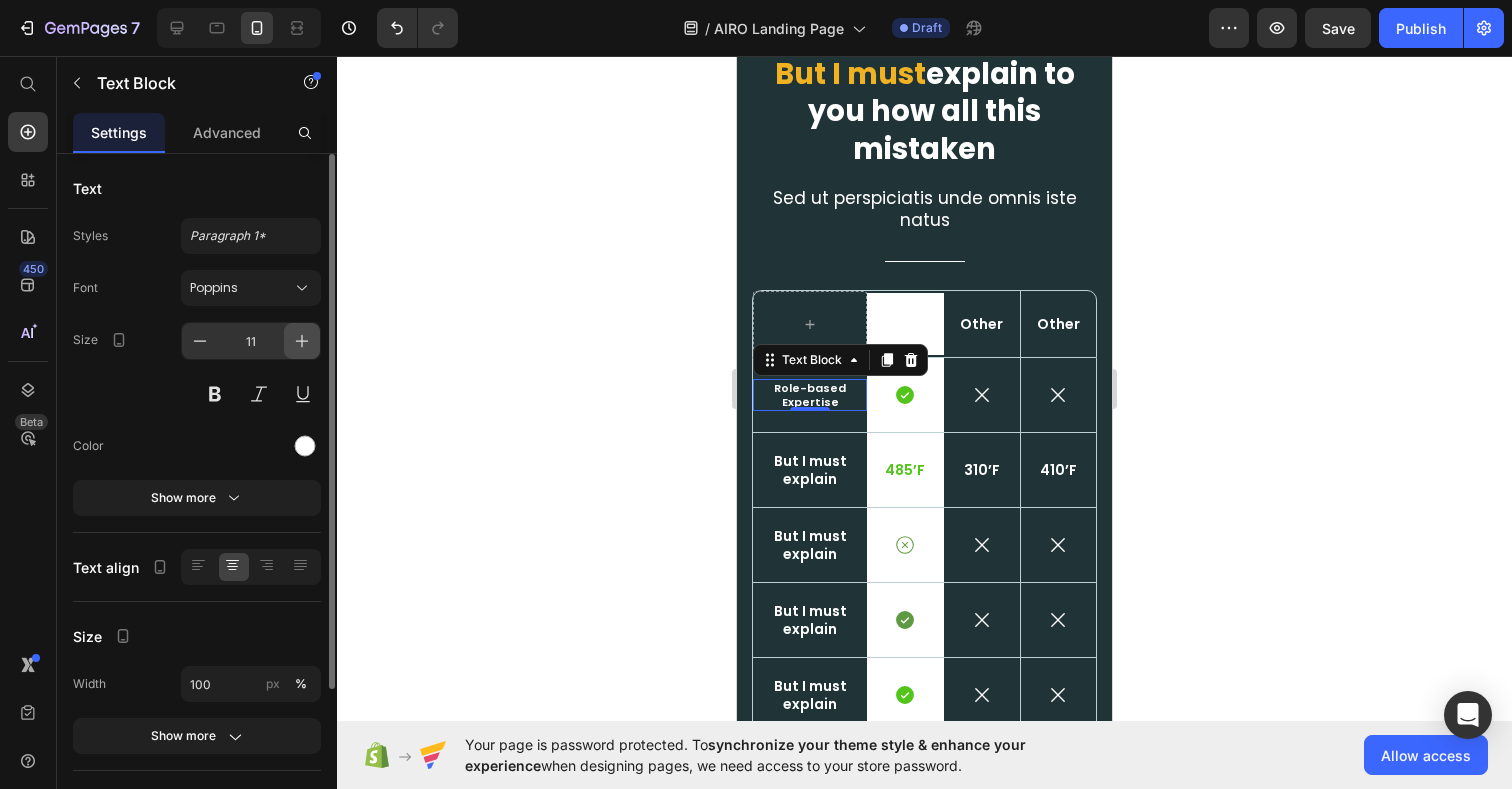 click 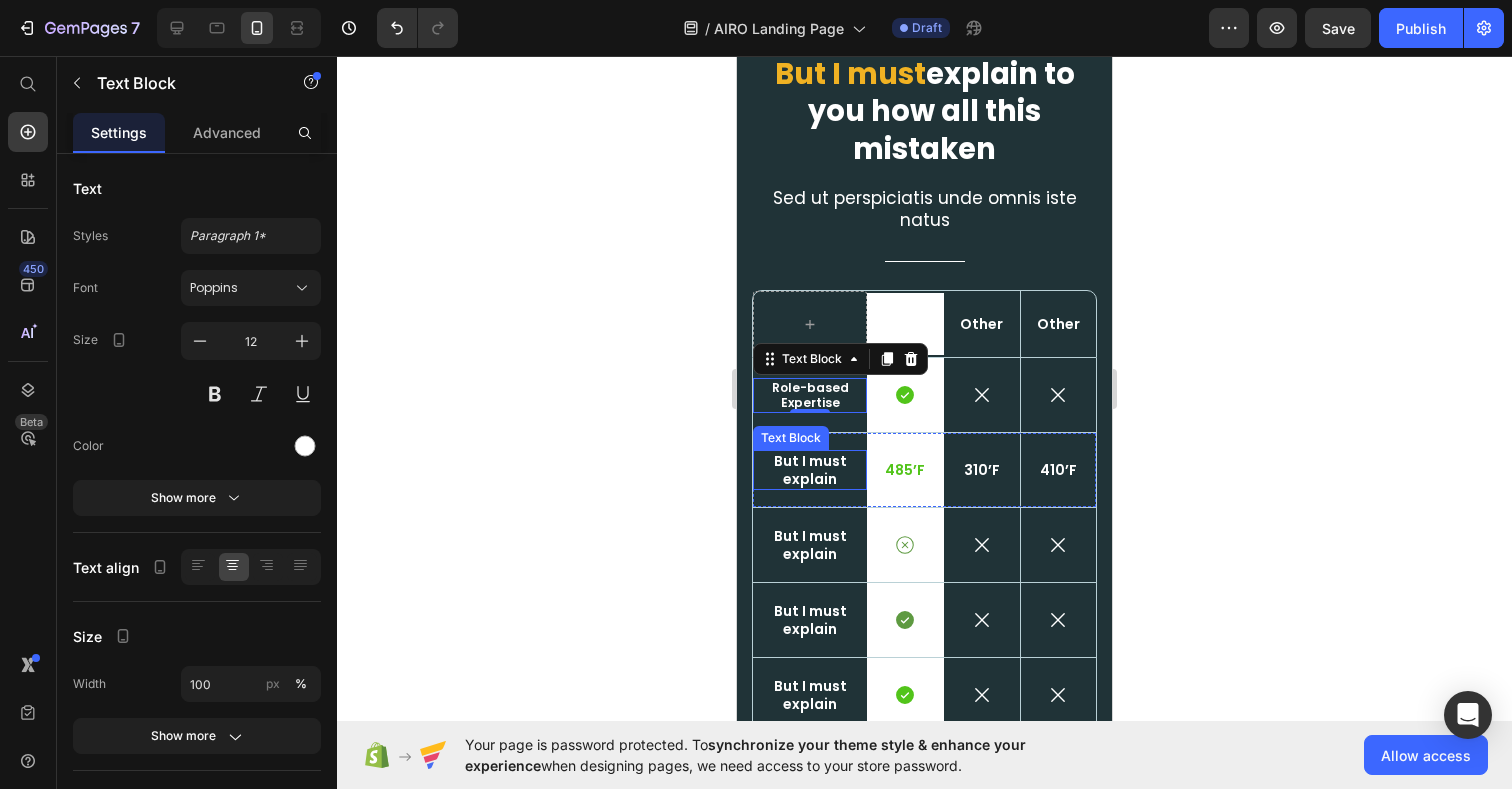 click on "But I must explain" at bounding box center [810, 470] 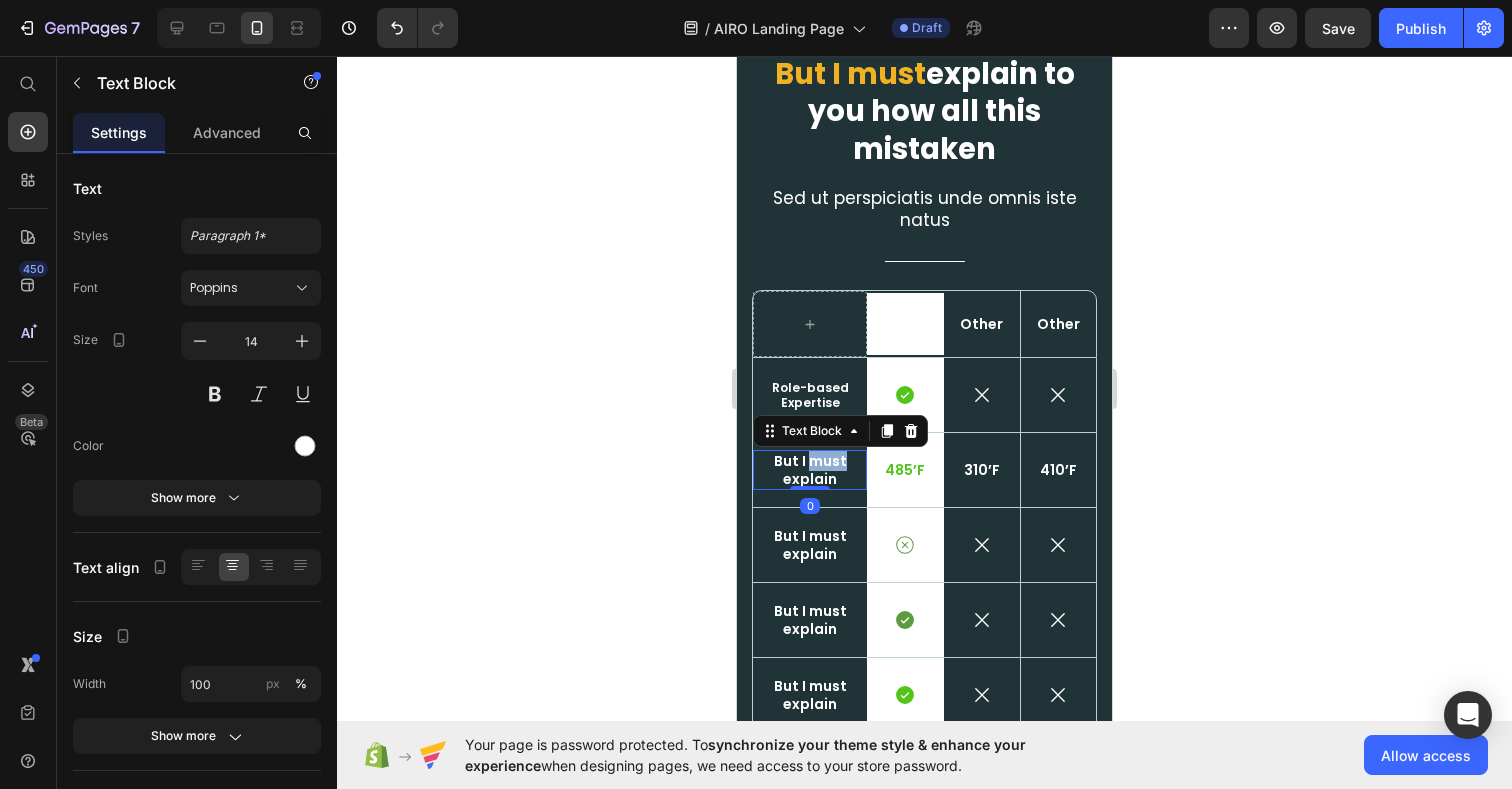 click on "But I must explain" at bounding box center [810, 470] 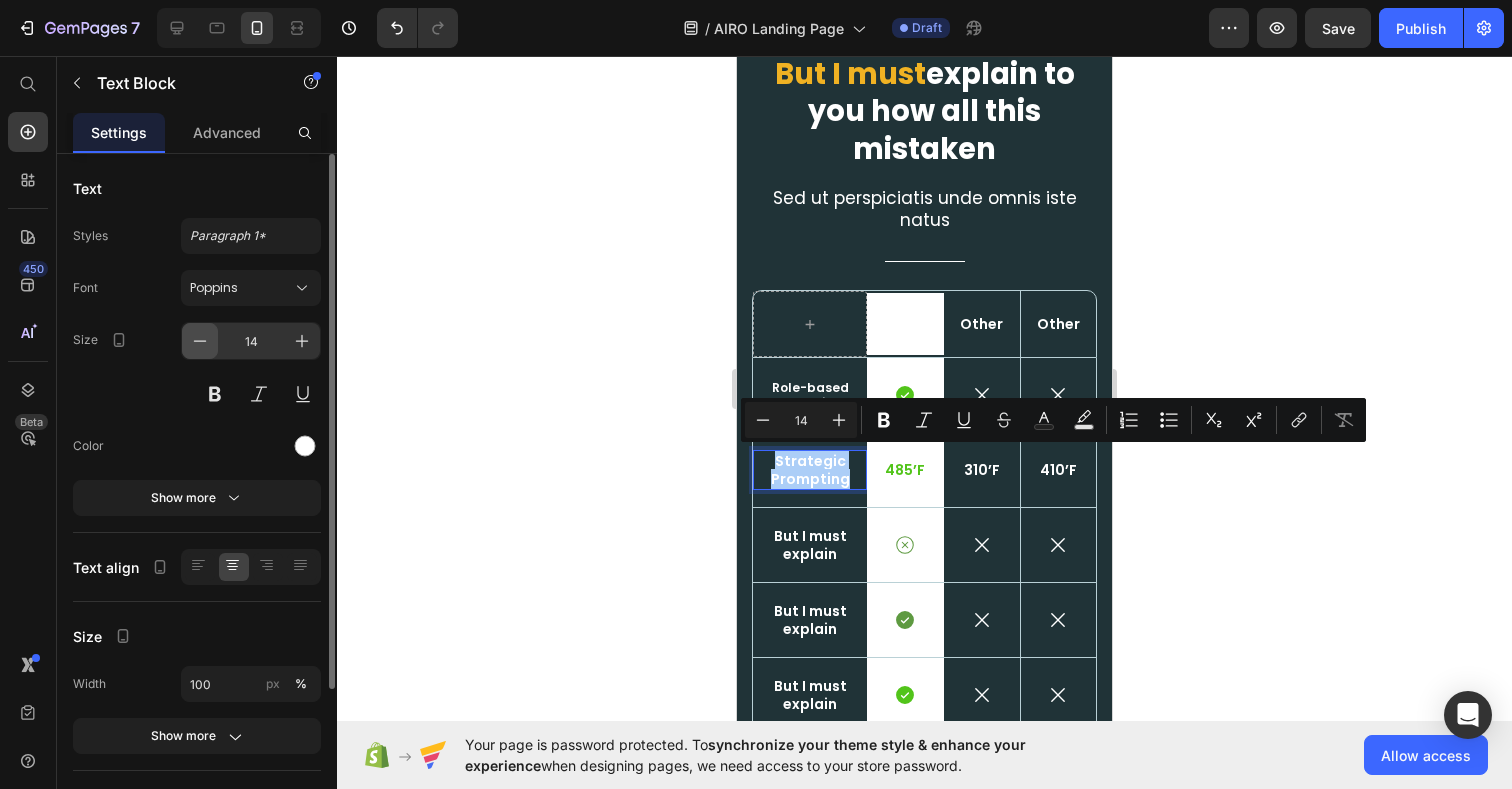 click 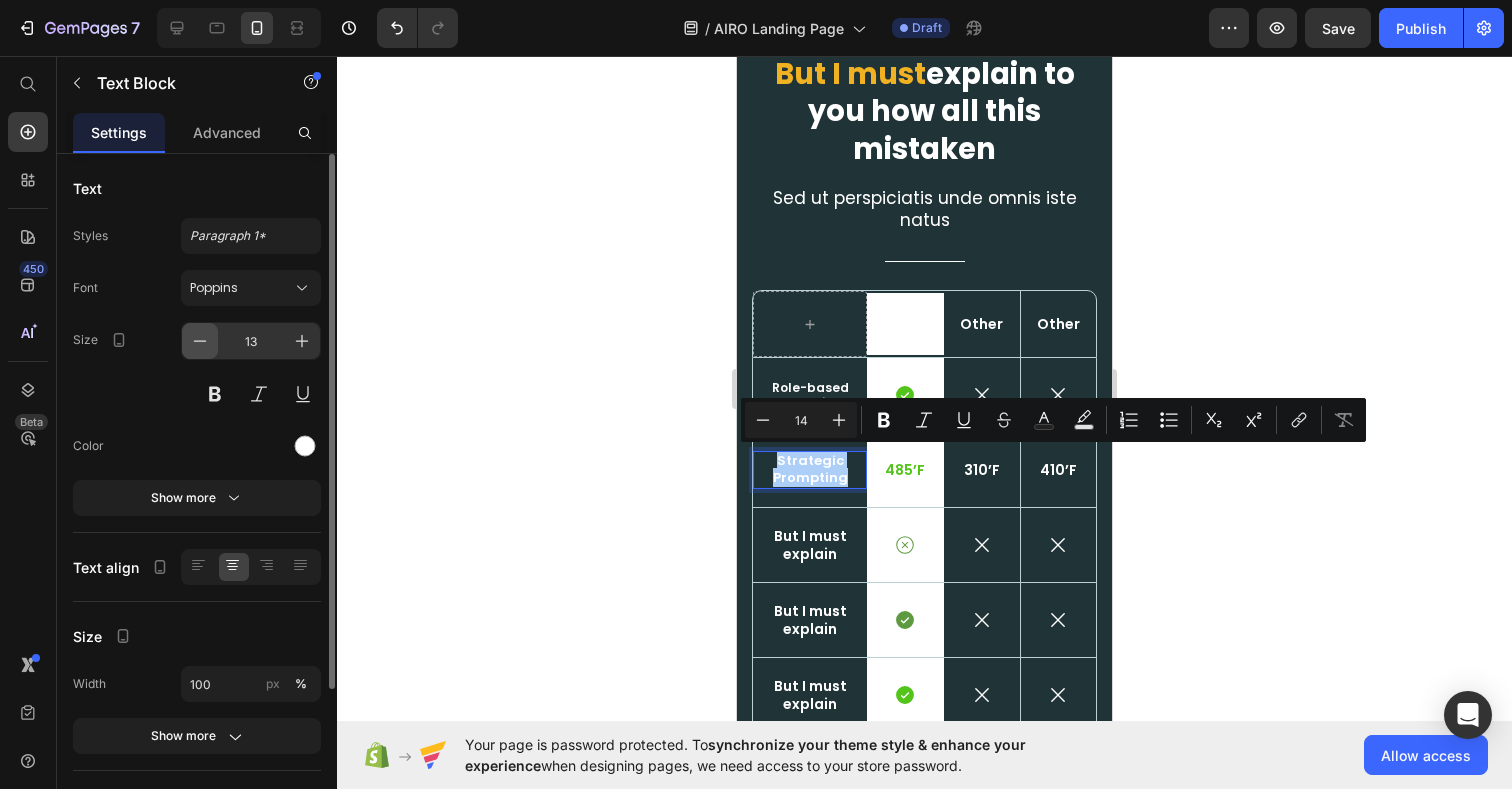 click 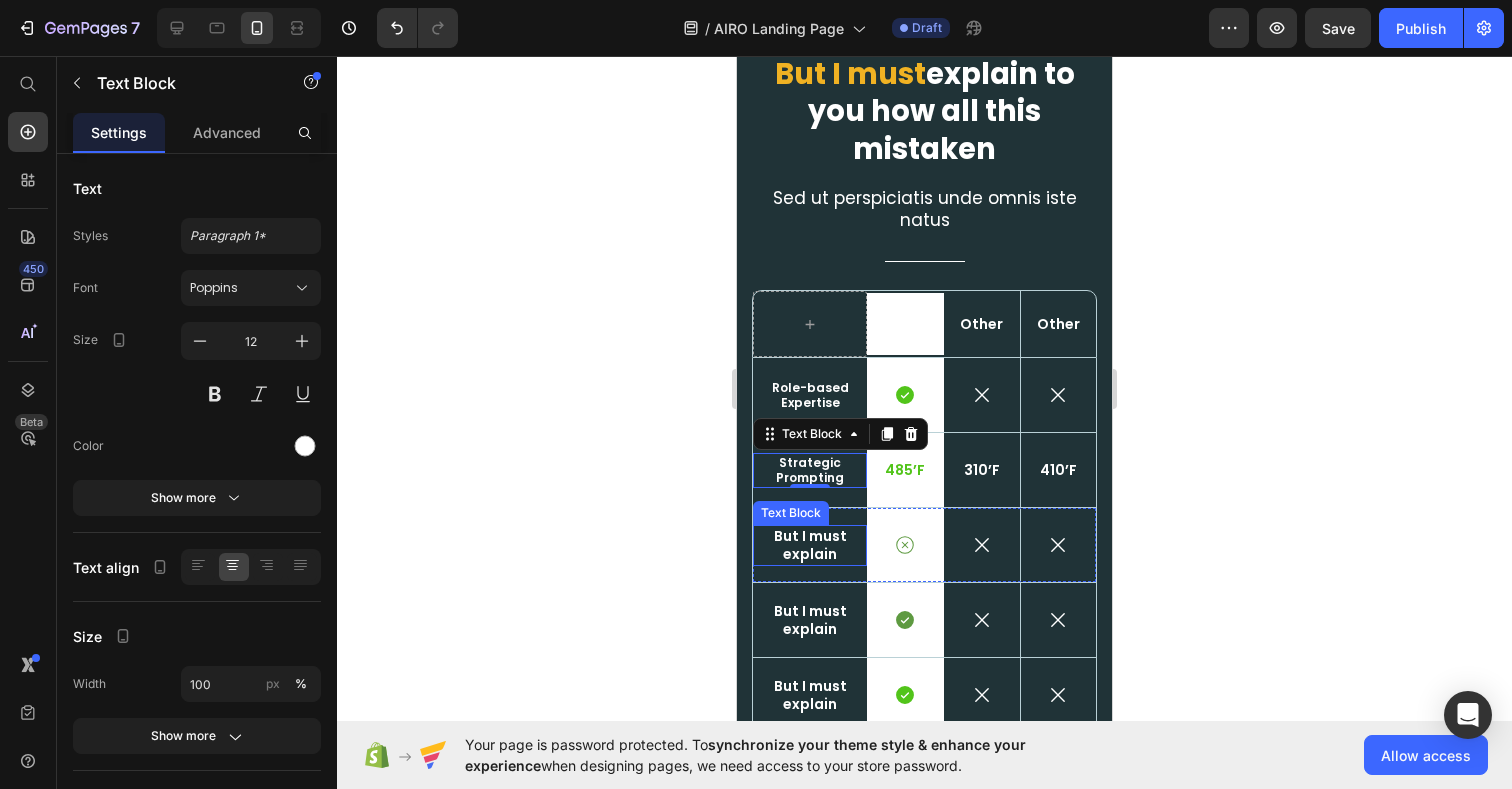 click on "But I must explain" at bounding box center [810, 545] 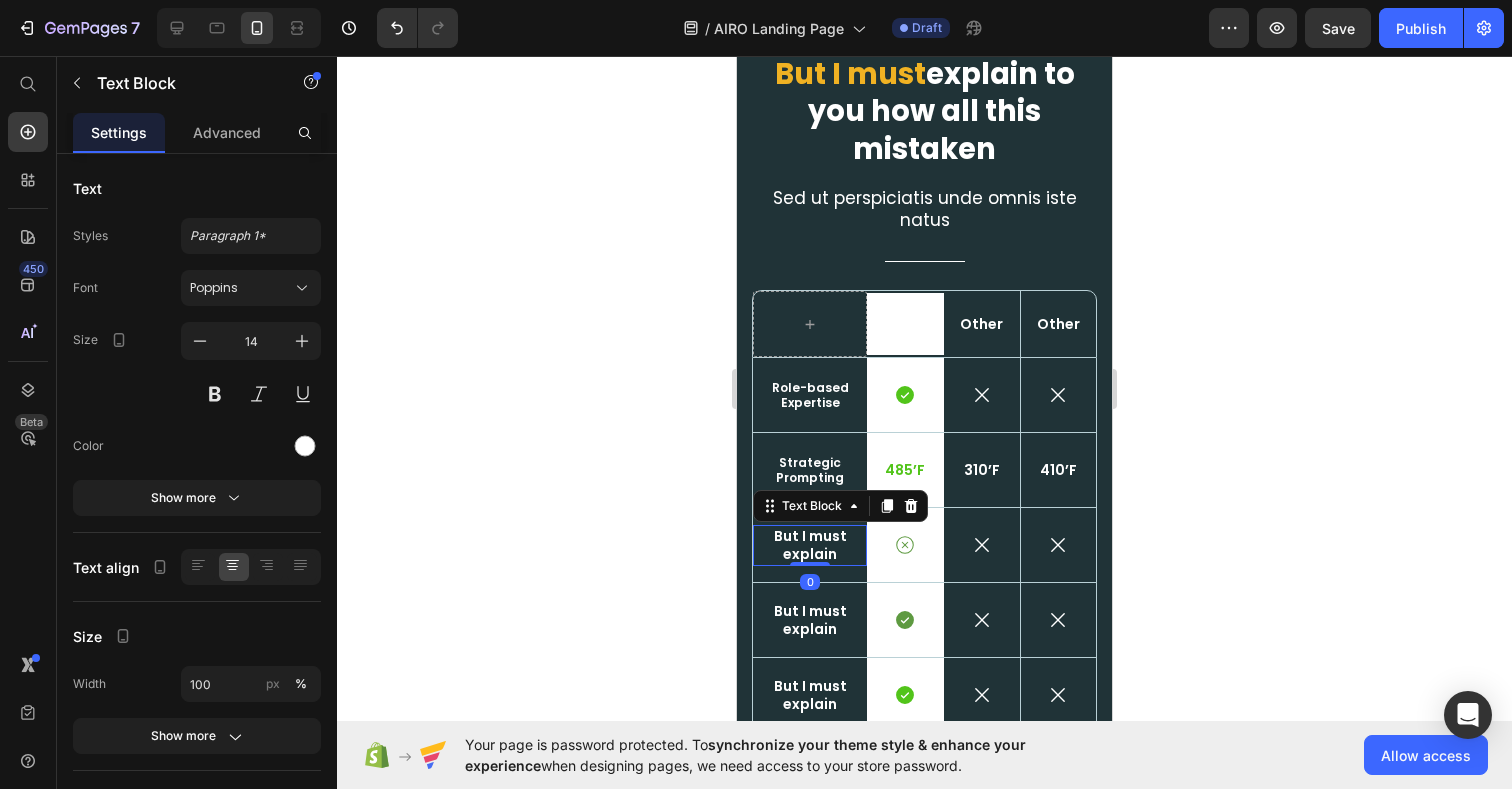 click on "But I must explain" at bounding box center (810, 545) 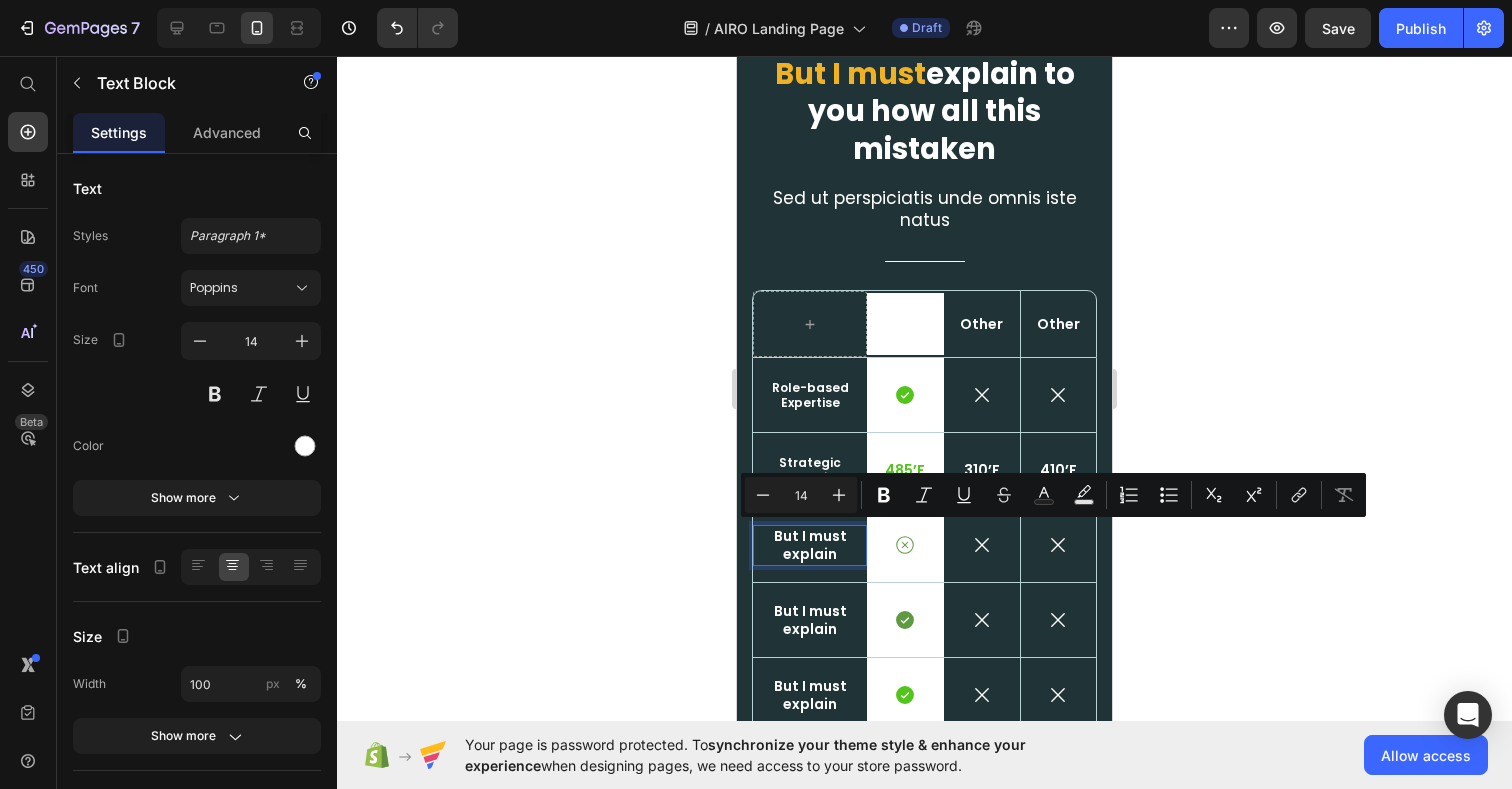 click on "But I must explain" at bounding box center [810, 545] 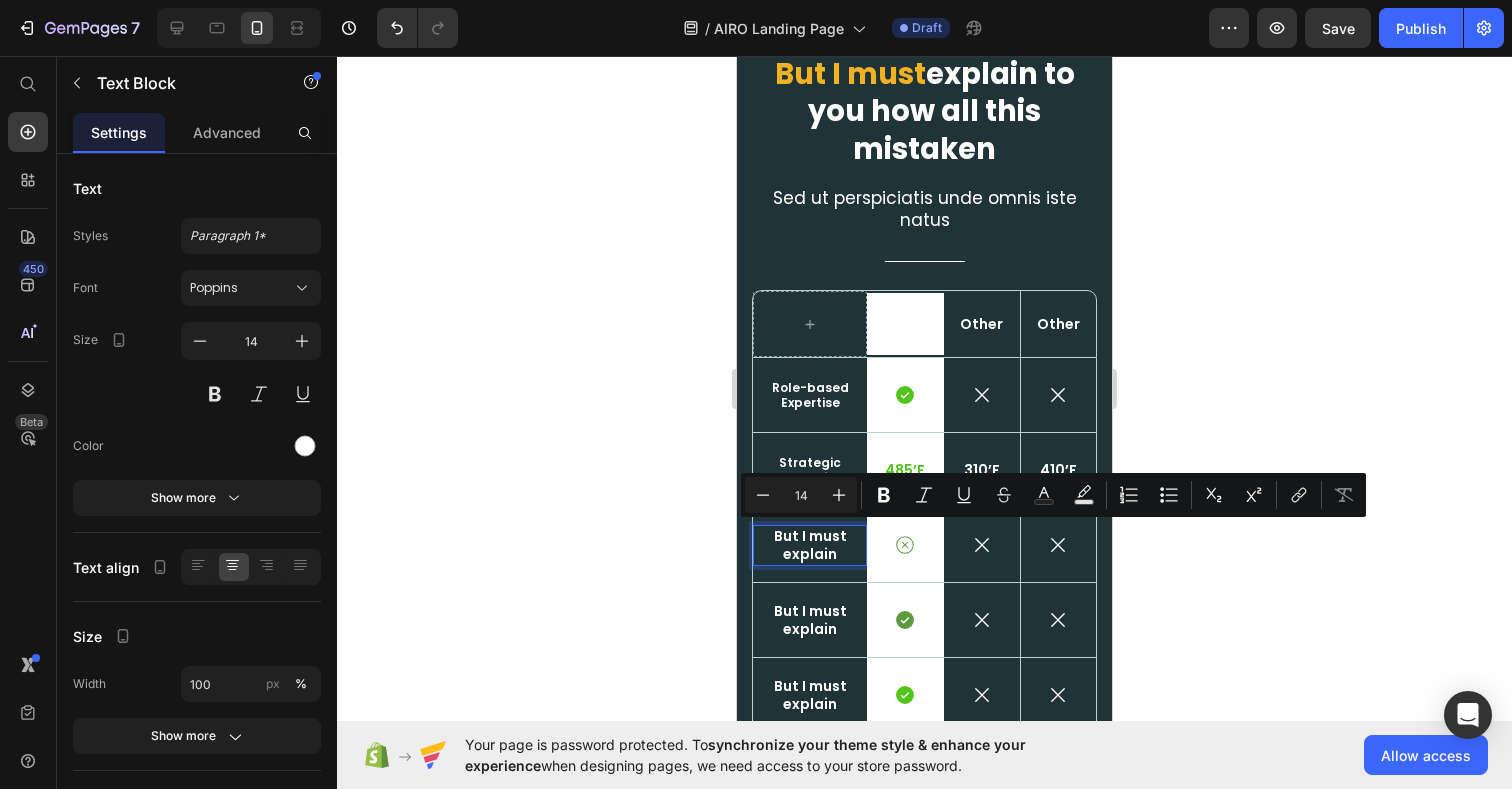 scroll, scrollTop: 6408, scrollLeft: 0, axis: vertical 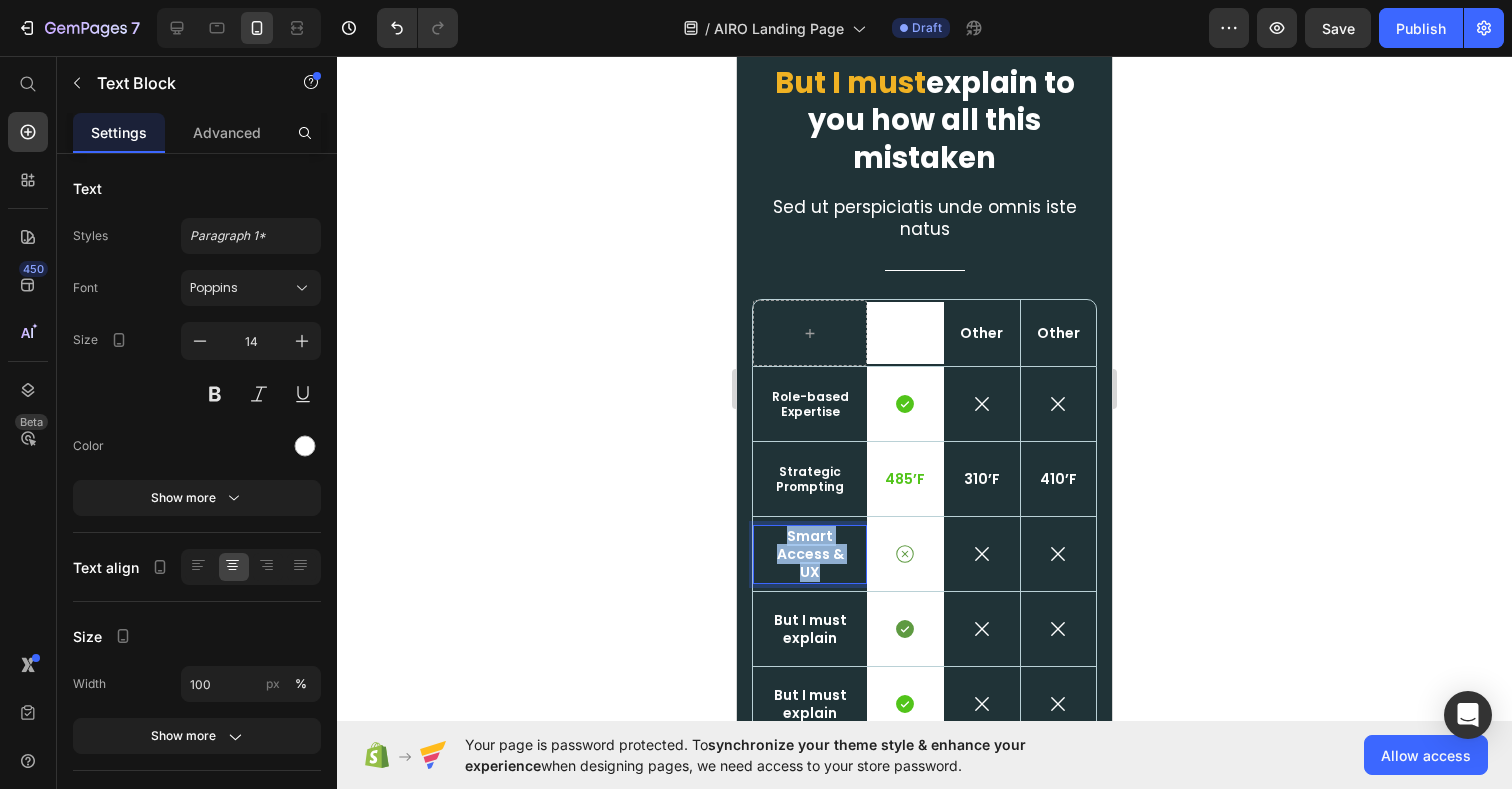 drag, startPoint x: 830, startPoint y: 573, endPoint x: 765, endPoint y: 525, distance: 80.80223 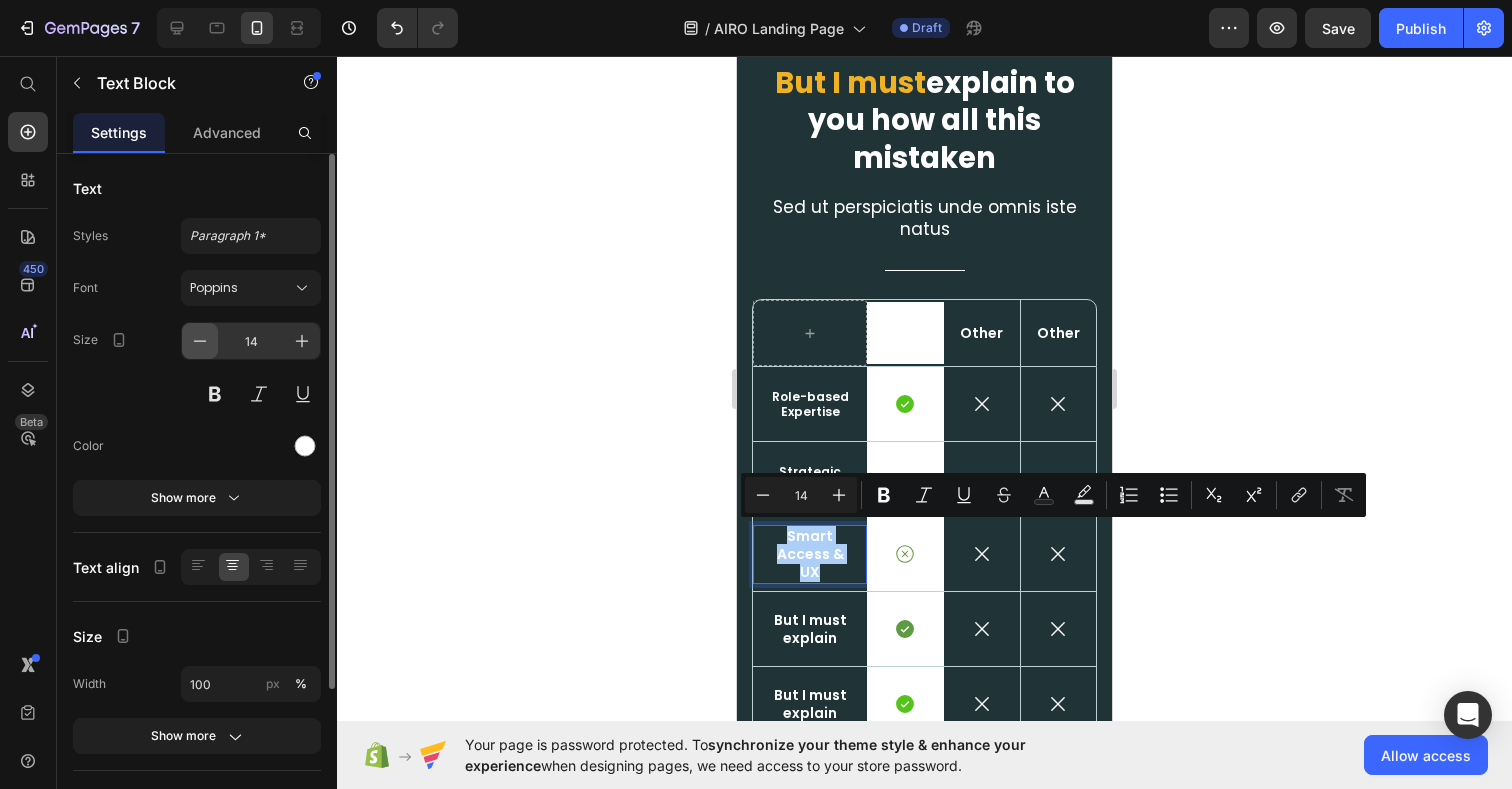 click 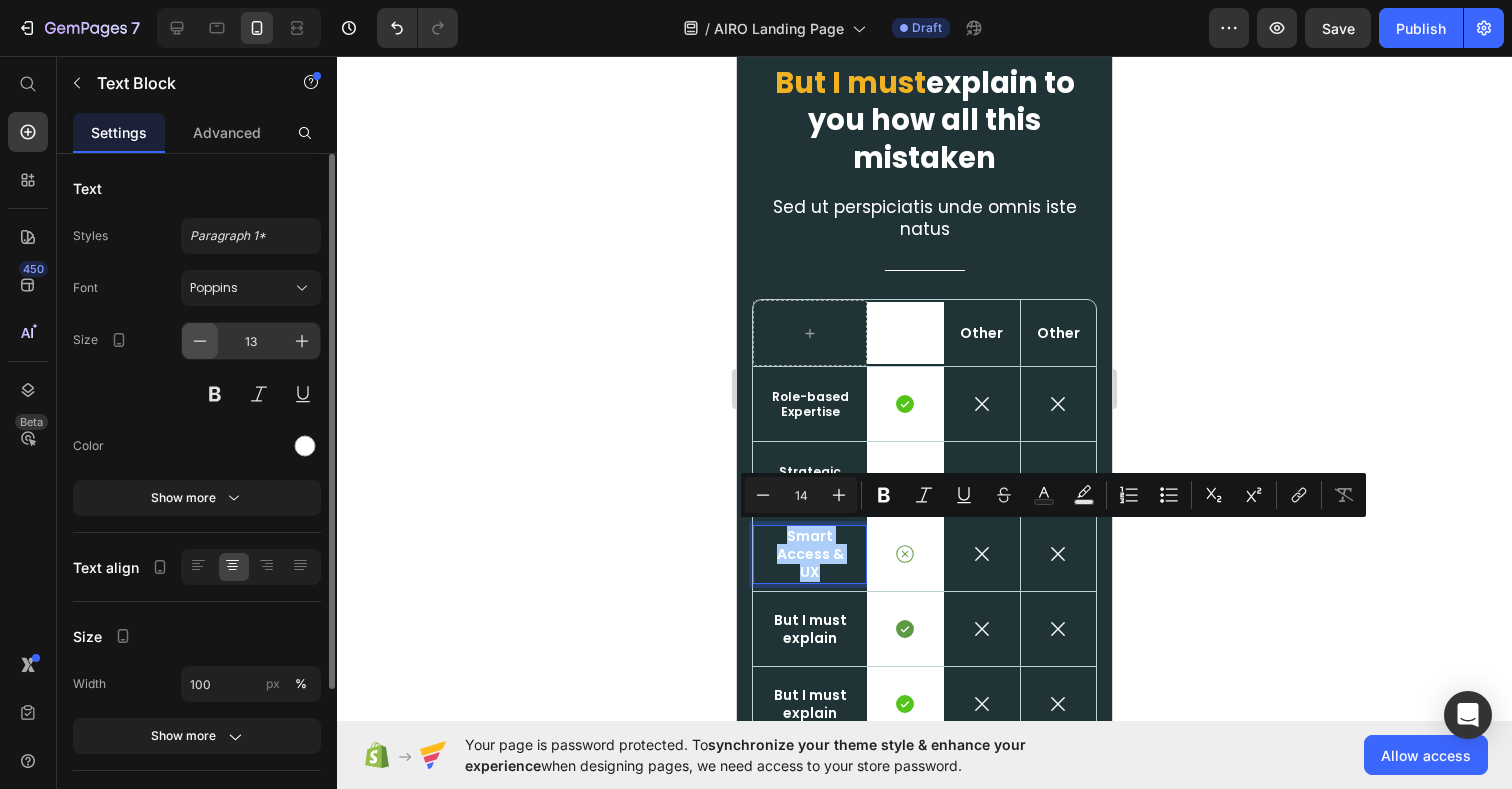 click 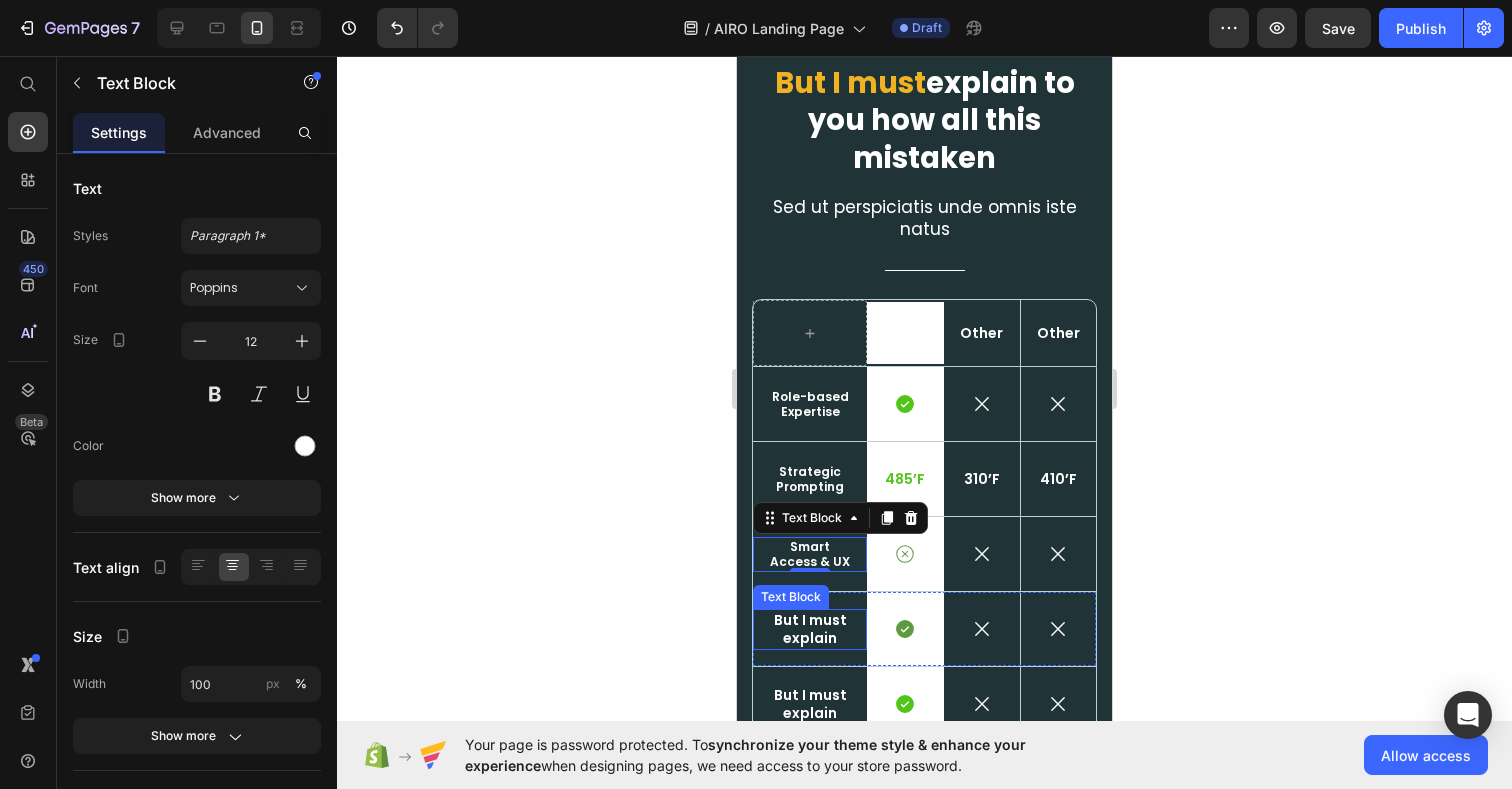 click on "But I must explain" at bounding box center (810, 629) 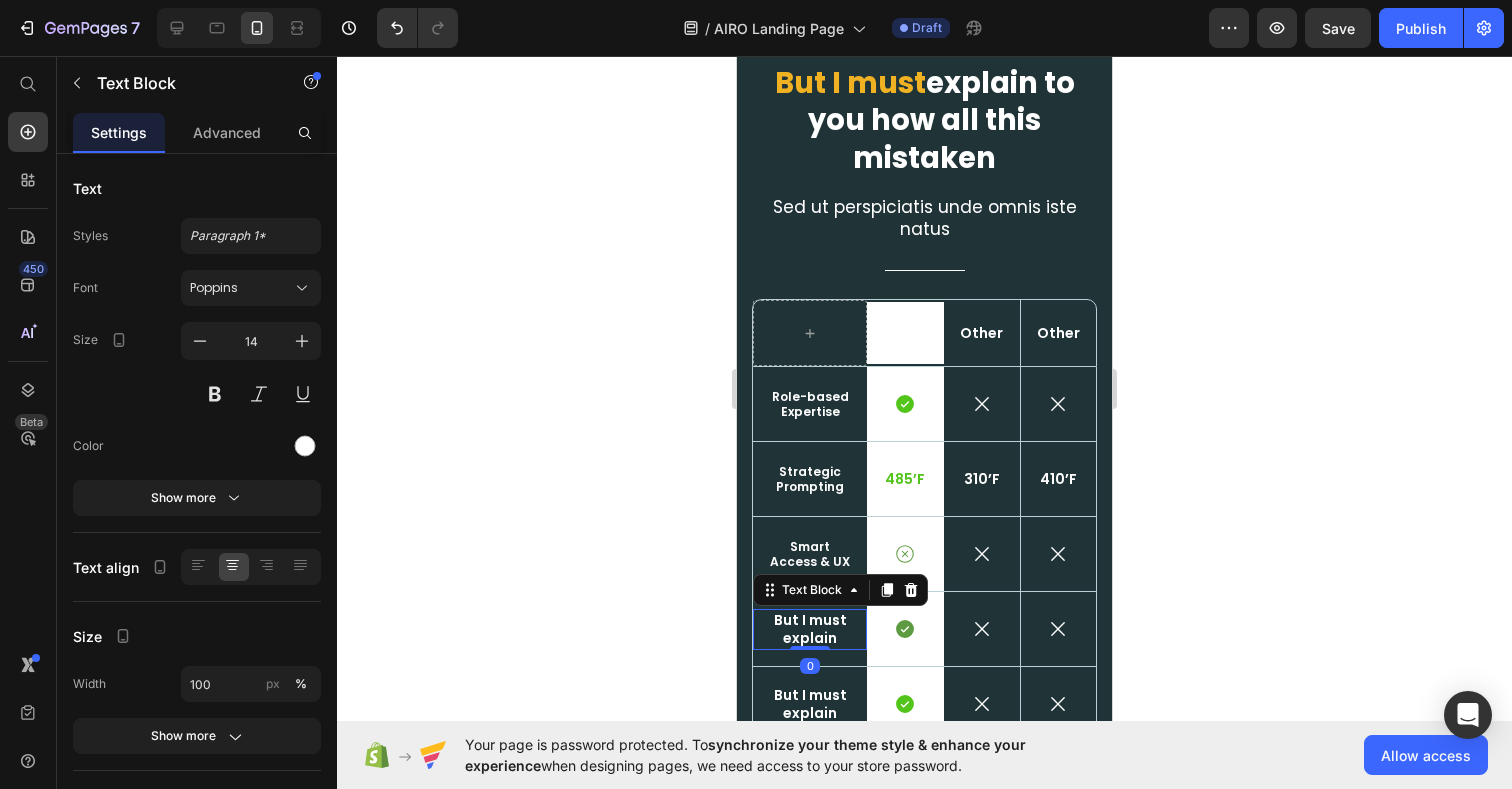 click on "But I must explain" at bounding box center [810, 629] 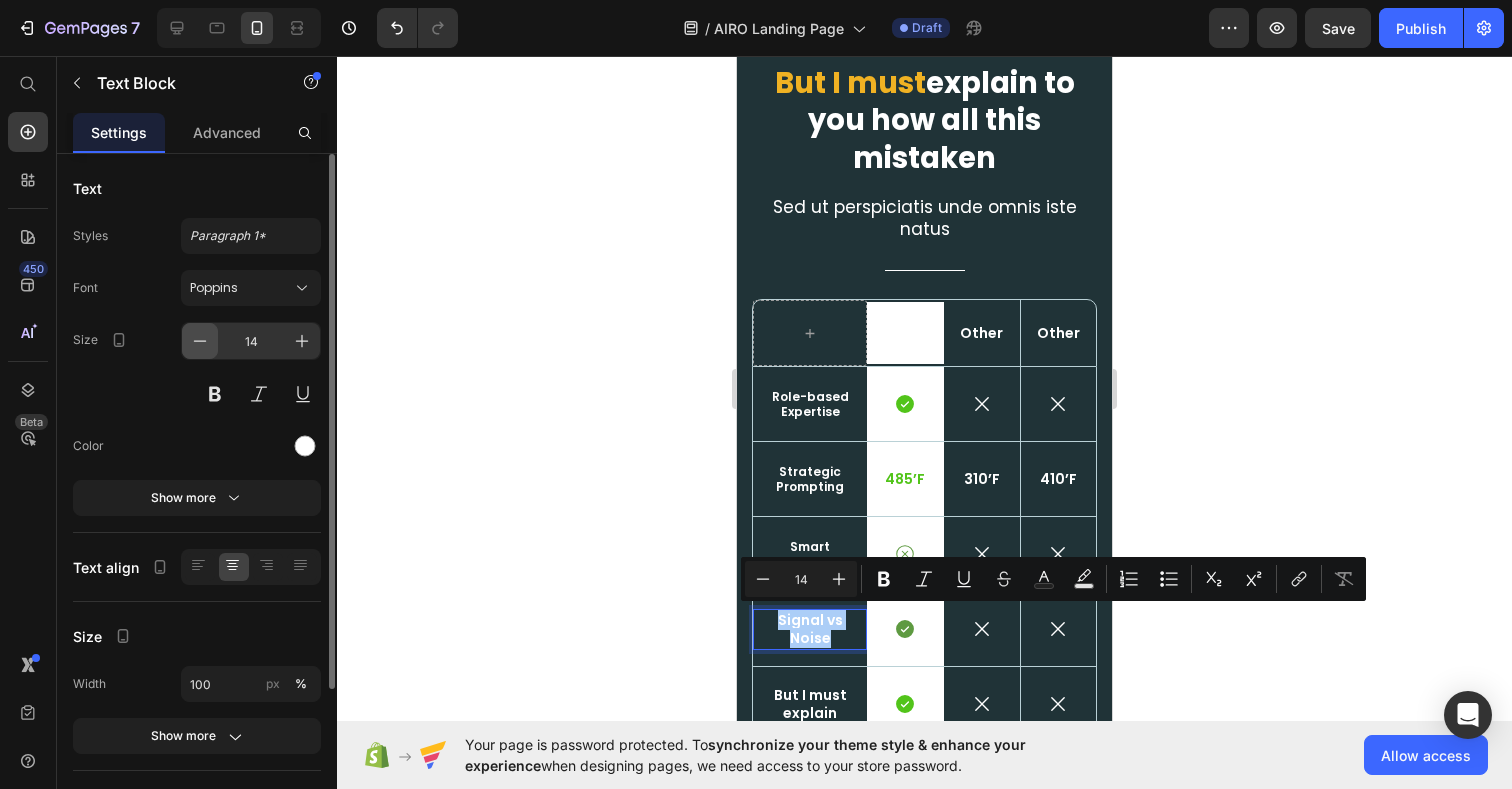 click 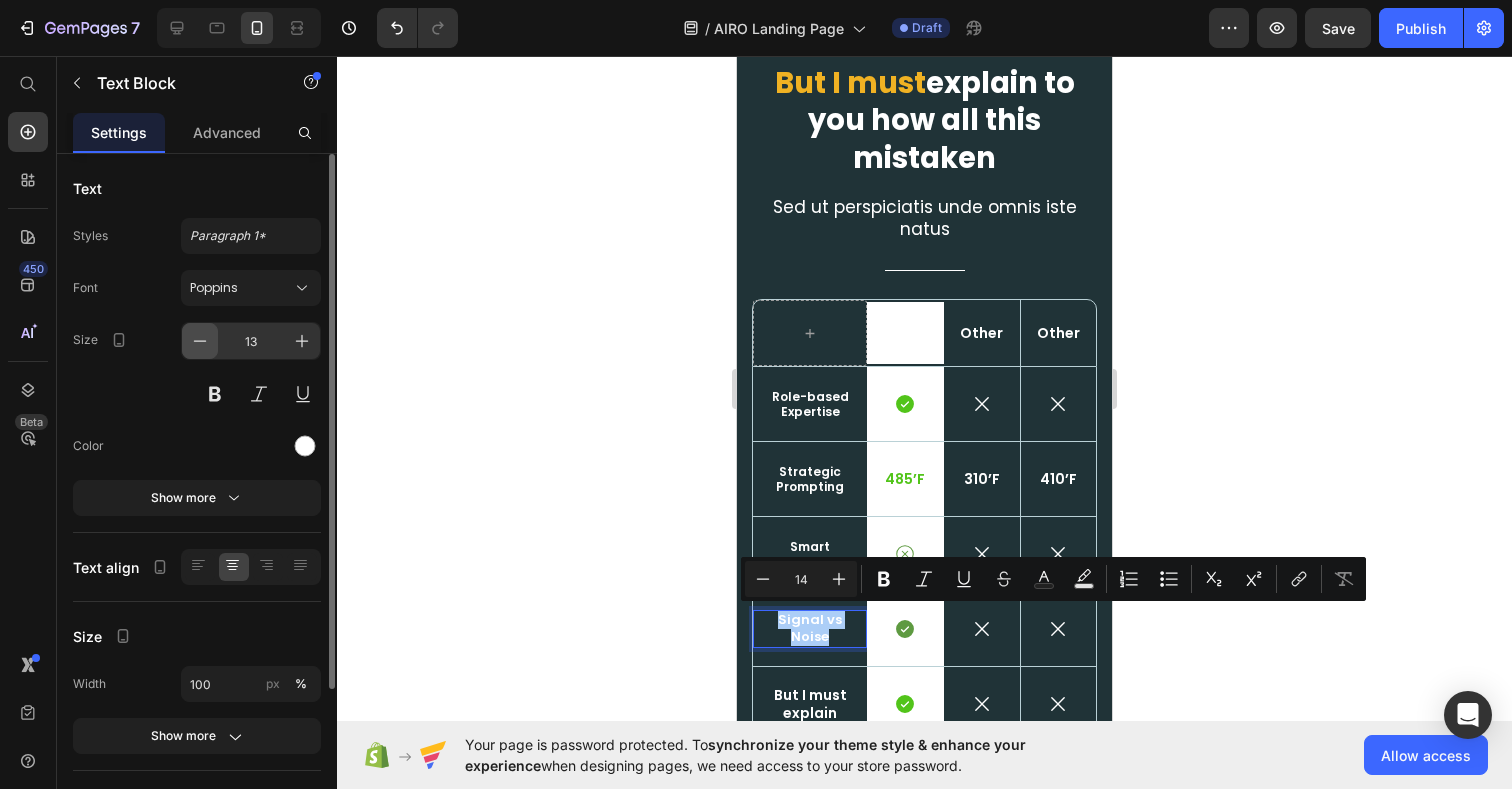 click 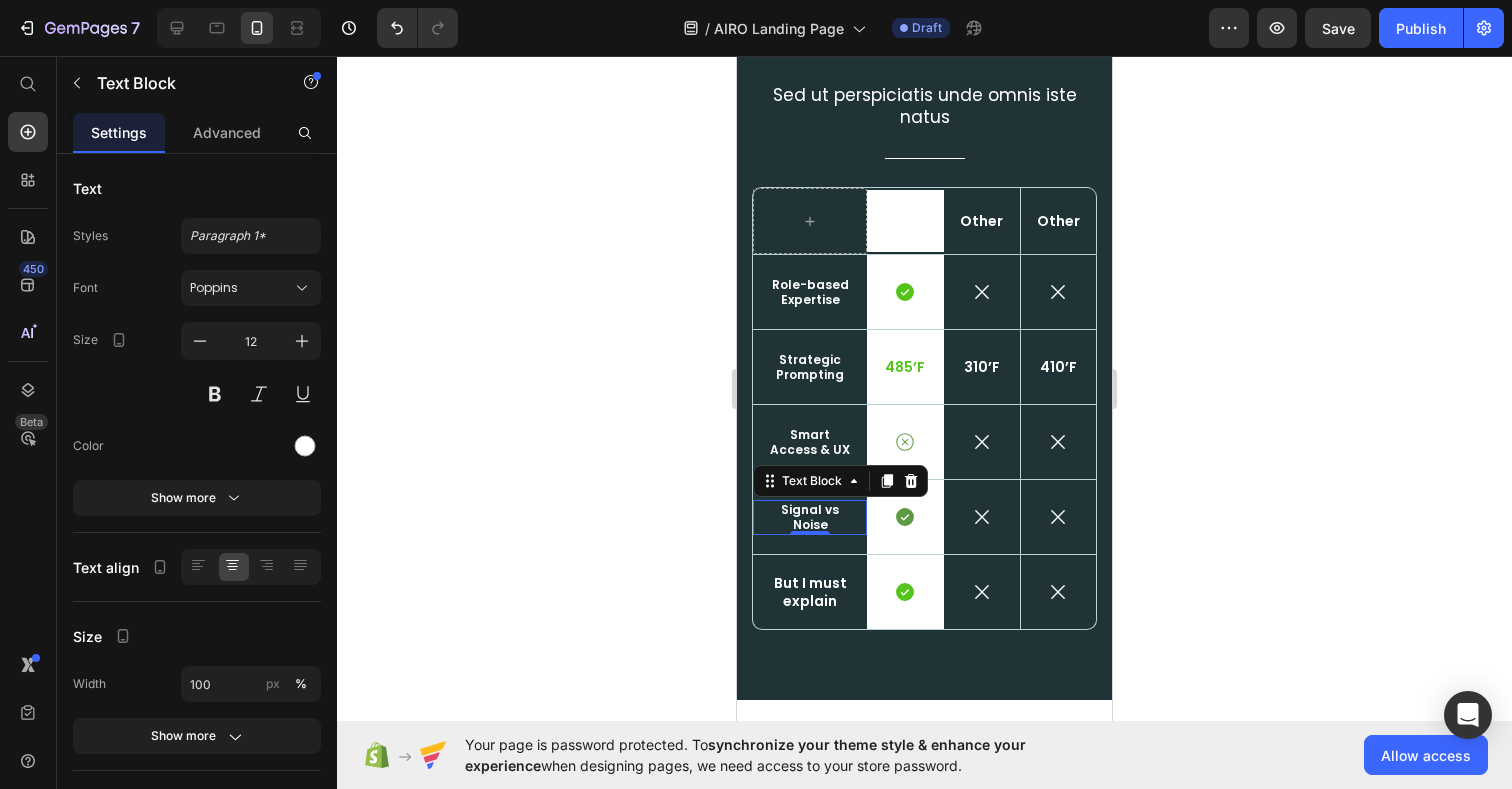 scroll, scrollTop: 6540, scrollLeft: 0, axis: vertical 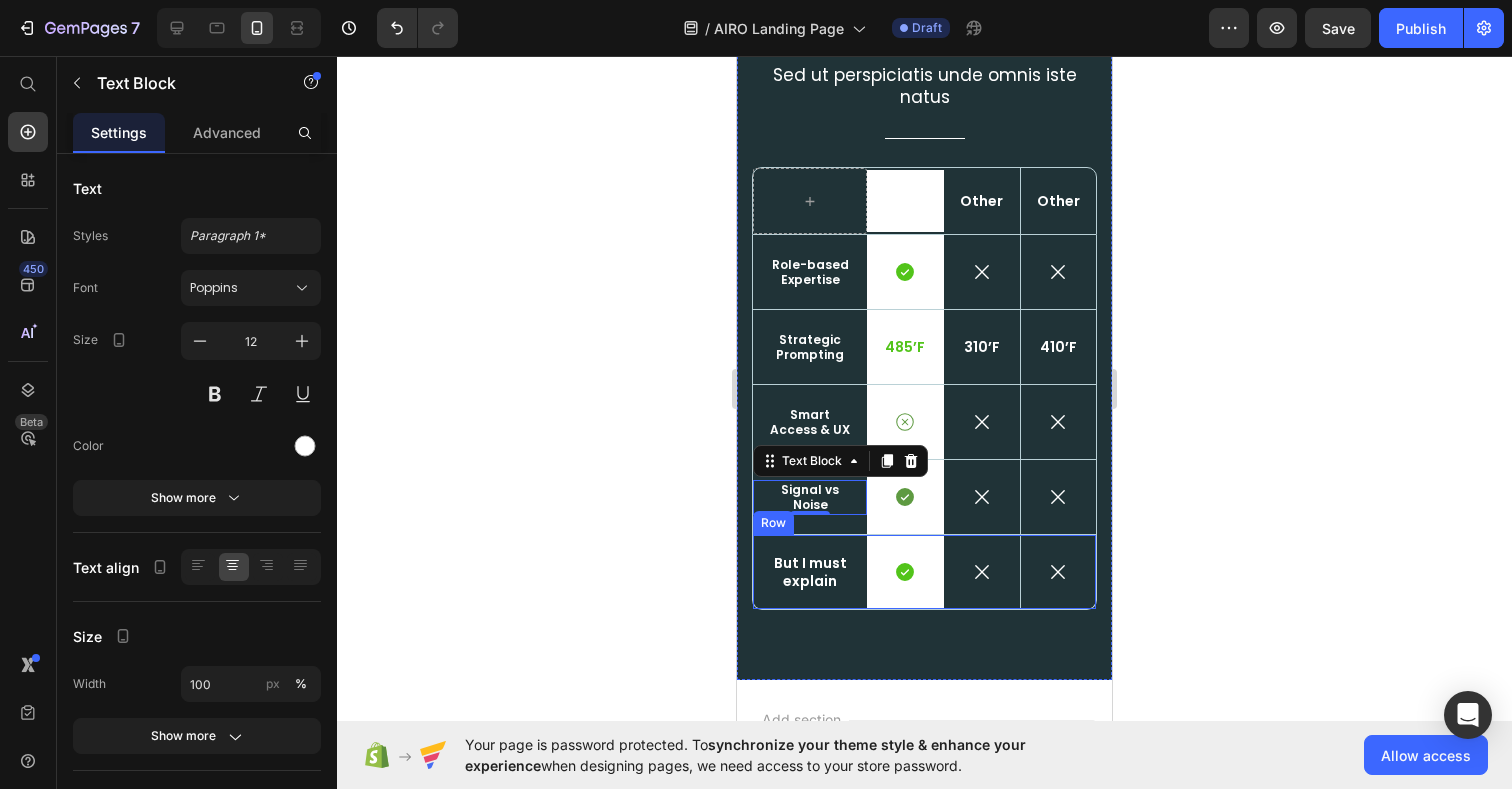 click on "But I must explain" at bounding box center [810, 572] 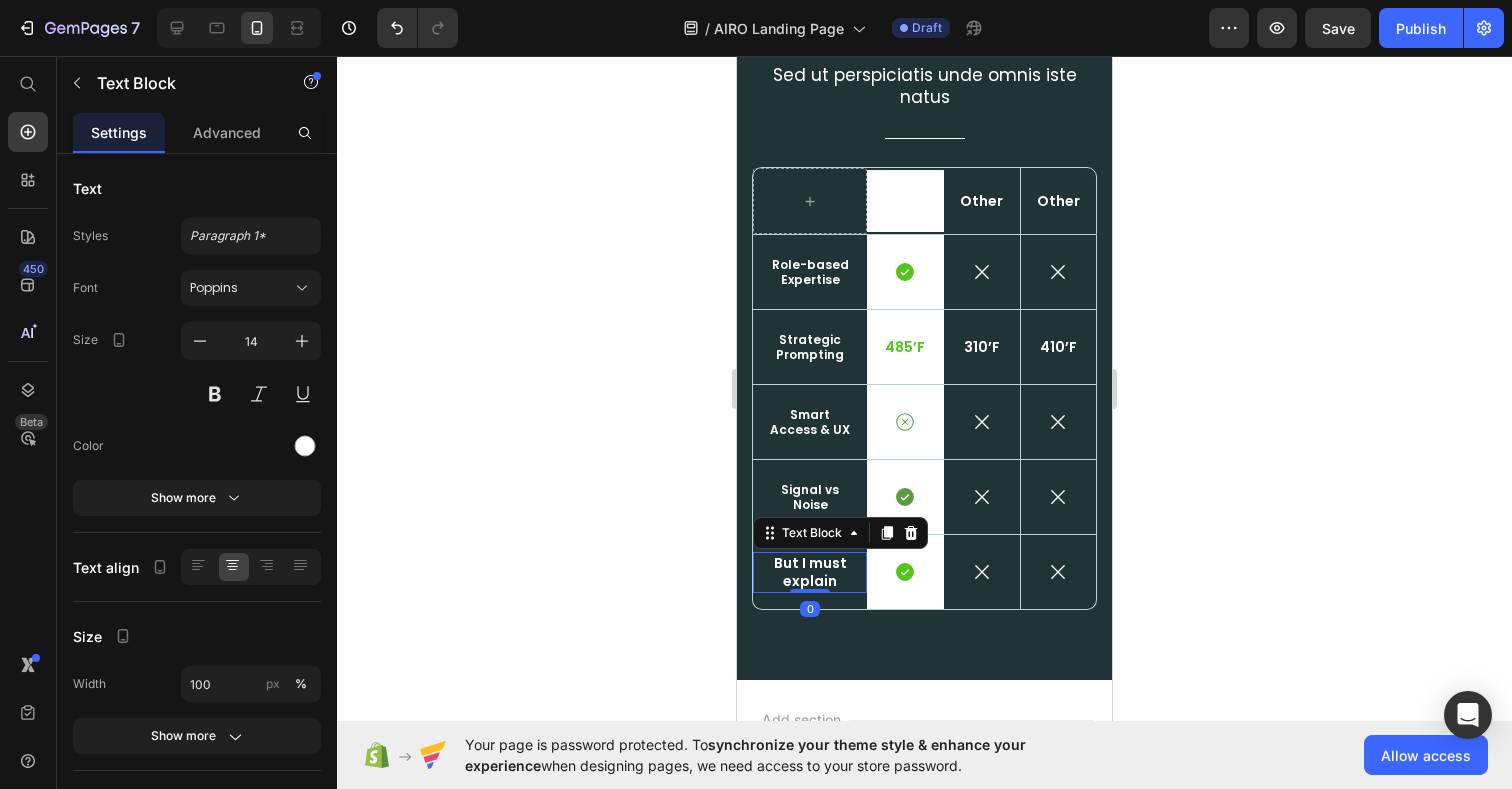 click on "But I must explain" at bounding box center [810, 572] 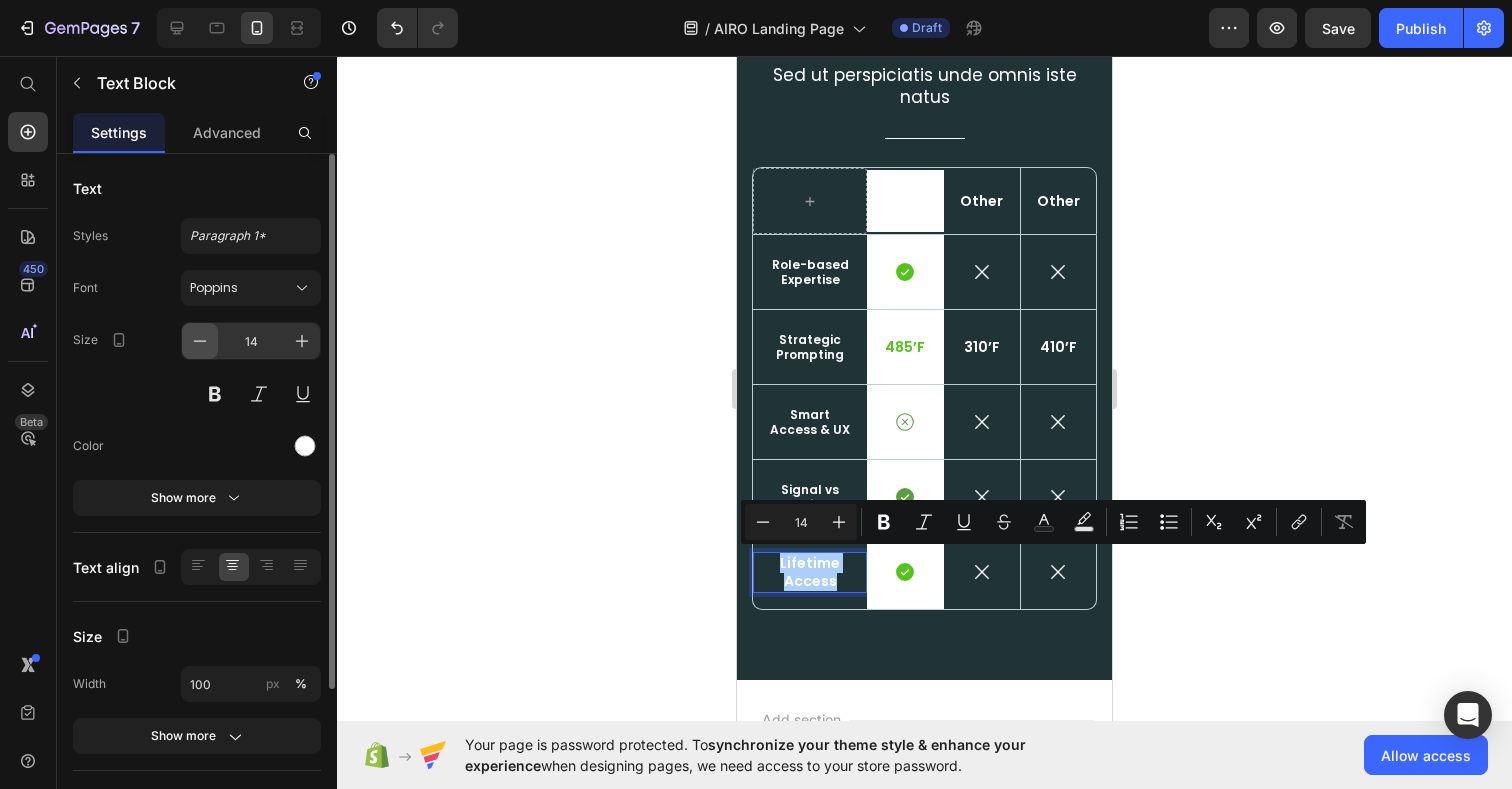 click 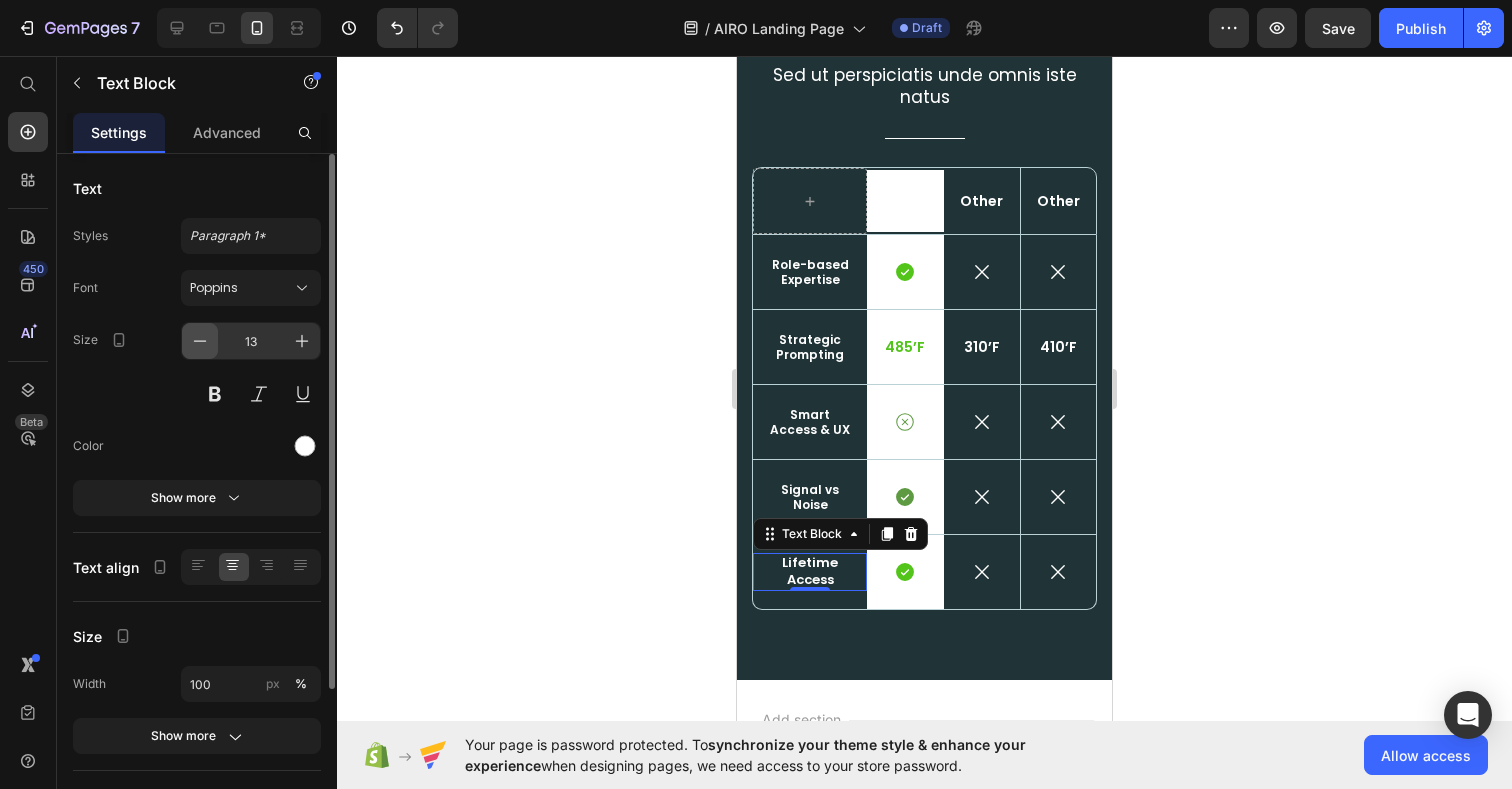 click 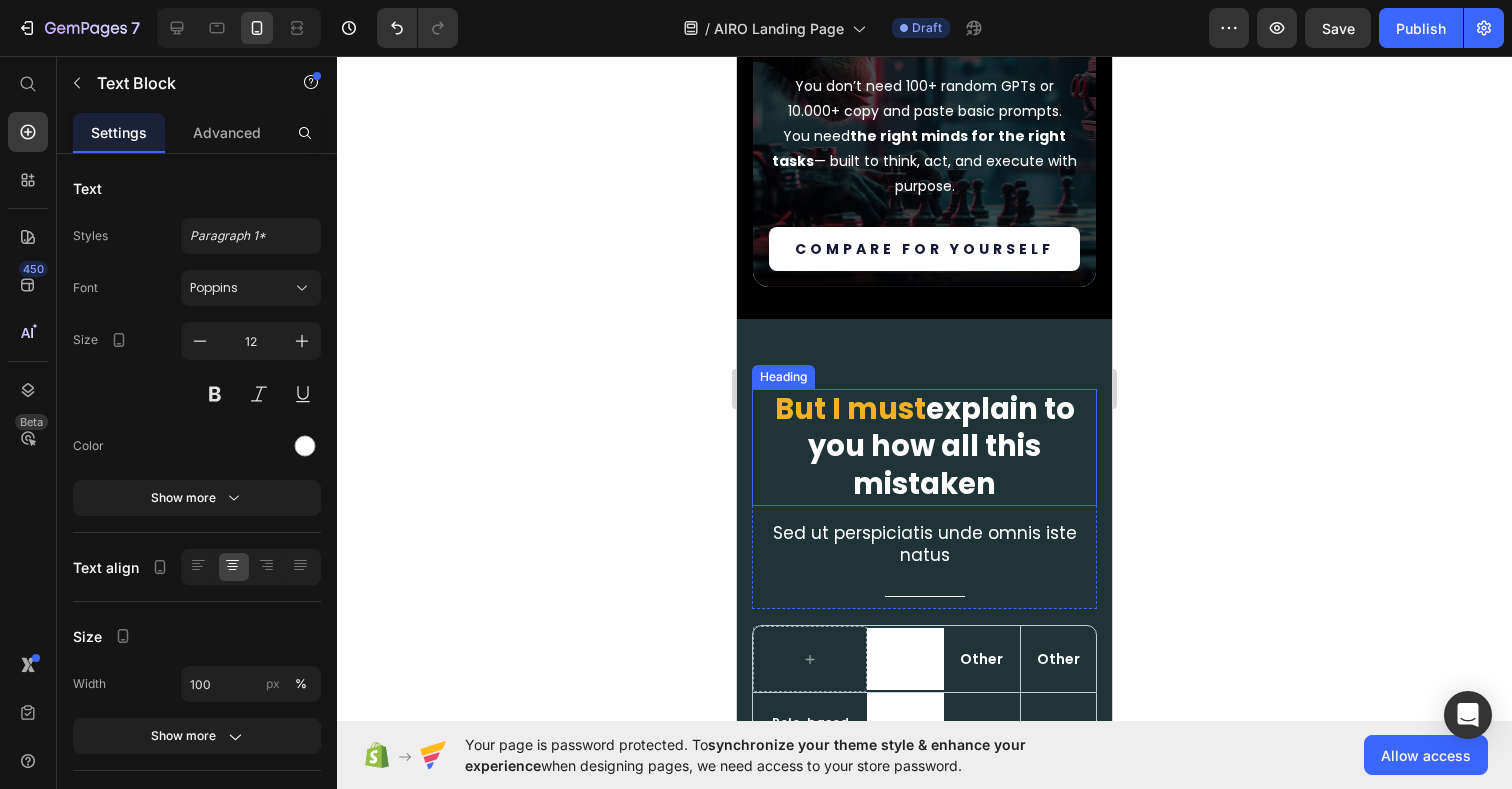 scroll, scrollTop: 6057, scrollLeft: 0, axis: vertical 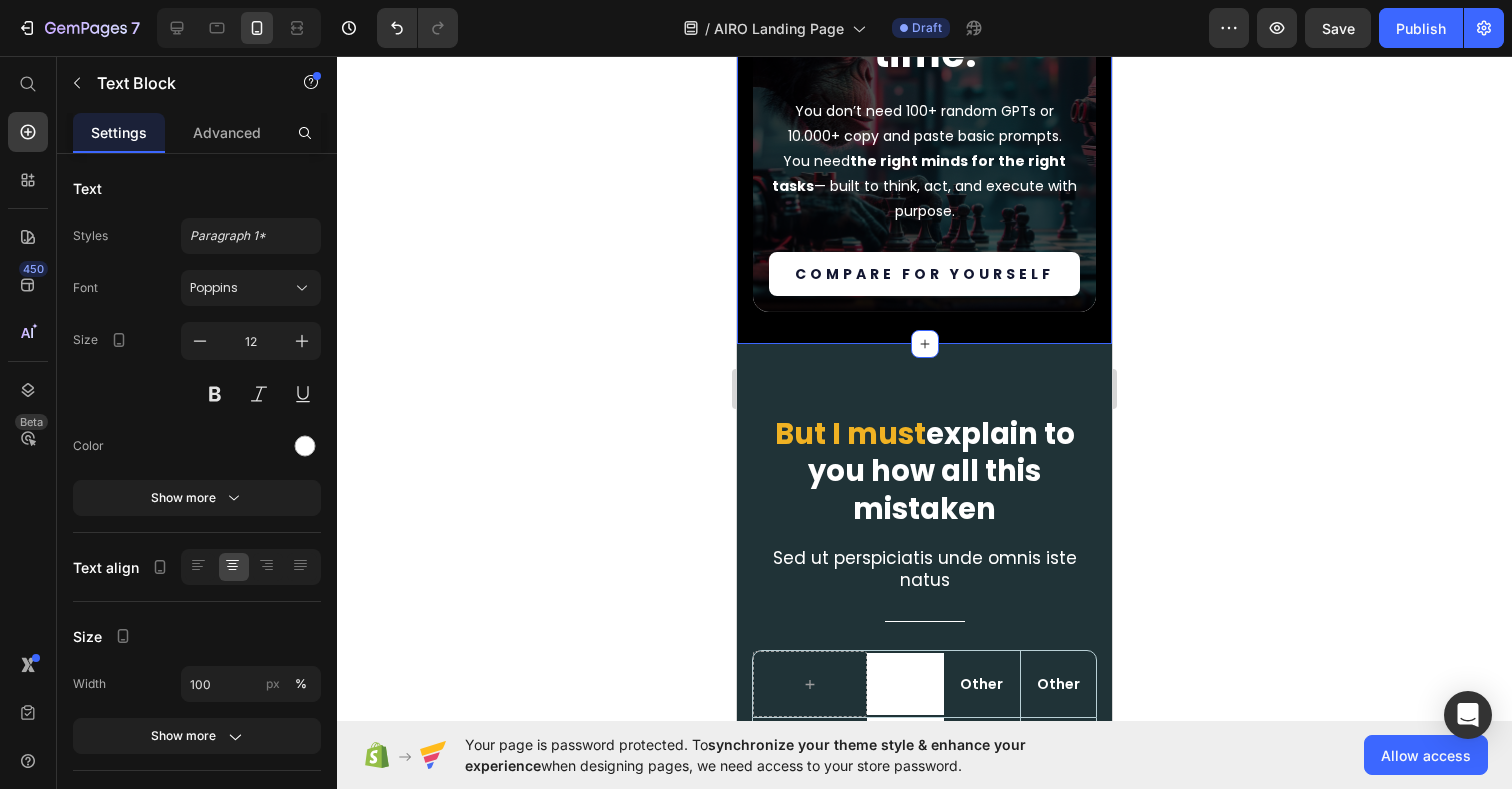 click on "Smart beats generic. Every time. Heading You don’t need 100+ random GPTs or 10.000+ copy and paste basic prompts. You need  the right minds for the right tasks  — built to think, act, and execute with purpose. Text Block Compare for yourself Button Hero Banner Section 13" at bounding box center (924, 119) 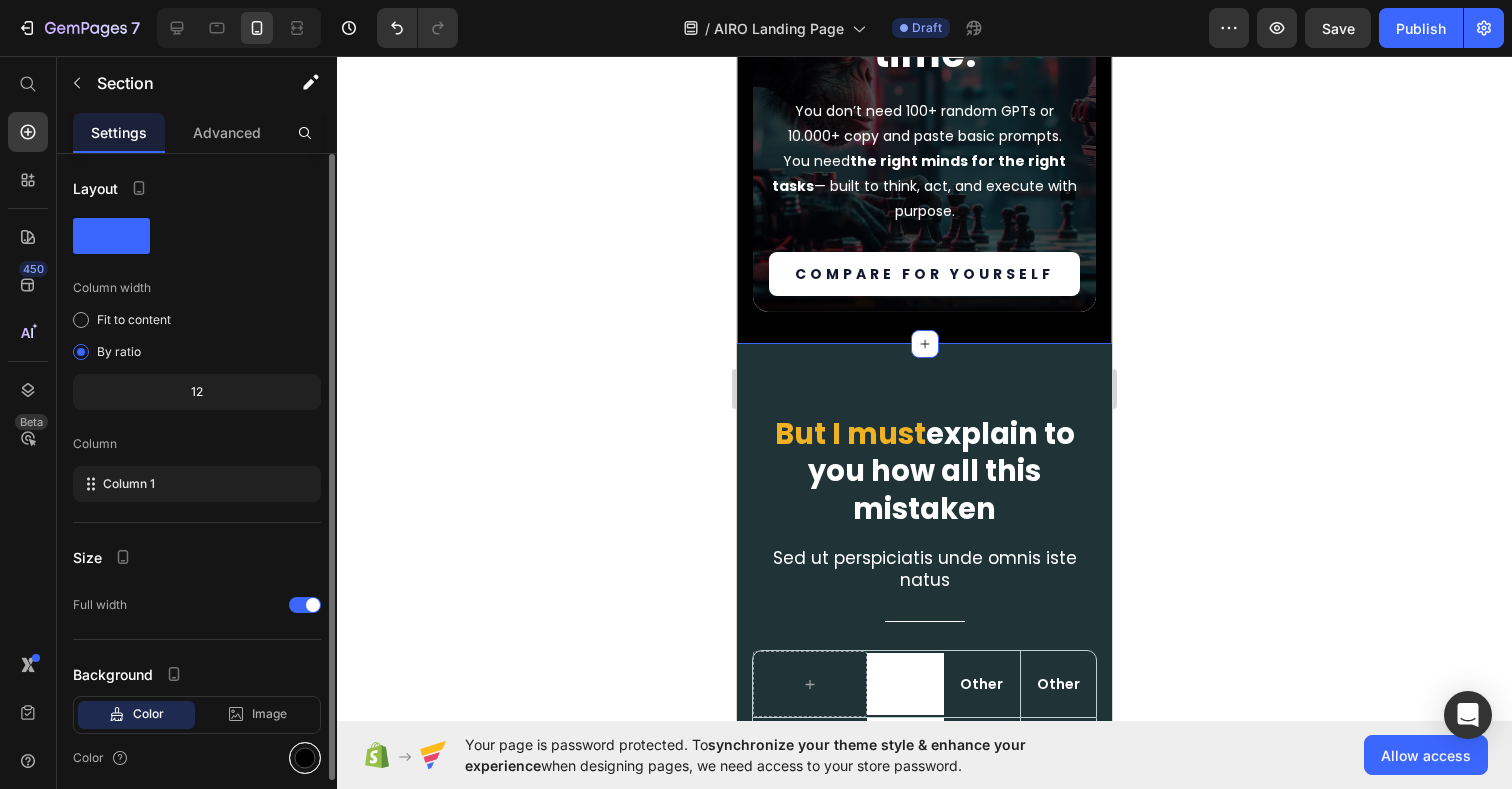 click at bounding box center (305, 758) 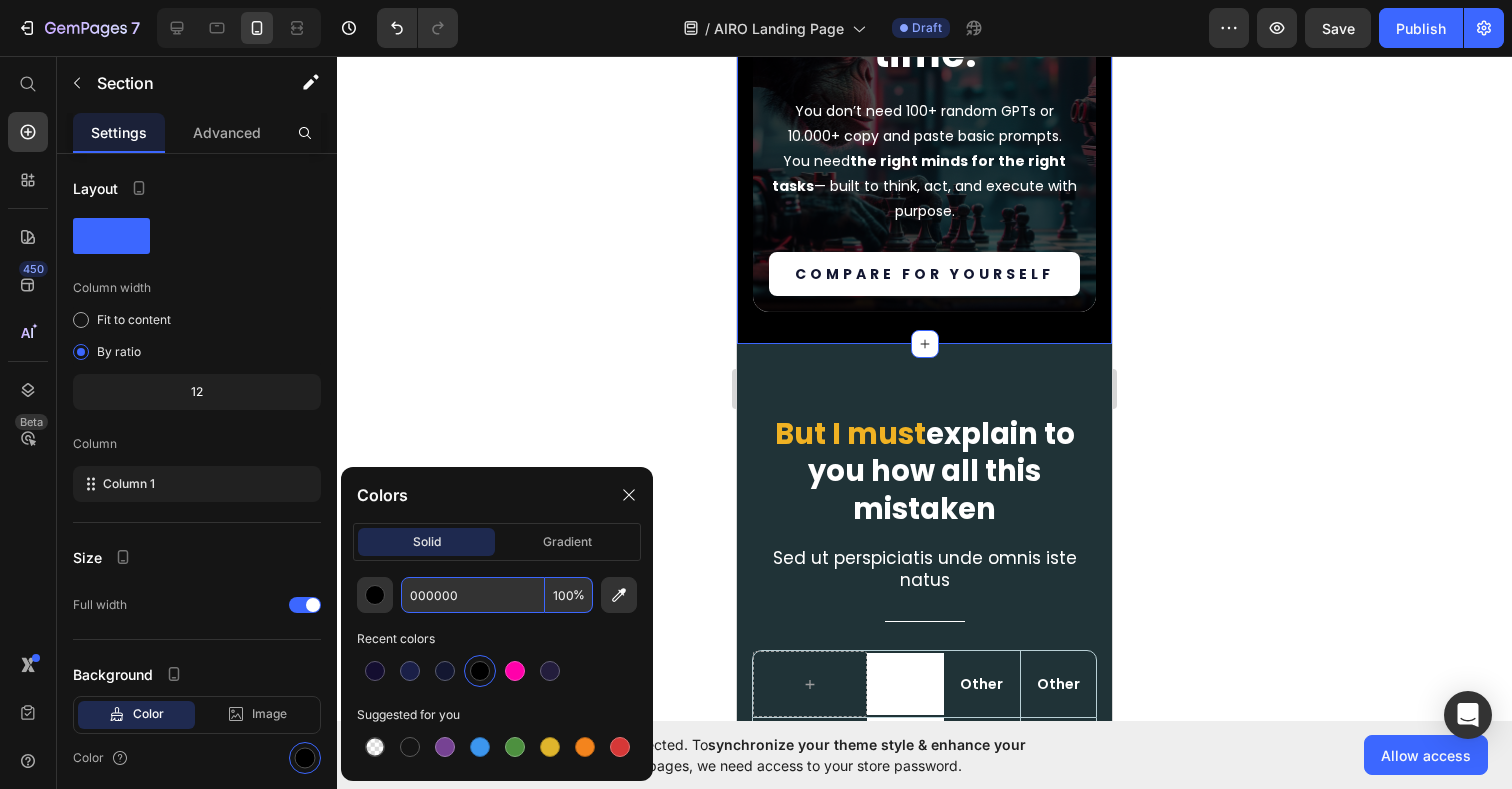 click on "000000" at bounding box center (473, 595) 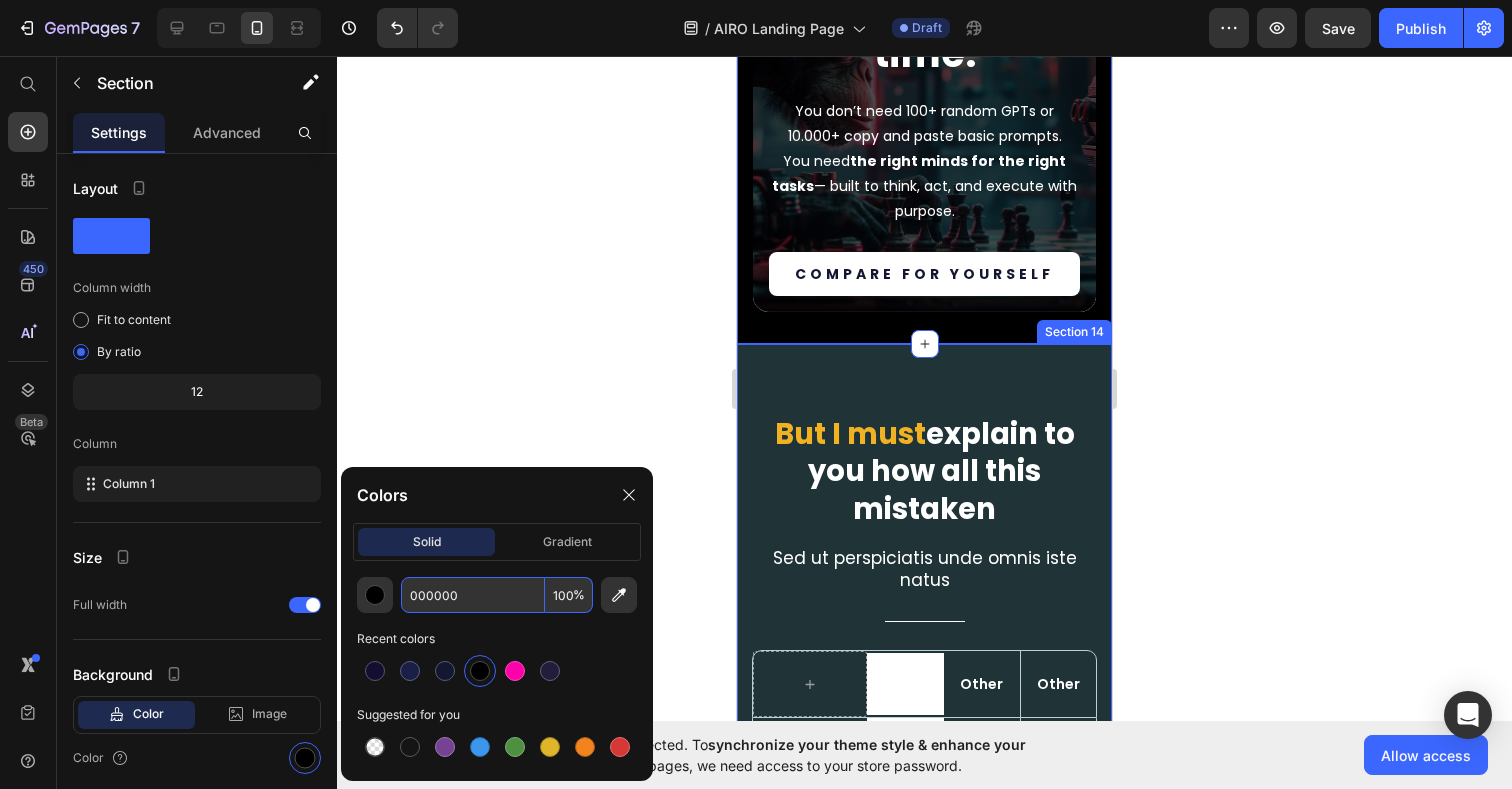 click on "But I must  explain to you how all this mistaken  Heading Sed ut perspiciatis unde omnis iste natus  Text Block                Title Line Row
Image Row Other Text Block Other Text Block Hero Banner Row Row Role-based Expertise Text Block
Icon Row
Icon
Icon Hero Banner Row Row Strategic Prompting Text Block 485’F Text Block Row 310’F Text Block 410’F Text Block Hero Banner Row Row Smart Access & UX Text Block
Icon Row
Icon
Icon Hero Banner Row Row Signal vs Noise Text Block
Icon Row
Icon
Icon Hero Banner Row Row Lifetime Access Text Block
Icon Row
Icon
Icon Hero Banner Row Row Section 14" at bounding box center (924, 754) 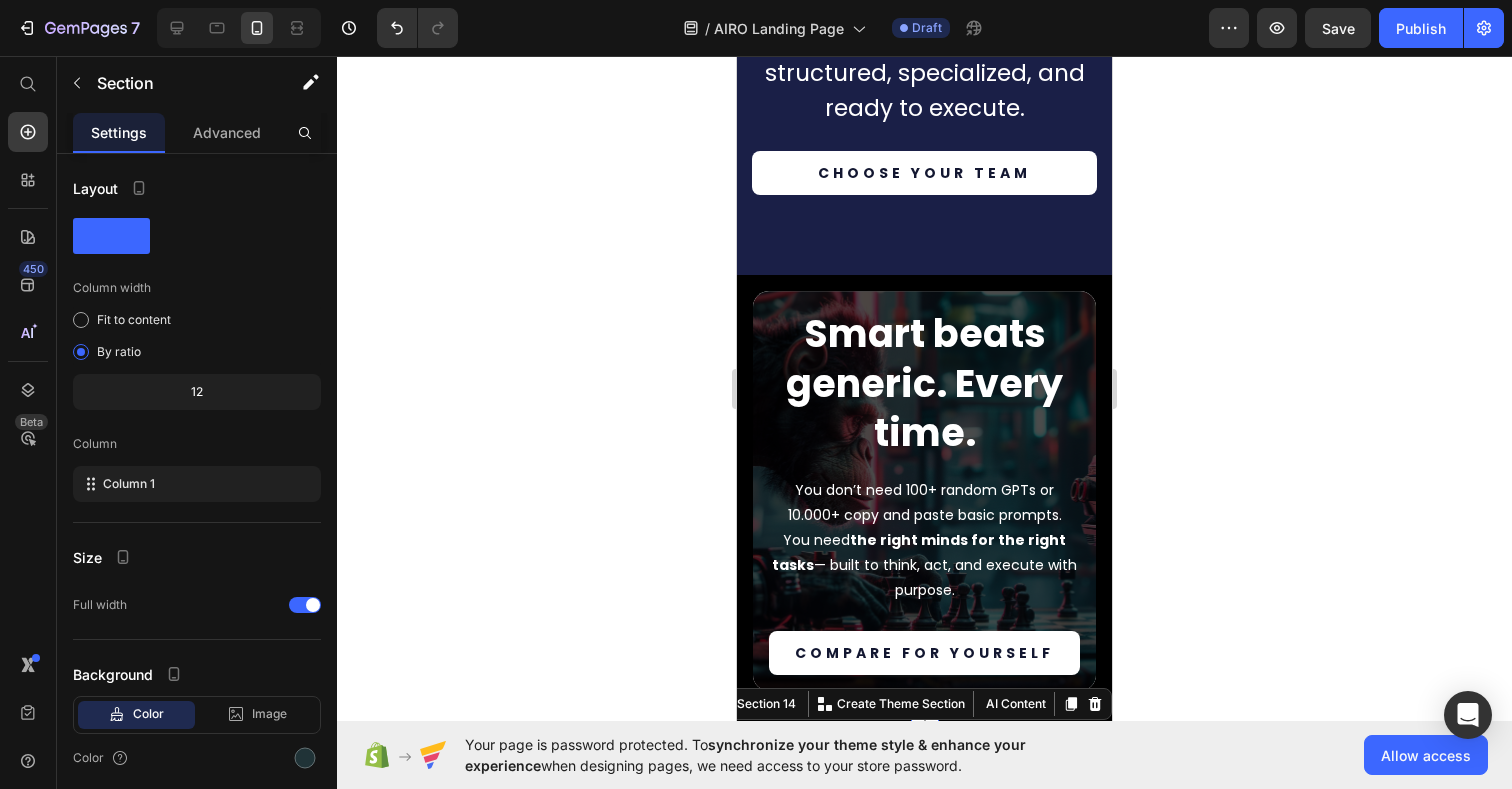 scroll, scrollTop: 5681, scrollLeft: 0, axis: vertical 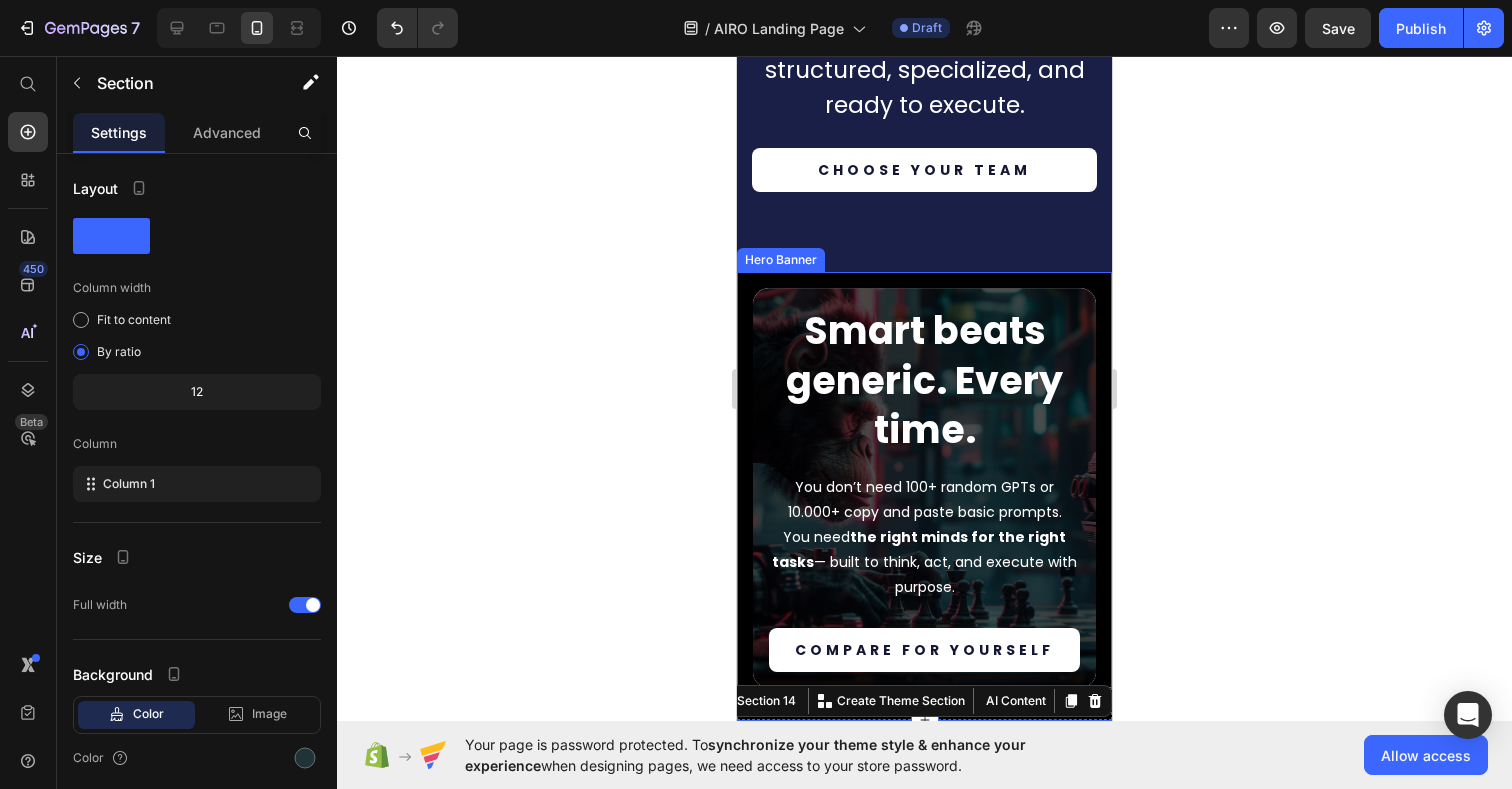 click on "Smart beats generic. Every time. Heading You don’t need 100+ random GPTs or 10.000+ copy and paste basic prompts. You need  the right minds for the right tasks  — built to think, act, and execute with purpose. Text Block Compare for yourself Button Hero Banner" at bounding box center (924, 479) 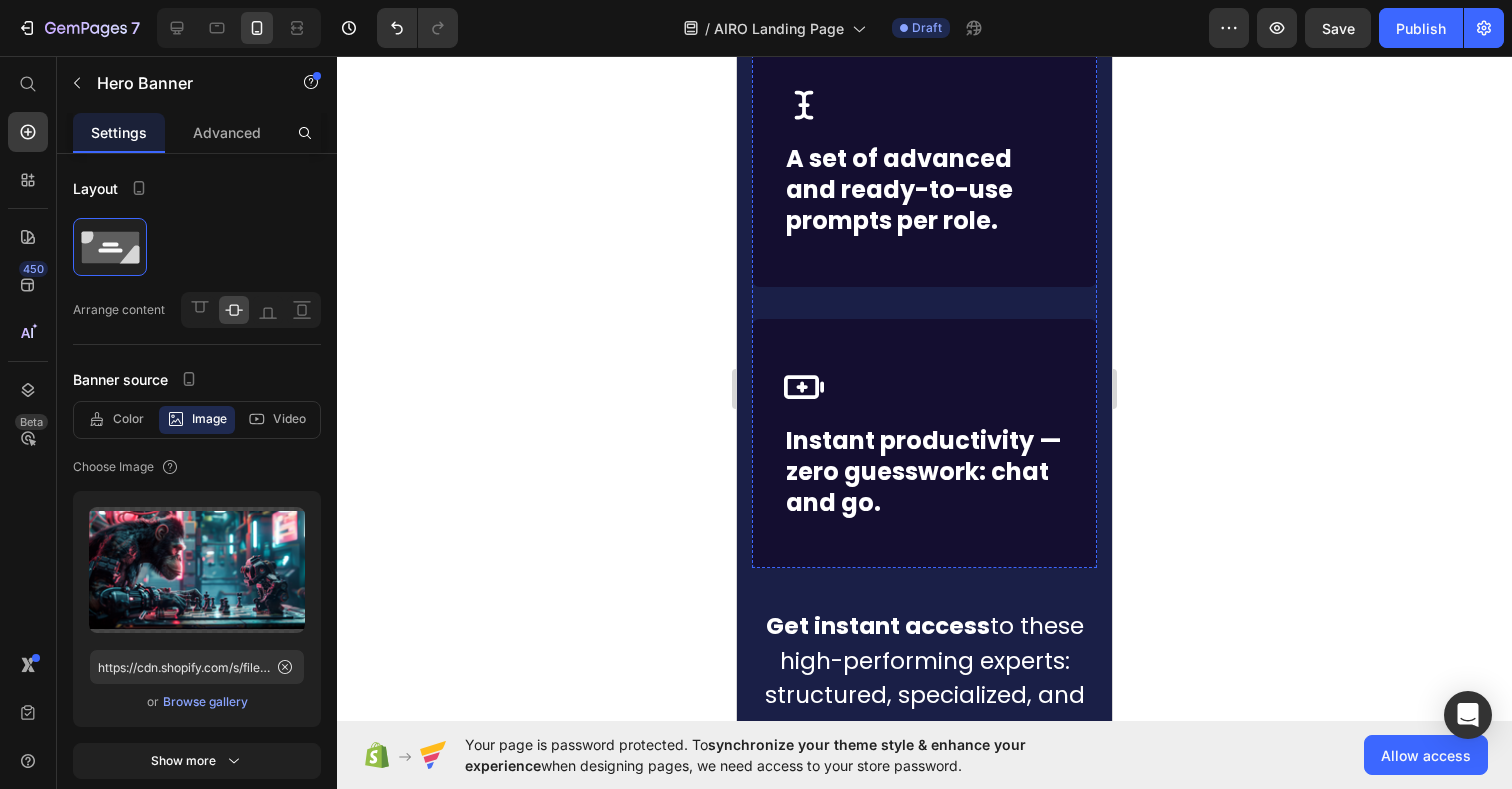 scroll, scrollTop: 4949, scrollLeft: 0, axis: vertical 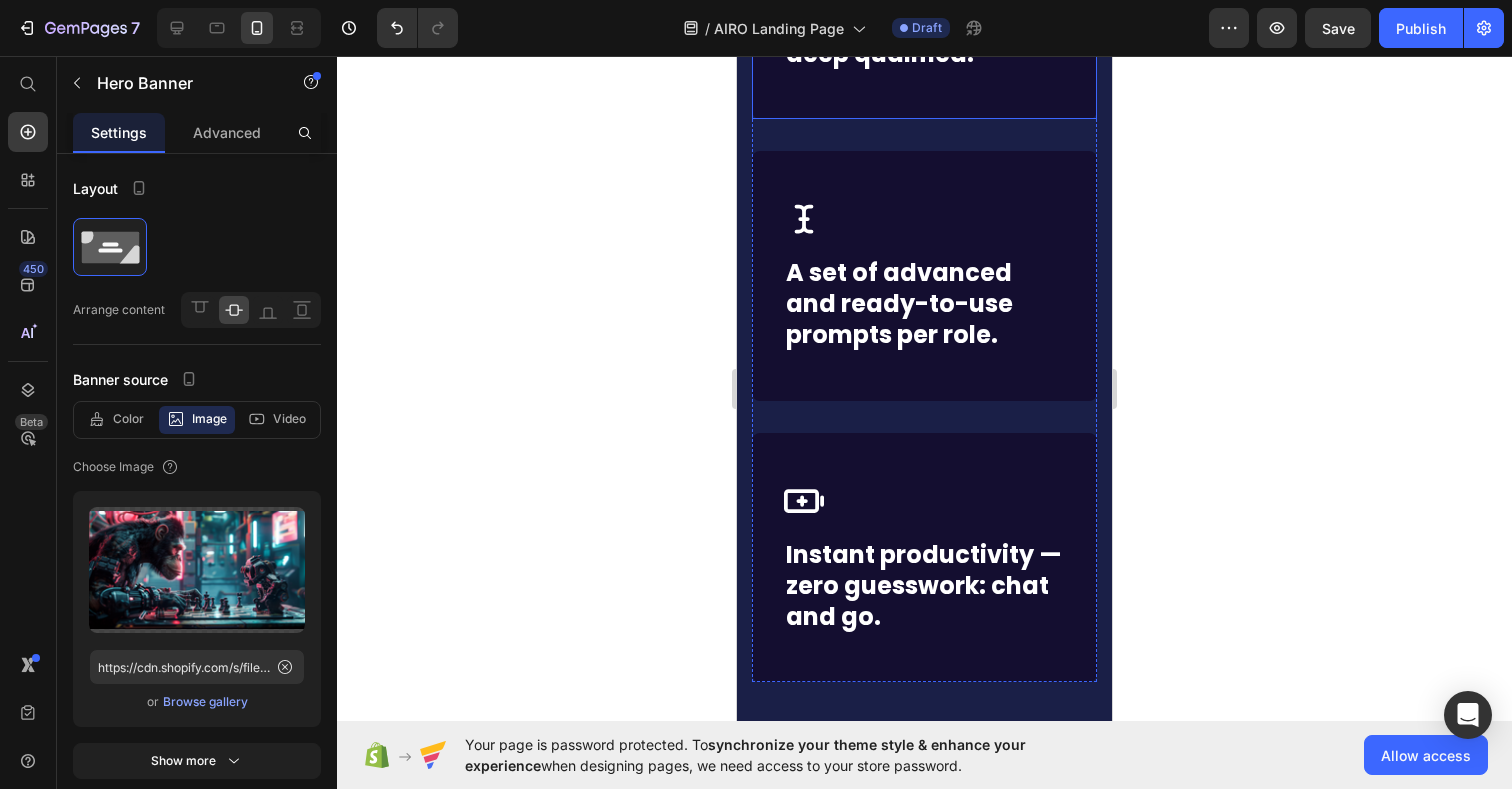 click on "Feature Prioritization" at bounding box center (1119, -907) 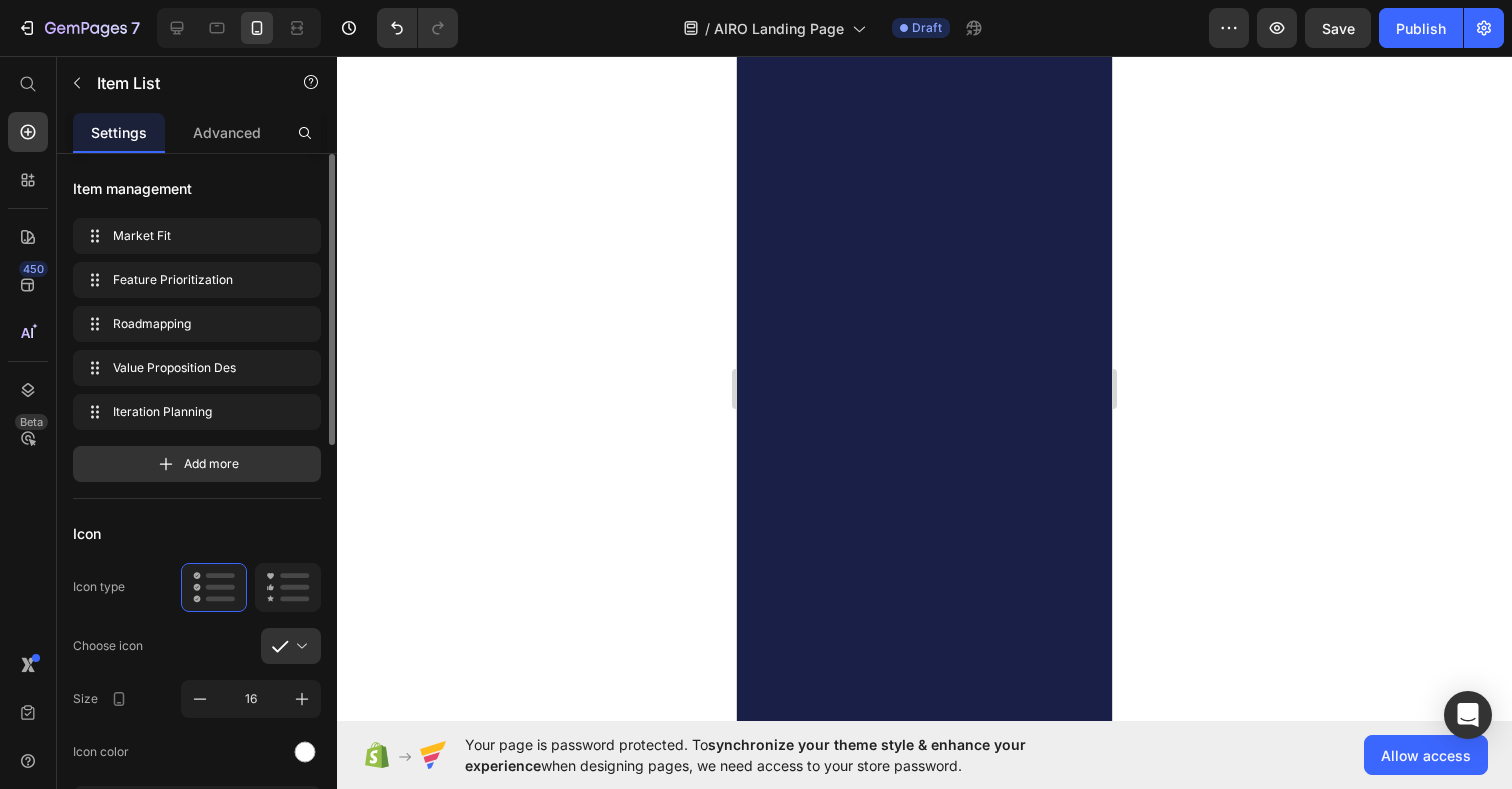 scroll, scrollTop: 3963, scrollLeft: 0, axis: vertical 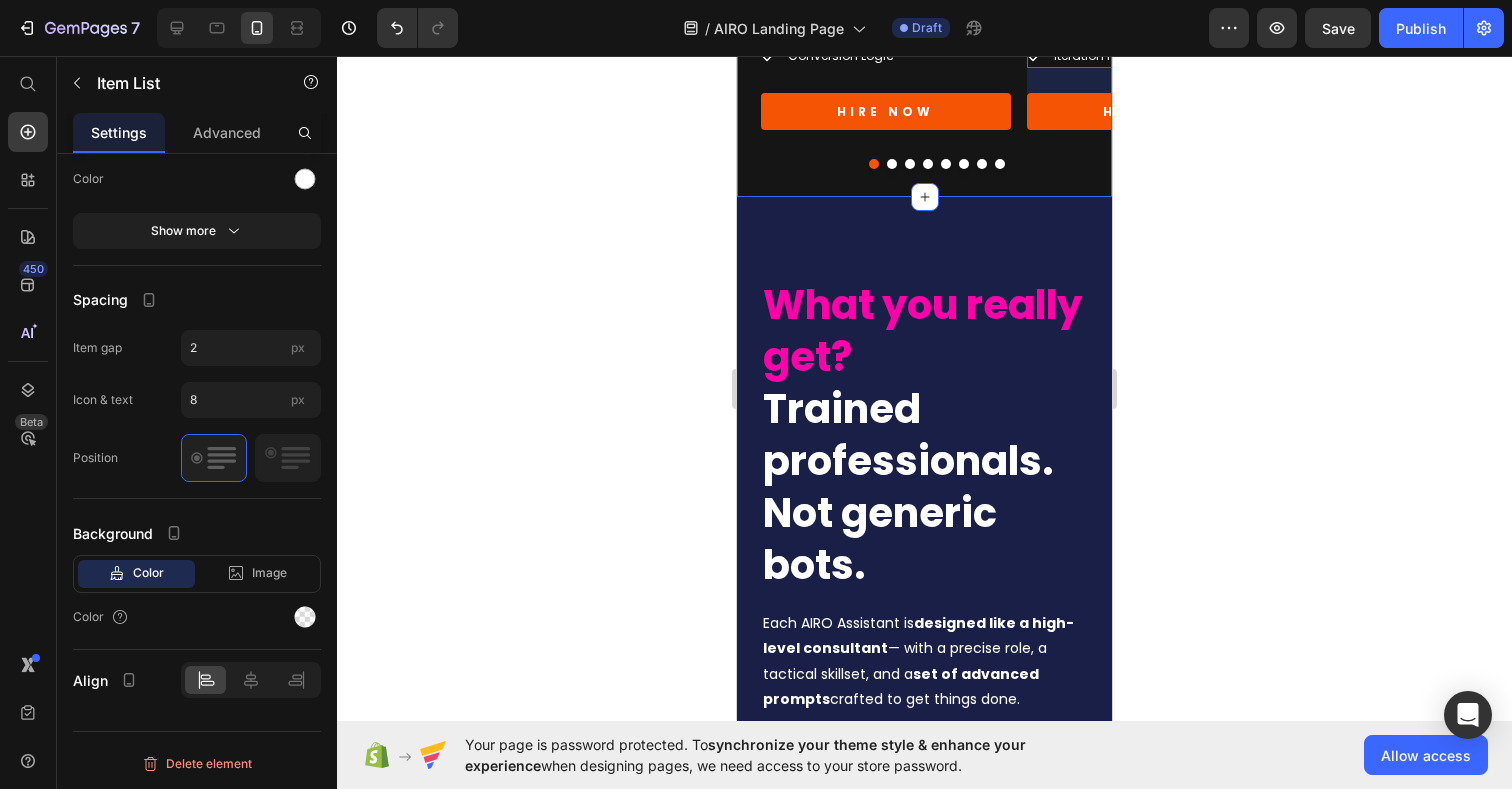 click on "Image [PERSON] Heading Funnel Engineer Text Block
Funnel Mapping
Offer Sequencing
User Flow
Behavioral Triggers
Conversion Logic Item List HIRE NOW Button Image [PERSON] Heading Product Strategist Text Block
Market Fit
Feature Prioritization
Roadmapping
Value Proposition Des
Iteration Planning Item List   25 HIRE NOW Button Image [PERSON] Heading Community Builder Text Block
Engagement Strategy
Onboarding
Ritual Building
Retention Flows
Conversation Design Item List HIRE NOW Button Image [PERSON] Heading Launch Manager Text Block
Pre-Launch Ops
Execution Mapping
Team Alignment
Campaign Arch
Launch Planning Item List HIRE NOW Button Image [PERSON] Heading Partnership Scout Text Block
Cold Pitching [PERSON]" at bounding box center [924, 21] 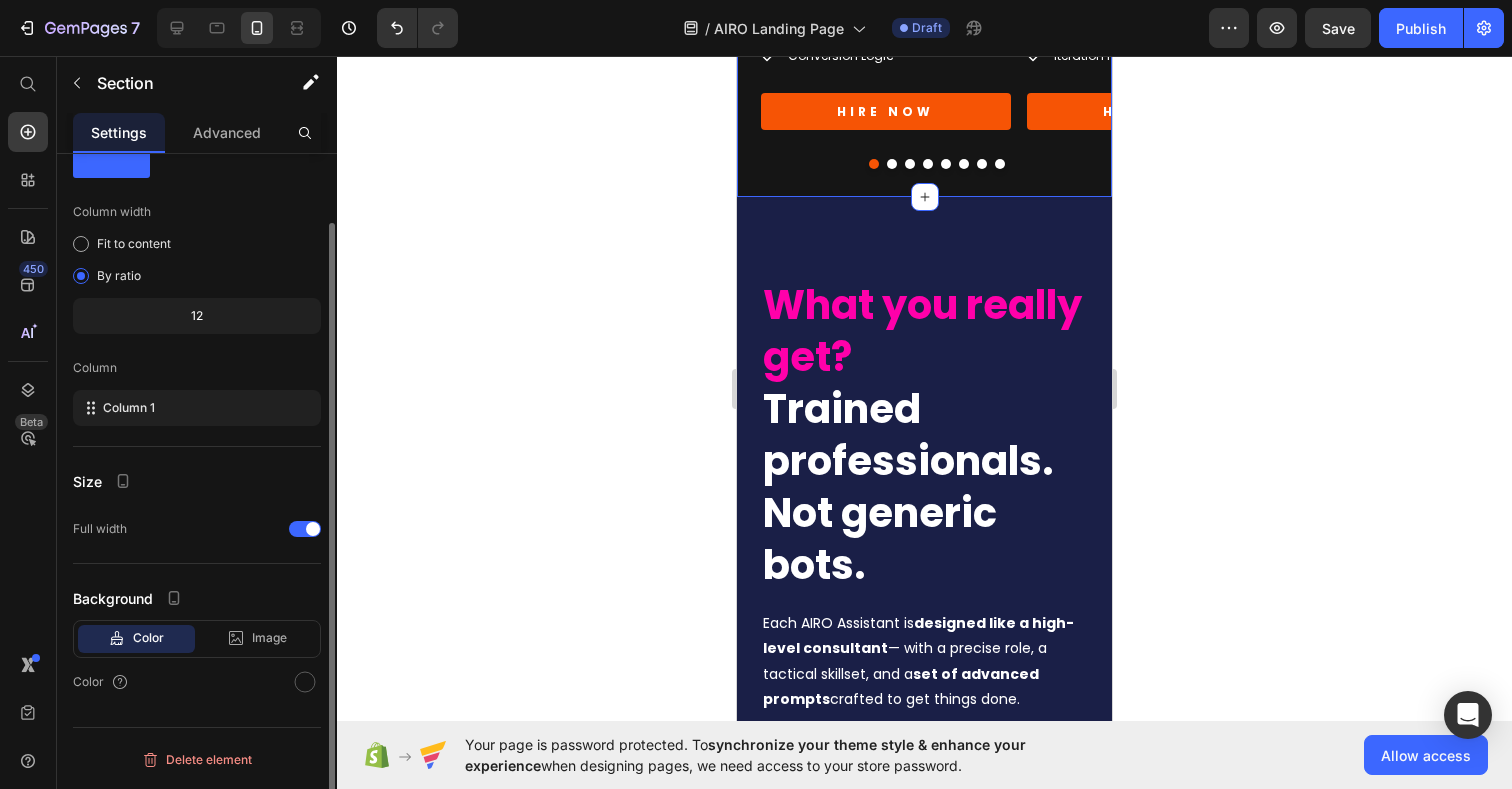 scroll, scrollTop: 0, scrollLeft: 0, axis: both 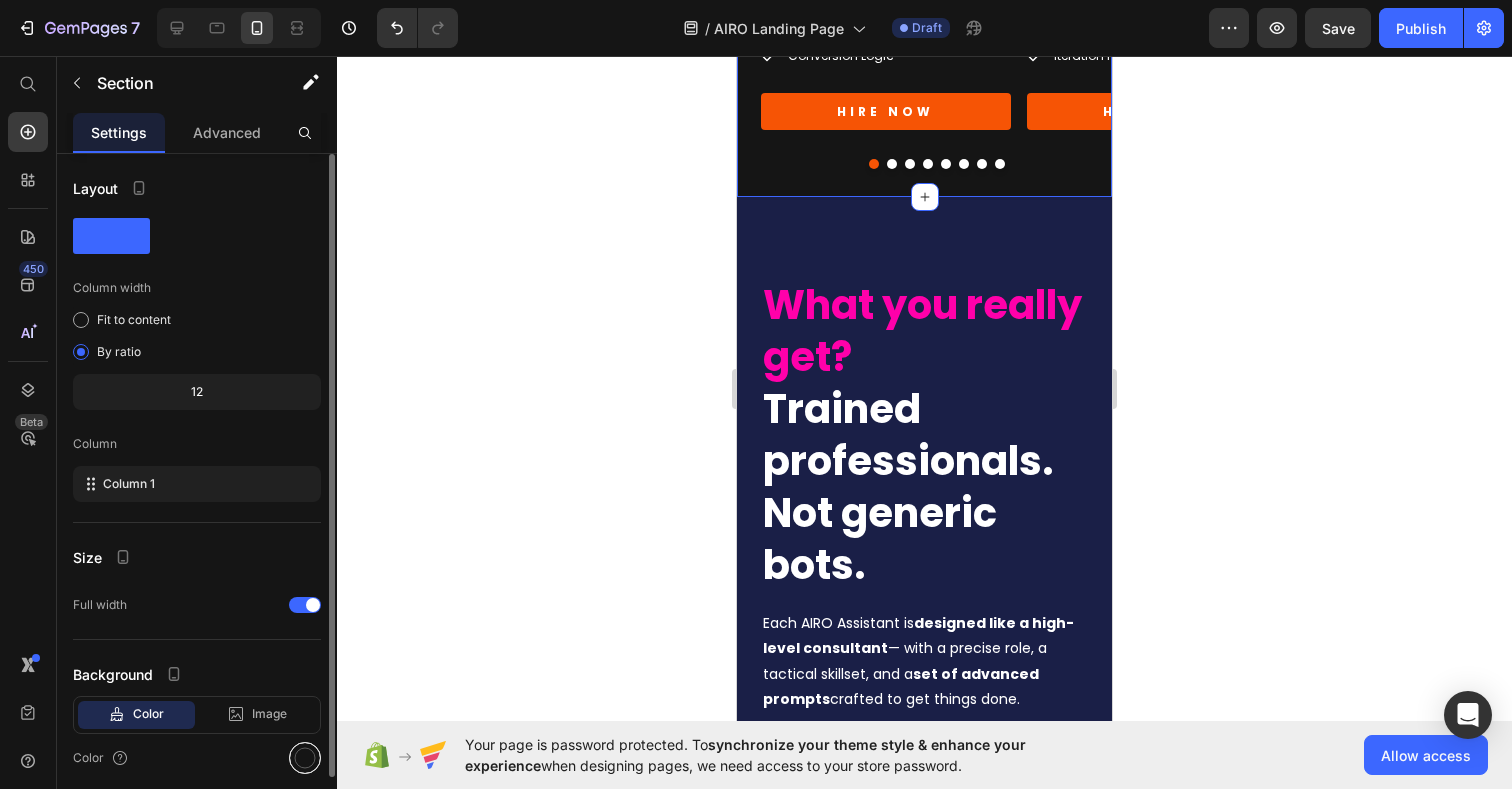 click at bounding box center (305, 758) 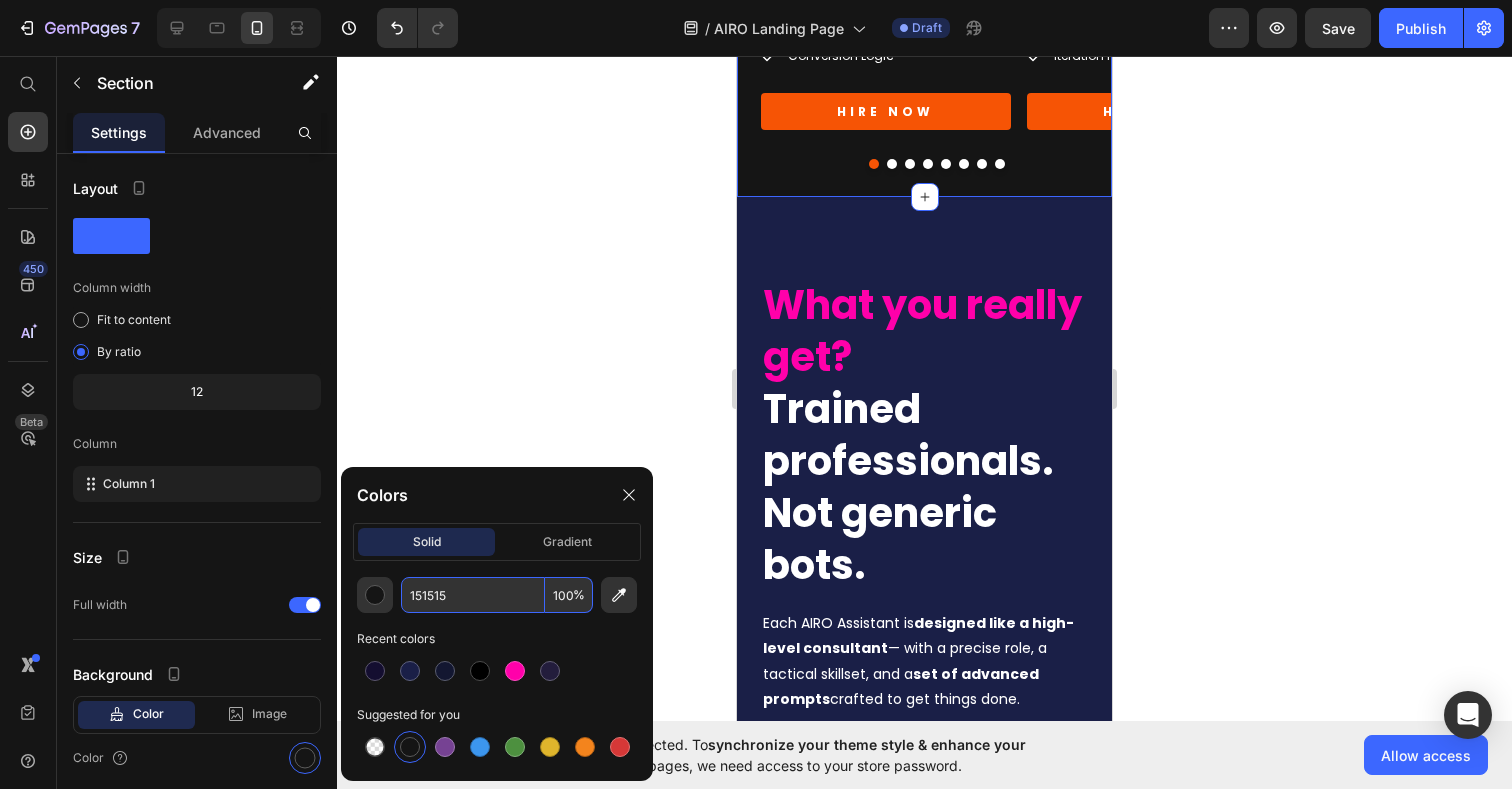 click on "151515" at bounding box center (473, 595) 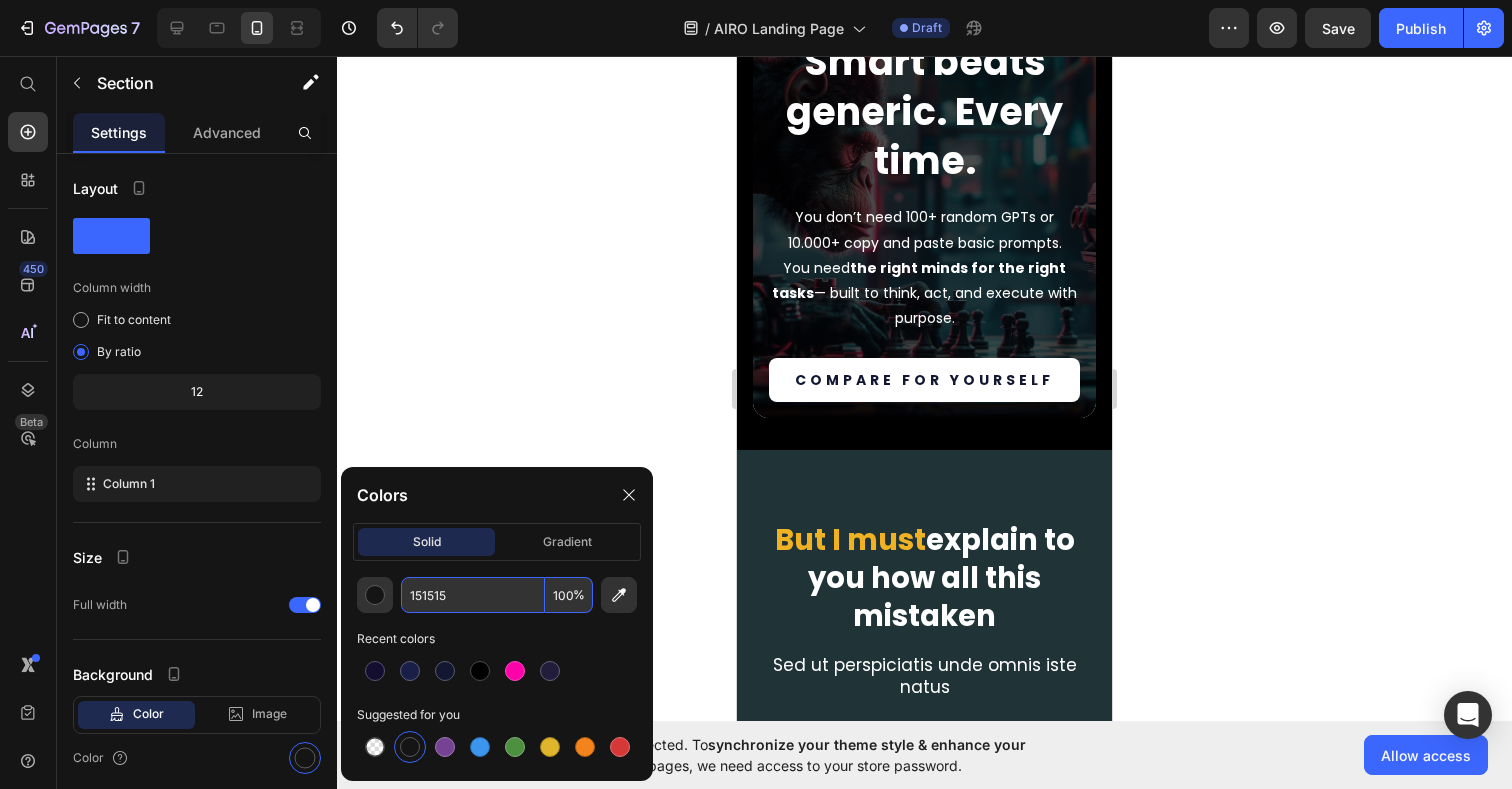 scroll, scrollTop: 6342, scrollLeft: 0, axis: vertical 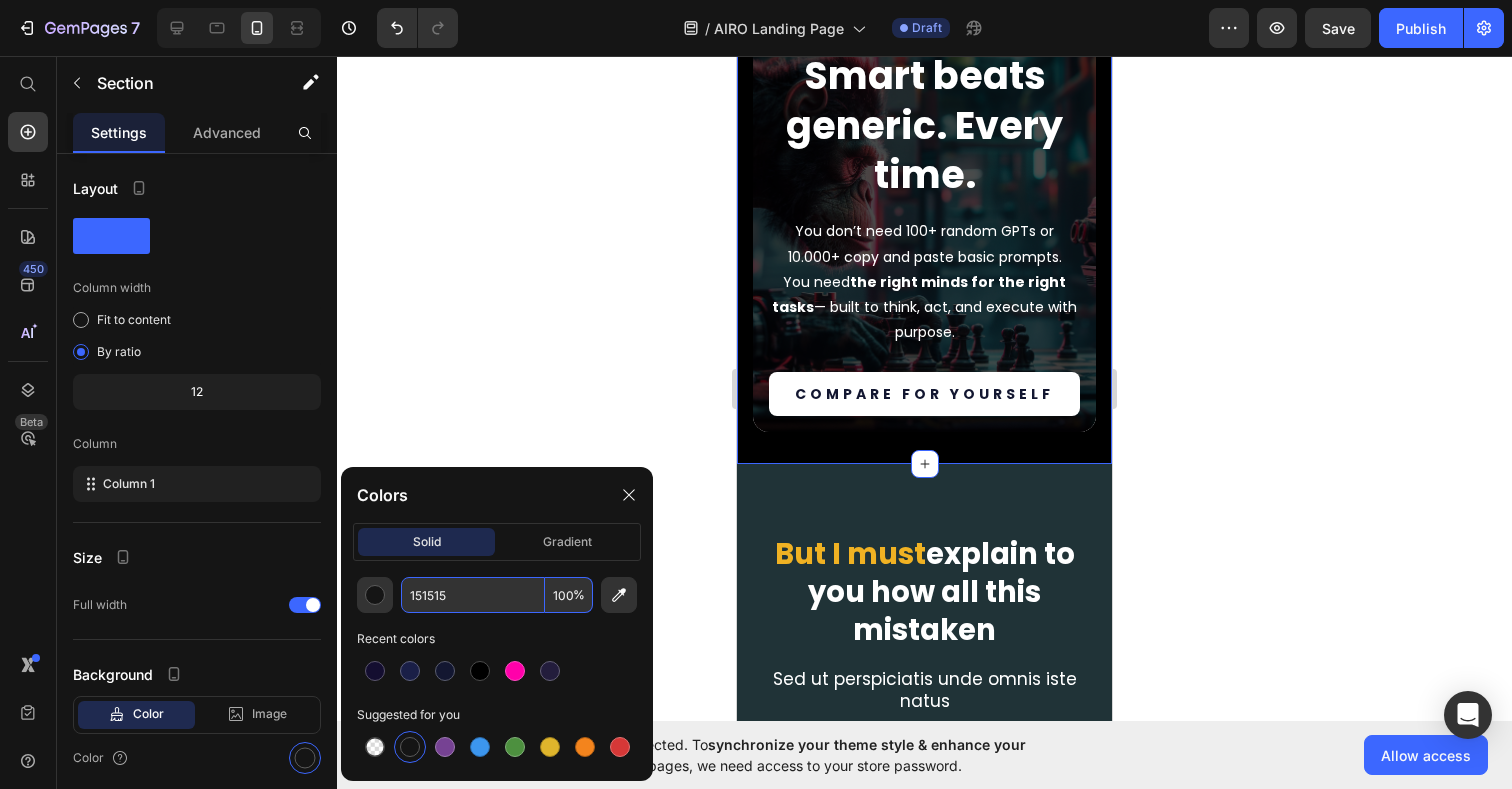 click on "Smart beats generic. Every time. Heading You don’t need 100+ random GPTs or 10.000+ copy and paste basic prompts. You need  the right minds for the right tasks  — built to think, act, and execute with purpose. Text Block Compare for yourself Button Hero Banner Section 13" at bounding box center [924, 240] 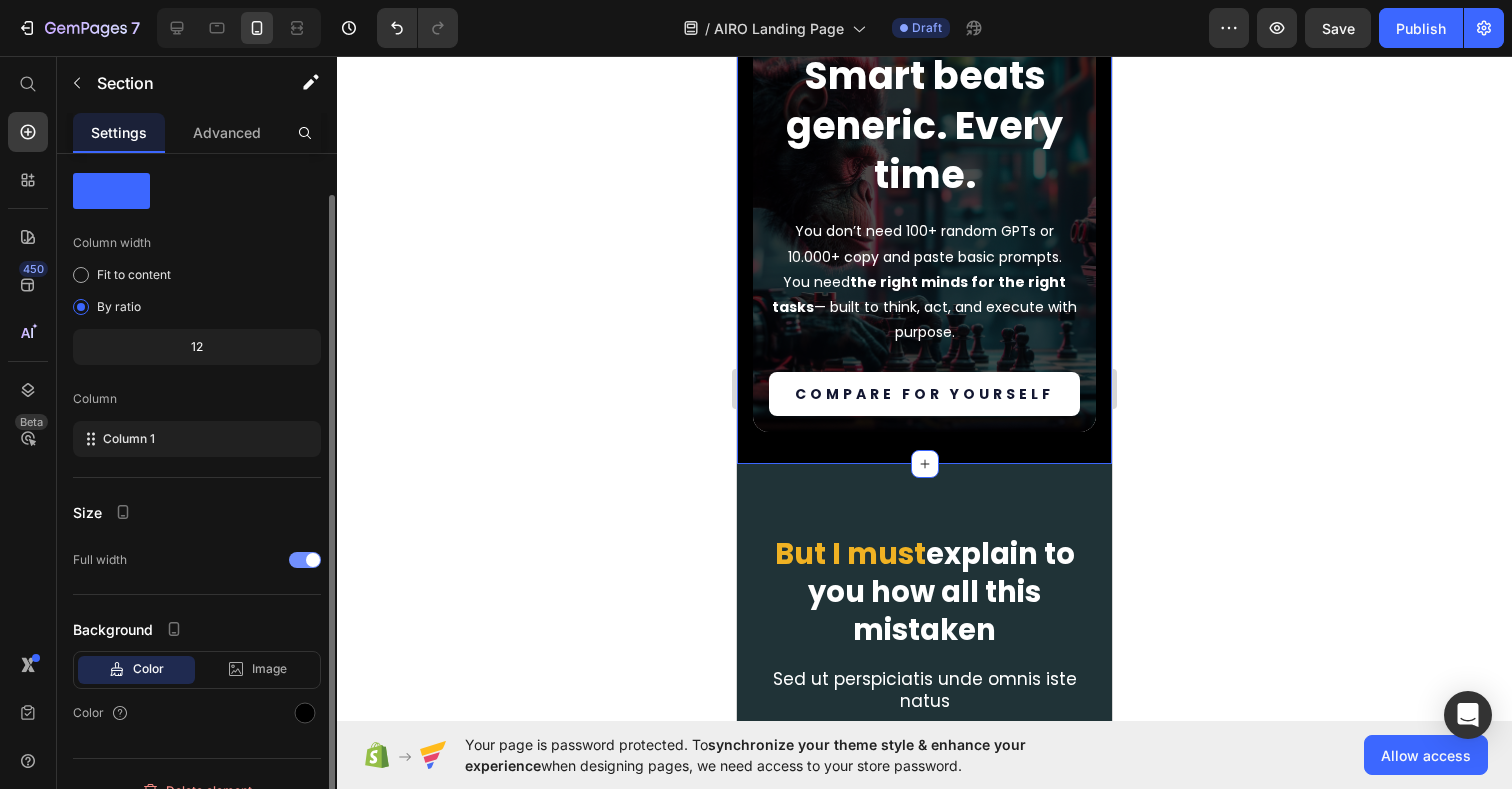 scroll, scrollTop: 72, scrollLeft: 0, axis: vertical 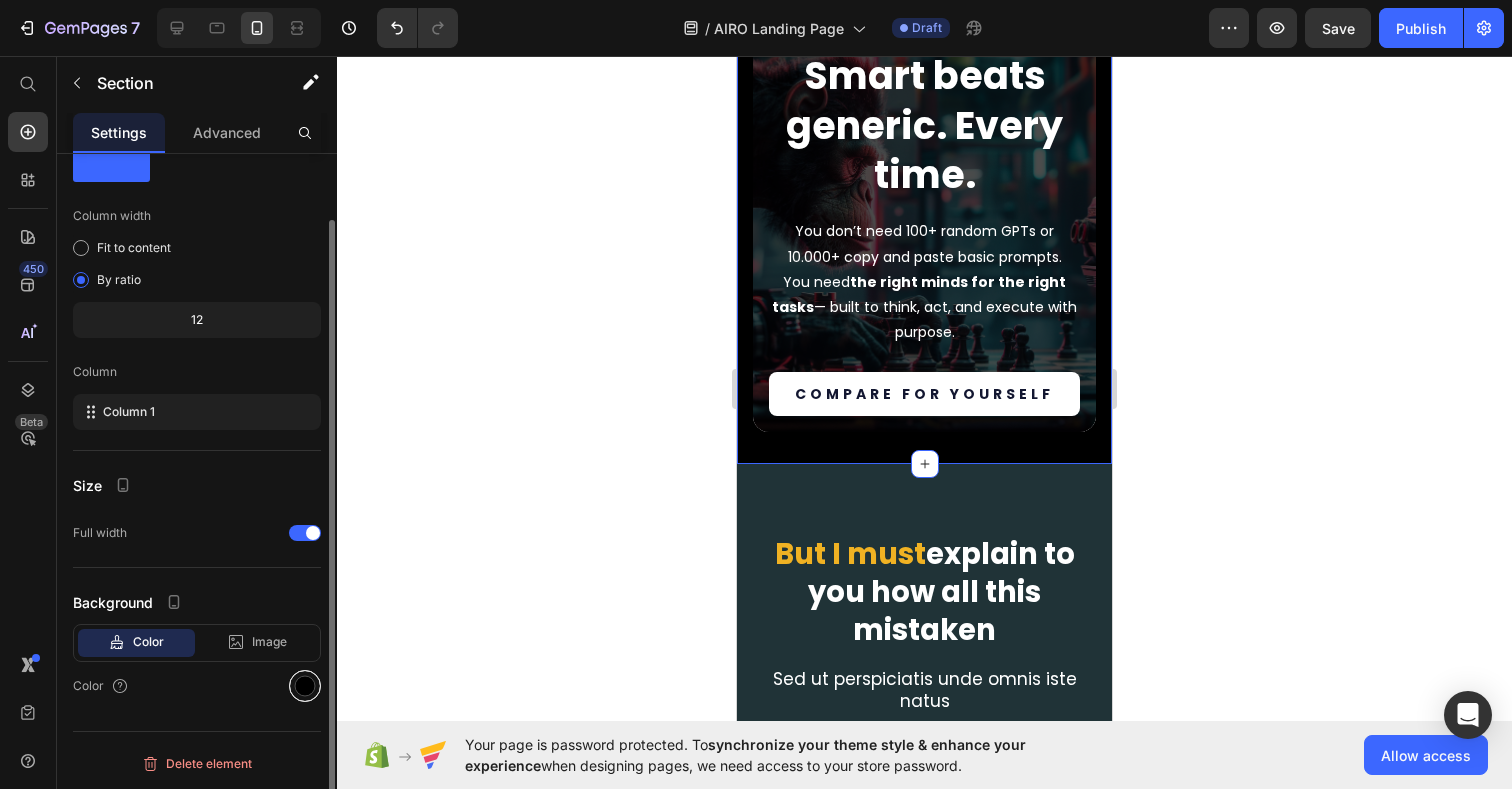 click at bounding box center (305, 686) 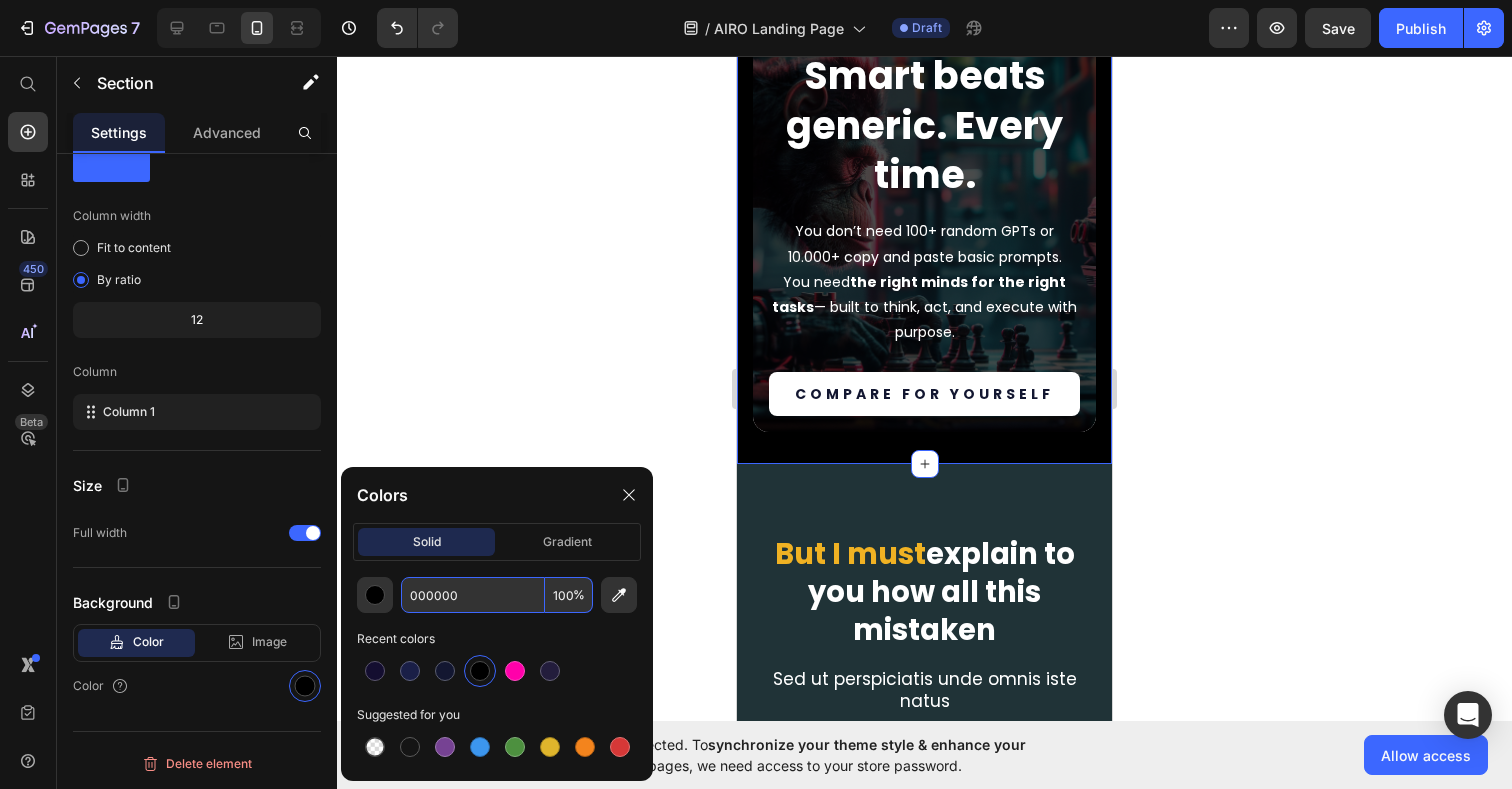 click on "000000" at bounding box center (473, 595) 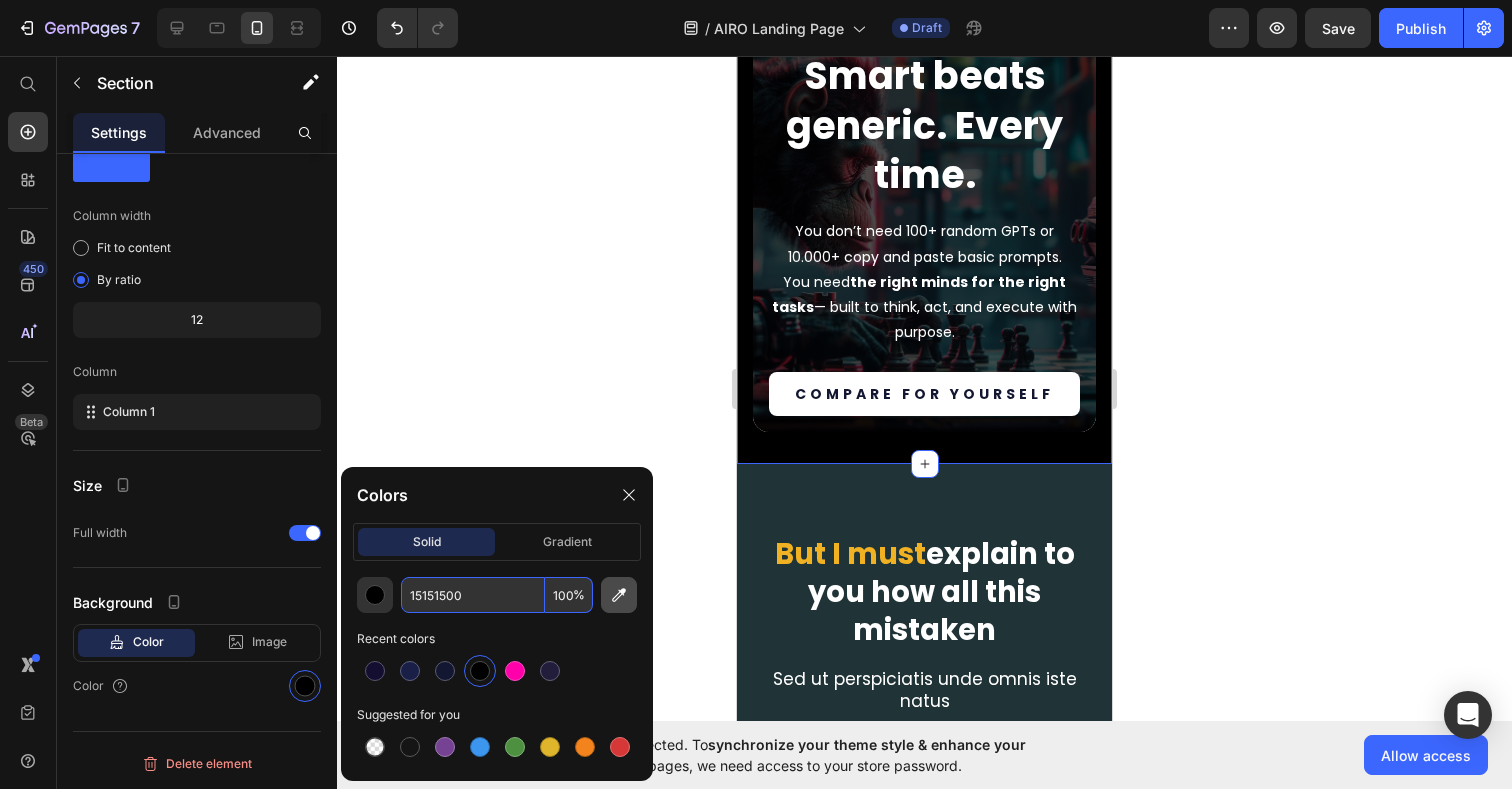 paste 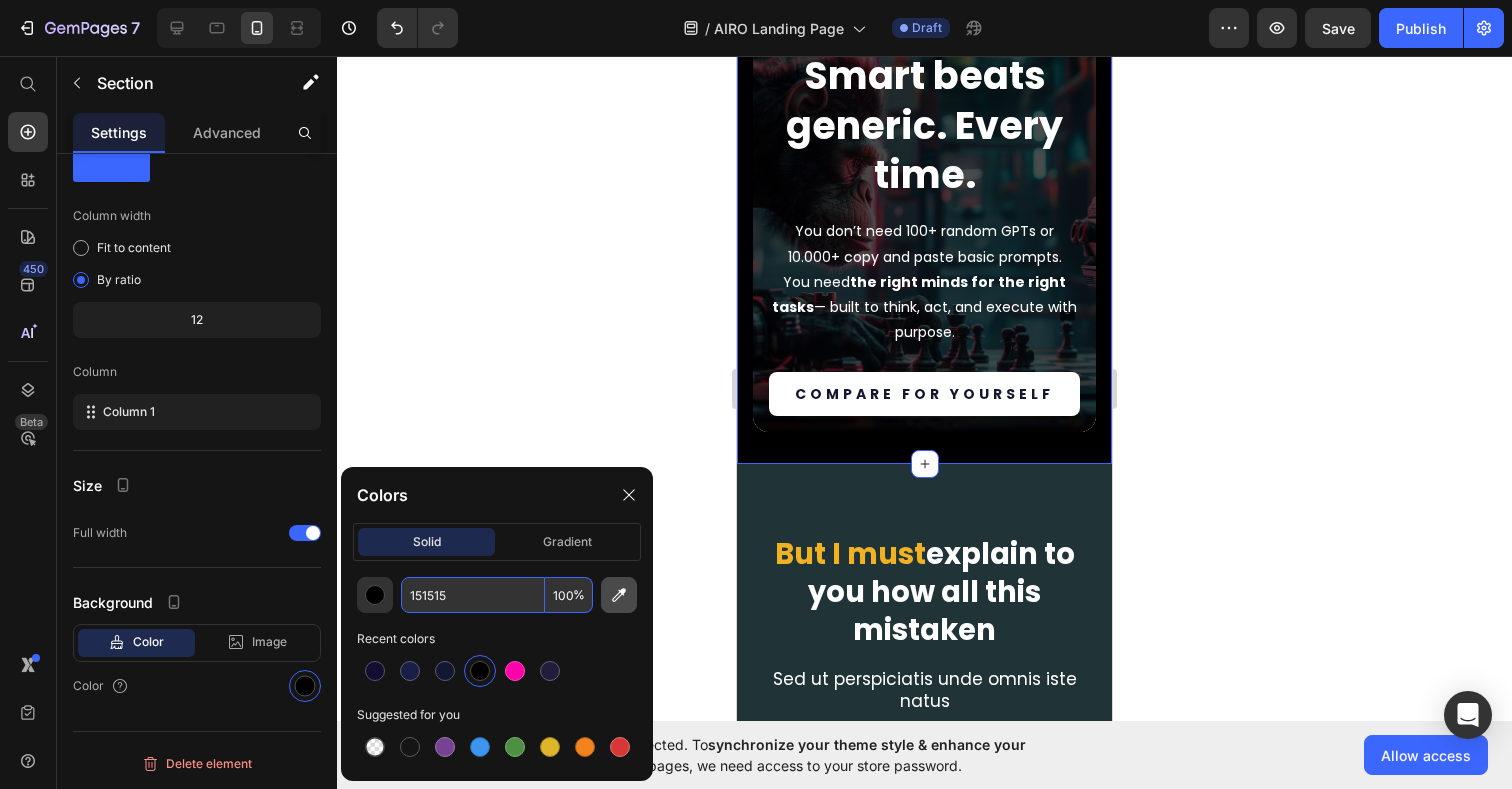 type on "151515" 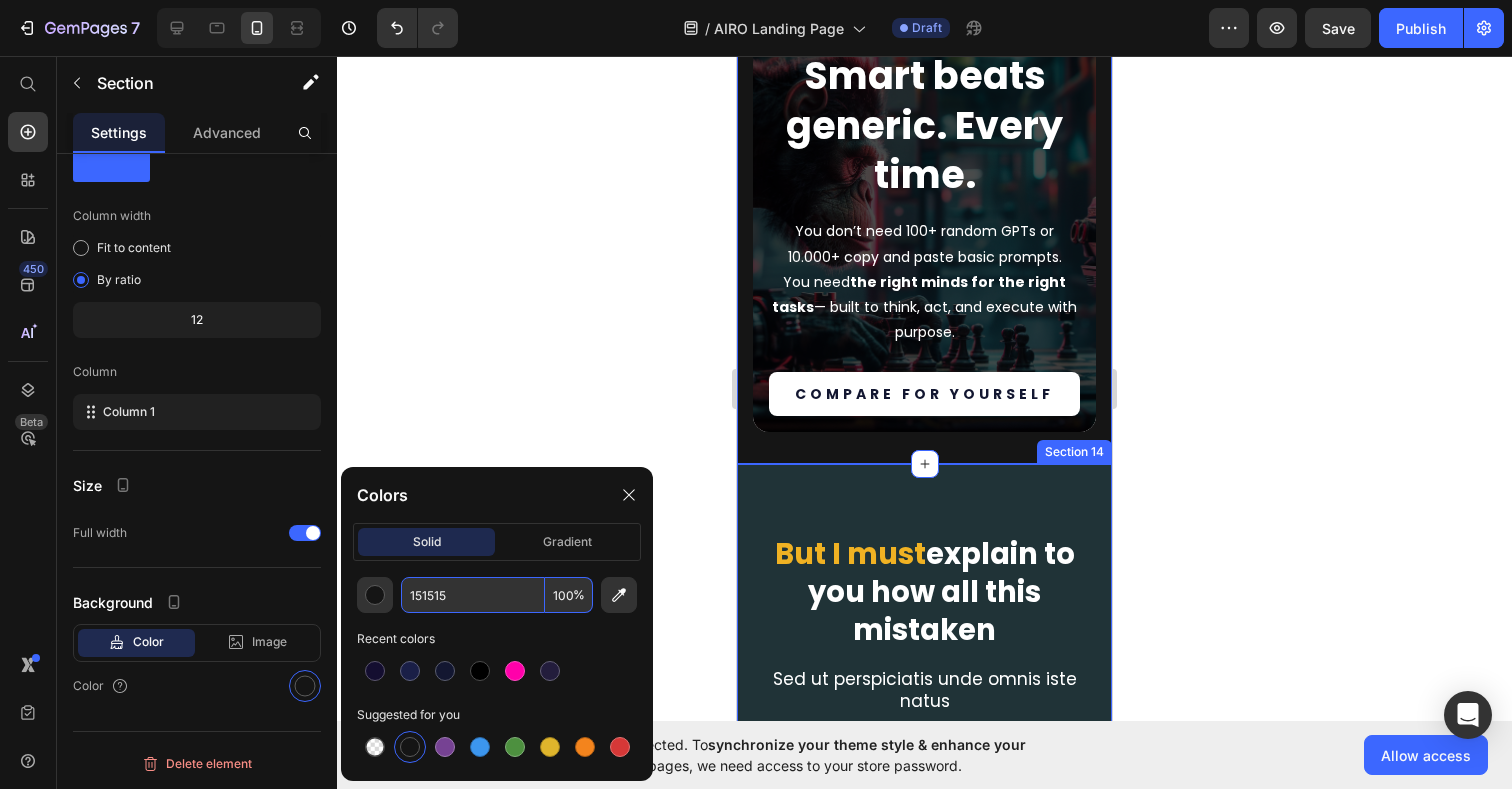 click on "But I must  explain to you how all this mistaken  Heading Sed ut perspiciatis unde omnis iste natus  Text Block                Title Line Row
Image Row Other Text Block Other Text Block Hero Banner Row Row Role-based Expertise Text Block
Icon Row
Icon
Icon Hero Banner Row Row Strategic Prompting Text Block 485’F Text Block Row 310’F Text Block 410’F Text Block Hero Banner Row Row Smart Access & UX Text Block
Icon Row
Icon
Icon Hero Banner Row Row Signal vs Noise Text Block
Icon Row
Icon
Icon Hero Banner Row Row Lifetime Access Text Block
Icon Row
Icon
Icon Hero Banner Row Row Section 14" at bounding box center (924, 874) 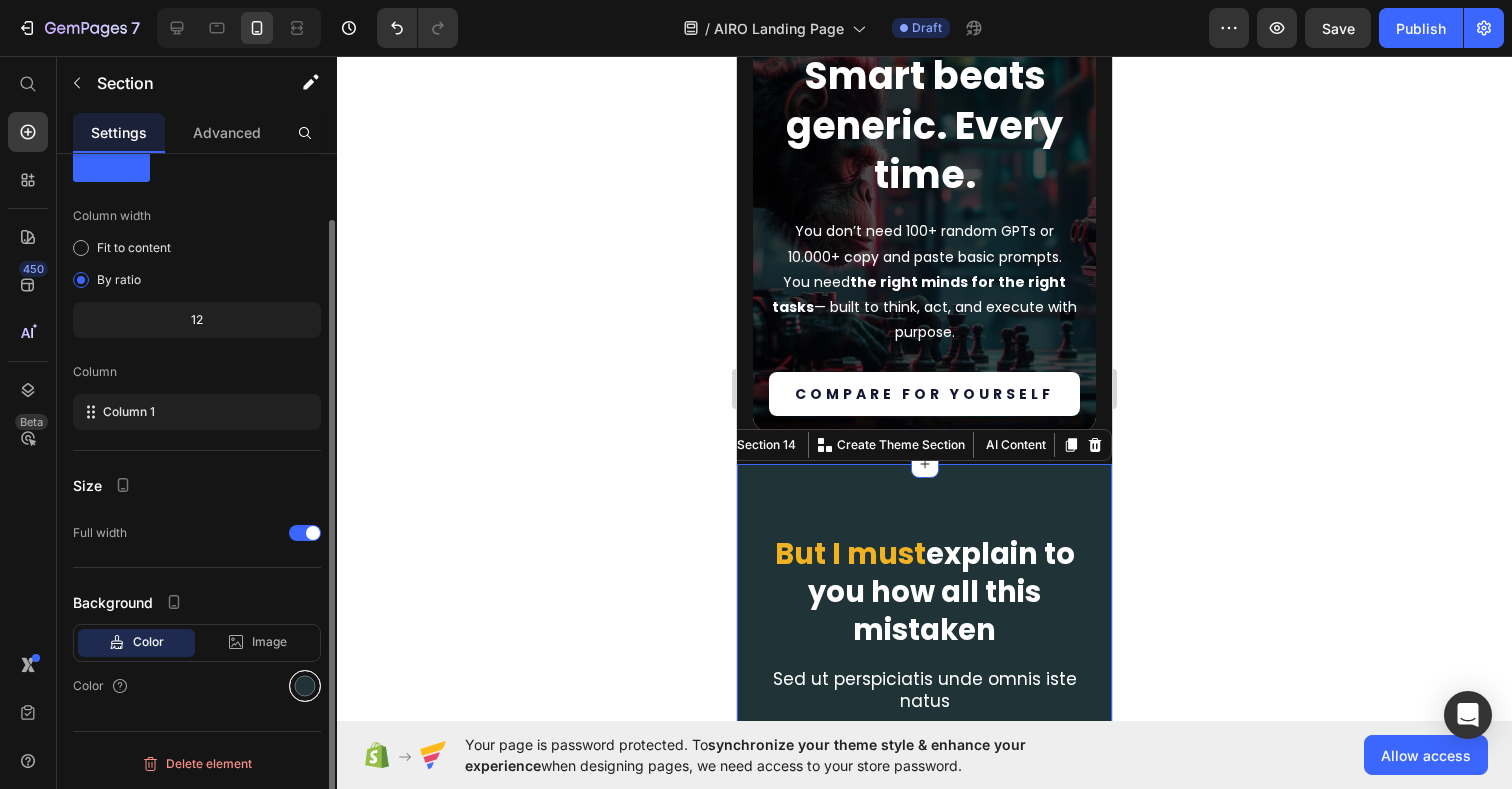 click at bounding box center [305, 686] 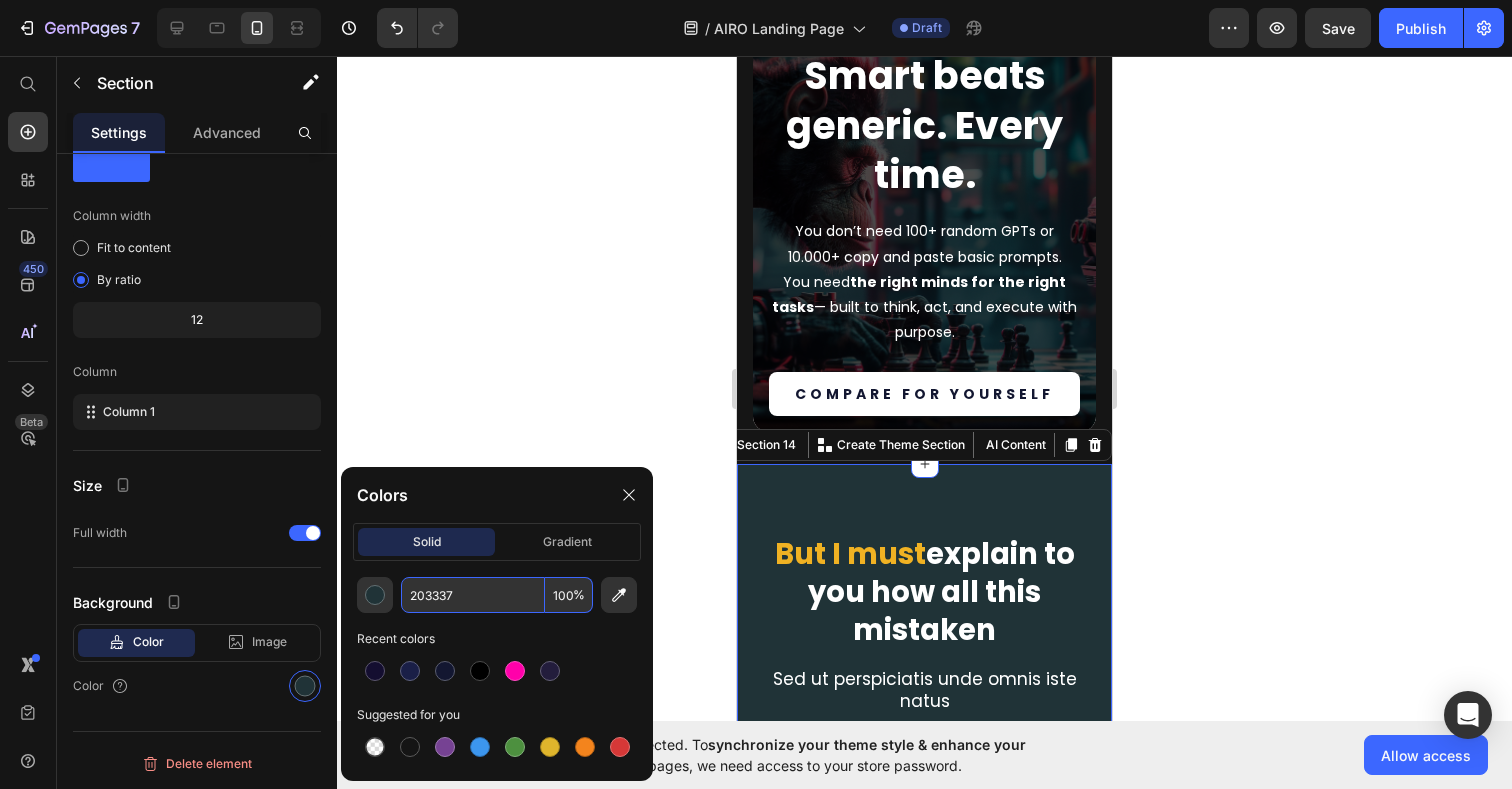 click on "203337" at bounding box center (473, 595) 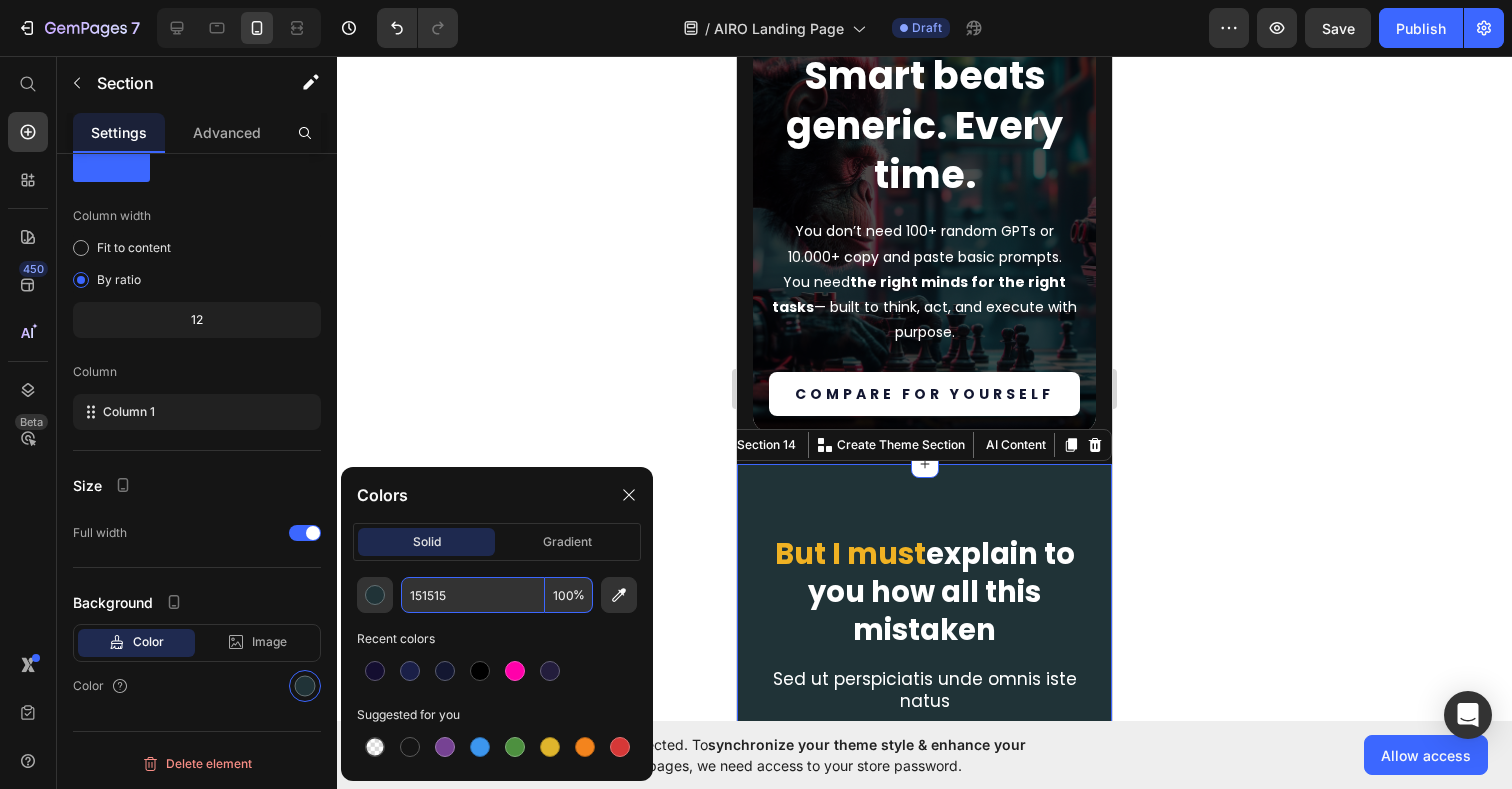 type on "151515" 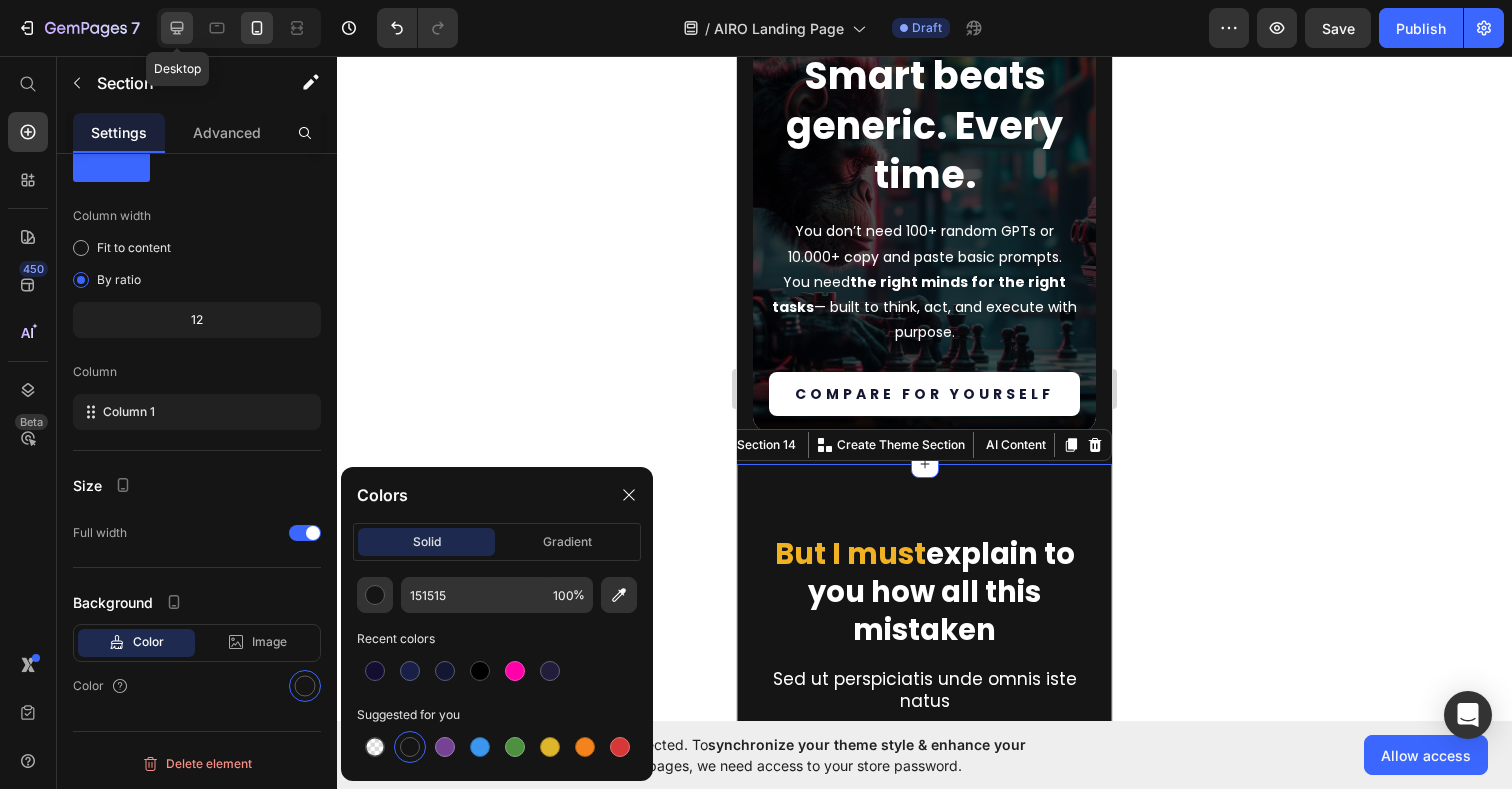 click 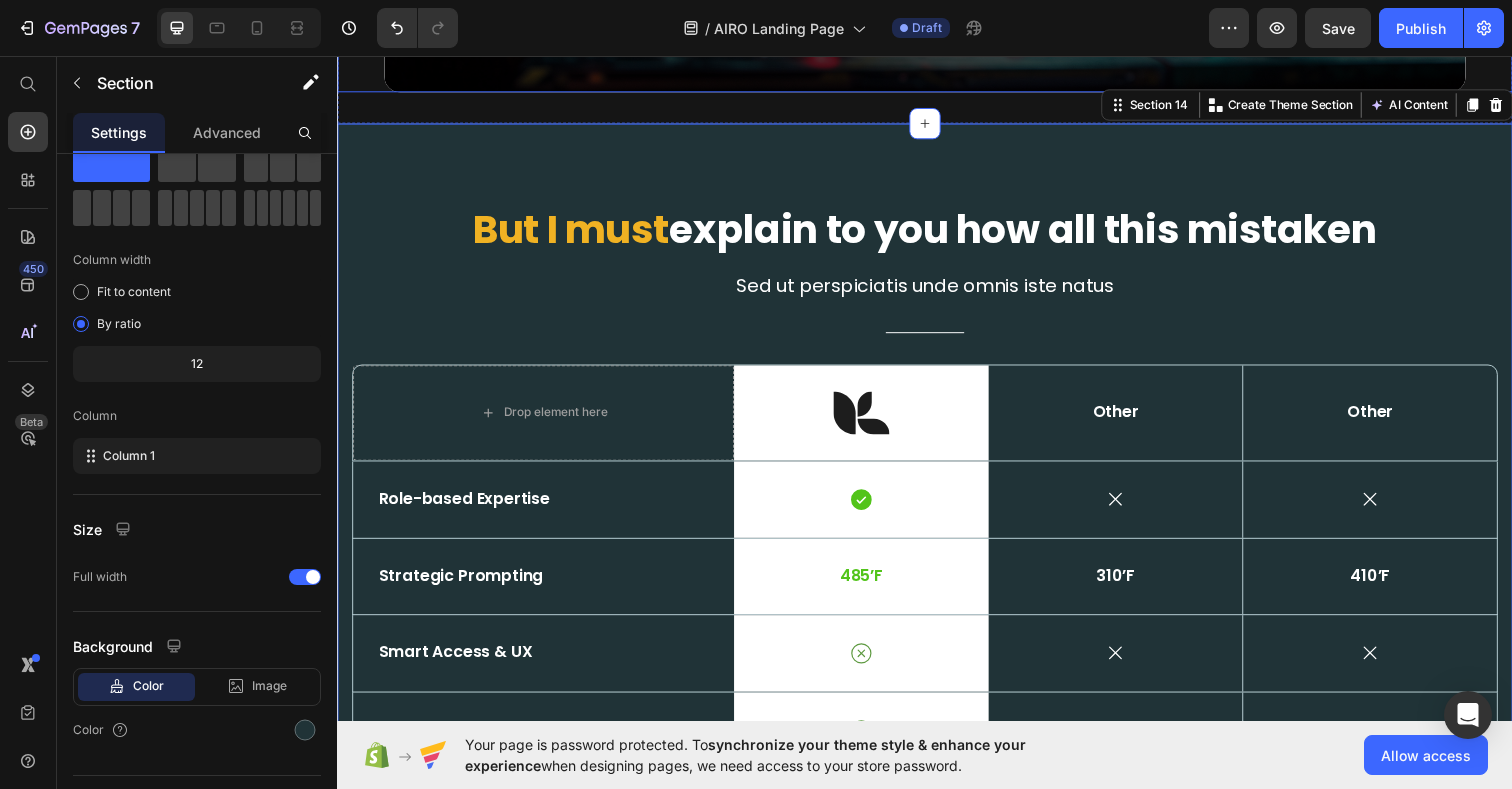 scroll, scrollTop: 6689, scrollLeft: 0, axis: vertical 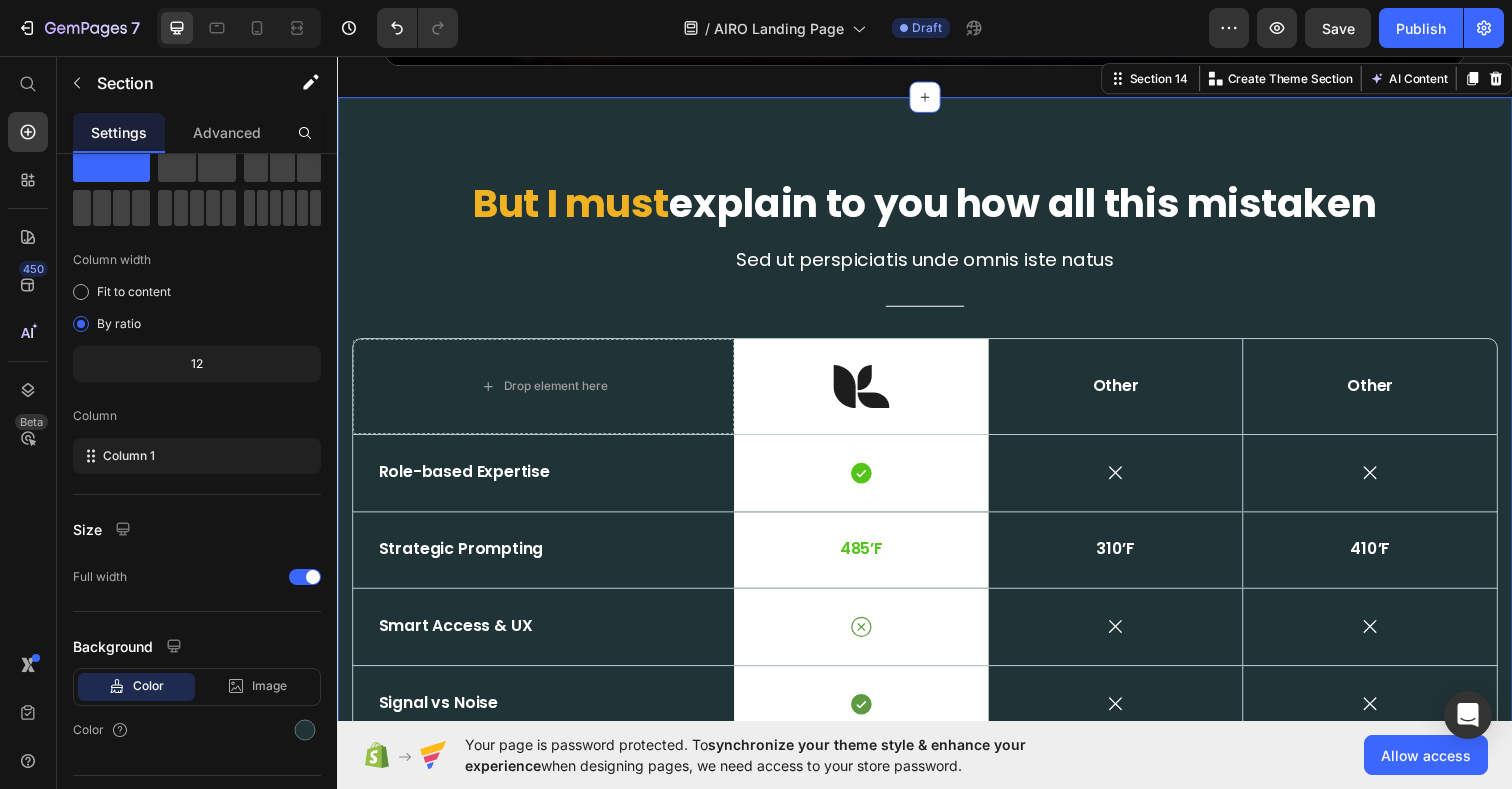 click on "But I must  explain to you how all this mistaken  Heading Sed ut perspiciatis unde omnis iste natus  Text Block                Title Line Row
Drop element here Image Row Other Text Block Other Text Block Hero Banner Row Row Role-based Expertise Text Block
Icon Row
Icon
Icon Hero Banner Row Row Strategic Prompting Text Block 485’F Text Block Row 310’F Text Block 410’F Text Block Hero Banner Row Row Smart Access & UX Text Block
Icon Row
Icon
Icon Hero Banner Row Row Signal vs Noise Text Block
Icon Row
Icon
Icon Hero Banner Row Row Lifetime Access Text Block
Icon Row
Icon
Icon Hero Banner Row Row Section 14   You can create reusable sections Create Theme Section AI Content Write with GemAI What would you like to describe here? Tone and Voice Persuasive Product Lite Team Show more Generate" at bounding box center (937, 507) 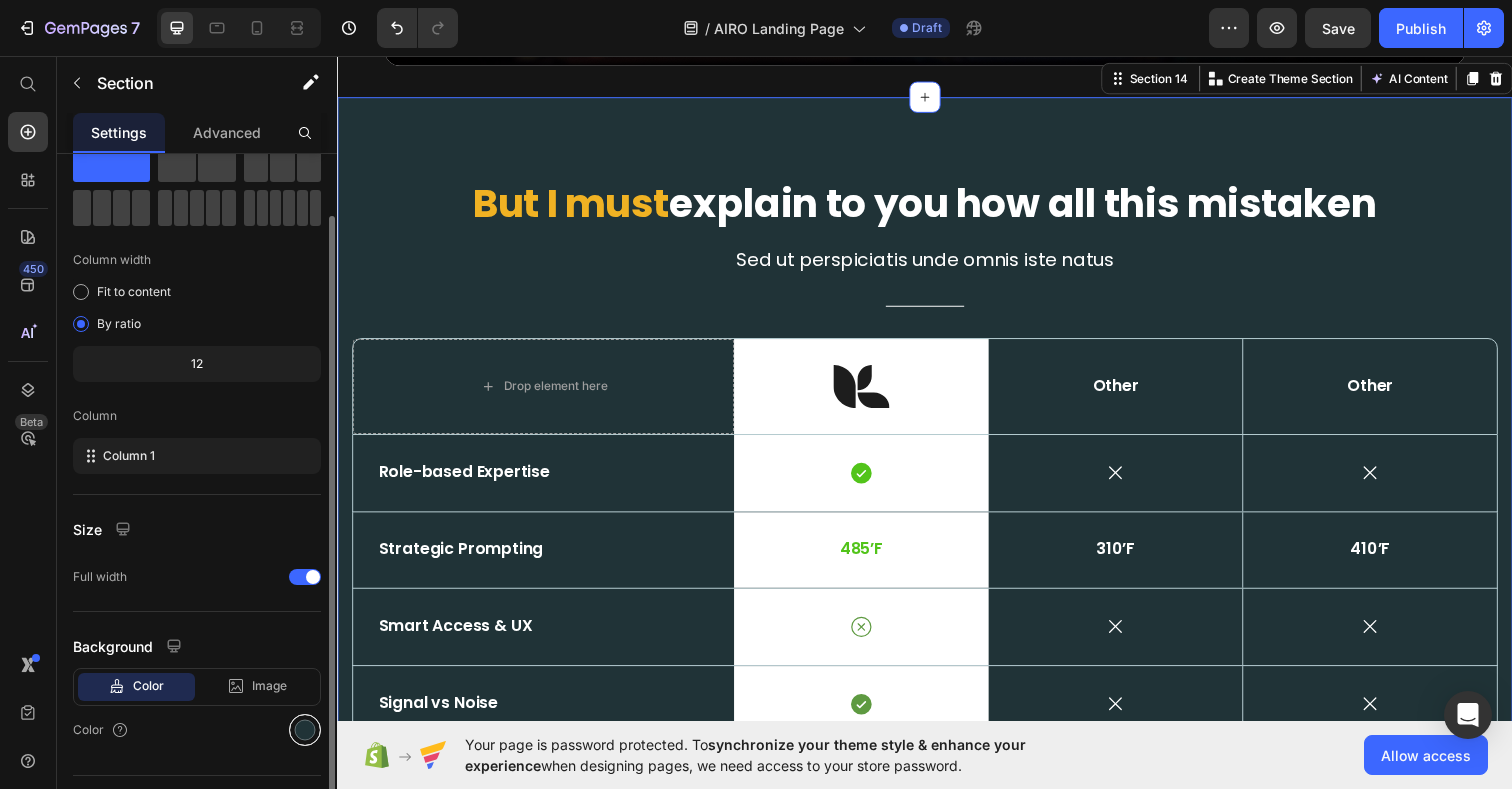click at bounding box center (305, 730) 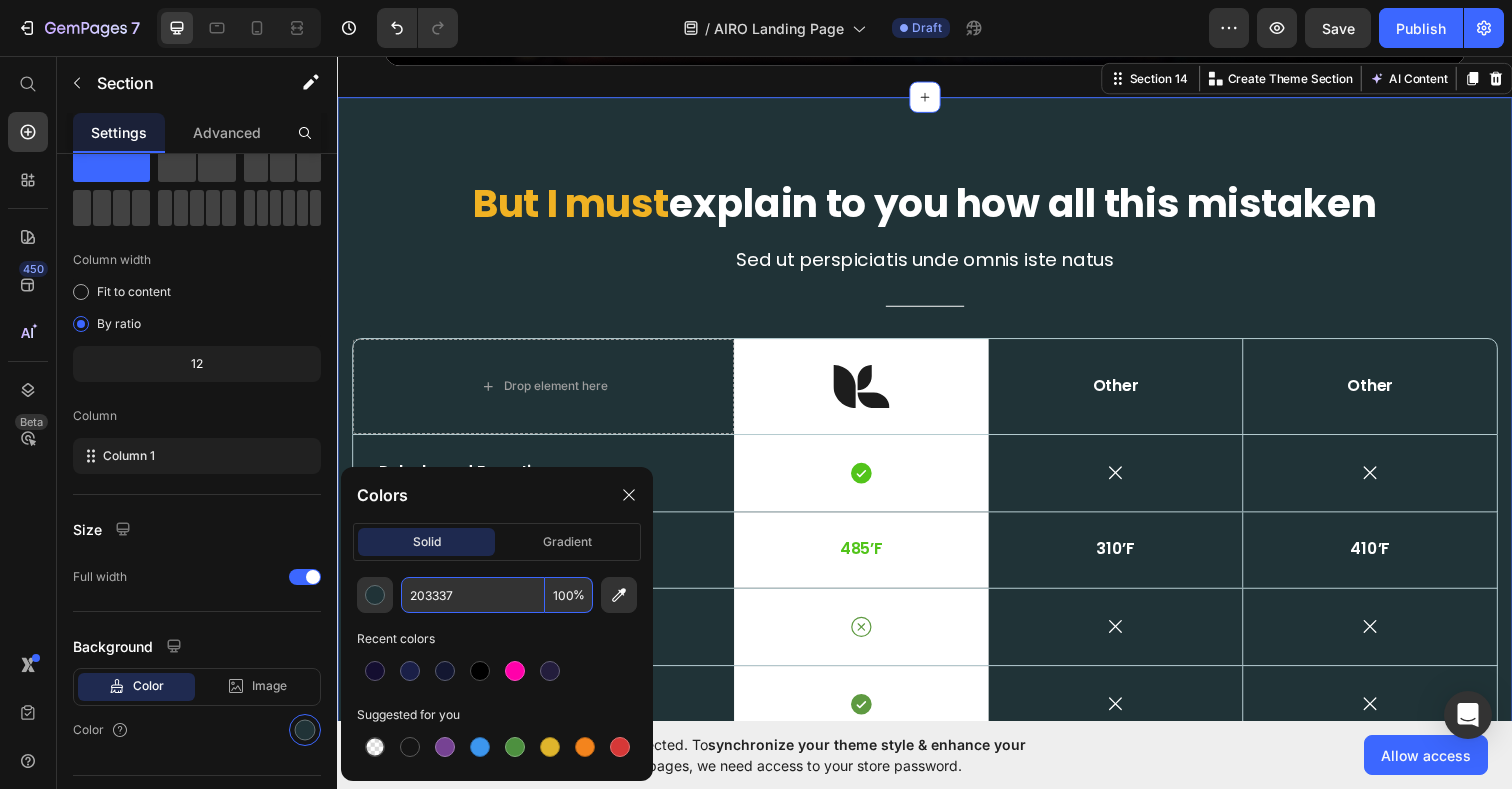click on "203337" at bounding box center (473, 595) 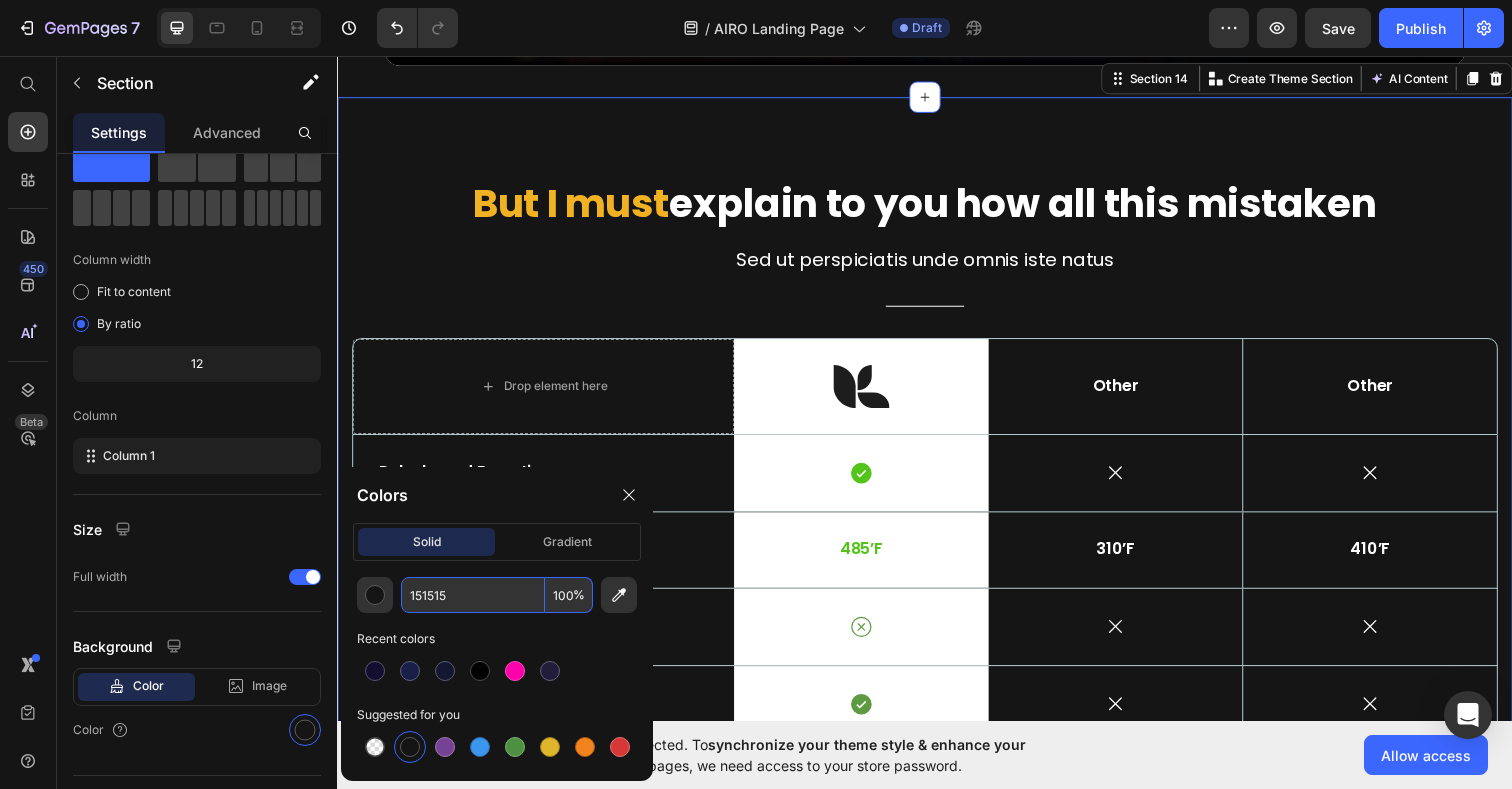 type on "151515" 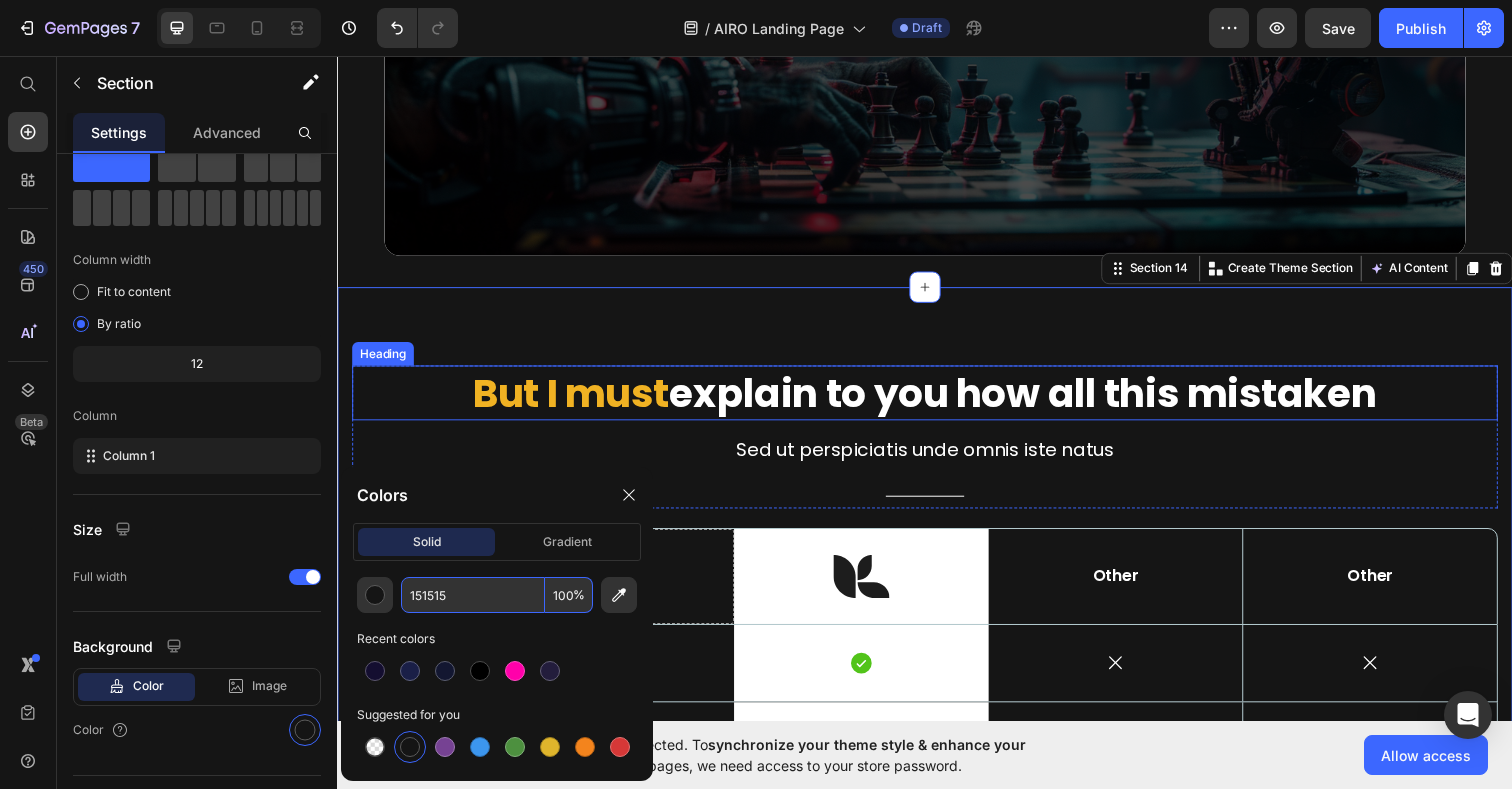 scroll, scrollTop: 6417, scrollLeft: 0, axis: vertical 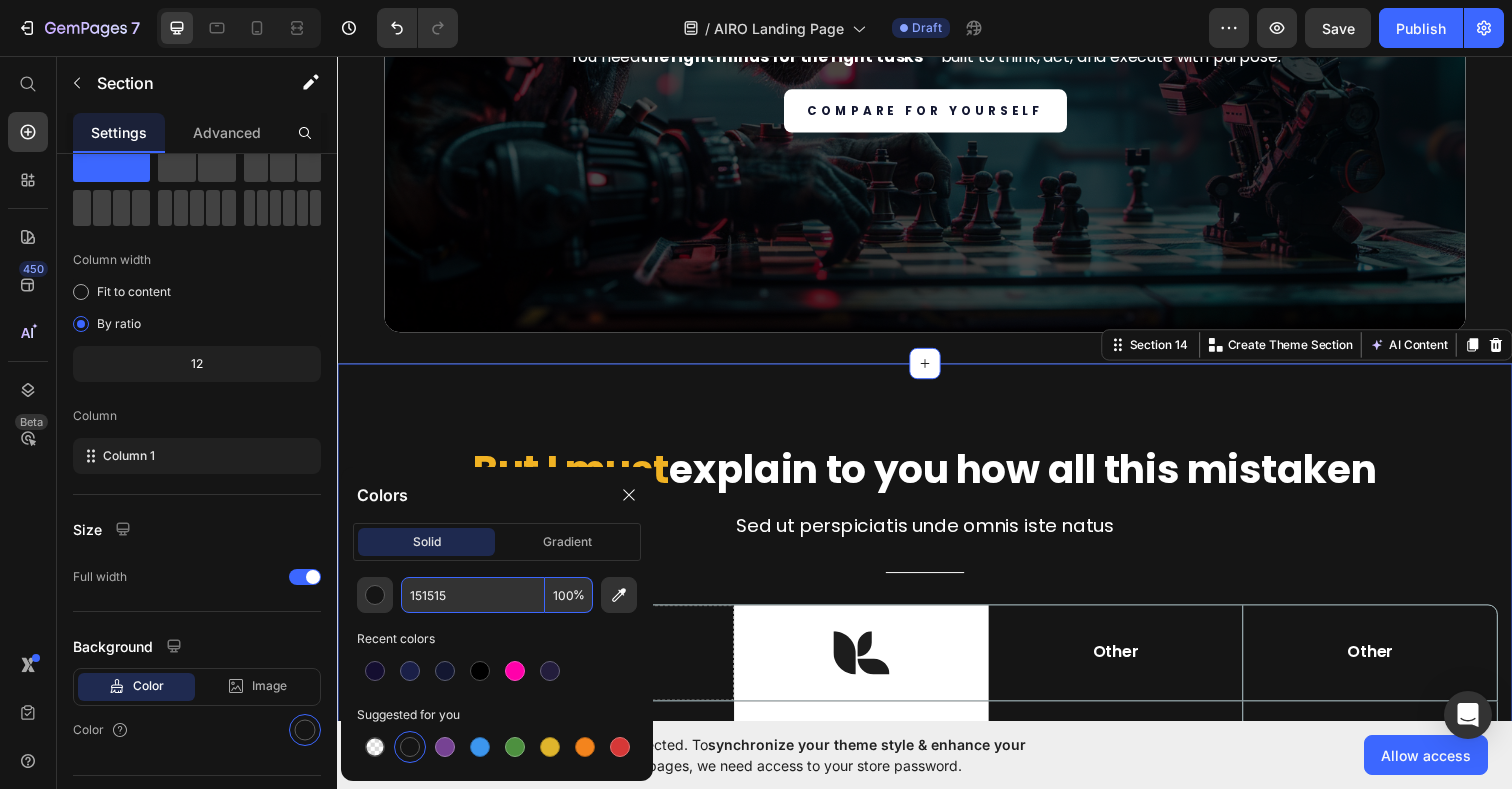 click on "Smart beats generic. Every time. Heading You don’t need 100+ random GPTs or 10.000+ copy and paste basic prompts. You need  the right minds for the right tasks  — built to think, act, and execute with purpose. Text Block Compare for yourself Button Hero Banner Section 13" at bounding box center (937, 25) 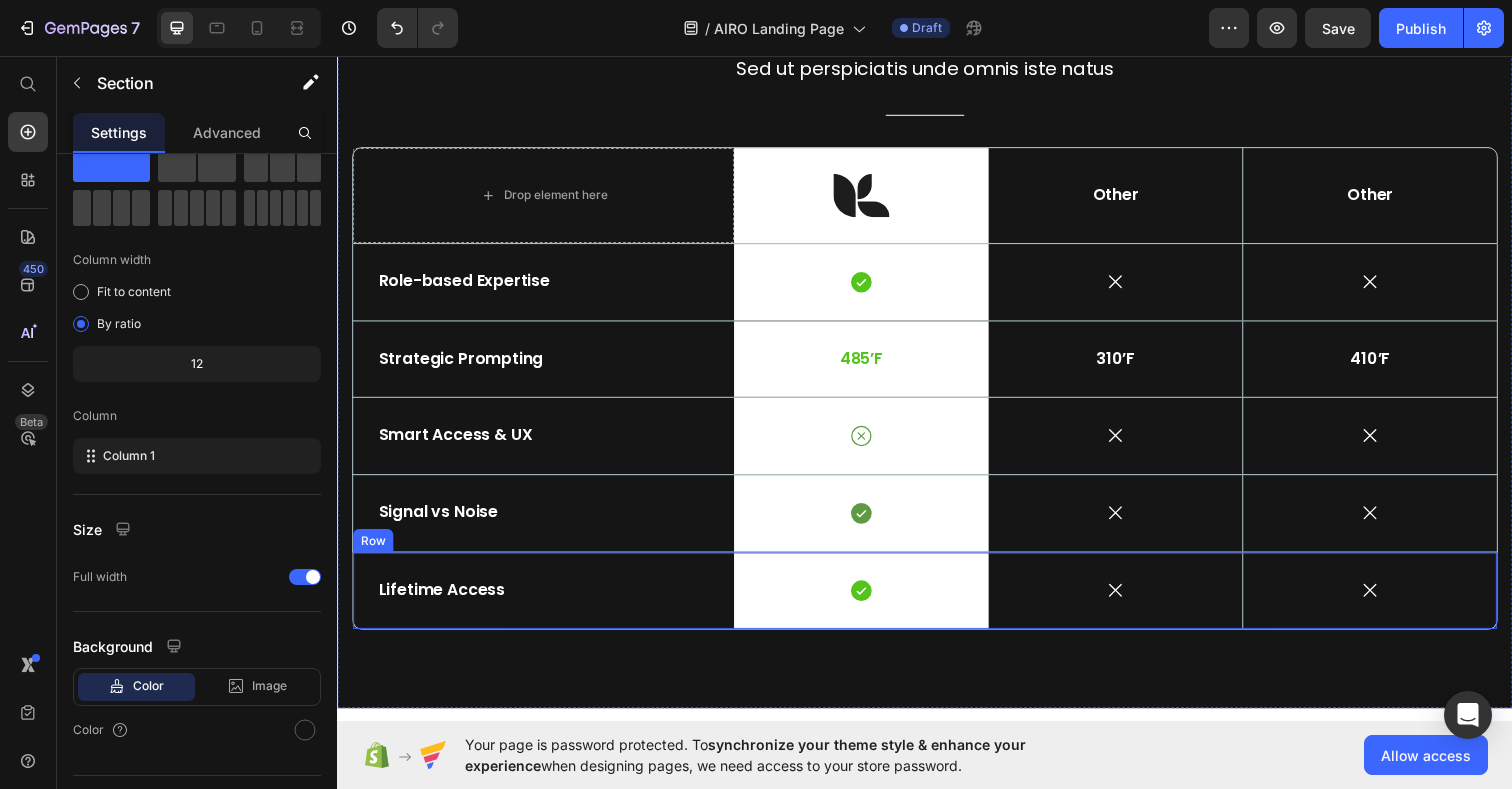 scroll, scrollTop: 6886, scrollLeft: 0, axis: vertical 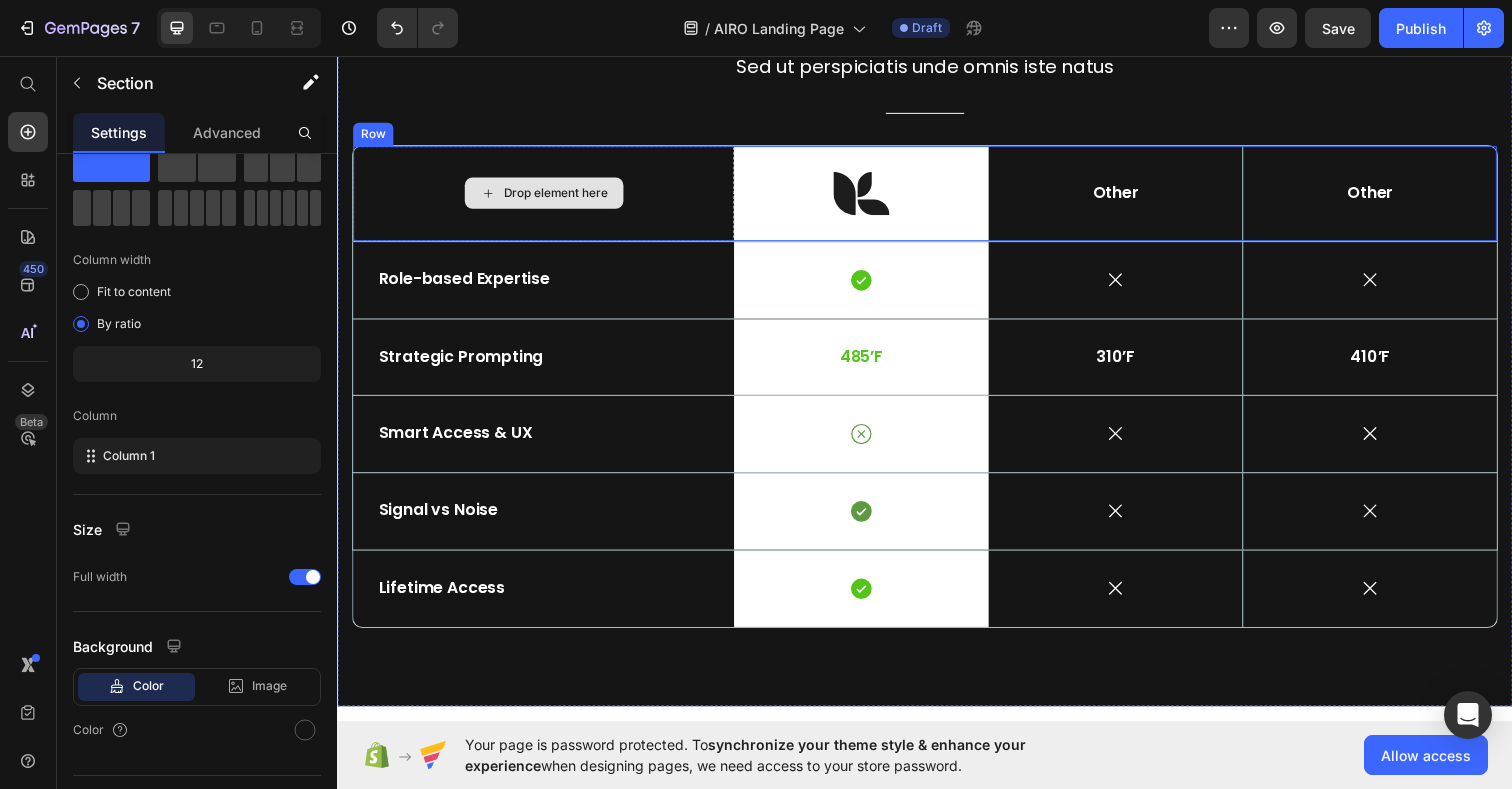 click on "Drop element here" at bounding box center (547, 196) 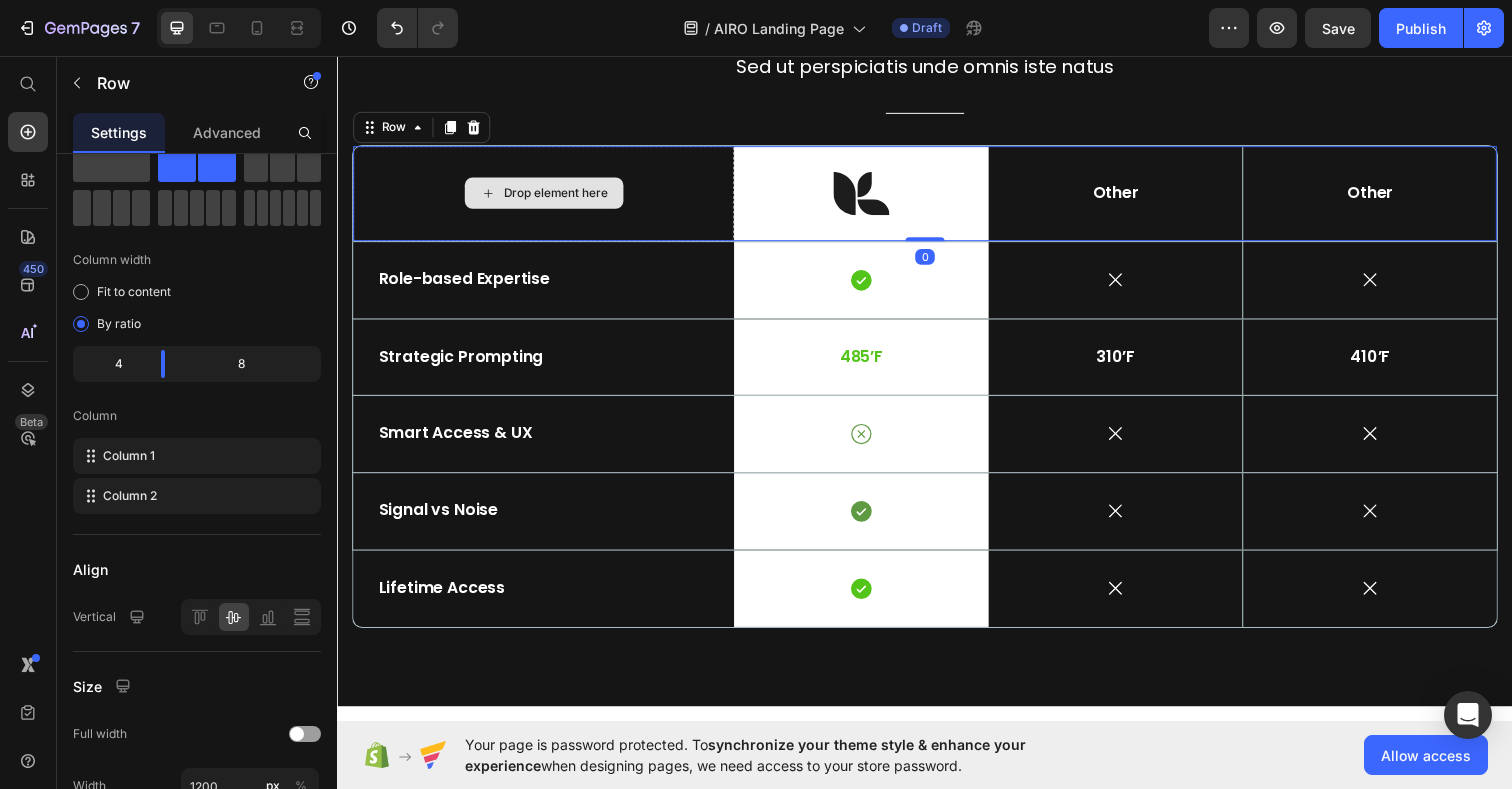 scroll, scrollTop: 0, scrollLeft: 0, axis: both 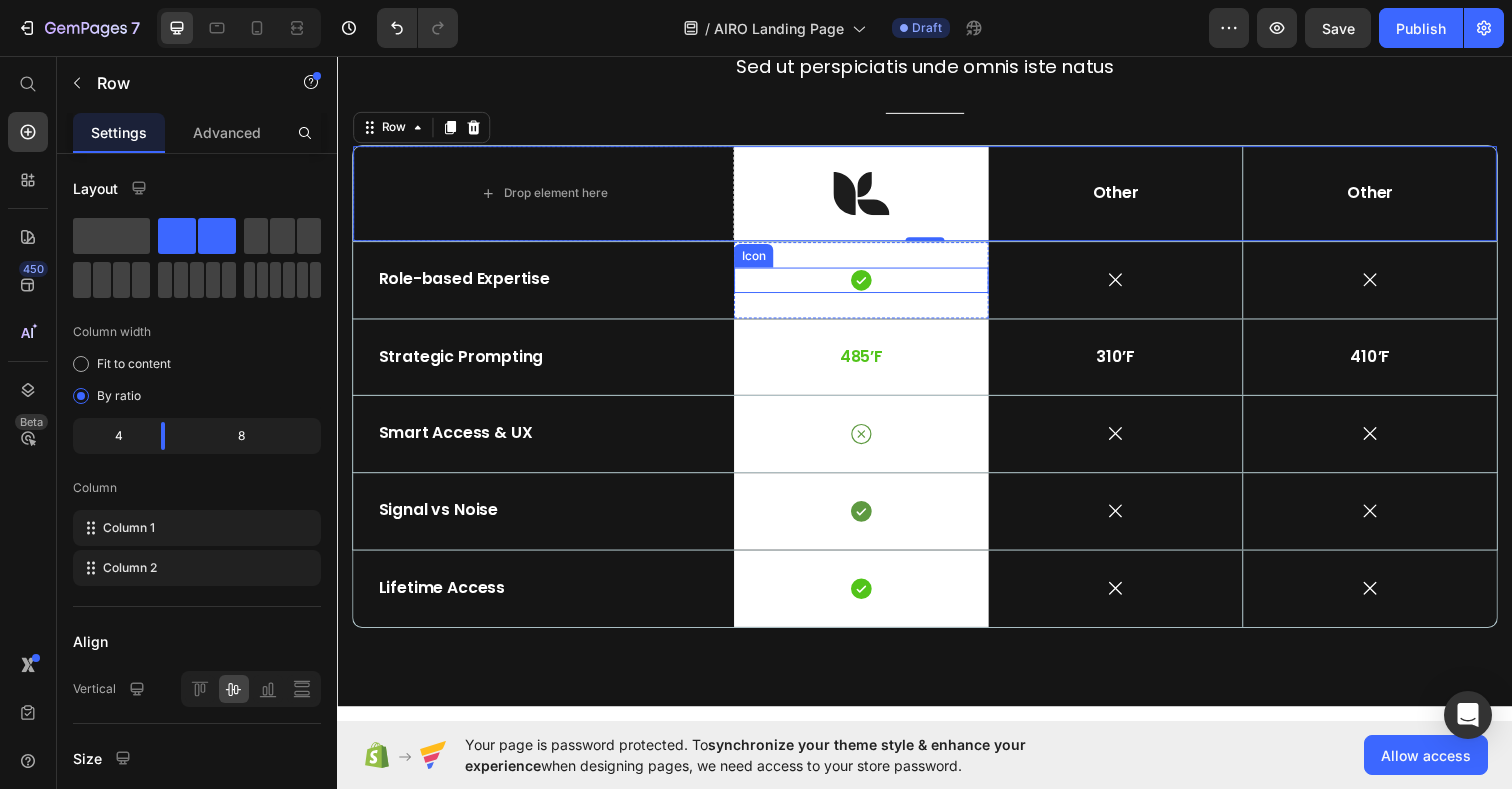 click 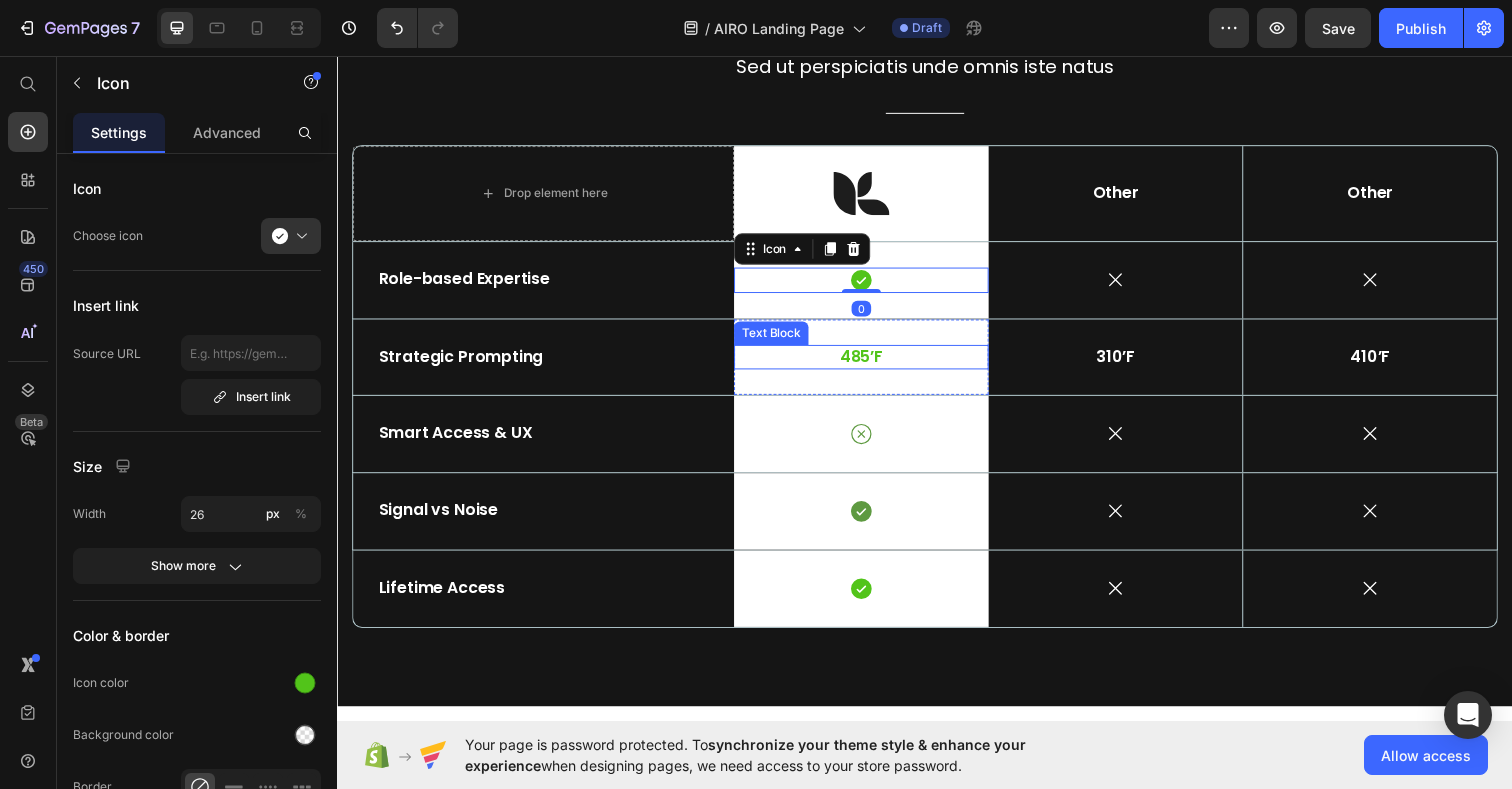 click on "485’F" at bounding box center (872, 363) 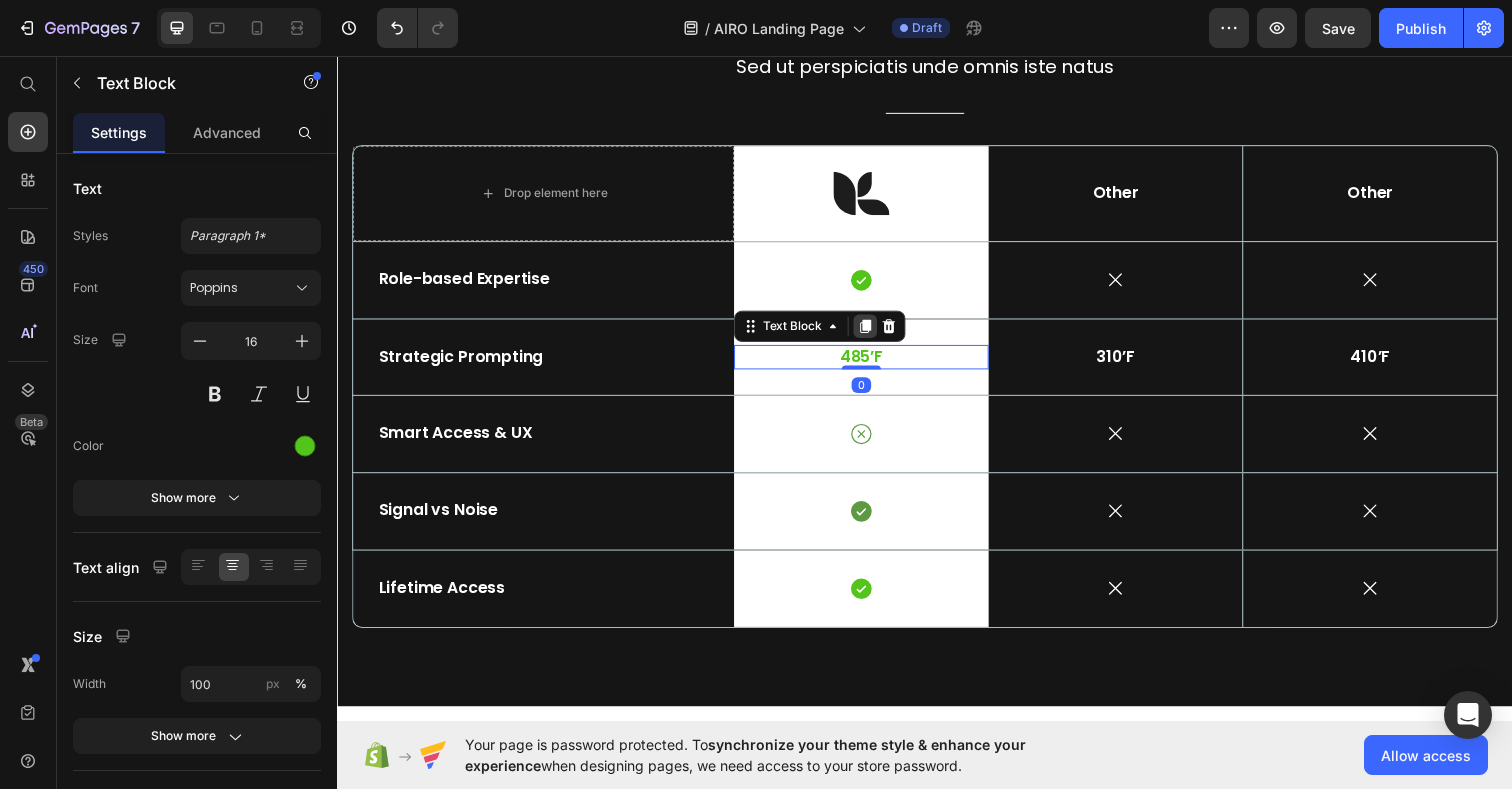 click 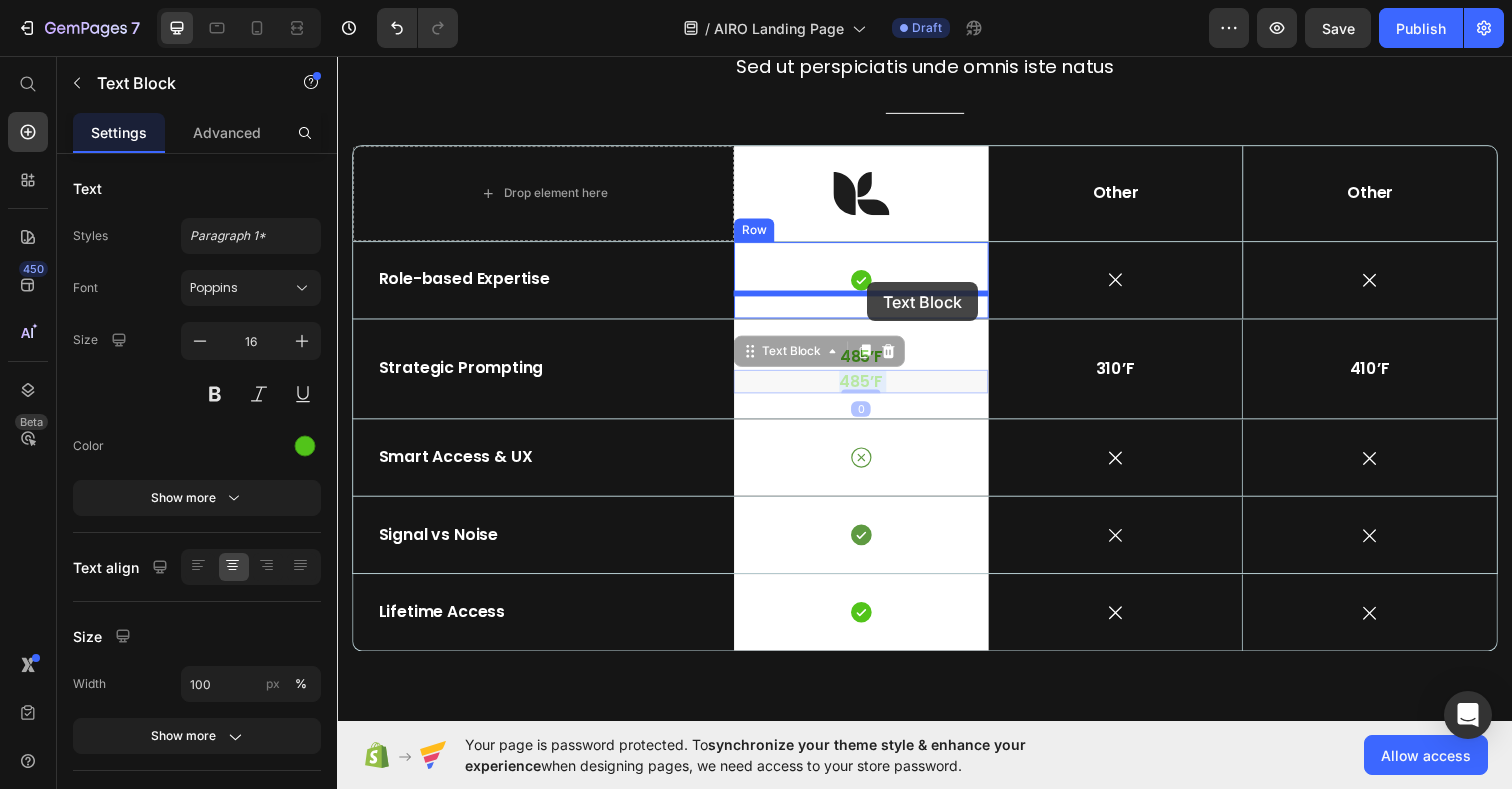 drag, startPoint x: 878, startPoint y: 388, endPoint x: 878, endPoint y: 288, distance: 100 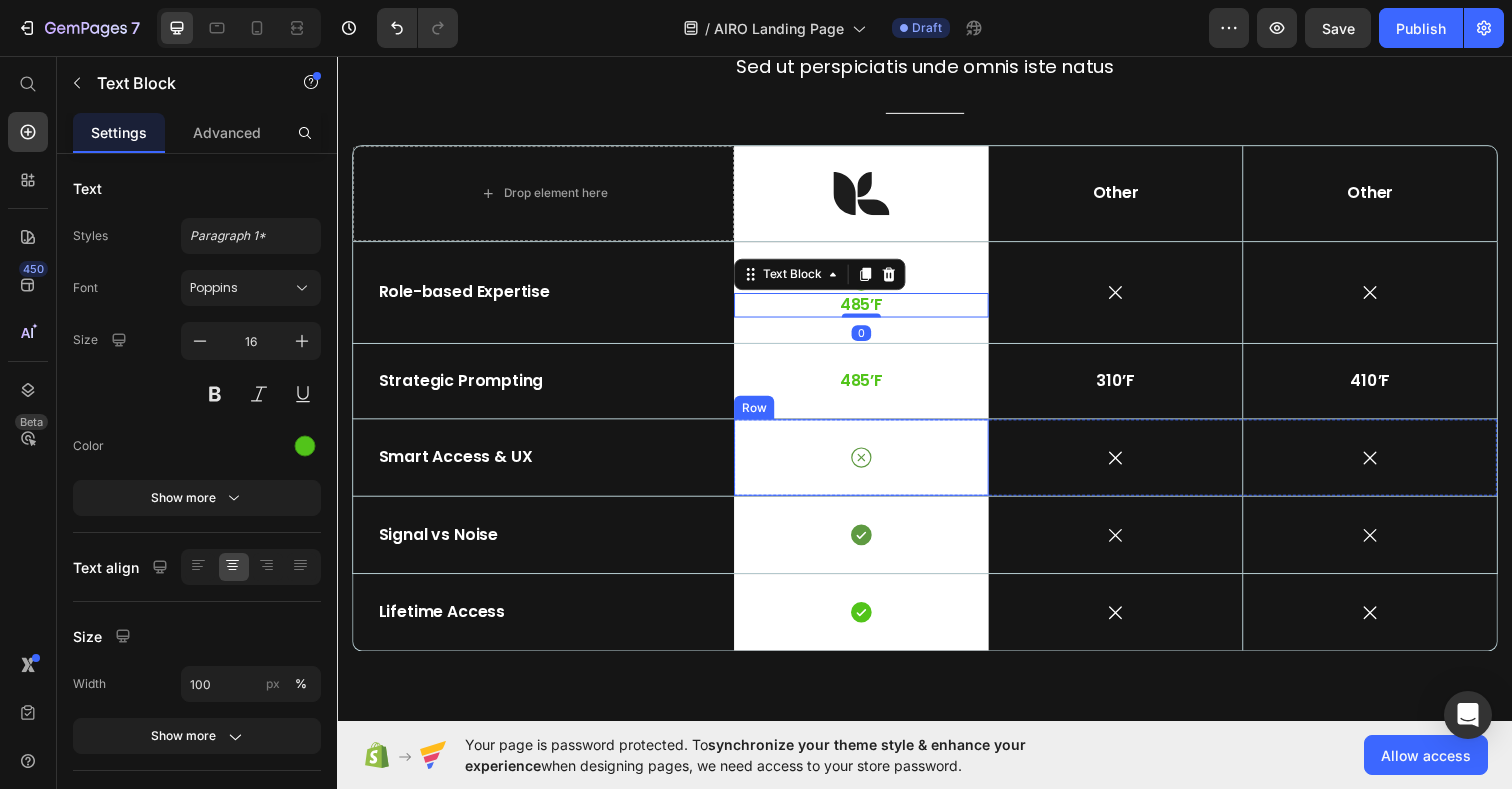 click on "Icon Row" at bounding box center [872, 466] 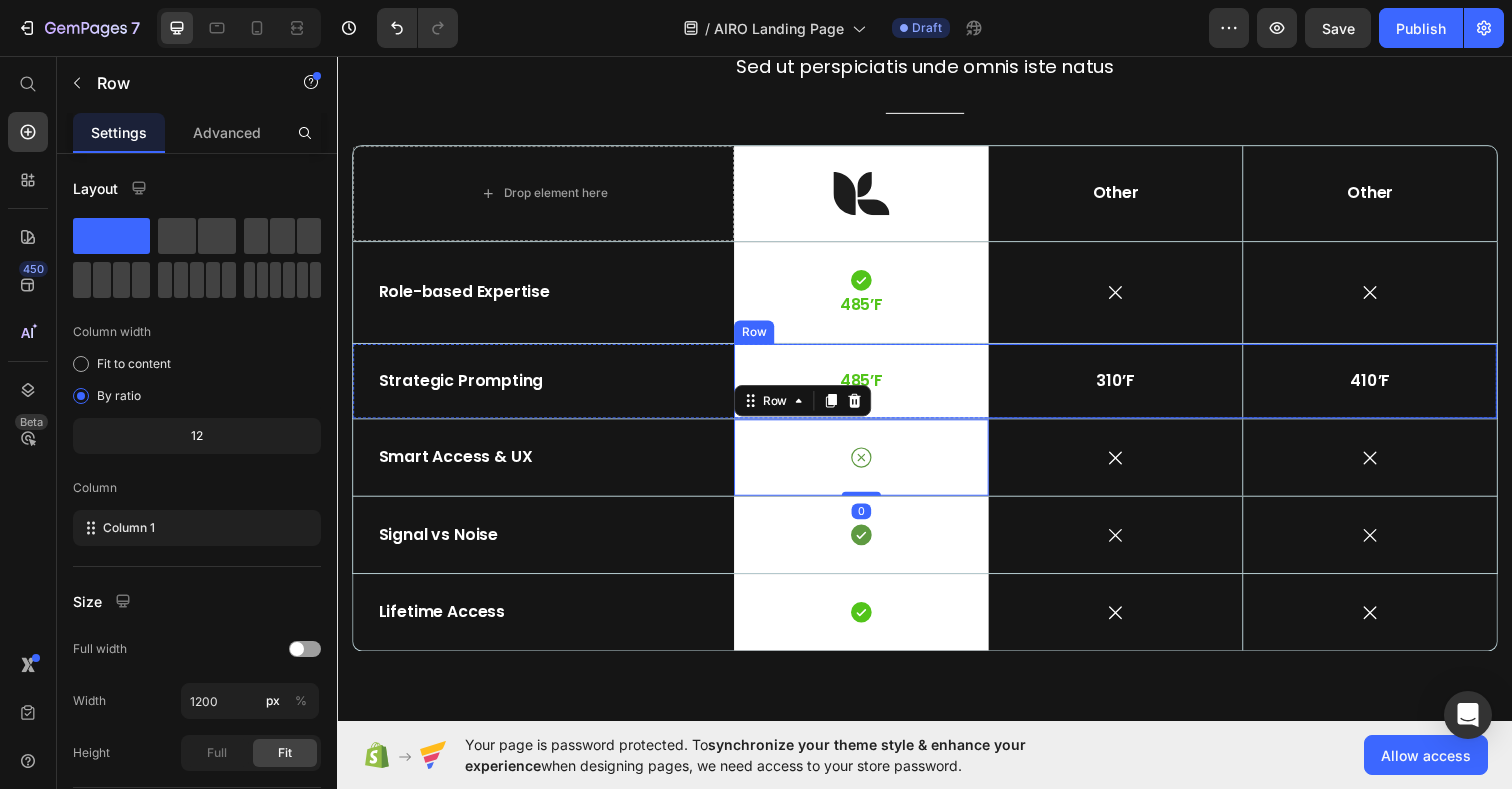 click on "310’F Text Block" at bounding box center [1132, 388] 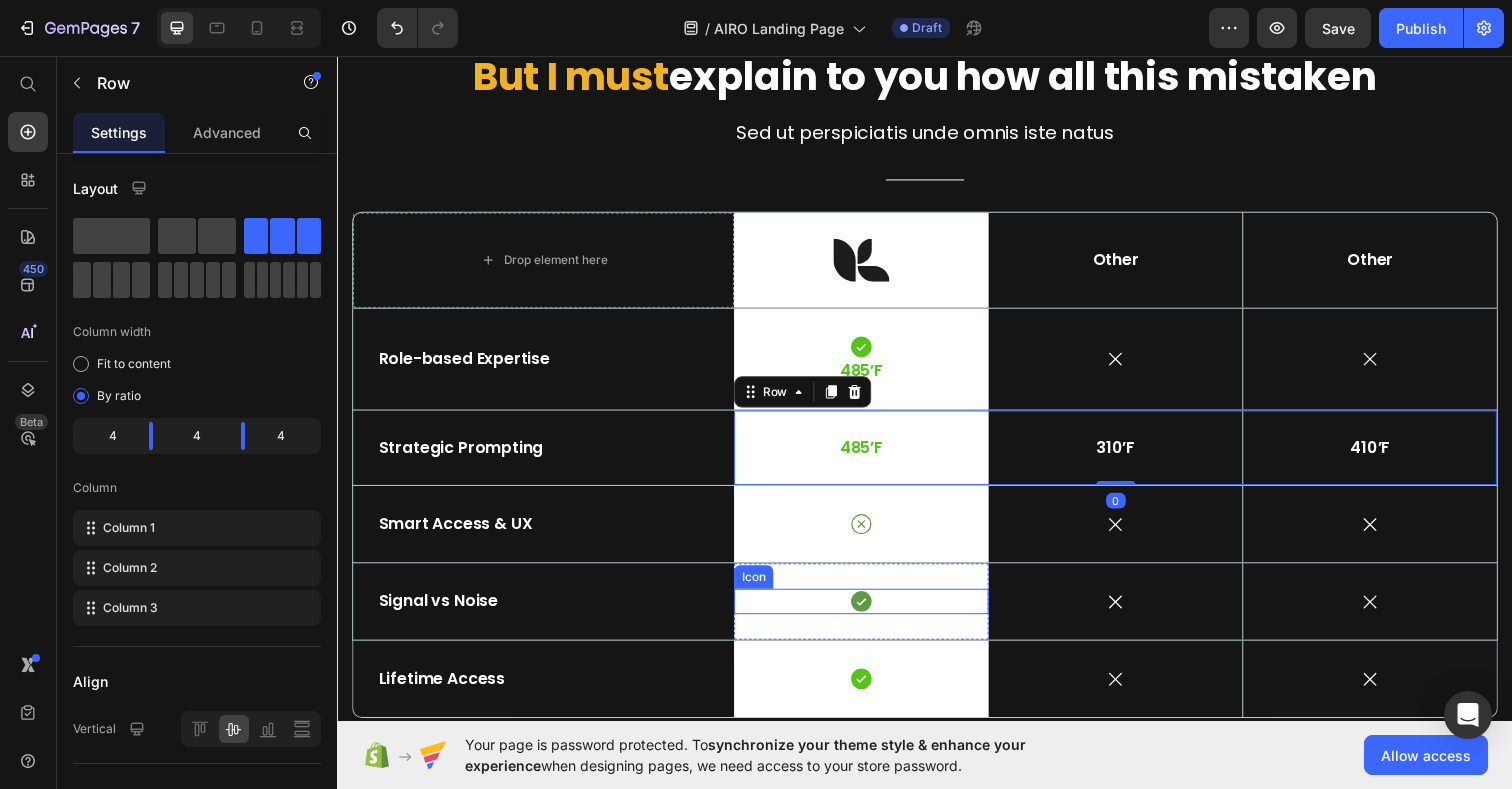 scroll, scrollTop: 6816, scrollLeft: 0, axis: vertical 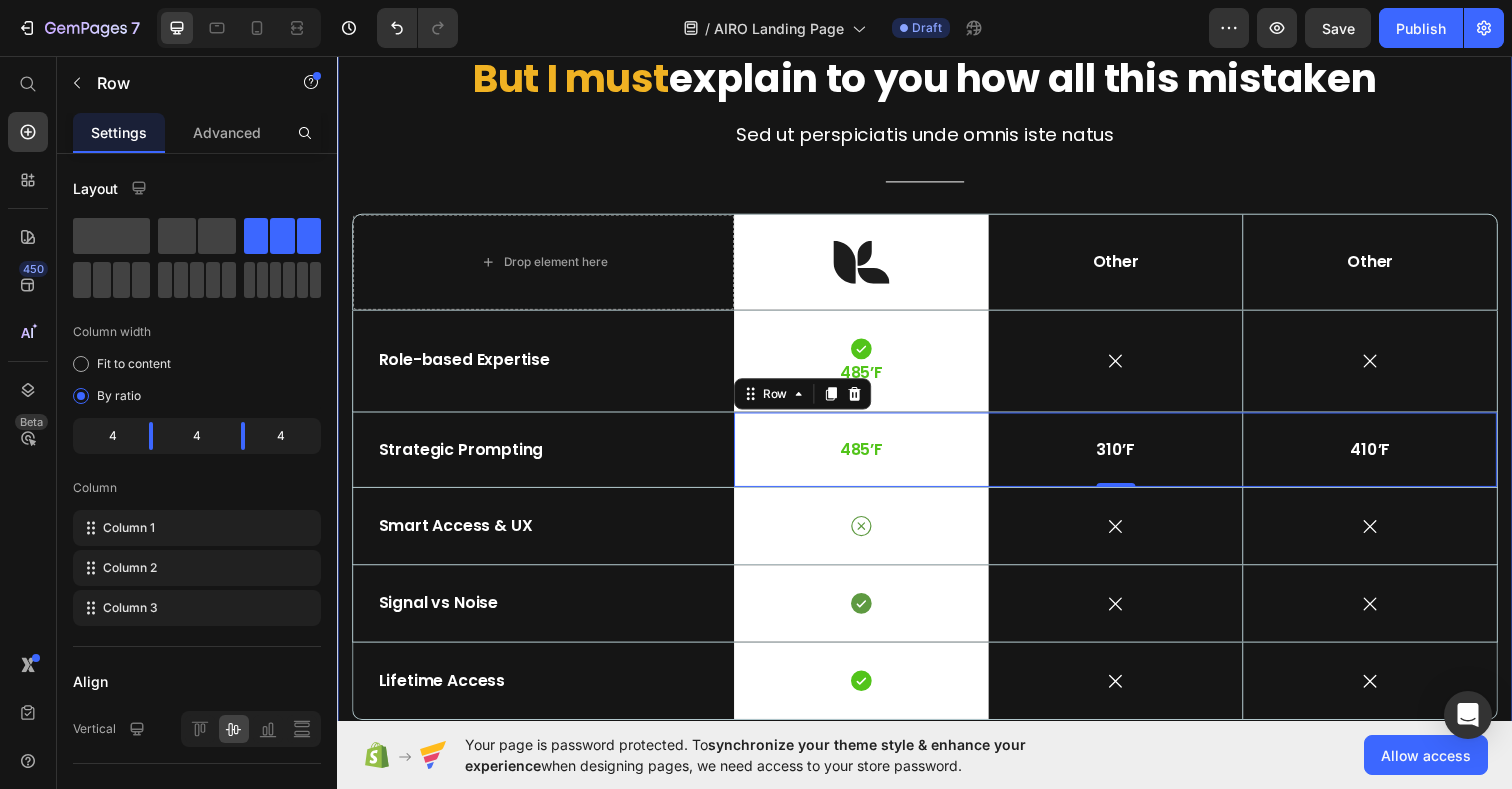 click on "But I must  explain to you how all this mistaken  Heading Sed ut perspiciatis unde omnis iste natus  Text Block                Title Line Row
Drop element here Image Row Other Text Block Other Text Block Hero Banner Row Row Role-based Expertise Text Block
Icon 485’F Text Block Row
Icon
Icon Hero Banner Row Row Strategic Prompting Text Block 485’F Text Block Row 310’F Text Block 410’F Text Block Hero Banner Row   0 Row Smart Access & UX Text Block
Icon Row
Icon
Icon Hero Banner Row Row Signal vs Noise Text Block
Icon Row
Icon
Icon Hero Banner Row Row Lifetime Access Text Block
Icon Row
Icon
Icon Hero Banner Row Row" at bounding box center (937, 401) 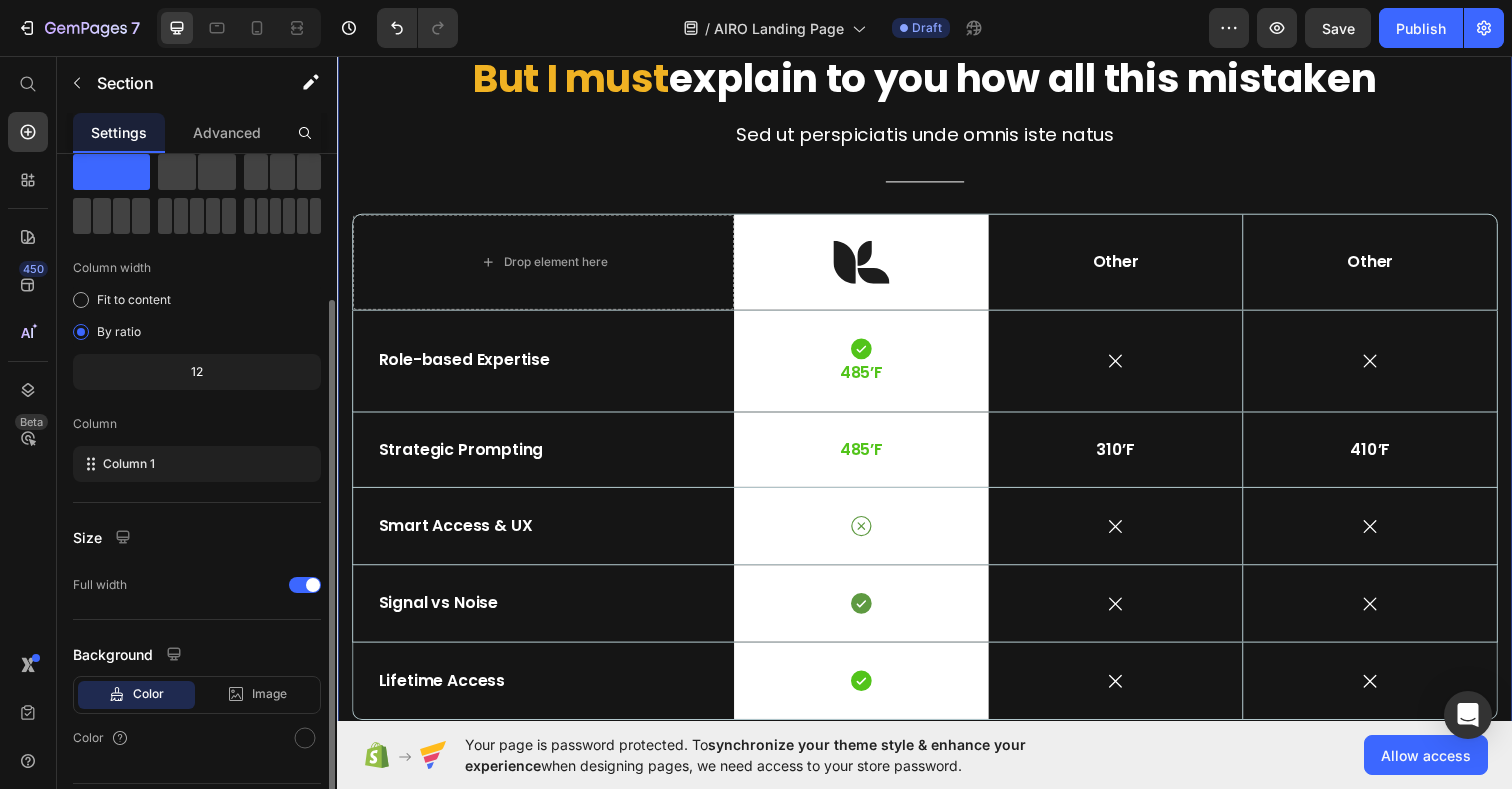scroll, scrollTop: 116, scrollLeft: 0, axis: vertical 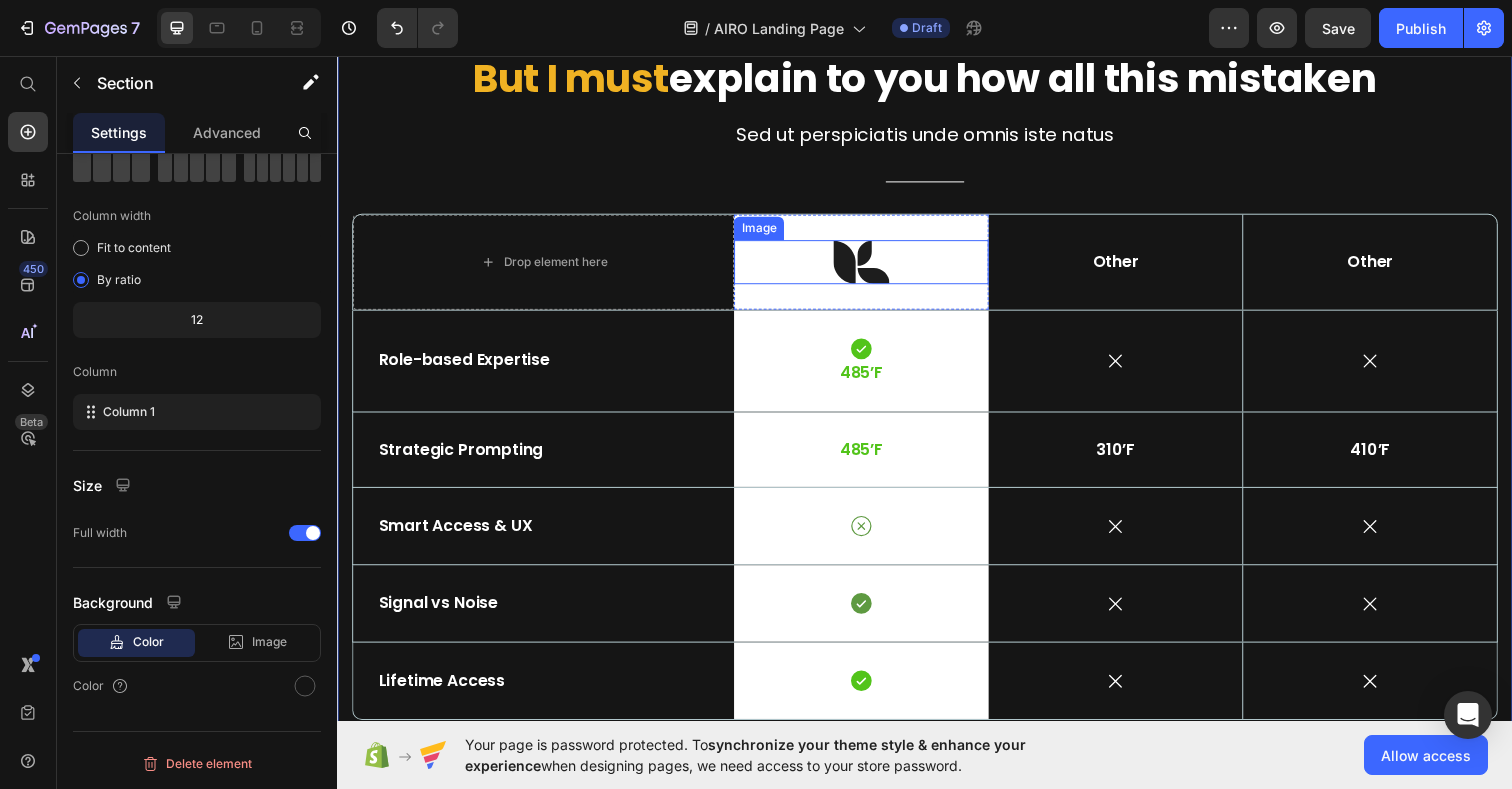 click at bounding box center (872, 266) 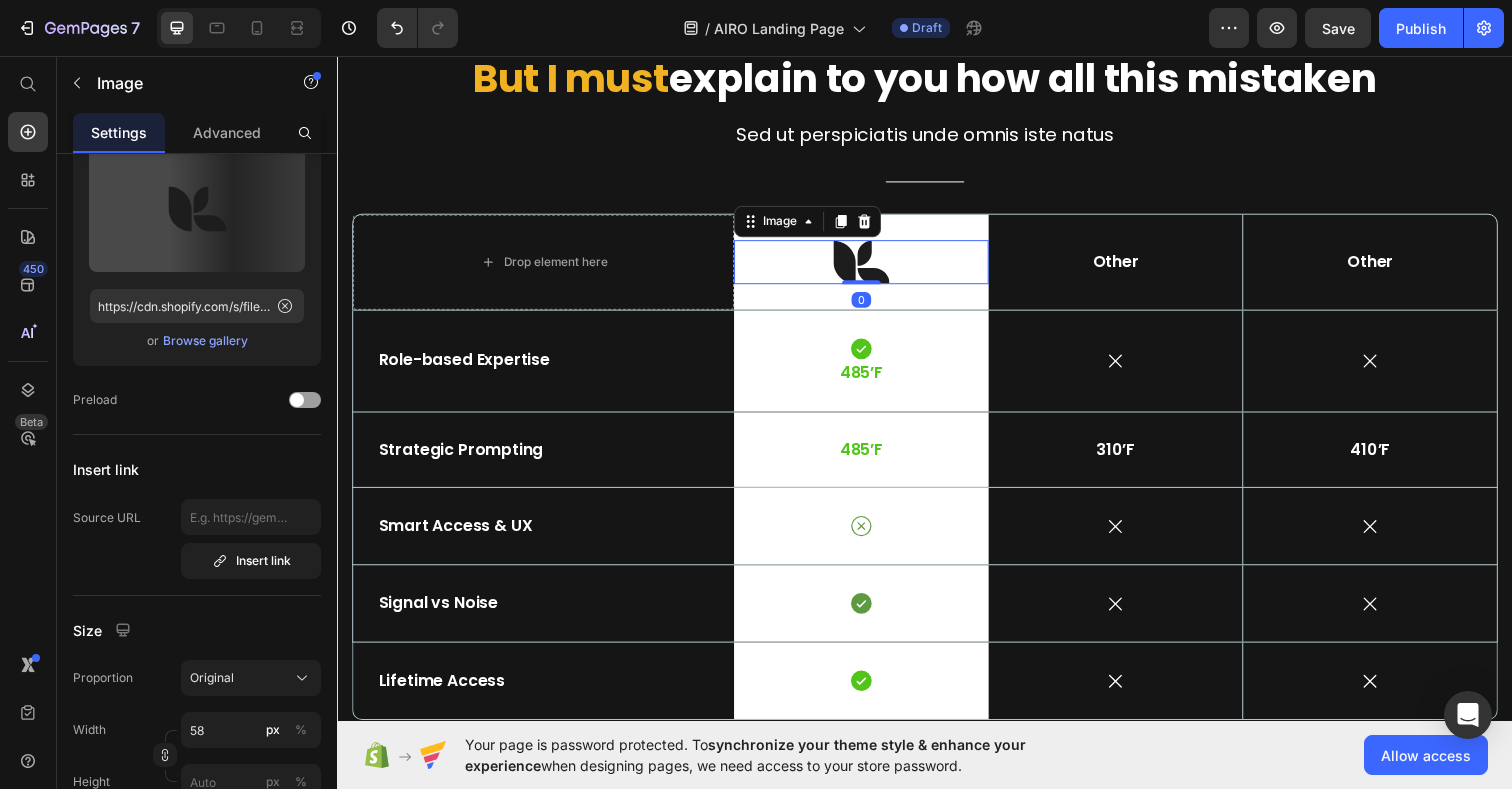 scroll, scrollTop: 0, scrollLeft: 0, axis: both 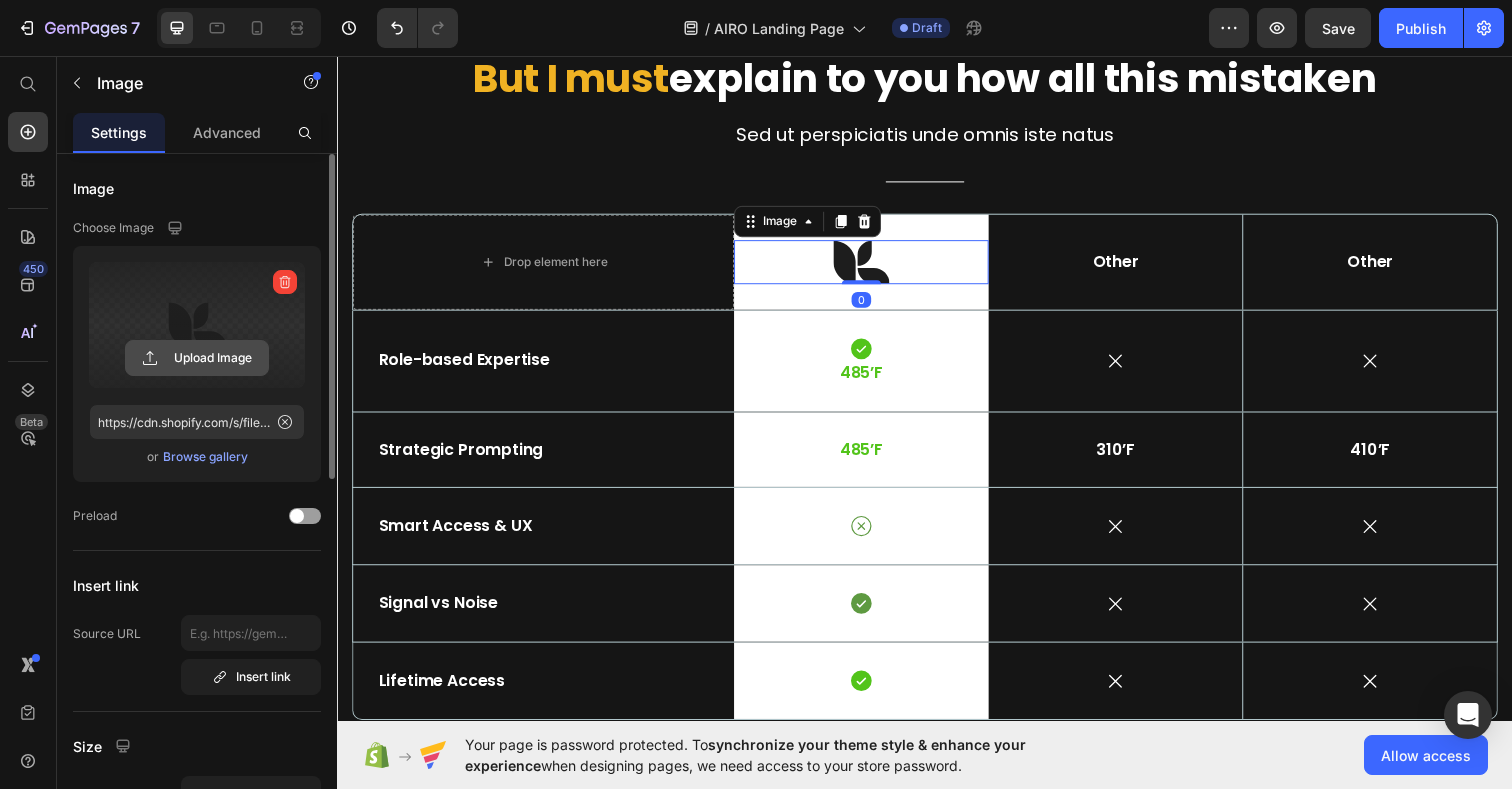 click 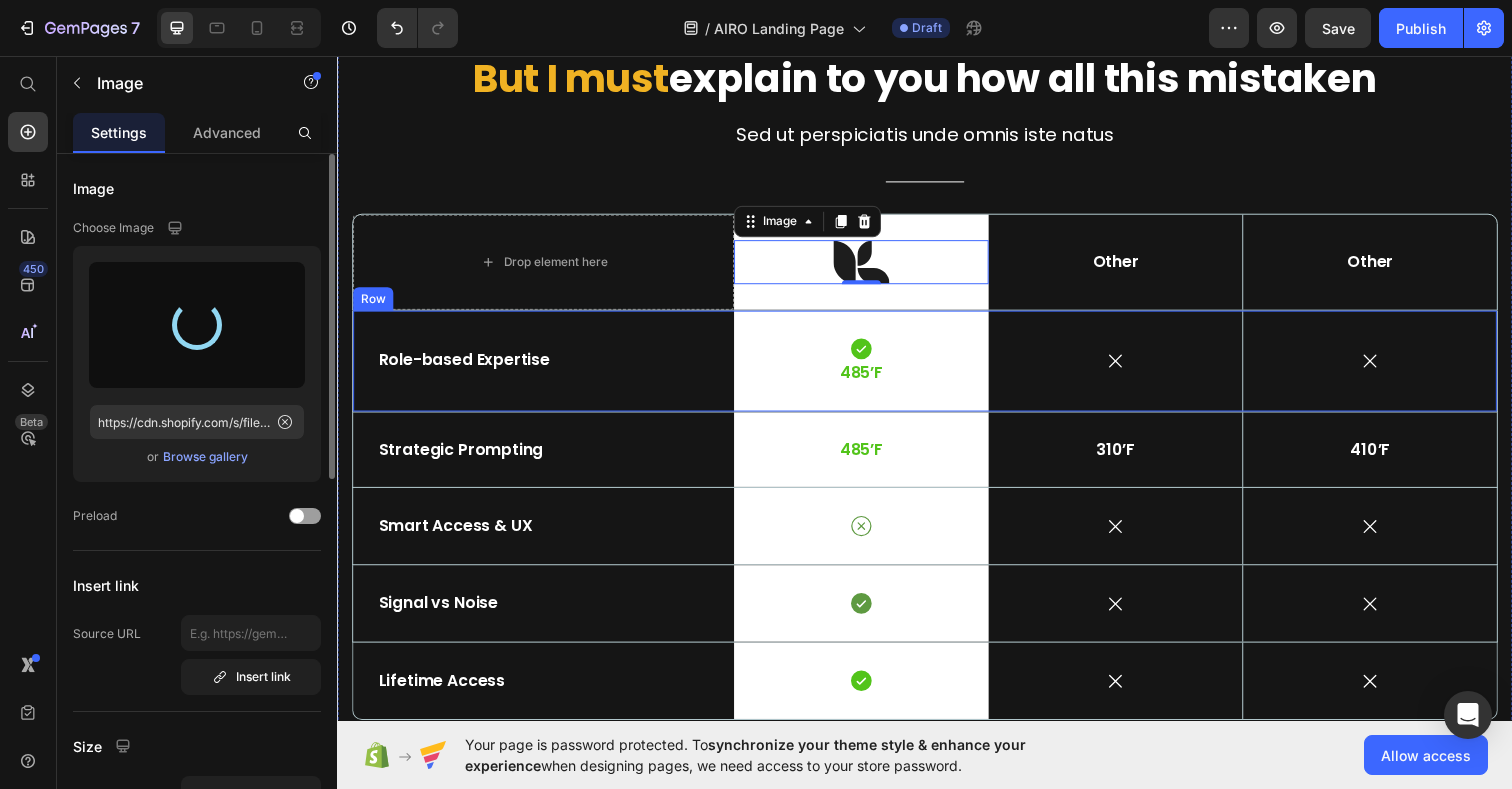 type on "https://cdn.shopify.com/s/files/1/0924/1975/2313/files/gempages_574669605969068900-a91a3616-5657-45fd-890e-dc67343d1f6c.svg" 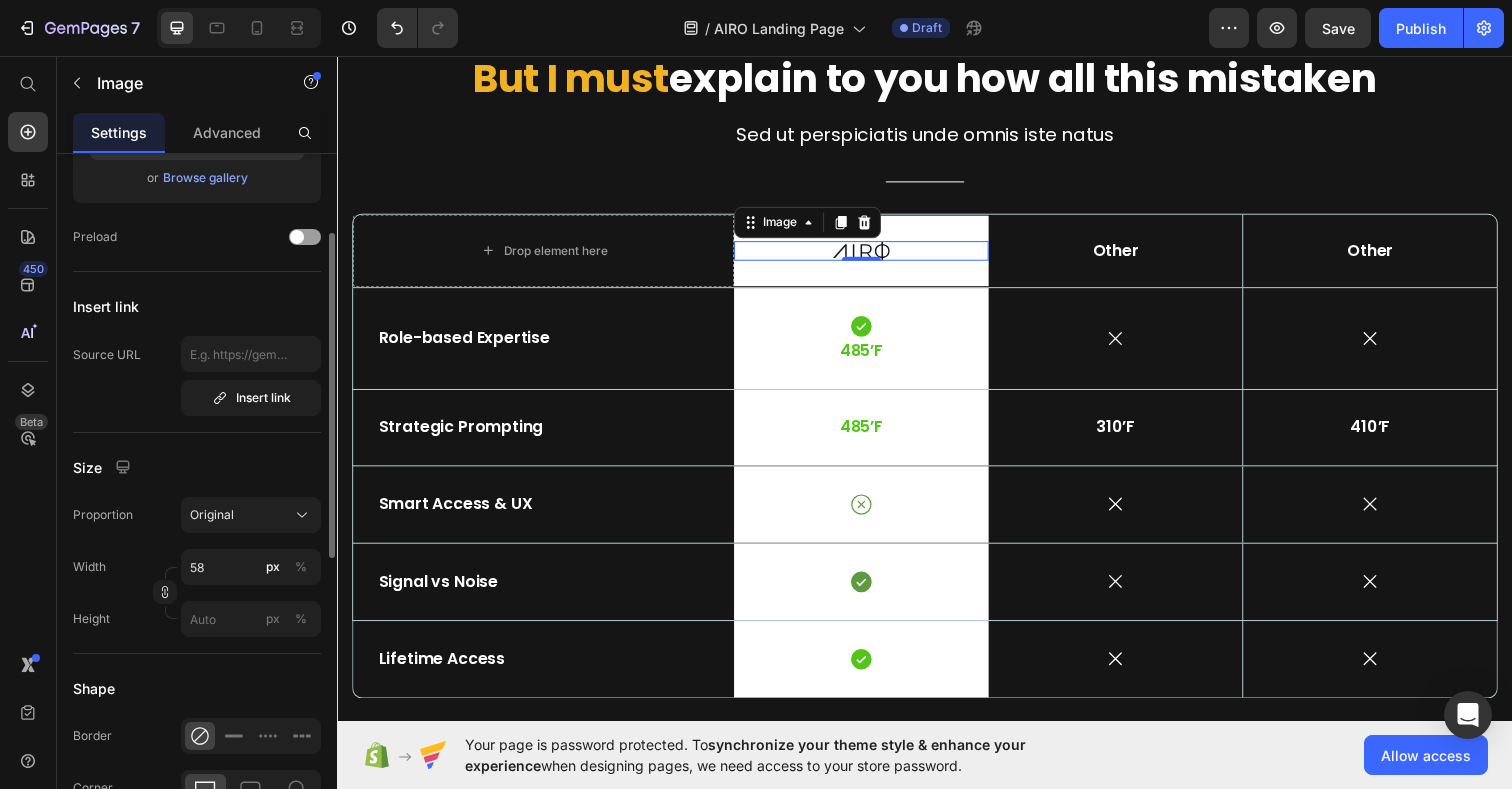 scroll, scrollTop: 351, scrollLeft: 0, axis: vertical 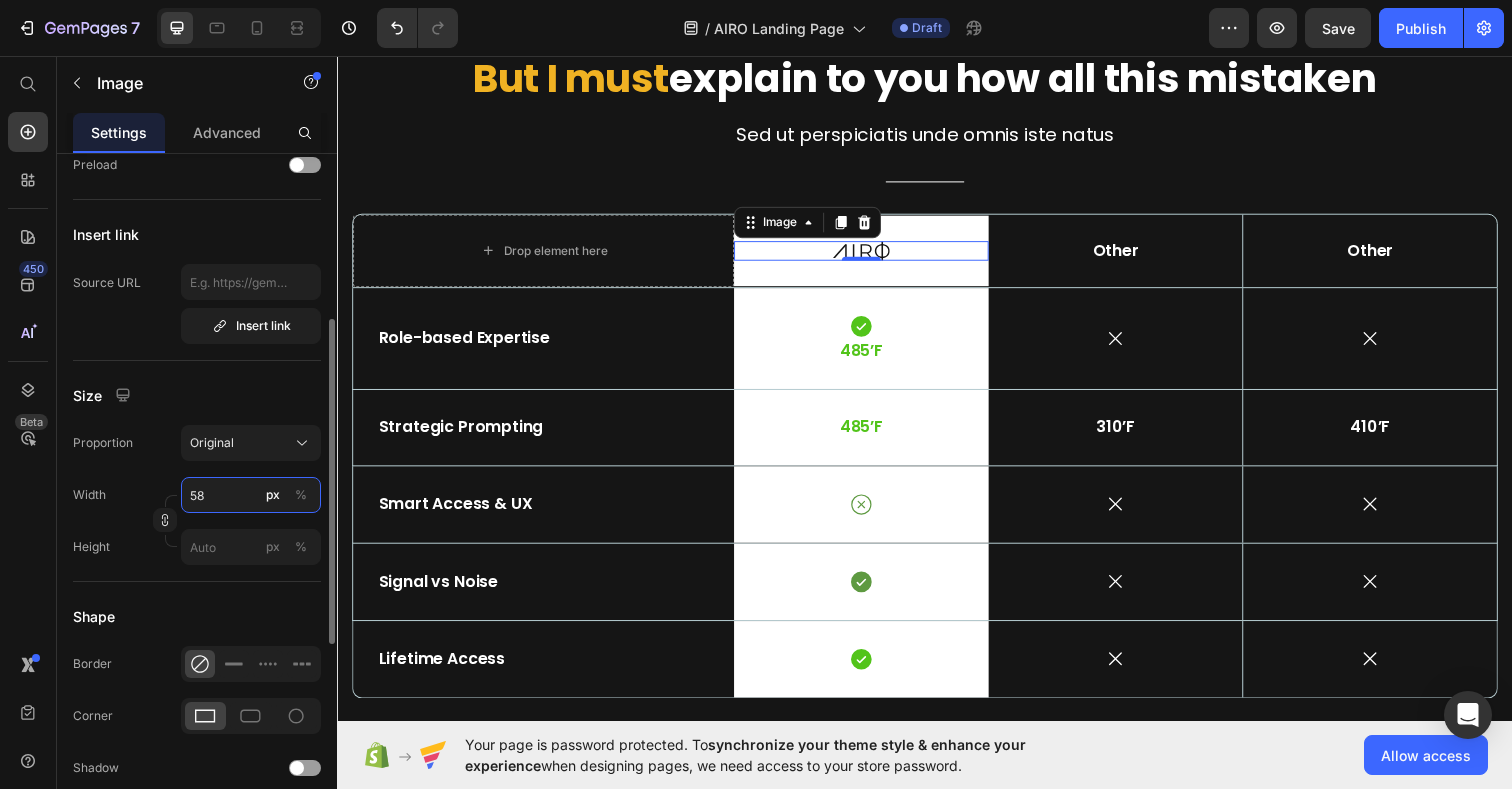 click on "58" at bounding box center (251, 495) 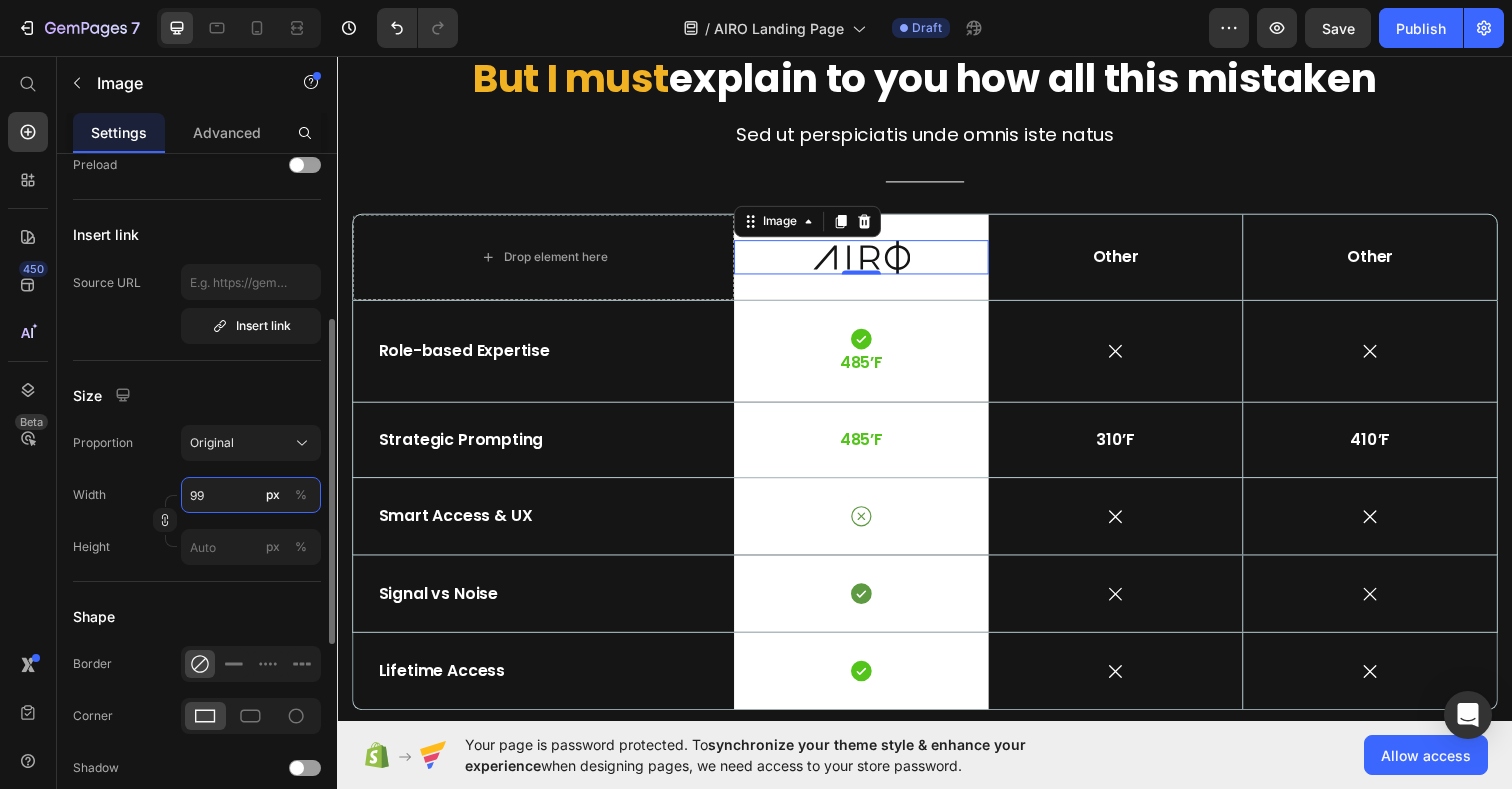 type on "98" 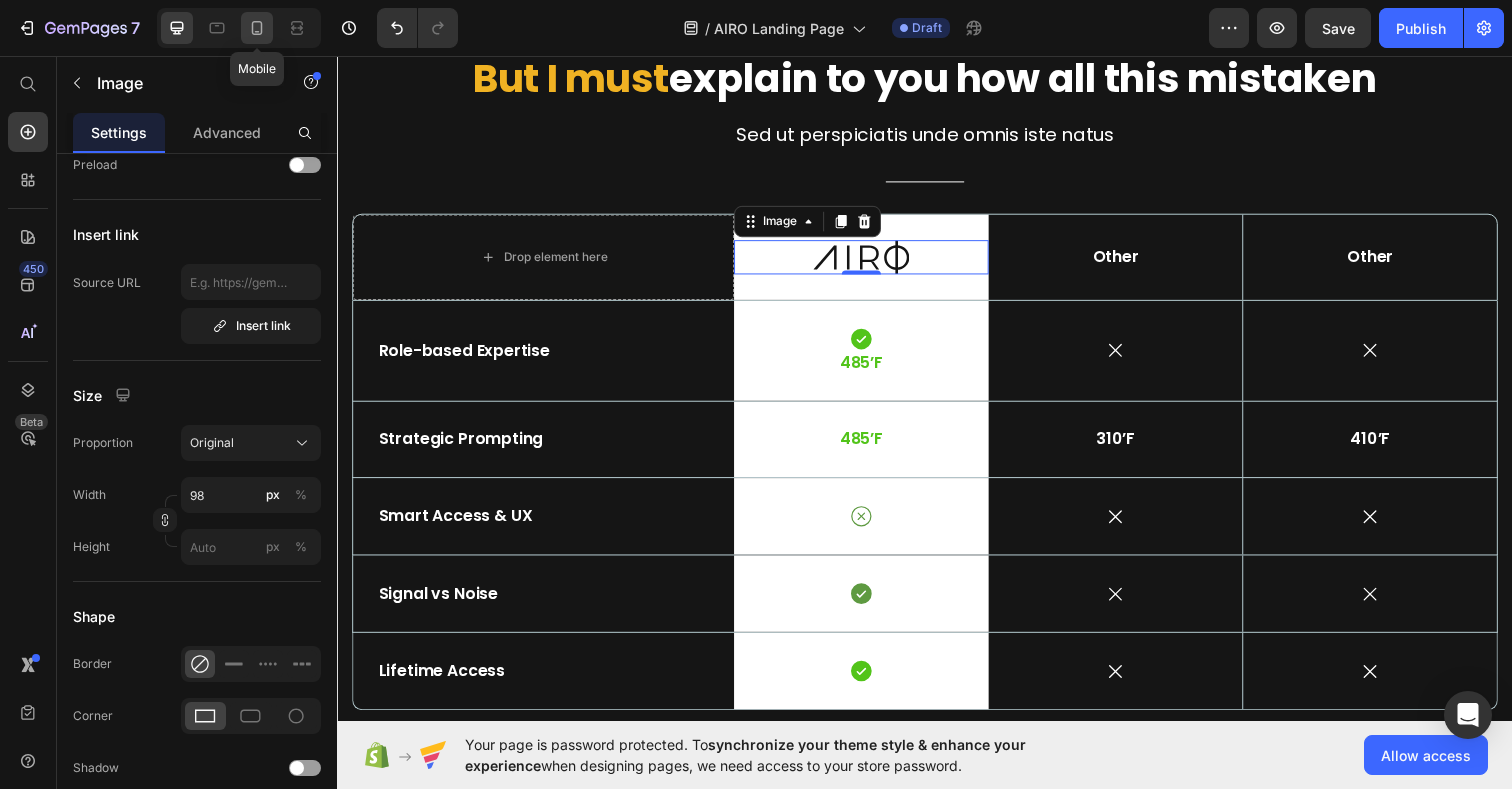 click 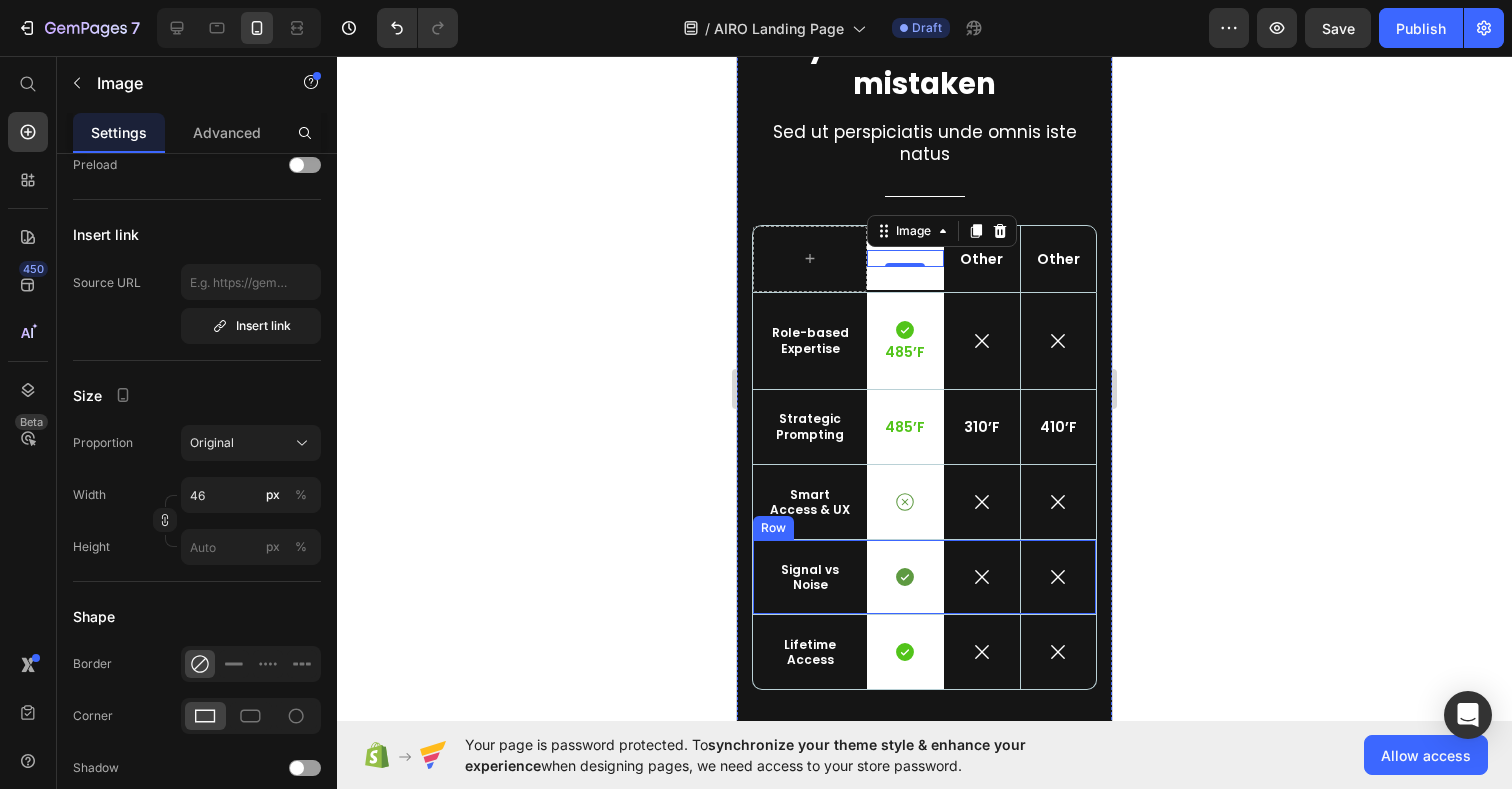 scroll, scrollTop: 6262, scrollLeft: 0, axis: vertical 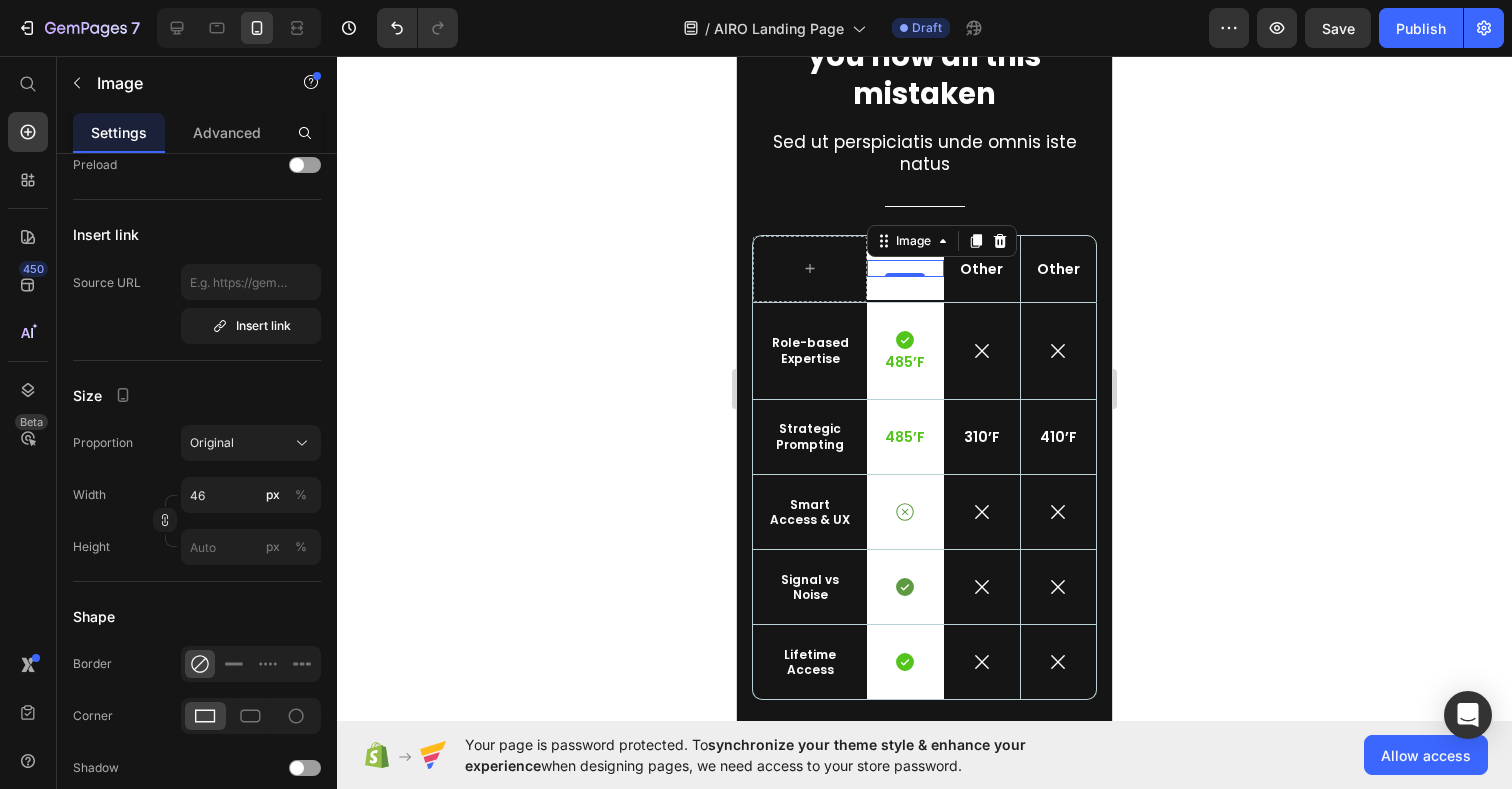 click at bounding box center [905, 268] 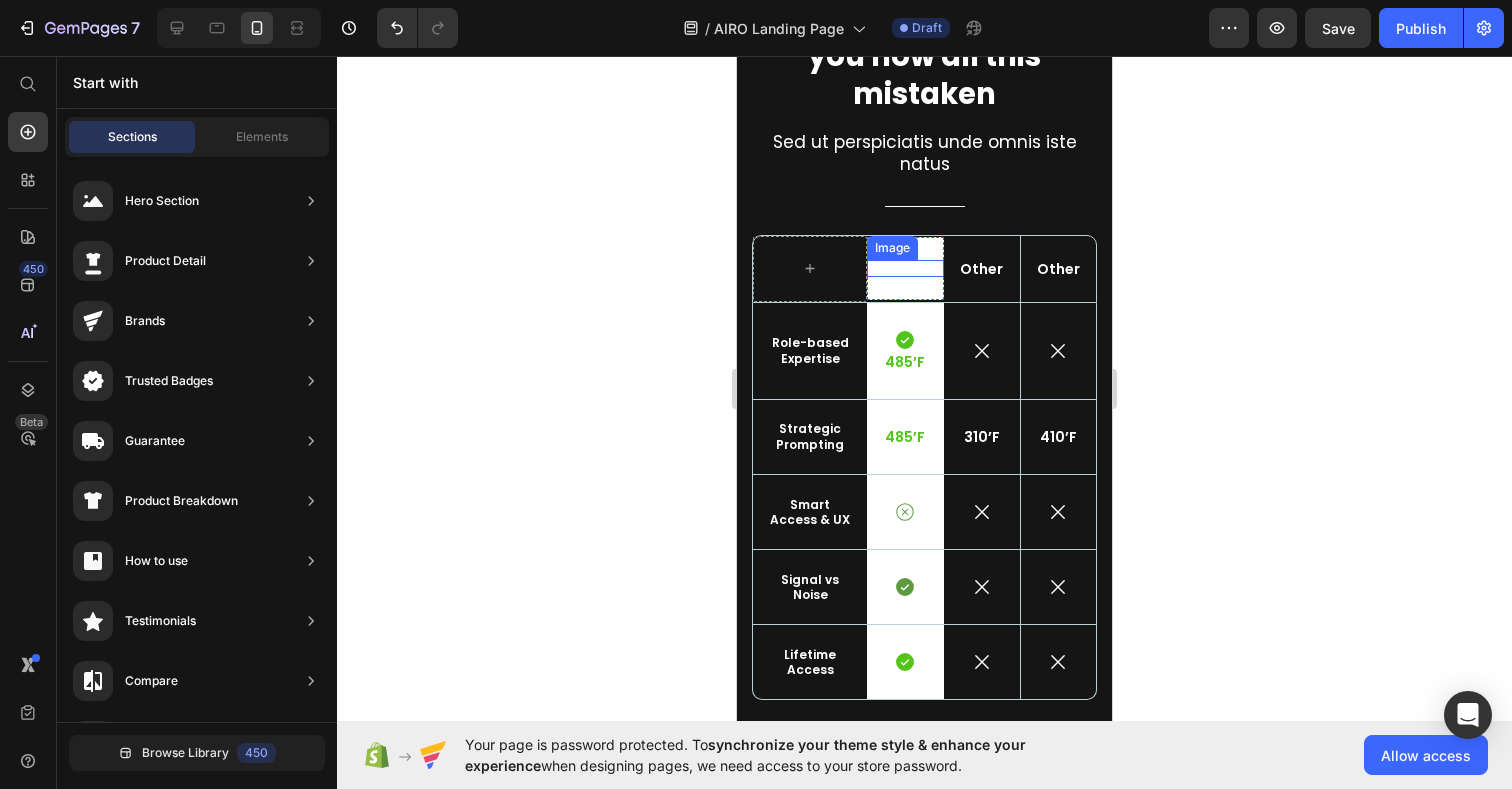 click at bounding box center (905, 268) 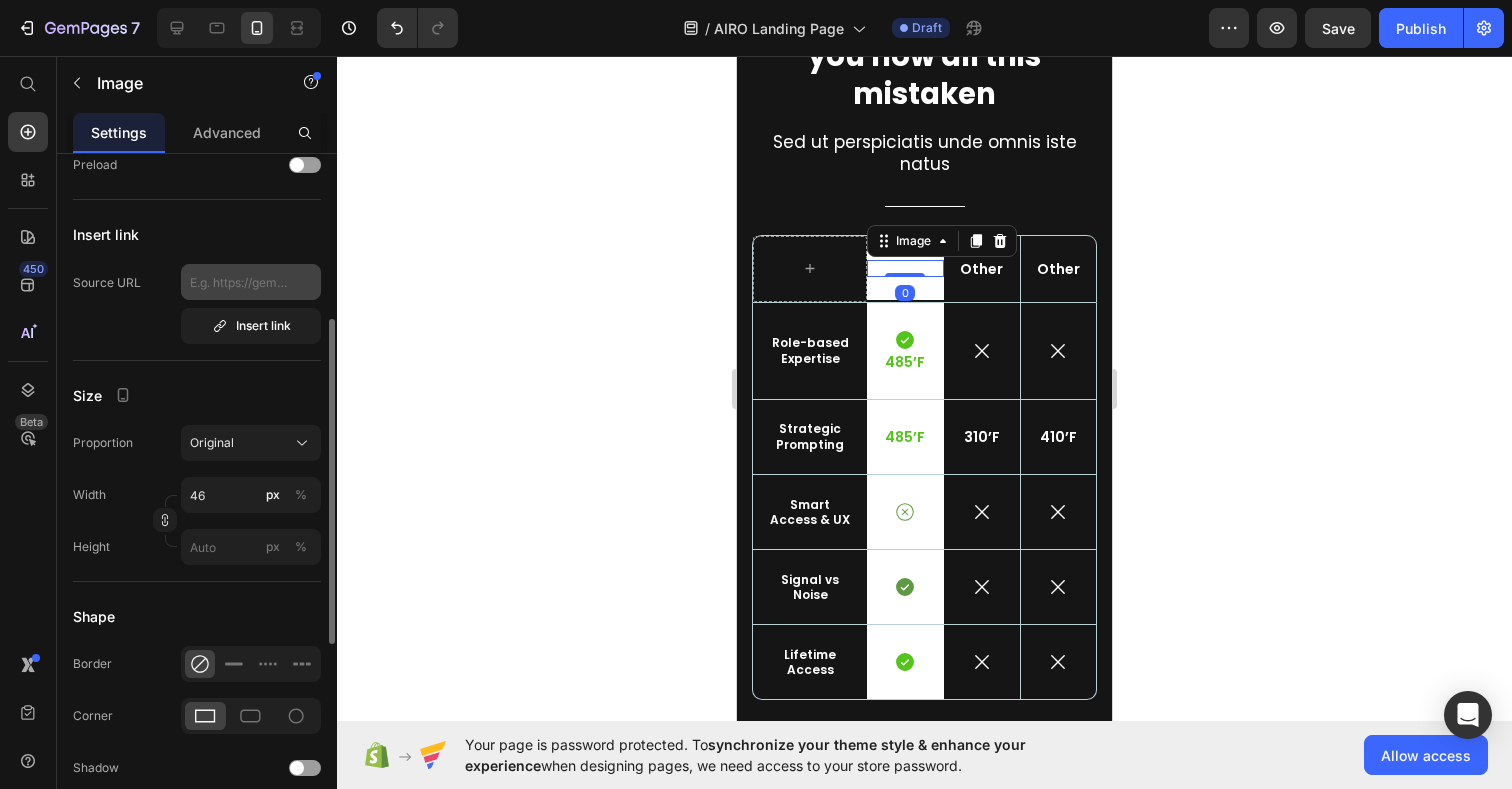 scroll, scrollTop: 0, scrollLeft: 0, axis: both 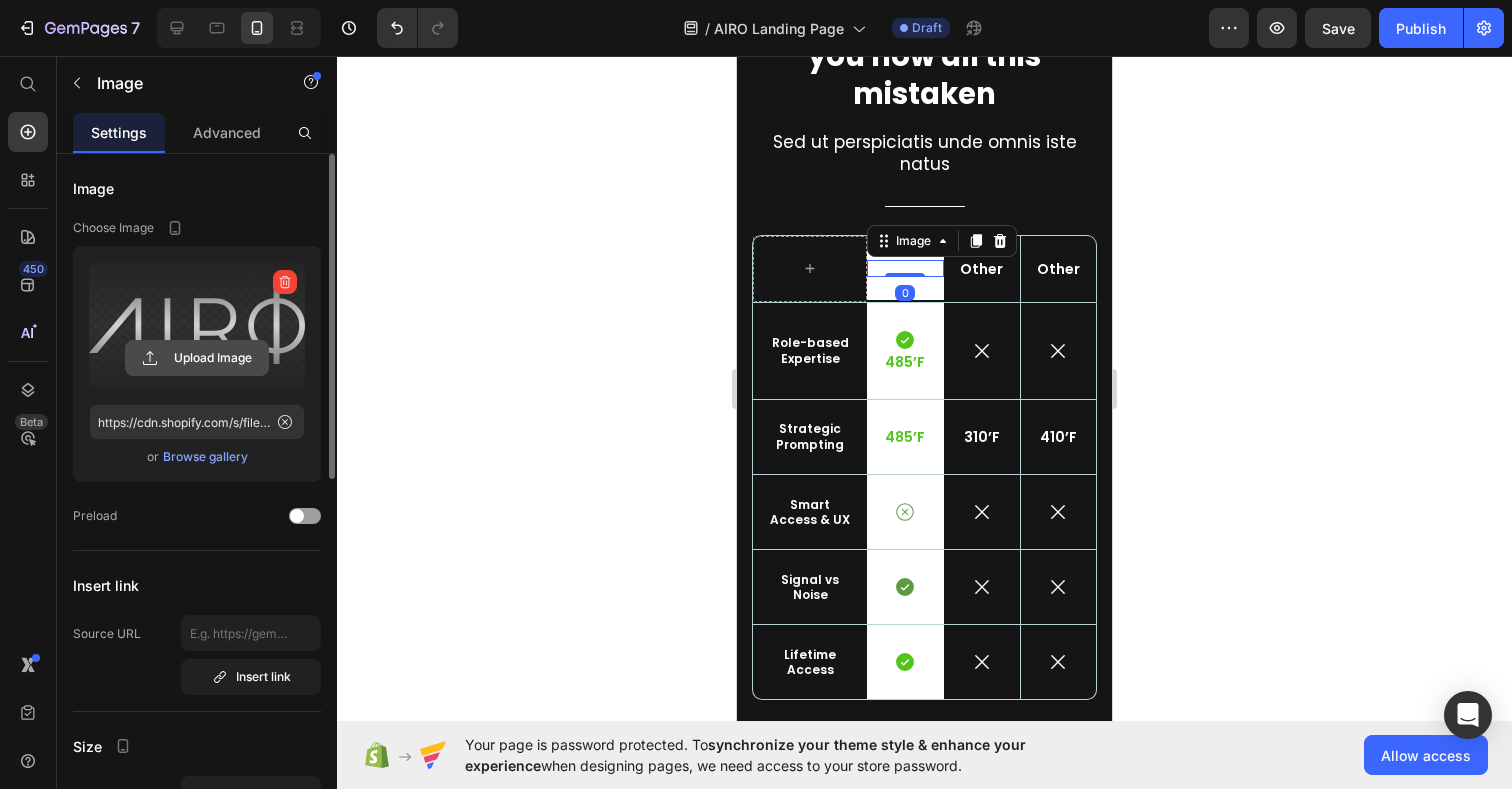 click 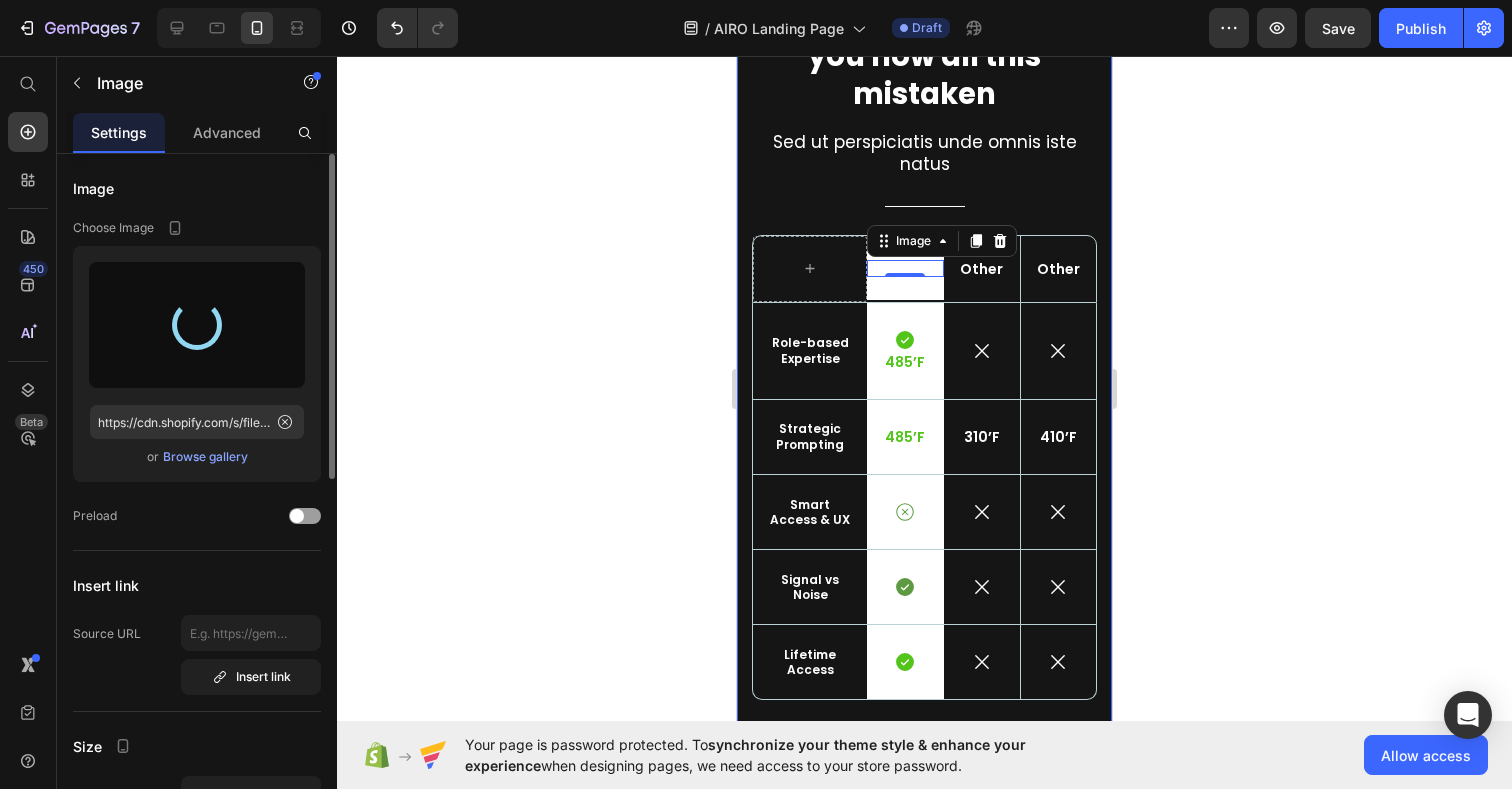 type on "https://cdn.shopify.com/s/files/1/0924/1975/2313/files/gempages_574669605969068900-a91a3616-5657-45fd-890e-dc67343d1f6c.svg" 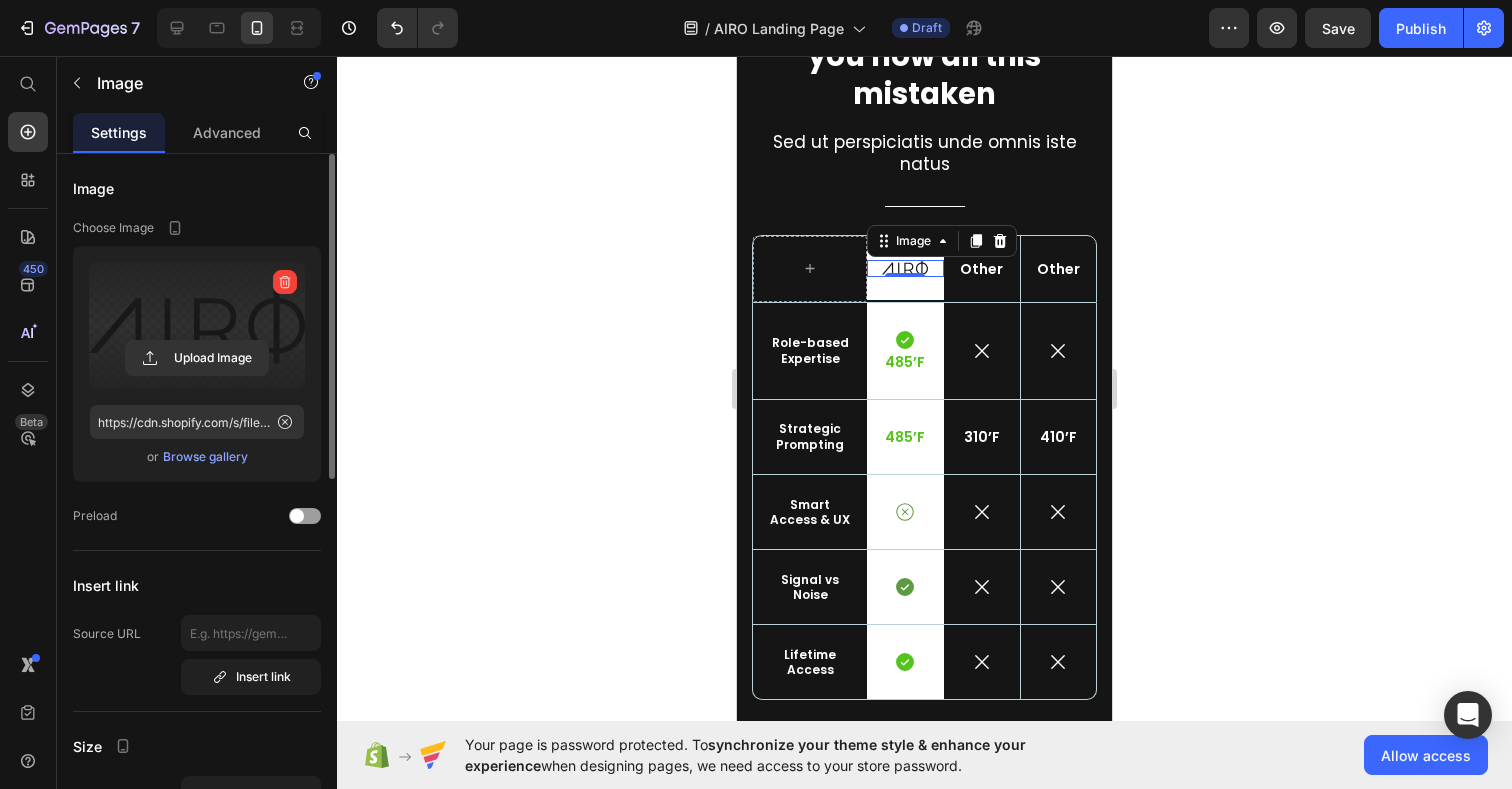 click 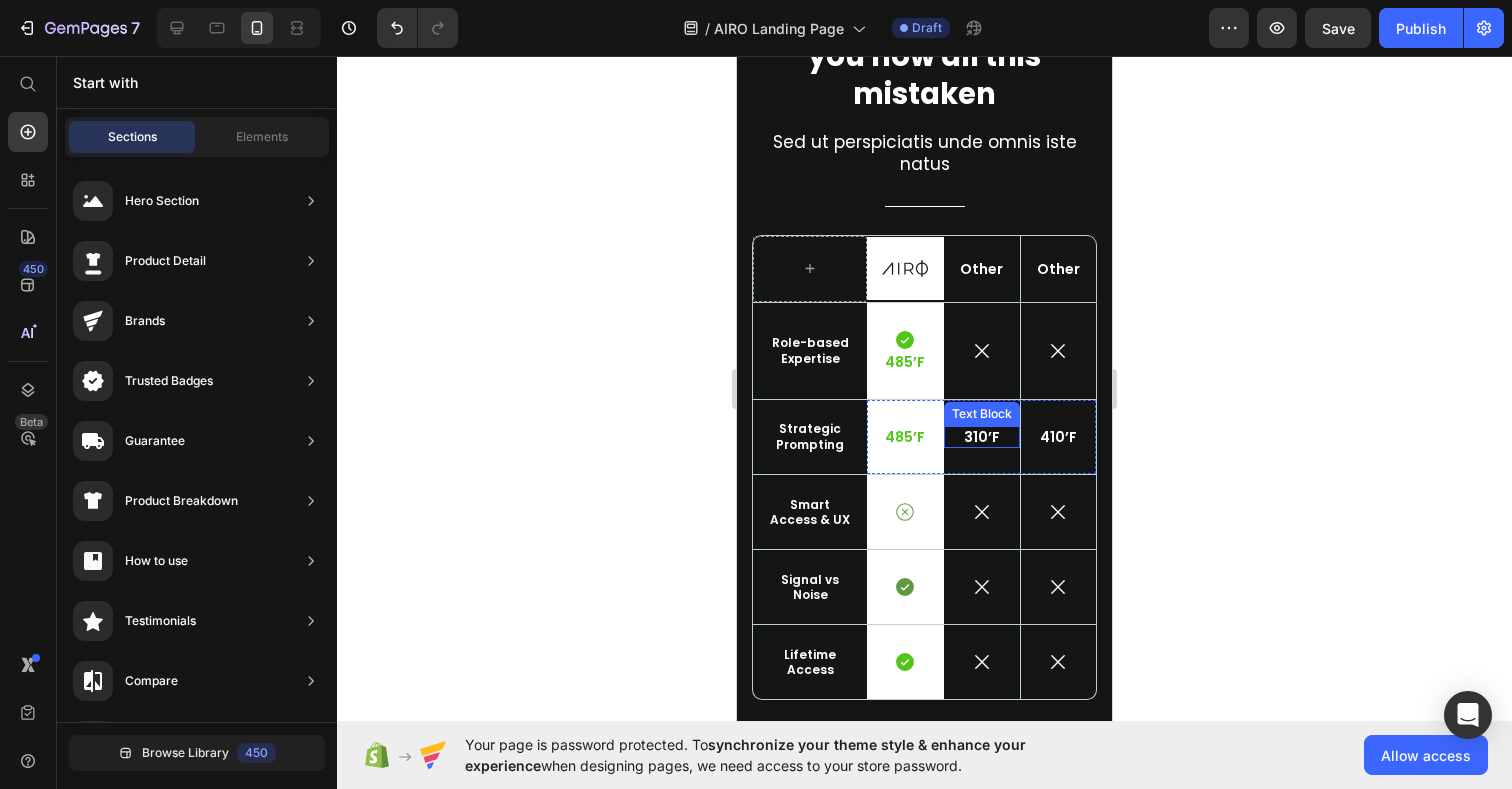 scroll, scrollTop: 6707, scrollLeft: 0, axis: vertical 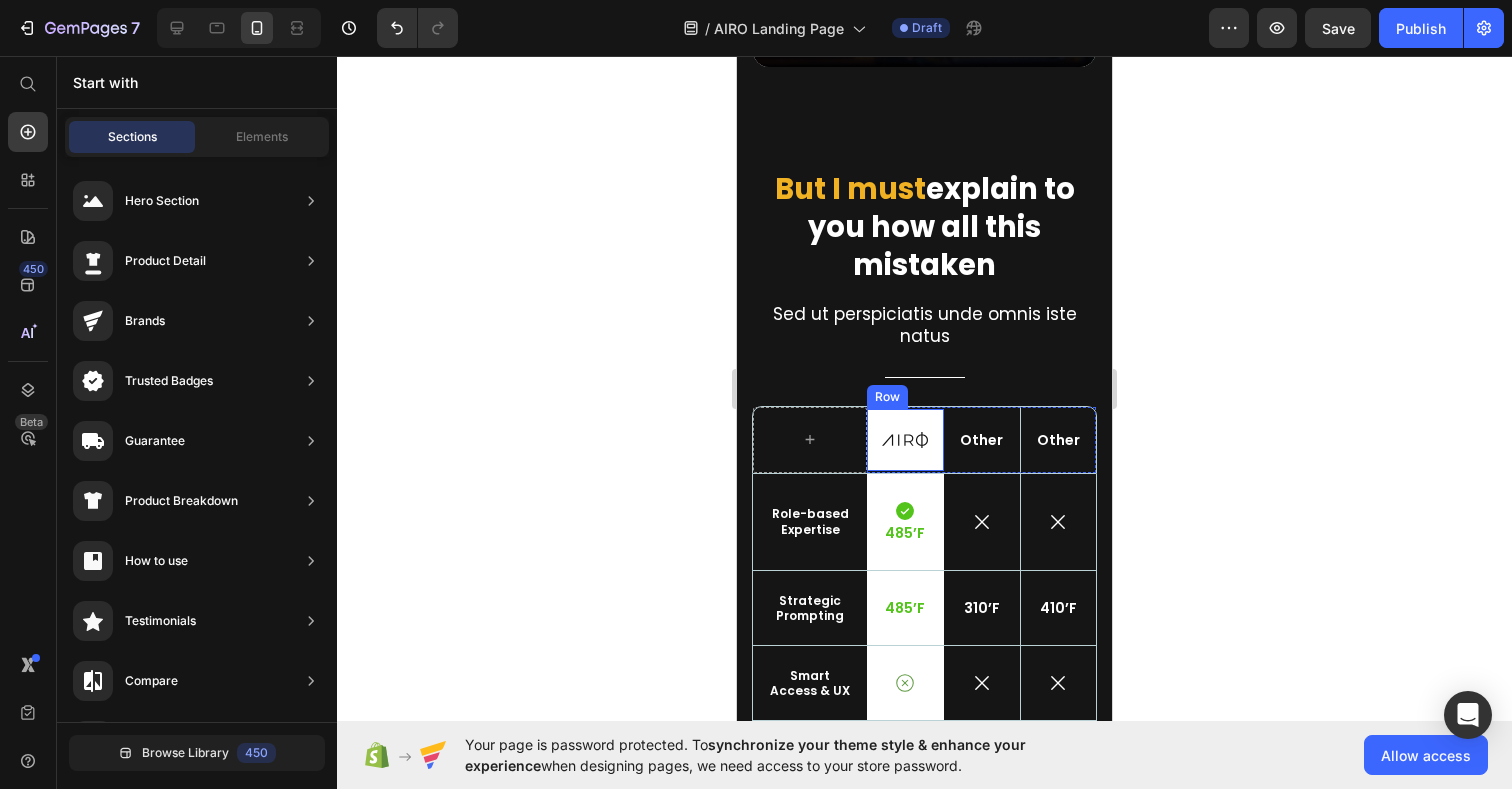 click on "Image Row" at bounding box center [905, 440] 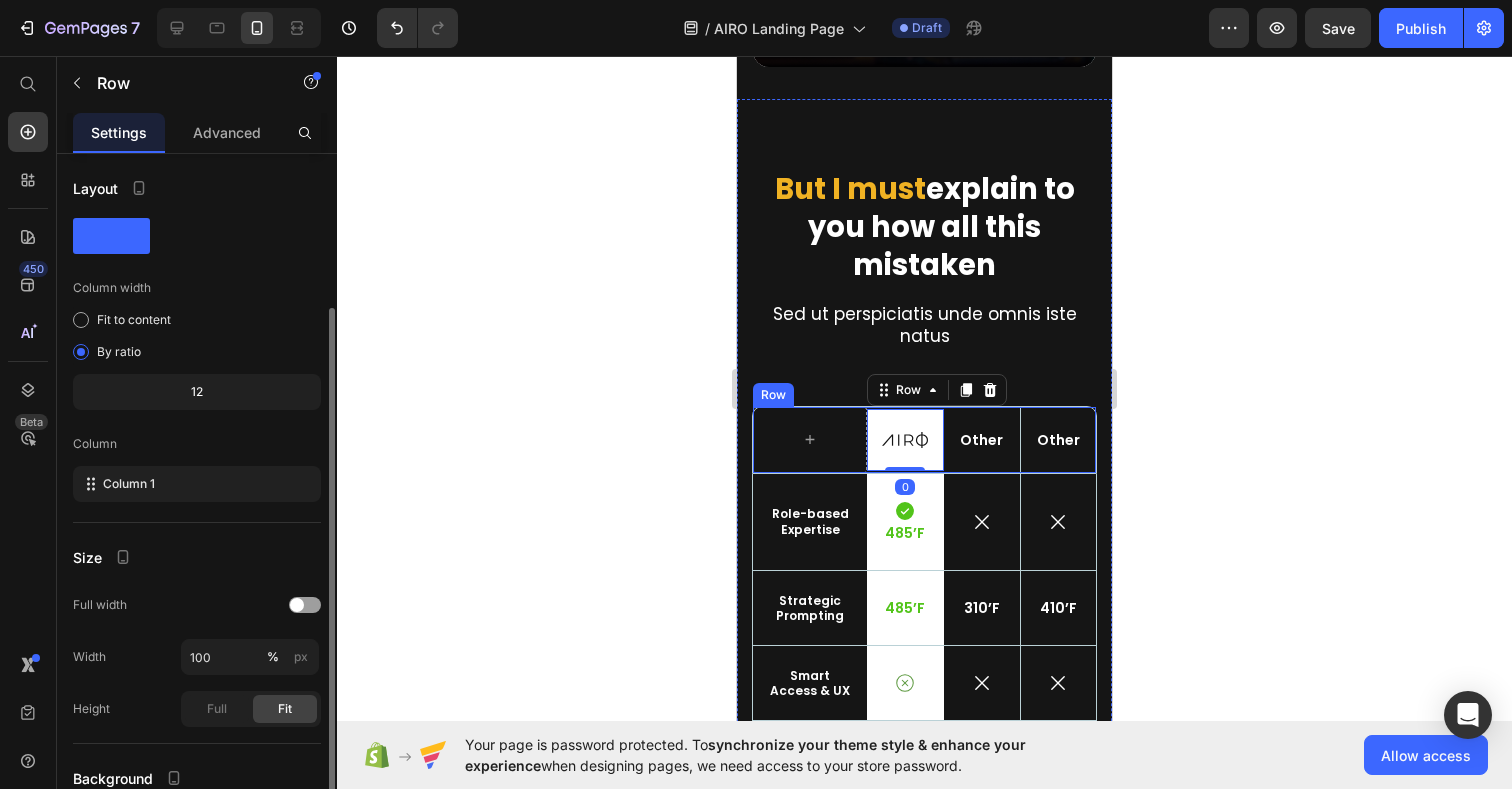 scroll, scrollTop: 176, scrollLeft: 0, axis: vertical 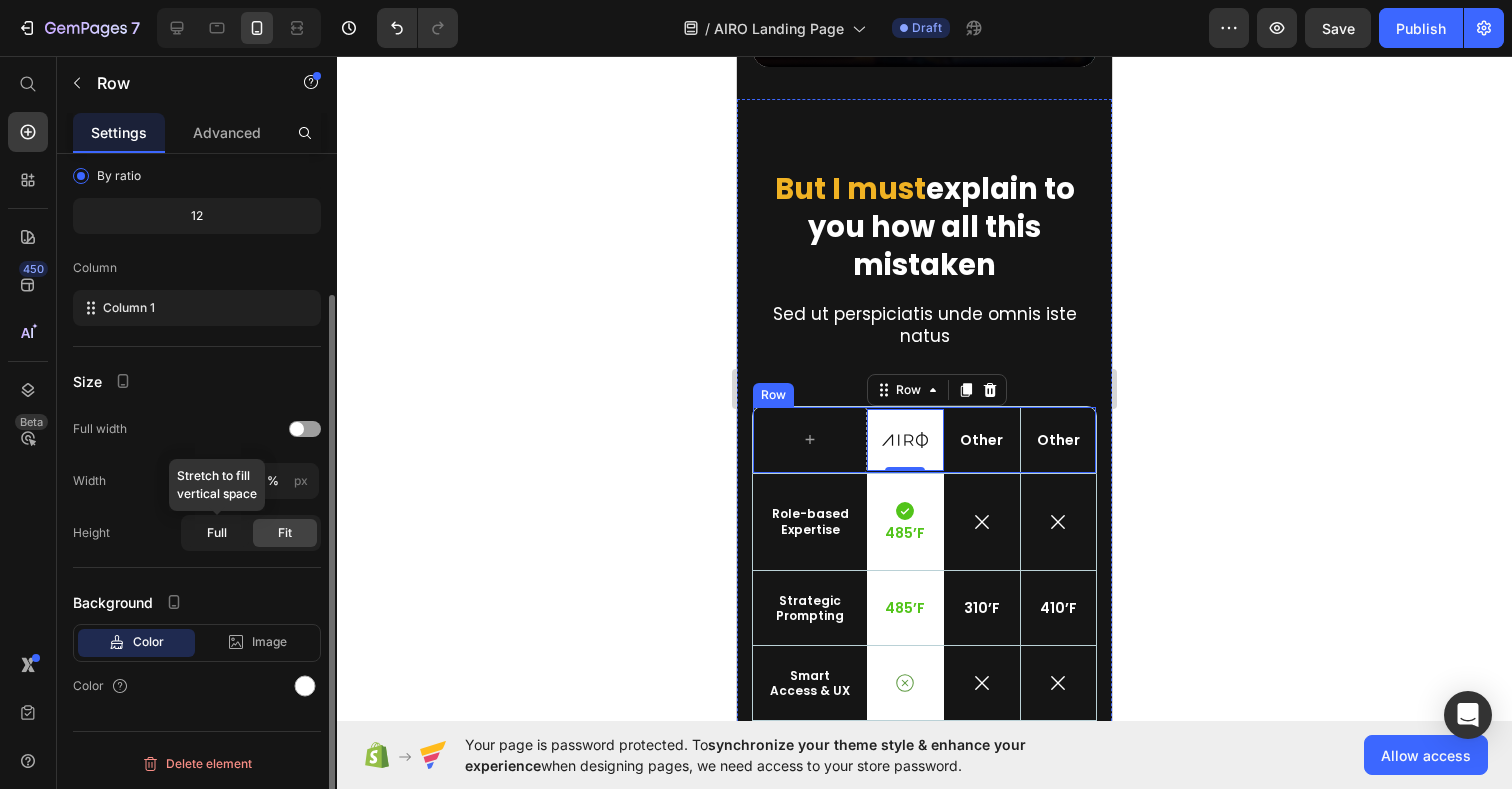 click on "Full" 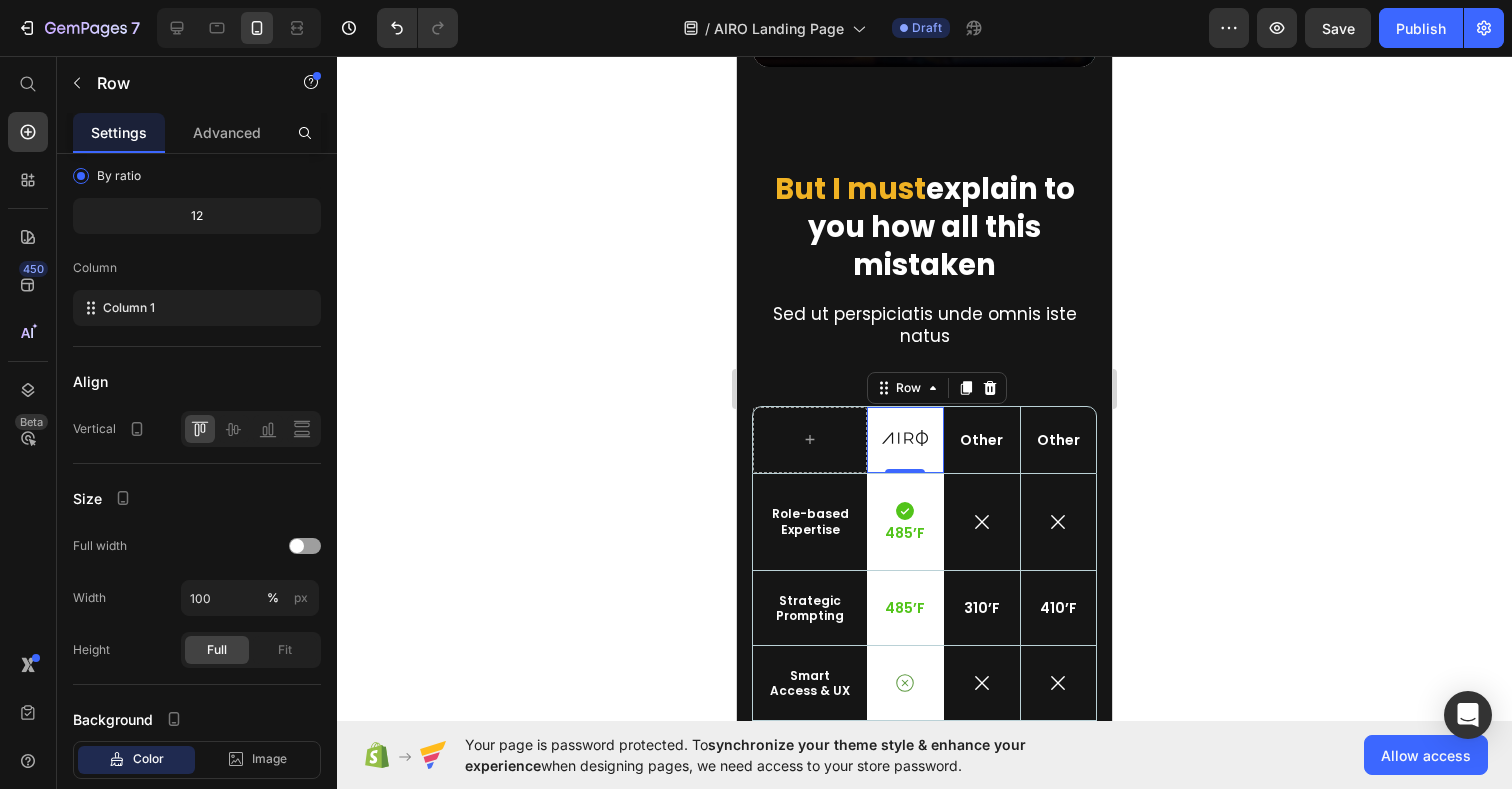 click 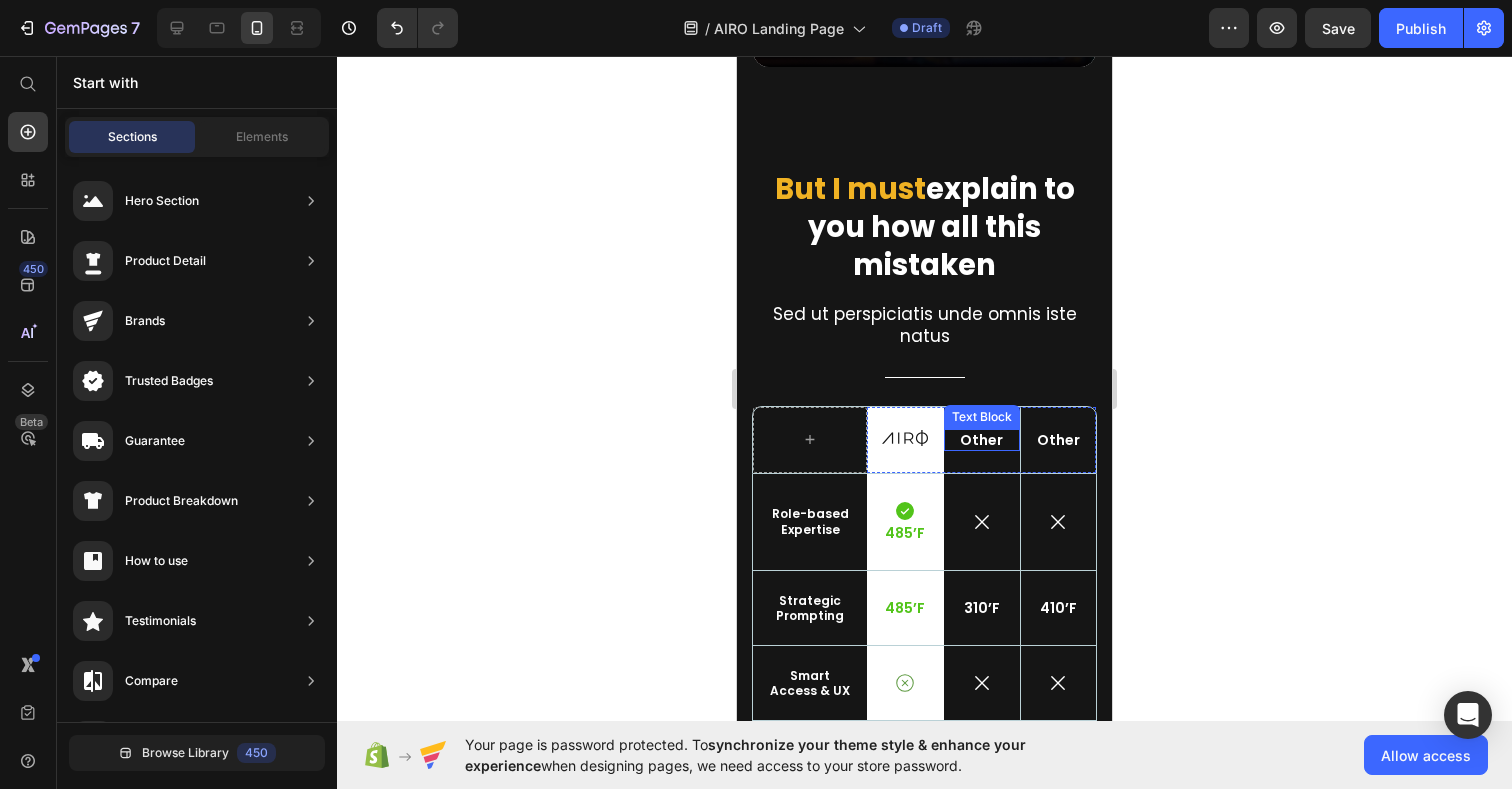 click on "Other" at bounding box center (982, 440) 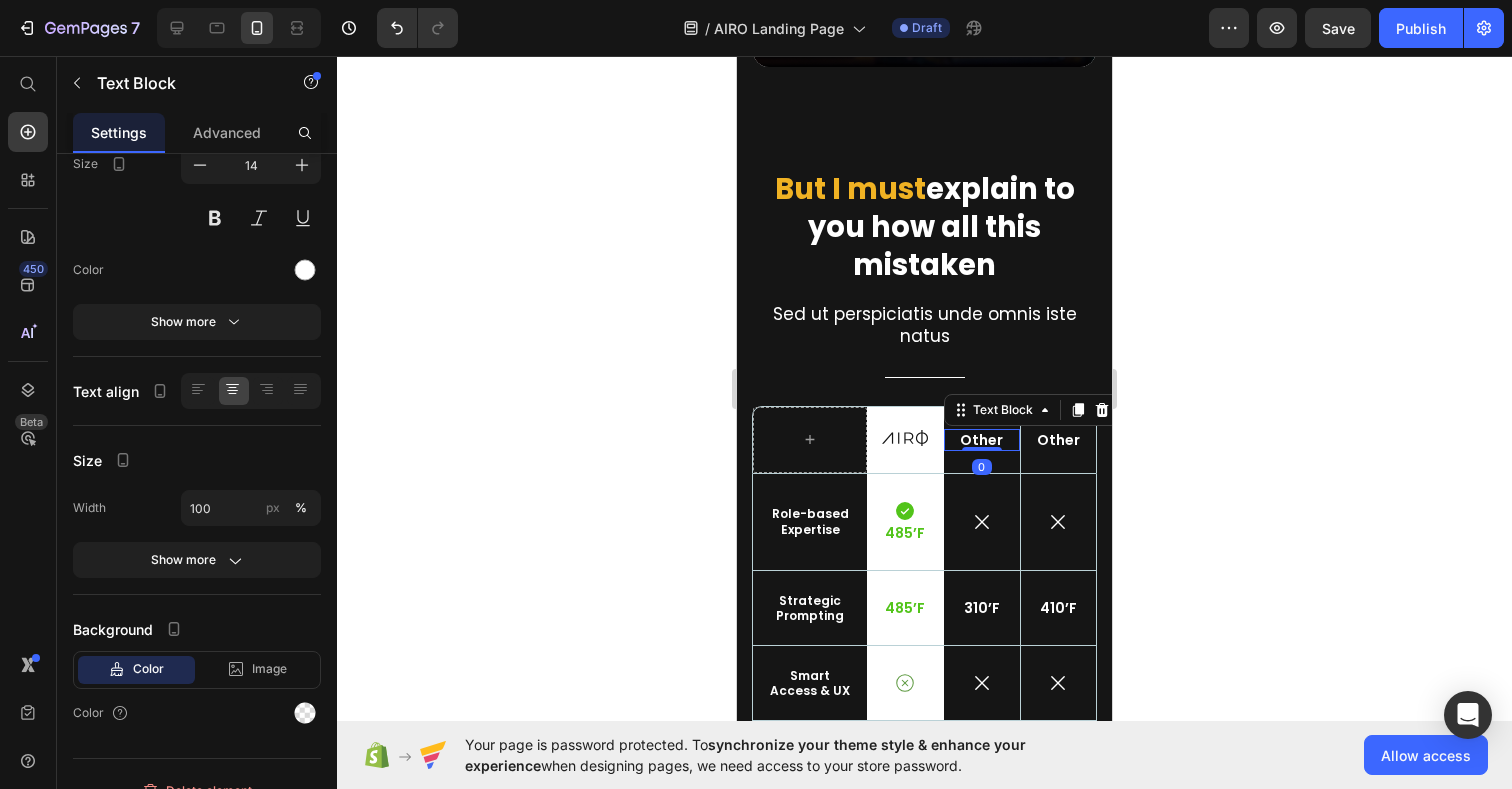 scroll, scrollTop: 0, scrollLeft: 0, axis: both 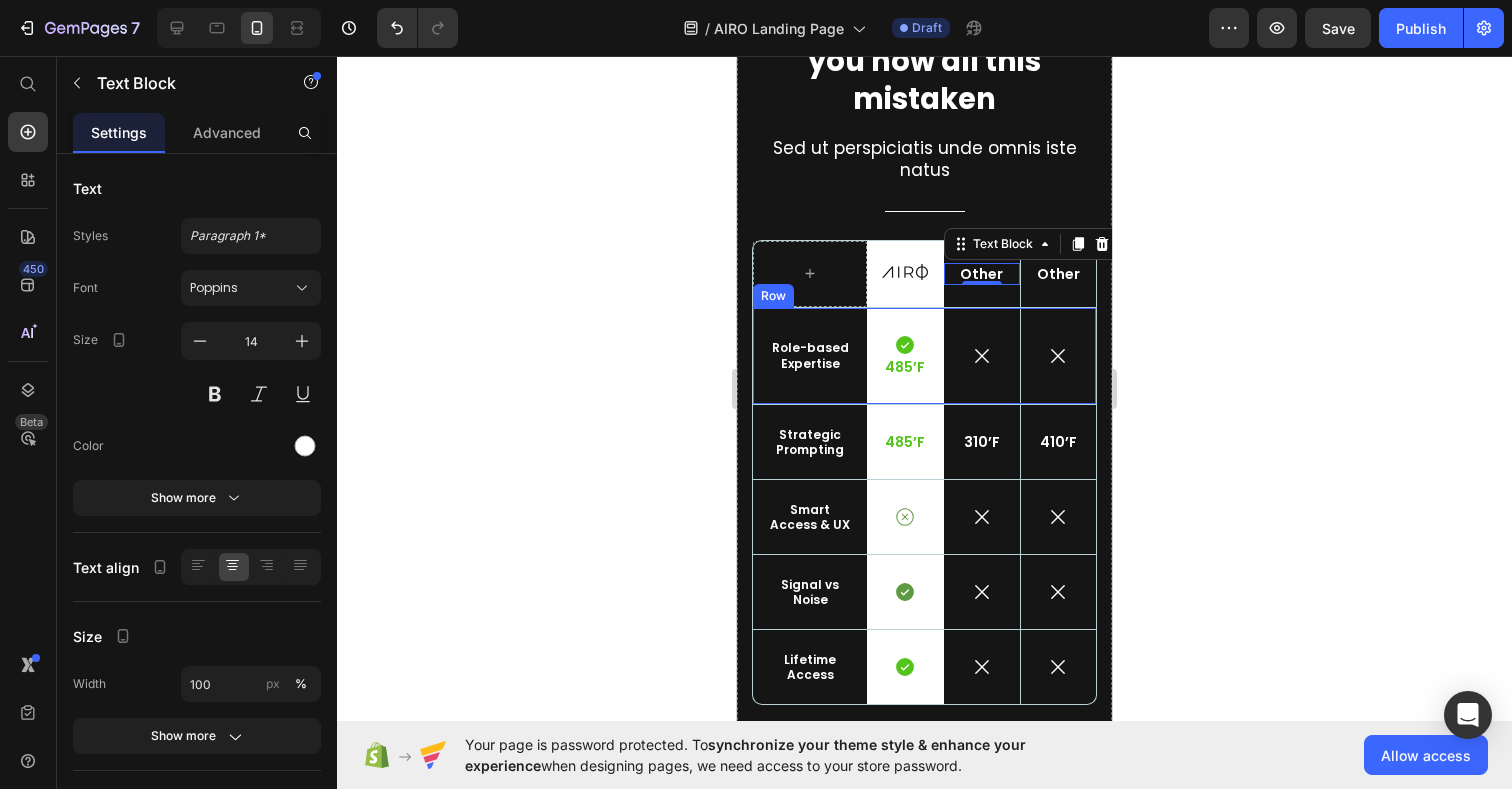 click on "Role-based Expertise Text Block" at bounding box center [810, 356] 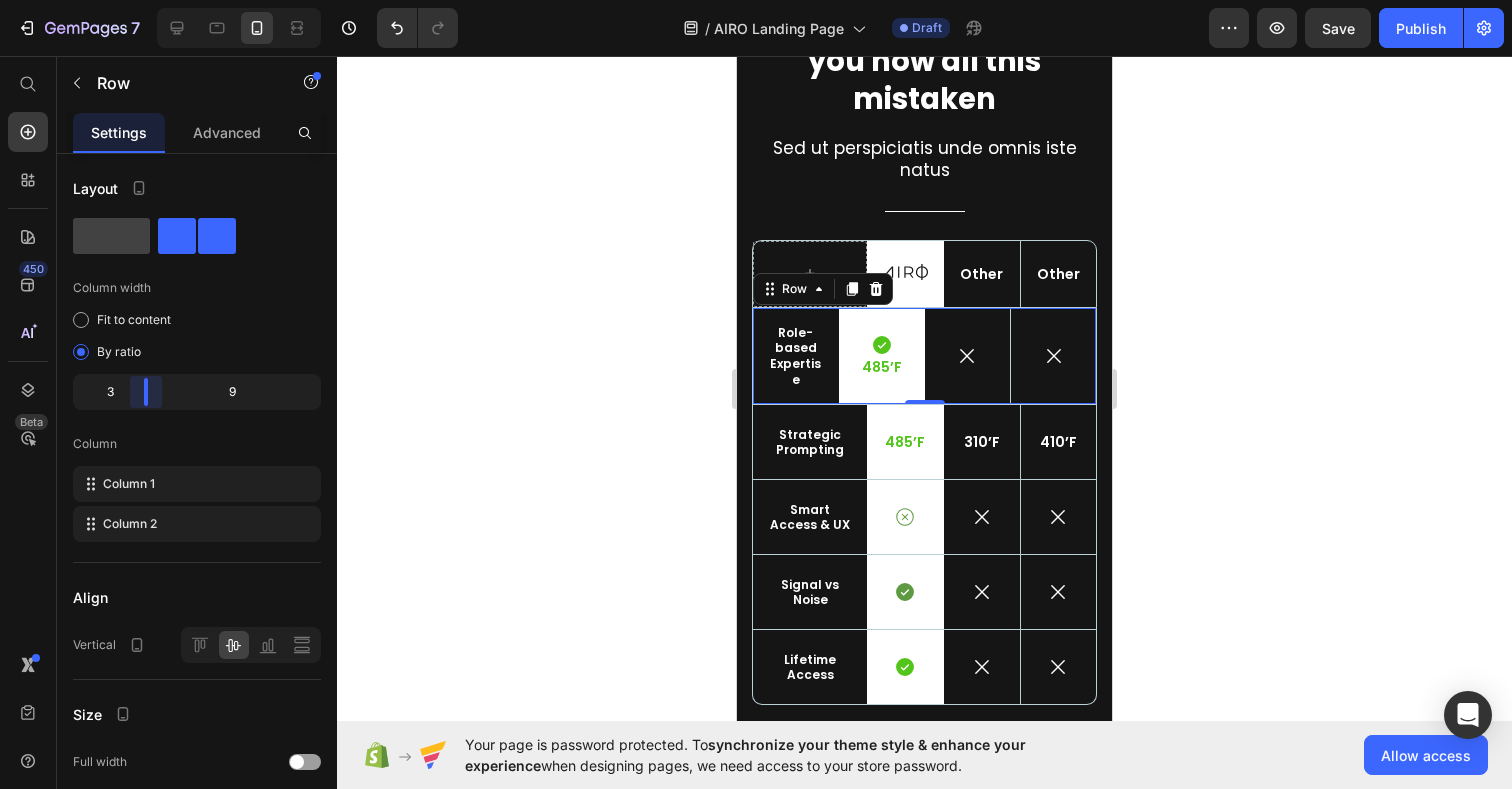 drag, startPoint x: 164, startPoint y: 396, endPoint x: 143, endPoint y: 396, distance: 21 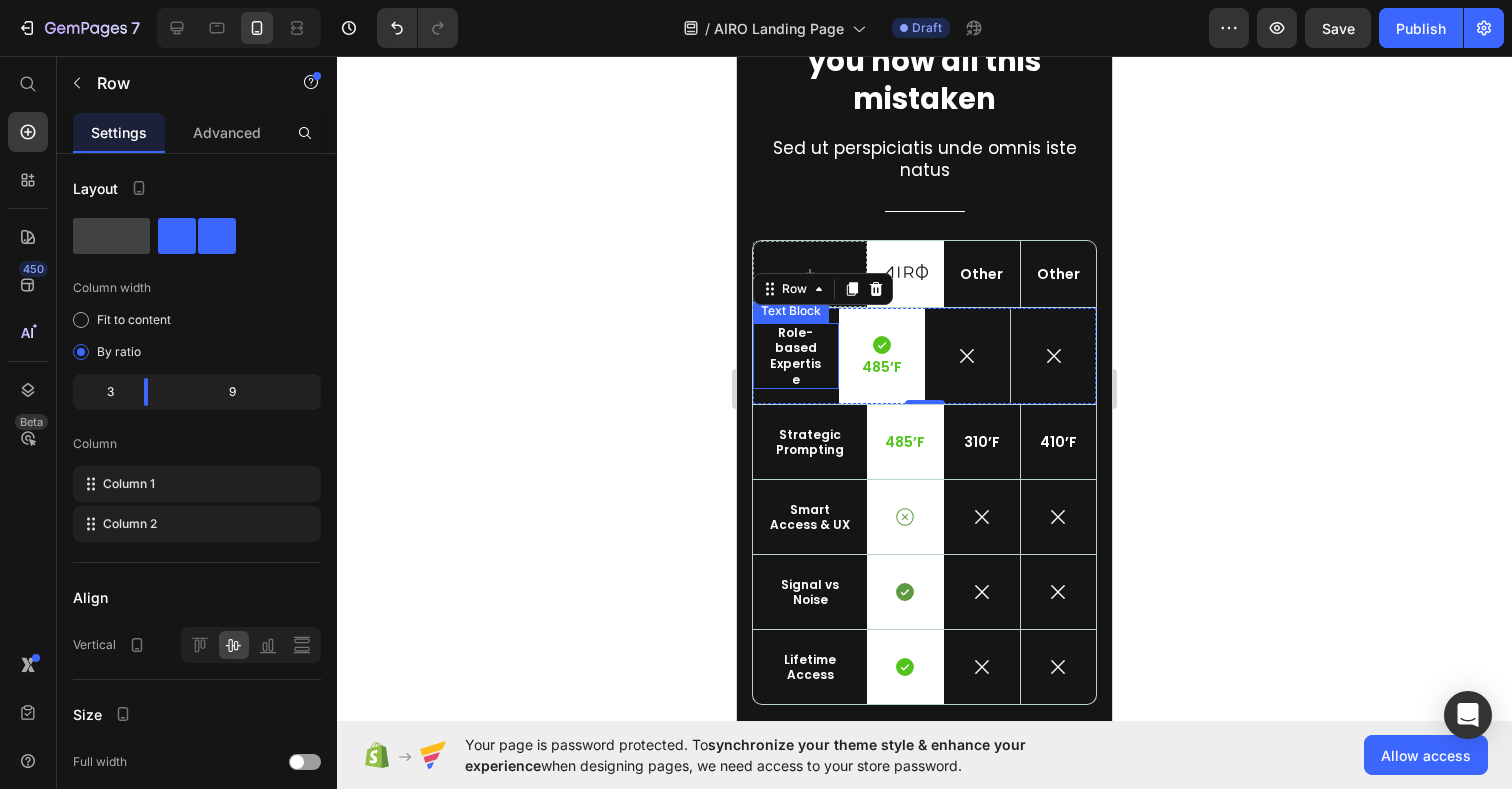 click on "Role-based Expertise" at bounding box center [796, 356] 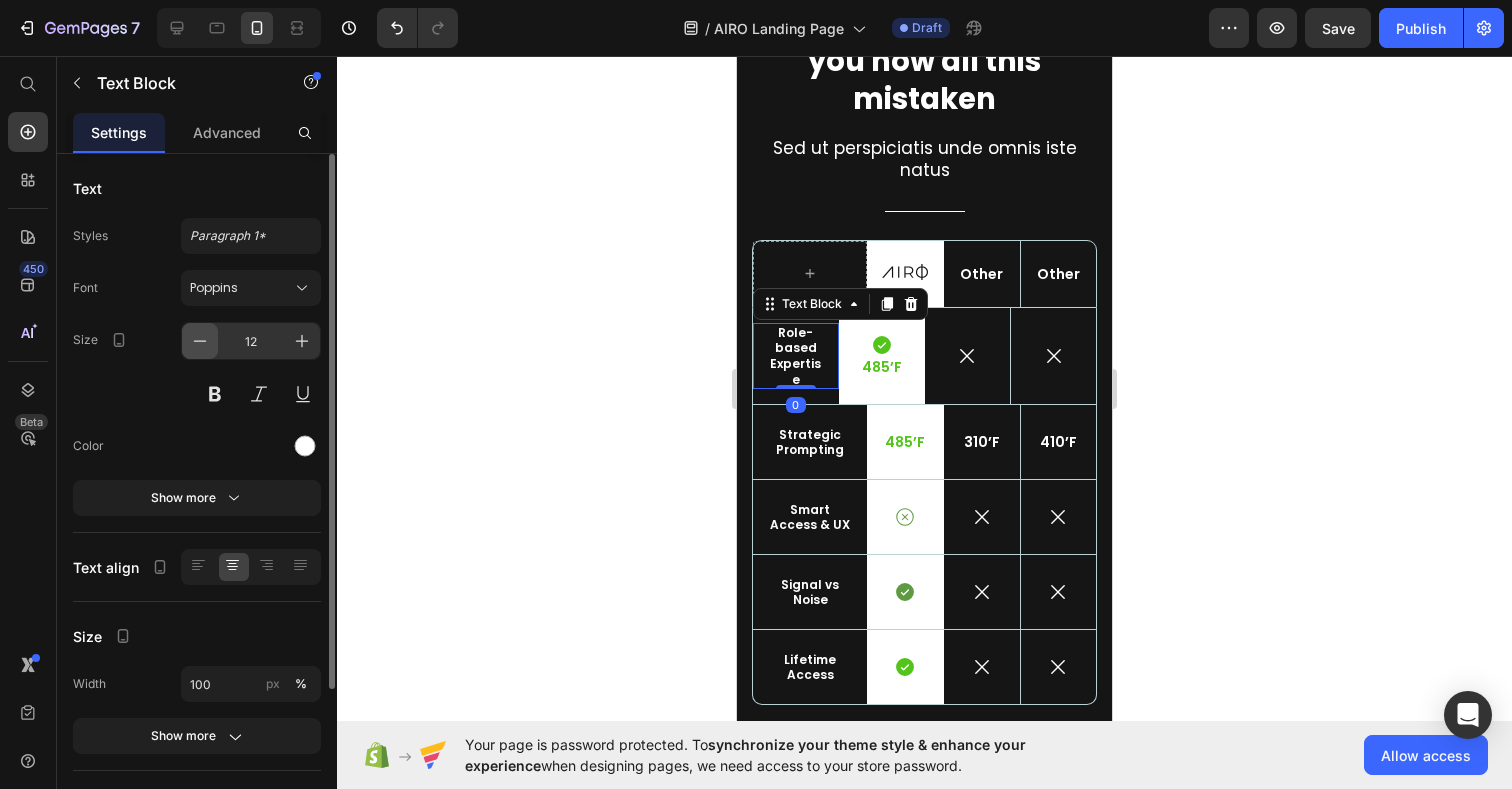 click 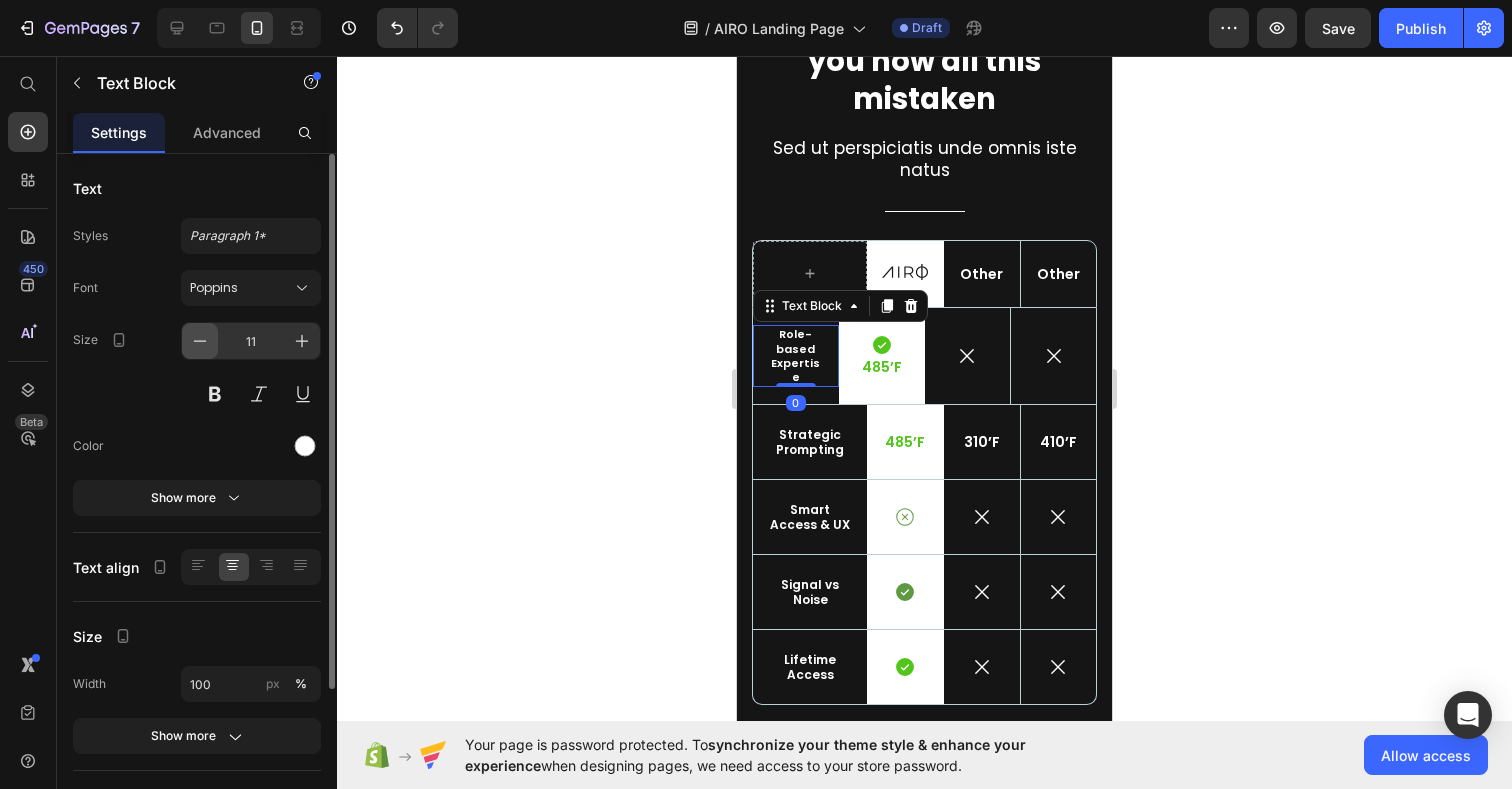click 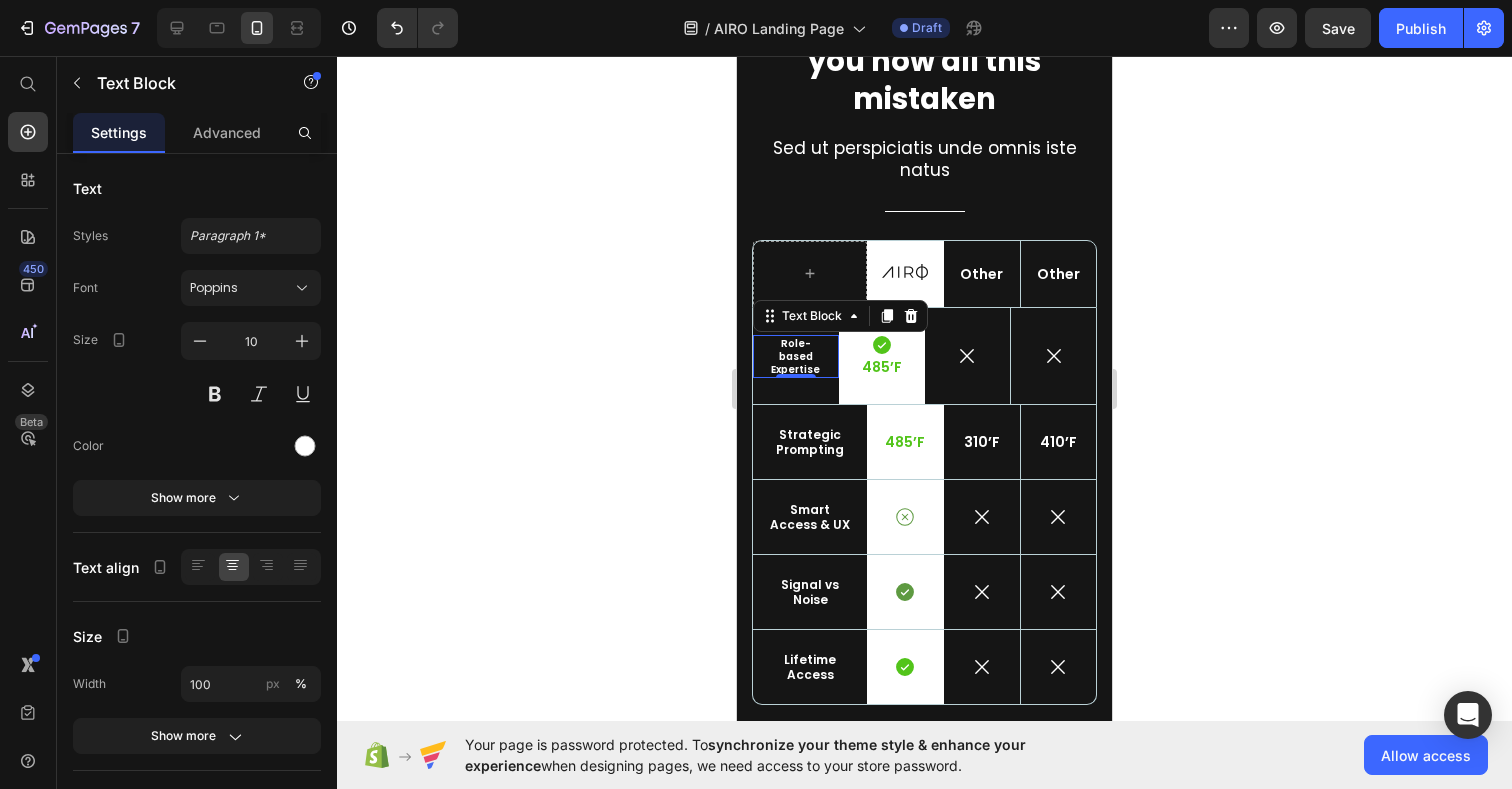 scroll, scrollTop: 6852, scrollLeft: 0, axis: vertical 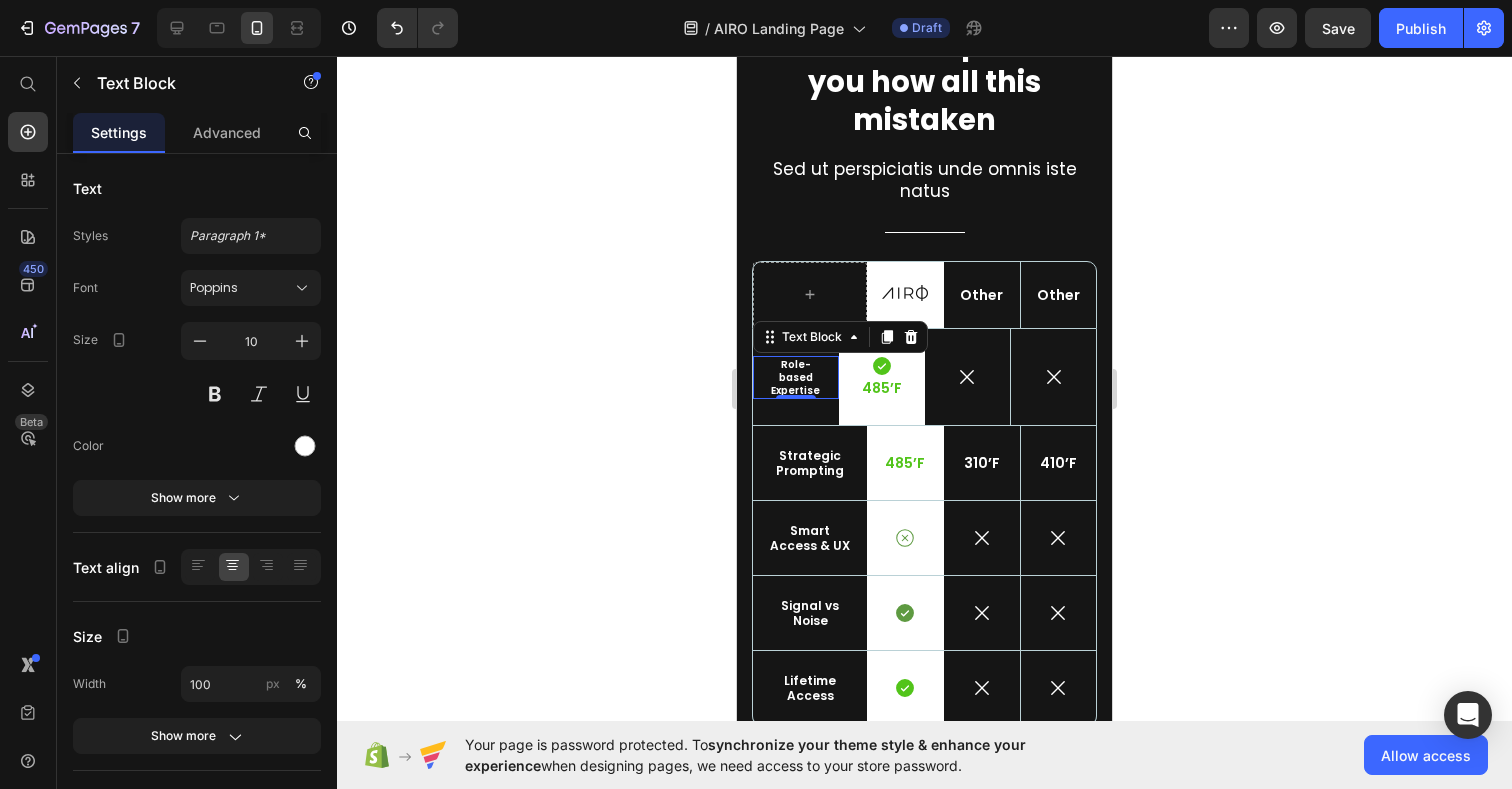 click 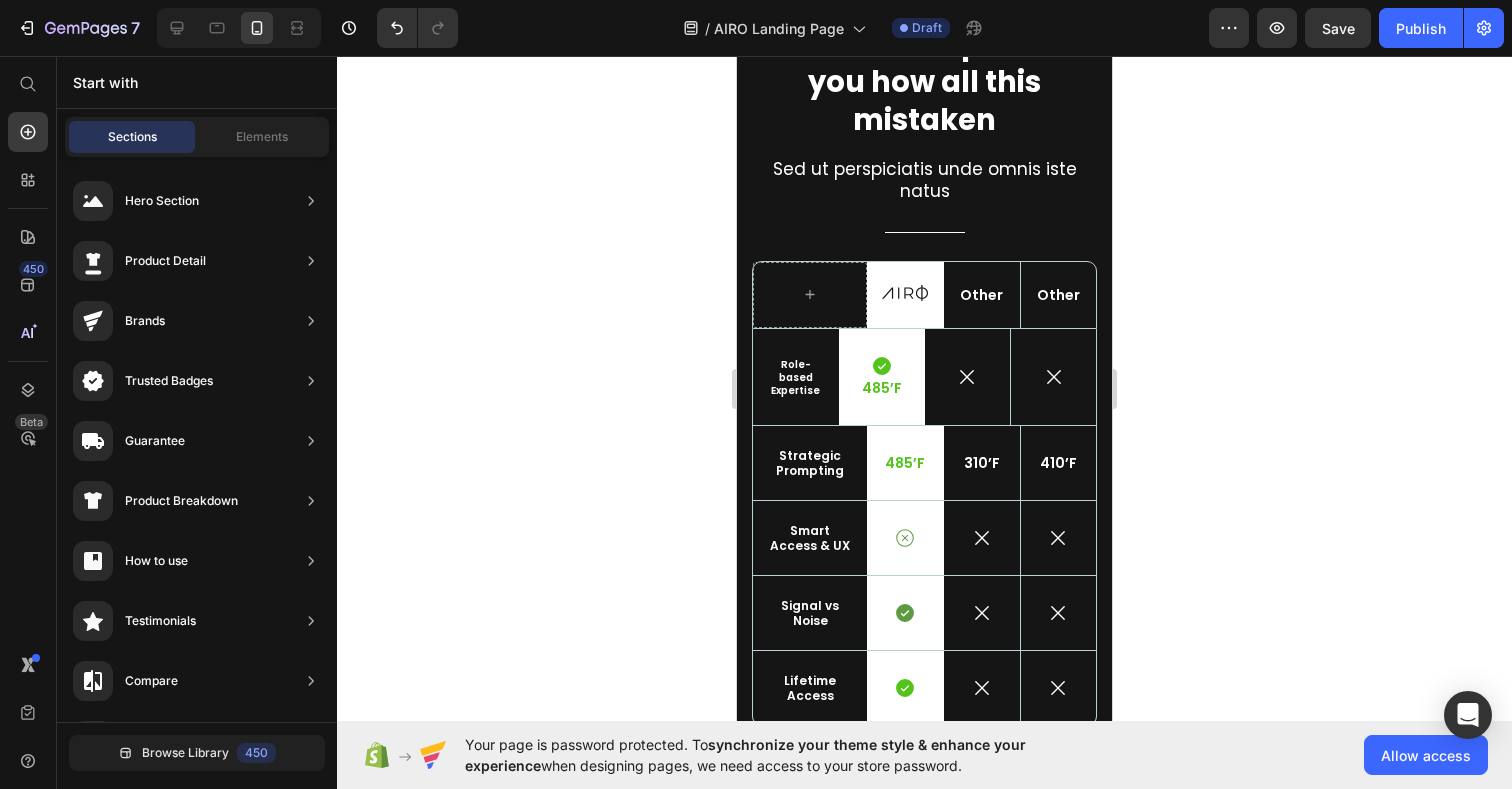 click 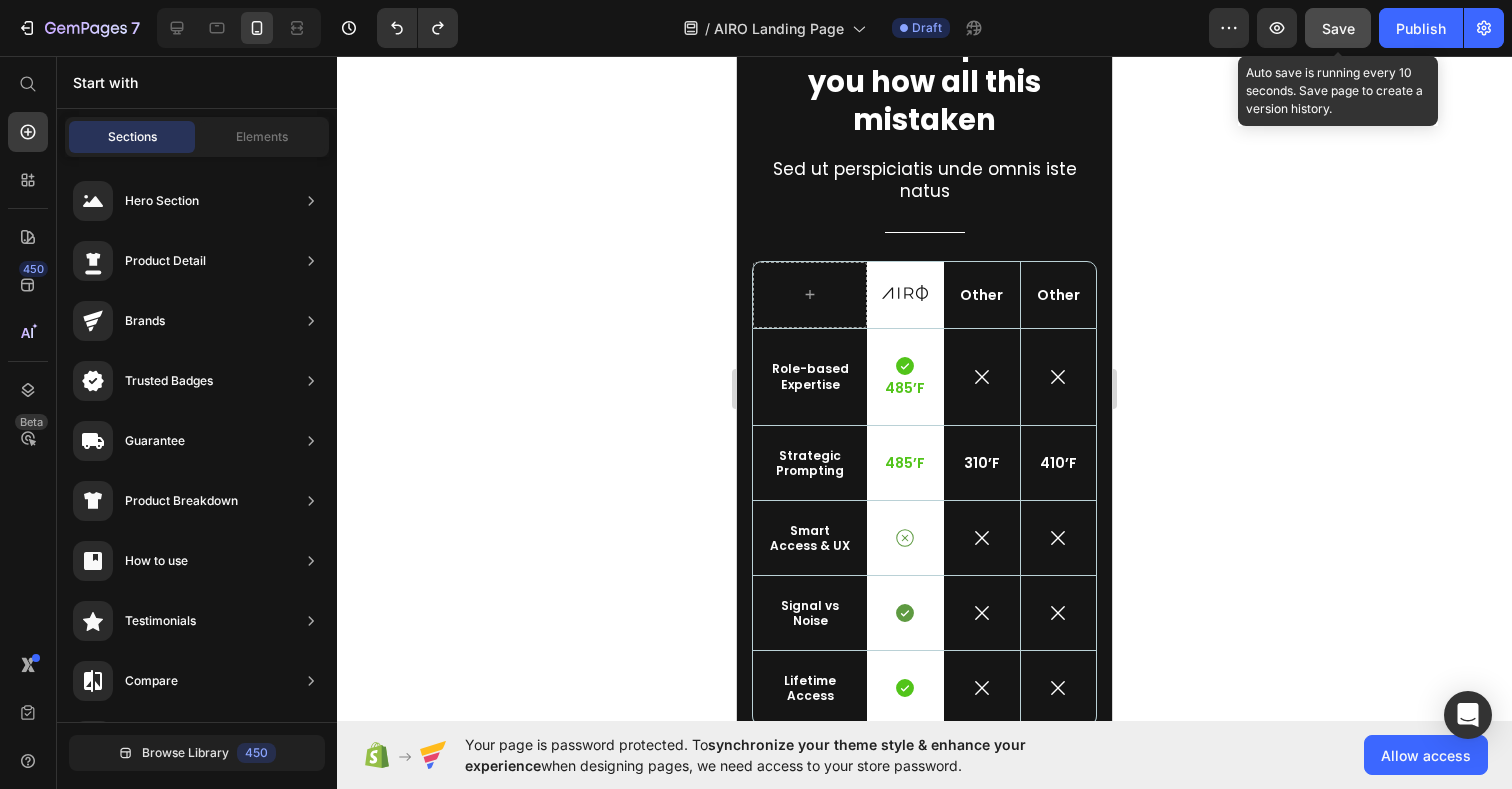 click on "Save" at bounding box center [1338, 28] 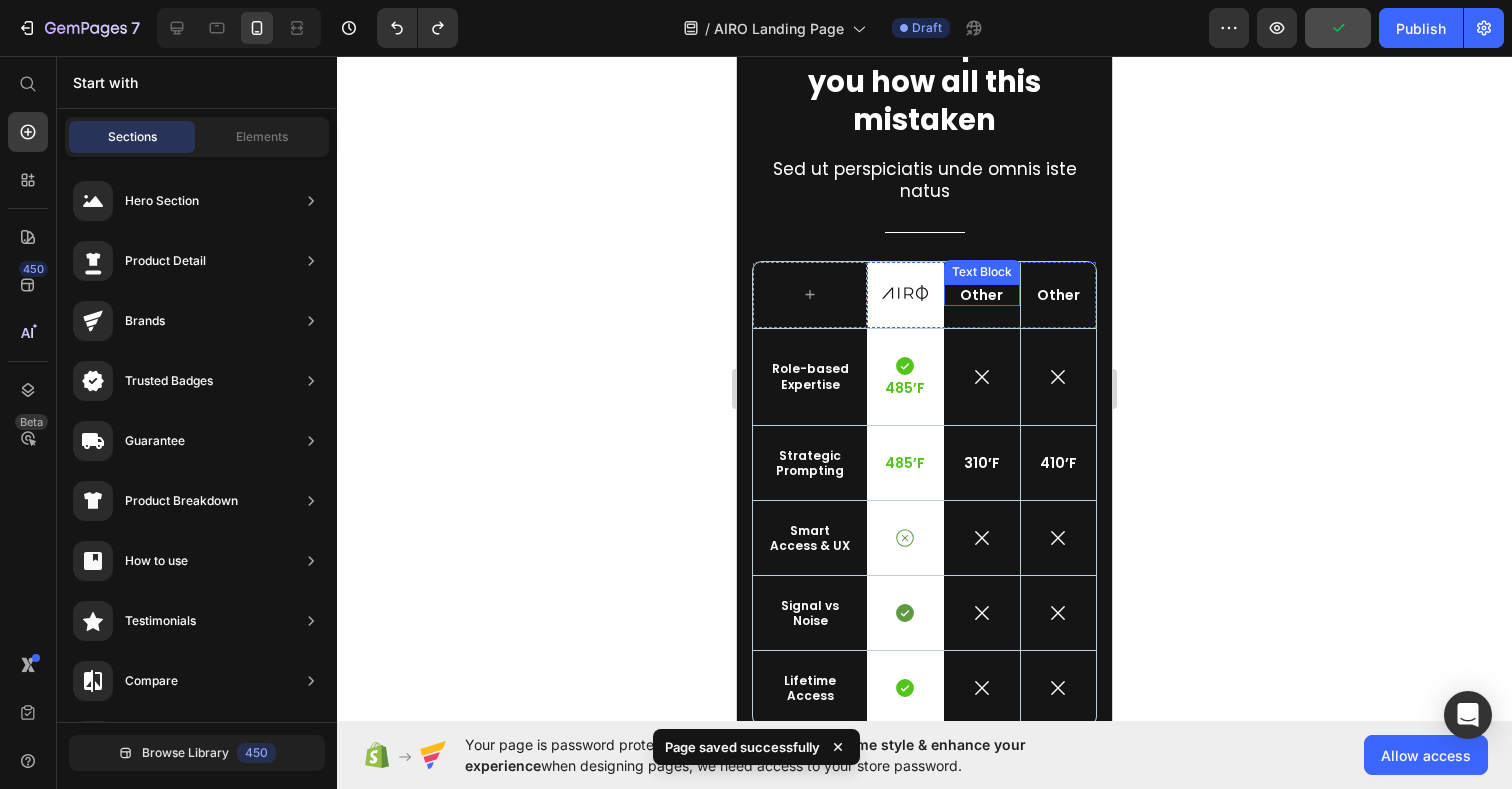 click on "Other" at bounding box center (982, 295) 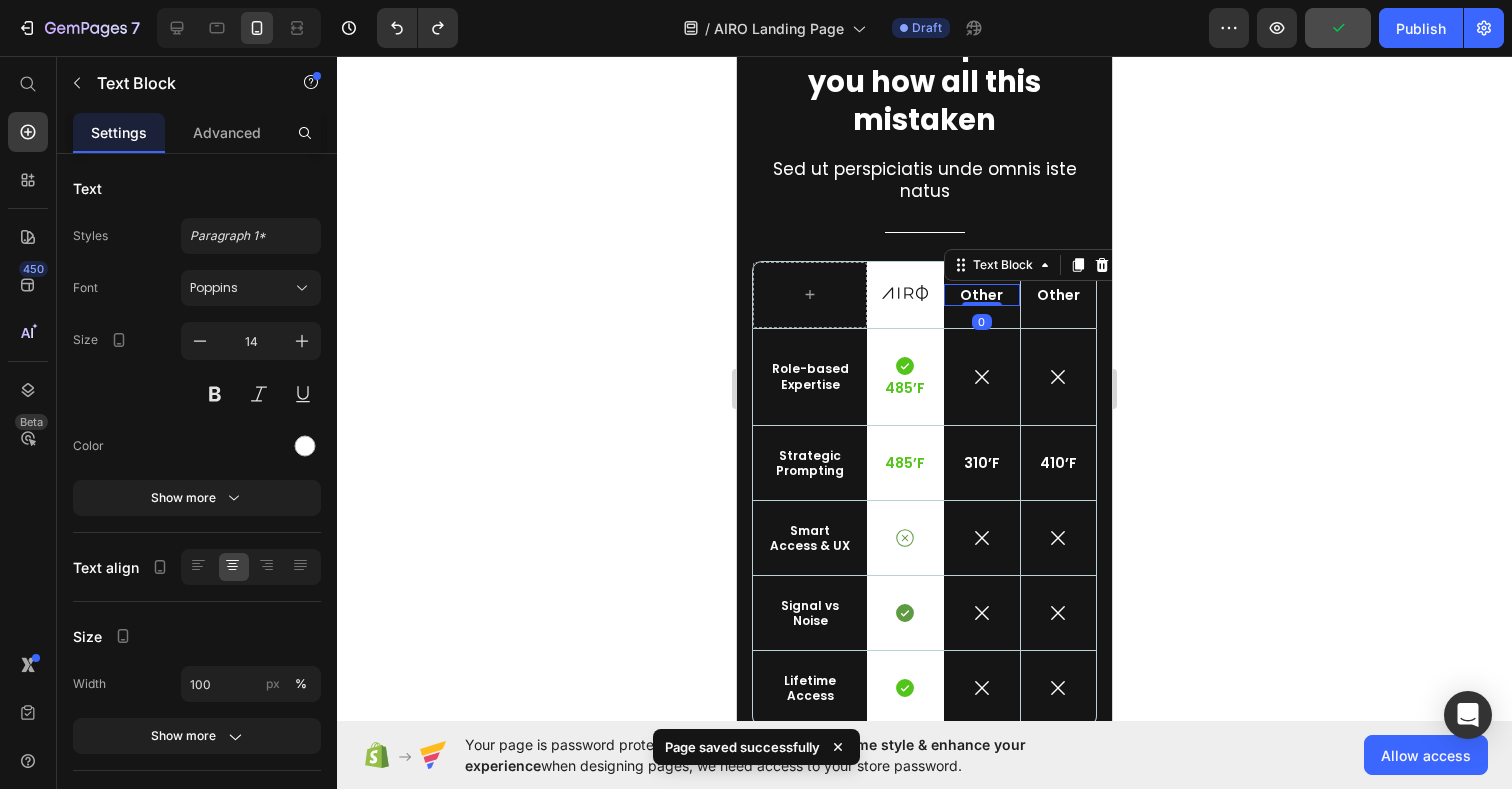 click on "Other" at bounding box center (982, 295) 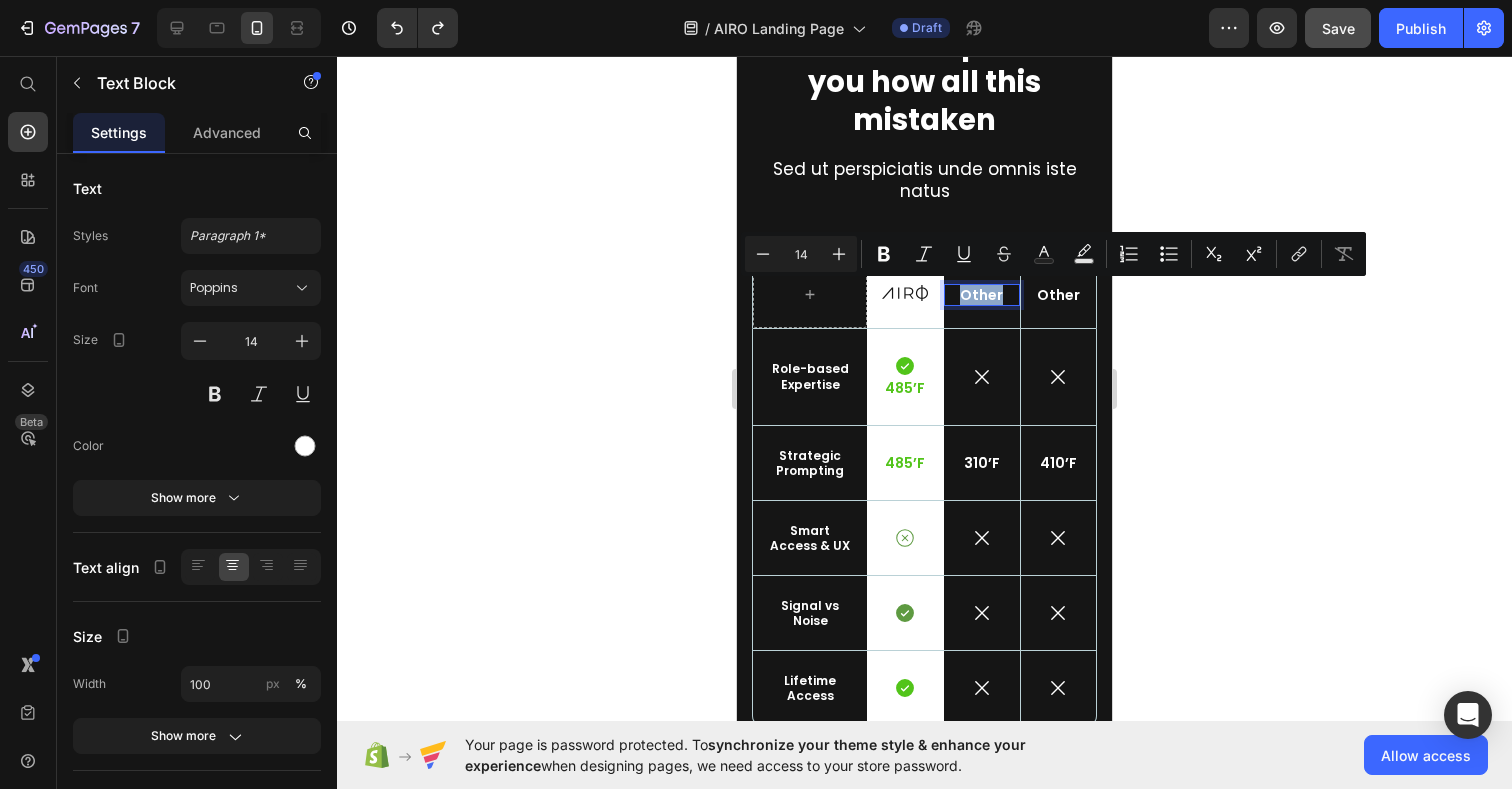click on "Other" at bounding box center [982, 295] 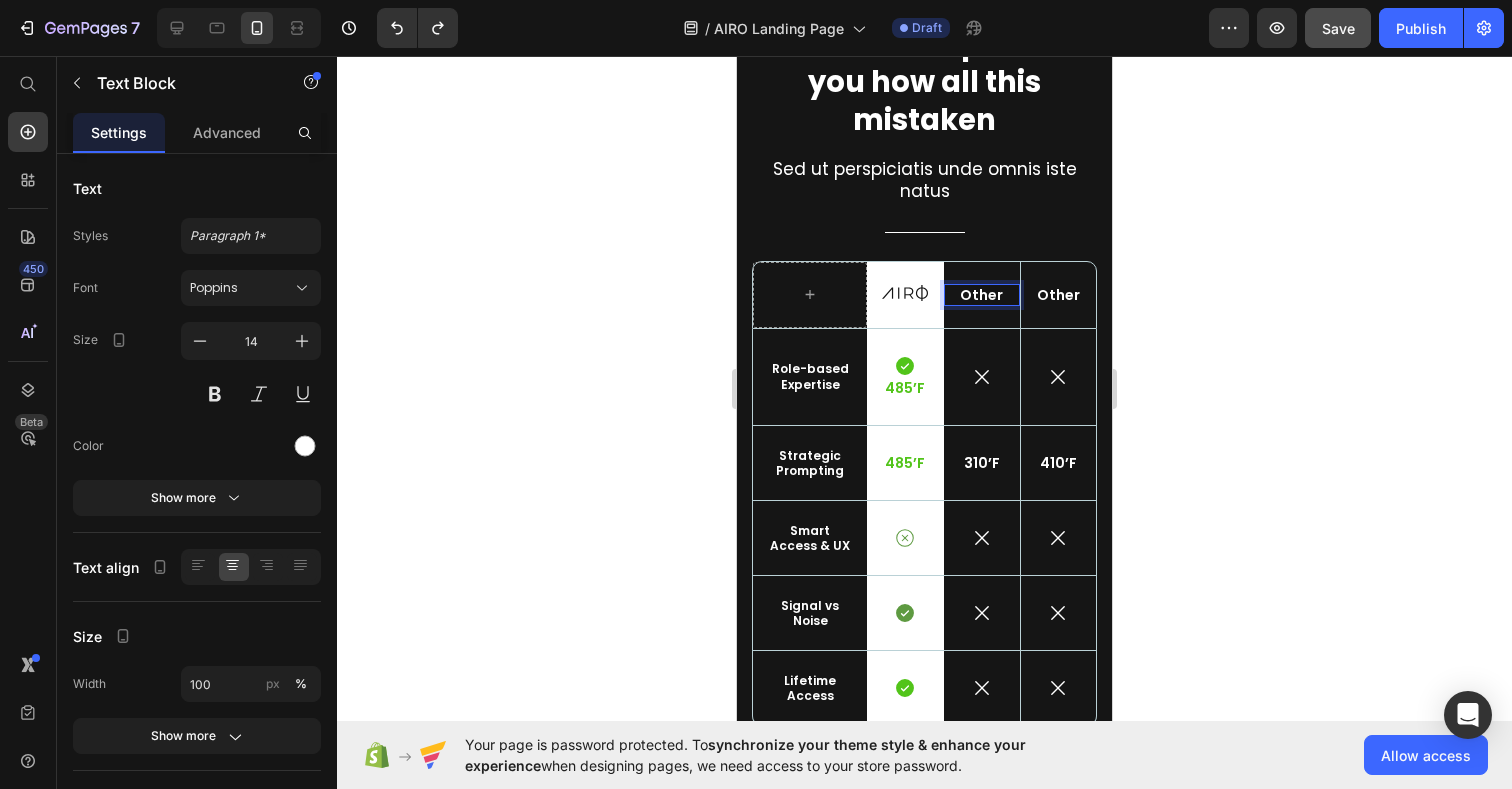click on "Other Text Block   0" at bounding box center [982, 295] 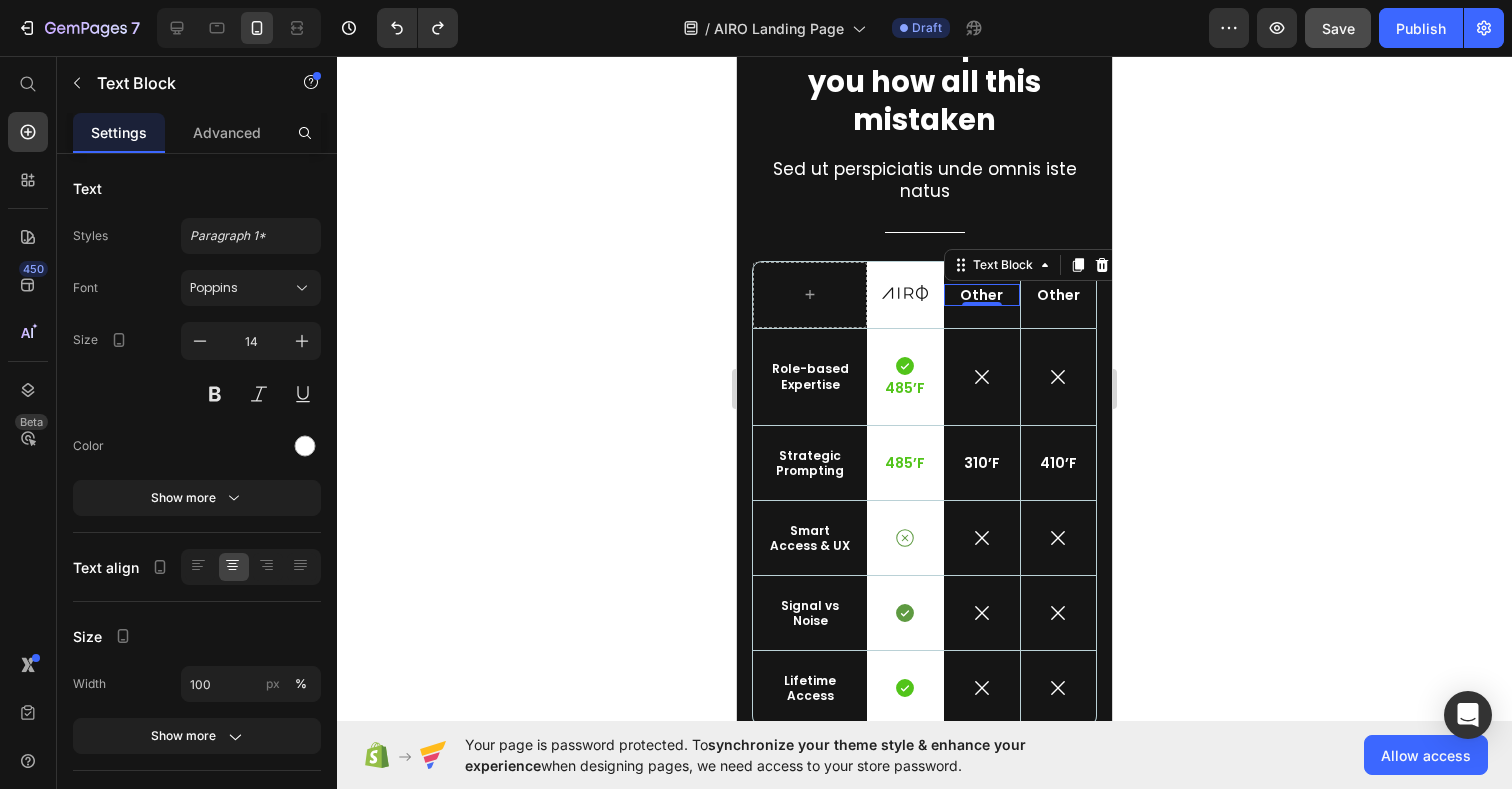 click on "Other" at bounding box center (982, 295) 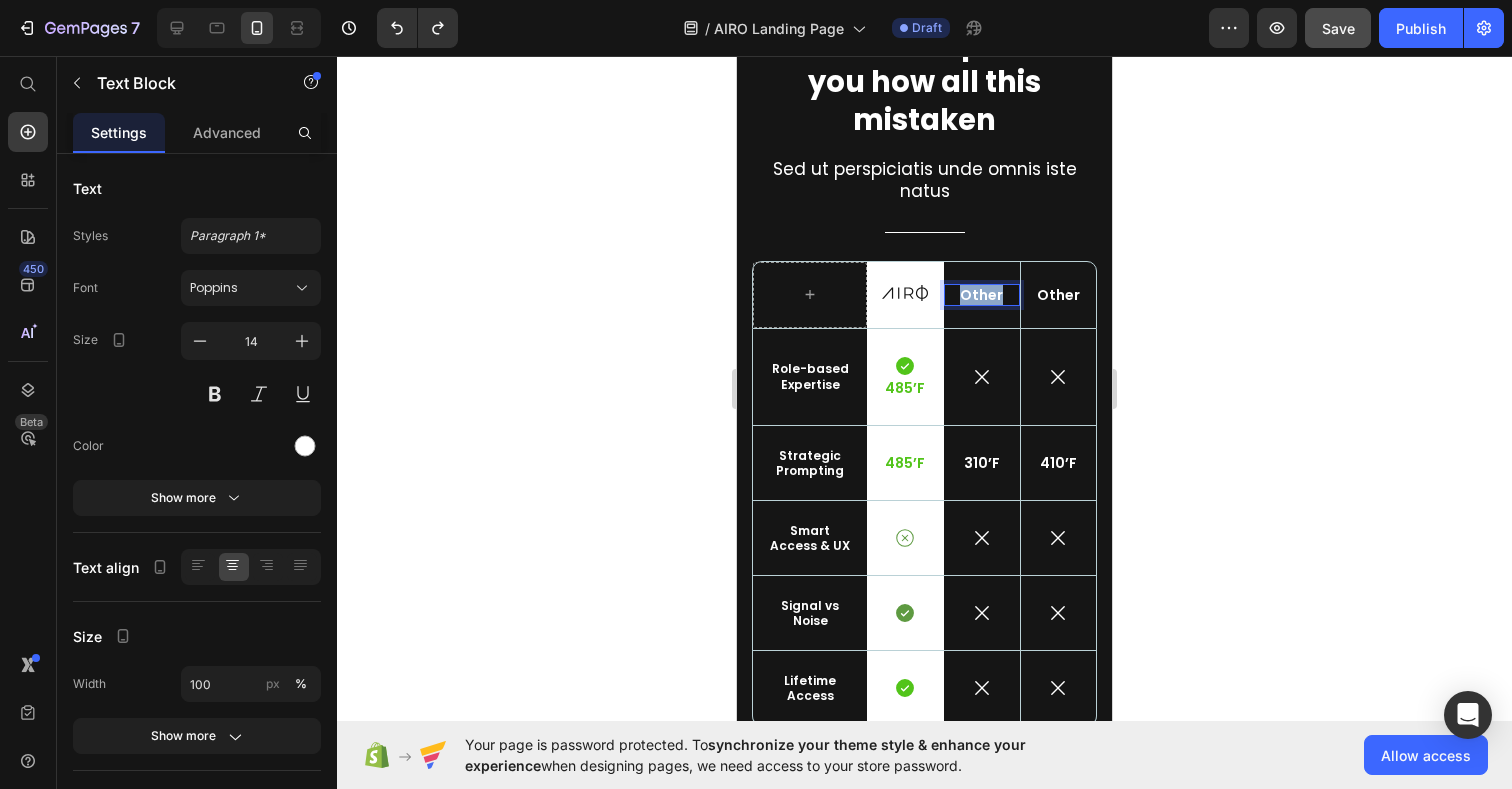 click on "Other" at bounding box center [982, 295] 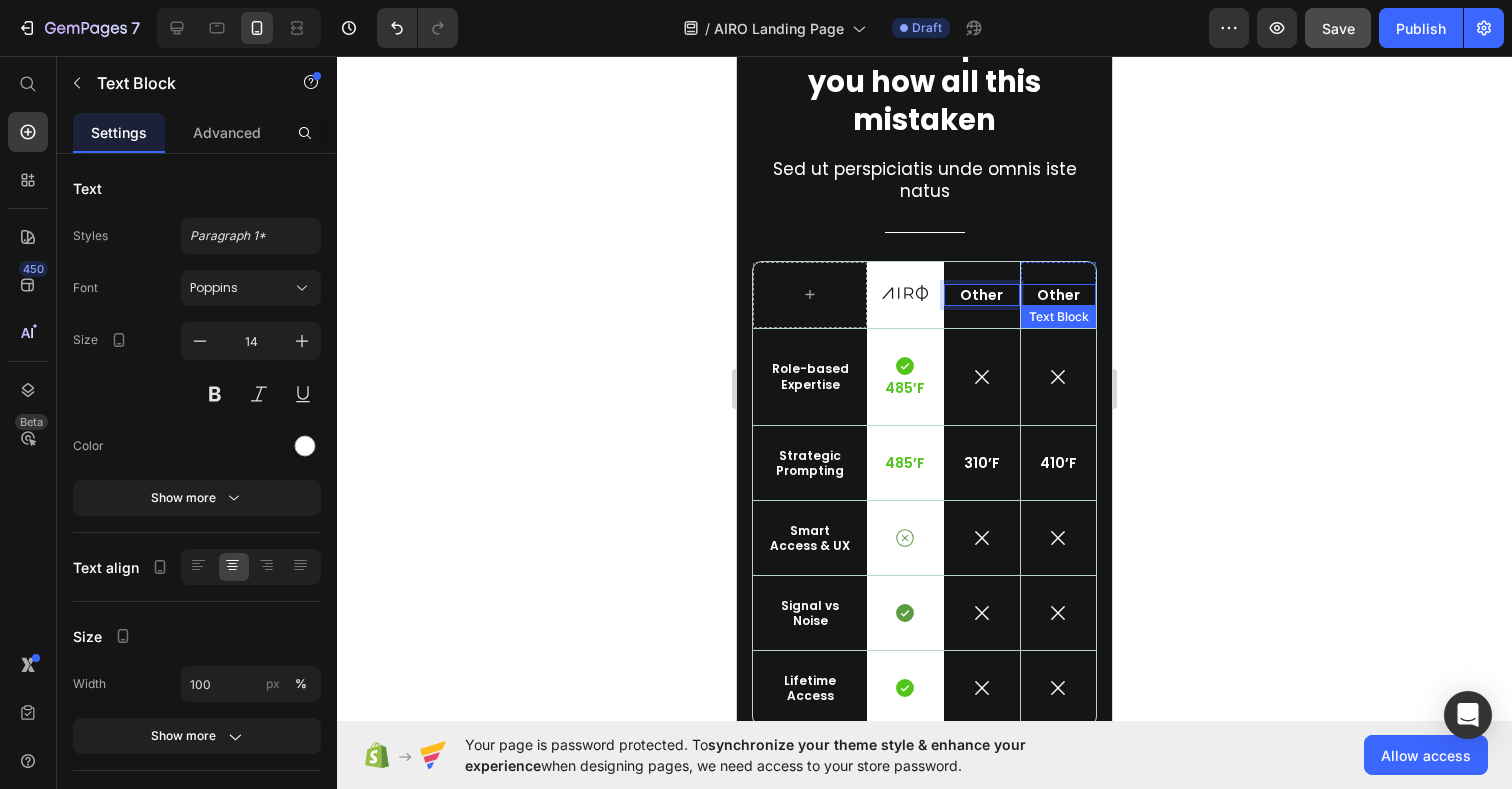 scroll, scrollTop: 6842, scrollLeft: 0, axis: vertical 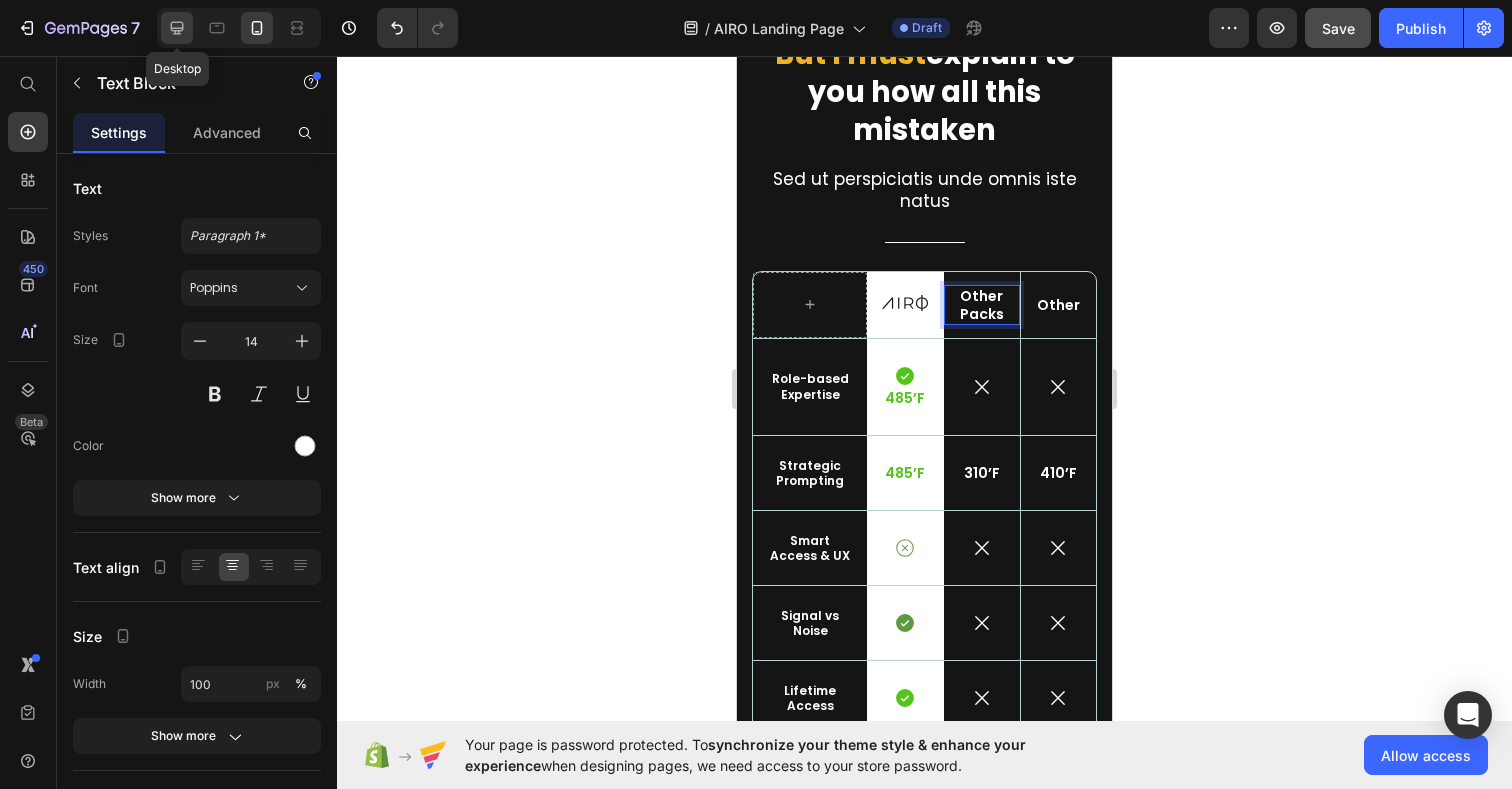 click 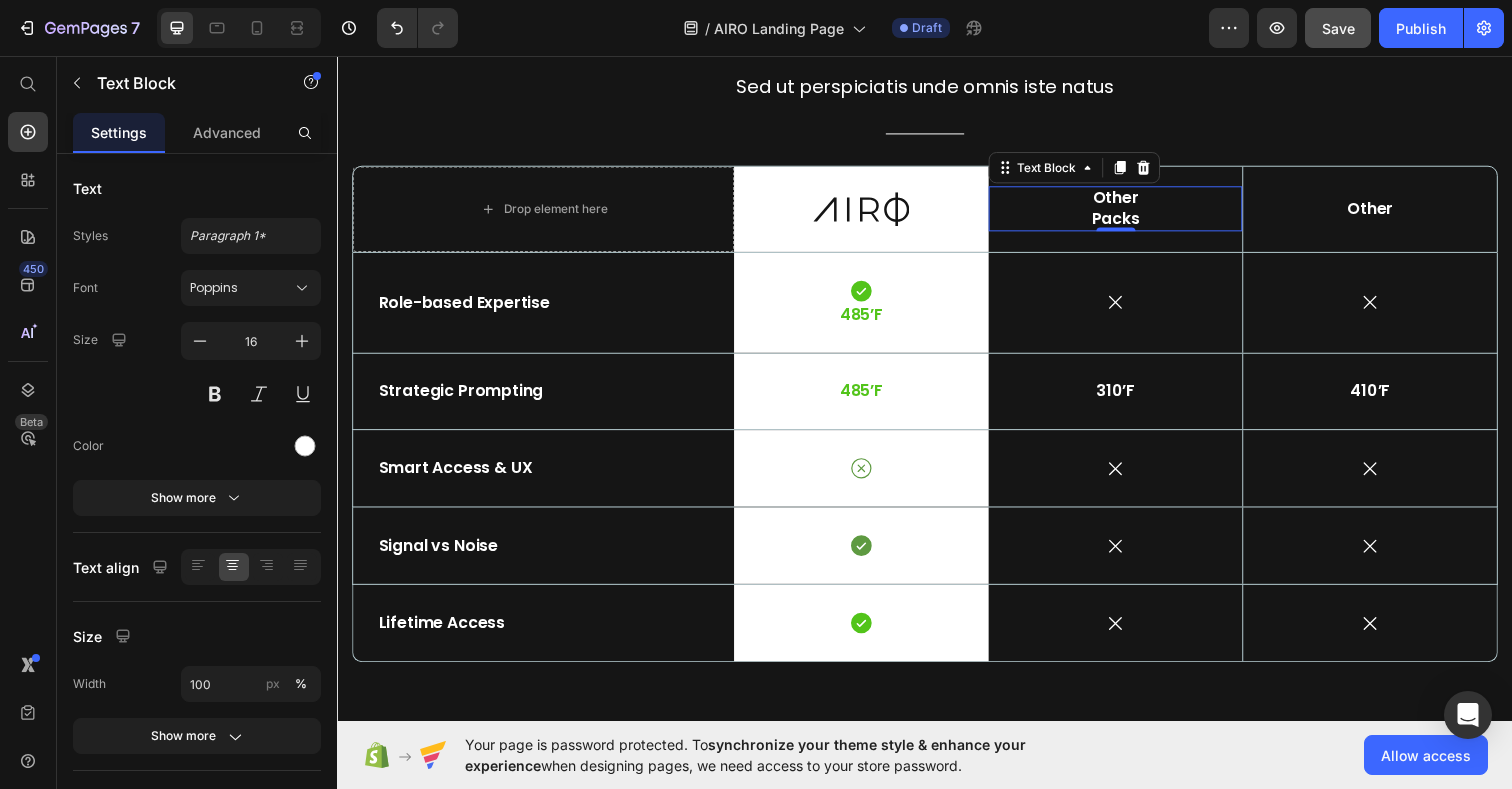 scroll, scrollTop: 6860, scrollLeft: 0, axis: vertical 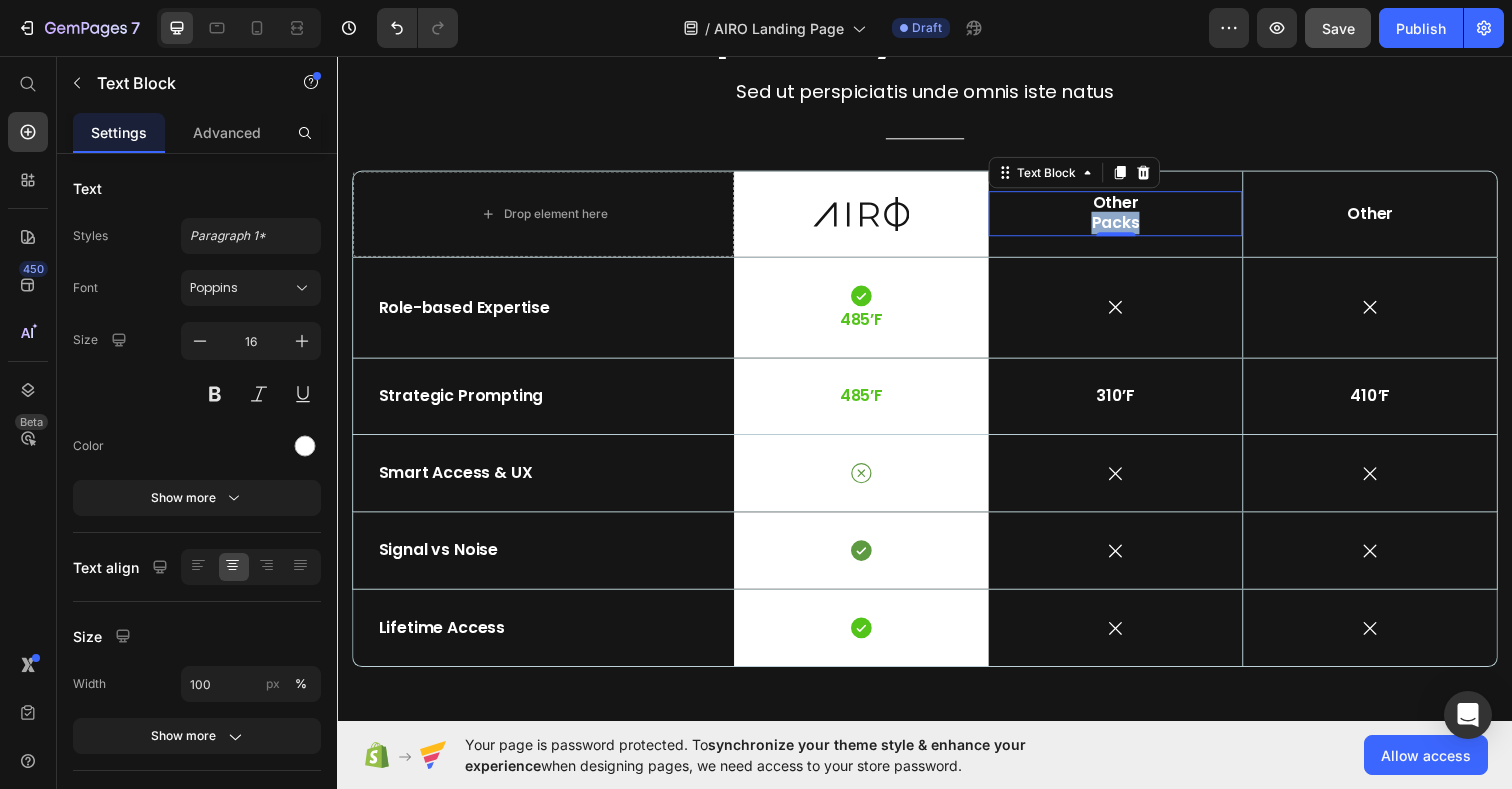 click on "Other Packs" at bounding box center (1132, 217) 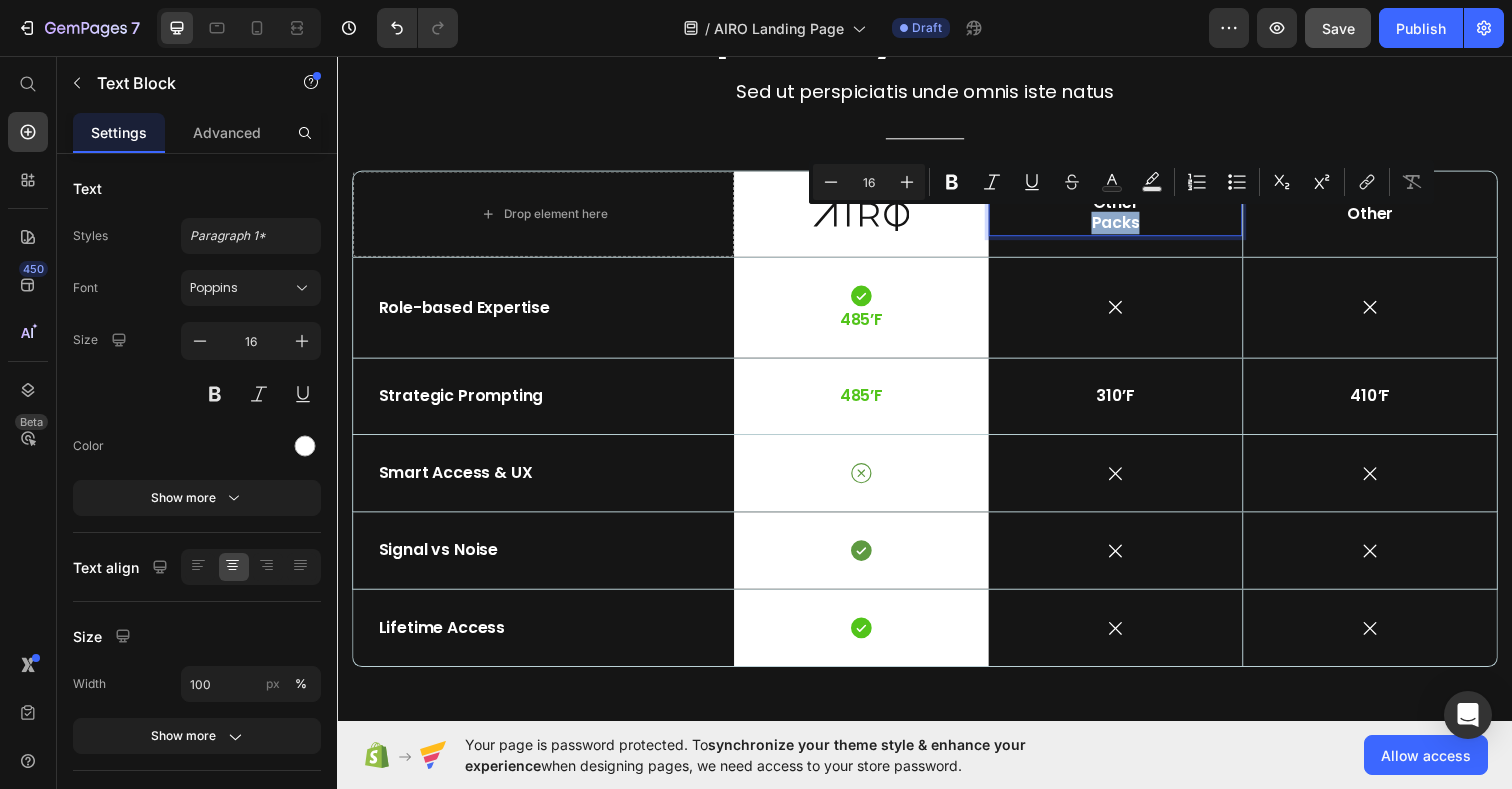 click on "Other Packs" at bounding box center [1132, 217] 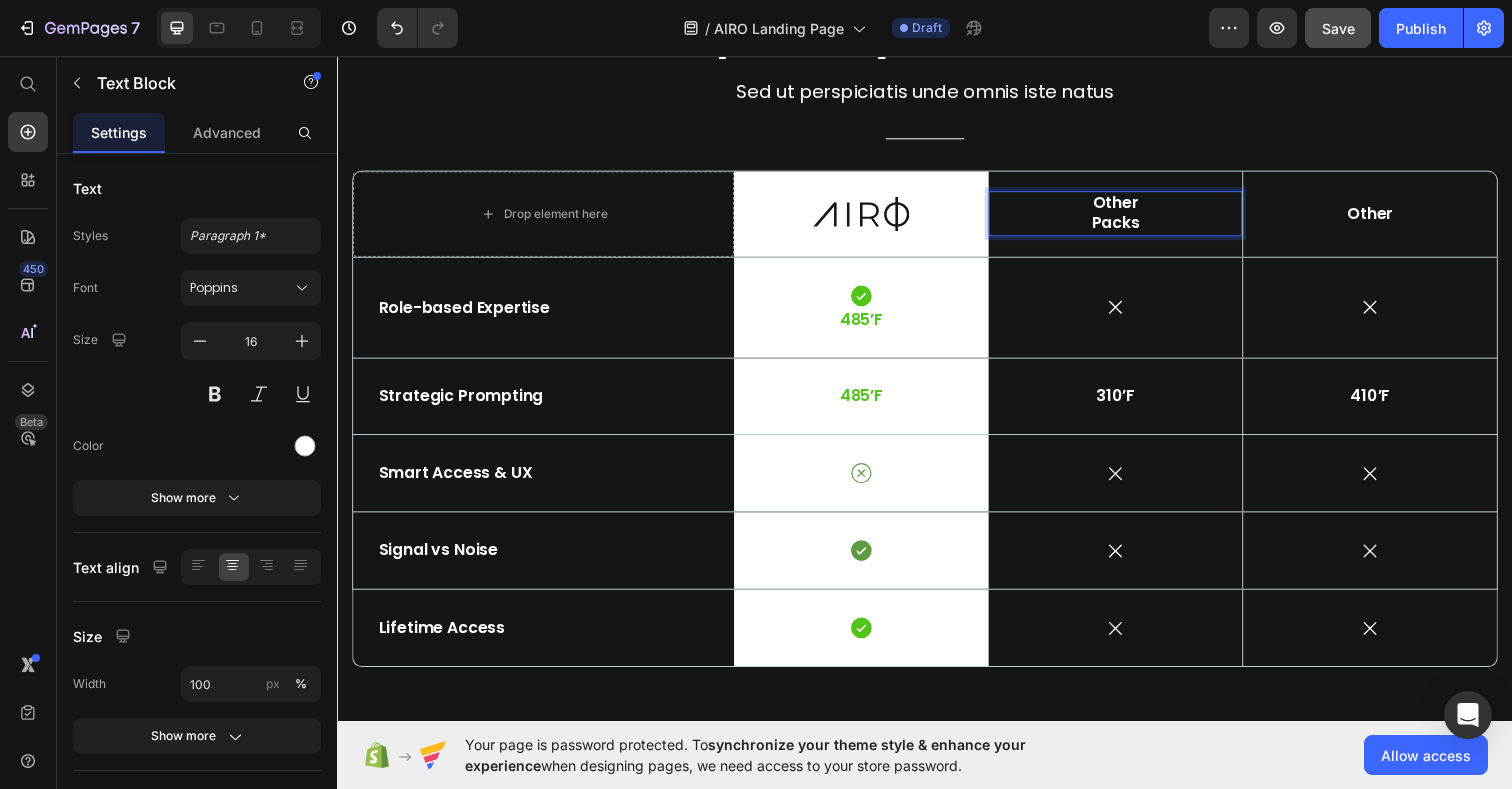 scroll, scrollTop: 6871, scrollLeft: 0, axis: vertical 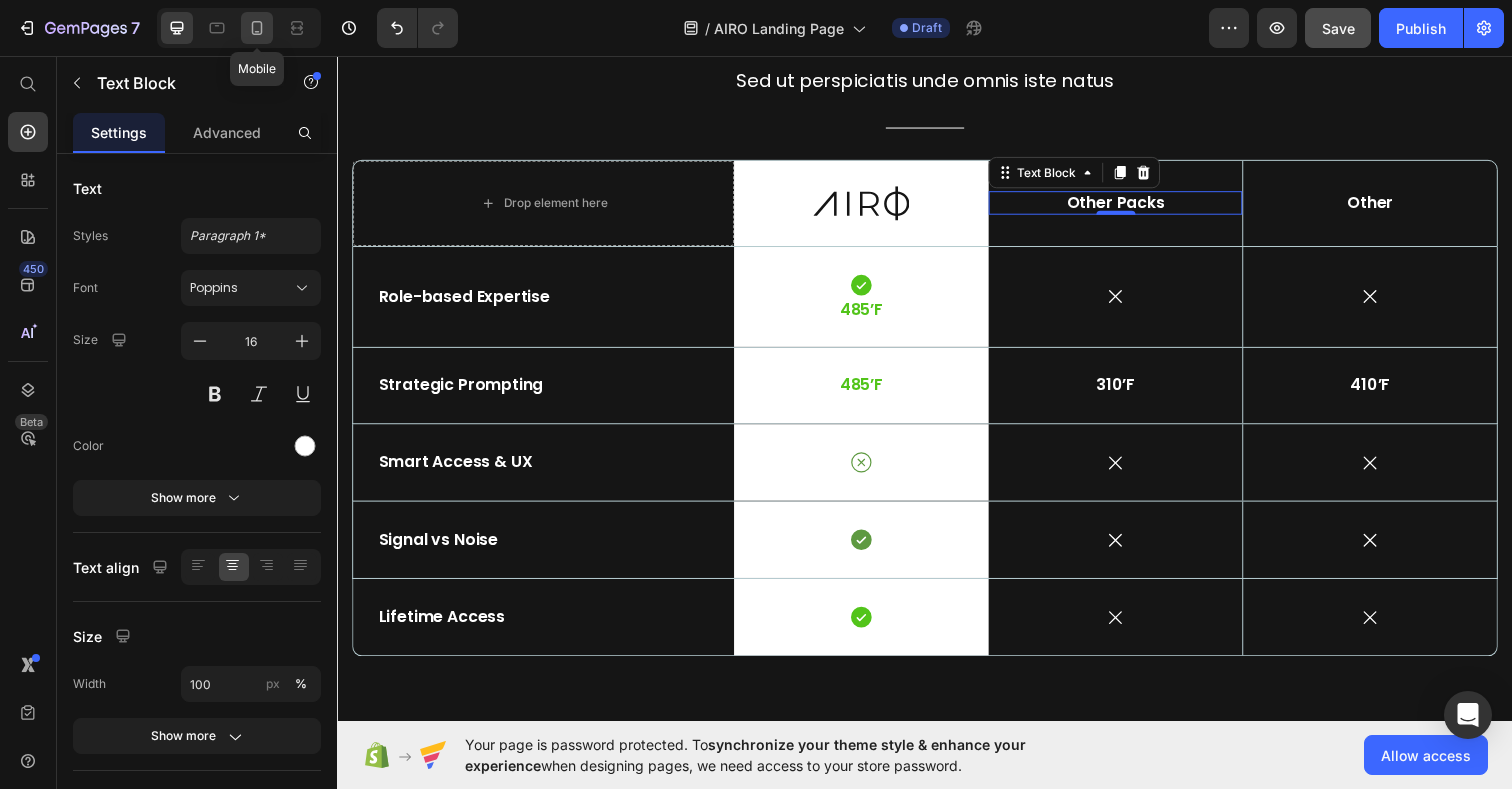 click 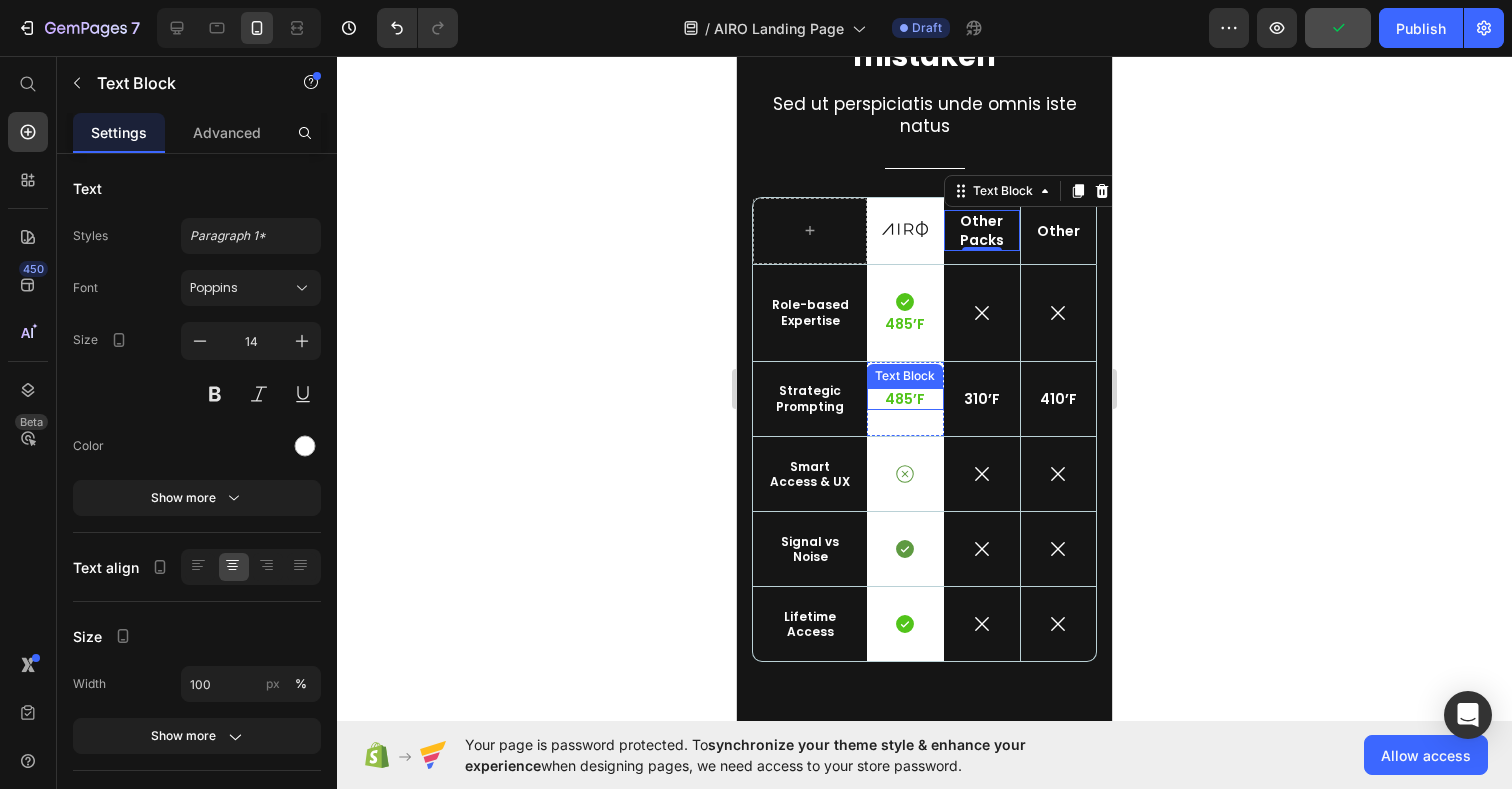 scroll, scrollTop: 6268, scrollLeft: 0, axis: vertical 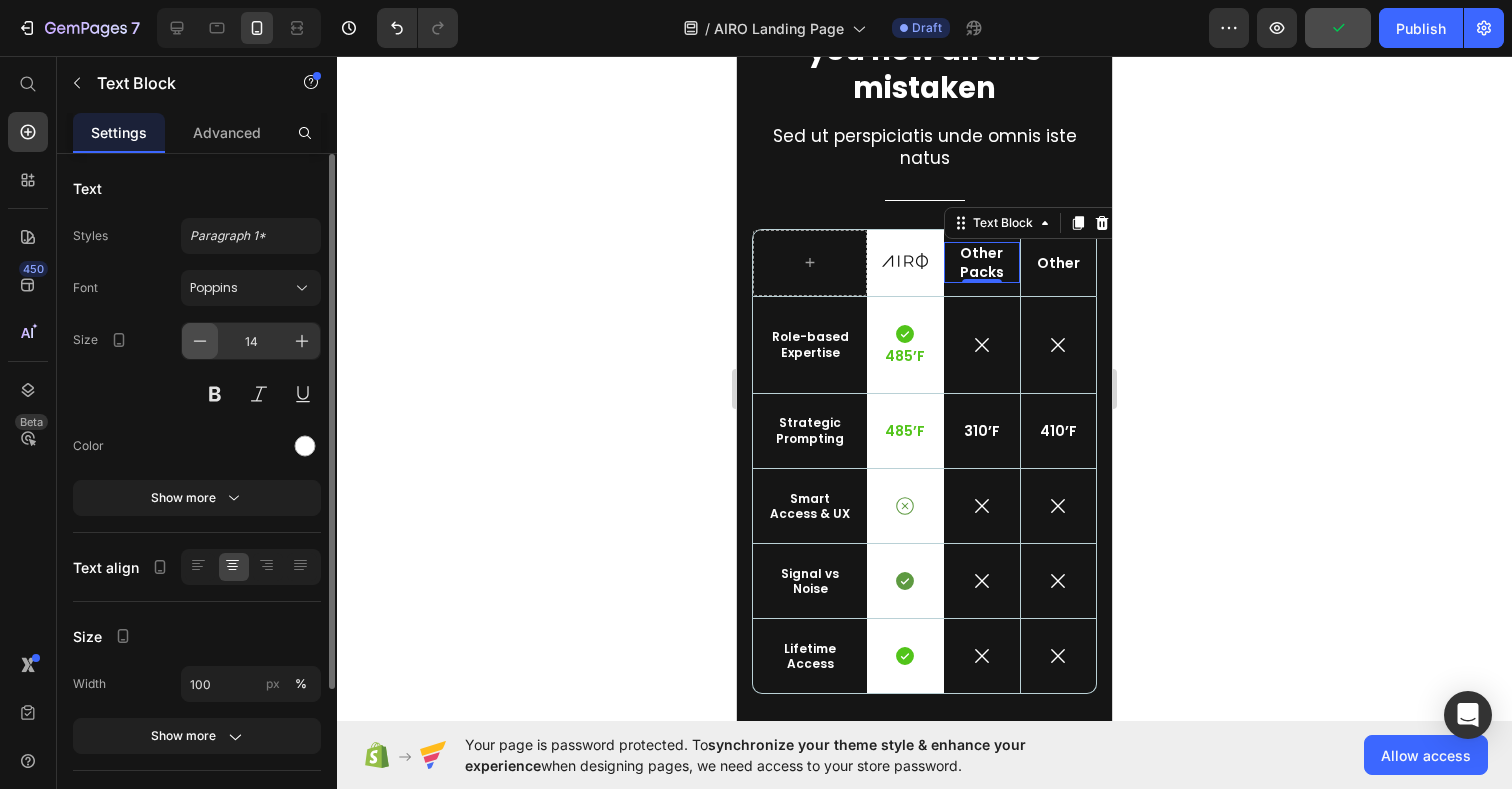 click 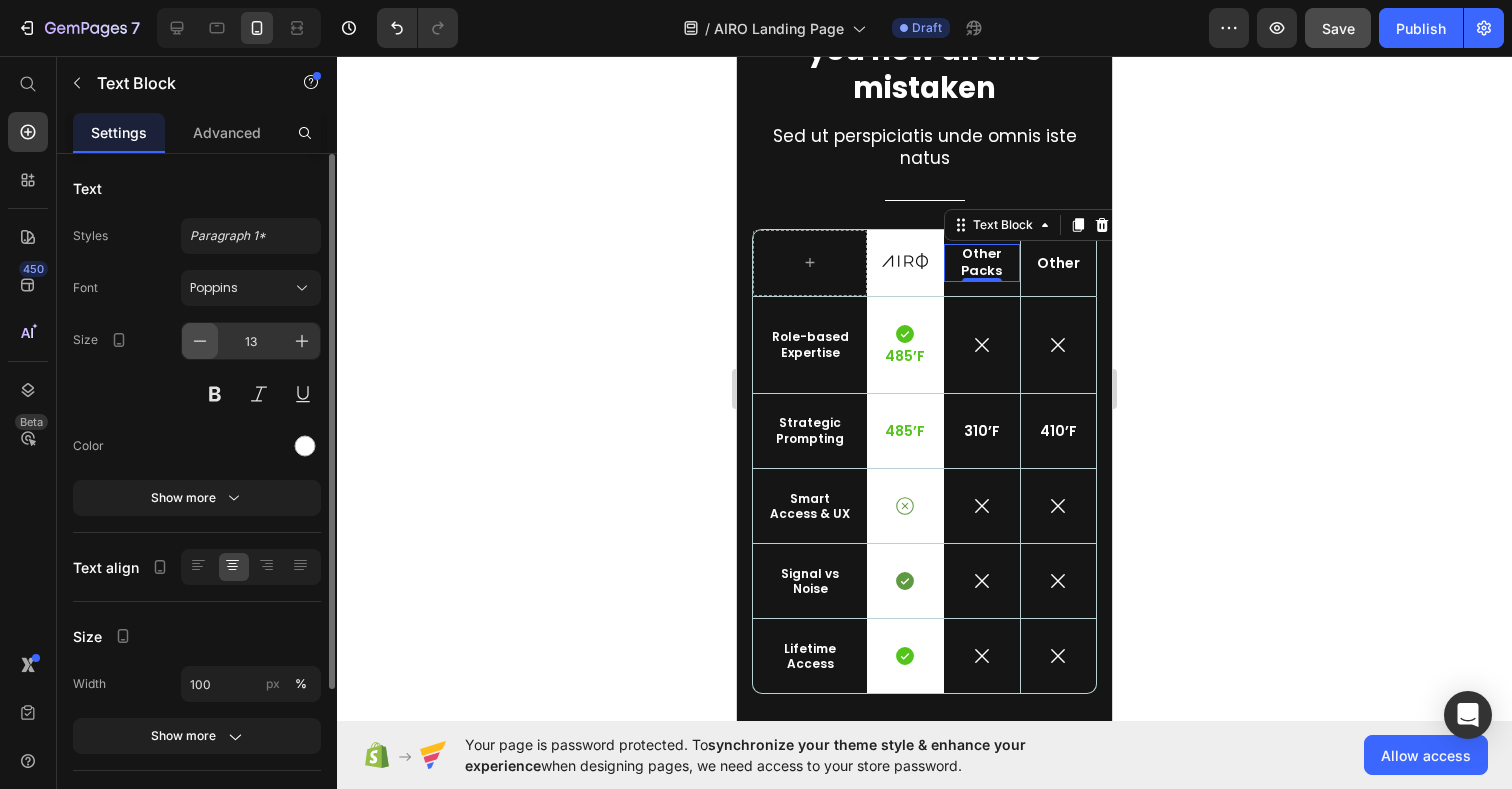 click 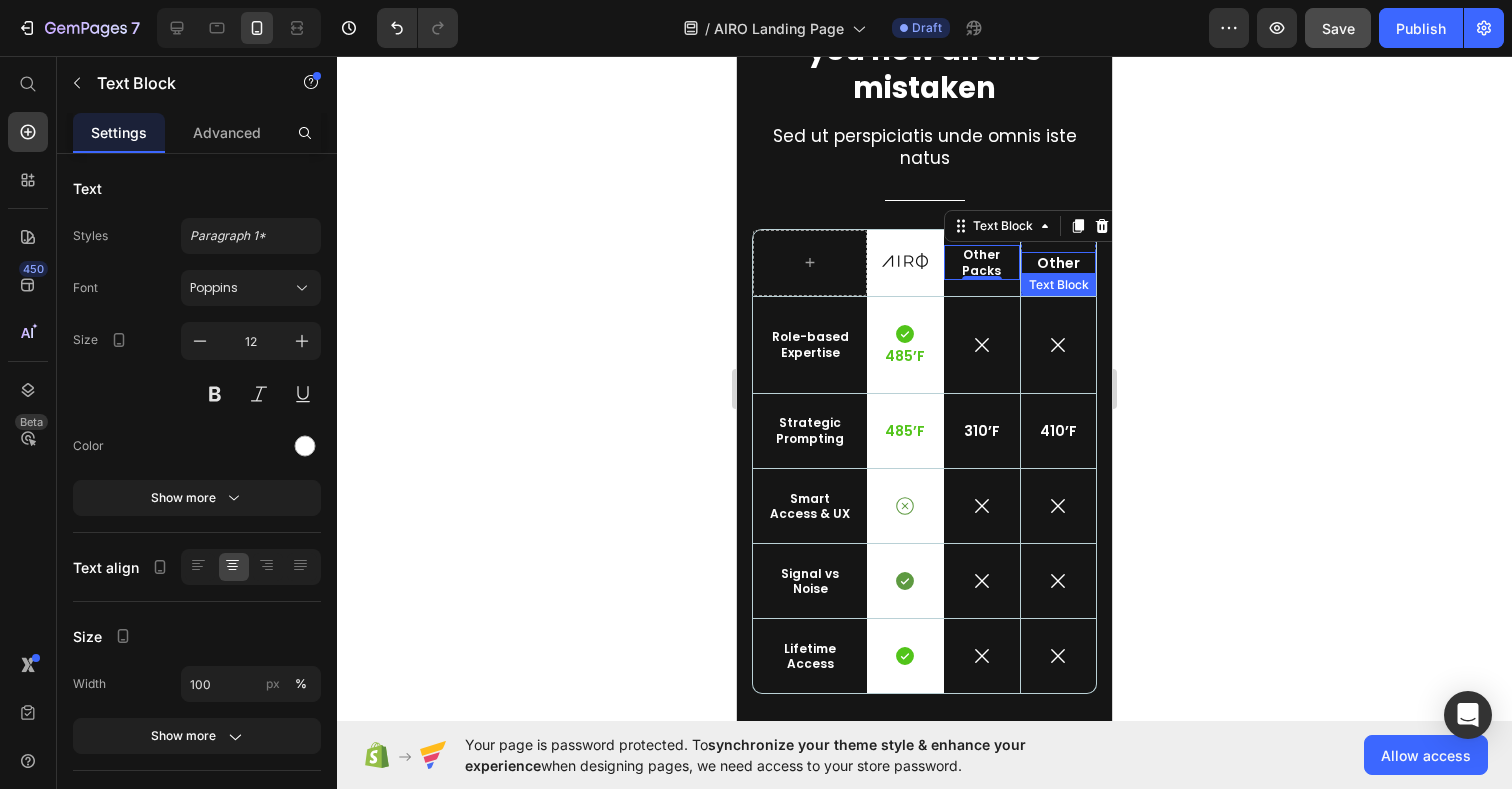click on "Other" at bounding box center (1058, 263) 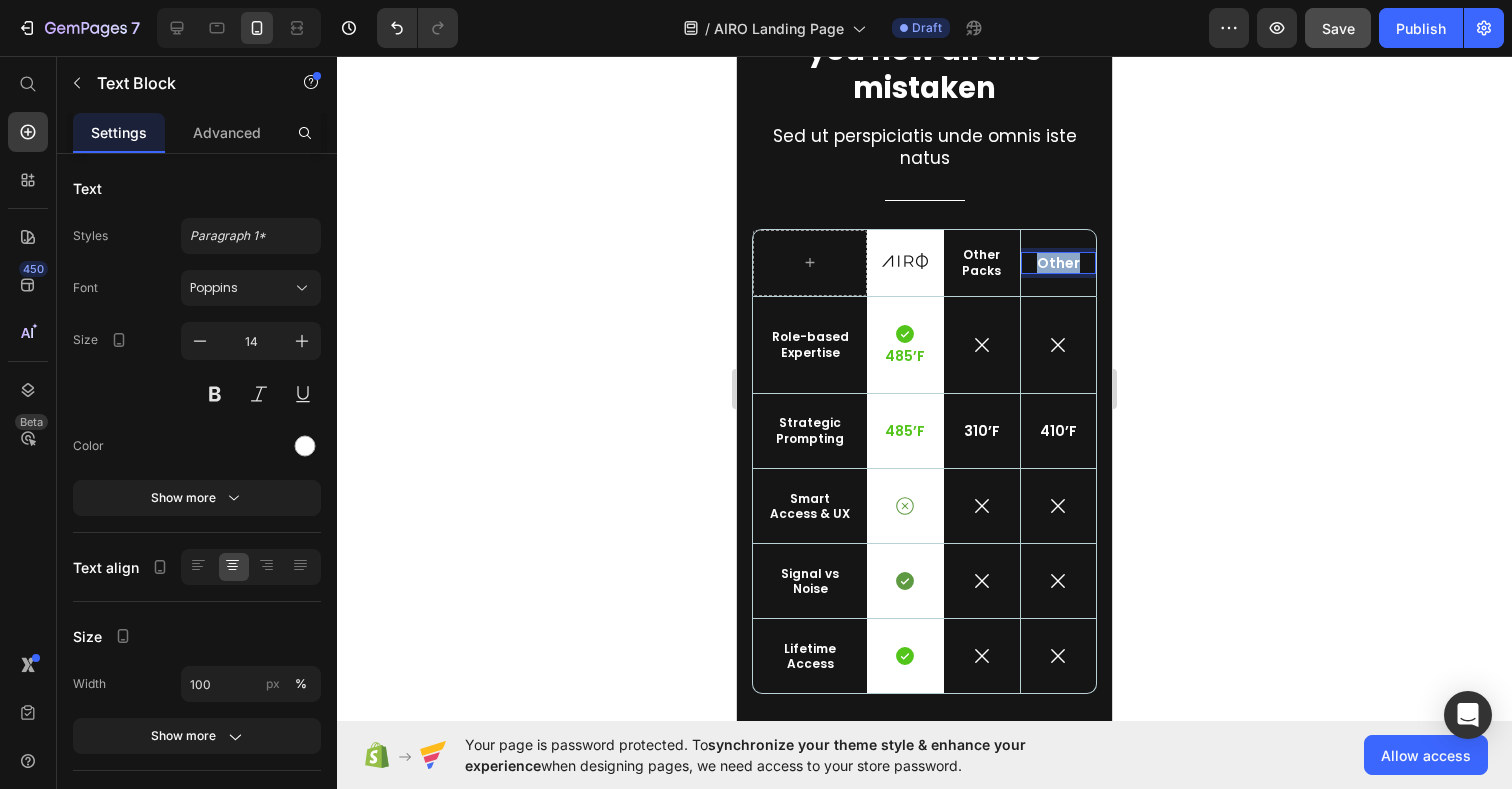 click on "Other" at bounding box center [1058, 263] 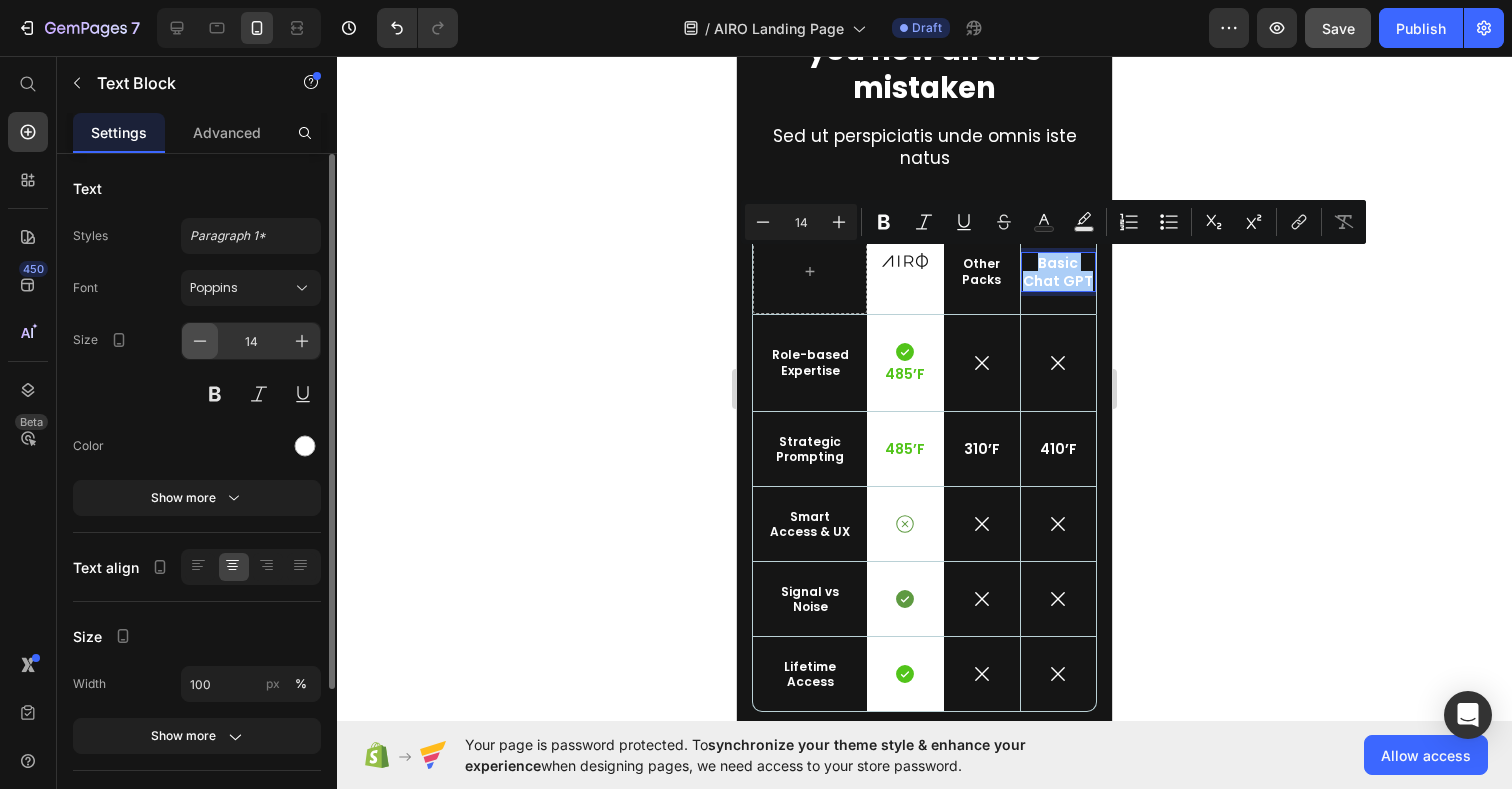 click 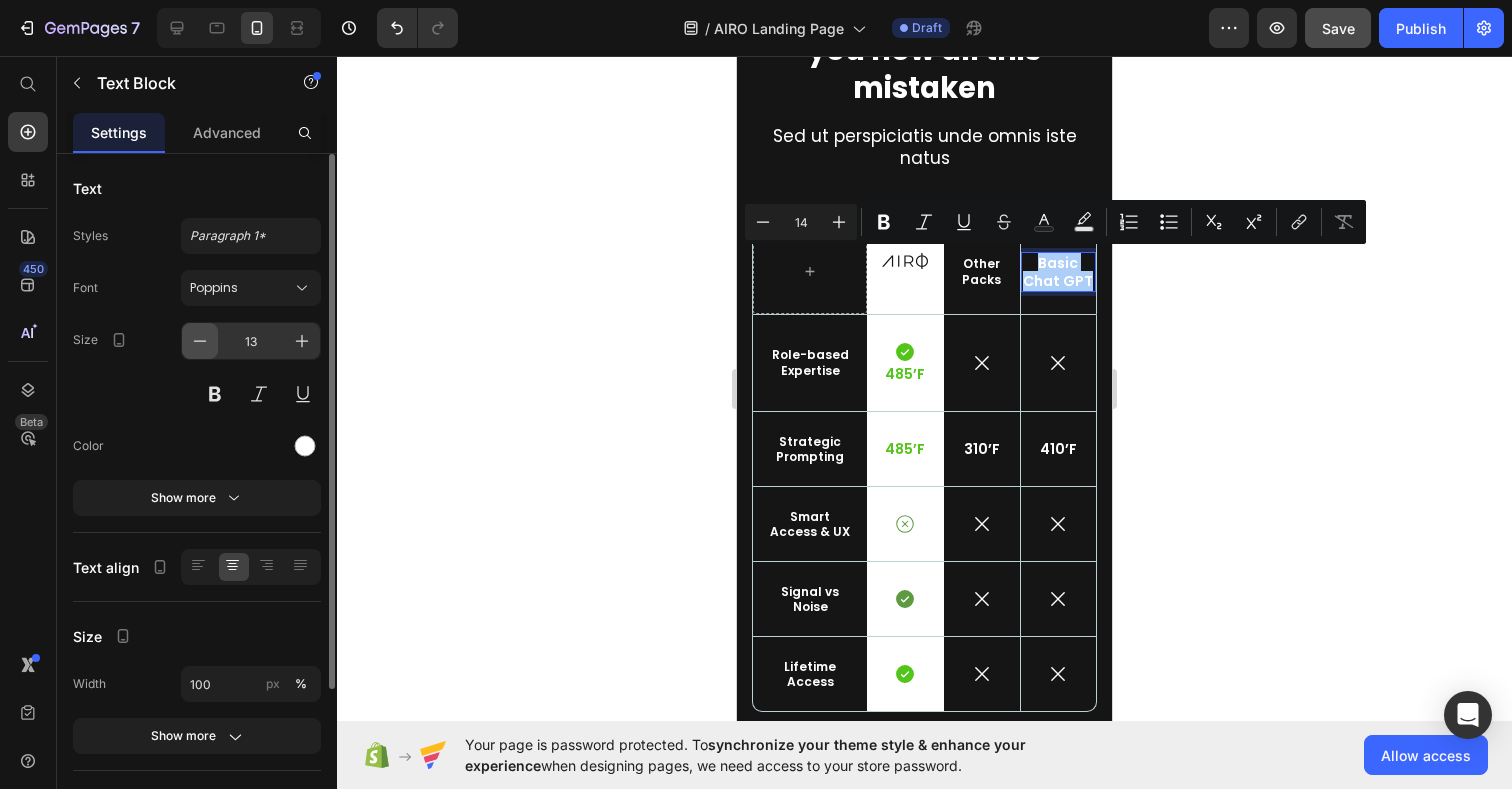 click 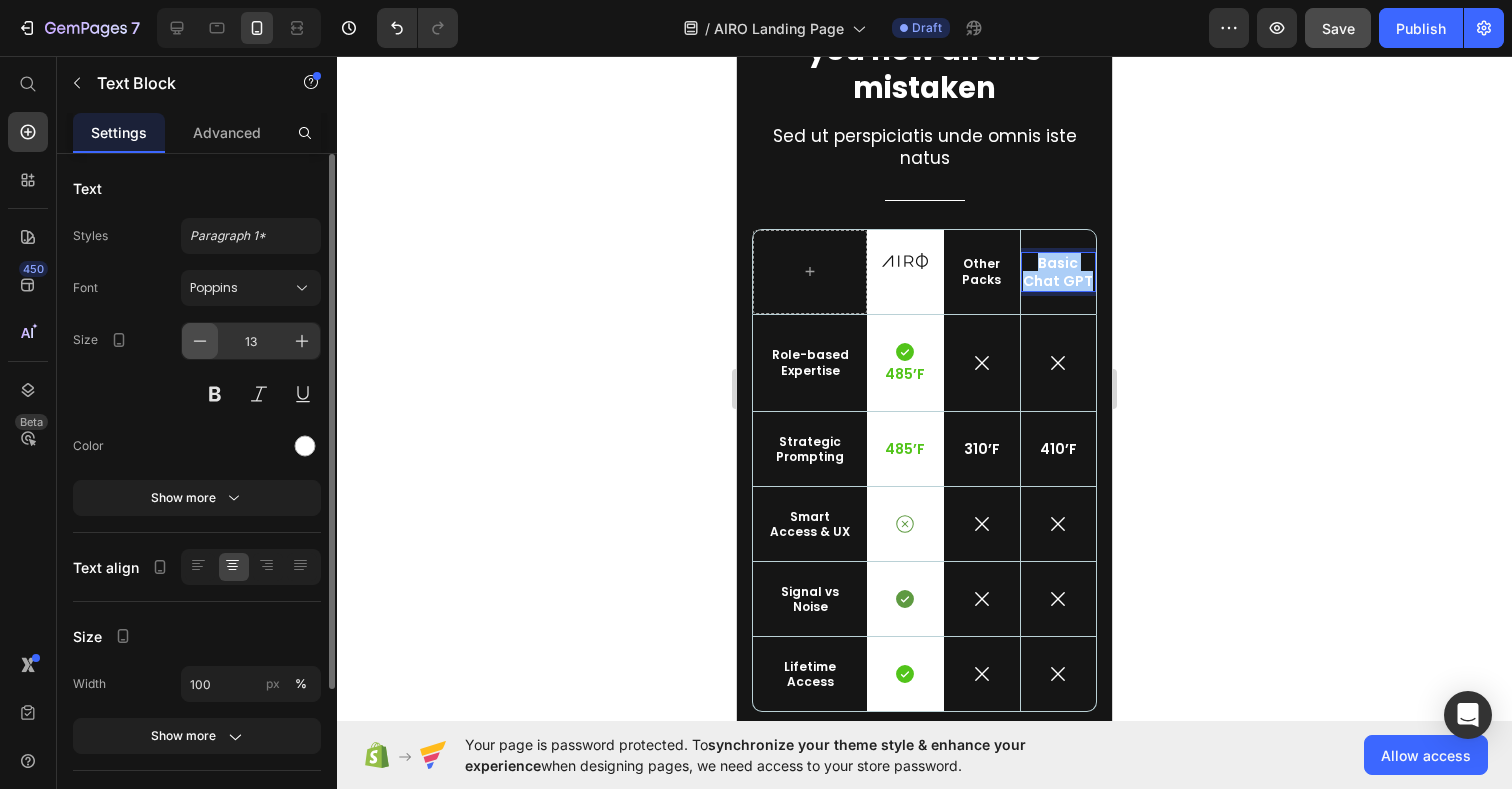 type on "12" 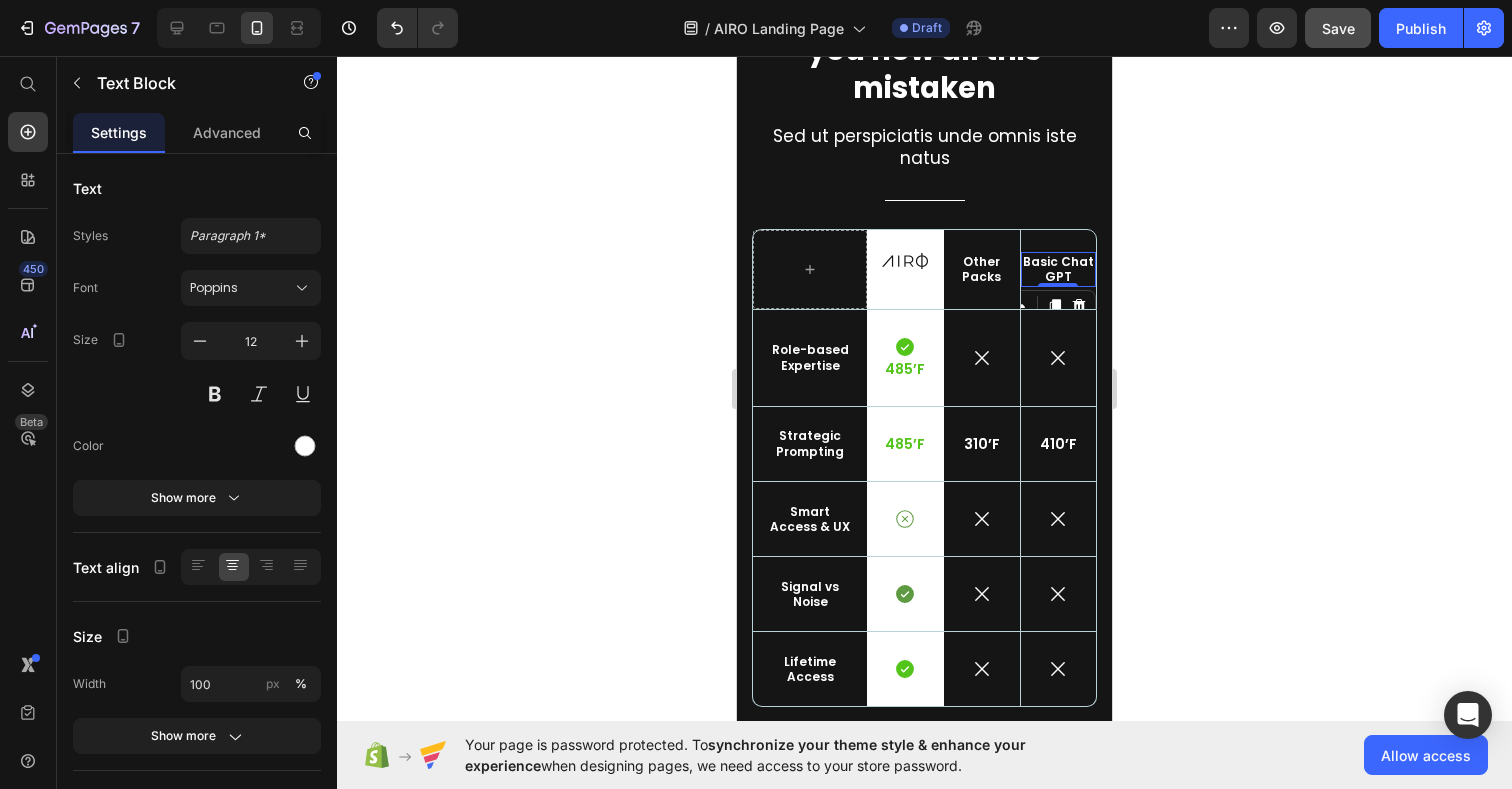 click 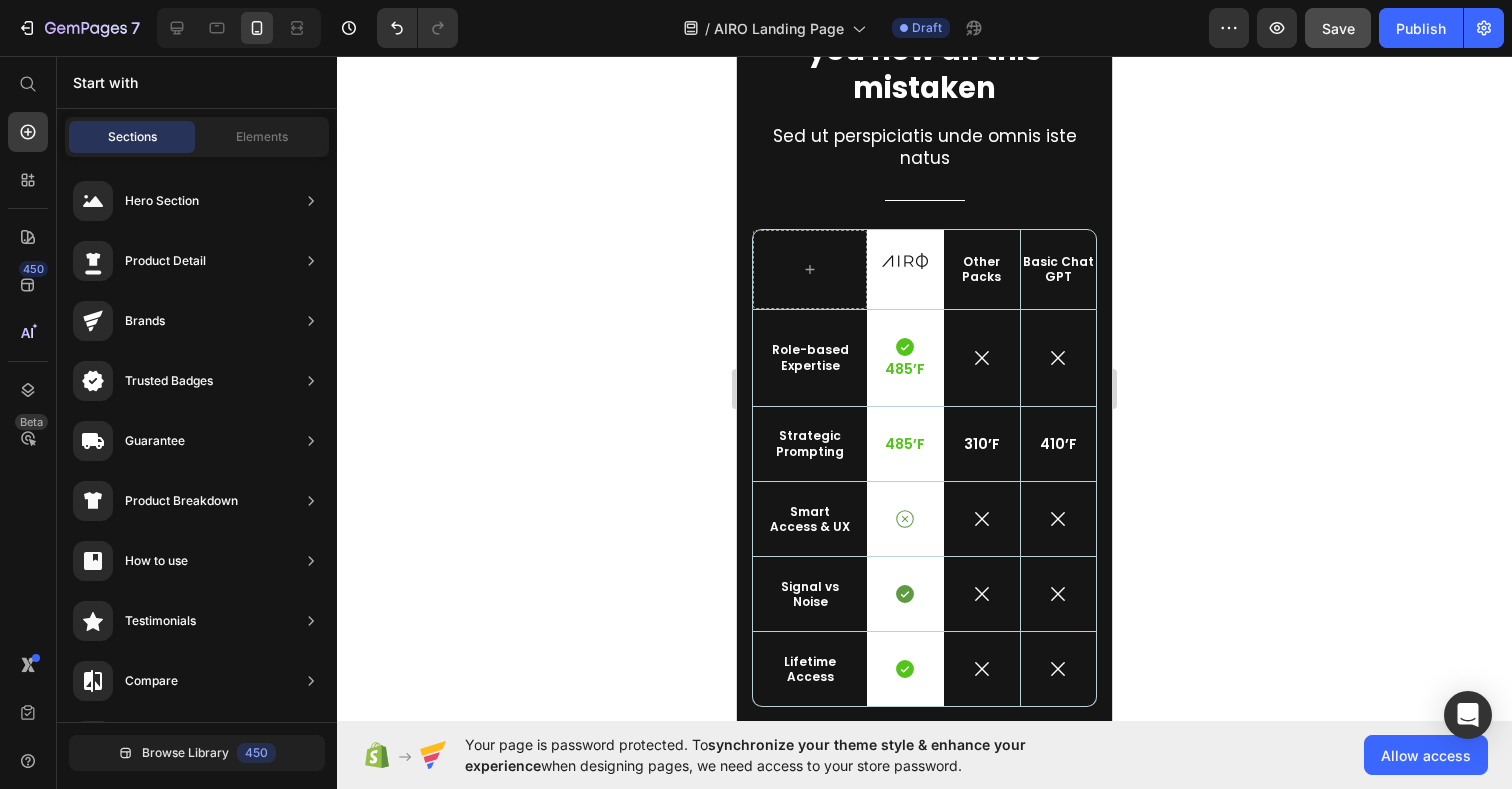 click 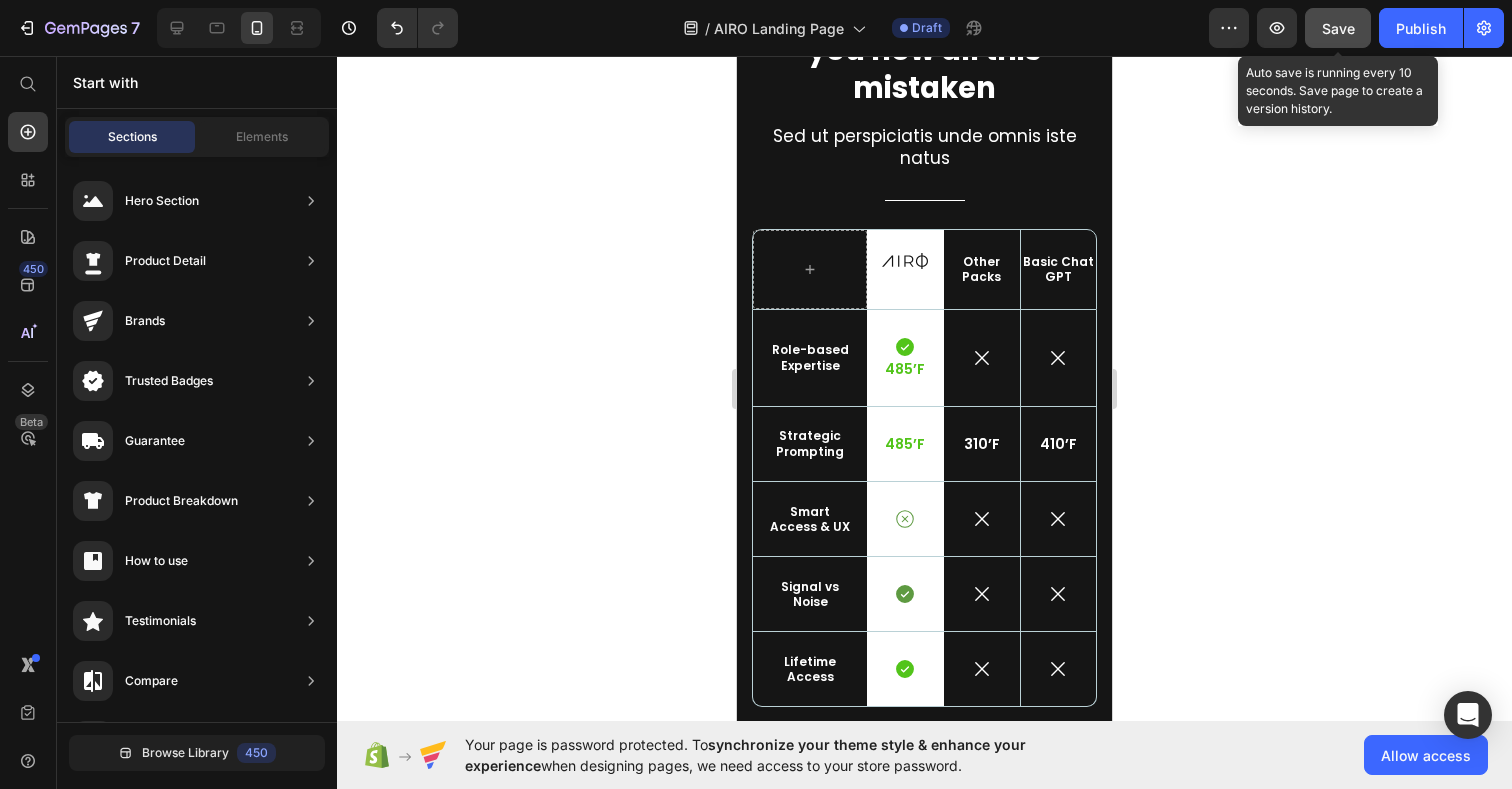 click on "Save" at bounding box center [1338, 28] 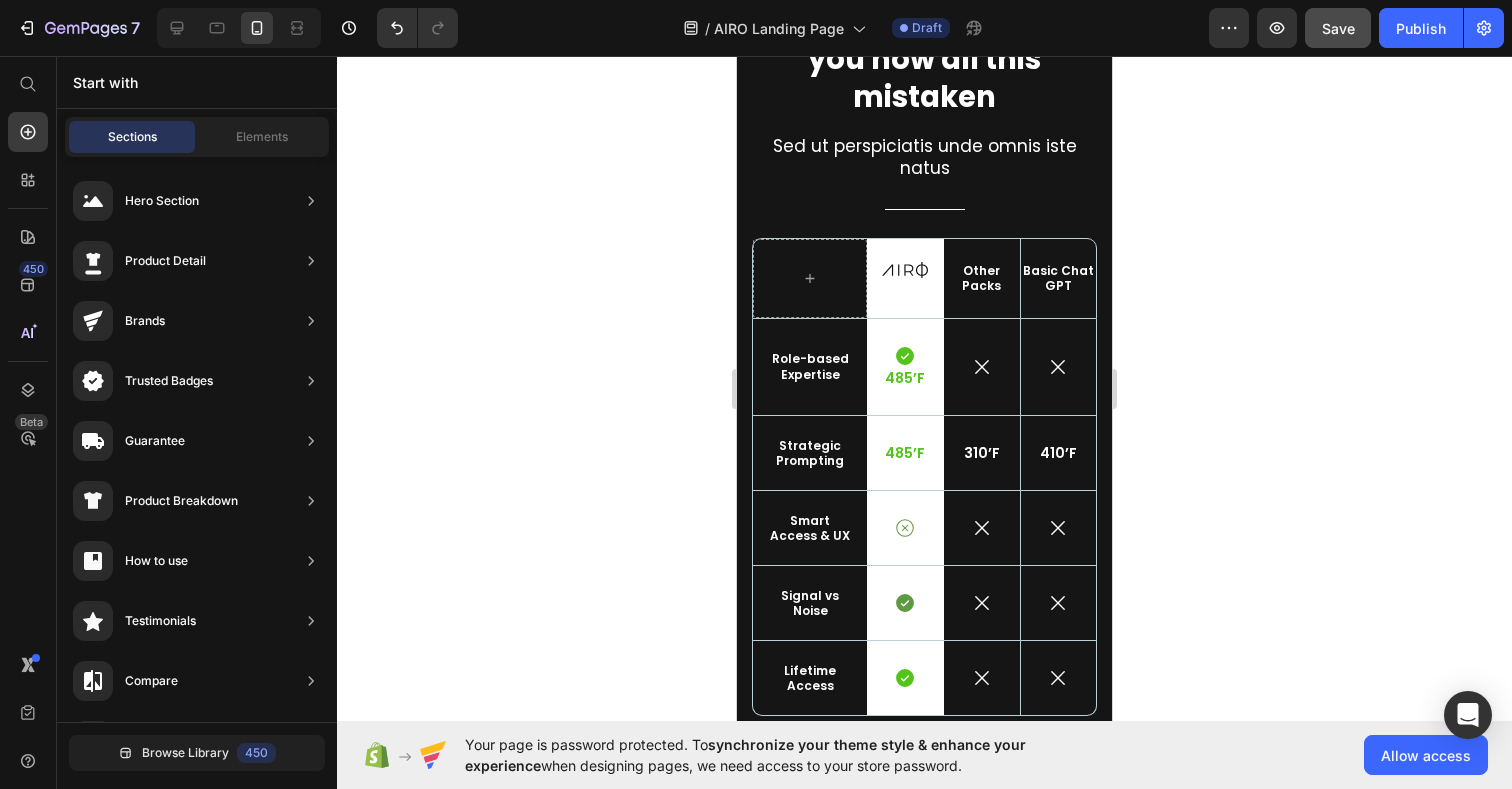 scroll, scrollTop: 6884, scrollLeft: 0, axis: vertical 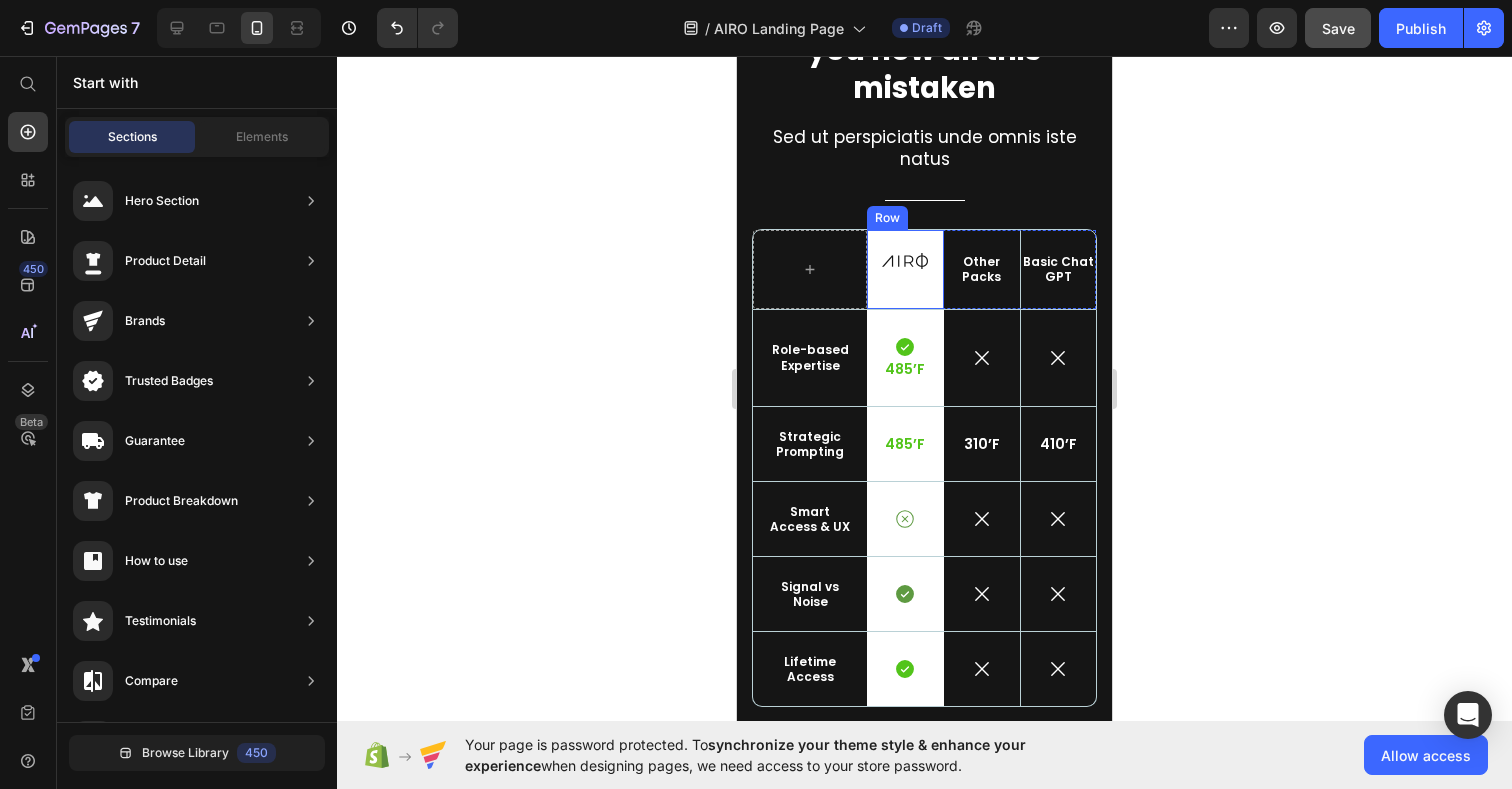 click on "Image Row" at bounding box center (905, 269) 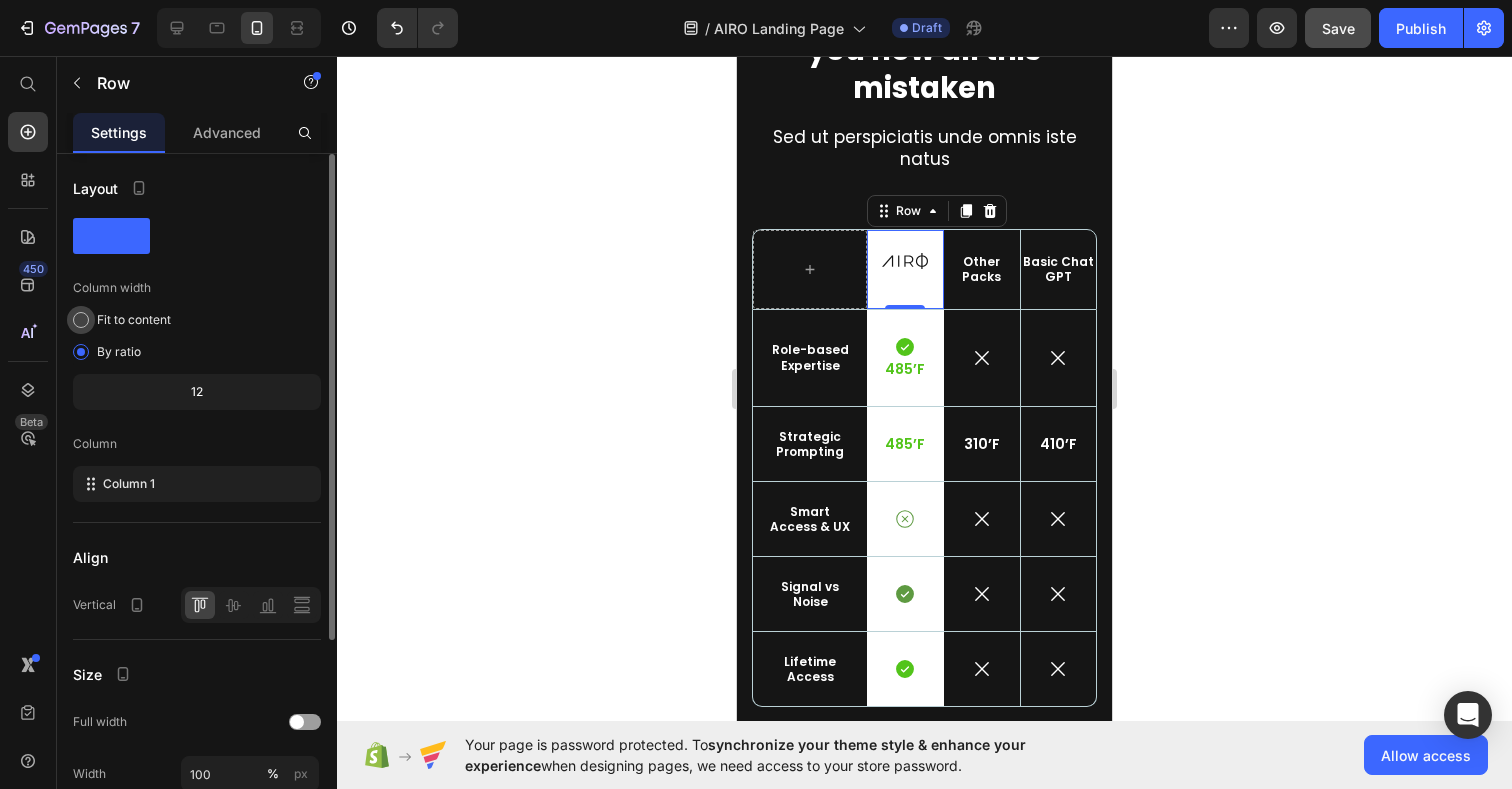 click on "Fit to content" at bounding box center [134, 320] 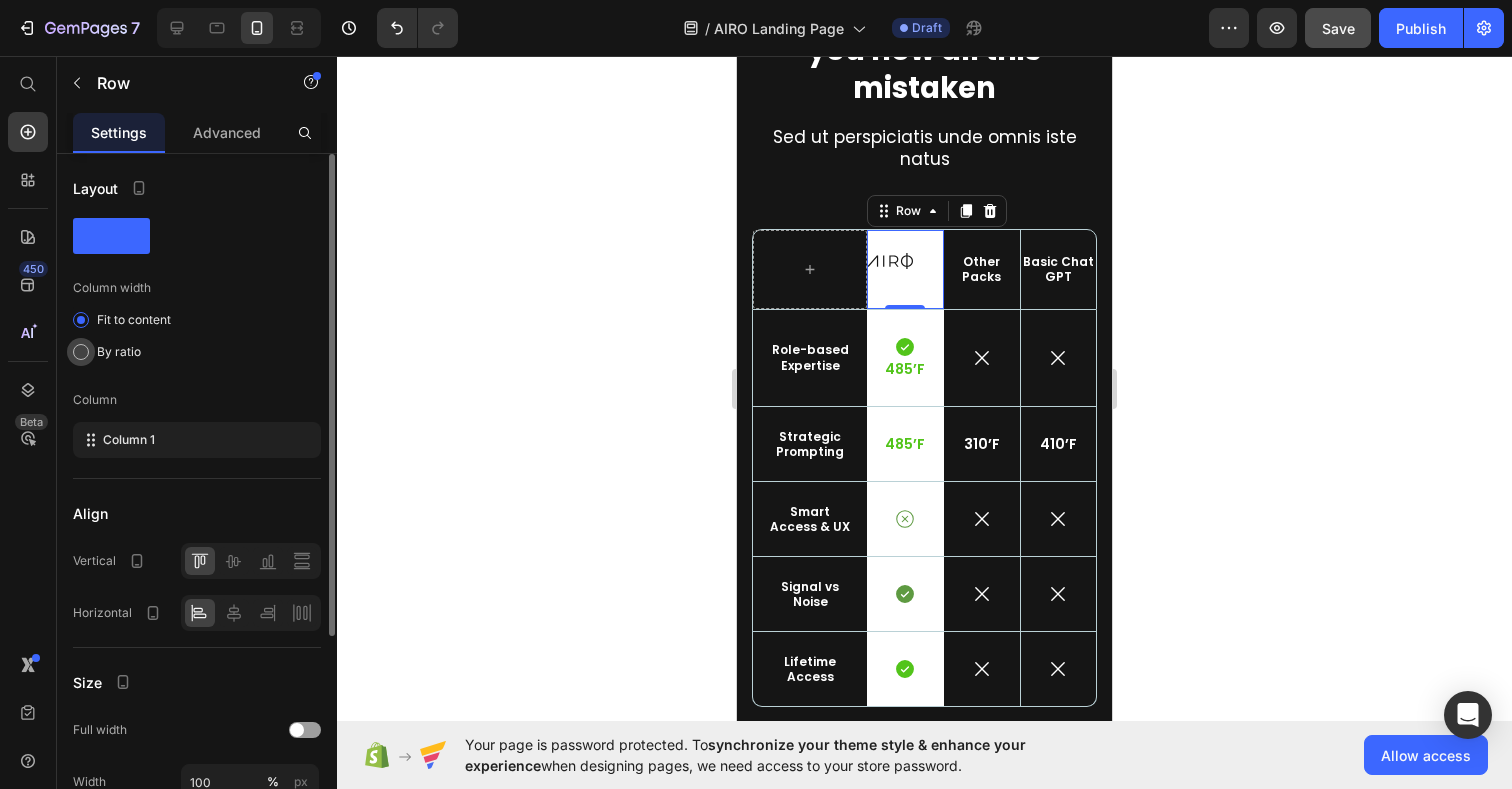 click on "By ratio" at bounding box center [119, 352] 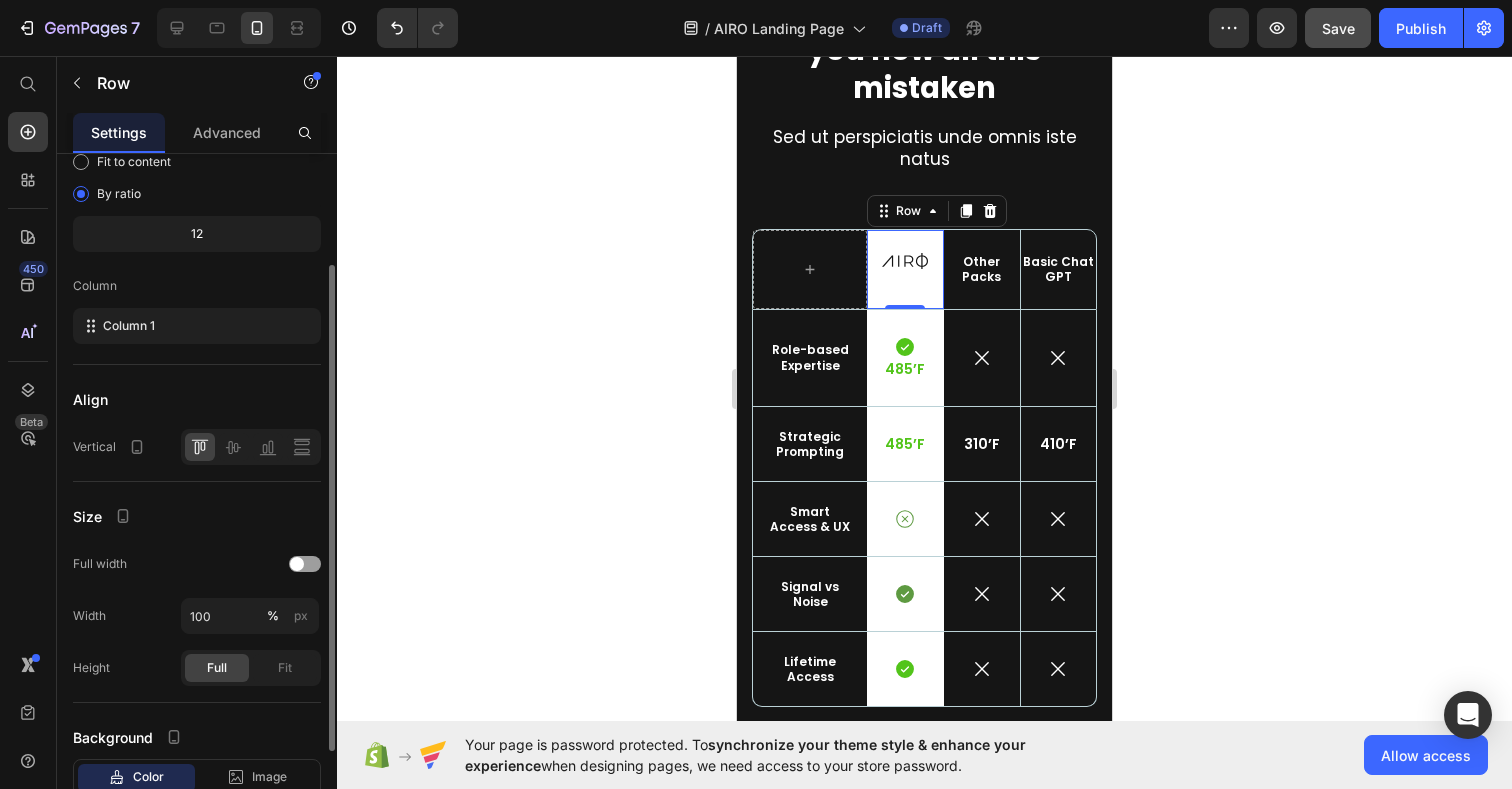 scroll, scrollTop: 175, scrollLeft: 0, axis: vertical 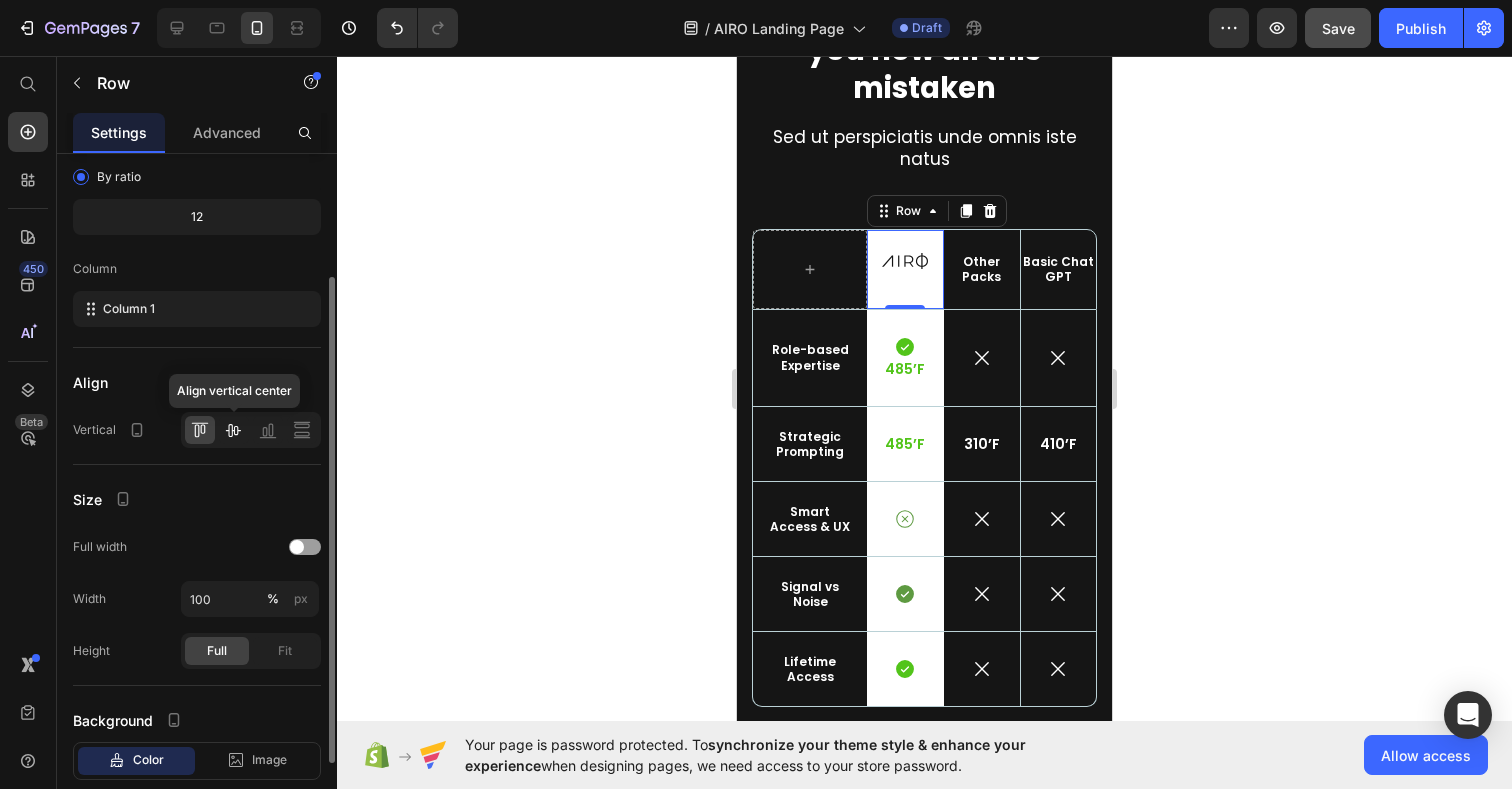 click 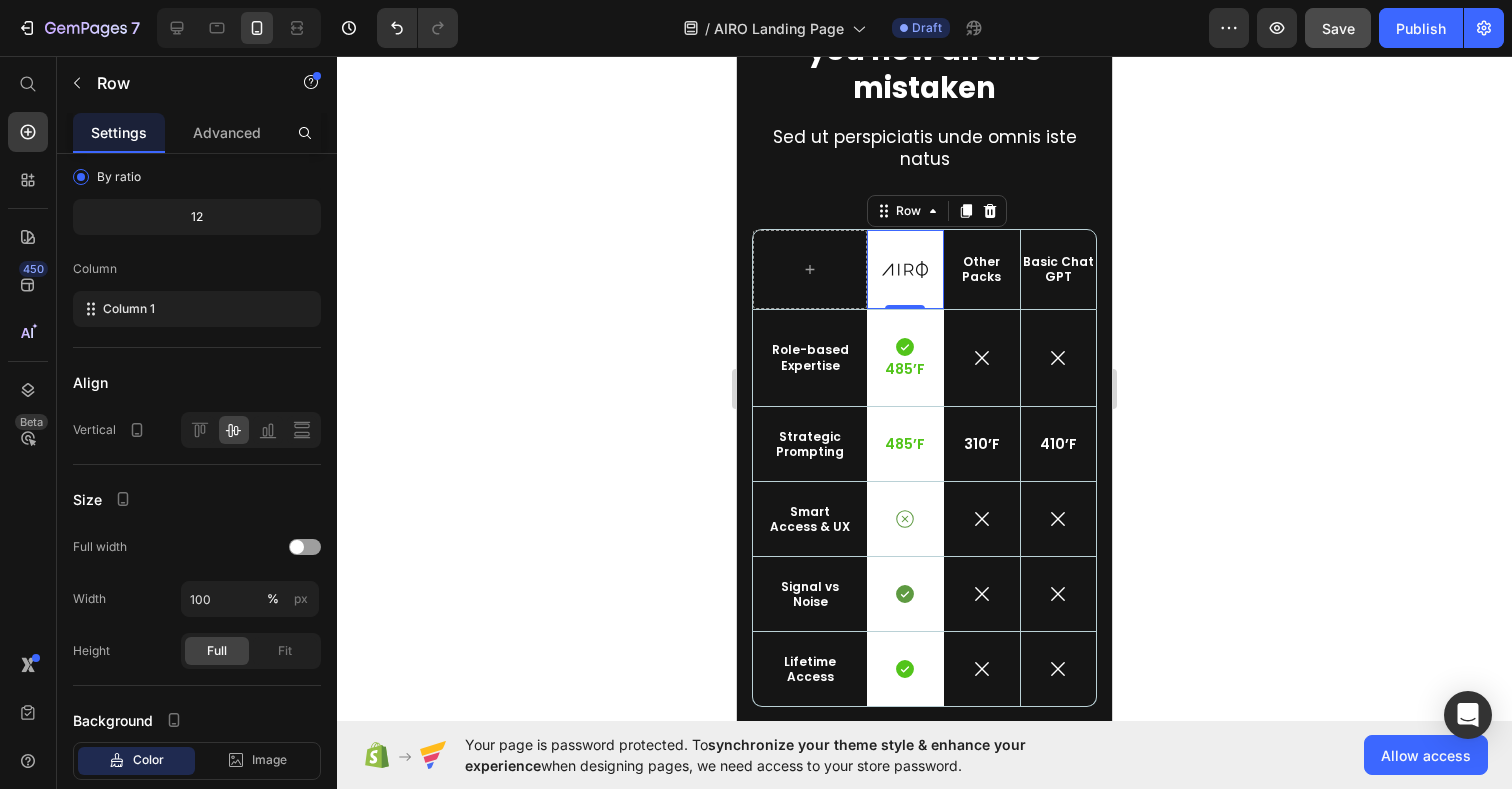 click 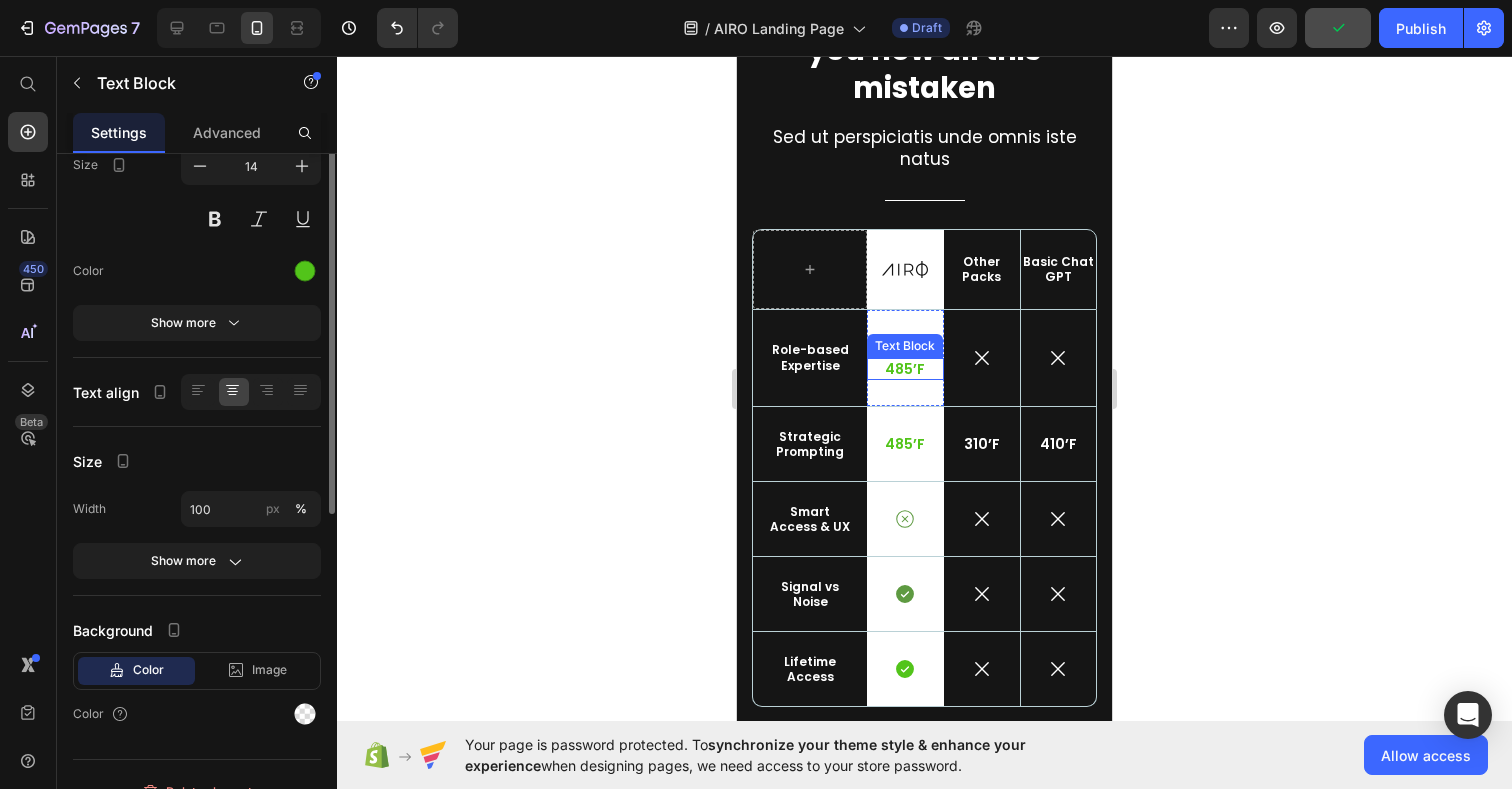 click on "485’F" at bounding box center (905, 369) 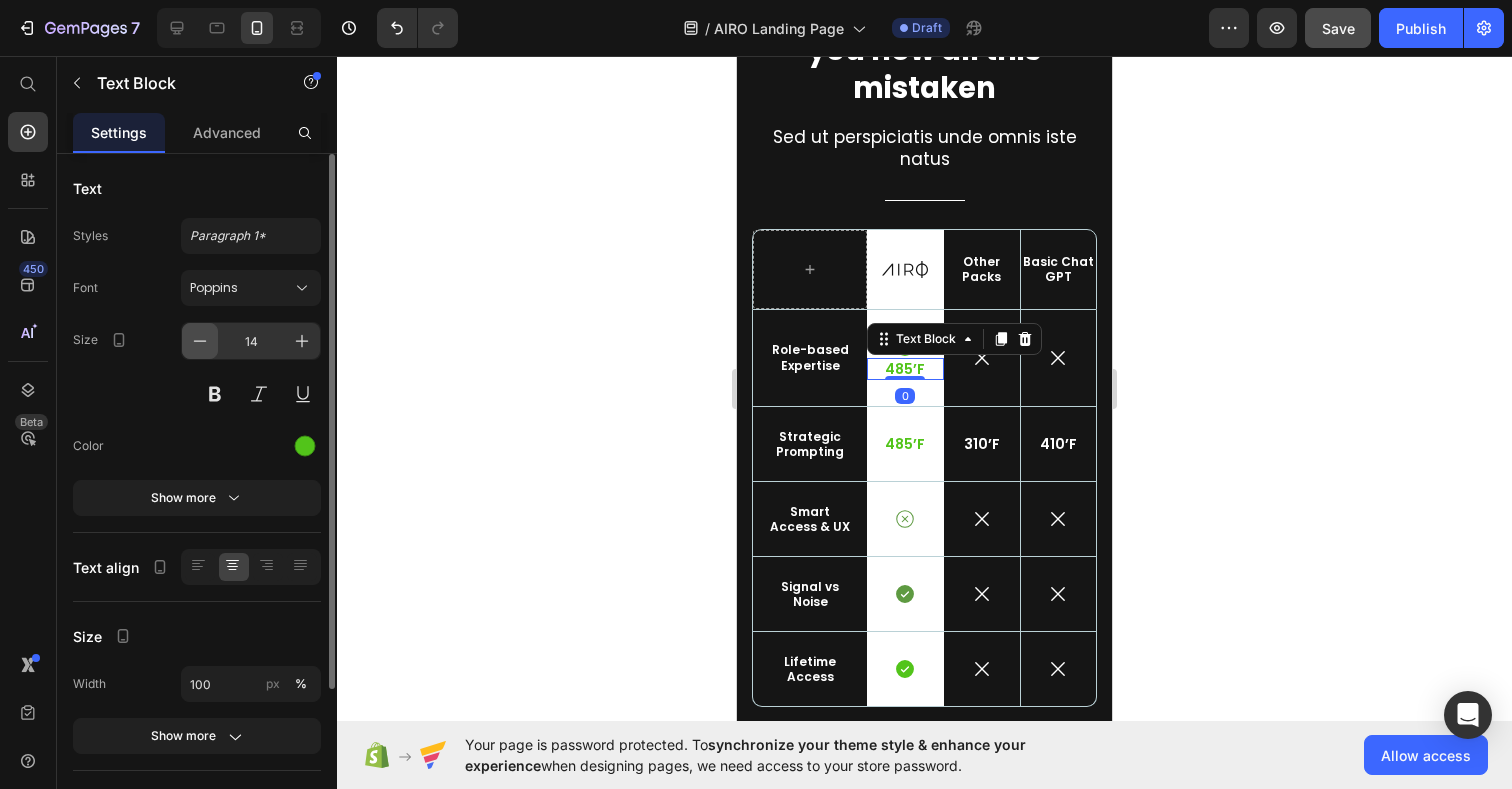 click 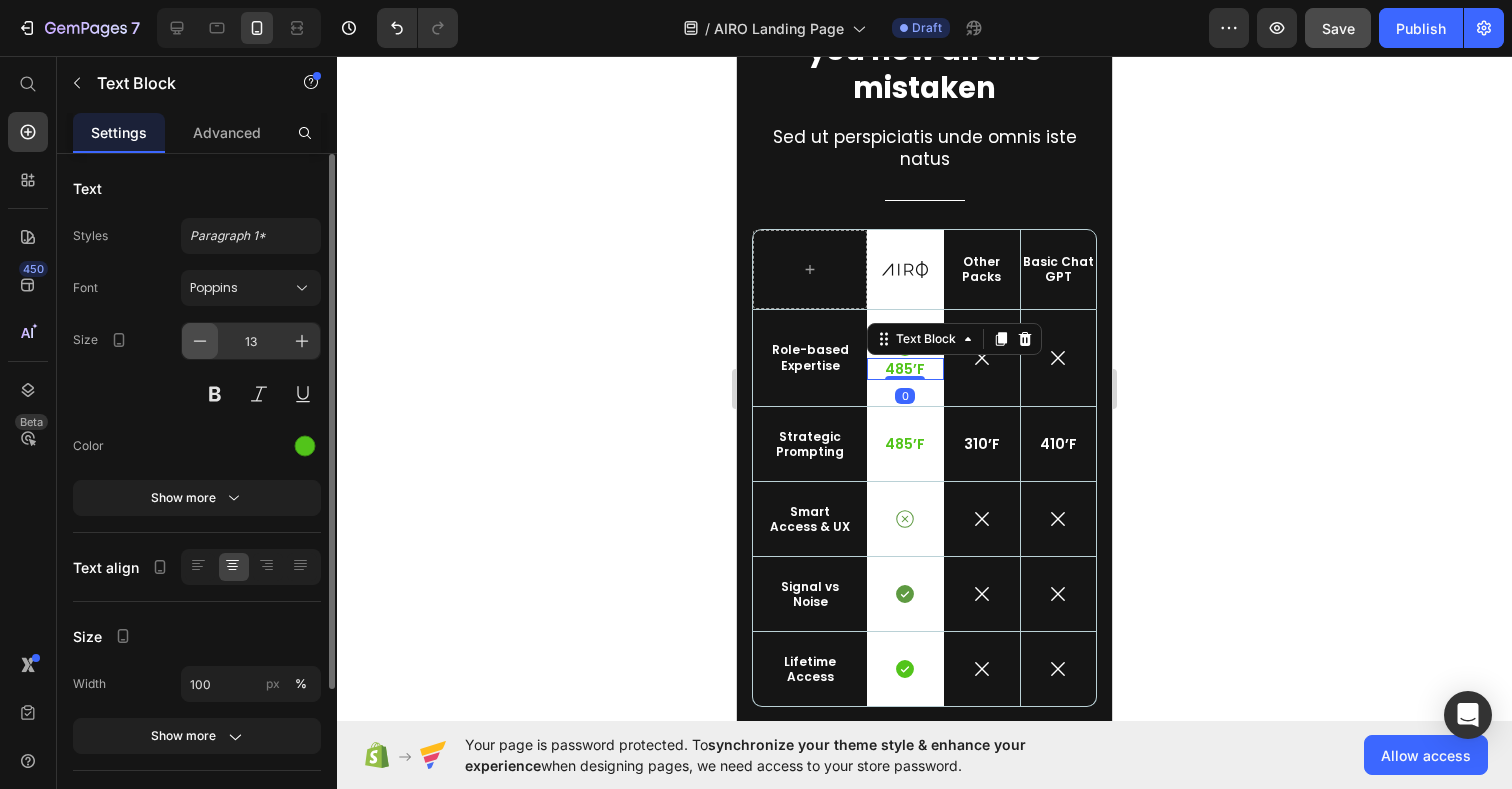 click 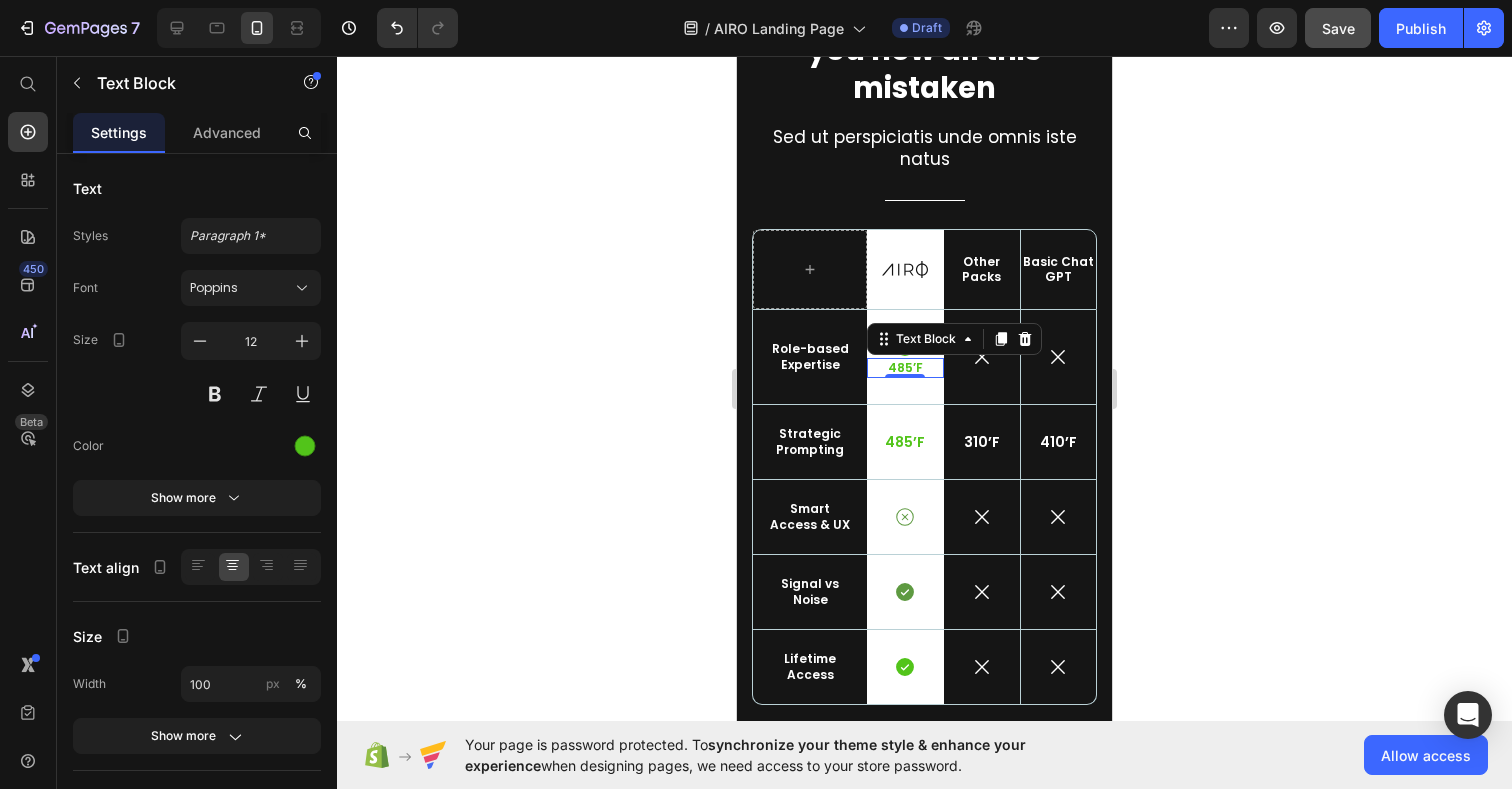 click 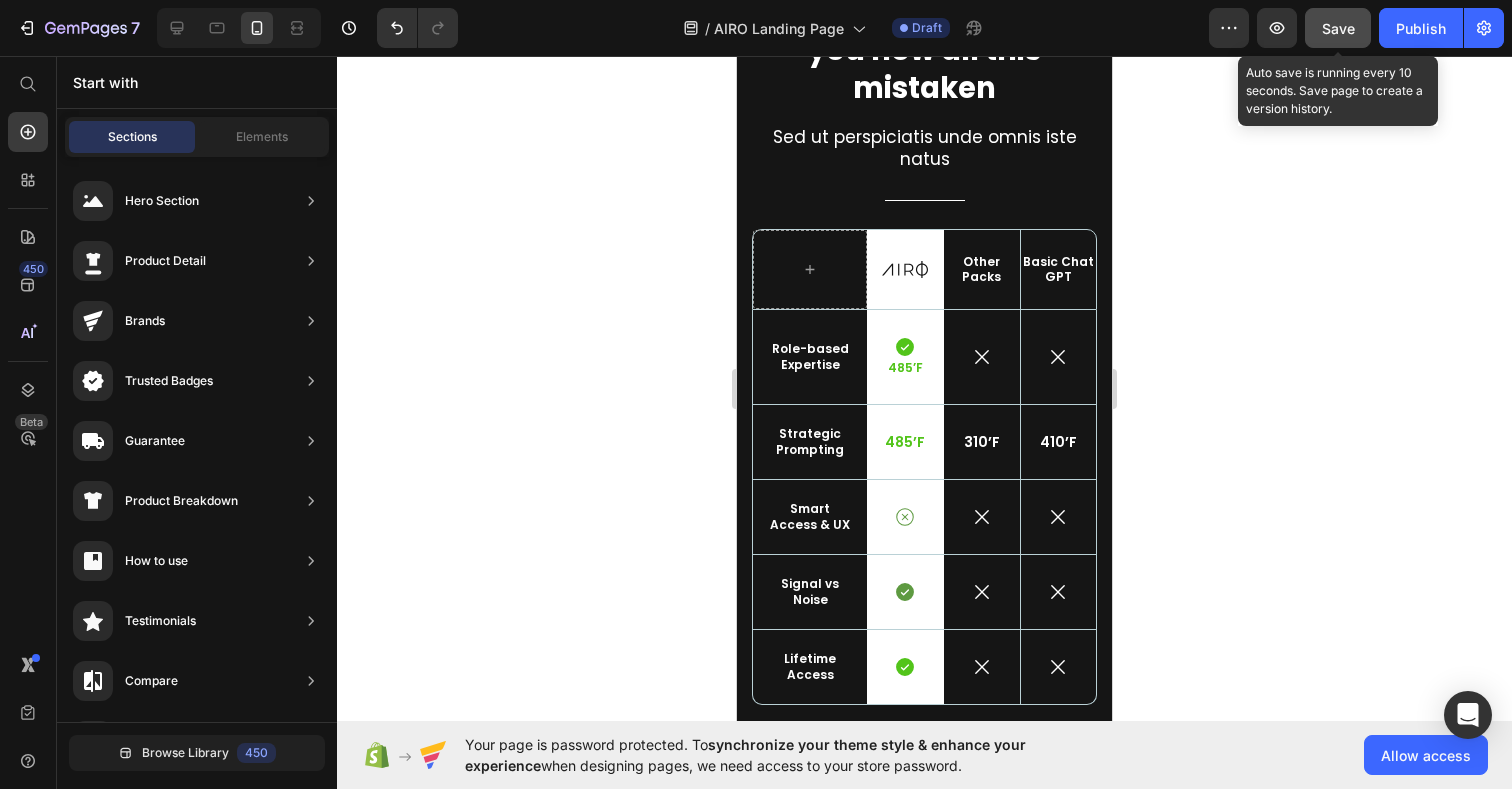 click on "Save" at bounding box center (1338, 28) 